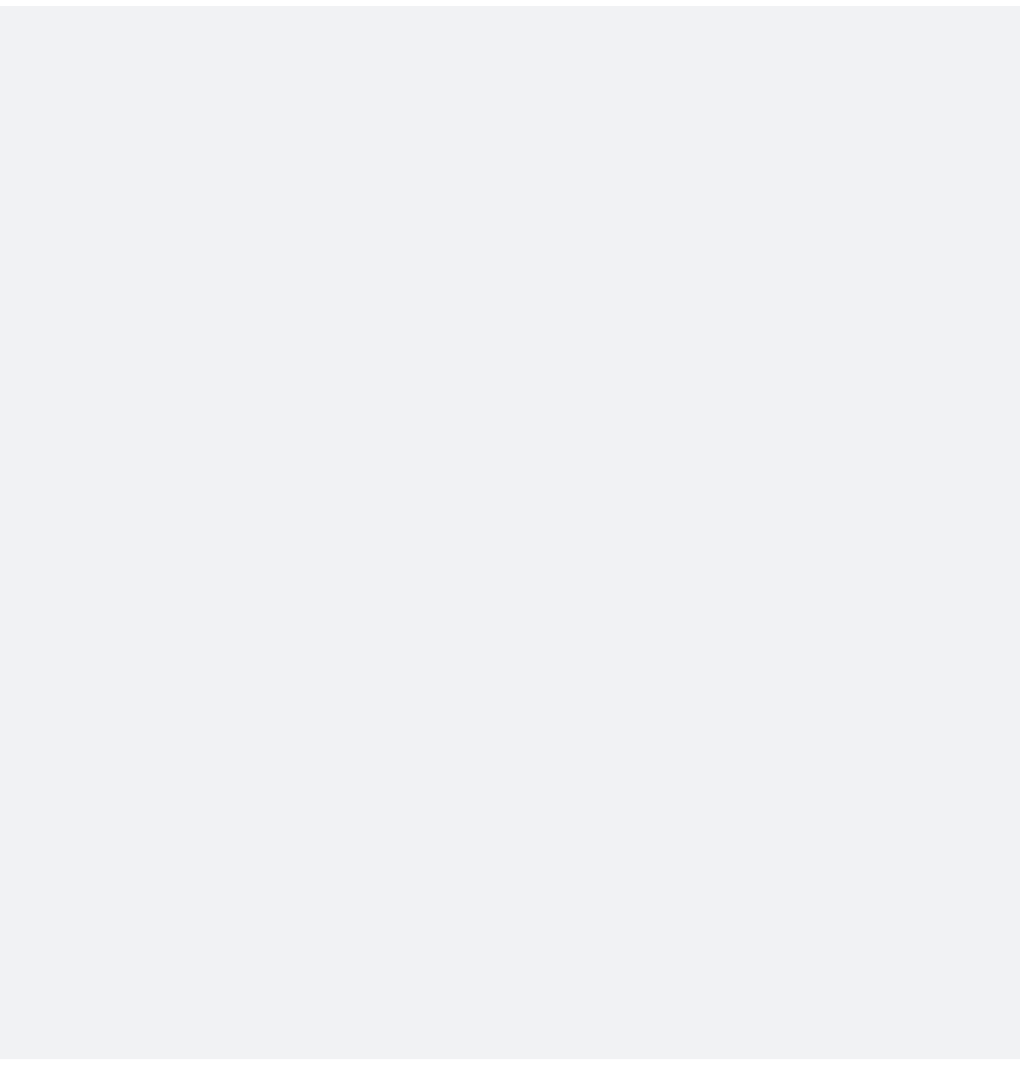 scroll, scrollTop: 0, scrollLeft: 0, axis: both 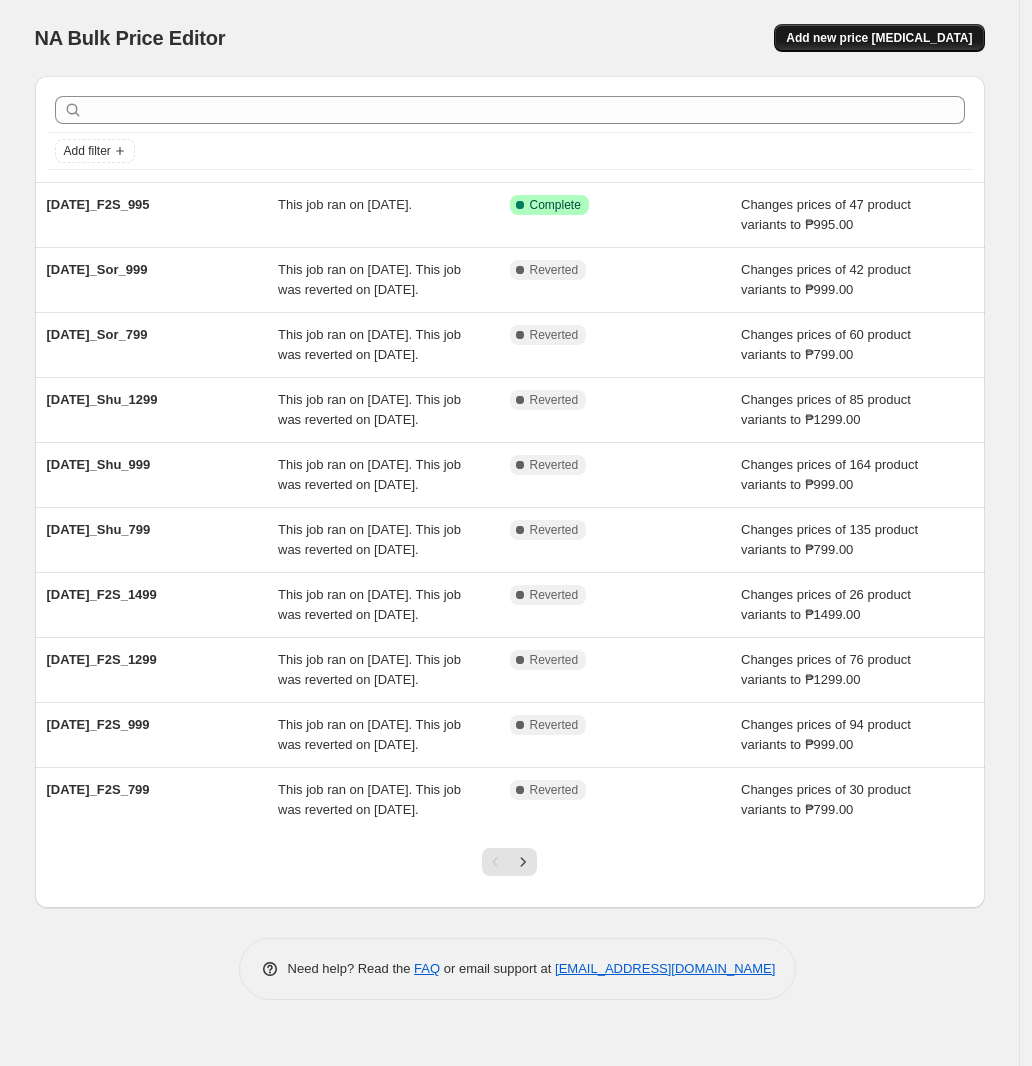 click on "Add new price [MEDICAL_DATA]" at bounding box center (879, 38) 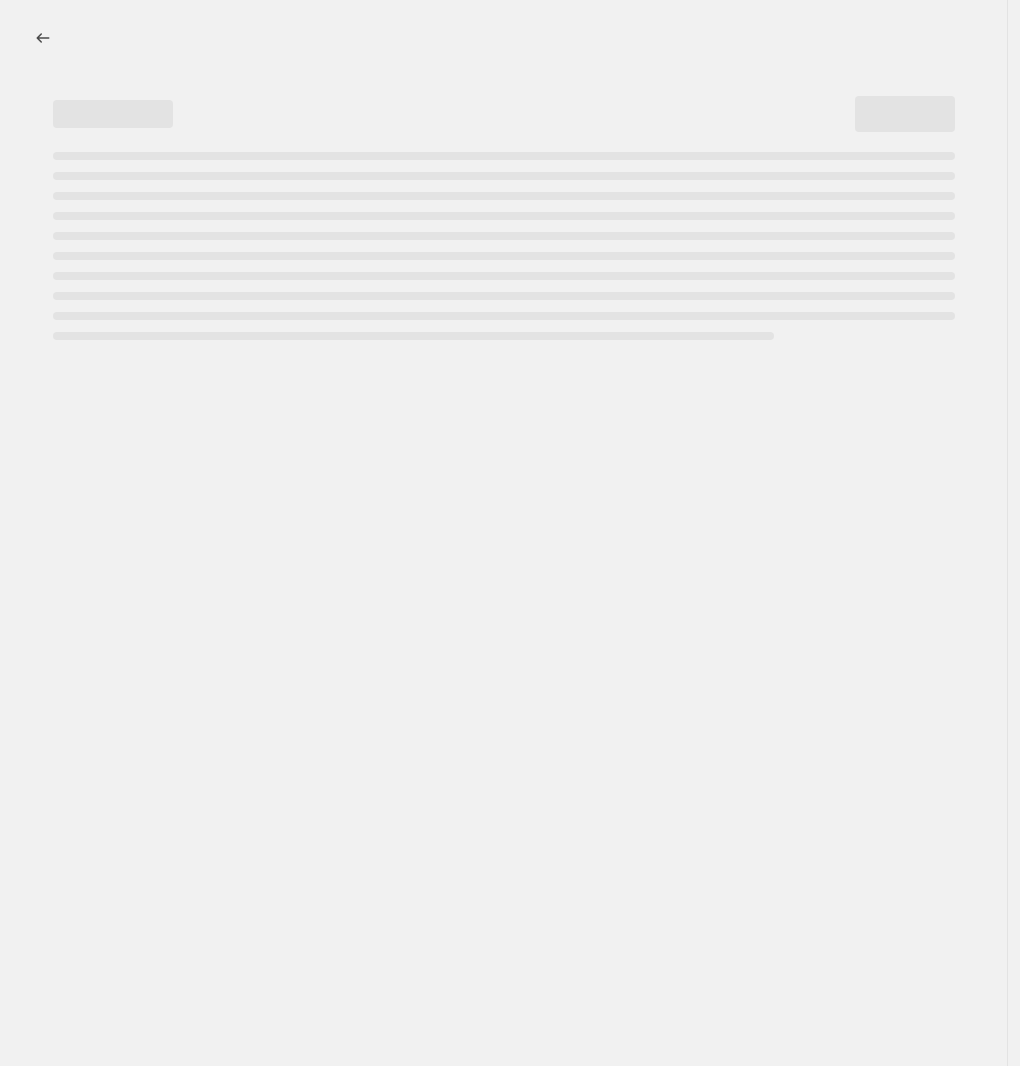 select on "percentage" 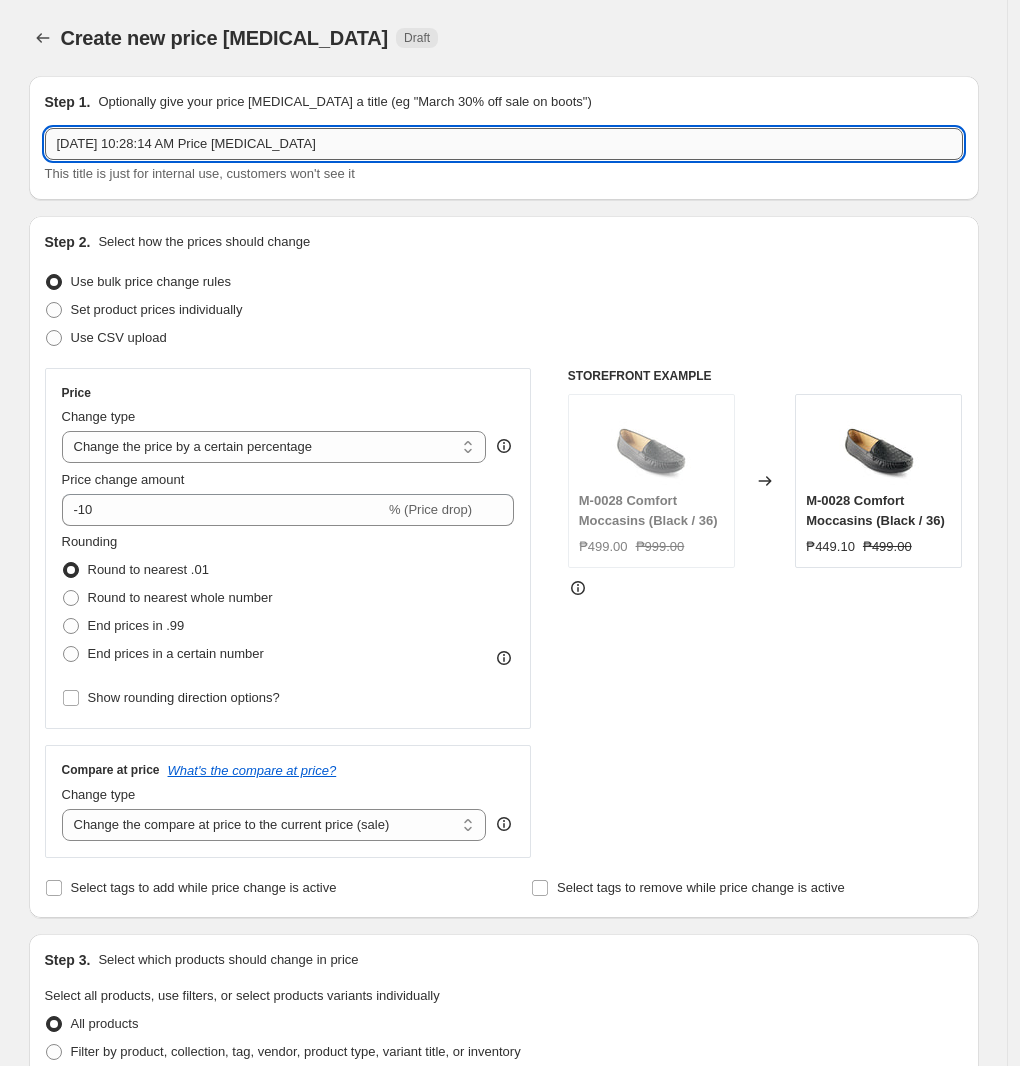 click on "[DATE] 10:28:14 AM Price [MEDICAL_DATA]" at bounding box center (504, 144) 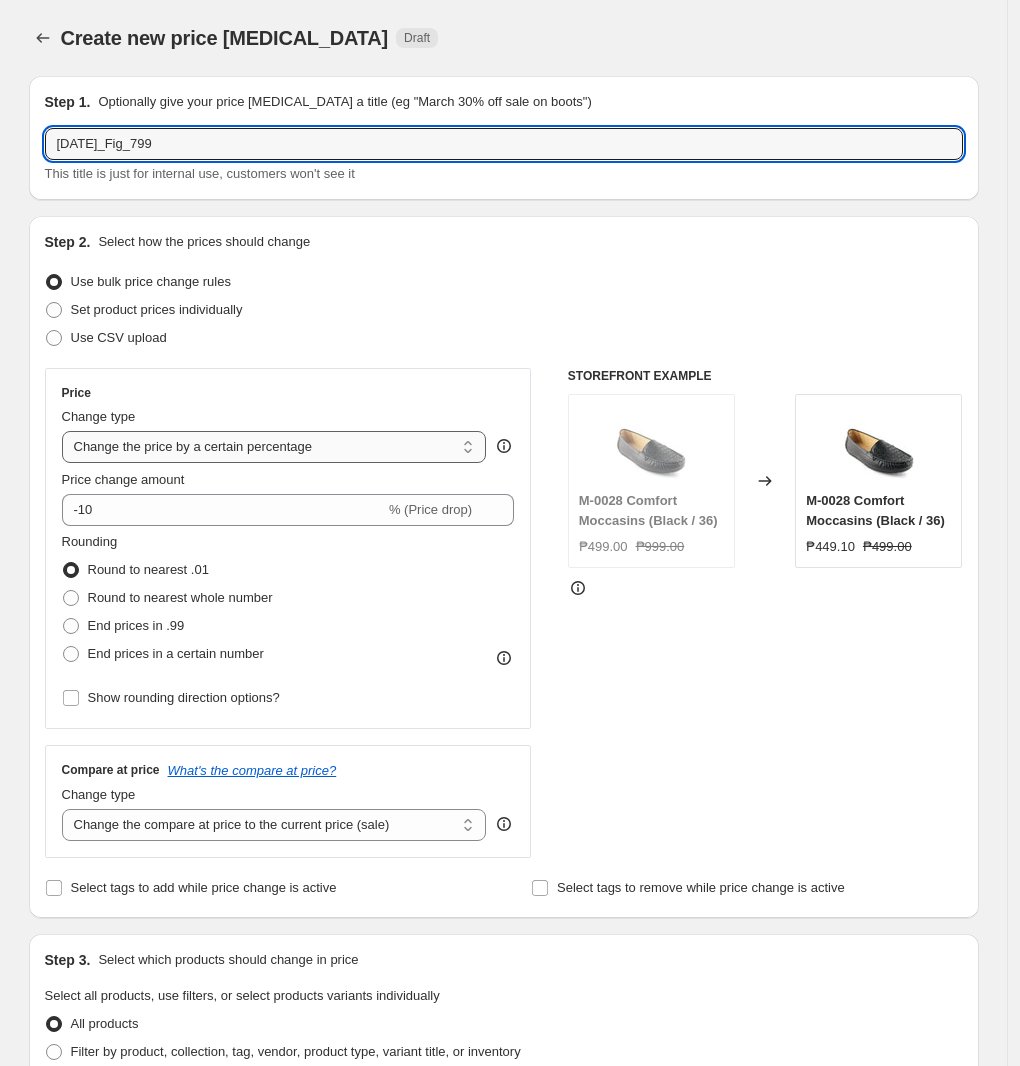type on "[DATE]_Fig_799" 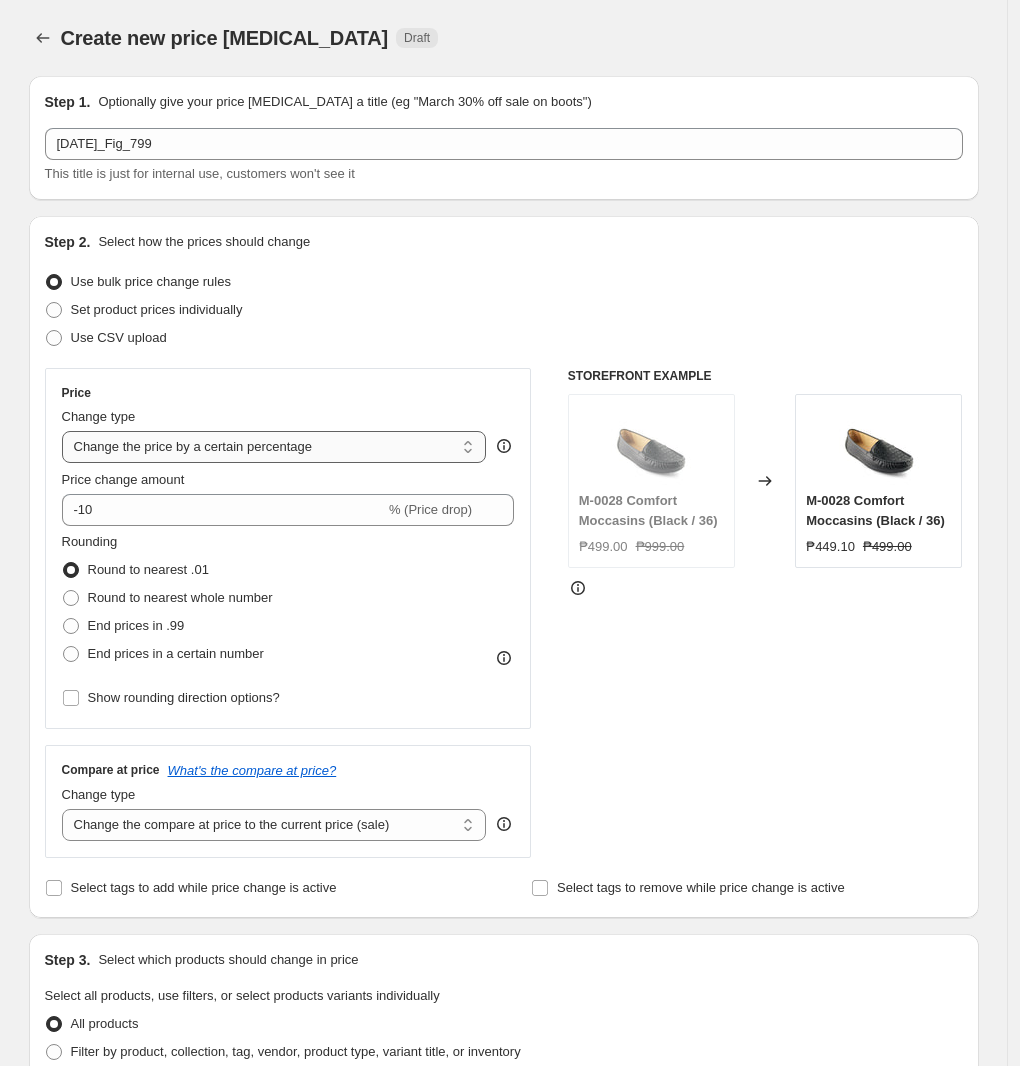 select on "to" 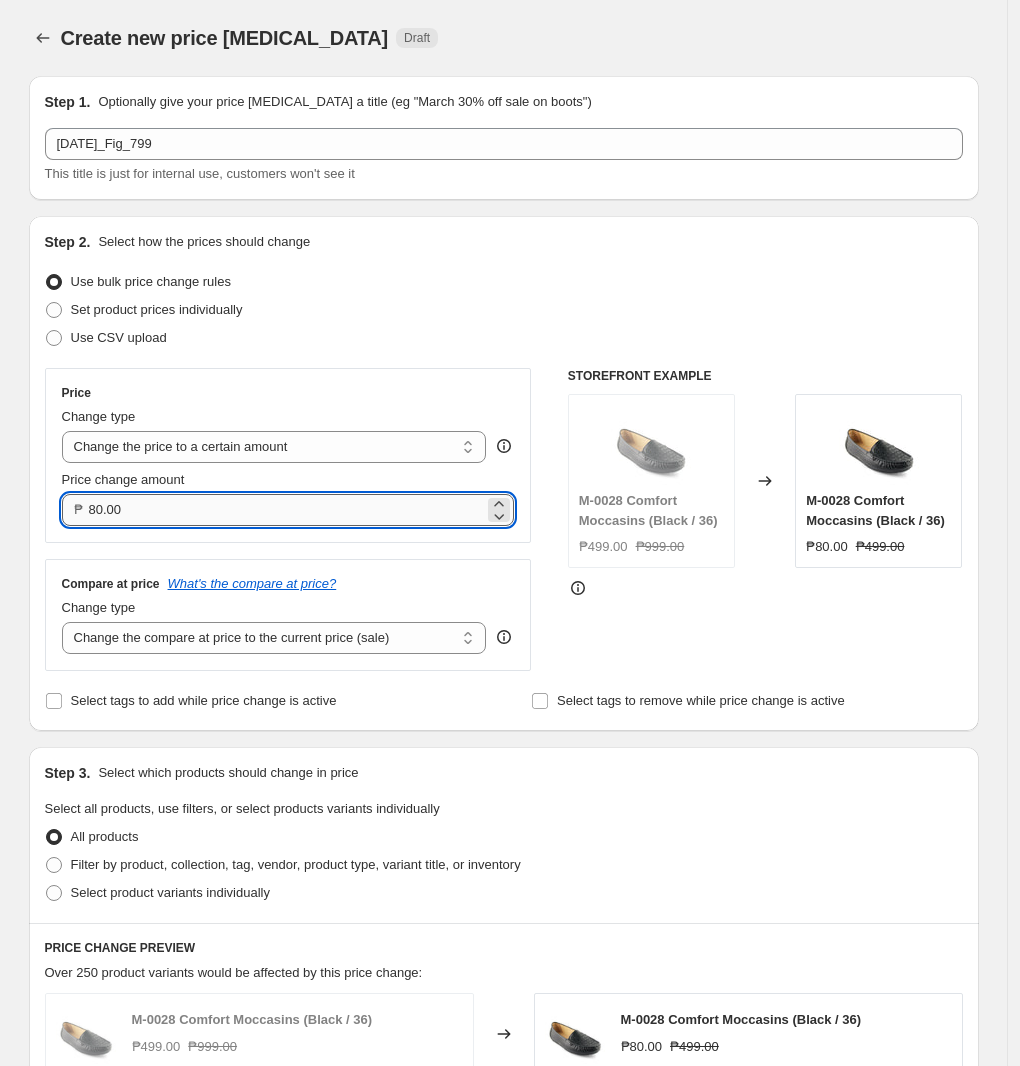 click on "80.00" at bounding box center [287, 510] 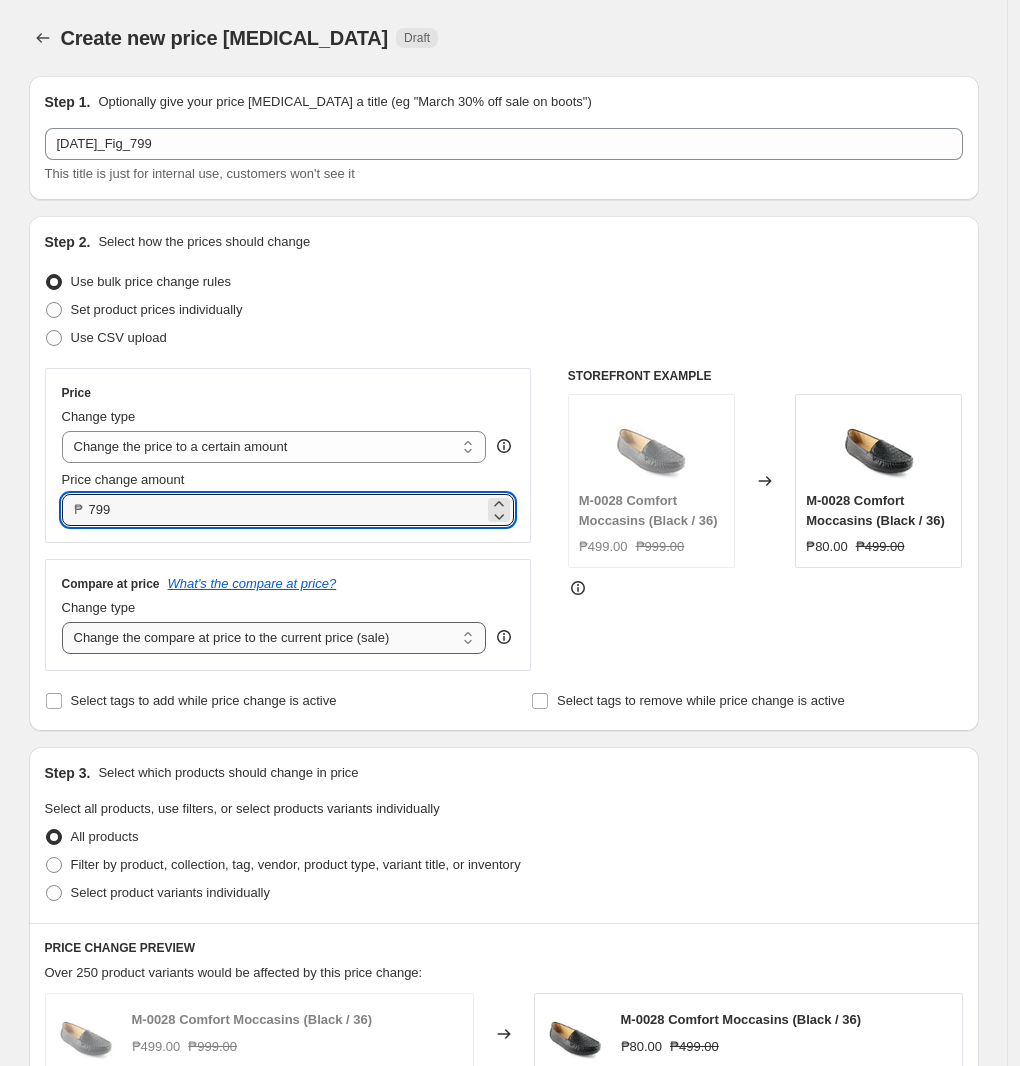 type on "799.00" 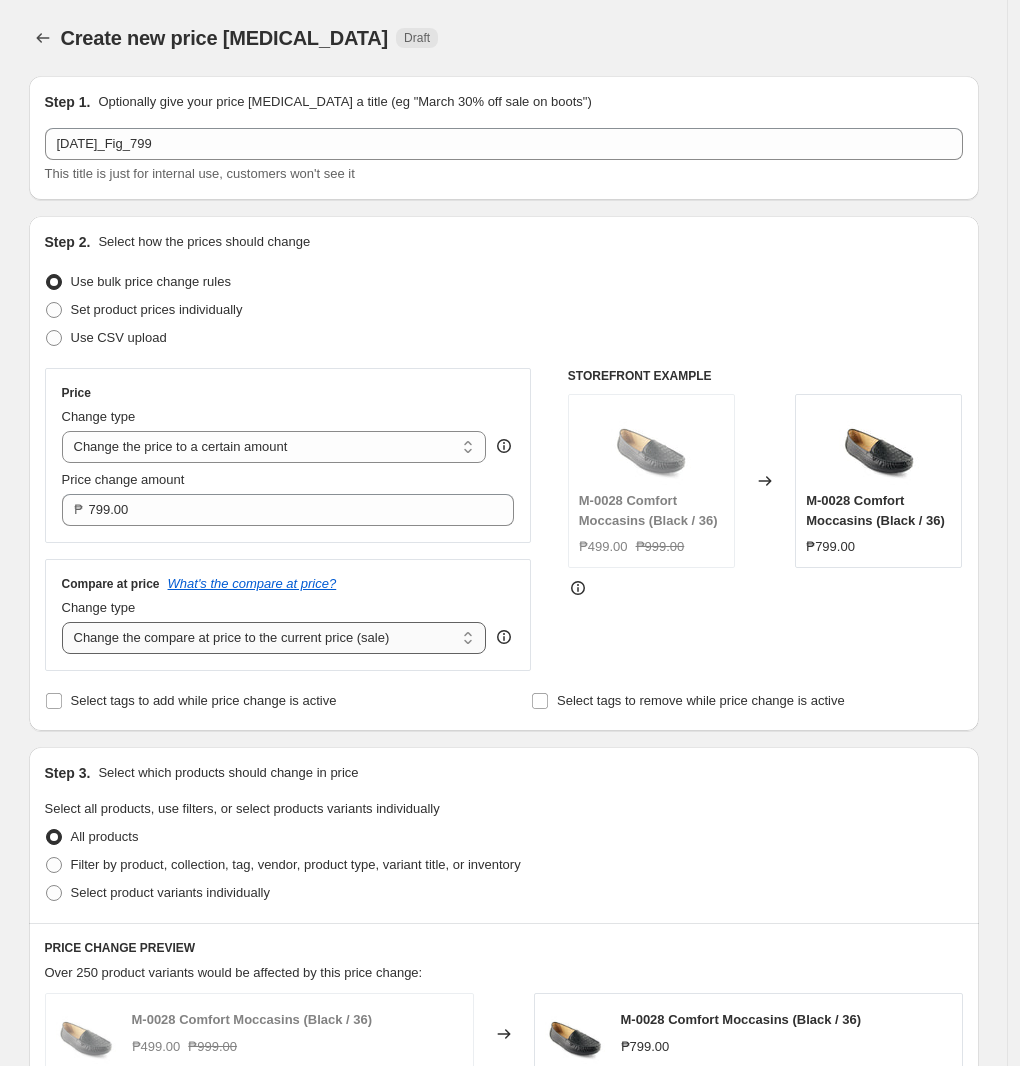 click on "Change the compare at price to the current price (sale) Change the compare at price to a certain amount Change the compare at price by a certain amount Change the compare at price by a certain percentage Change the compare at price by a certain amount relative to the actual price Change the compare at price by a certain percentage relative to the actual price Don't change the compare at price Remove the compare at price" at bounding box center (274, 638) 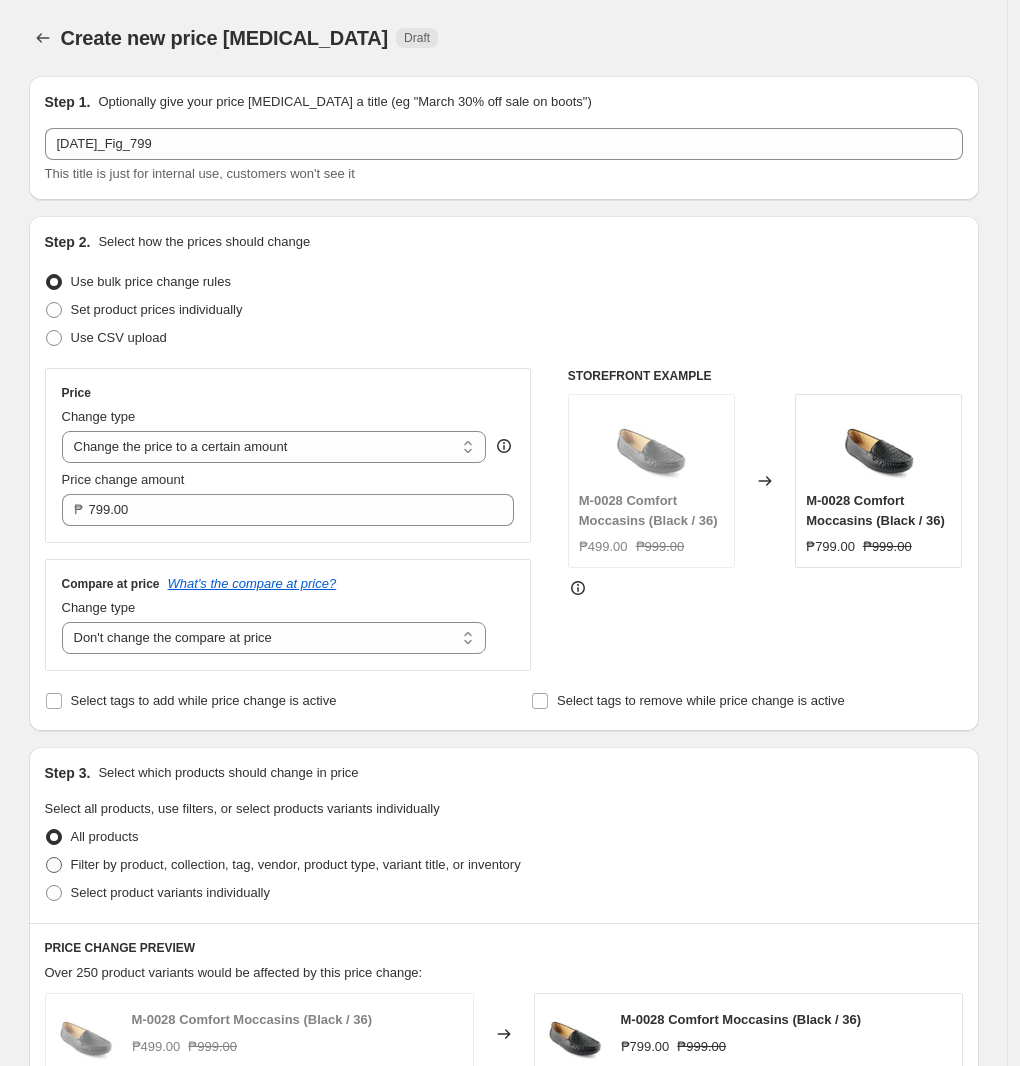 click on "Filter by product, collection, tag, vendor, product type, variant title, or inventory" at bounding box center [296, 864] 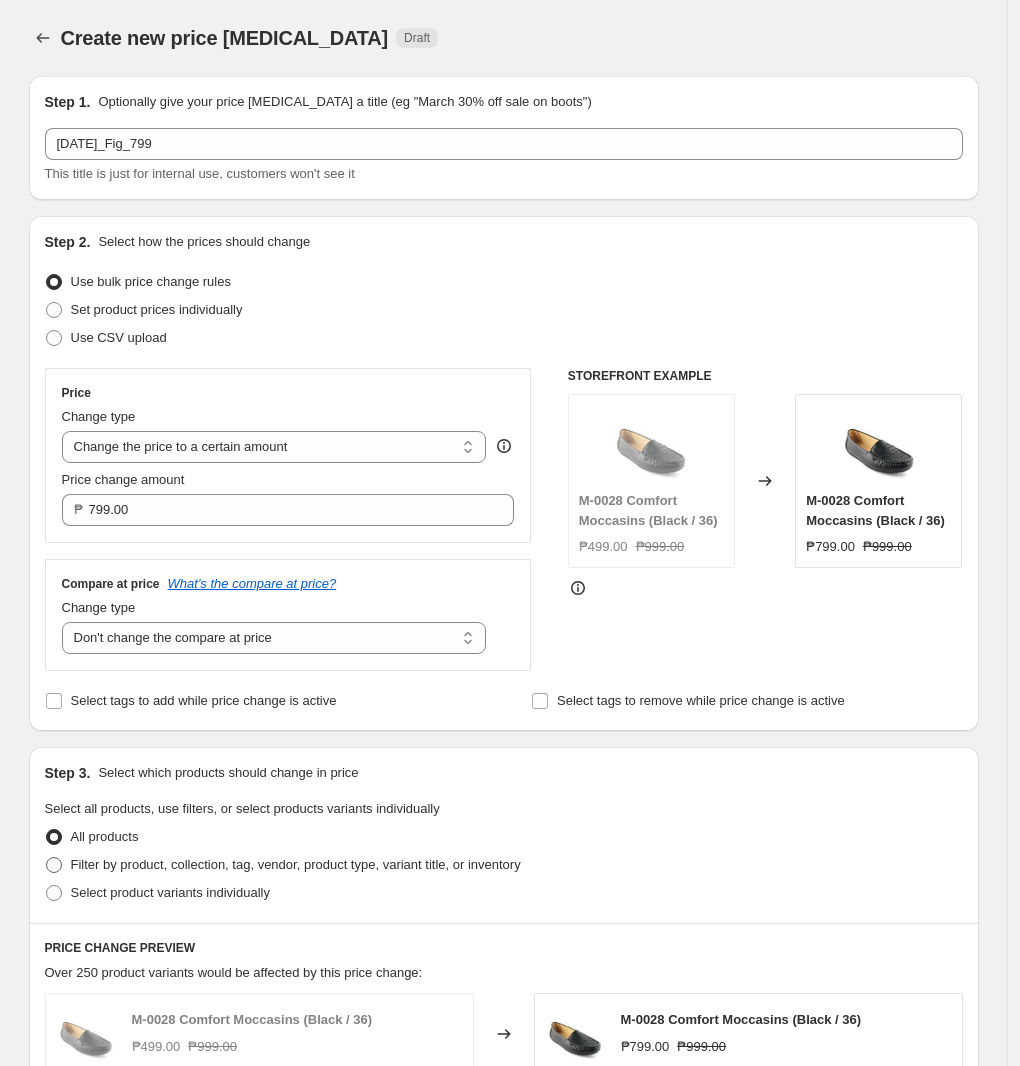radio on "true" 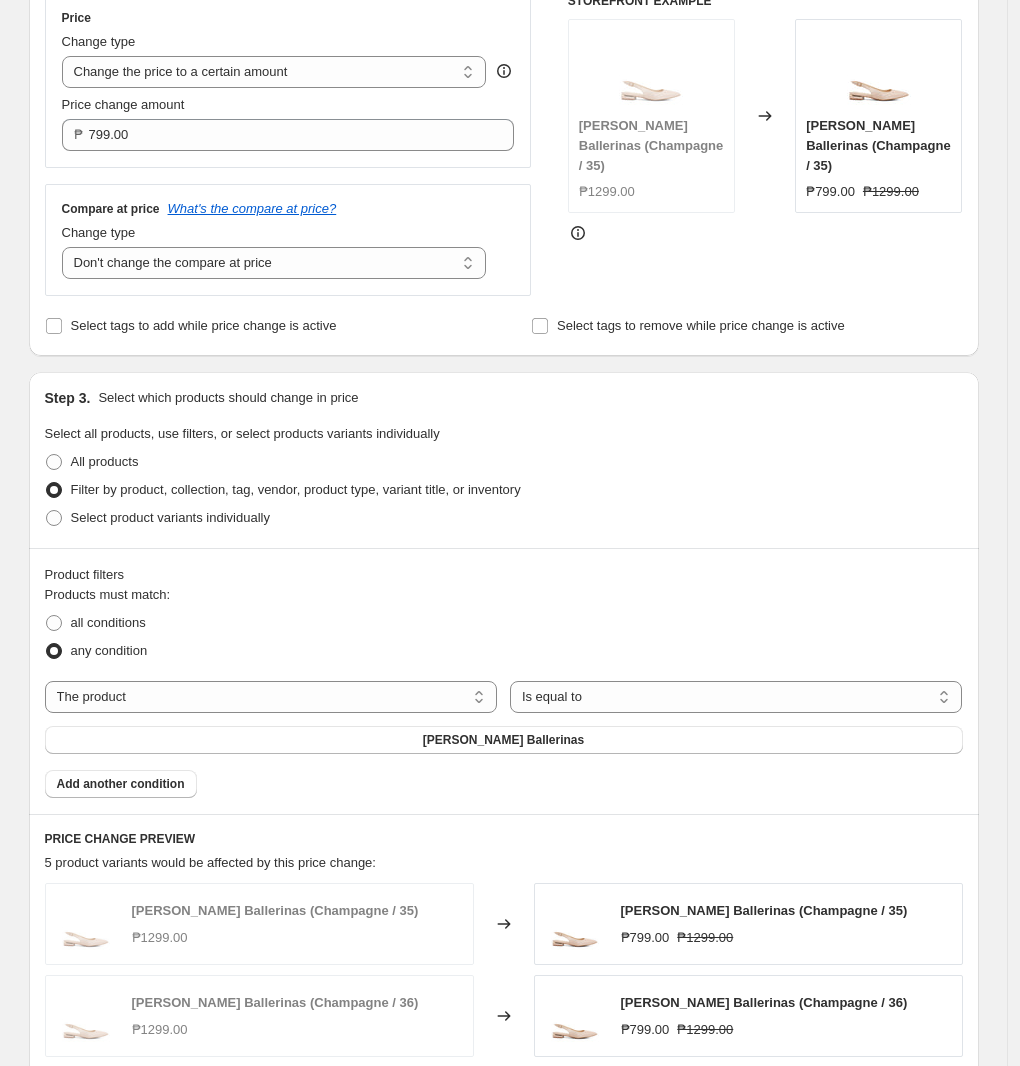 scroll, scrollTop: 500, scrollLeft: 0, axis: vertical 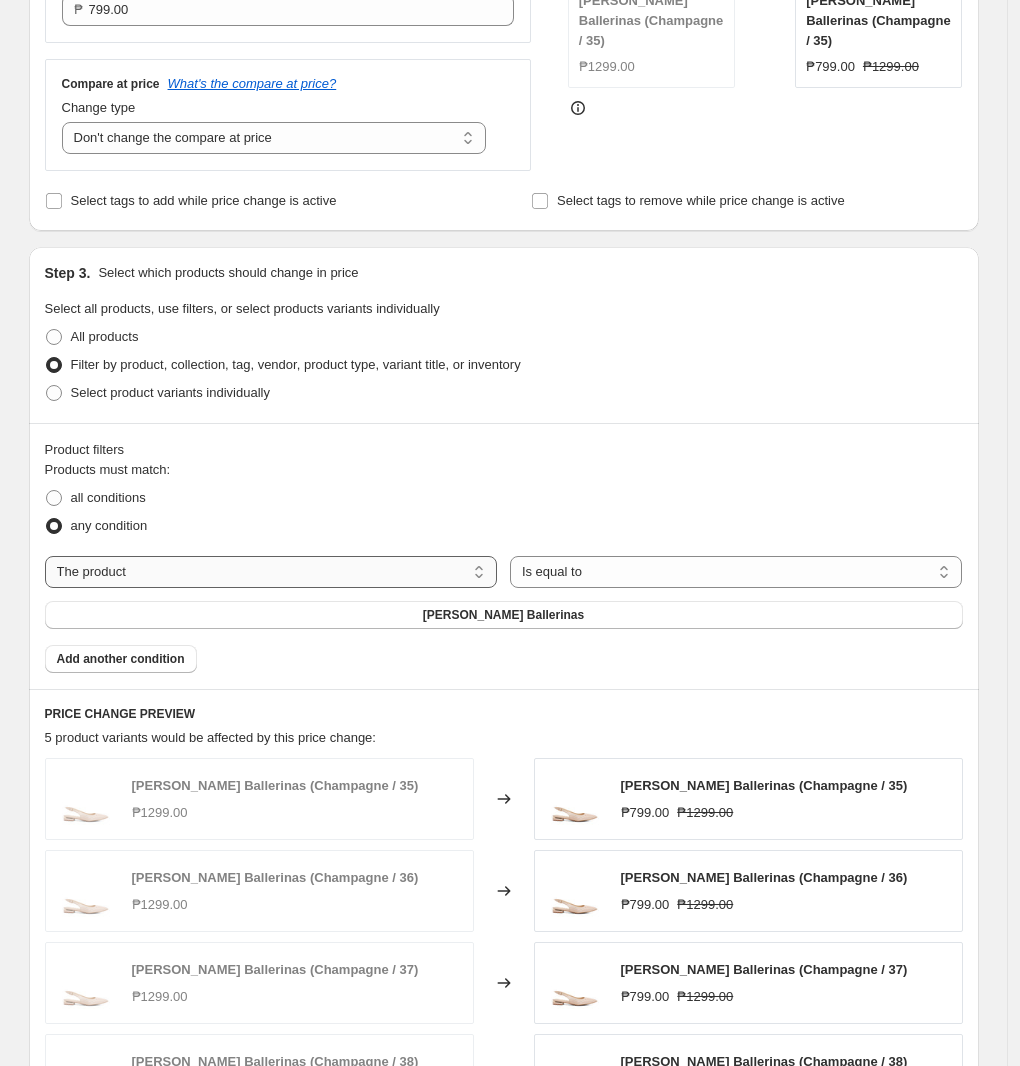 click on "The product The product's collection The product's tag The product's vendor The product's type The product's status The variant's title Inventory quantity" at bounding box center [271, 572] 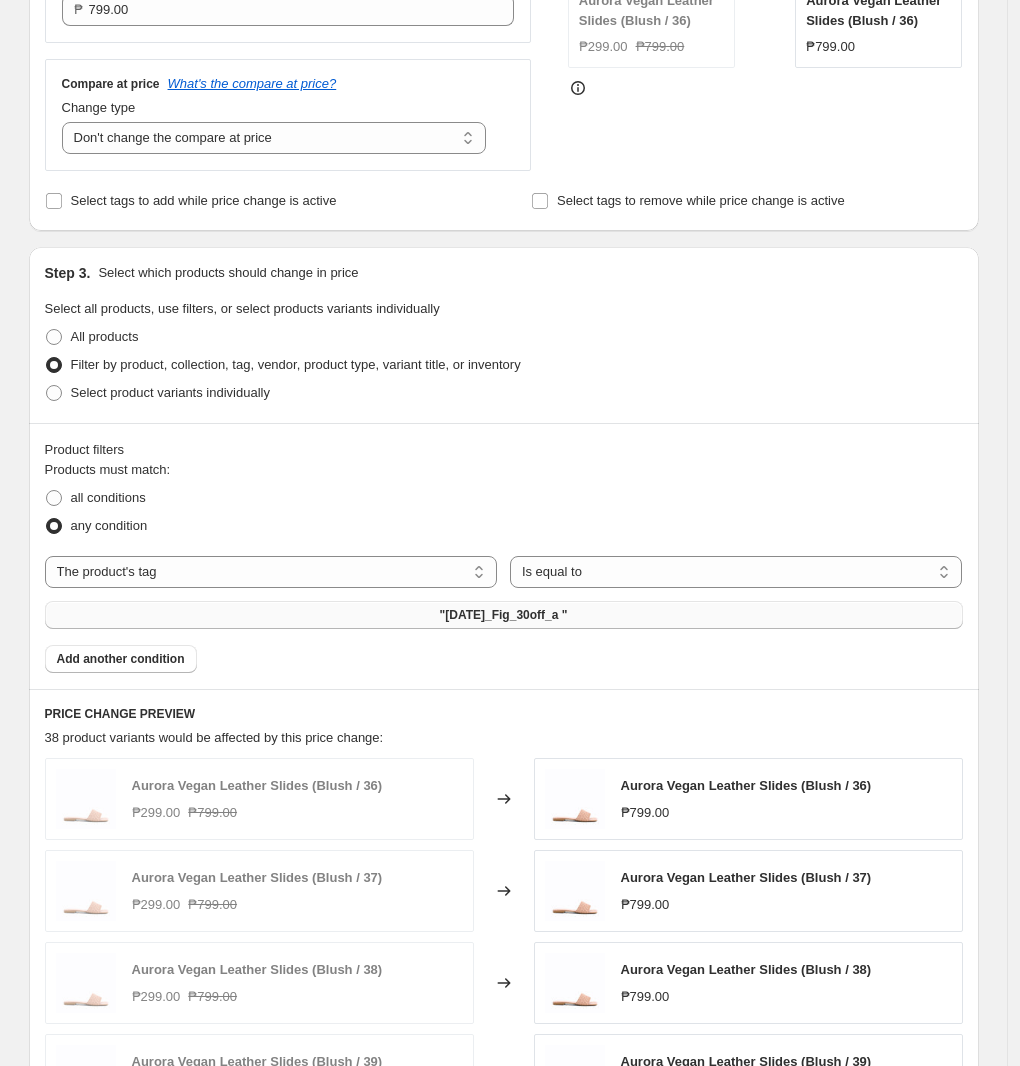 click on ""[DATE]_Fig_30off_a "" at bounding box center (504, 615) 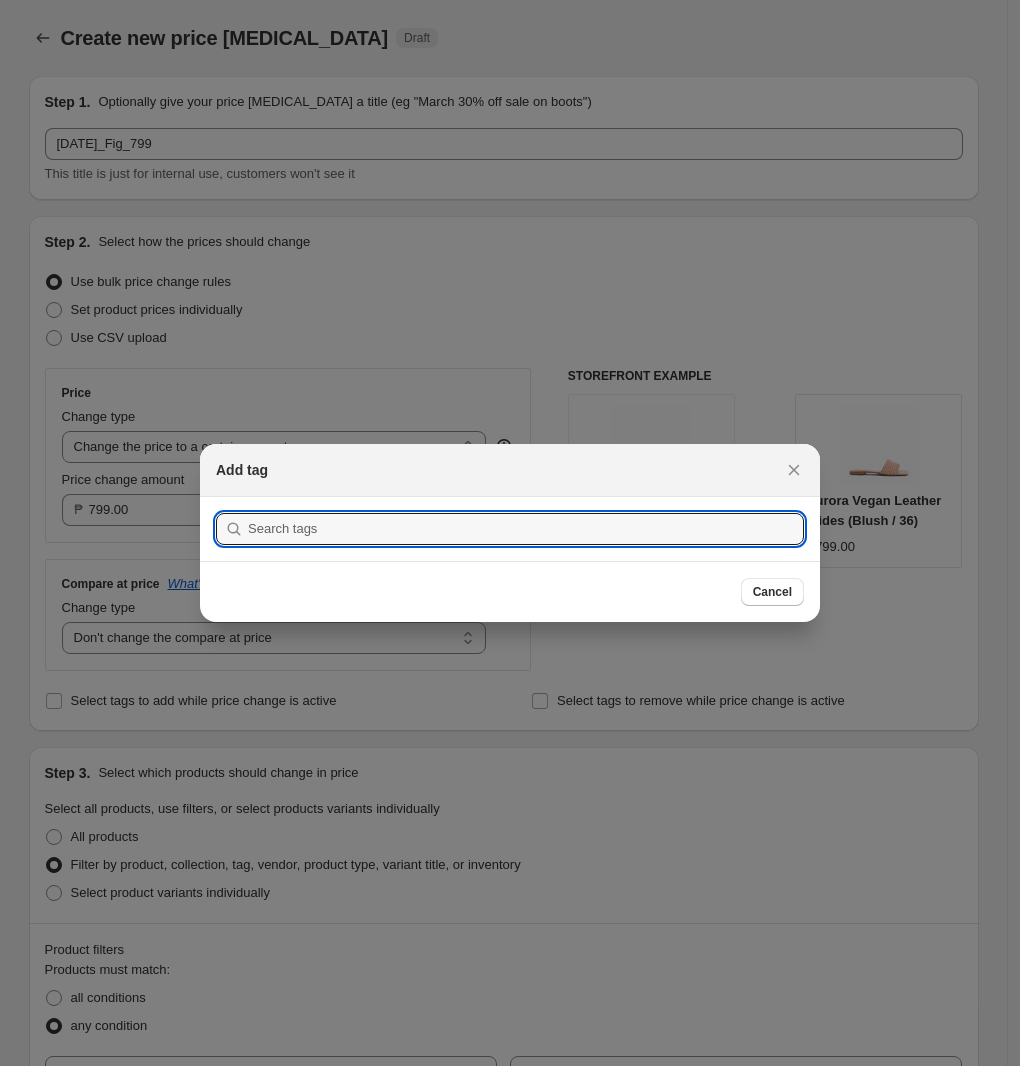 scroll, scrollTop: 0, scrollLeft: 0, axis: both 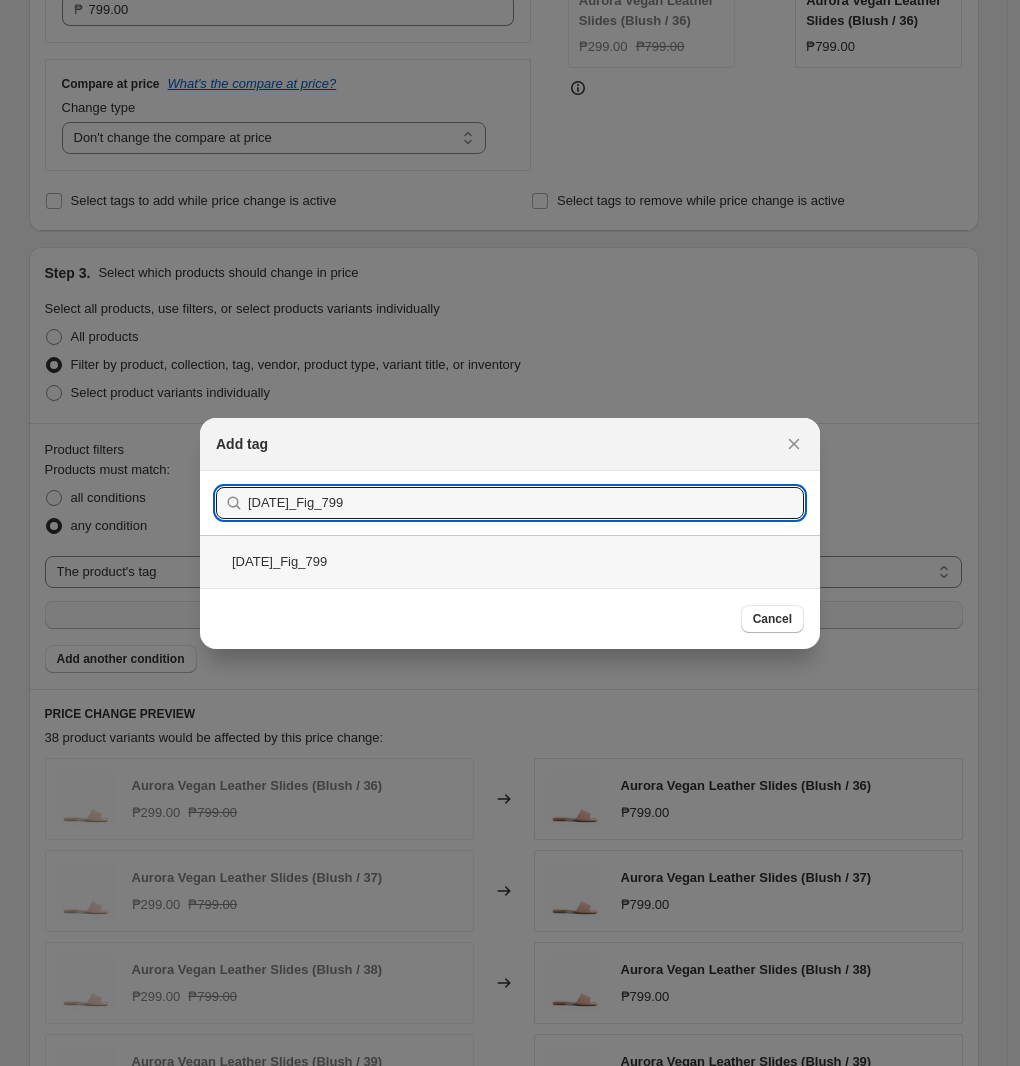 type on "[DATE]_Fig_799" 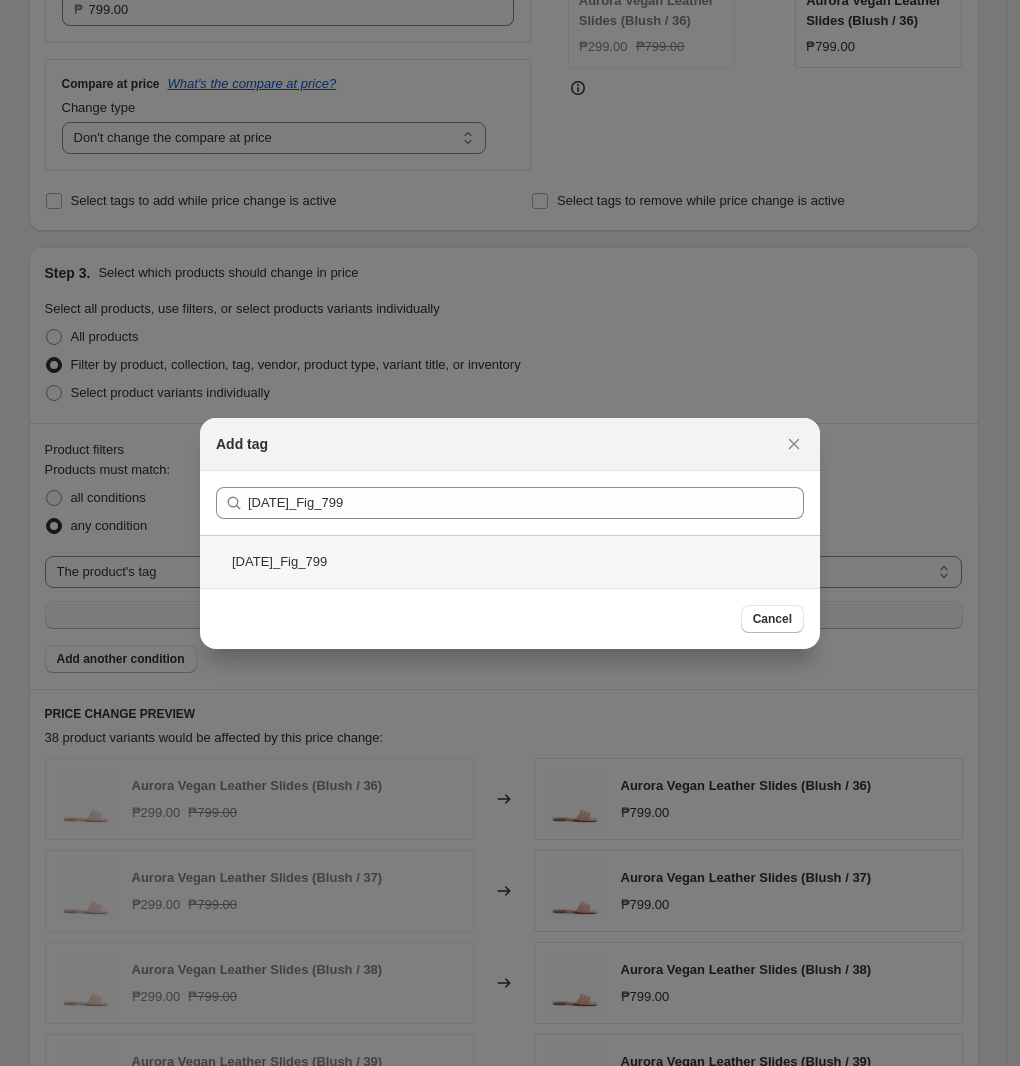 click on "[DATE]_Fig_799" at bounding box center [510, 561] 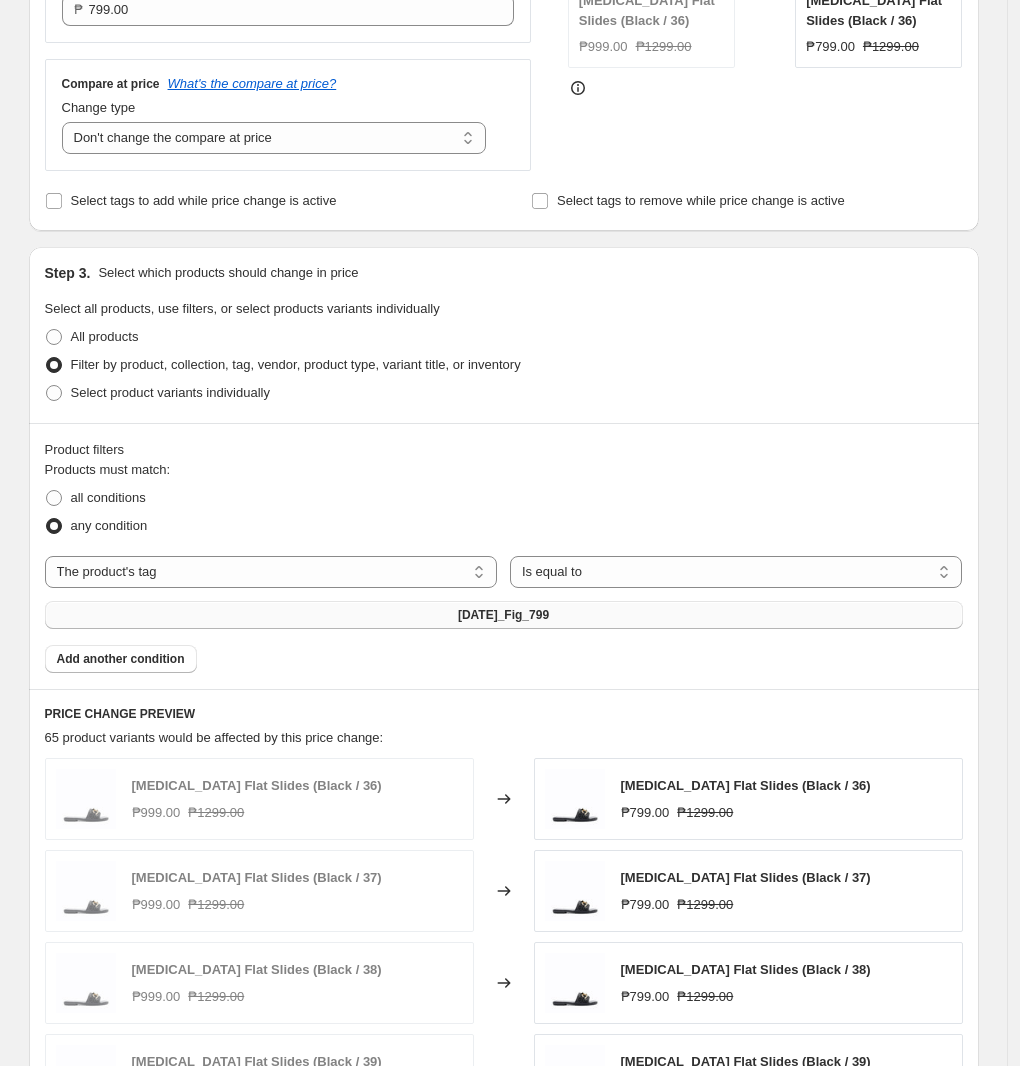 scroll, scrollTop: 875, scrollLeft: 0, axis: vertical 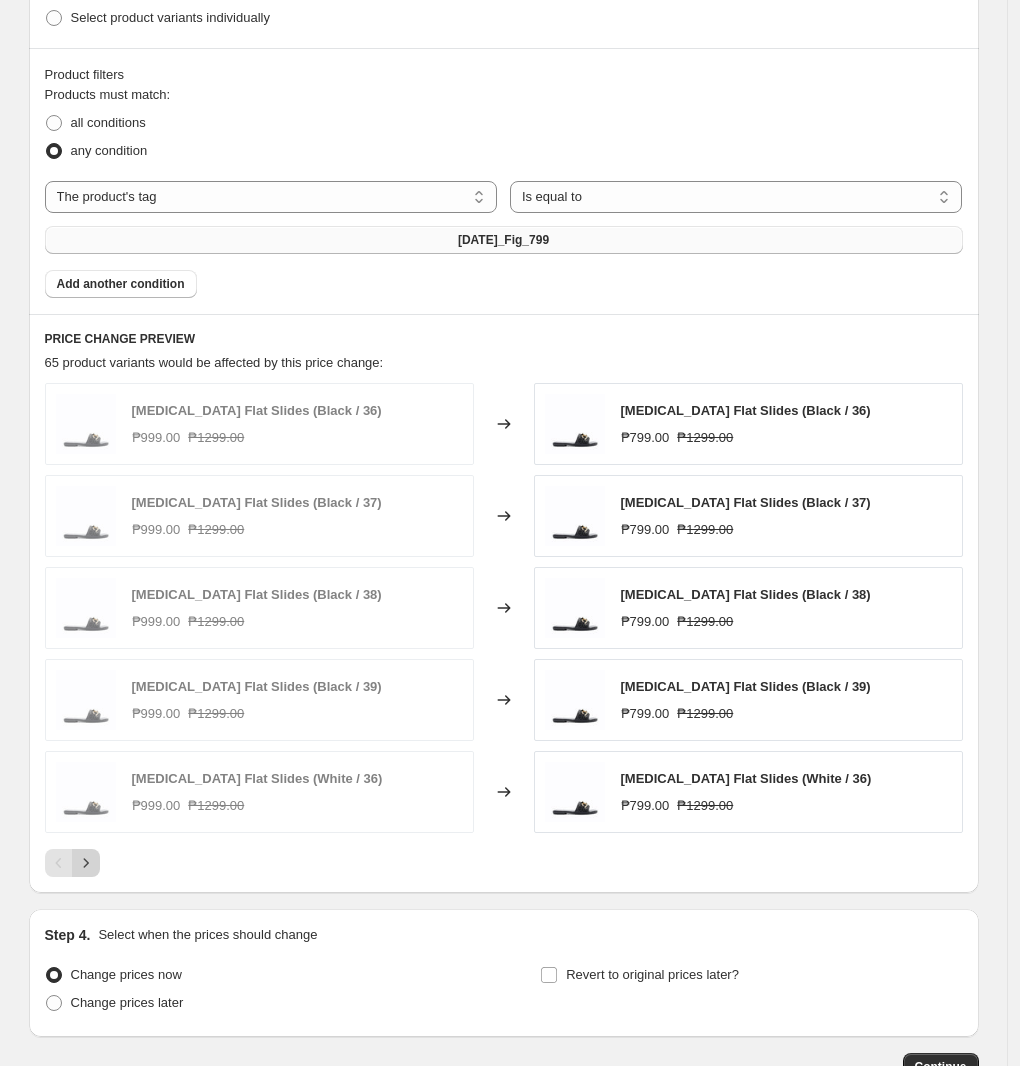 click 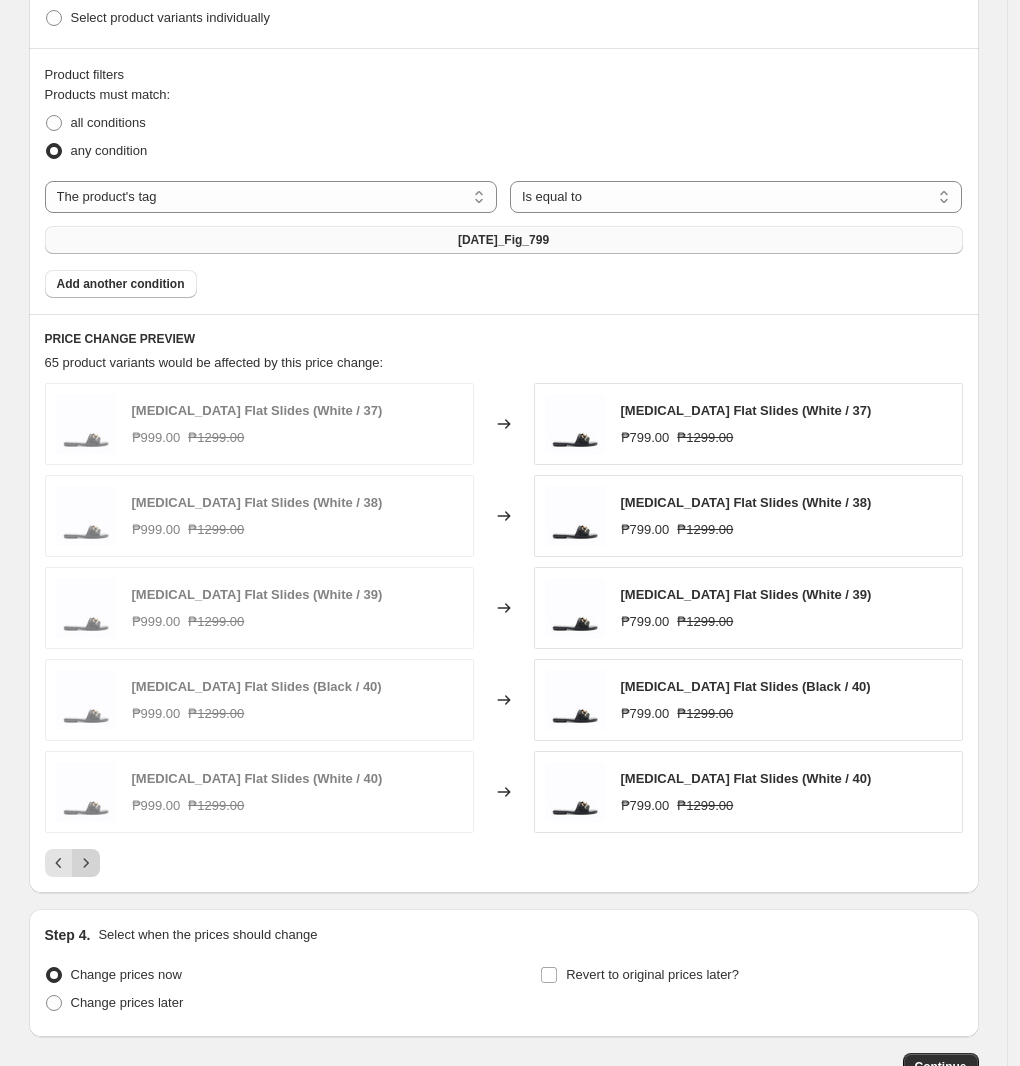 click 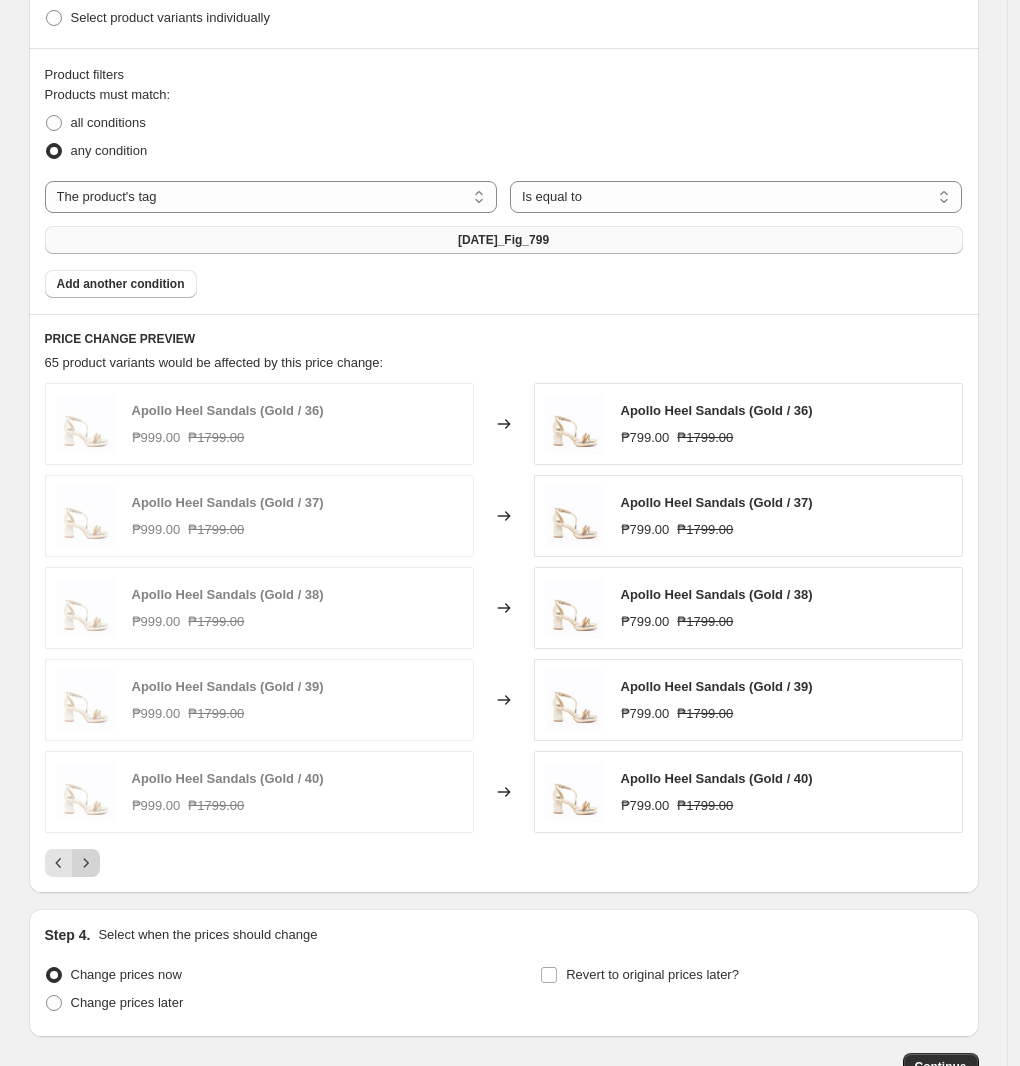 click 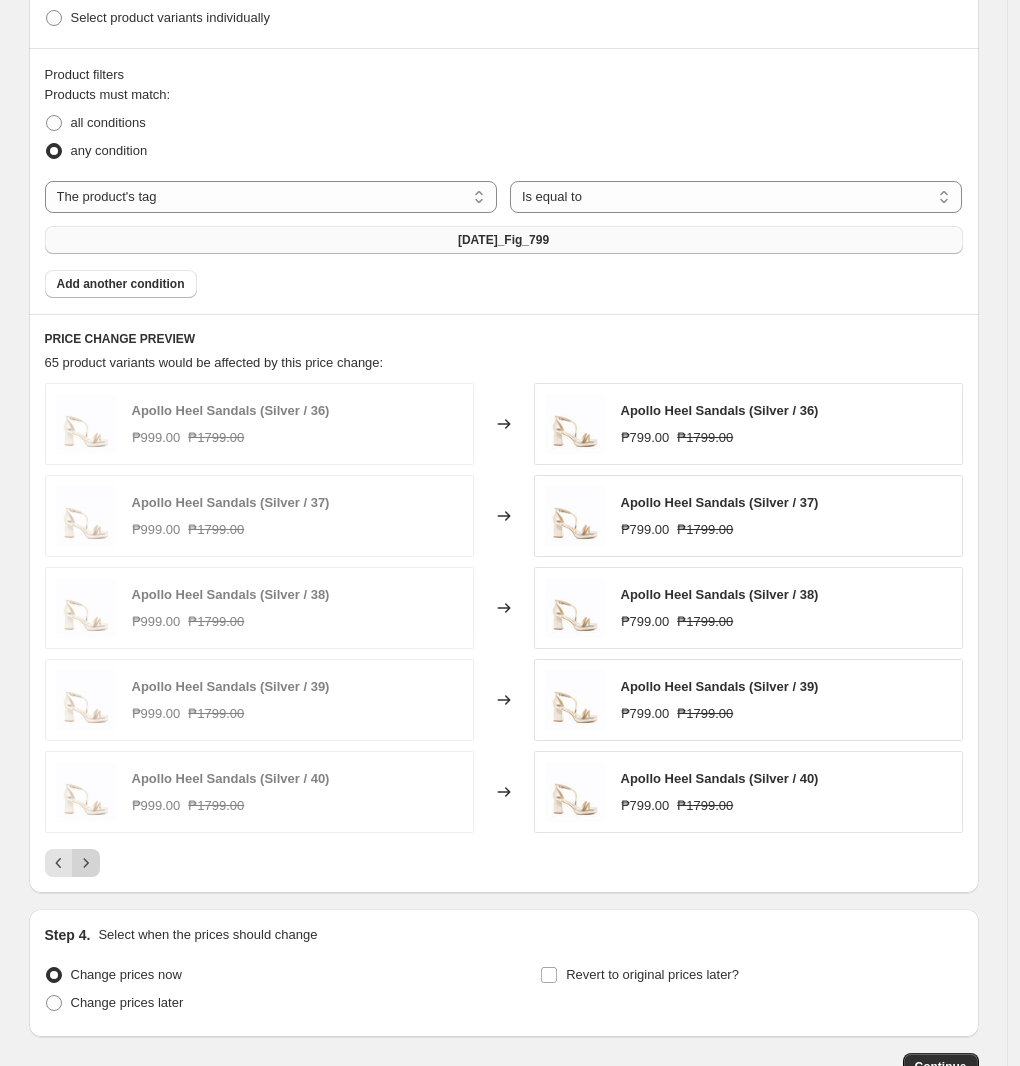 click 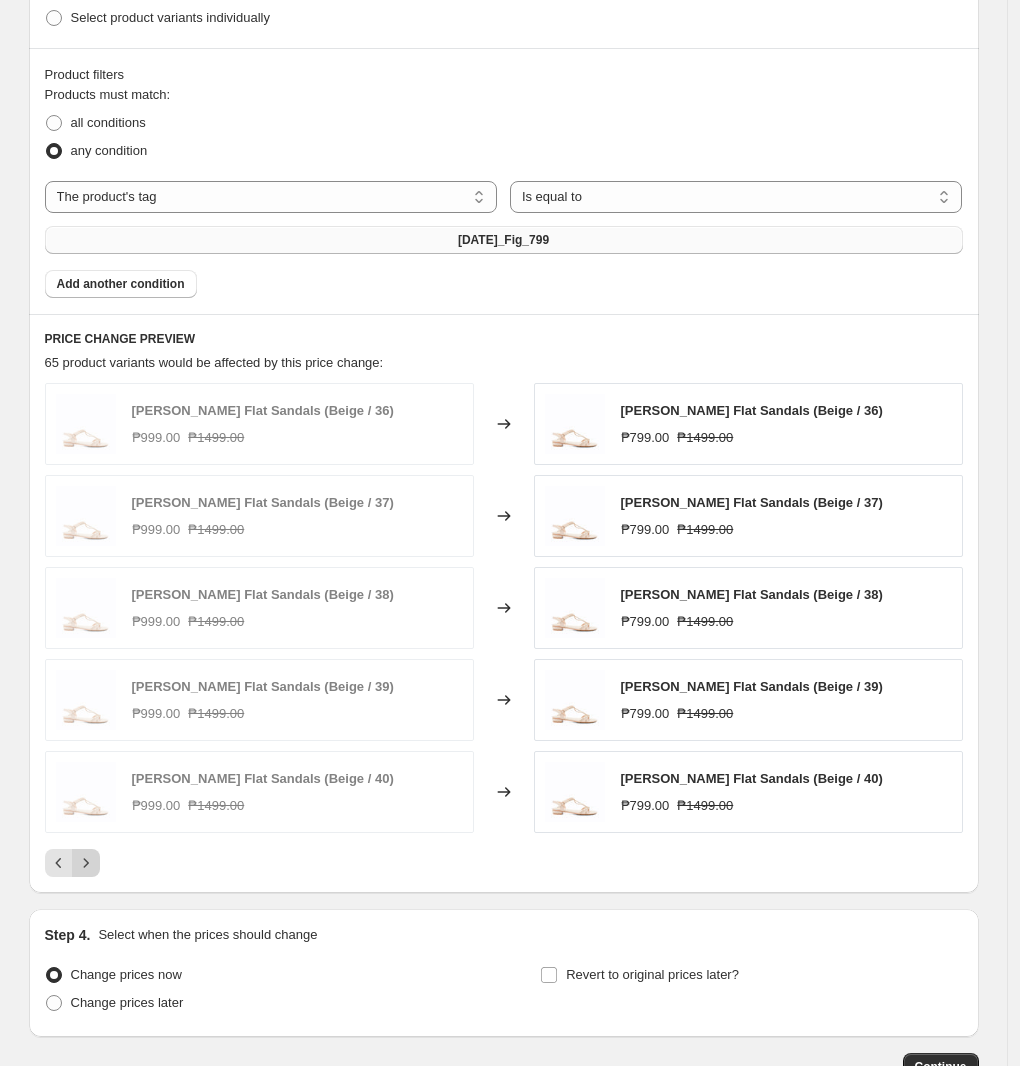 click 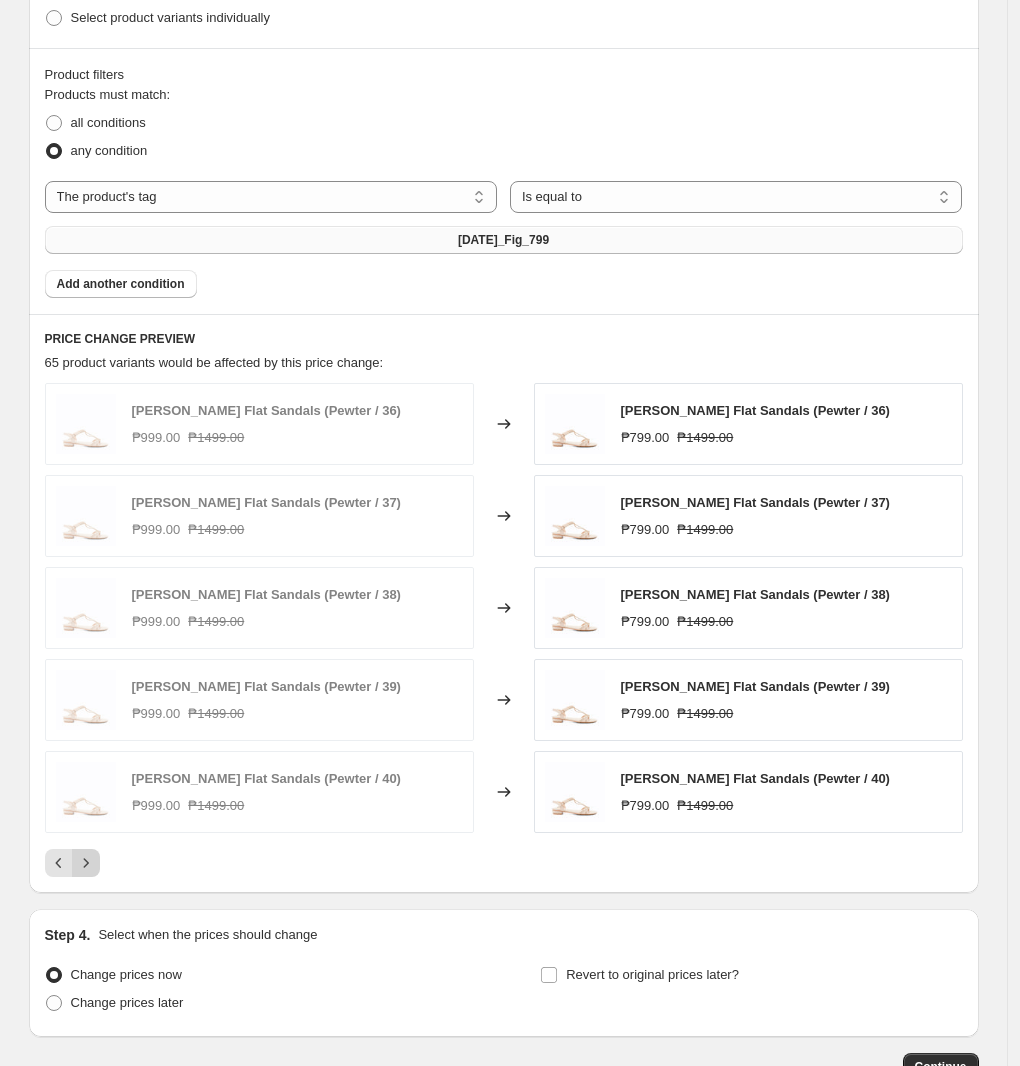 click 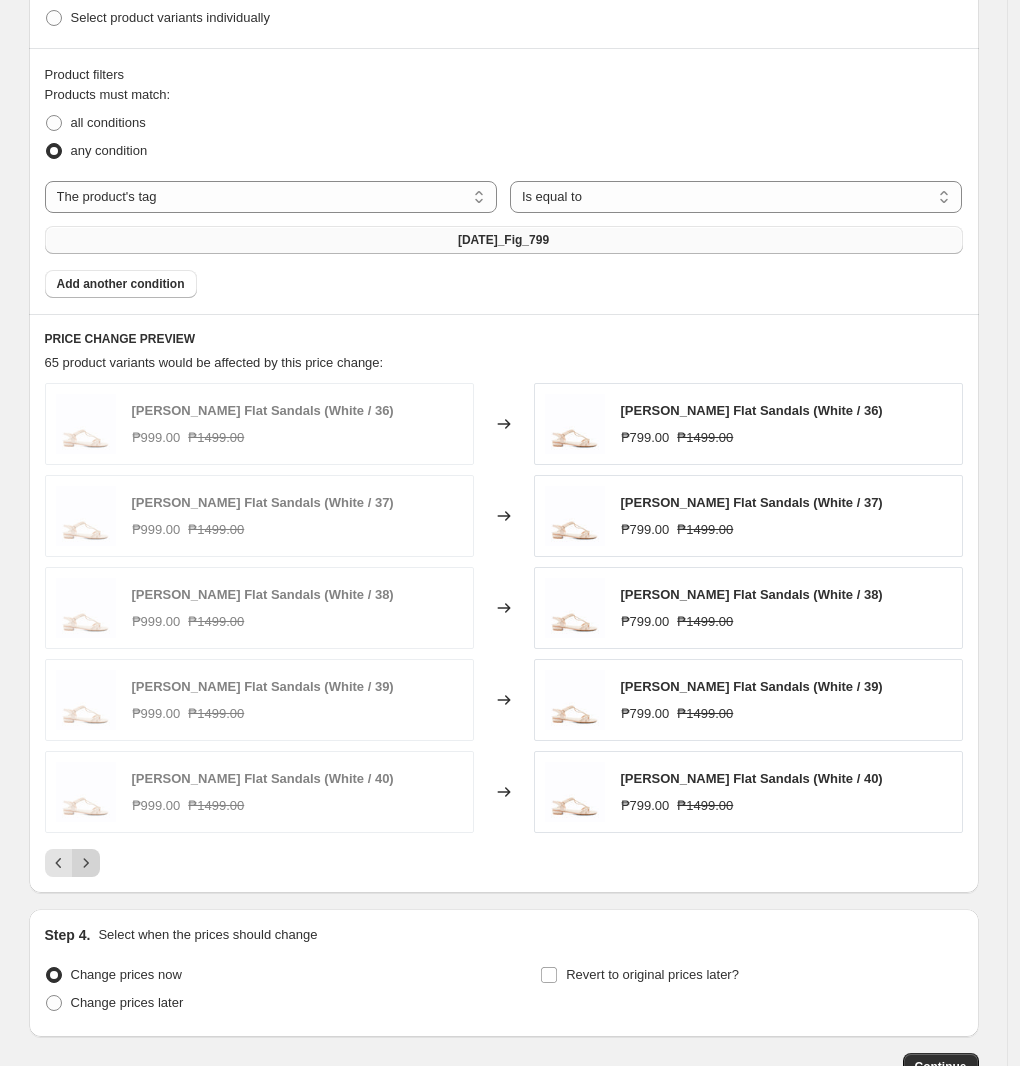 click 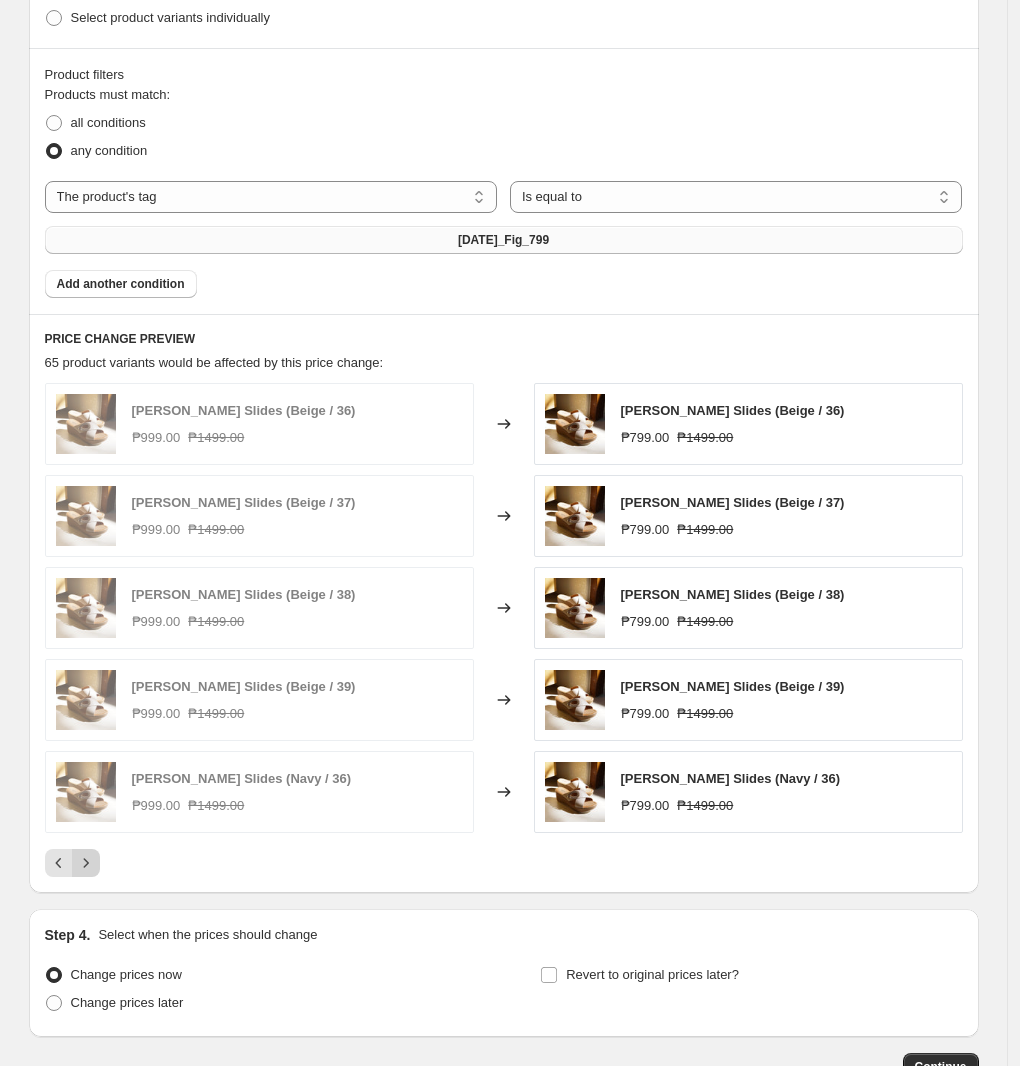 click 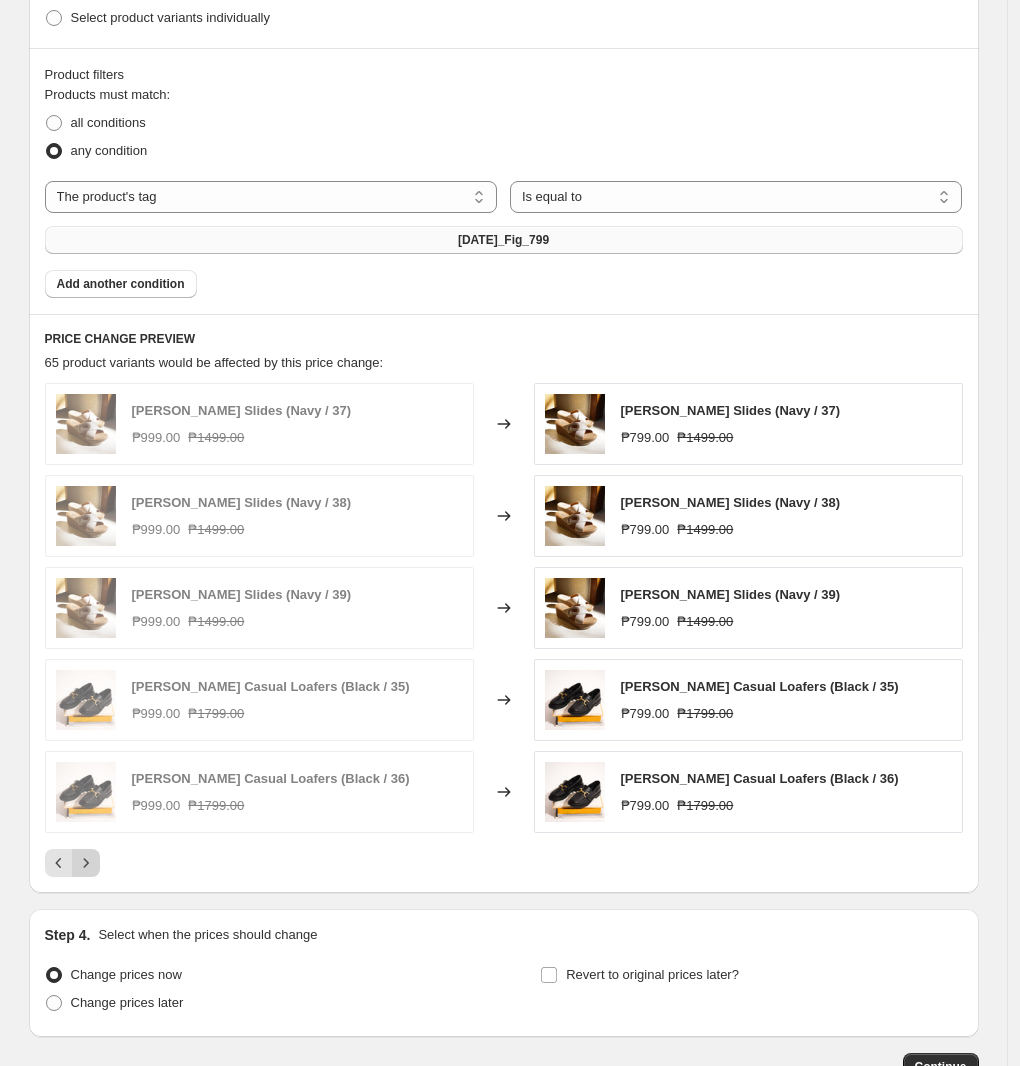 click 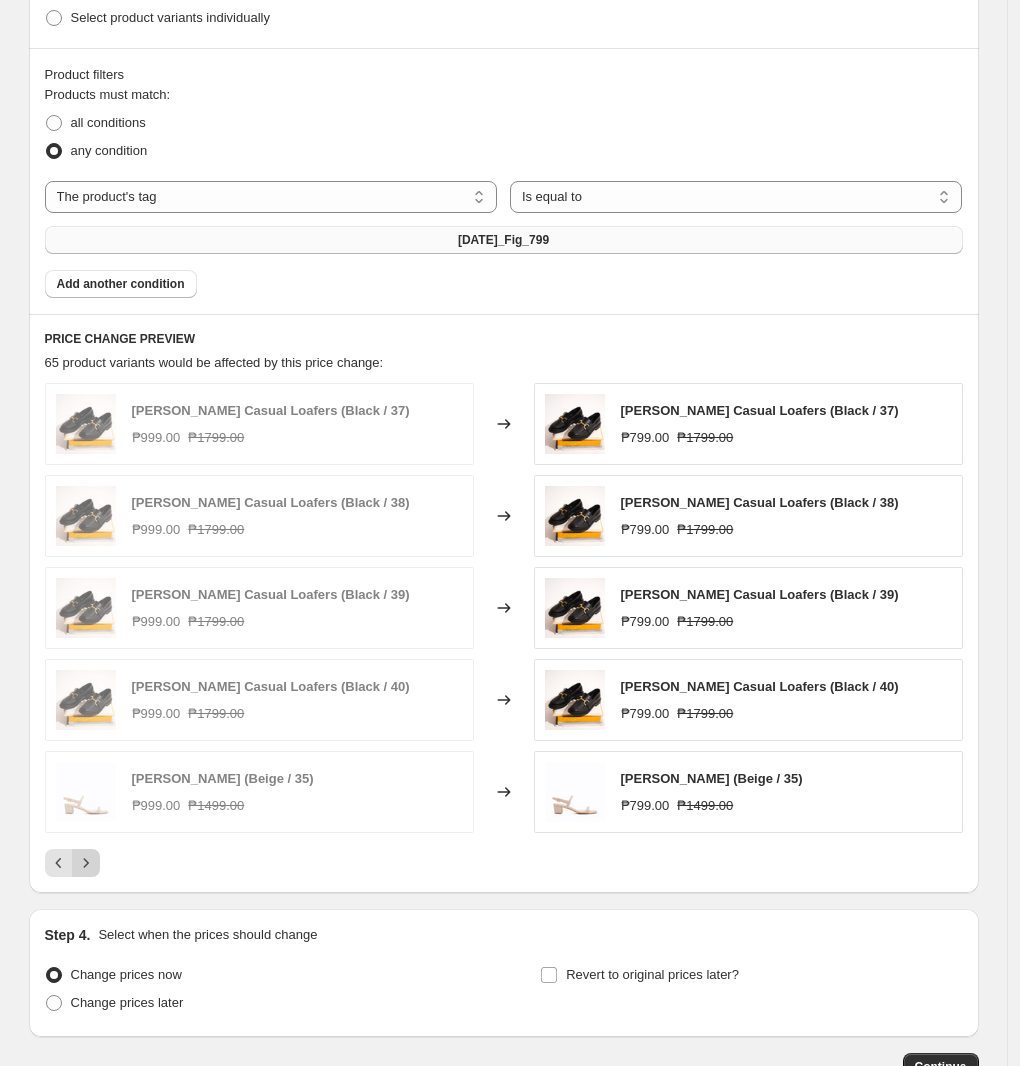 click 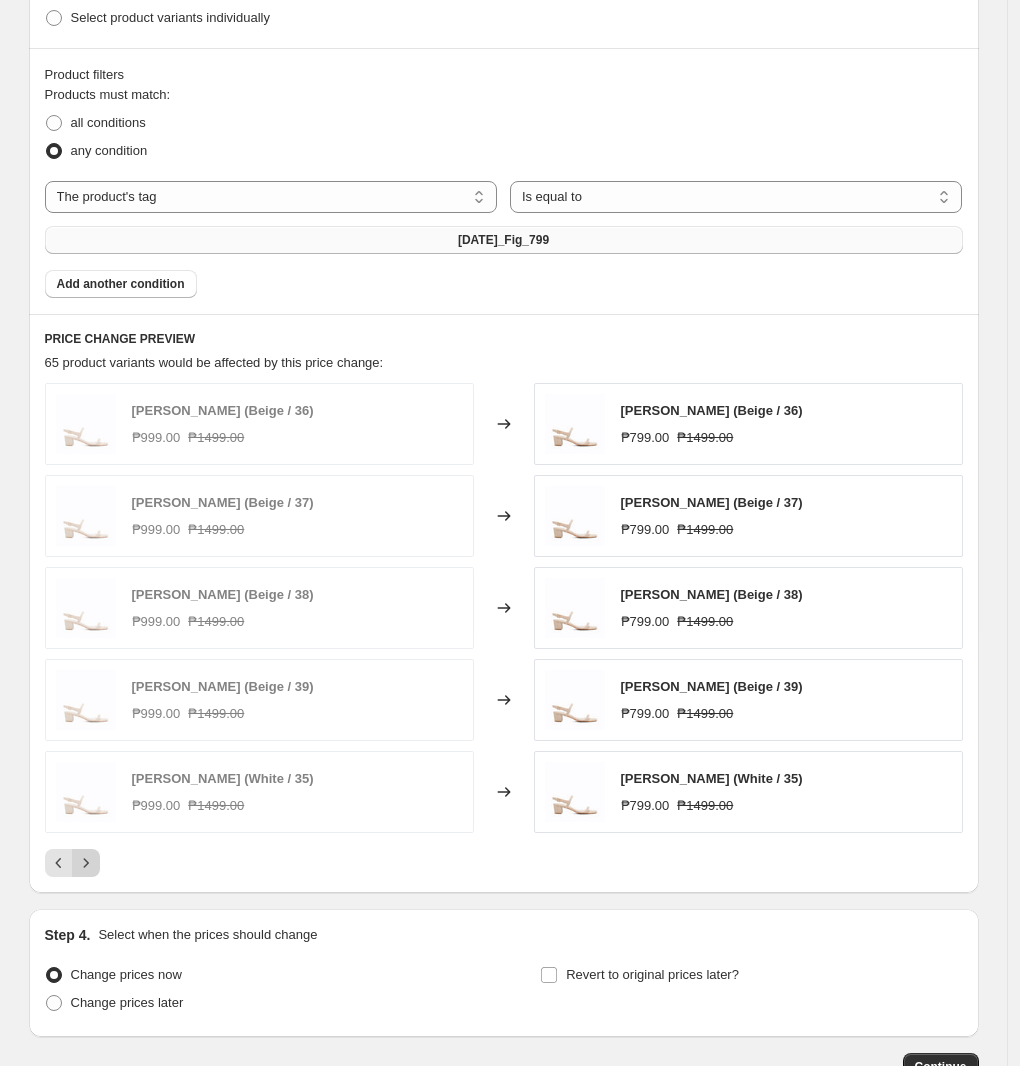 click 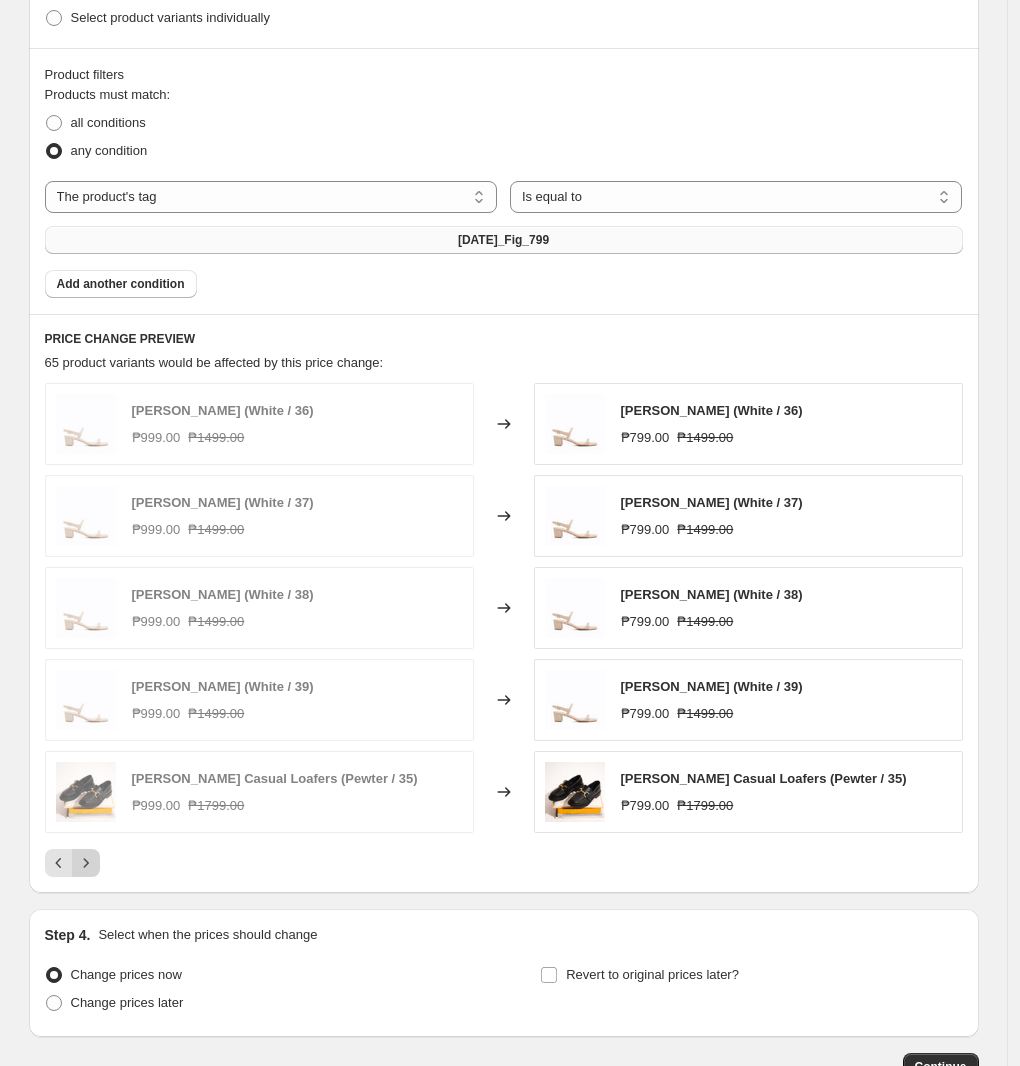 click 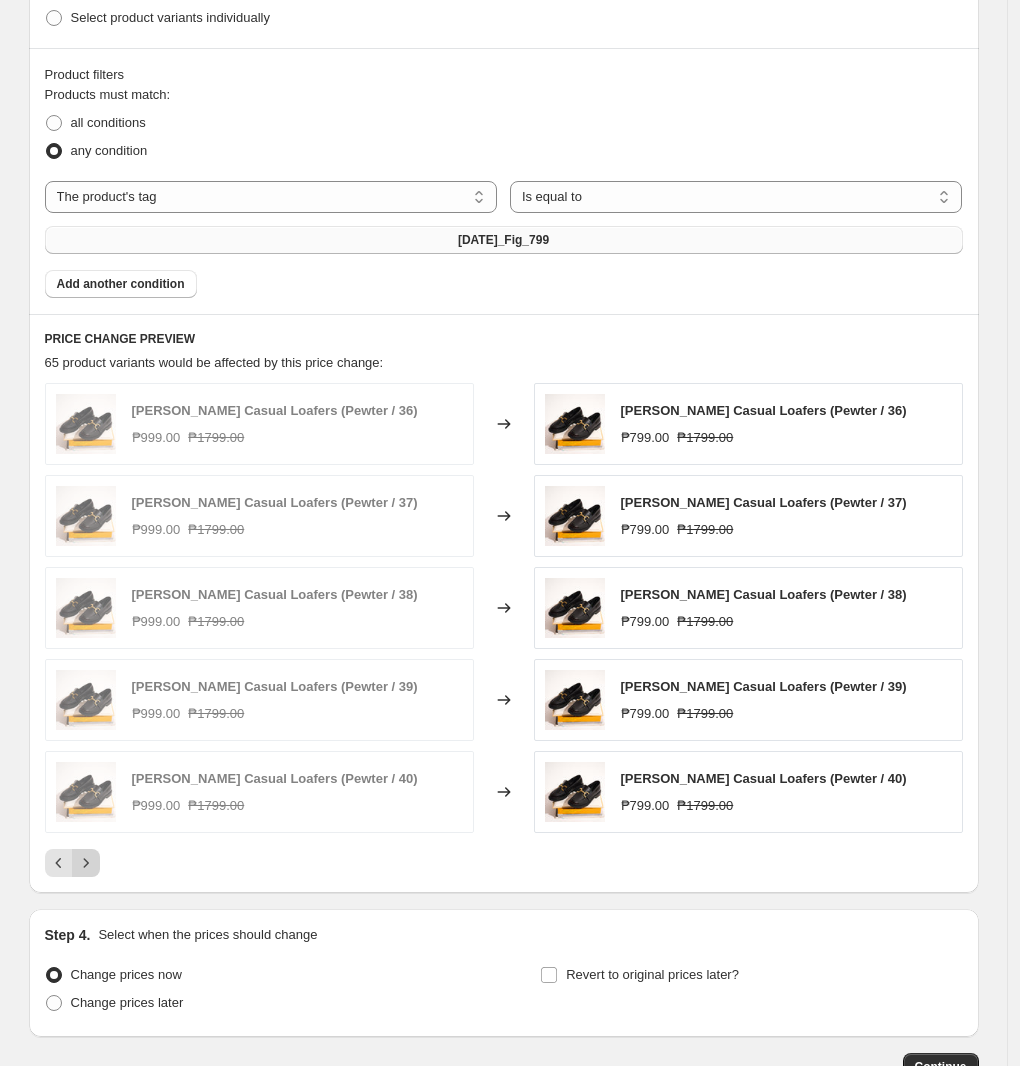 click at bounding box center (86, 863) 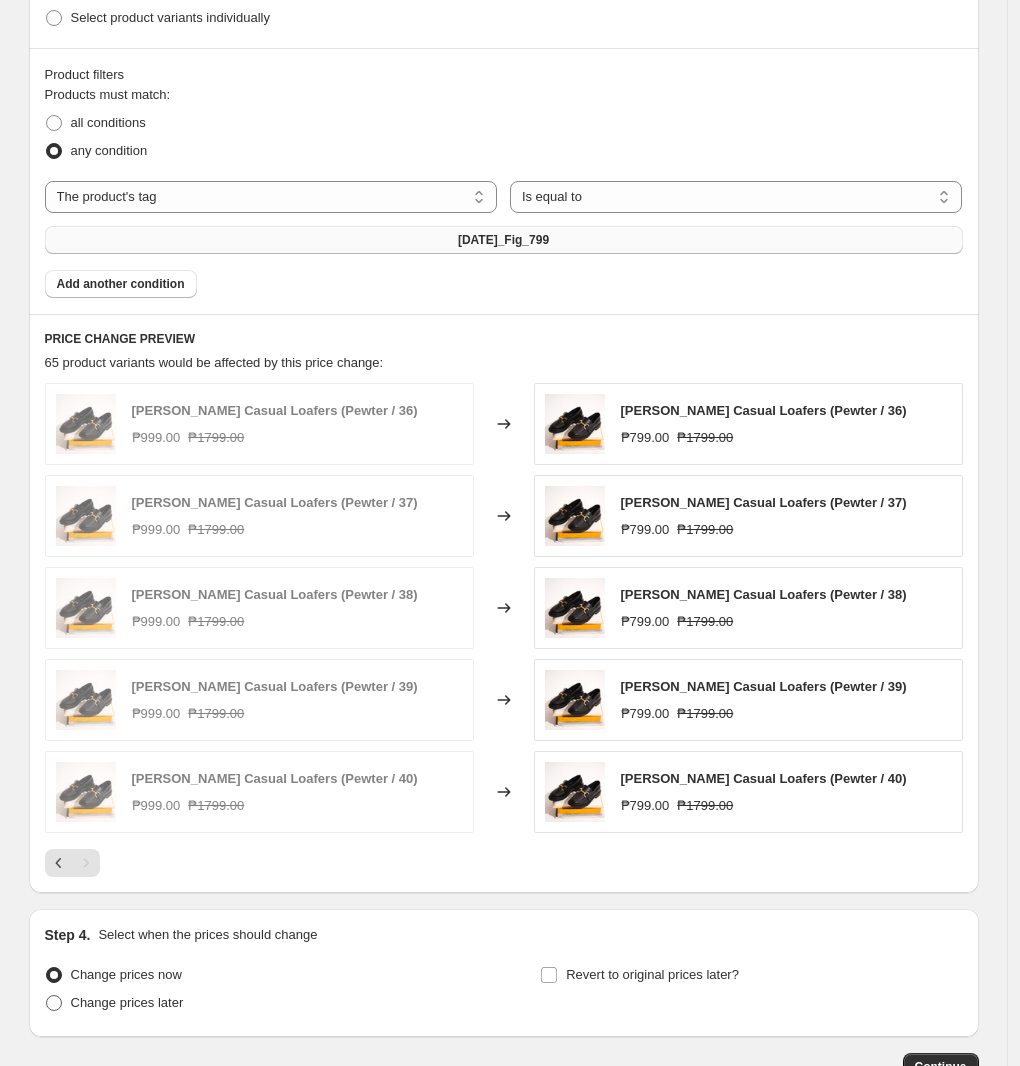 click on "Change prices later" at bounding box center (127, 1002) 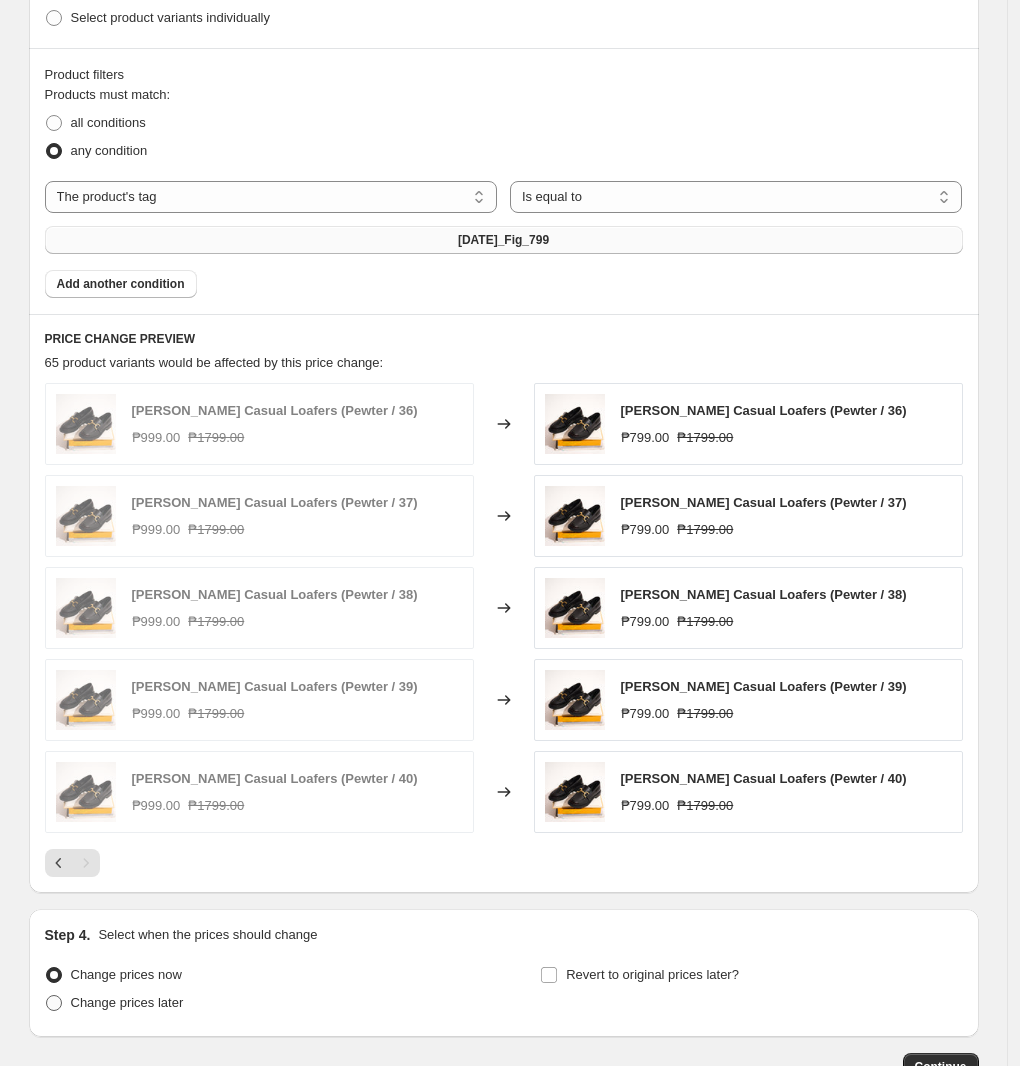 radio on "true" 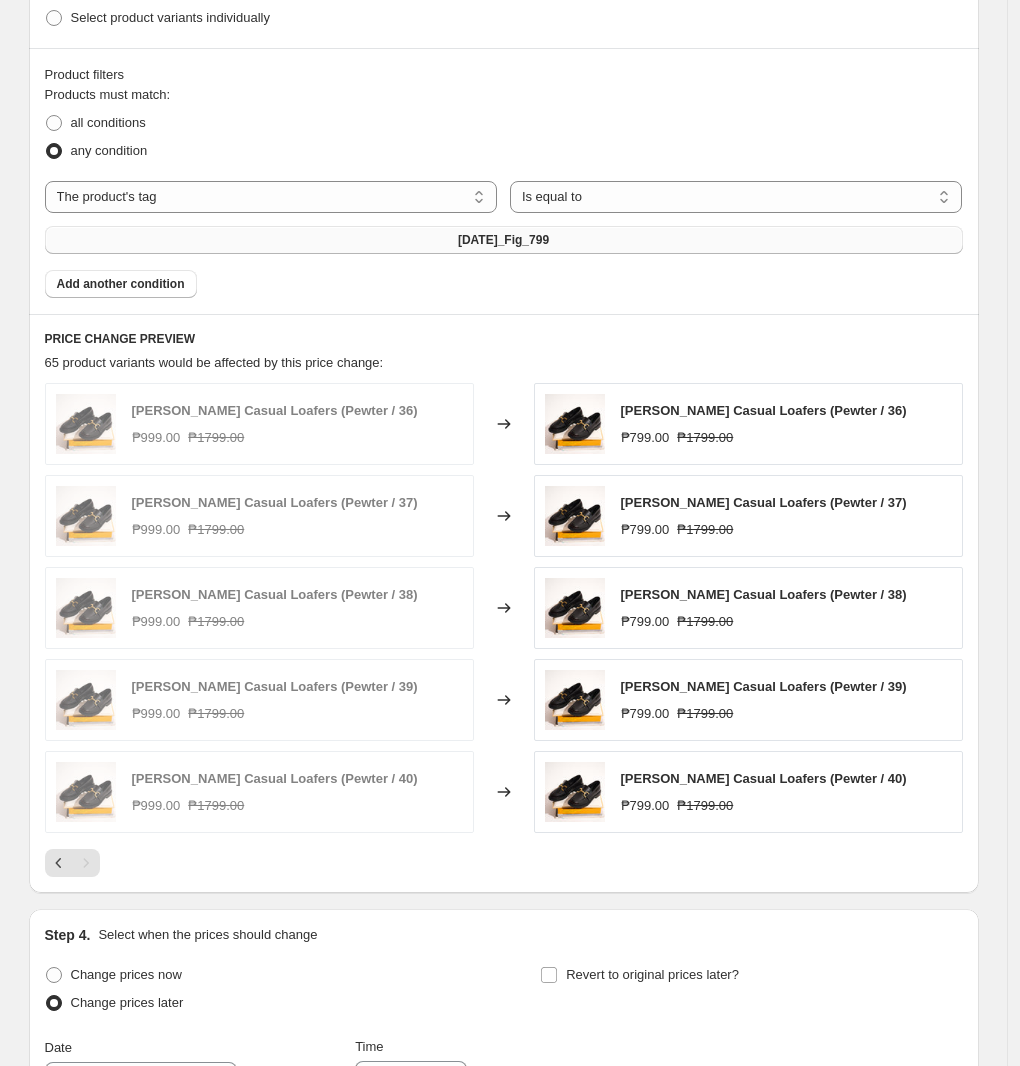 scroll, scrollTop: 1318, scrollLeft: 0, axis: vertical 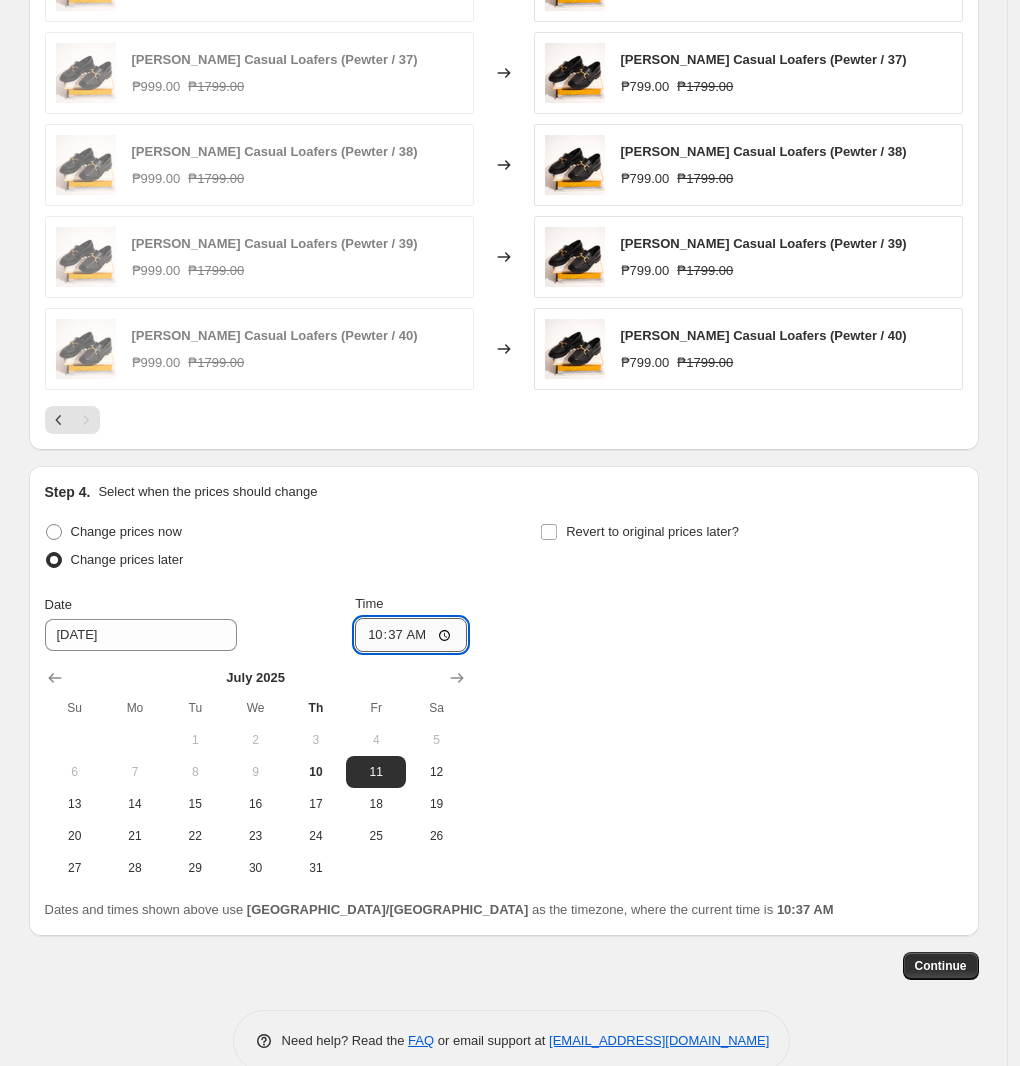 click on "10:37" at bounding box center [411, 635] 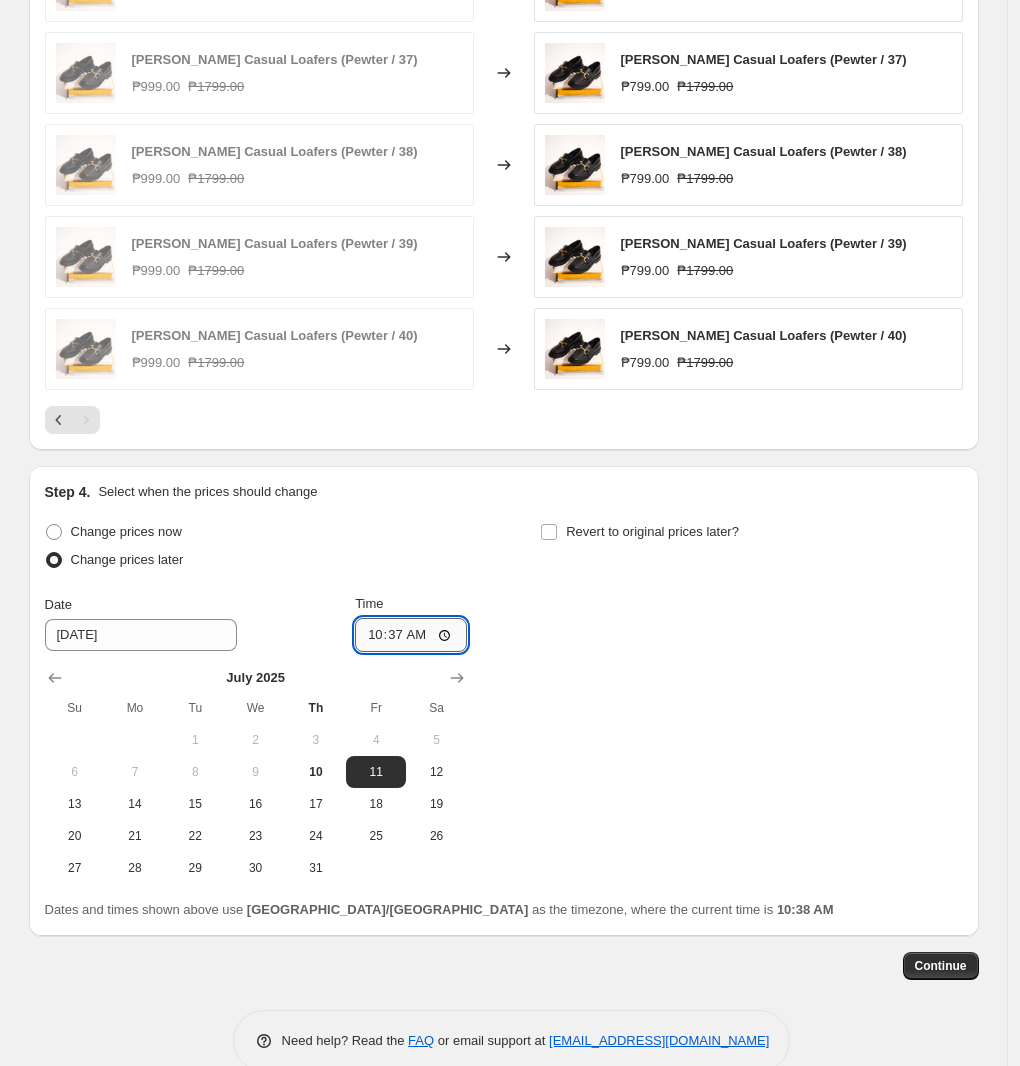 click on "10:37" at bounding box center (411, 635) 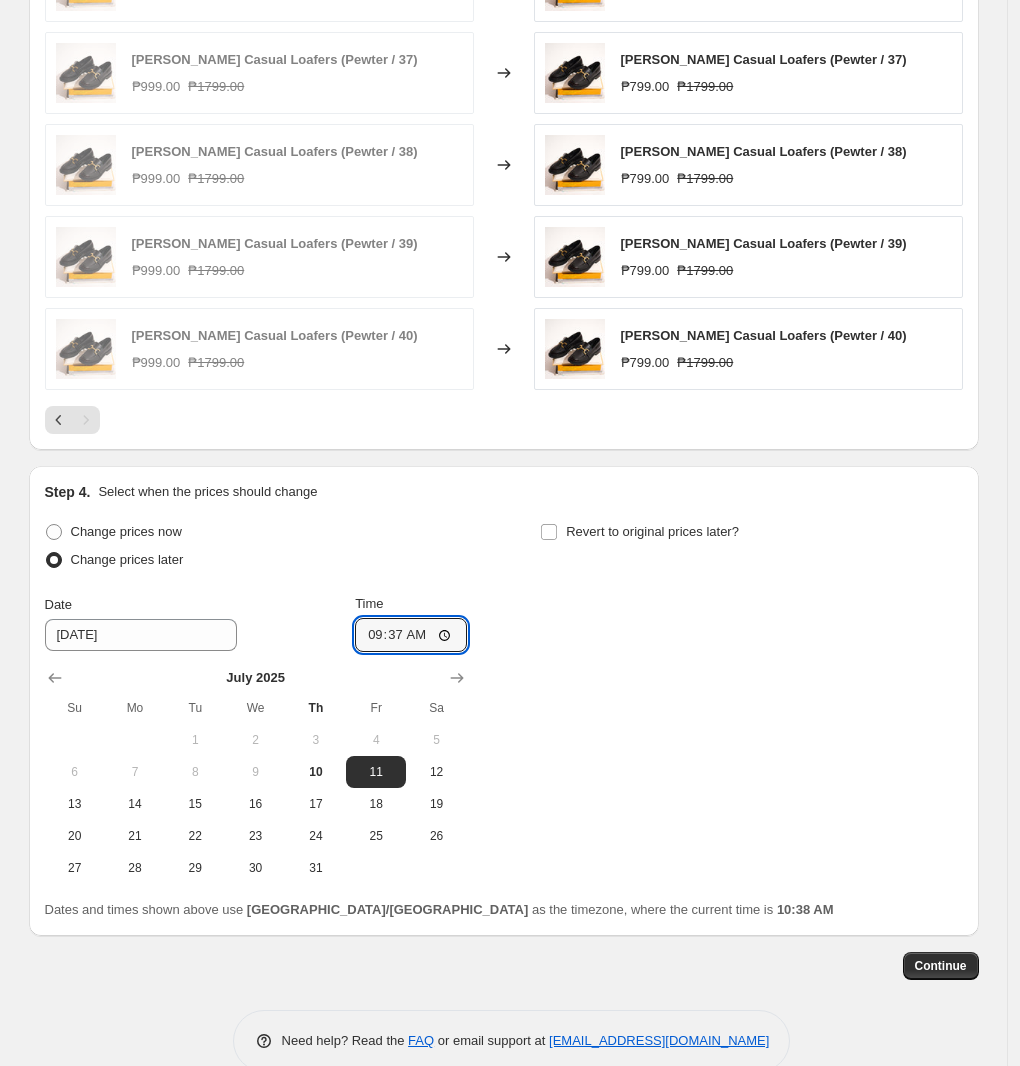 type on "09:00" 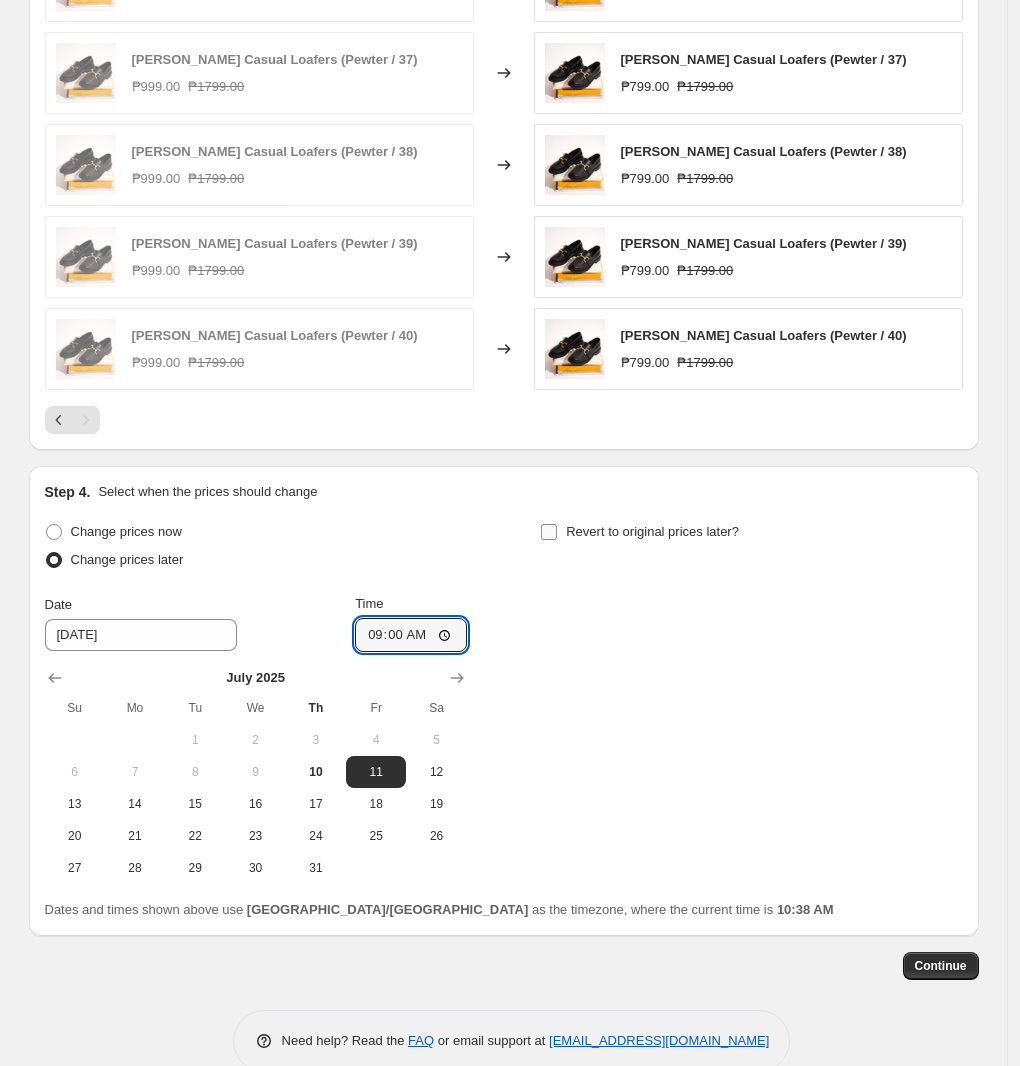 click on "Revert to original prices later?" at bounding box center (652, 531) 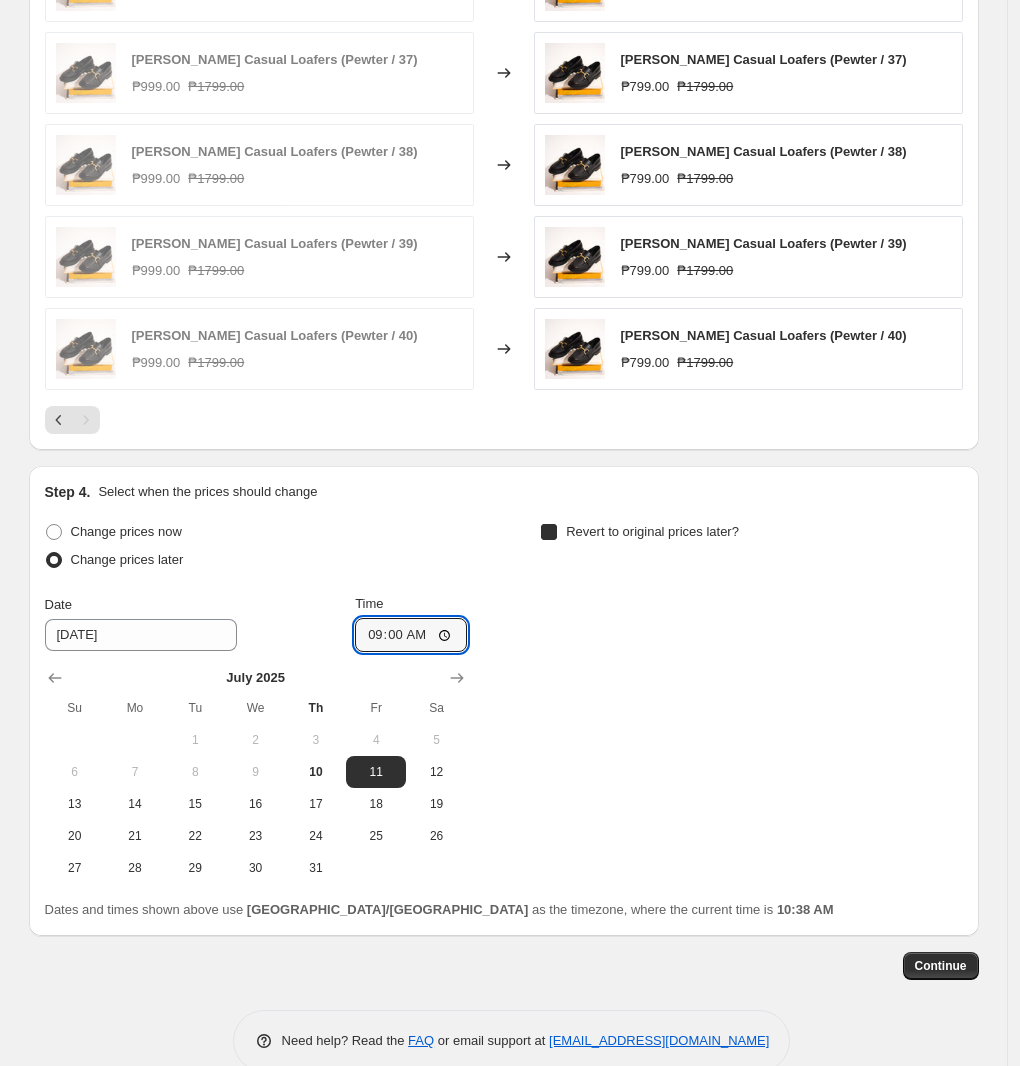 checkbox on "true" 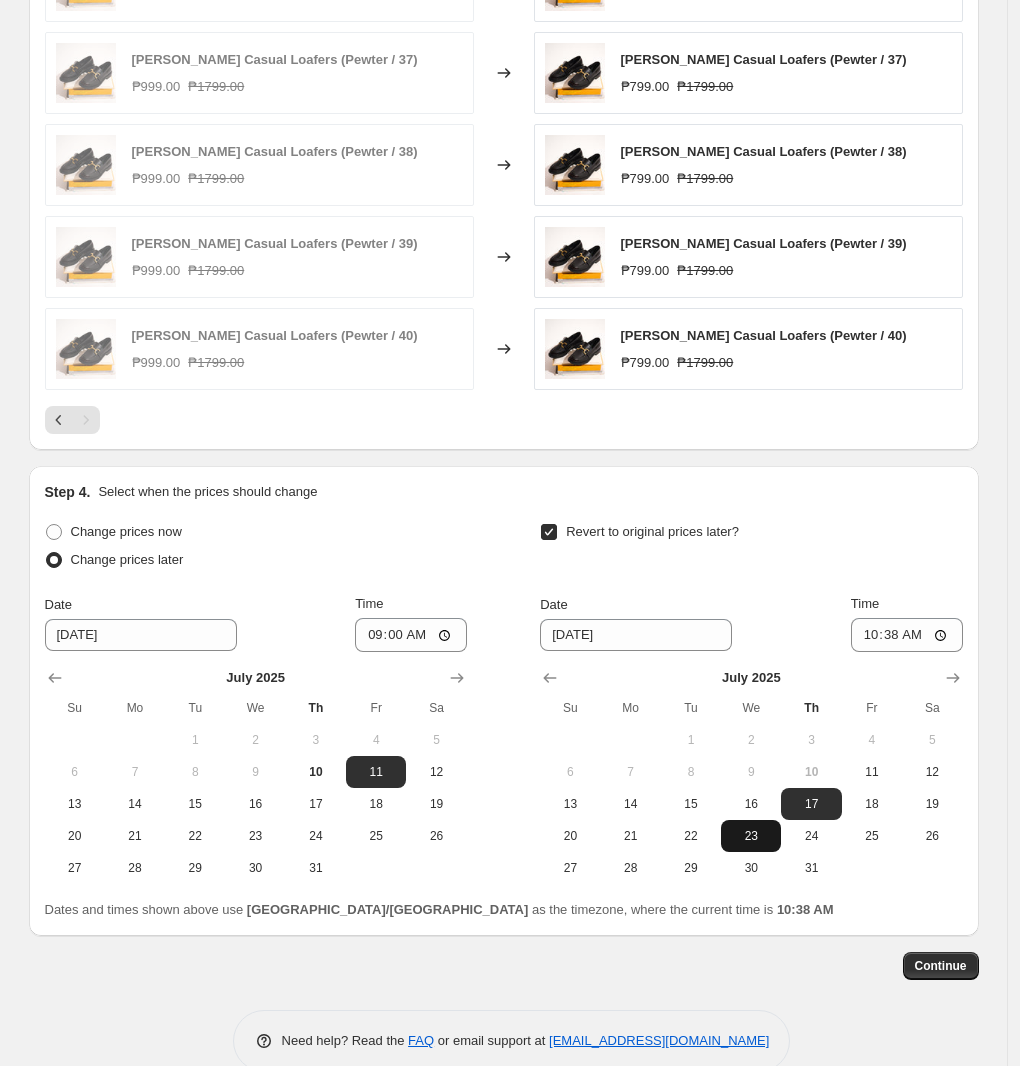 click on "23" at bounding box center (751, 836) 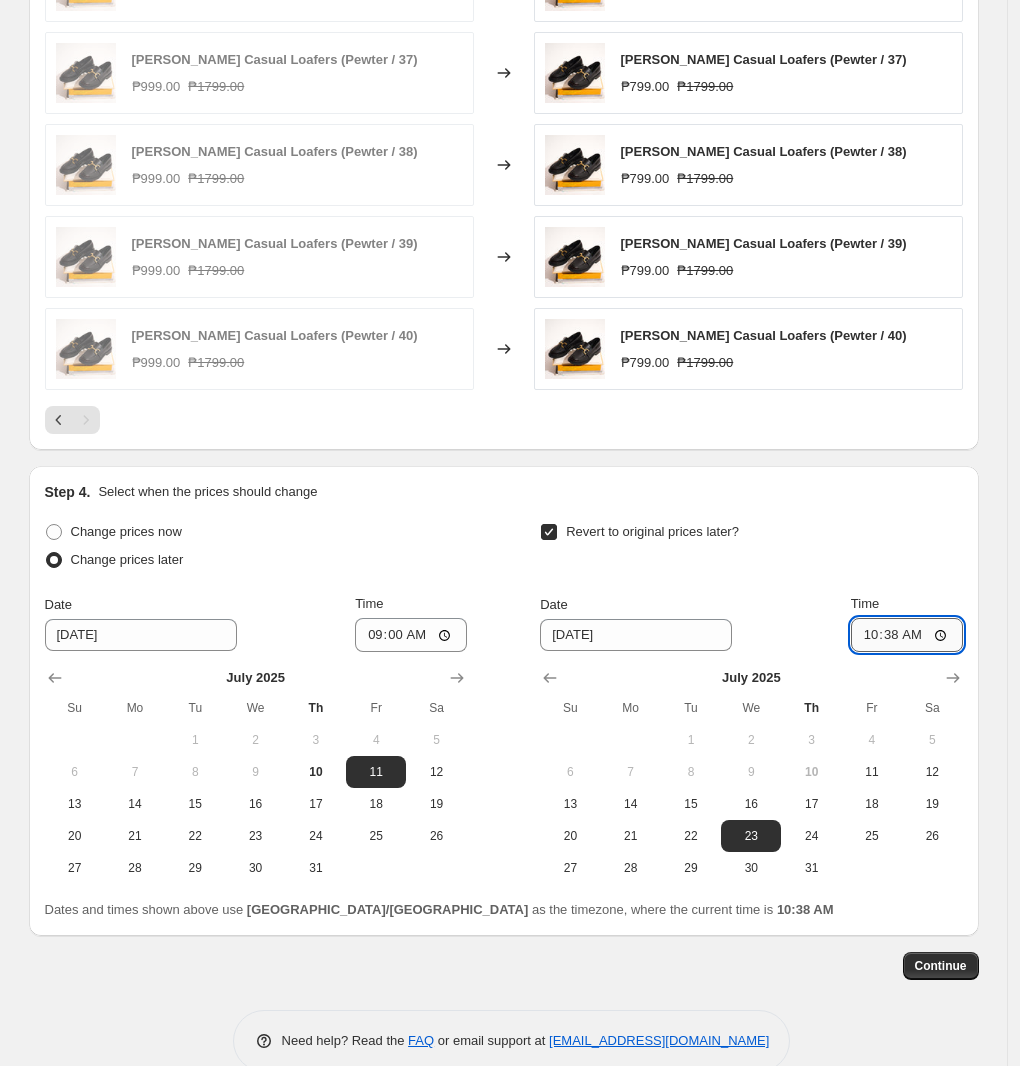 click on "10:38" at bounding box center (907, 635) 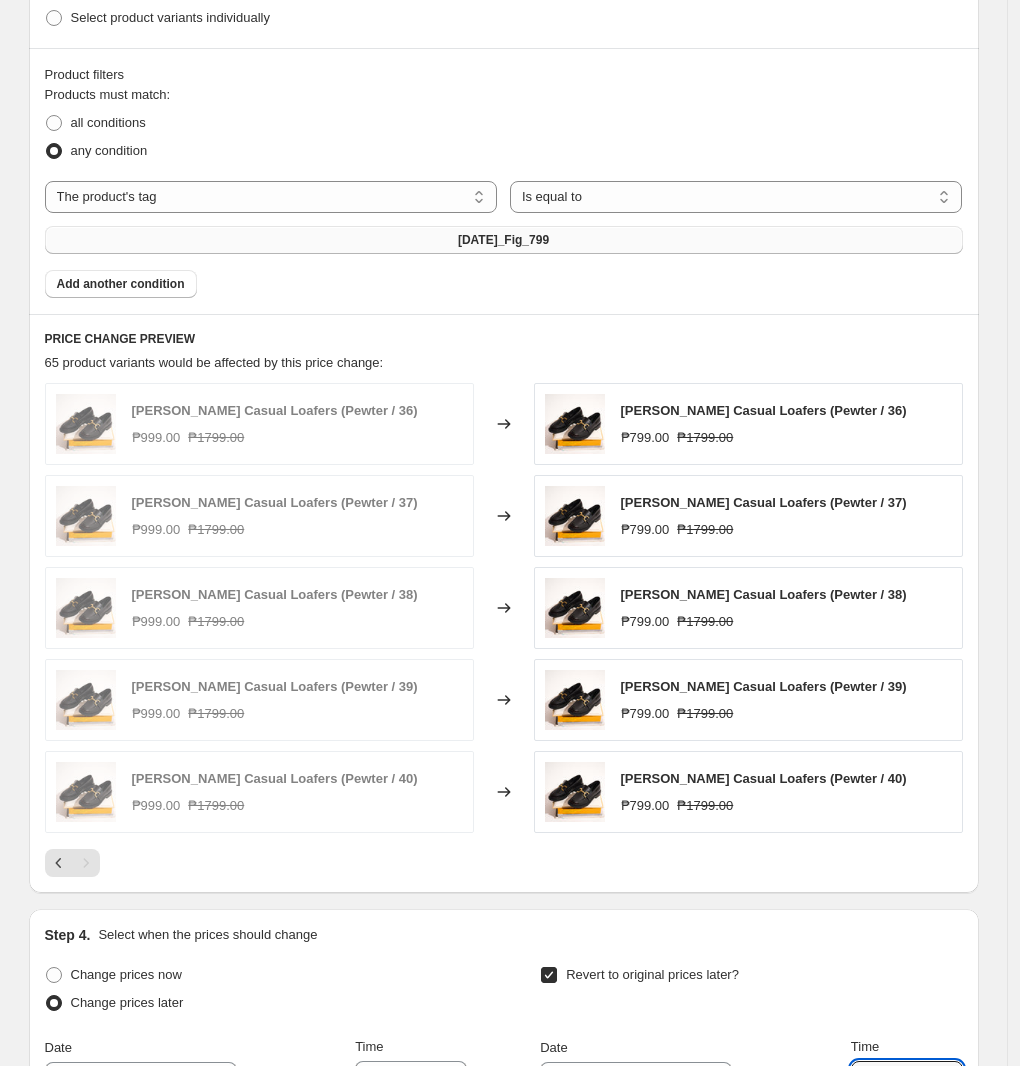 scroll, scrollTop: 1318, scrollLeft: 0, axis: vertical 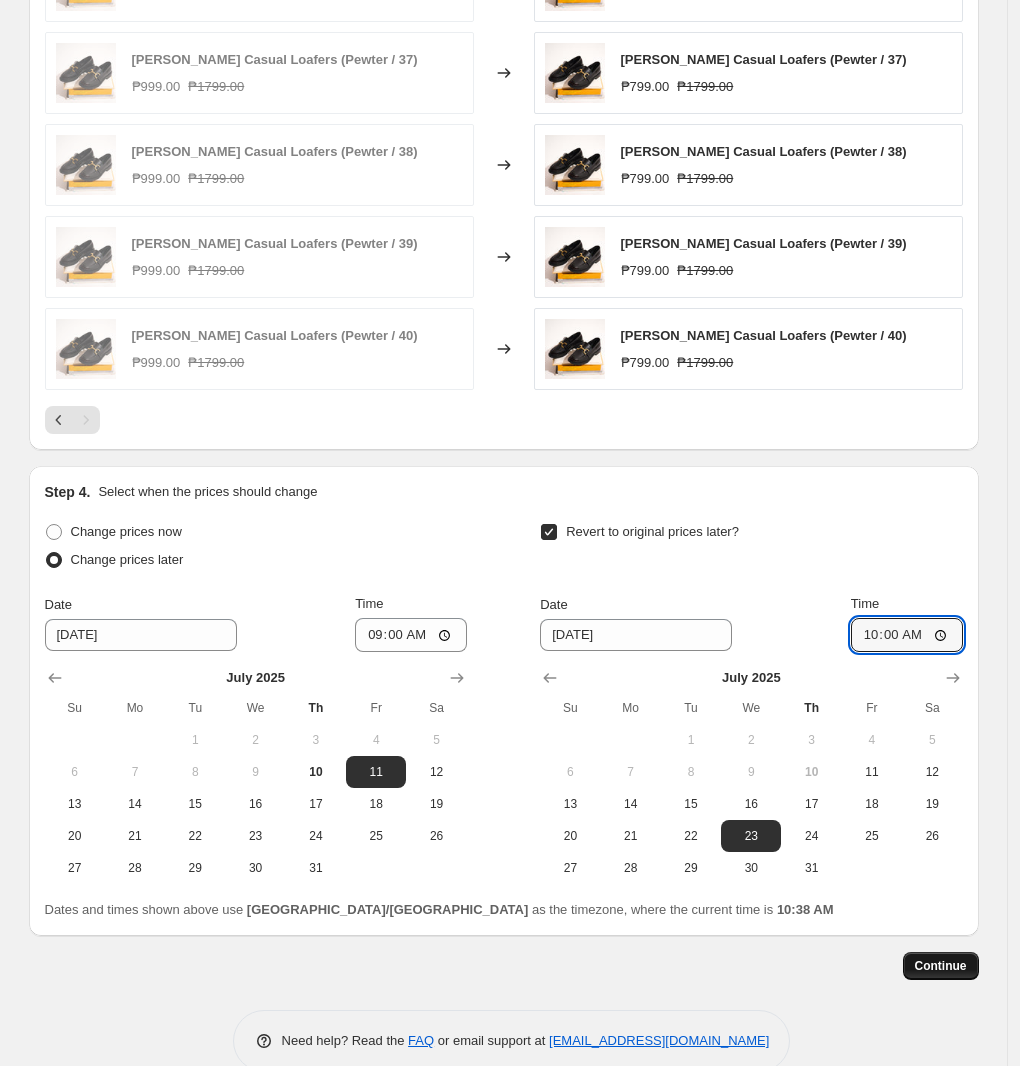 click on "Continue" at bounding box center (941, 966) 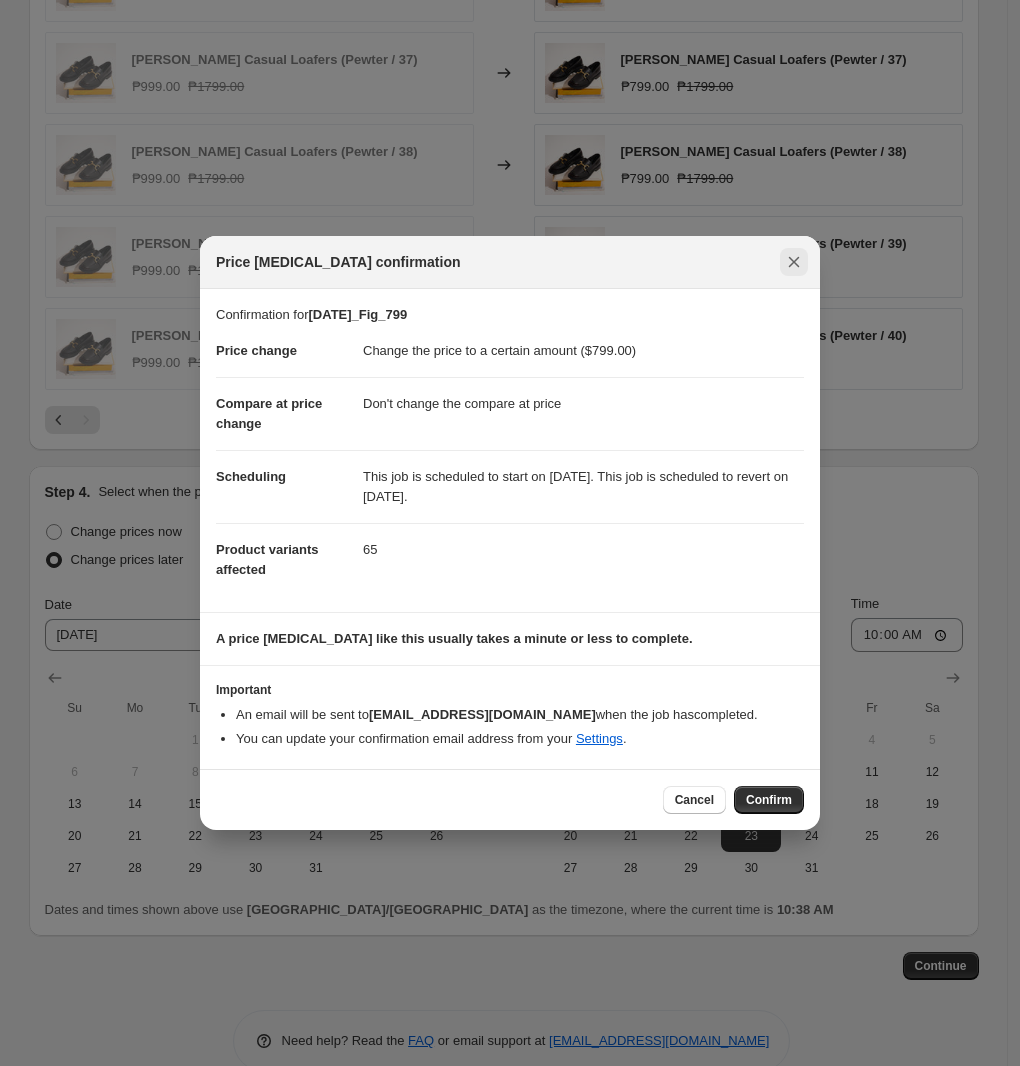 click 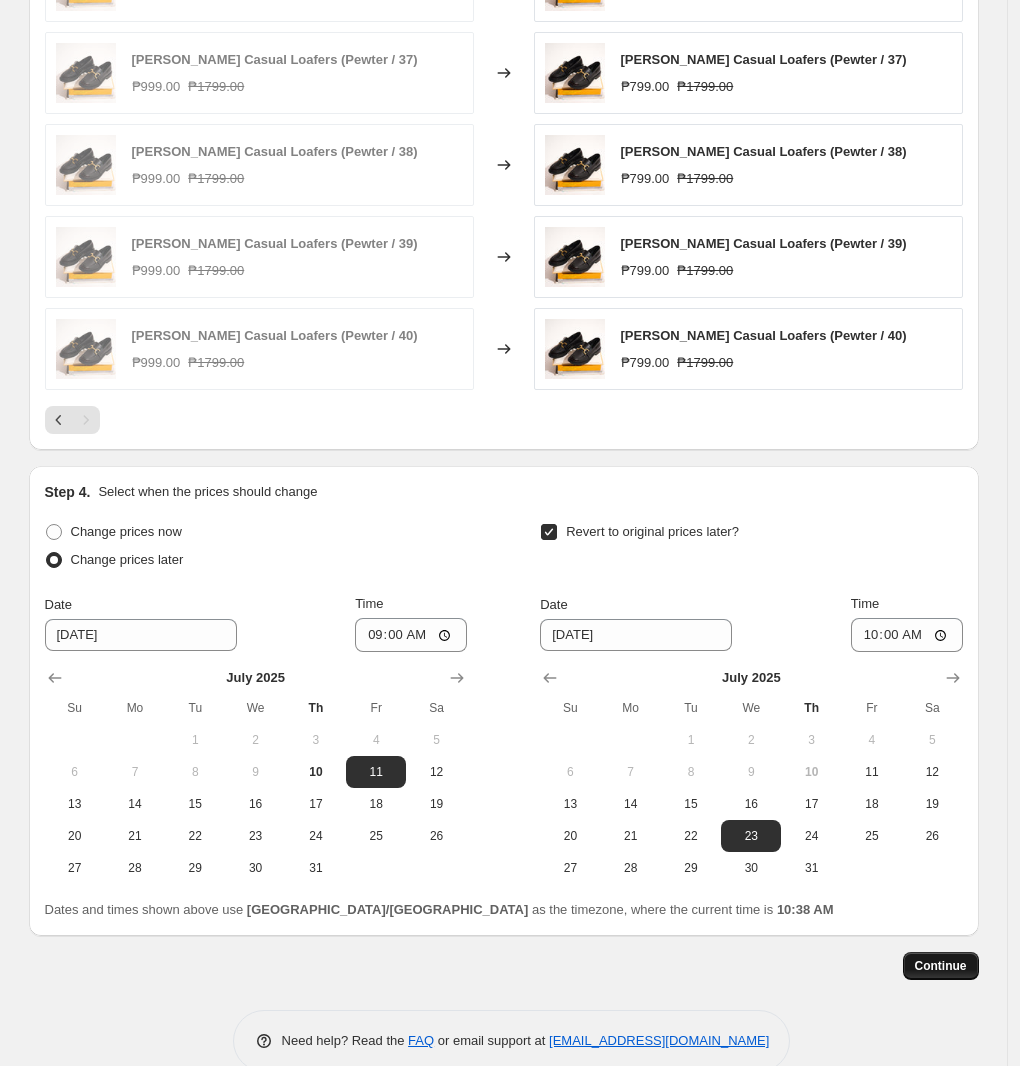 click on "Continue" at bounding box center (941, 966) 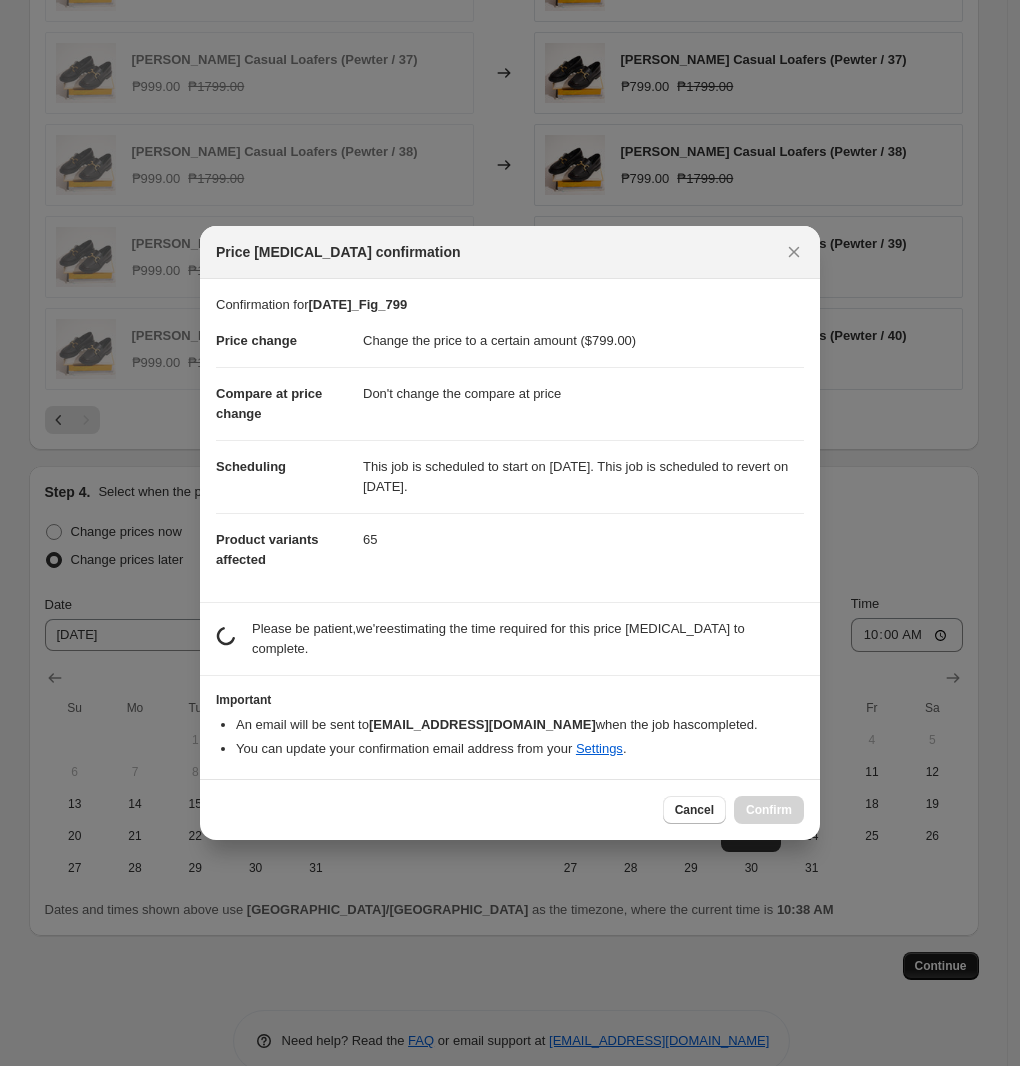scroll, scrollTop: 0, scrollLeft: 0, axis: both 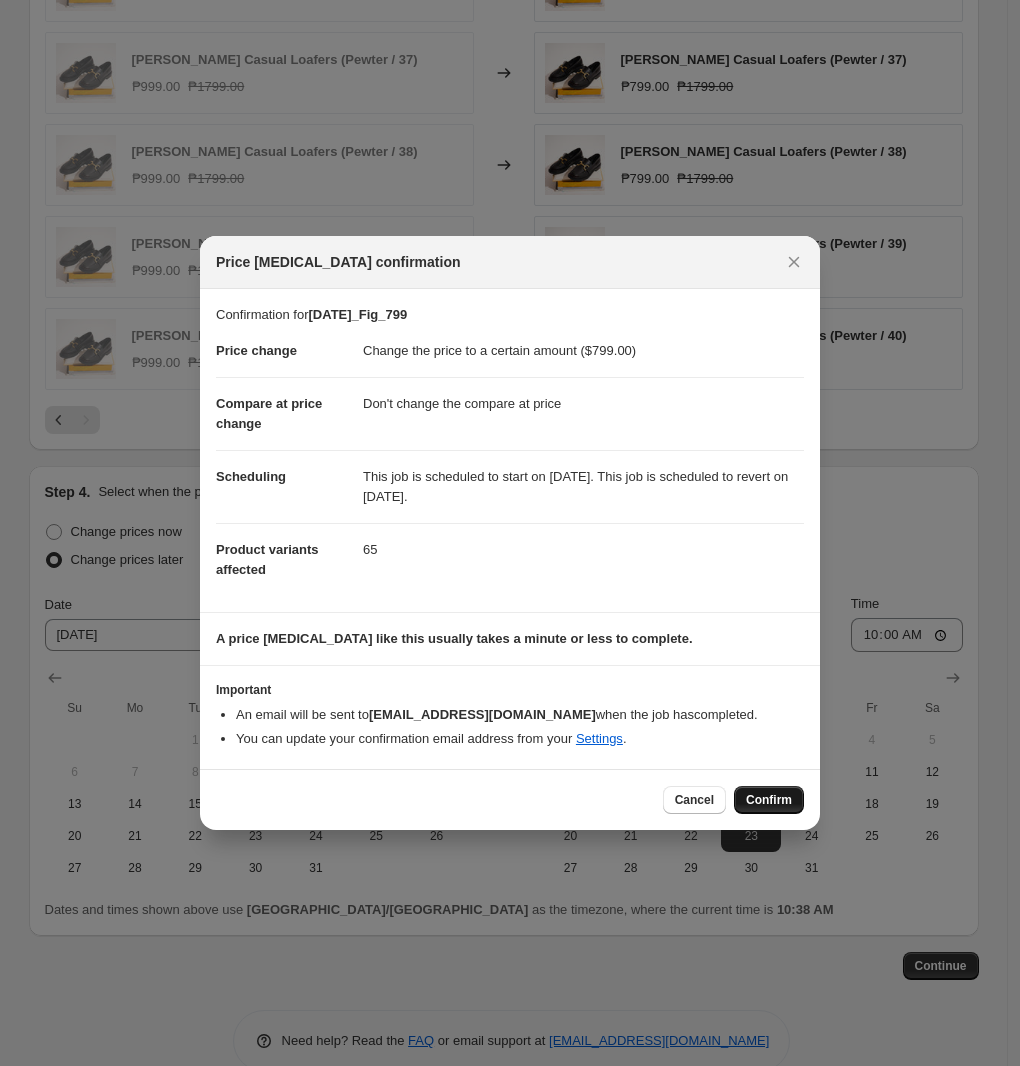click on "Confirm" at bounding box center (769, 800) 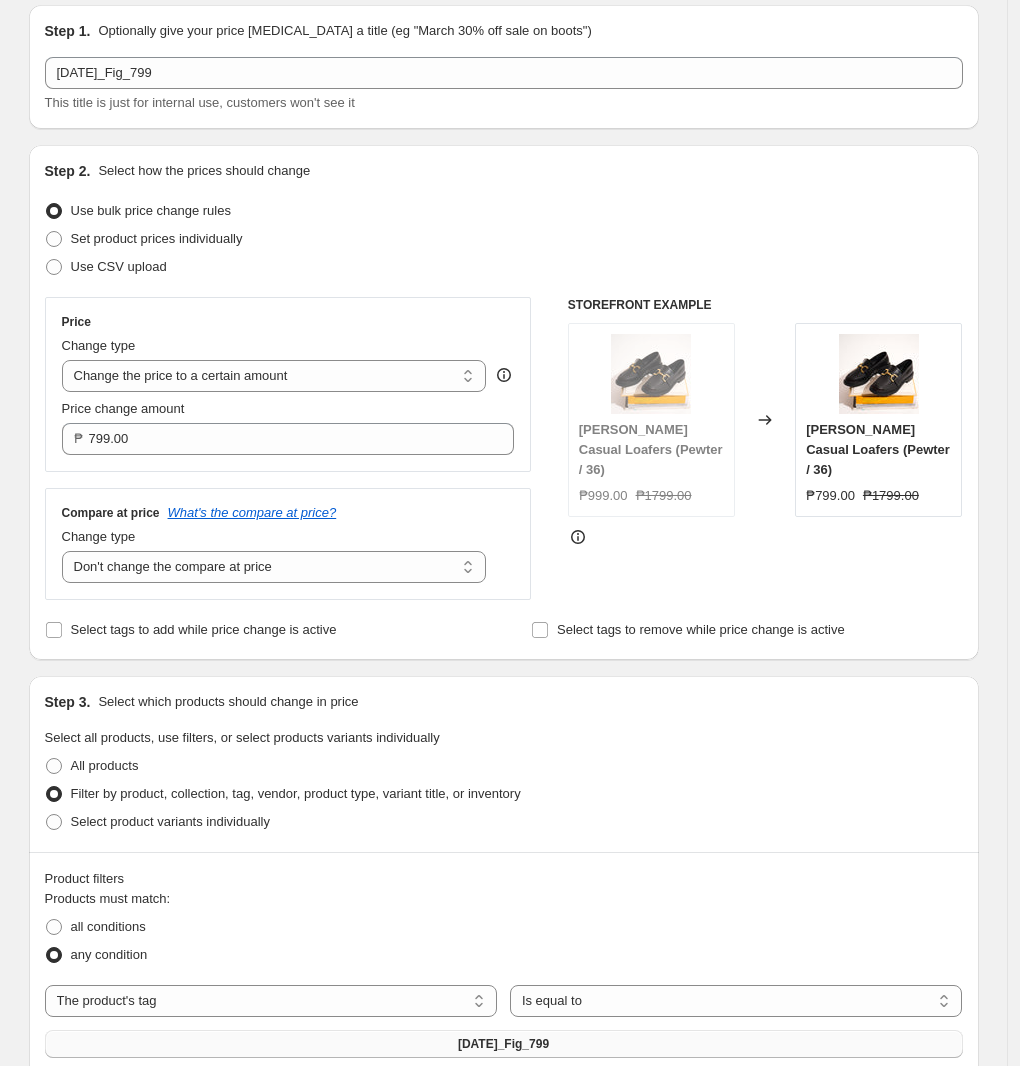 scroll, scrollTop: 0, scrollLeft: 0, axis: both 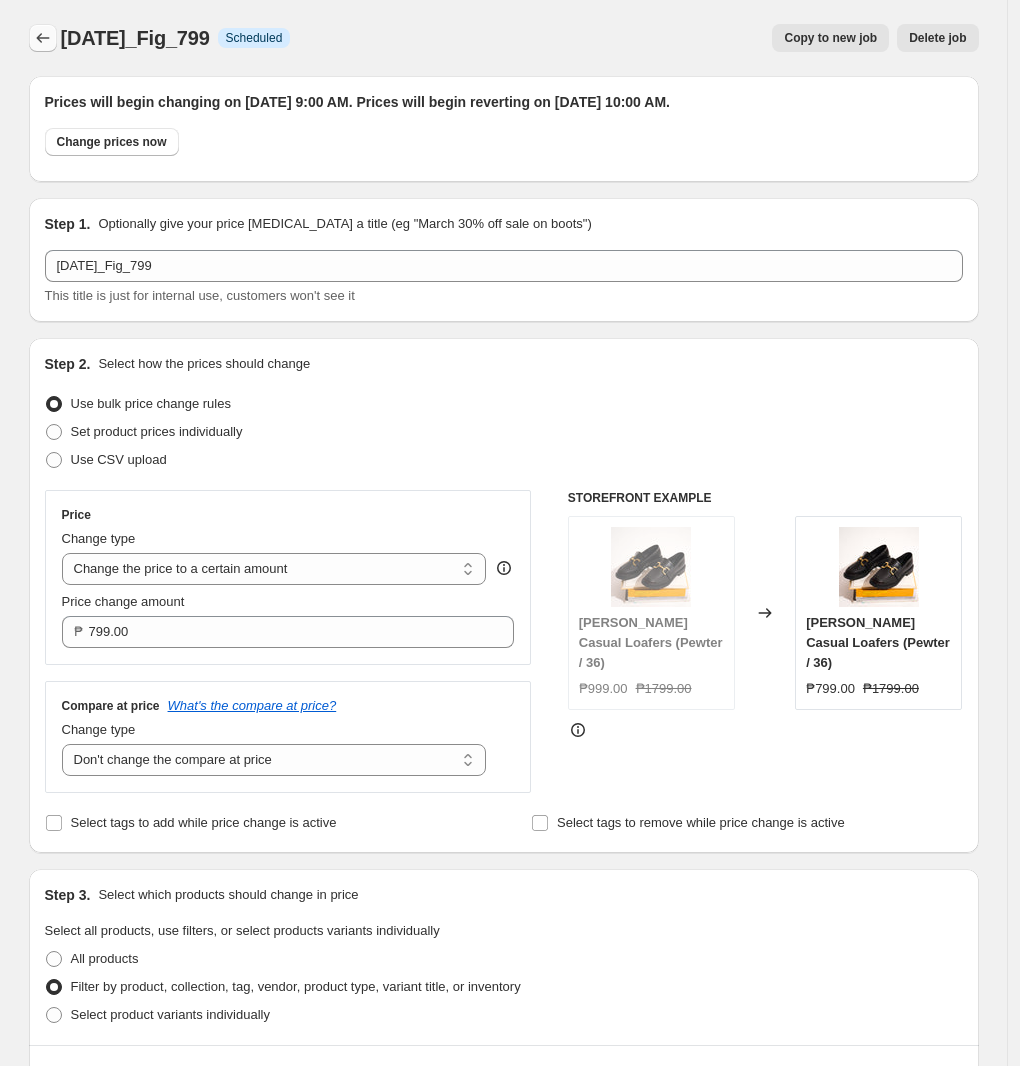 click 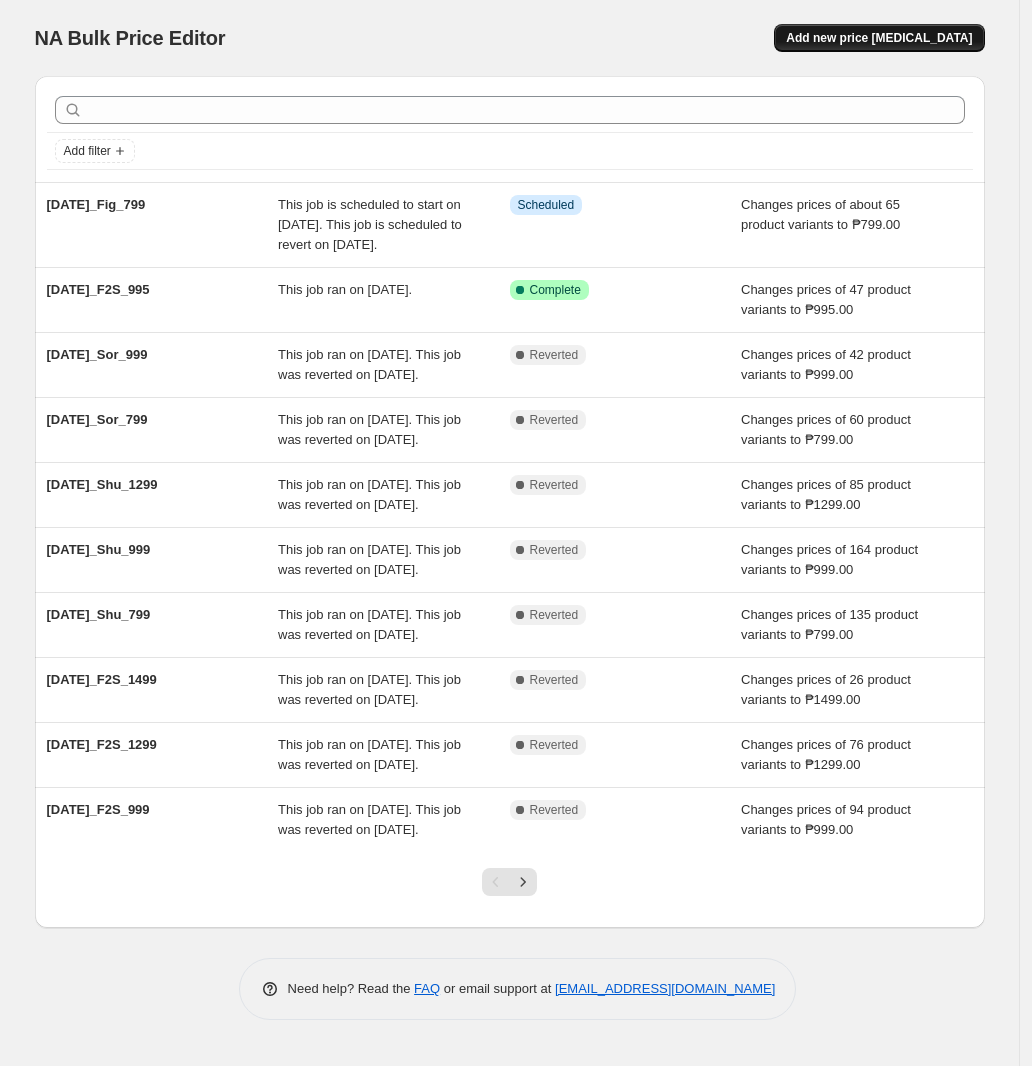 click on "Add new price [MEDICAL_DATA]" at bounding box center [879, 38] 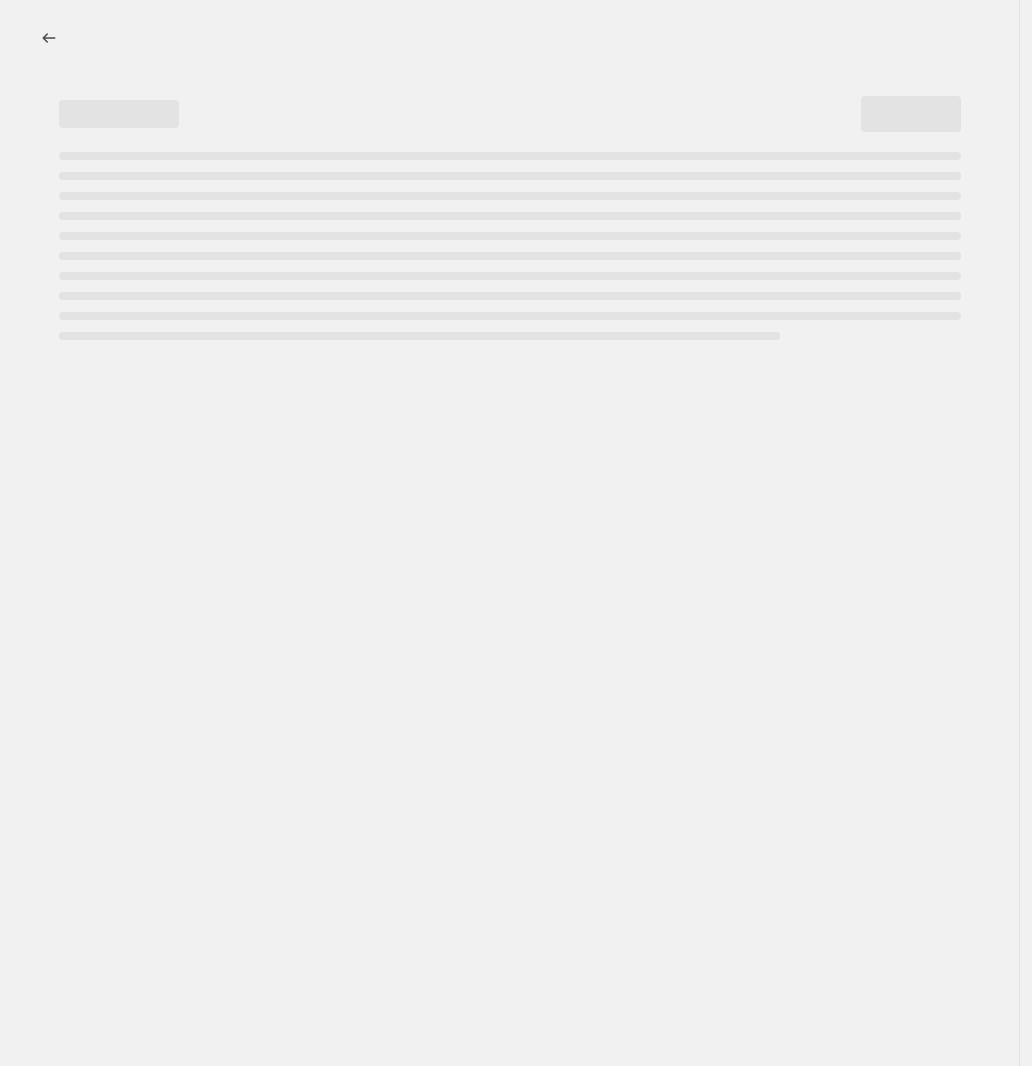 select on "percentage" 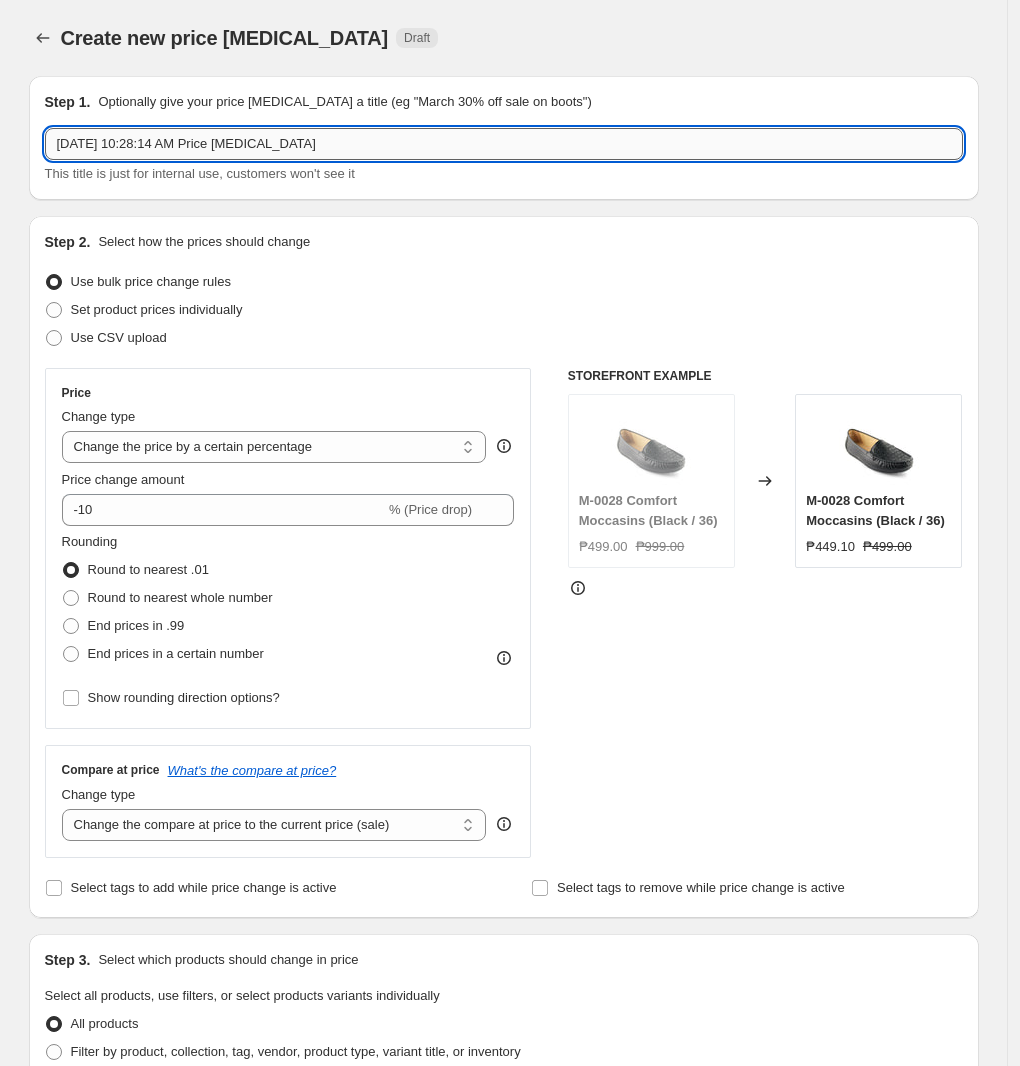 click on "[DATE] 10:28:14 AM Price [MEDICAL_DATA]" at bounding box center (504, 144) 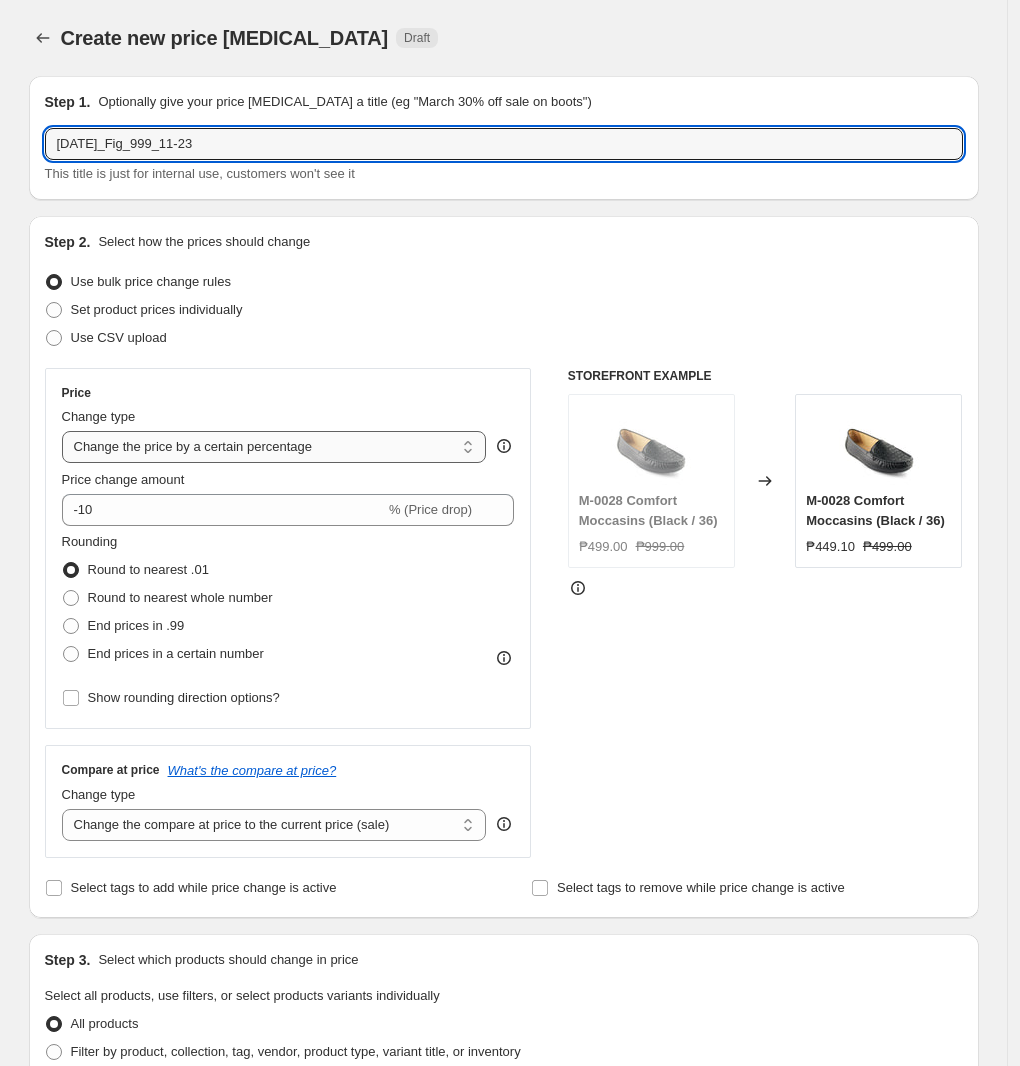 type on "[DATE]_Fig_999_11-23" 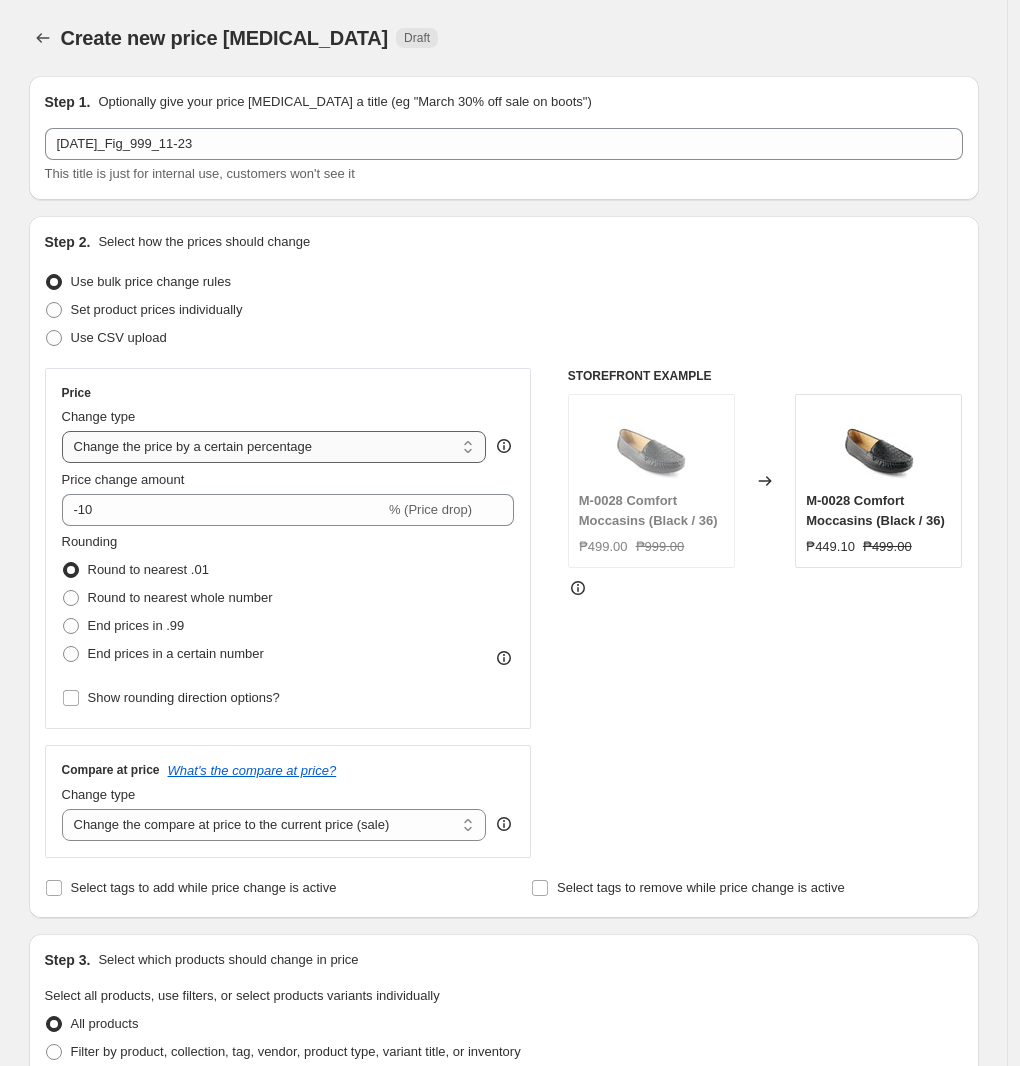 select on "to" 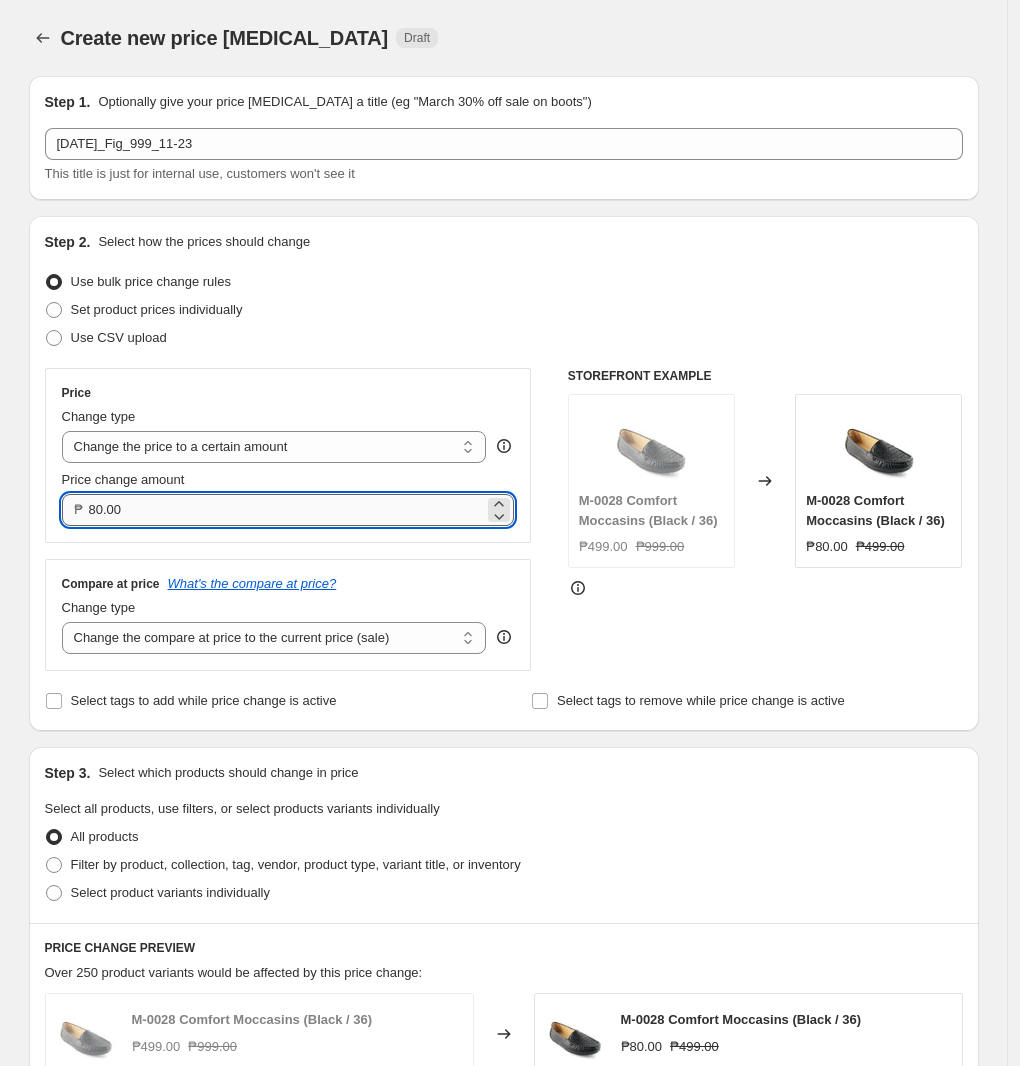 click on "80.00" at bounding box center (287, 510) 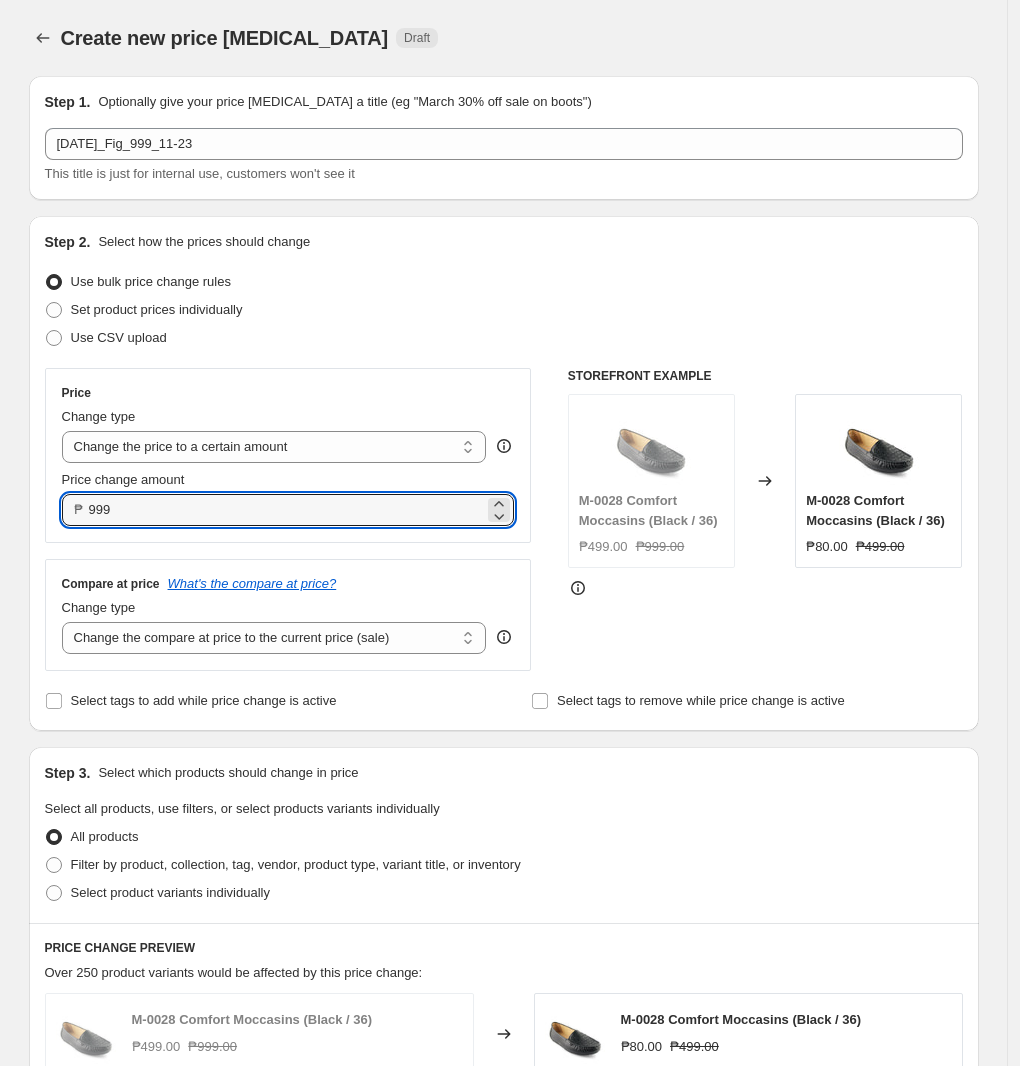 type on "999.00" 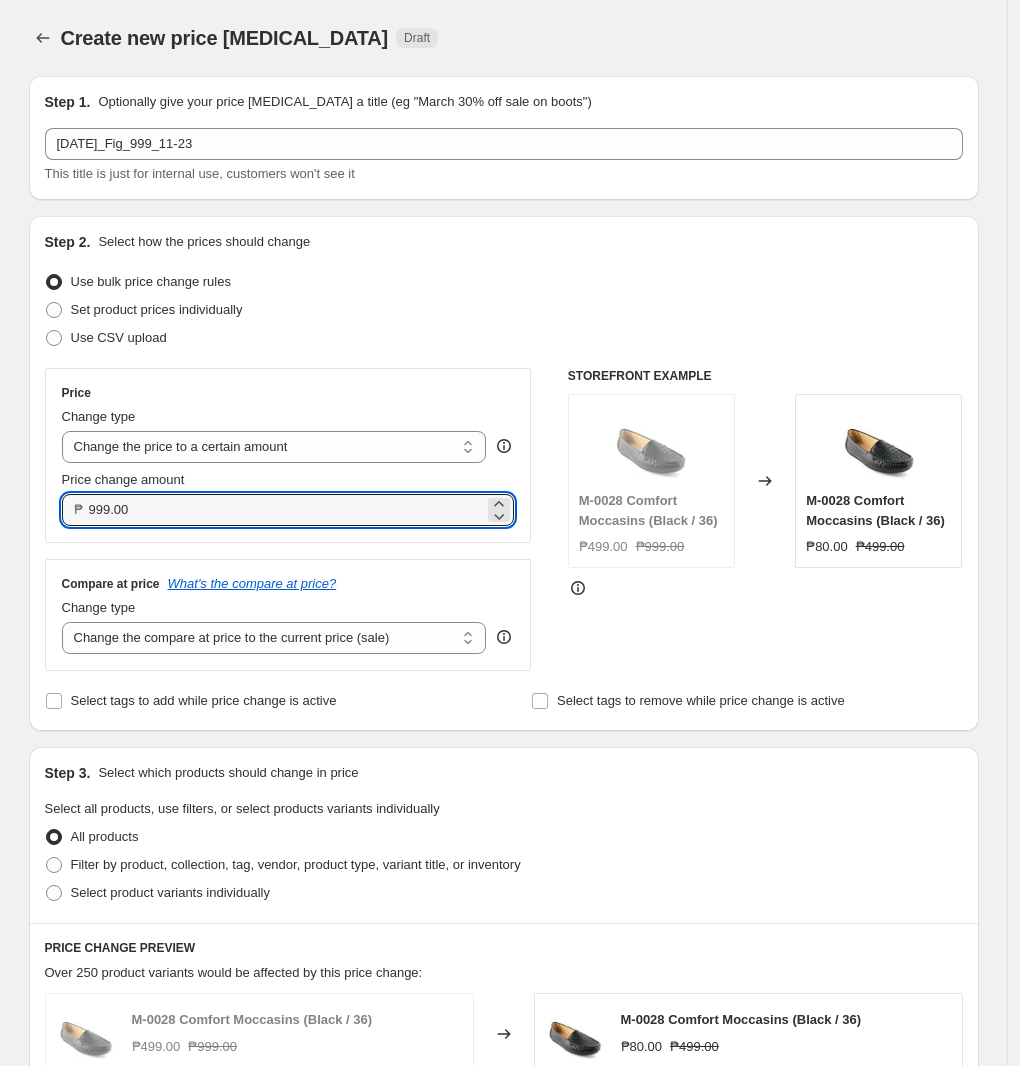 click on "Compare at price What's the compare at price? Change type Change the compare at price to the current price (sale) Change the compare at price to a certain amount Change the compare at price by a certain amount Change the compare at price by a certain percentage Change the compare at price by a certain amount relative to the actual price Change the compare at price by a certain percentage relative to the actual price Don't change the compare at price Remove the compare at price Change the compare at price to the current price (sale)" at bounding box center [288, 615] 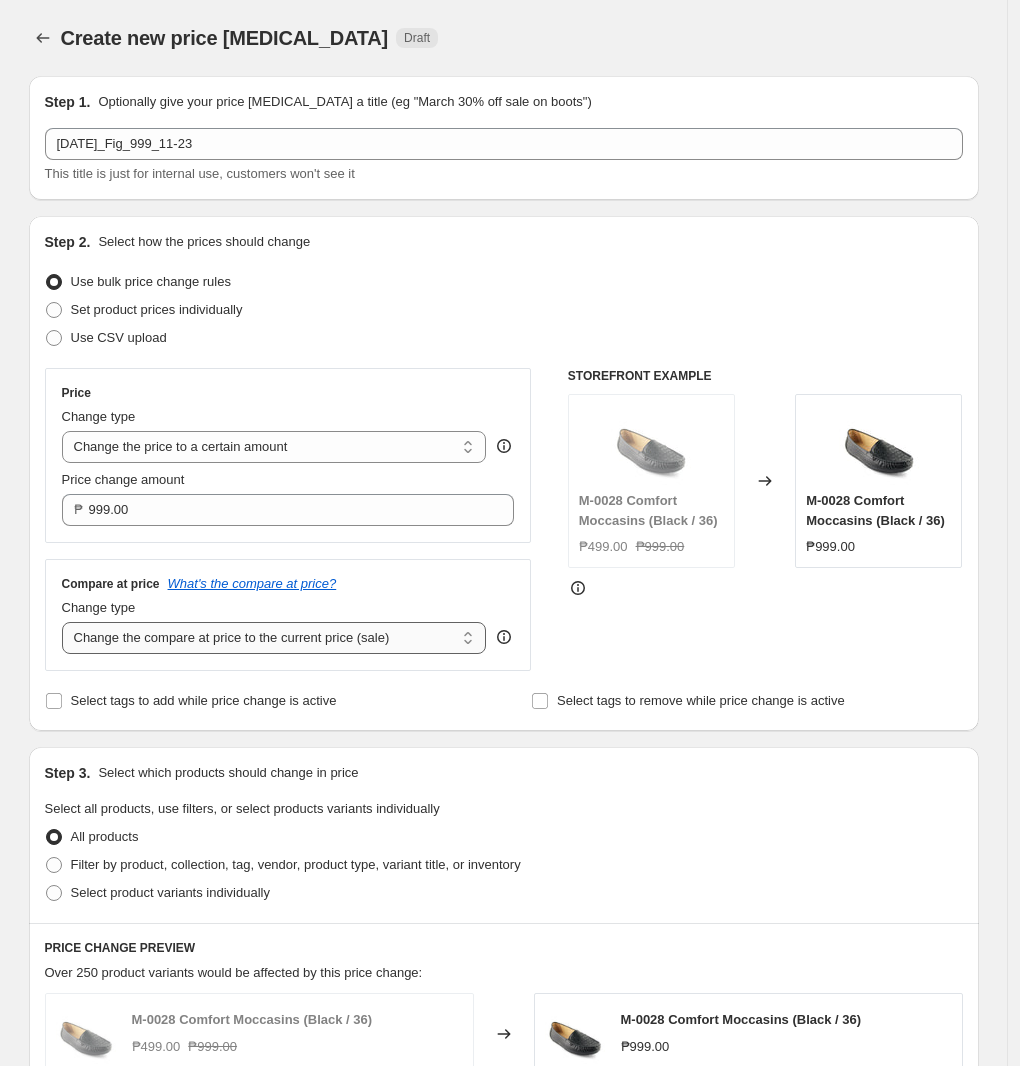click on "Change the compare at price to the current price (sale) Change the compare at price to a certain amount Change the compare at price by a certain amount Change the compare at price by a certain percentage Change the compare at price by a certain amount relative to the actual price Change the compare at price by a certain percentage relative to the actual price Don't change the compare at price Remove the compare at price" at bounding box center [274, 638] 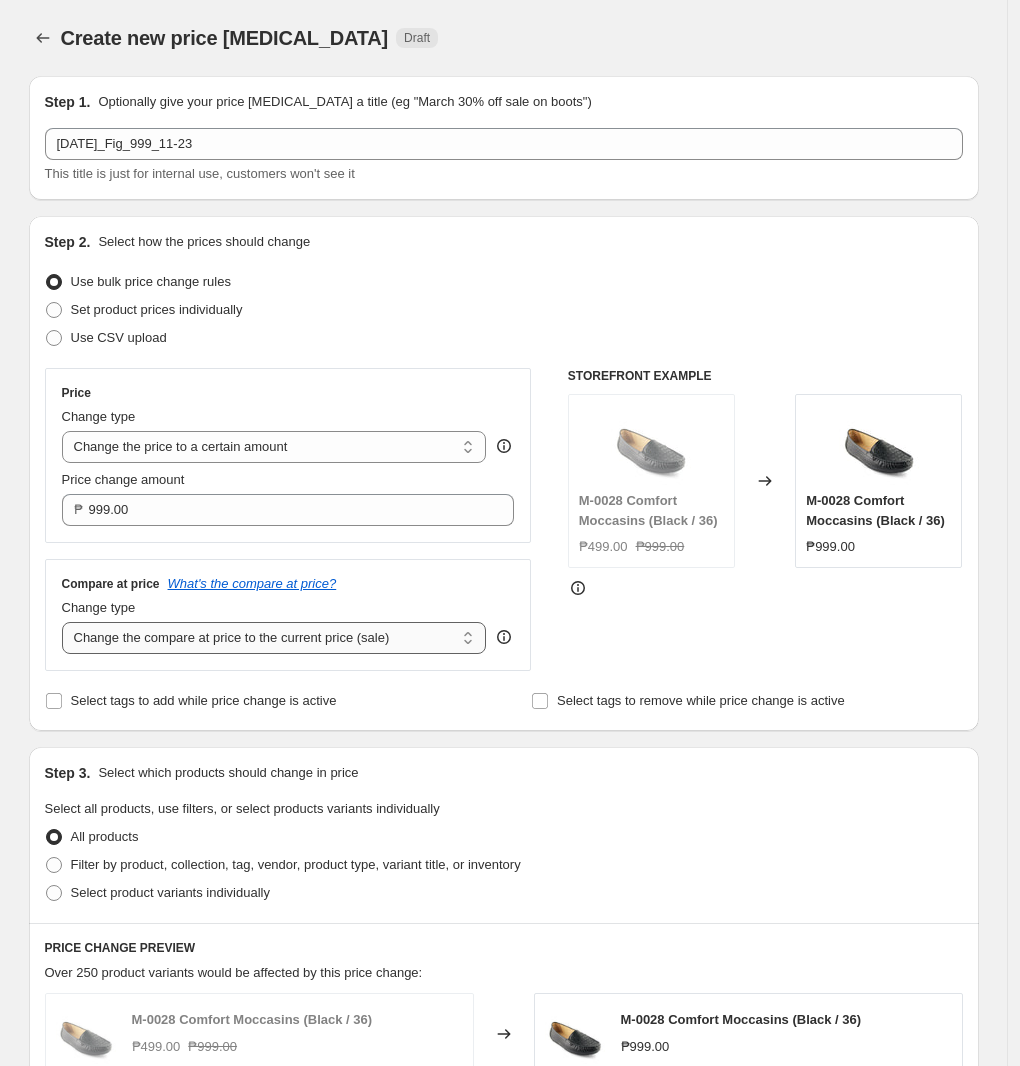 select on "no_change" 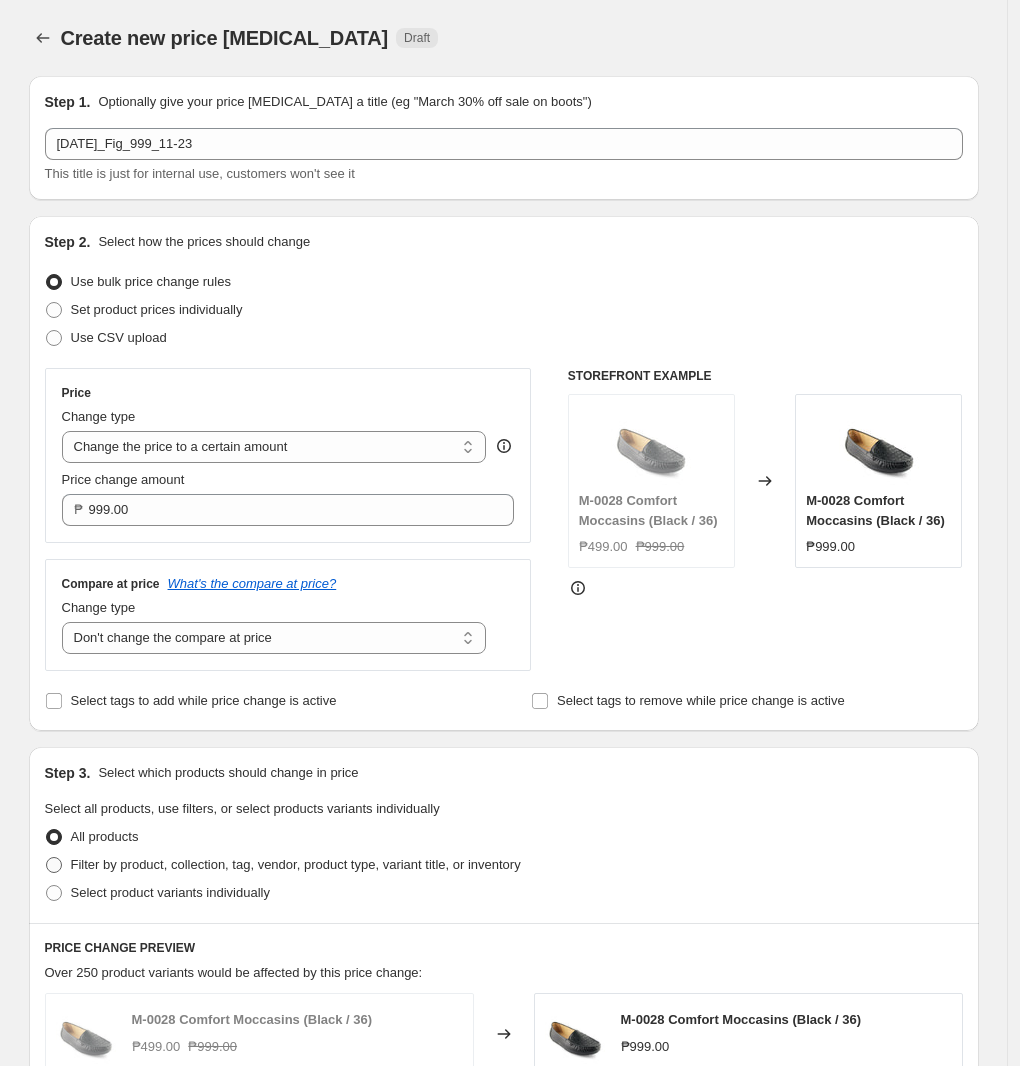 click on "Filter by product, collection, tag, vendor, product type, variant title, or inventory" at bounding box center [296, 864] 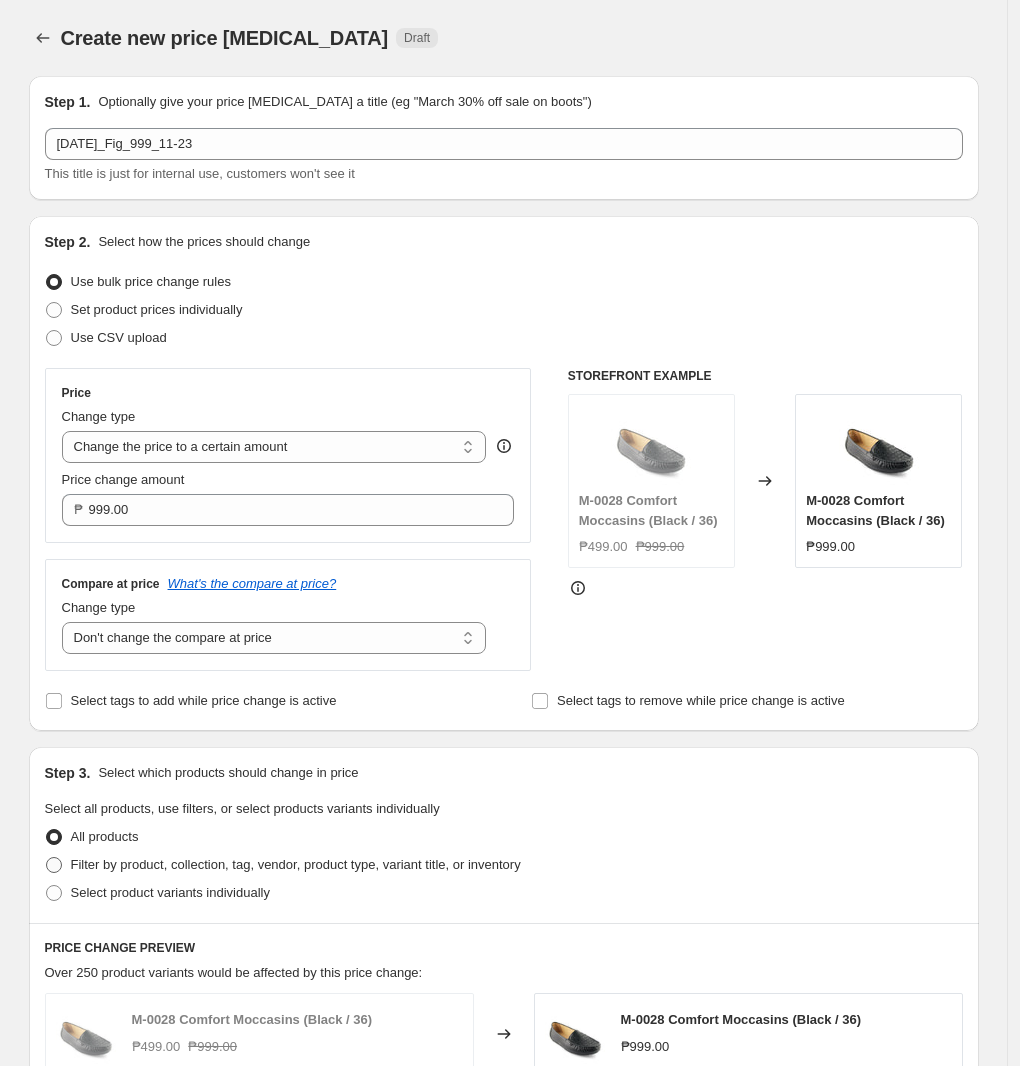 radio on "true" 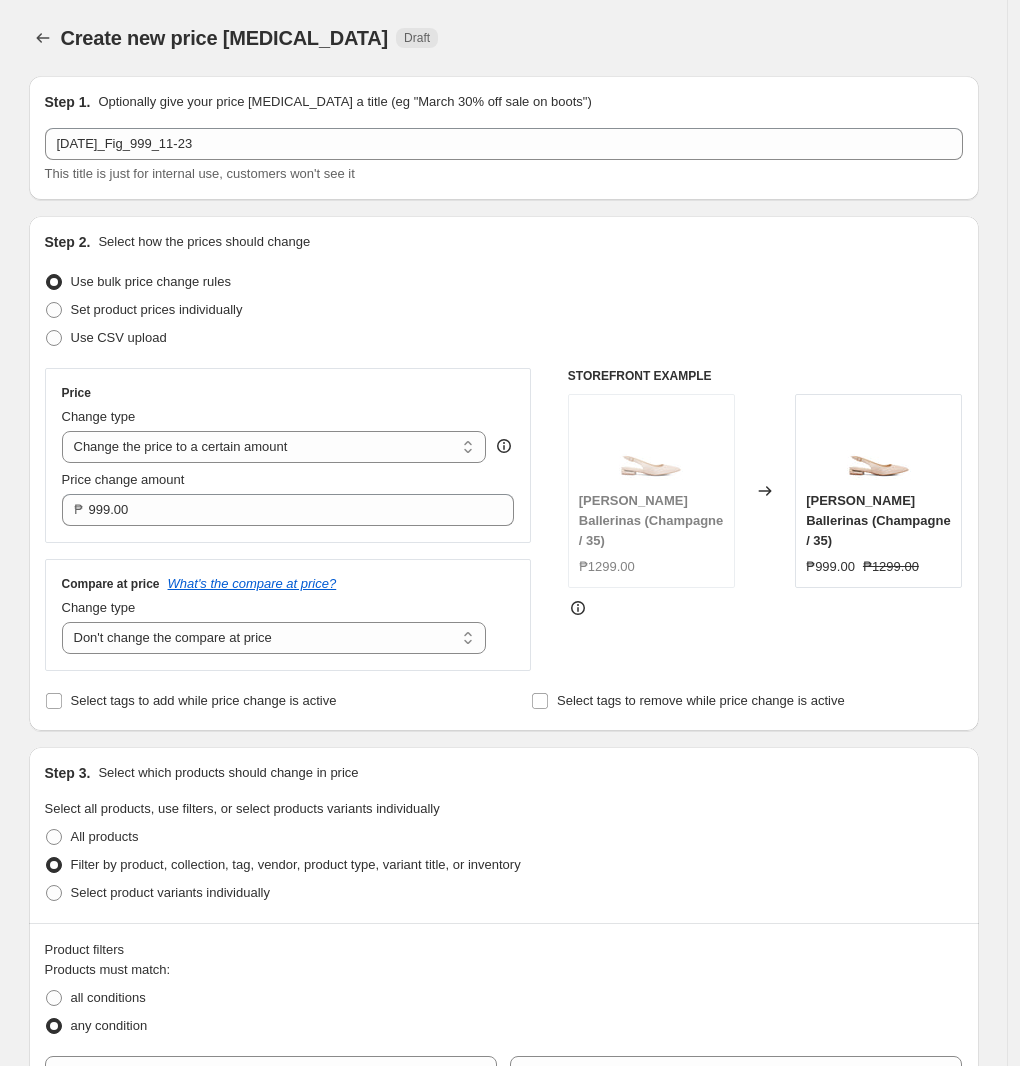 scroll, scrollTop: 375, scrollLeft: 0, axis: vertical 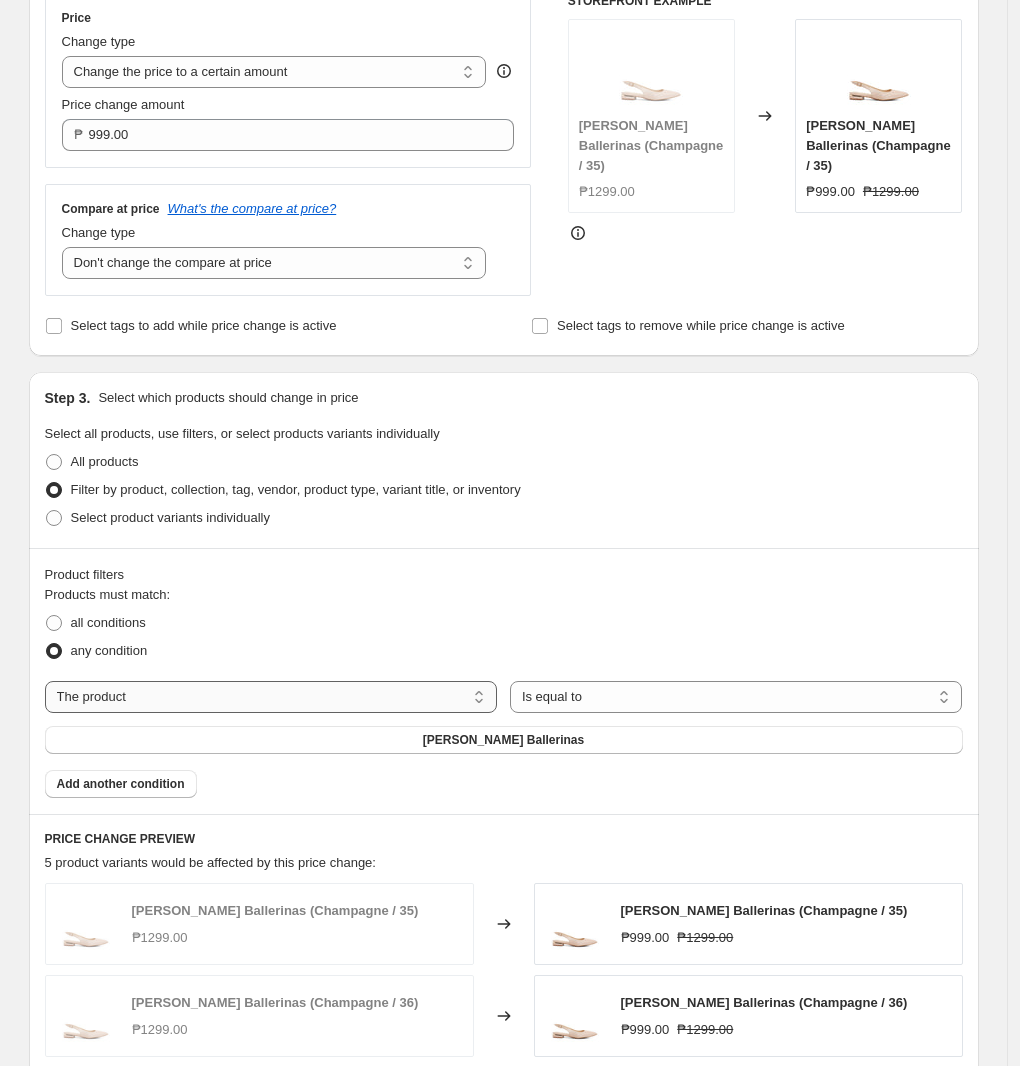 drag, startPoint x: 231, startPoint y: 701, endPoint x: 225, endPoint y: 714, distance: 14.3178215 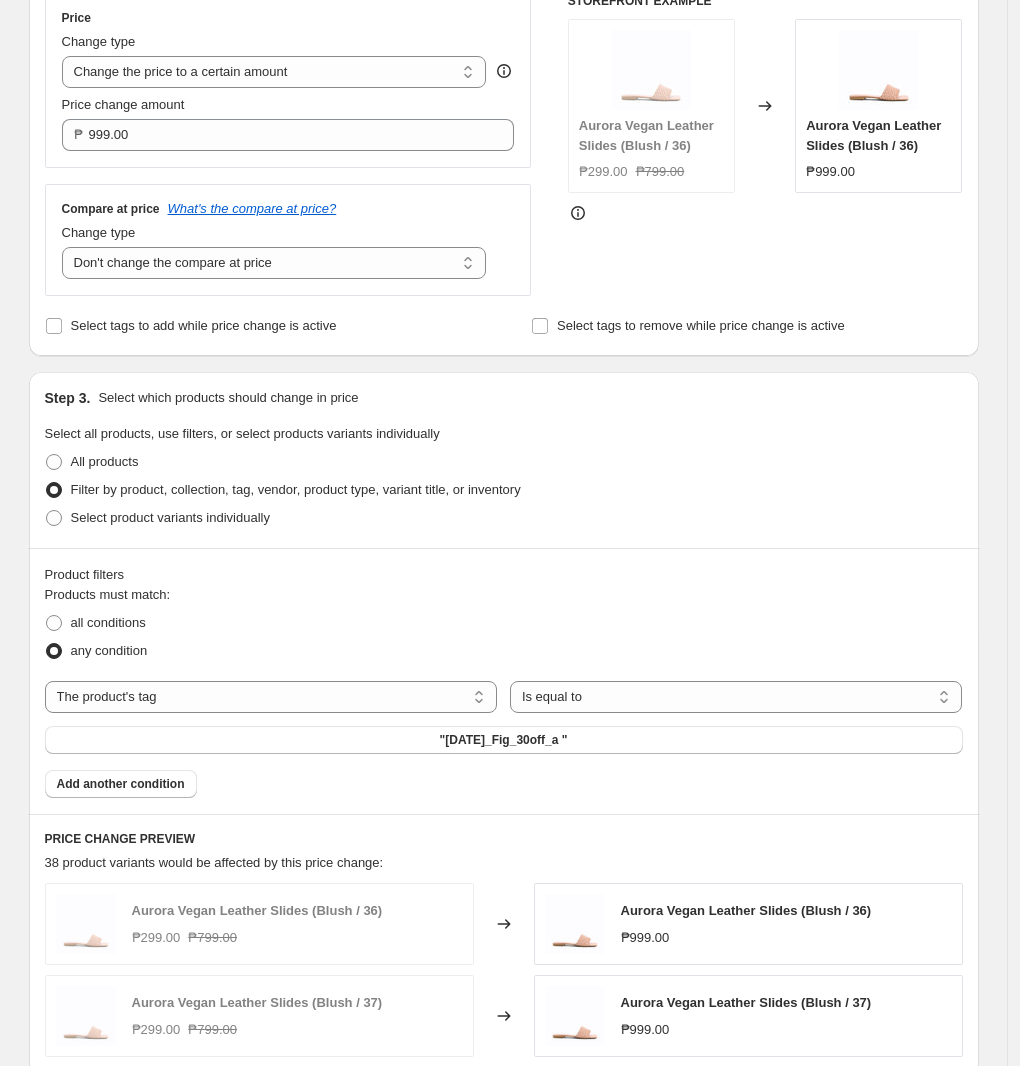 click on ""[DATE]_Fig_30off_a "" at bounding box center [504, 740] 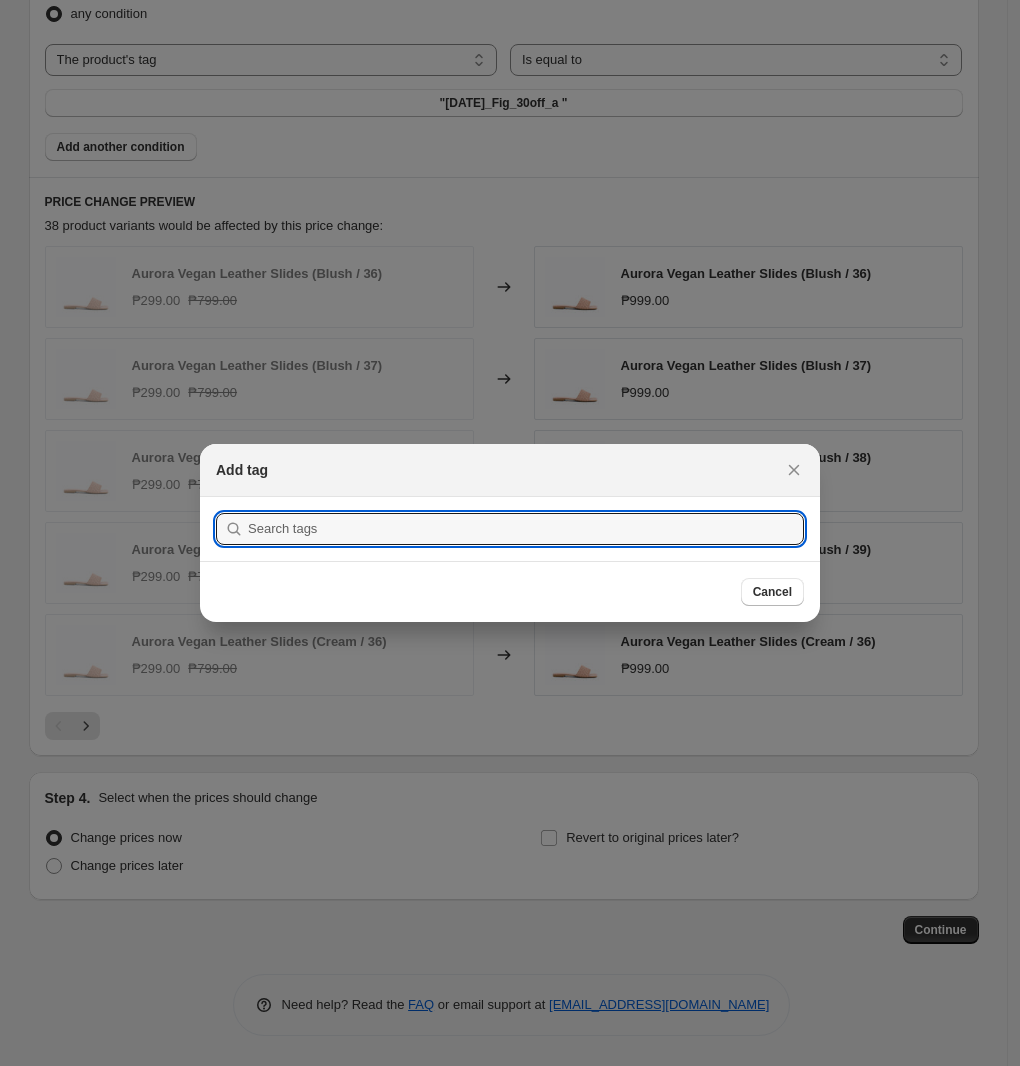 scroll, scrollTop: 375, scrollLeft: 0, axis: vertical 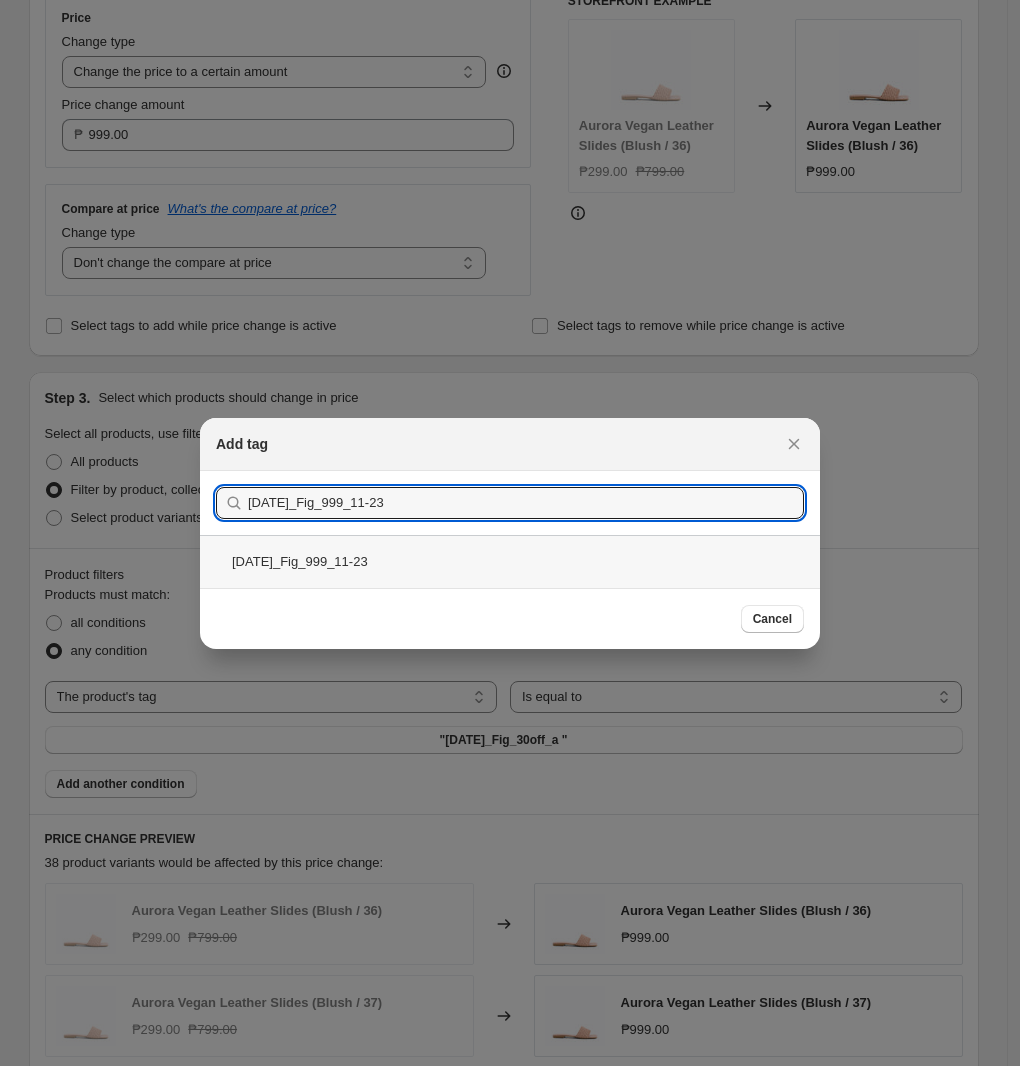 type on "[DATE]_Fig_999_11-23" 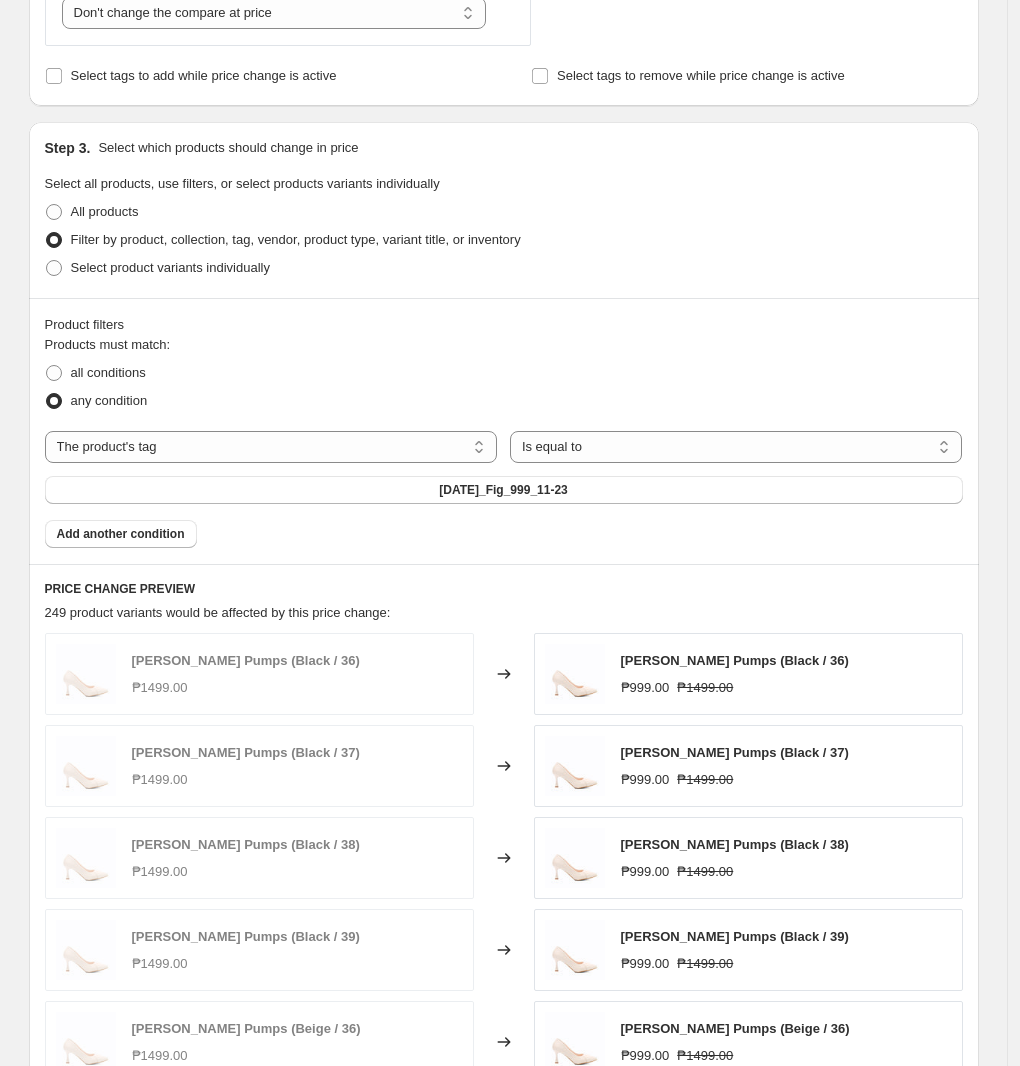 scroll, scrollTop: 750, scrollLeft: 0, axis: vertical 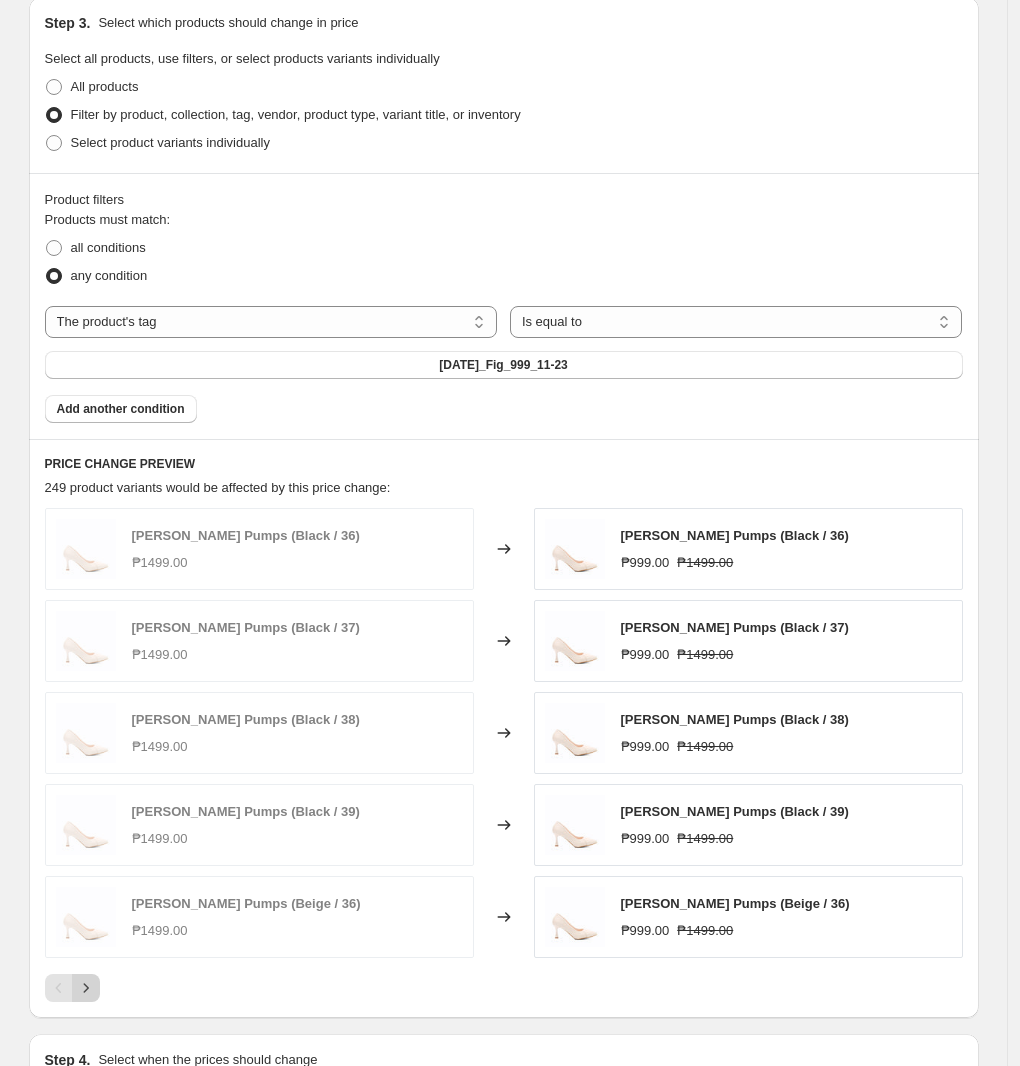 click at bounding box center [86, 988] 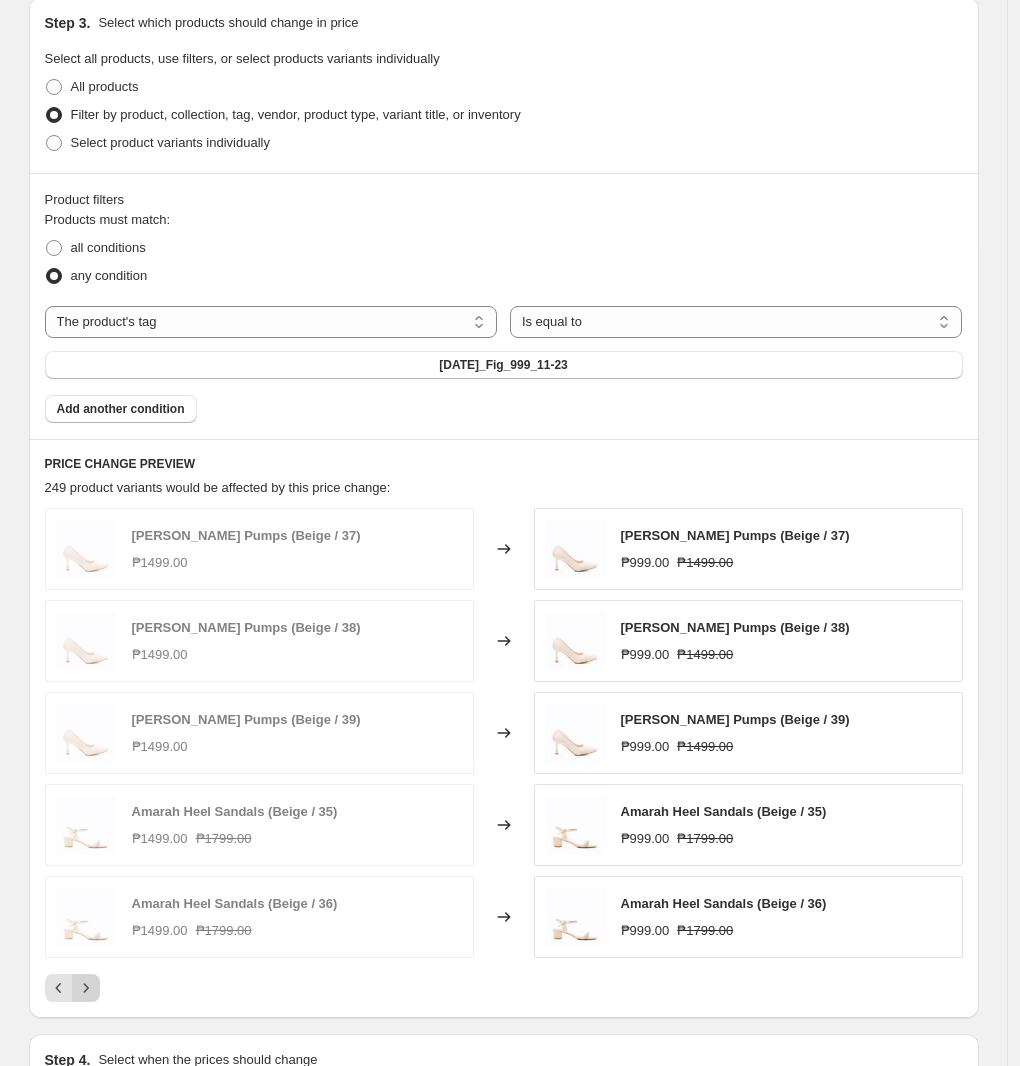 click at bounding box center (86, 988) 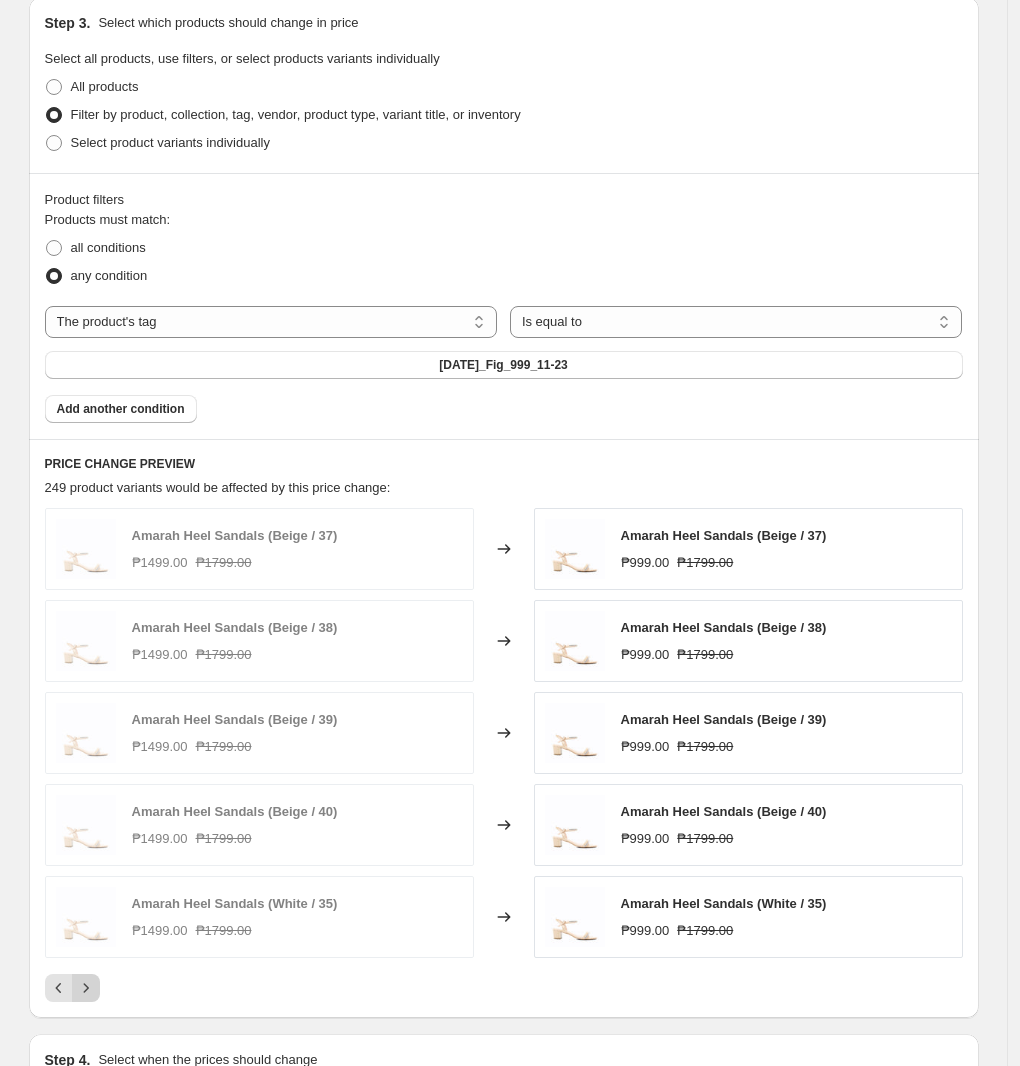 click 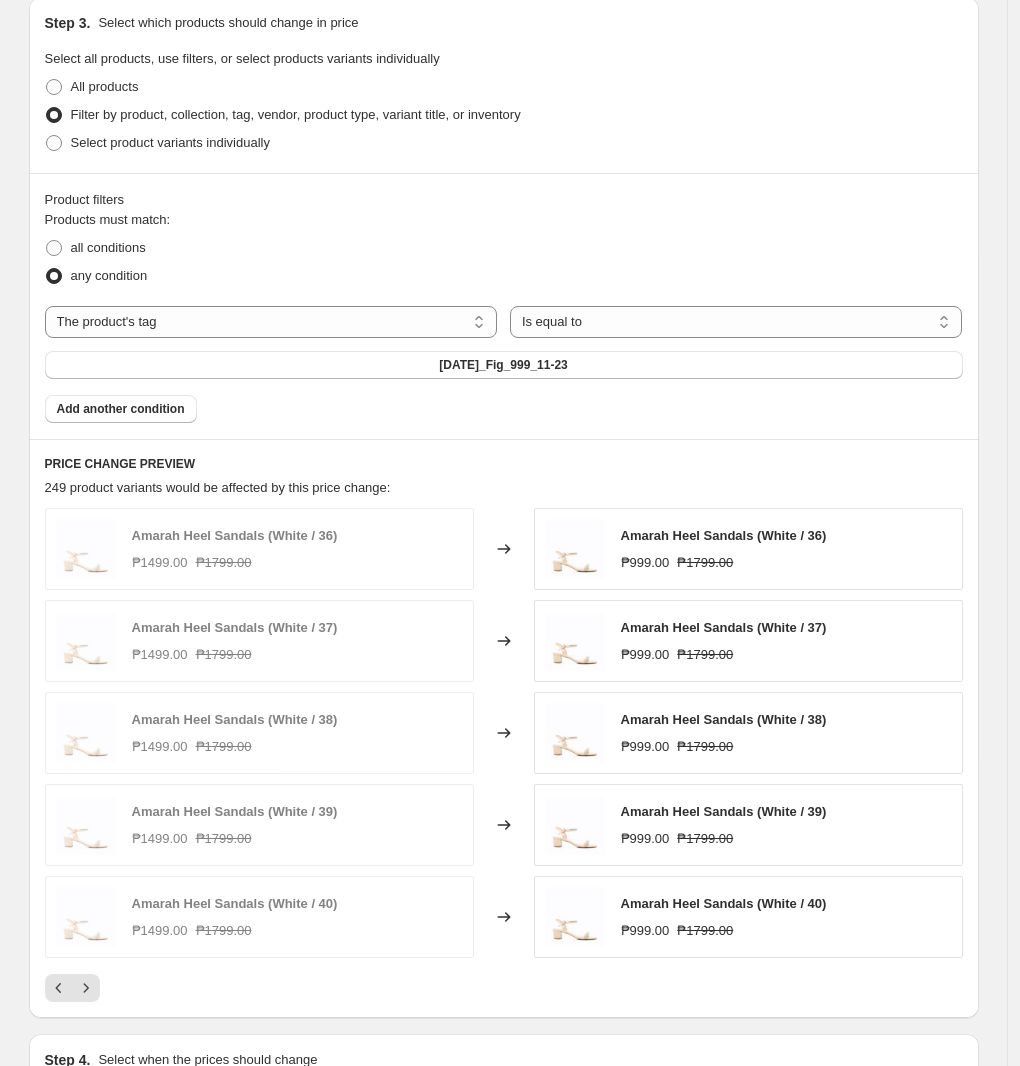 scroll, scrollTop: 976, scrollLeft: 0, axis: vertical 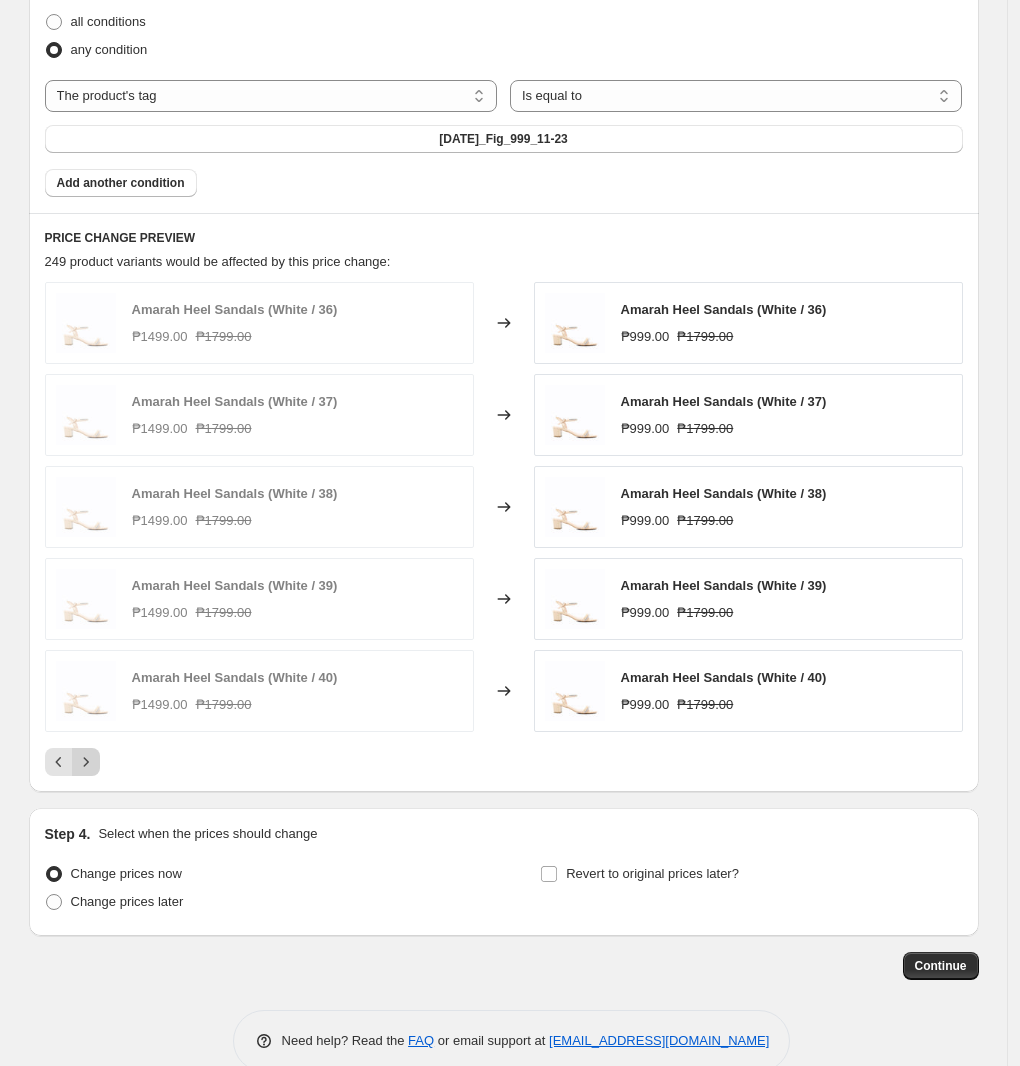 click 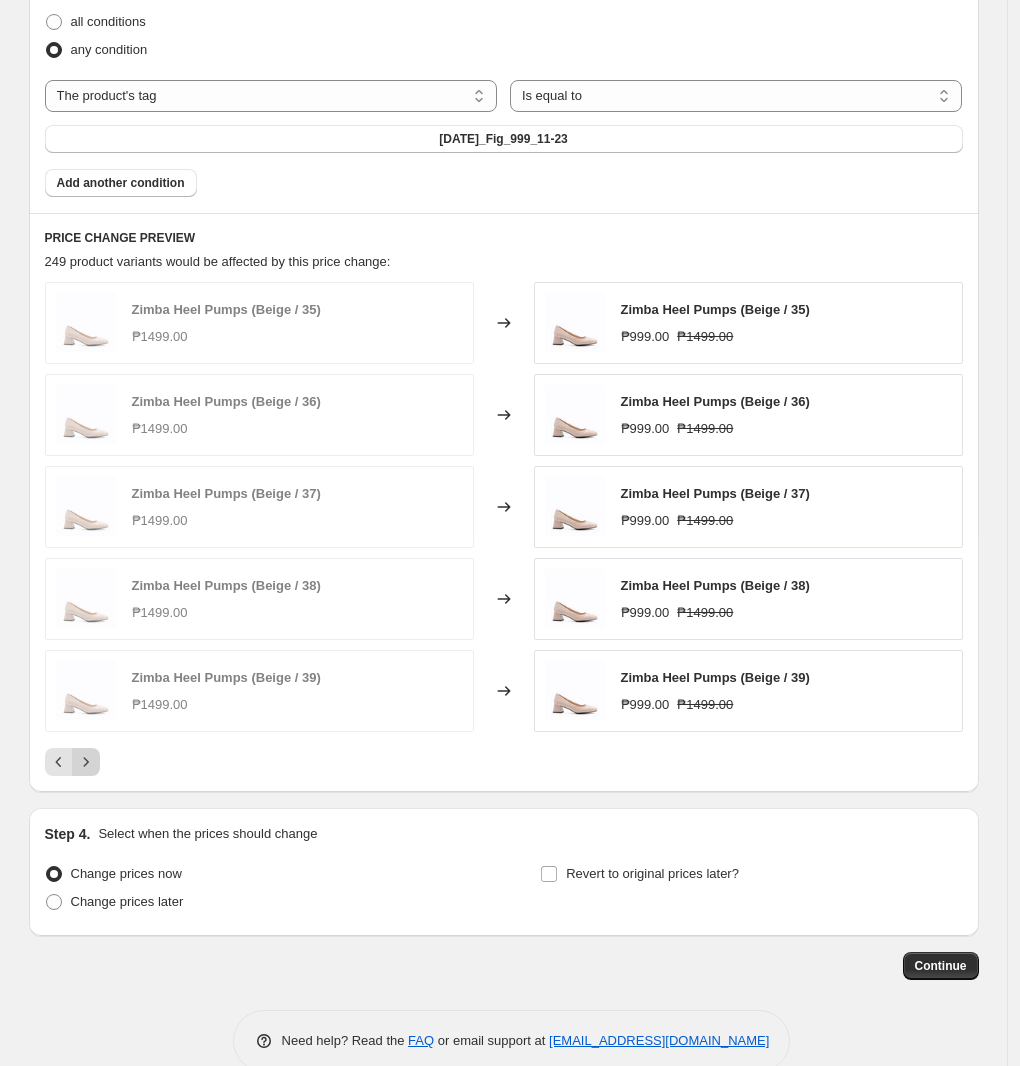 click 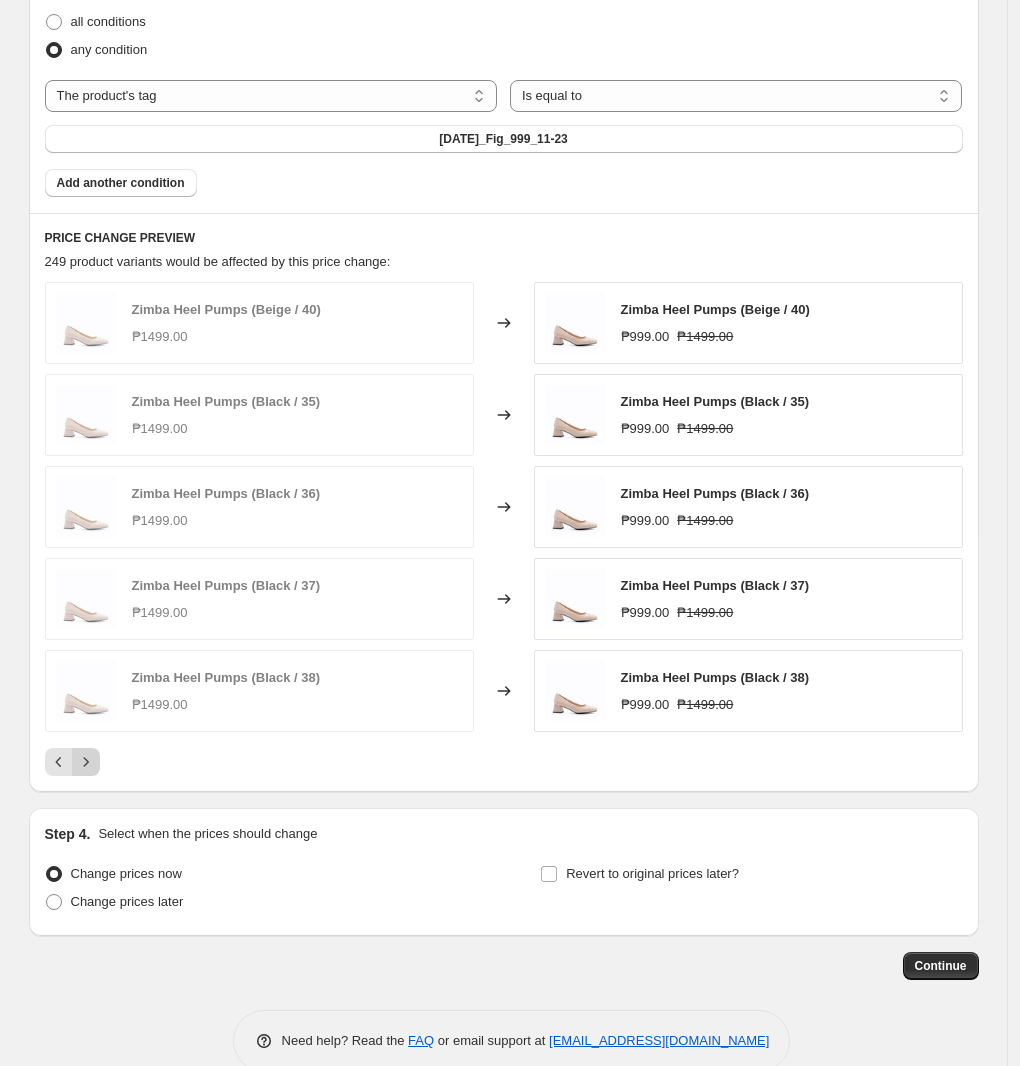 click 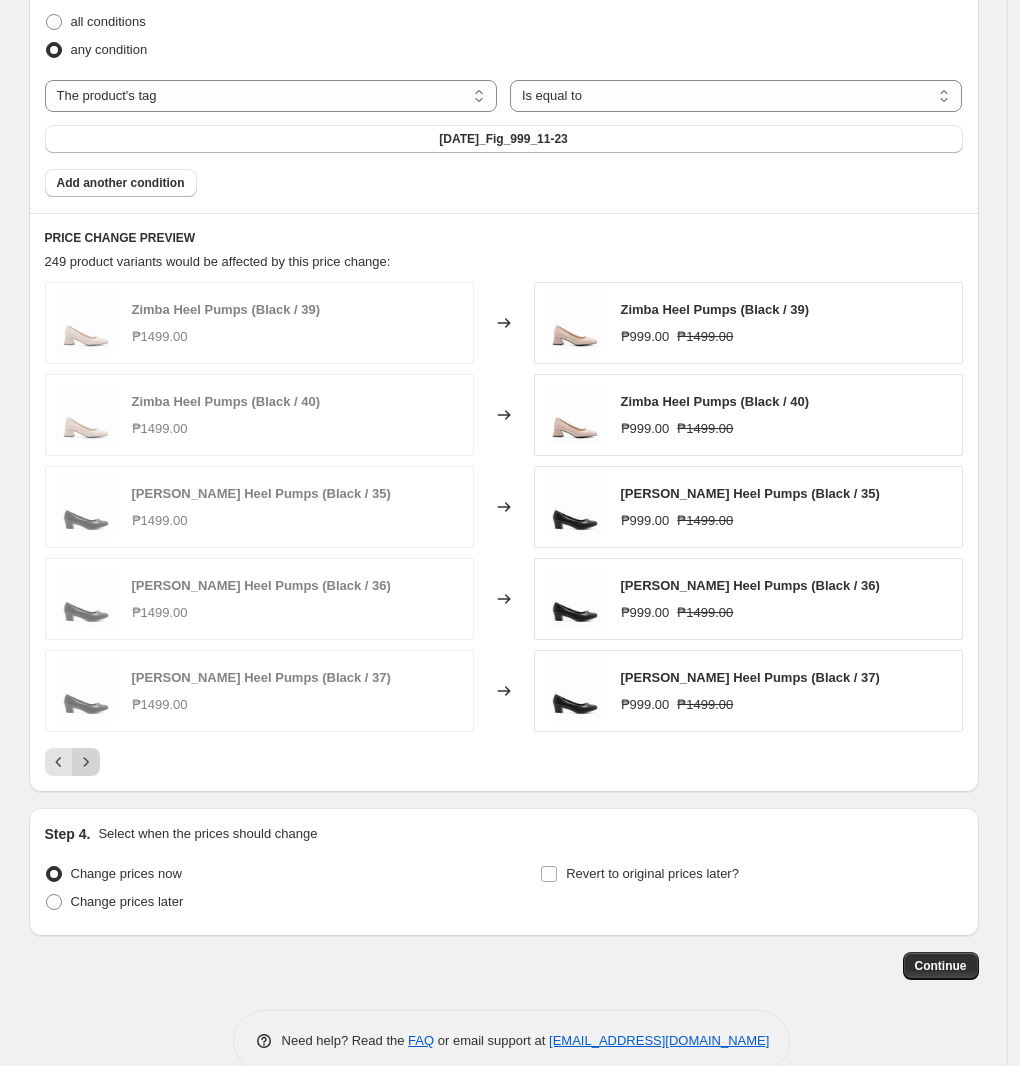 click 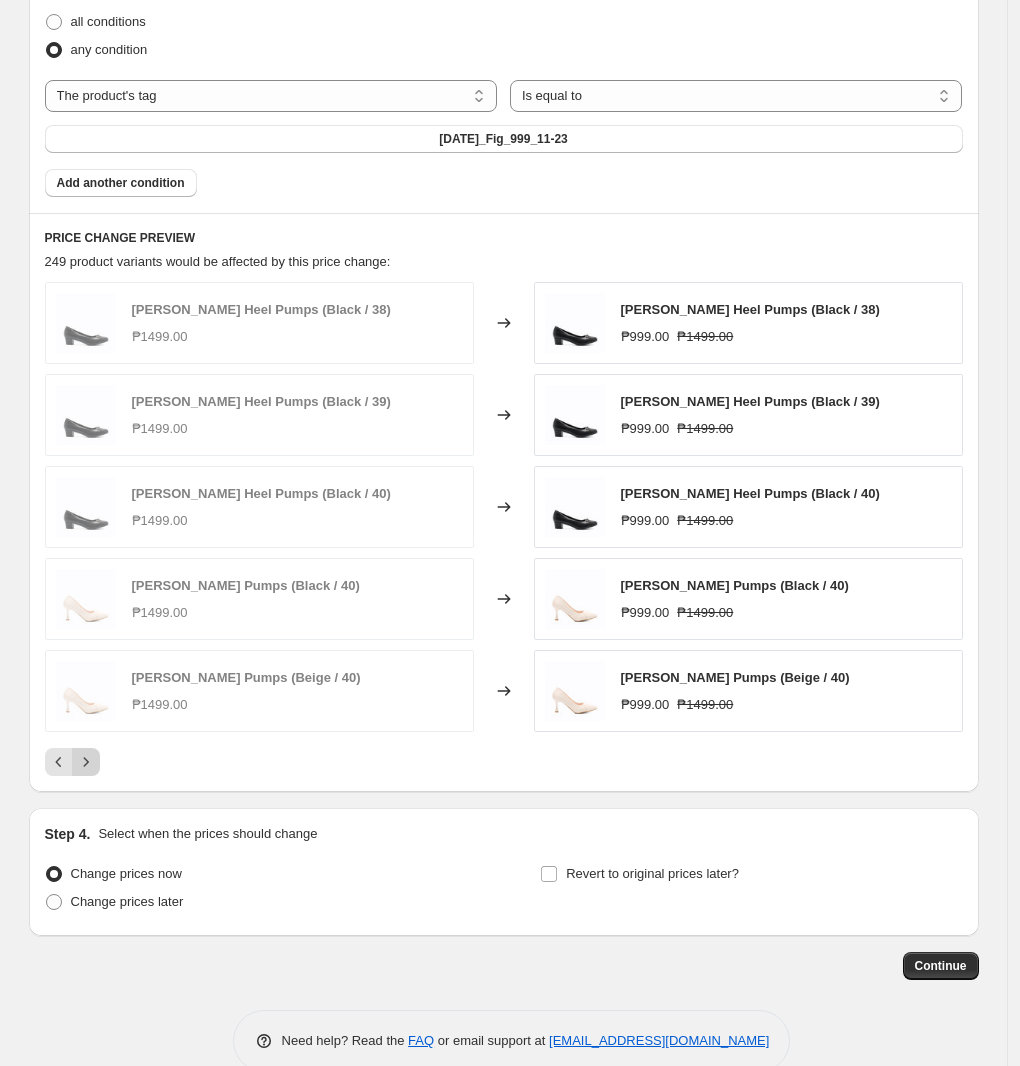 click 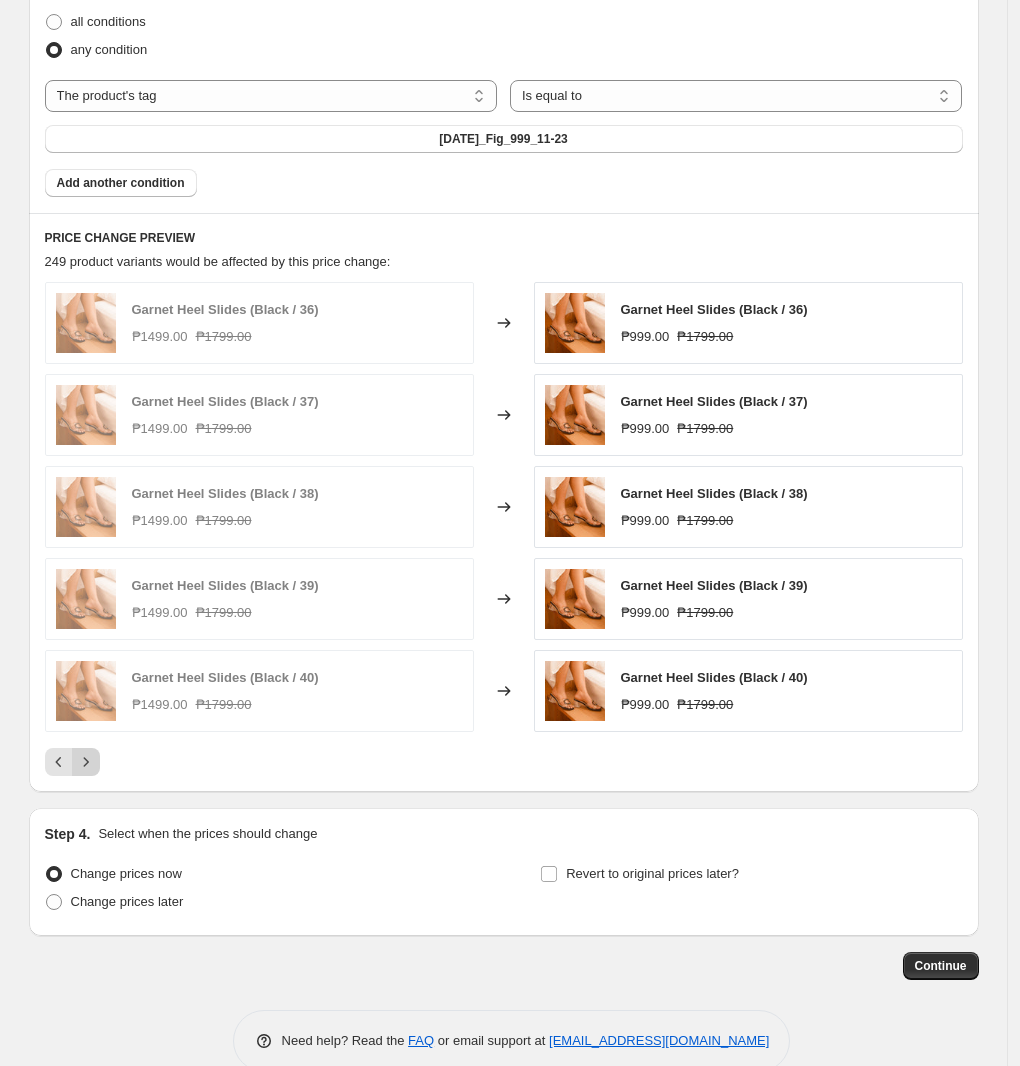 click 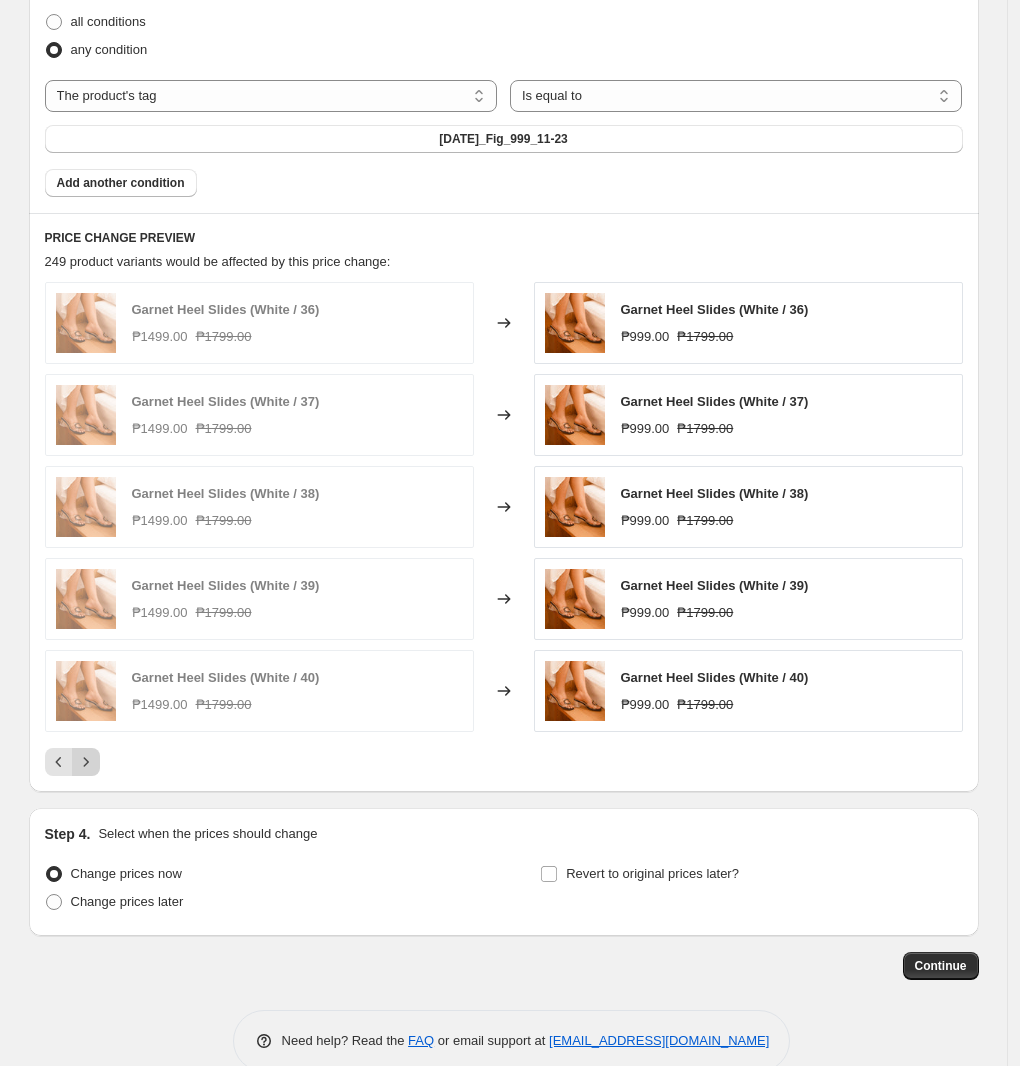 click 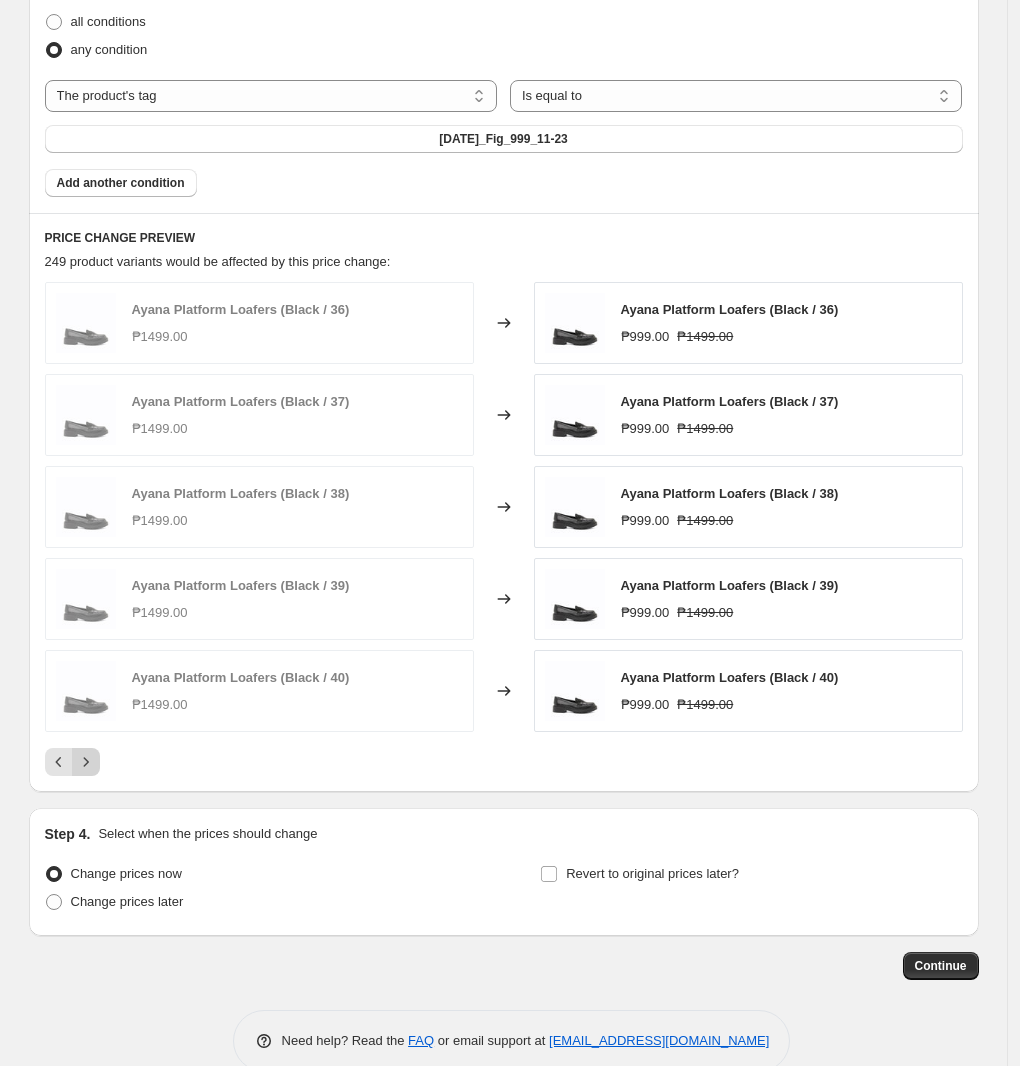 click 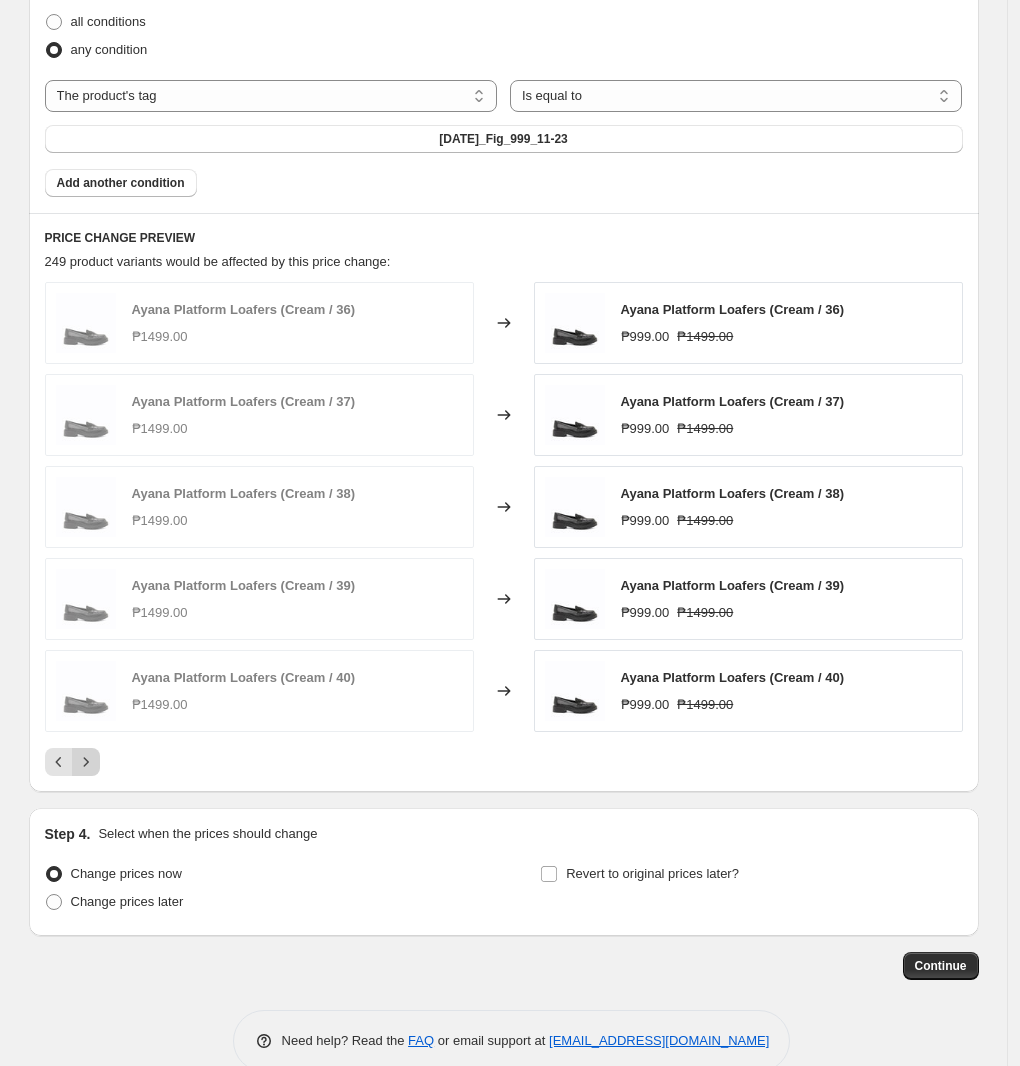 click 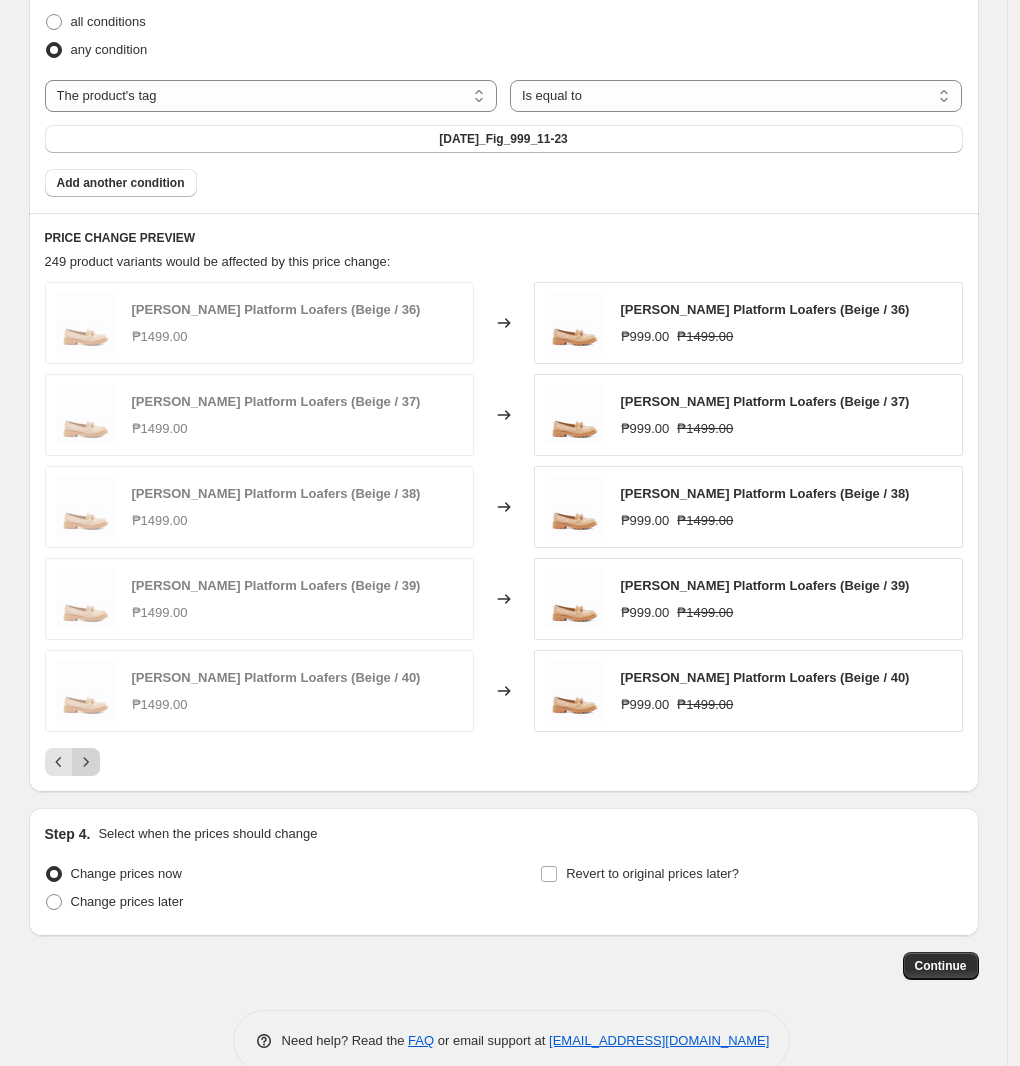 click 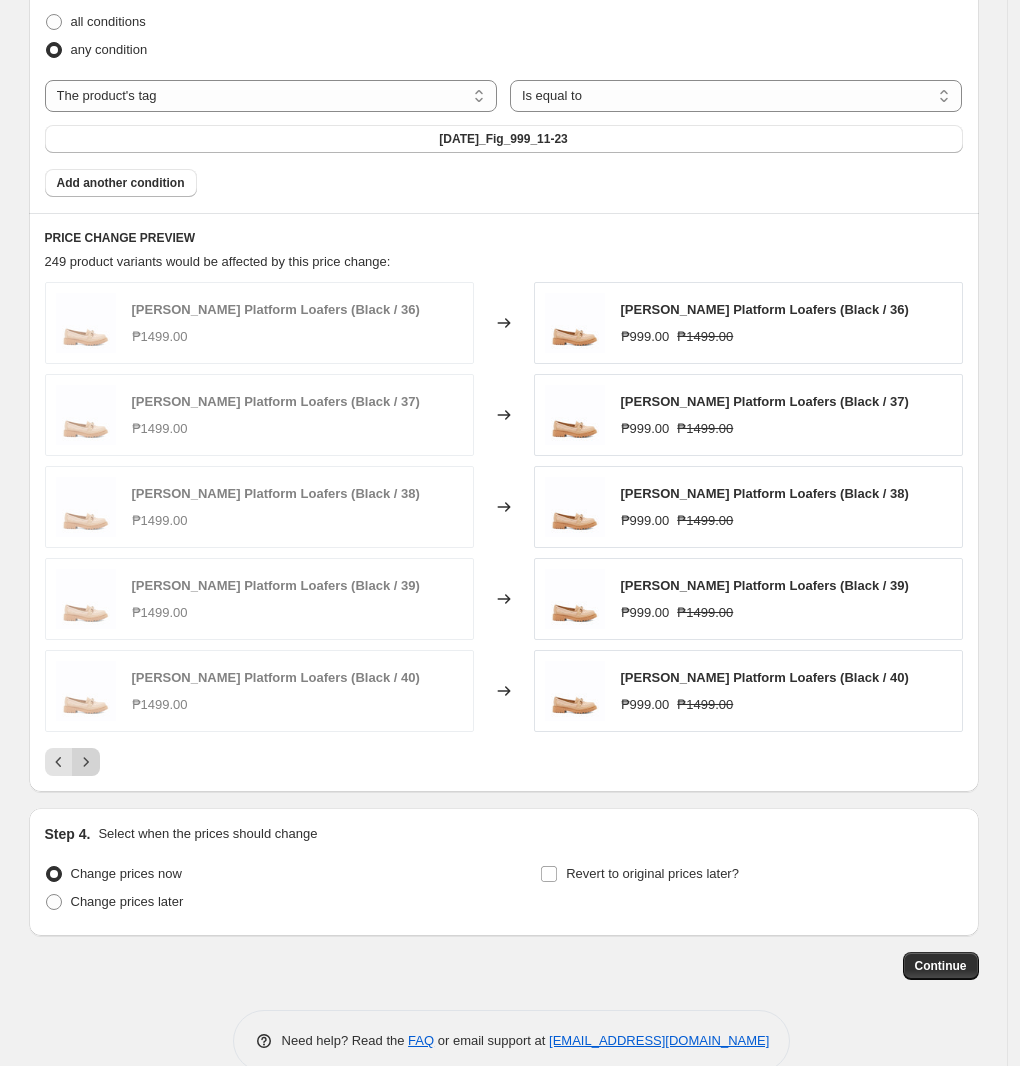 click 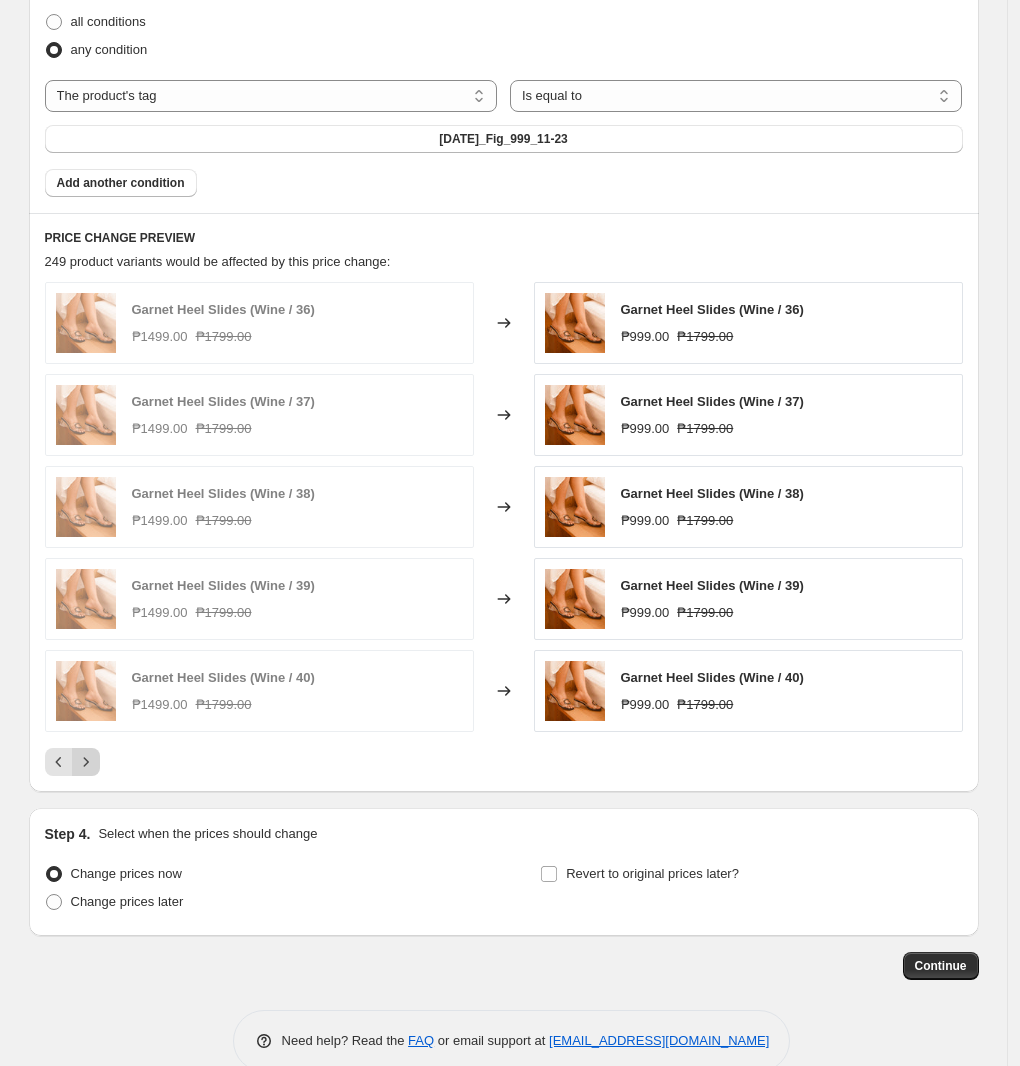 click 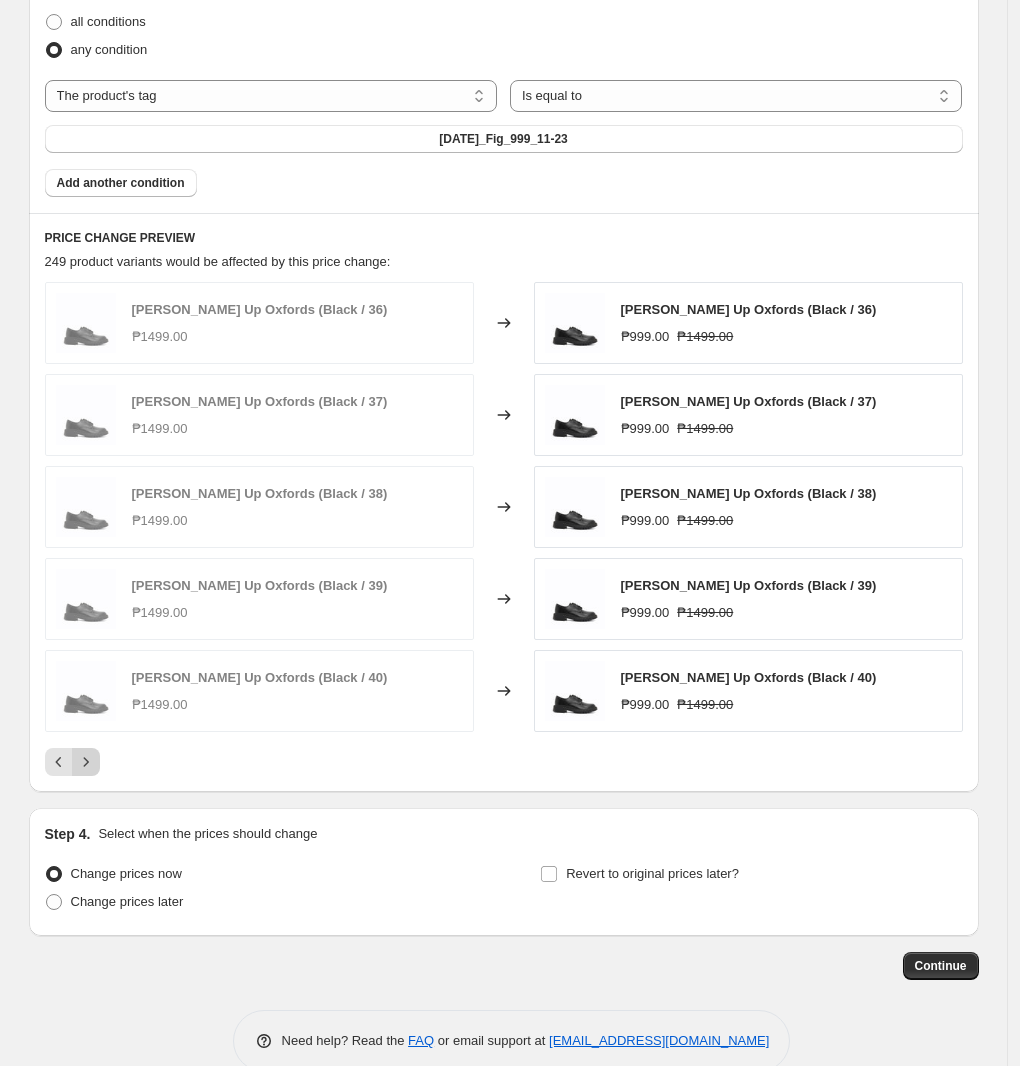 click 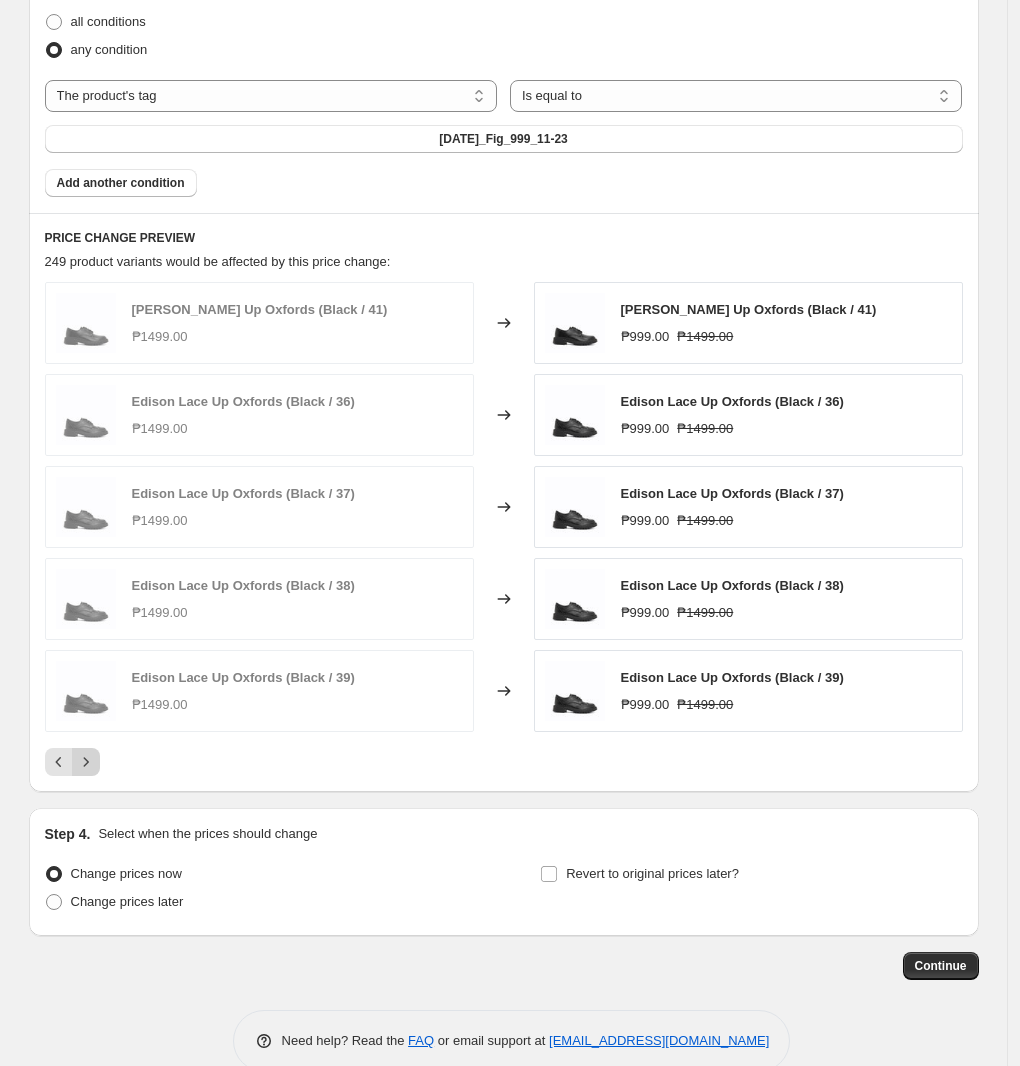 click 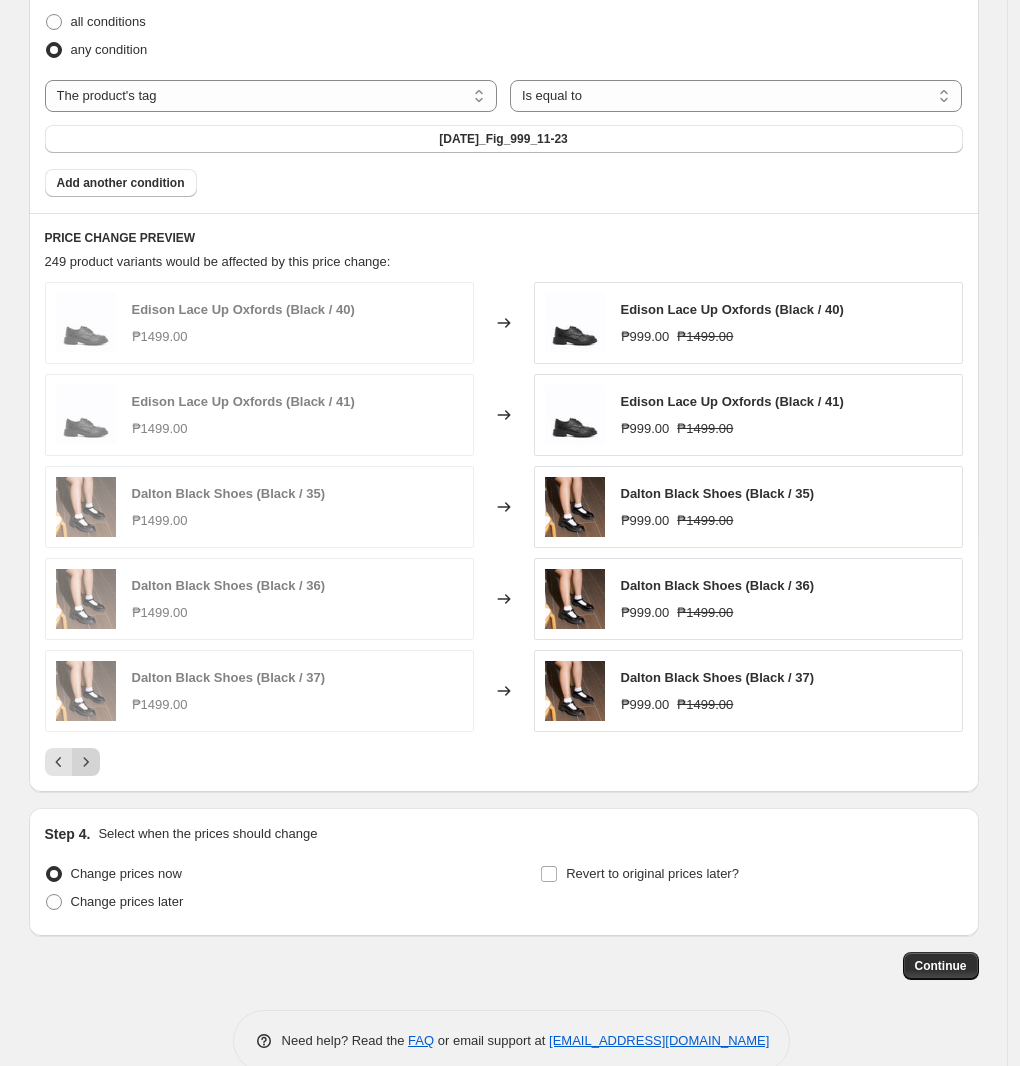 click 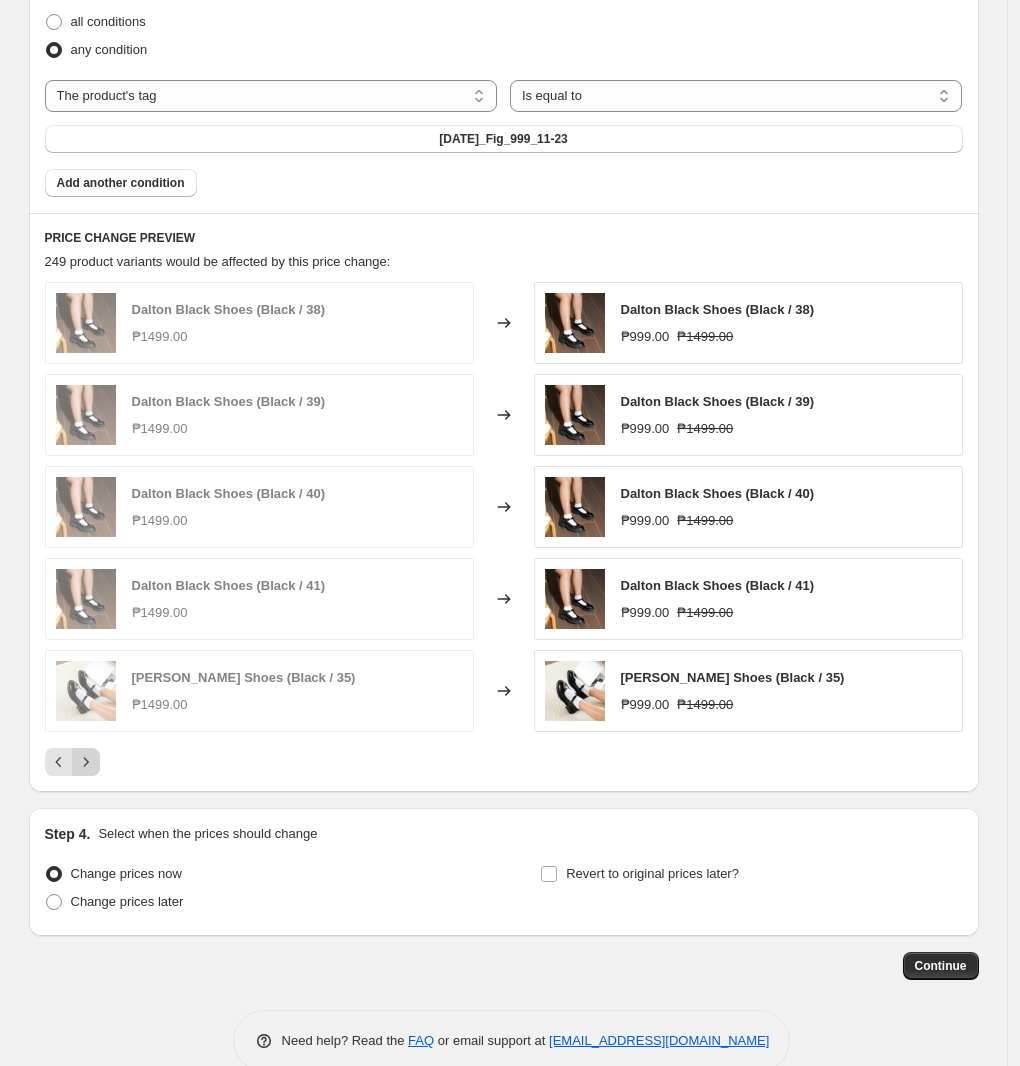 click 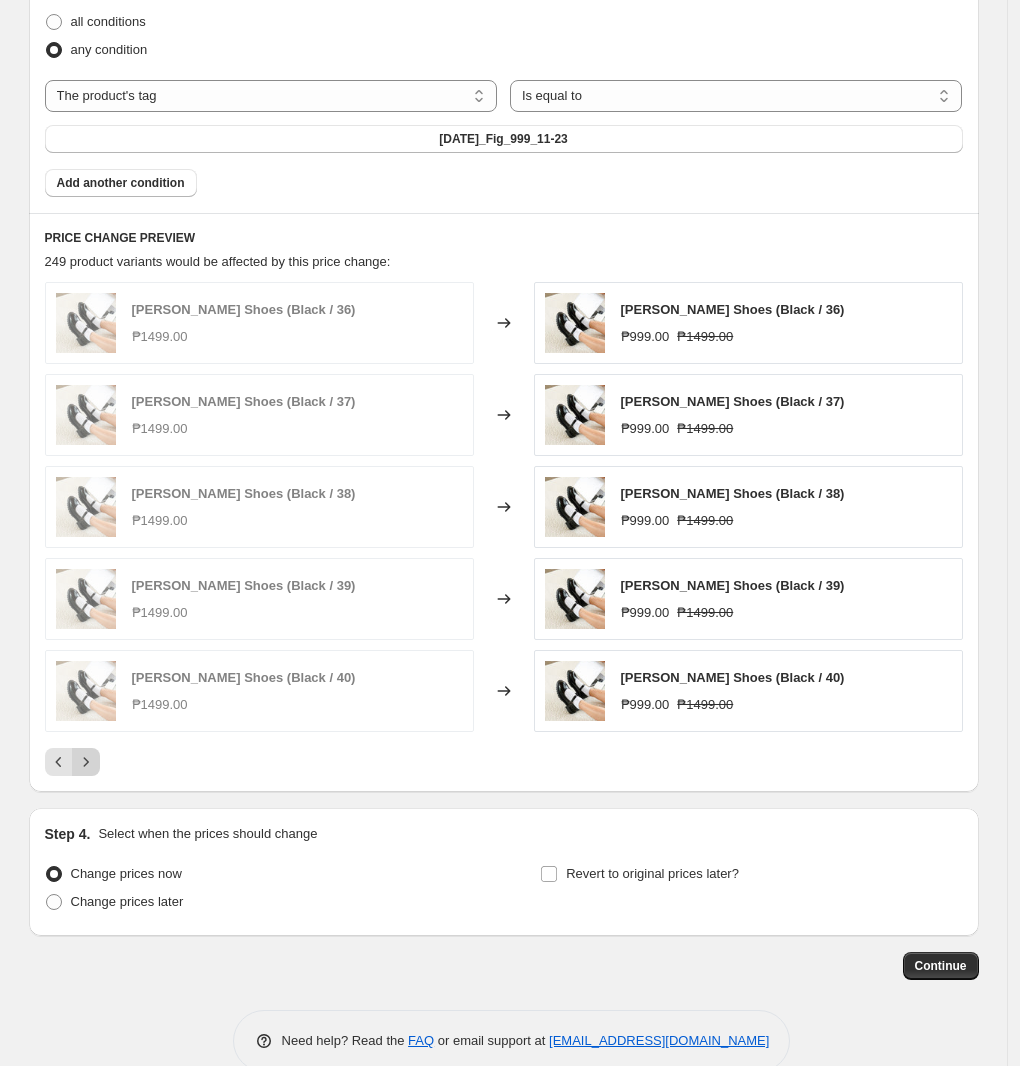 click 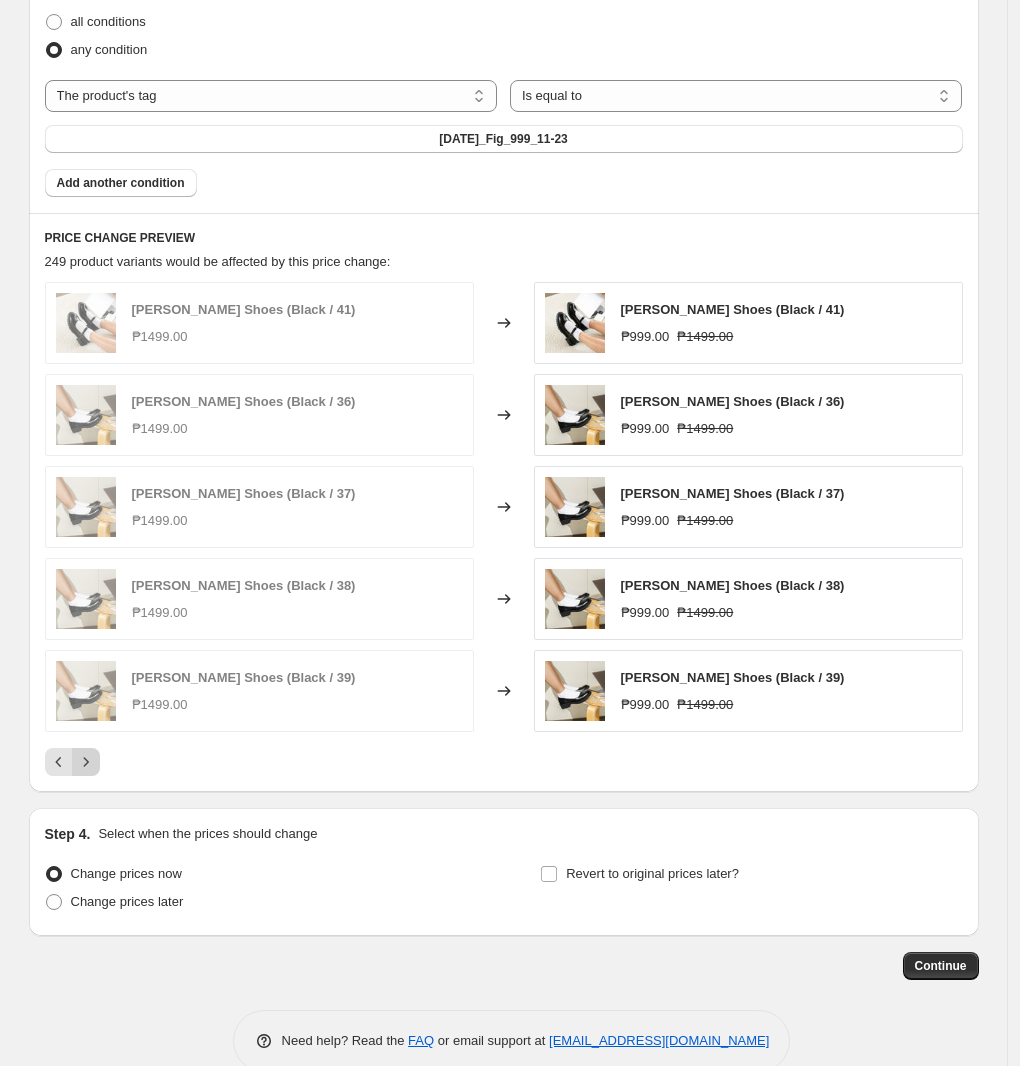 click 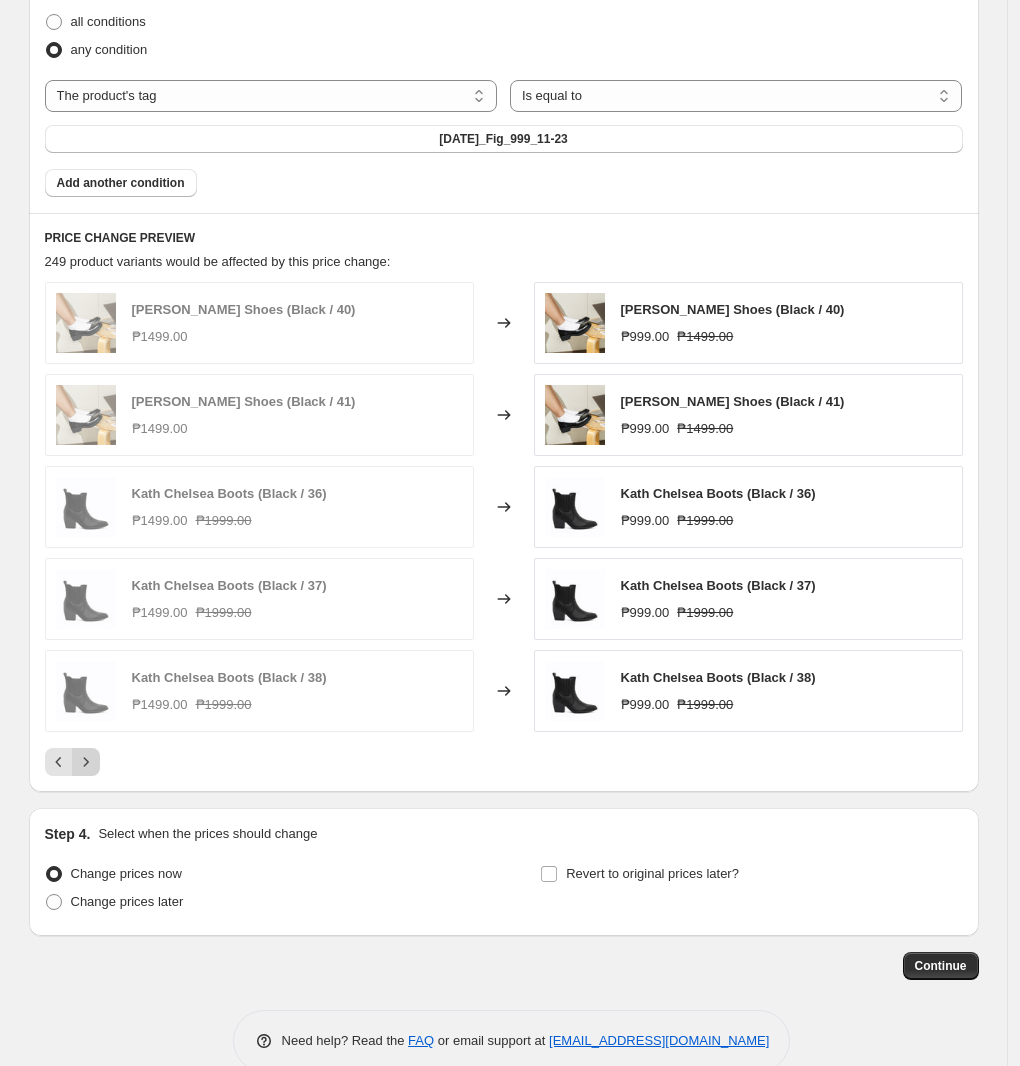 click 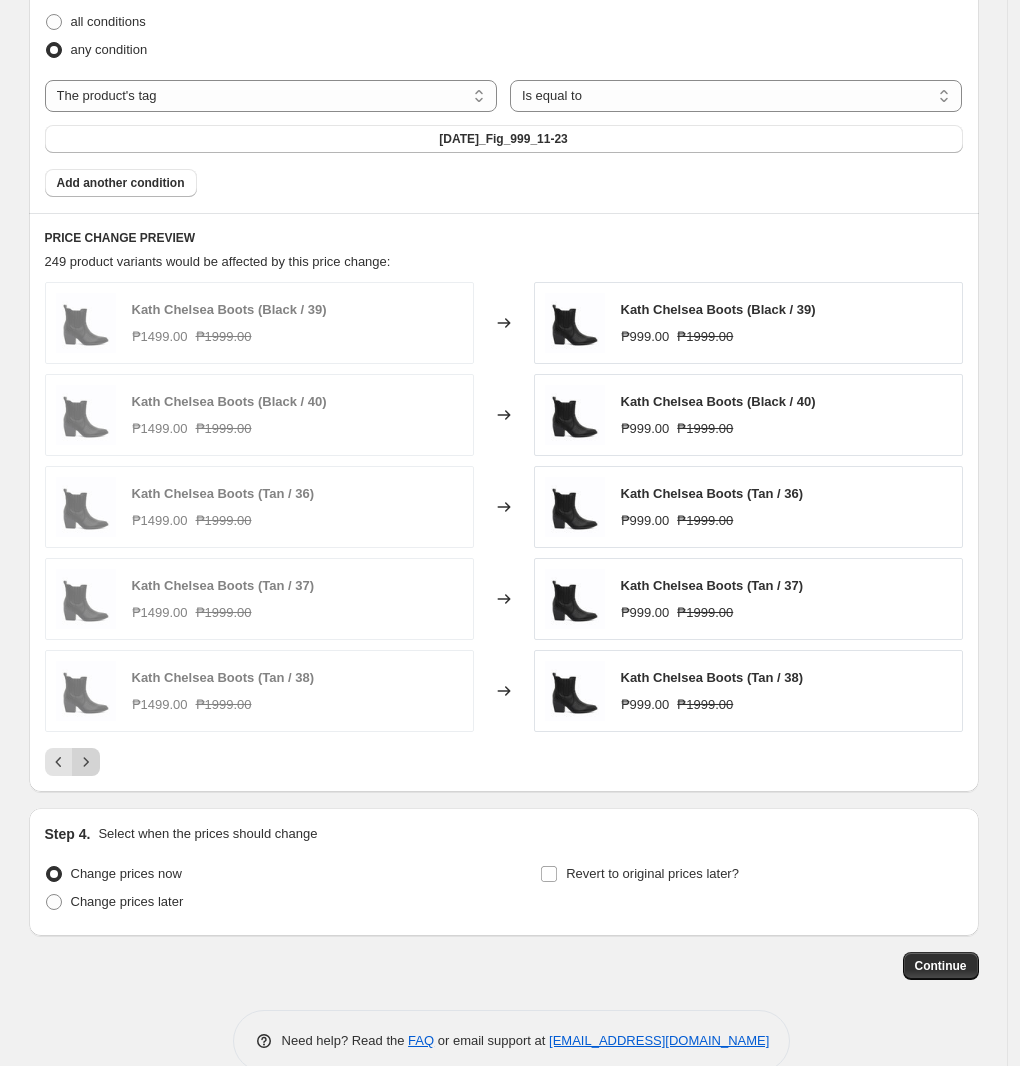 click 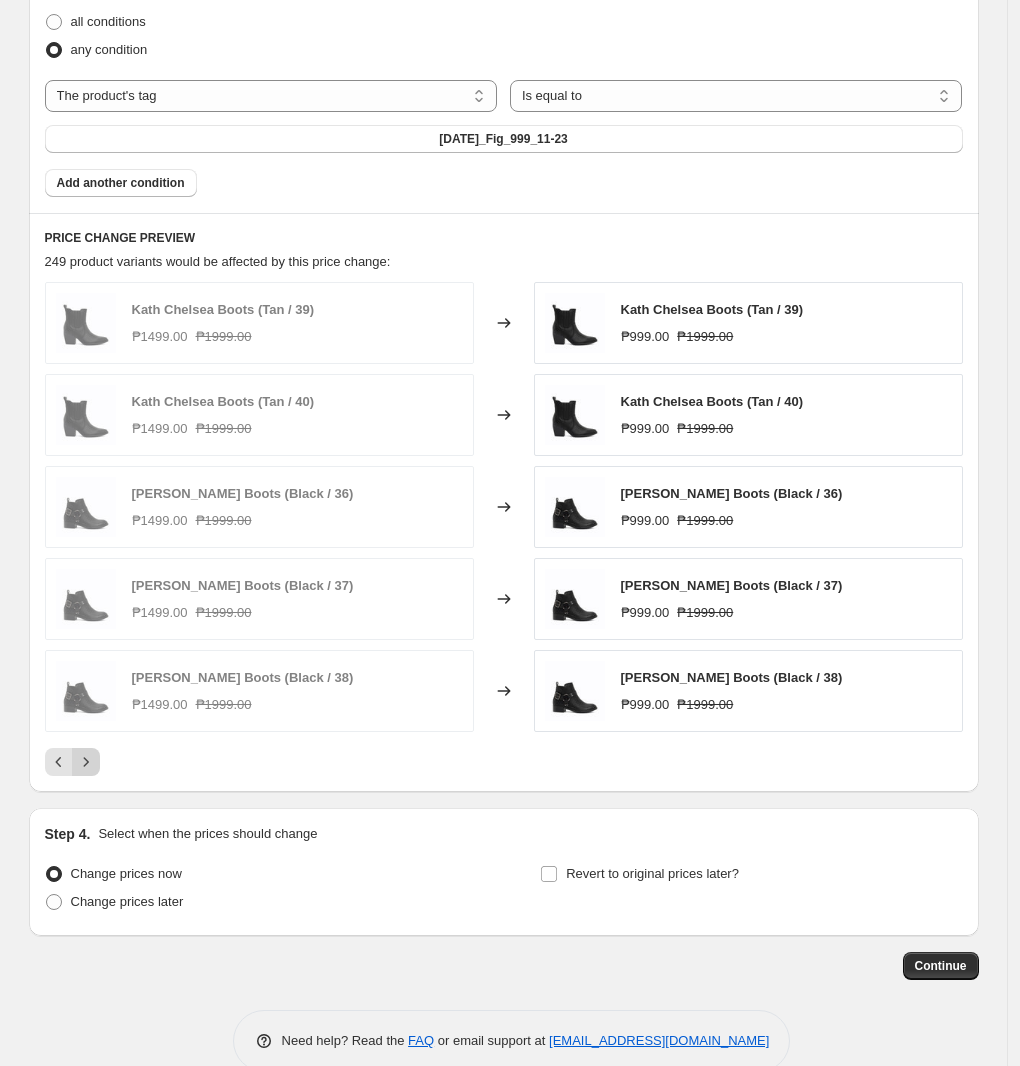 click 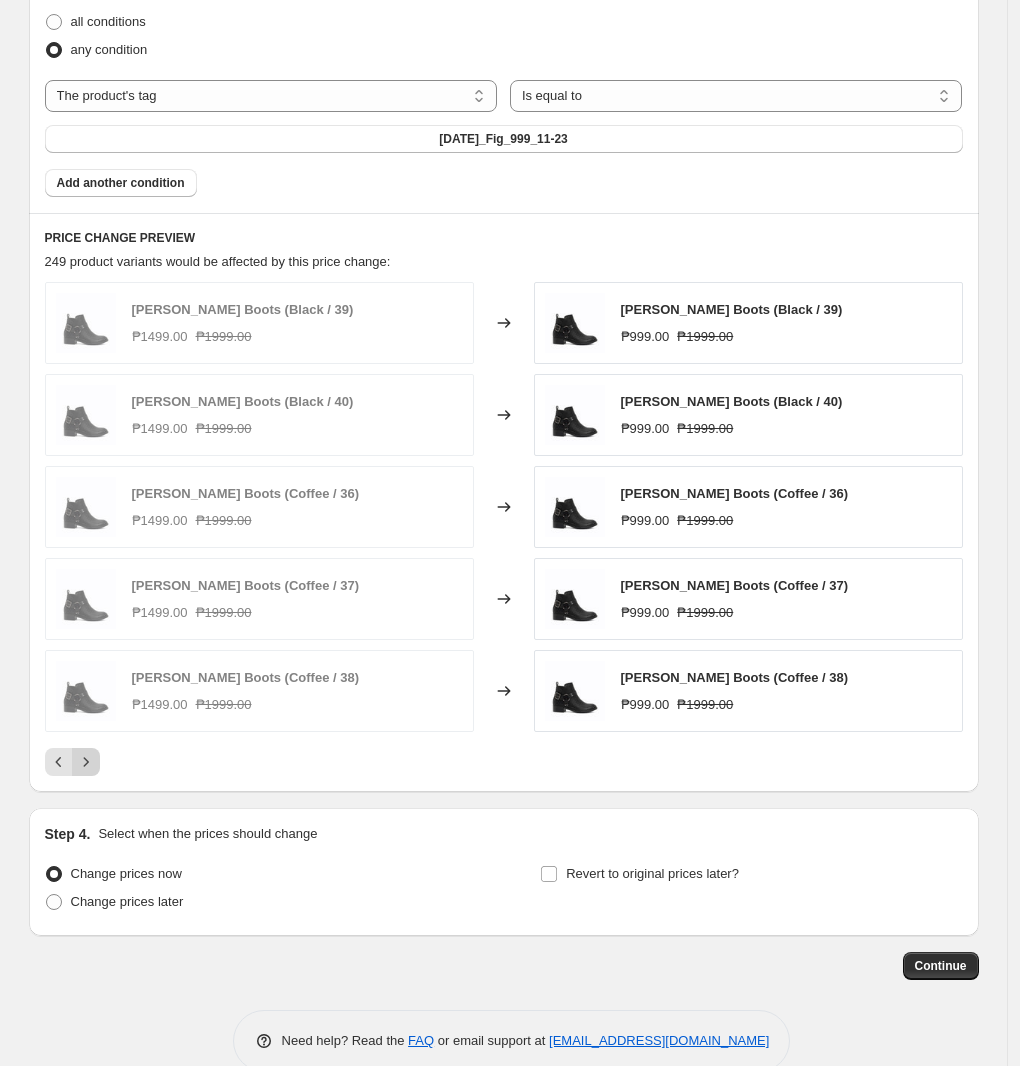 click 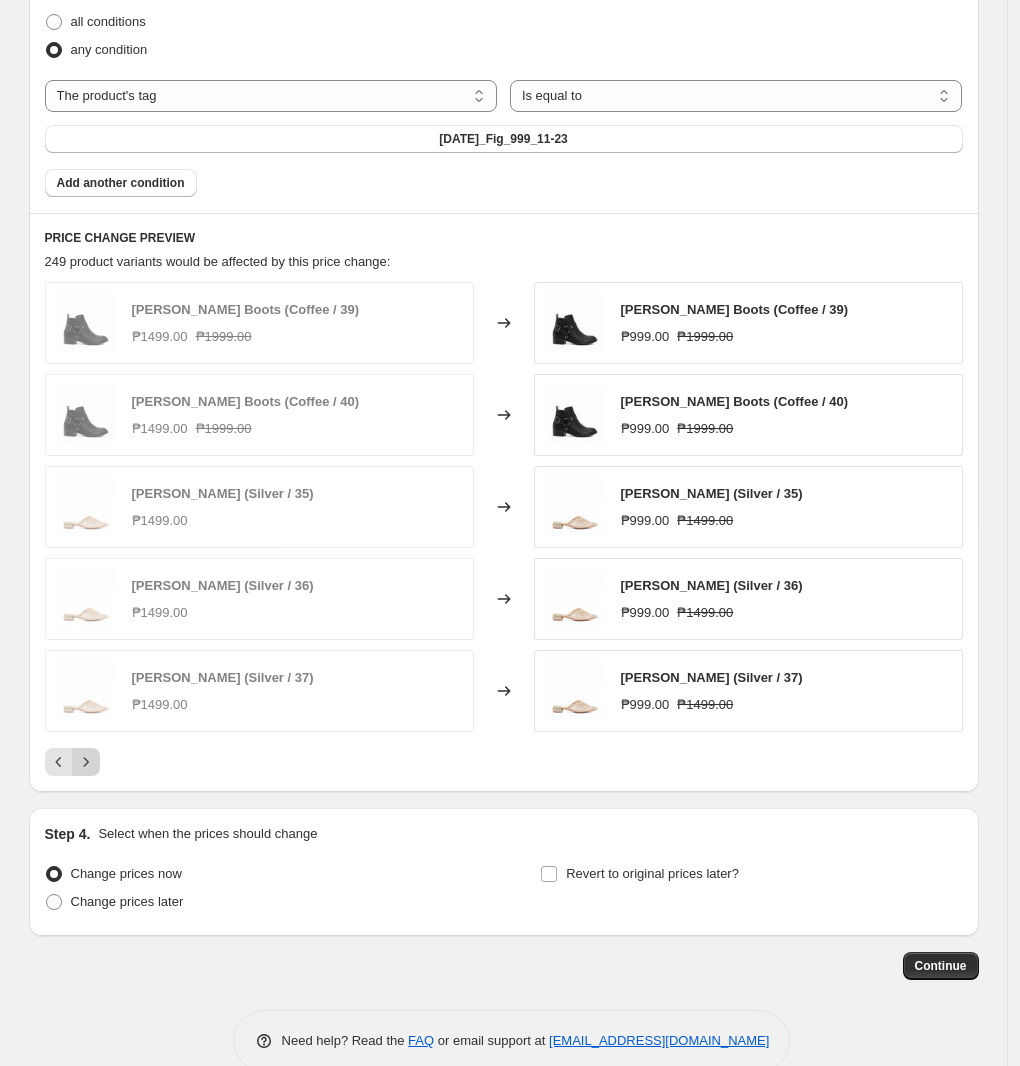 click 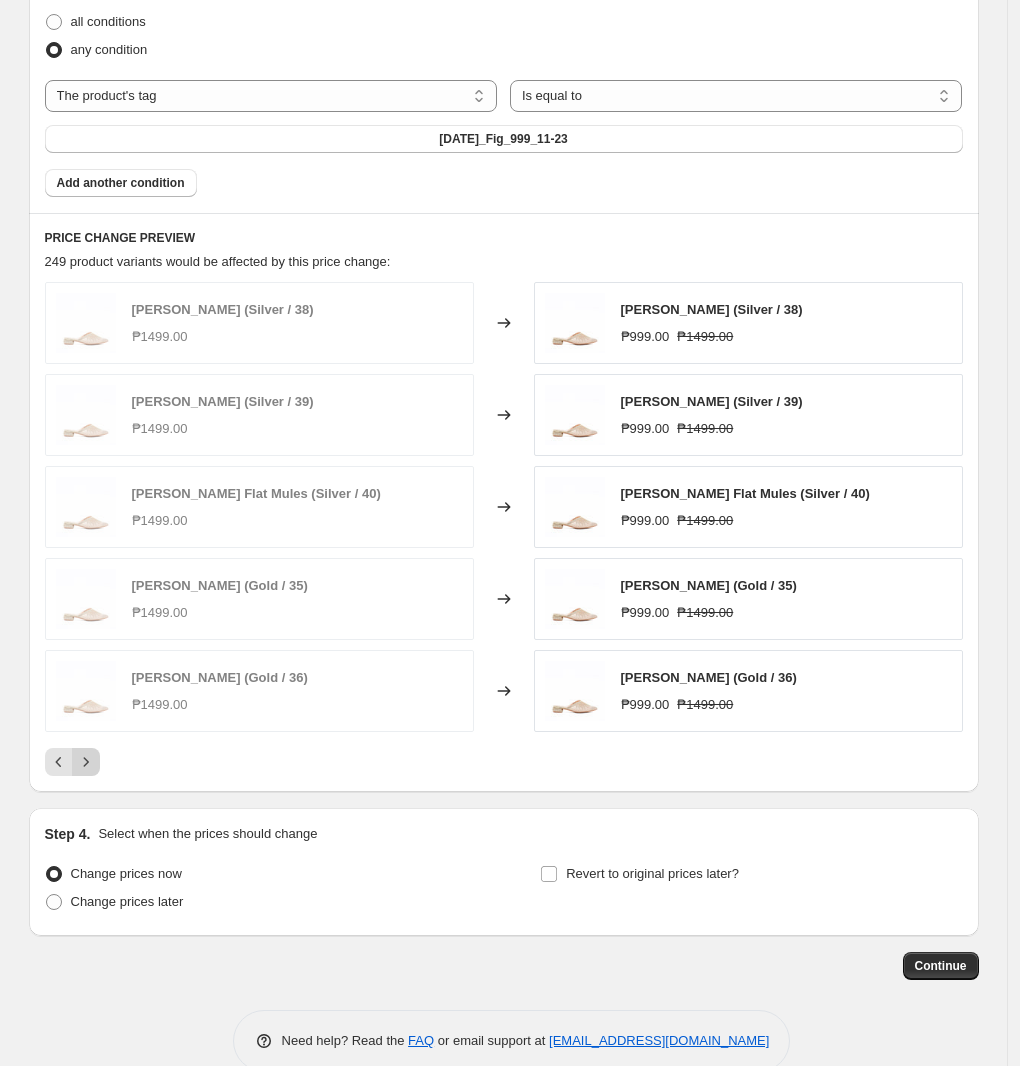 click 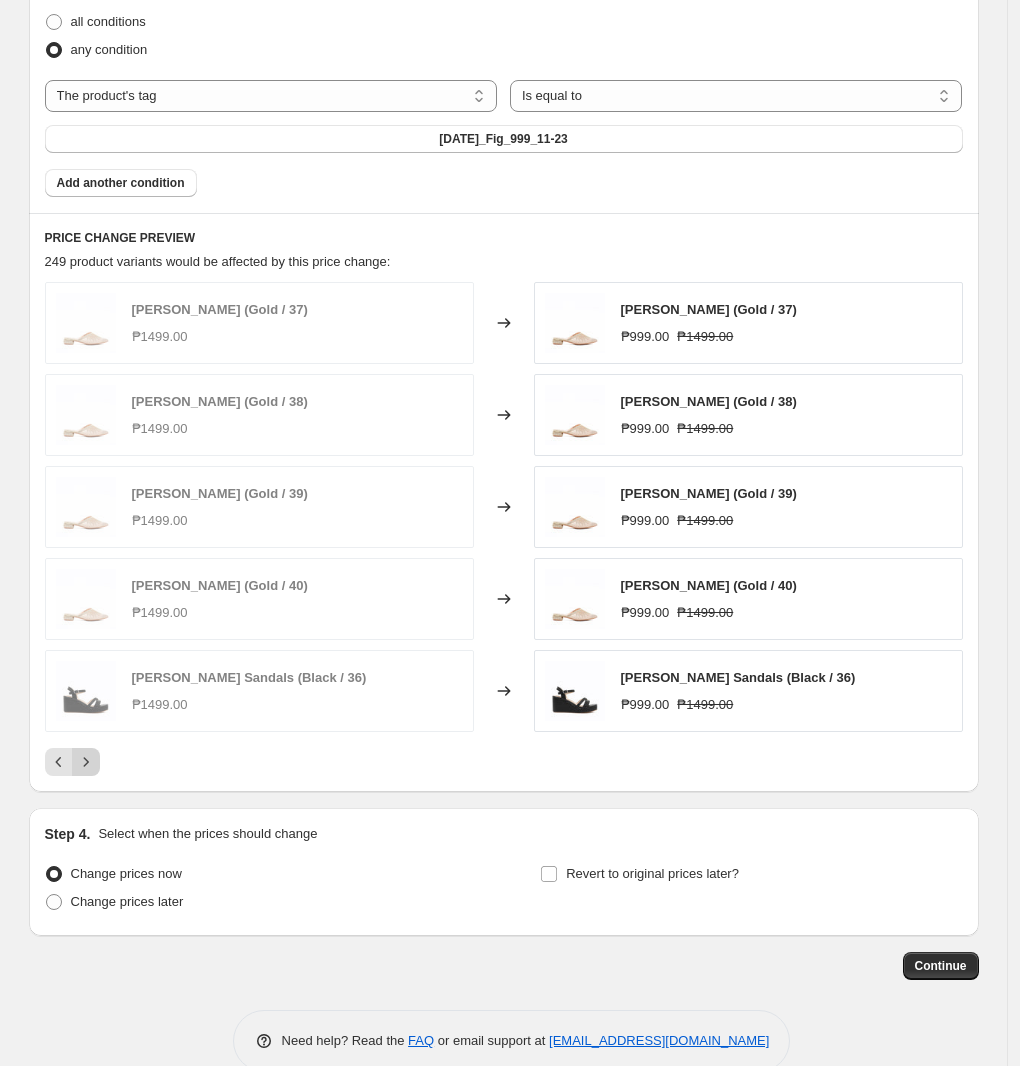 click 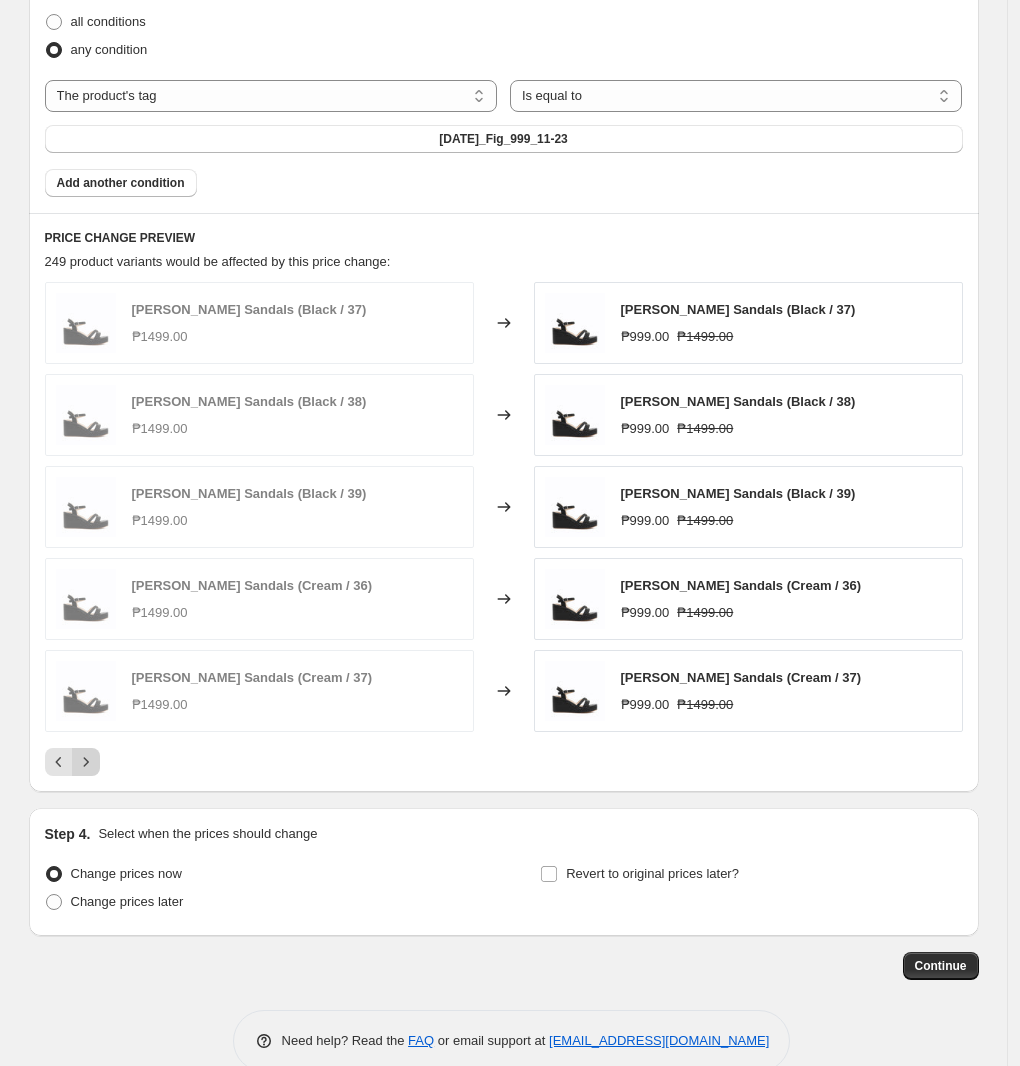 click 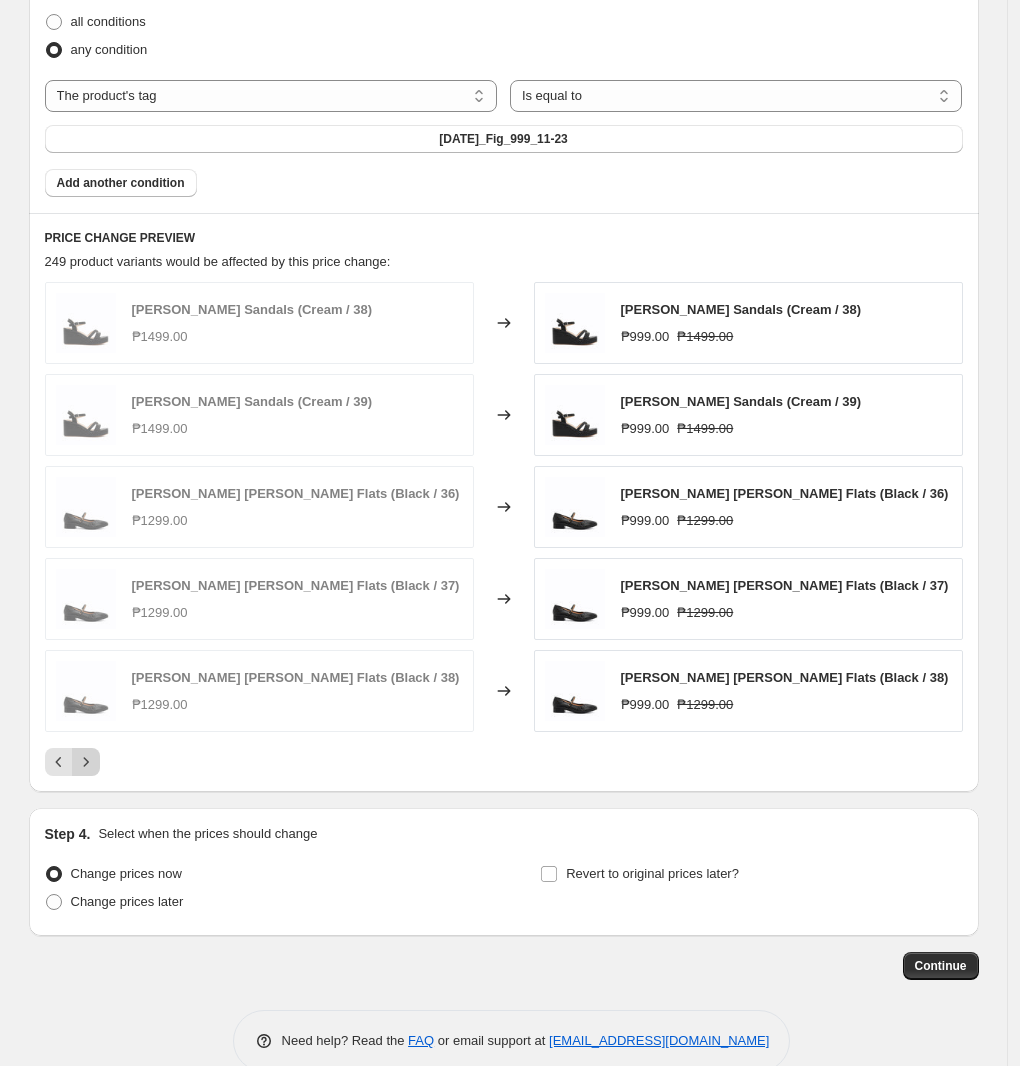 click 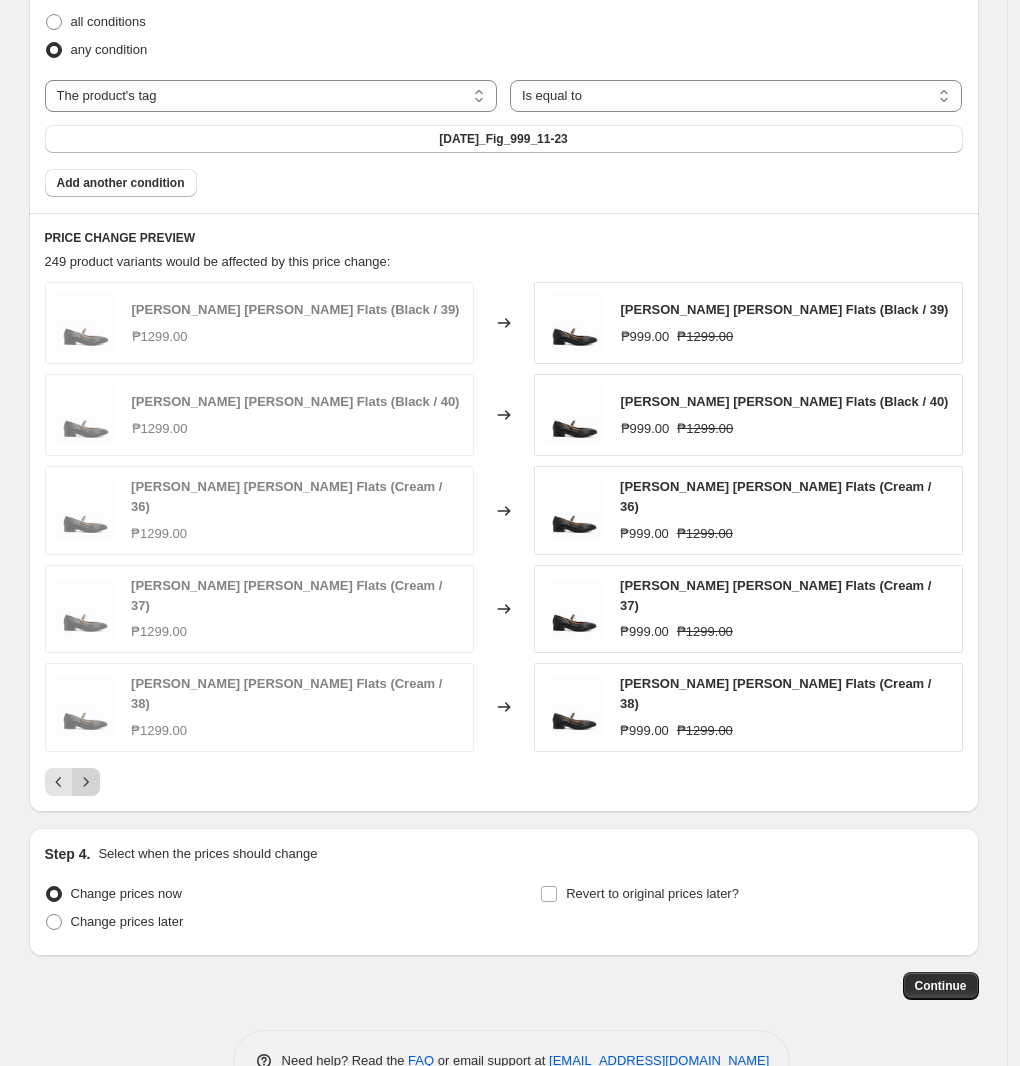 click 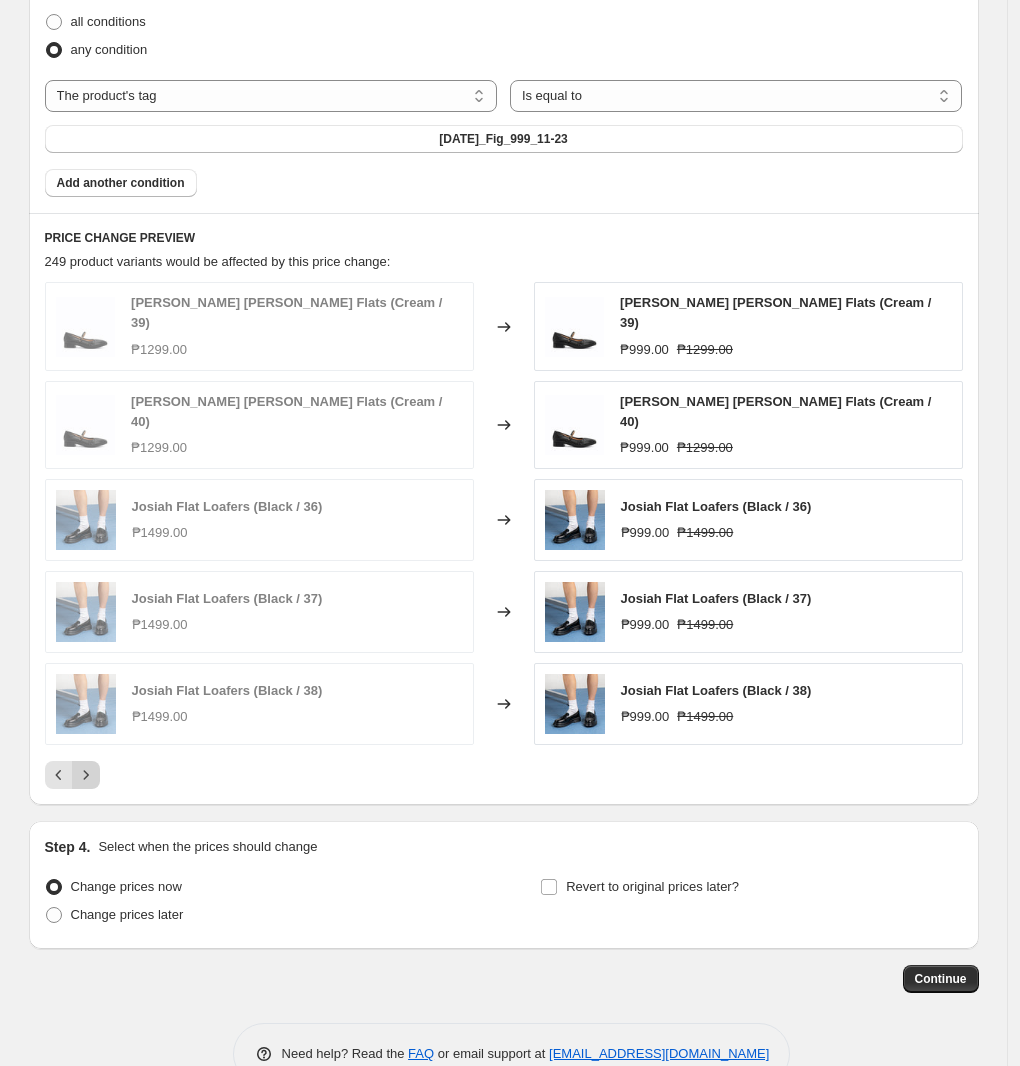 click 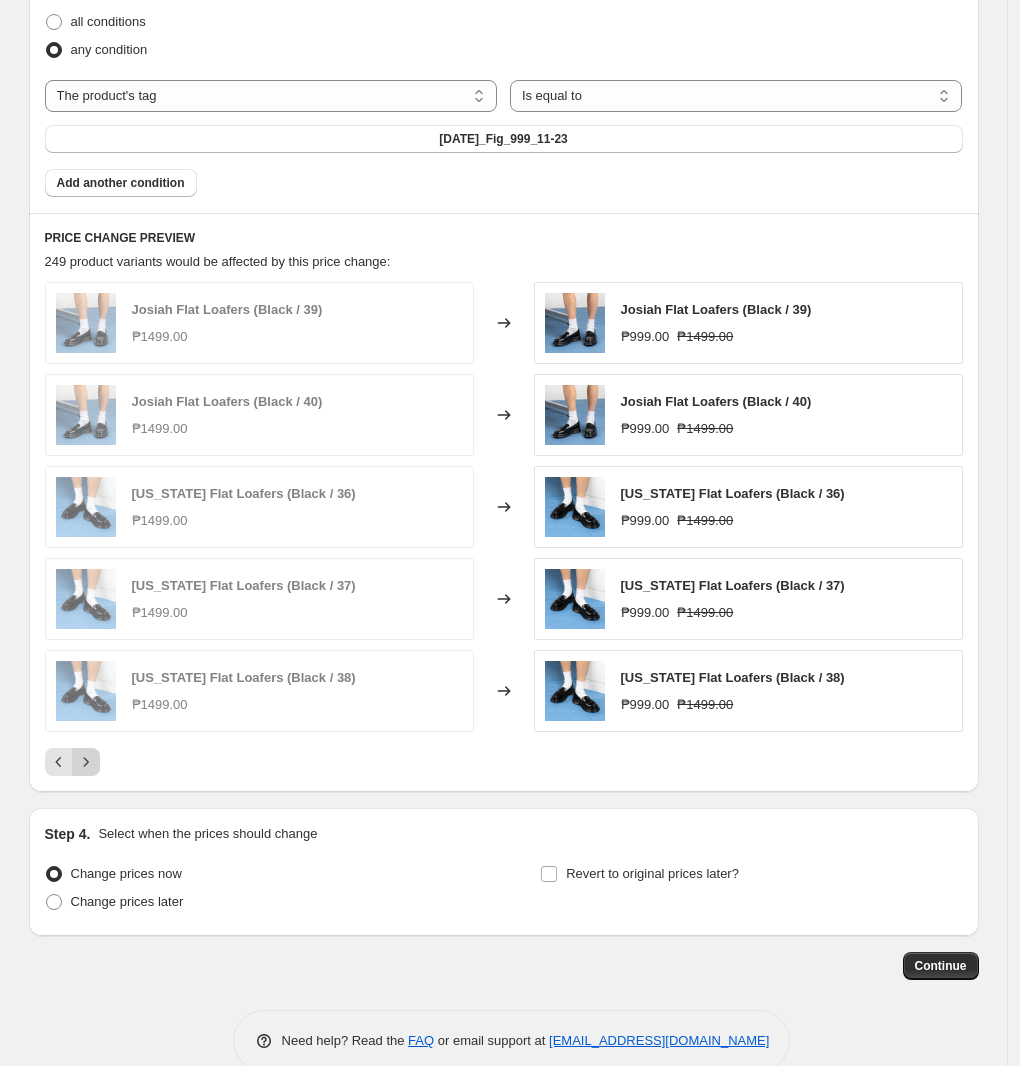 click 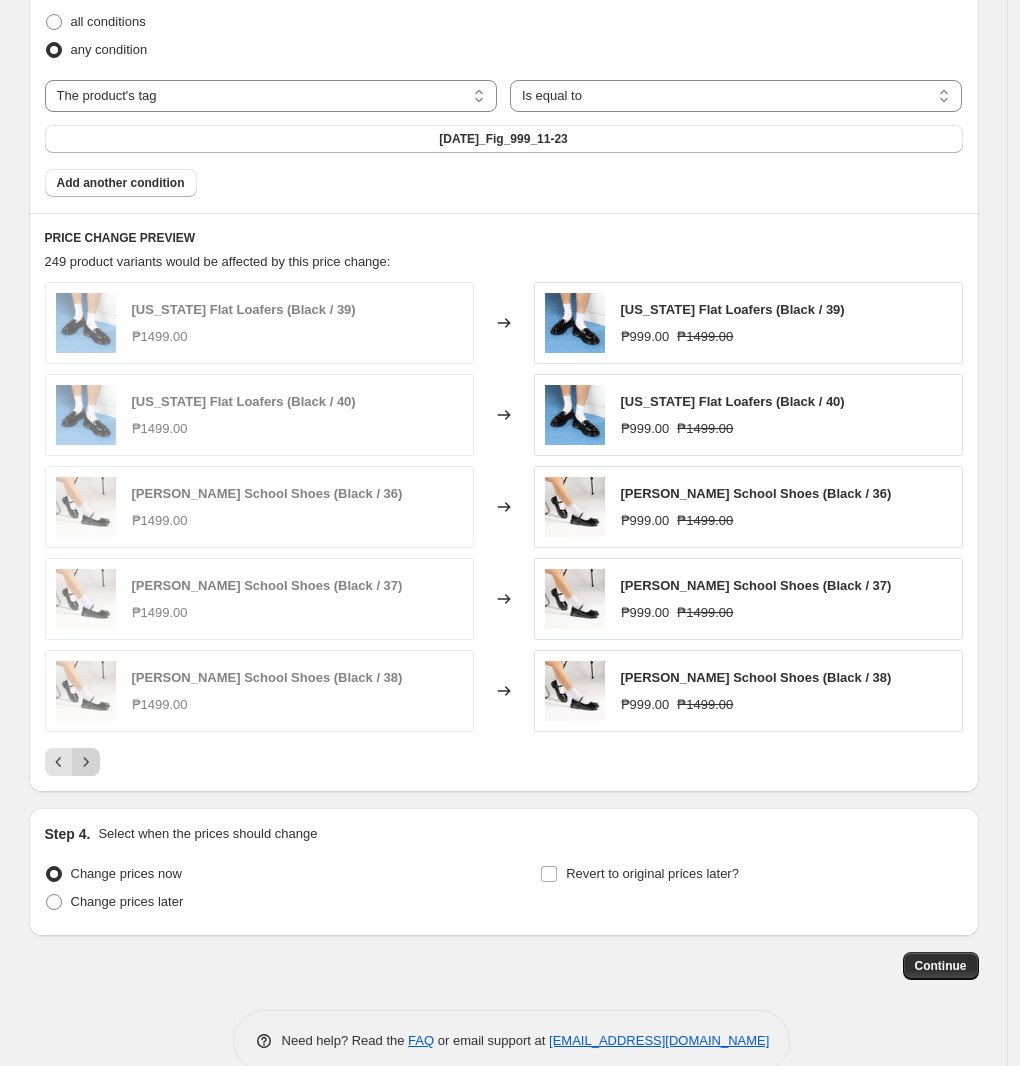 click 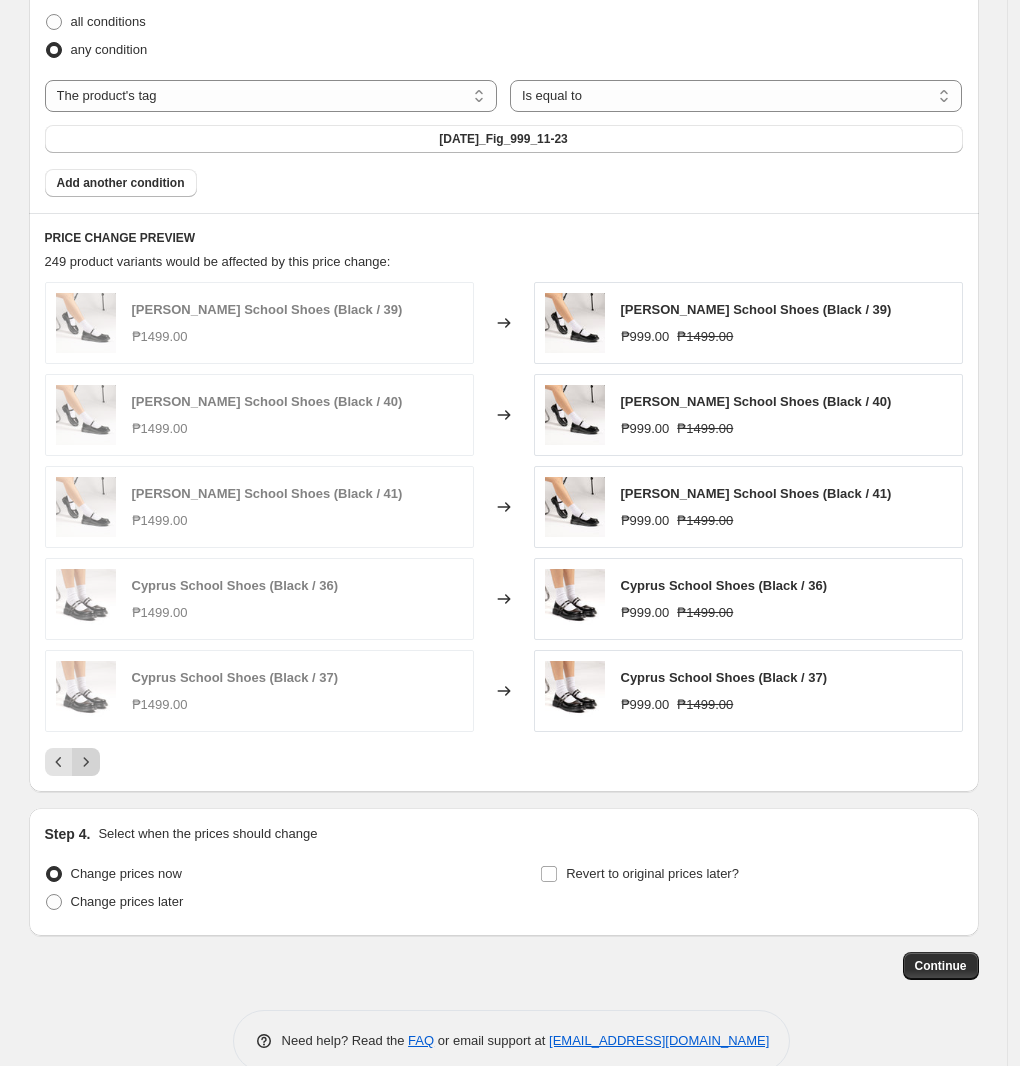 click at bounding box center (86, 762) 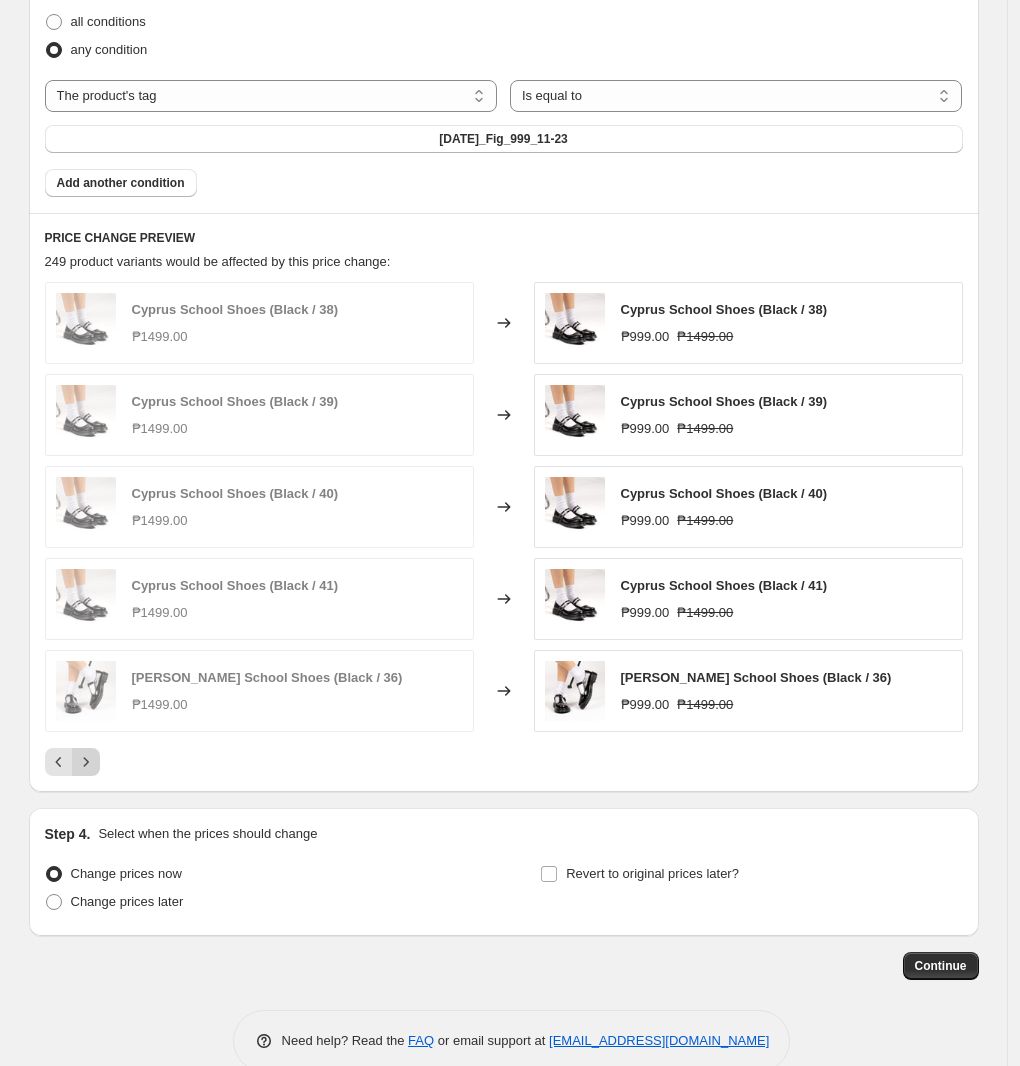 click at bounding box center [86, 762] 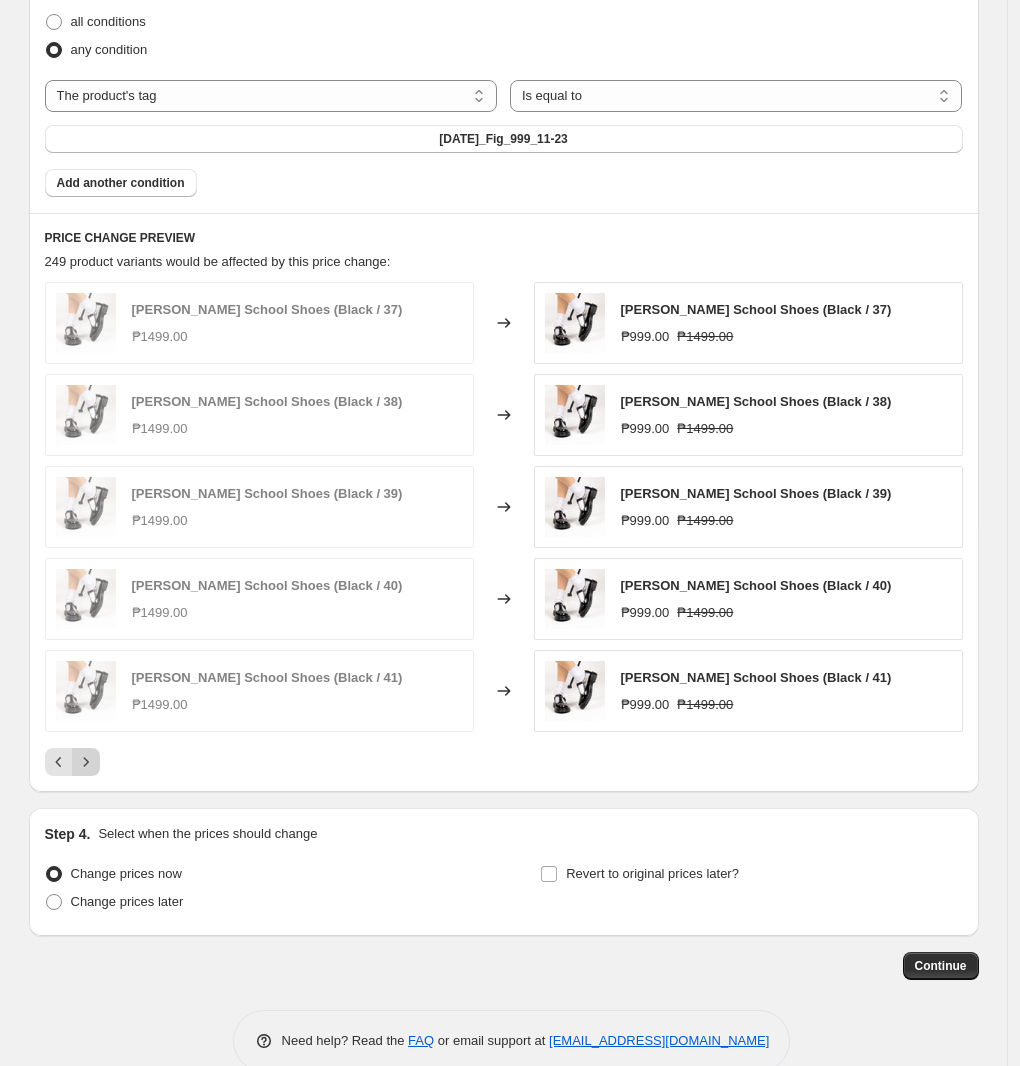 click 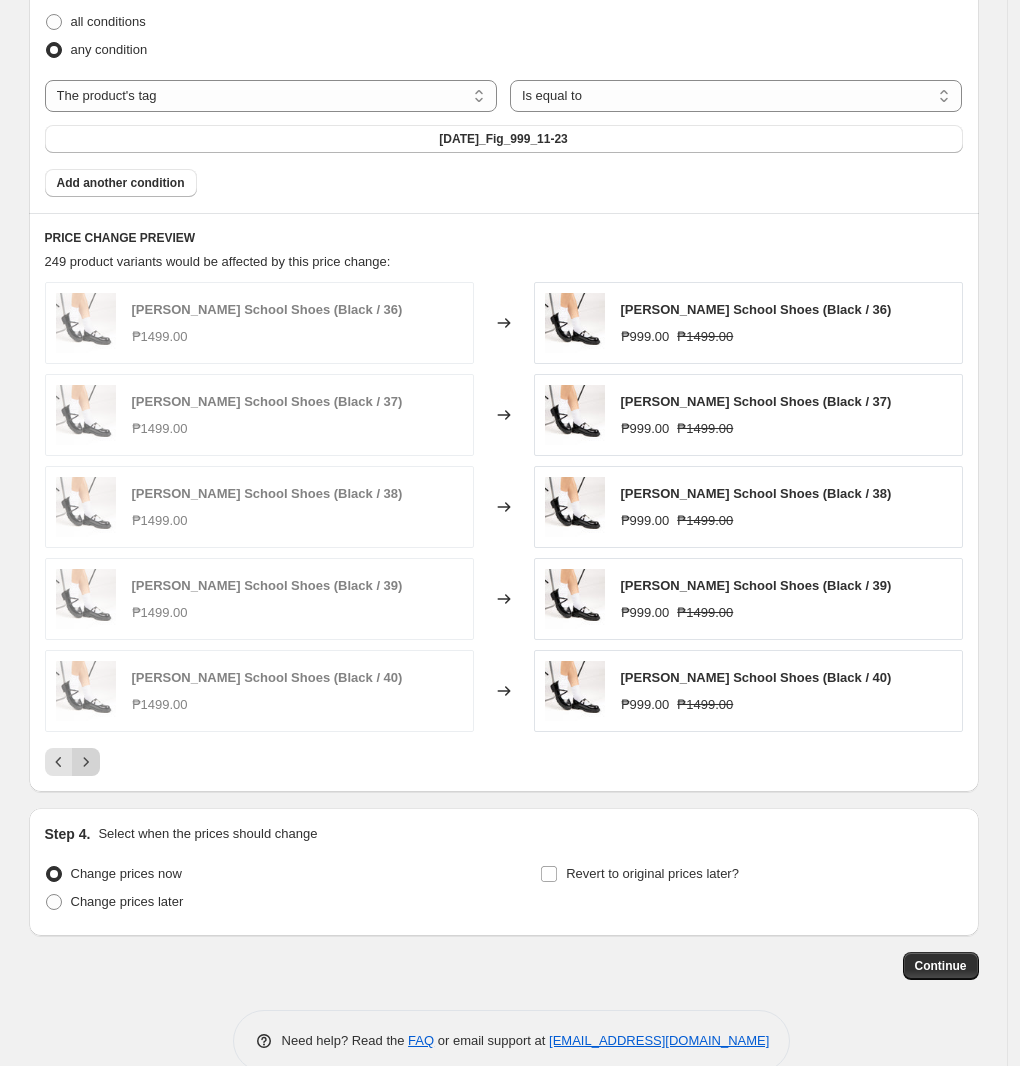 click 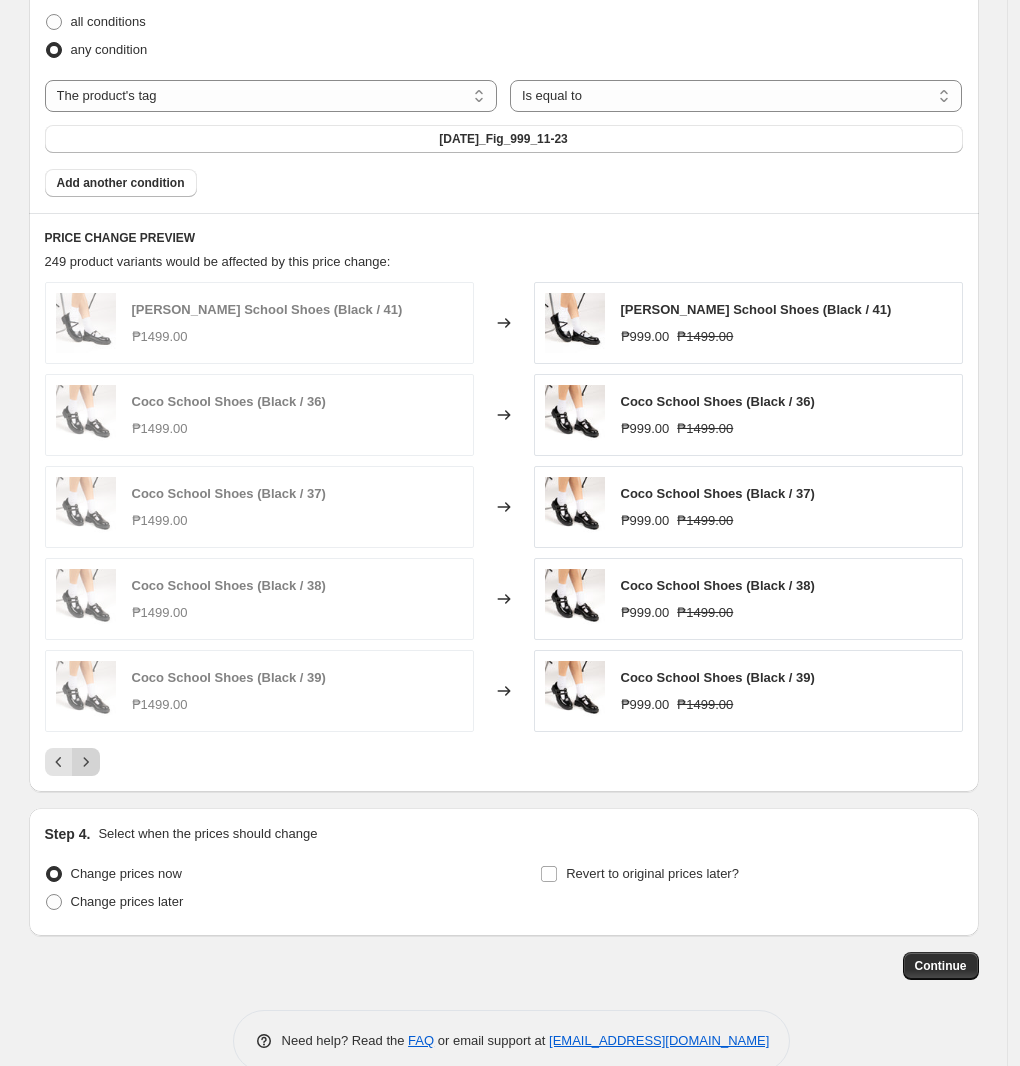 click 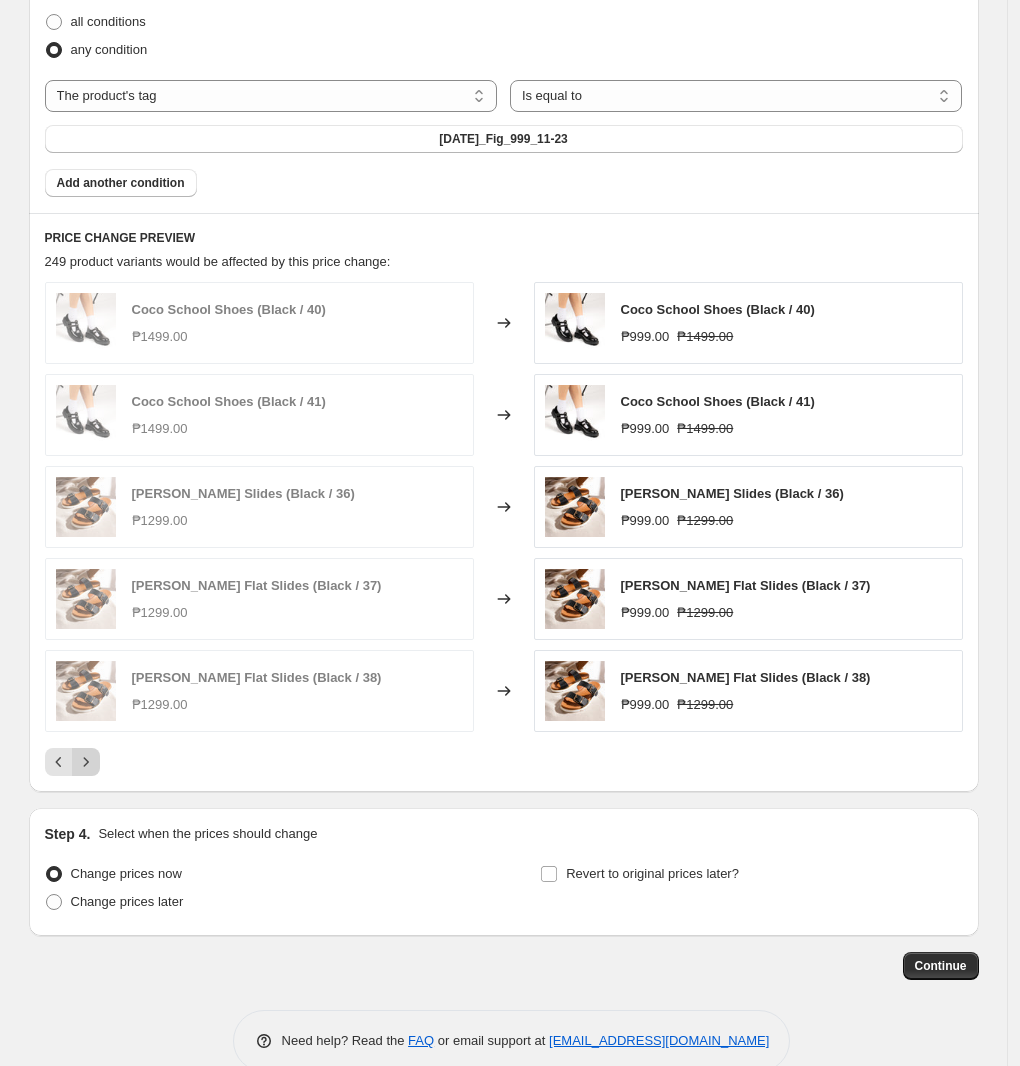 click 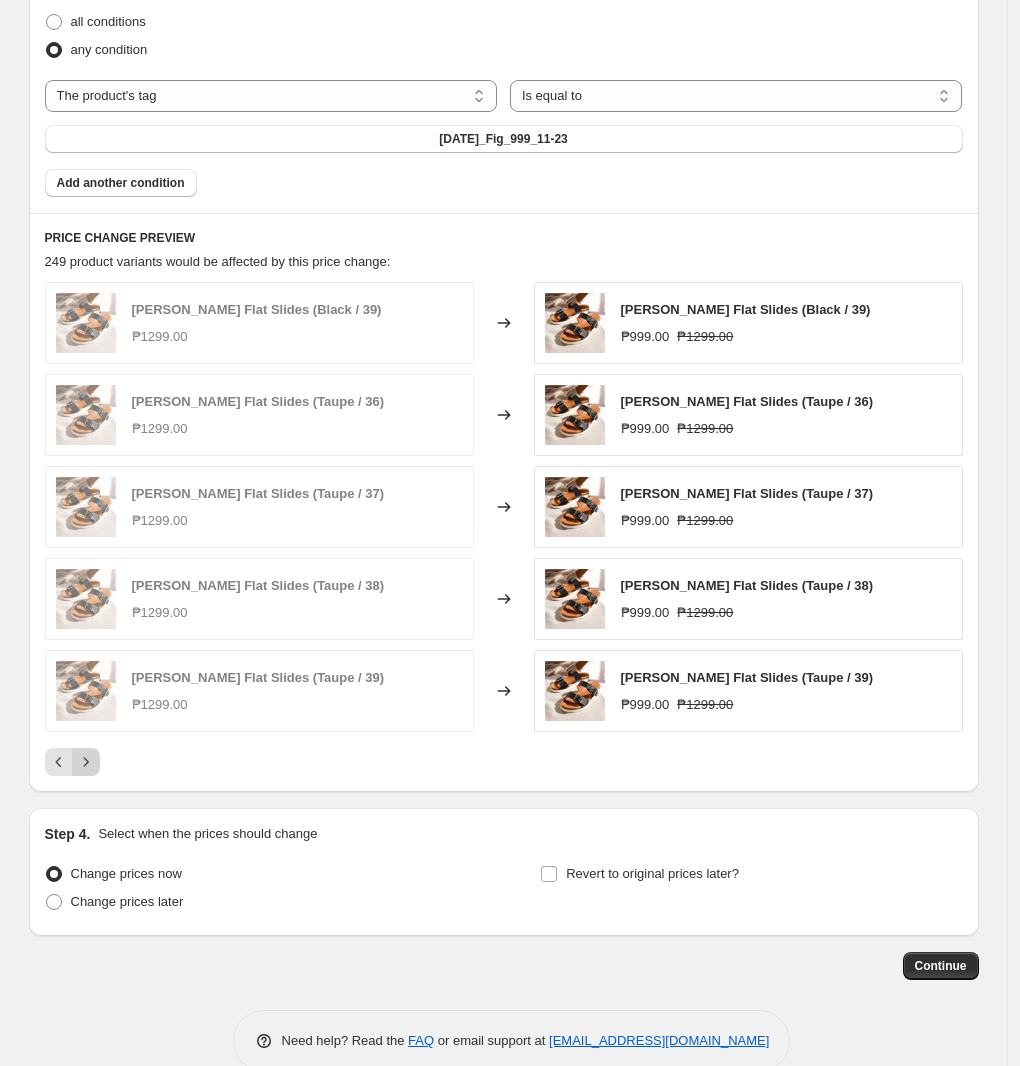 click 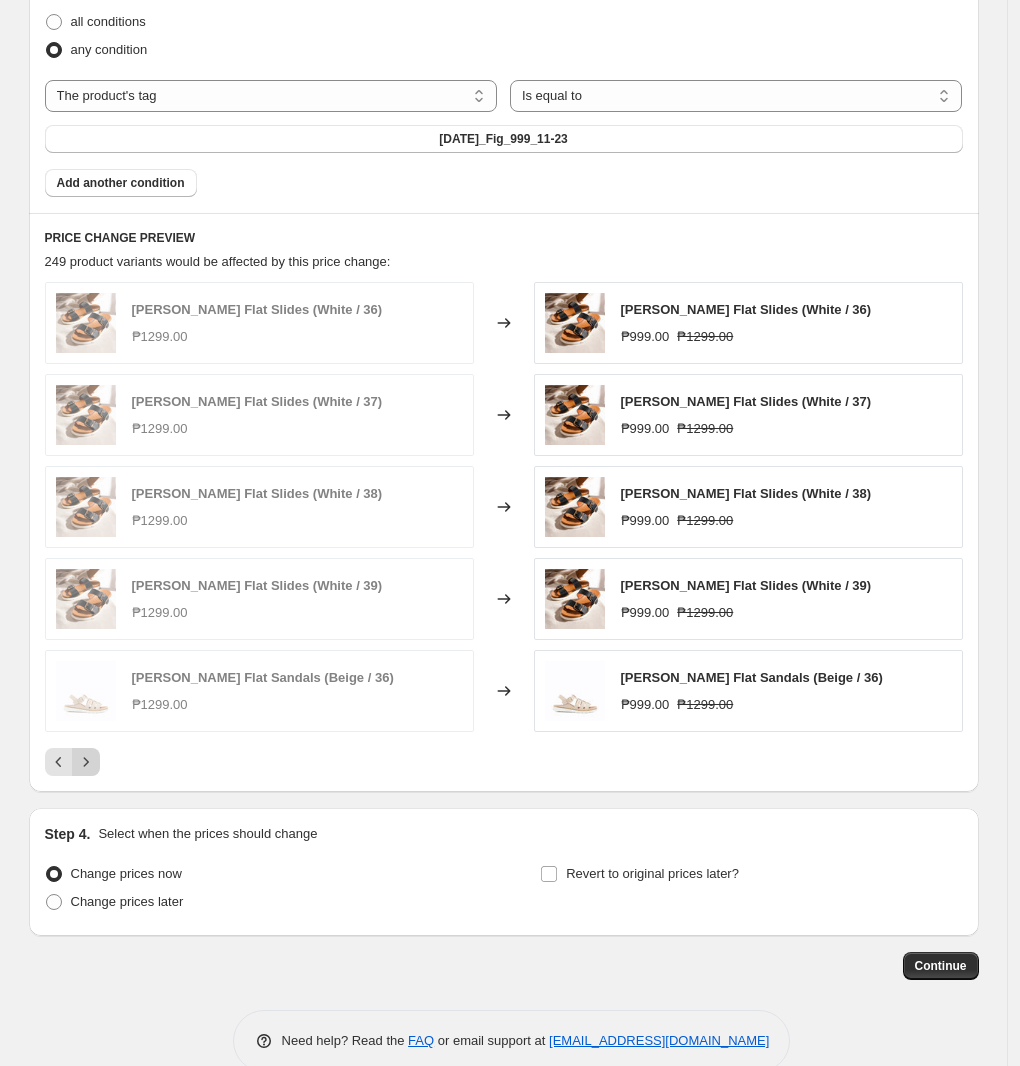 click 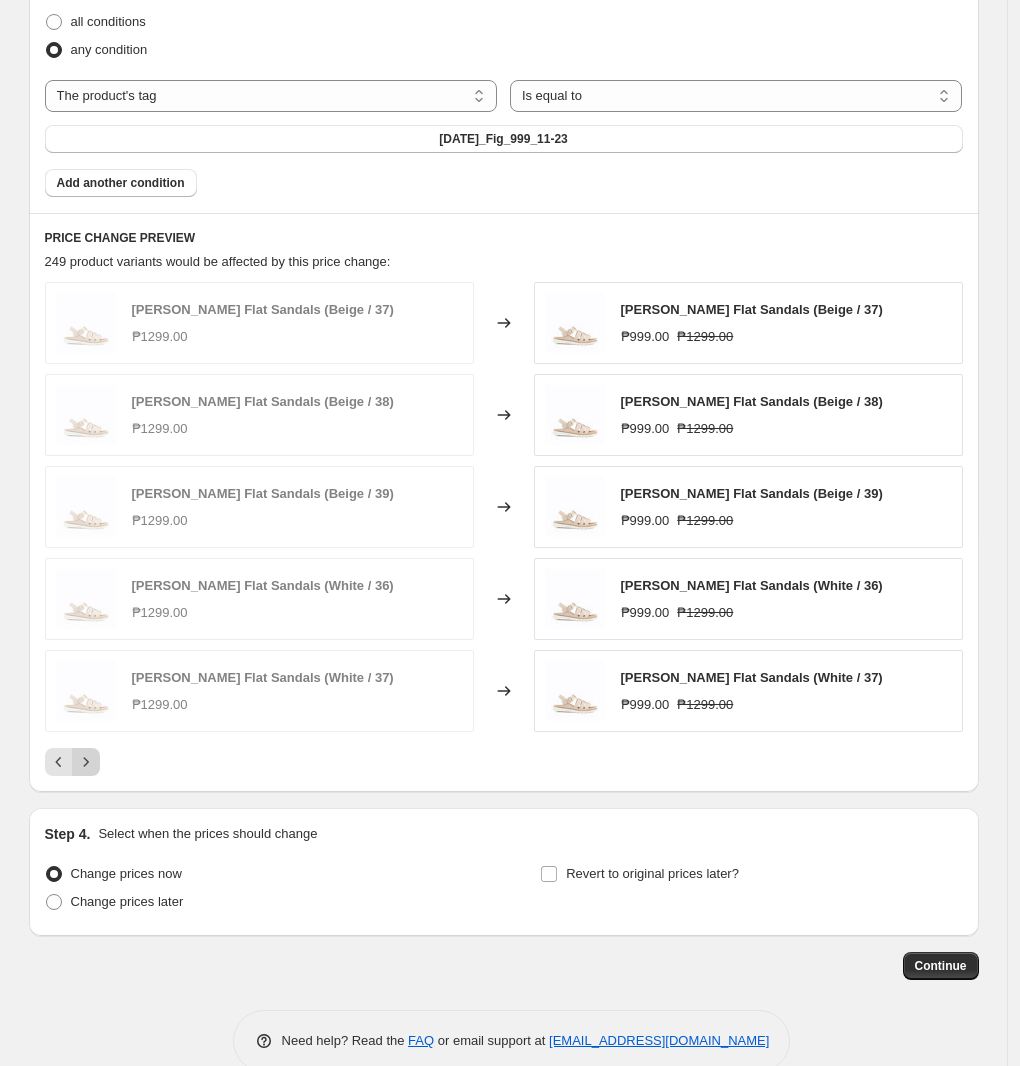 click 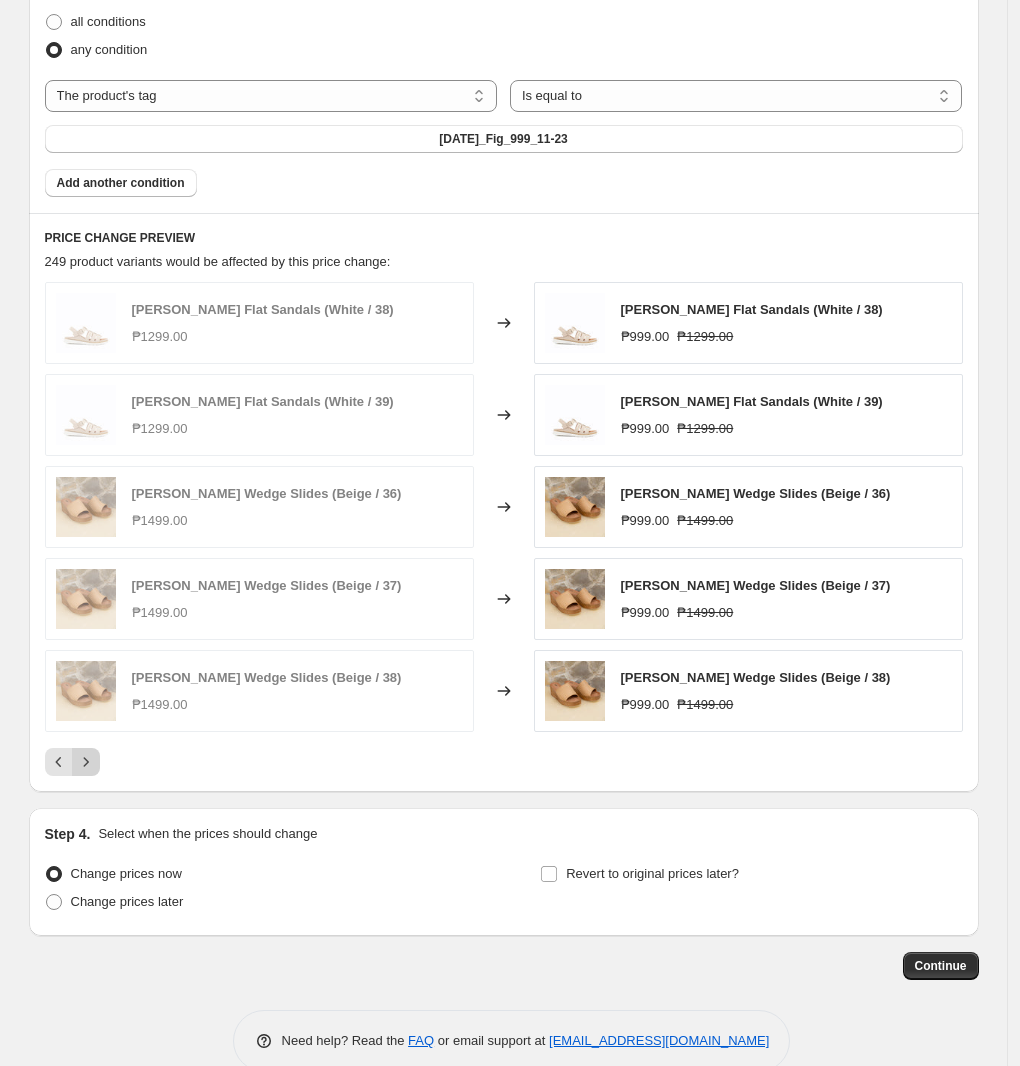 click 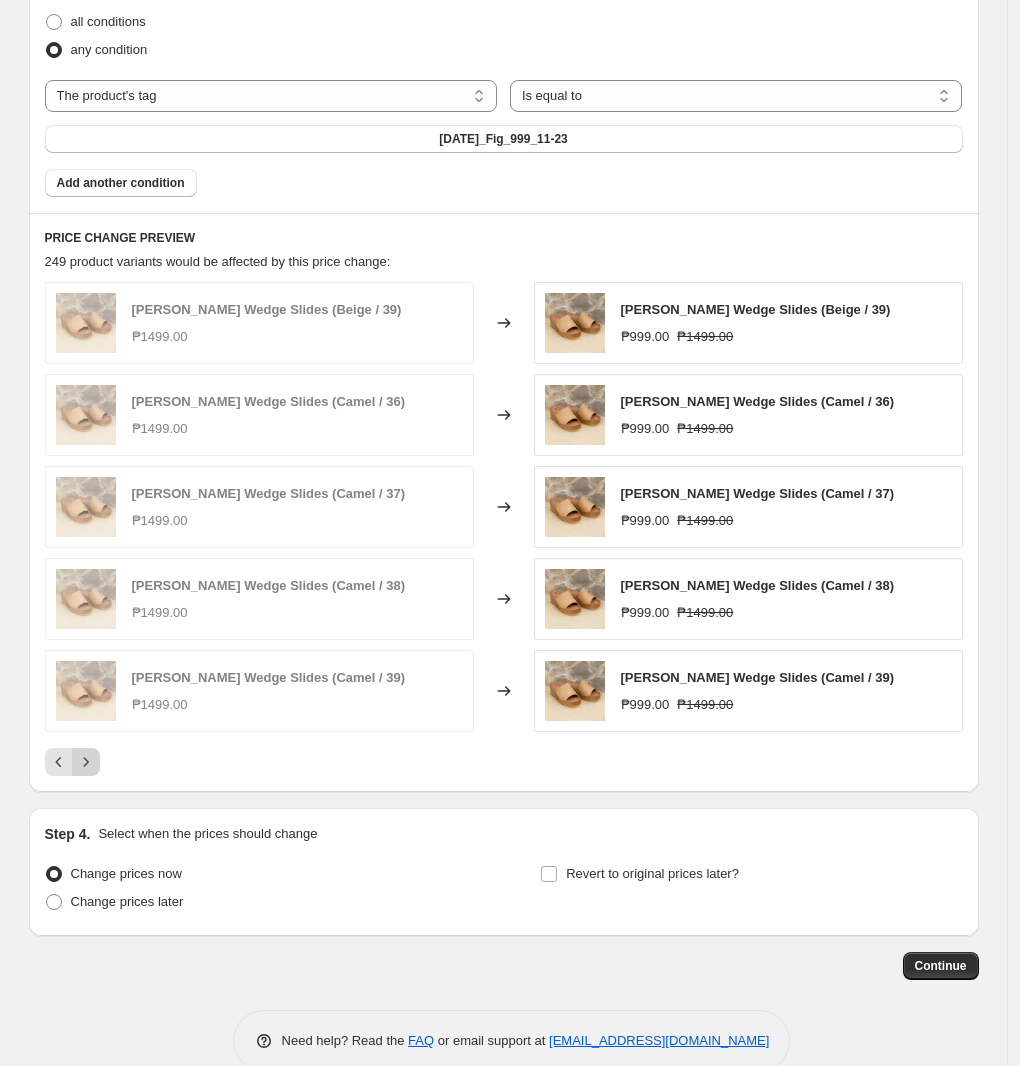 click 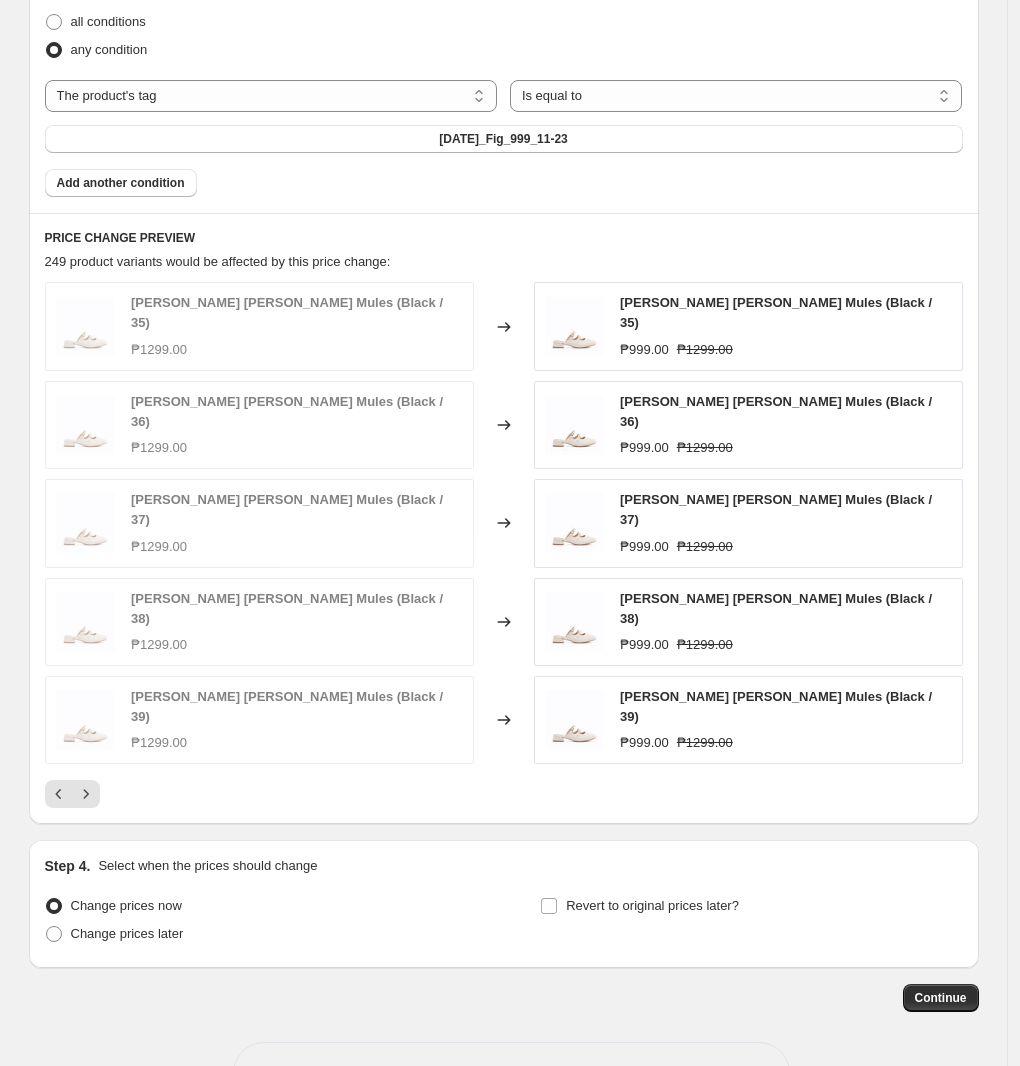 click on "PRICE CHANGE PREVIEW 249 product variants would be affected by this price change: [PERSON_NAME] [PERSON_NAME] Mules (Black / 35) ₱1299.00 Changed to [PERSON_NAME] [PERSON_NAME] Mules (Black / 35) ₱999.00 ₱1299.00 [PERSON_NAME] [PERSON_NAME] Mules (Black / 36) ₱1299.00 Changed to [PERSON_NAME] [PERSON_NAME] Mules (Black / 36) ₱999.00 ₱1299.00 [PERSON_NAME] [PERSON_NAME] Mules (Black / 37) ₱1299.00 Changed to [PERSON_NAME] [PERSON_NAME] Mules (Black / 37) ₱999.00 ₱1299.00 [PERSON_NAME] [PERSON_NAME] Mules (Black / 38) ₱1299.00 Changed to [PERSON_NAME] [PERSON_NAME] Mules (Black / 38) ₱999.00 ₱1299.00 [PERSON_NAME] [PERSON_NAME] Mules (Black / 39) ₱1299.00 Changed to [PERSON_NAME] [PERSON_NAME] Mules (Black / 39) ₱999.00 ₱1299.00" at bounding box center (504, 518) 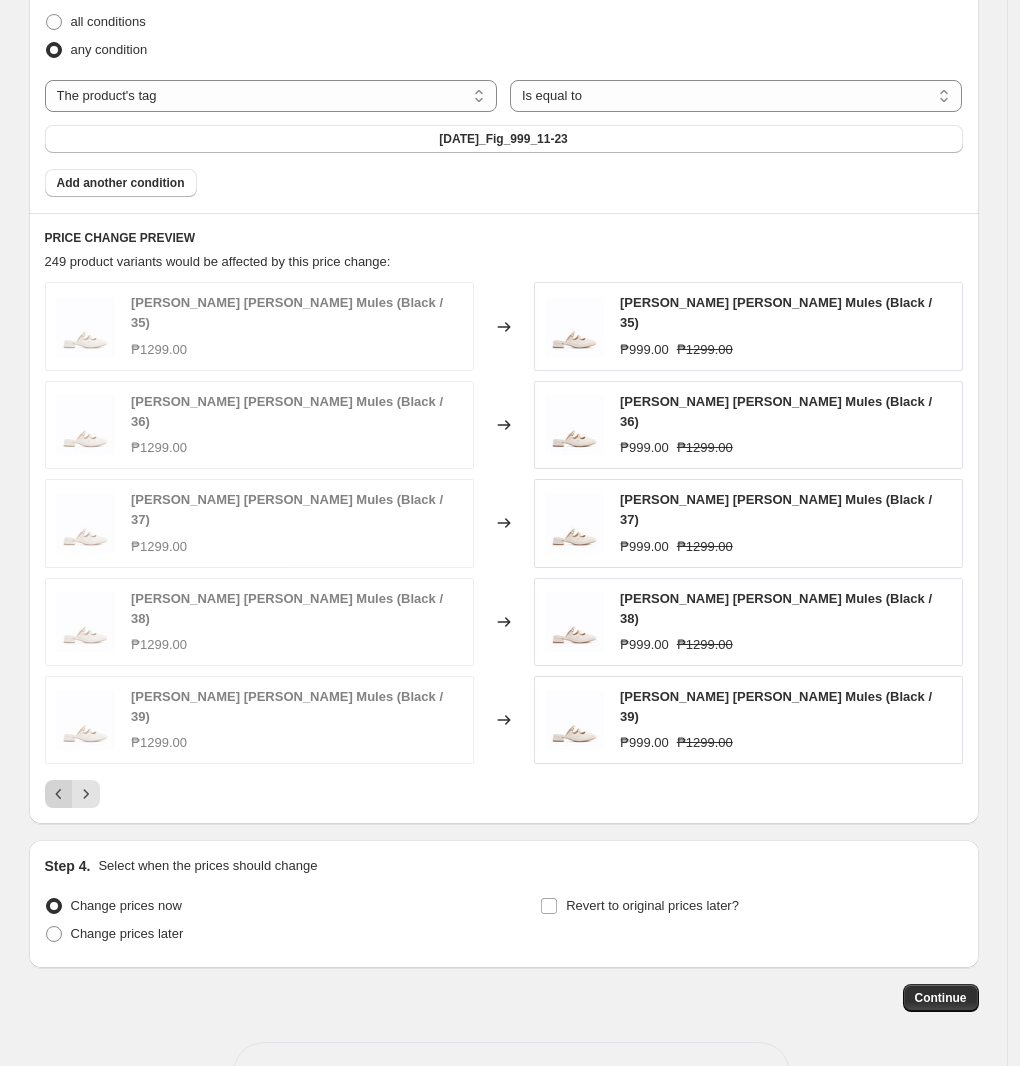 click 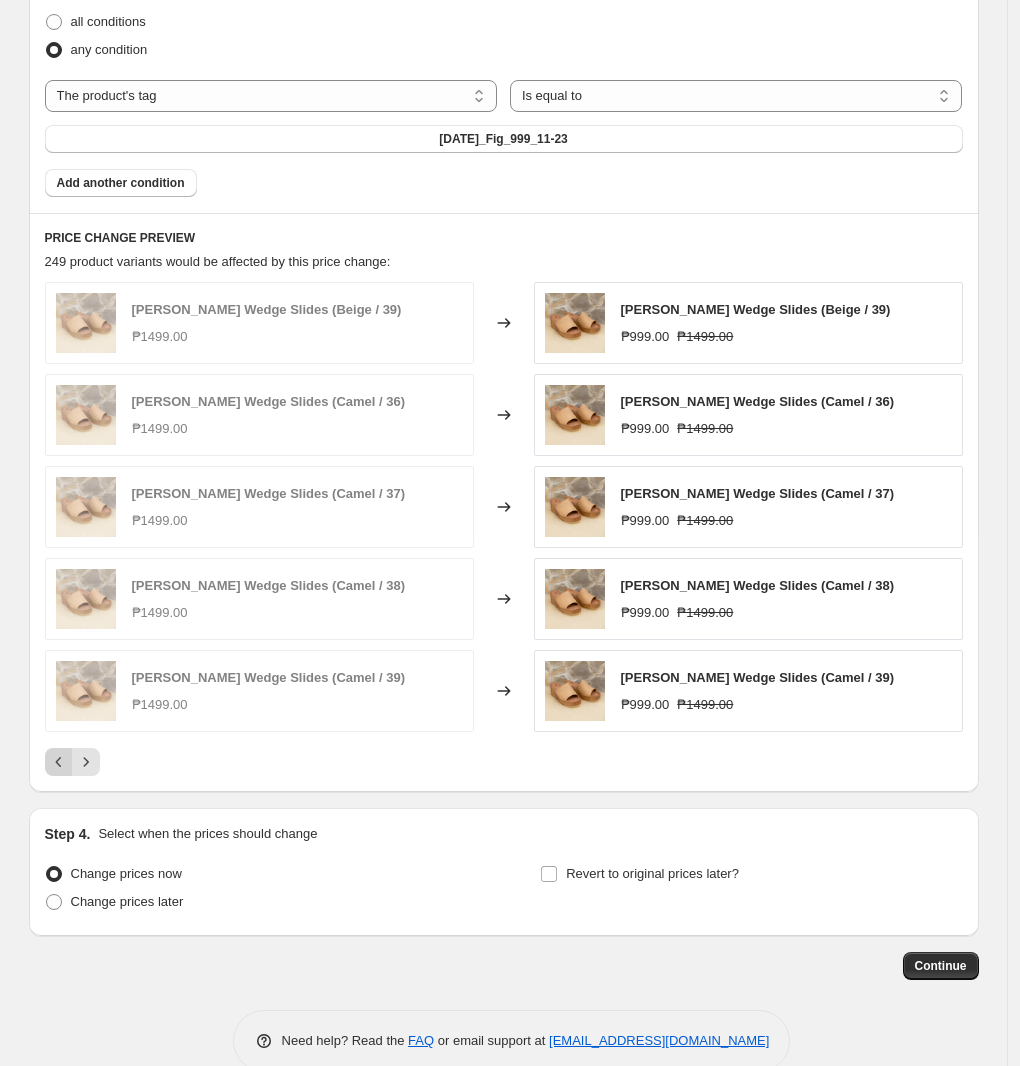 click 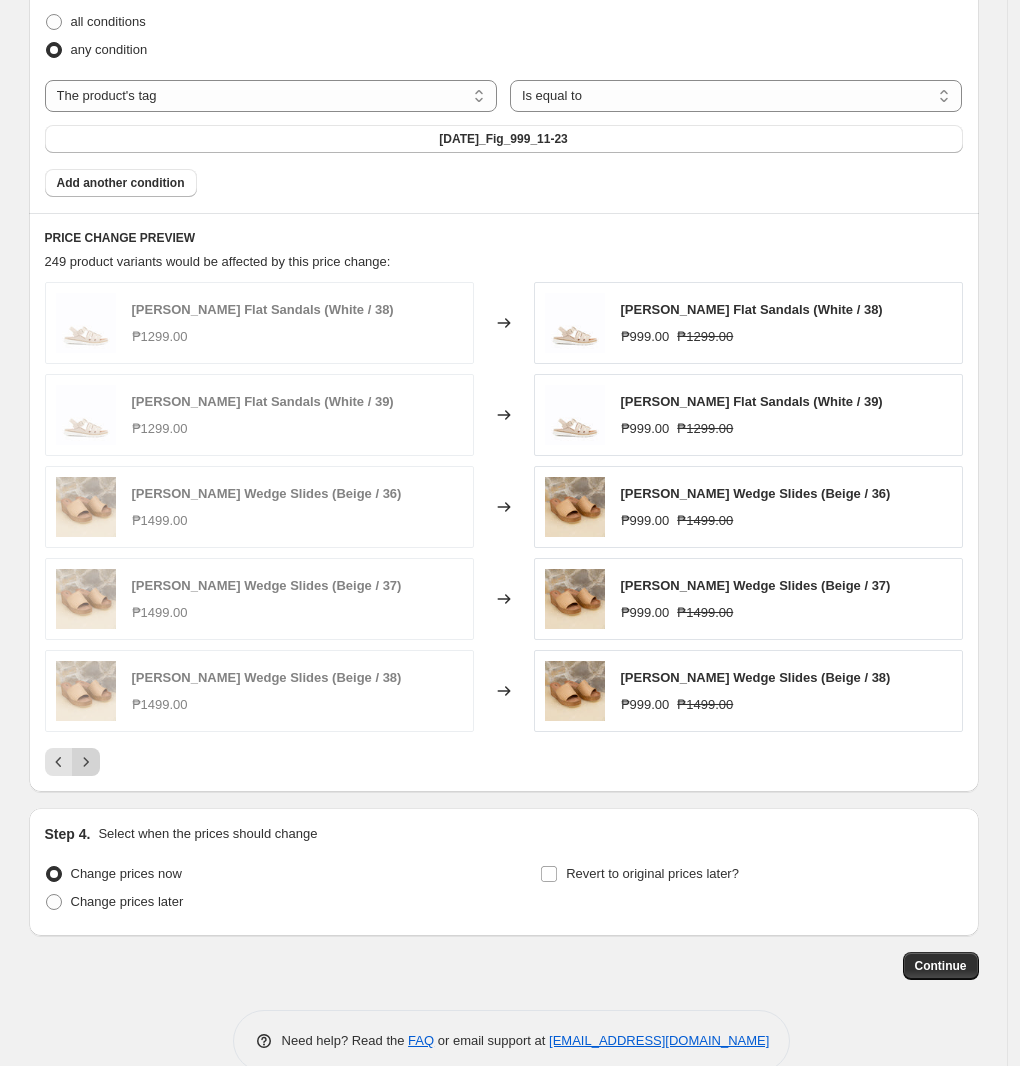 click 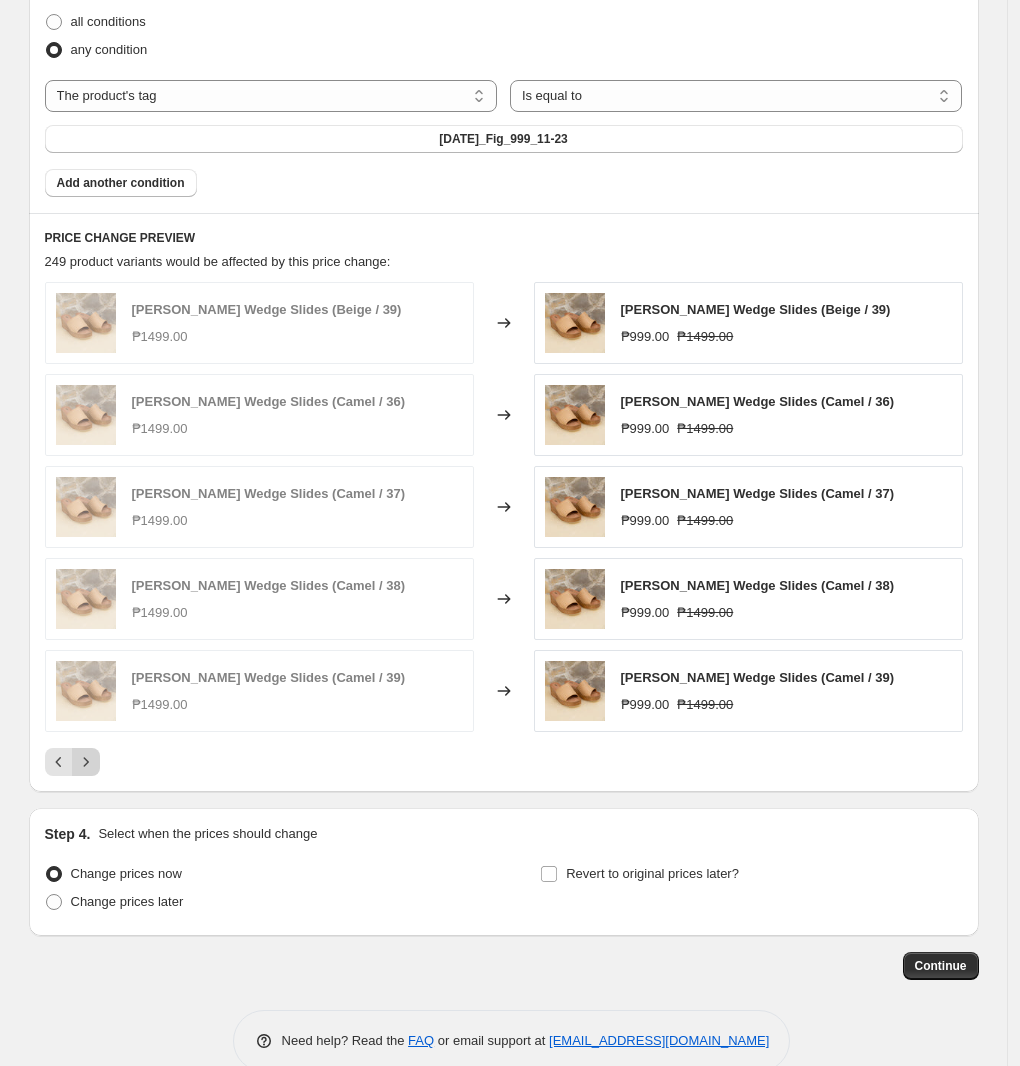 click 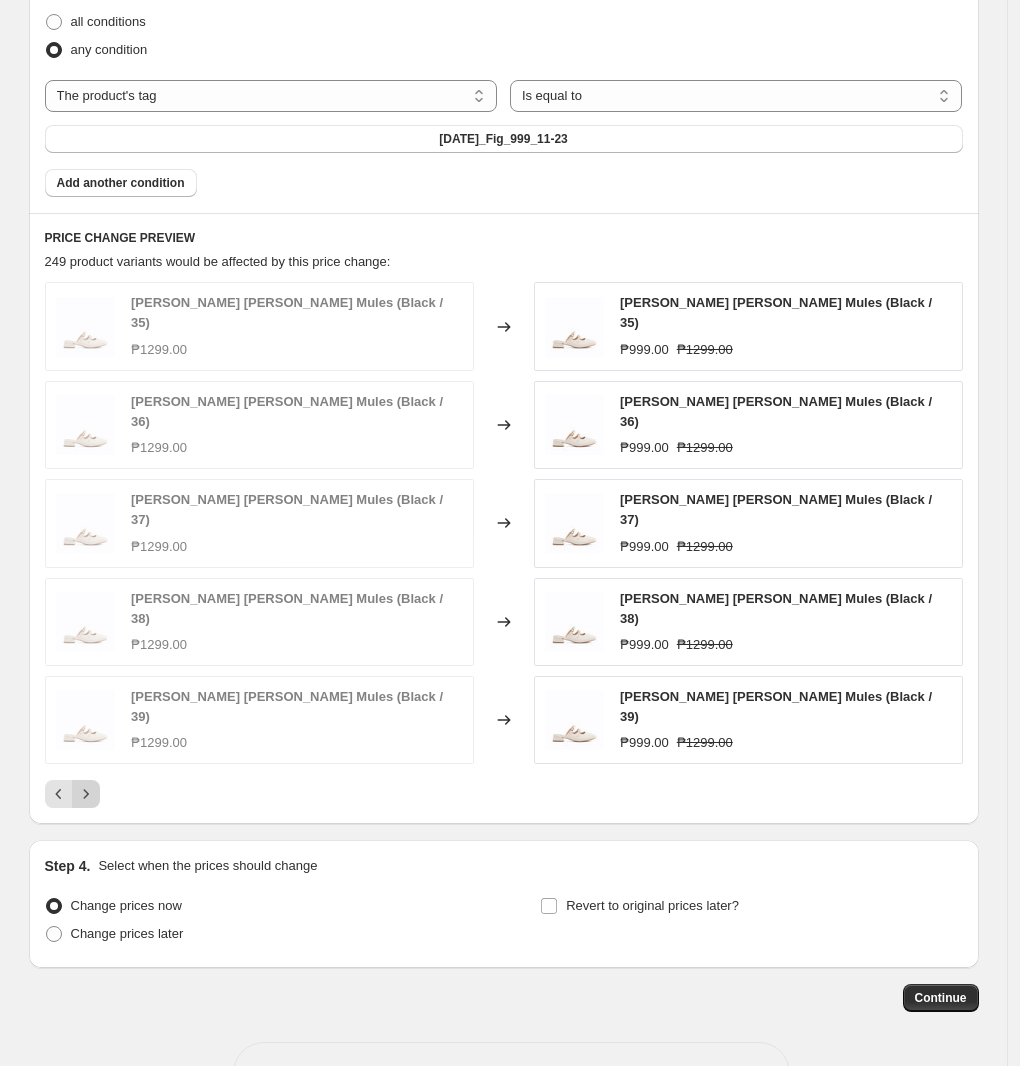 click 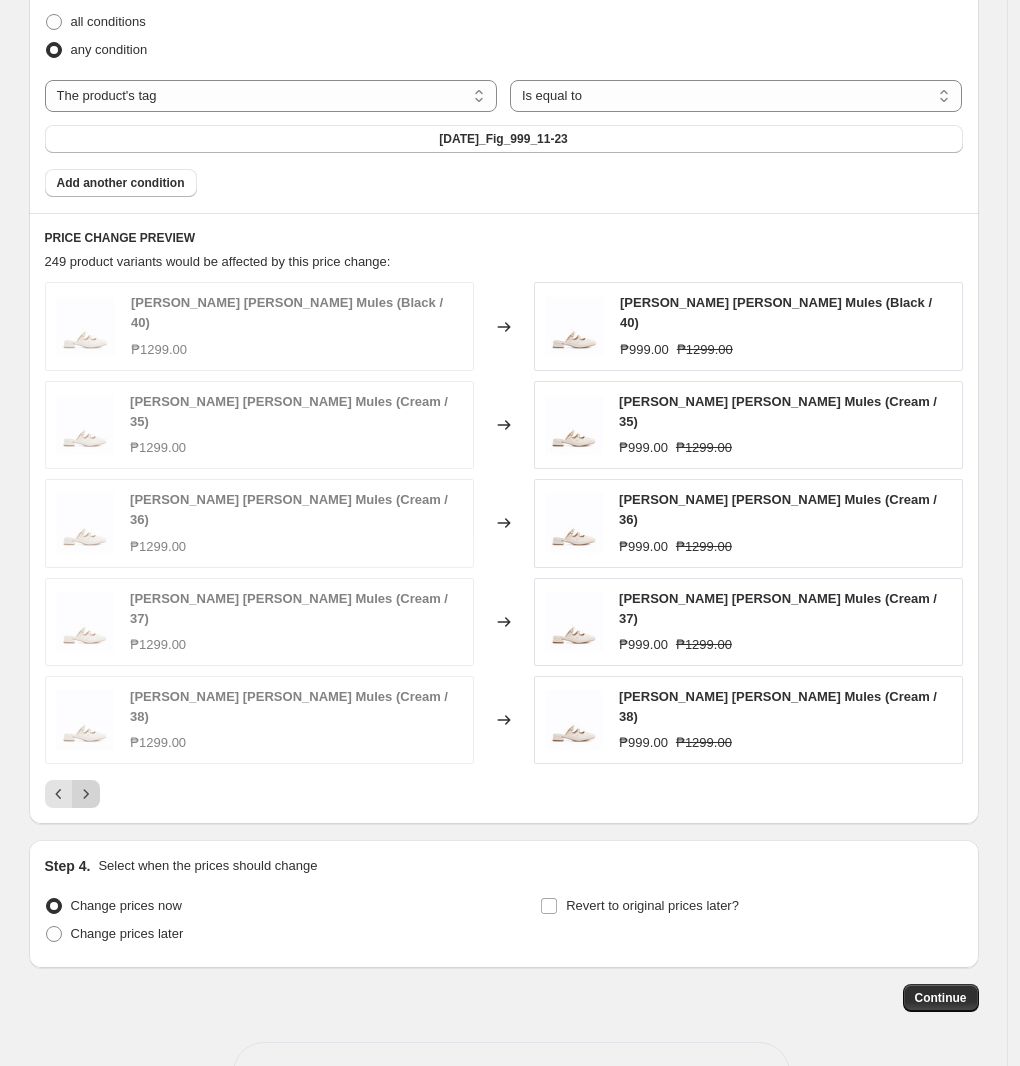 click 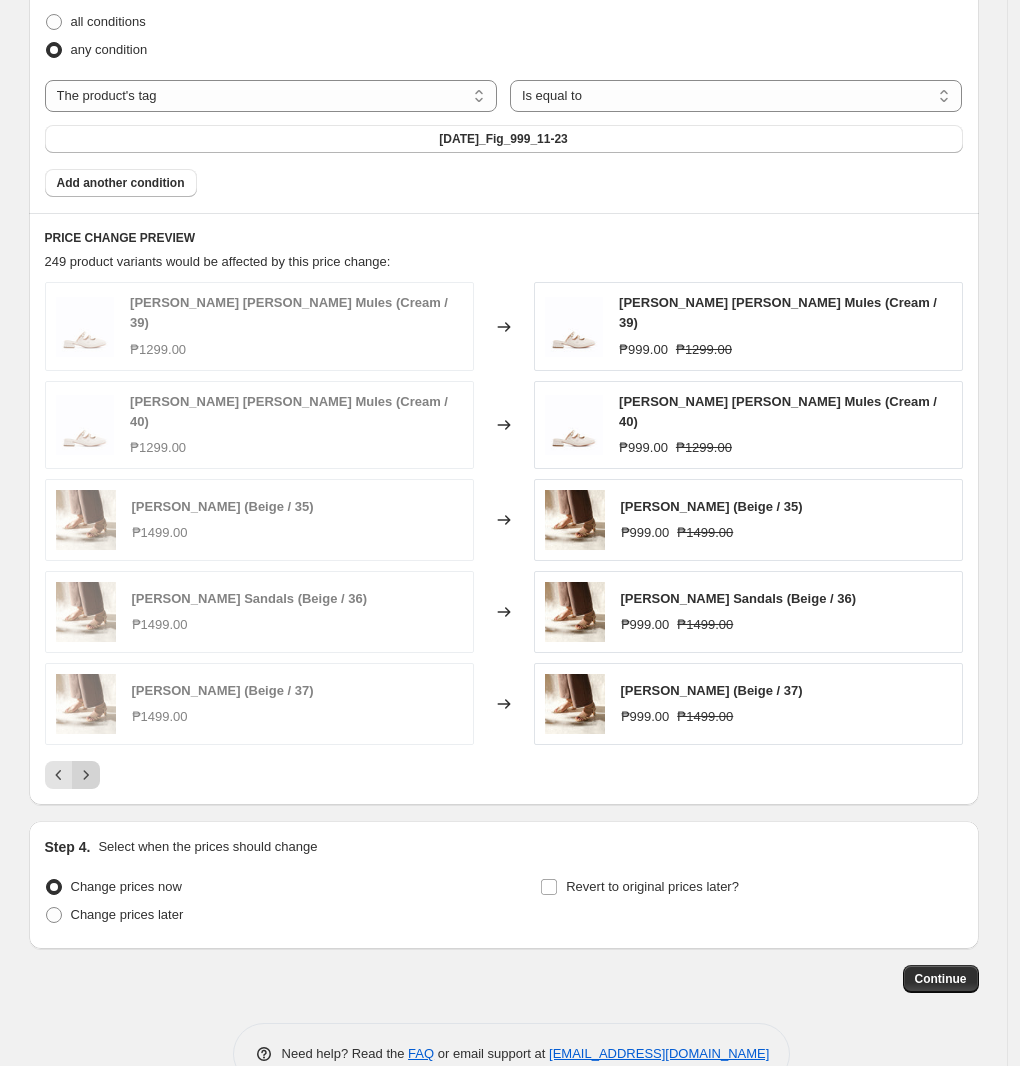 click 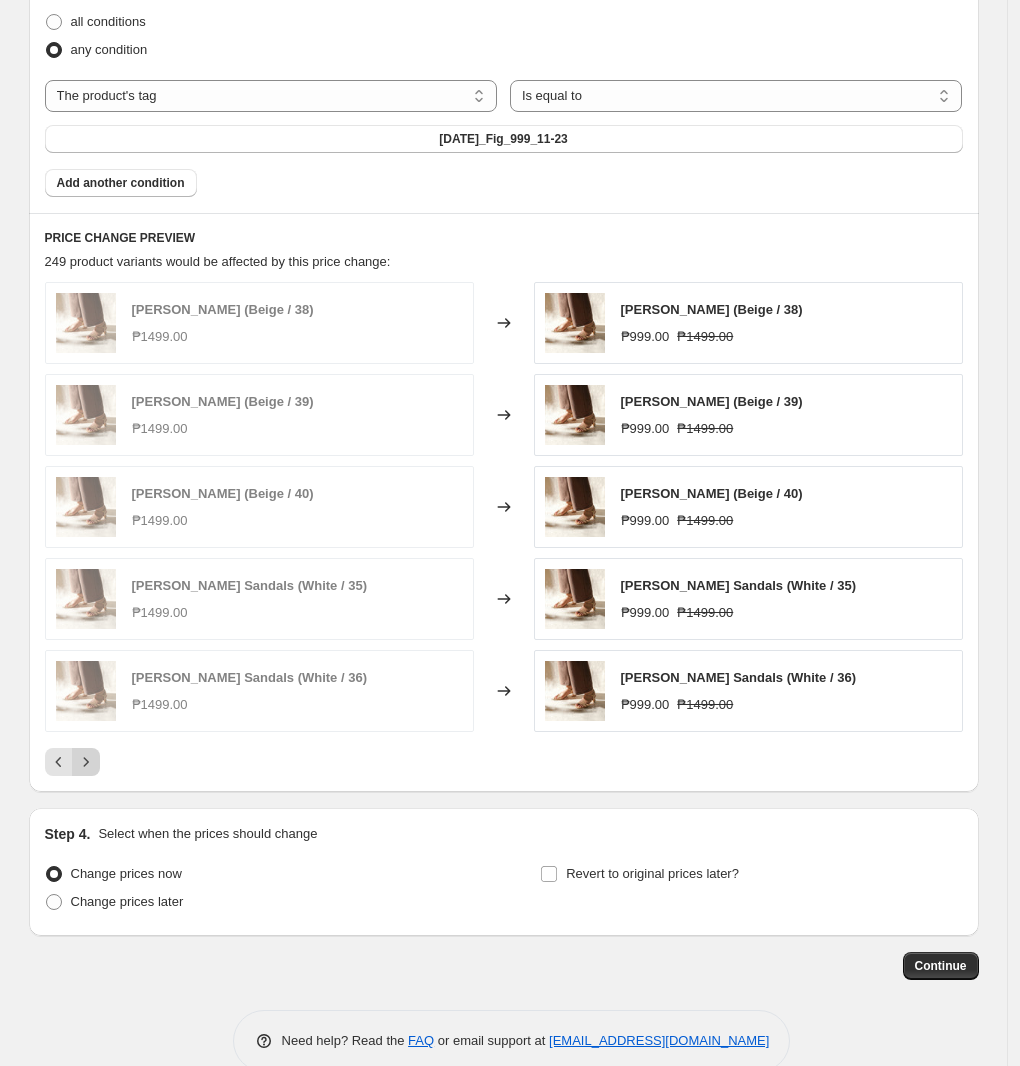 click 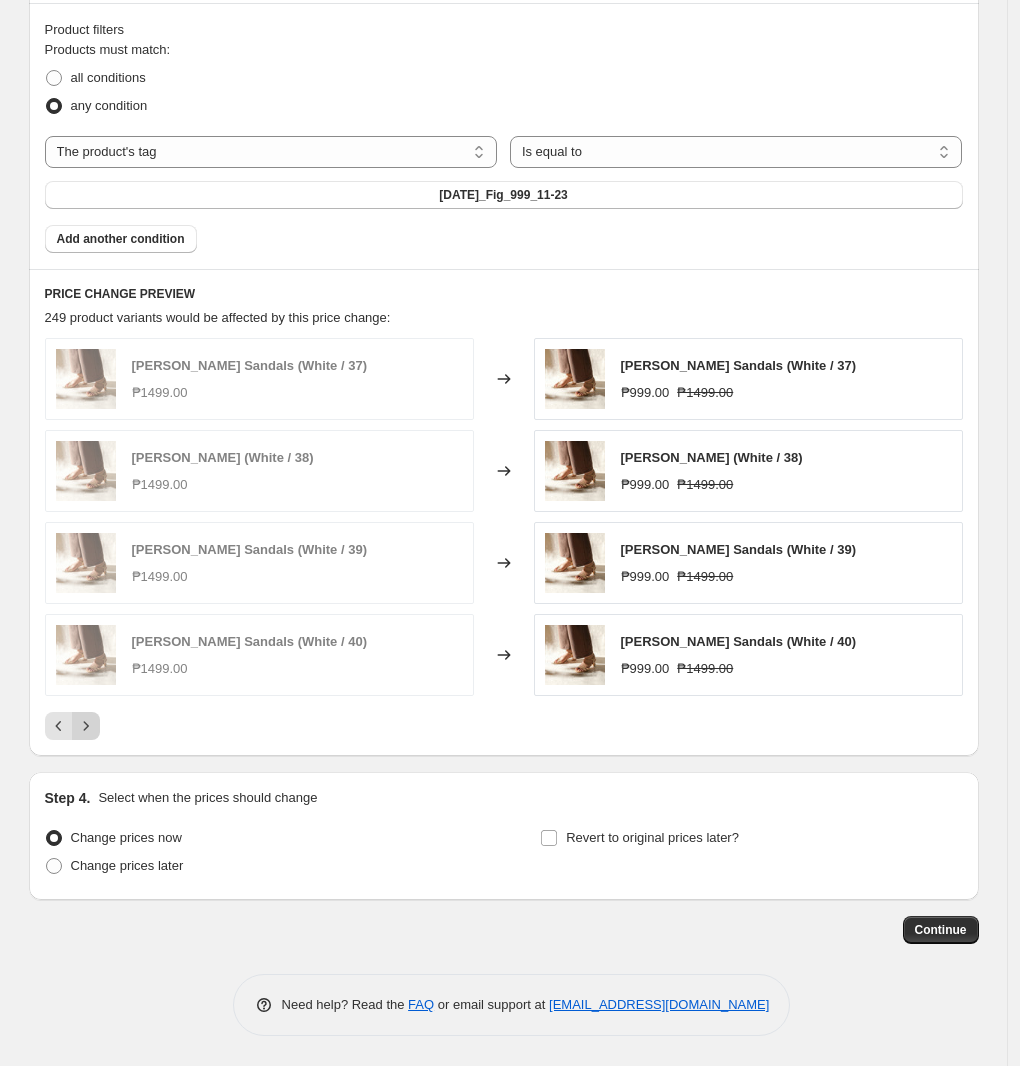 scroll, scrollTop: 883, scrollLeft: 0, axis: vertical 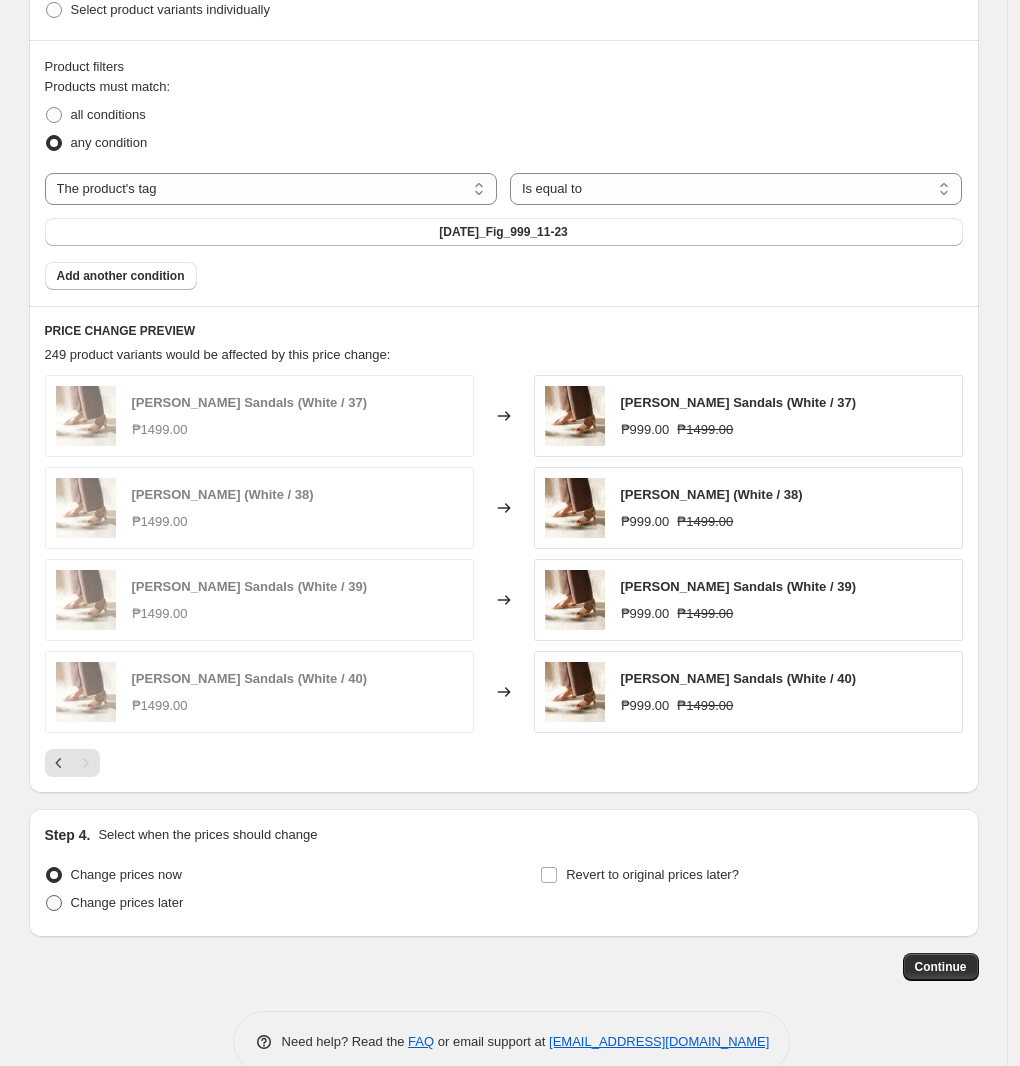 click on "Change prices later" at bounding box center [127, 902] 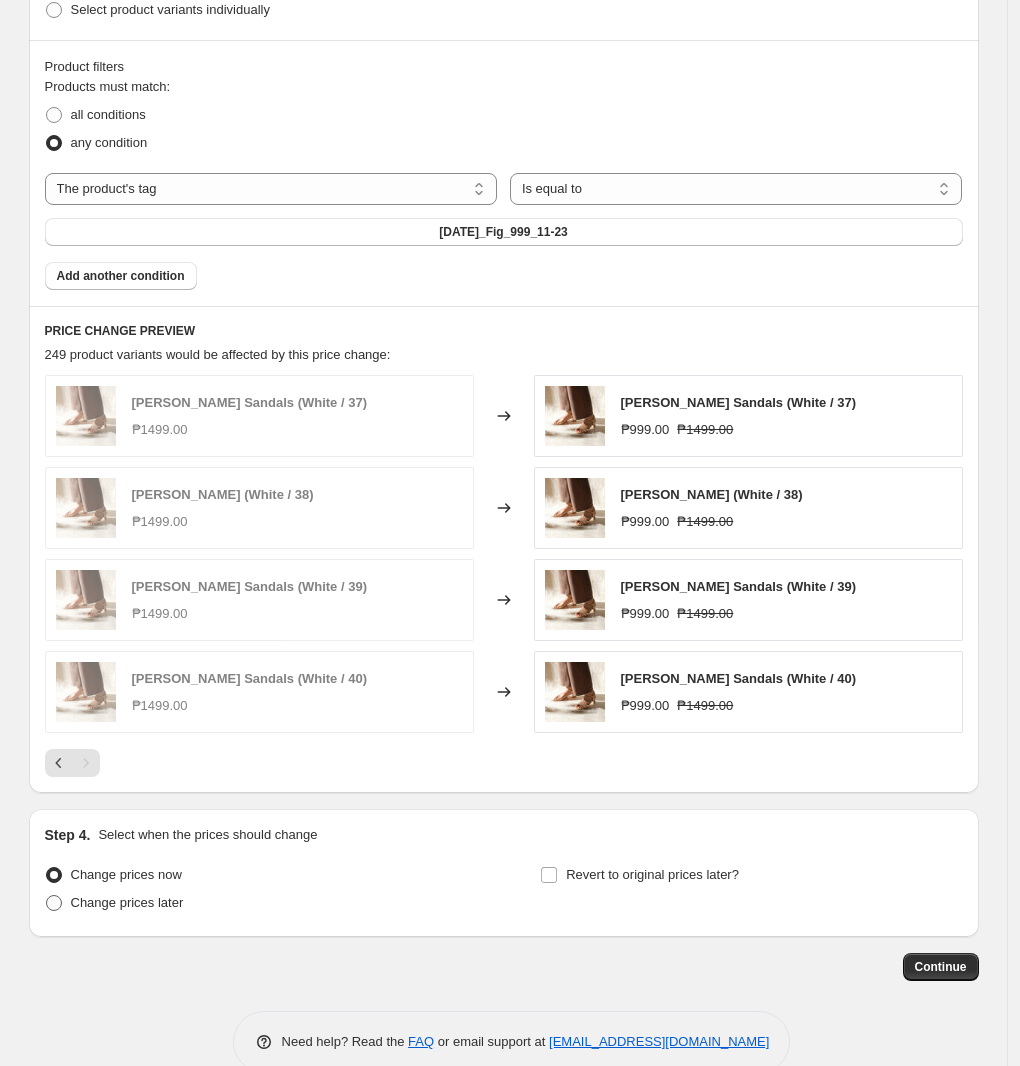 radio on "true" 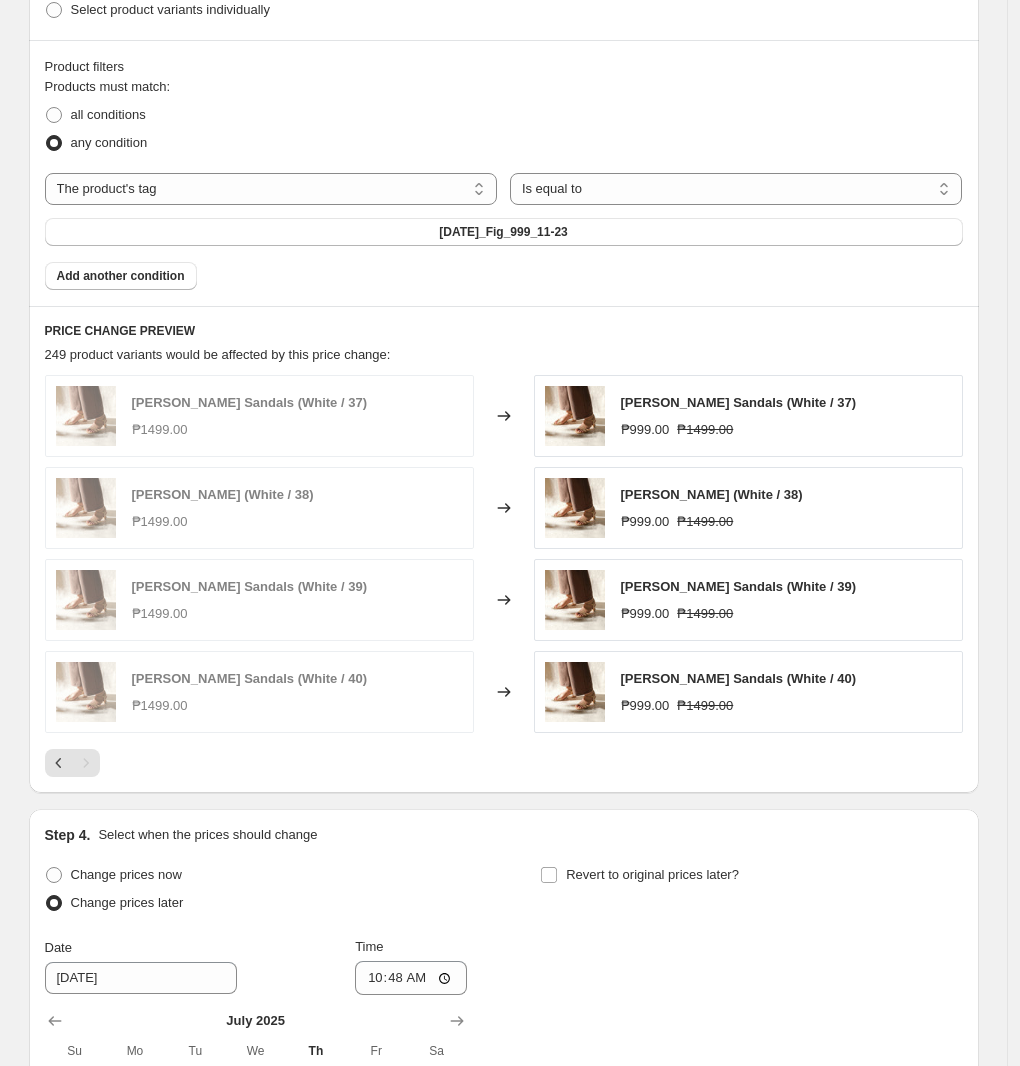 scroll, scrollTop: 1226, scrollLeft: 0, axis: vertical 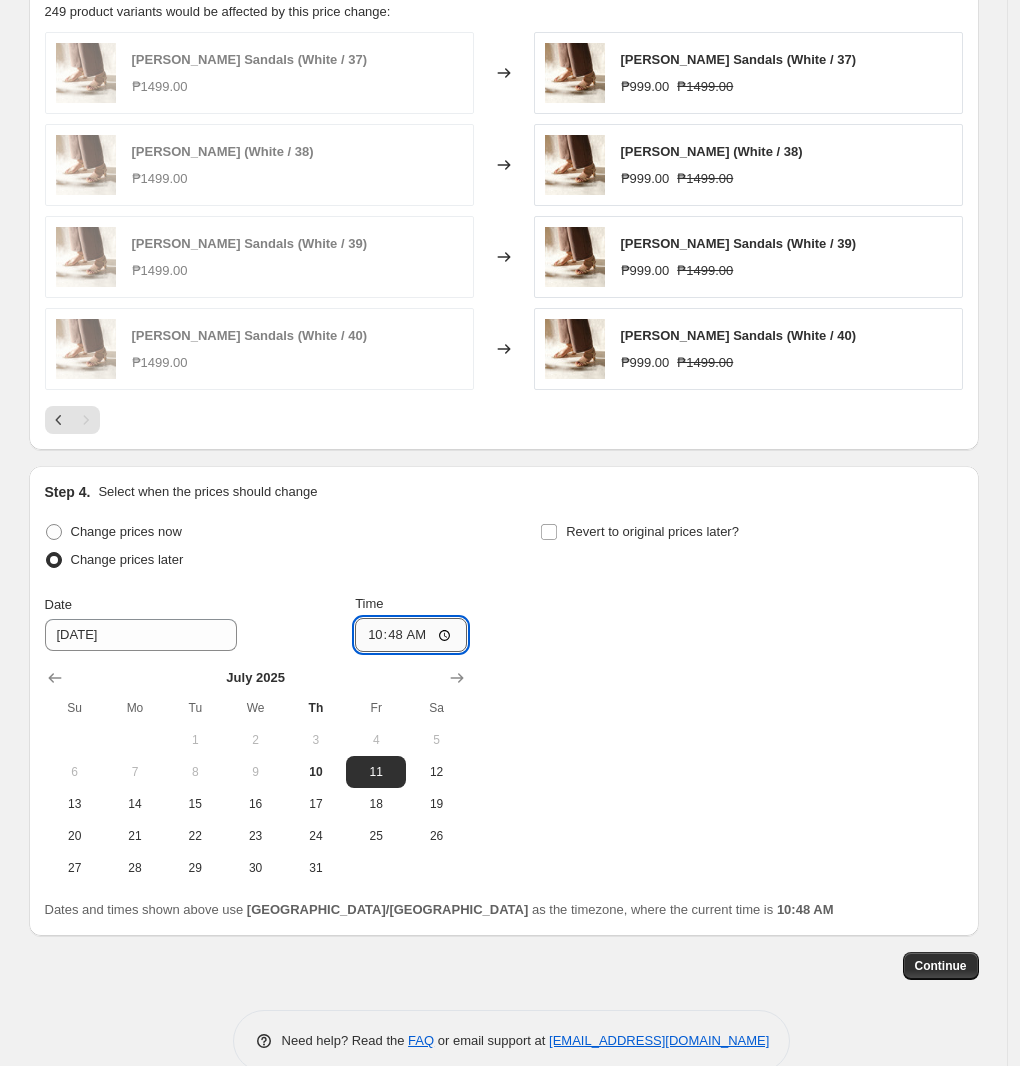 click on "10:48" at bounding box center [411, 635] 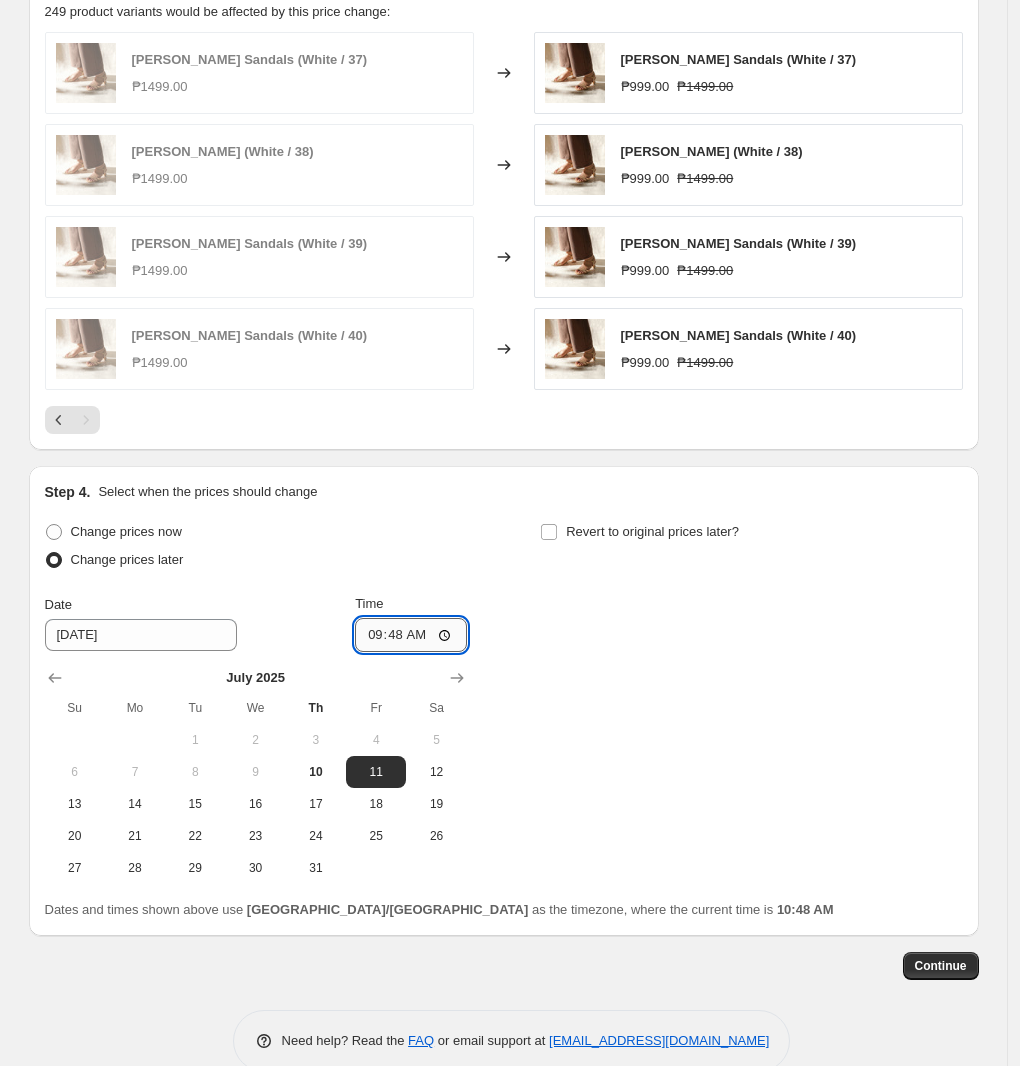 type on "09:00" 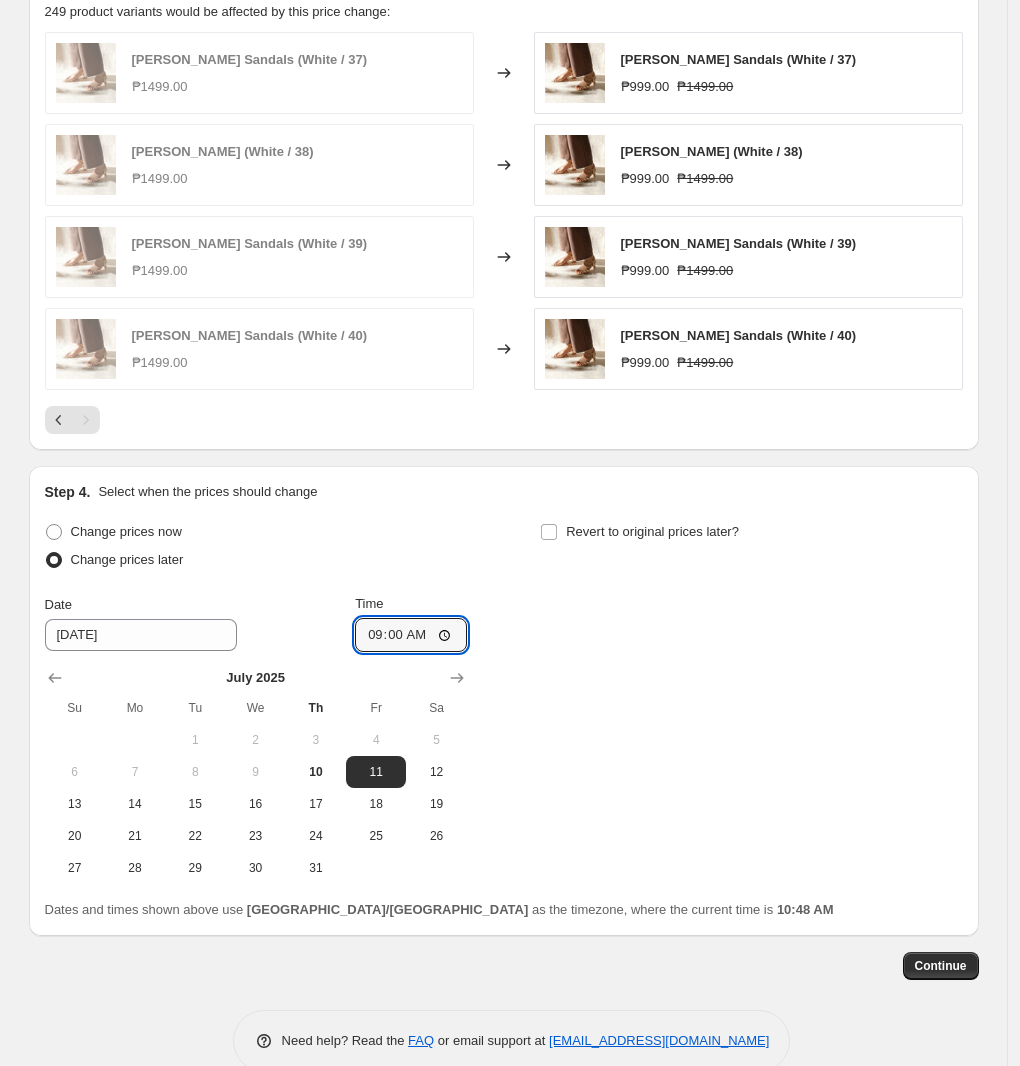 click on "Step 4. Select when the prices should change Change prices now Change prices later Date [DATE] Time 09:00 [DATE] Su Mo Tu We Th Fr Sa 1 2 3 4 5 6 7 8 9 10 11 12 13 14 15 16 17 18 19 20 21 22 23 24 25 26 27 28 29 30 31 Revert to original prices later? Dates and times shown above use   [GEOGRAPHIC_DATA]/[GEOGRAPHIC_DATA]   as the timezone, where the current time is   10:48 AM" at bounding box center (504, 701) 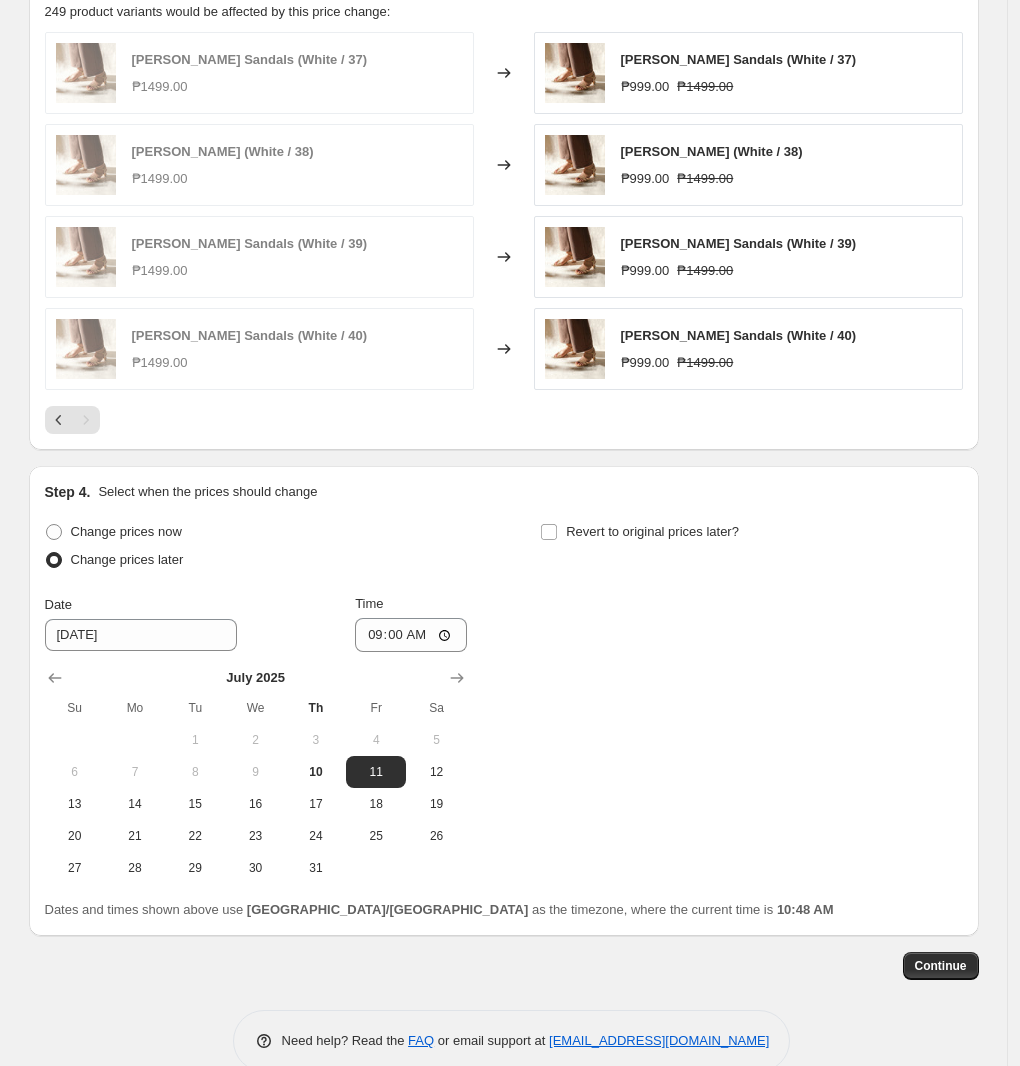 click on "Revert to original prices later?" at bounding box center [751, 548] 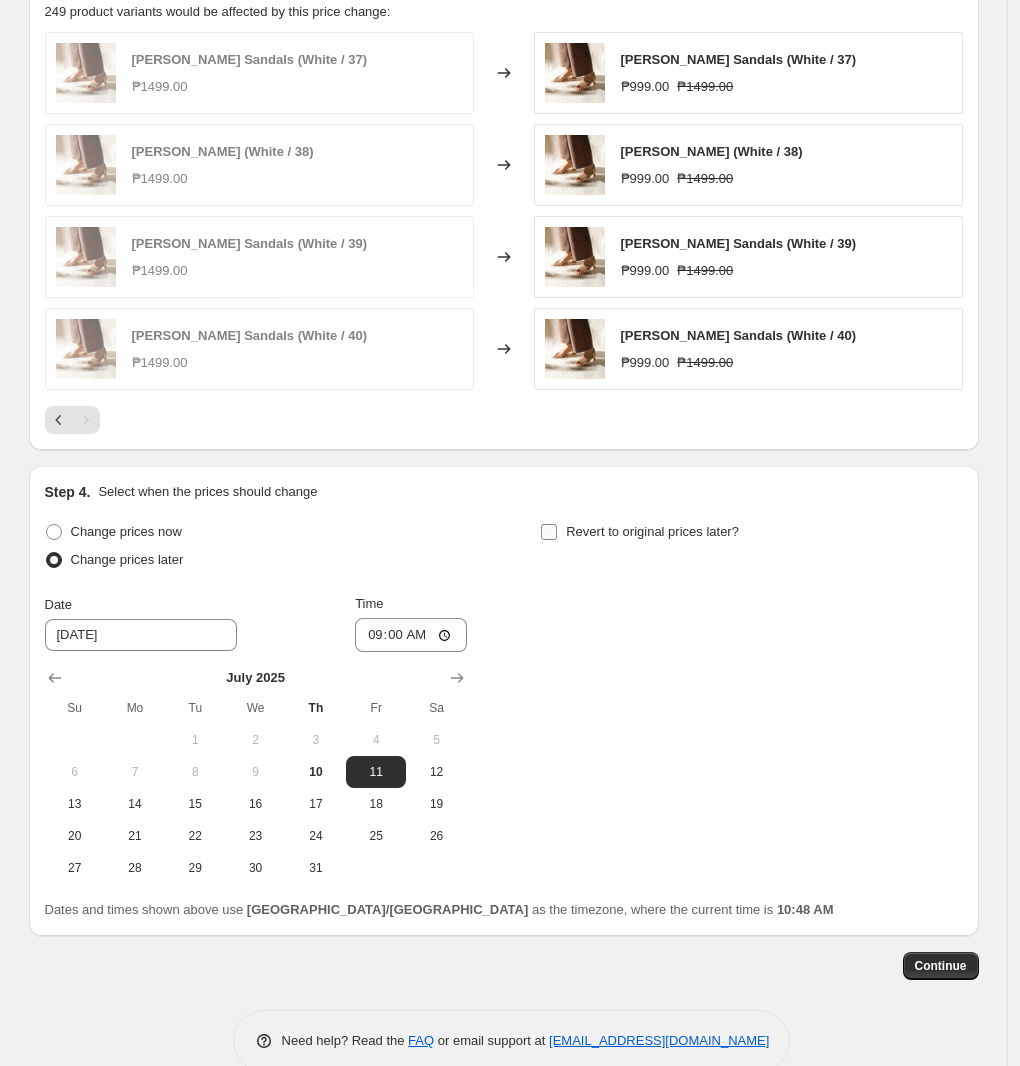 click on "Revert to original prices later?" at bounding box center [652, 531] 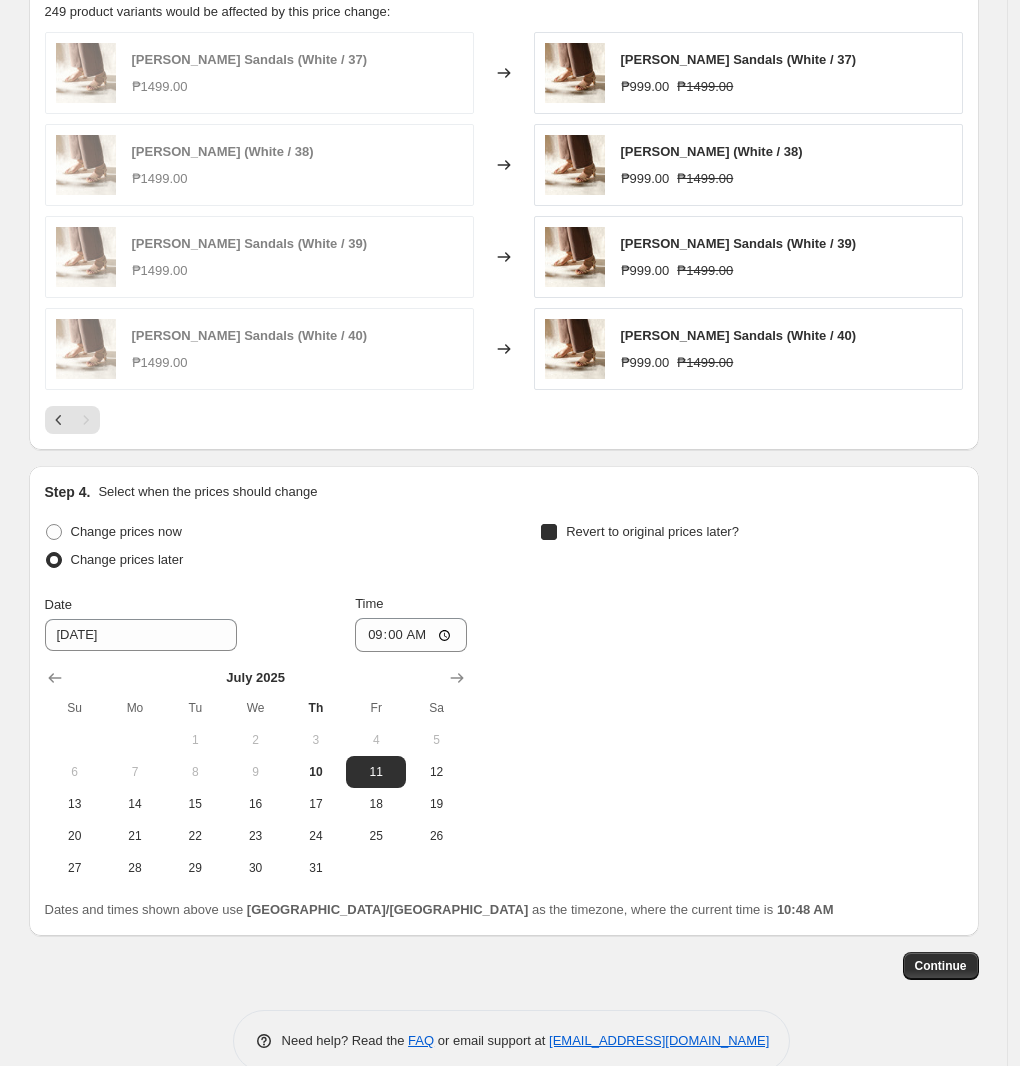 checkbox on "true" 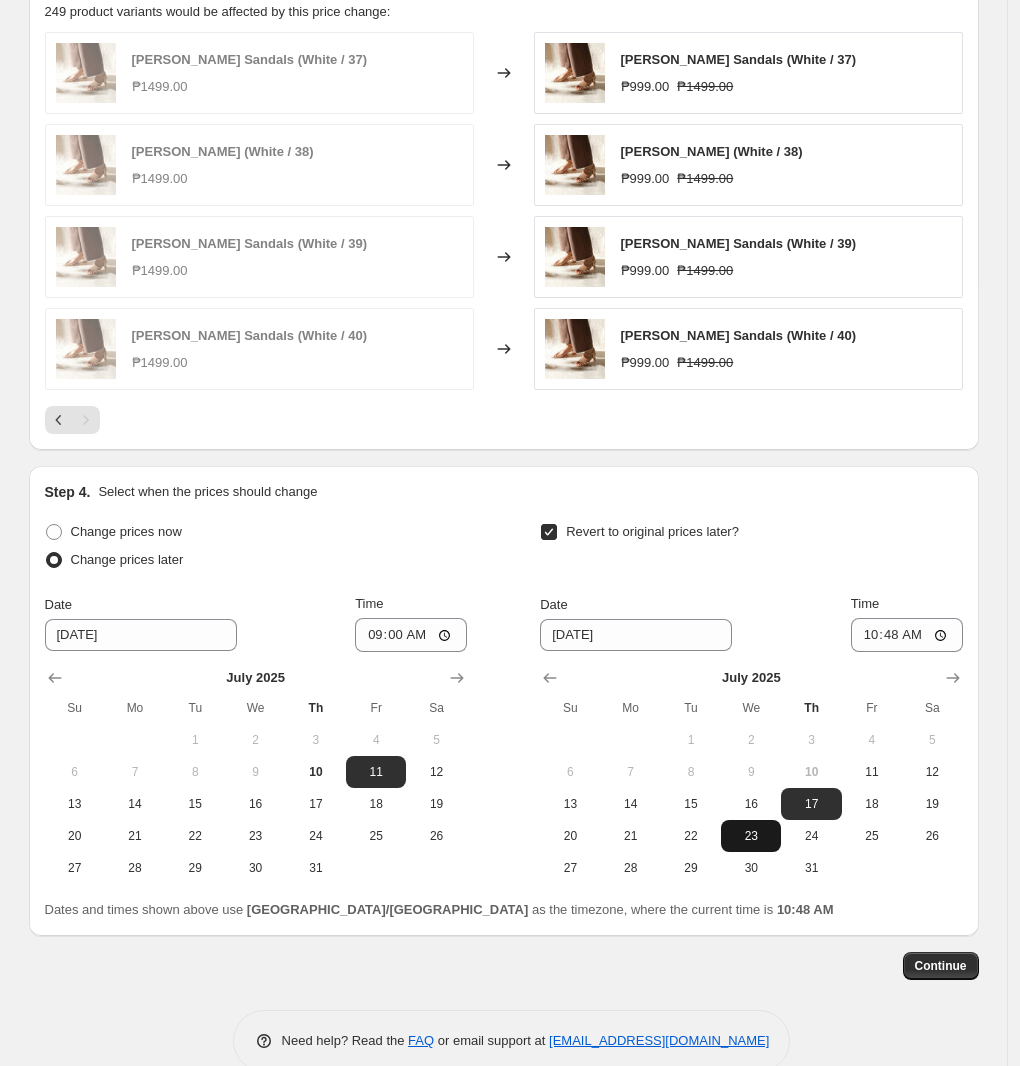 click on "23" at bounding box center (751, 836) 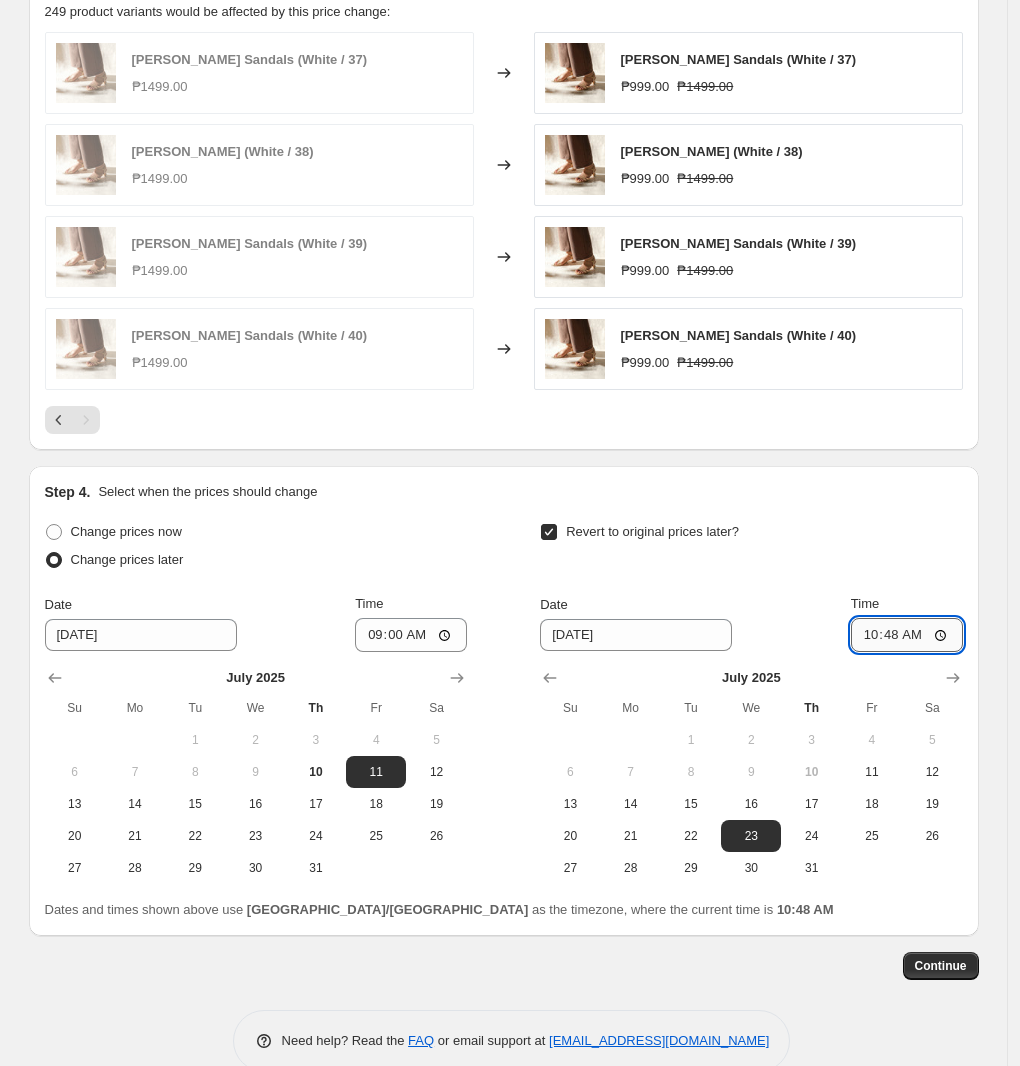 click on "10:48" at bounding box center (907, 635) 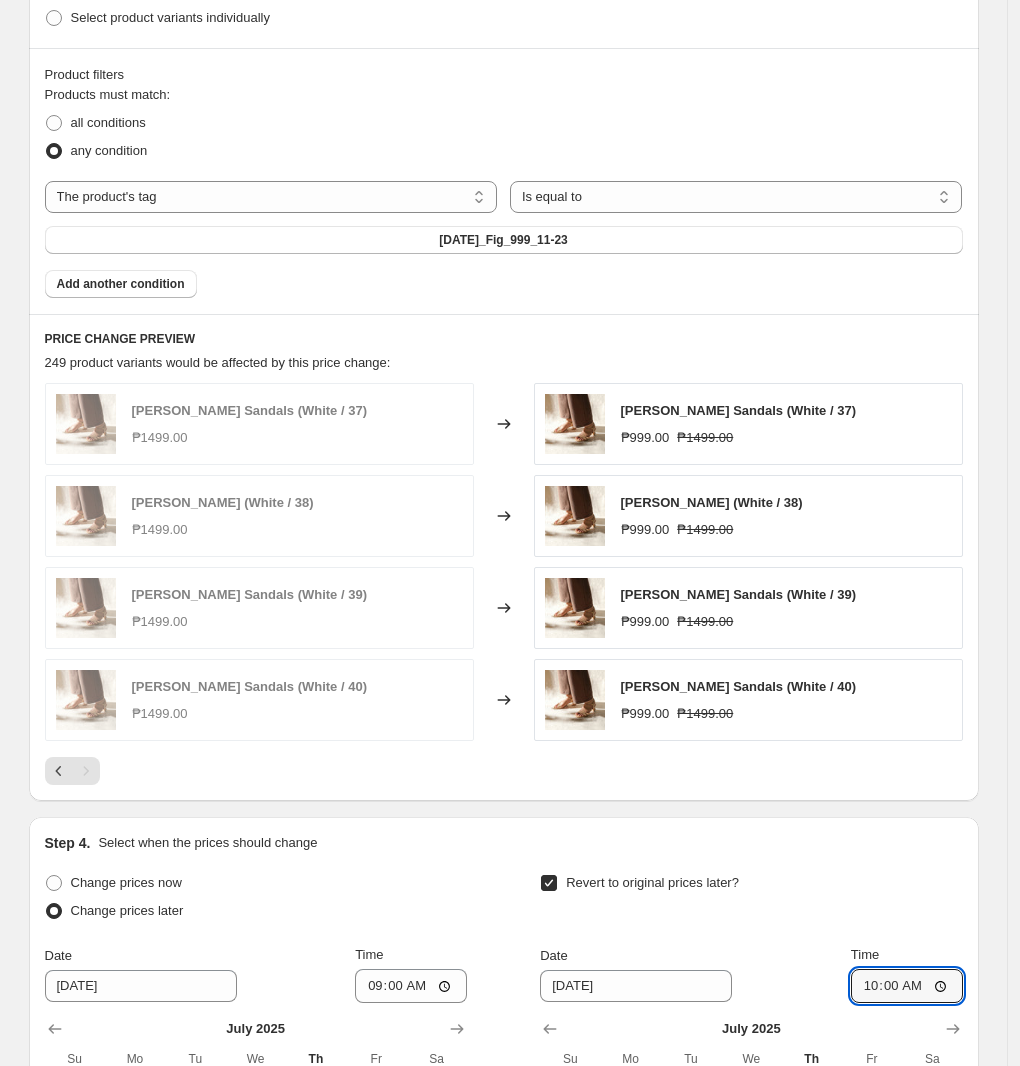 scroll, scrollTop: 1226, scrollLeft: 0, axis: vertical 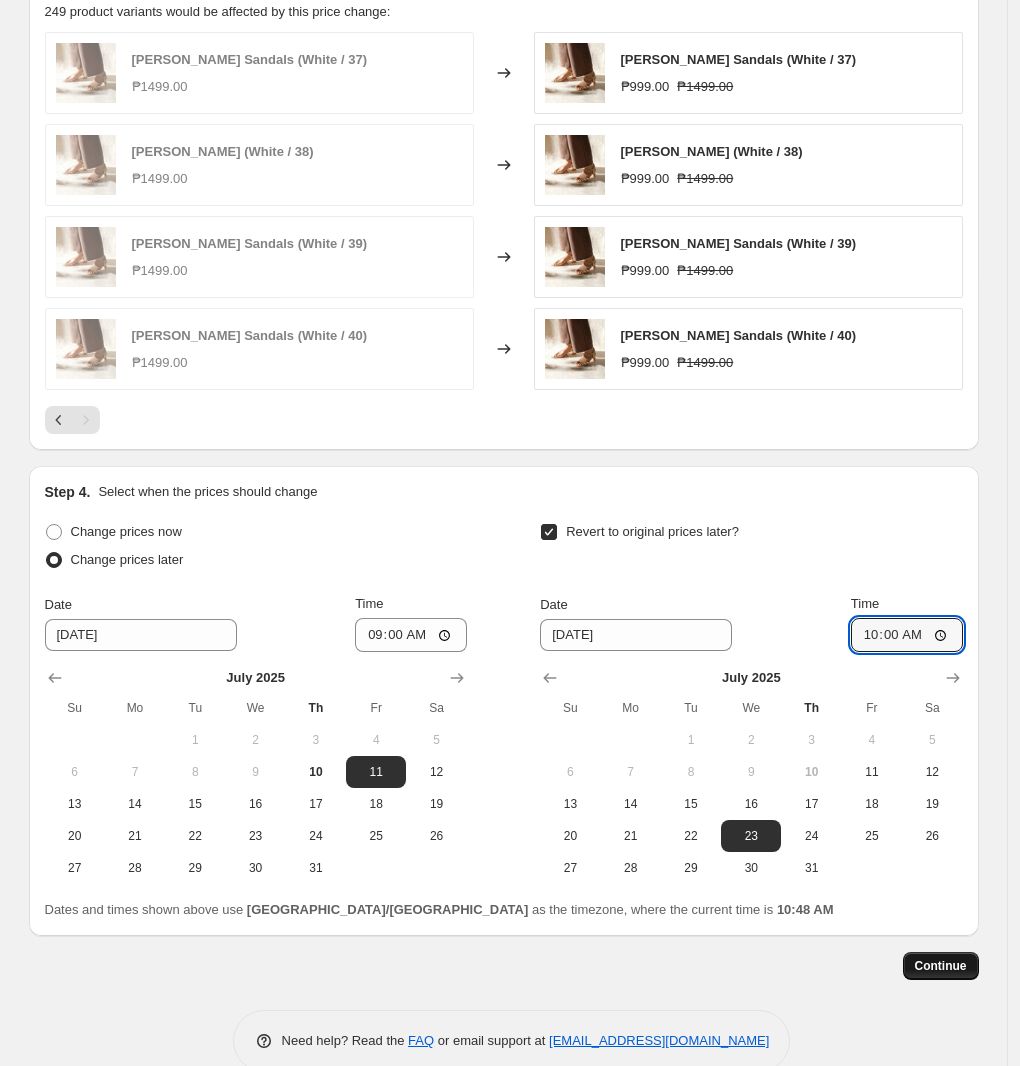 click on "Continue" at bounding box center (941, 966) 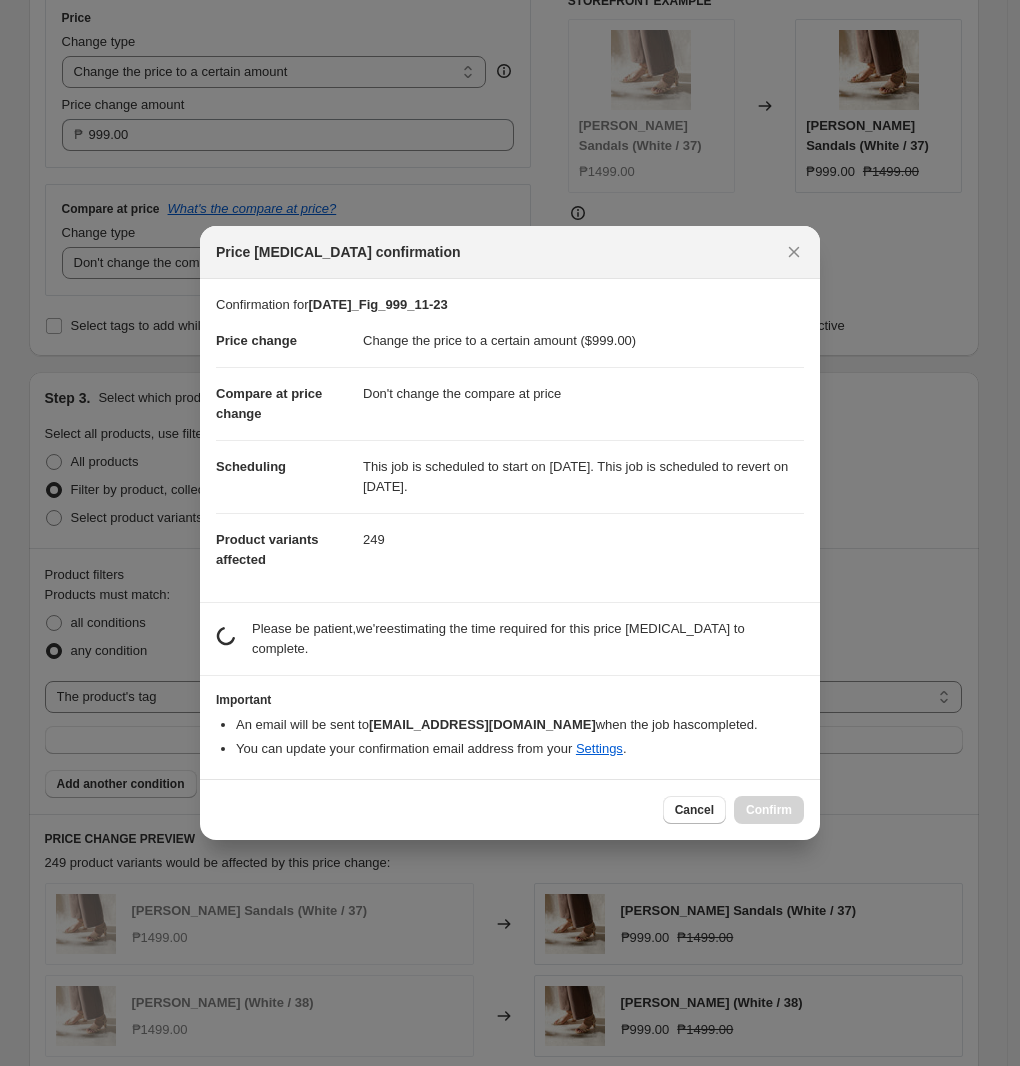 scroll, scrollTop: 0, scrollLeft: 0, axis: both 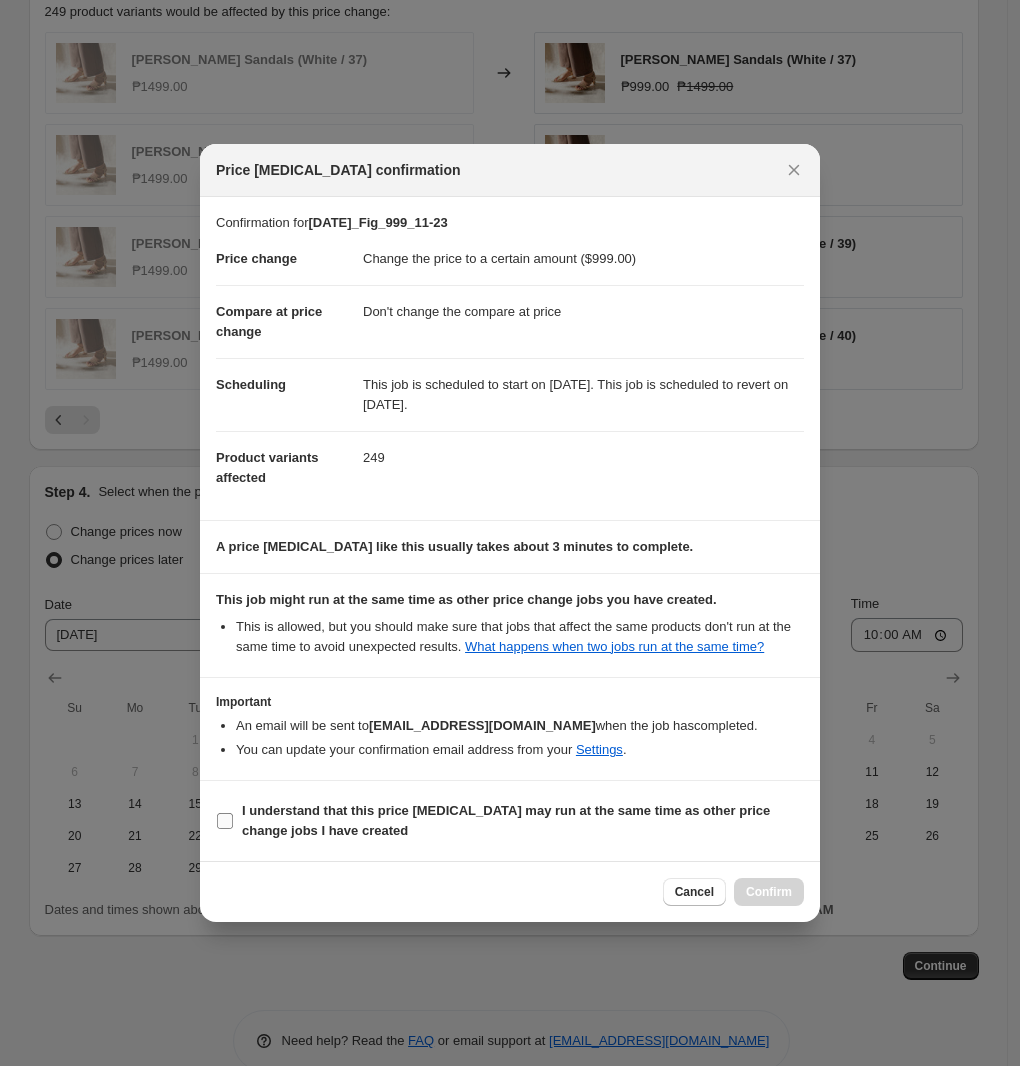 click on "I understand that this price [MEDICAL_DATA] may run at the same time as other price change jobs I have created" at bounding box center [506, 820] 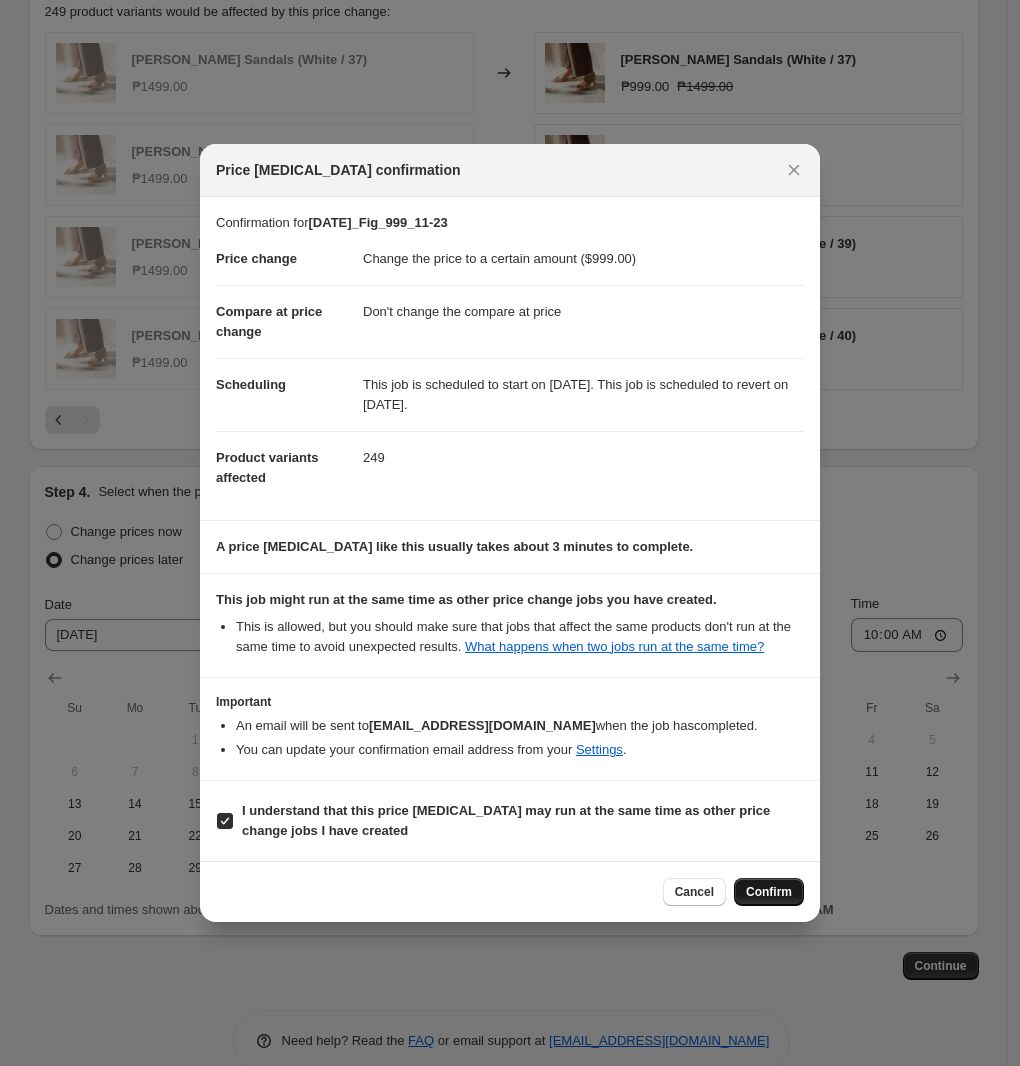 click on "Confirm" at bounding box center (769, 892) 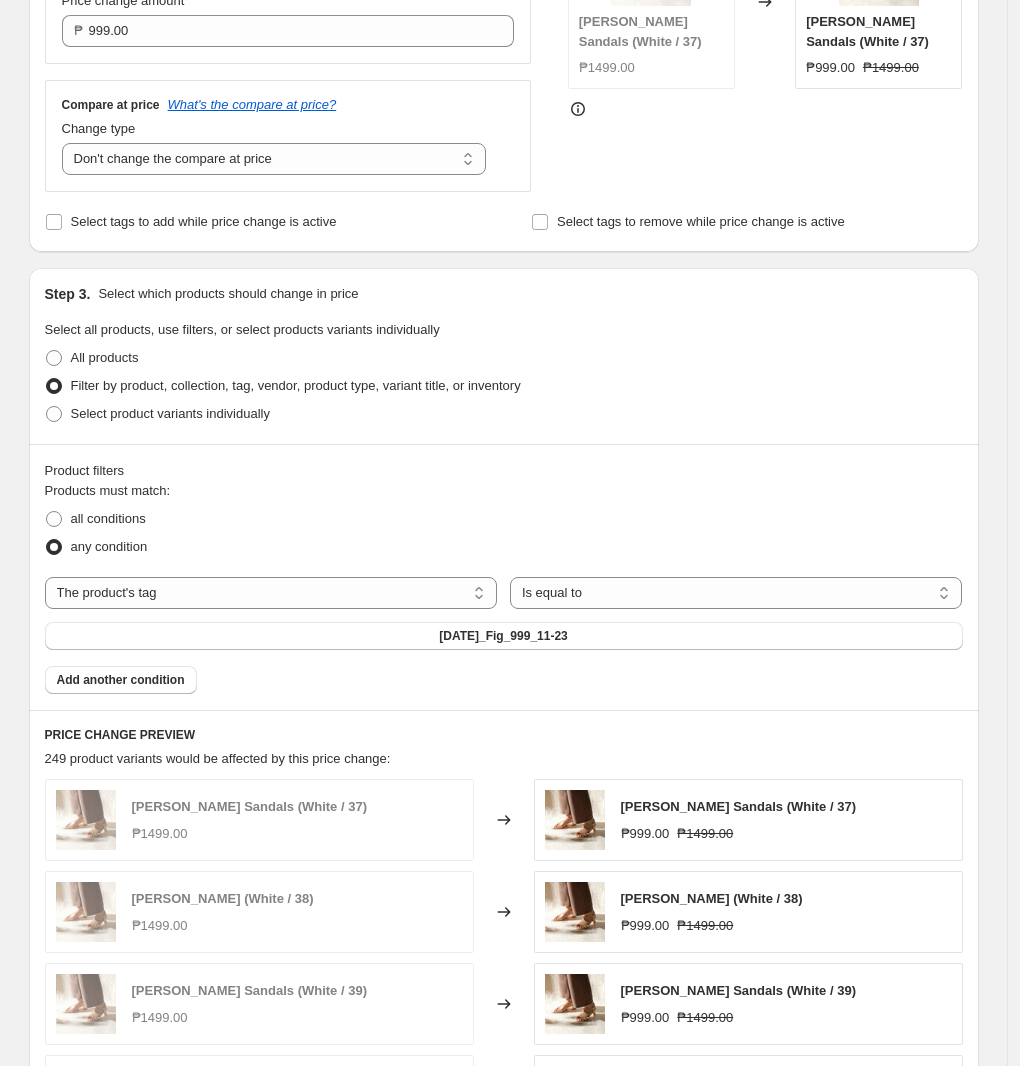 scroll, scrollTop: 0, scrollLeft: 0, axis: both 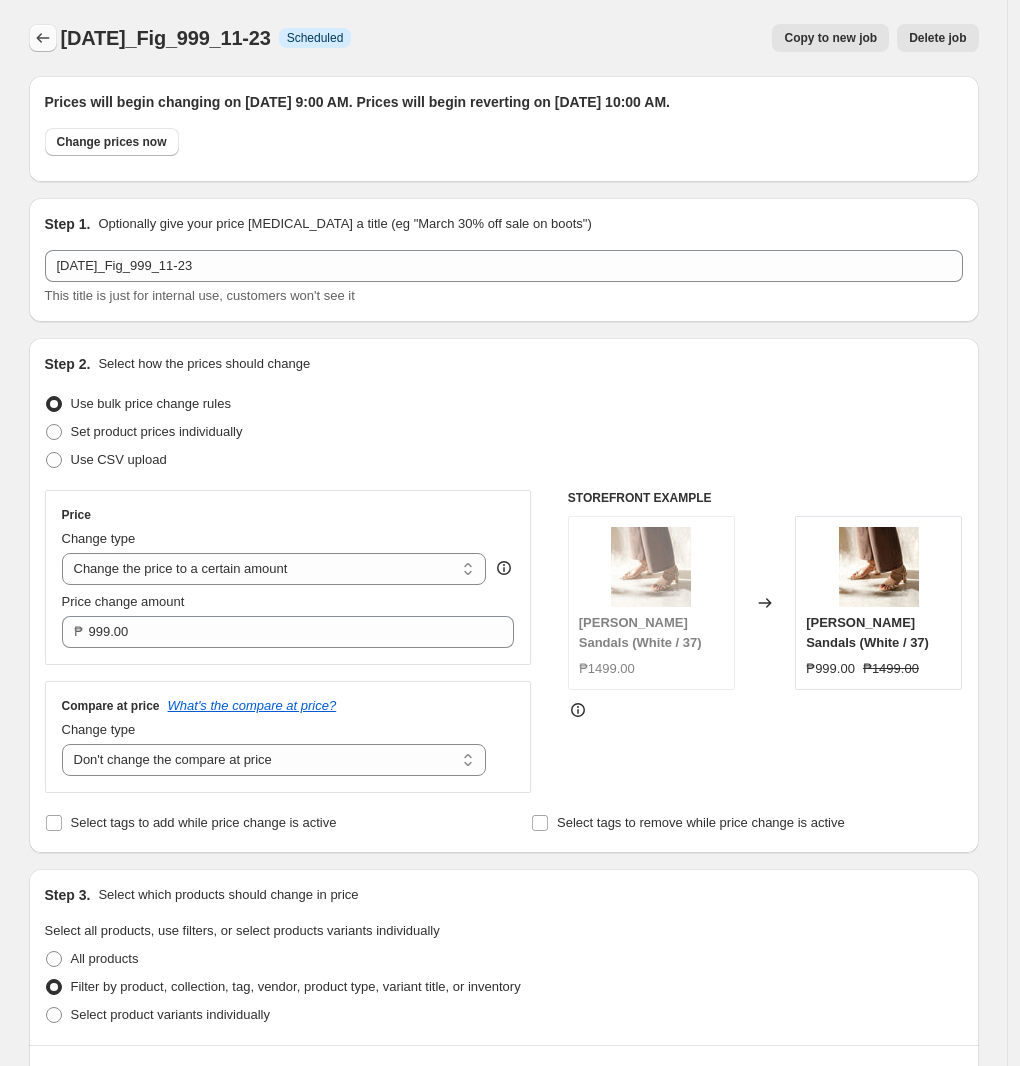 click 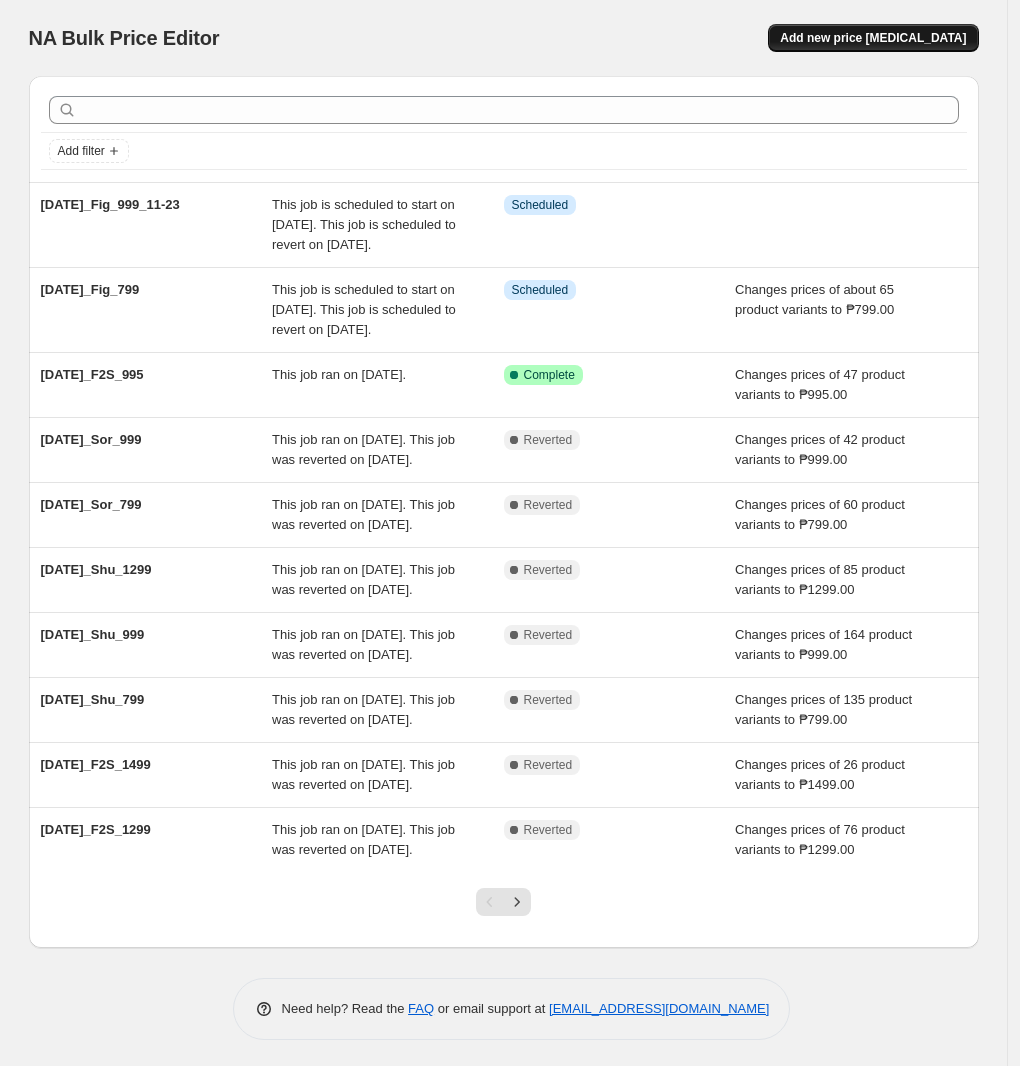 click on "Add new price [MEDICAL_DATA]" at bounding box center [873, 38] 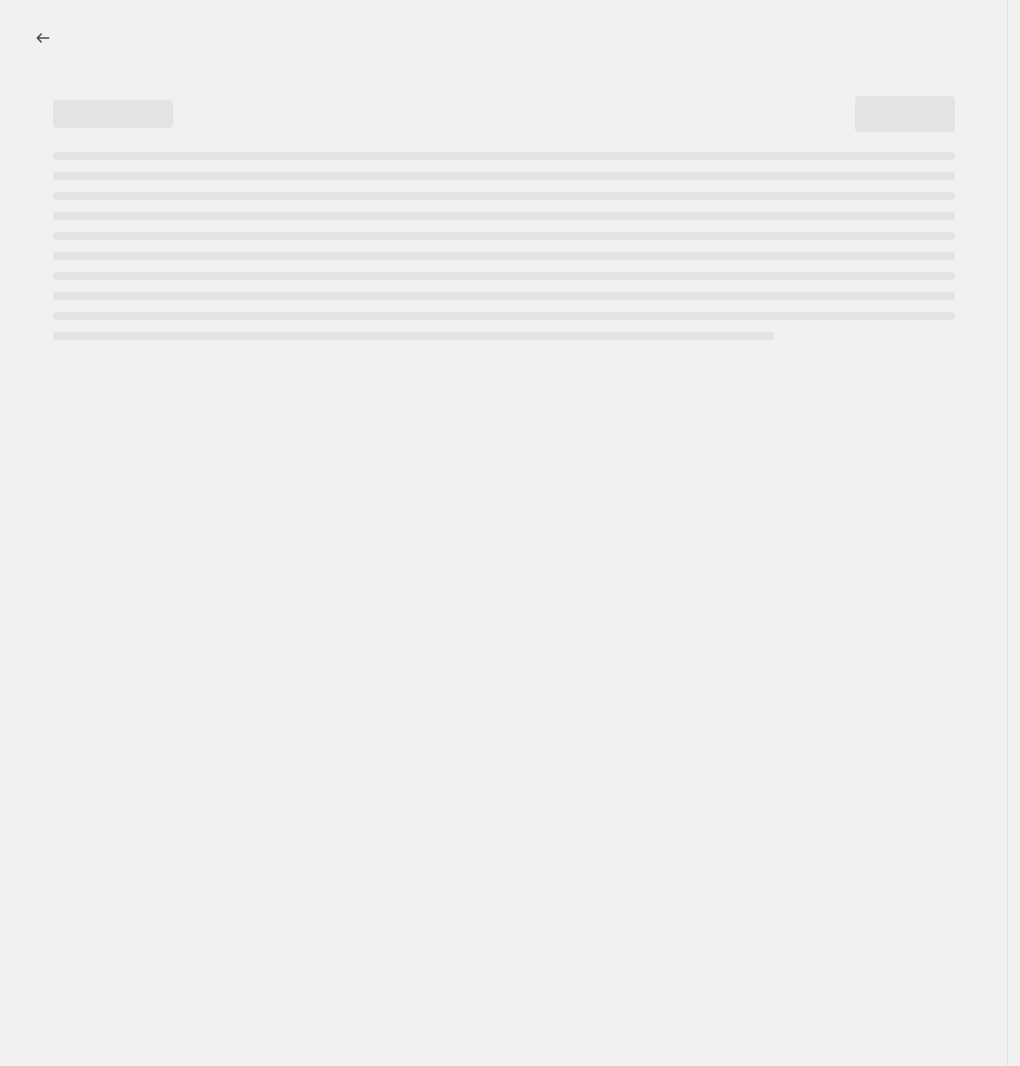 select on "percentage" 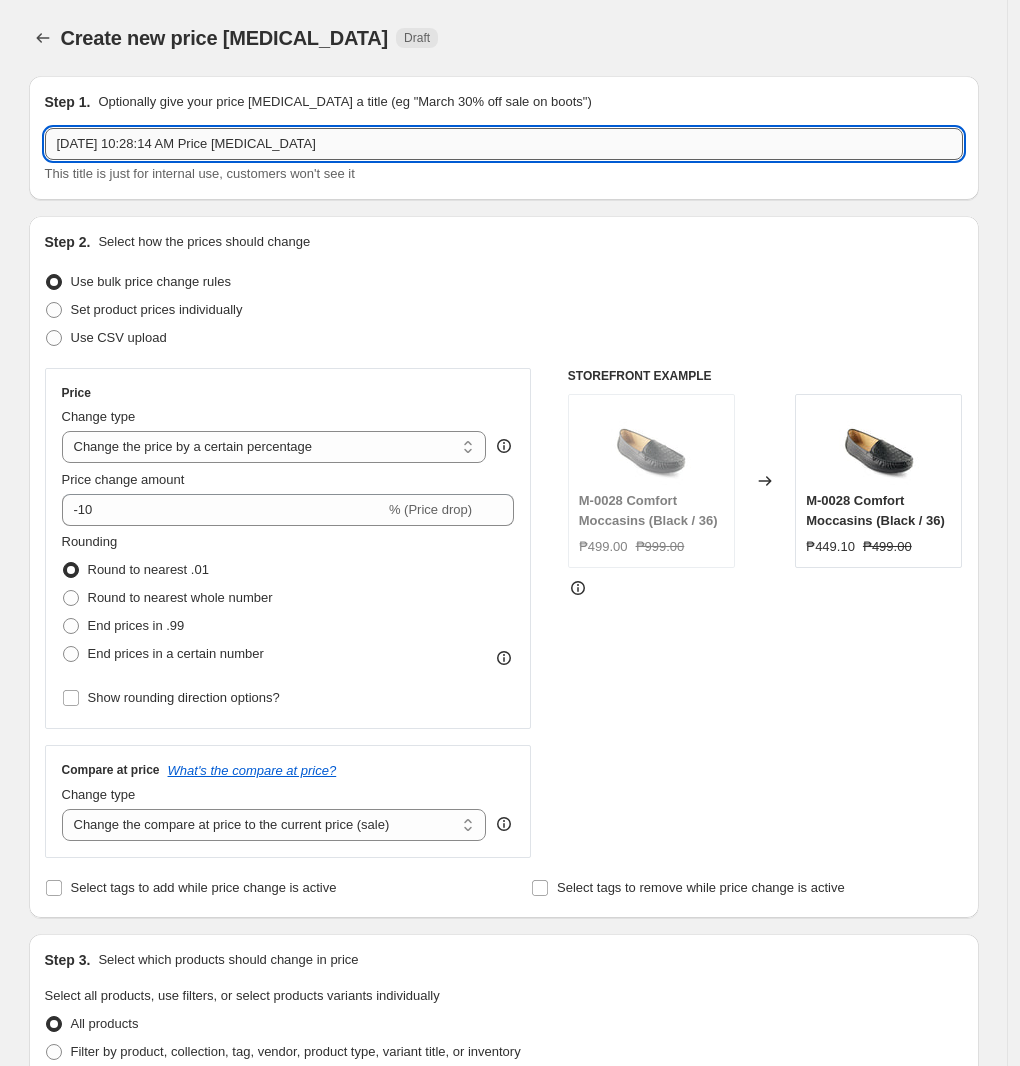click on "[DATE] 10:28:14 AM Price [MEDICAL_DATA]" at bounding box center (504, 144) 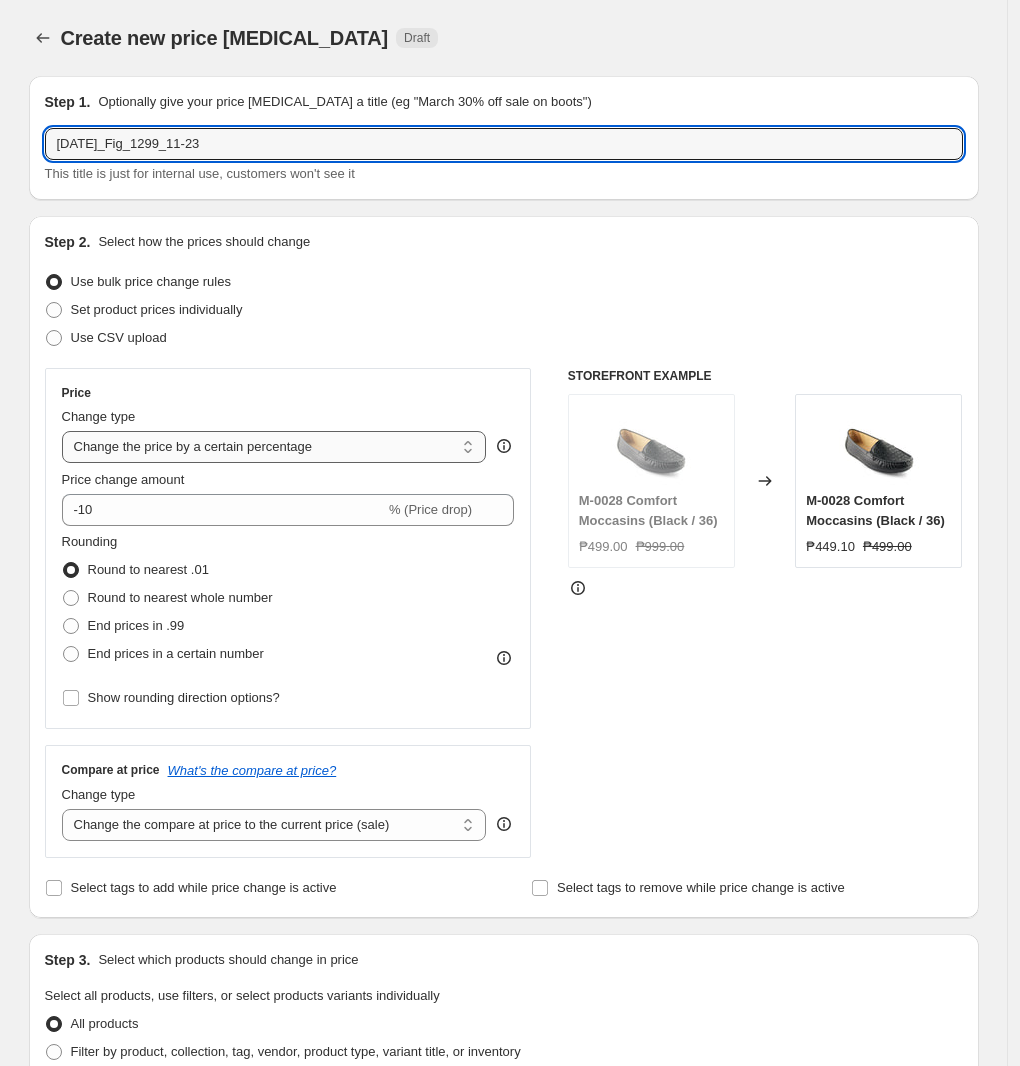 type on "[DATE]_Fig_1299_11-23" 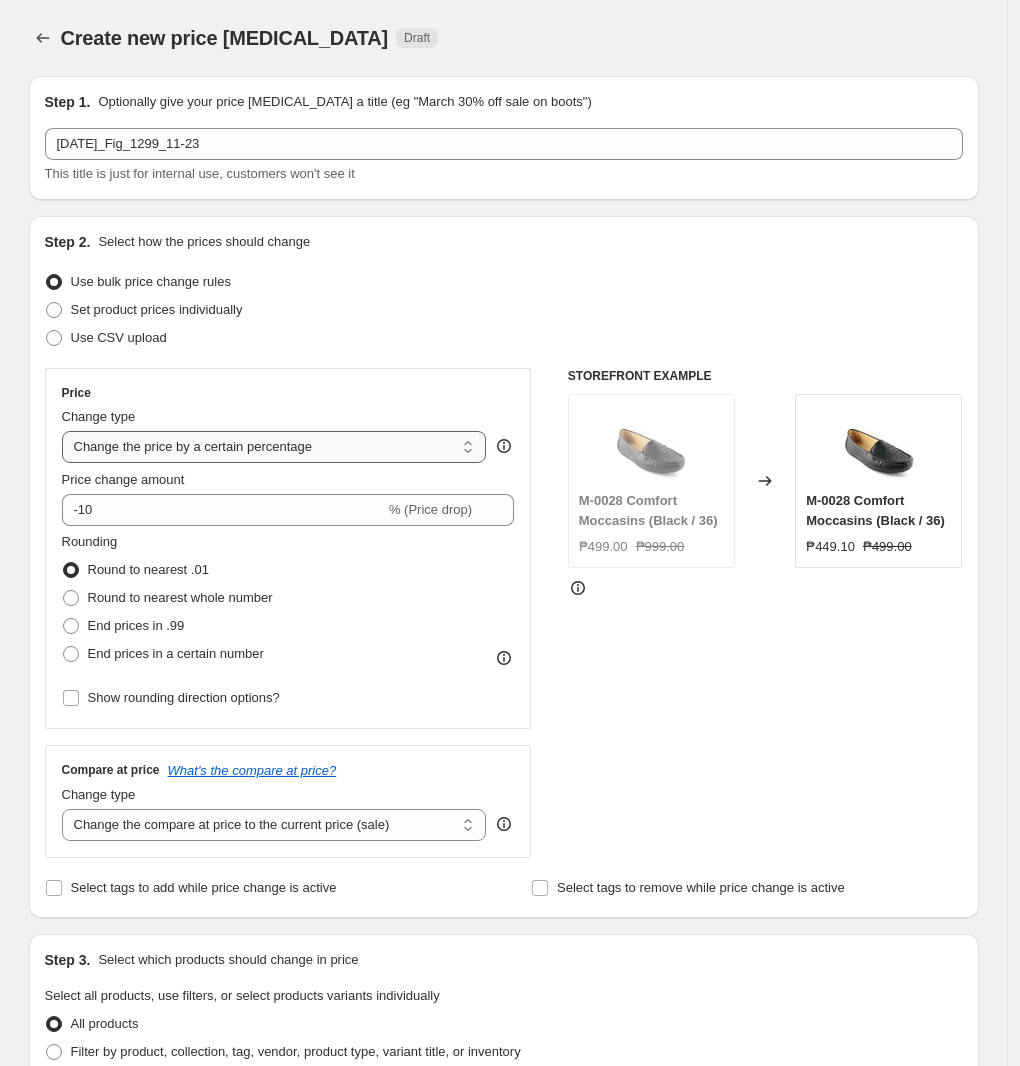 select on "to" 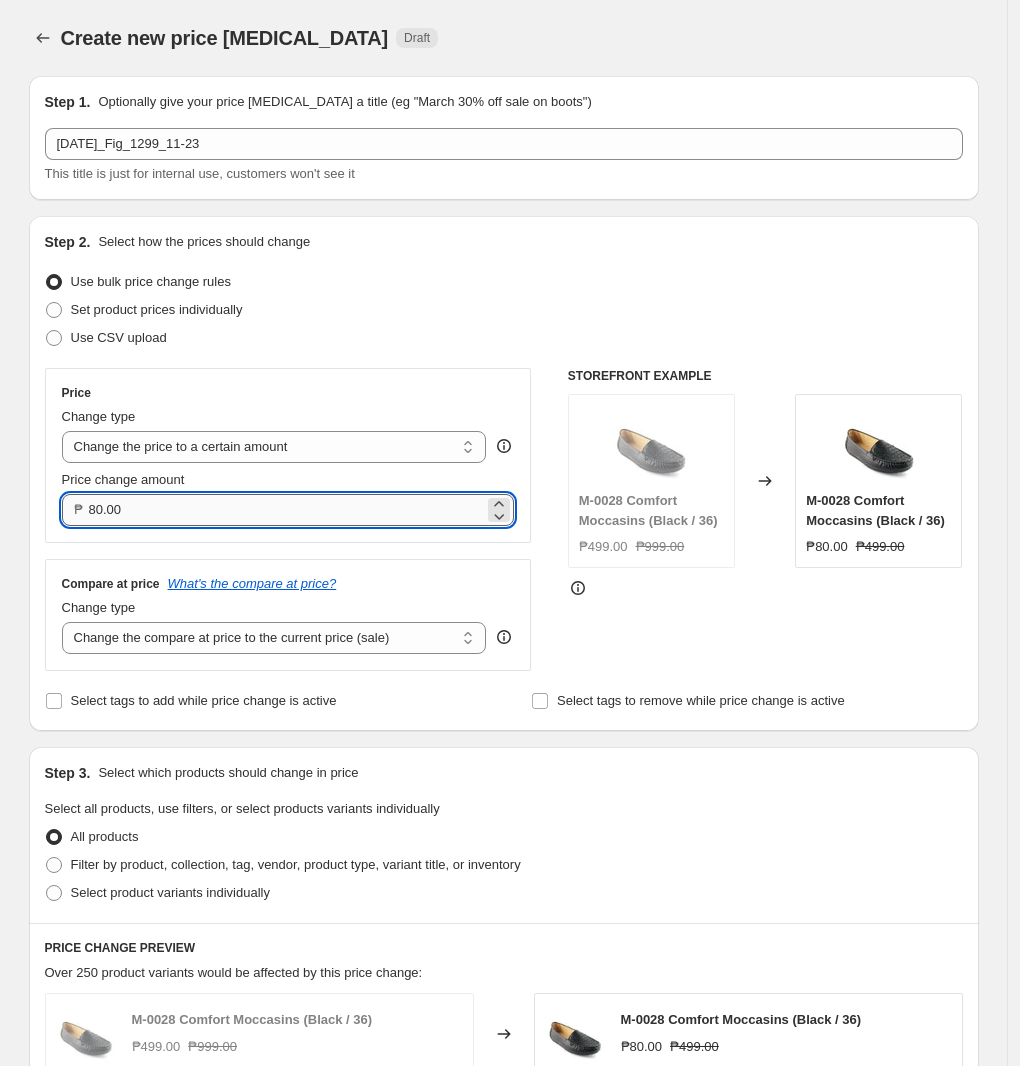 click on "80.00" at bounding box center (287, 510) 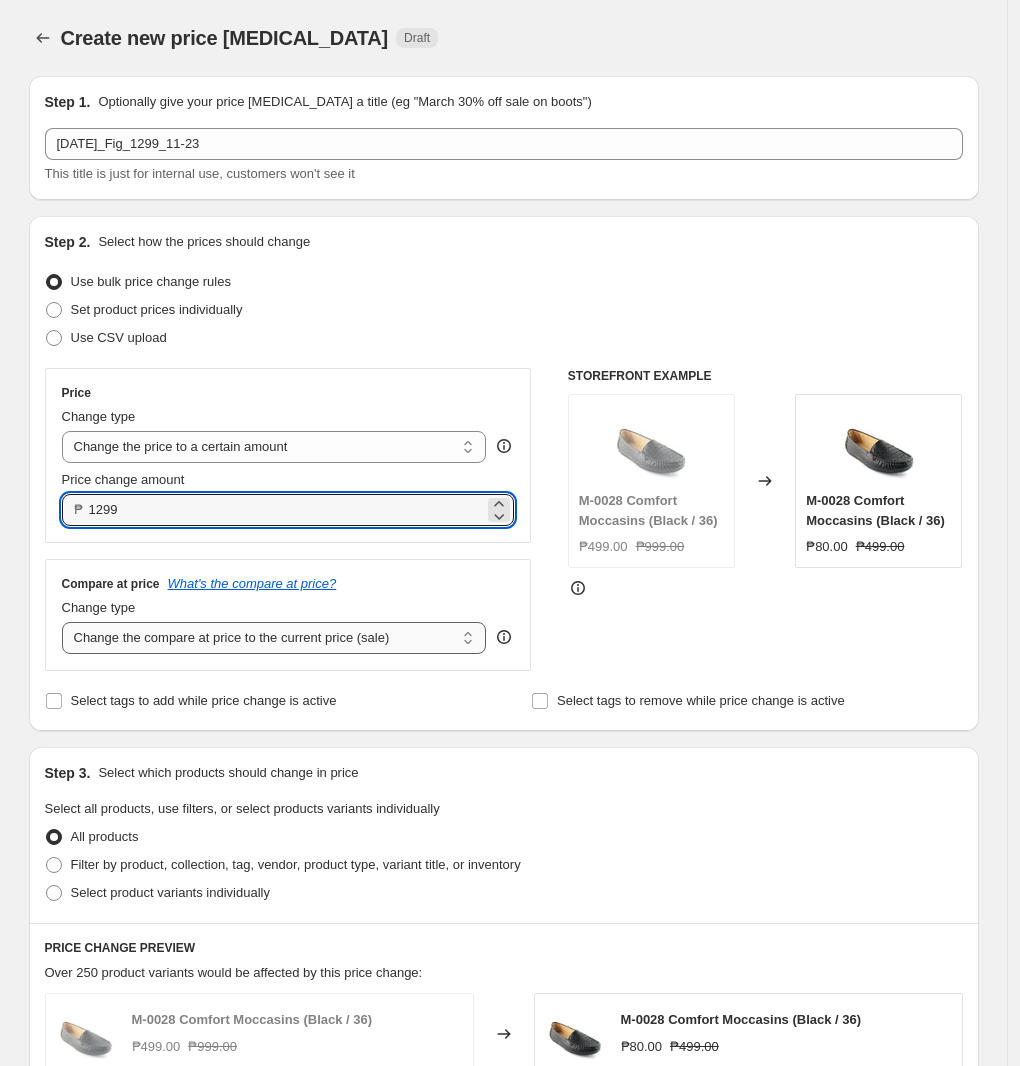 type on "1299.00" 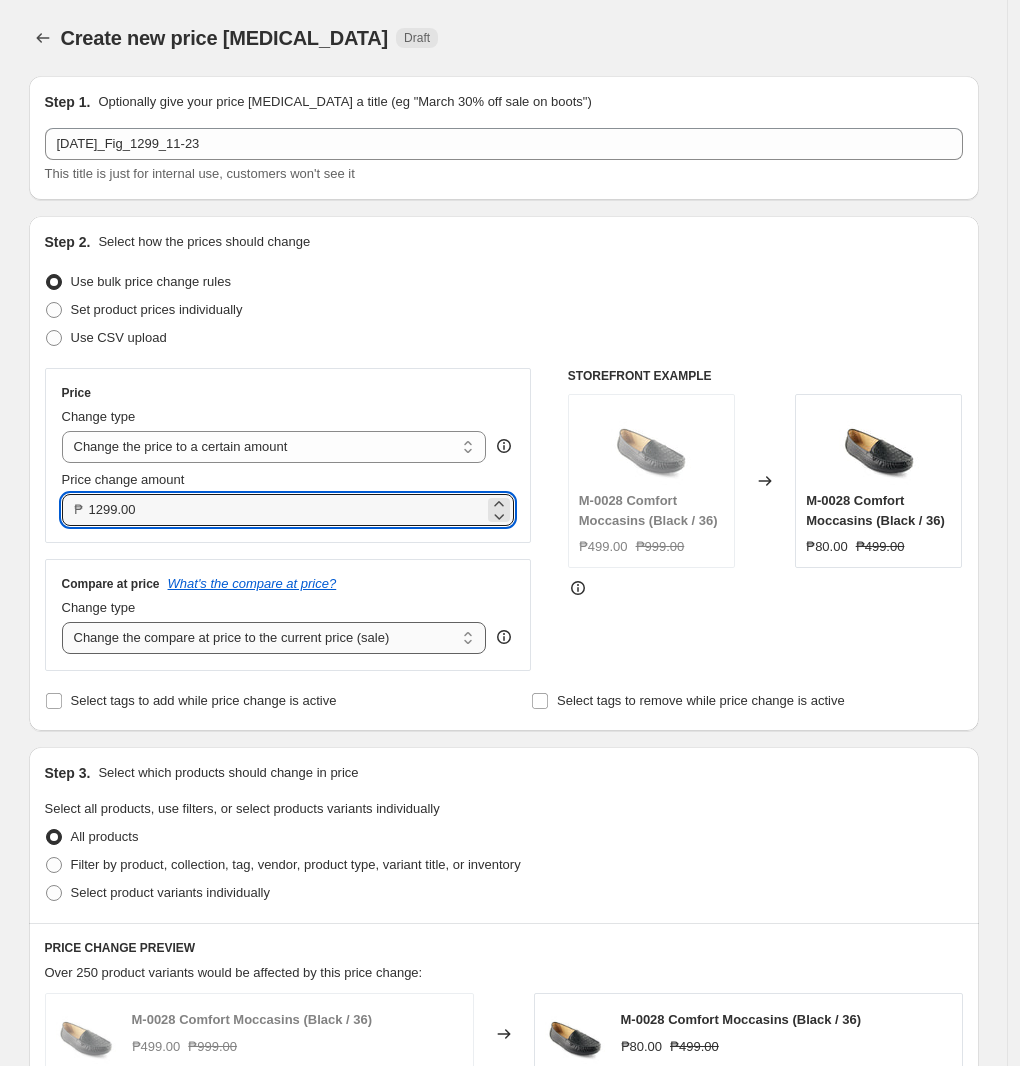 click on "Change the compare at price to the current price (sale) Change the compare at price to a certain amount Change the compare at price by a certain amount Change the compare at price by a certain percentage Change the compare at price by a certain amount relative to the actual price Change the compare at price by a certain percentage relative to the actual price Don't change the compare at price Remove the compare at price" at bounding box center [274, 638] 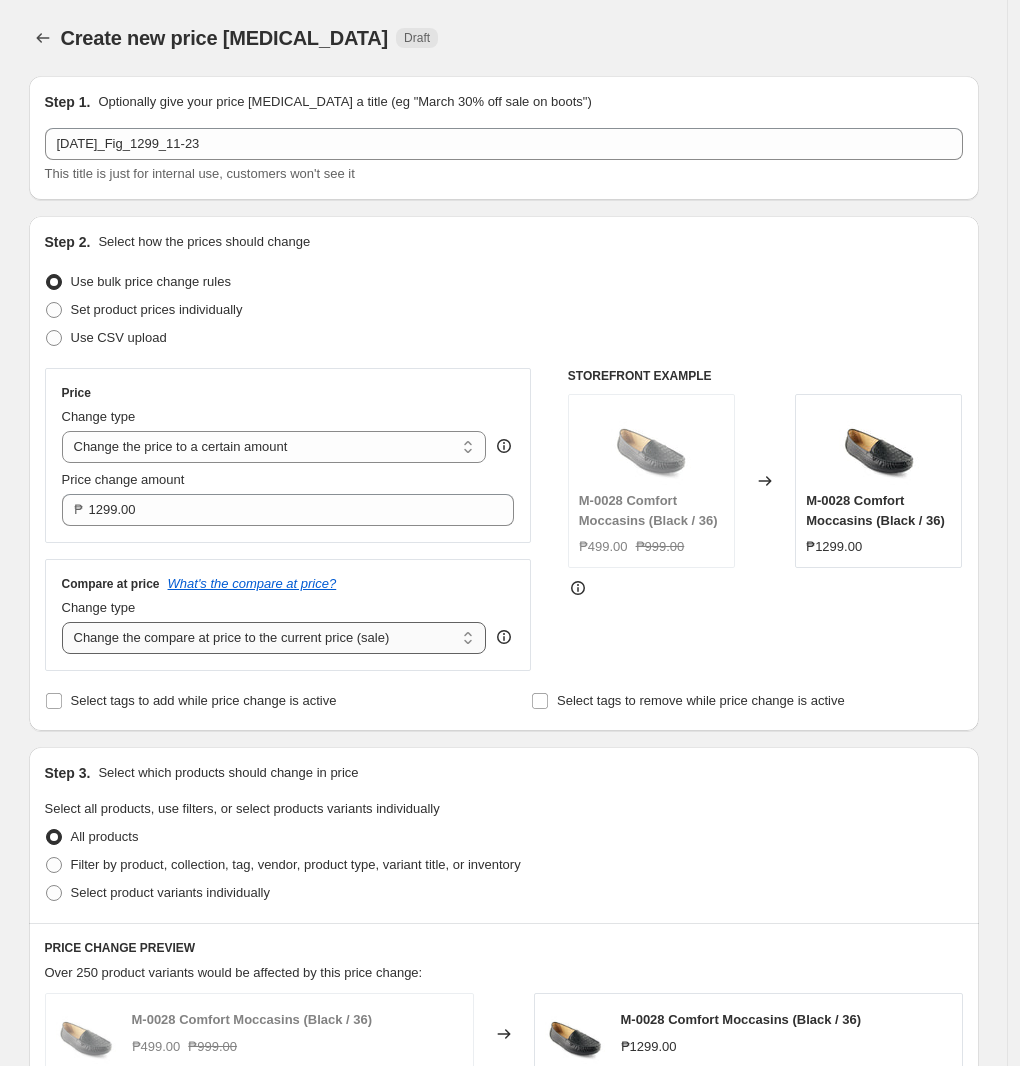 select on "no_change" 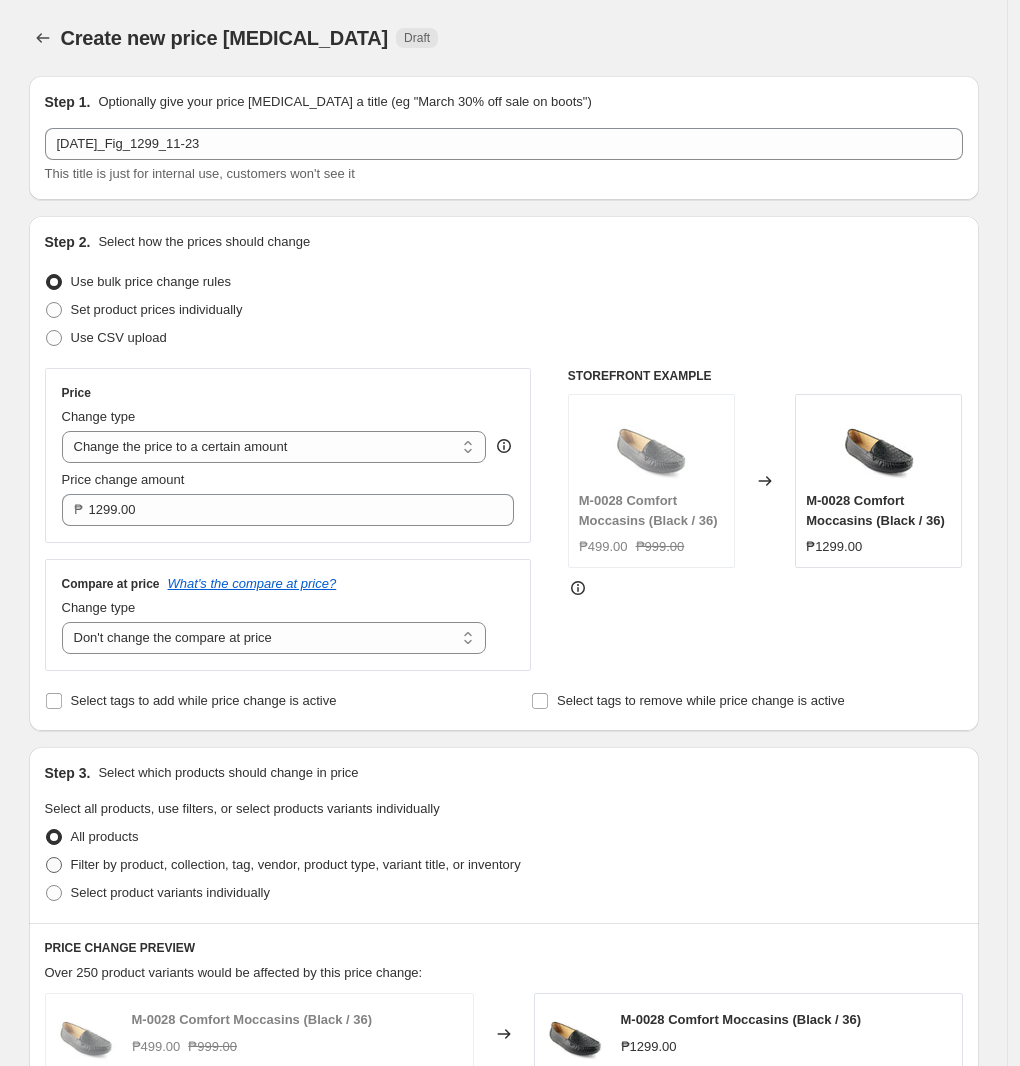 click on "Filter by product, collection, tag, vendor, product type, variant title, or inventory" at bounding box center [296, 864] 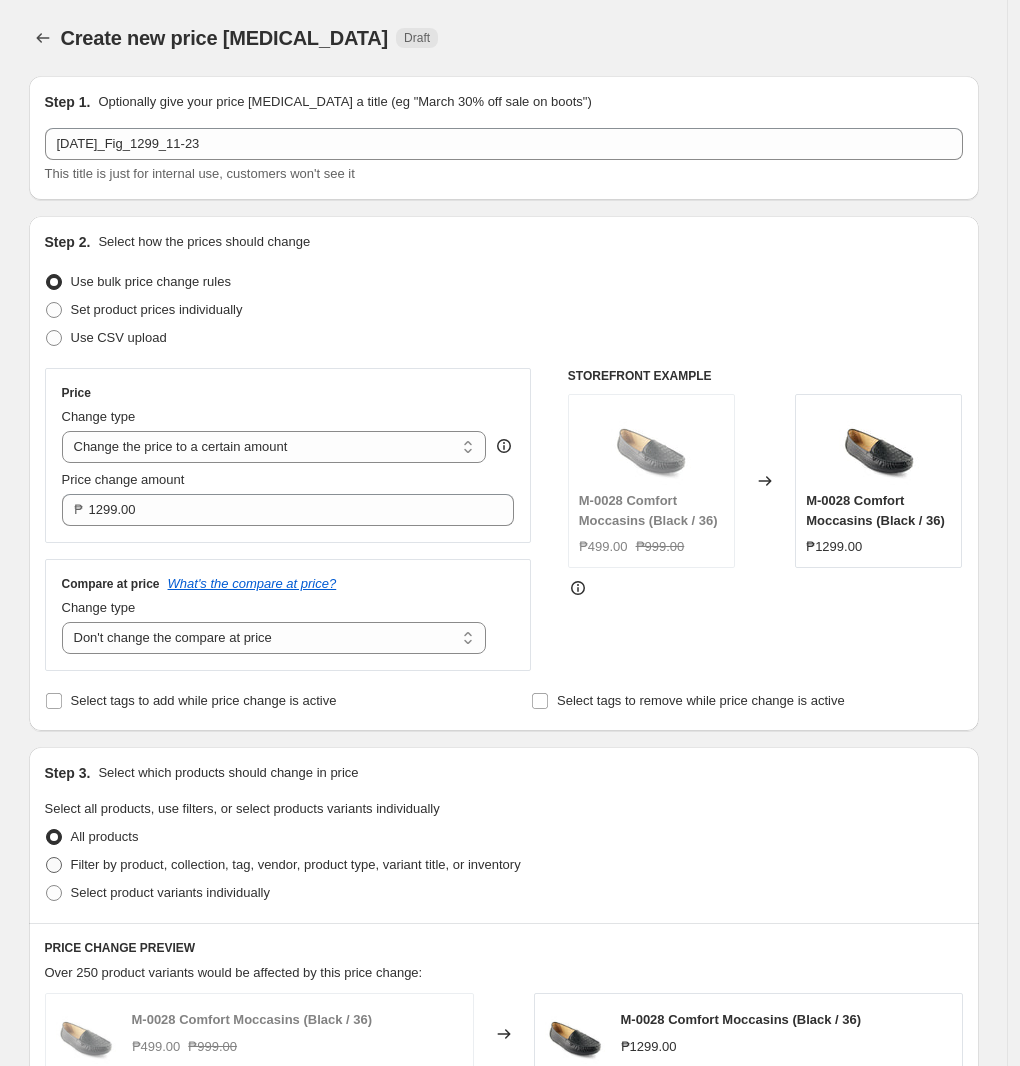 radio on "true" 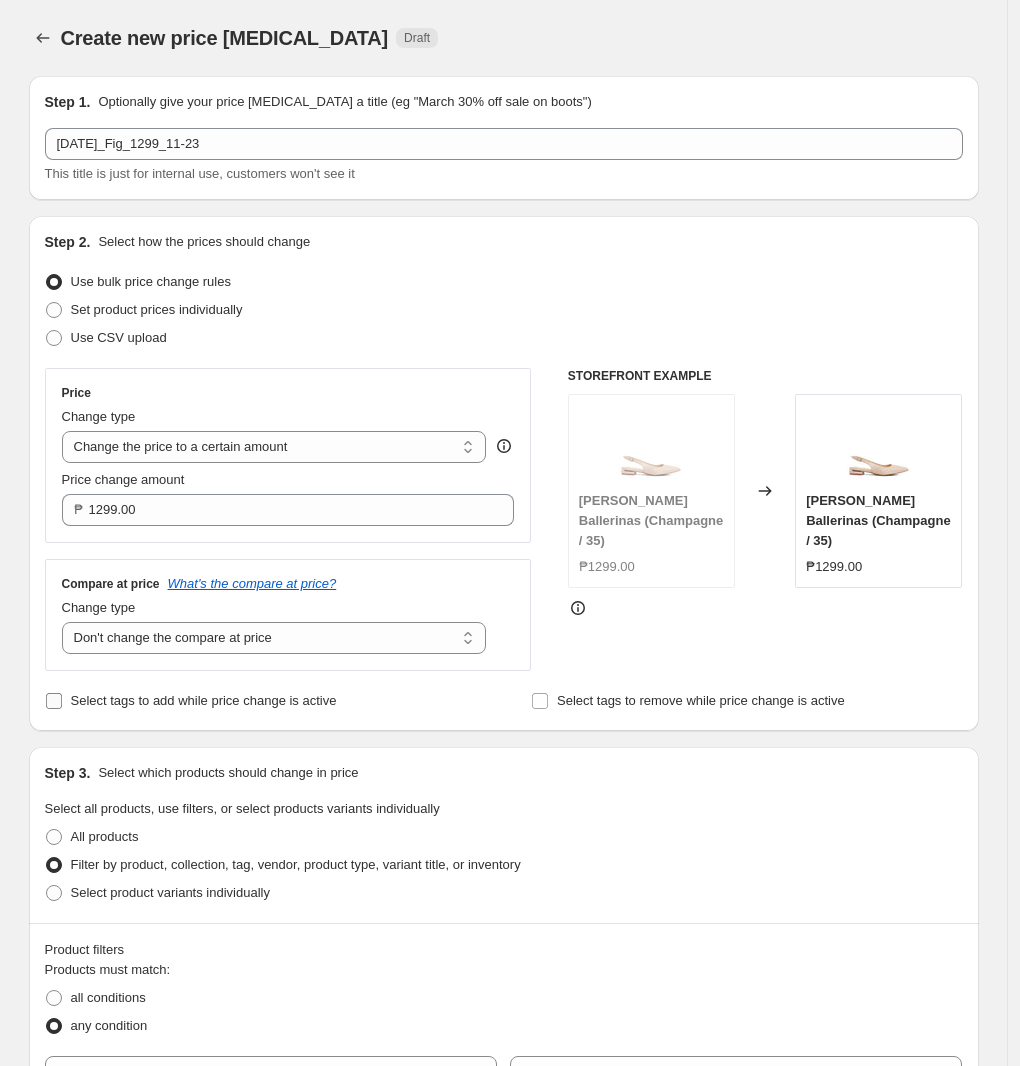 scroll, scrollTop: 625, scrollLeft: 0, axis: vertical 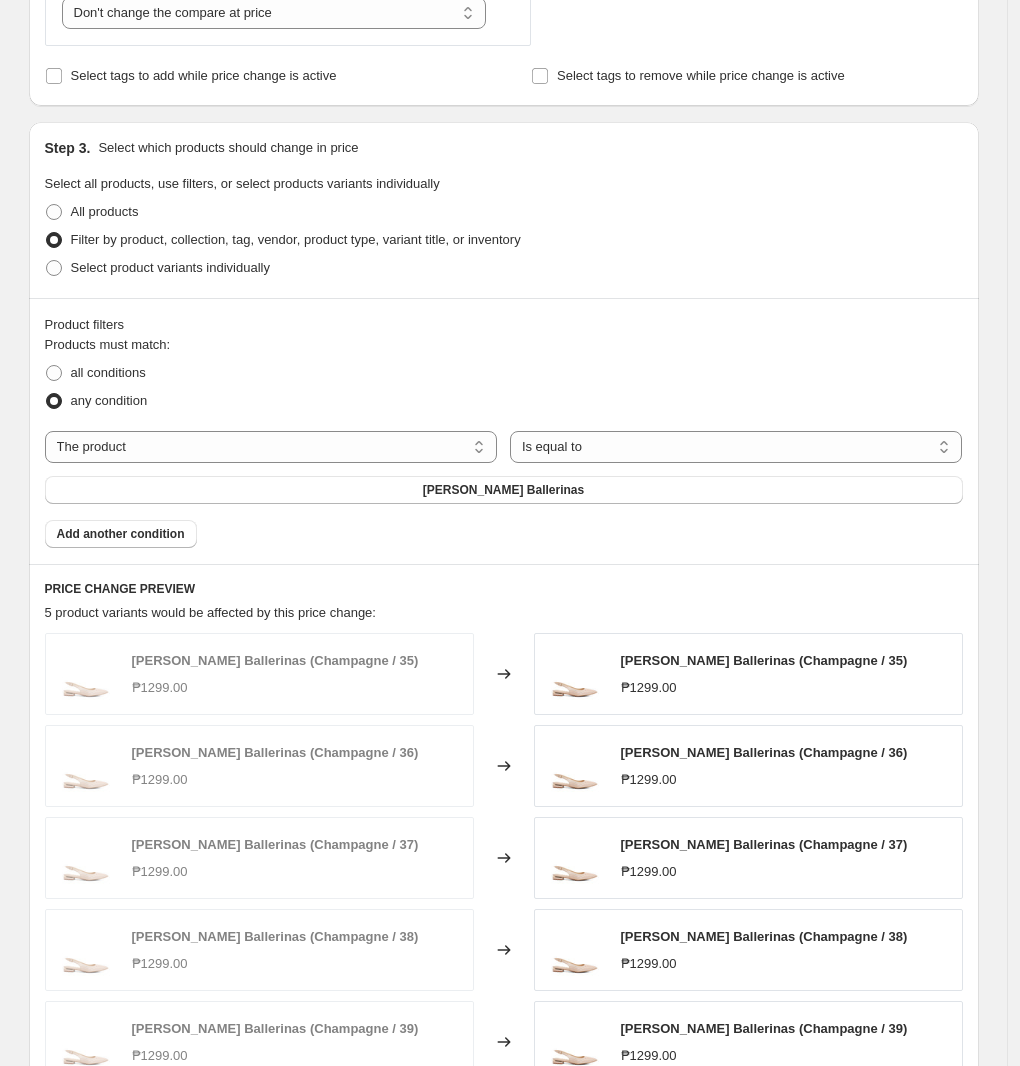 click on "Products must match: all conditions any condition The product The product's collection The product's tag The product's vendor The product's type The product's status The variant's title Inventory quantity The product Is equal to Is not equal to Is equal to [PERSON_NAME] Ballerinas Add another condition" at bounding box center (504, 441) 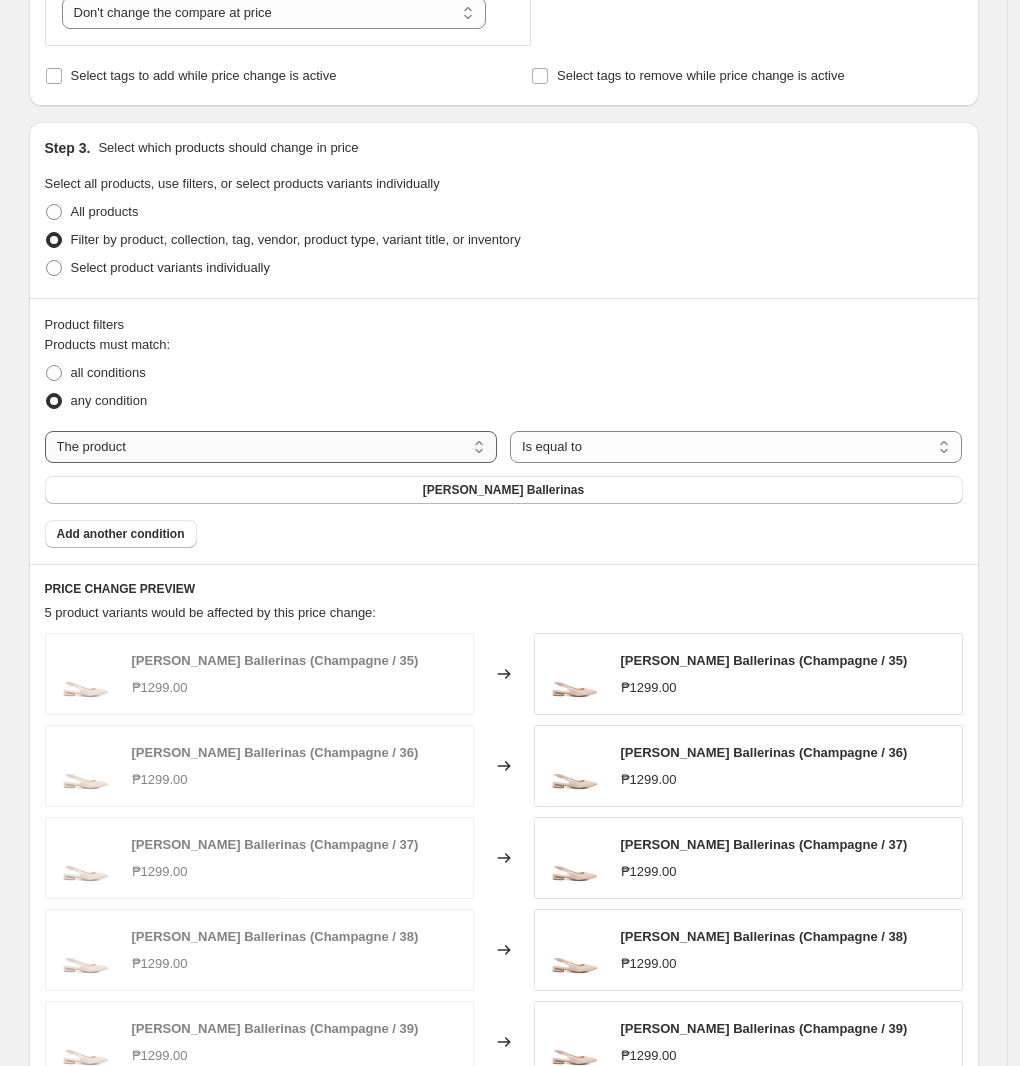 click on "The product The product's collection The product's tag The product's vendor The product's type The product's status The variant's title Inventory quantity" at bounding box center [271, 447] 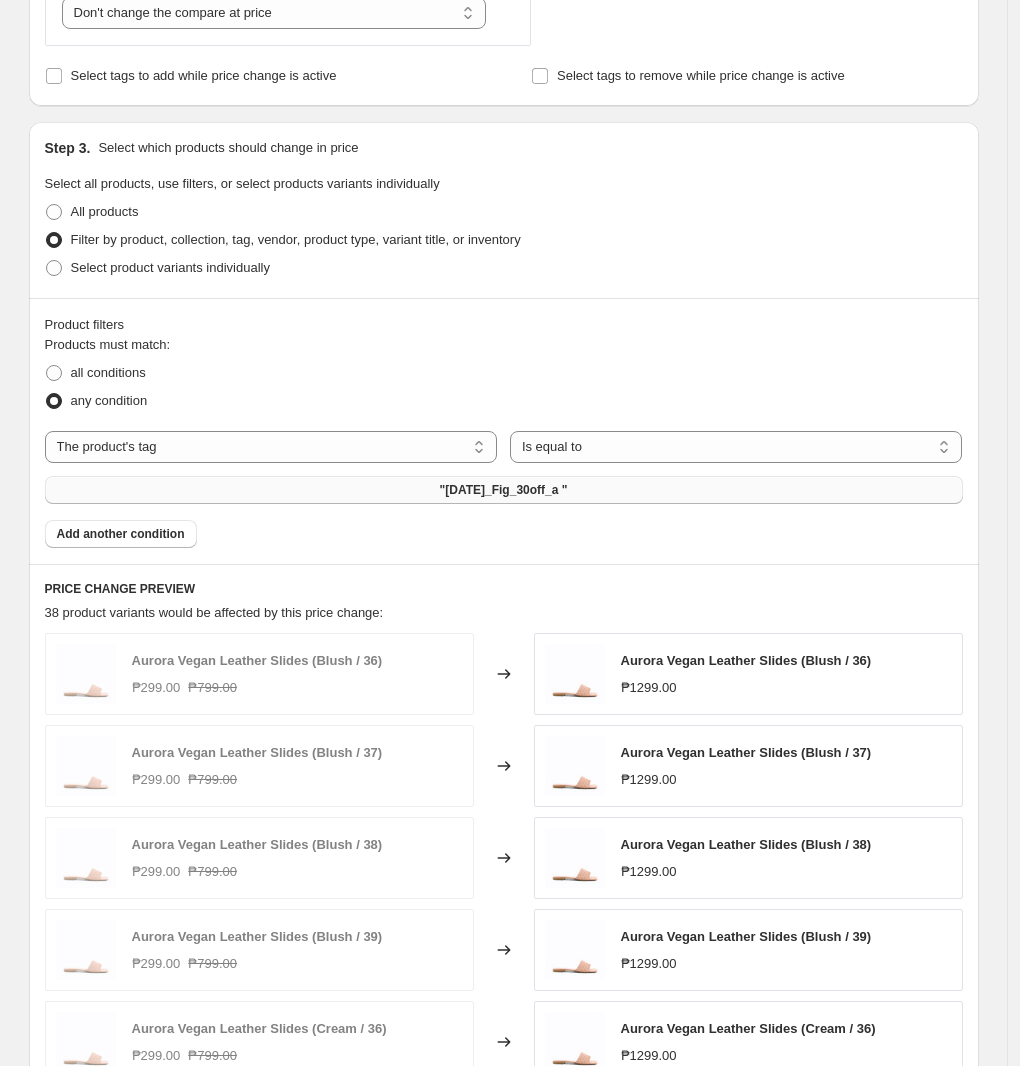 click on ""[DATE]_Fig_30off_a "" at bounding box center (504, 490) 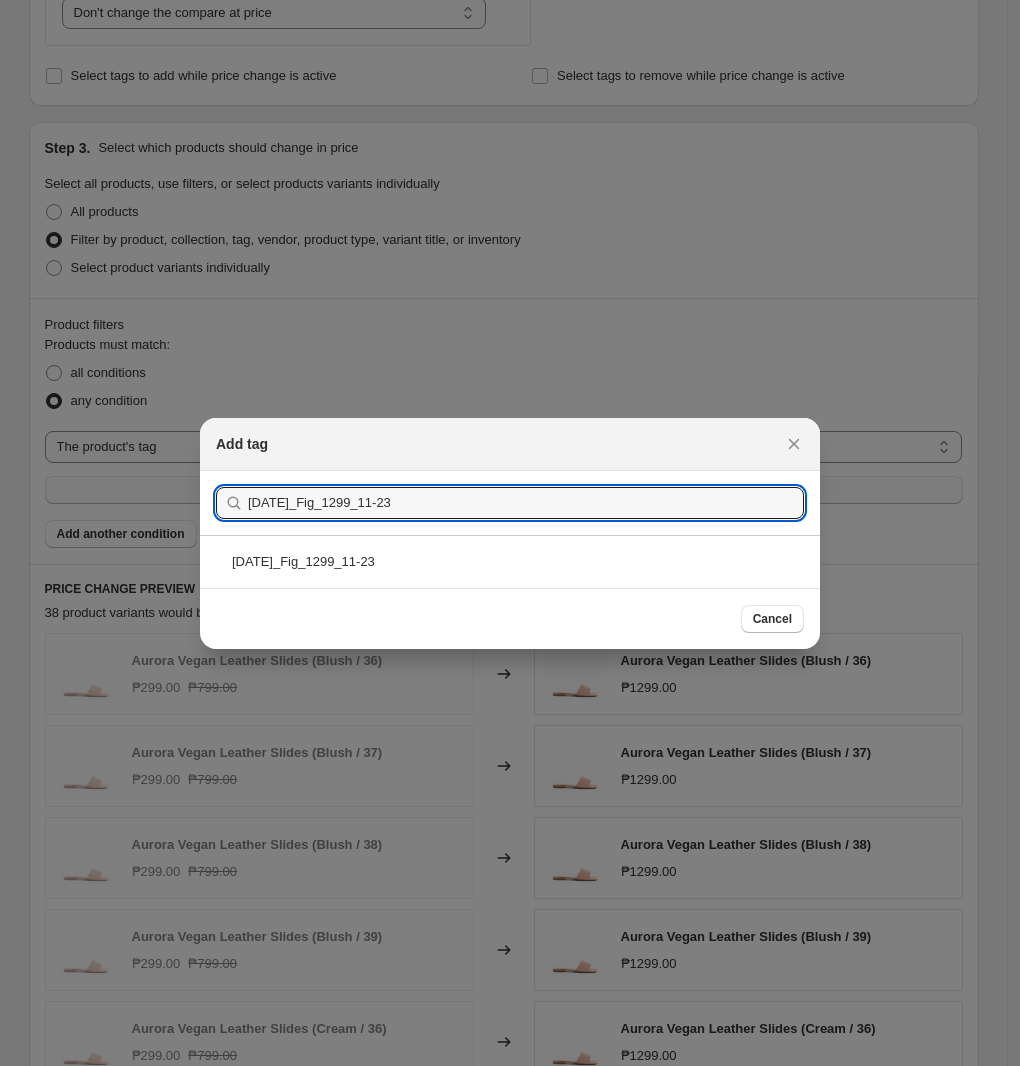 type on "[DATE]_Fig_1299_11-23" 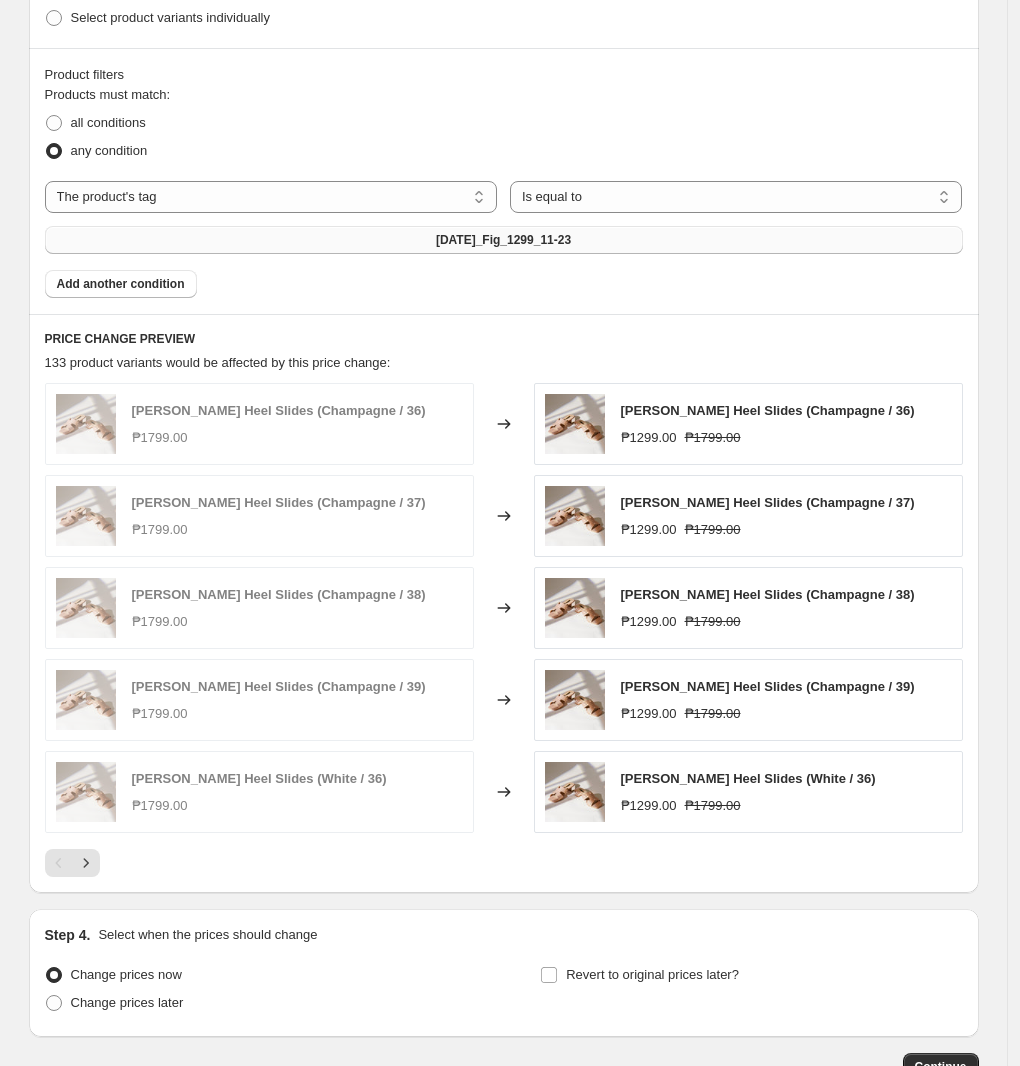 scroll, scrollTop: 976, scrollLeft: 0, axis: vertical 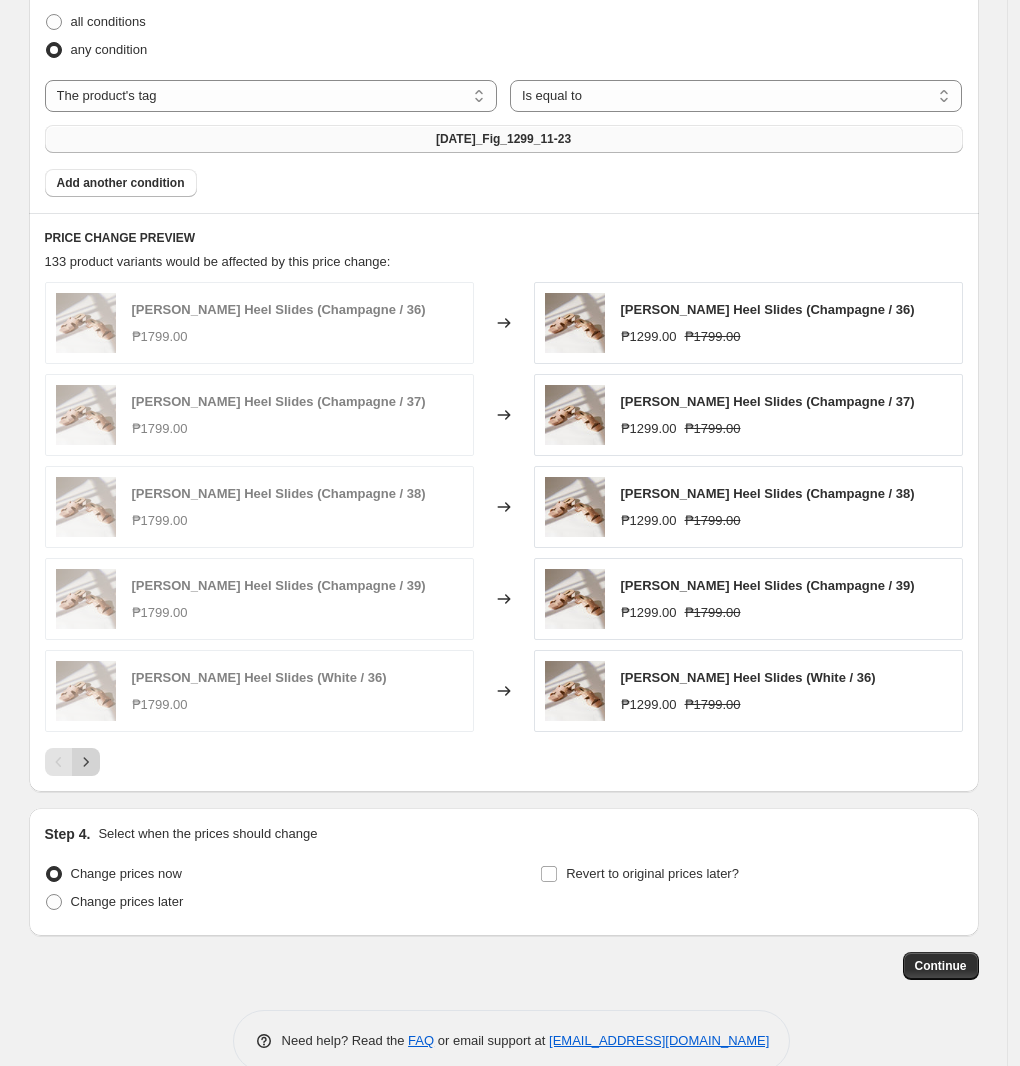 click 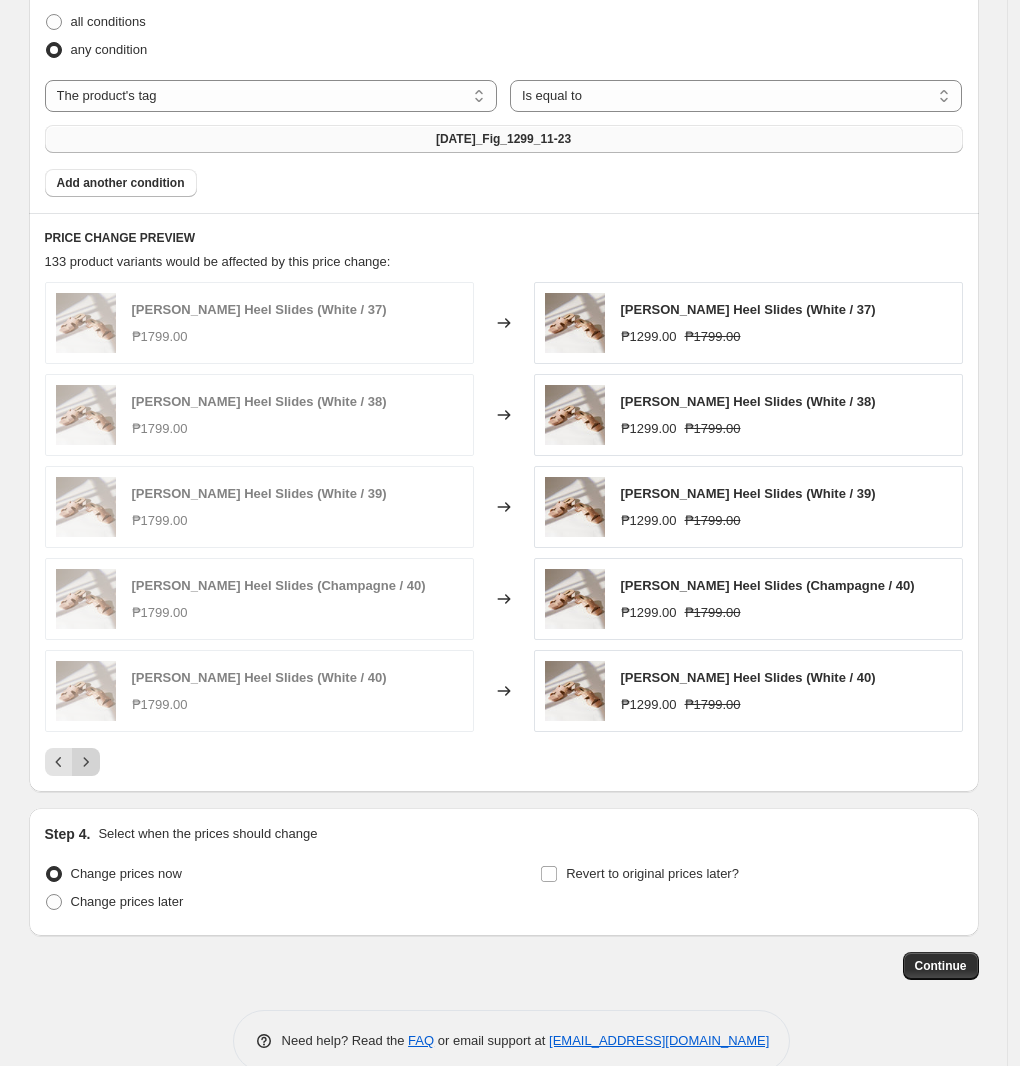 click 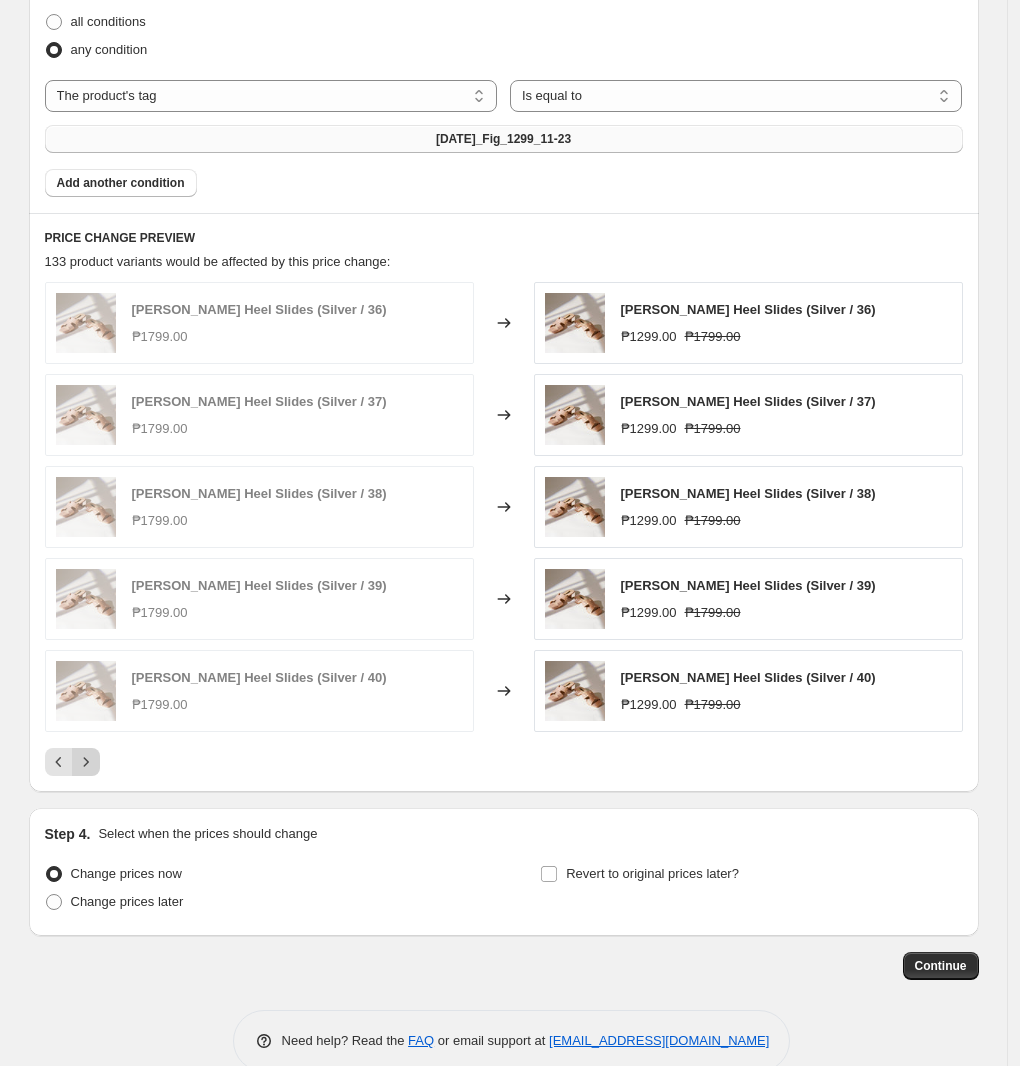 click 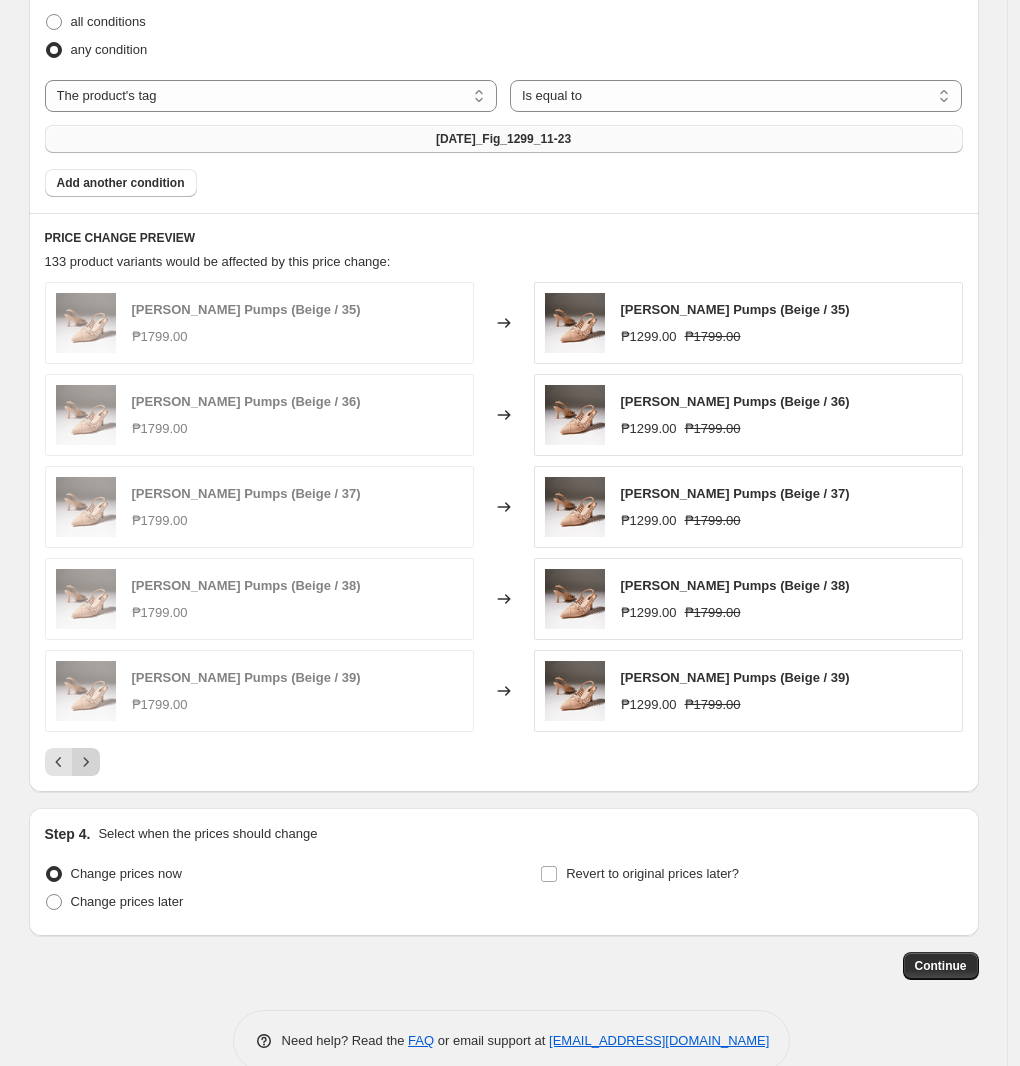 click 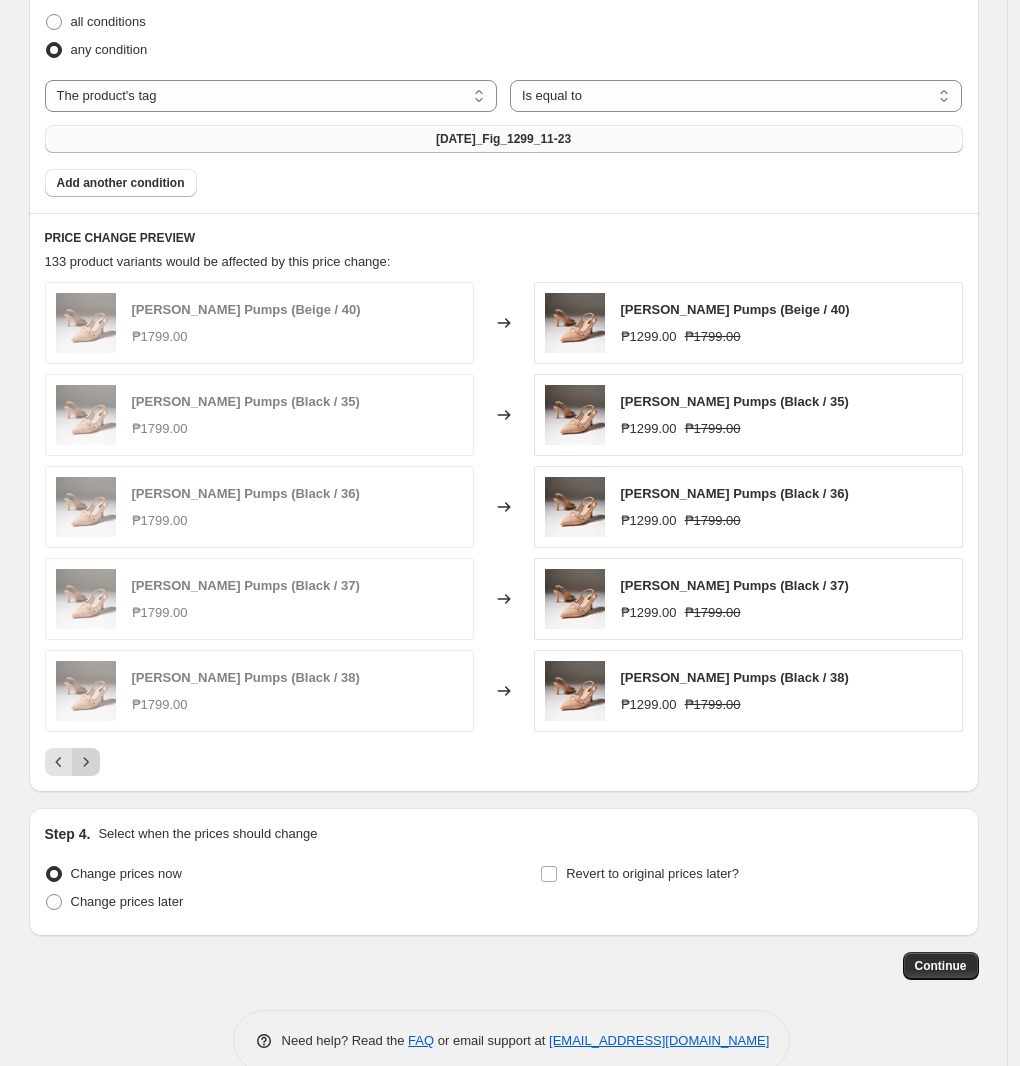 click 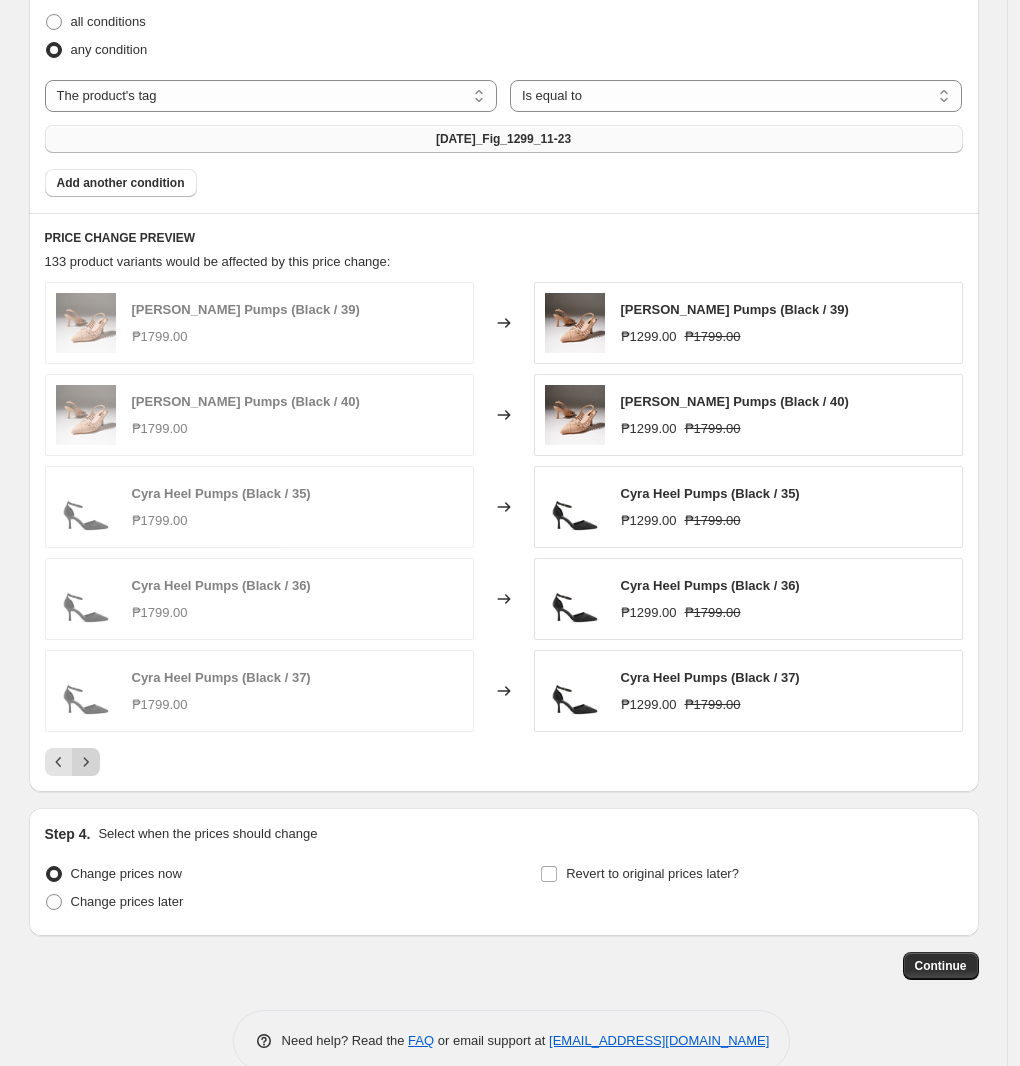 click 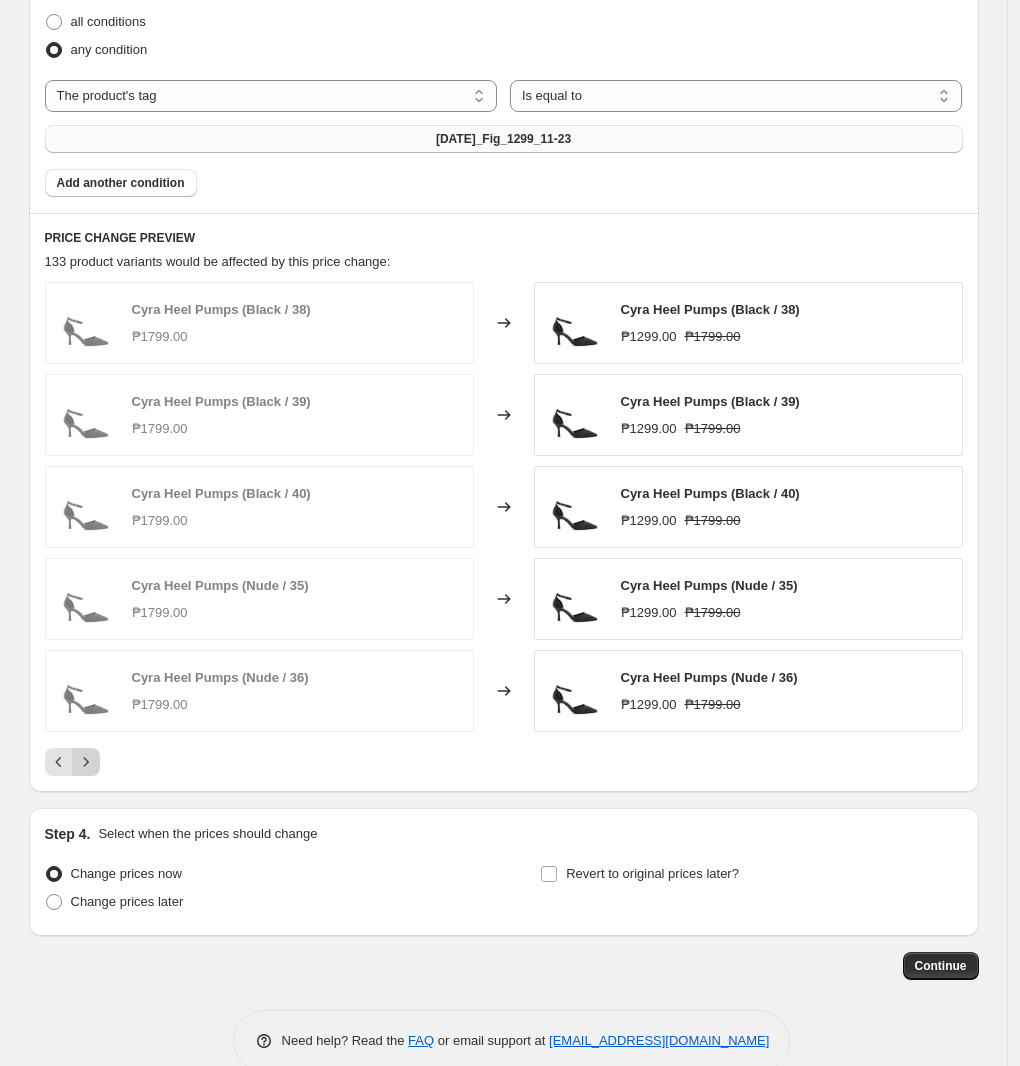 click 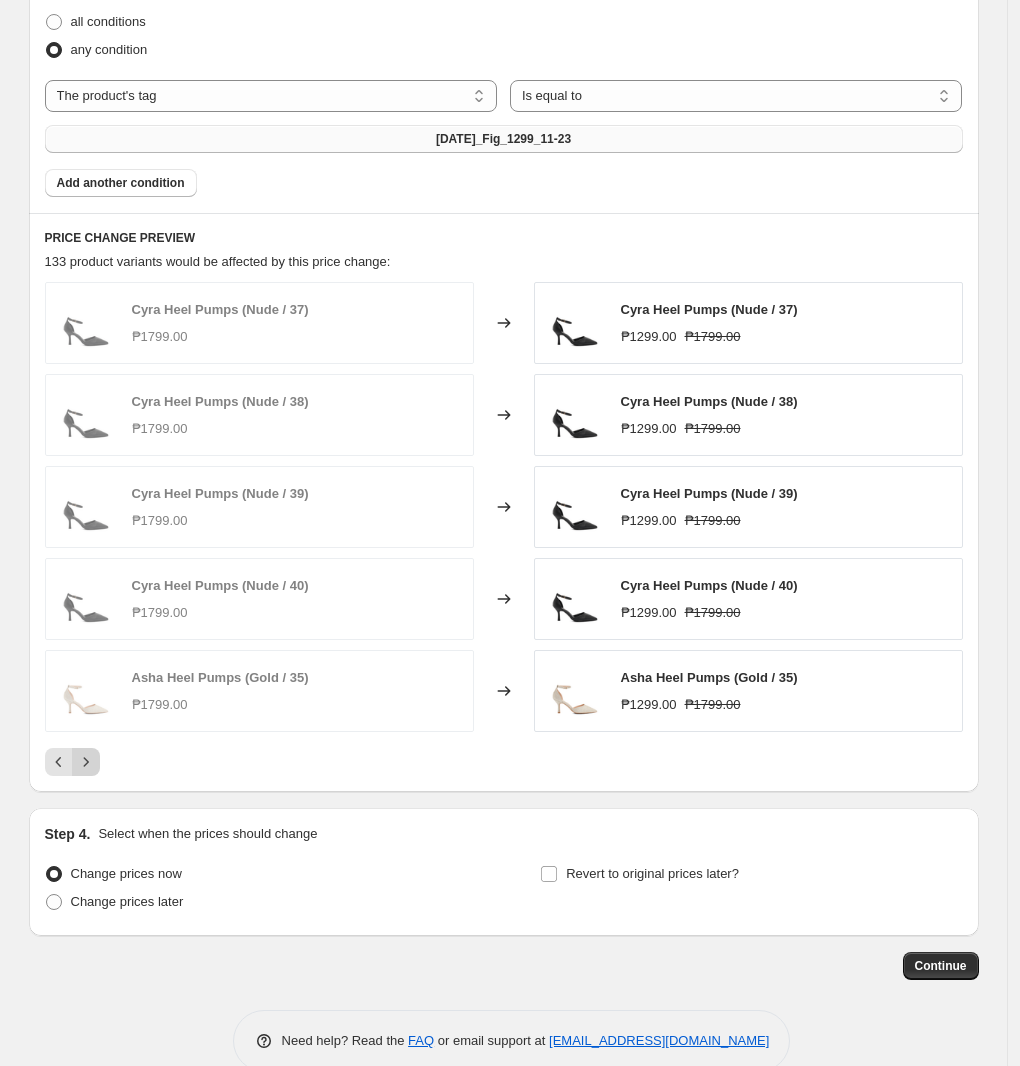 click at bounding box center (86, 762) 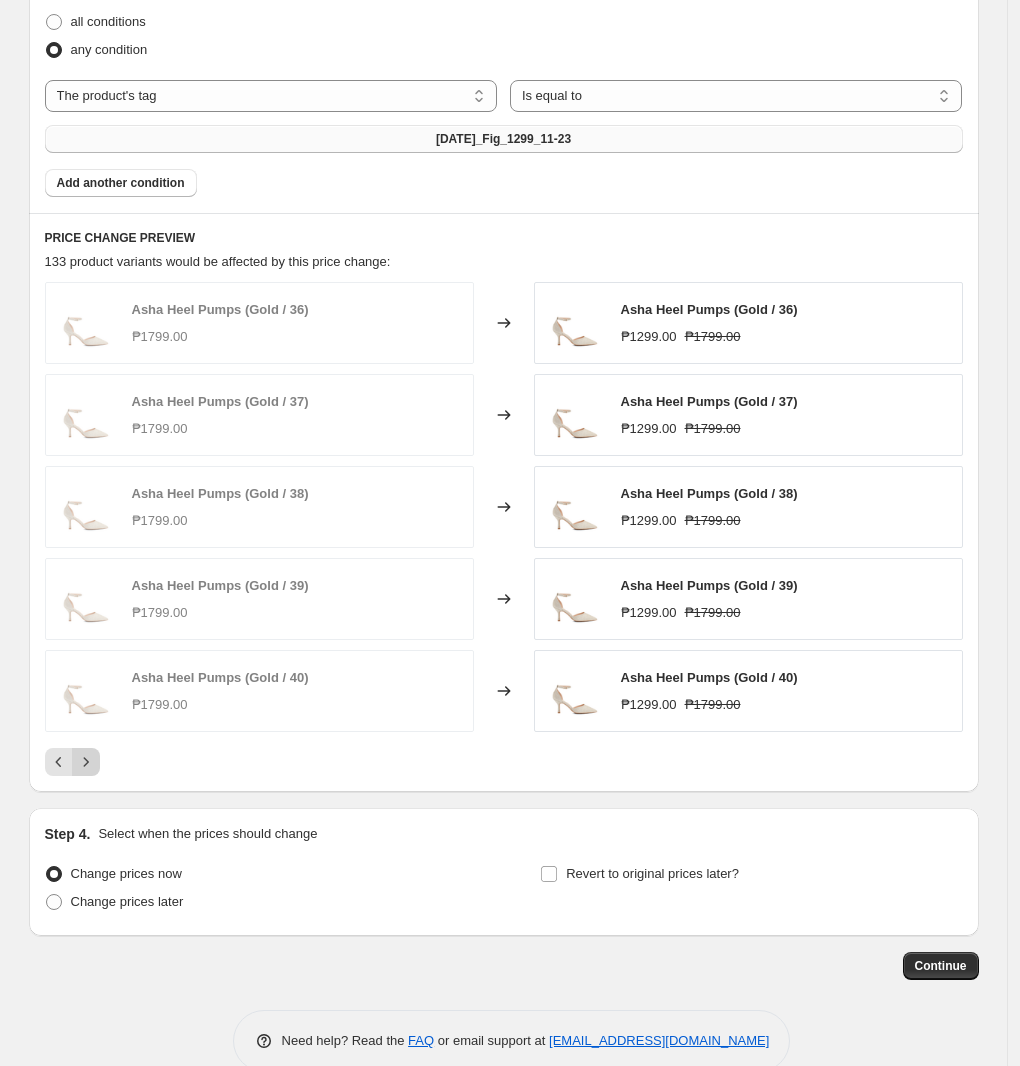click at bounding box center [86, 762] 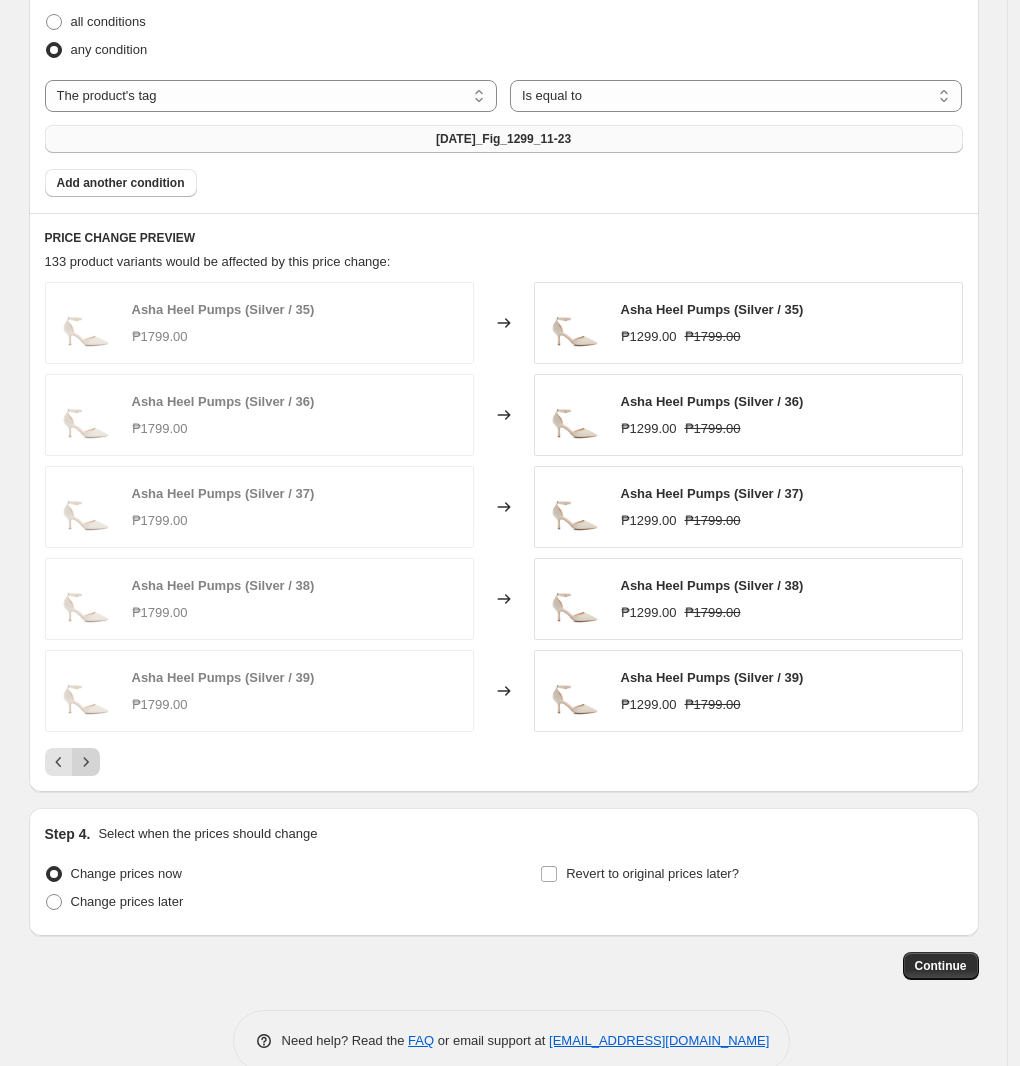 click at bounding box center [86, 762] 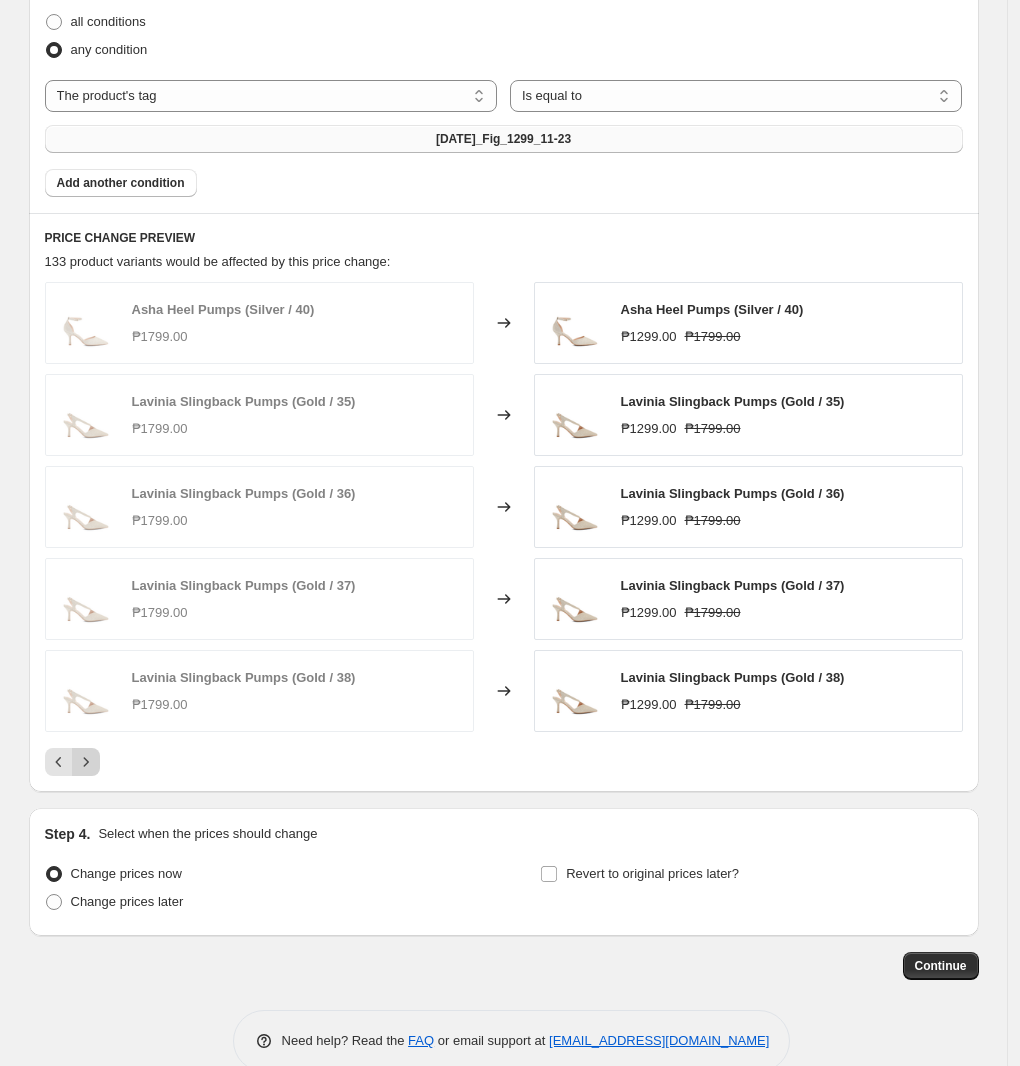 click 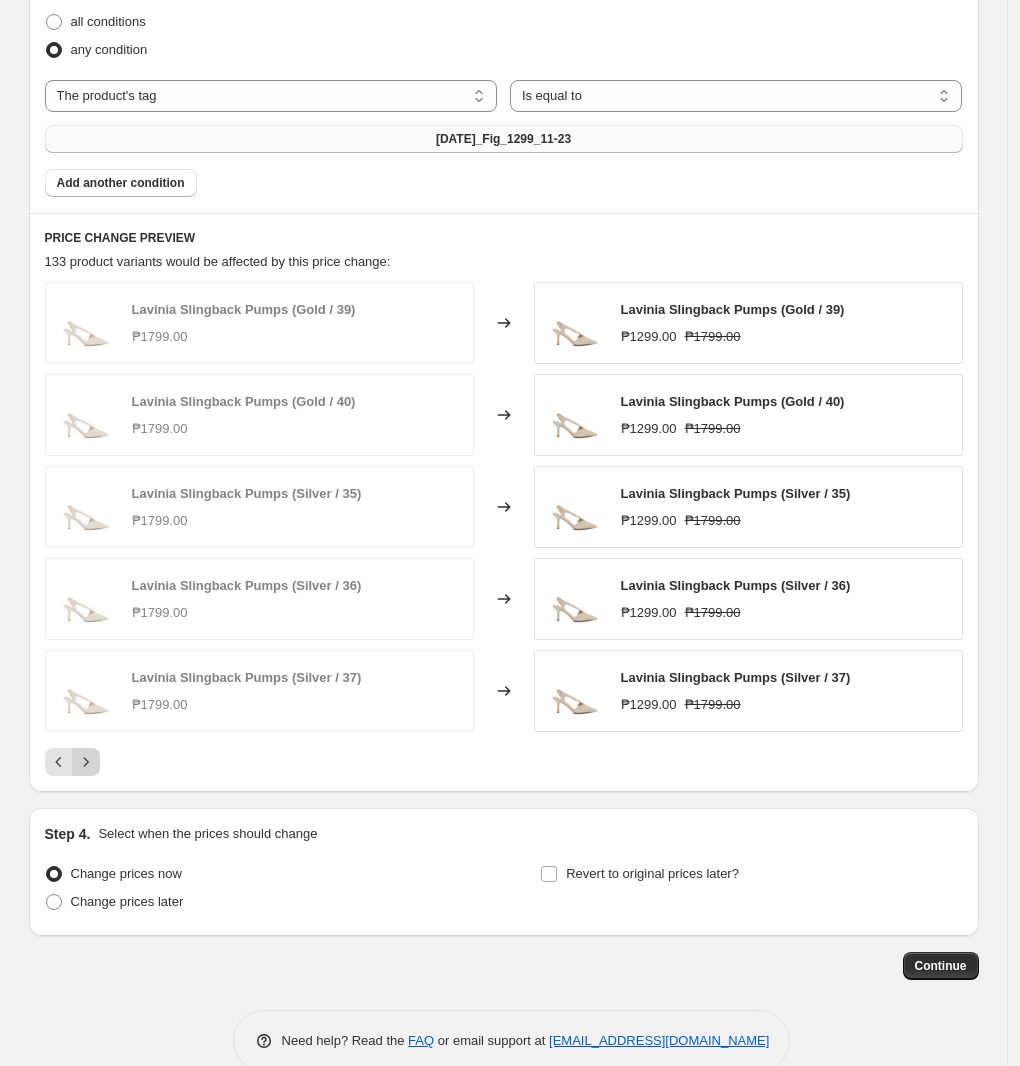 click 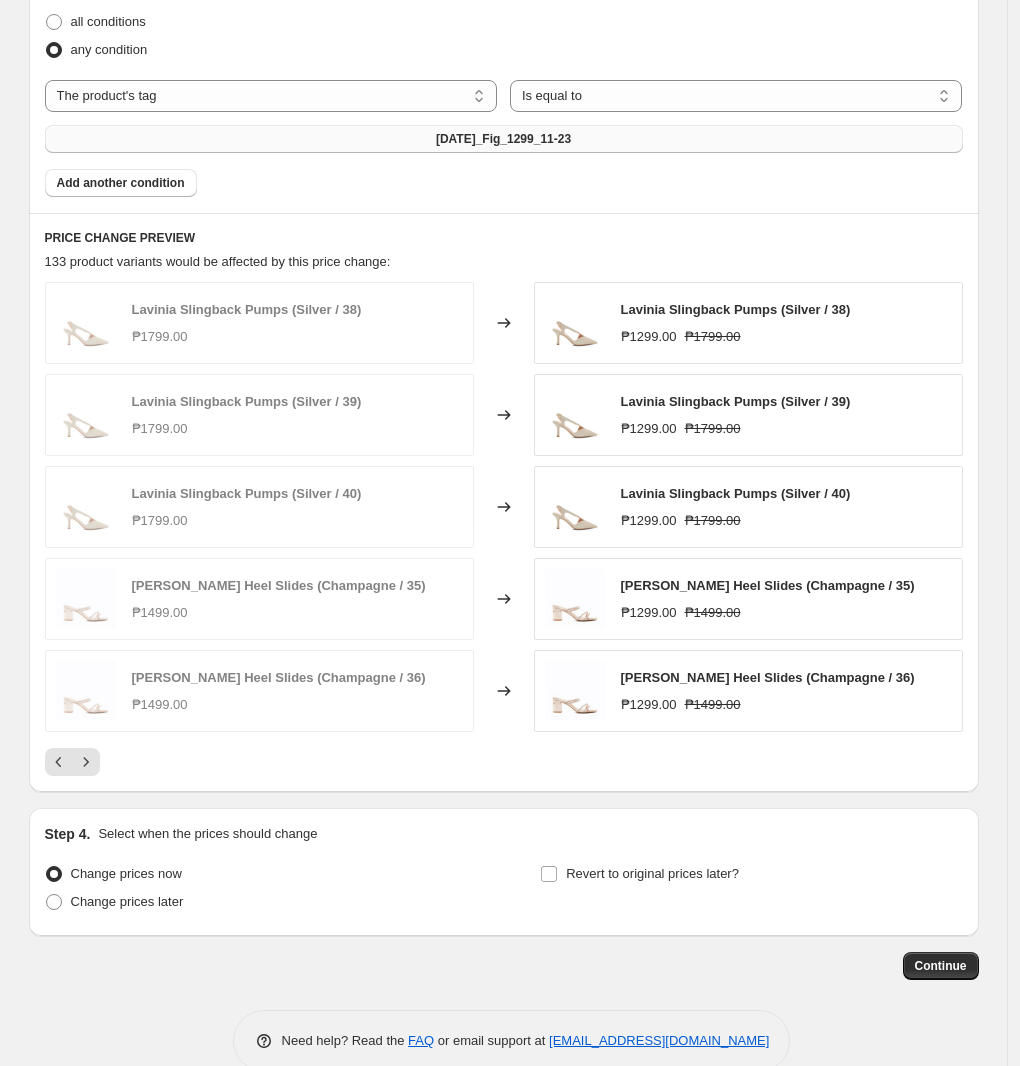 click at bounding box center (504, 762) 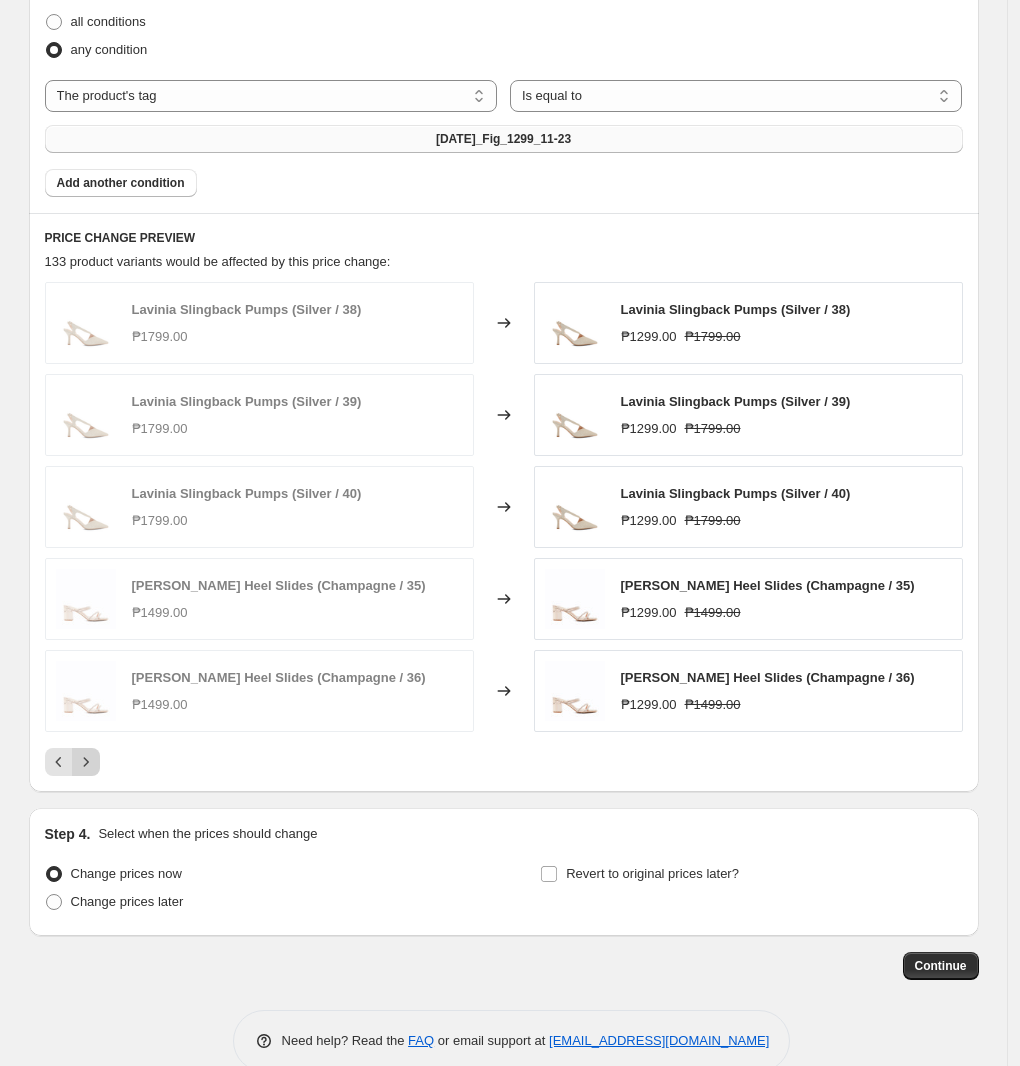 click 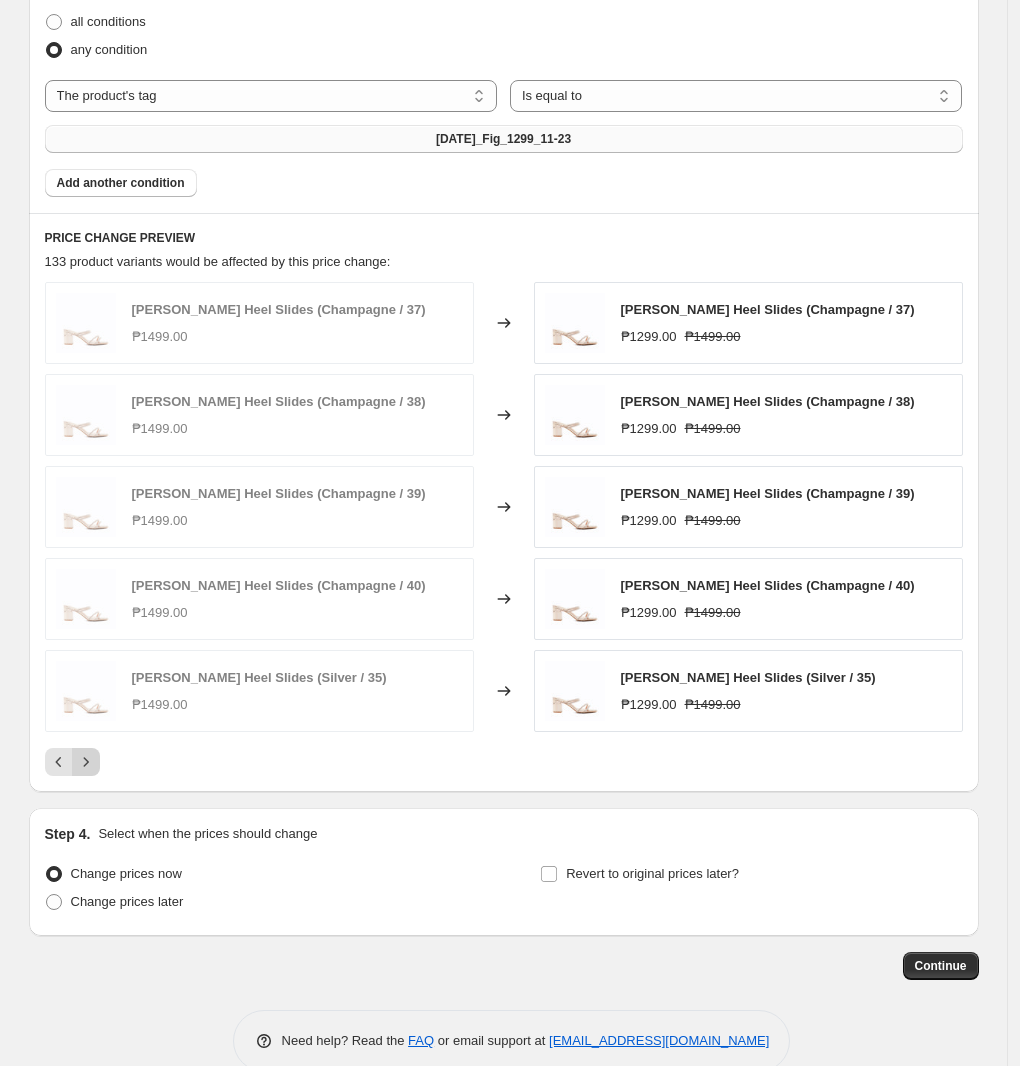 click 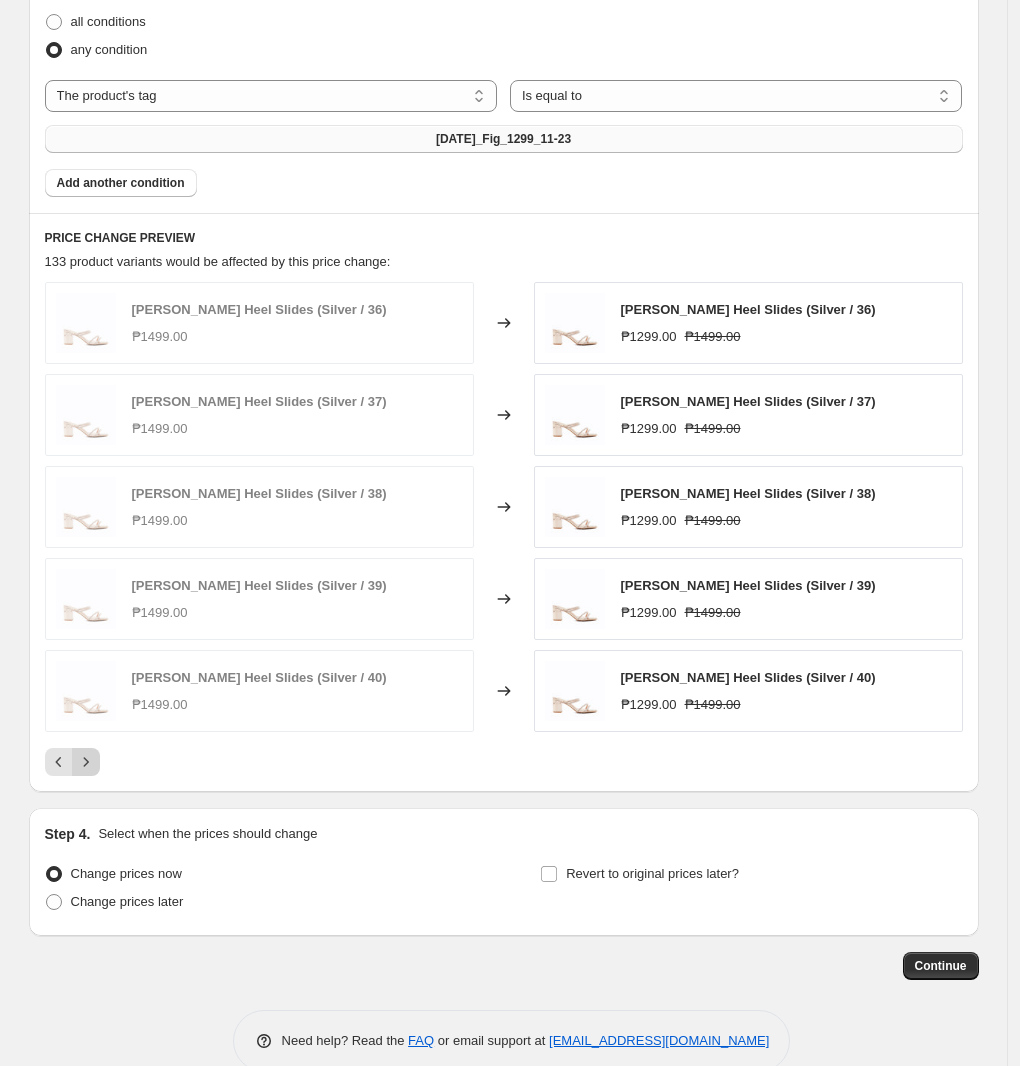 click 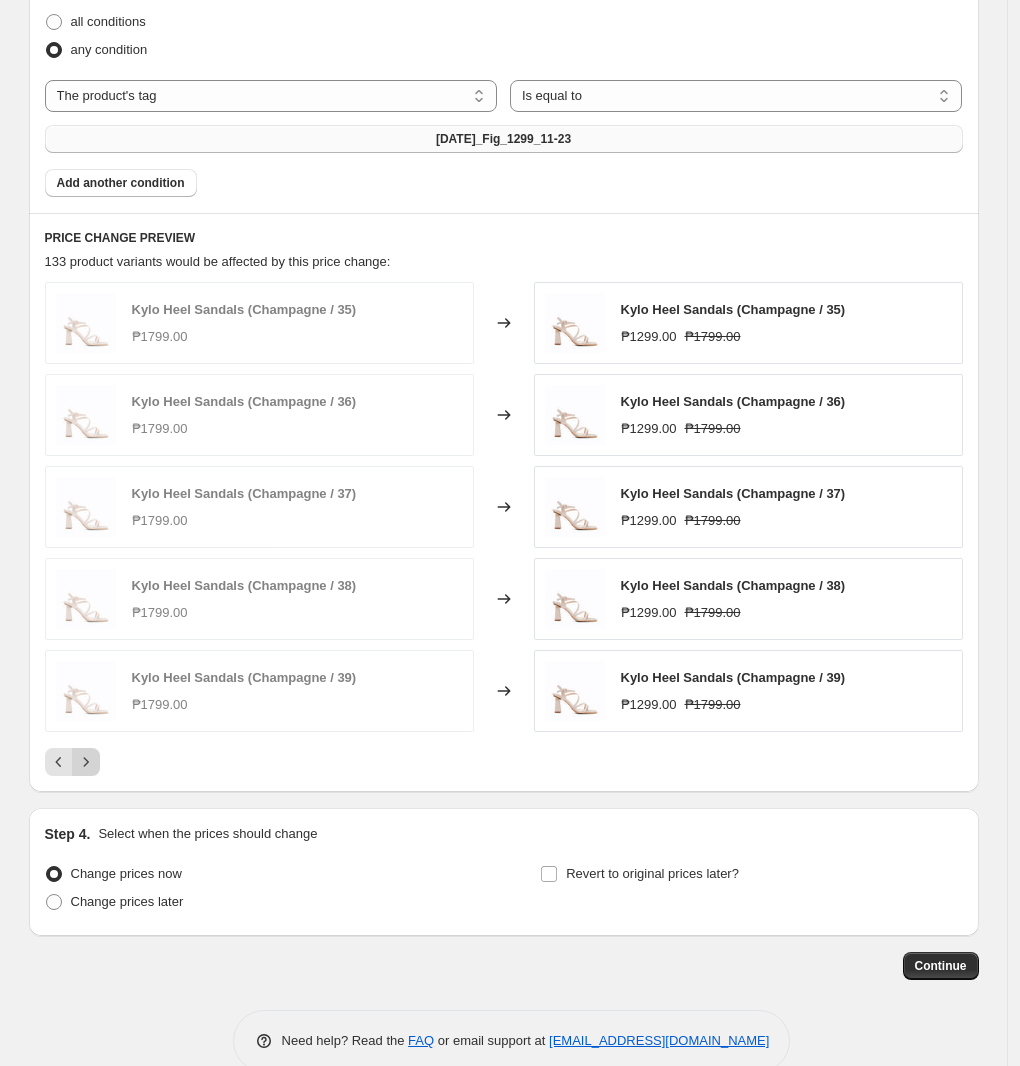 click 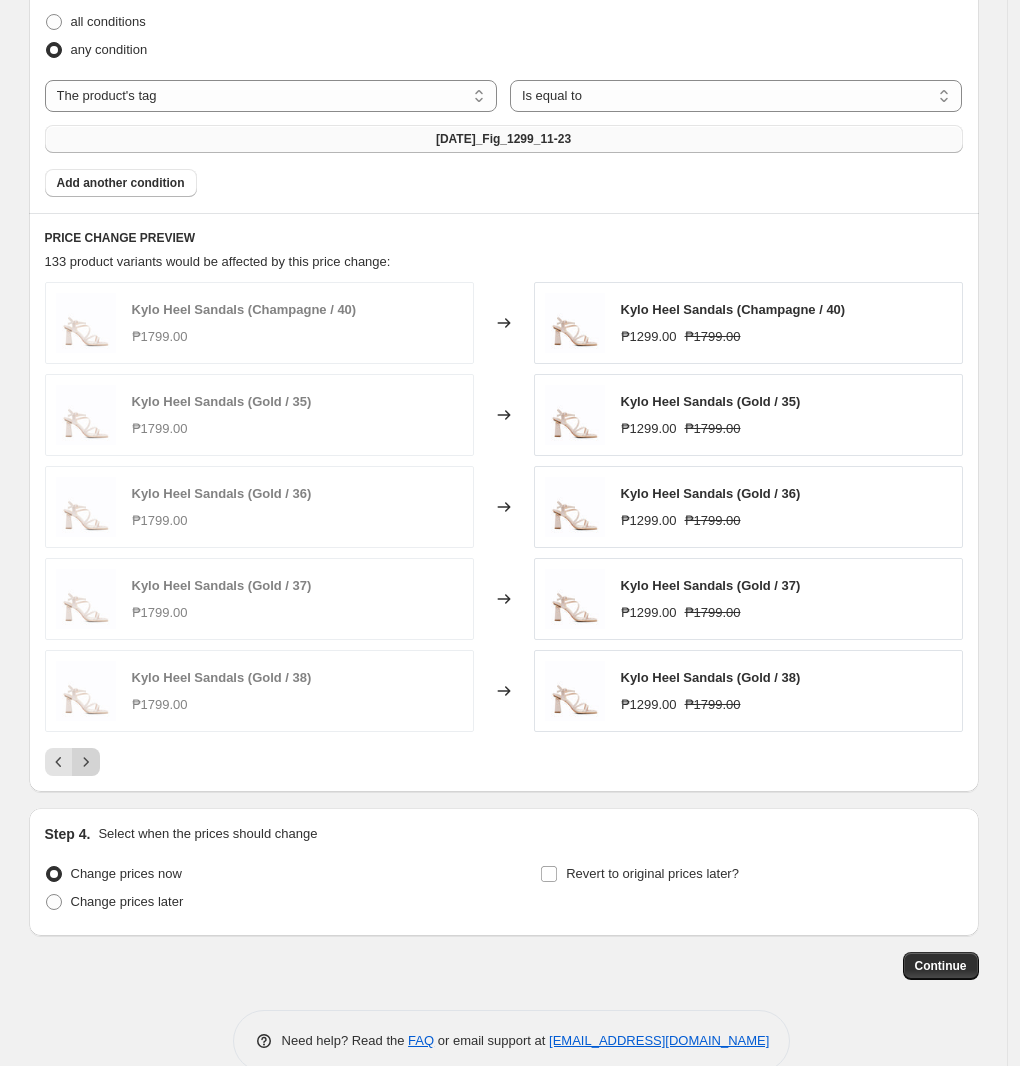 click 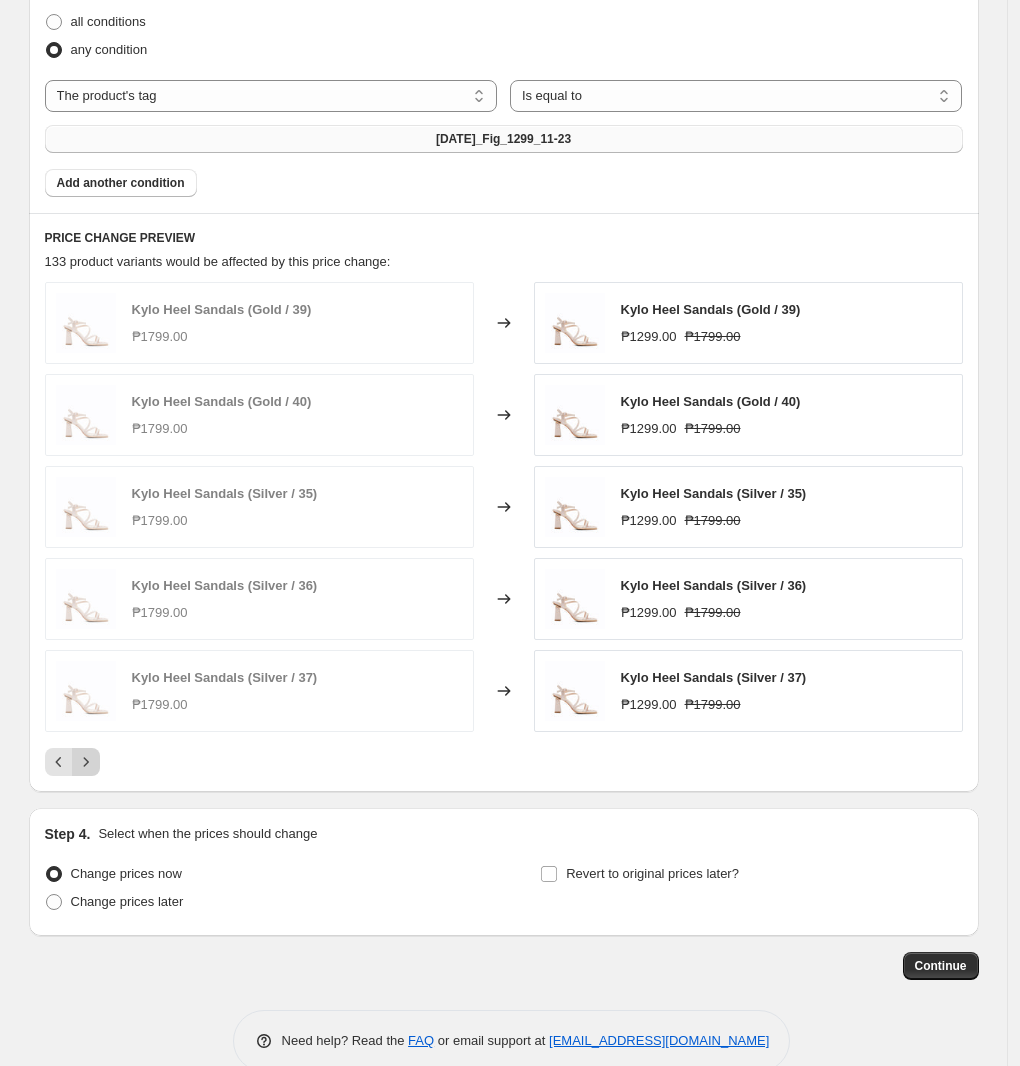 click 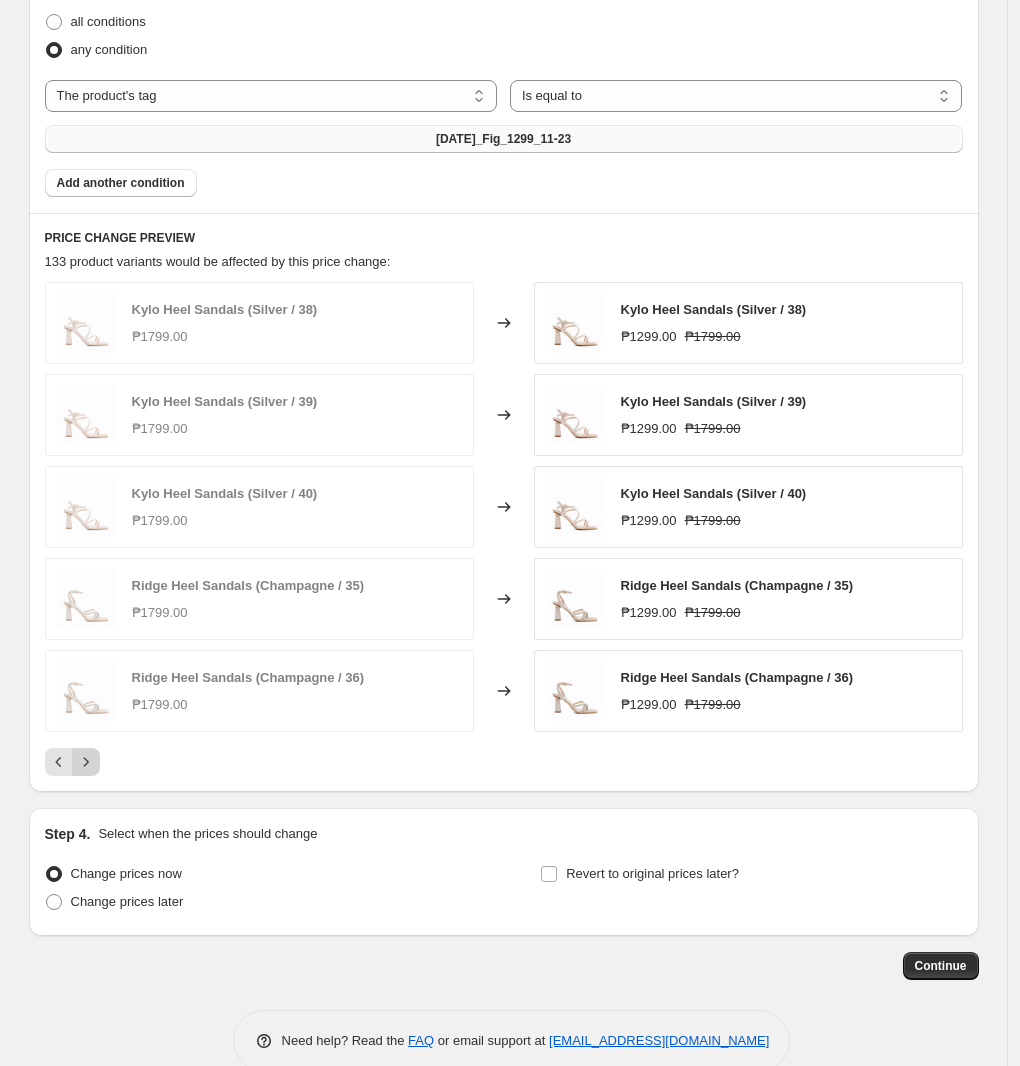 click 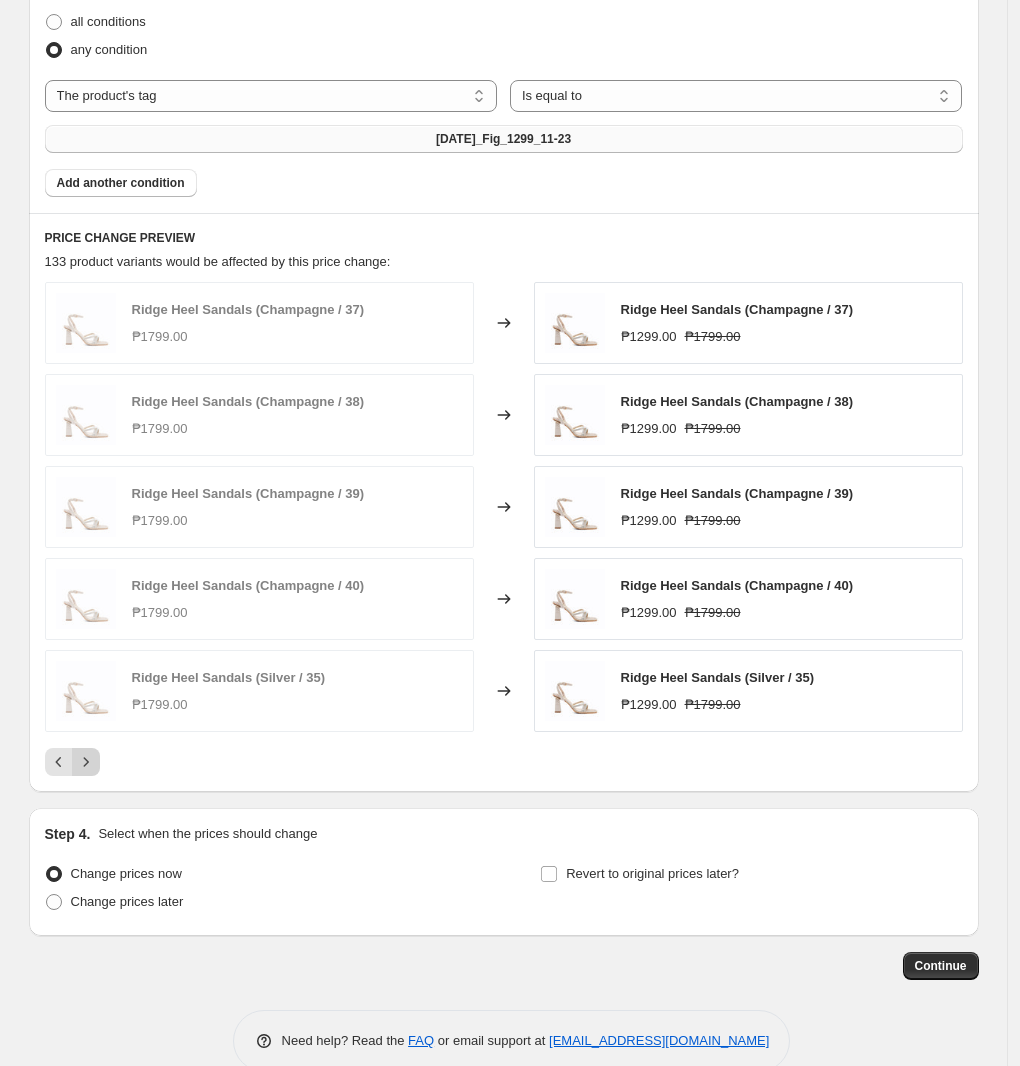 click 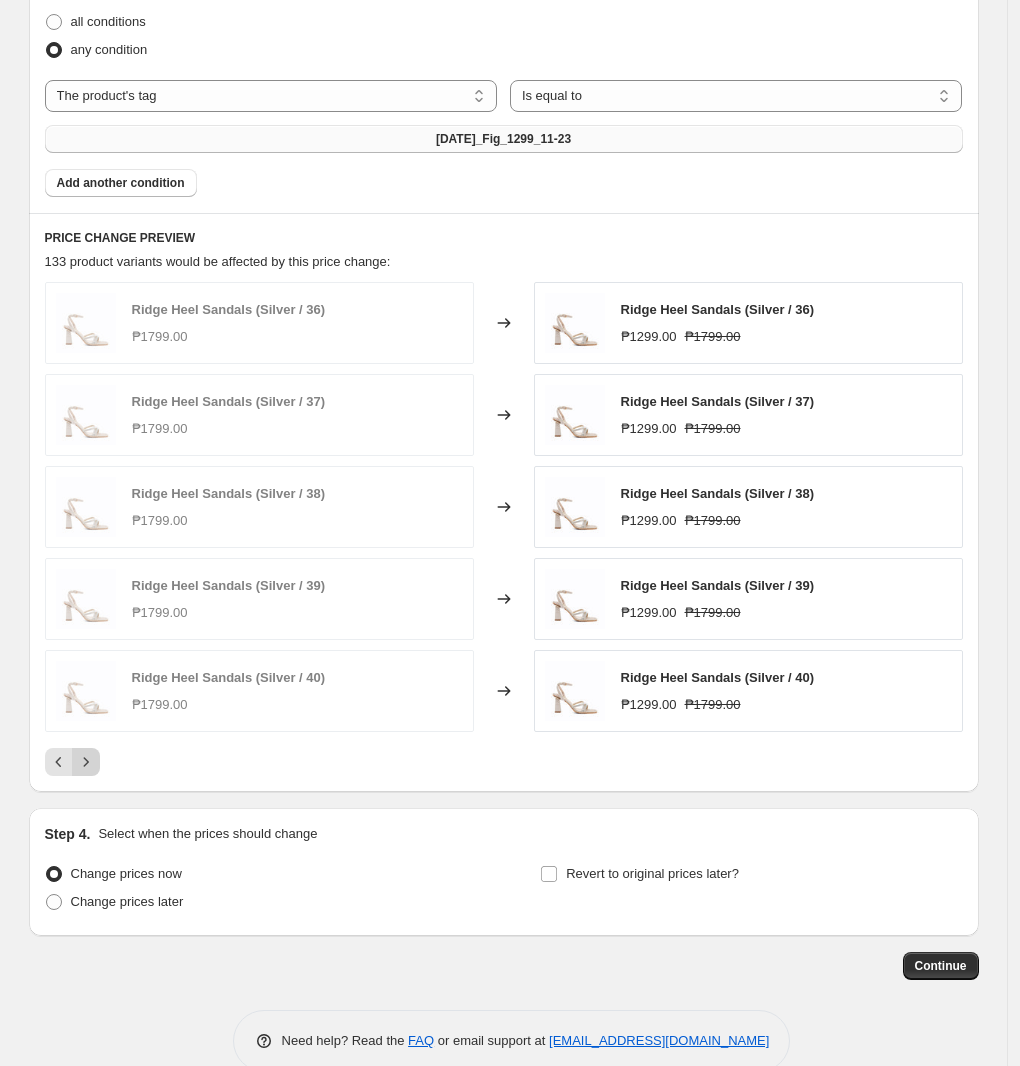 click 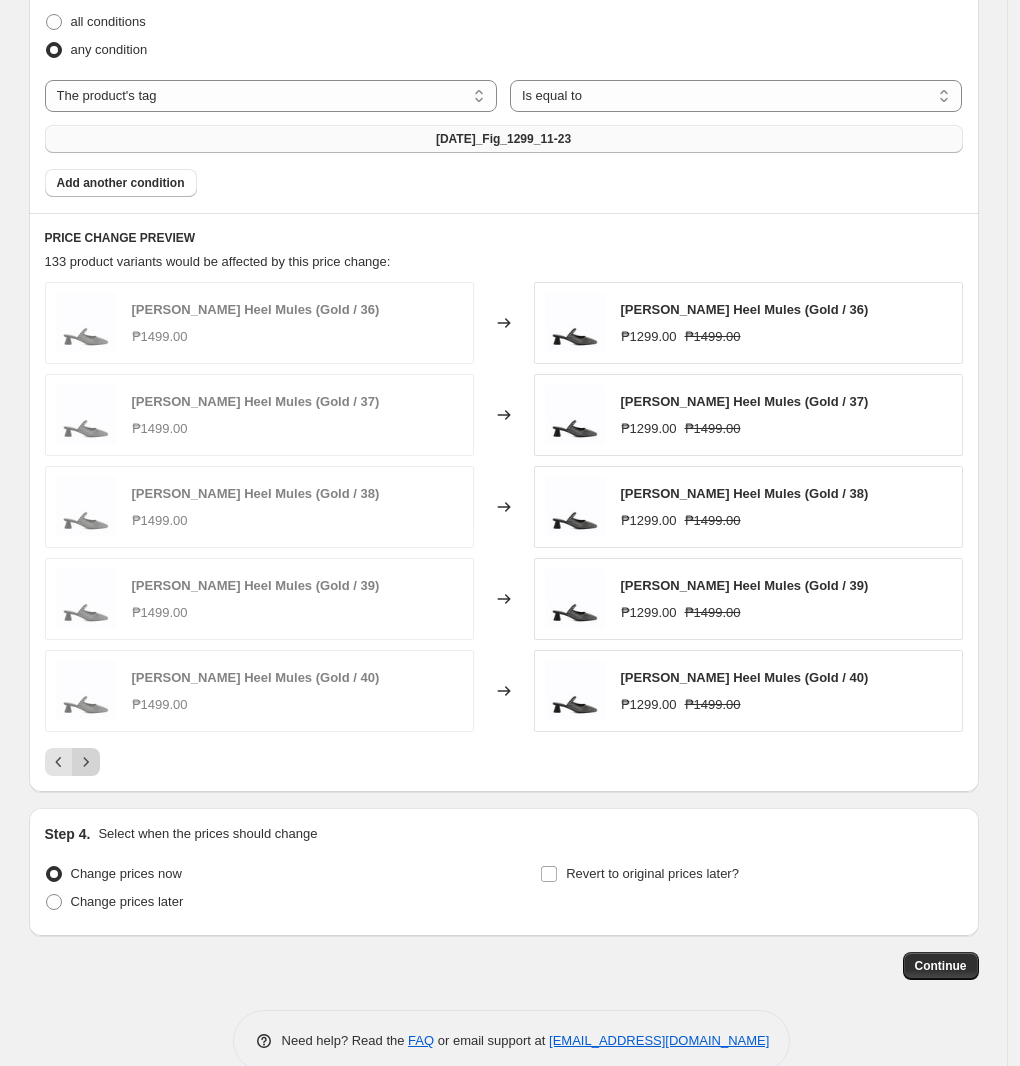 click 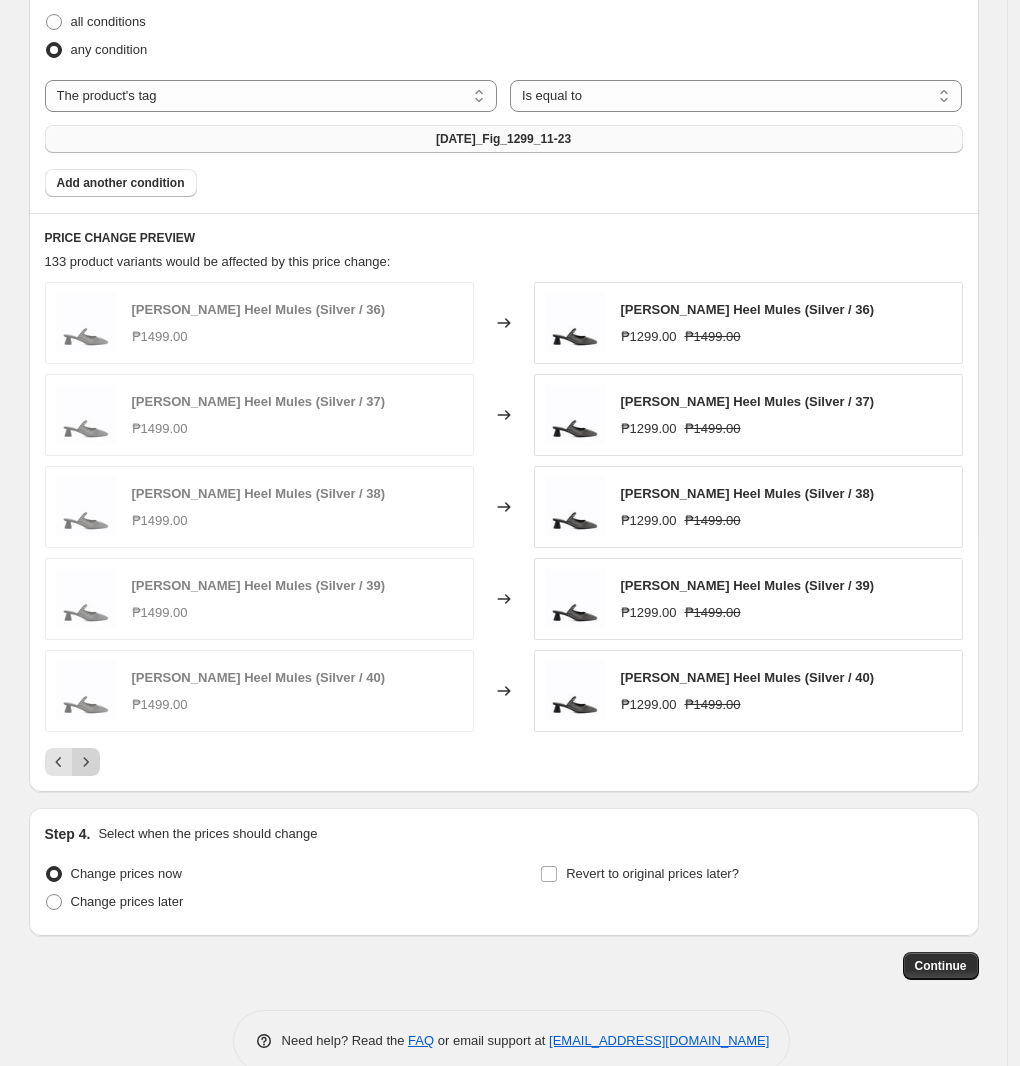 click 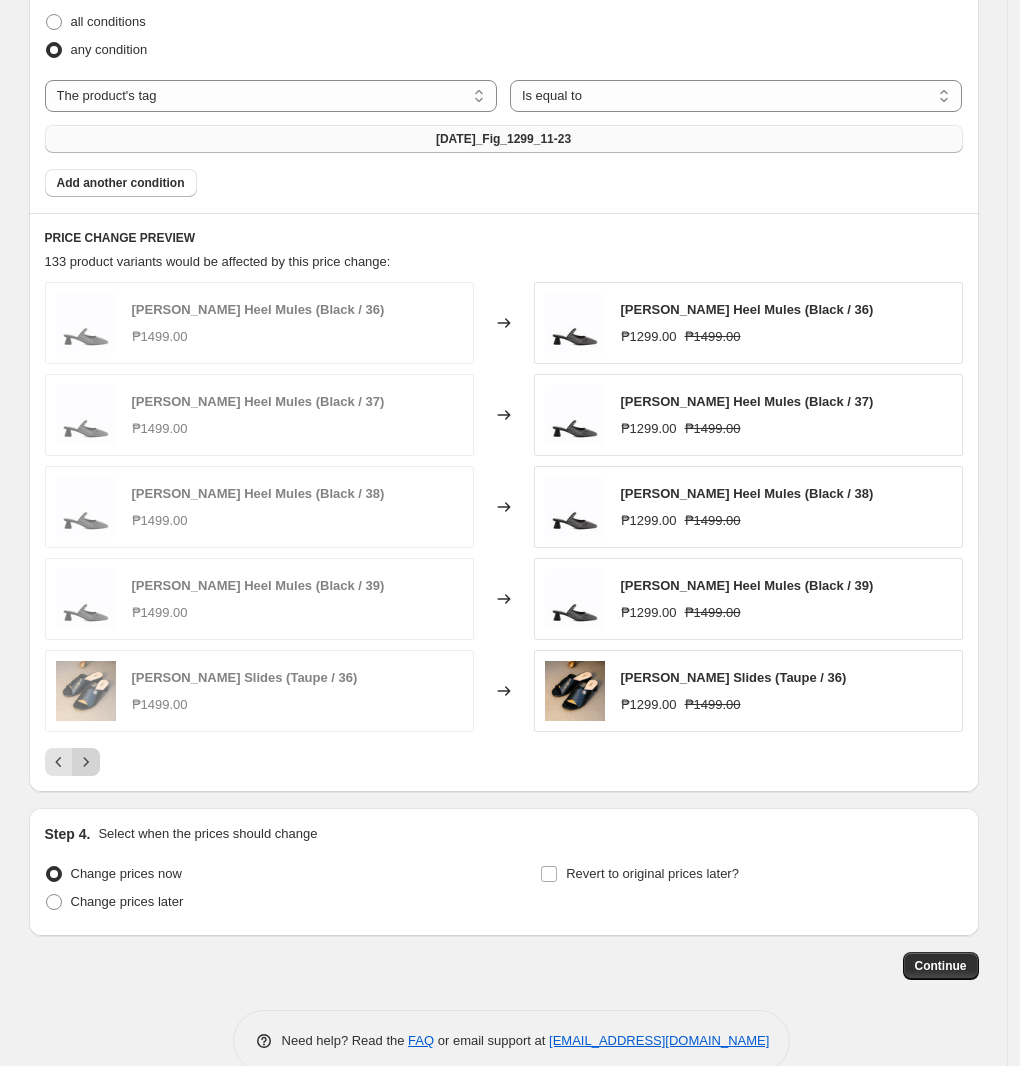 click 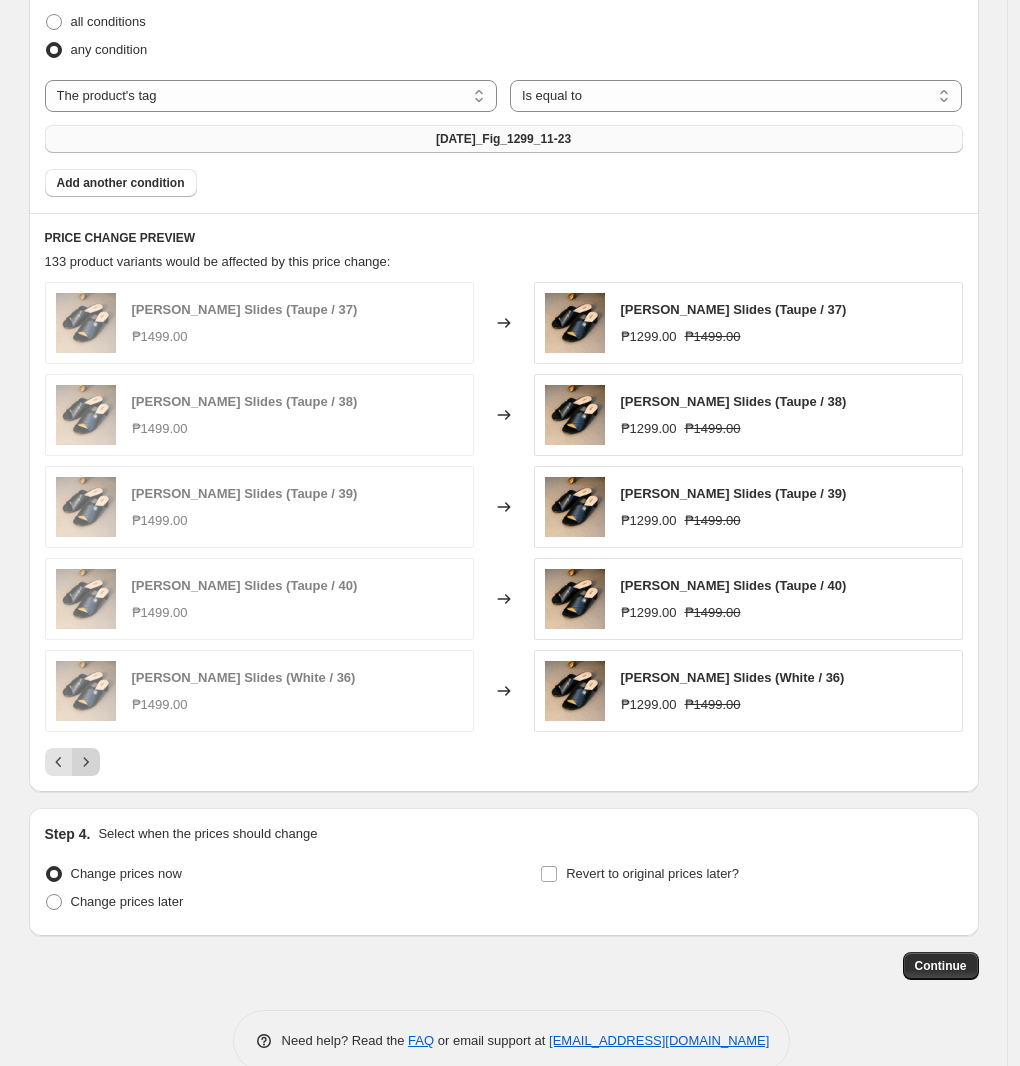 click 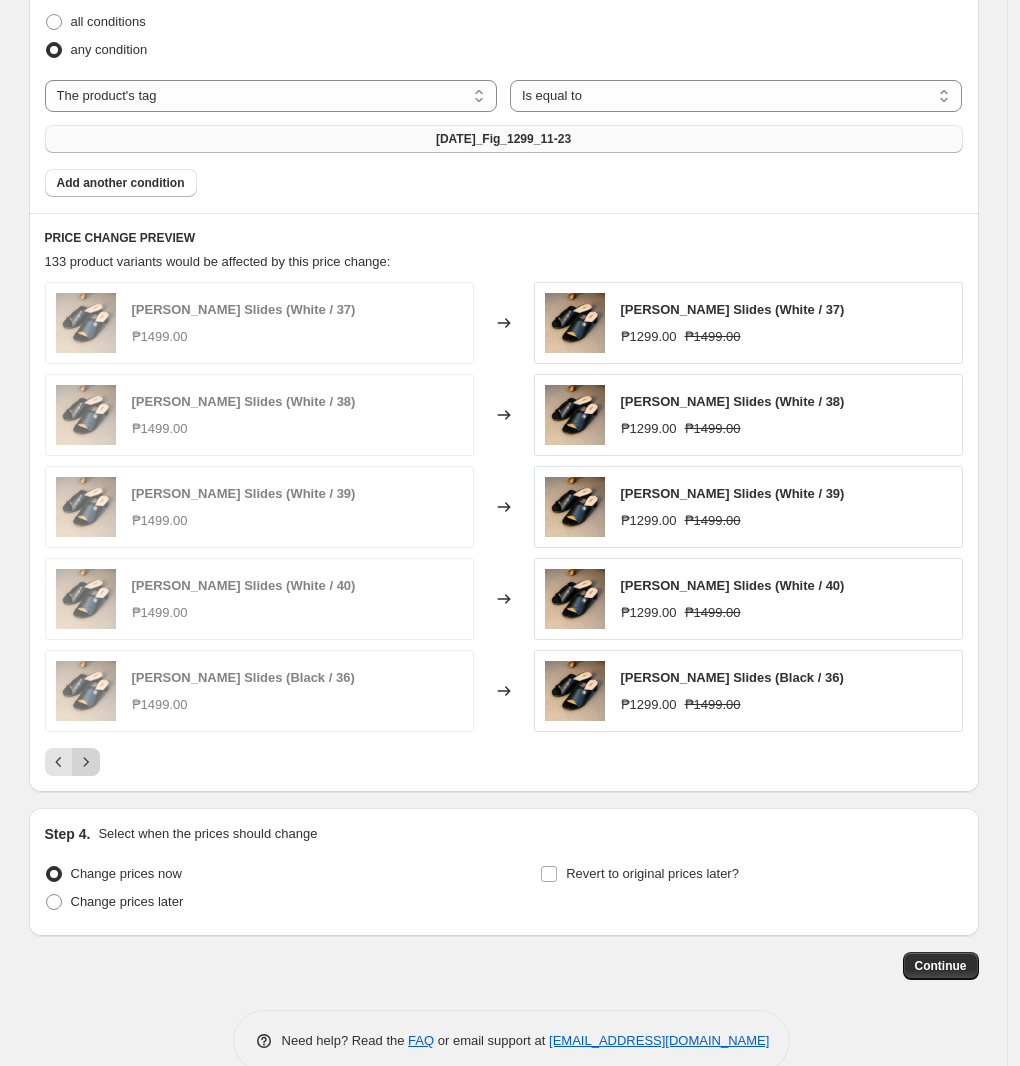 click 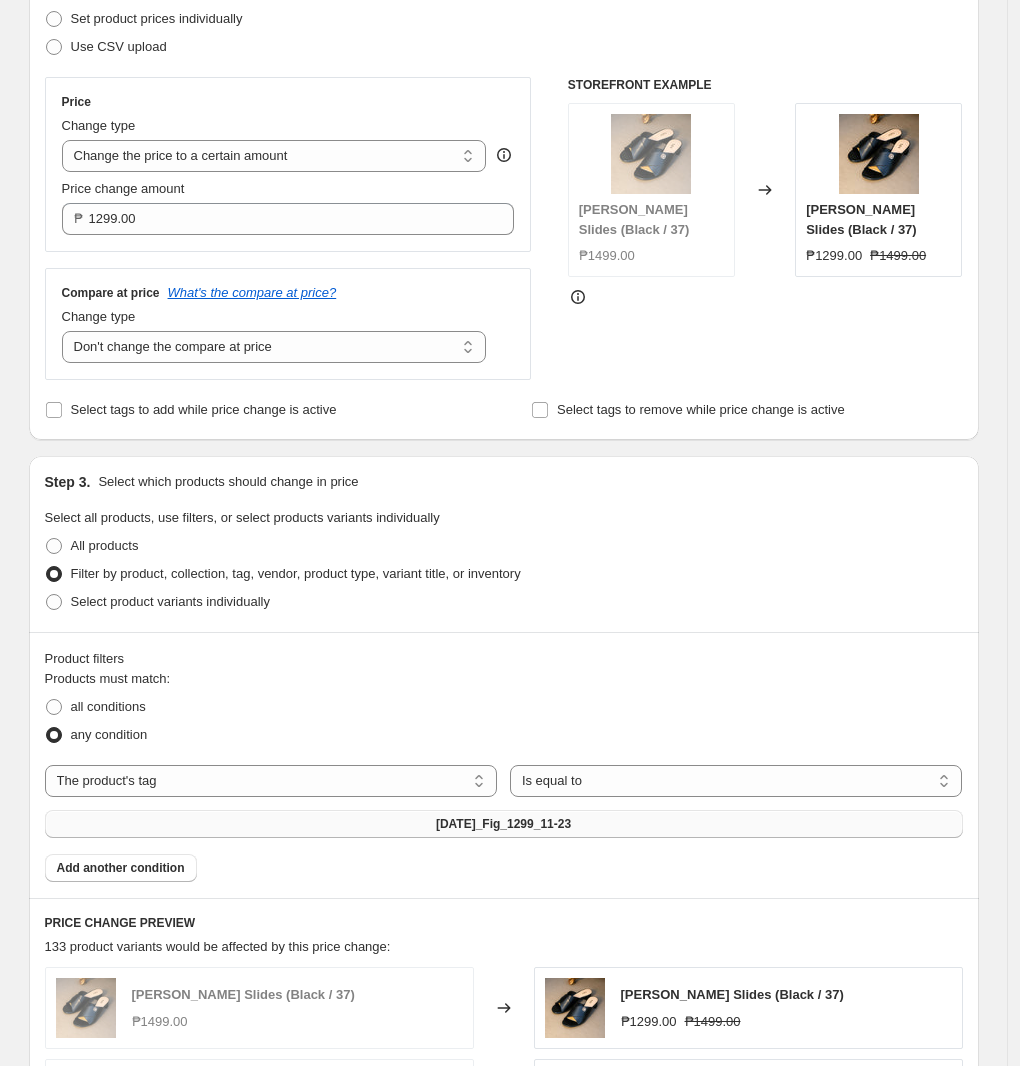 scroll, scrollTop: 791, scrollLeft: 0, axis: vertical 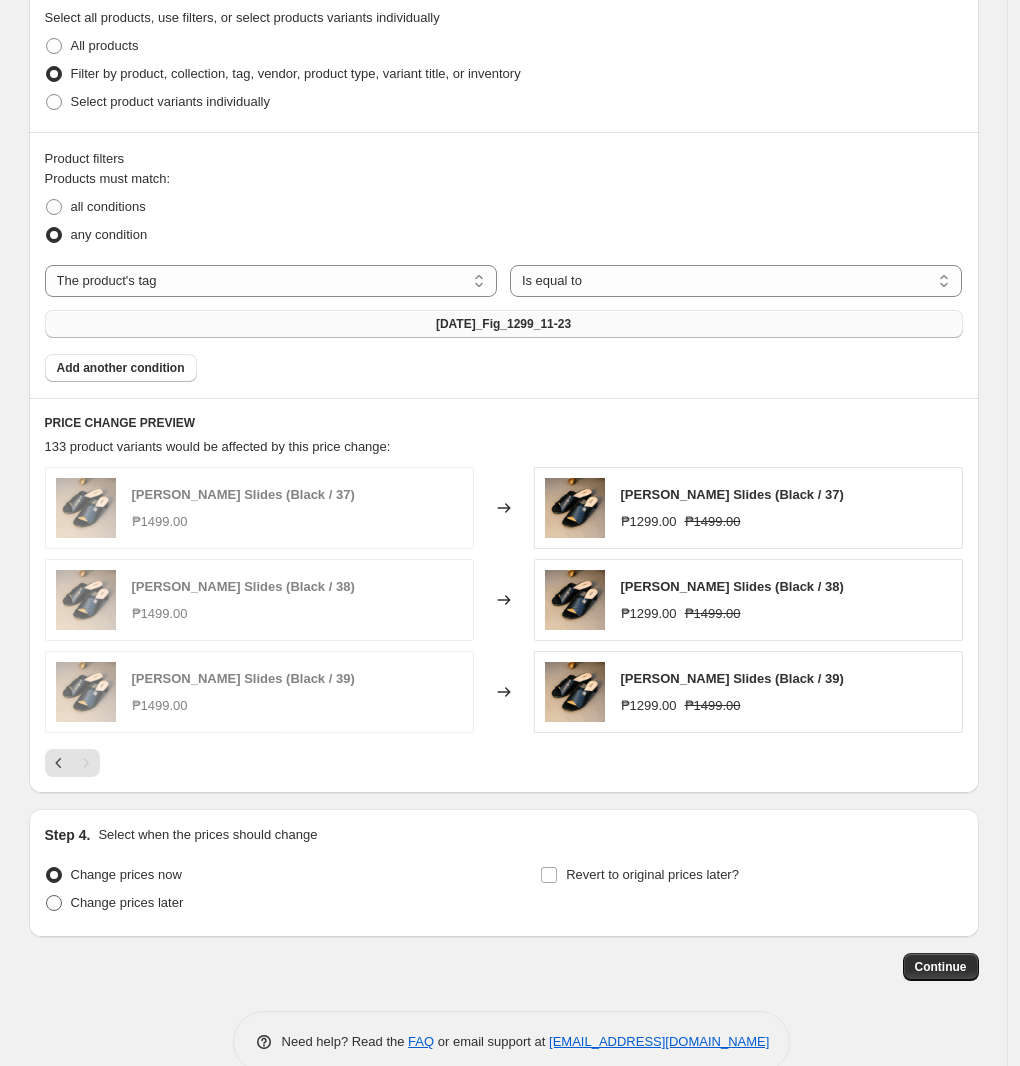 click on "Change prices later" at bounding box center (127, 902) 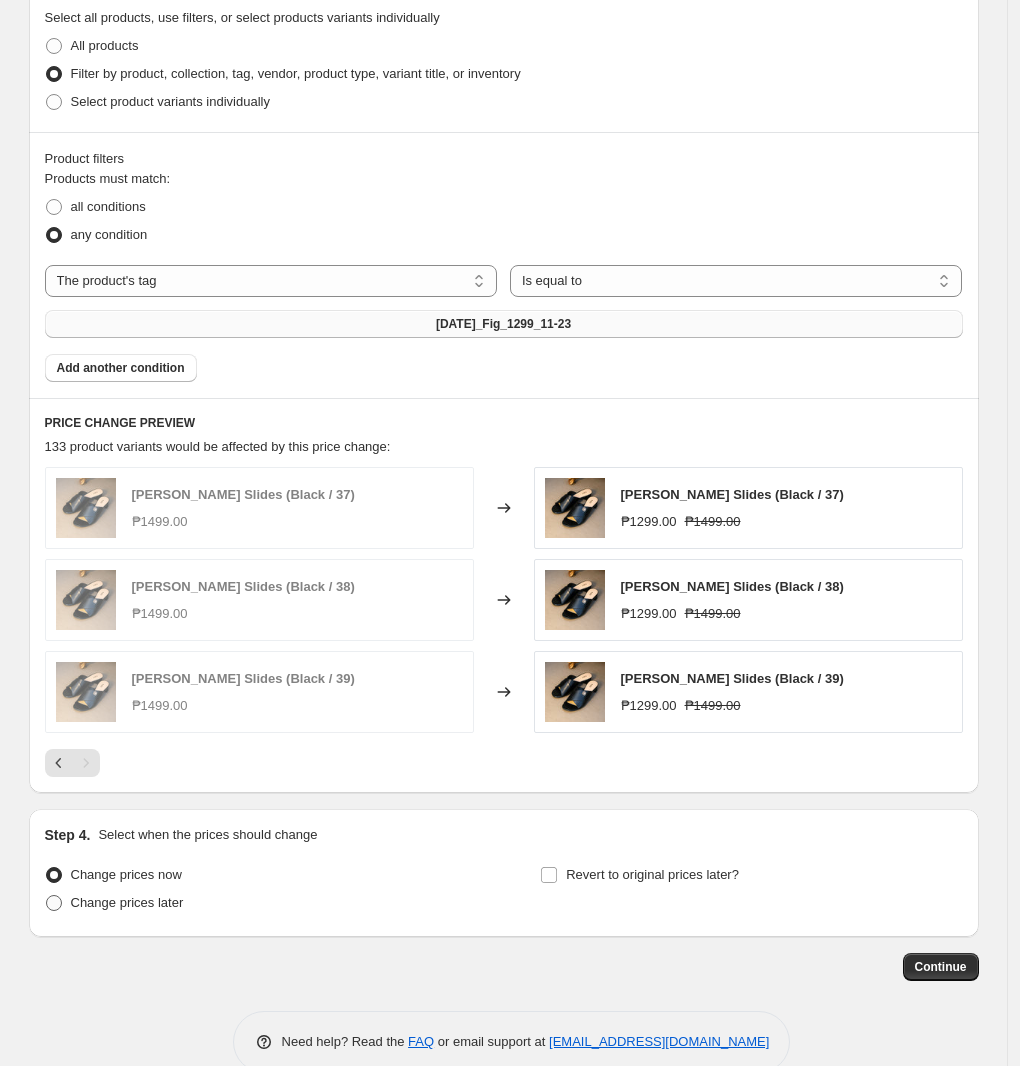 radio on "true" 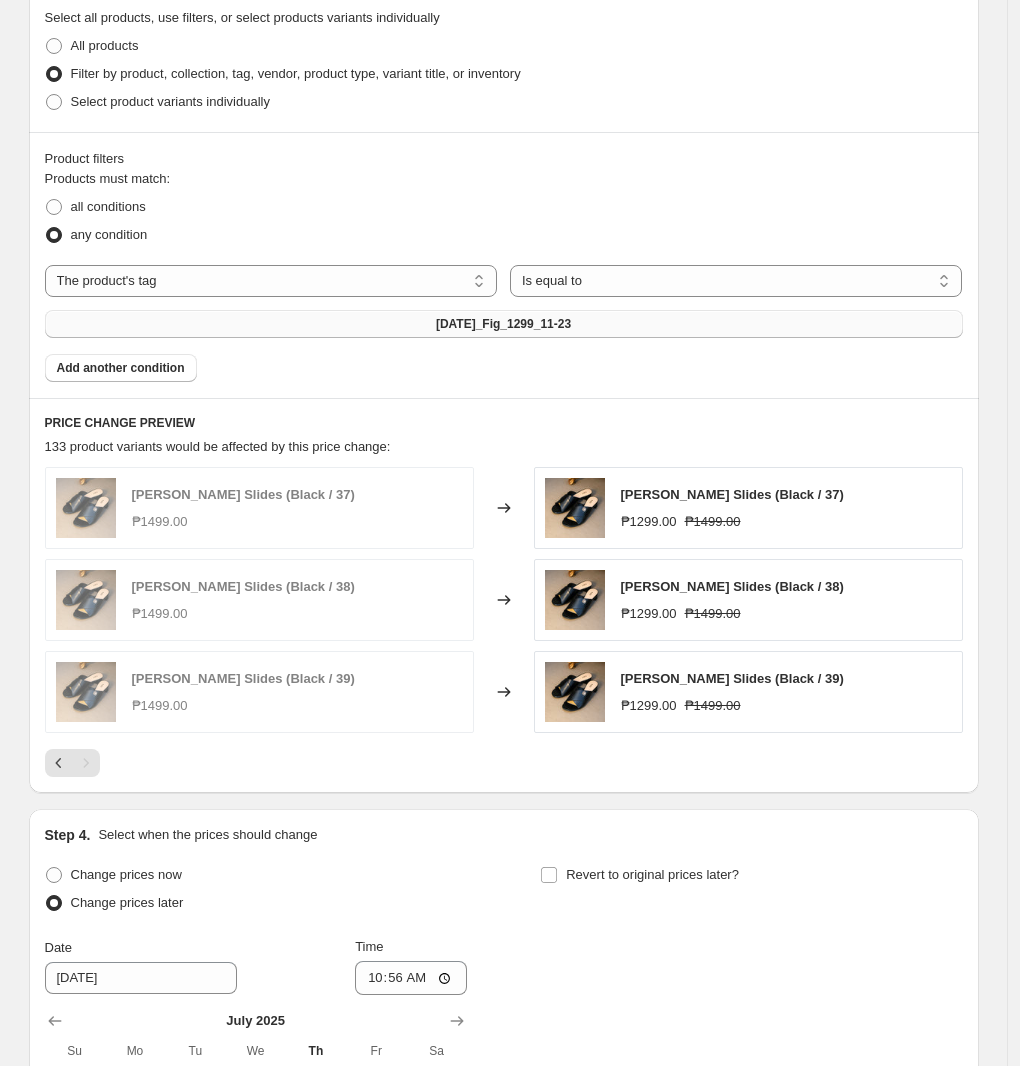 scroll, scrollTop: 1133, scrollLeft: 0, axis: vertical 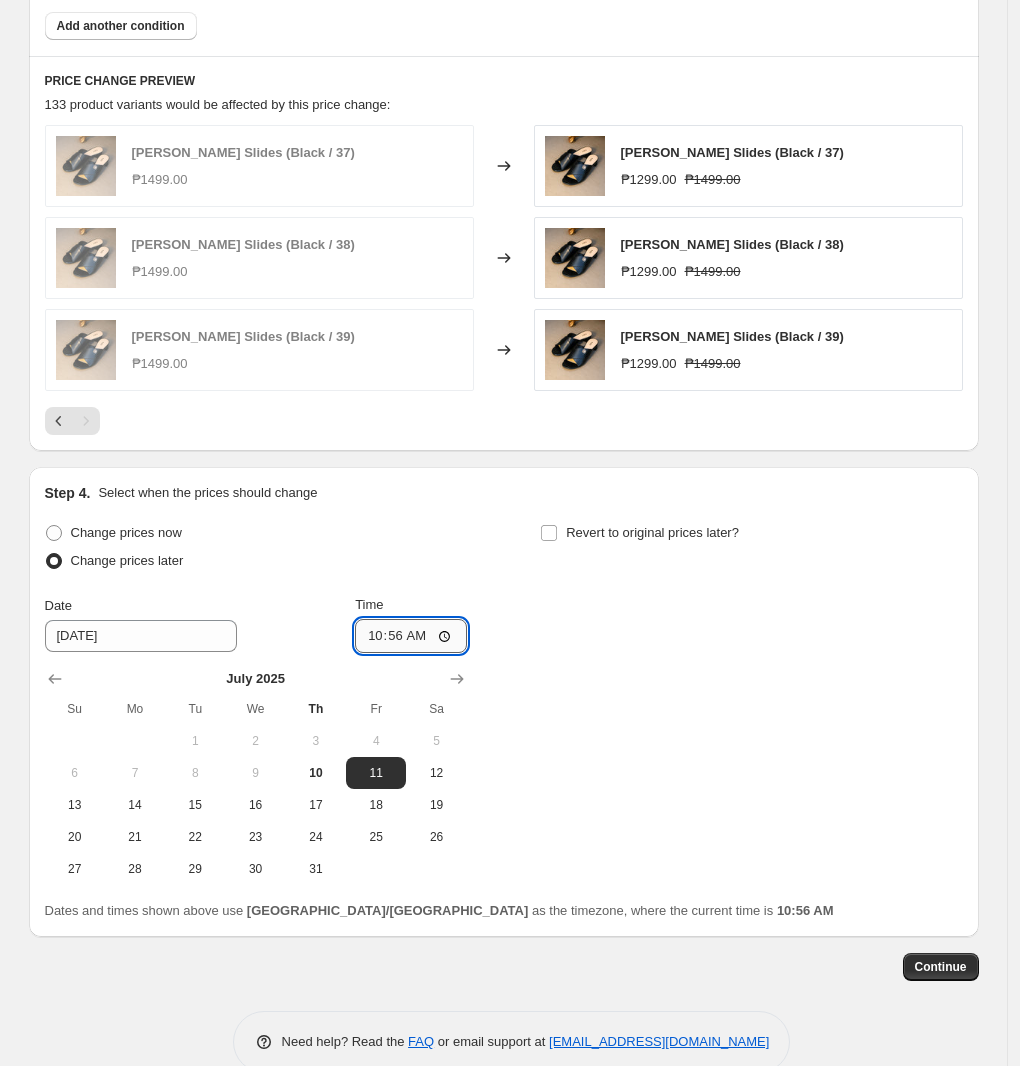 click on "10:56" at bounding box center (411, 636) 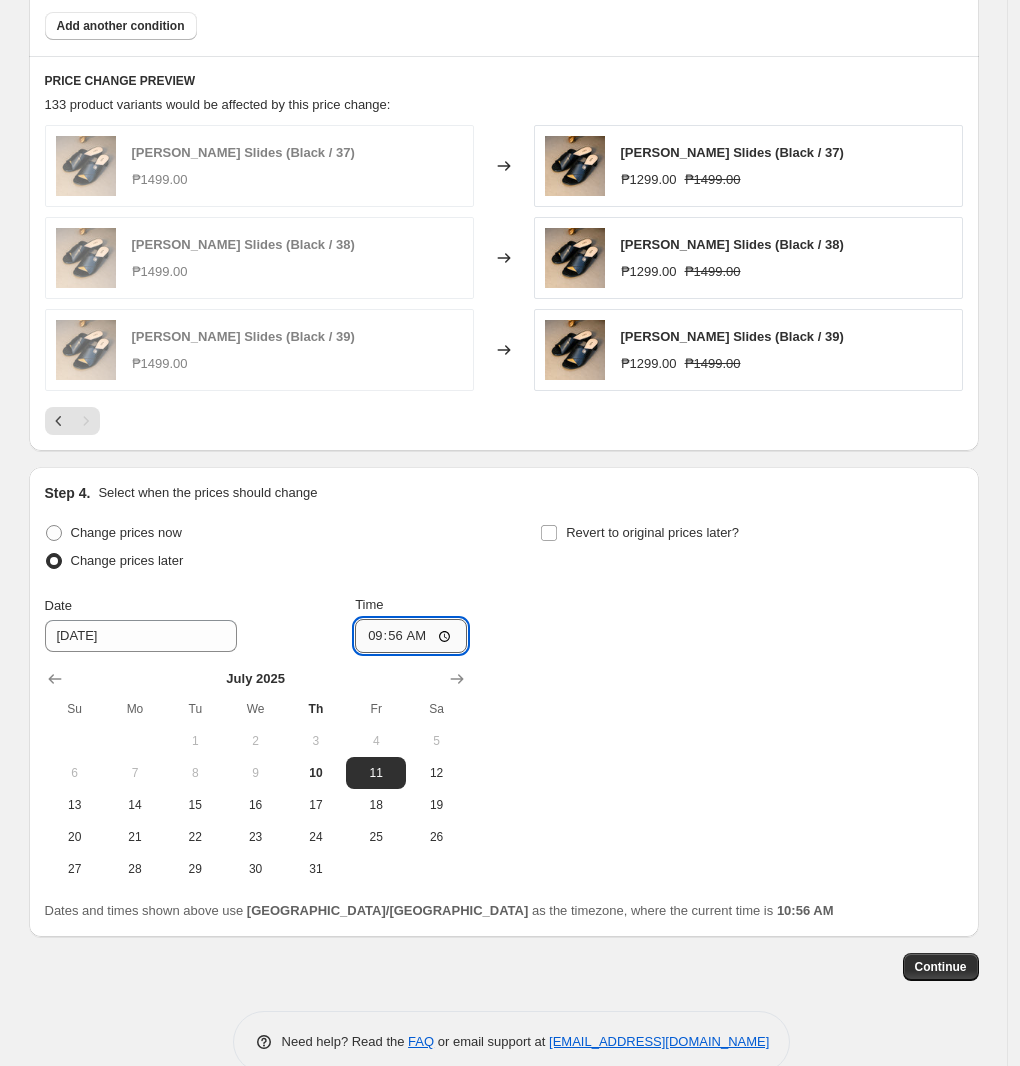 type on "09:00" 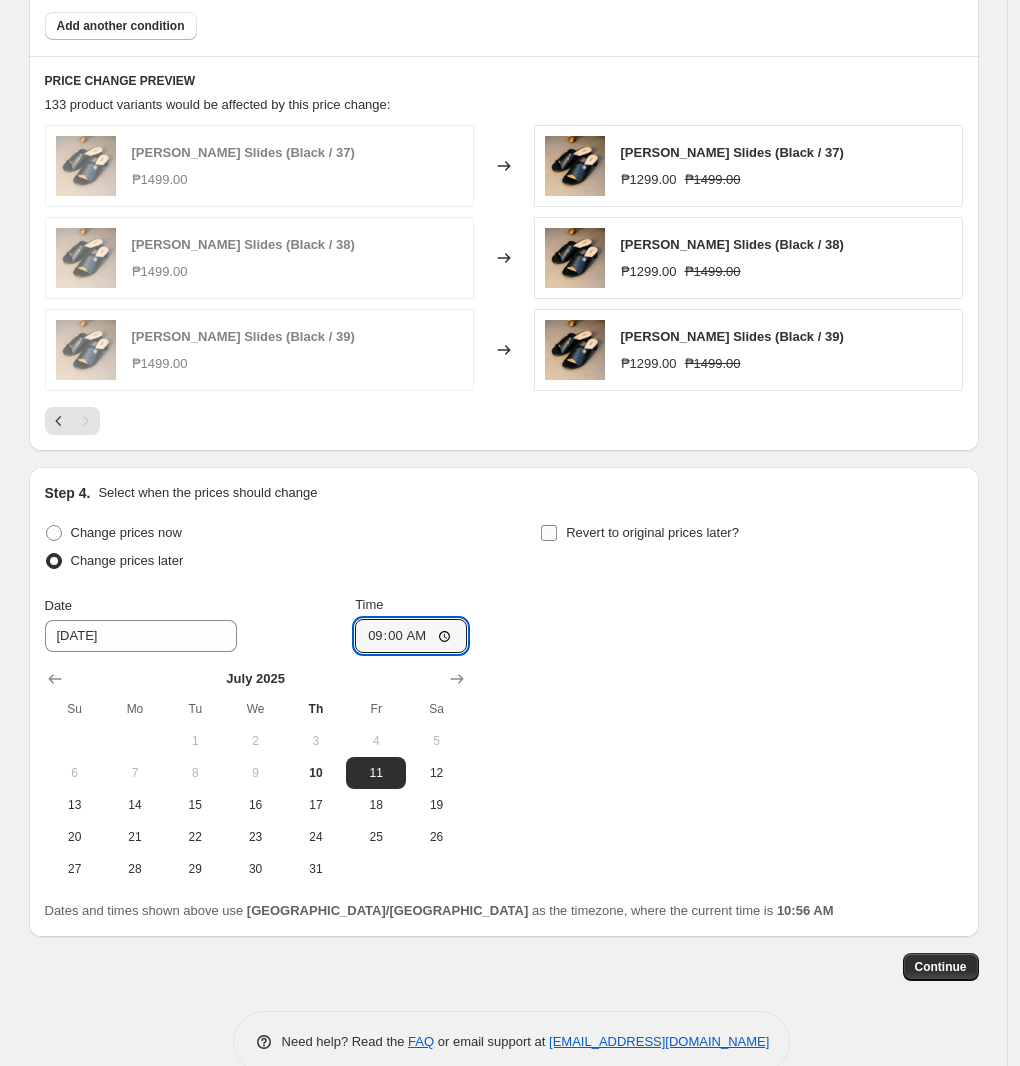click on "Revert to original prices later?" at bounding box center [652, 532] 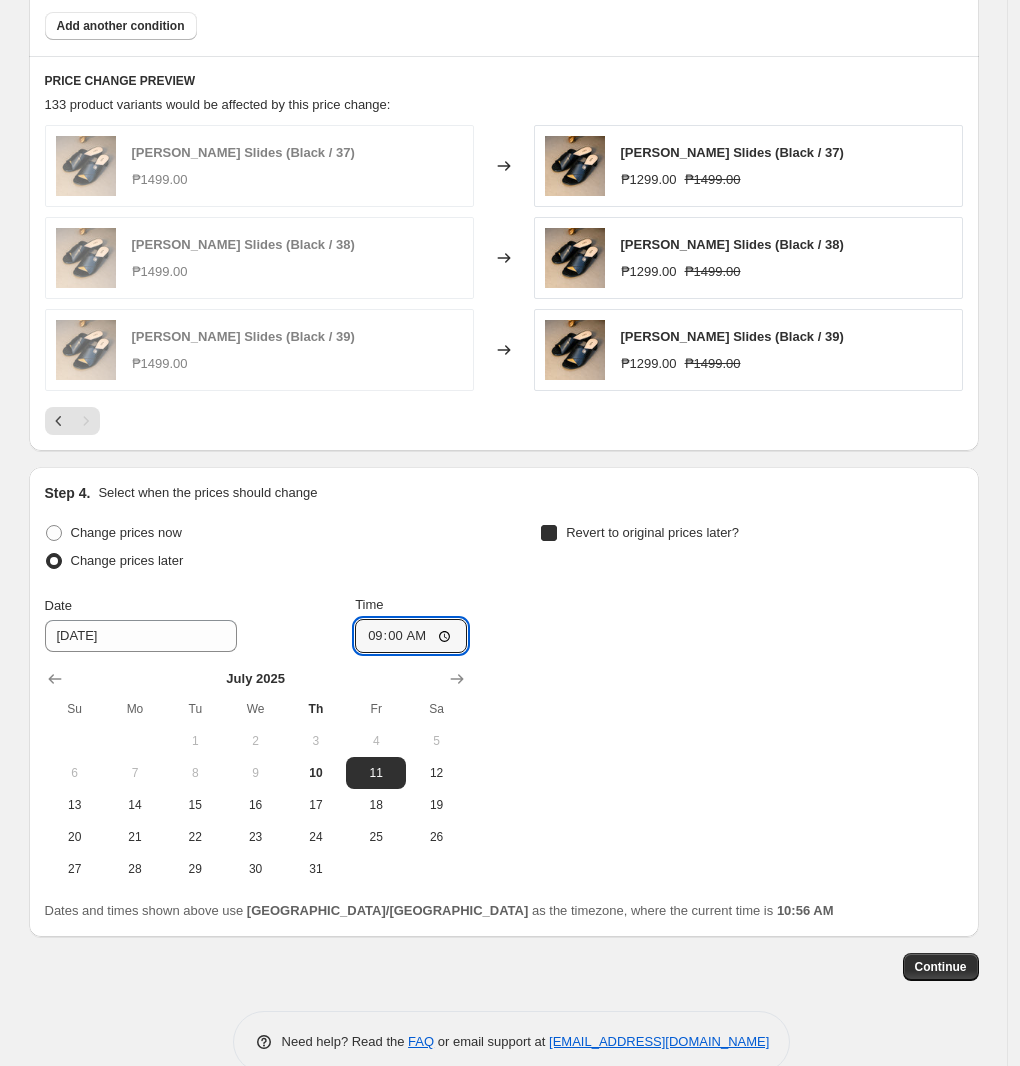 checkbox on "true" 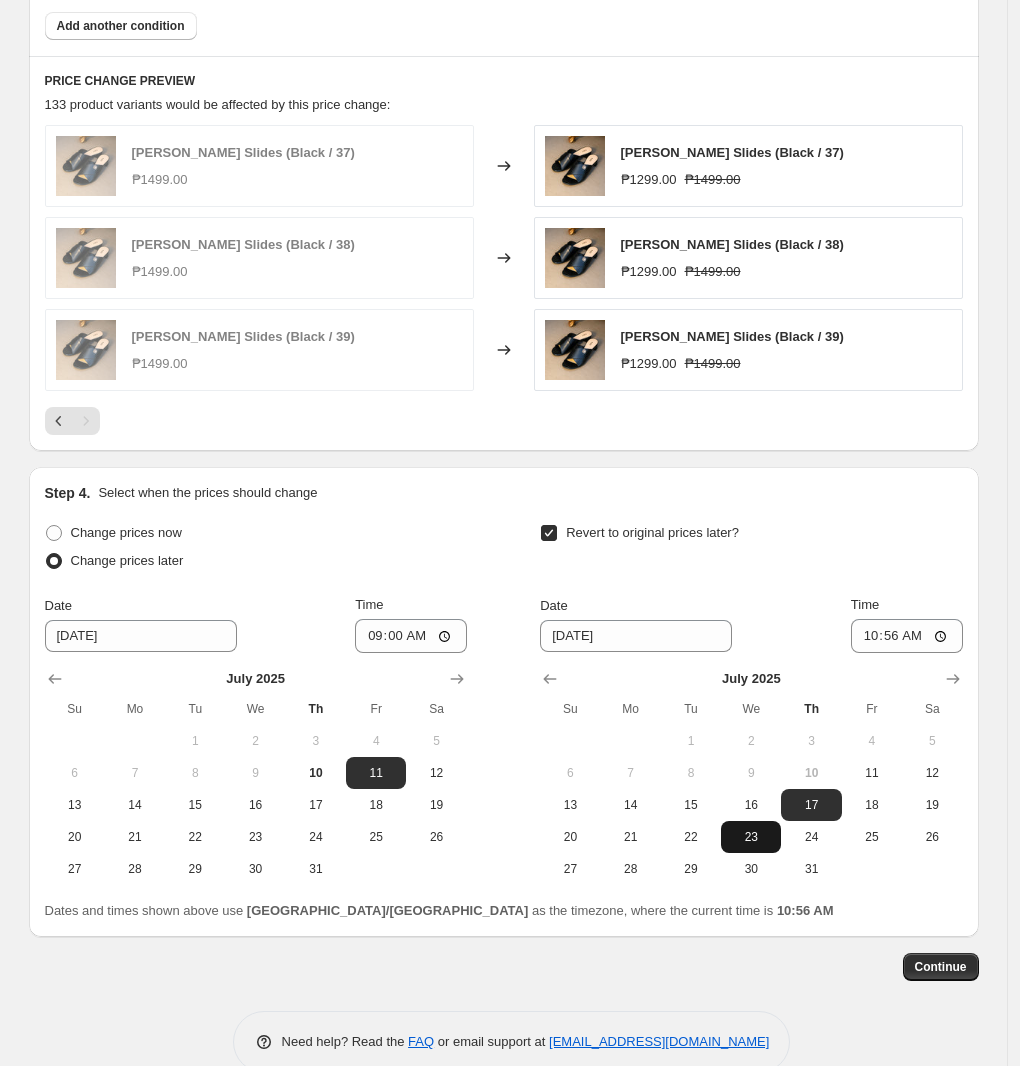click on "23" at bounding box center [751, 837] 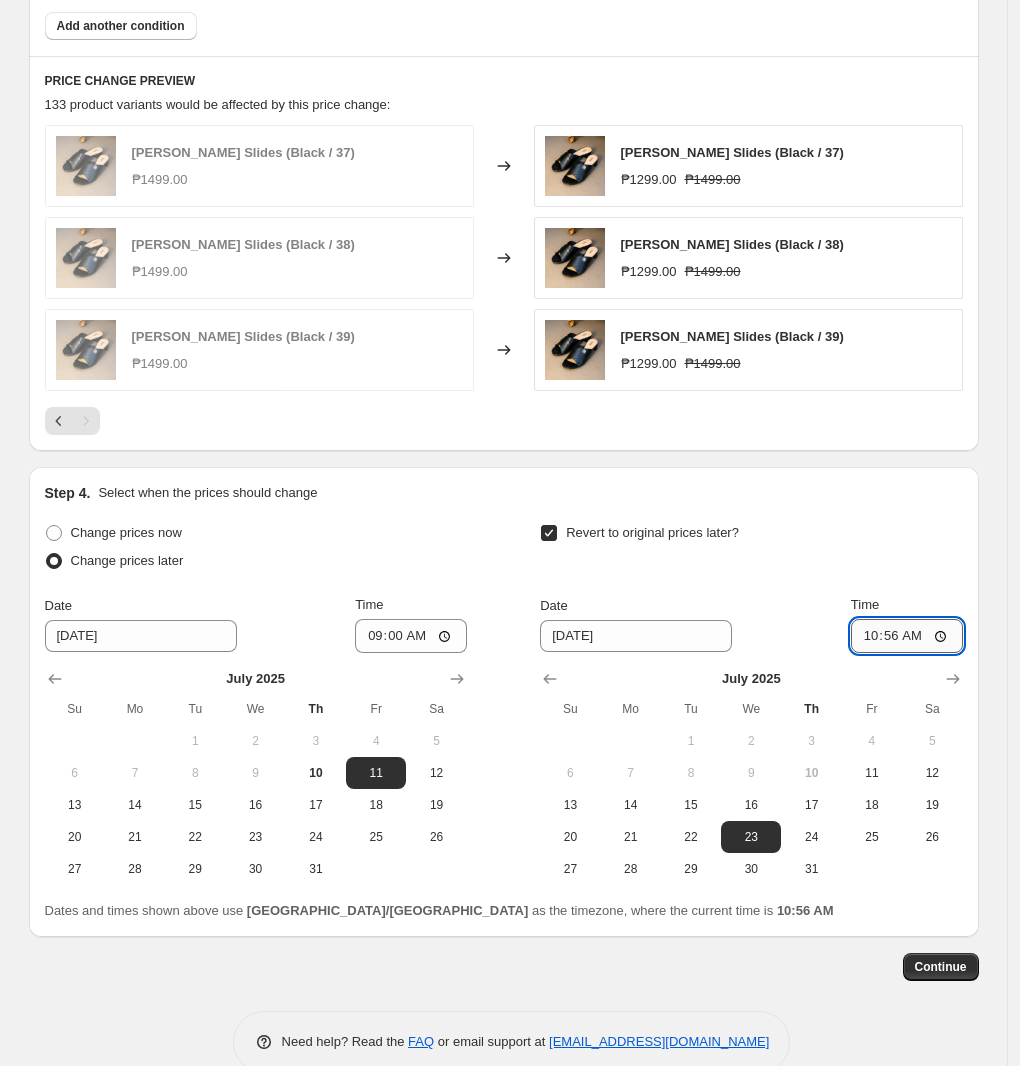 click on "10:56" at bounding box center (907, 636) 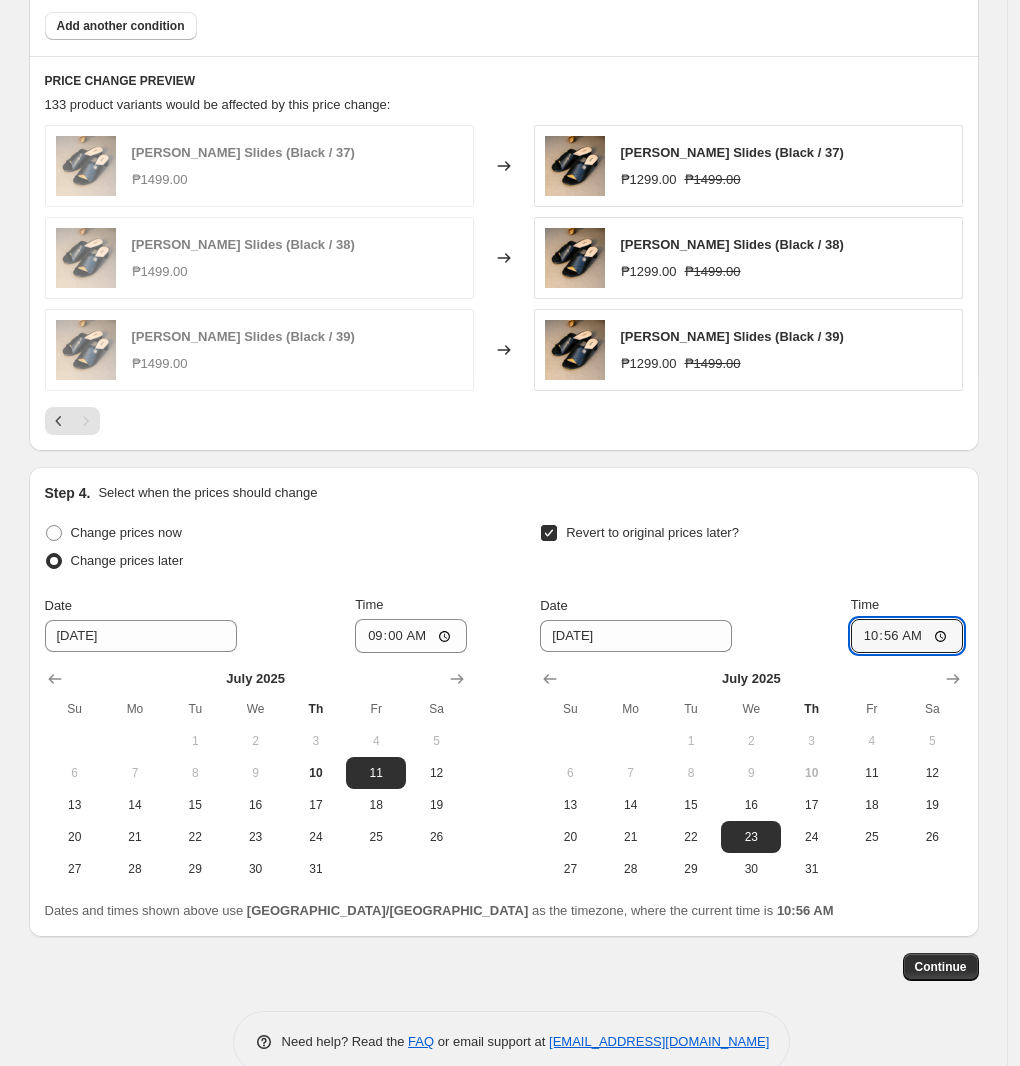 type on "10:00" 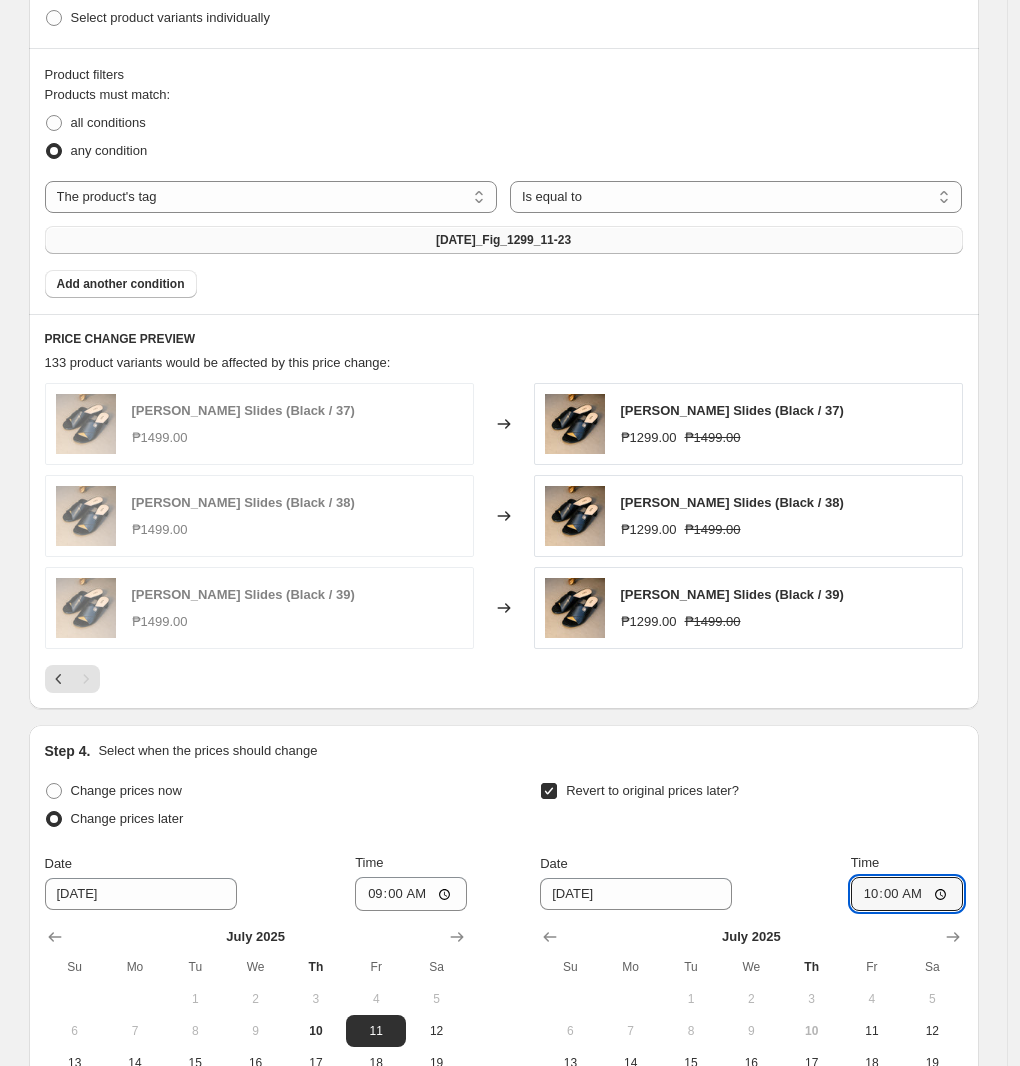 scroll, scrollTop: 1133, scrollLeft: 0, axis: vertical 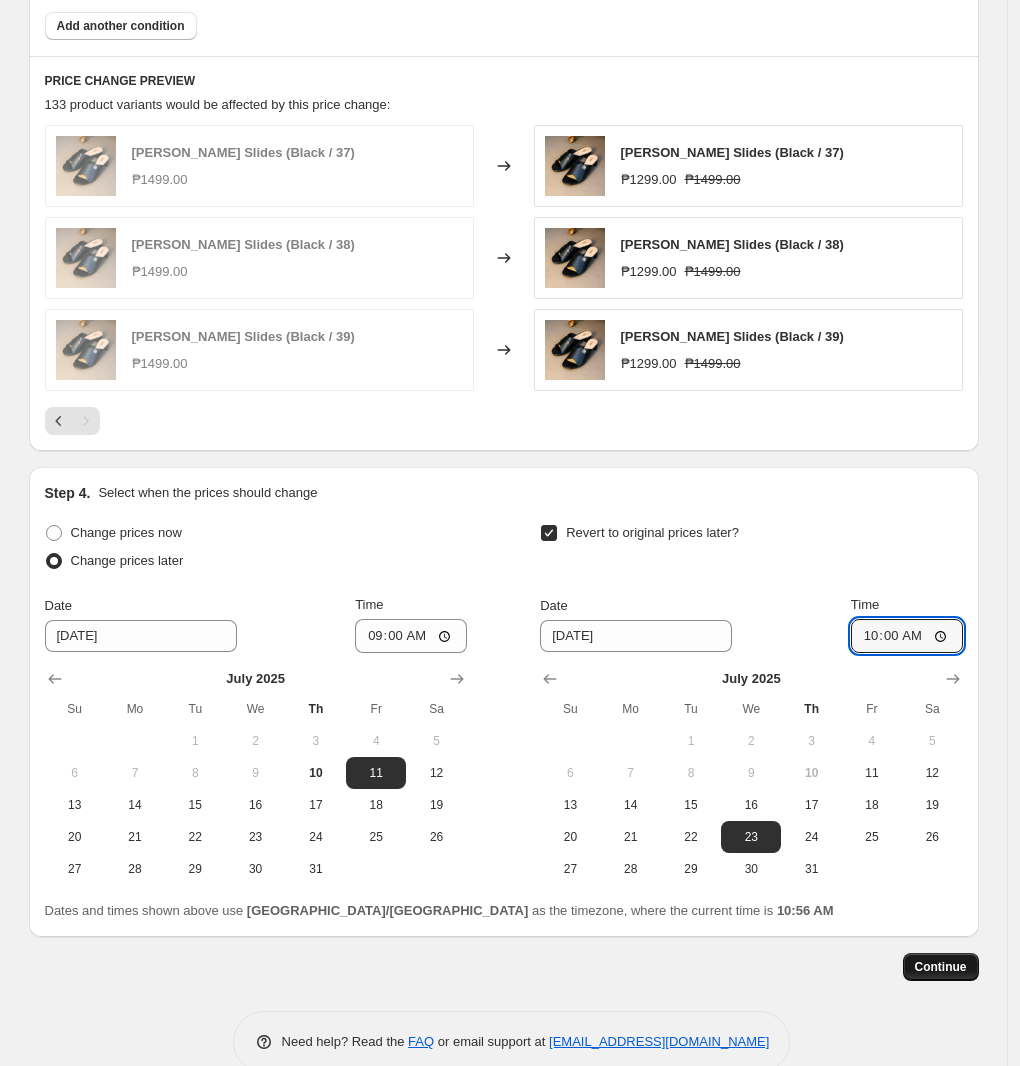 click on "Continue" at bounding box center [941, 967] 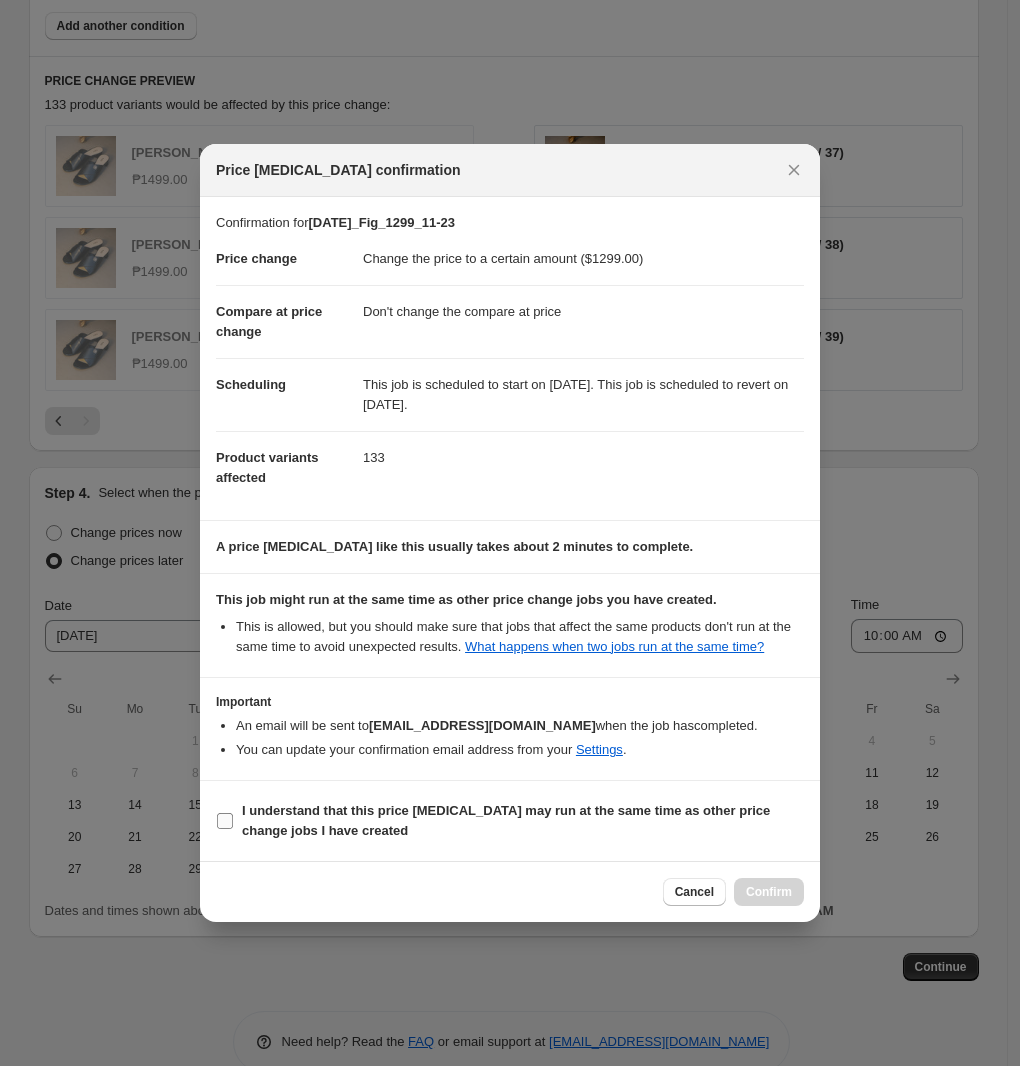 click on "I understand that this price [MEDICAL_DATA] may run at the same time as other price change jobs I have created" at bounding box center (523, 821) 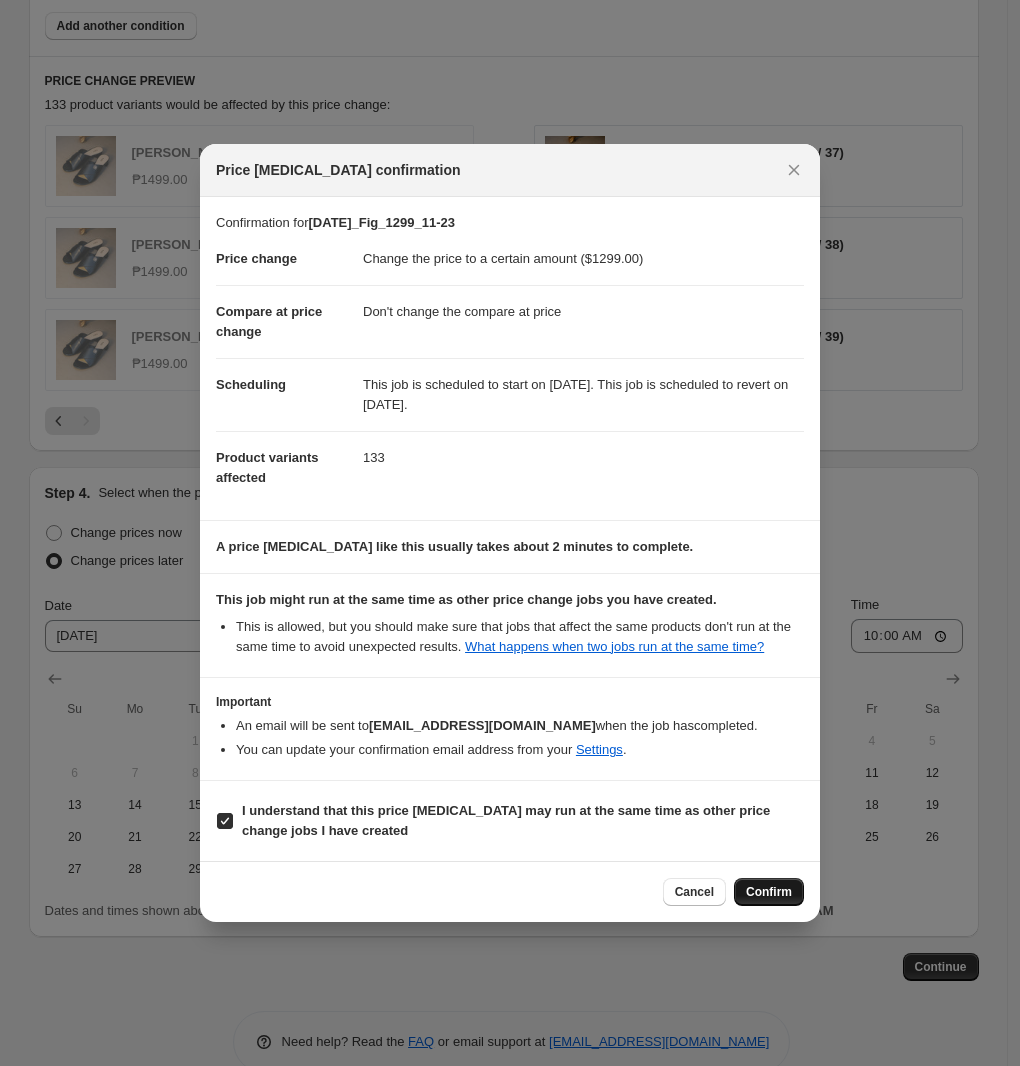 click on "Confirm" at bounding box center [769, 892] 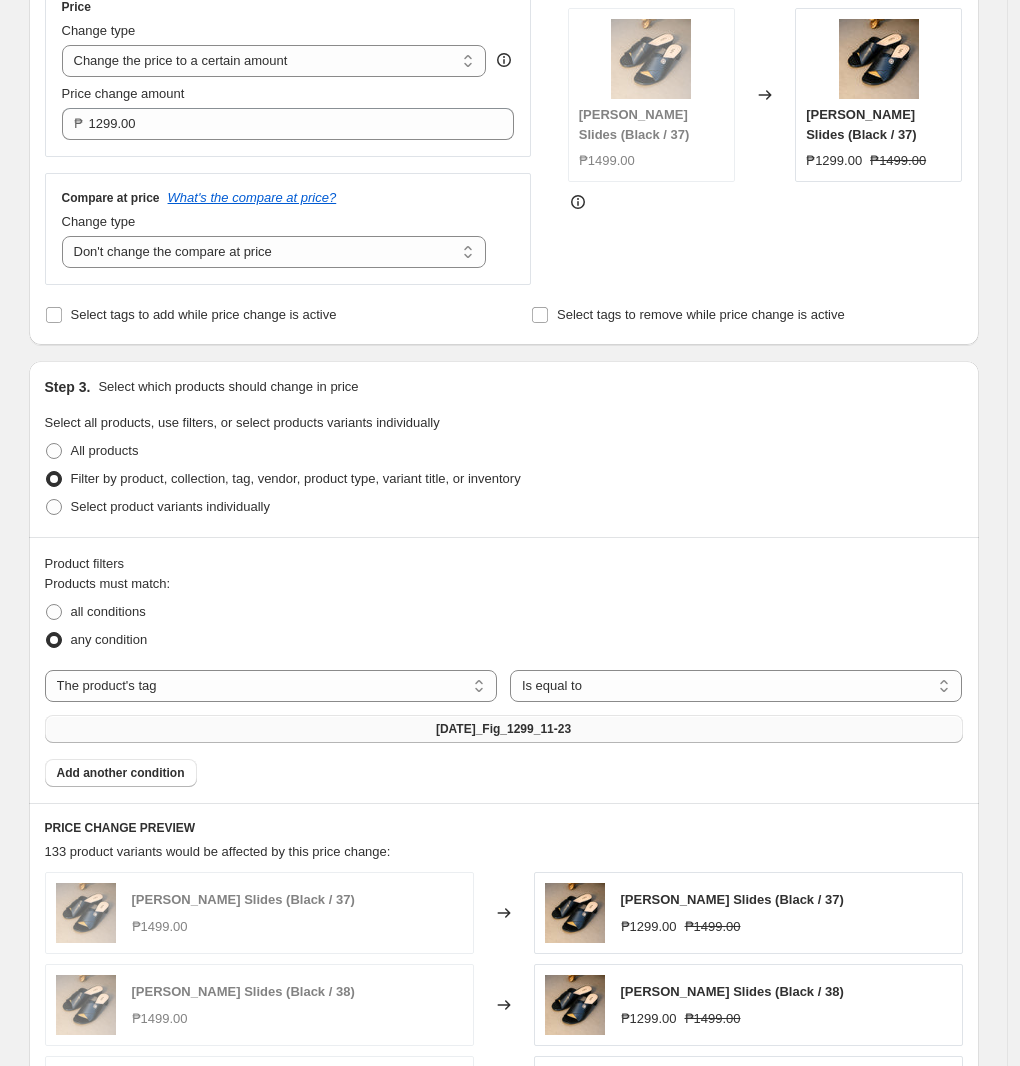scroll, scrollTop: 8, scrollLeft: 0, axis: vertical 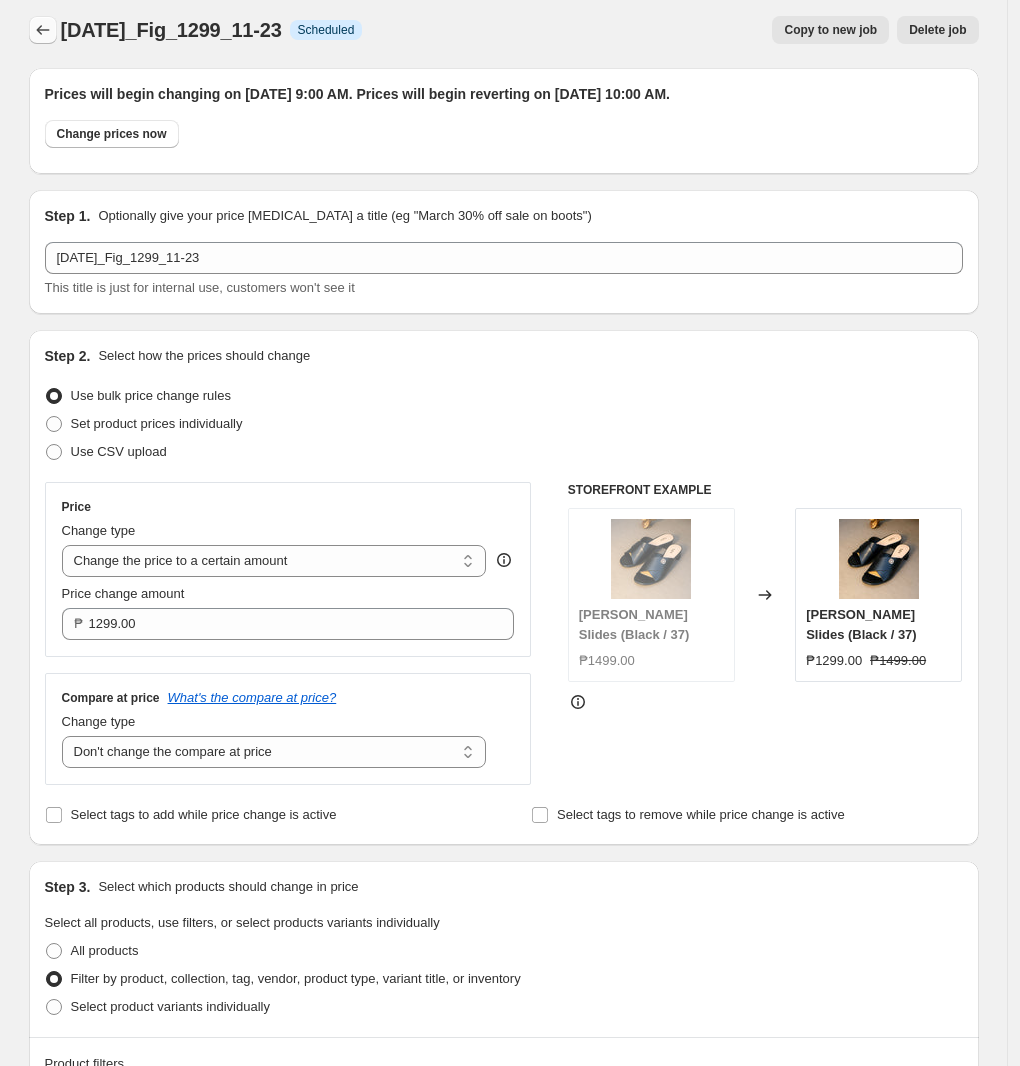 click 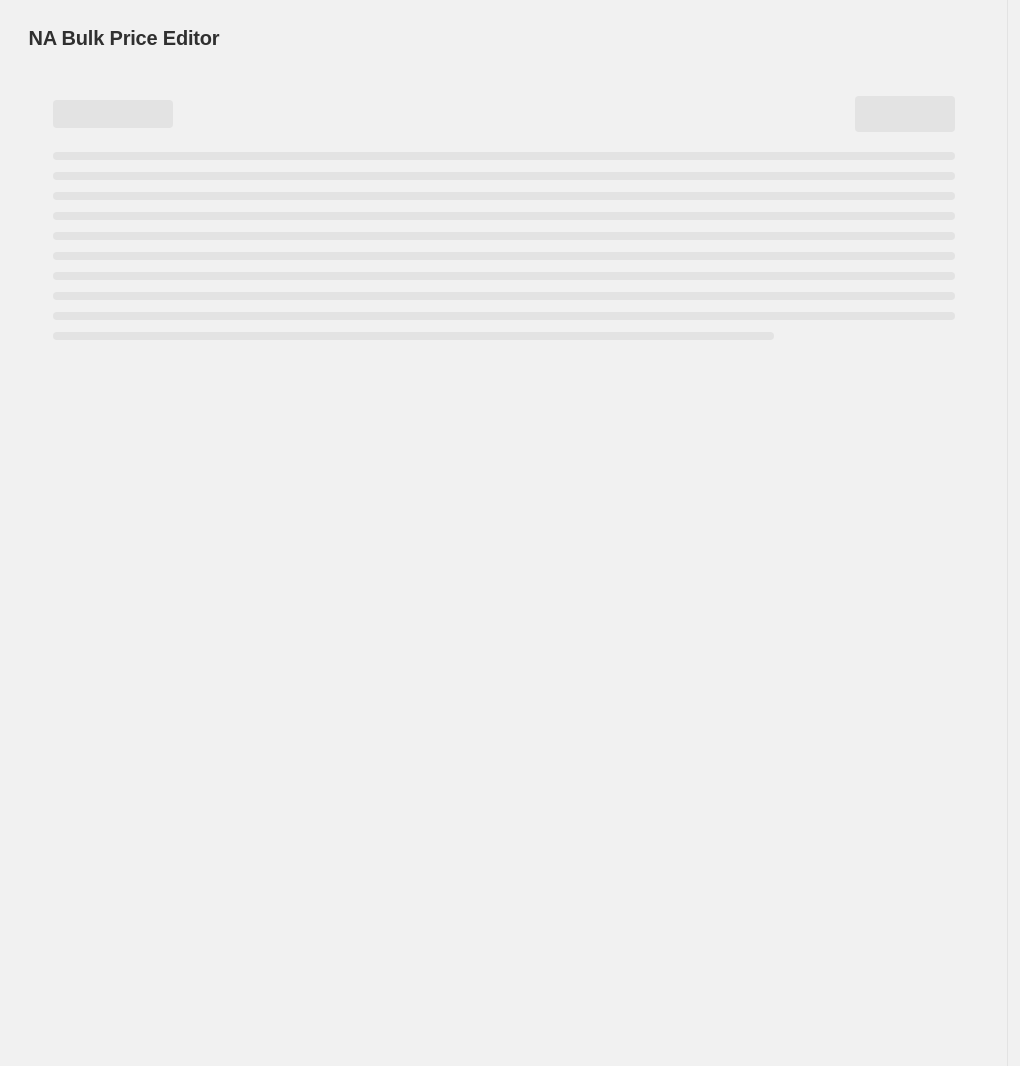 scroll, scrollTop: 0, scrollLeft: 0, axis: both 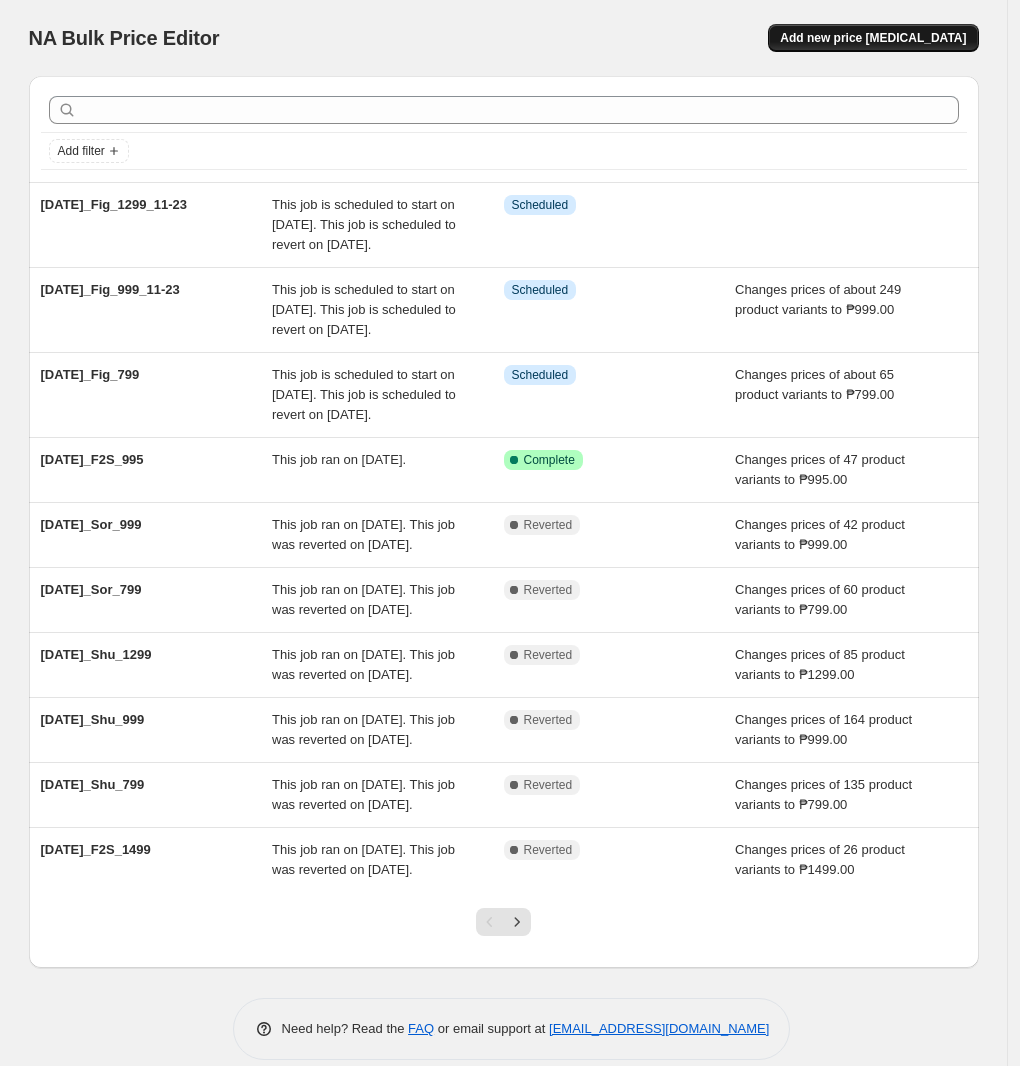 click on "Add new price [MEDICAL_DATA]" at bounding box center (873, 38) 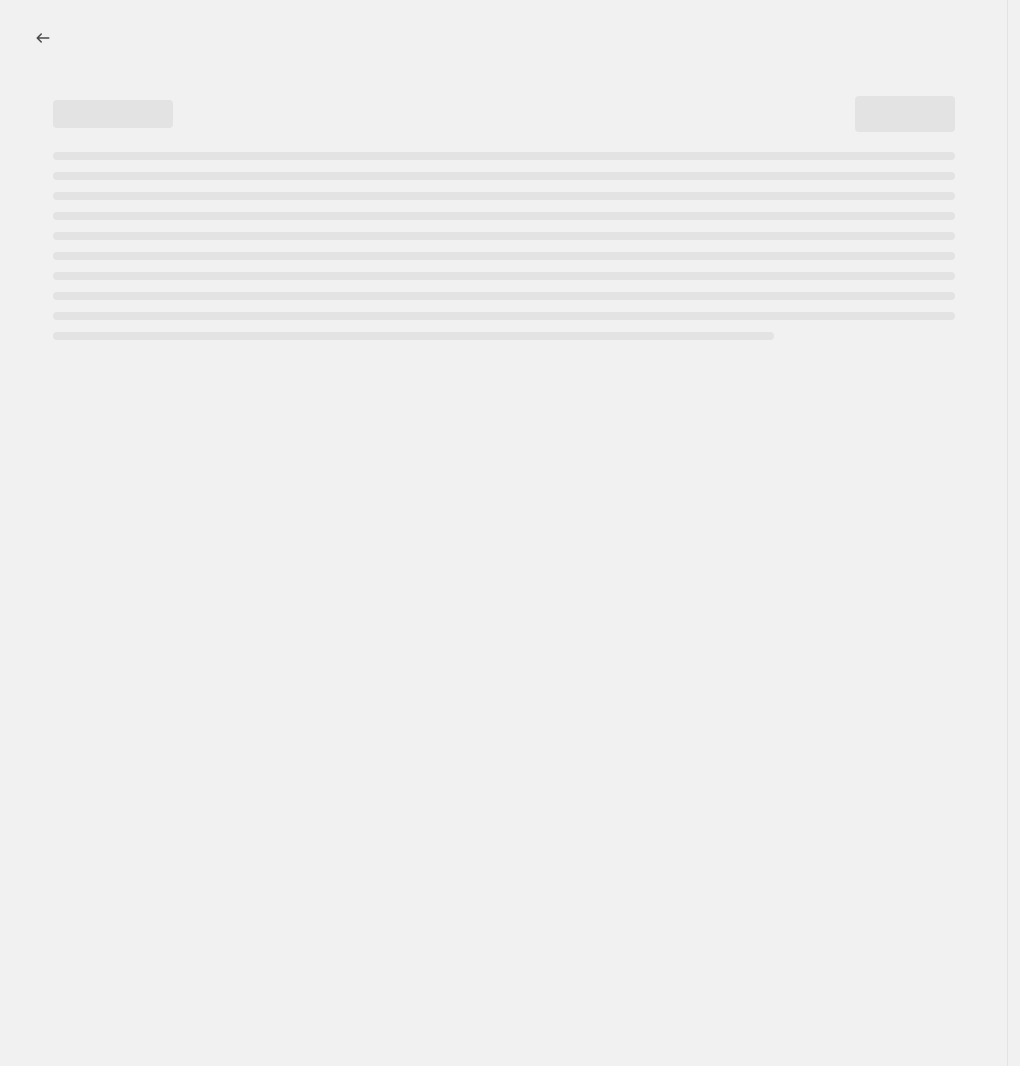 select on "percentage" 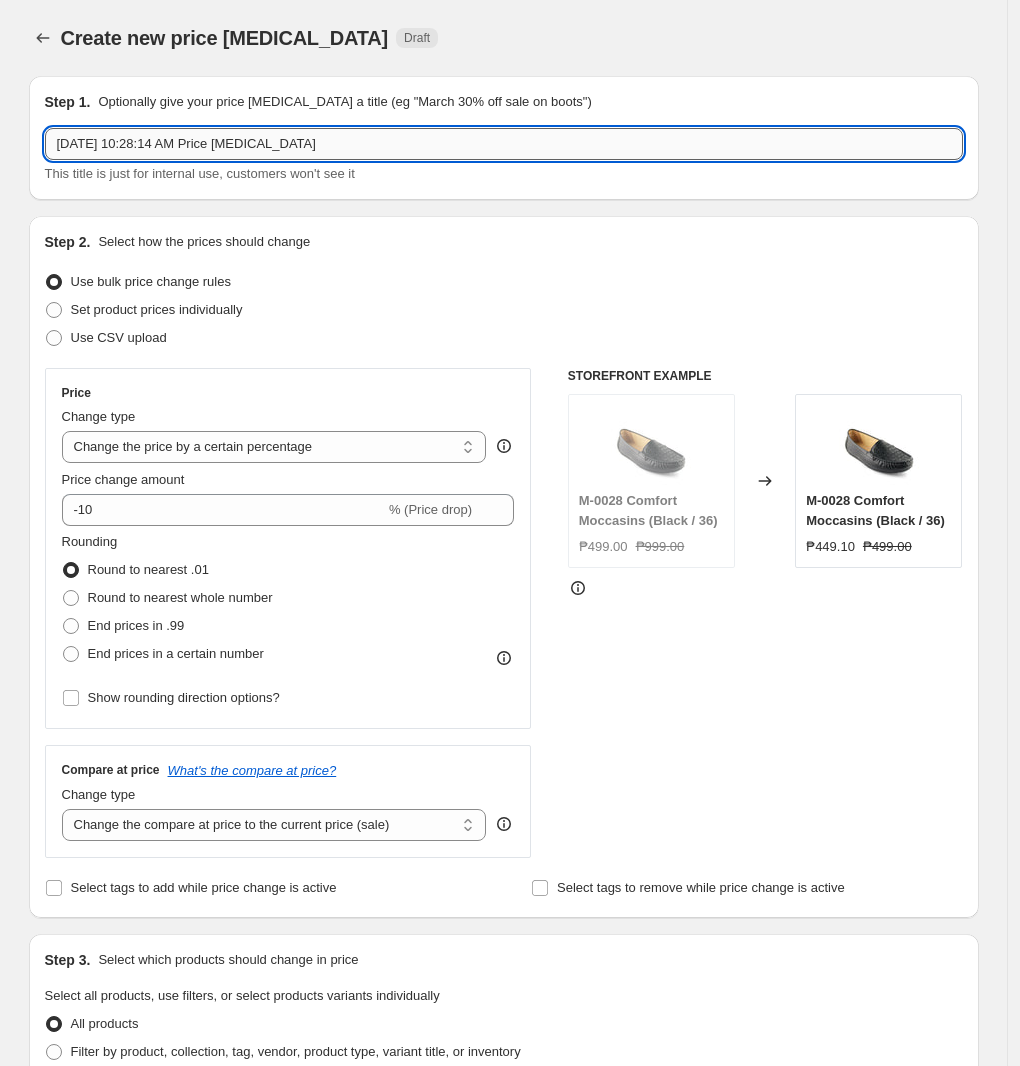 click on "[DATE] 10:28:14 AM Price [MEDICAL_DATA]" at bounding box center [504, 144] 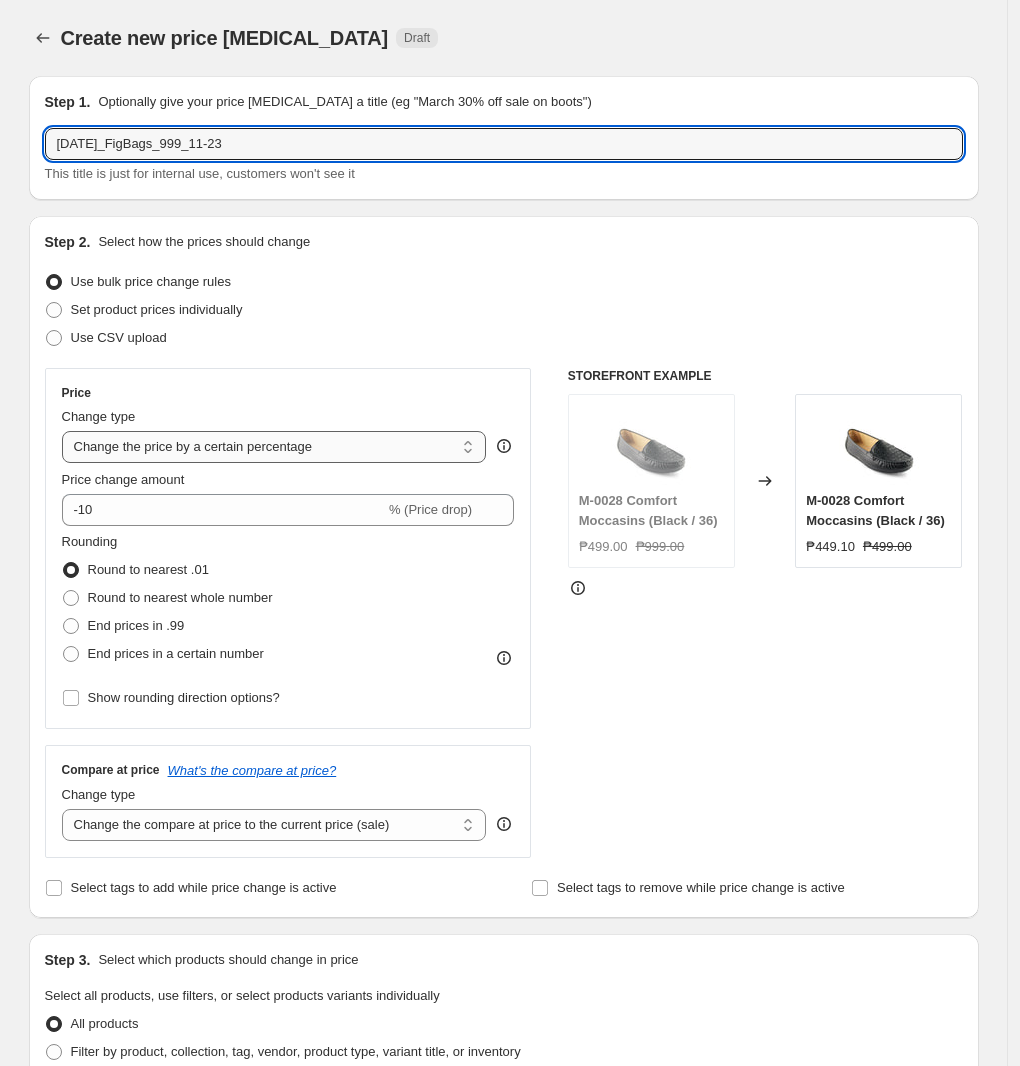 type on "[DATE]_FigBags_999_11-23" 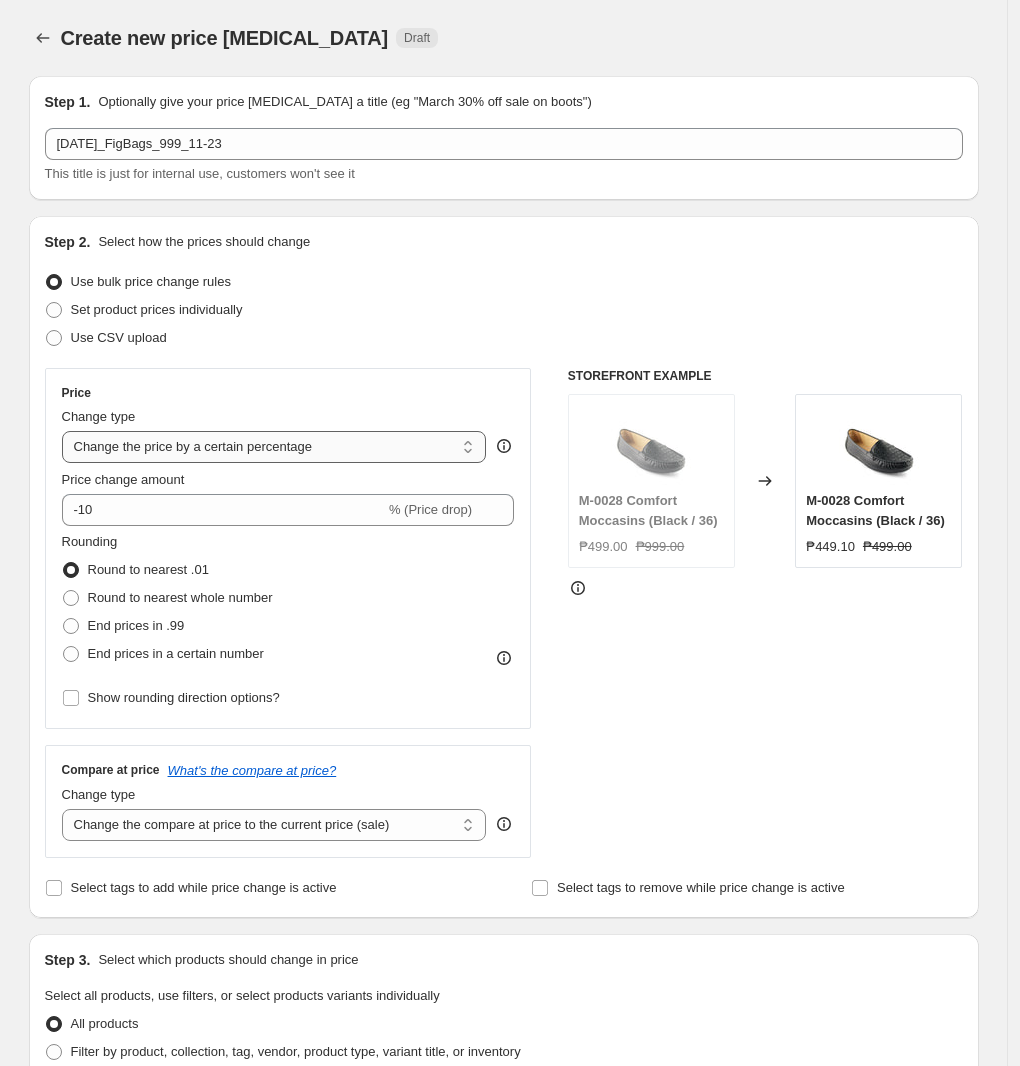 select on "to" 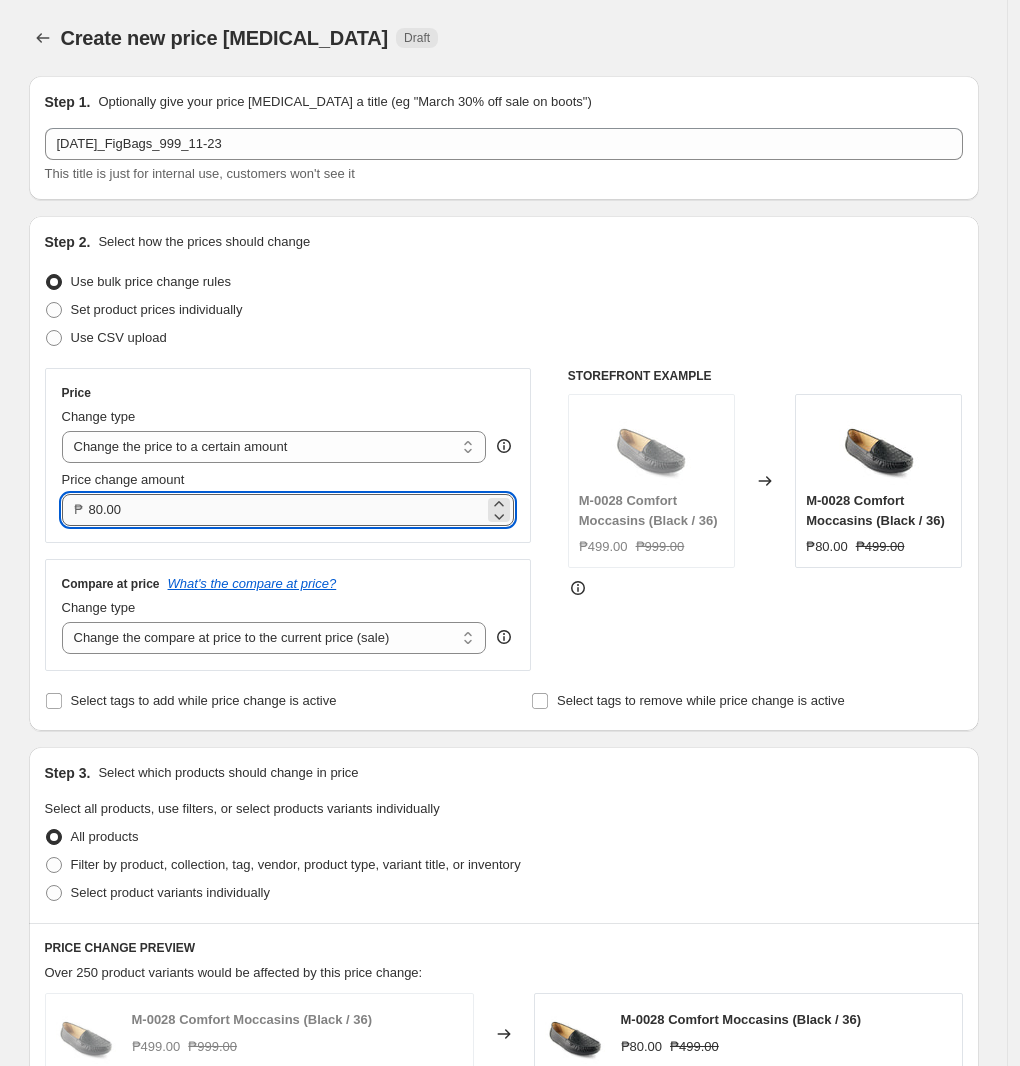 click on "80.00" at bounding box center (287, 510) 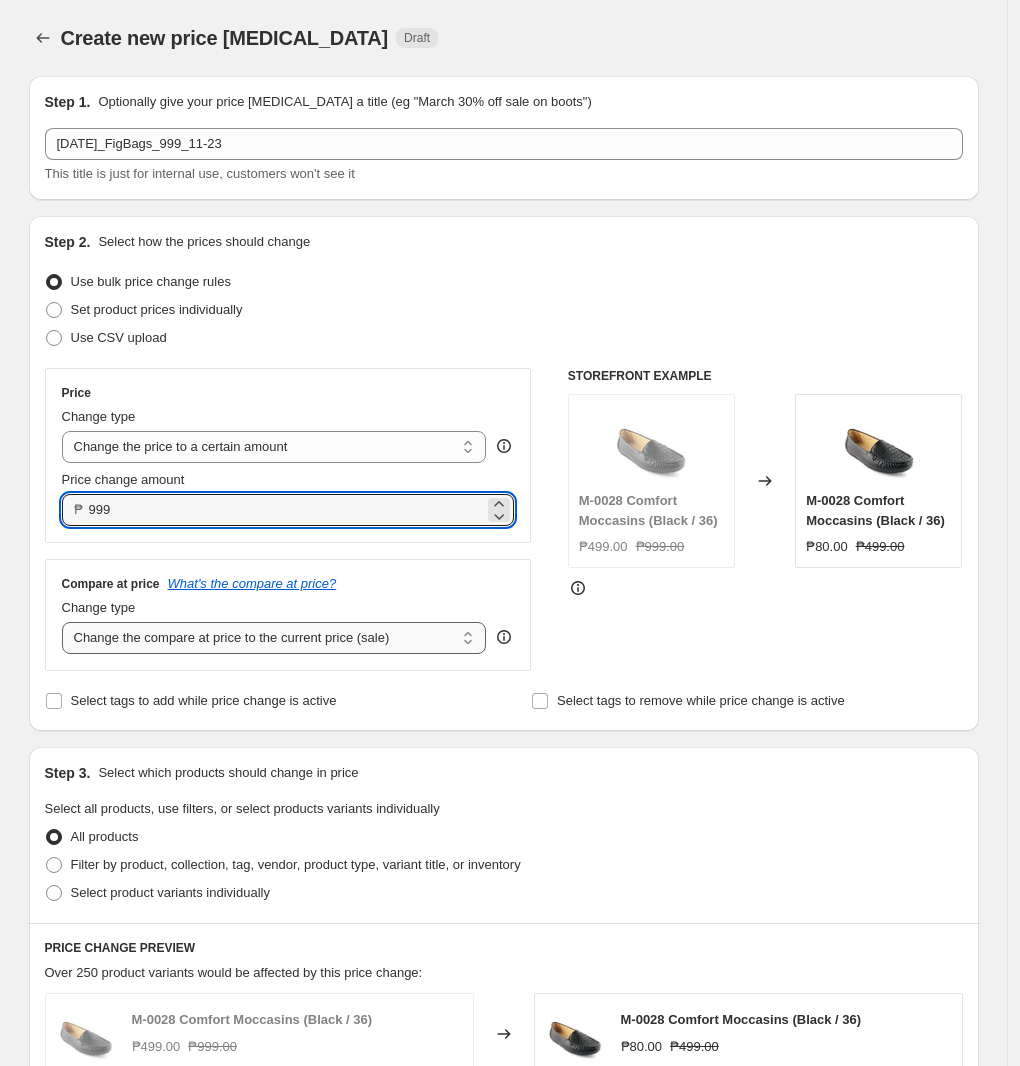 type on "999.00" 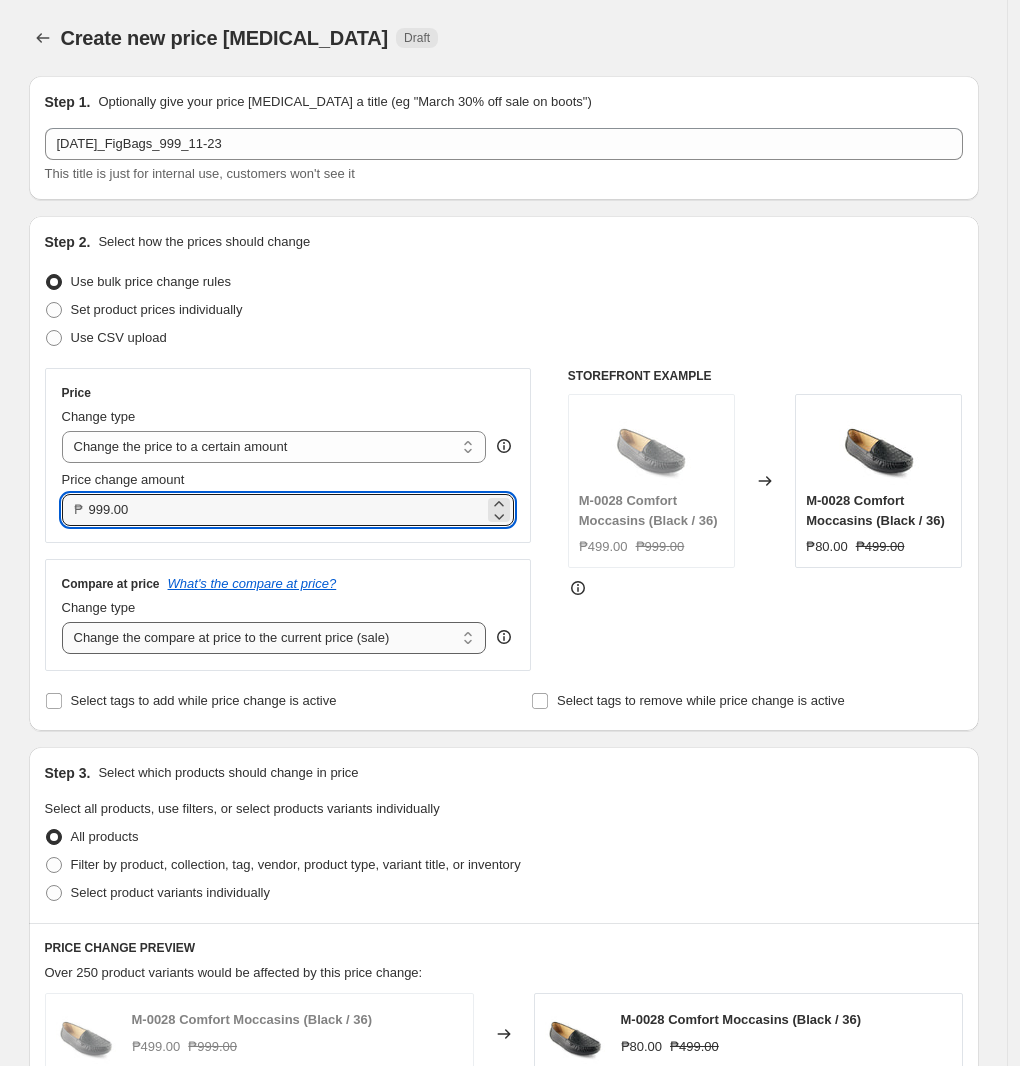 click on "Change the compare at price to the current price (sale) Change the compare at price to a certain amount Change the compare at price by a certain amount Change the compare at price by a certain percentage Change the compare at price by a certain amount relative to the actual price Change the compare at price by a certain percentage relative to the actual price Don't change the compare at price Remove the compare at price" at bounding box center (274, 638) 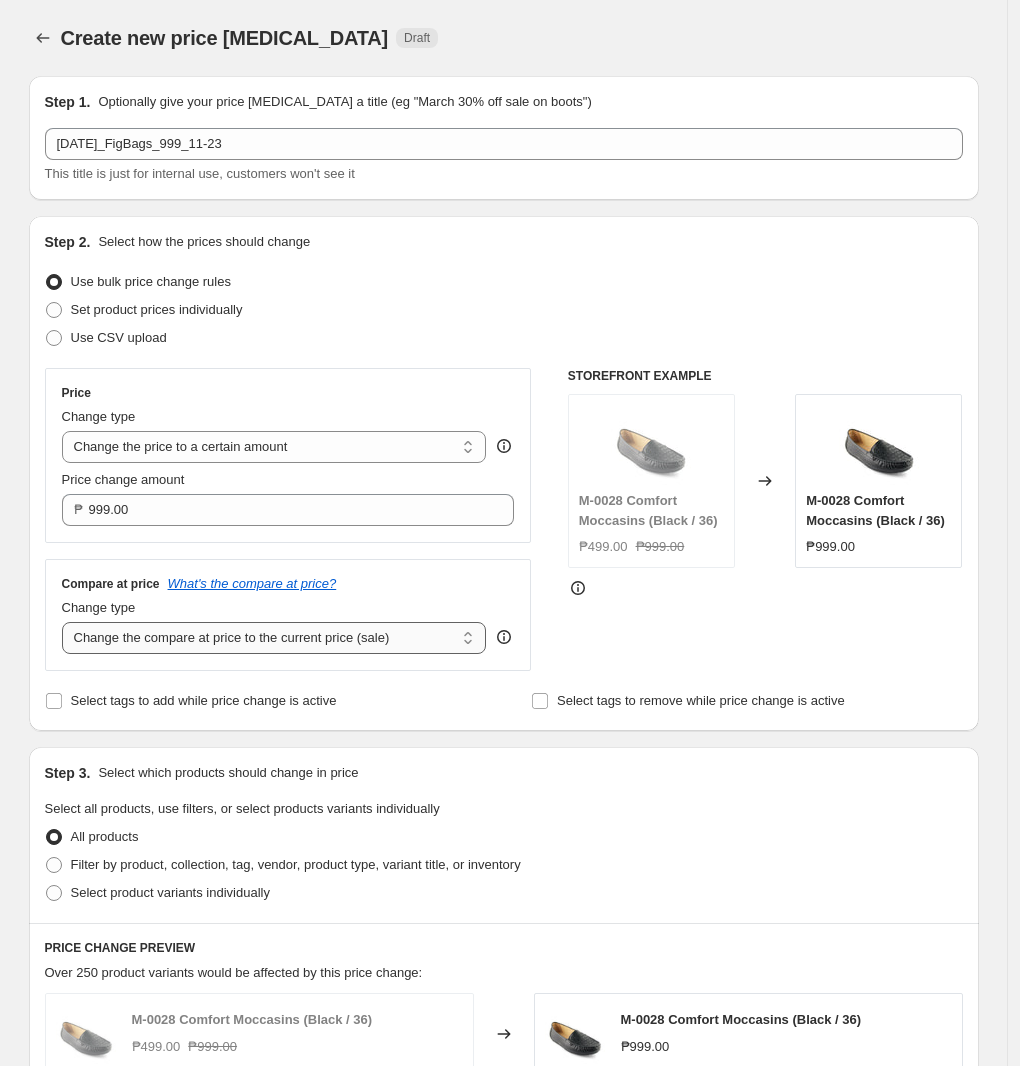 select on "no_change" 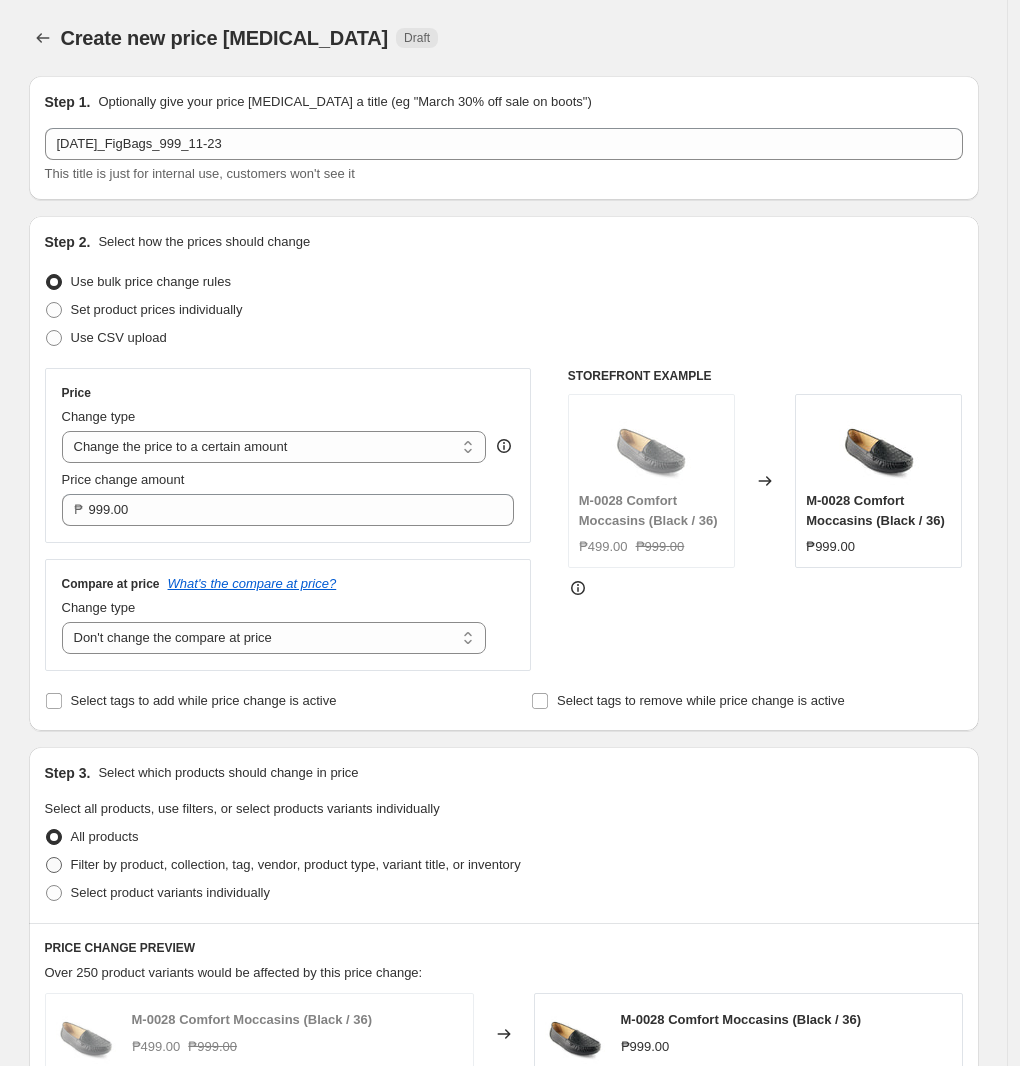 click on "Filter by product, collection, tag, vendor, product type, variant title, or inventory" at bounding box center [296, 864] 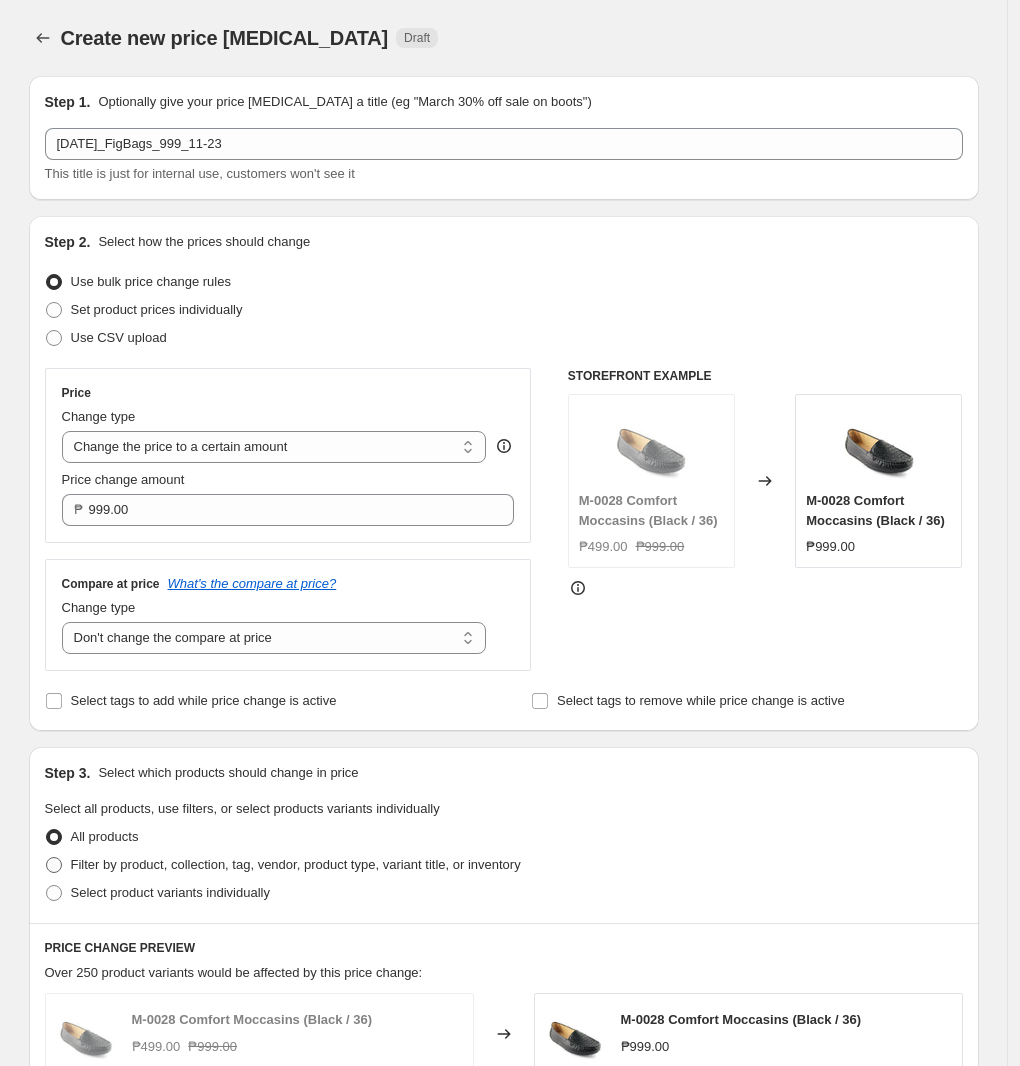 radio on "true" 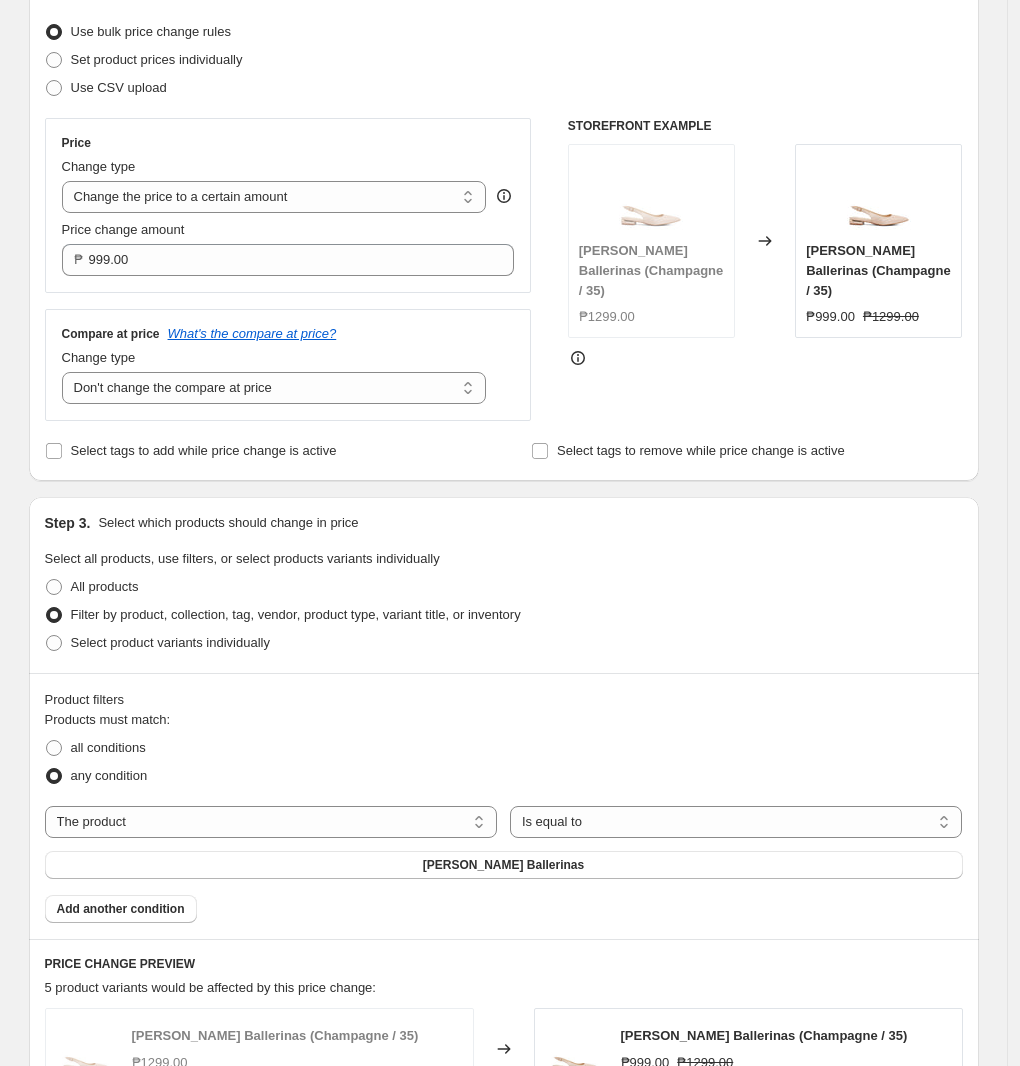 scroll, scrollTop: 375, scrollLeft: 0, axis: vertical 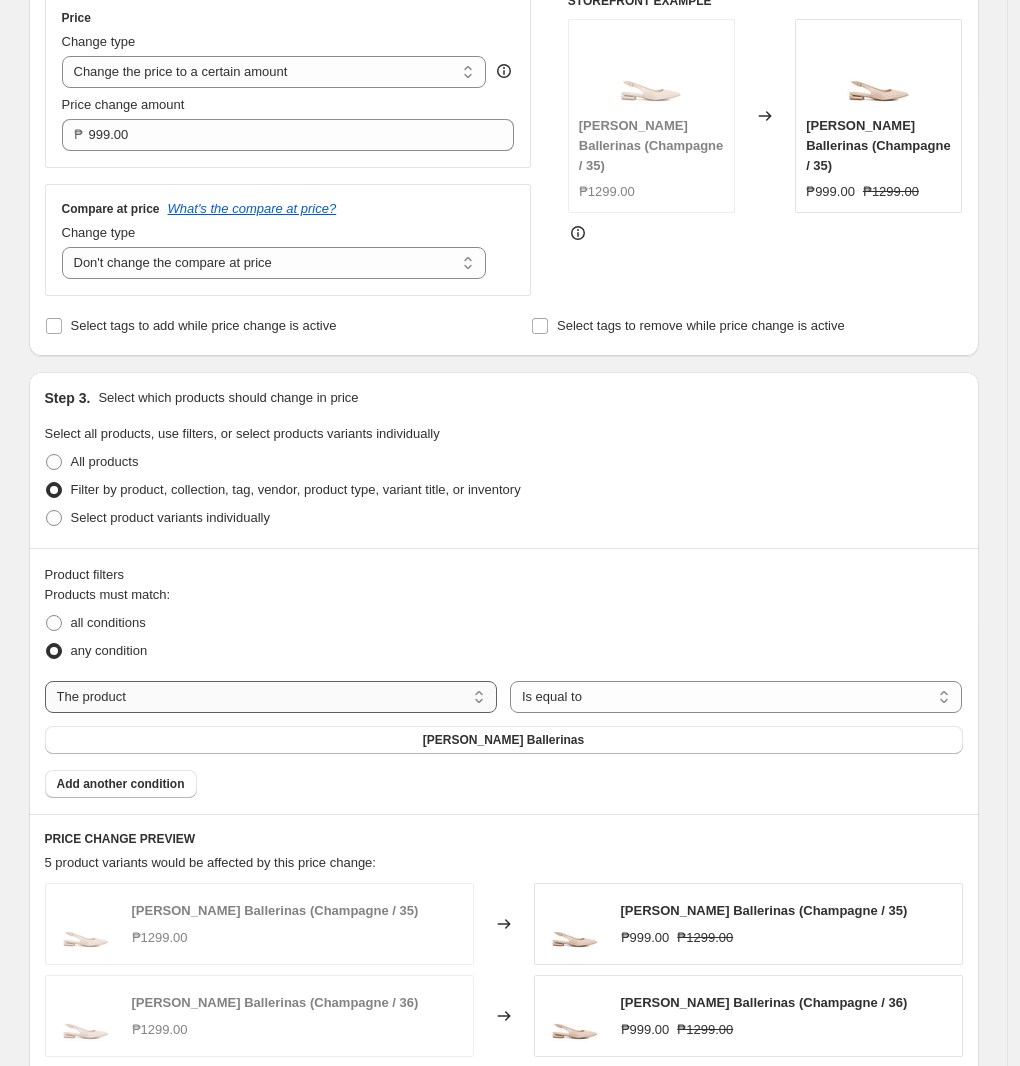 click on "The product The product's collection The product's tag The product's vendor The product's type The product's status The variant's title Inventory quantity" at bounding box center (271, 697) 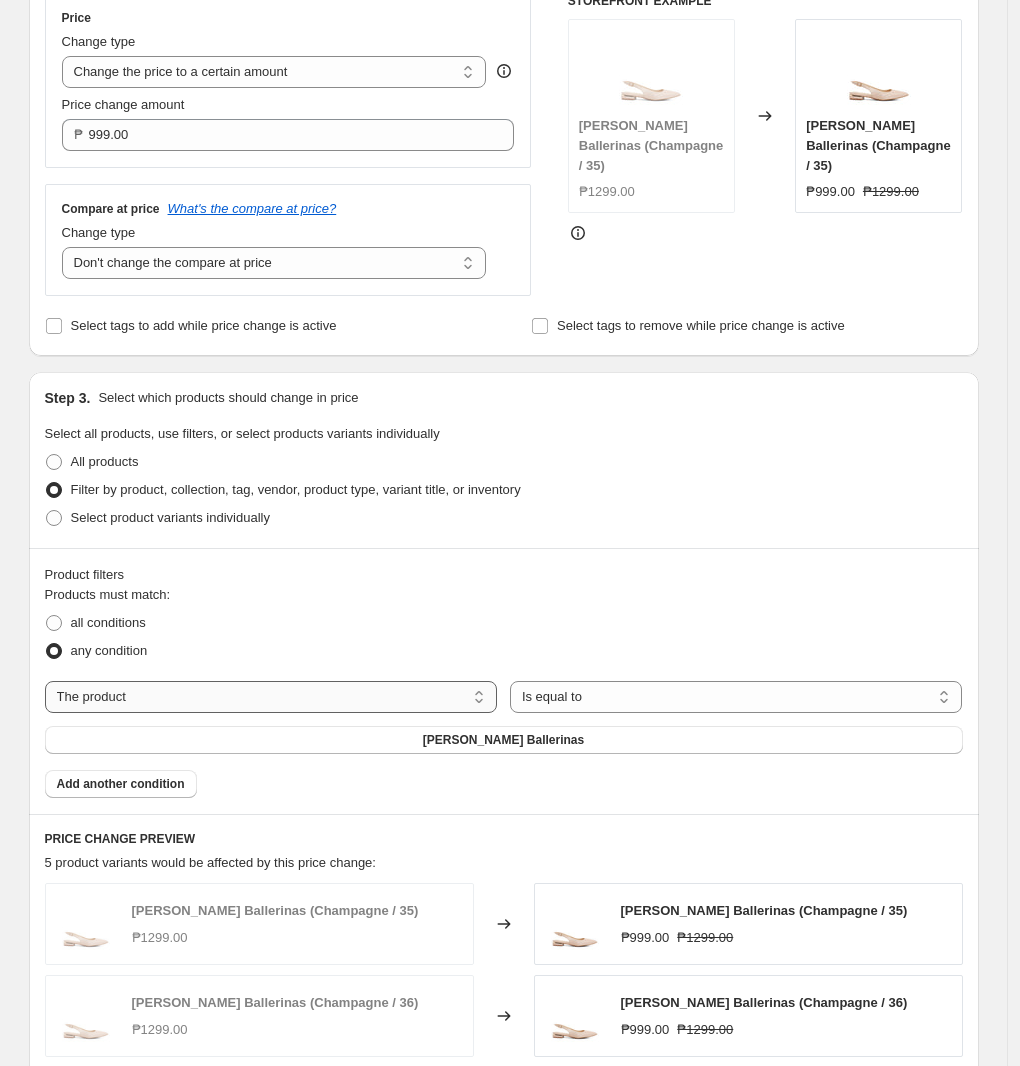 select on "tag" 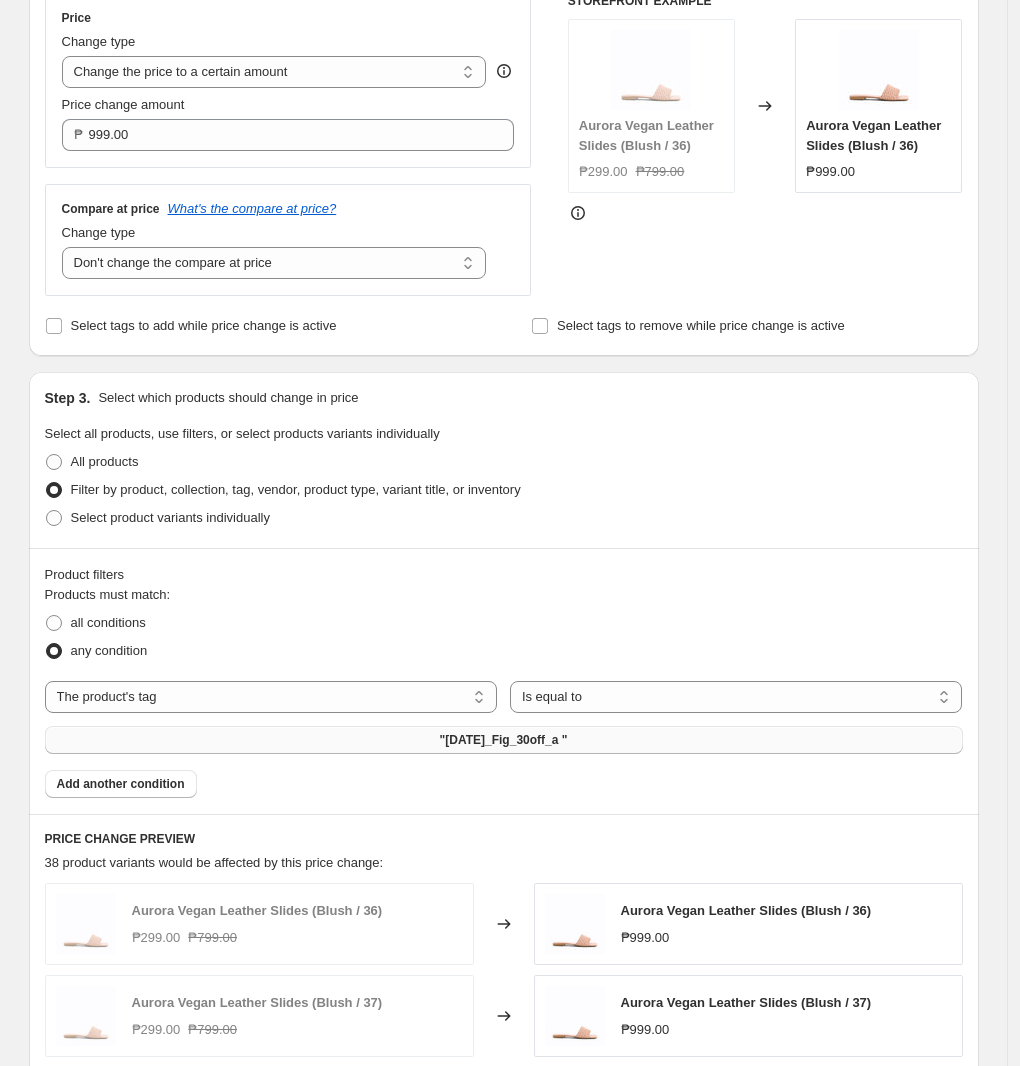 click on ""[DATE]_Fig_30off_a "" at bounding box center [504, 740] 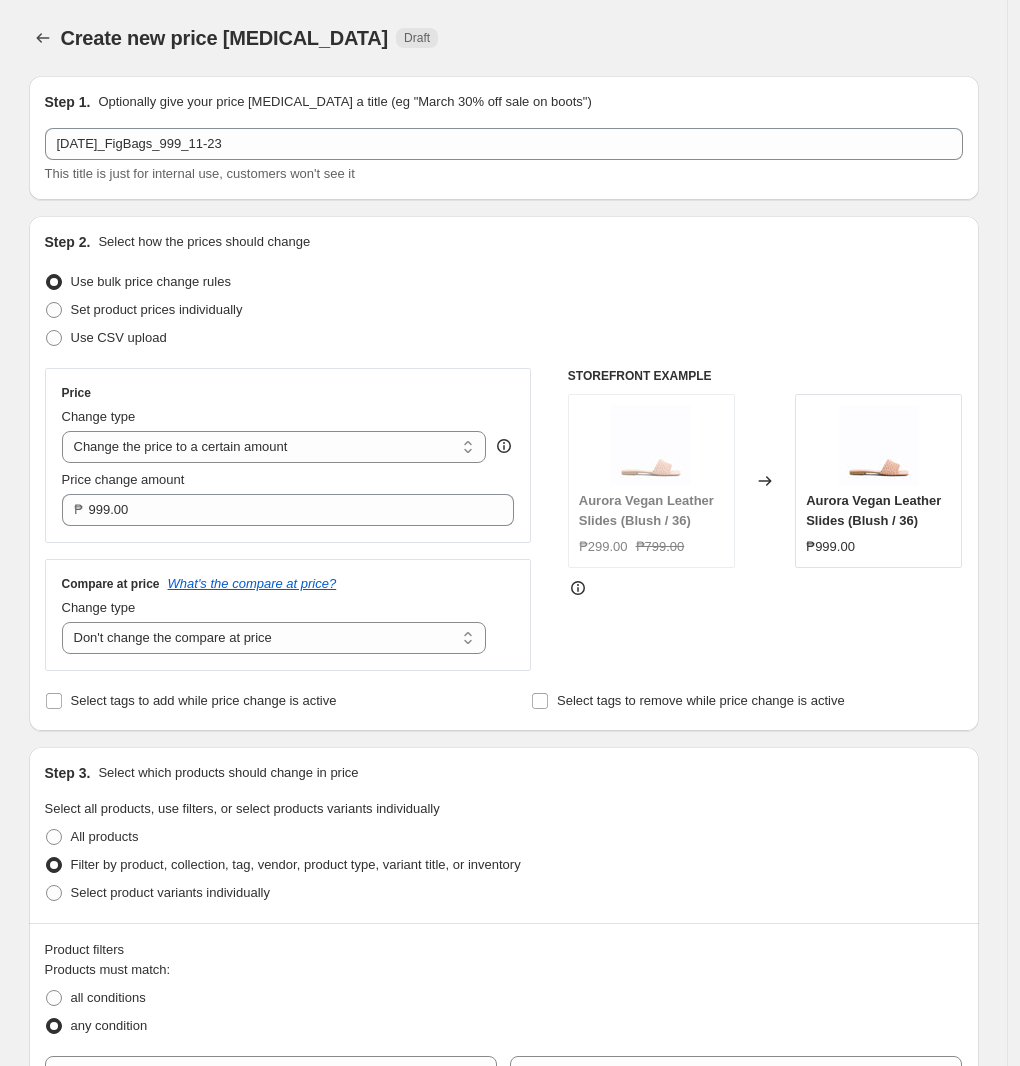 scroll, scrollTop: 375, scrollLeft: 0, axis: vertical 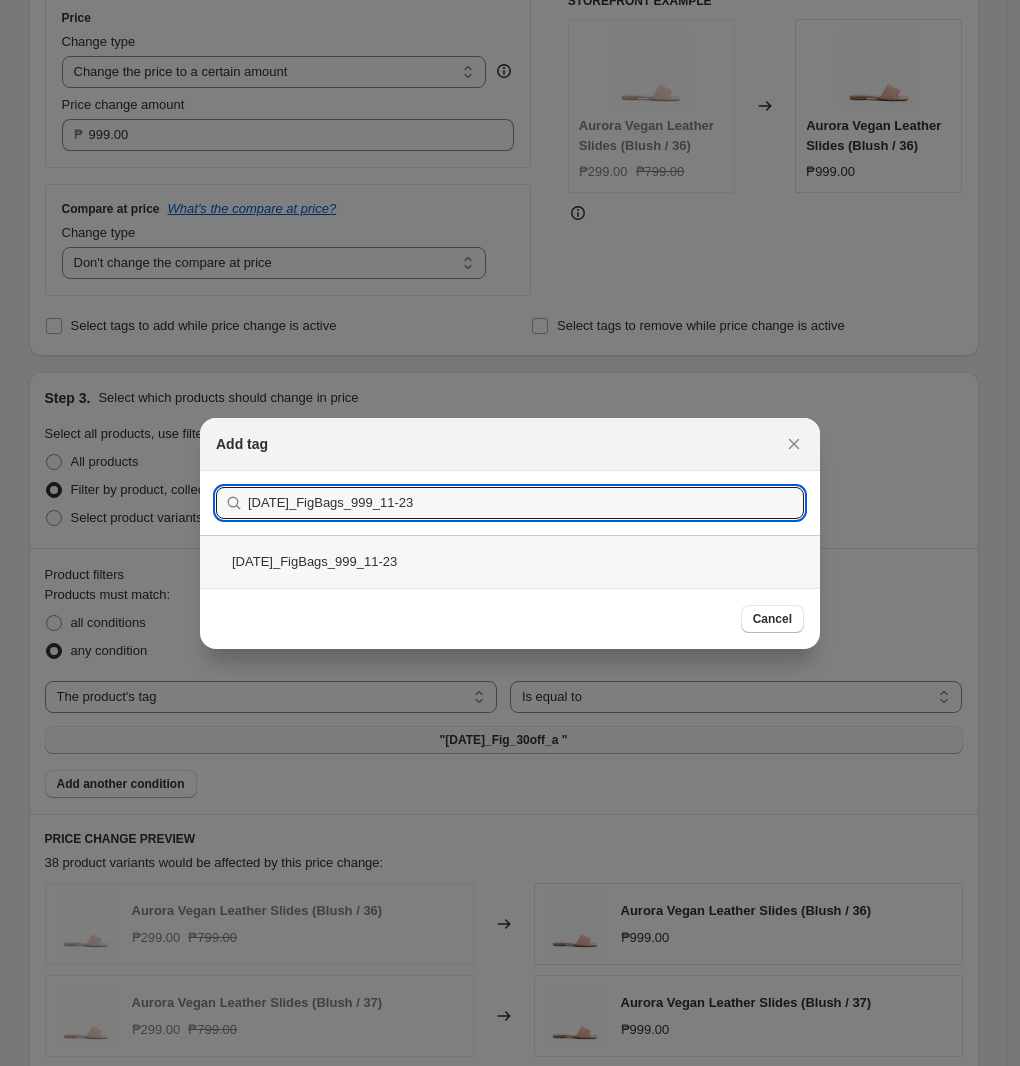 type on "[DATE]_FigBags_999_11-23" 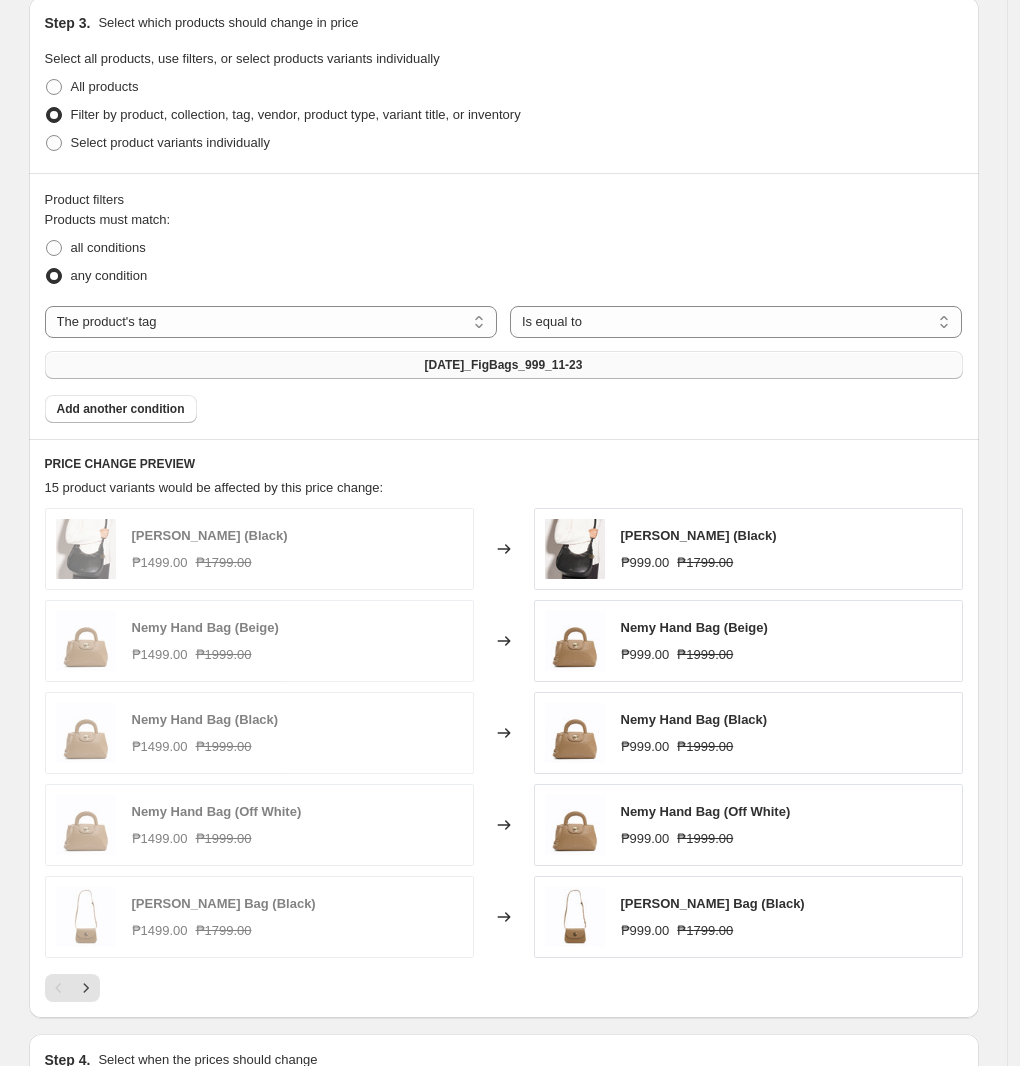 scroll, scrollTop: 875, scrollLeft: 0, axis: vertical 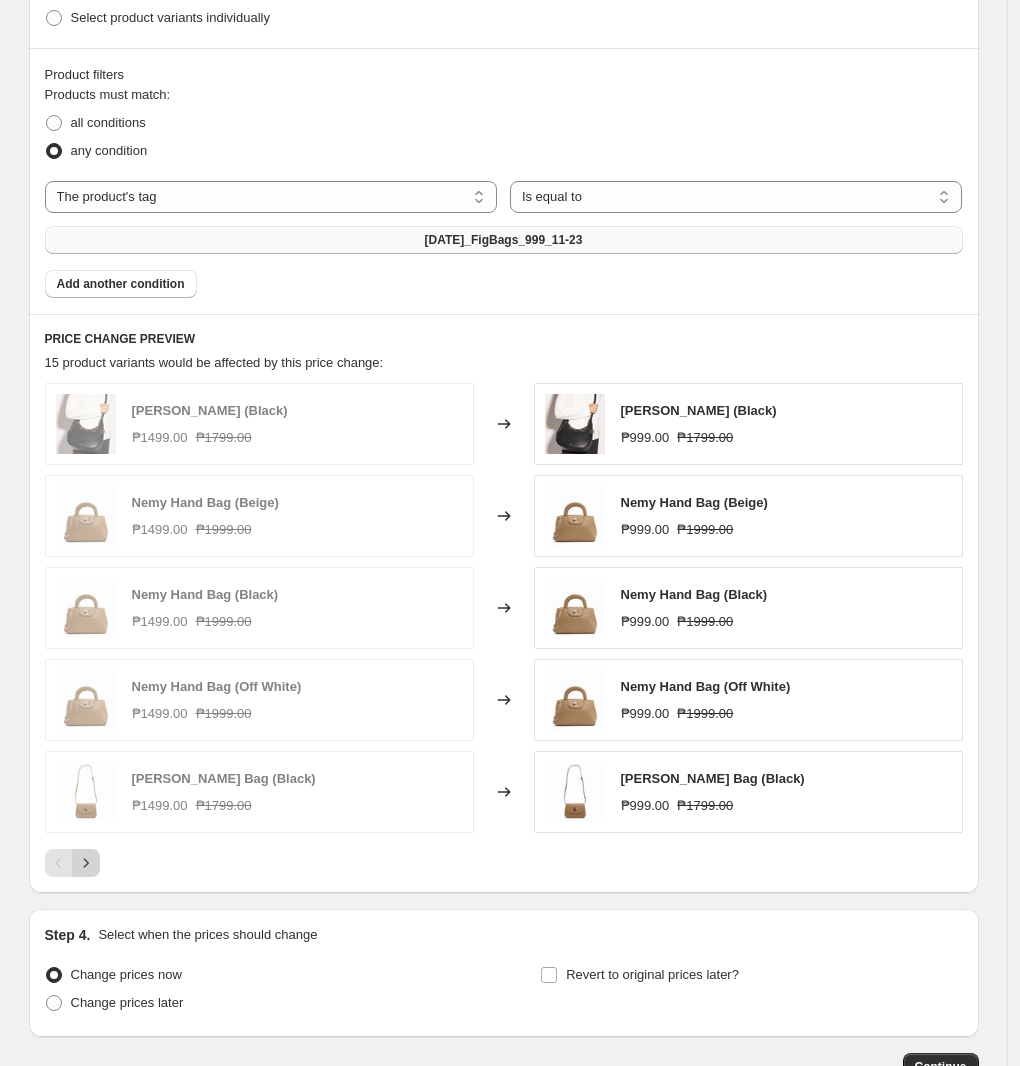 click 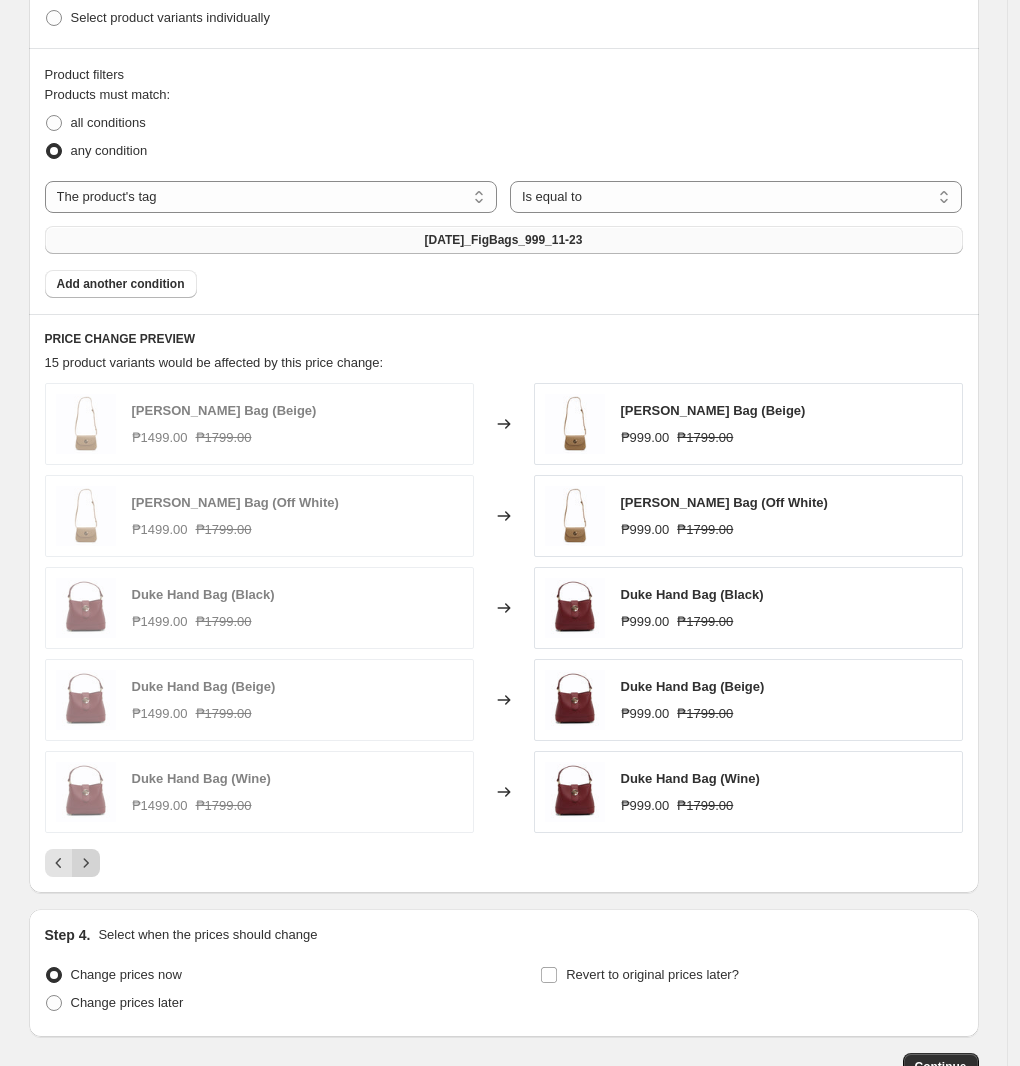 click at bounding box center (86, 863) 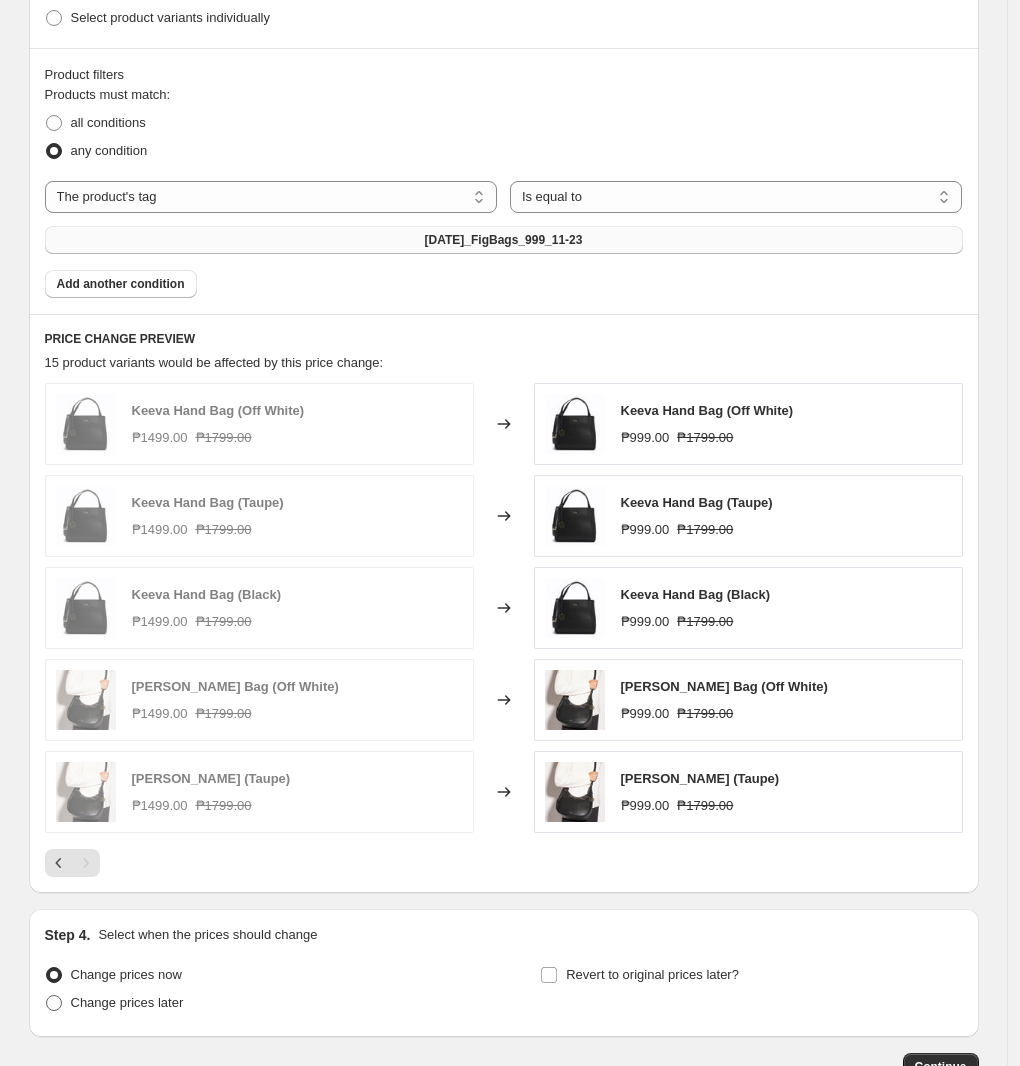 click on "Change prices later" at bounding box center [127, 1002] 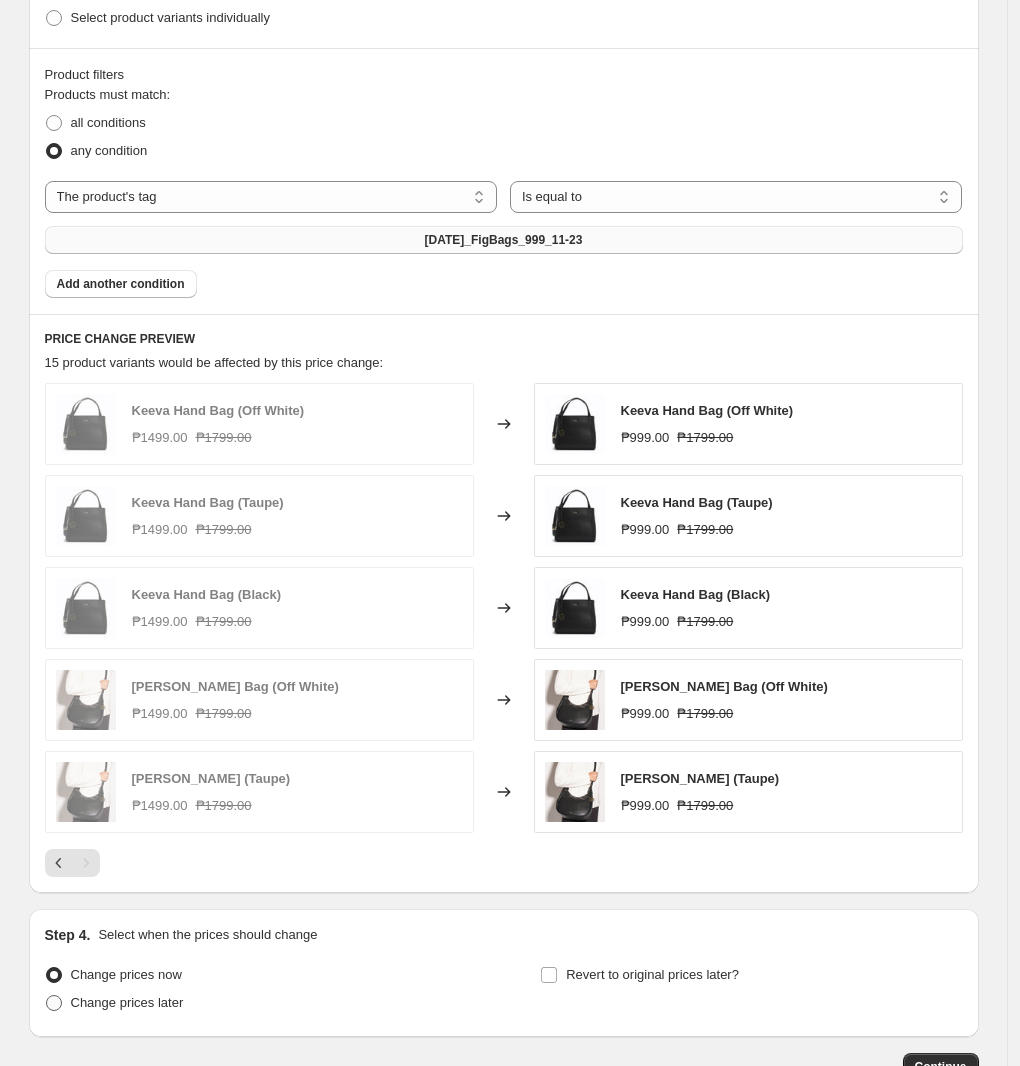 radio on "true" 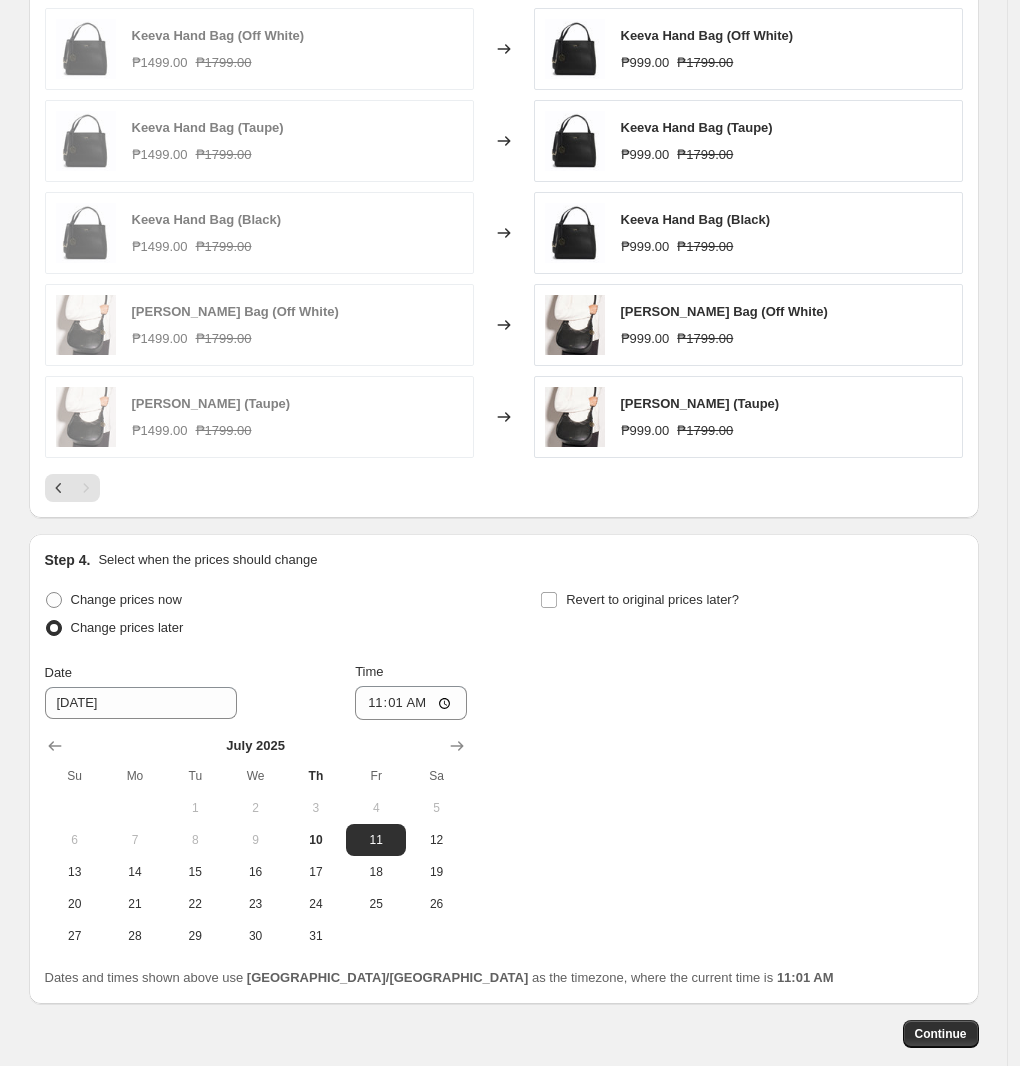 scroll, scrollTop: 1318, scrollLeft: 0, axis: vertical 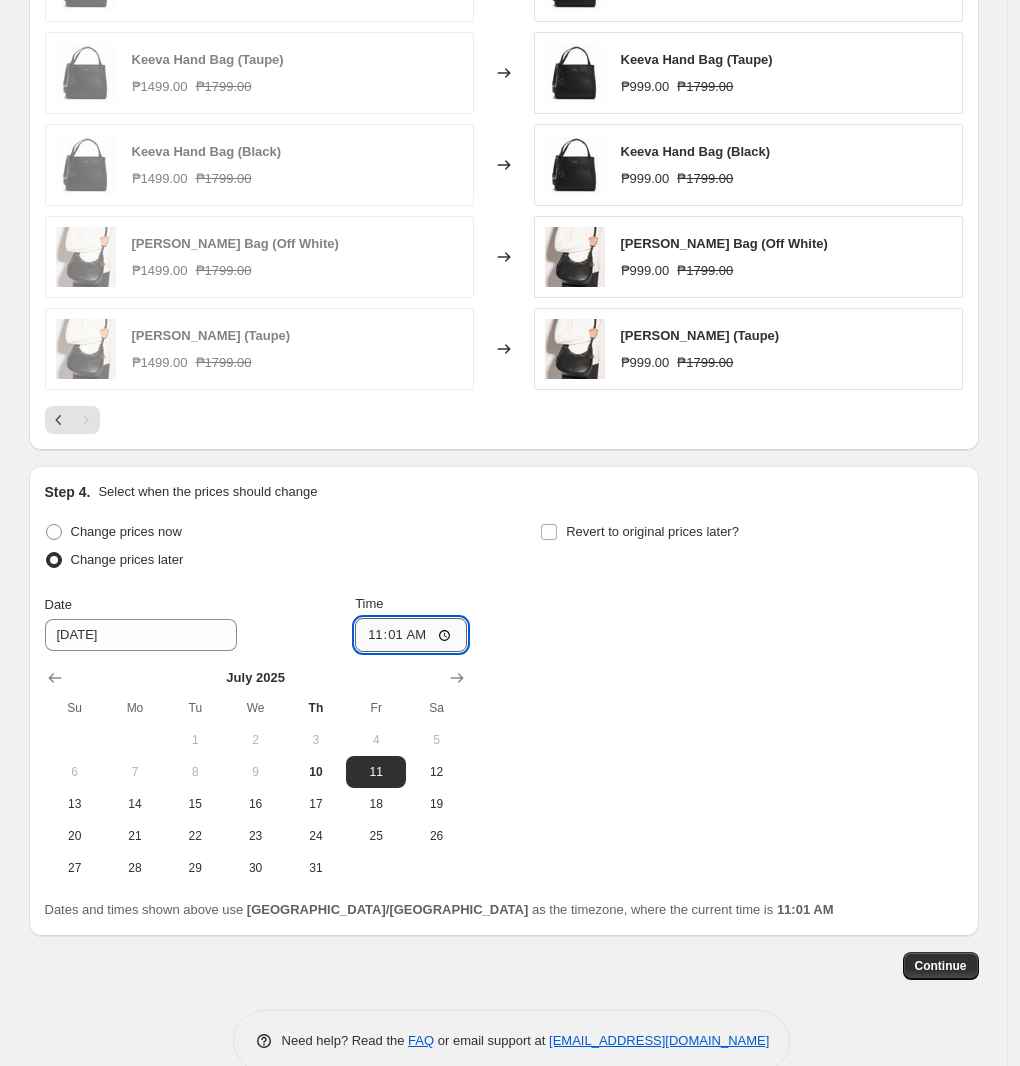 click on "11:01" at bounding box center [411, 635] 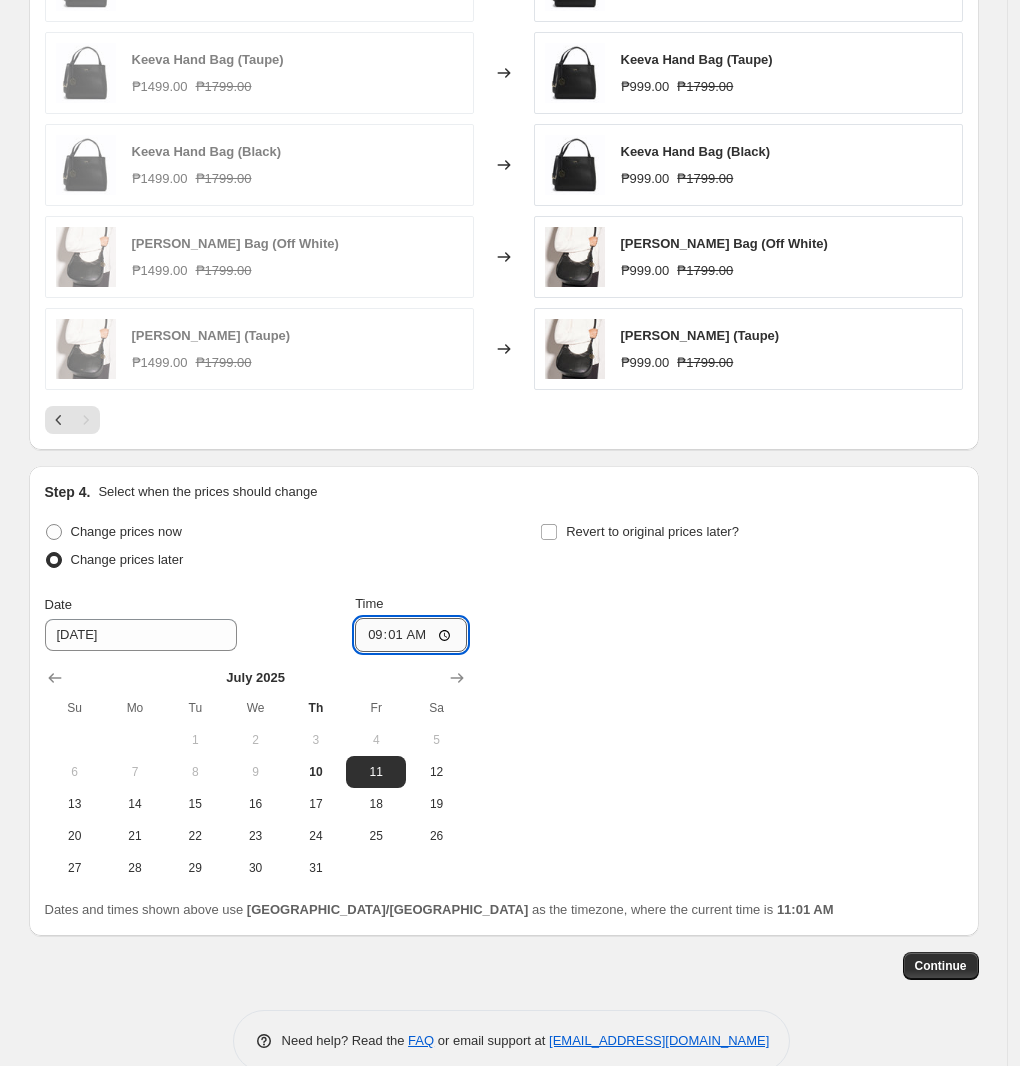 type on "09:00" 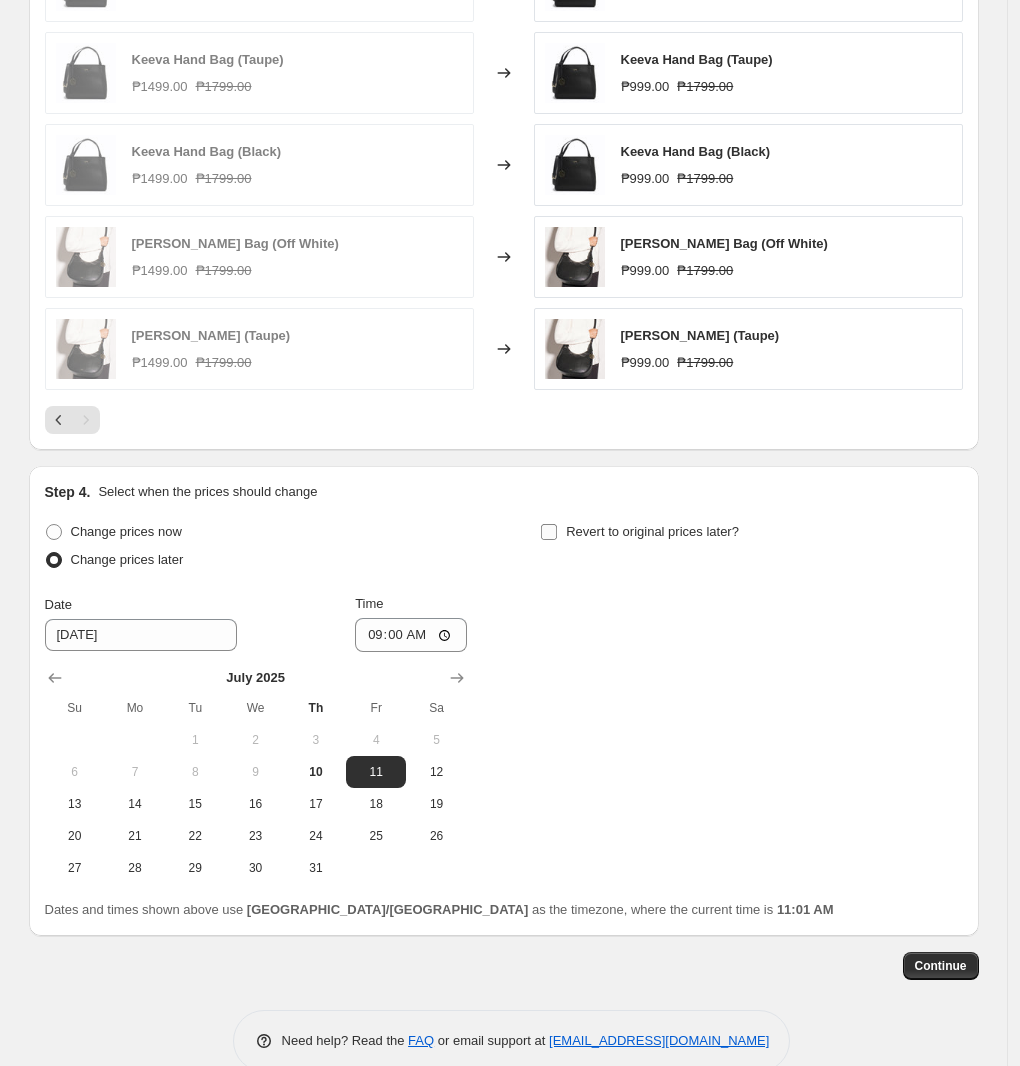 click on "Revert to original prices later?" at bounding box center (652, 531) 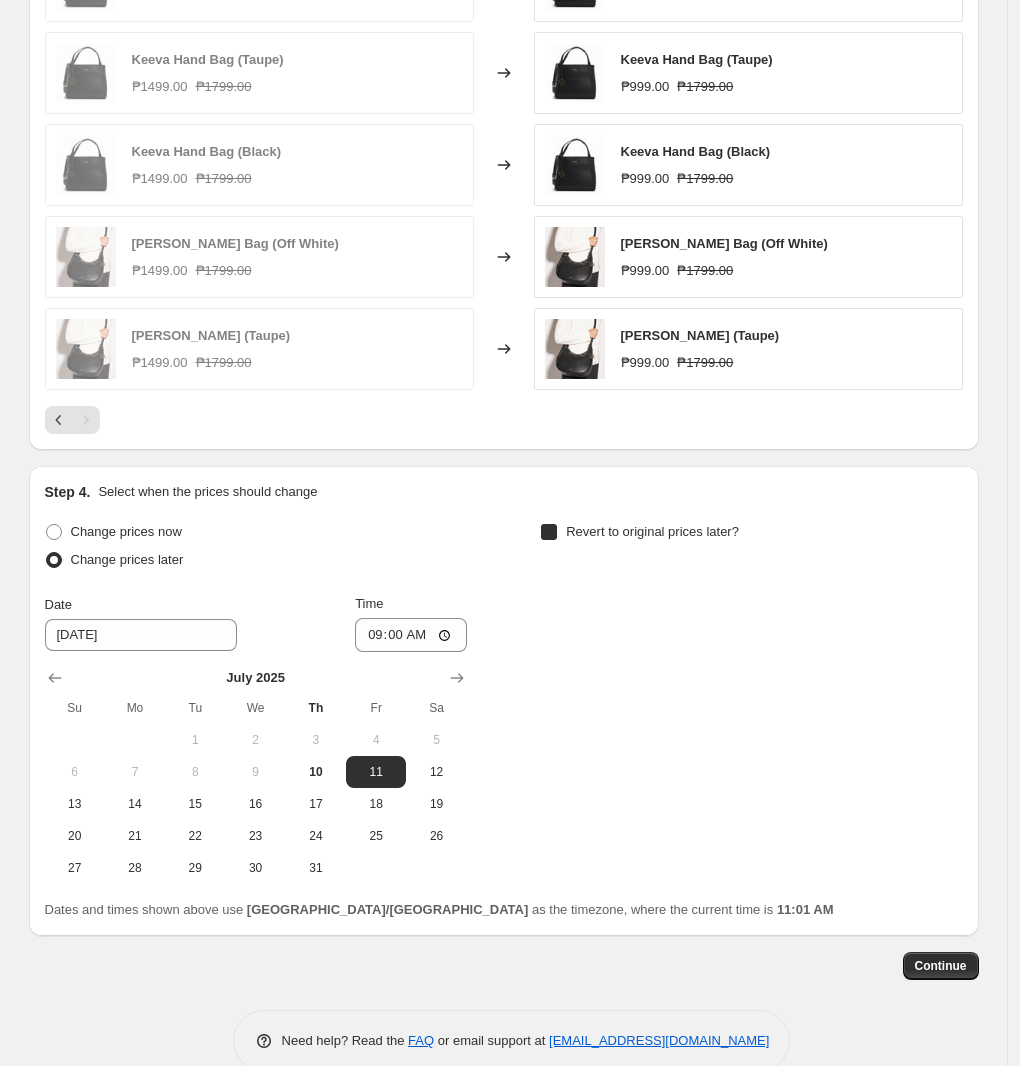 checkbox on "true" 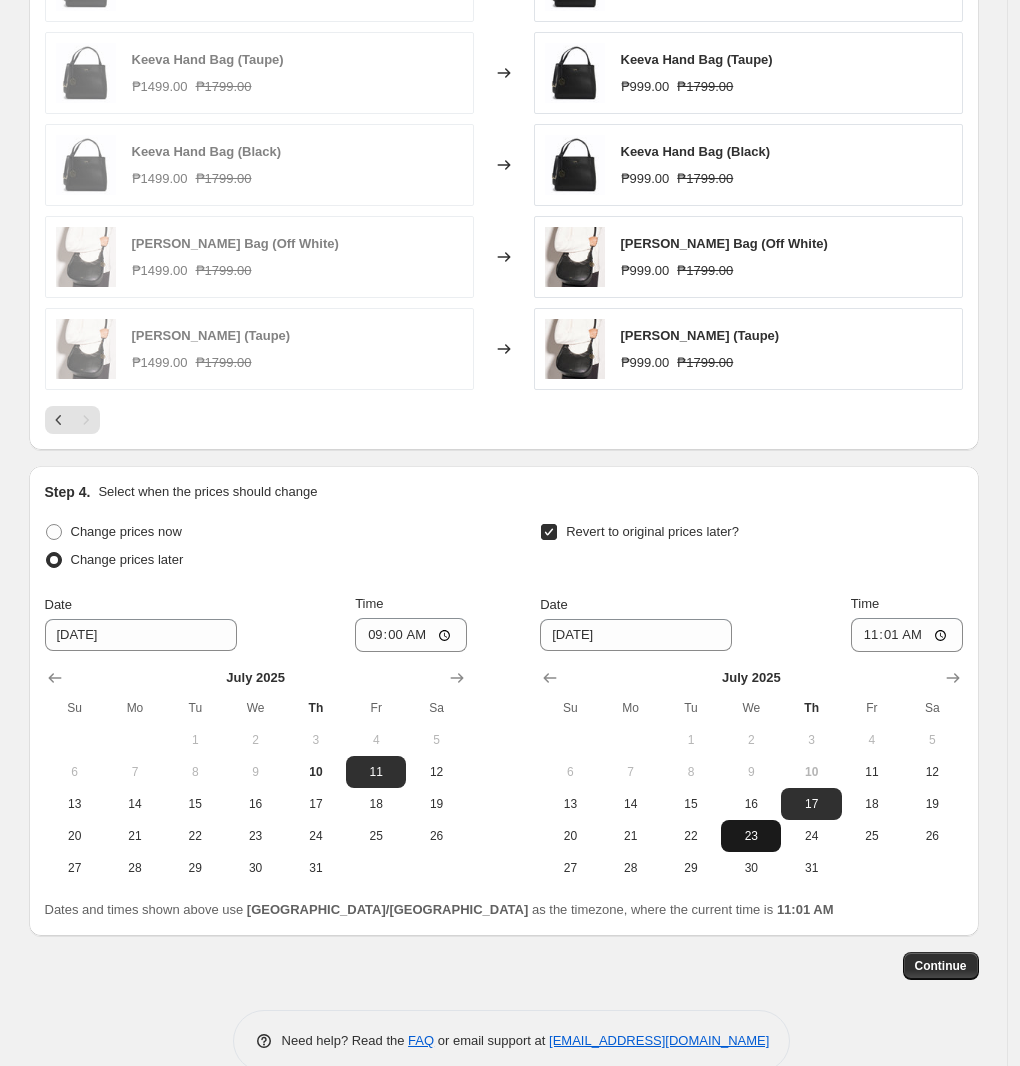 click on "23" at bounding box center [751, 836] 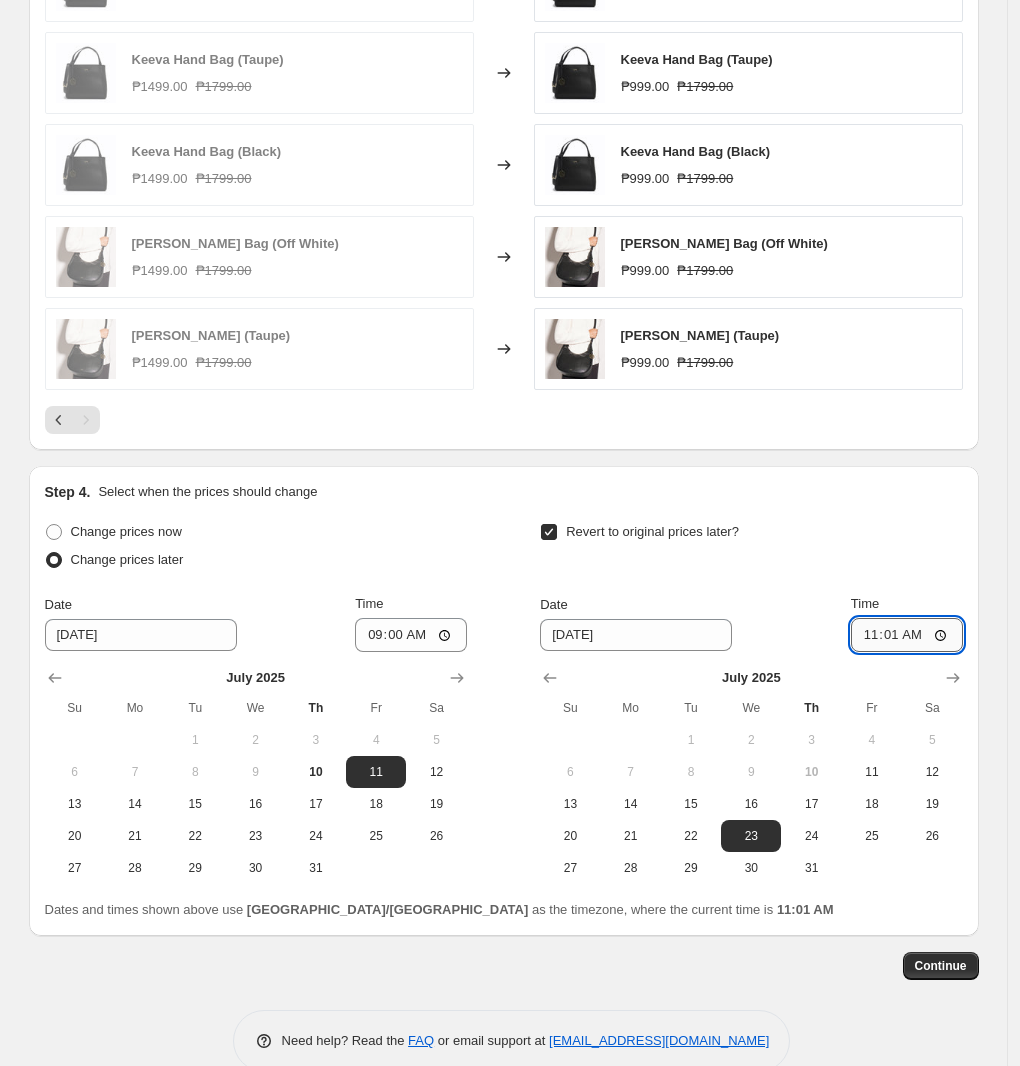 click on "11:01" at bounding box center [907, 635] 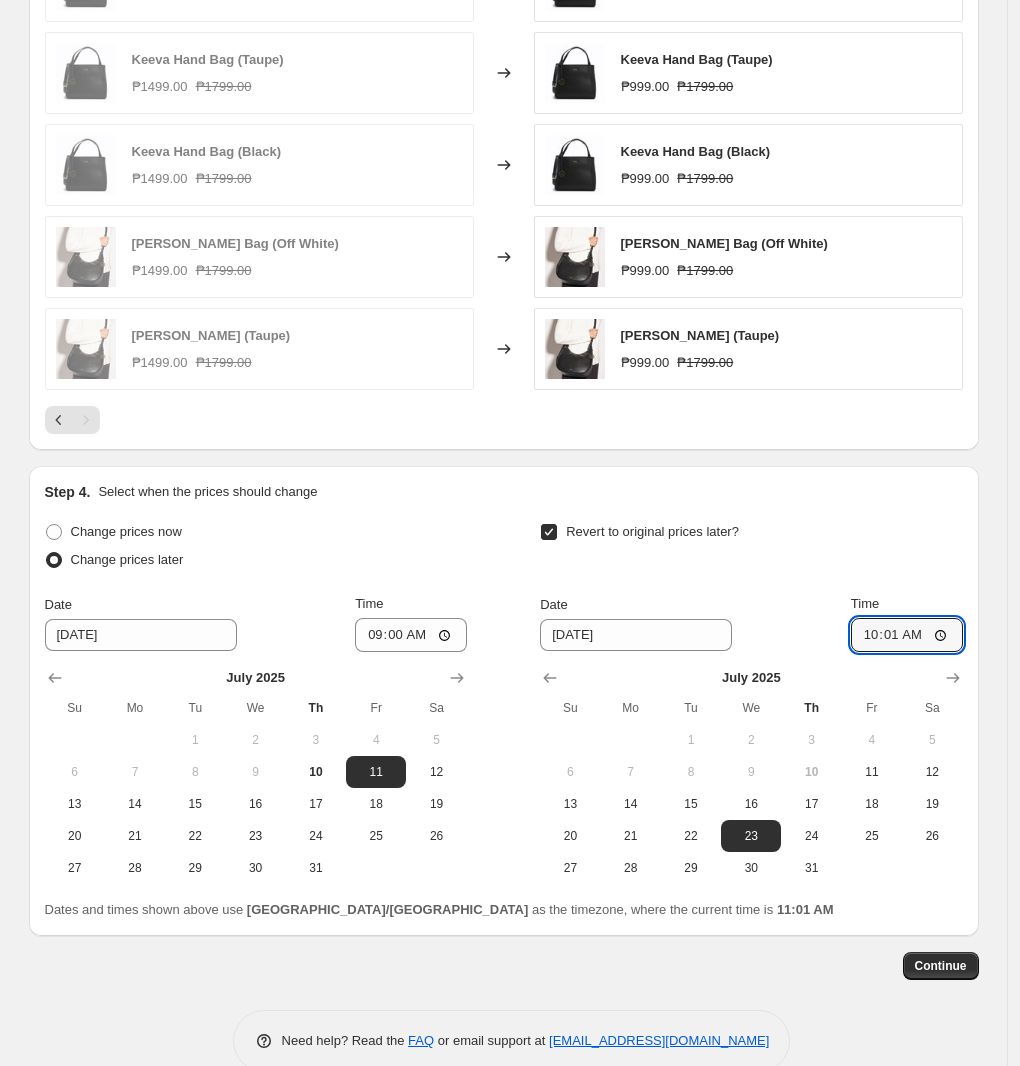 type on "10:00" 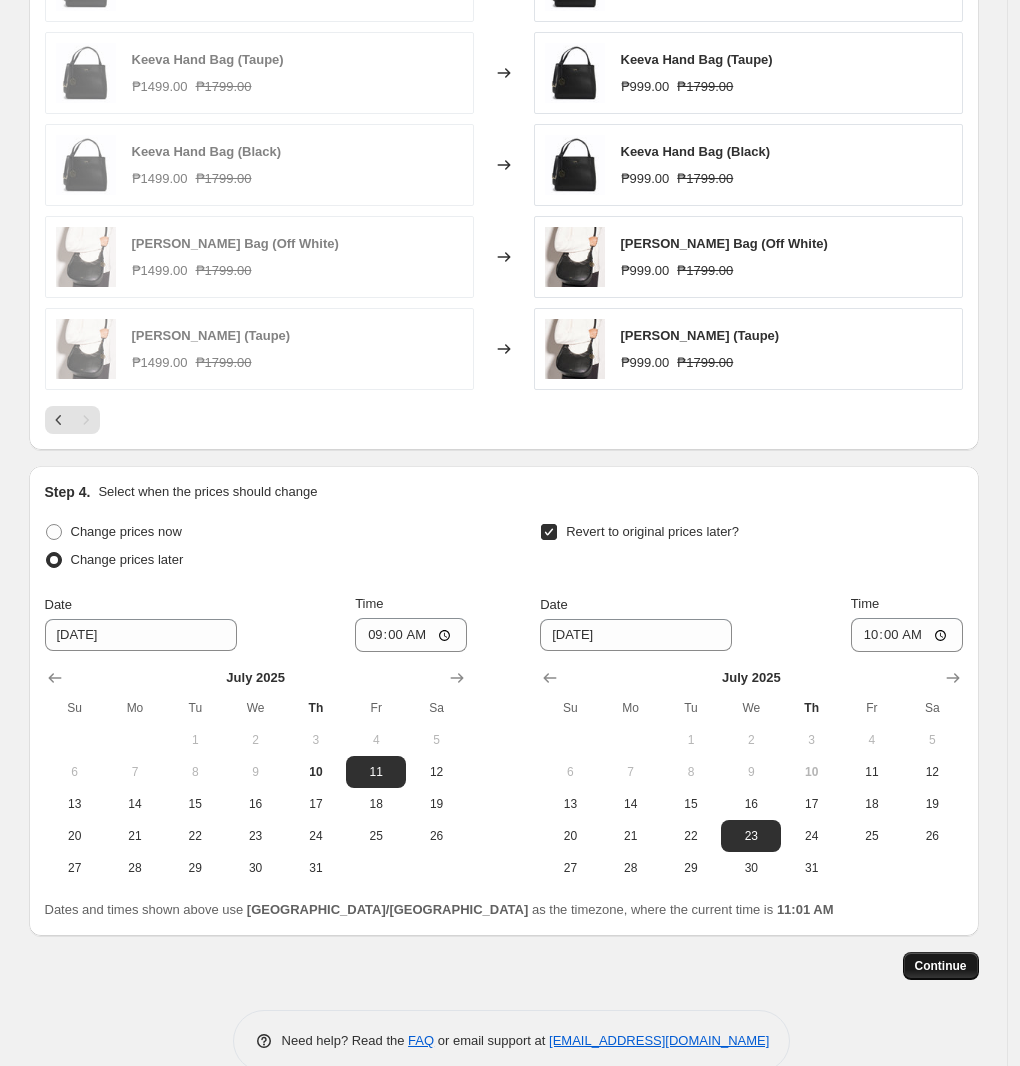 click on "Continue" at bounding box center [941, 966] 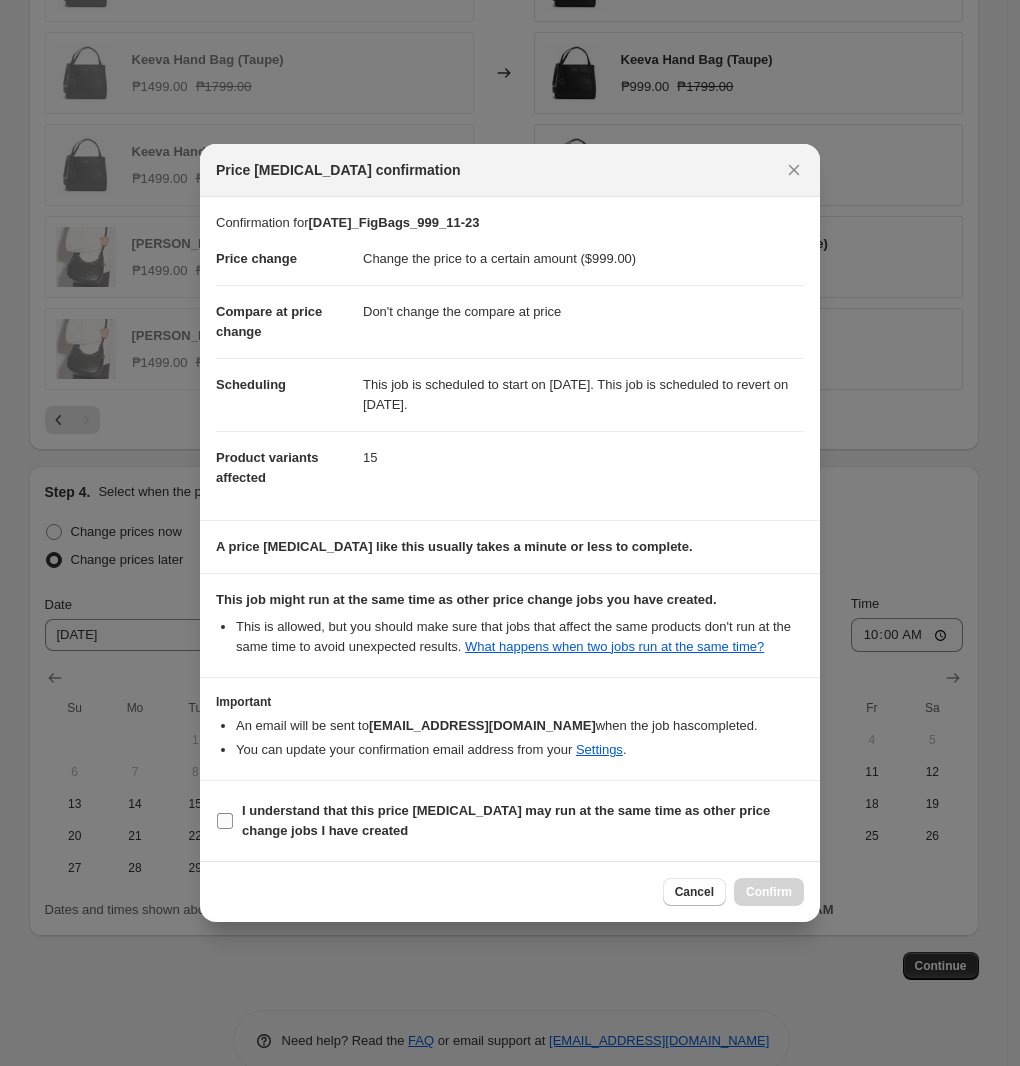 click on "I understand that this price [MEDICAL_DATA] may run at the same time as other price change jobs I have created" at bounding box center [506, 820] 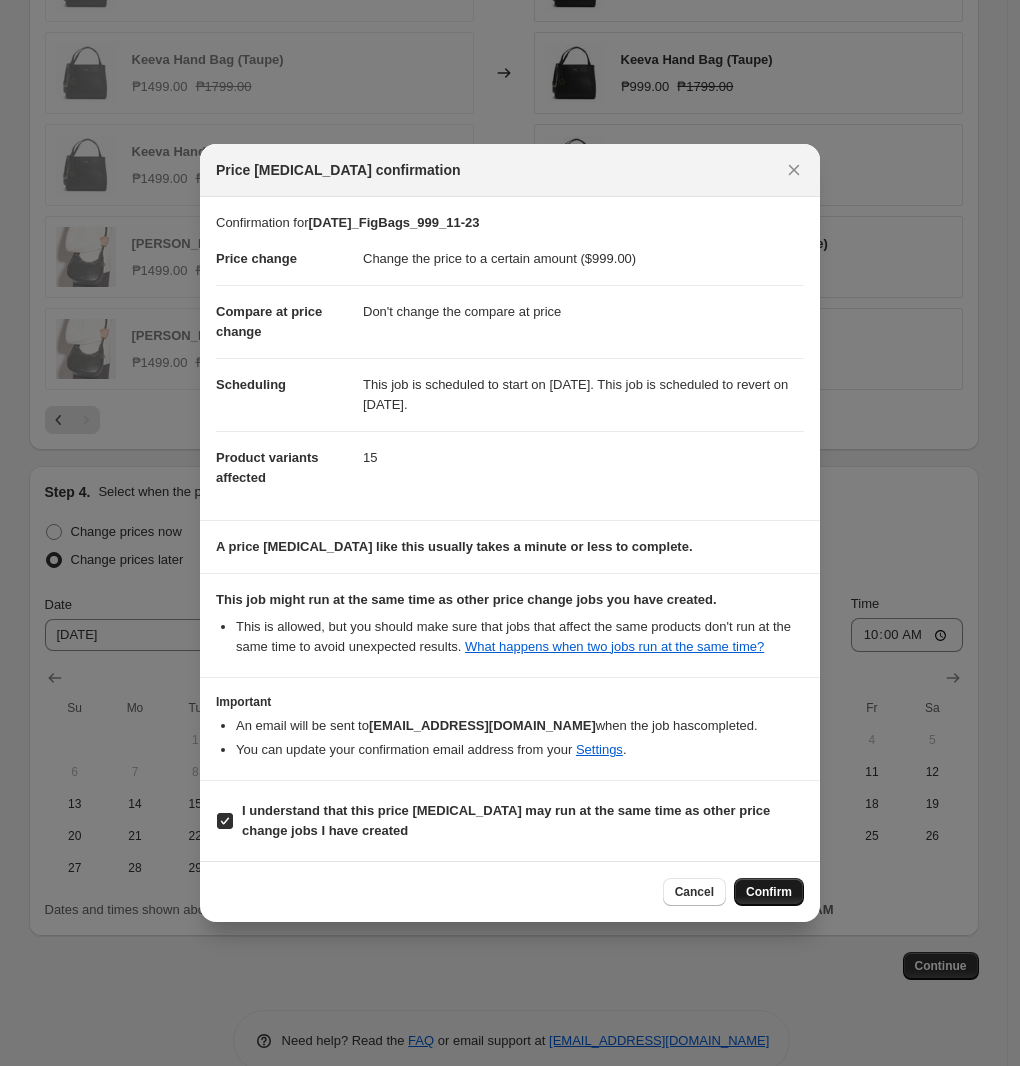 click on "Confirm" at bounding box center (769, 892) 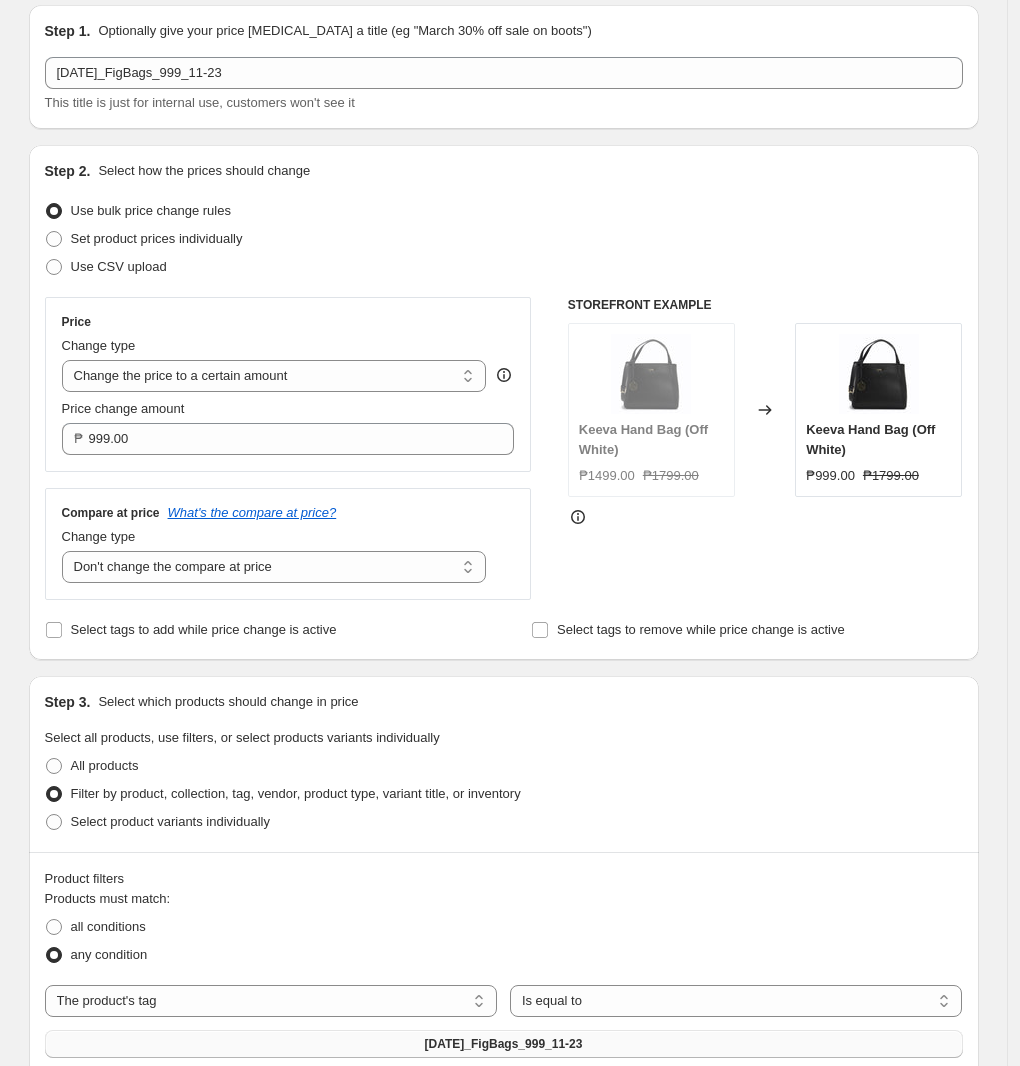 scroll, scrollTop: 0, scrollLeft: 0, axis: both 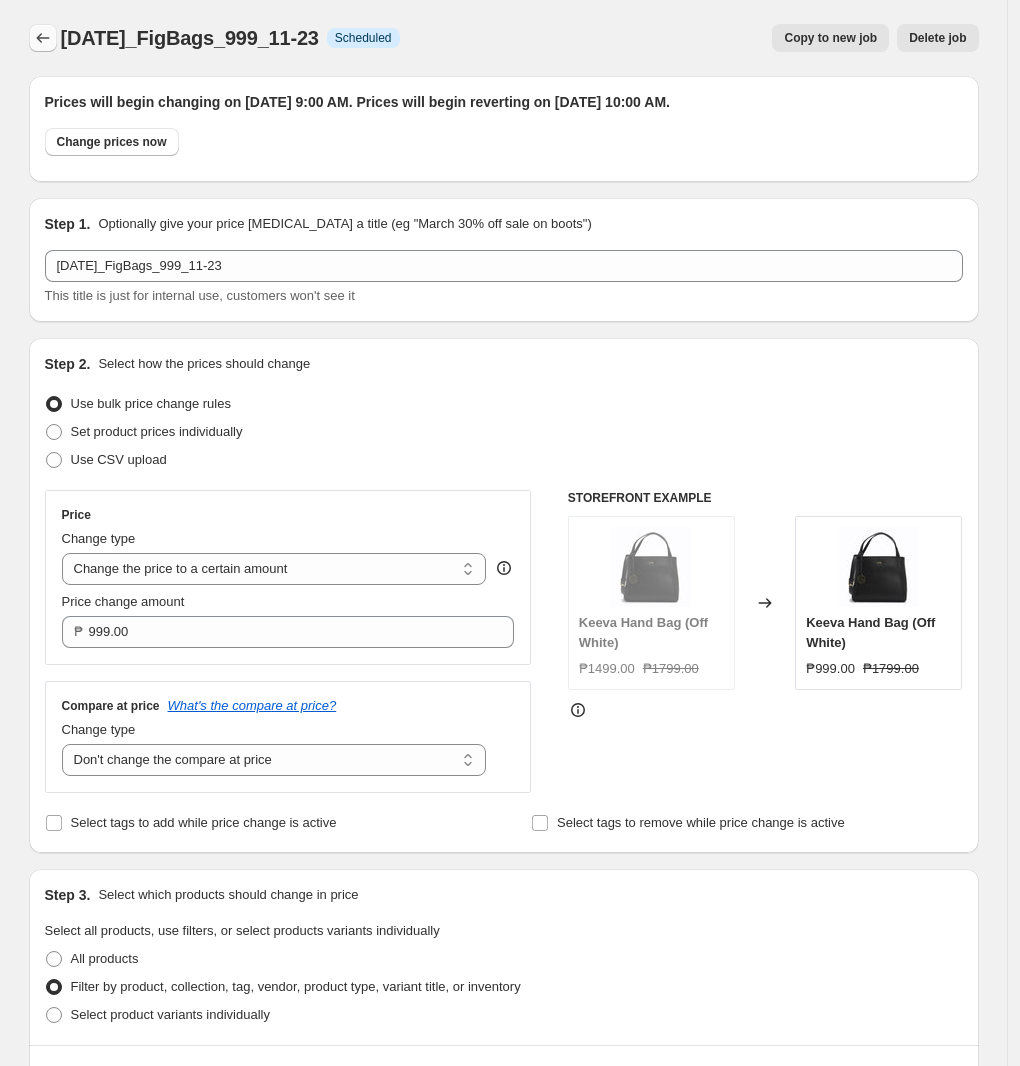 click 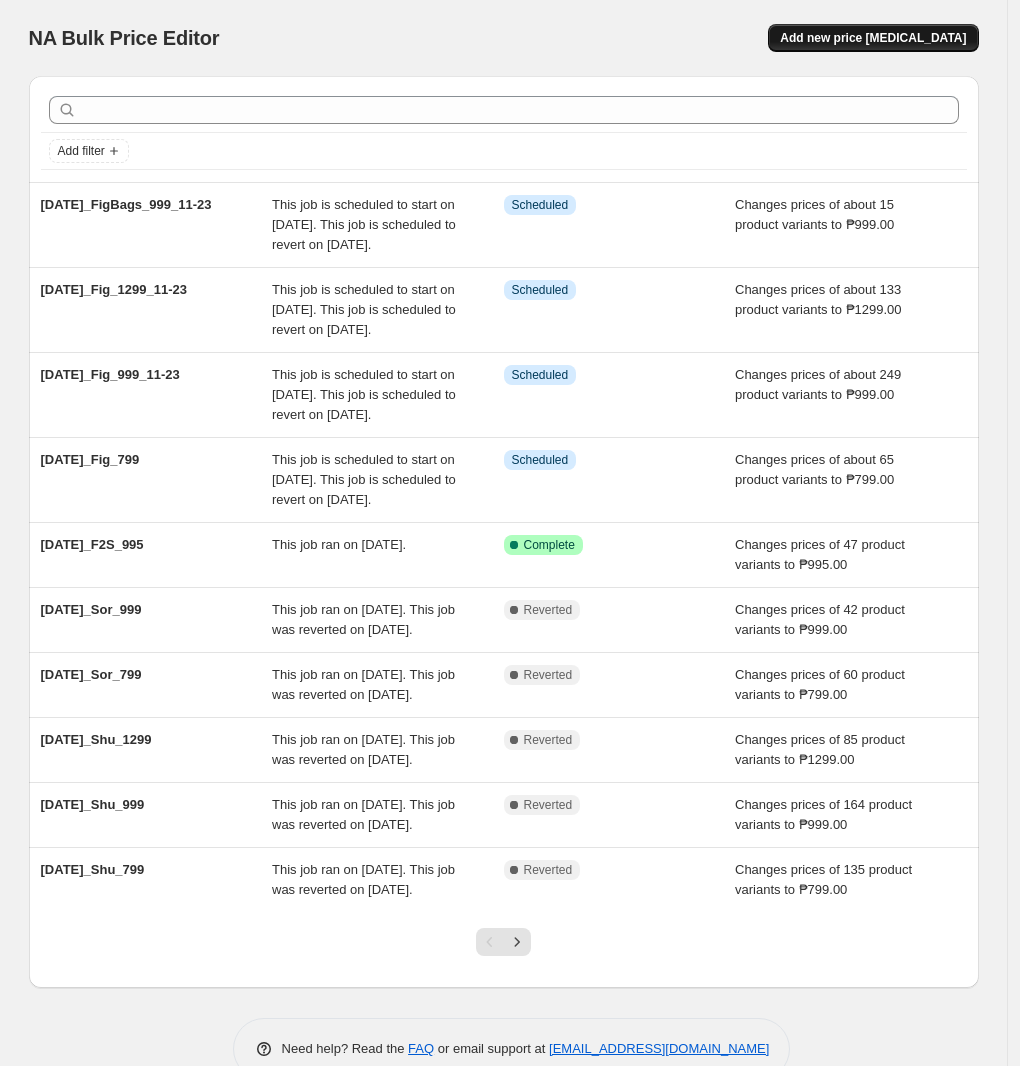 click on "Add new price [MEDICAL_DATA]" at bounding box center [873, 38] 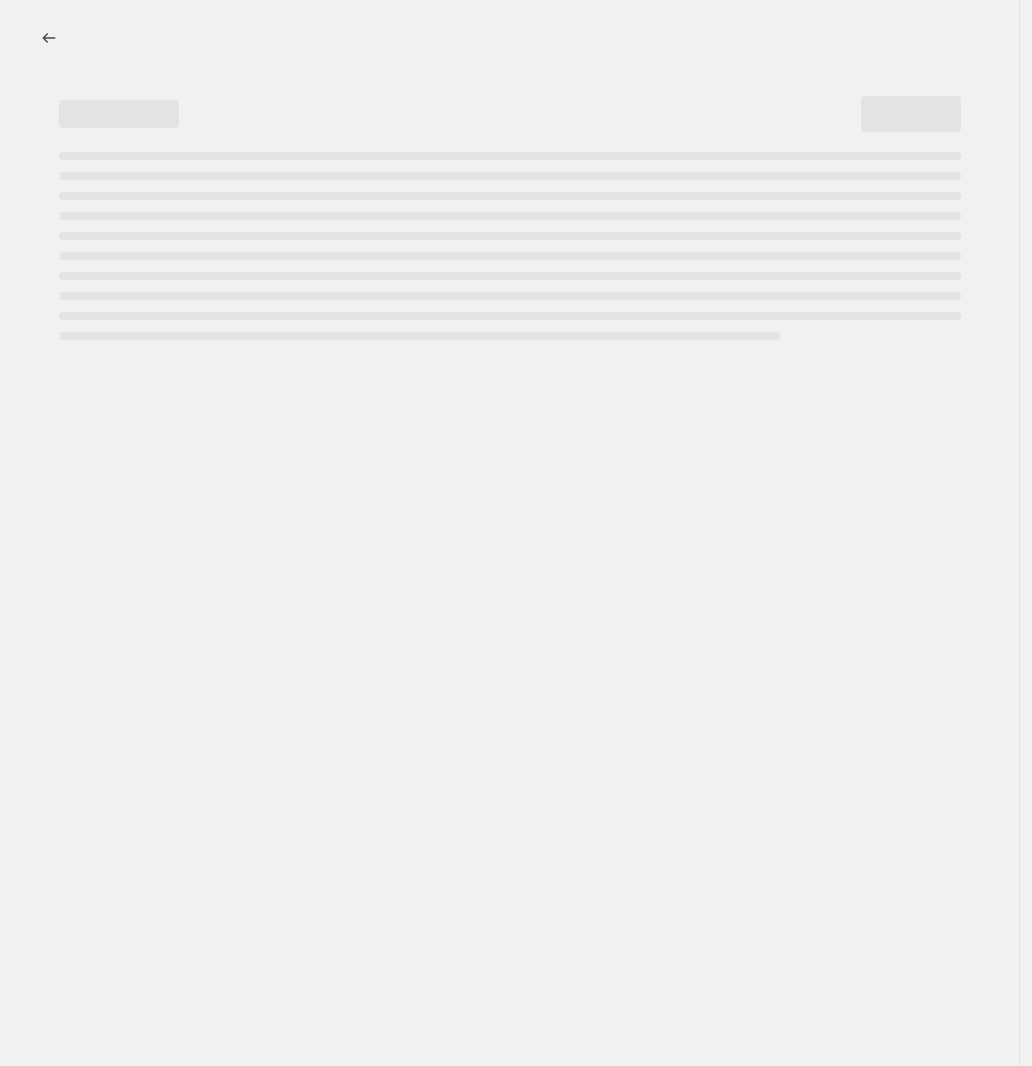 select on "percentage" 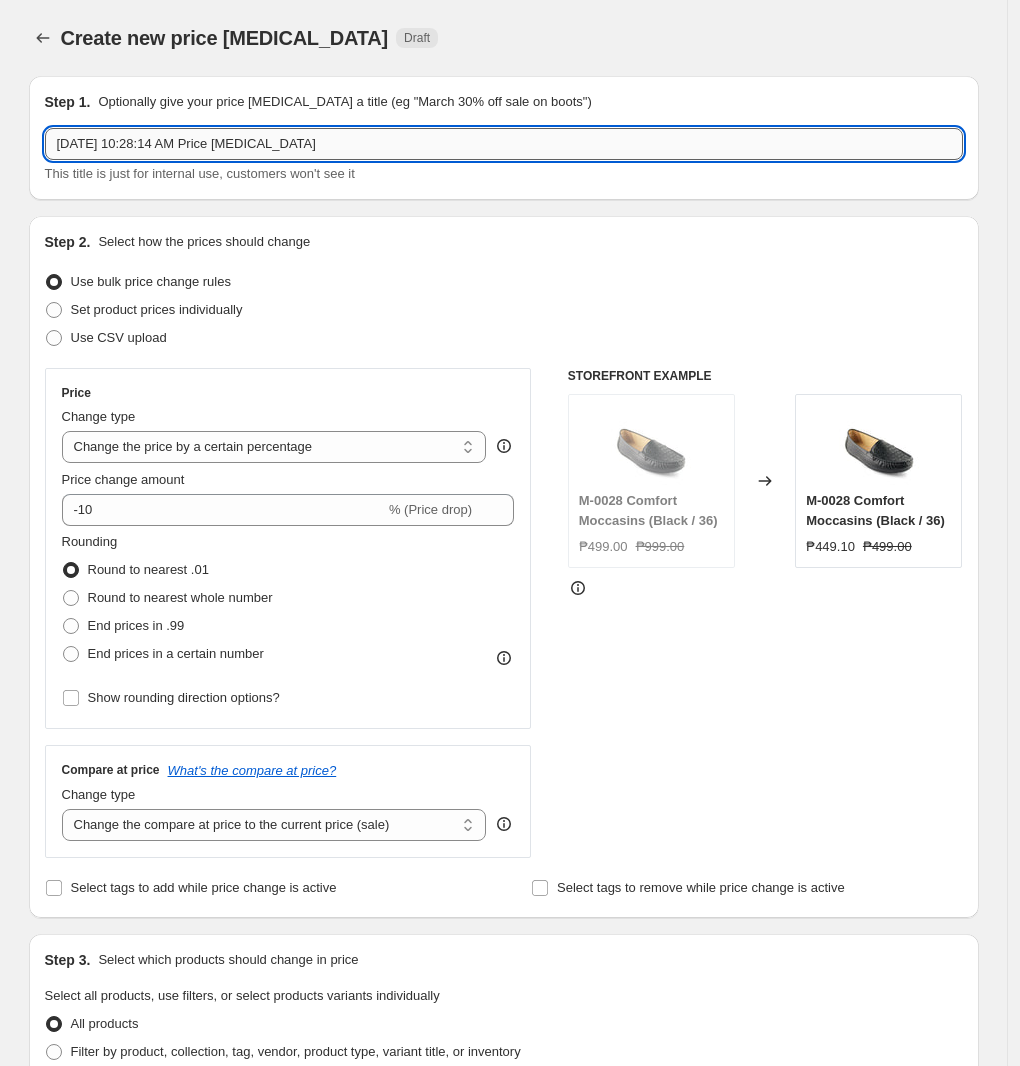 click on "[DATE] 10:28:14 AM Price [MEDICAL_DATA]" at bounding box center (504, 144) 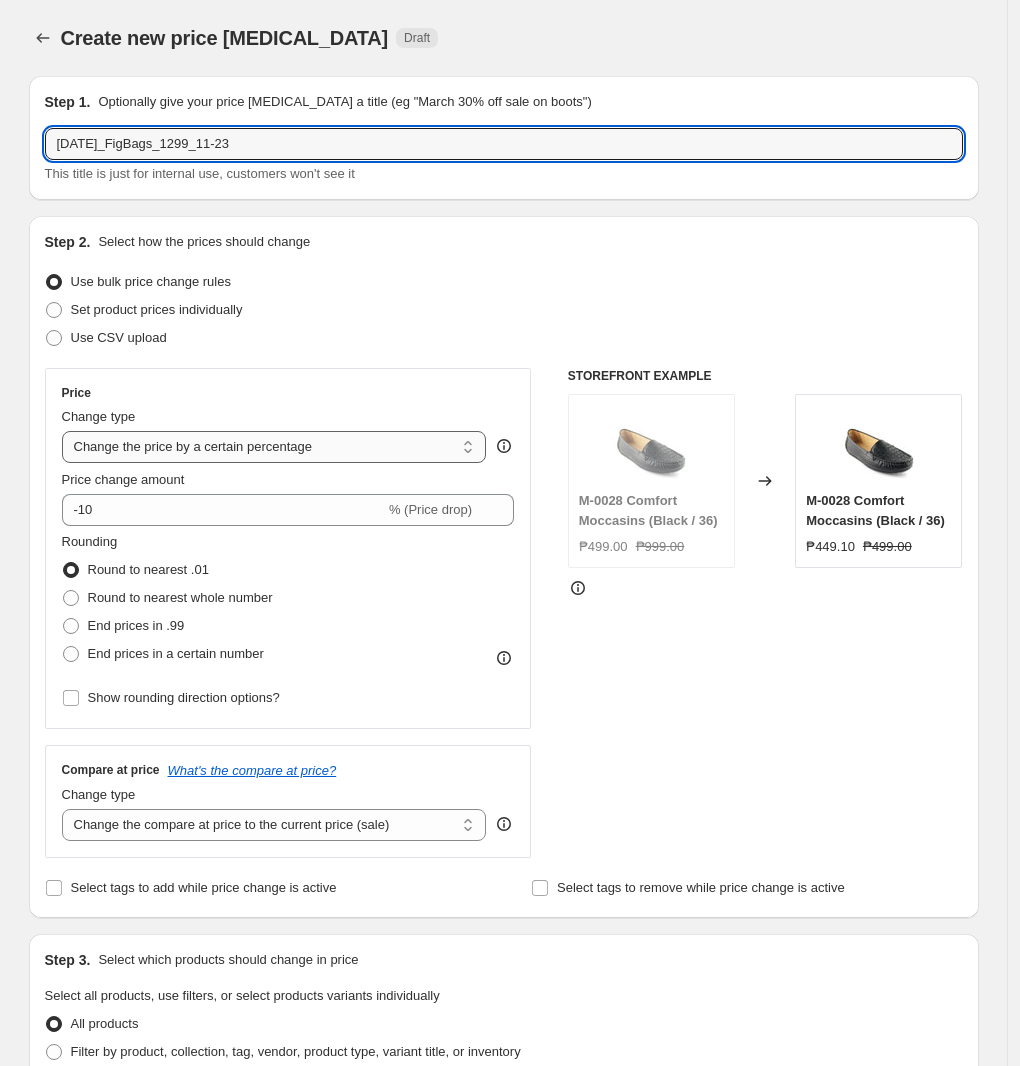 type on "[DATE]_FigBags_1299_11-23" 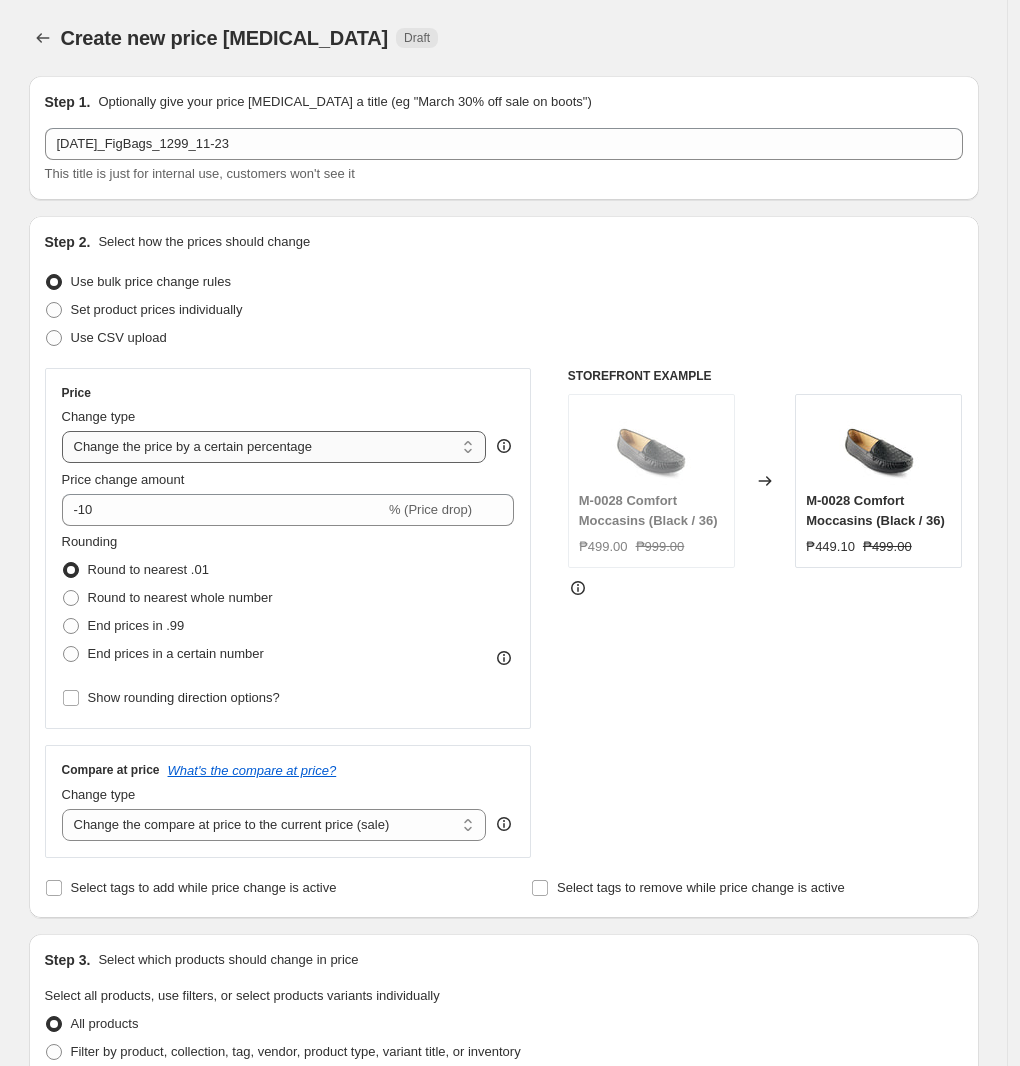 select on "to" 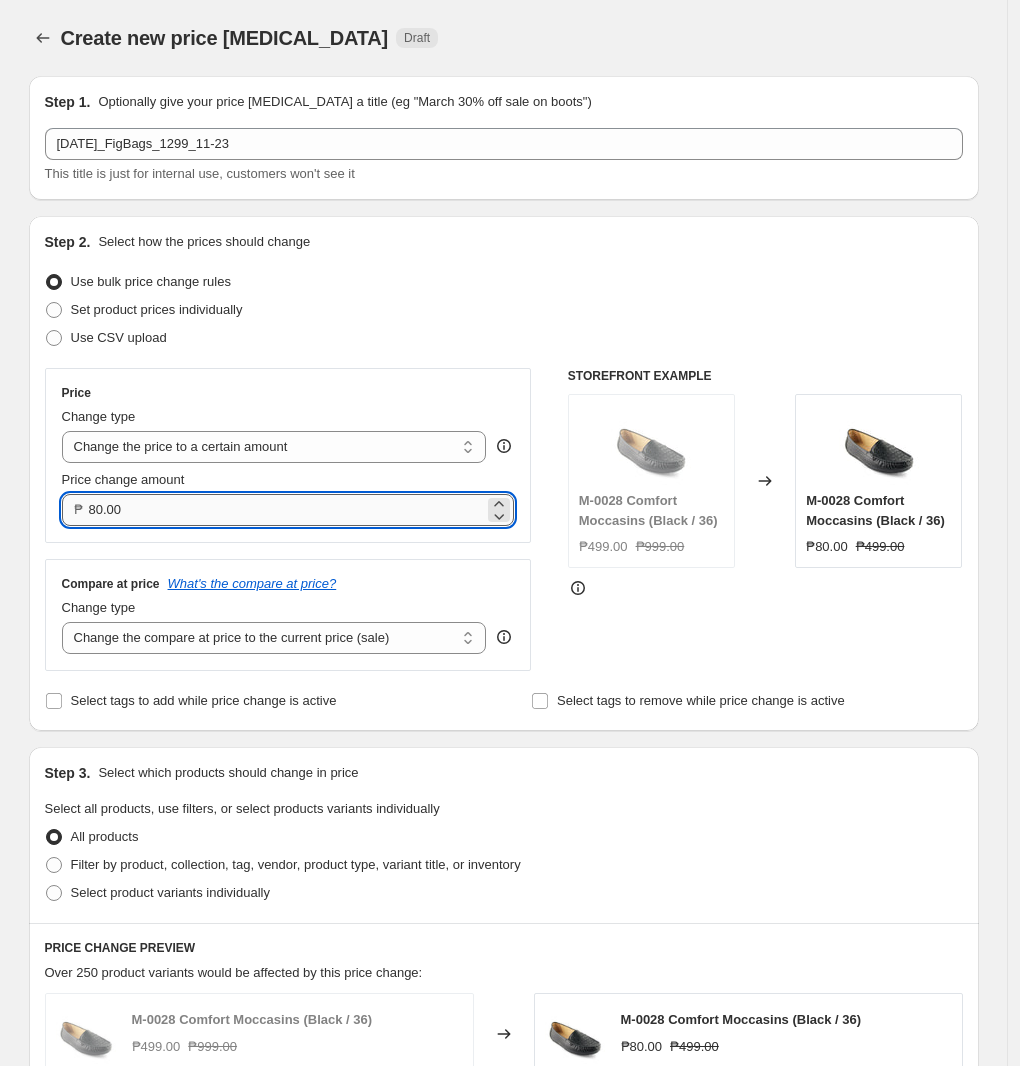 click on "80.00" at bounding box center (287, 510) 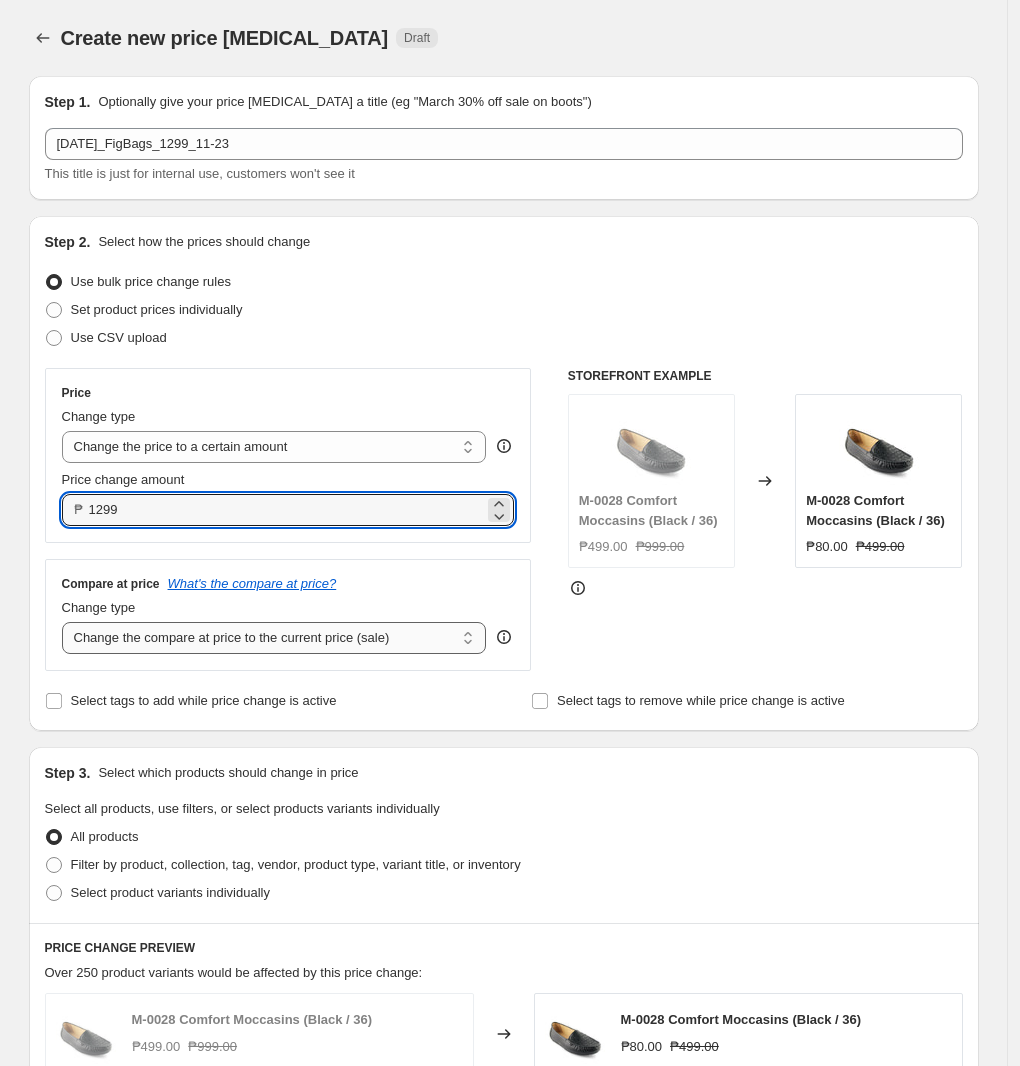 type on "1299.00" 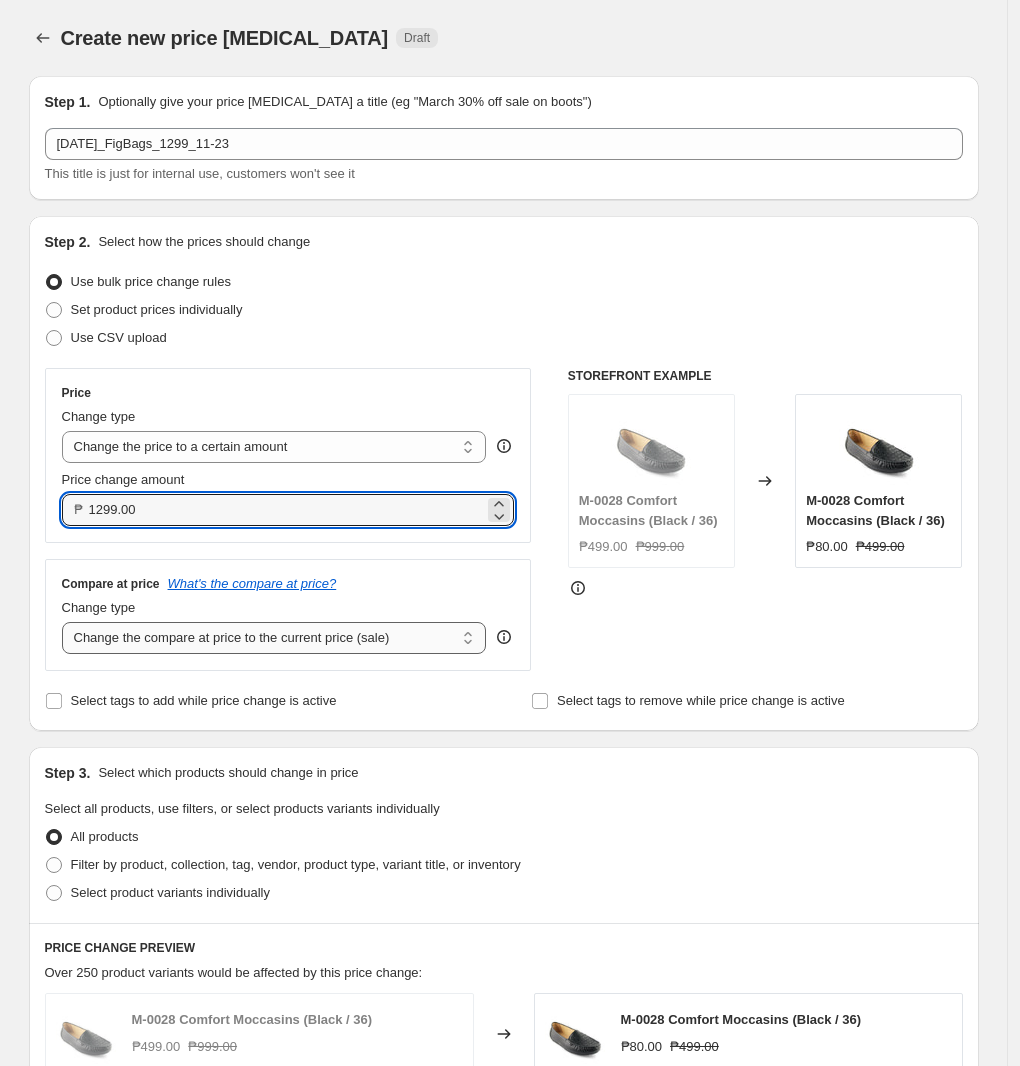 click on "Change the compare at price to the current price (sale) Change the compare at price to a certain amount Change the compare at price by a certain amount Change the compare at price by a certain percentage Change the compare at price by a certain amount relative to the actual price Change the compare at price by a certain percentage relative to the actual price Don't change the compare at price Remove the compare at price" at bounding box center [274, 638] 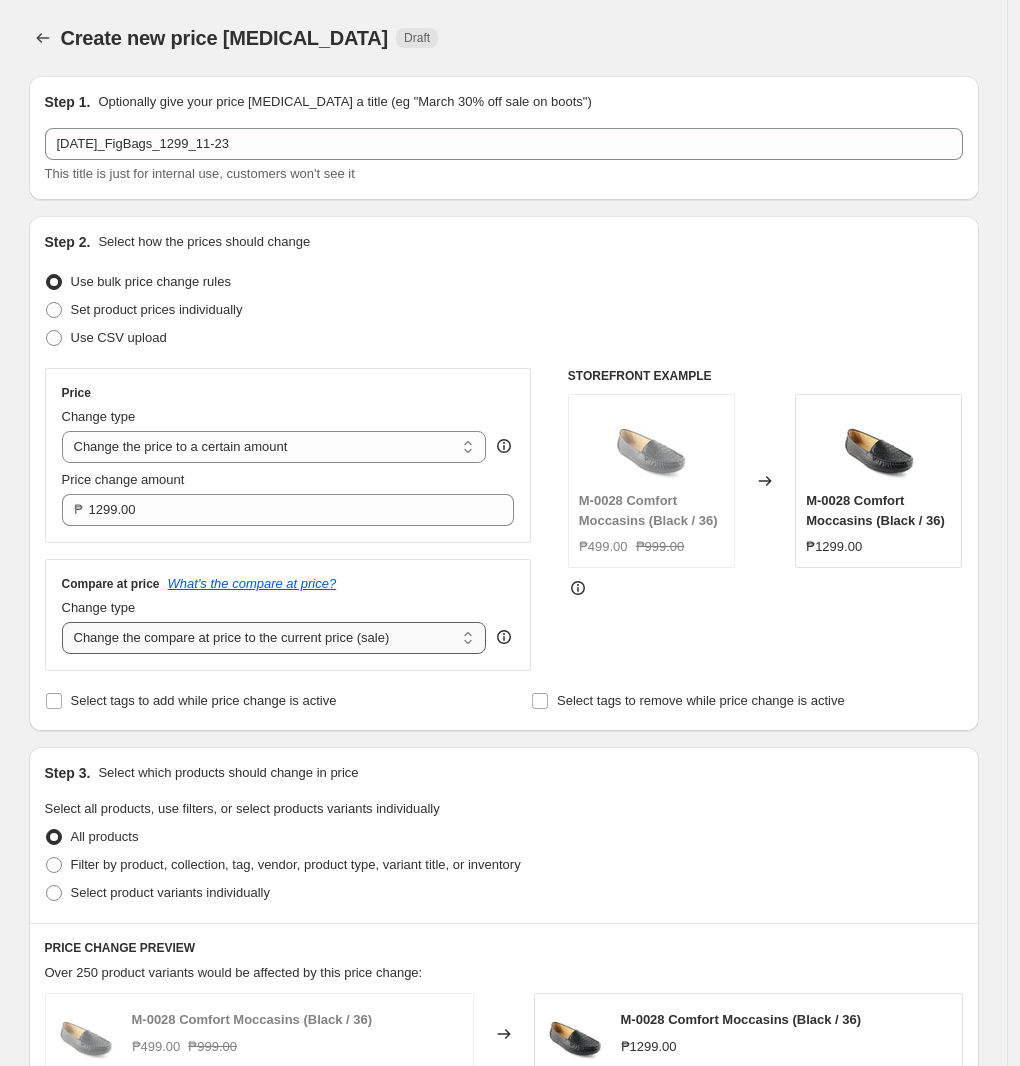 select on "no_change" 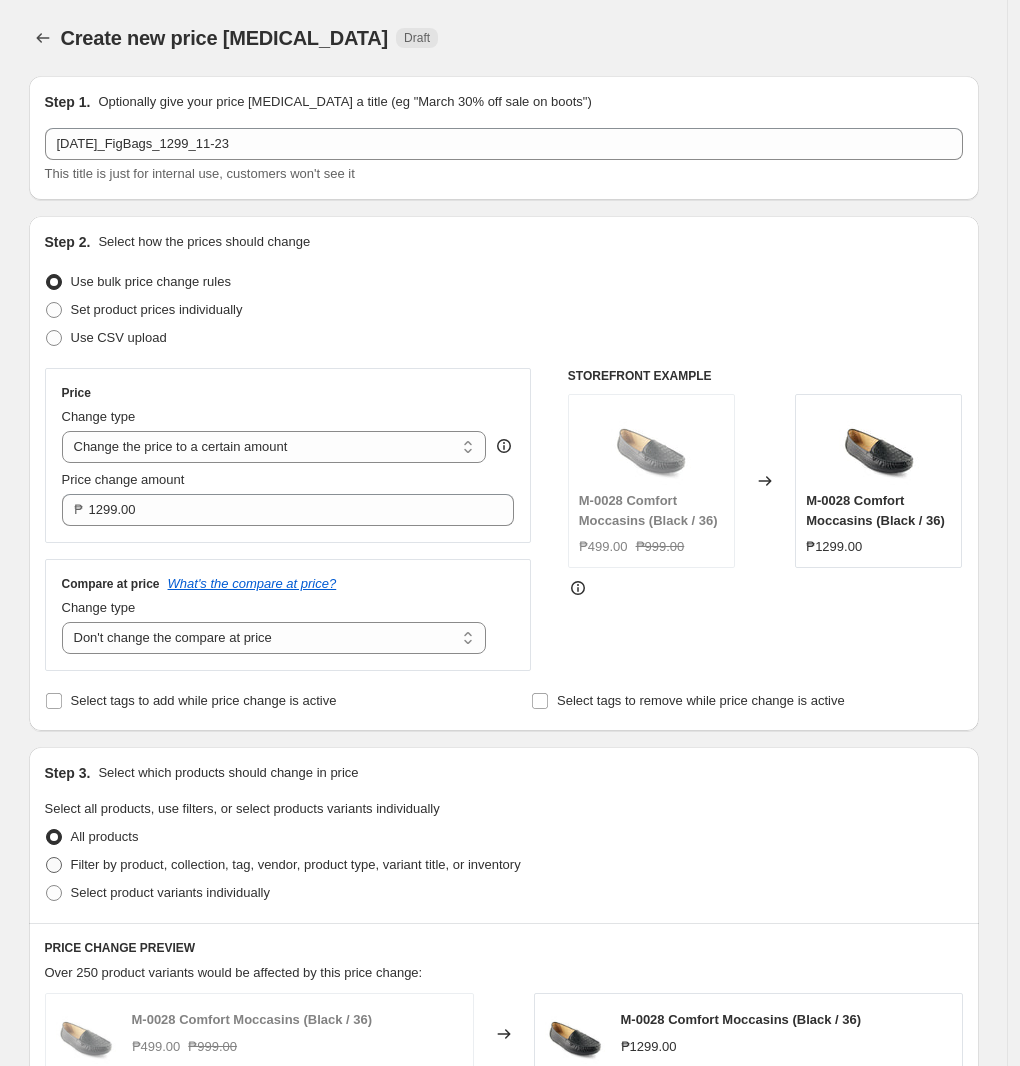 click on "Filter by product, collection, tag, vendor, product type, variant title, or inventory" at bounding box center [296, 864] 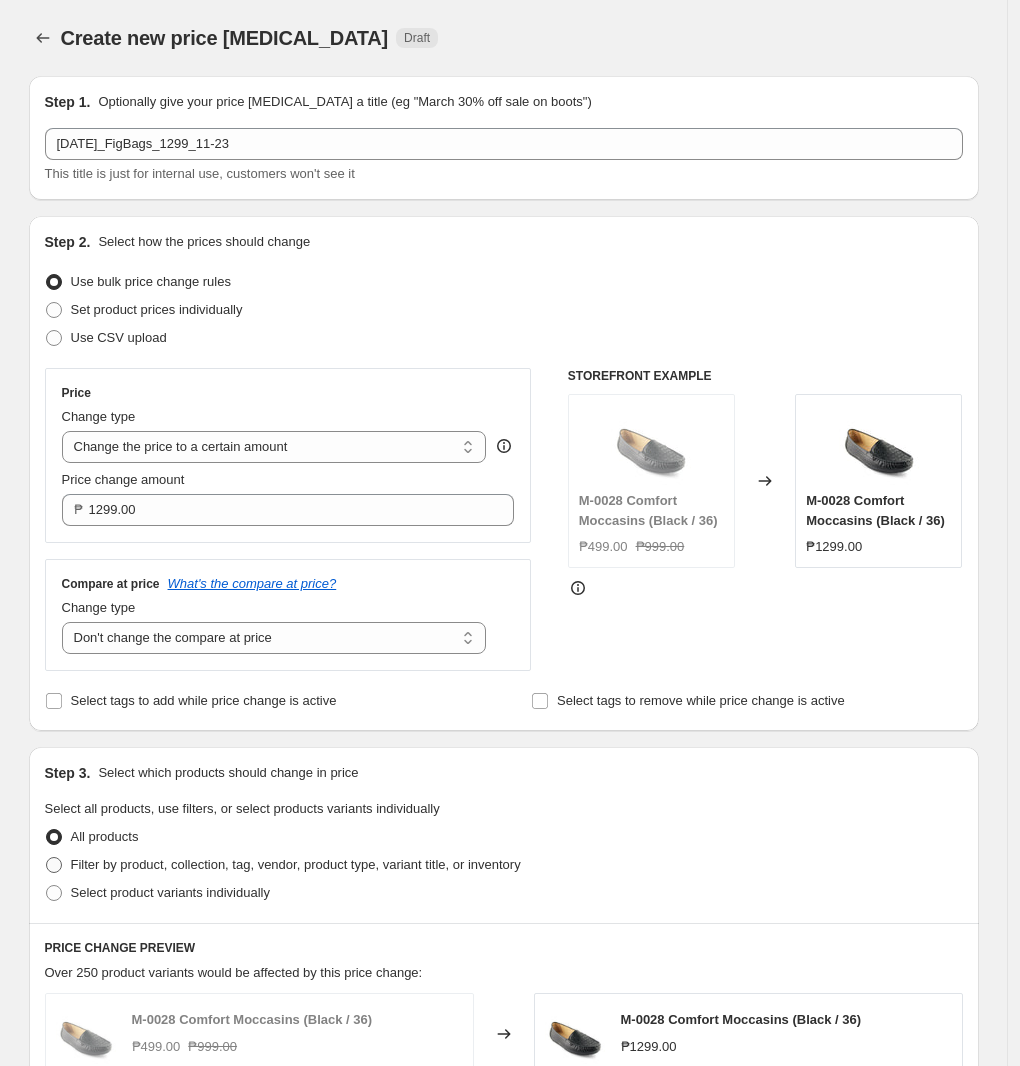 radio on "true" 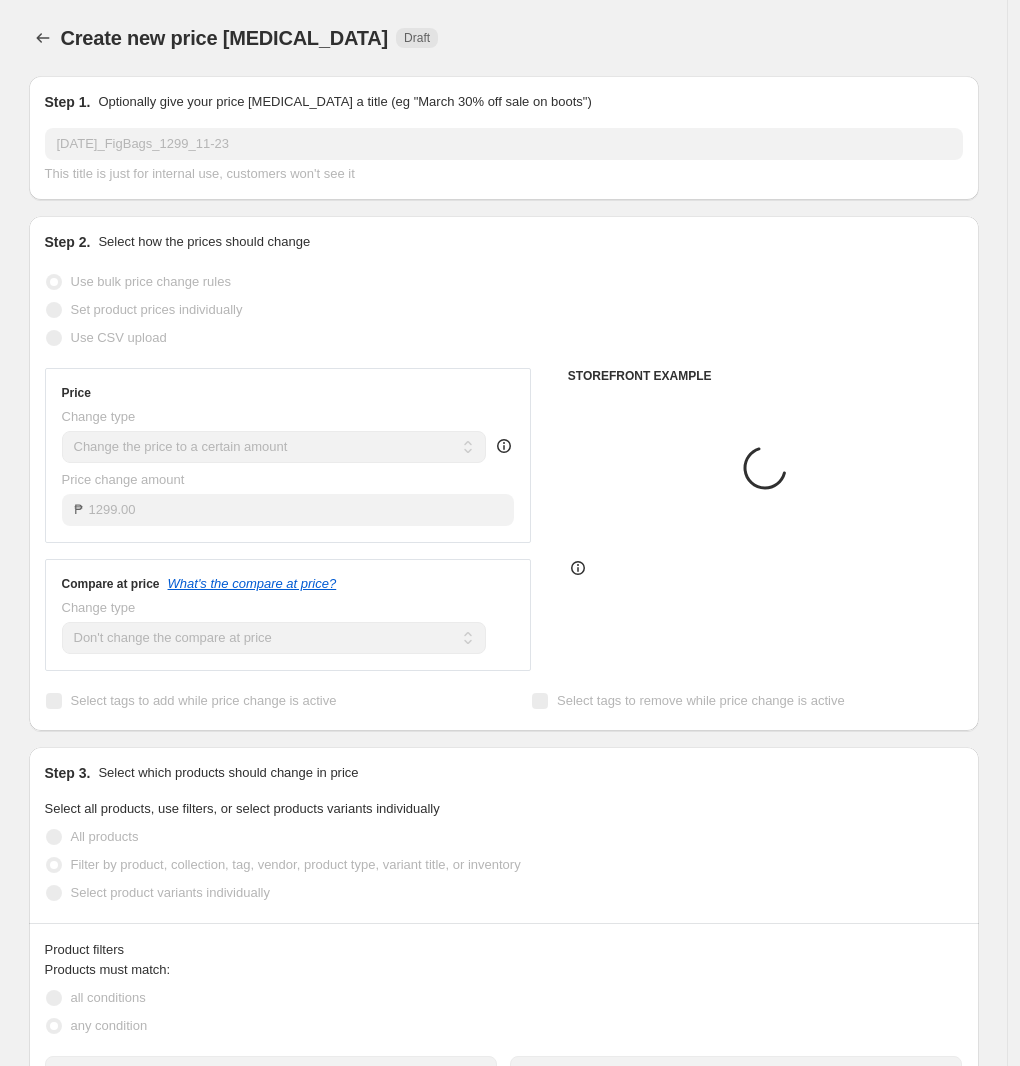 scroll, scrollTop: 500, scrollLeft: 0, axis: vertical 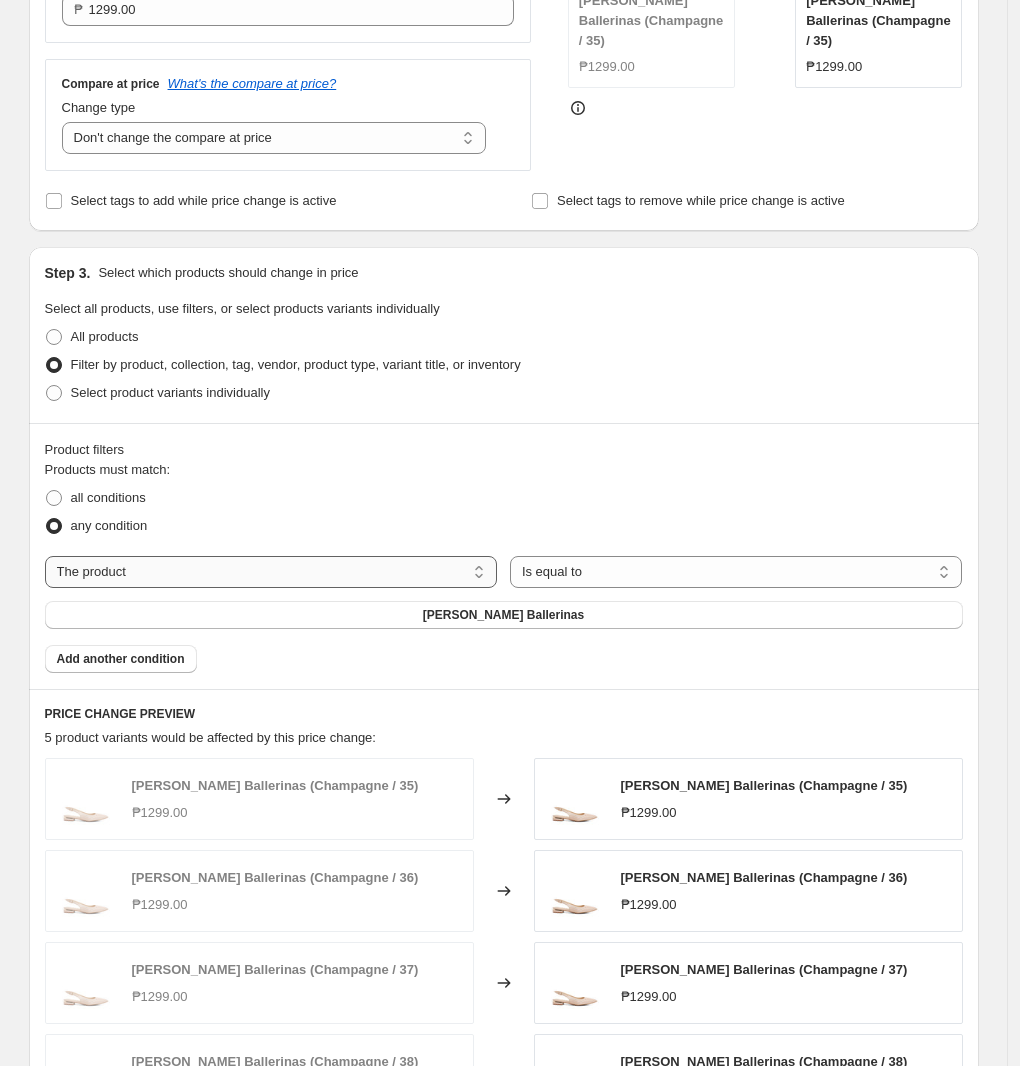 click on "The product The product's collection The product's tag The product's vendor The product's type The product's status The variant's title Inventory quantity" at bounding box center [271, 572] 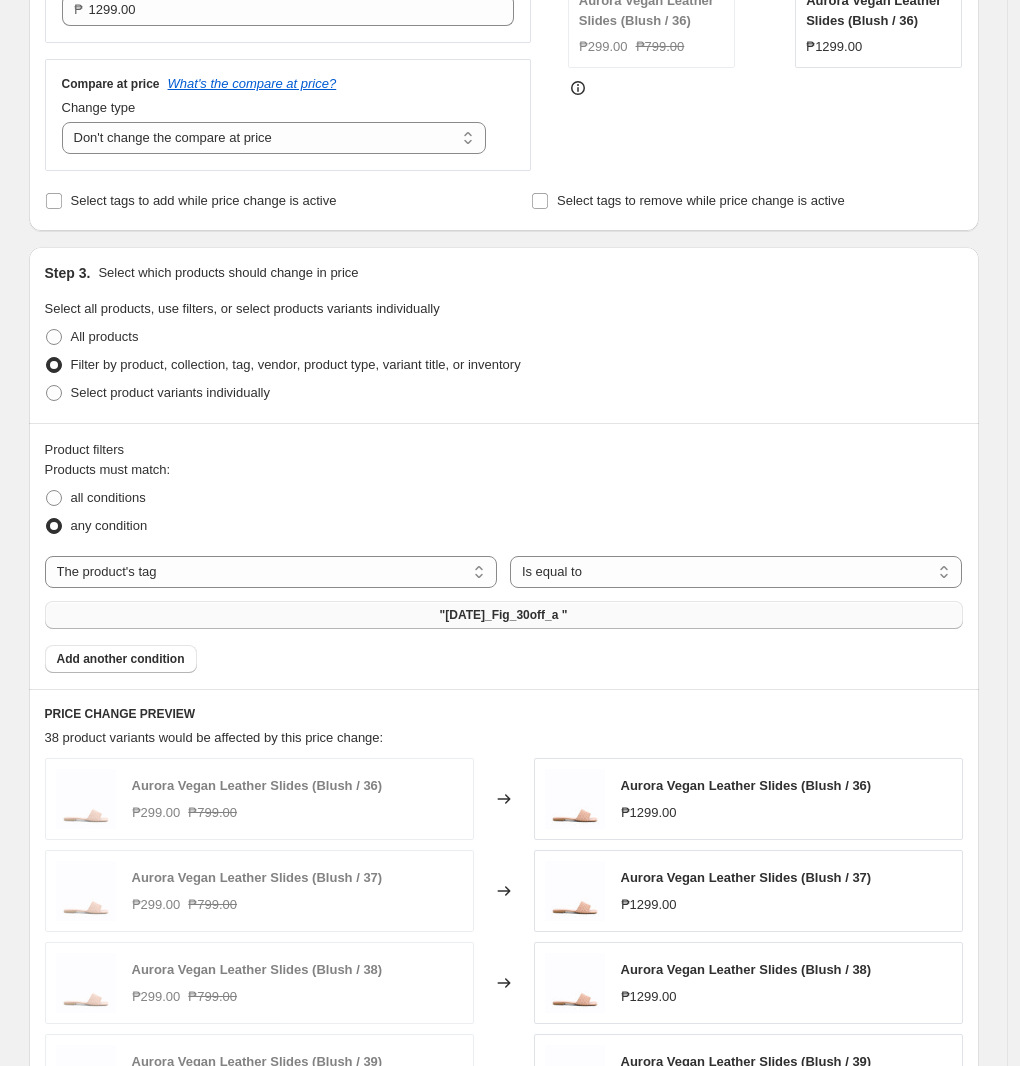 click on ""[DATE]_Fig_30off_a "" at bounding box center [504, 615] 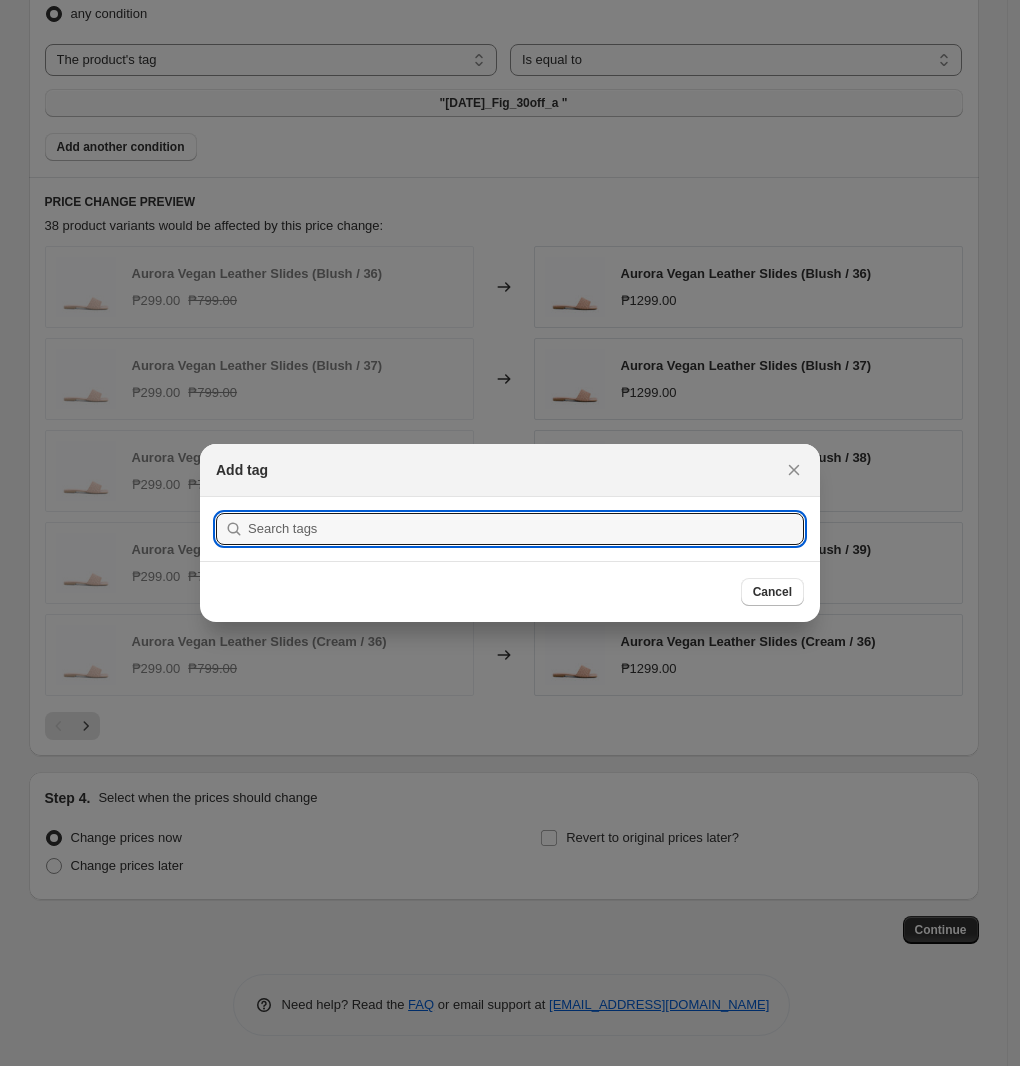 scroll, scrollTop: 0, scrollLeft: 0, axis: both 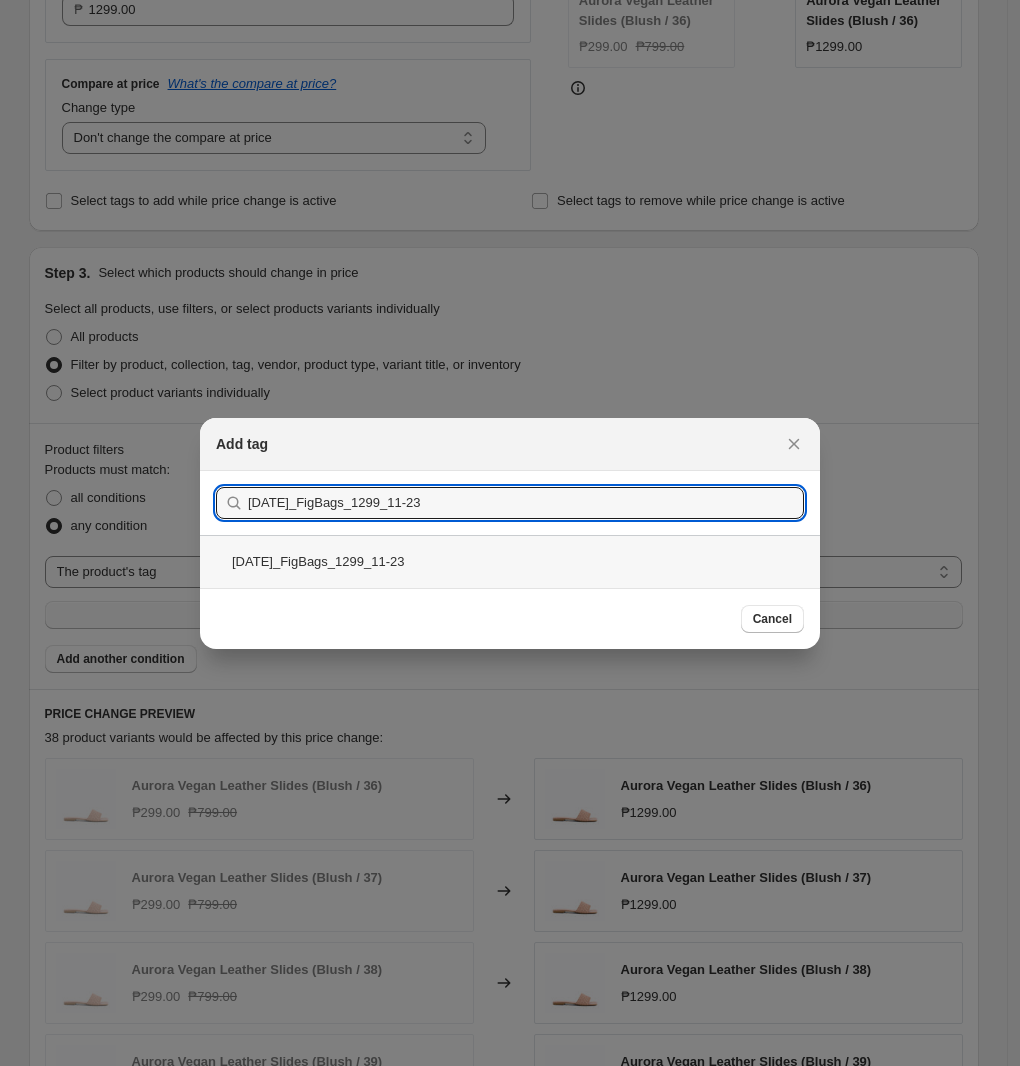 type on "[DATE]_FigBags_1299_11-23" 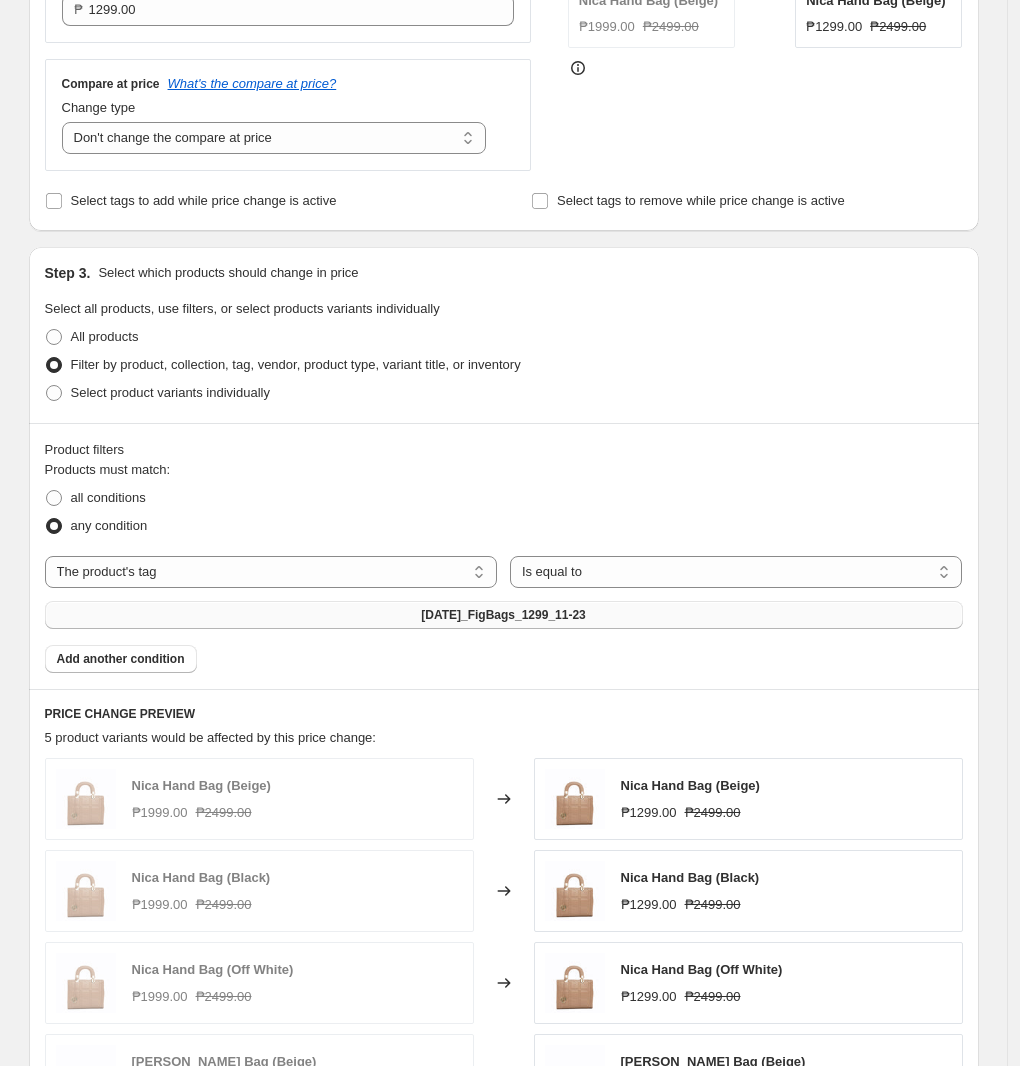 scroll, scrollTop: 976, scrollLeft: 0, axis: vertical 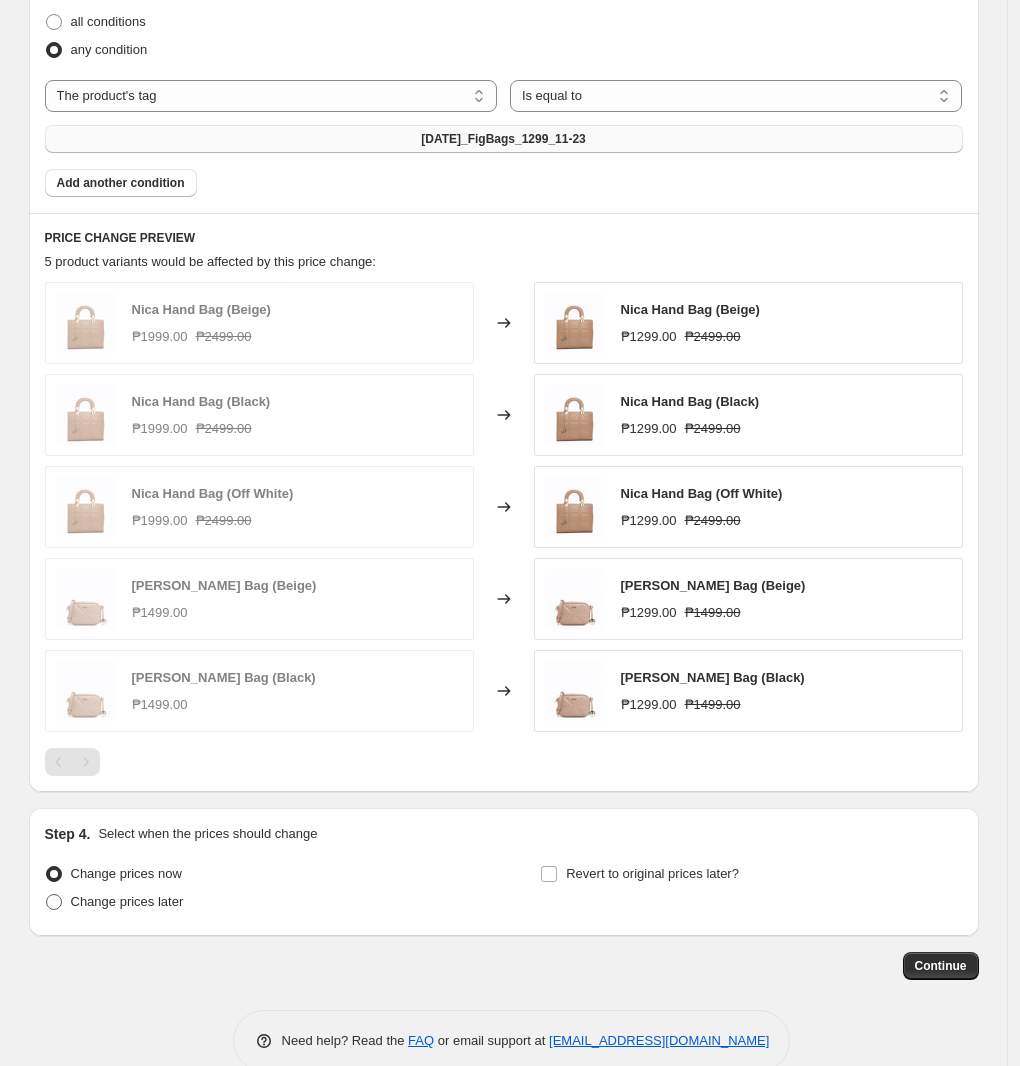 click on "Change prices later" at bounding box center (127, 901) 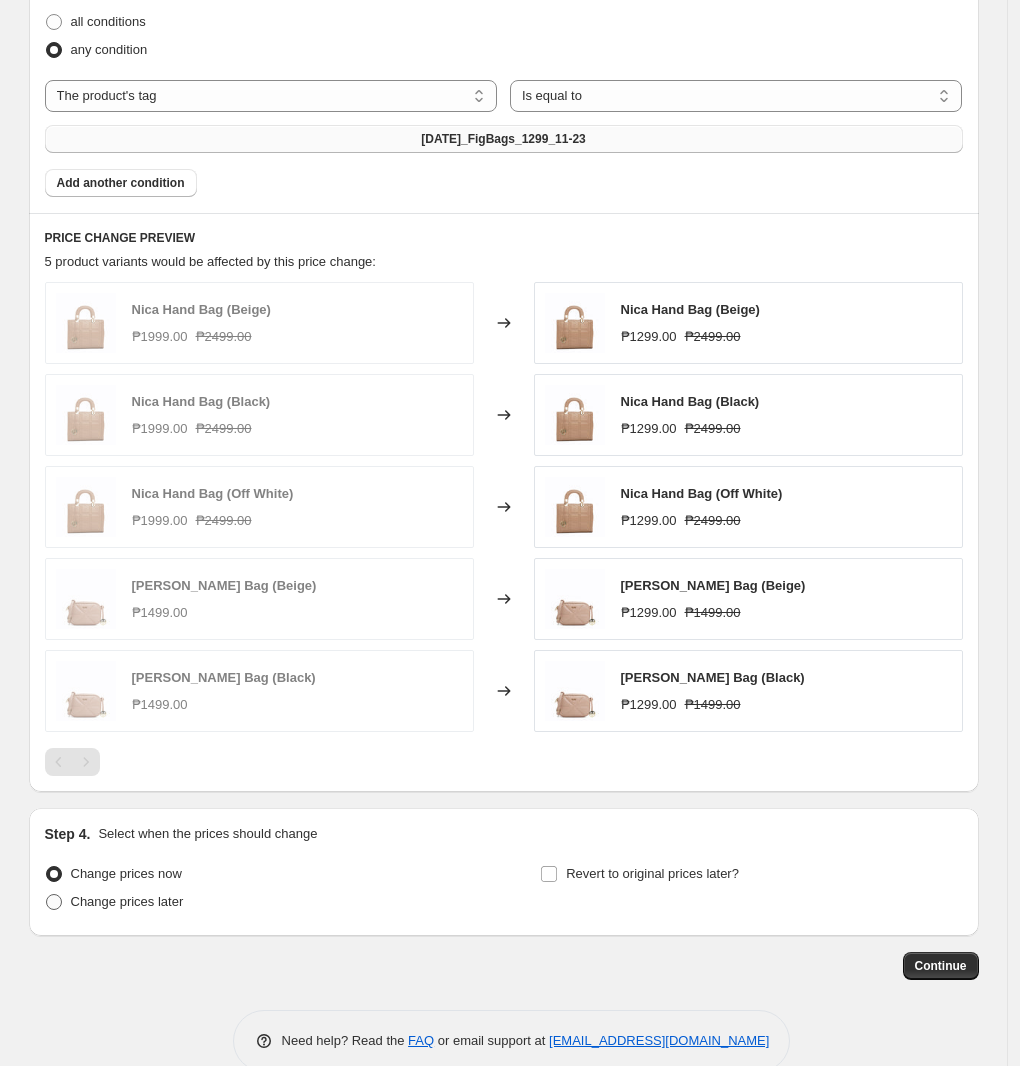 radio on "true" 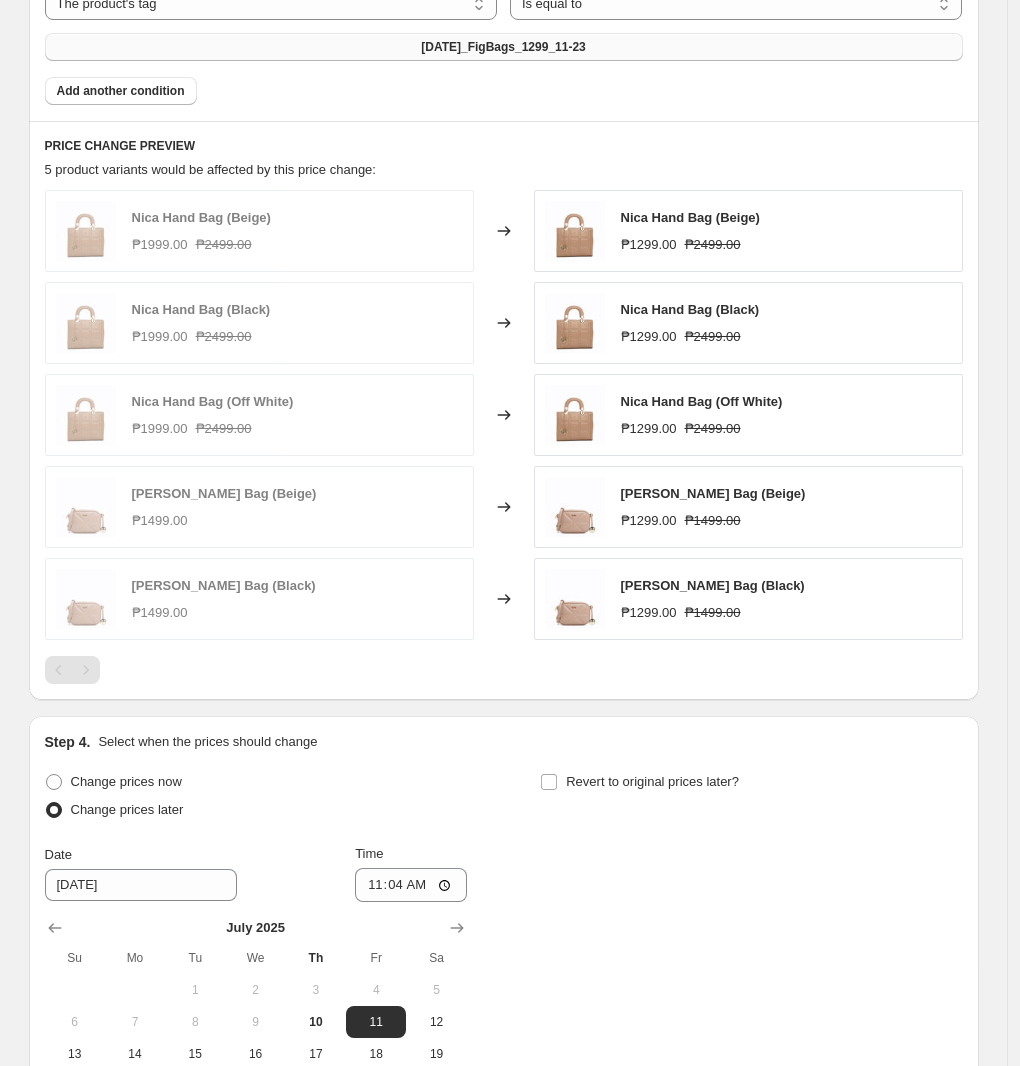 scroll, scrollTop: 1318, scrollLeft: 0, axis: vertical 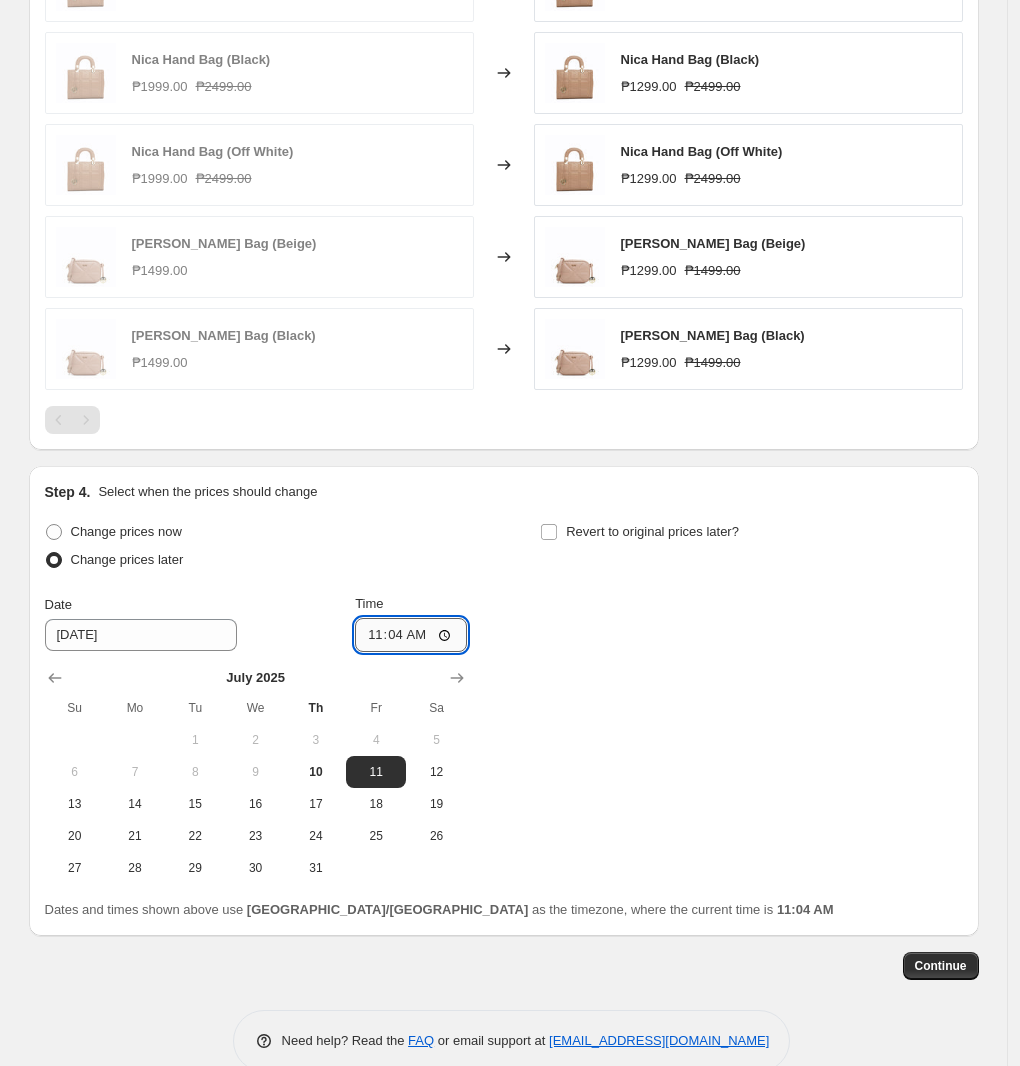 click on "11:04" at bounding box center [411, 635] 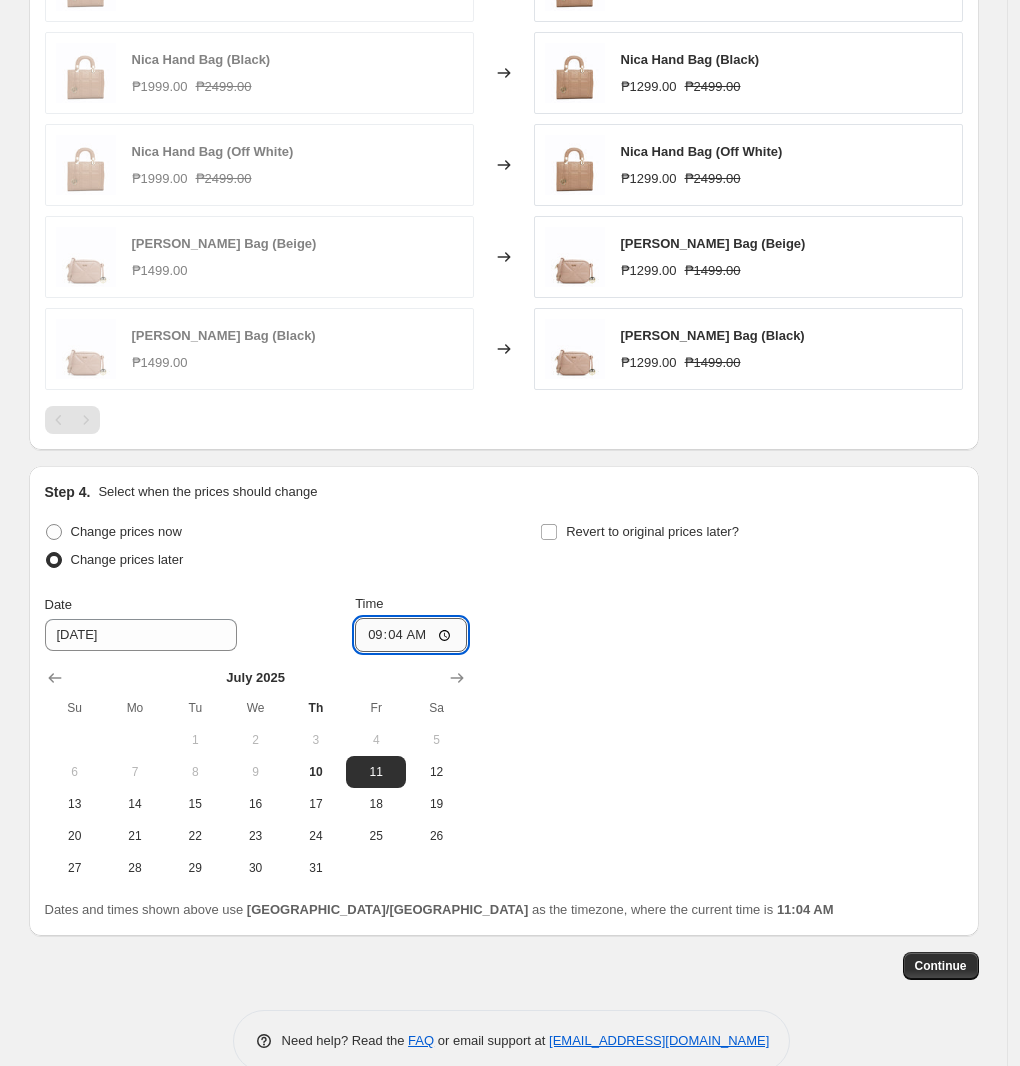 type on "09:00" 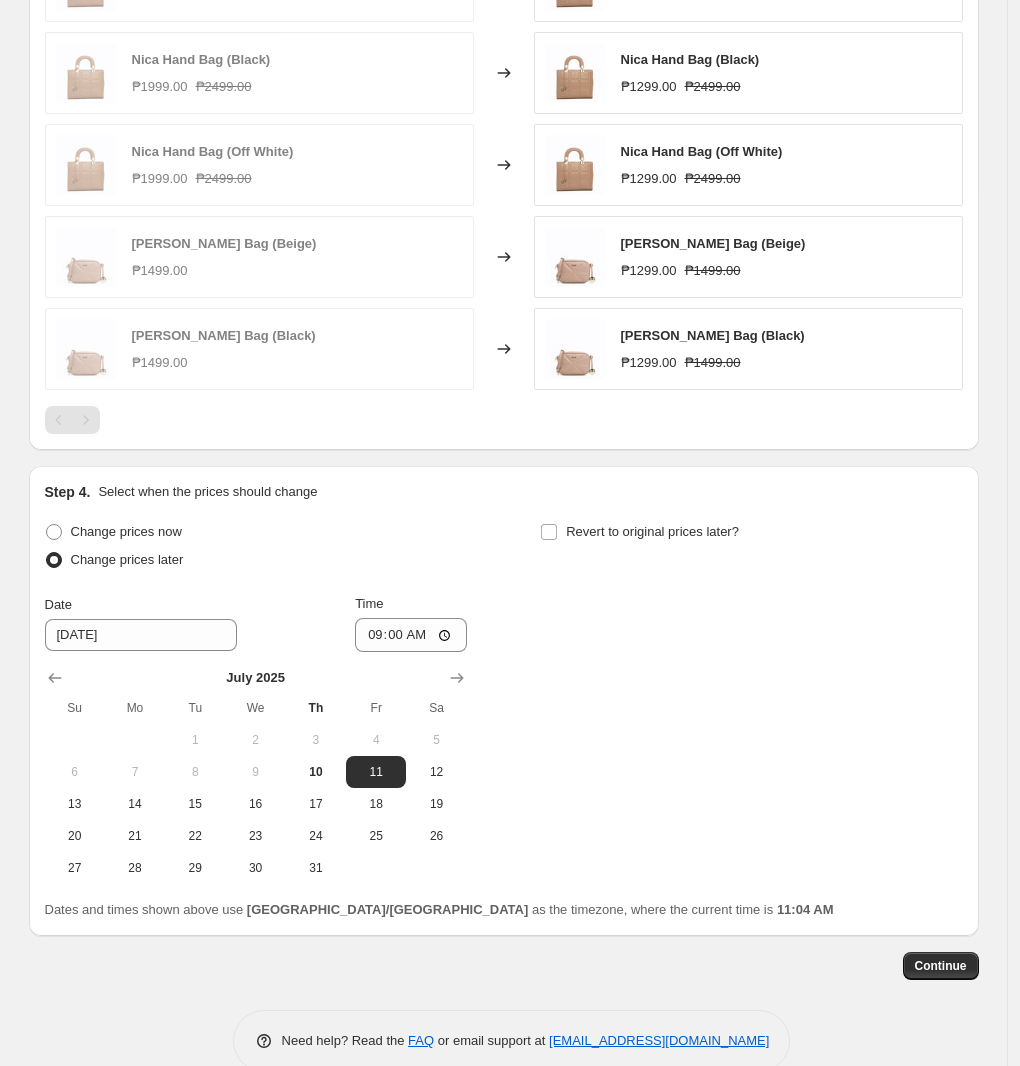 click on "Step 4. Select when the prices should change Change prices now Change prices later Date [DATE] Time 09:00 [DATE] Su Mo Tu We Th Fr Sa 1 2 3 4 5 6 7 8 9 10 11 12 13 14 15 16 17 18 19 20 21 22 23 24 25 26 27 28 29 30 31 Revert to original prices later? Dates and times shown above use   [GEOGRAPHIC_DATA]/[GEOGRAPHIC_DATA]   as the timezone, where the current time is   11:04 AM" at bounding box center [504, 701] 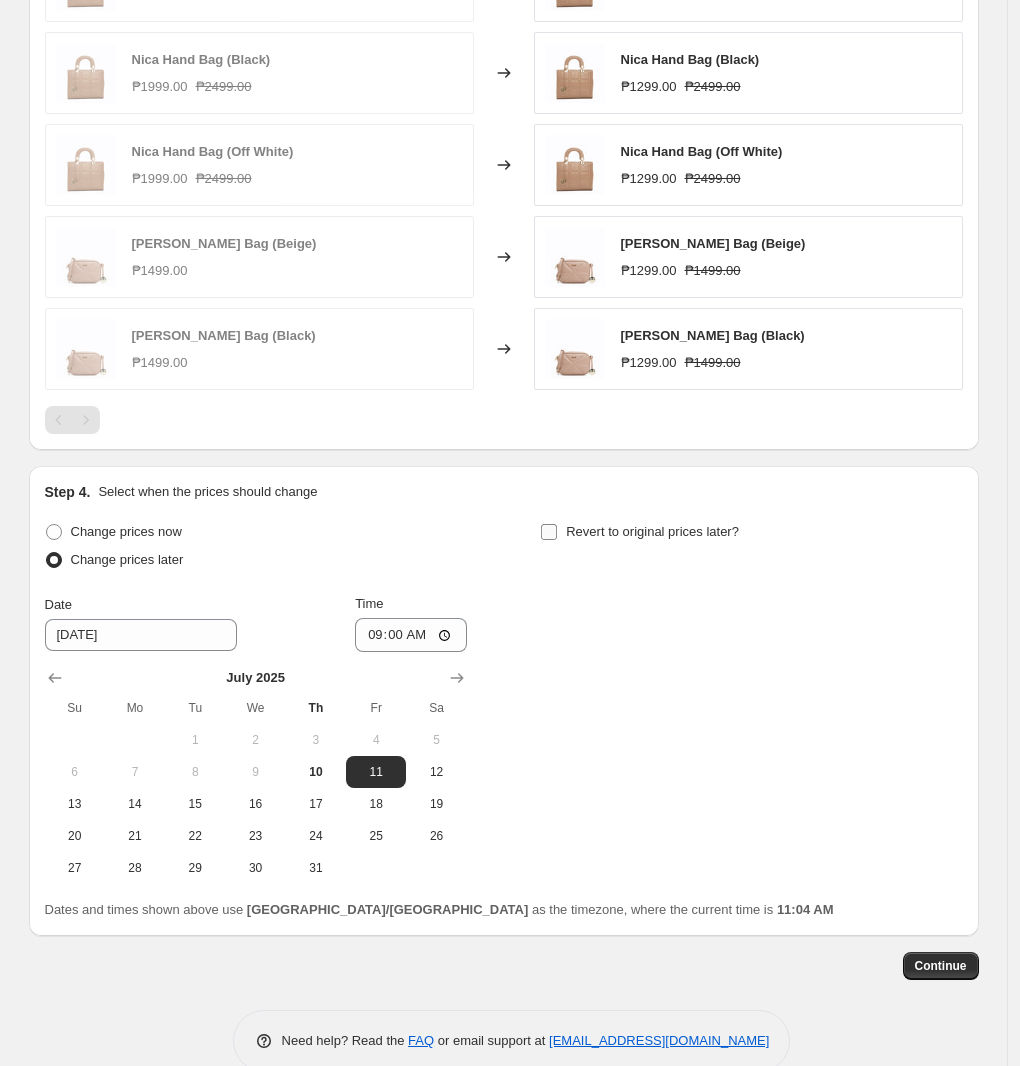 click on "Revert to original prices later?" at bounding box center [652, 531] 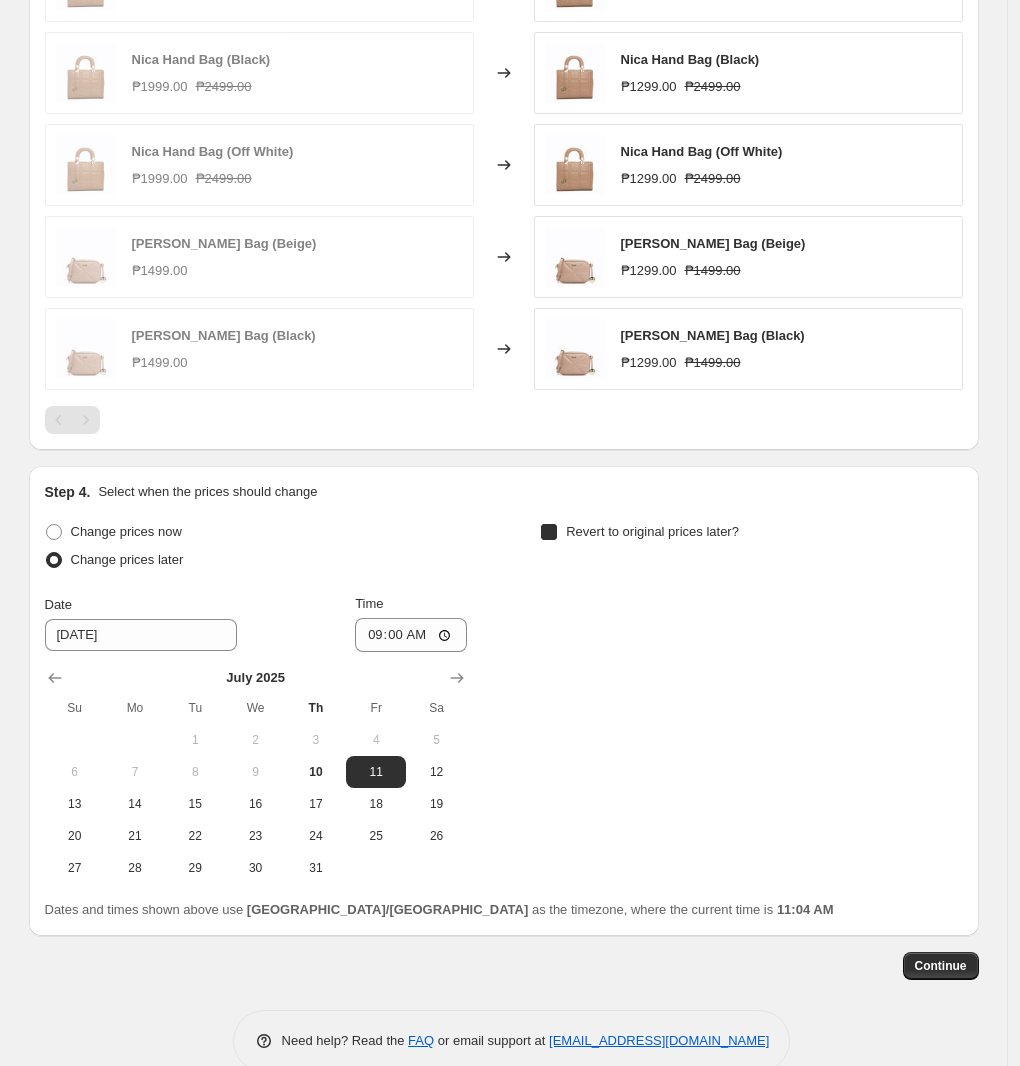 checkbox on "true" 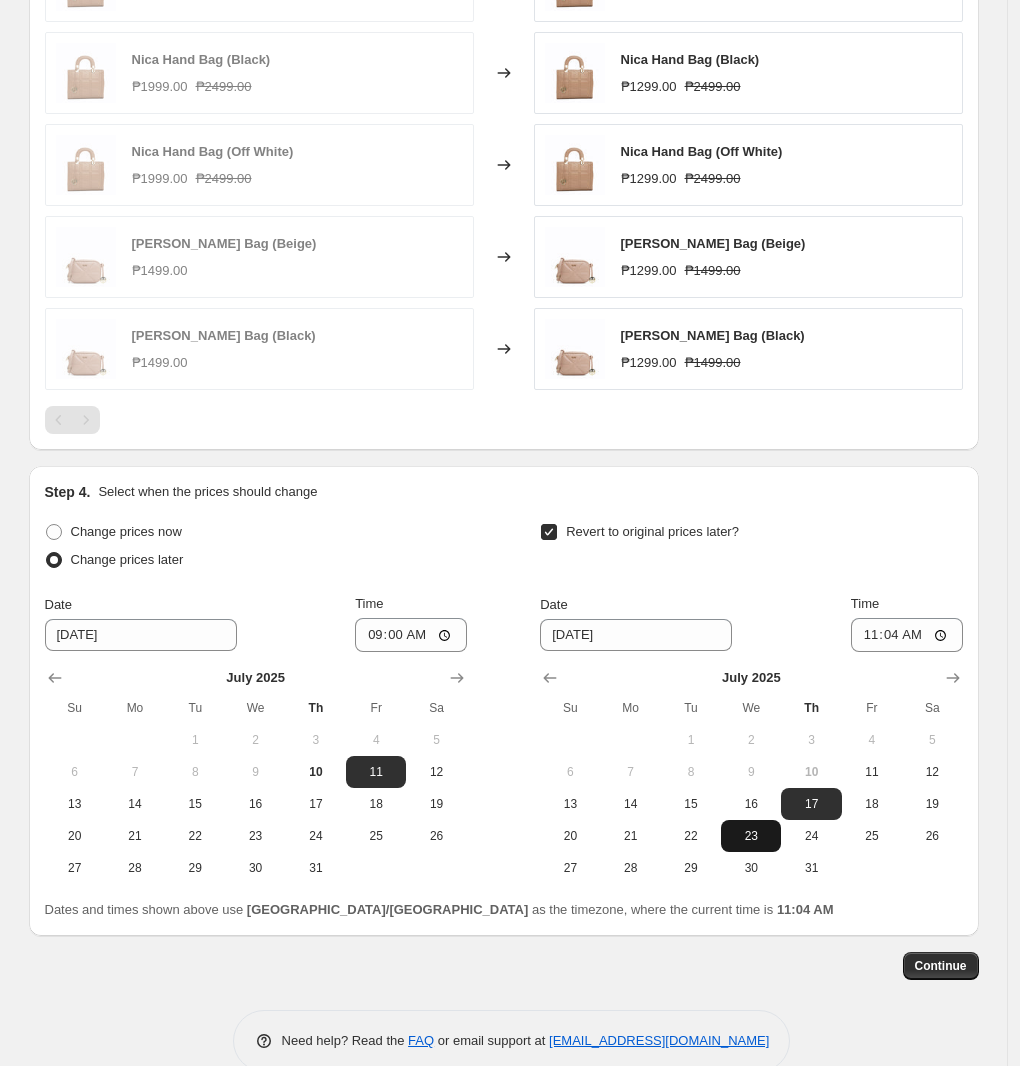 click on "23" at bounding box center [751, 836] 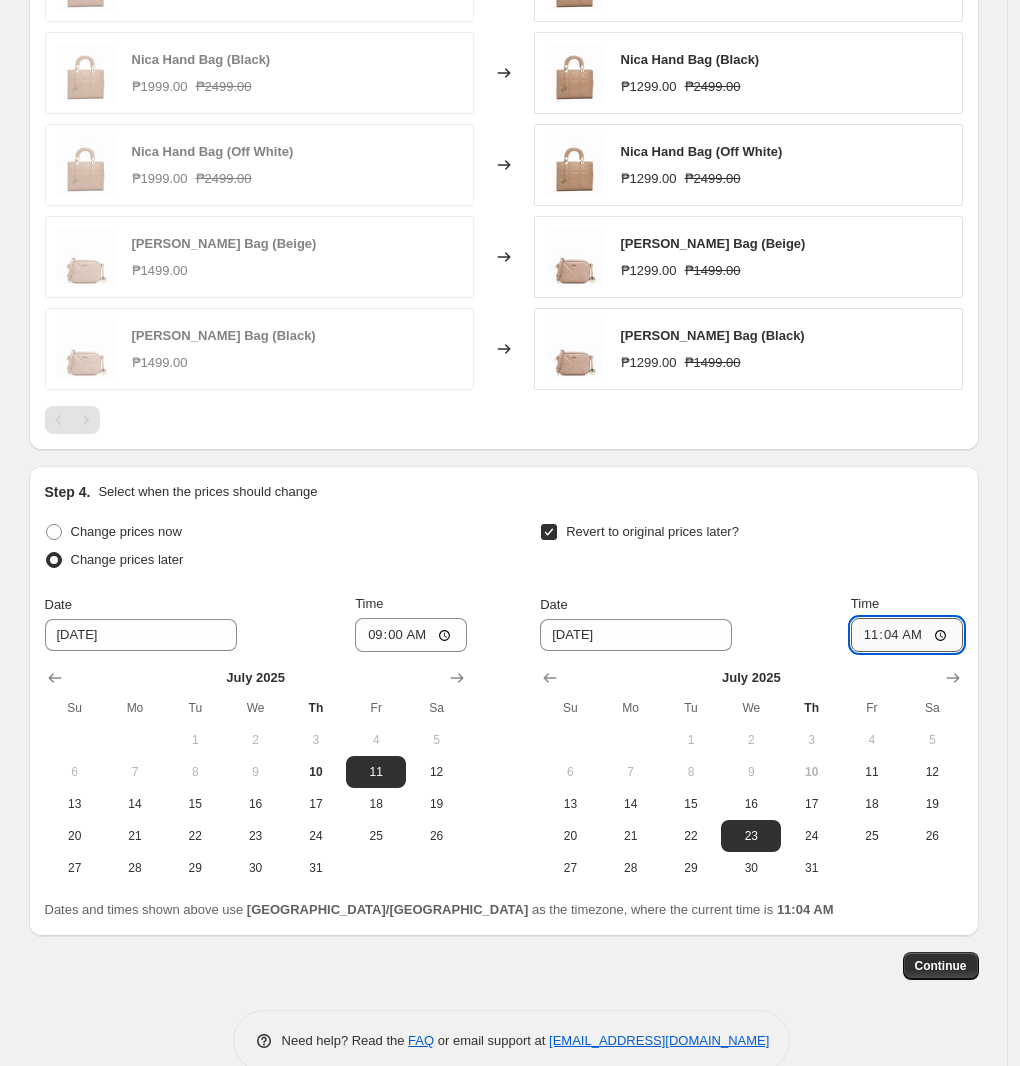 click on "11:04" at bounding box center (907, 635) 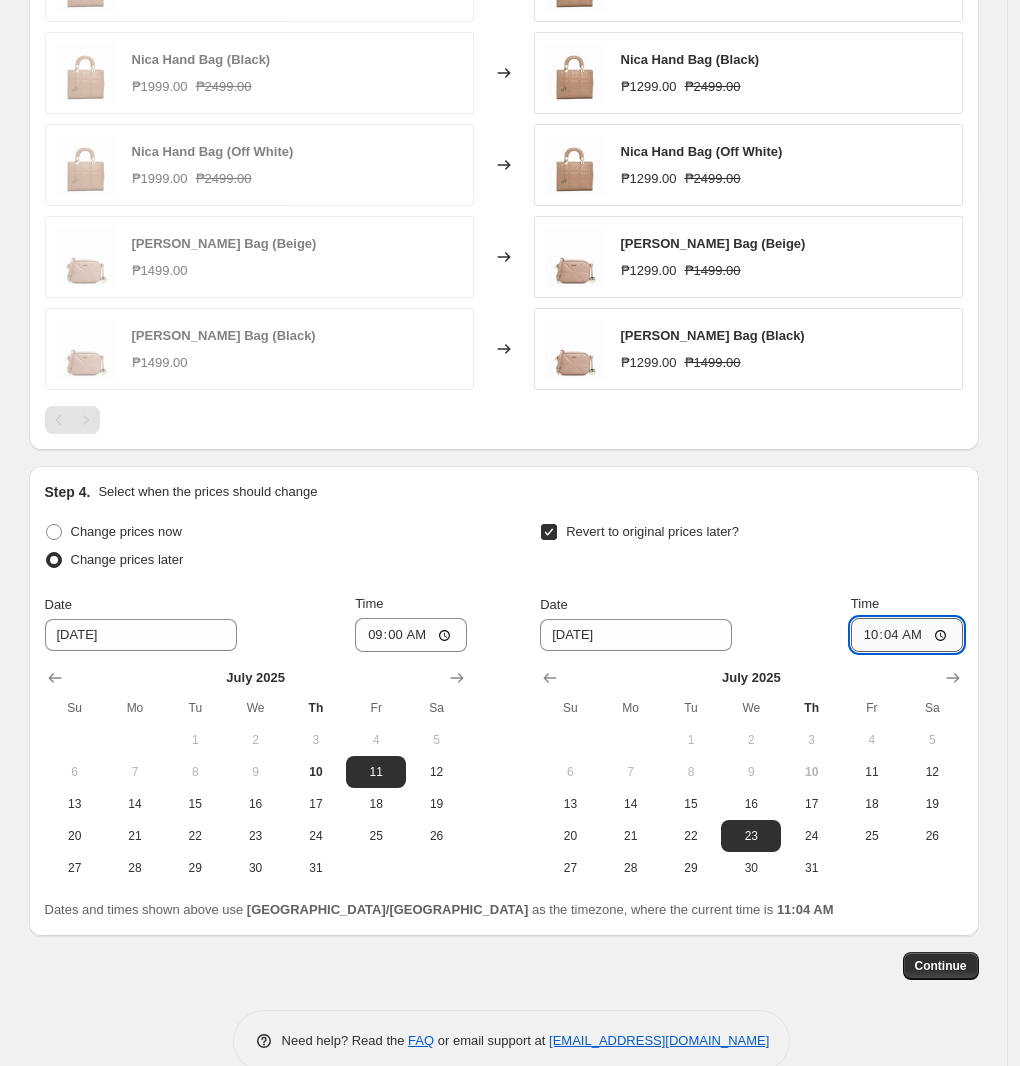type on "10:00" 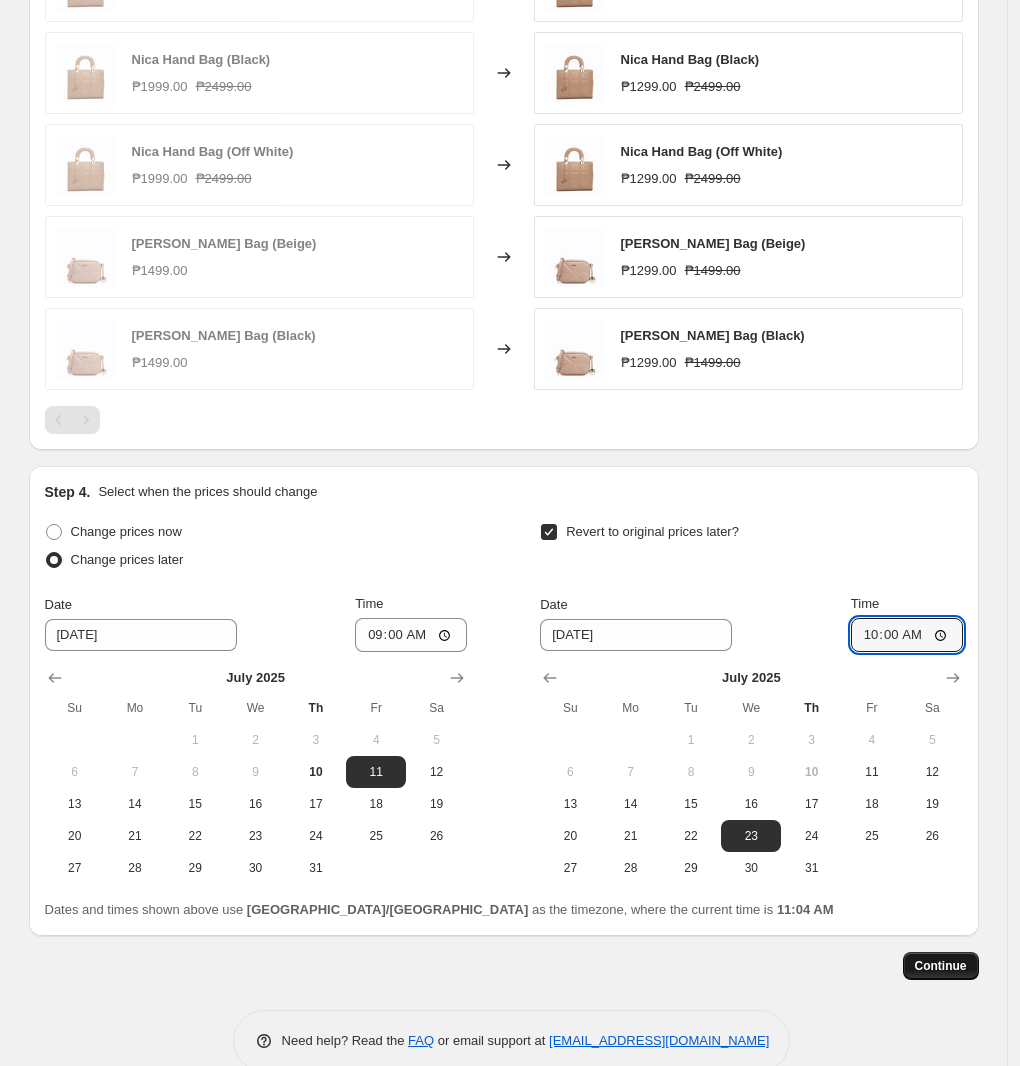 click on "Continue" at bounding box center (941, 966) 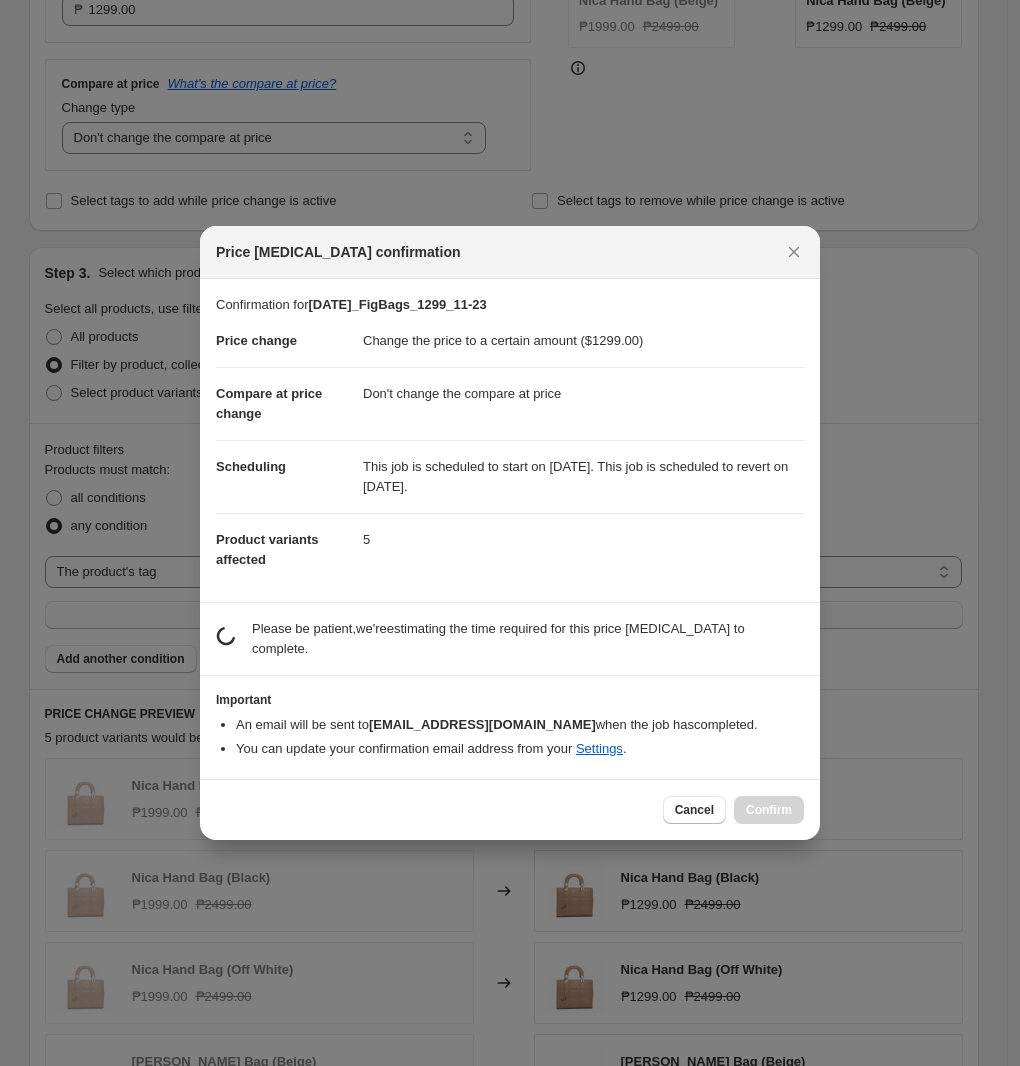 scroll, scrollTop: 1318, scrollLeft: 0, axis: vertical 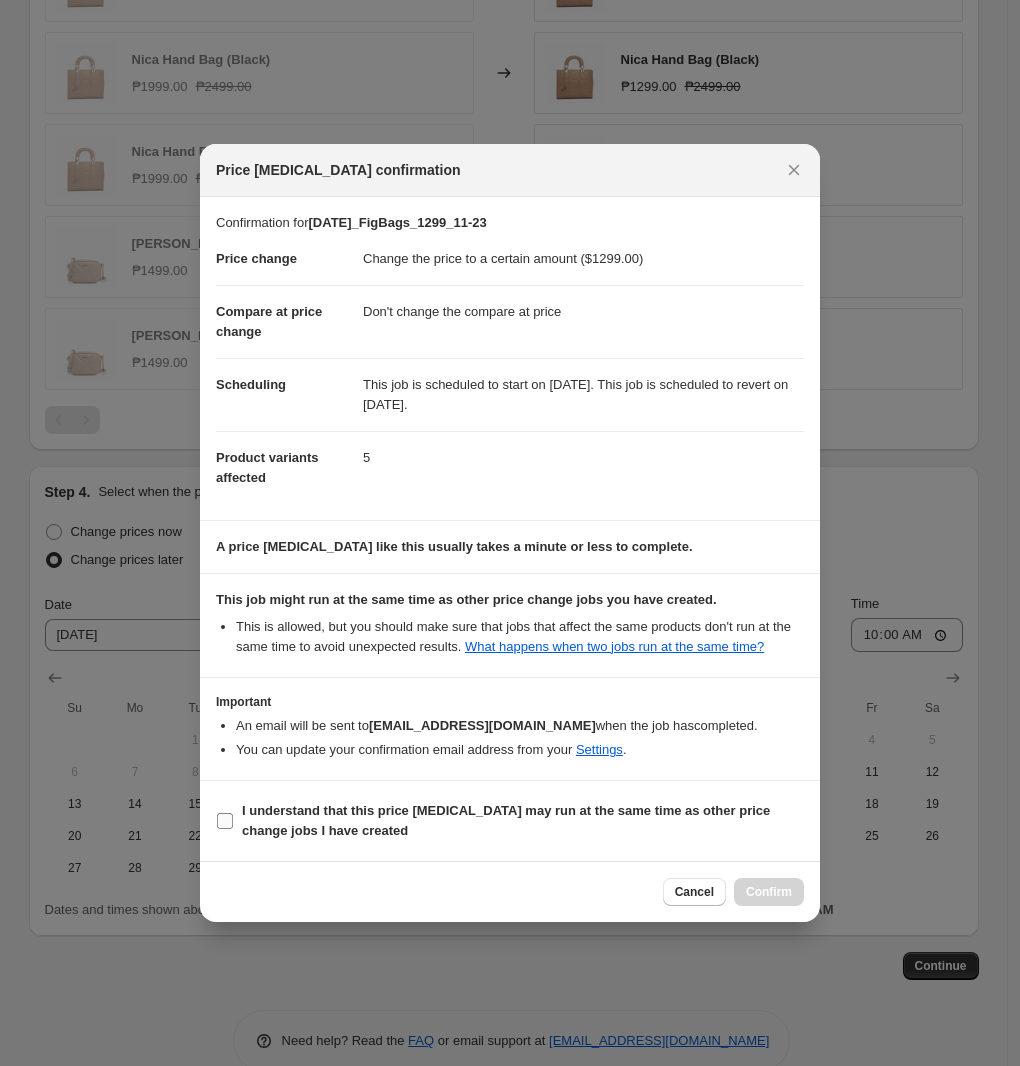 click on "I understand that this price [MEDICAL_DATA] may run at the same time as other price change jobs I have created" at bounding box center [506, 820] 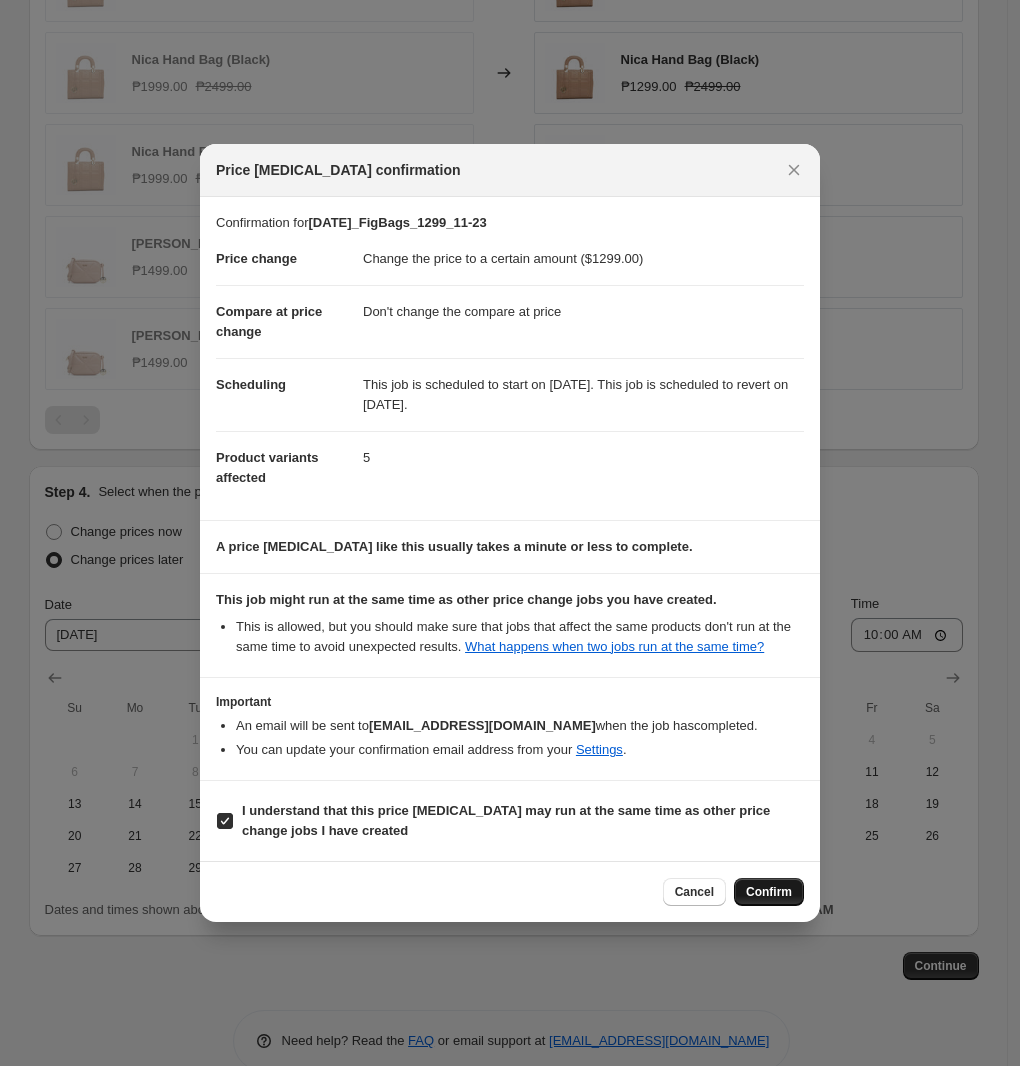 click on "Confirm" at bounding box center [769, 892] 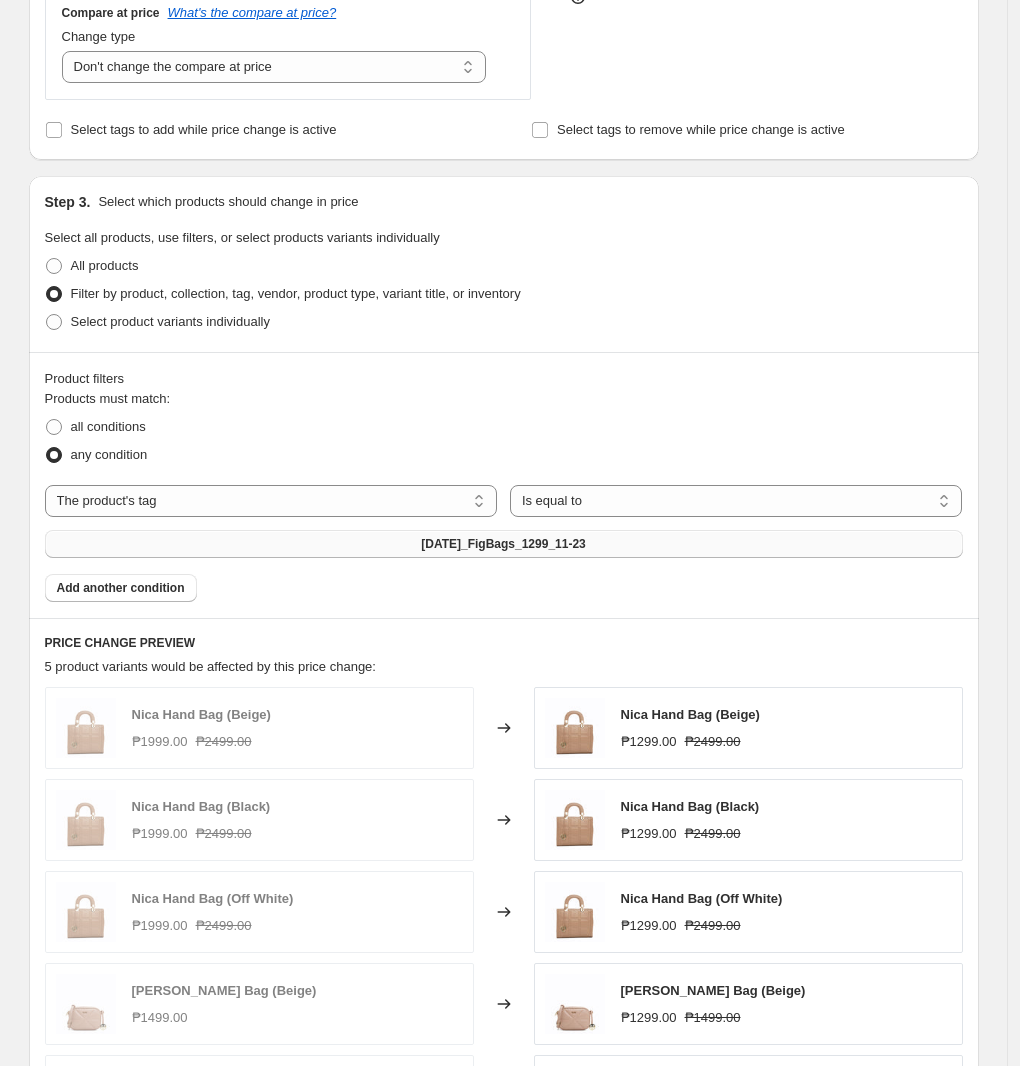 scroll, scrollTop: 0, scrollLeft: 0, axis: both 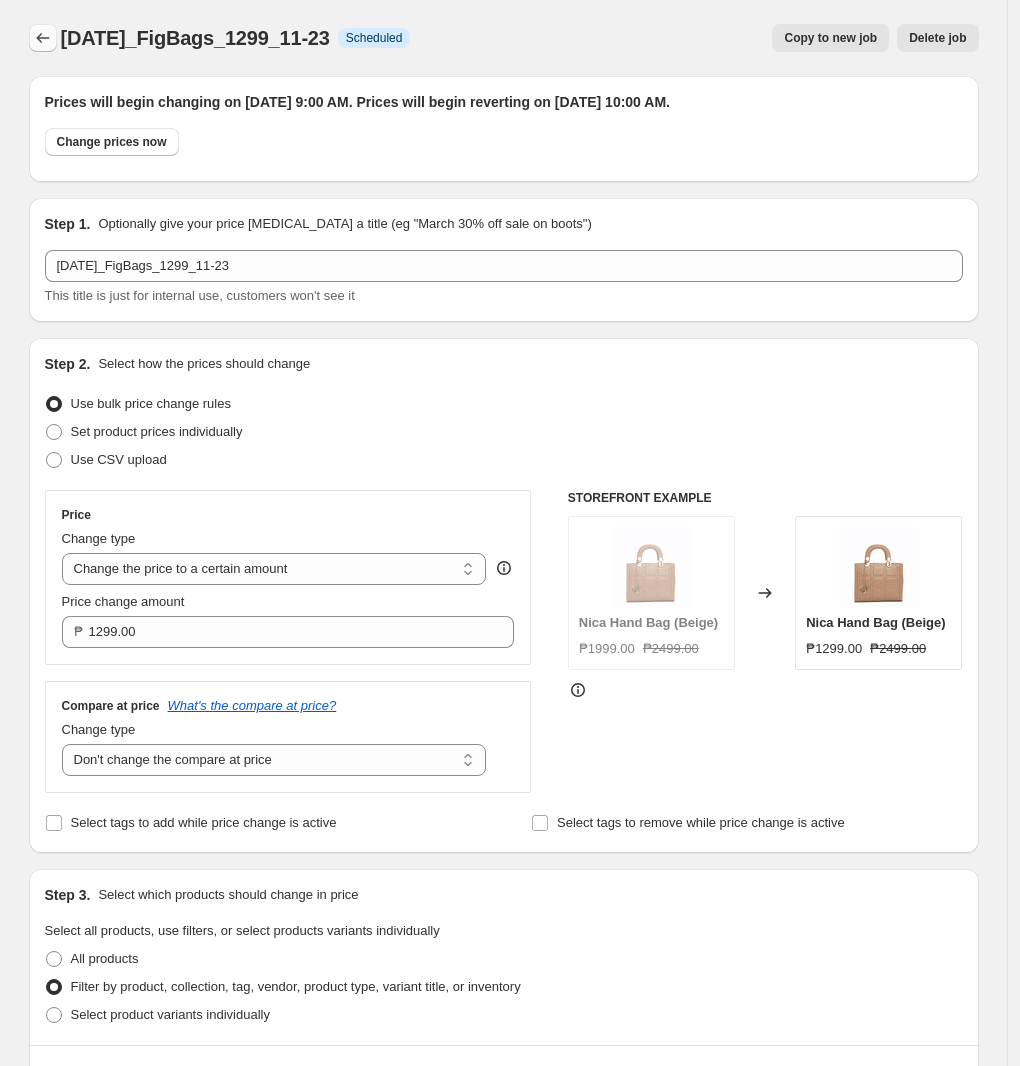 click 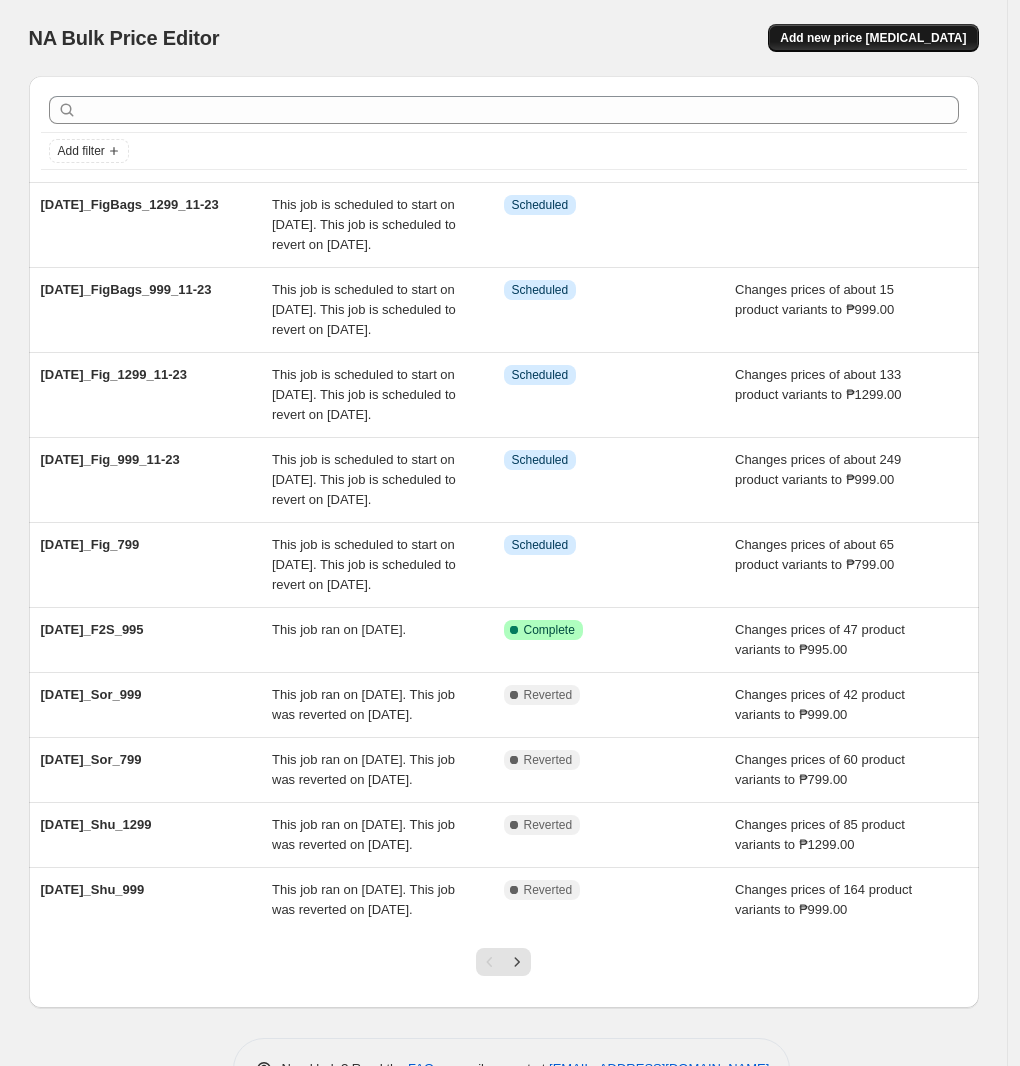 click on "Add new price [MEDICAL_DATA]" at bounding box center [873, 38] 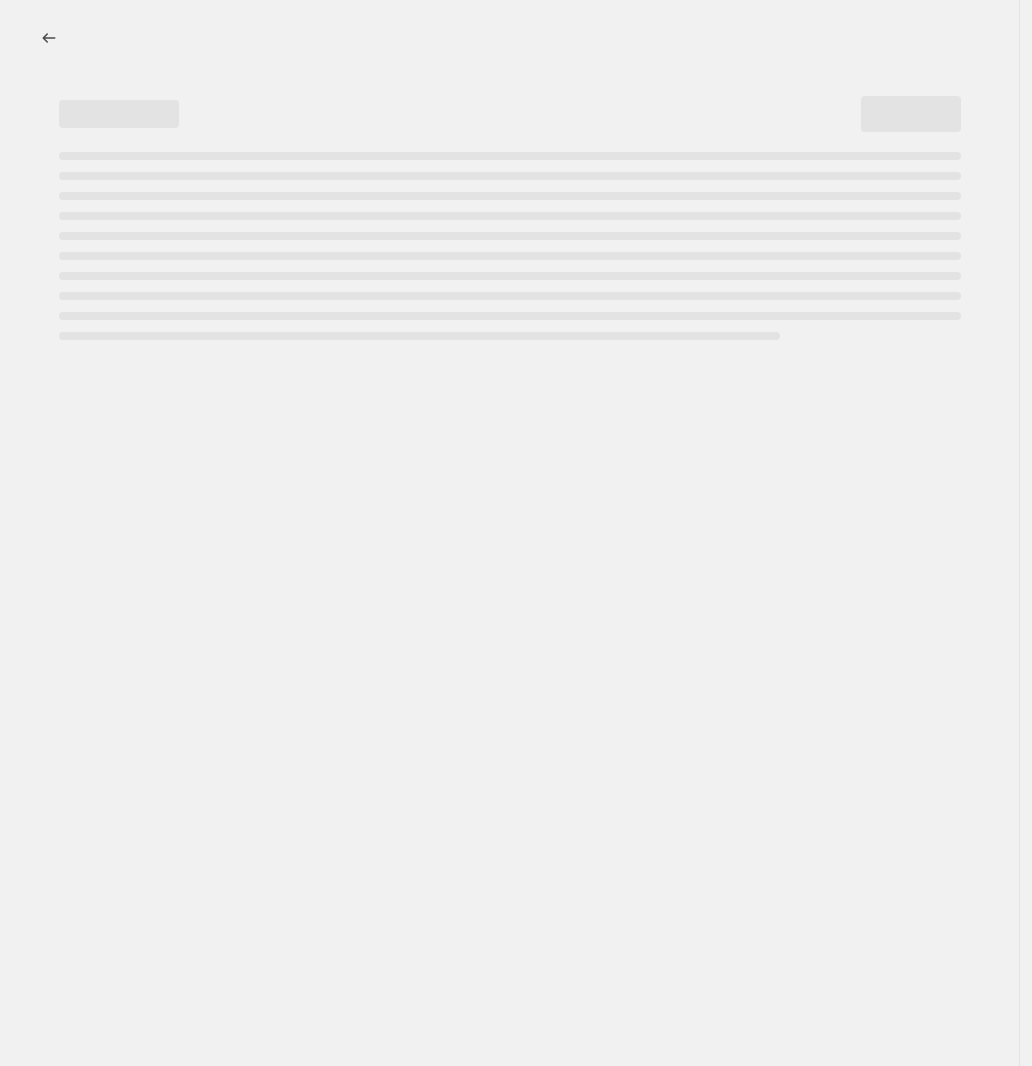 select on "percentage" 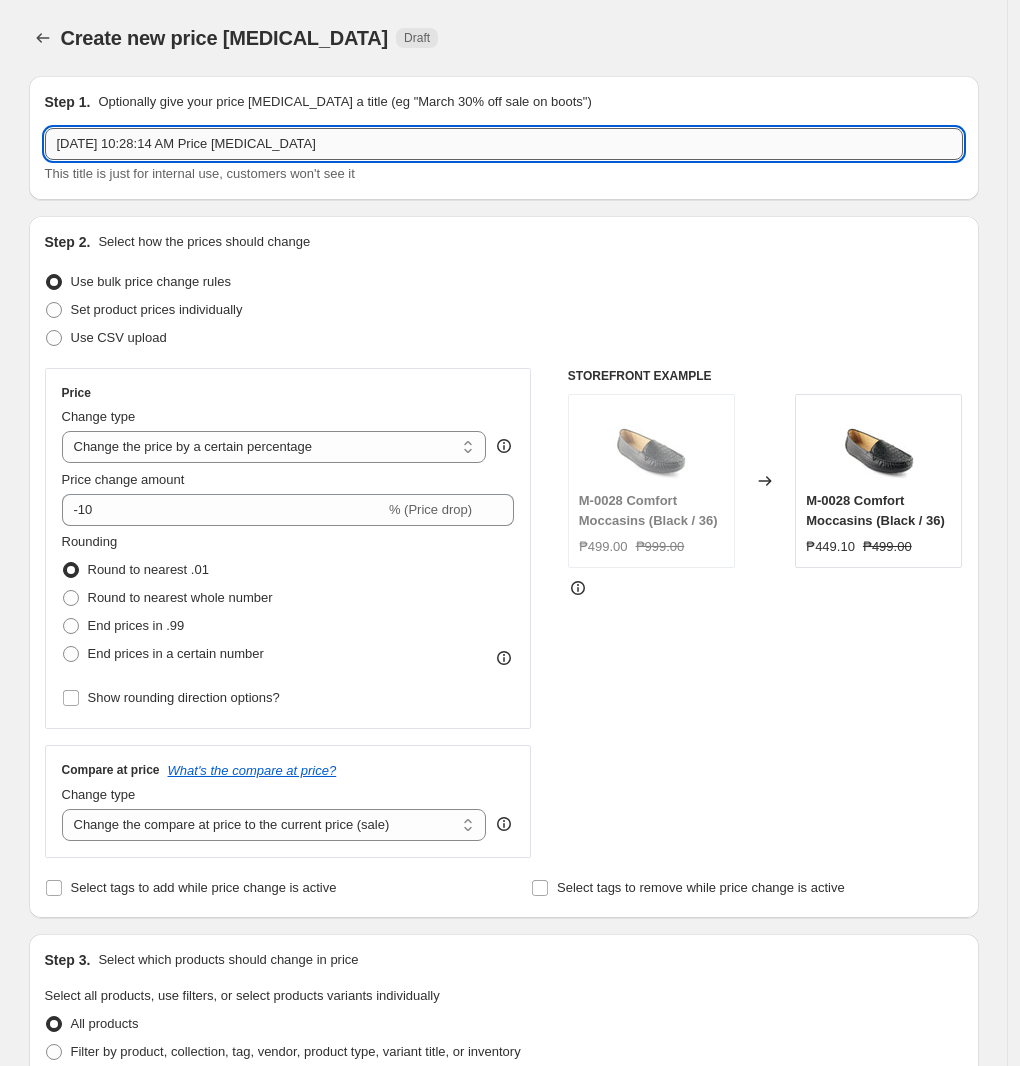 click on "[DATE] 10:28:14 AM Price [MEDICAL_DATA]" at bounding box center (504, 144) 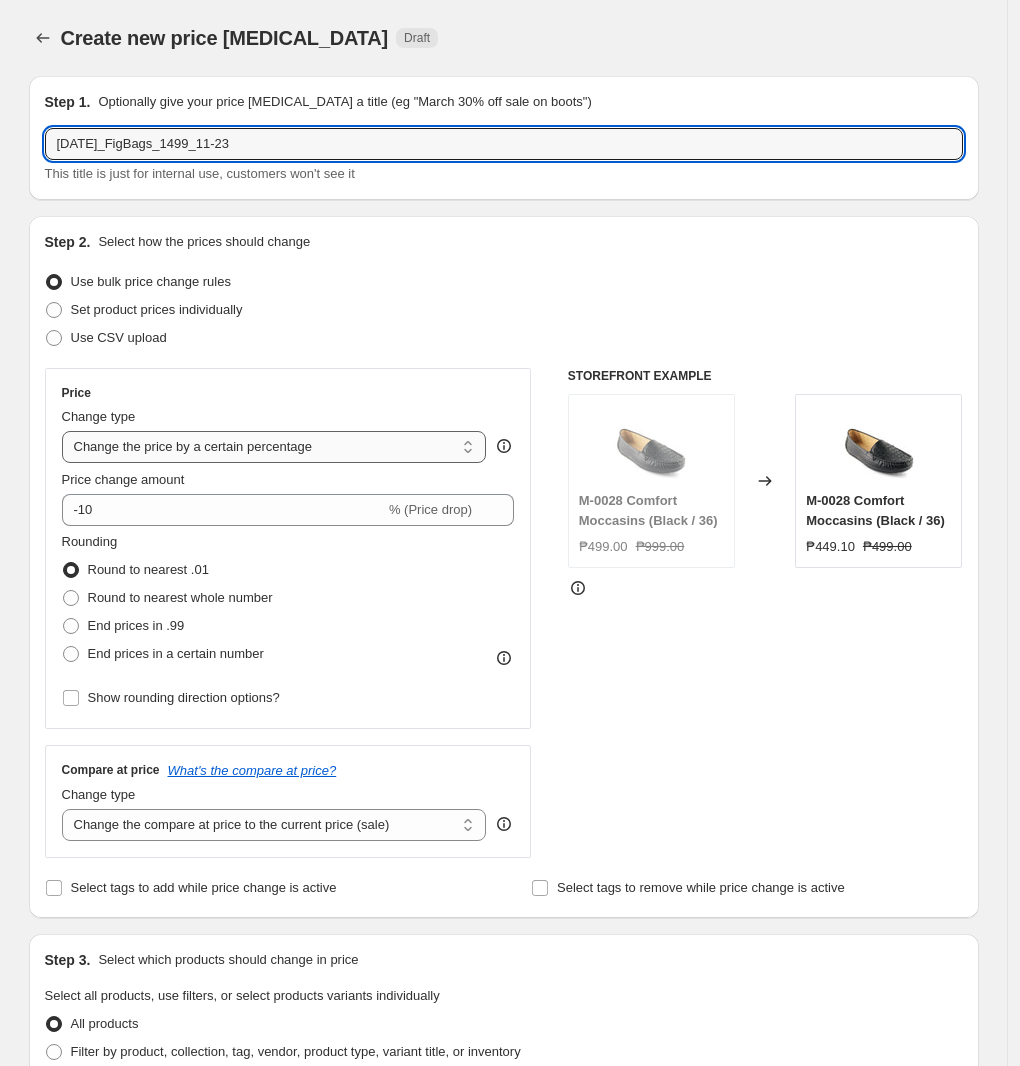 type on "[DATE]_FigBags_1499_11-23" 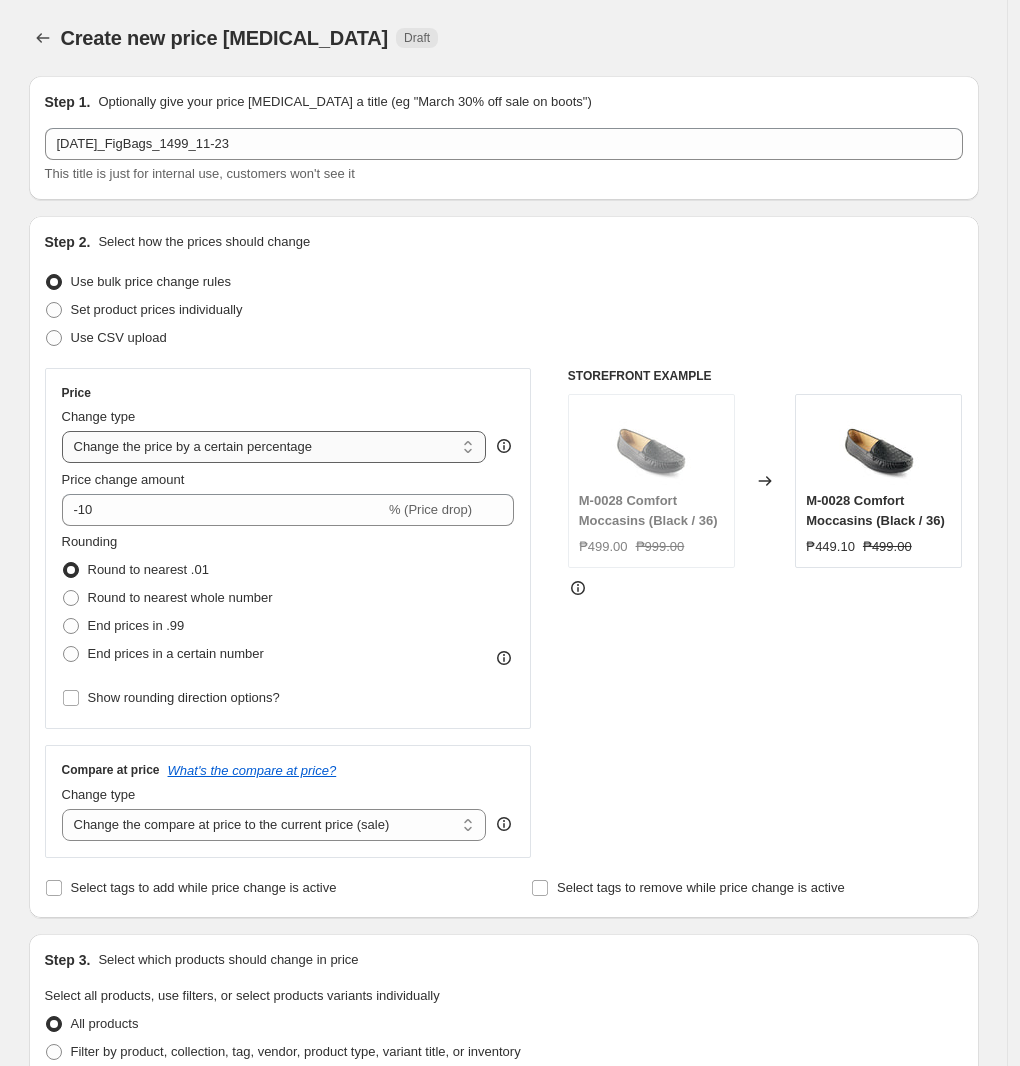 click on "Change the price to a certain amount Change the price by a certain amount Change the price by a certain percentage Change the price to the current compare at price (price before sale) Change the price by a certain amount relative to the compare at price Change the price by a certain percentage relative to the compare at price Don't change the price Change the price by a certain percentage relative to the cost per item Change price to certain cost margin" at bounding box center [274, 447] 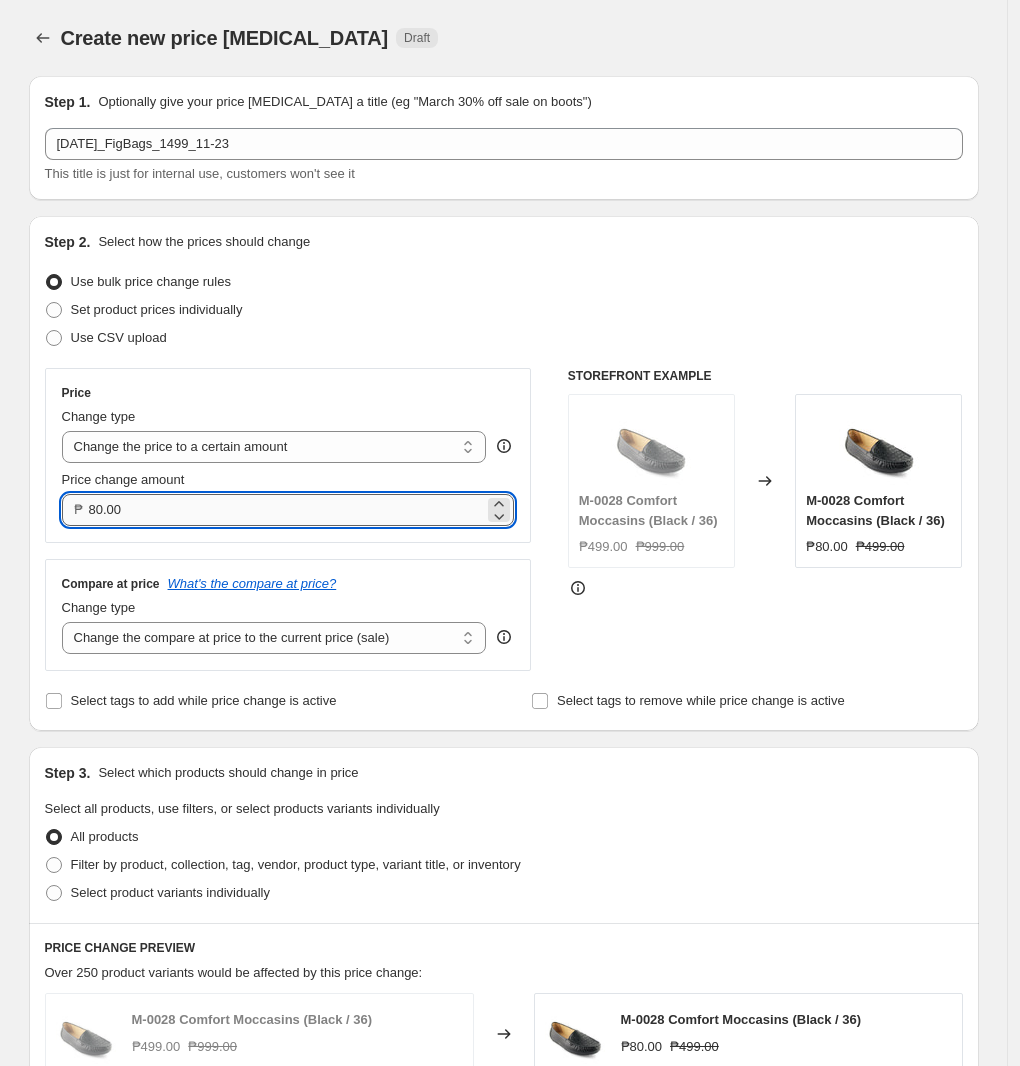 click on "80.00" at bounding box center (287, 510) 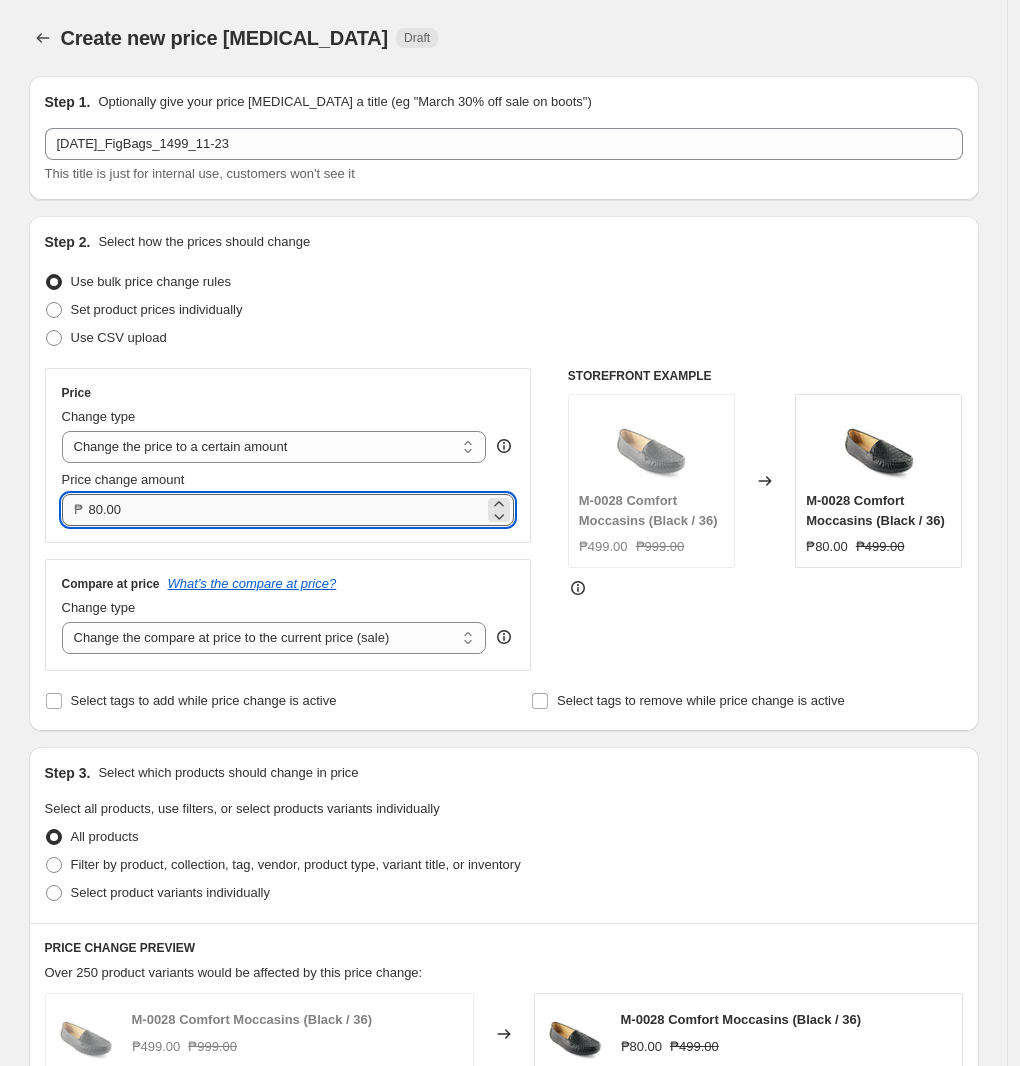 click on "80.00" at bounding box center (287, 510) 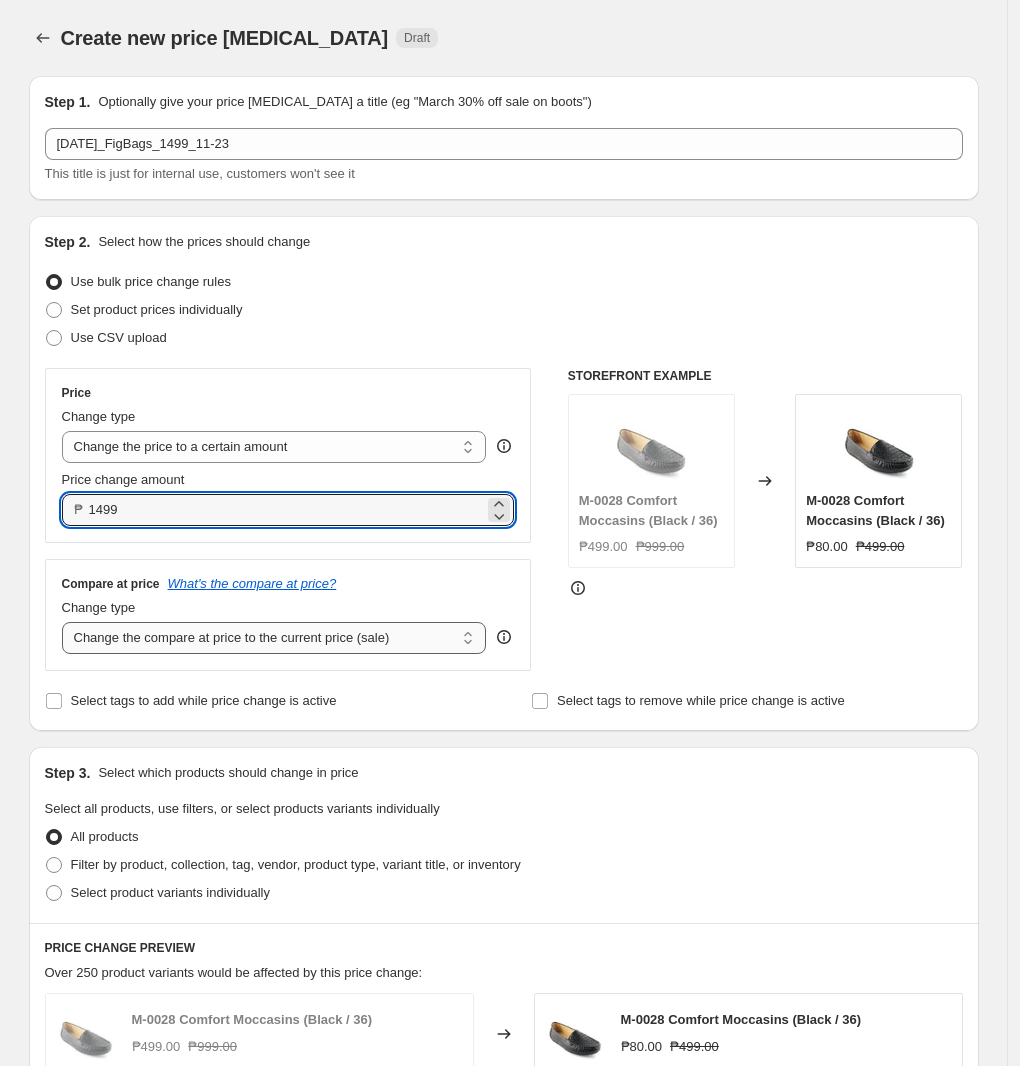type on "1499.00" 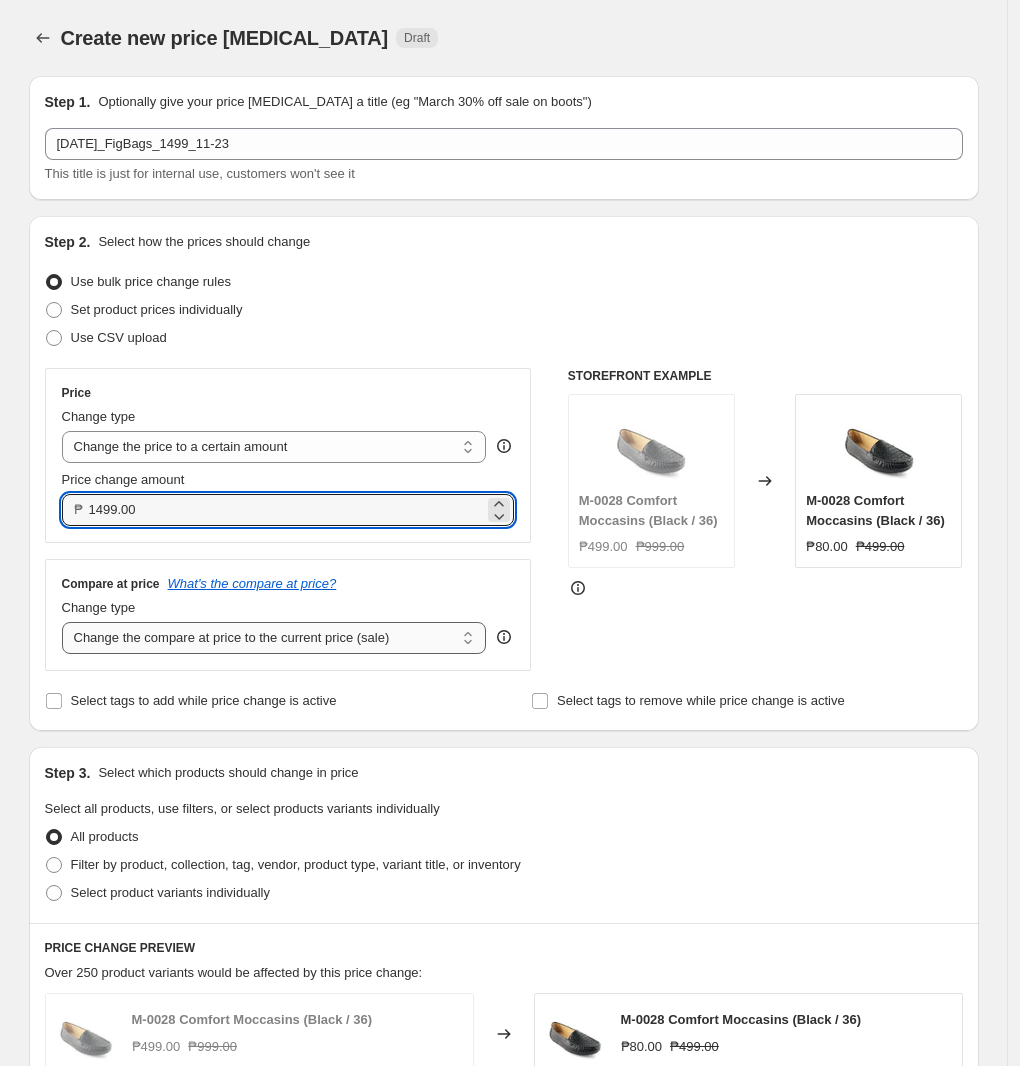 click on "Change the compare at price to the current price (sale) Change the compare at price to a certain amount Change the compare at price by a certain amount Change the compare at price by a certain percentage Change the compare at price by a certain amount relative to the actual price Change the compare at price by a certain percentage relative to the actual price Don't change the compare at price Remove the compare at price" at bounding box center [274, 638] 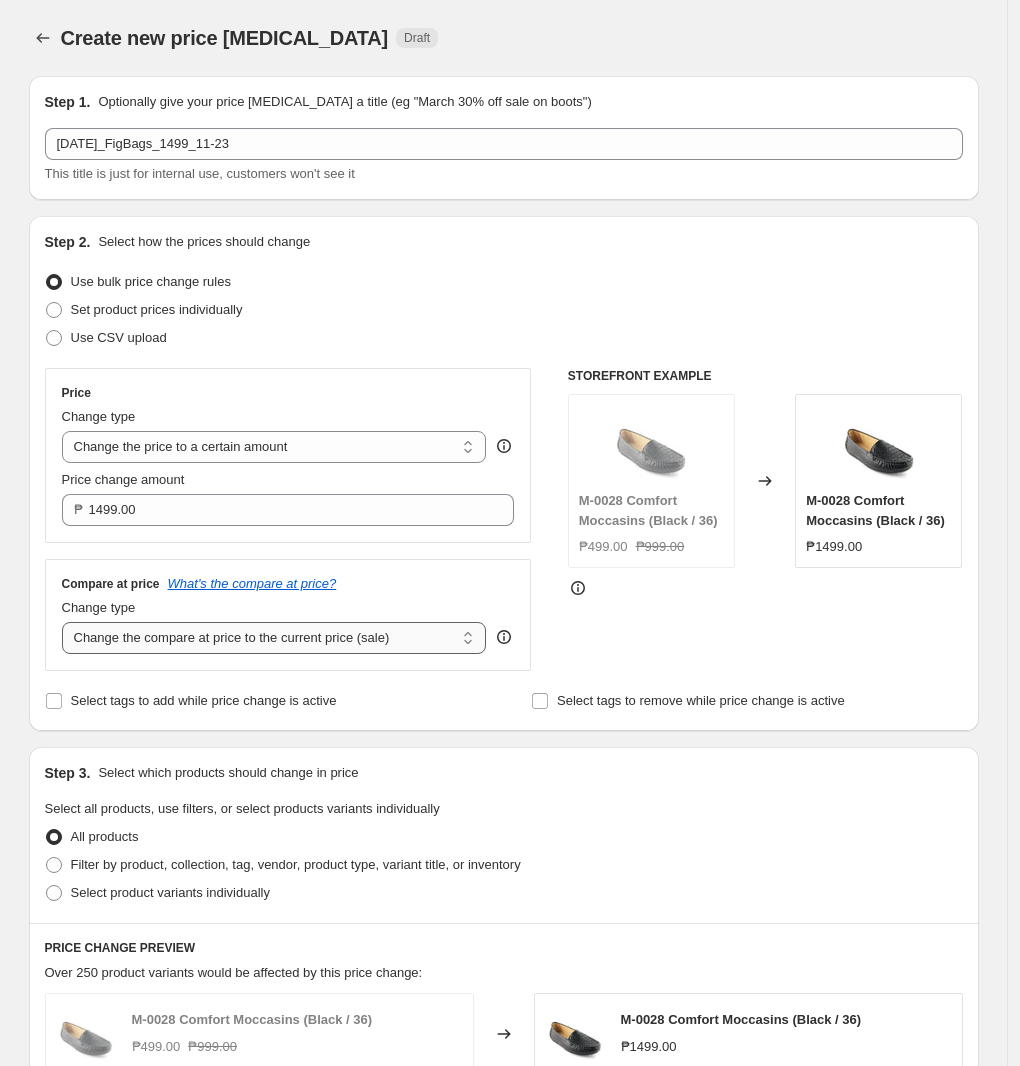 select on "no_change" 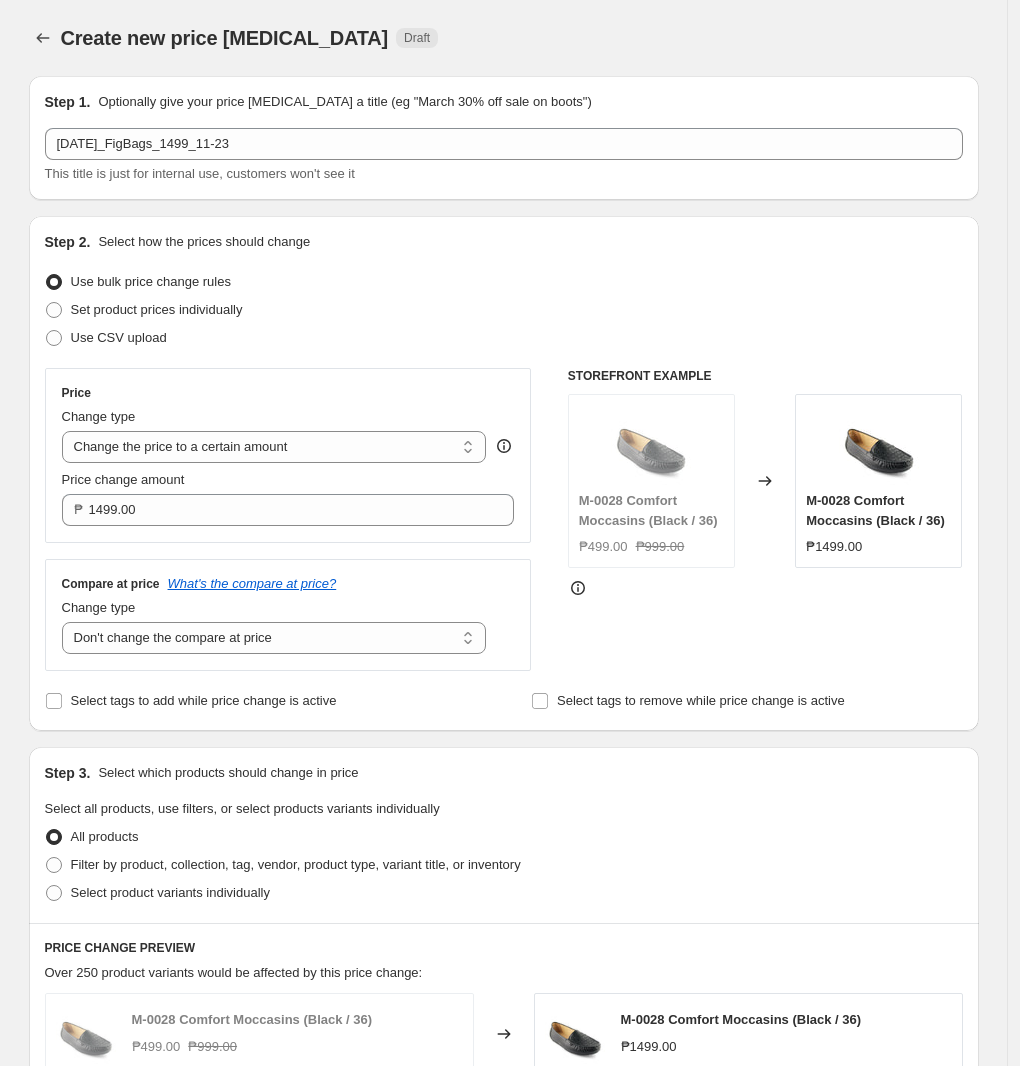 scroll, scrollTop: 375, scrollLeft: 0, axis: vertical 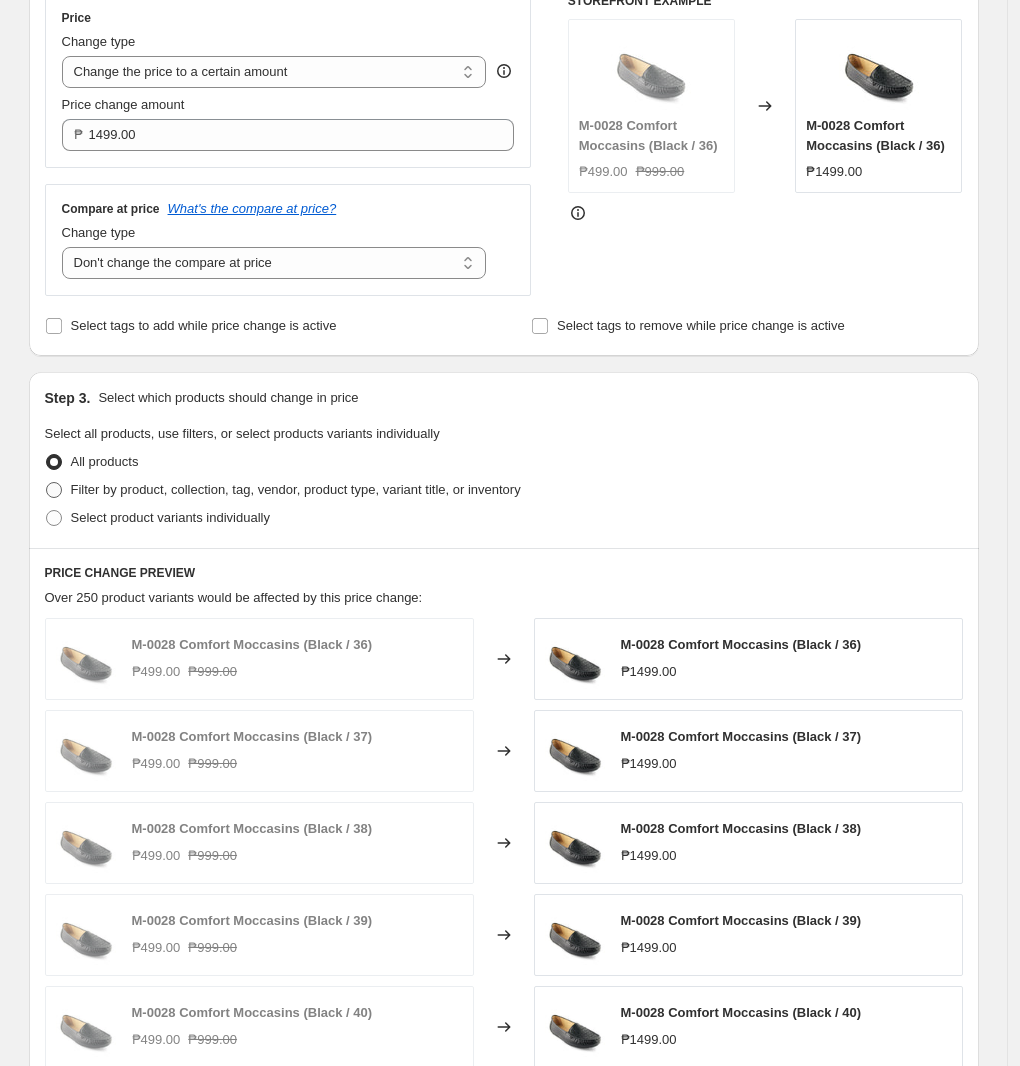 click on "Filter by product, collection, tag, vendor, product type, variant title, or inventory" at bounding box center (296, 489) 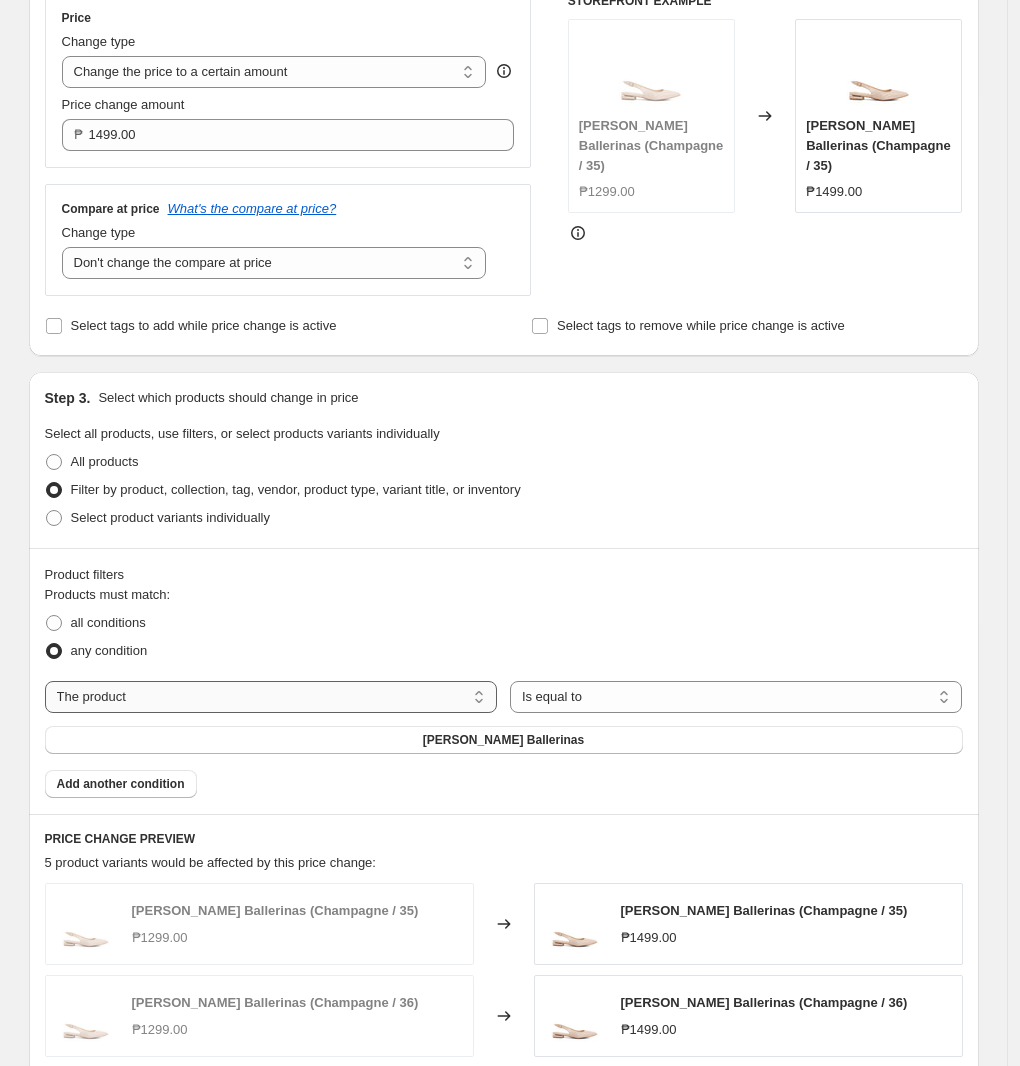 click on "The product The product's collection The product's tag The product's vendor The product's type The product's status The variant's title Inventory quantity" at bounding box center [271, 697] 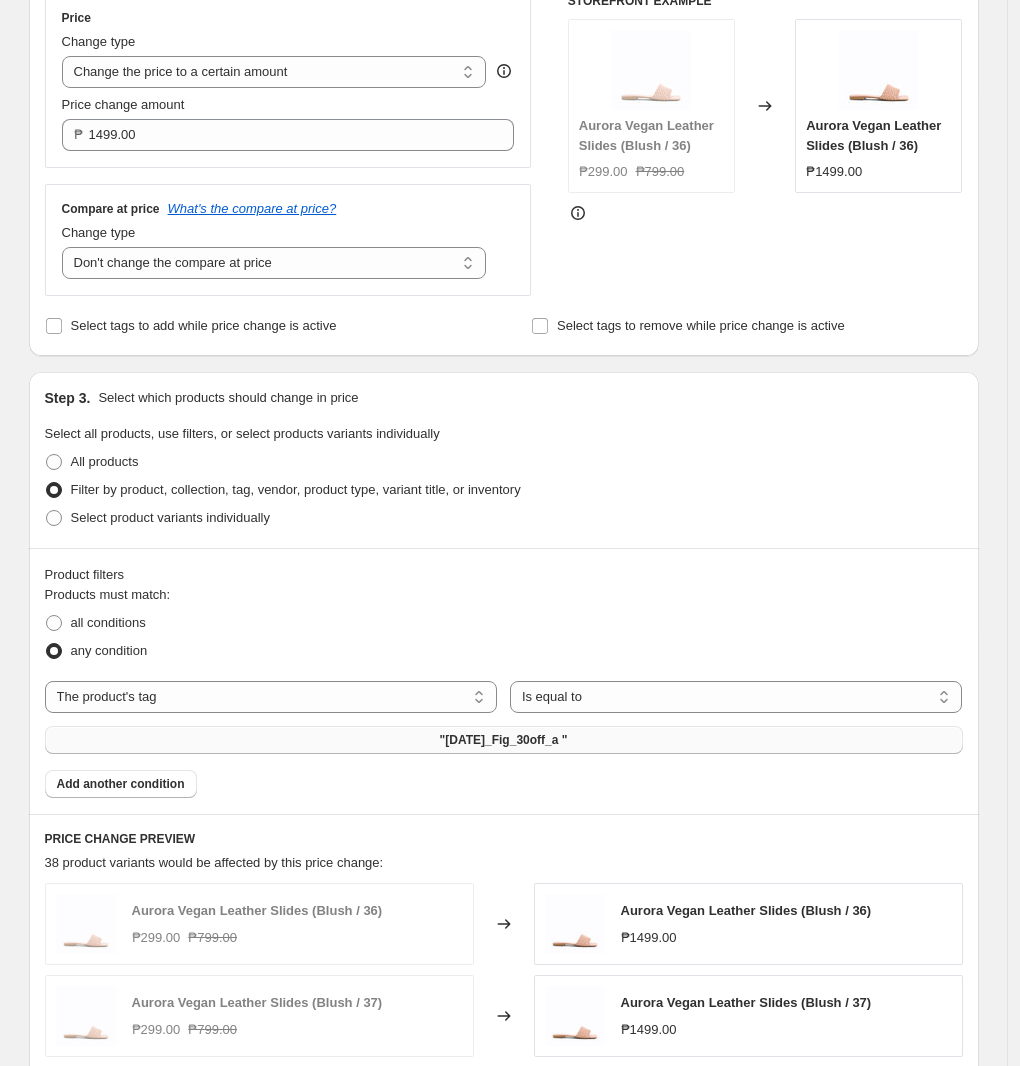 click on ""[DATE]_Fig_30off_a "" at bounding box center [504, 740] 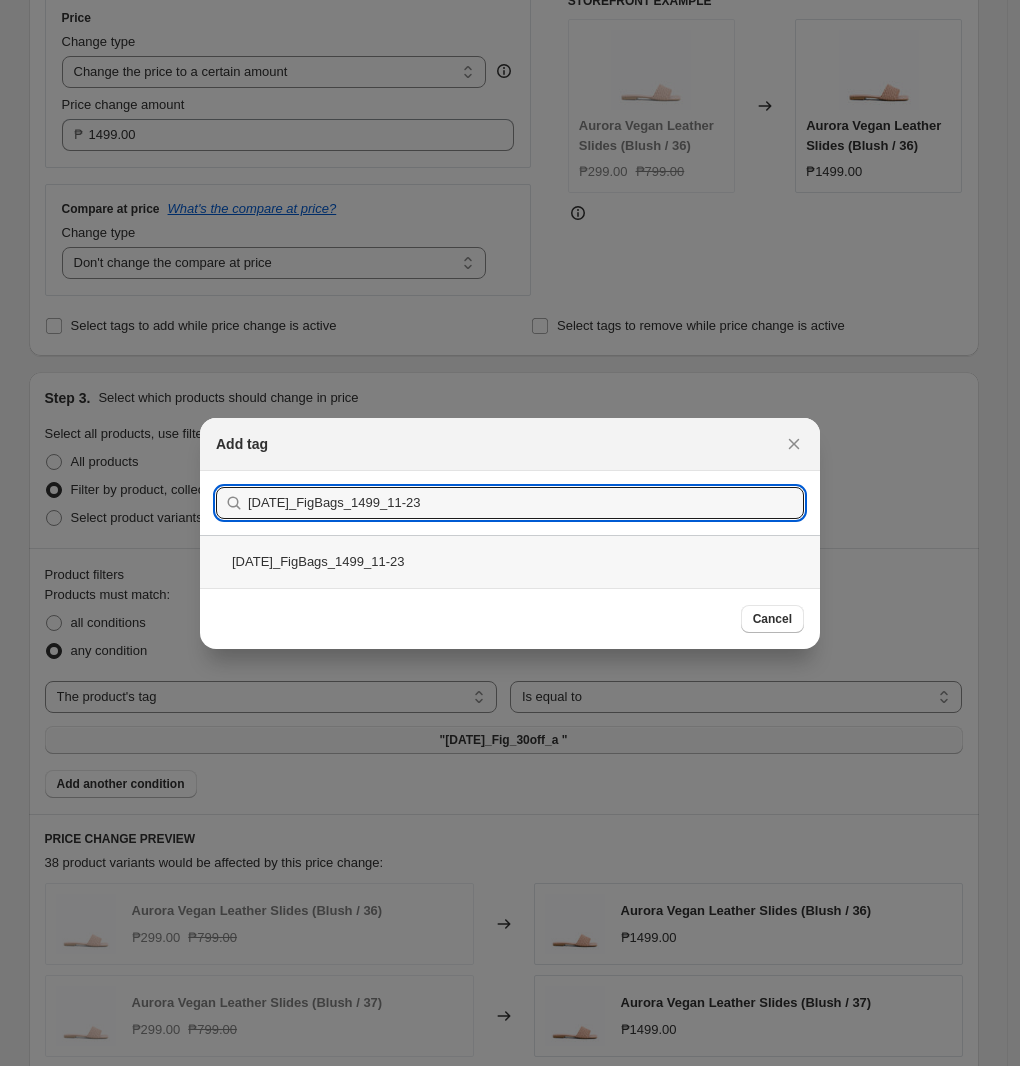 type on "[DATE]_FigBags_1499_11-23" 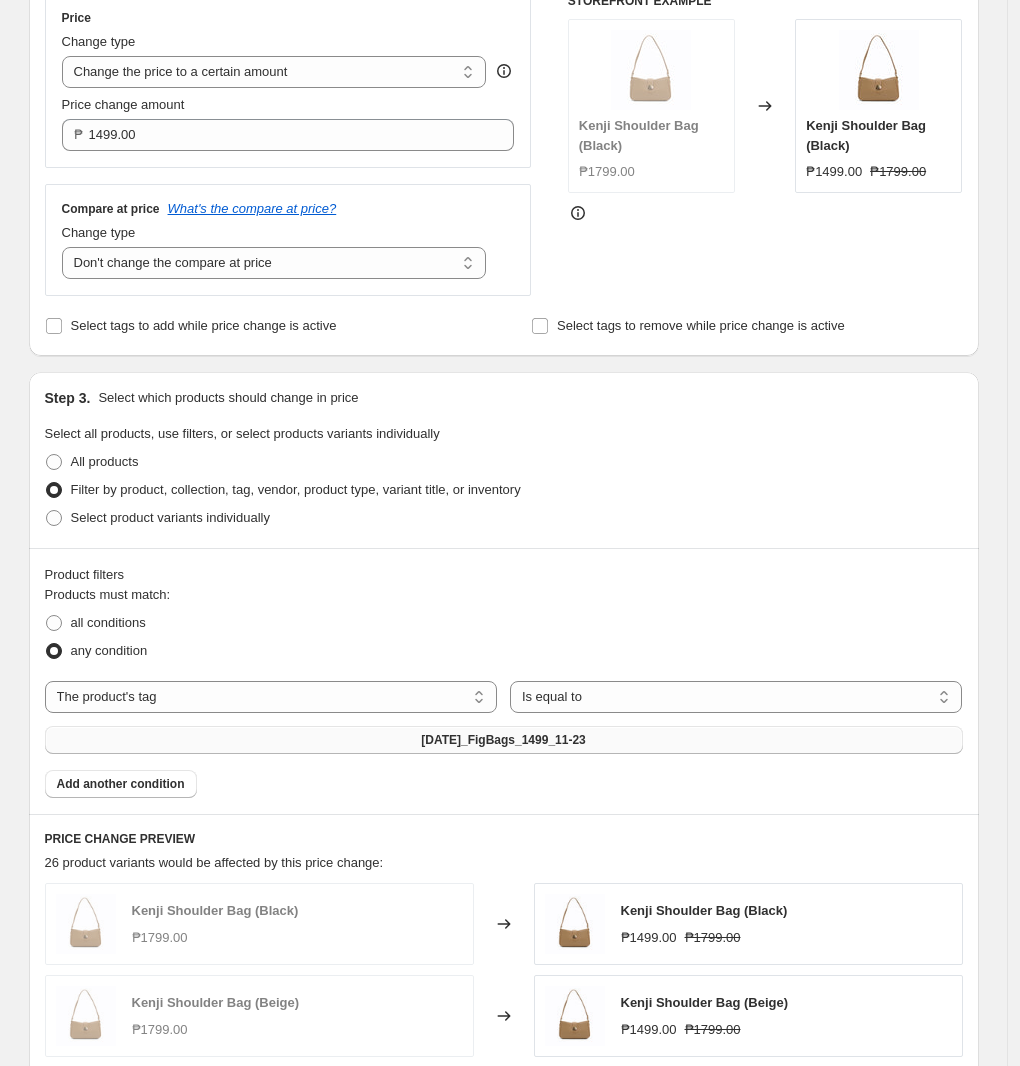 scroll, scrollTop: 875, scrollLeft: 0, axis: vertical 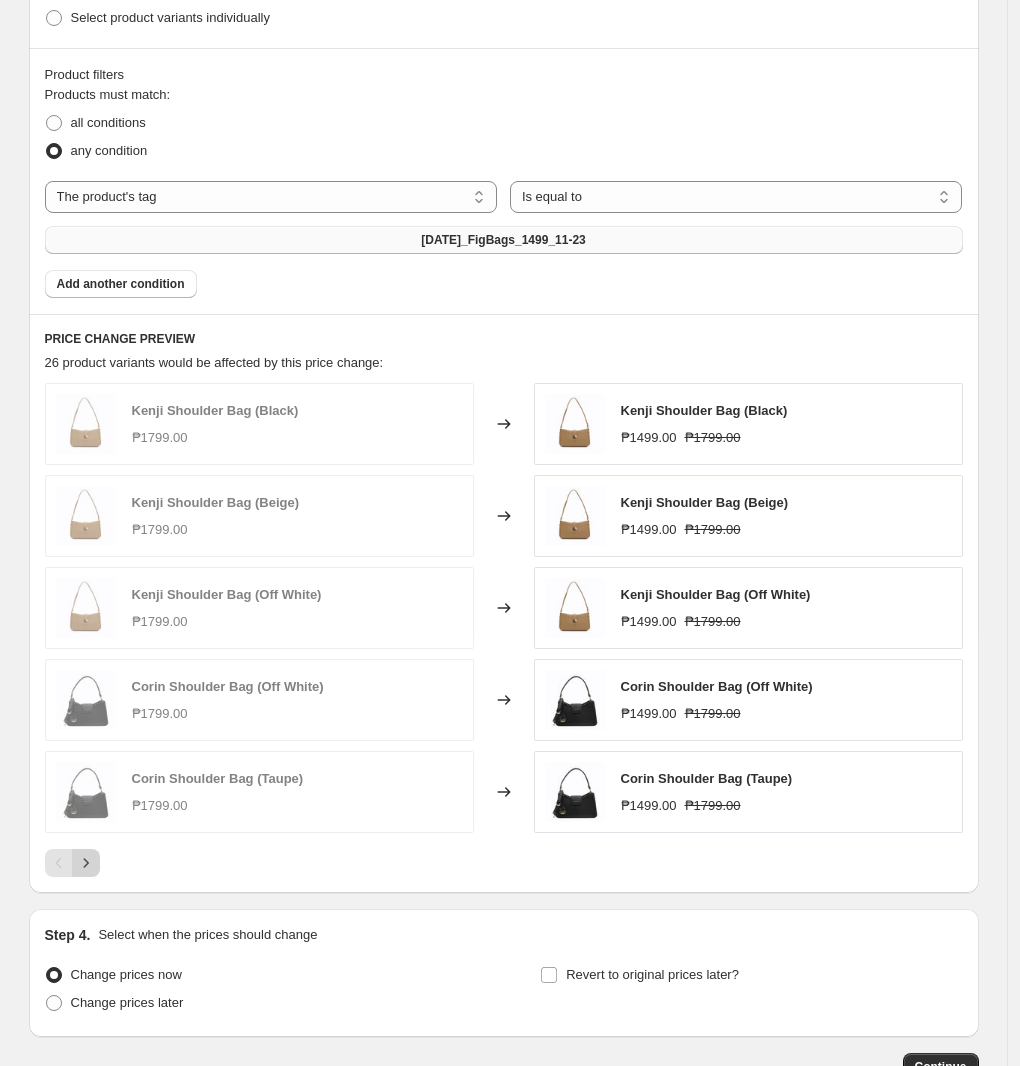 click 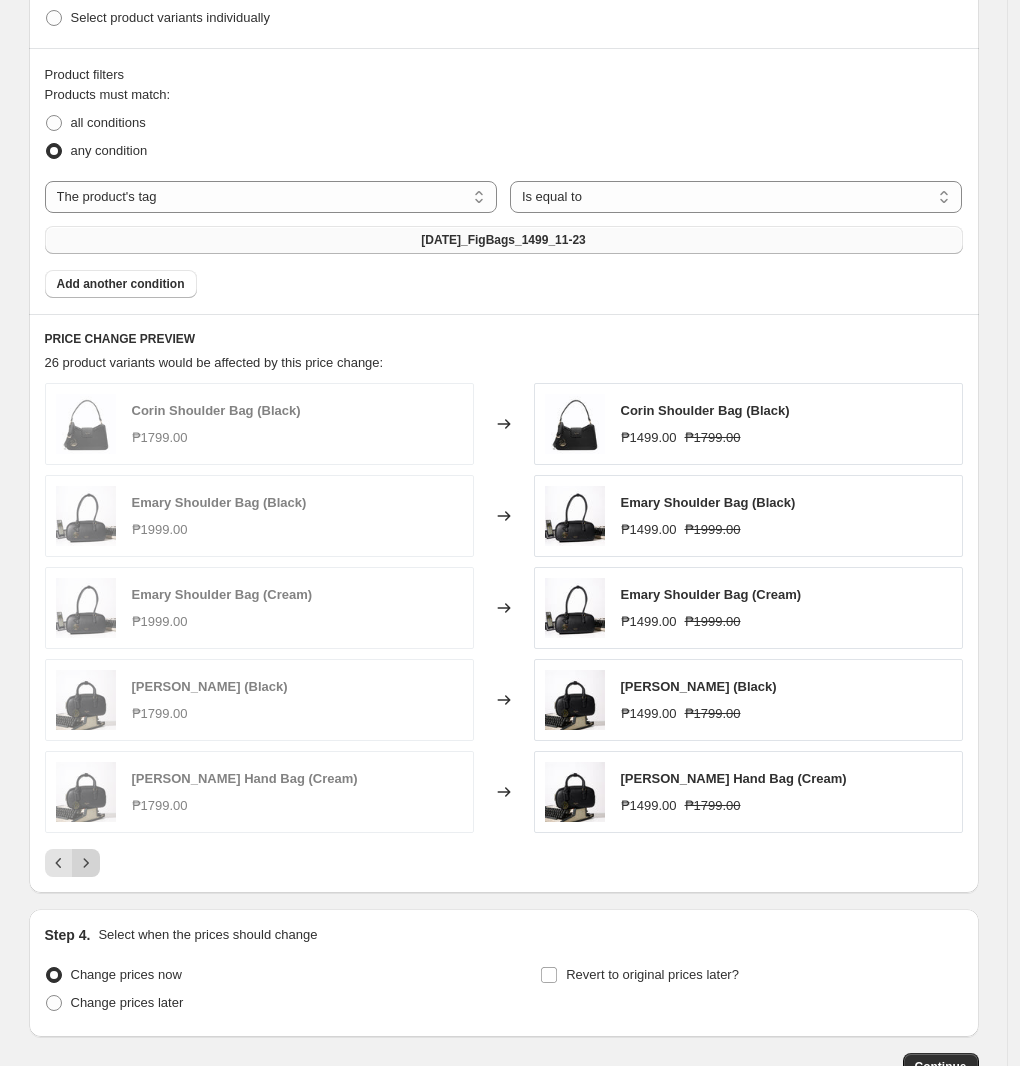 click at bounding box center [86, 863] 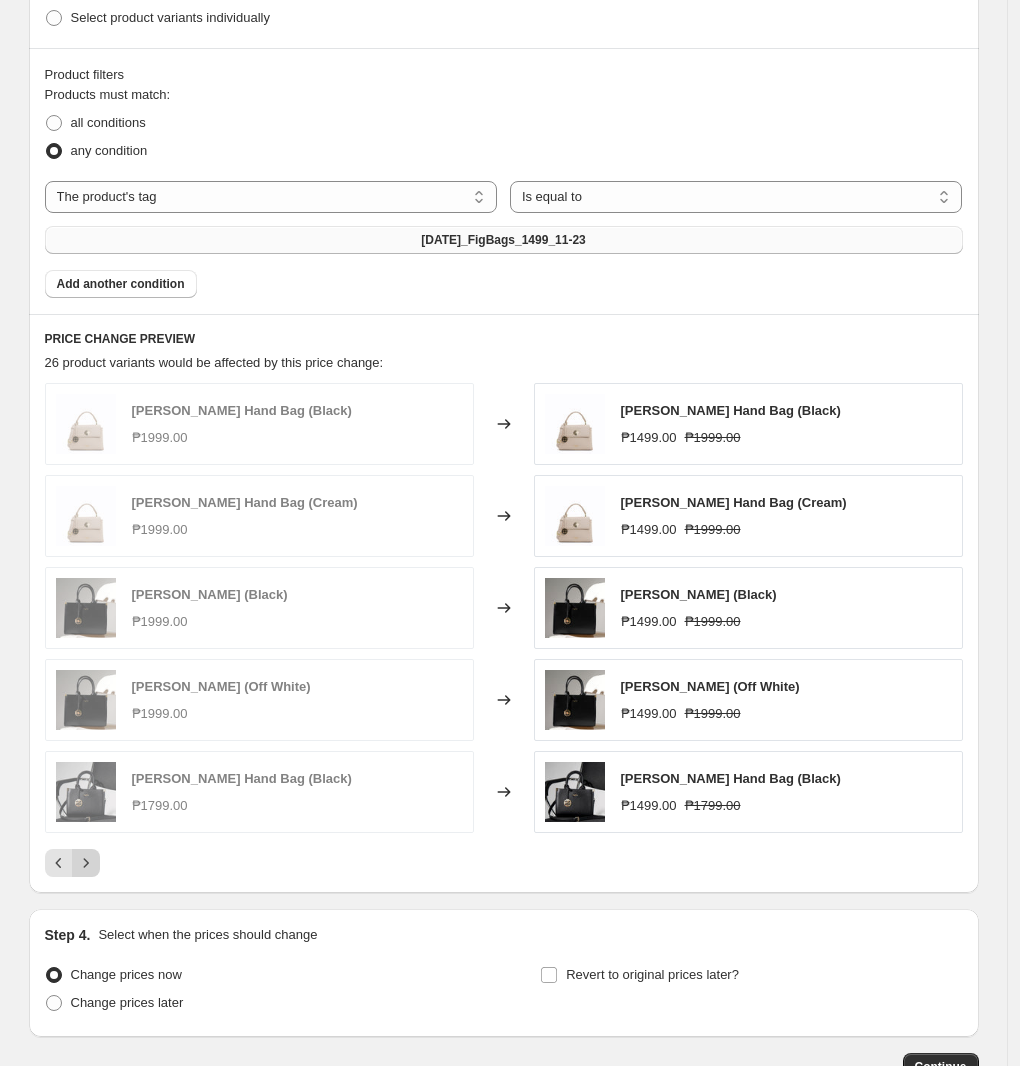 click 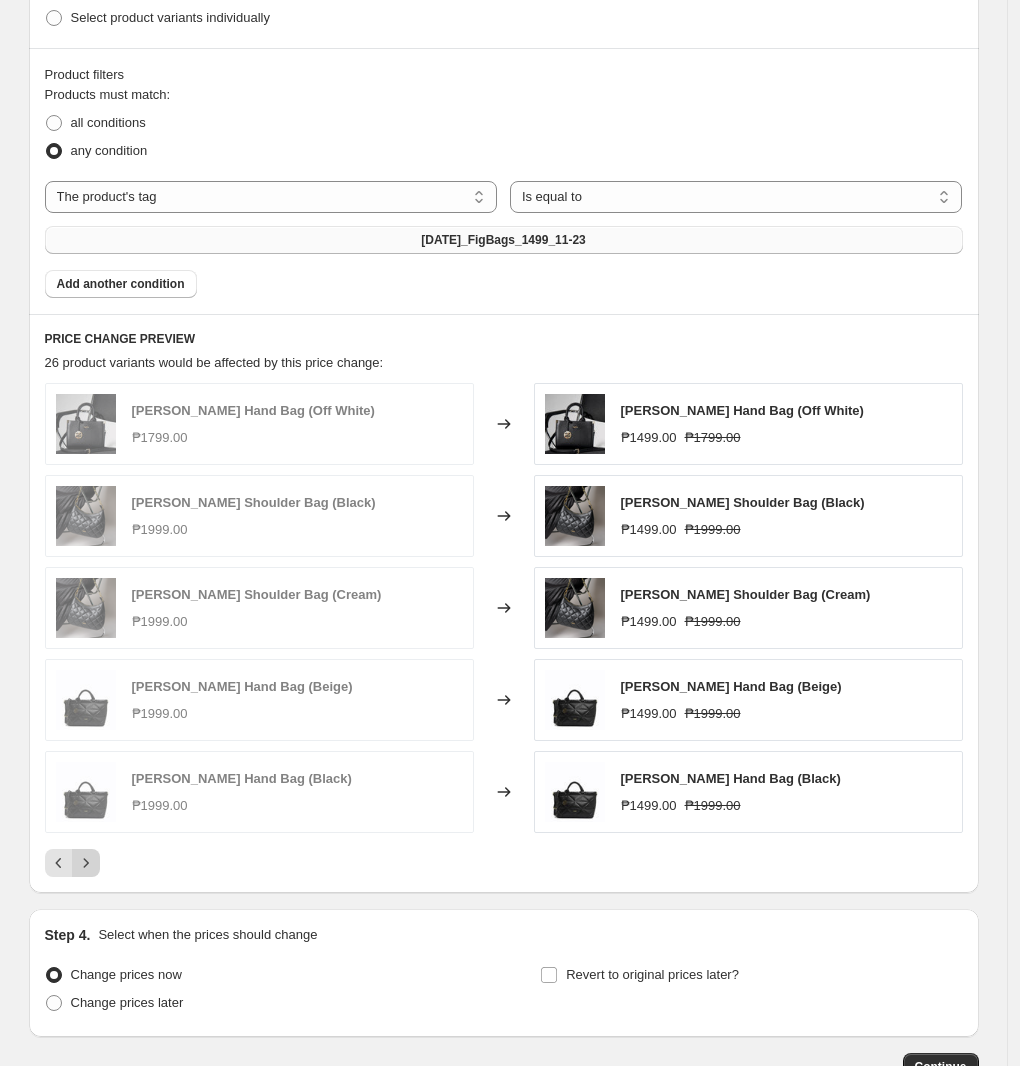 click 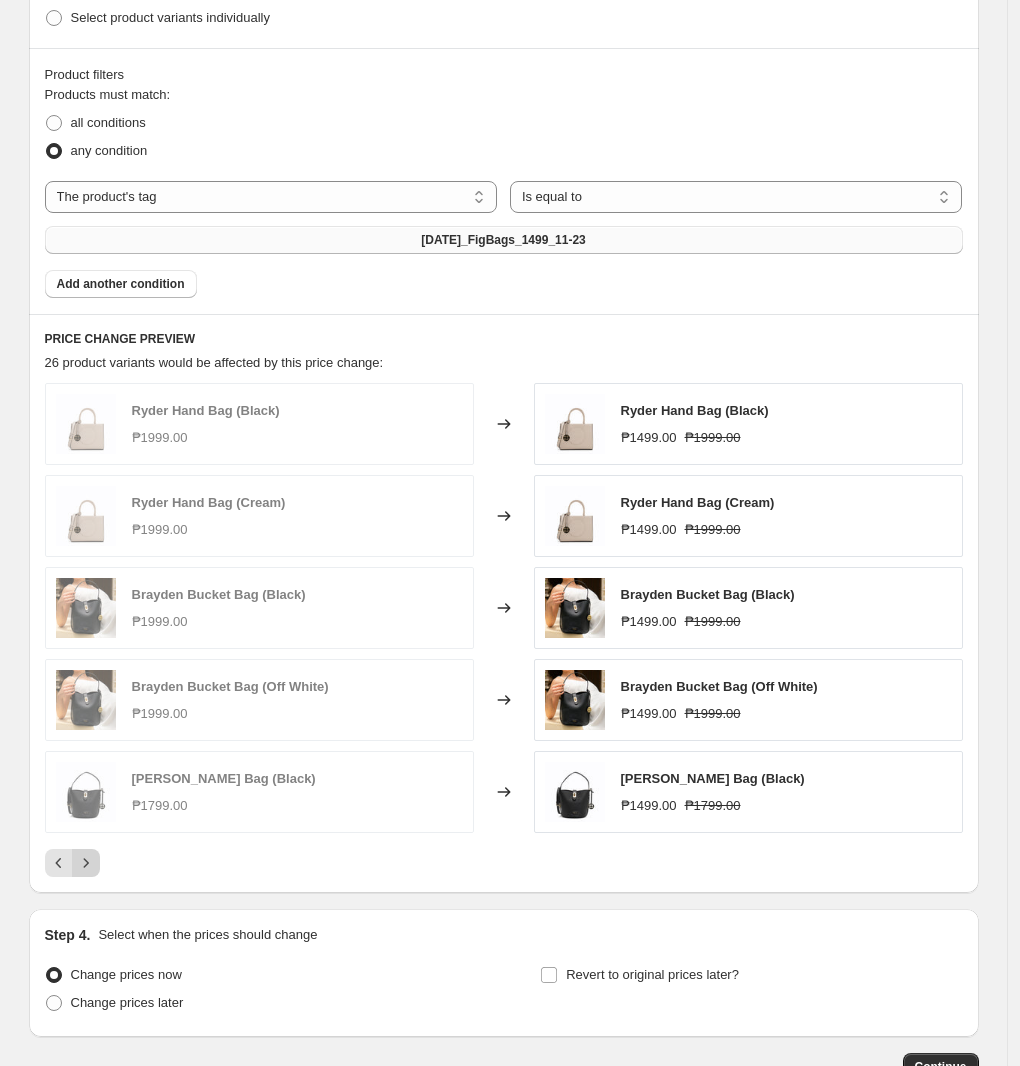 click 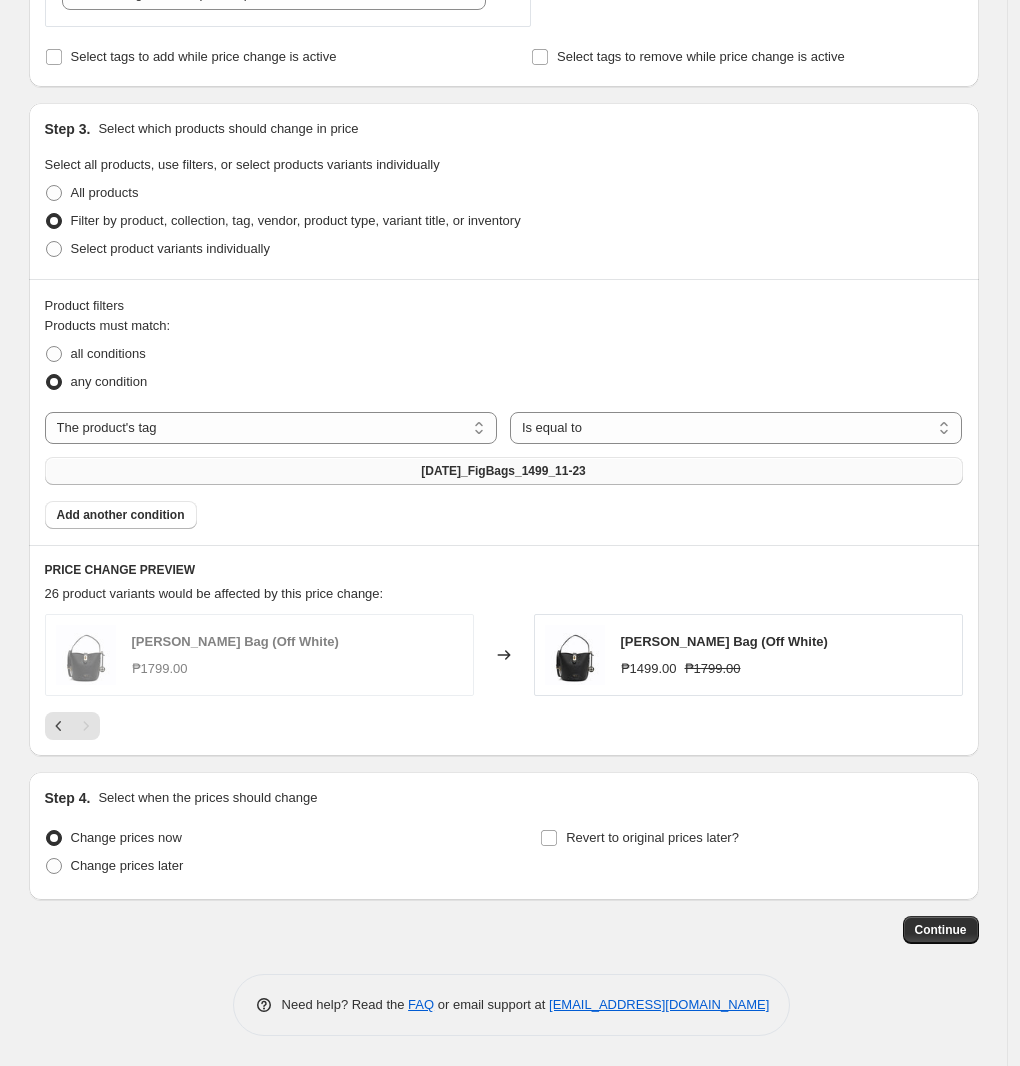 scroll, scrollTop: 606, scrollLeft: 0, axis: vertical 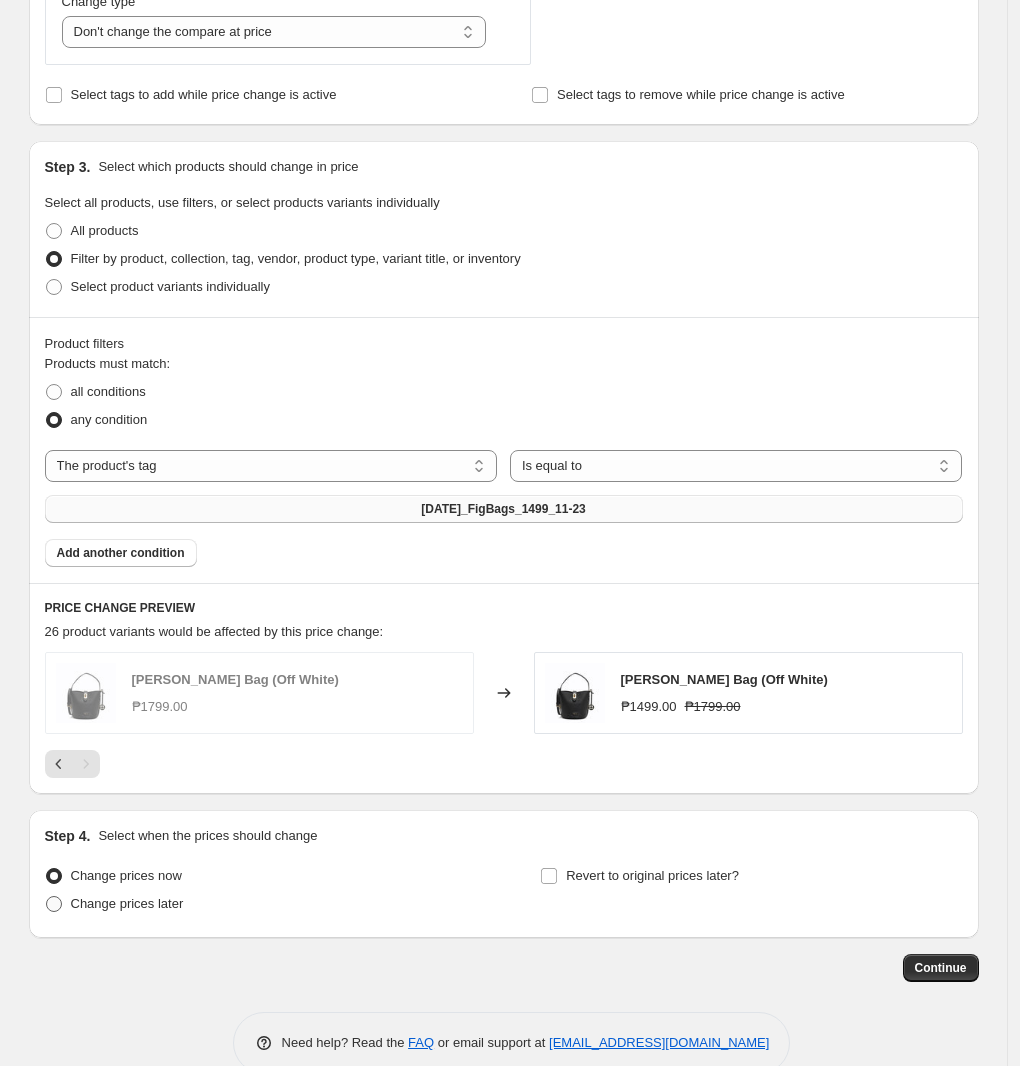 click on "Change prices later" at bounding box center [127, 903] 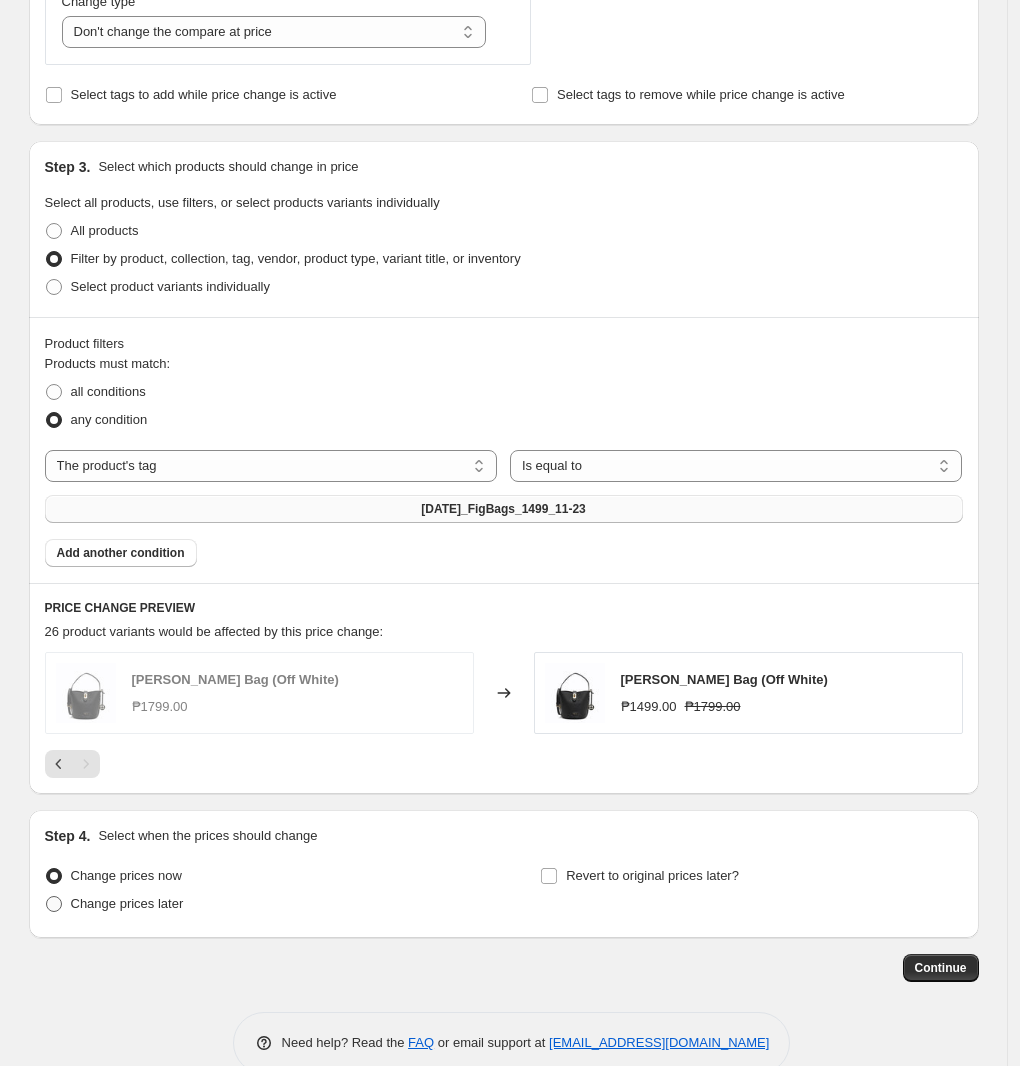 radio on "true" 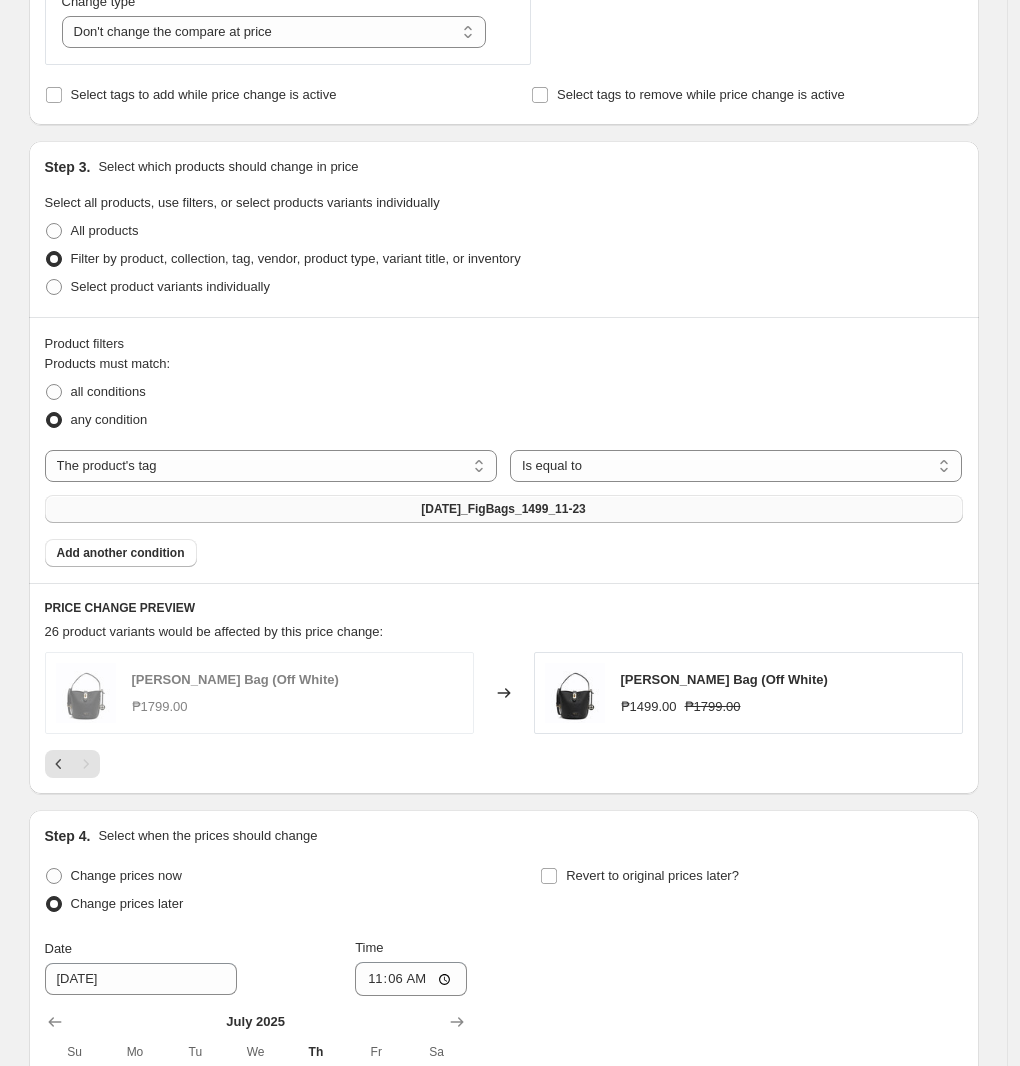 scroll, scrollTop: 948, scrollLeft: 0, axis: vertical 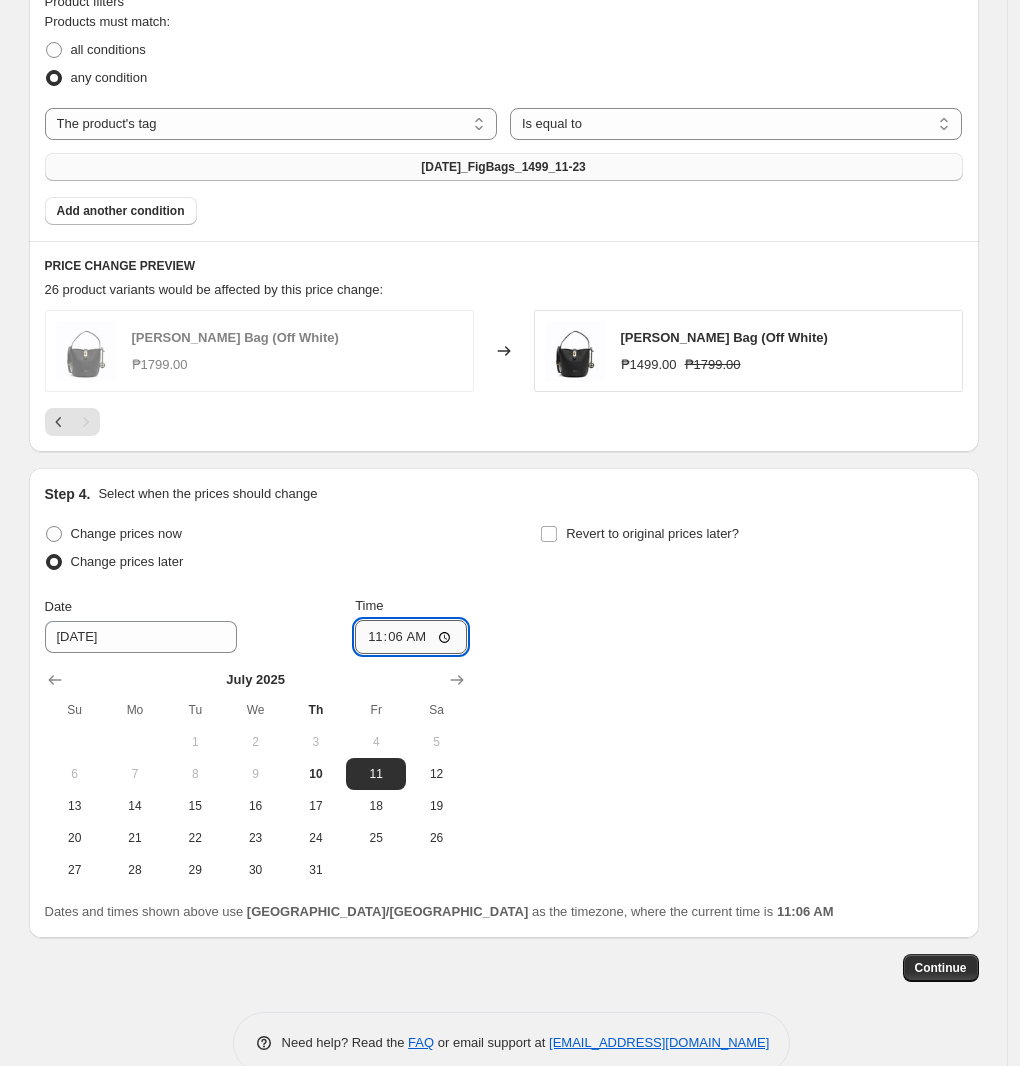 click on "11:06" at bounding box center (411, 637) 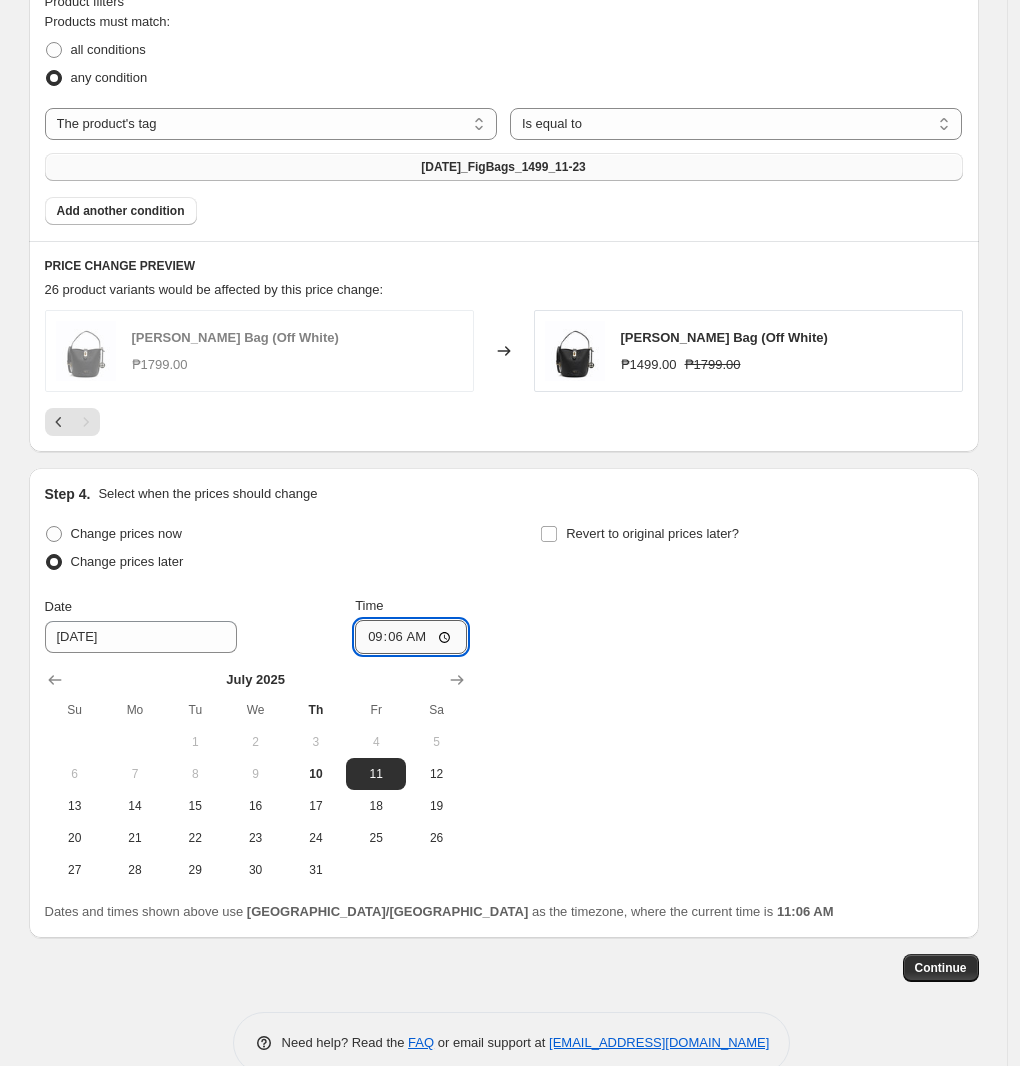 type on "09:00" 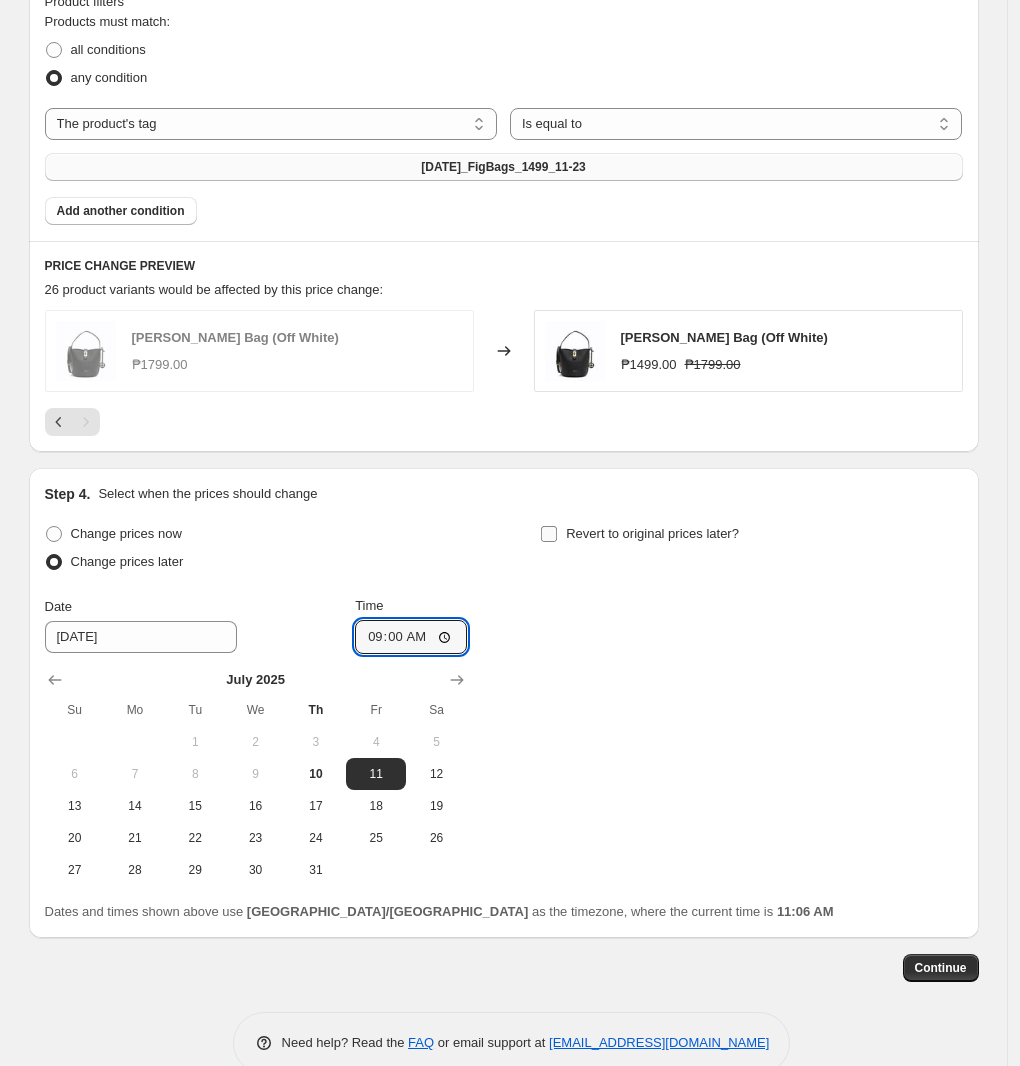 click on "Revert to original prices later?" at bounding box center (652, 533) 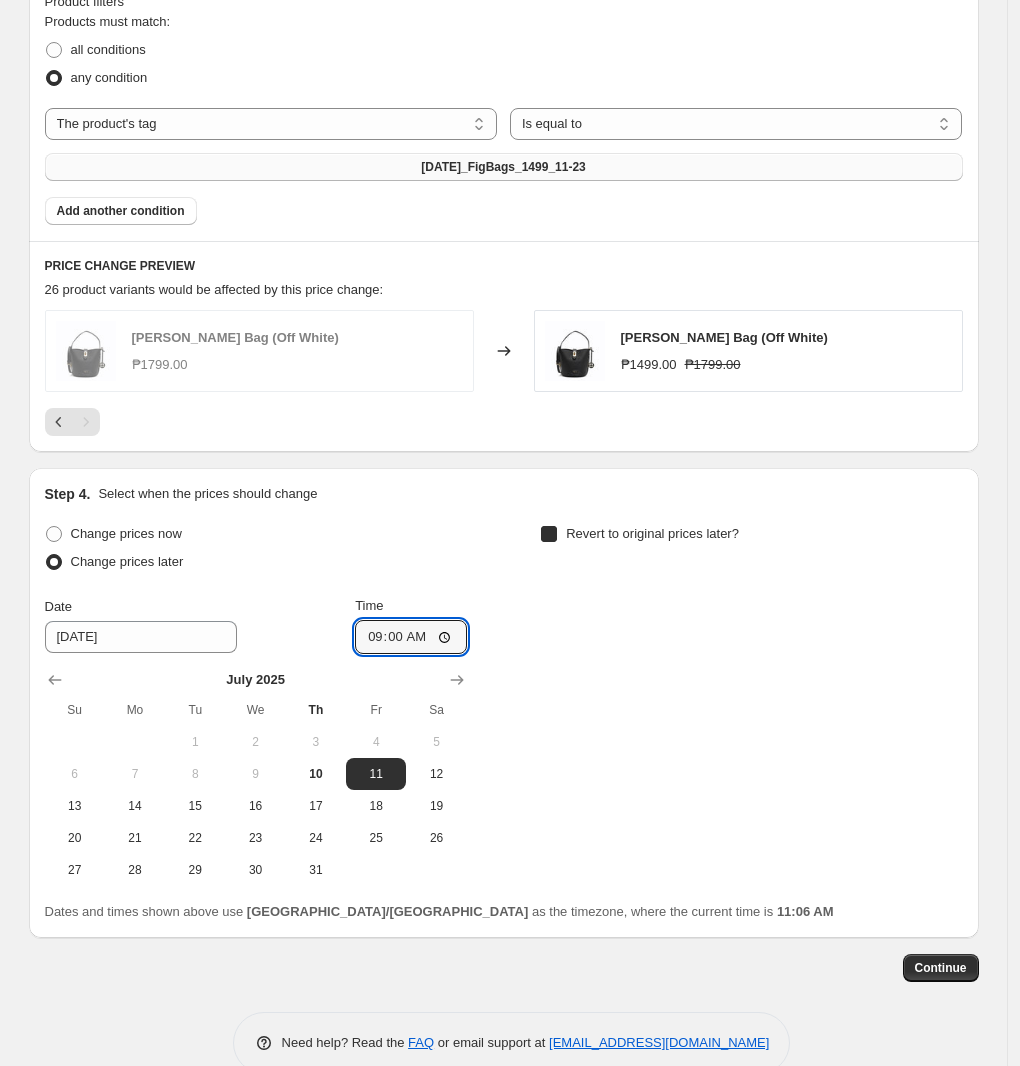 checkbox on "true" 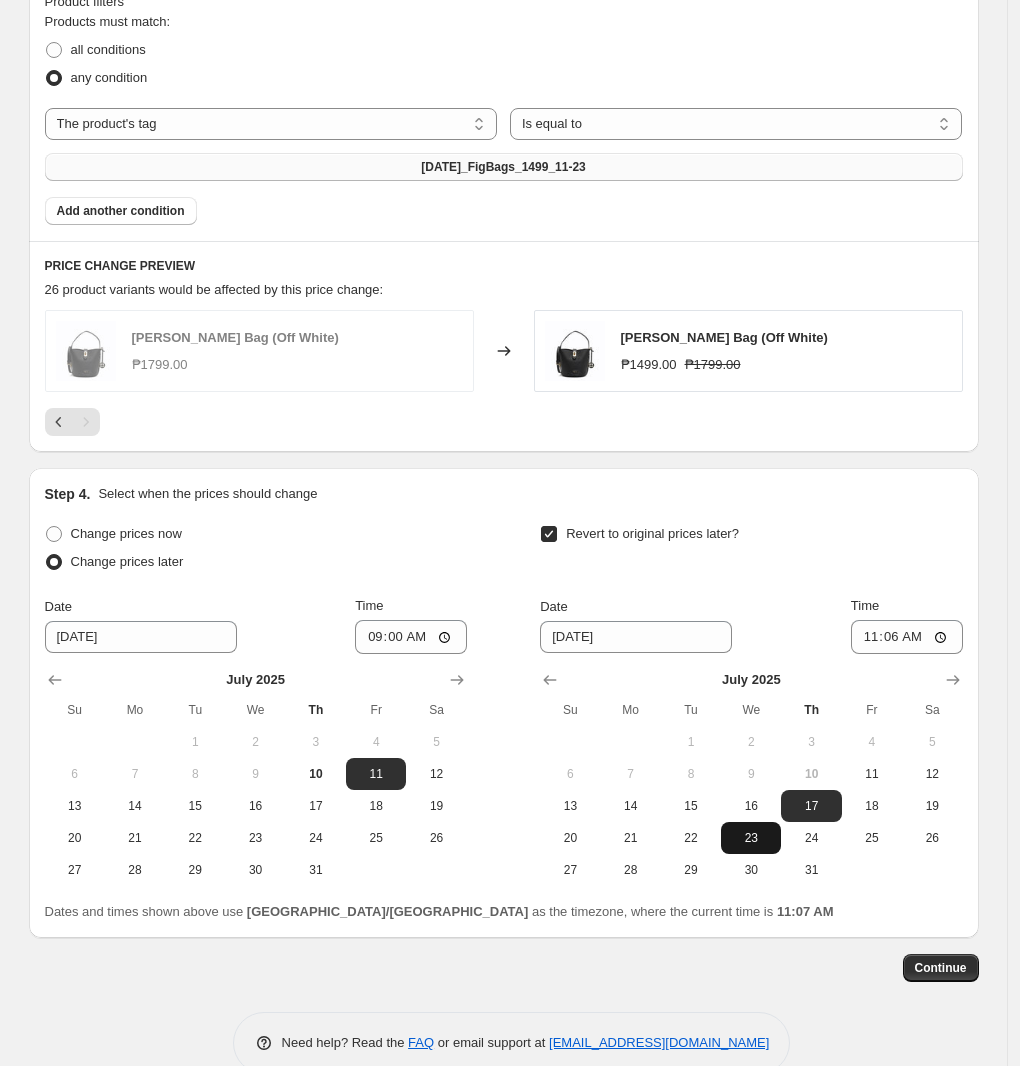 click on "23" at bounding box center (751, 838) 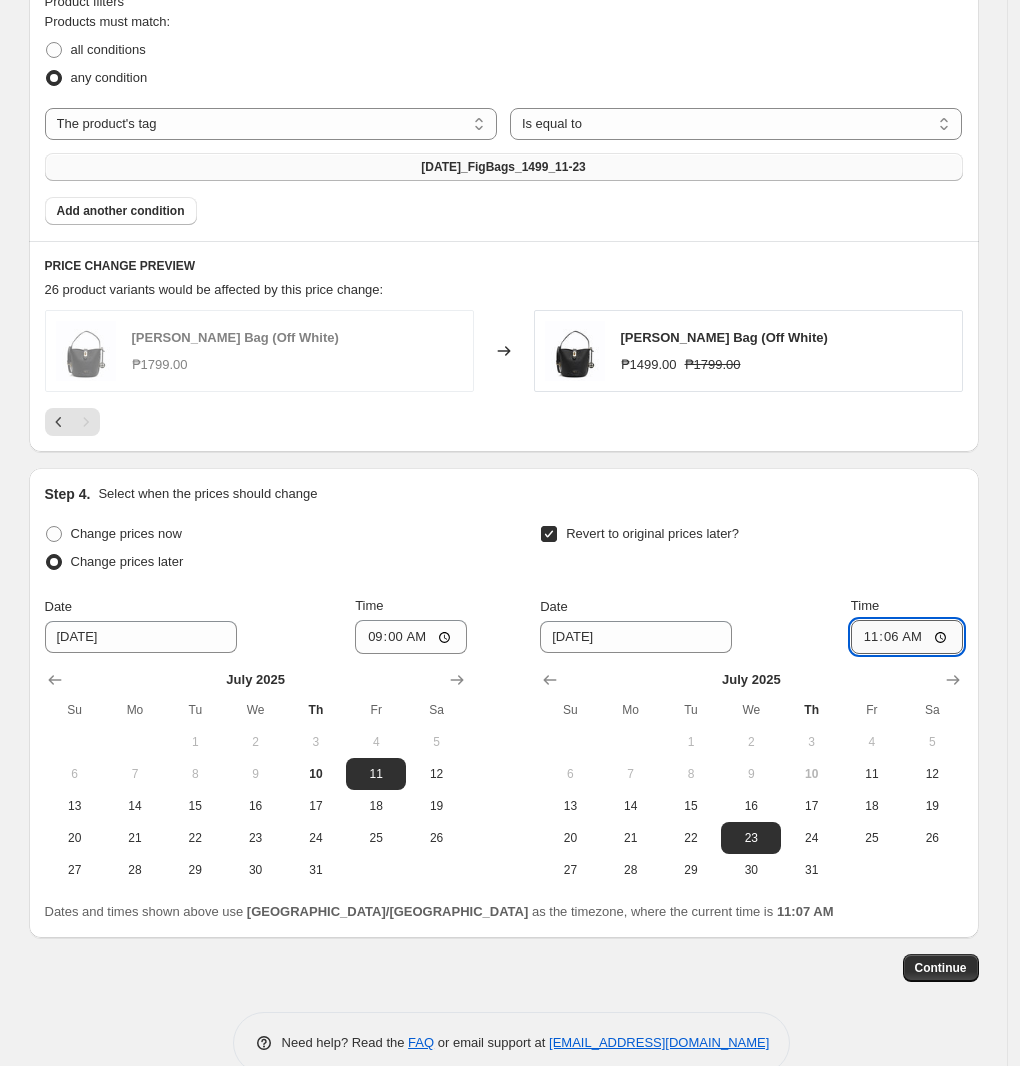 click on "11:06" at bounding box center [907, 637] 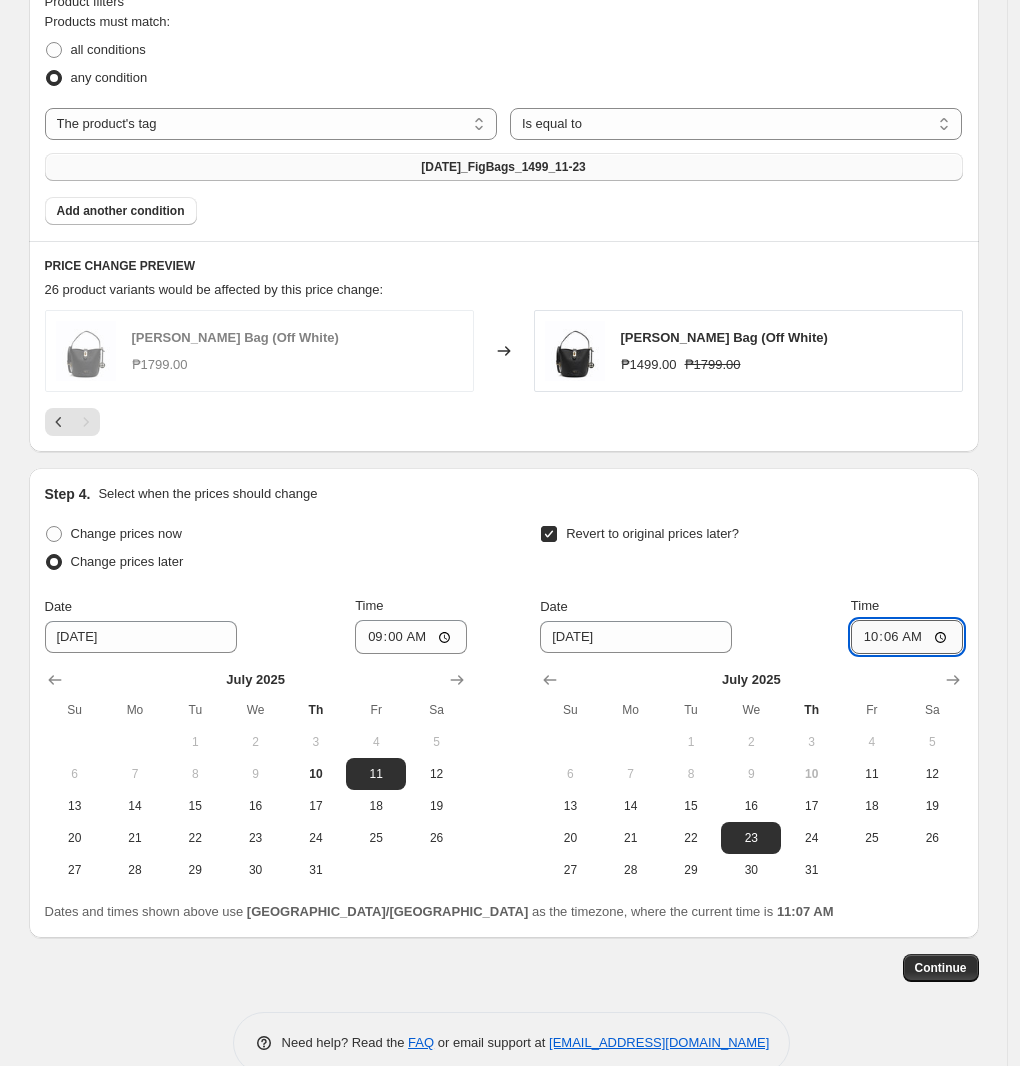 type on "10:00" 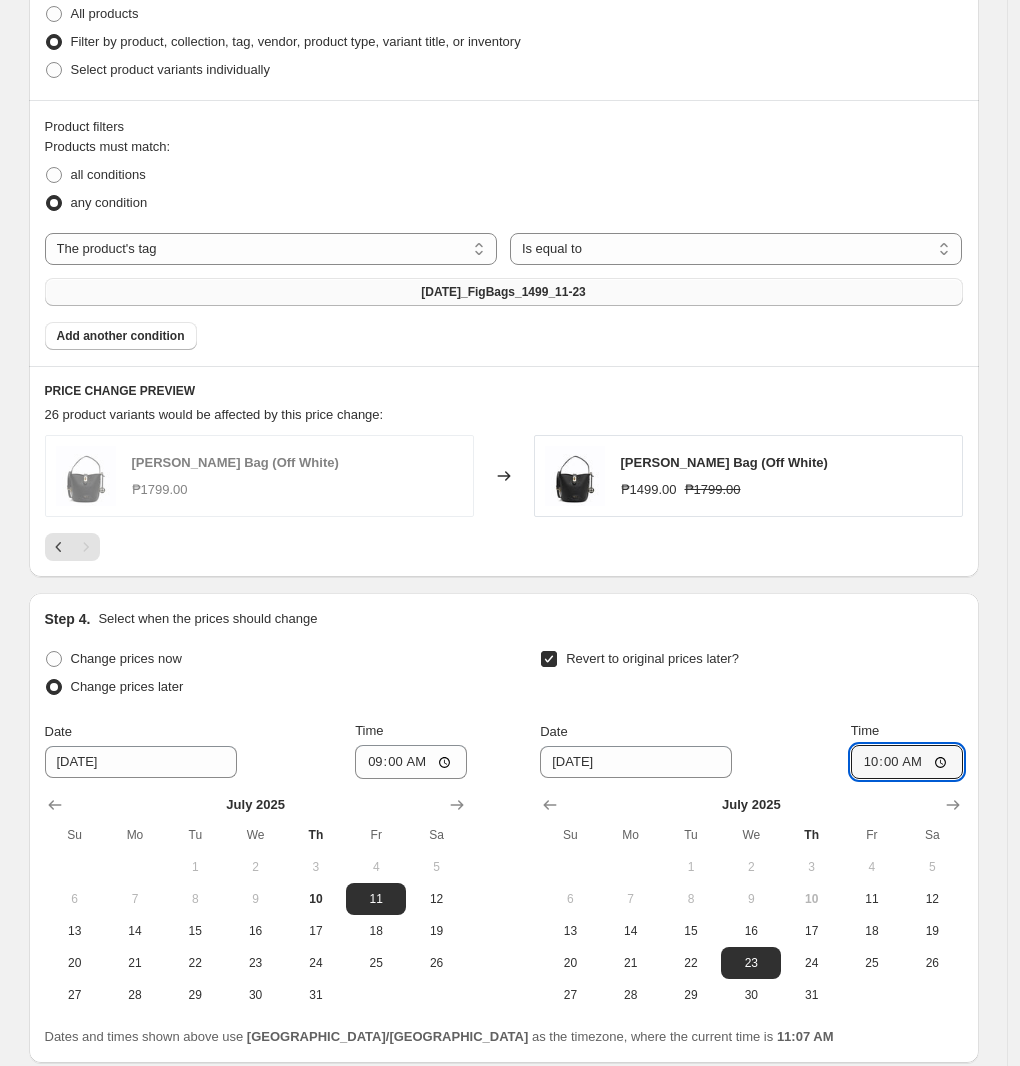 scroll, scrollTop: 948, scrollLeft: 0, axis: vertical 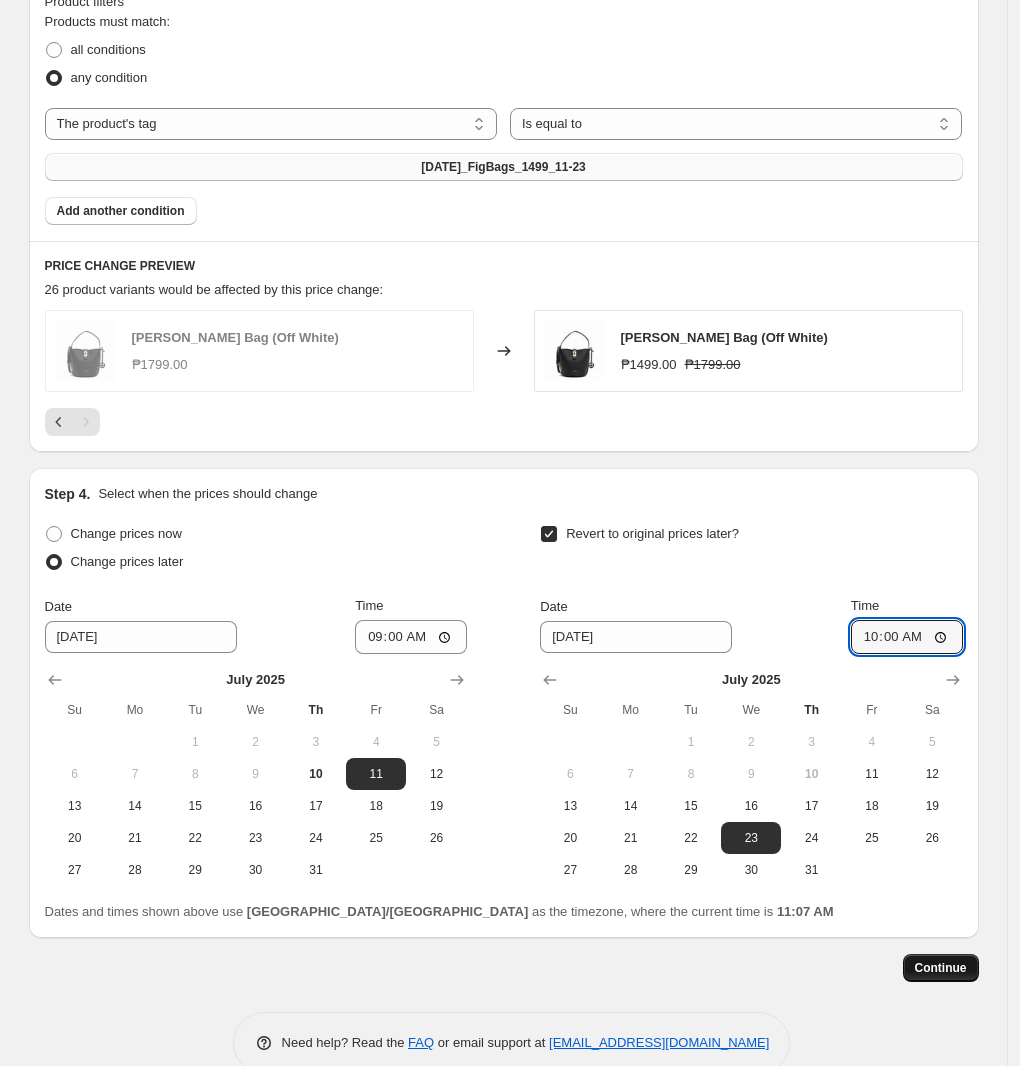 click on "Continue" at bounding box center (941, 968) 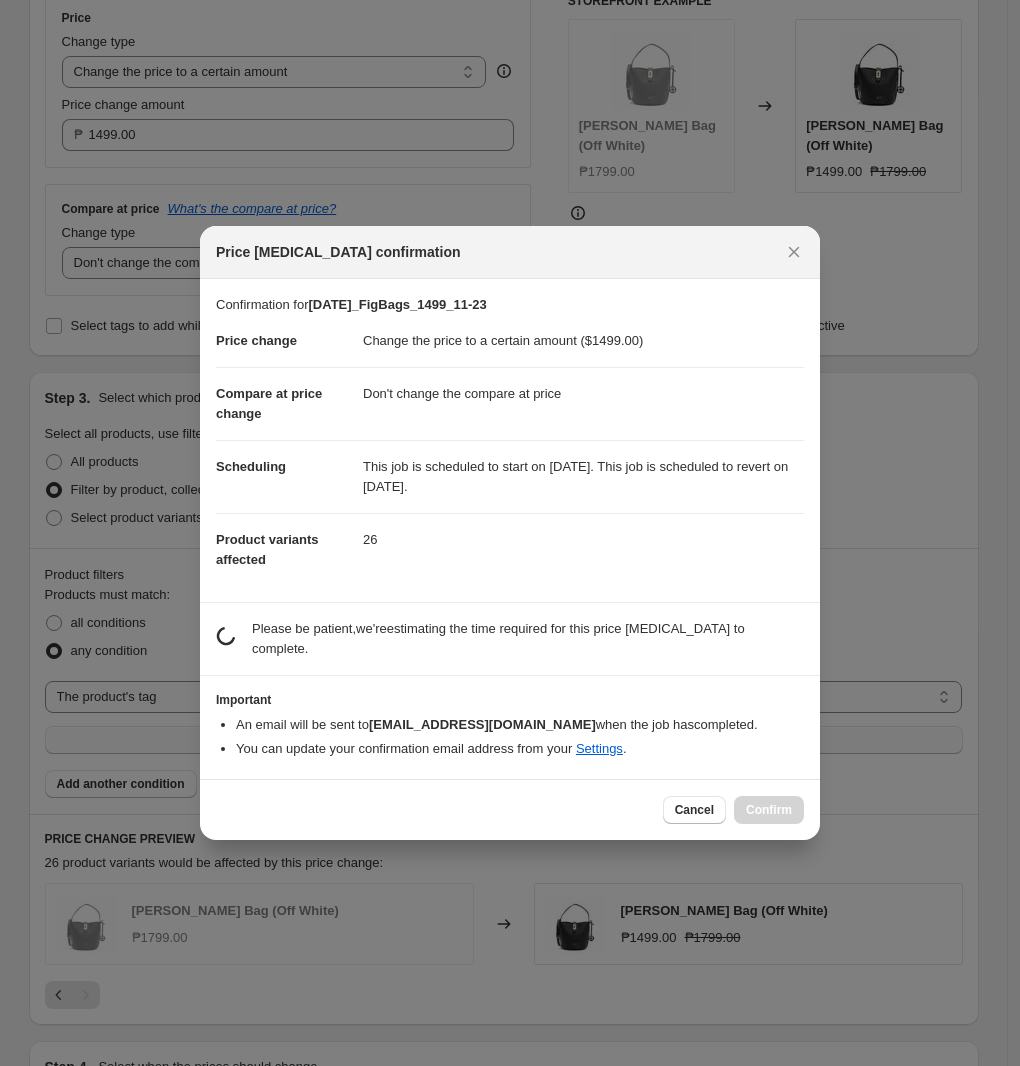 scroll, scrollTop: 0, scrollLeft: 0, axis: both 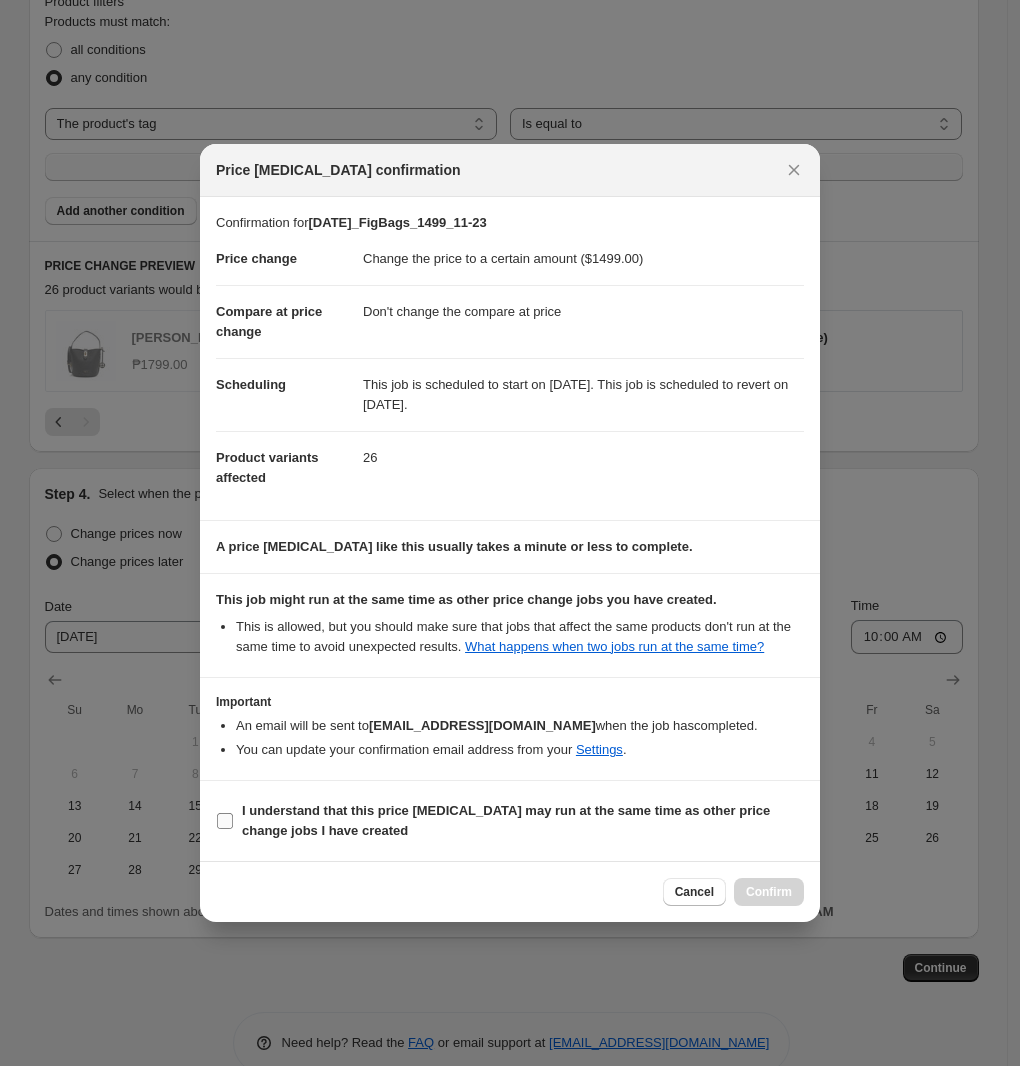 click on "I understand that this price [MEDICAL_DATA] may run at the same time as other price change jobs I have created" at bounding box center (506, 820) 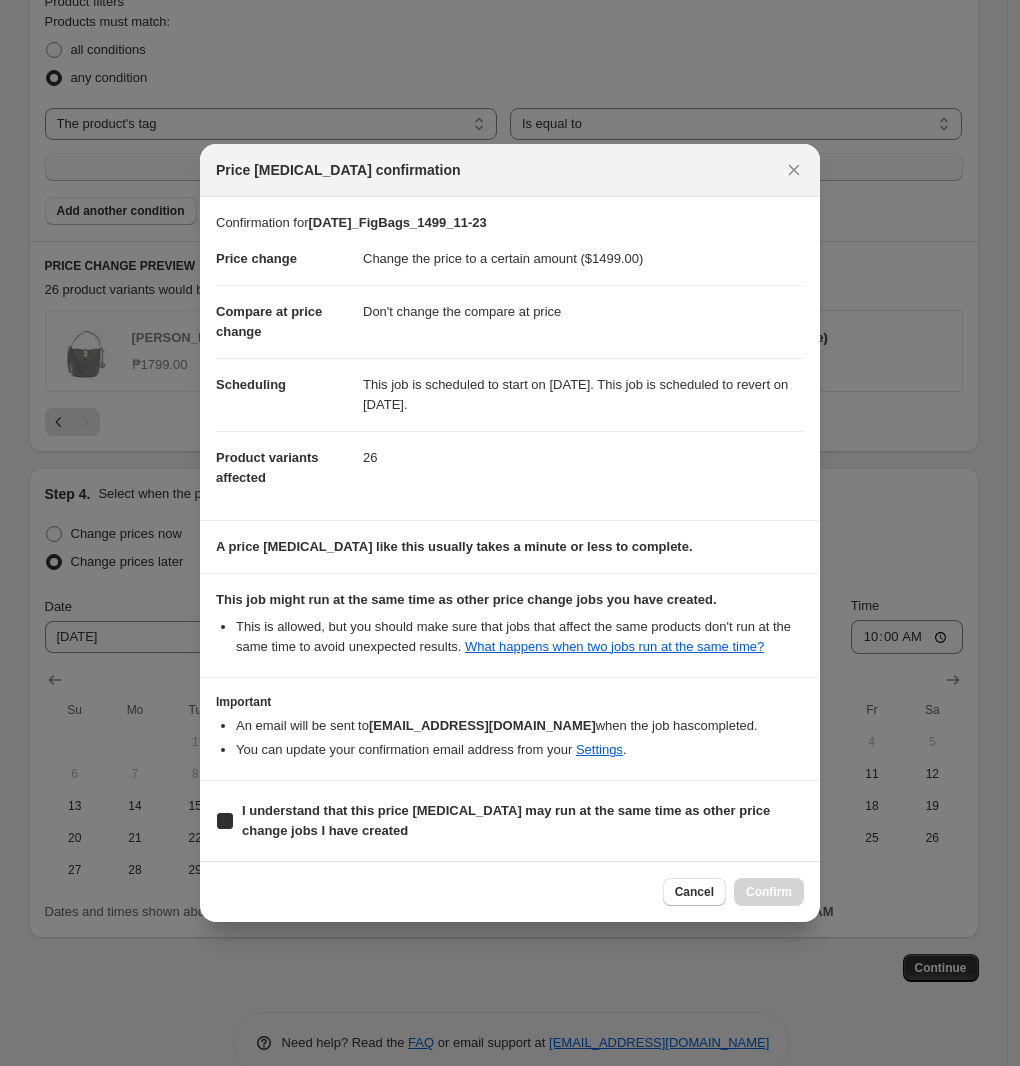 checkbox on "true" 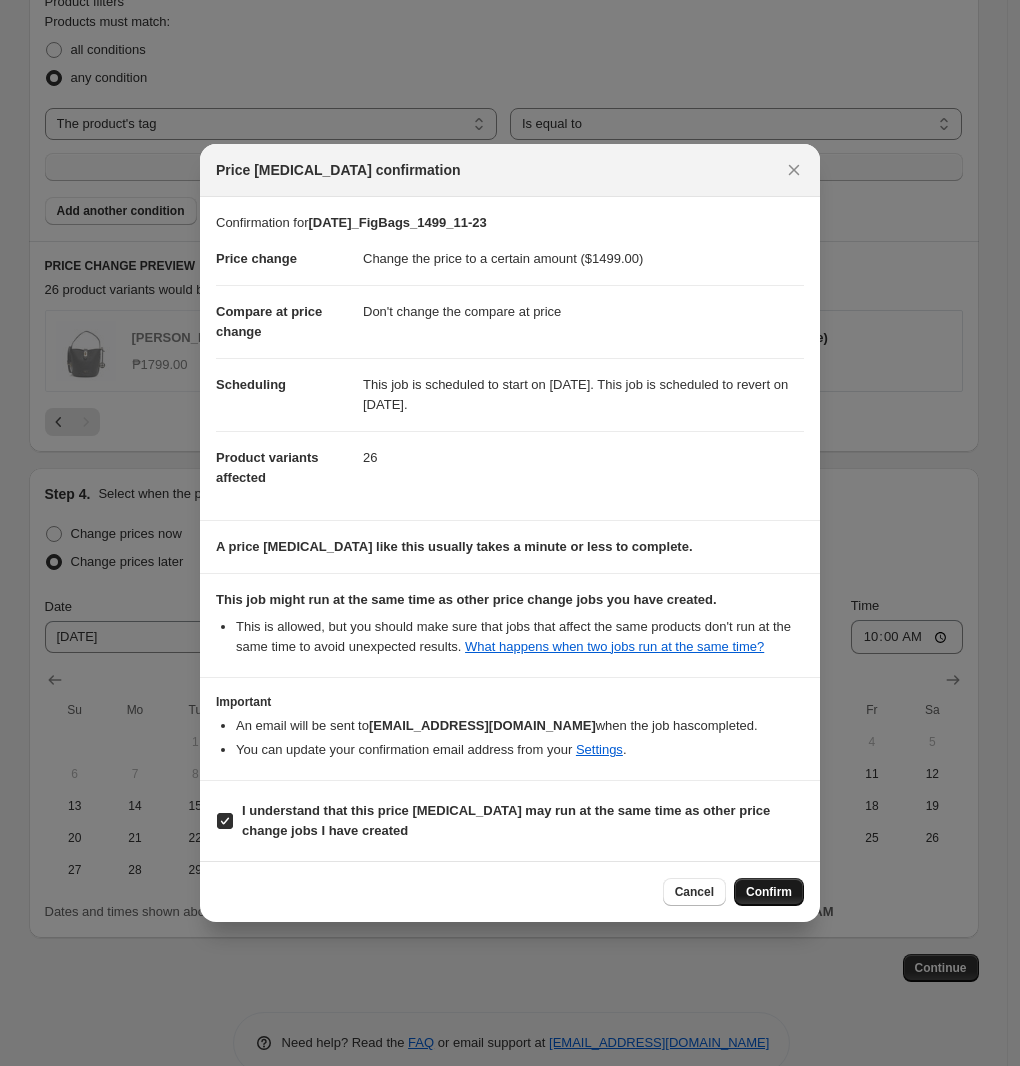 click on "Confirm" at bounding box center (769, 892) 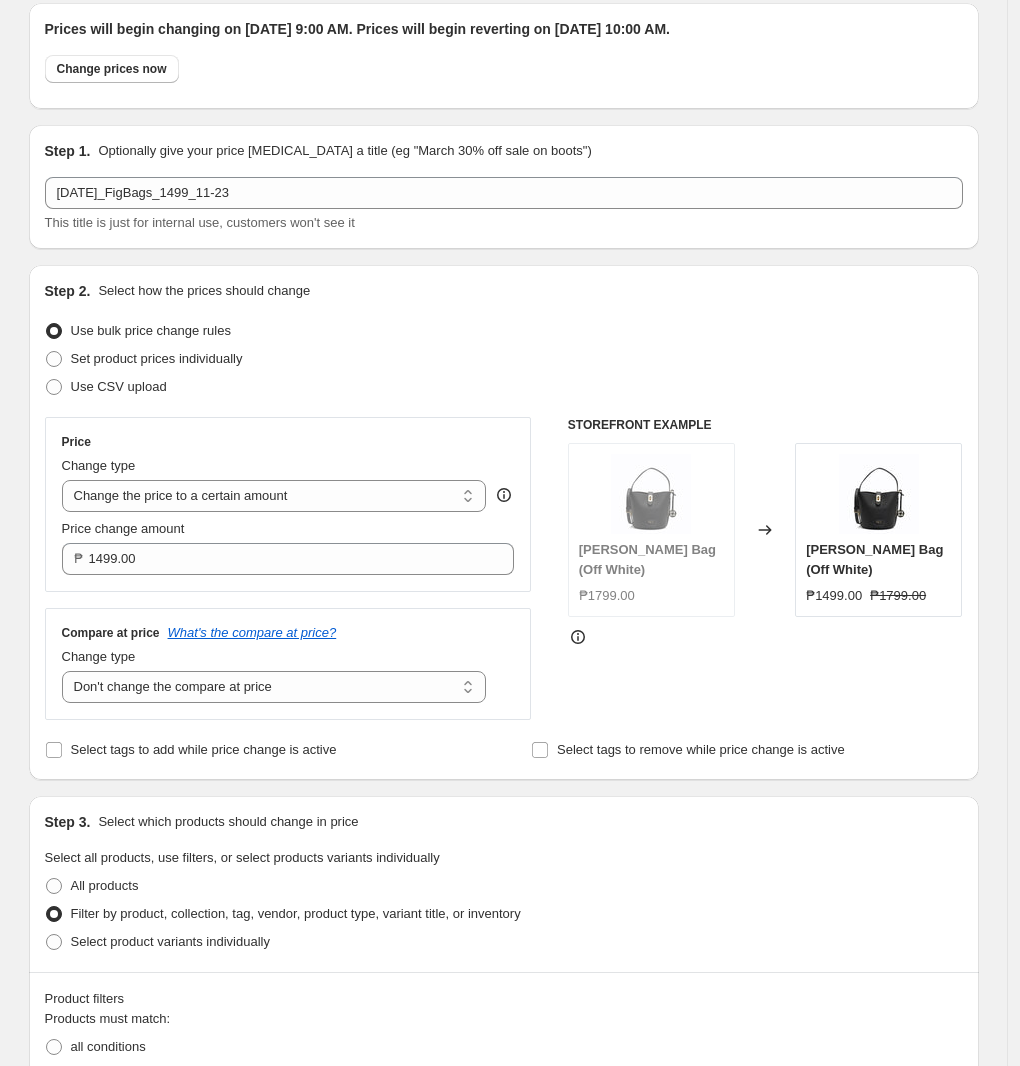 scroll, scrollTop: 0, scrollLeft: 0, axis: both 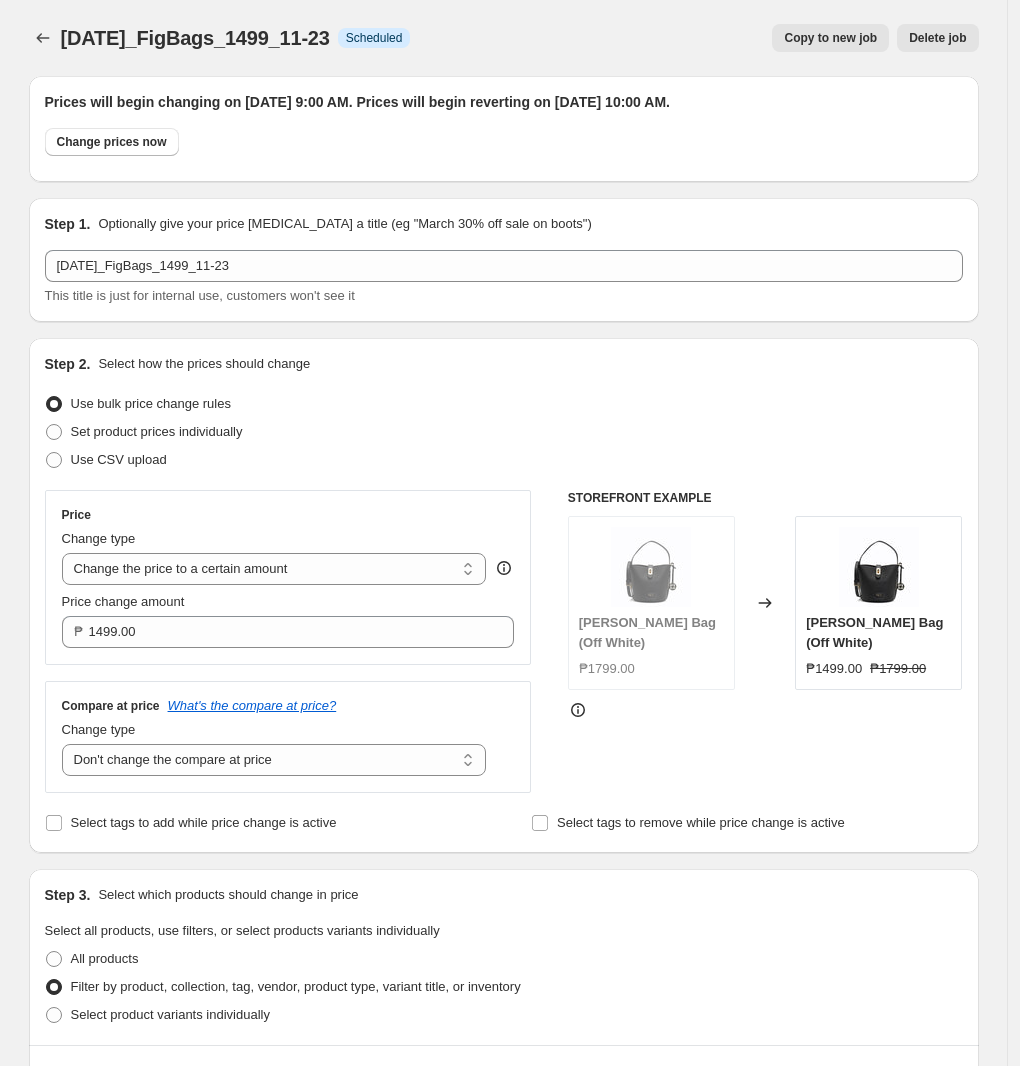 click at bounding box center [45, 38] 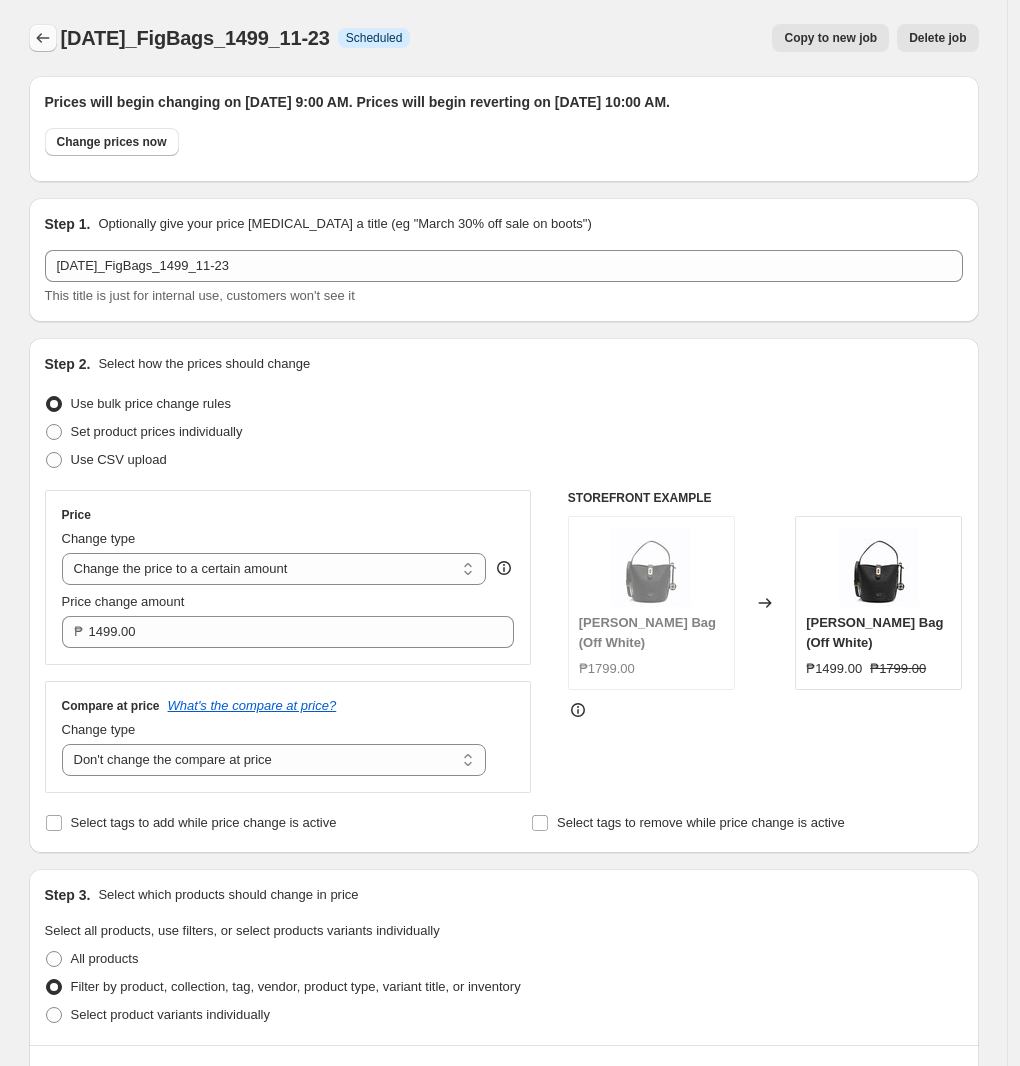 click 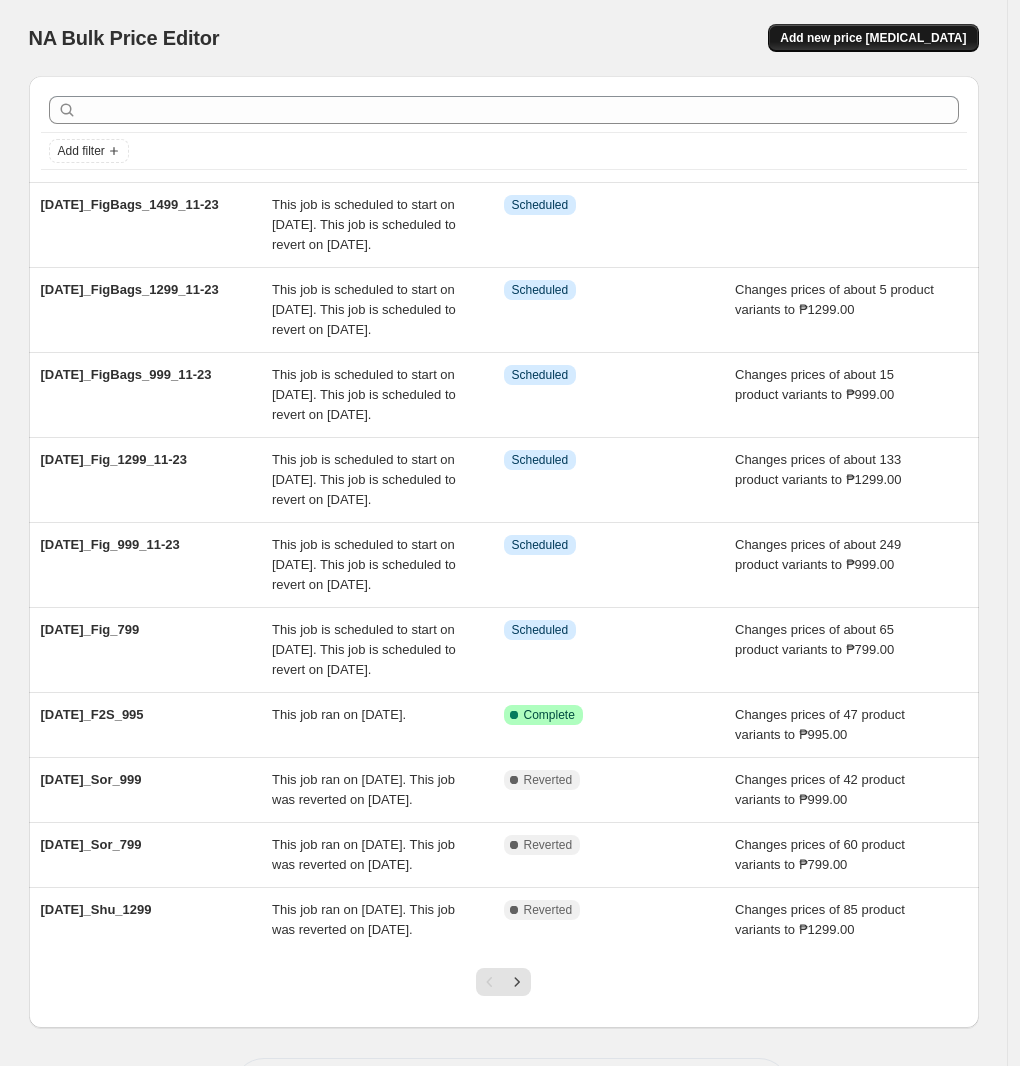 click on "Add new price [MEDICAL_DATA]" at bounding box center [873, 38] 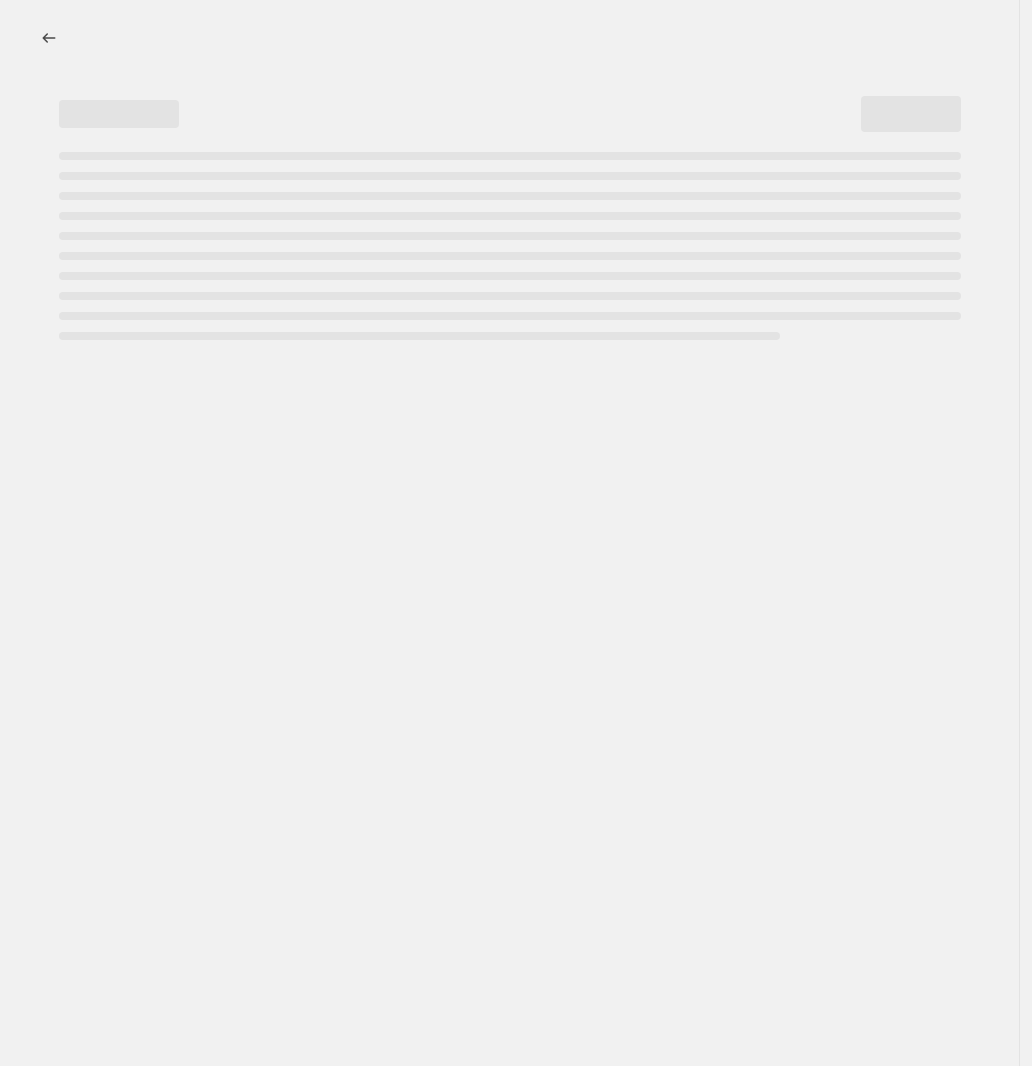 select on "percentage" 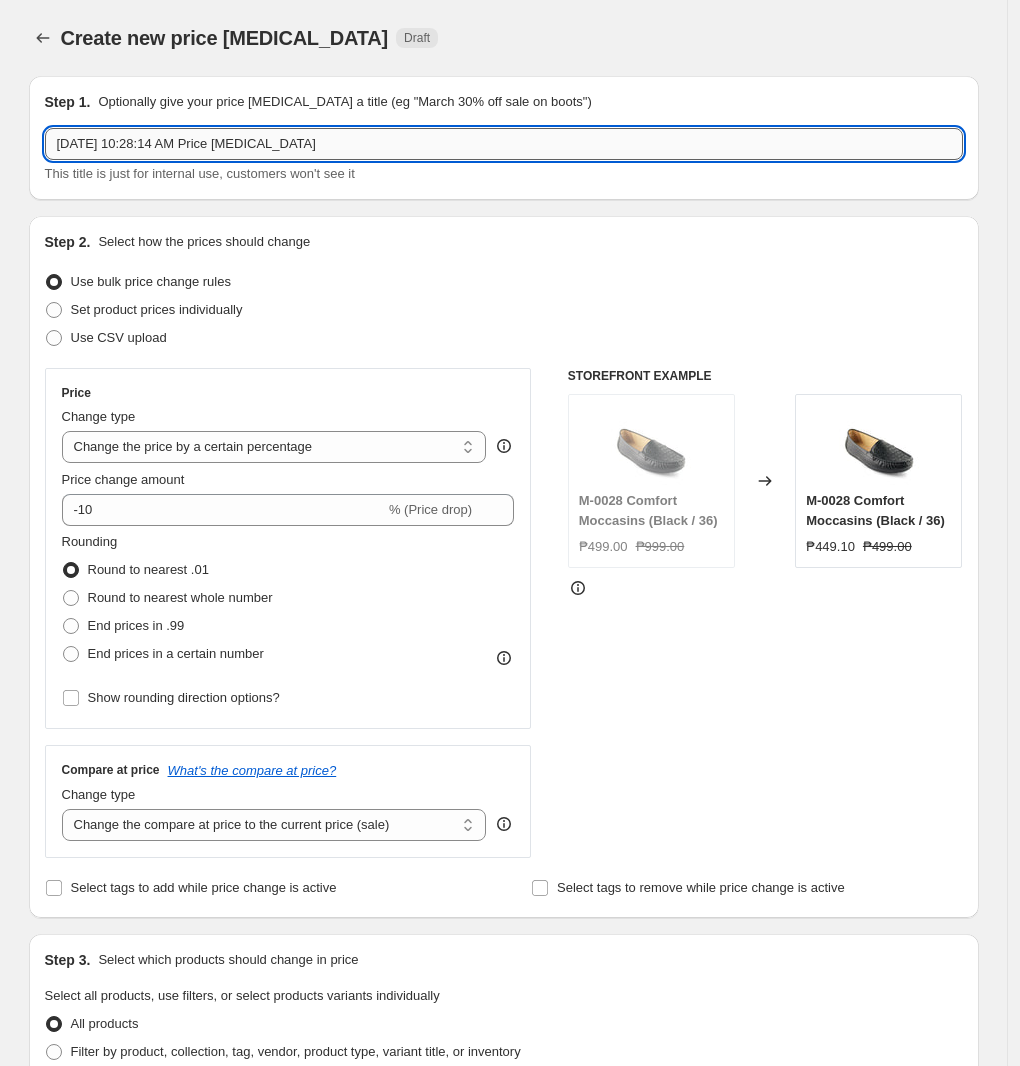 click on "[DATE] 10:28:14 AM Price [MEDICAL_DATA]" at bounding box center (504, 144) 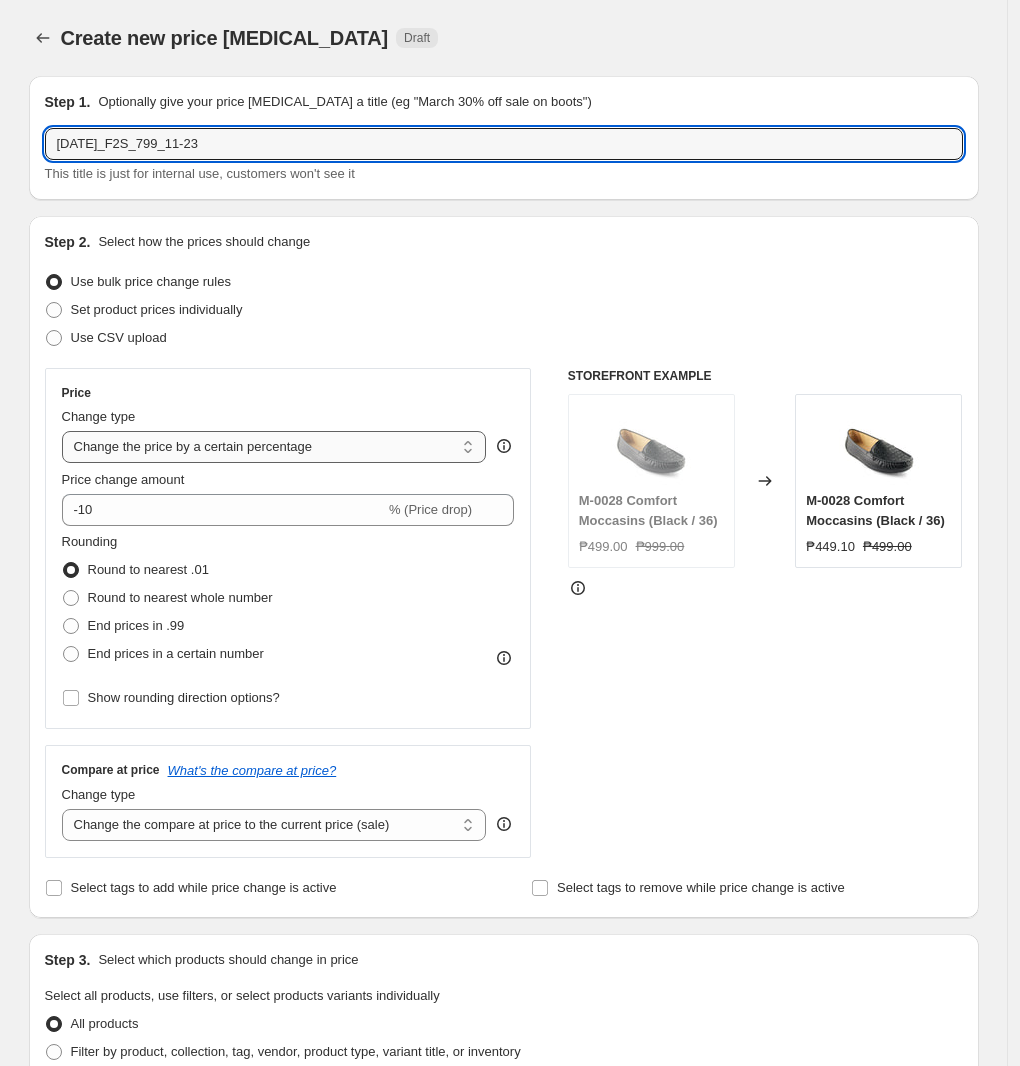 type on "[DATE]_F2S_799_11-23" 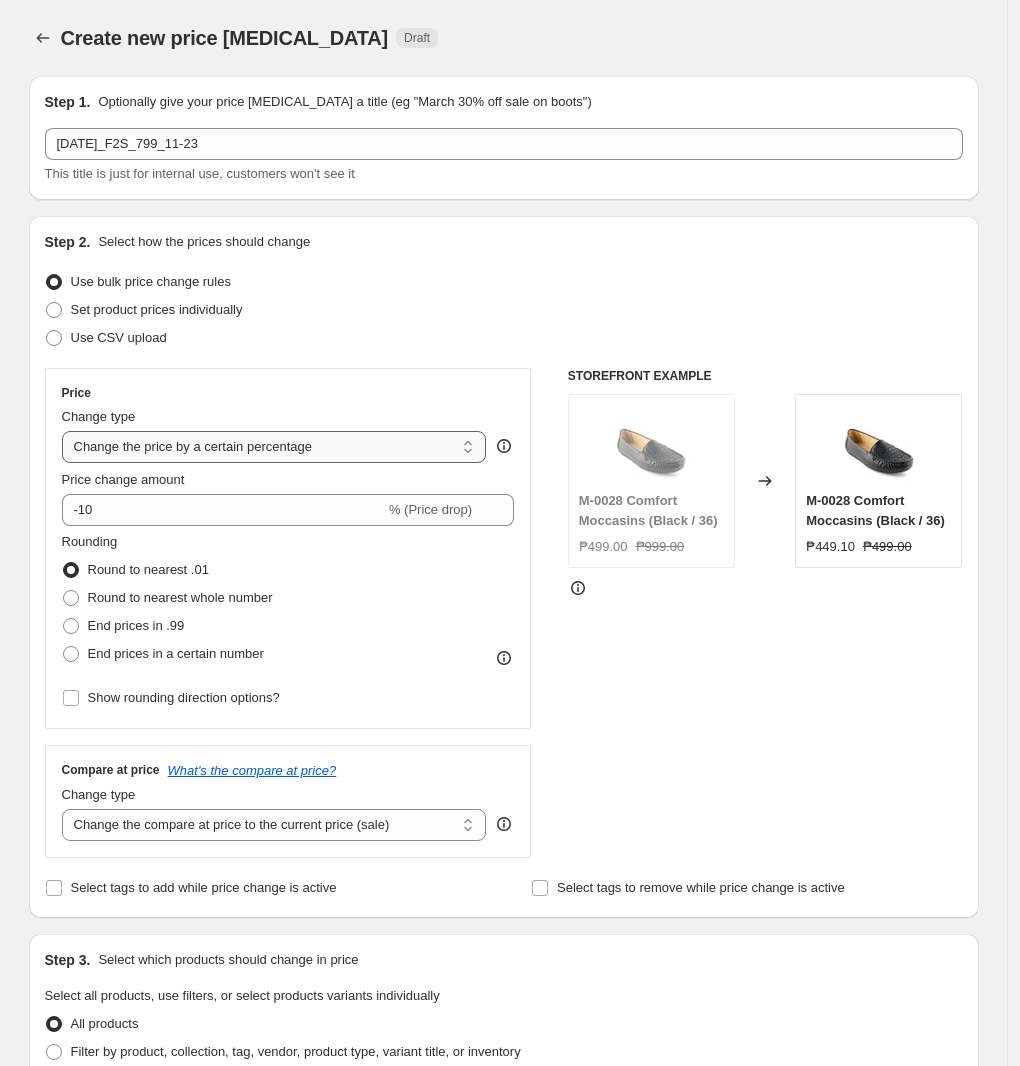 click on "Change the price to a certain amount Change the price by a certain amount Change the price by a certain percentage Change the price to the current compare at price (price before sale) Change the price by a certain amount relative to the compare at price Change the price by a certain percentage relative to the compare at price Don't change the price Change the price by a certain percentage relative to the cost per item Change price to certain cost margin" at bounding box center (274, 447) 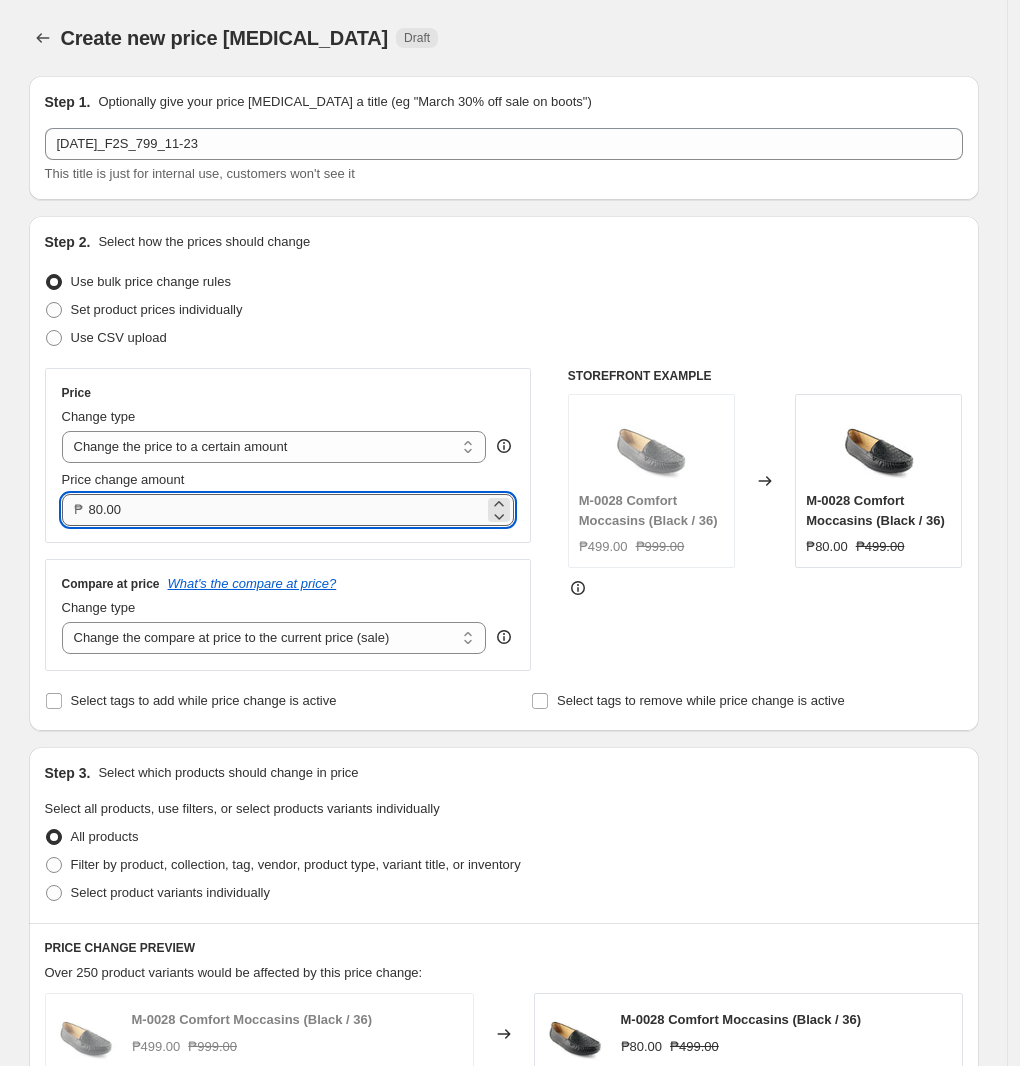 click on "80.00" at bounding box center (287, 510) 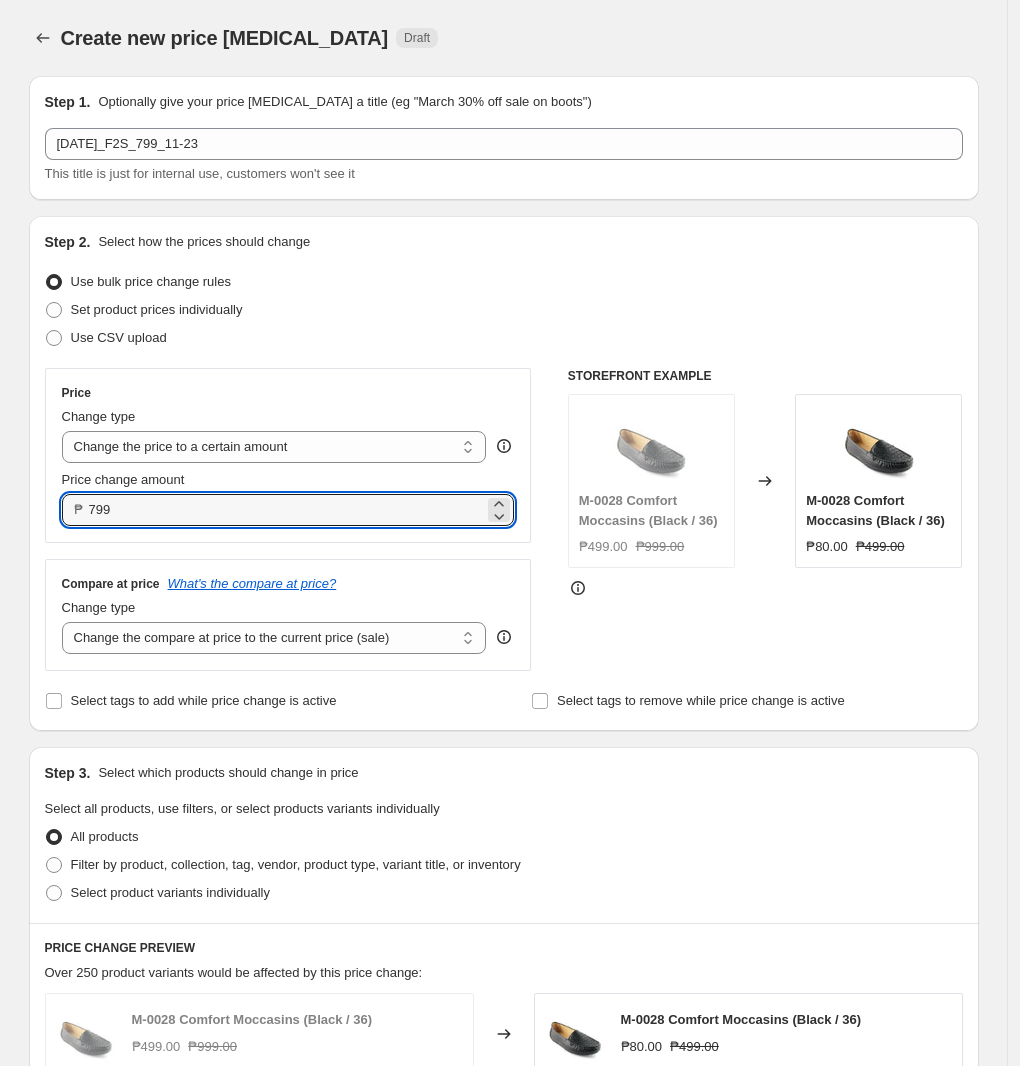 type on "799.00" 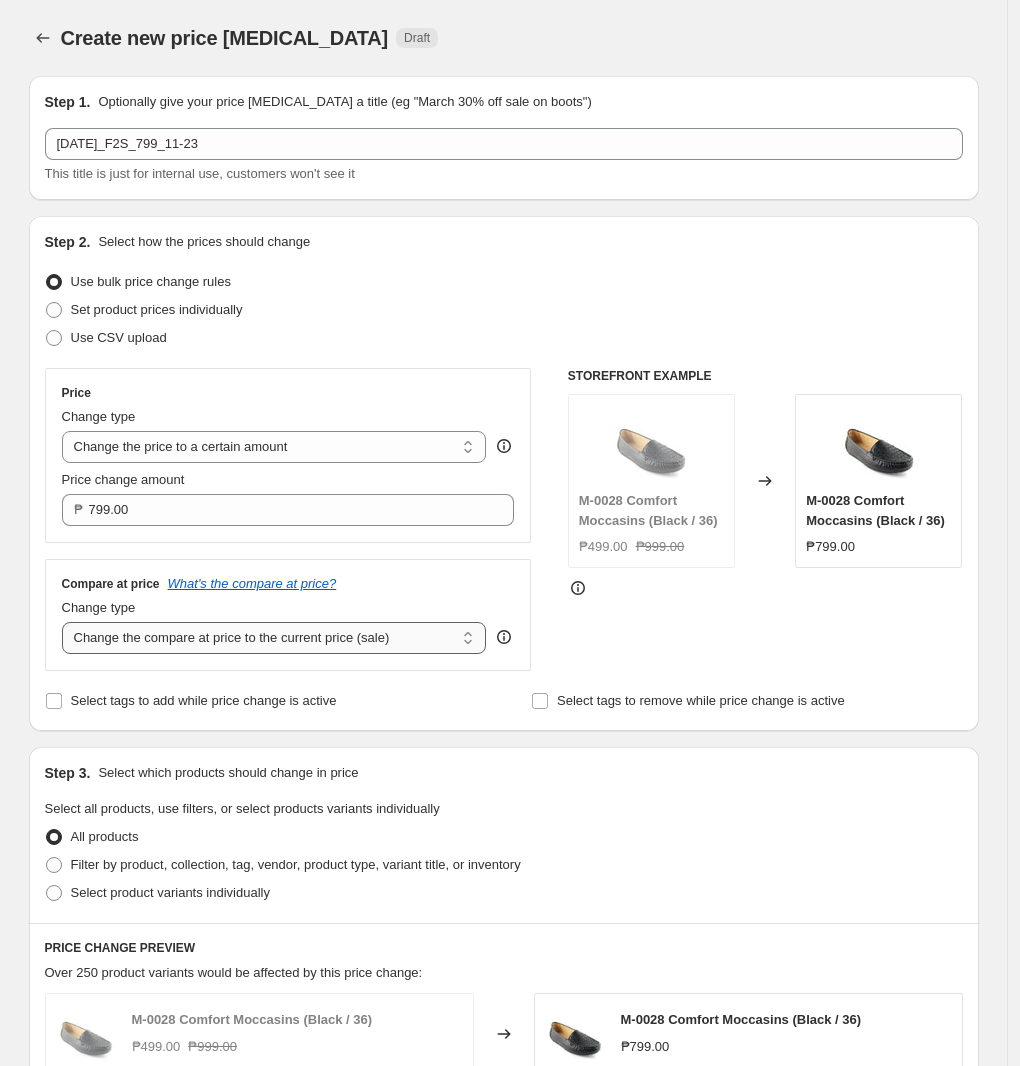 click on "Change the compare at price to the current price (sale) Change the compare at price to a certain amount Change the compare at price by a certain amount Change the compare at price by a certain percentage Change the compare at price by a certain amount relative to the actual price Change the compare at price by a certain percentage relative to the actual price Don't change the compare at price Remove the compare at price" at bounding box center (274, 638) 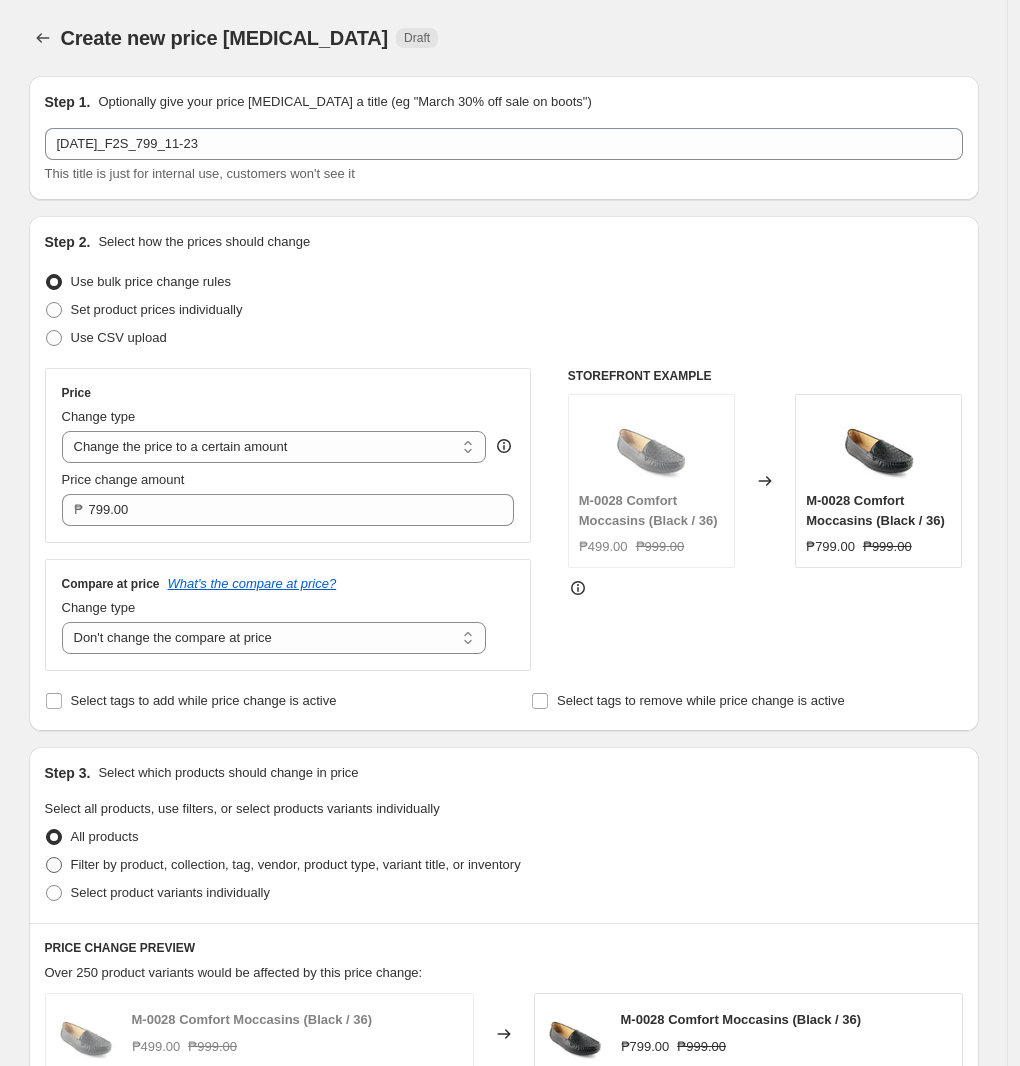 click on "Filter by product, collection, tag, vendor, product type, variant title, or inventory" at bounding box center (296, 864) 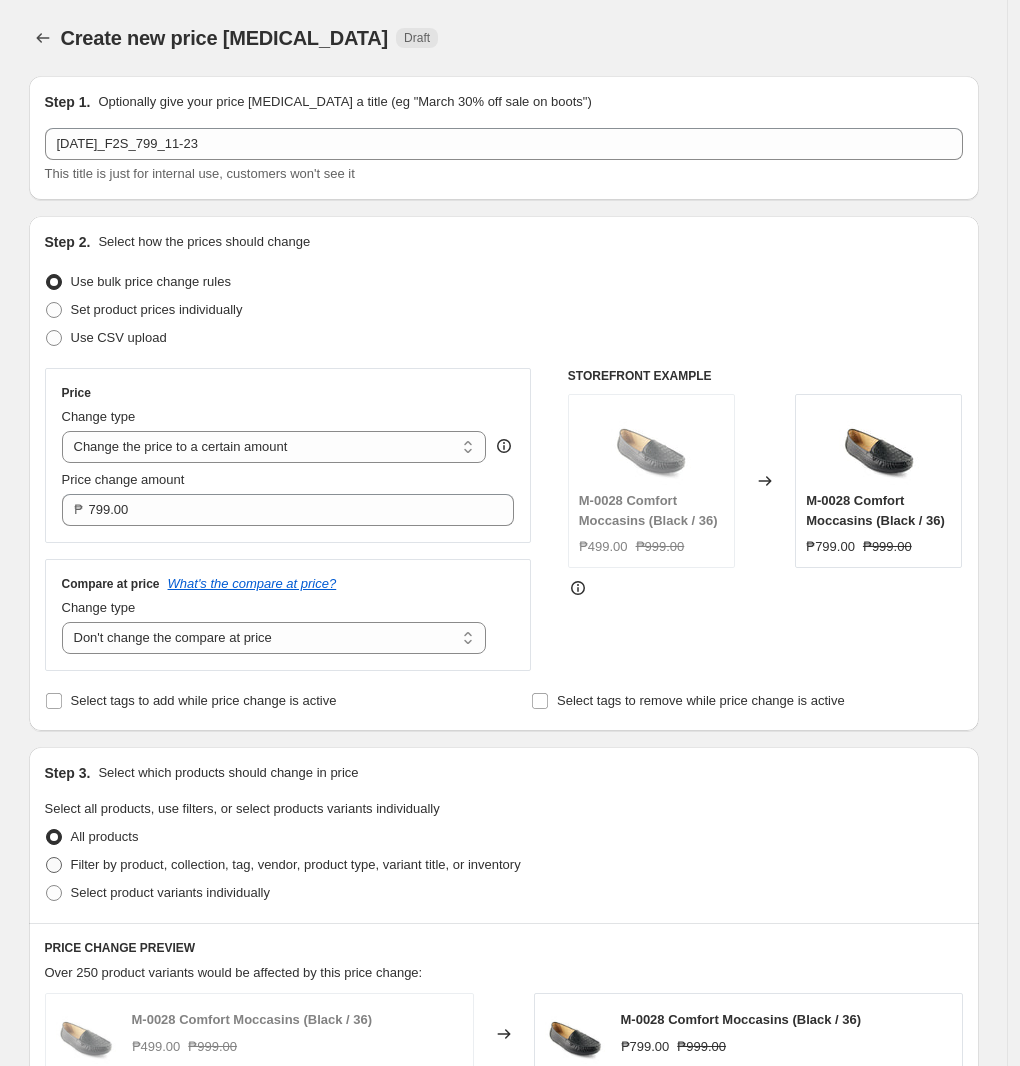 radio on "true" 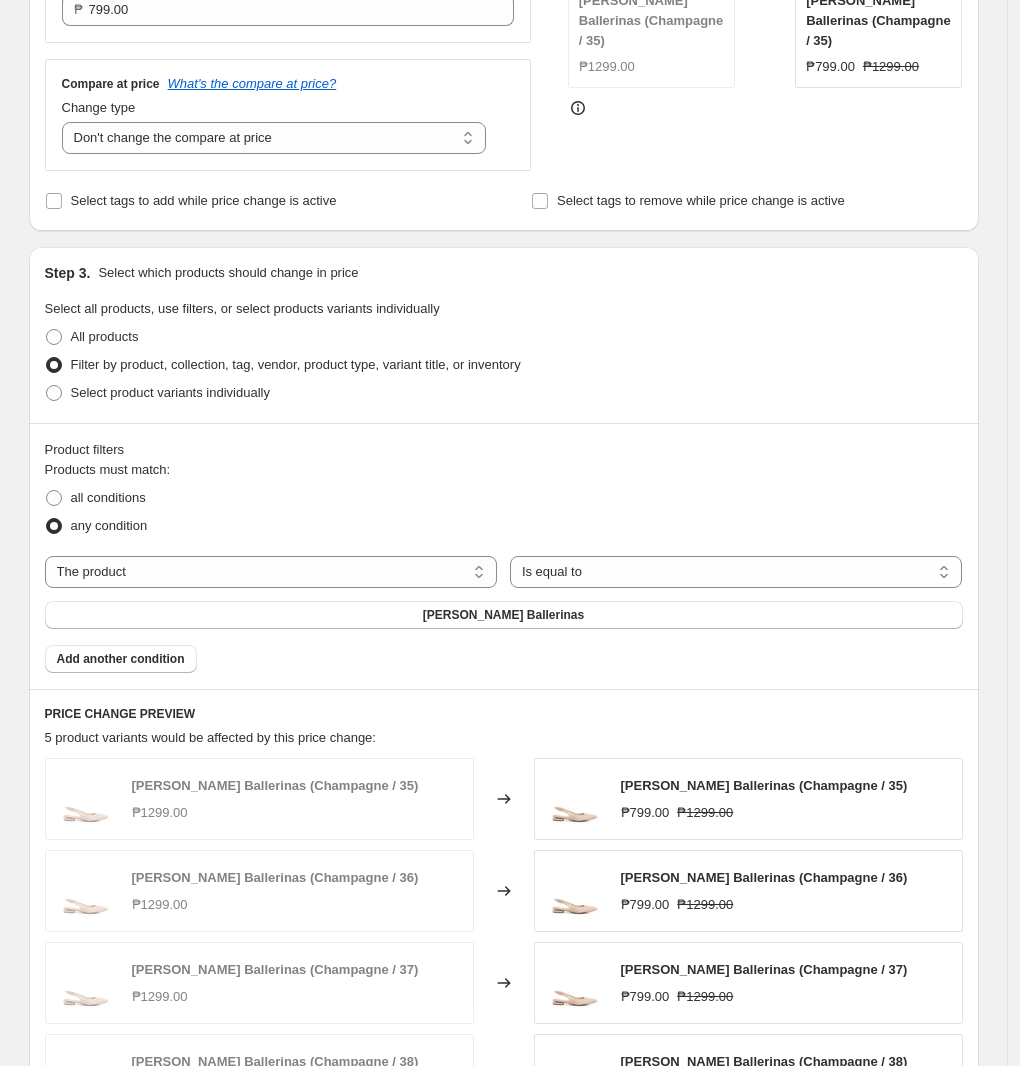 scroll, scrollTop: 625, scrollLeft: 0, axis: vertical 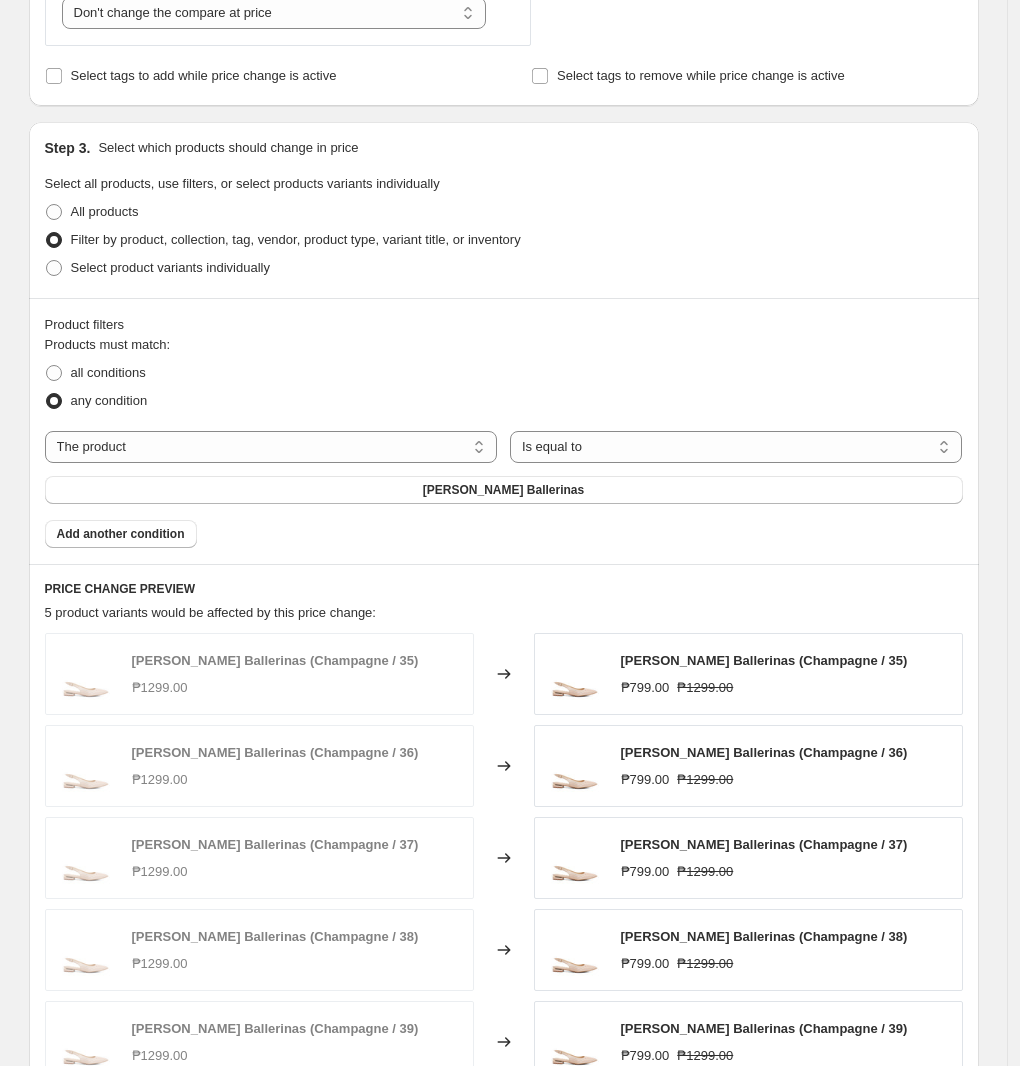 click on "Products must match: all conditions any condition The product The product's collection The product's tag The product's vendor The product's type The product's status The variant's title Inventory quantity The product Is equal to Is not equal to Is equal to [PERSON_NAME] Ballerinas Add another condition" at bounding box center (504, 441) 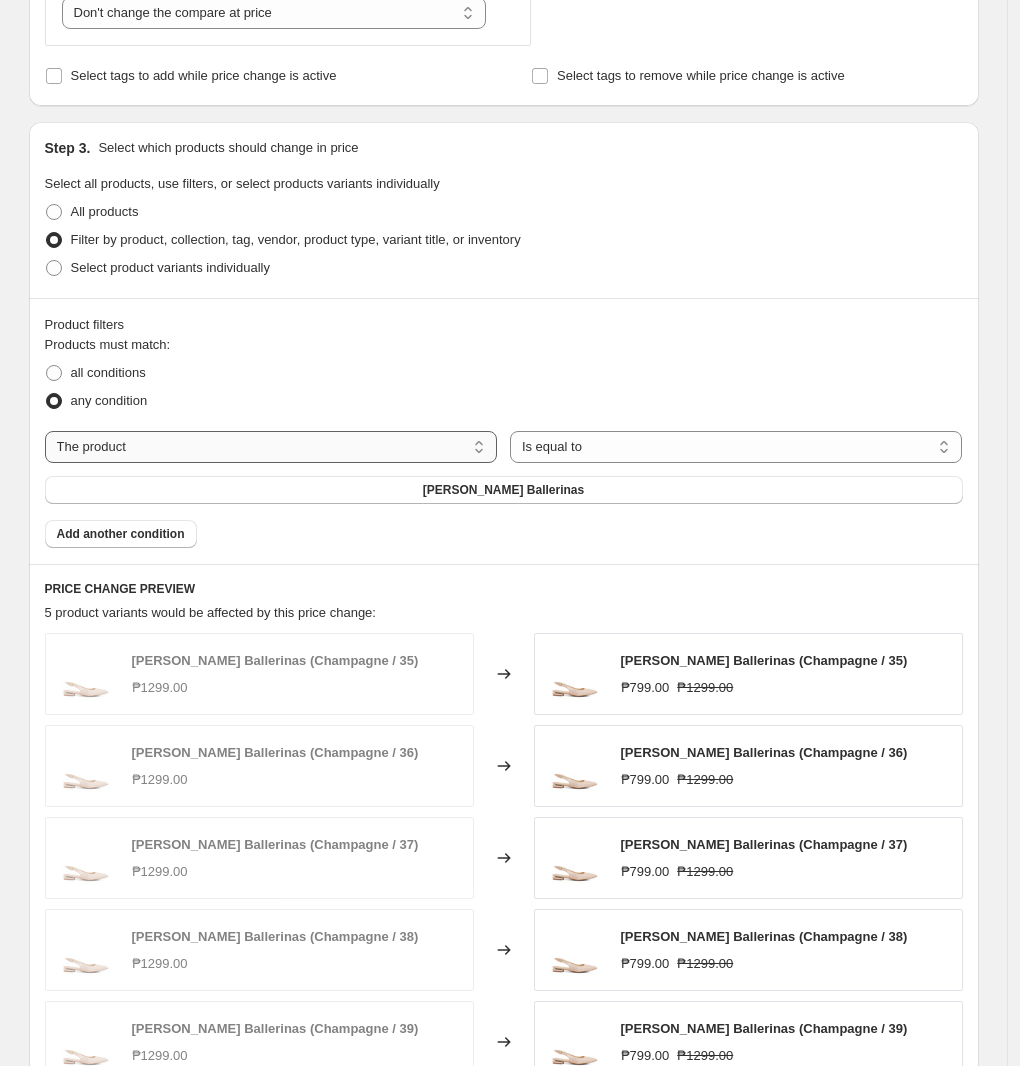 click on "The product The product's collection The product's tag The product's vendor The product's type The product's status The variant's title Inventory quantity" at bounding box center (271, 447) 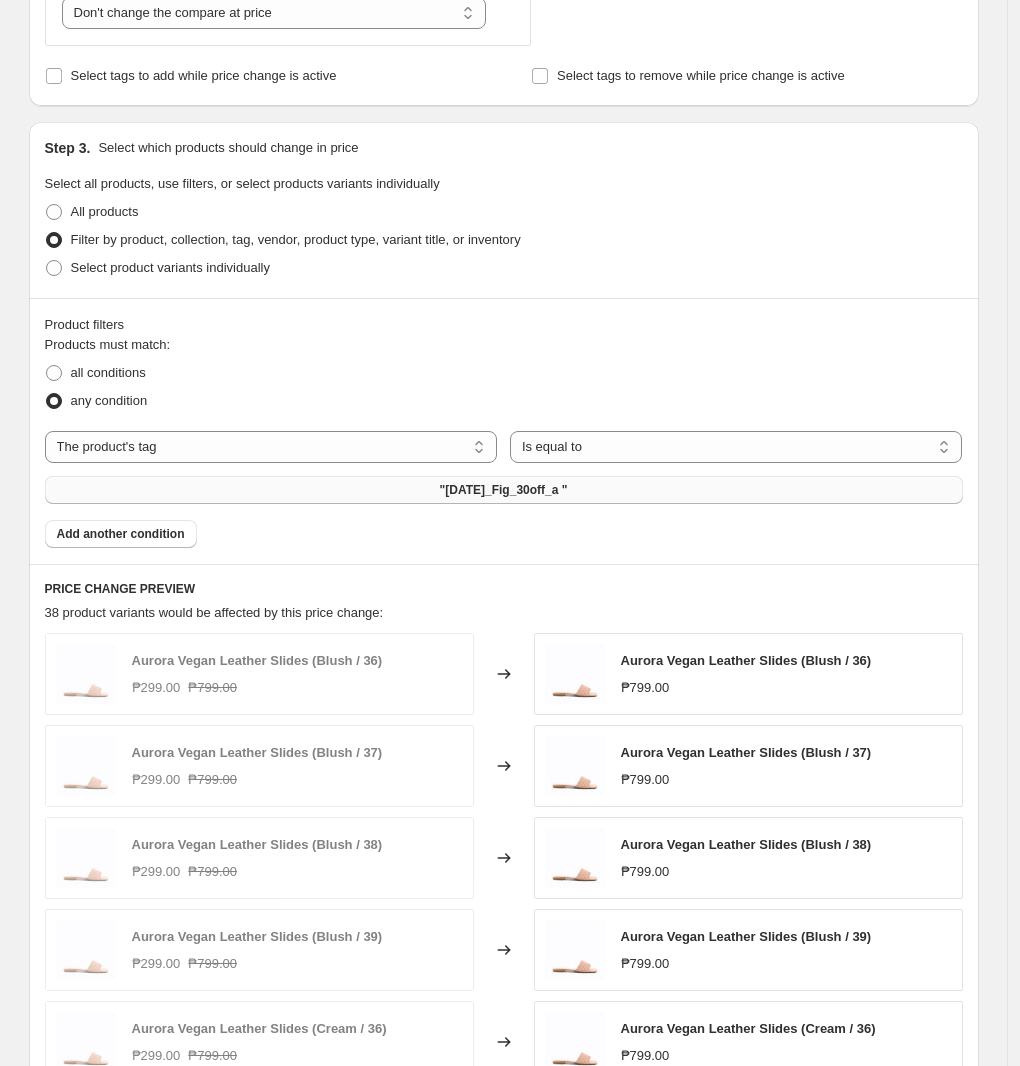 click on ""[DATE]_Fig_30off_a "" at bounding box center (504, 490) 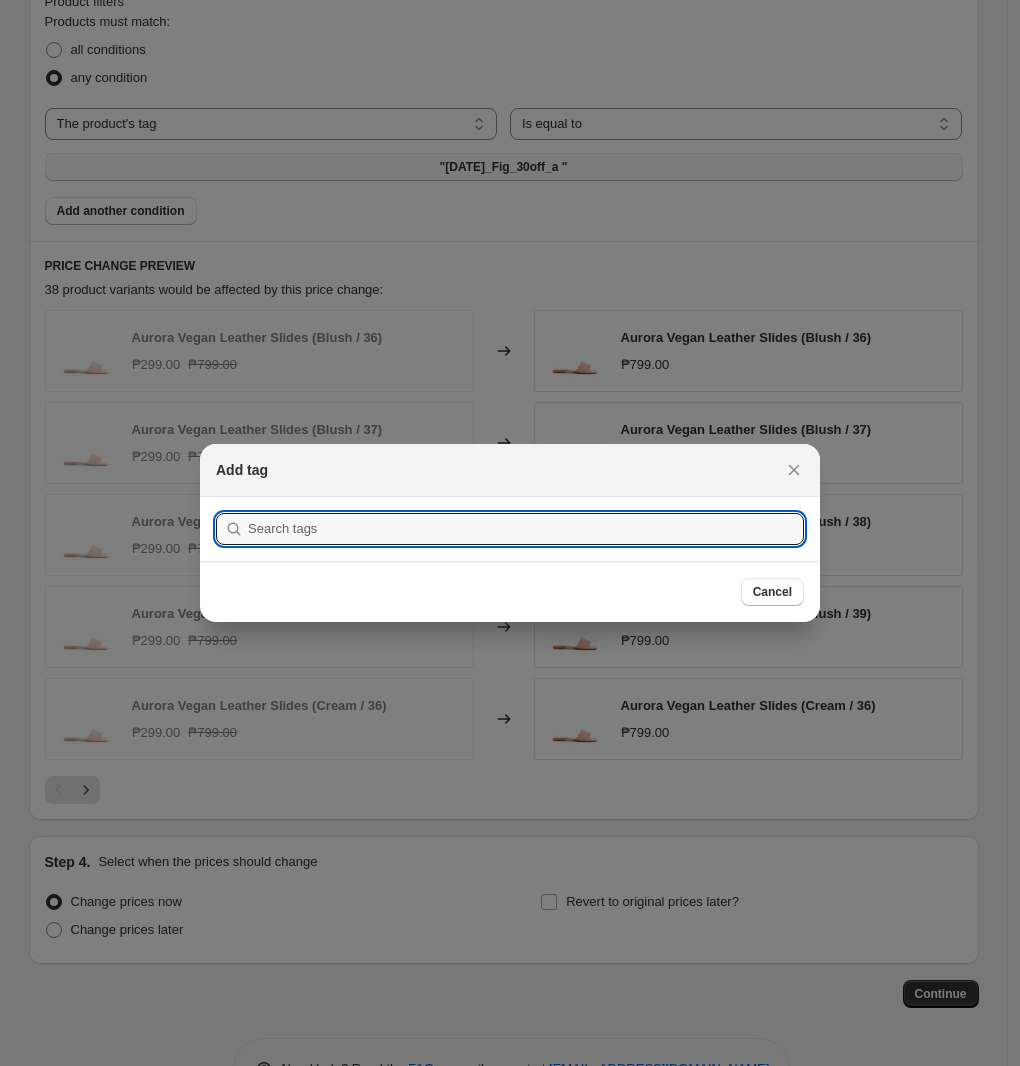 scroll, scrollTop: 0, scrollLeft: 0, axis: both 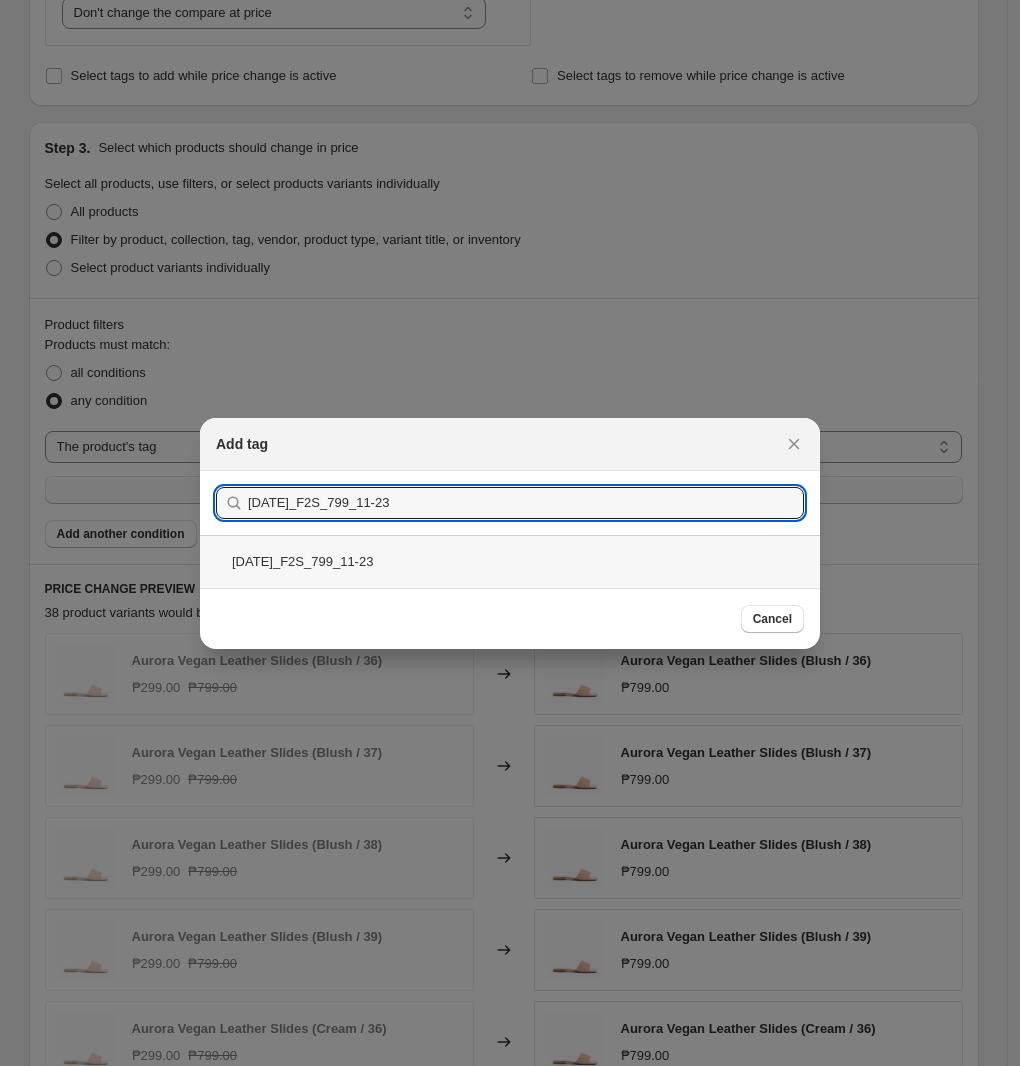 type on "[DATE]_F2S_799_11-23" 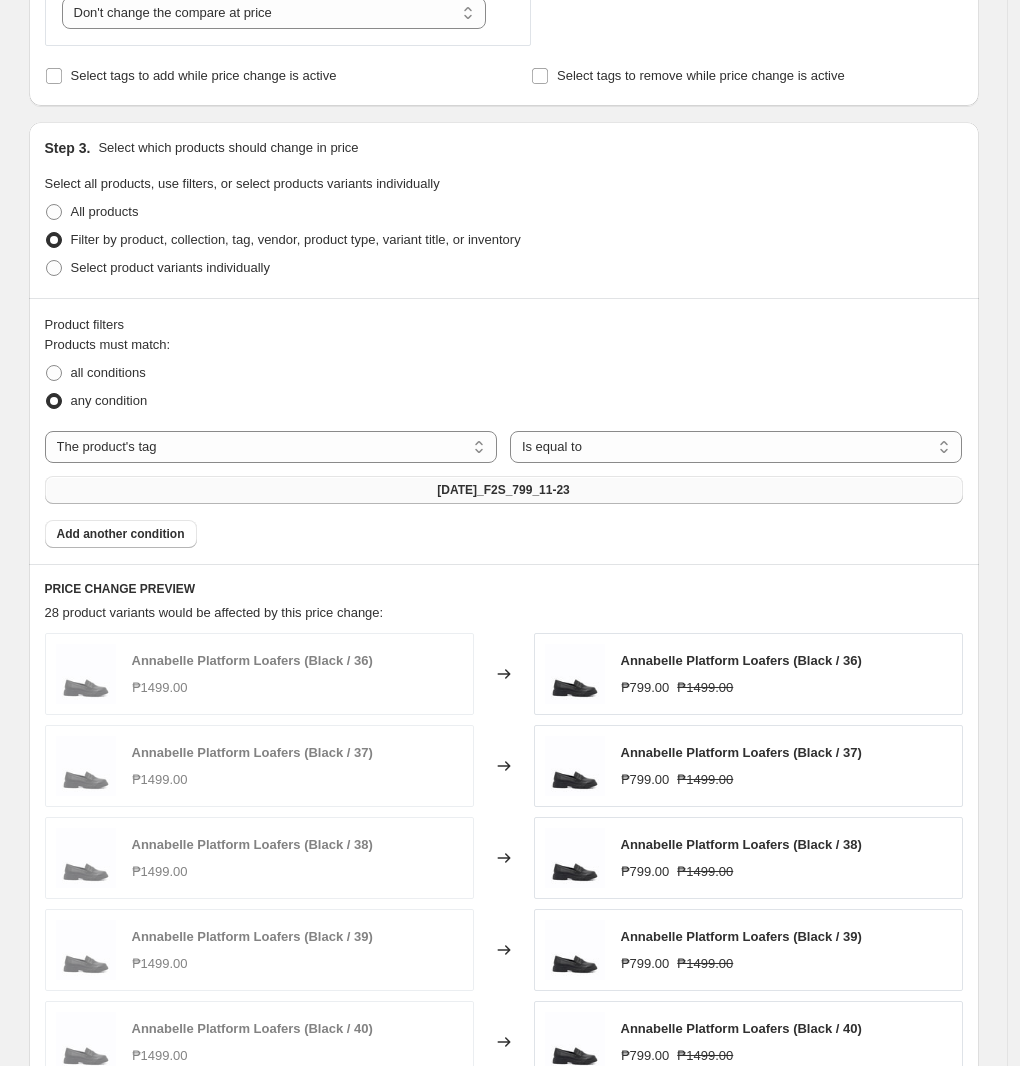 scroll, scrollTop: 976, scrollLeft: 0, axis: vertical 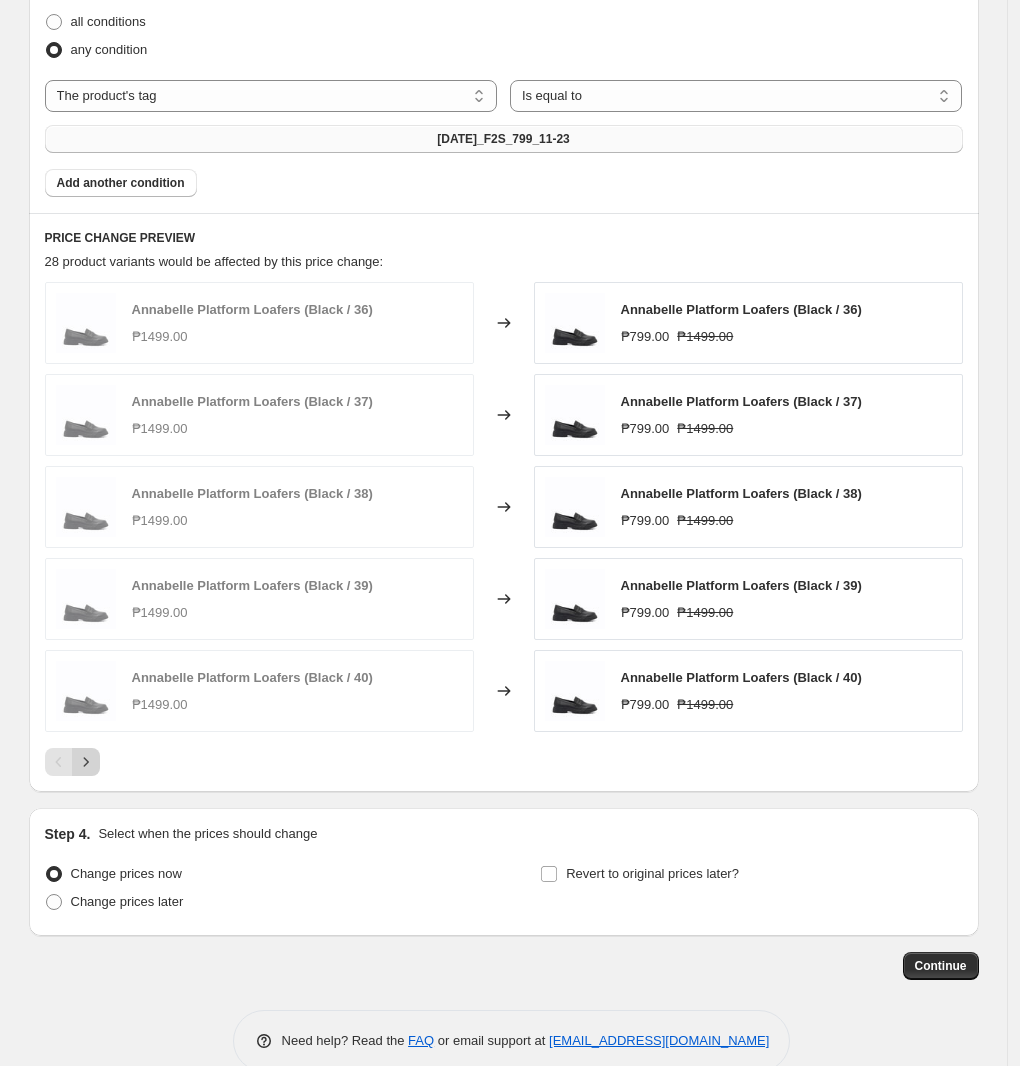 click 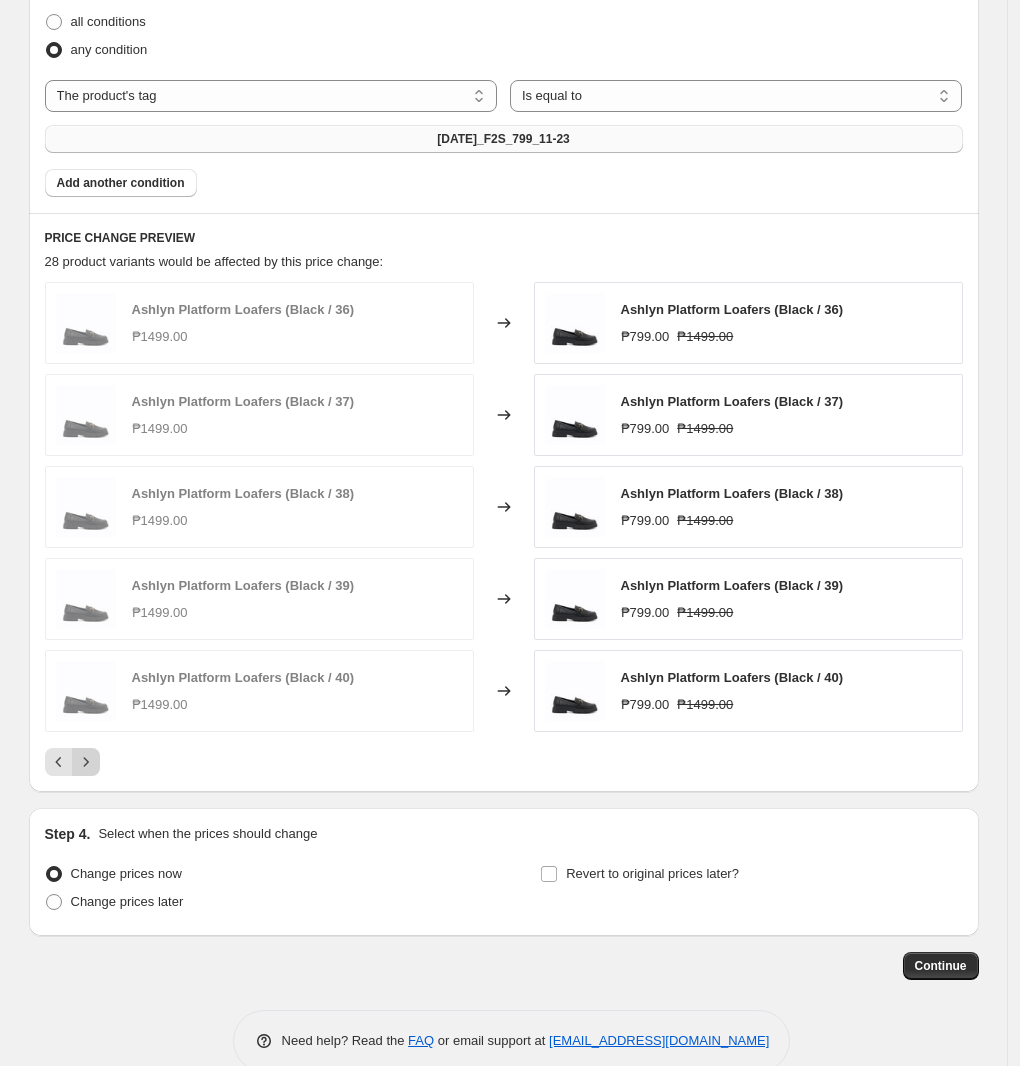 click 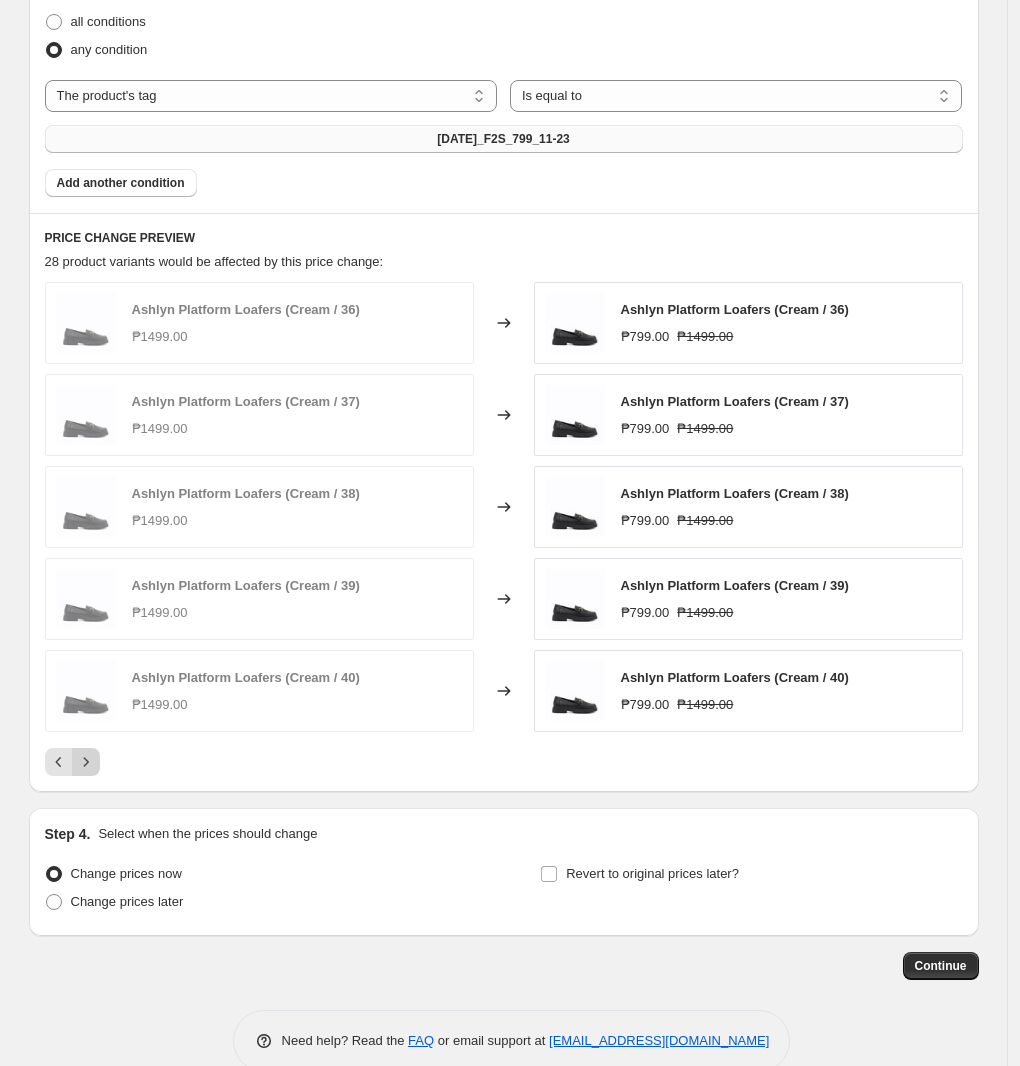 click 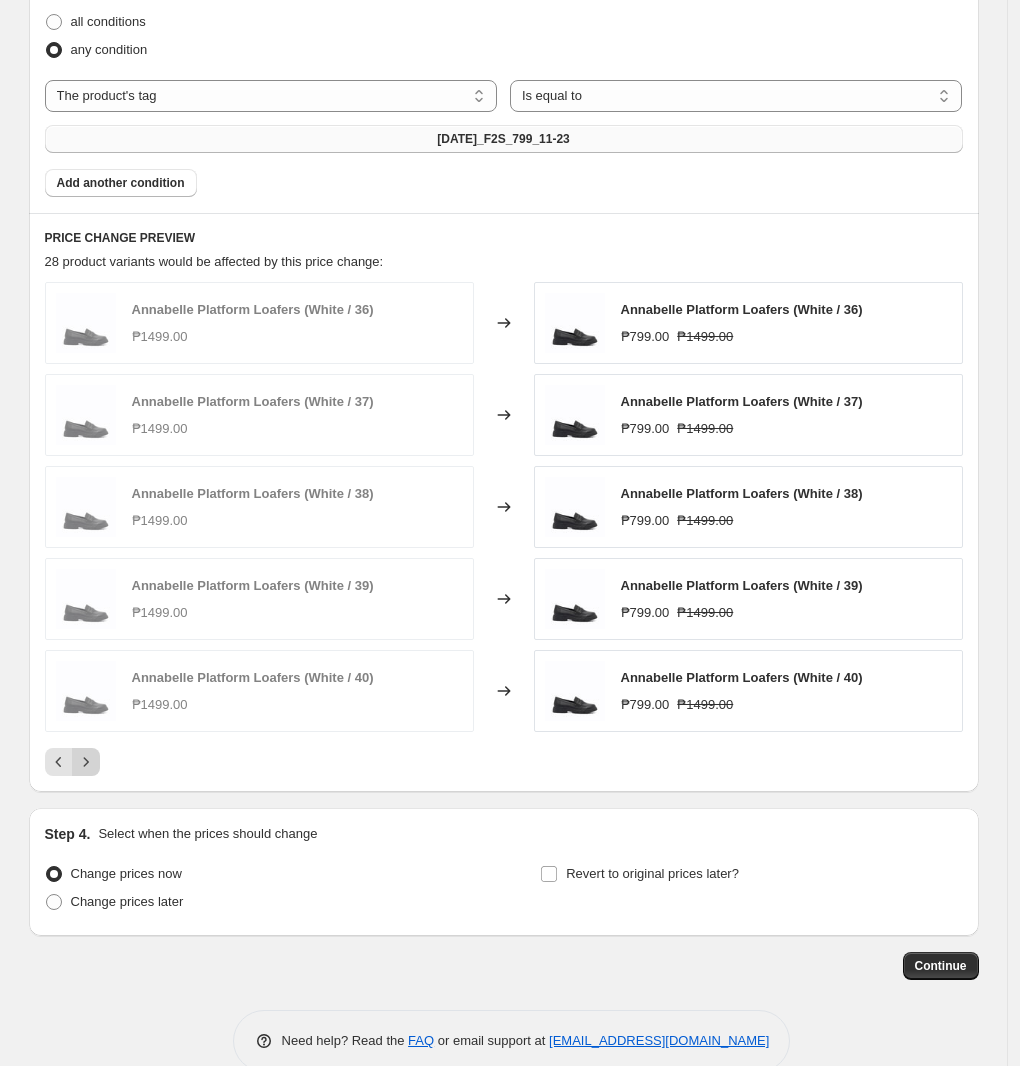 click 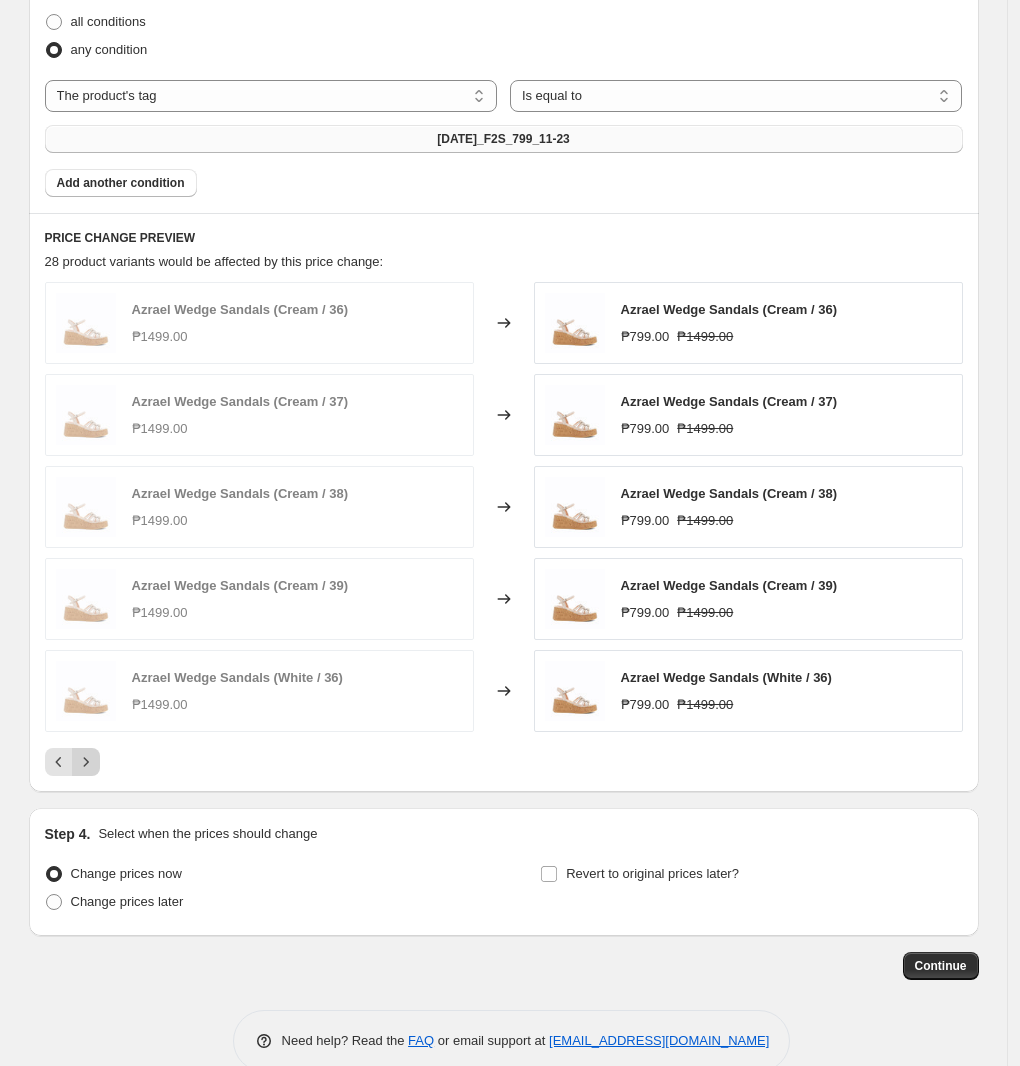 click 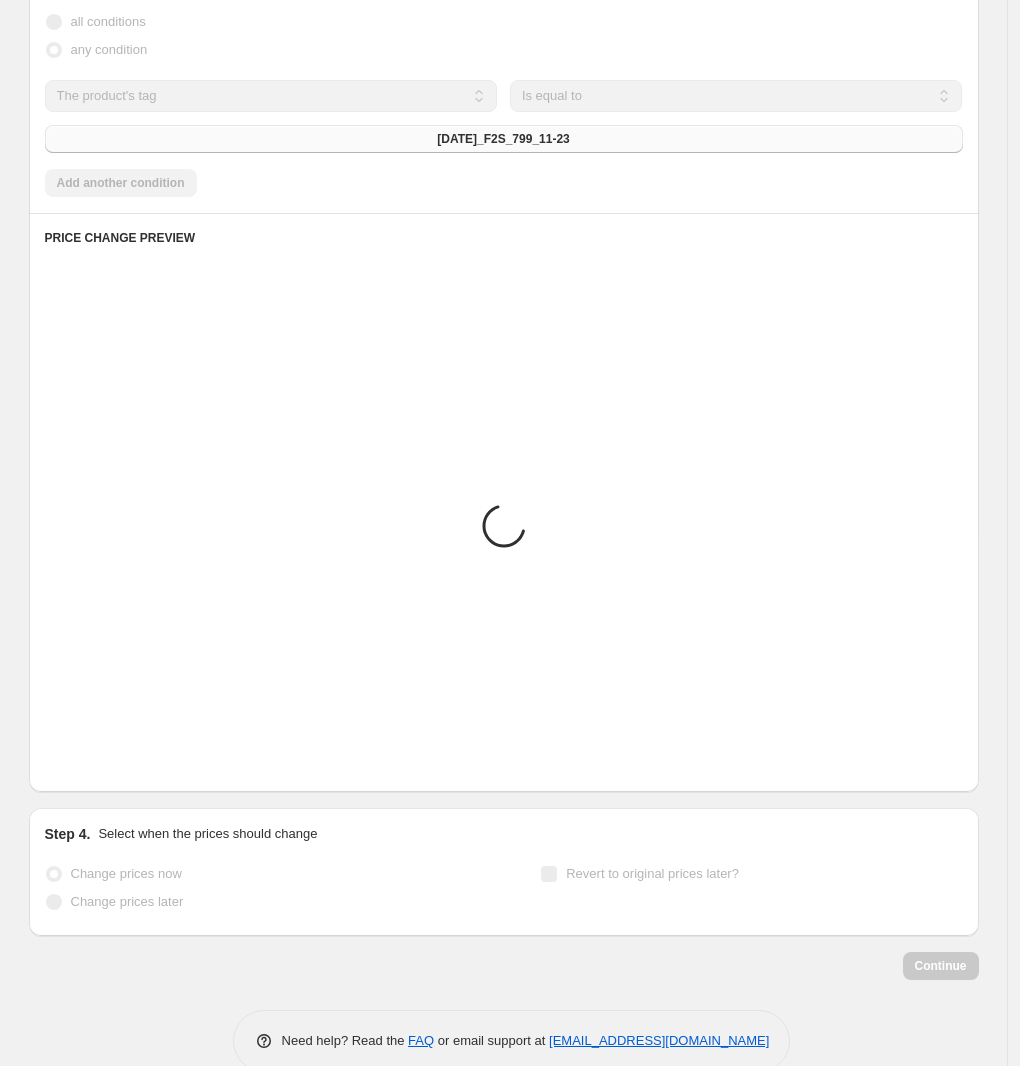 scroll, scrollTop: 791, scrollLeft: 0, axis: vertical 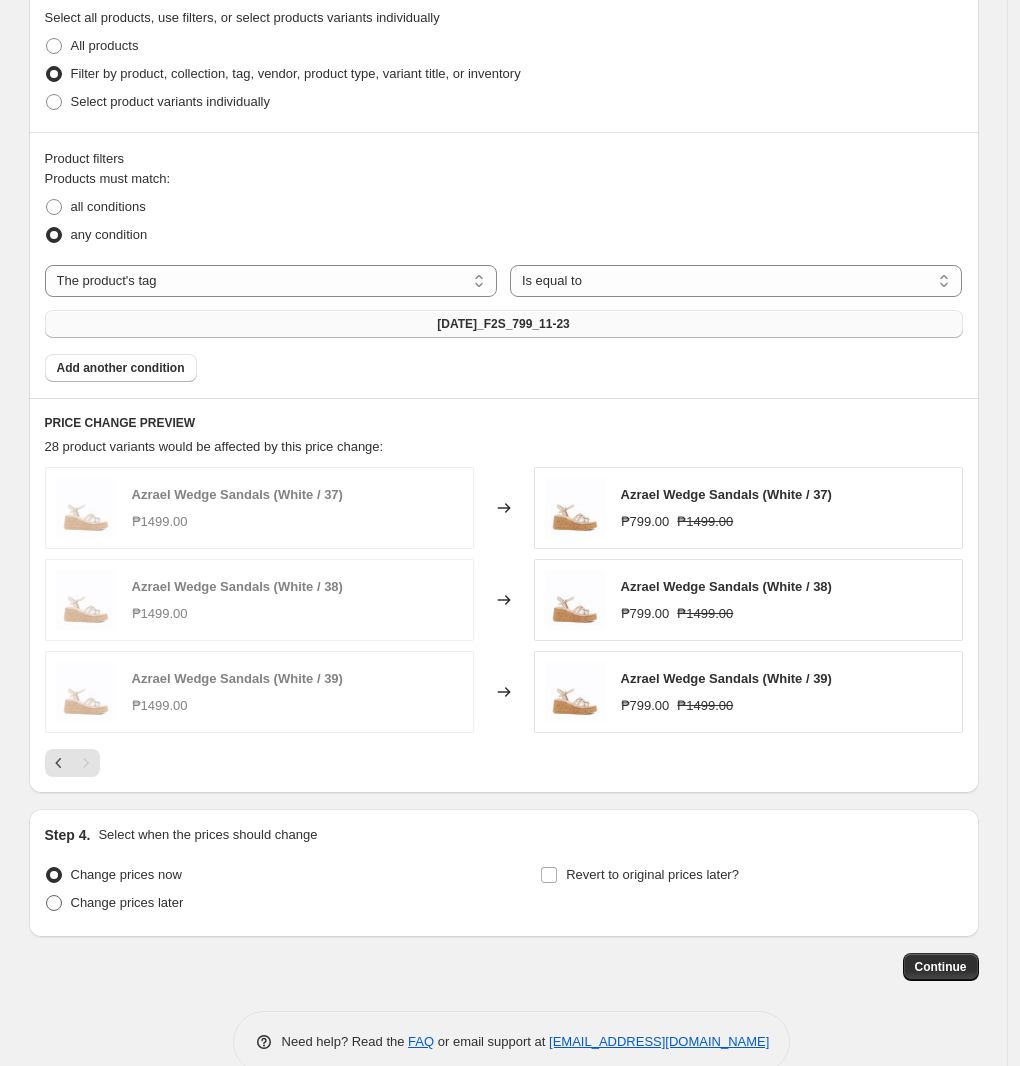 click on "Change prices later" at bounding box center [127, 902] 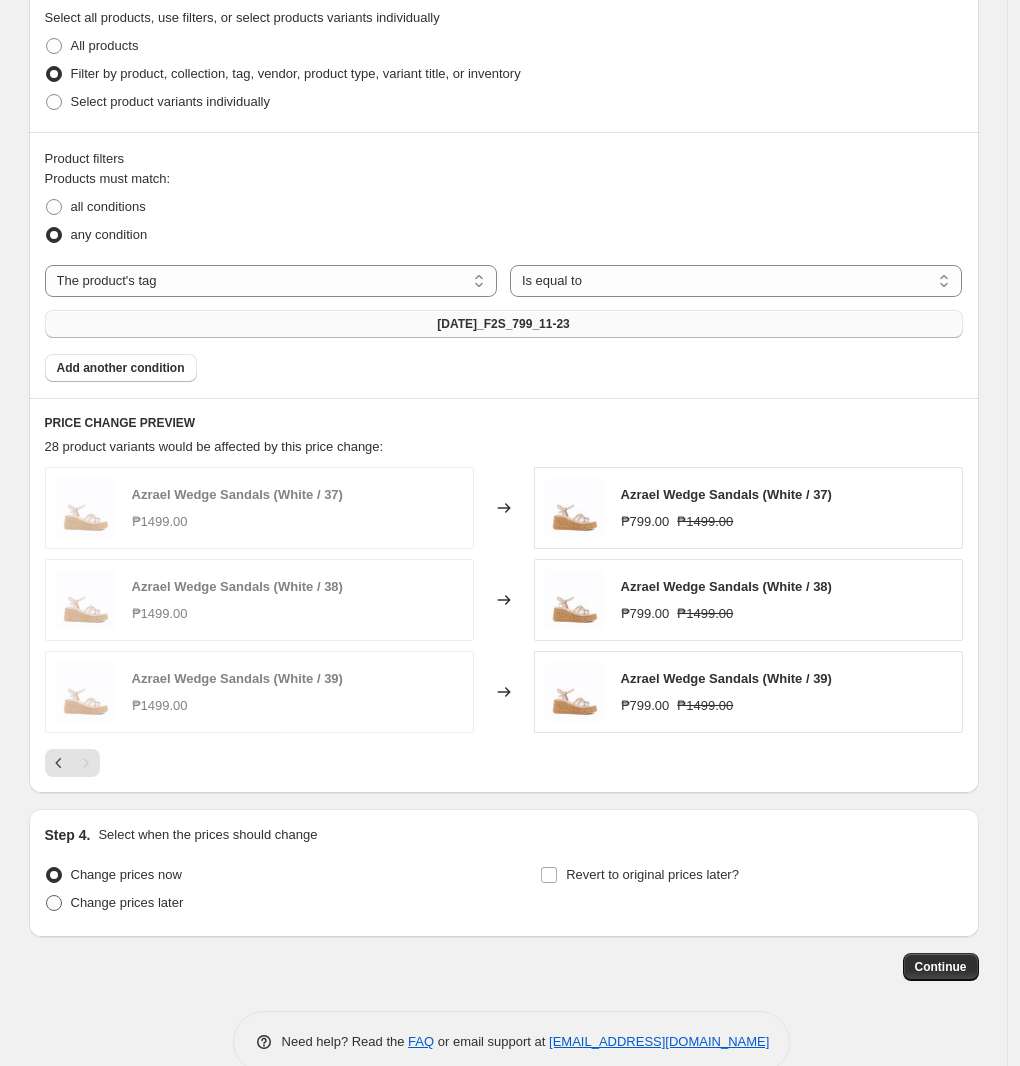 radio on "true" 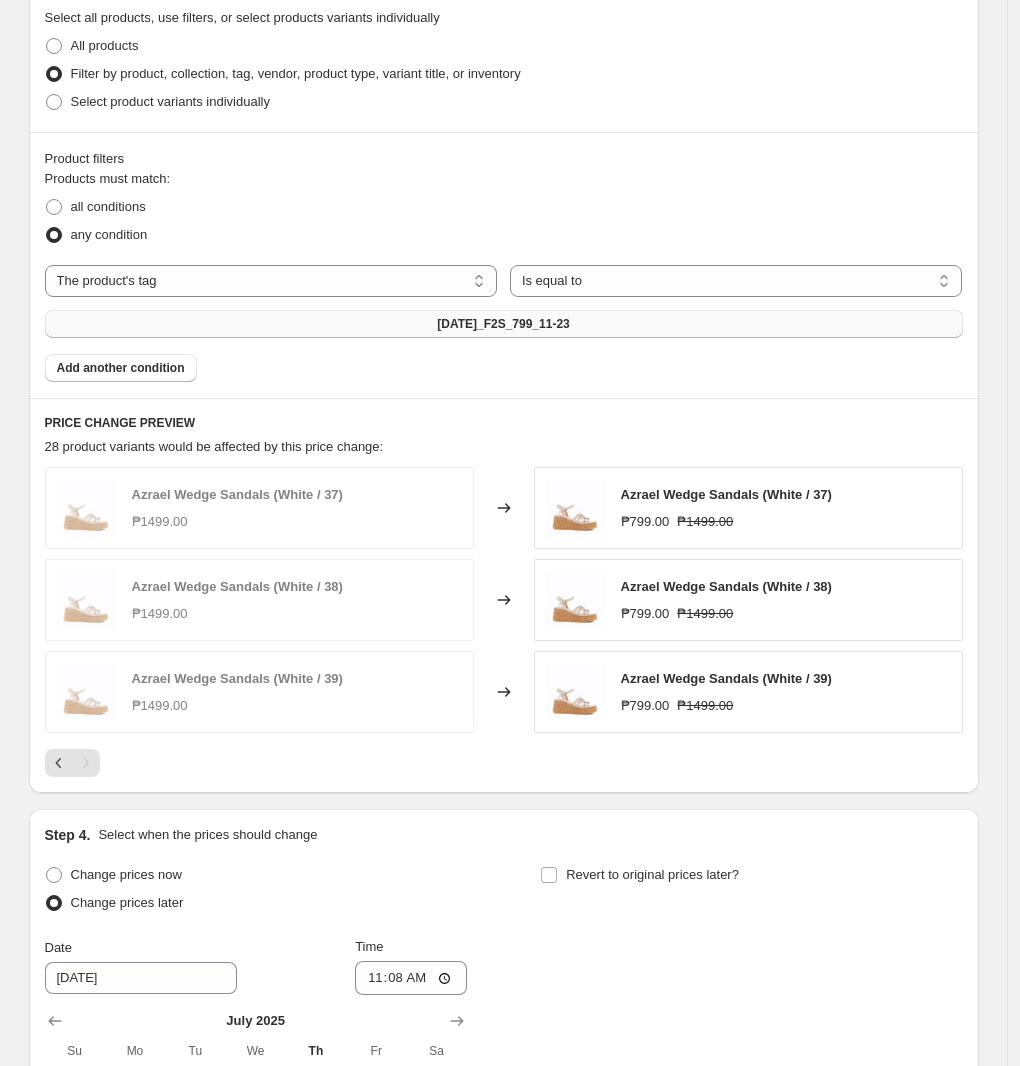 scroll, scrollTop: 1133, scrollLeft: 0, axis: vertical 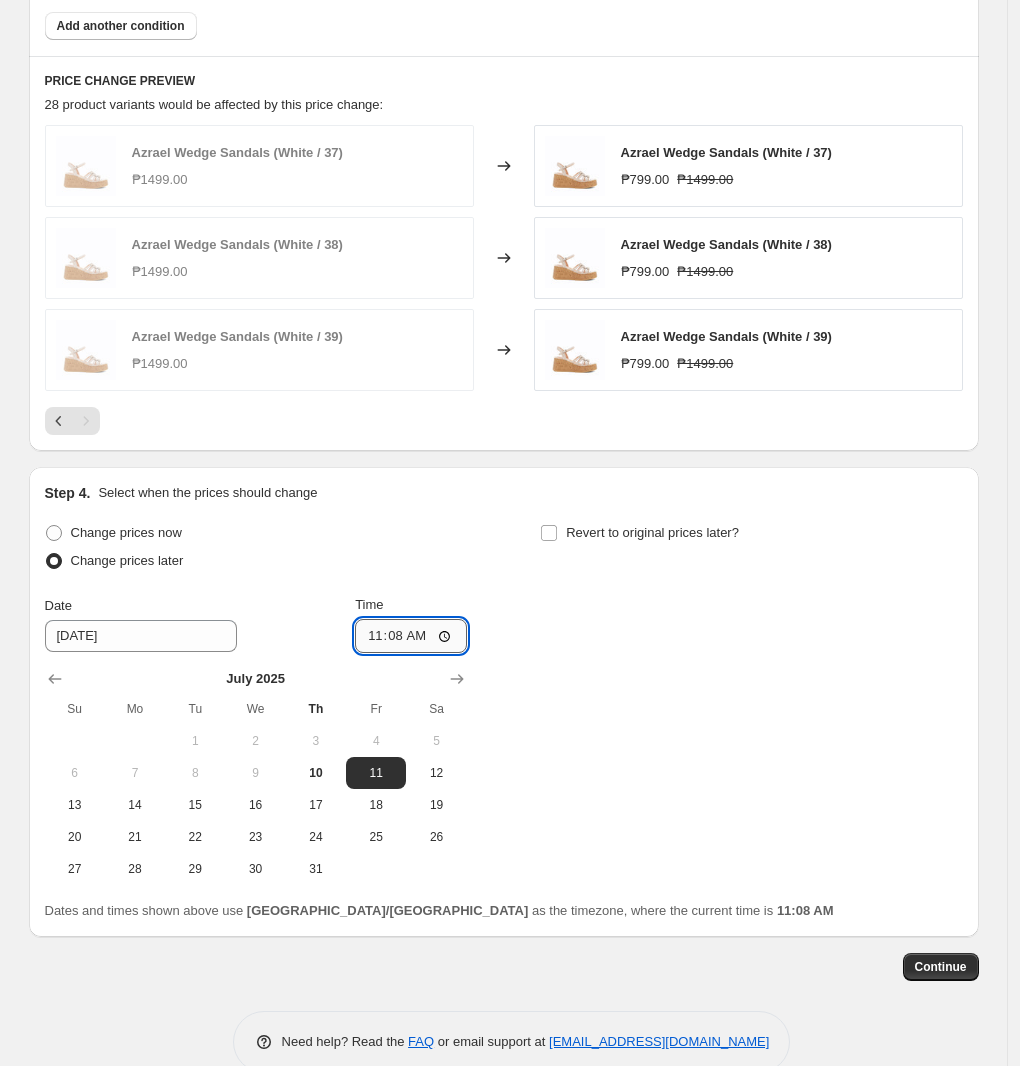 click on "11:08" at bounding box center (411, 636) 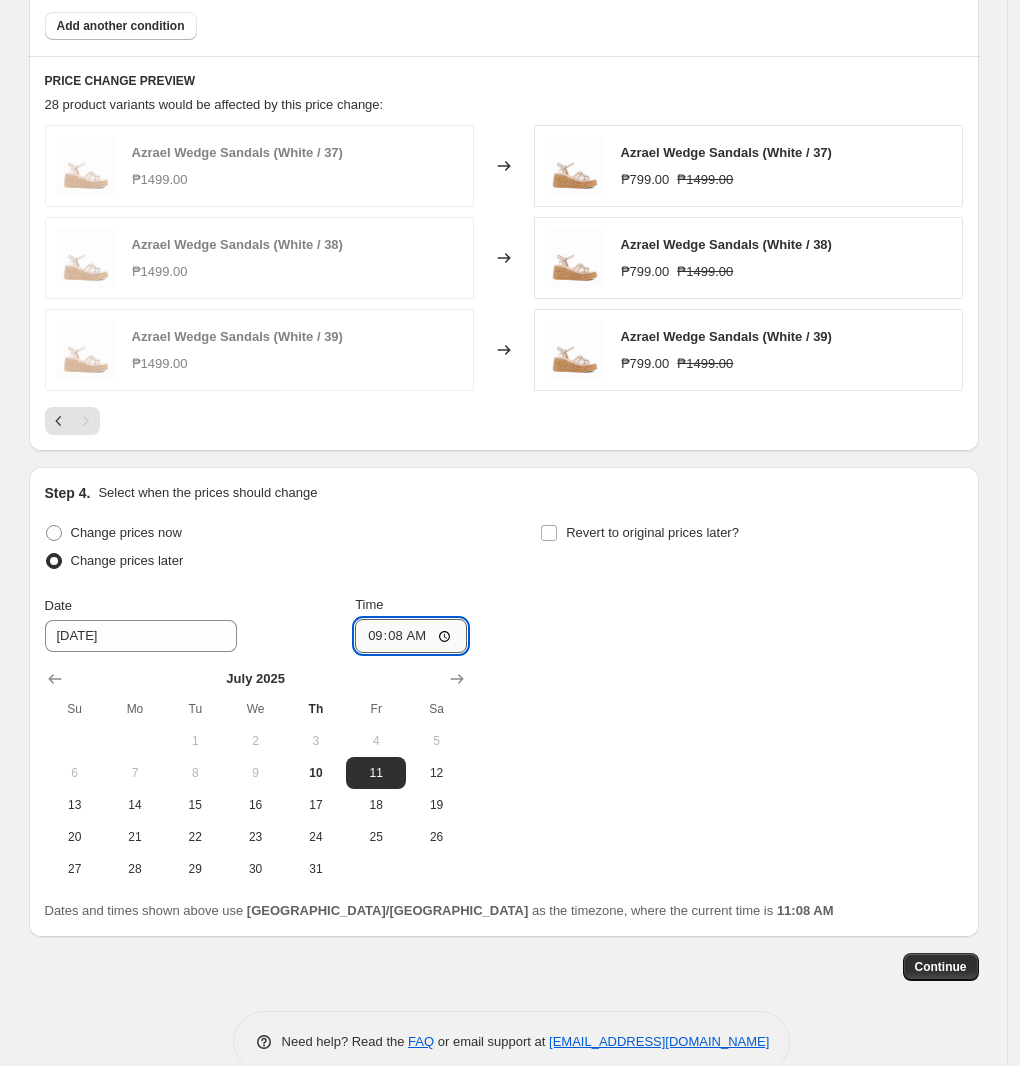 type on "09:00" 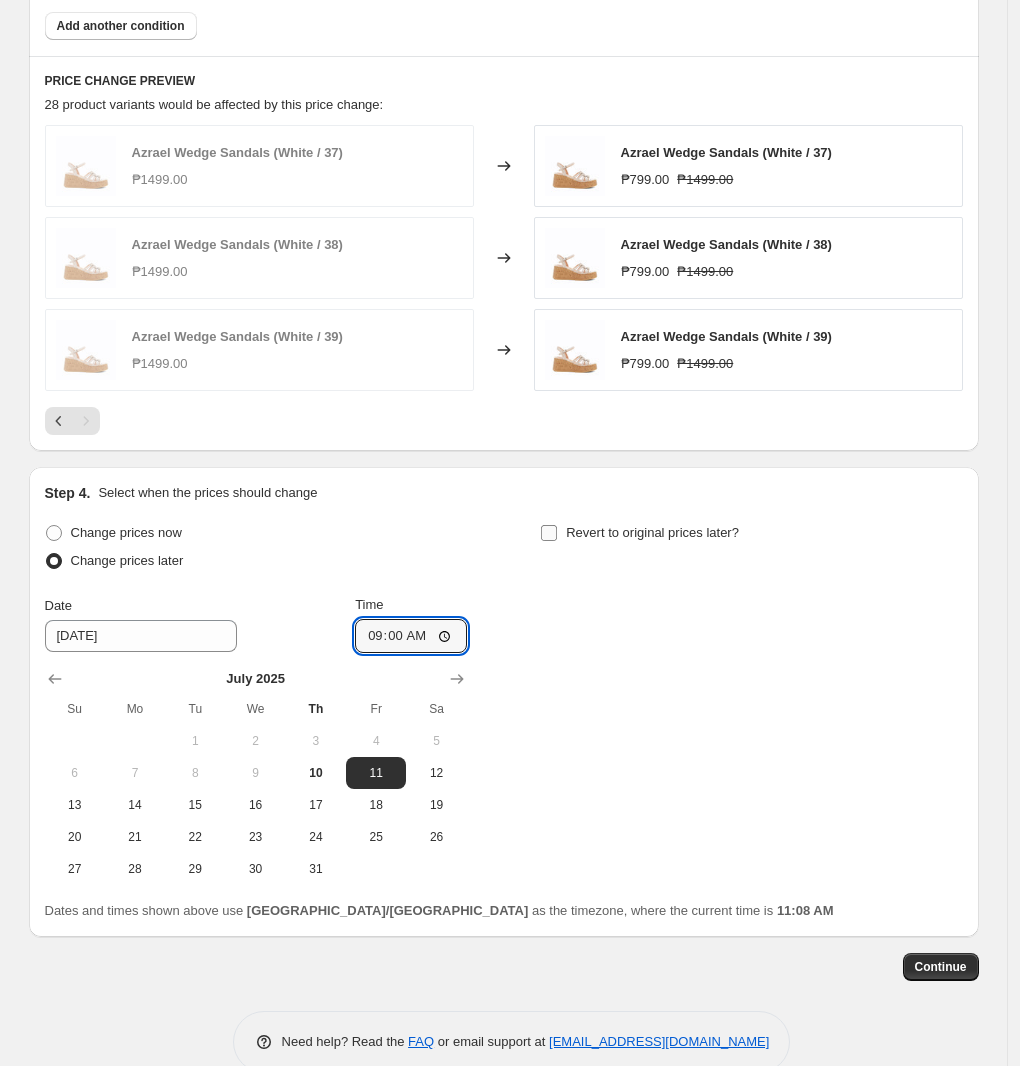 click on "Revert to original prices later?" at bounding box center [652, 532] 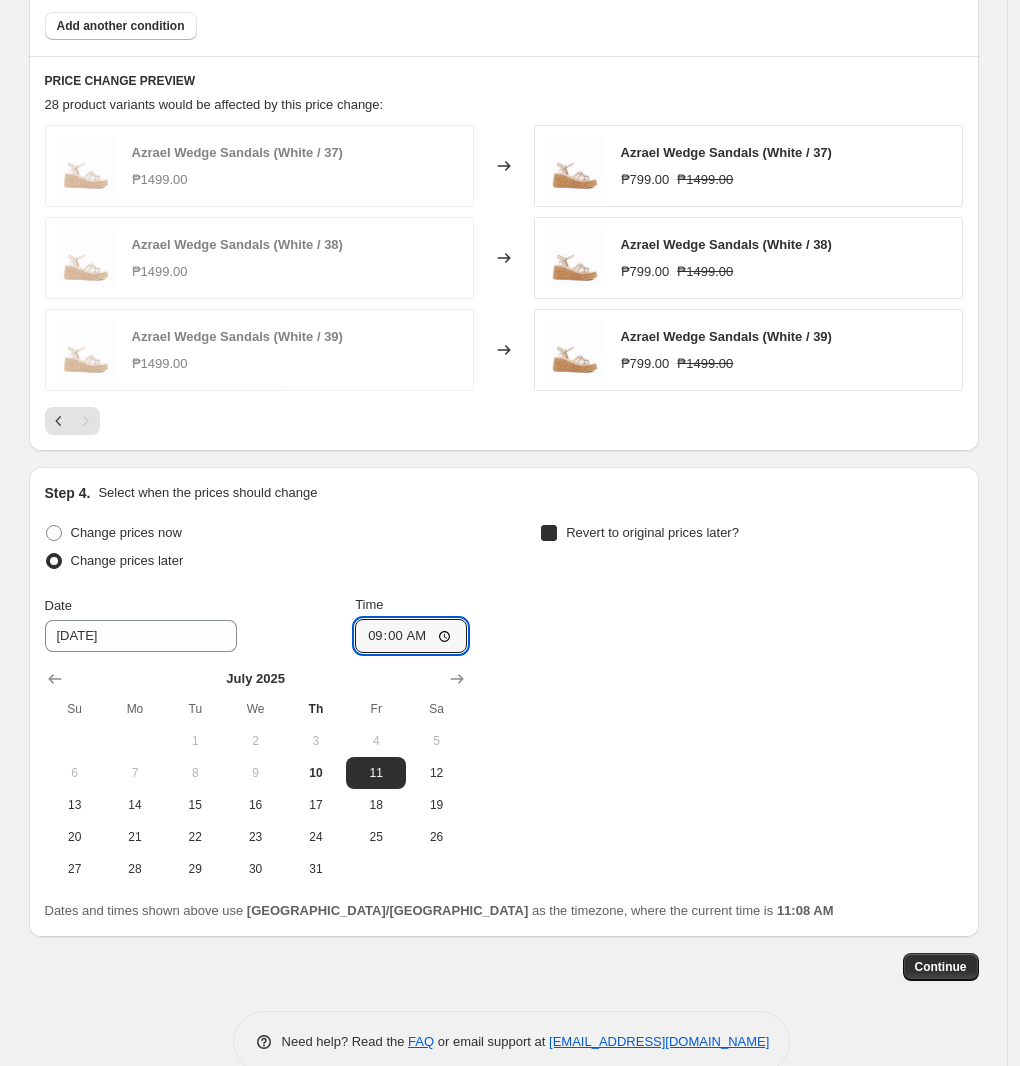 checkbox on "true" 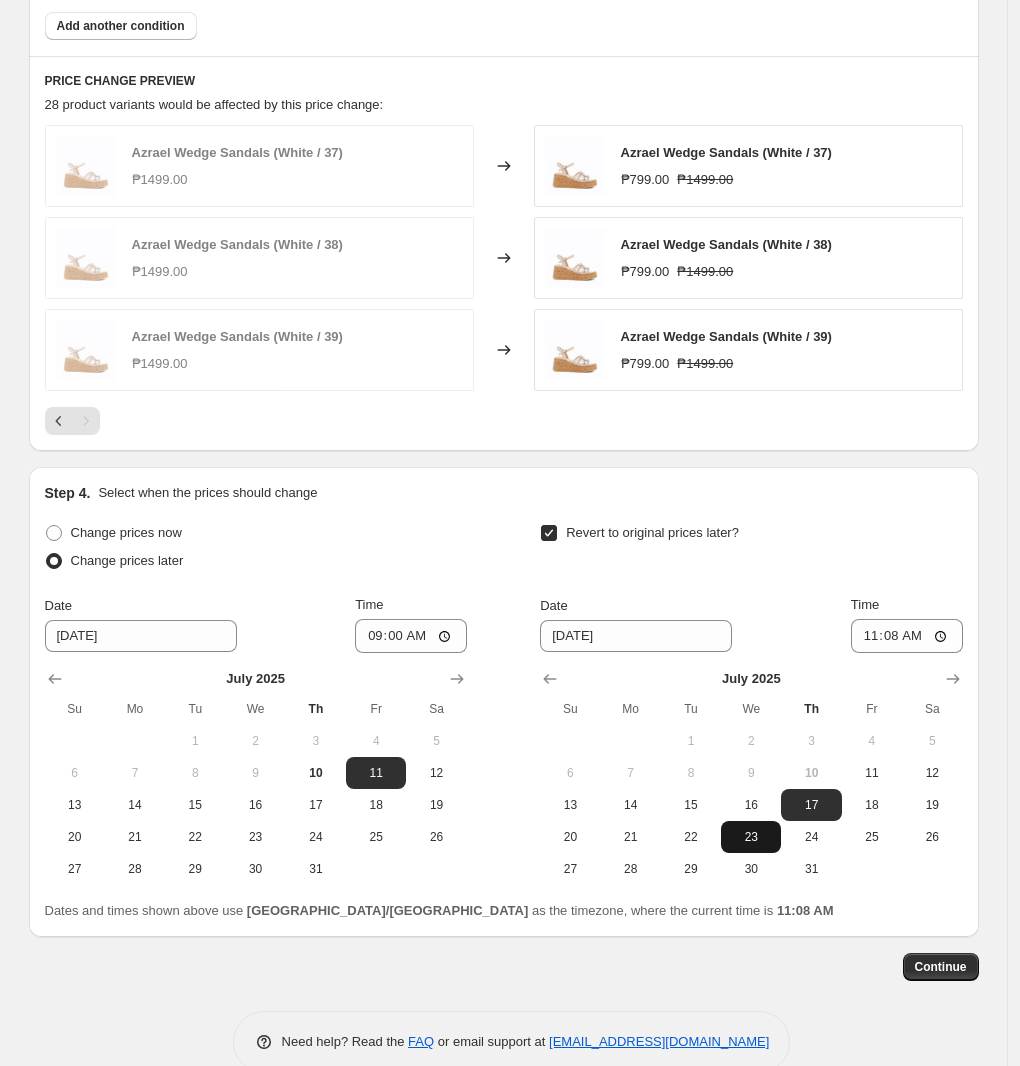 click on "23" at bounding box center (751, 837) 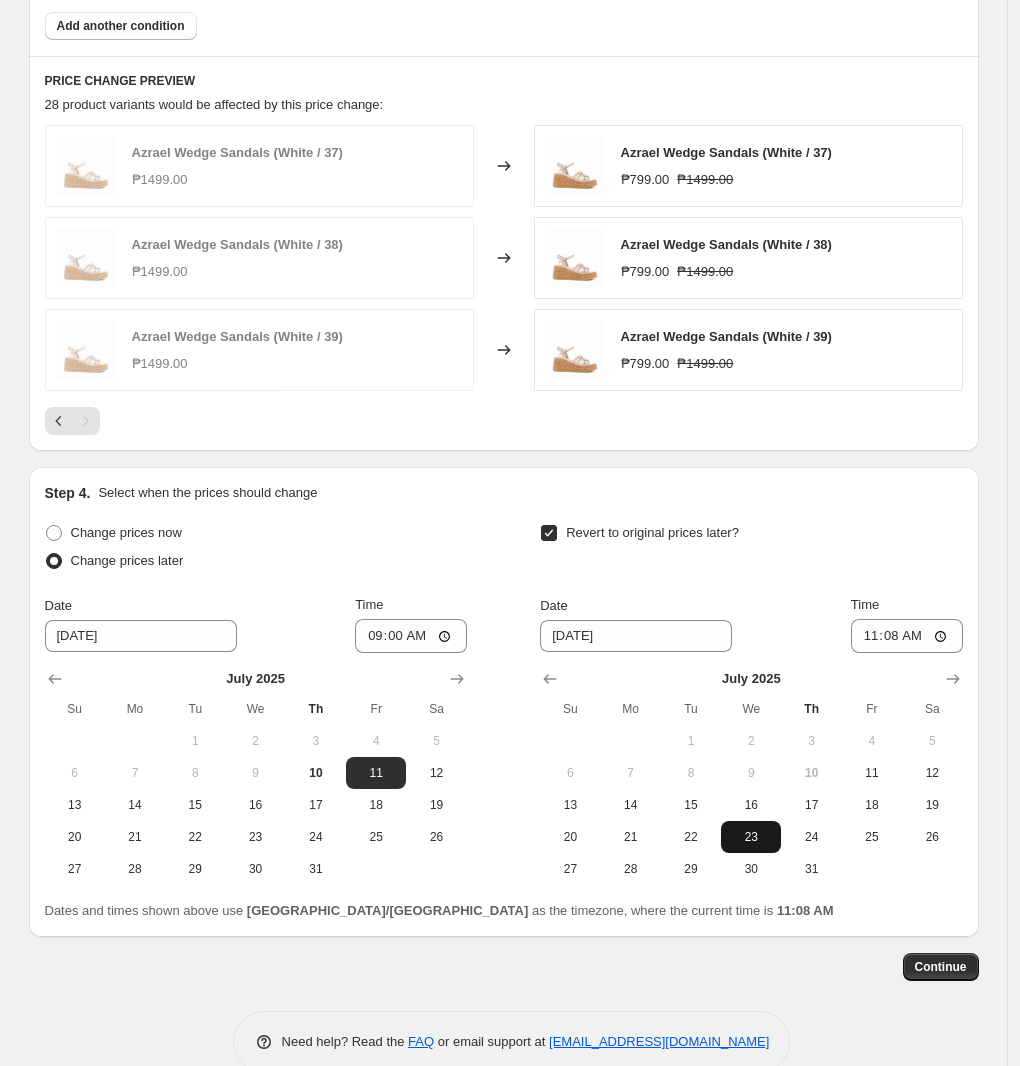 type on "[DATE]" 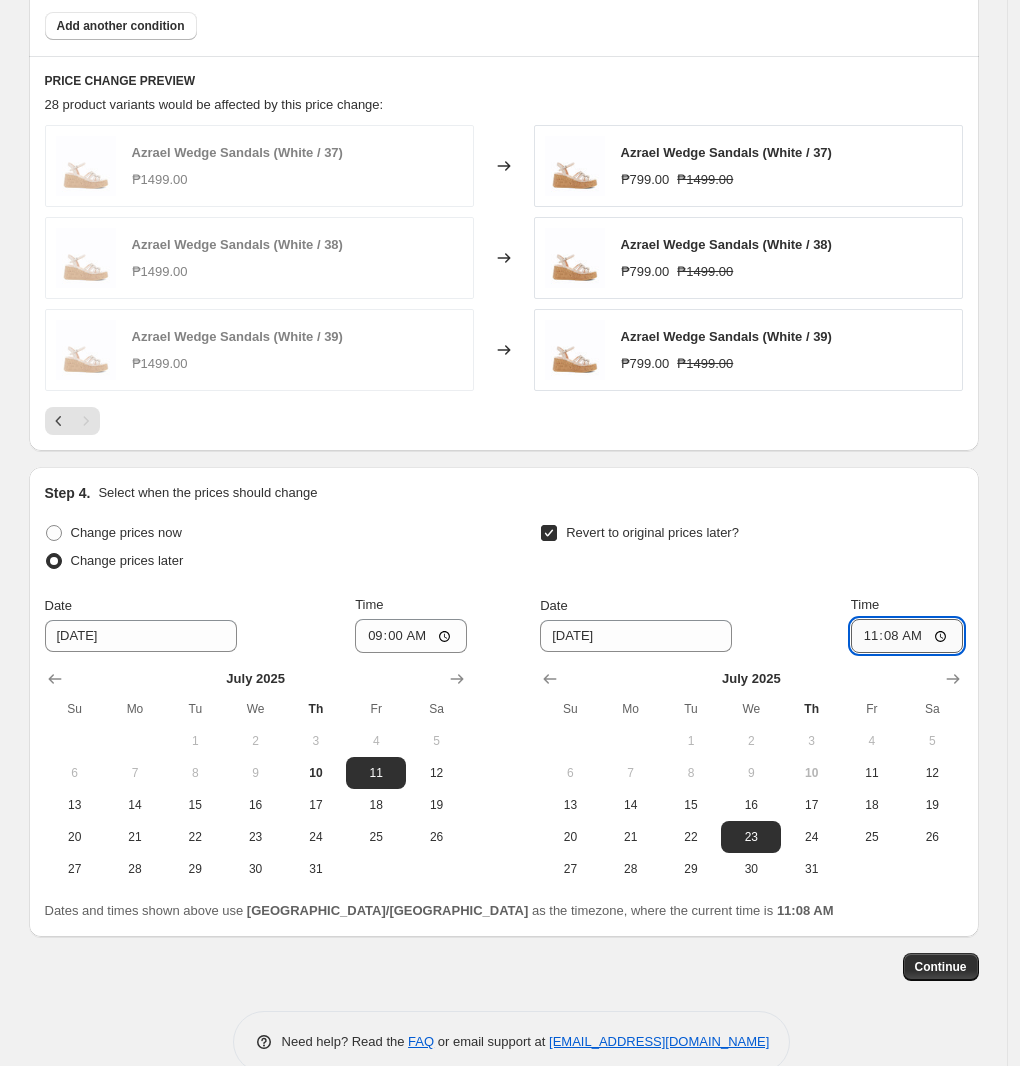 click on "11:08" at bounding box center [907, 636] 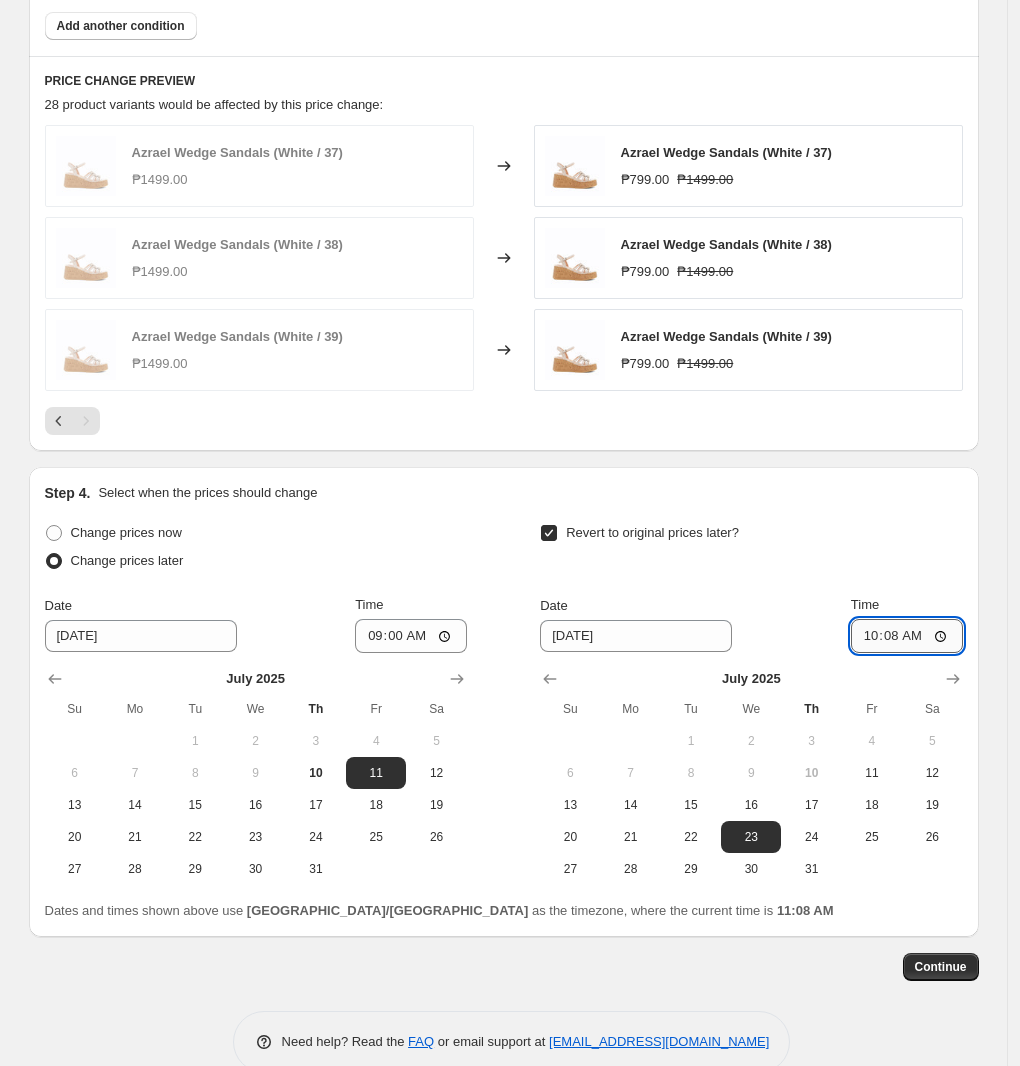 type on "10:00" 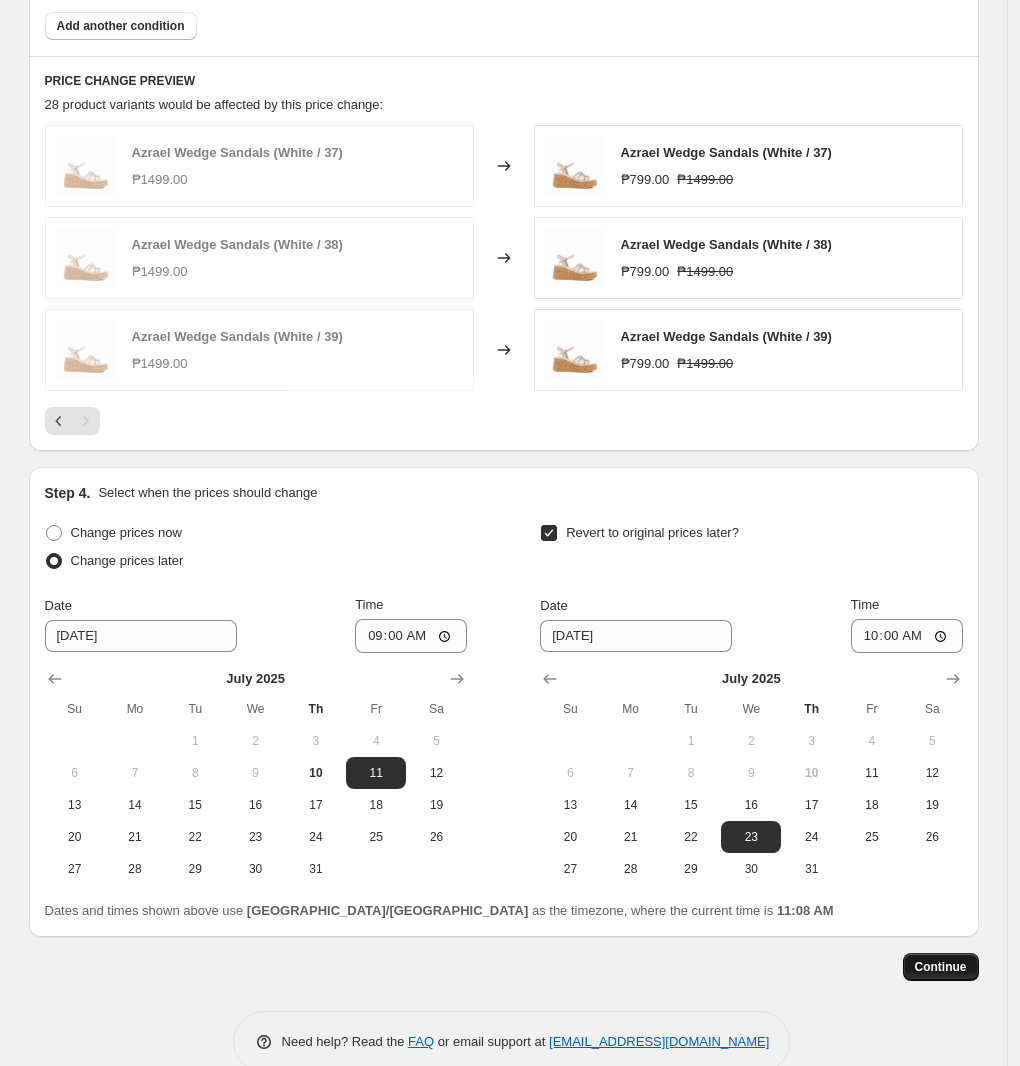 click on "Continue" at bounding box center [941, 967] 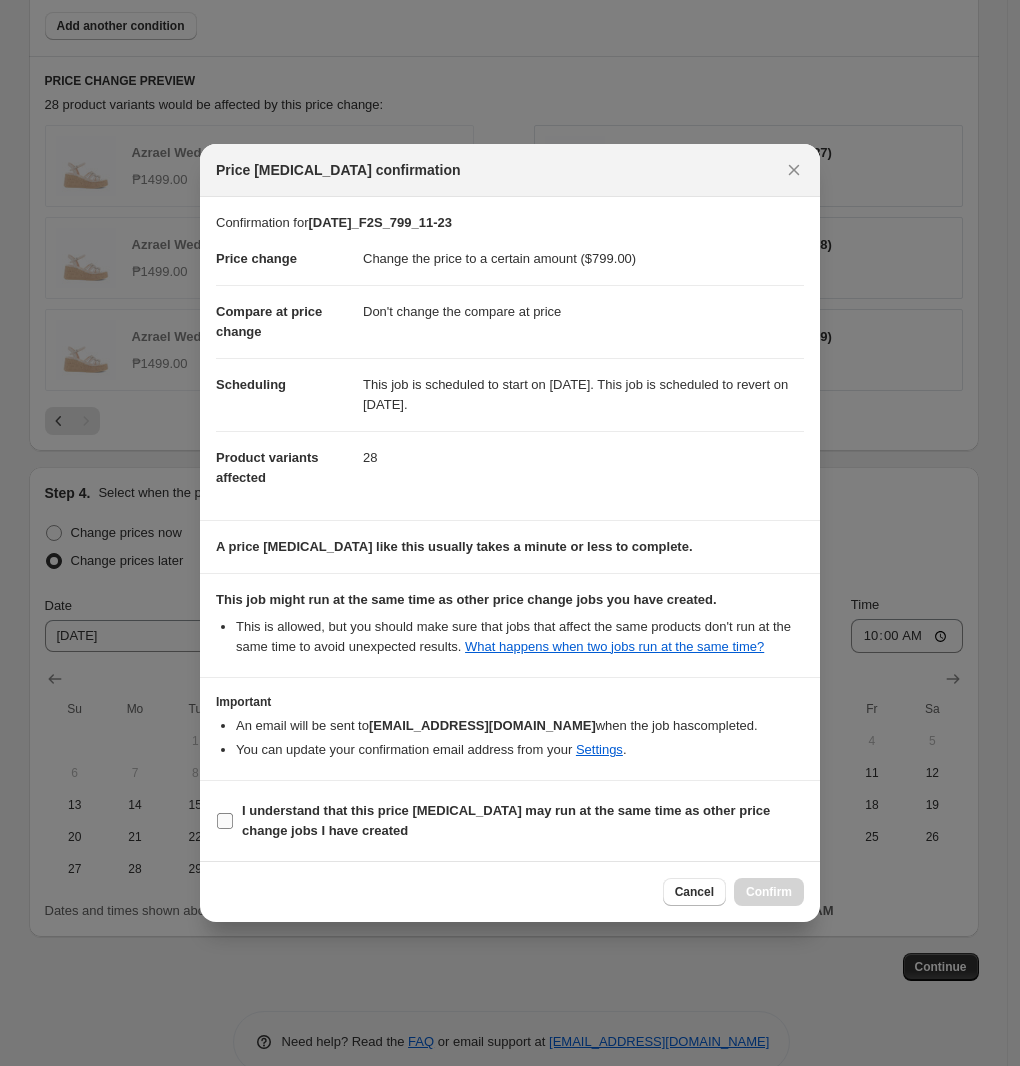 click on "I understand that this price [MEDICAL_DATA] may run at the same time as other price change jobs I have created" at bounding box center [506, 820] 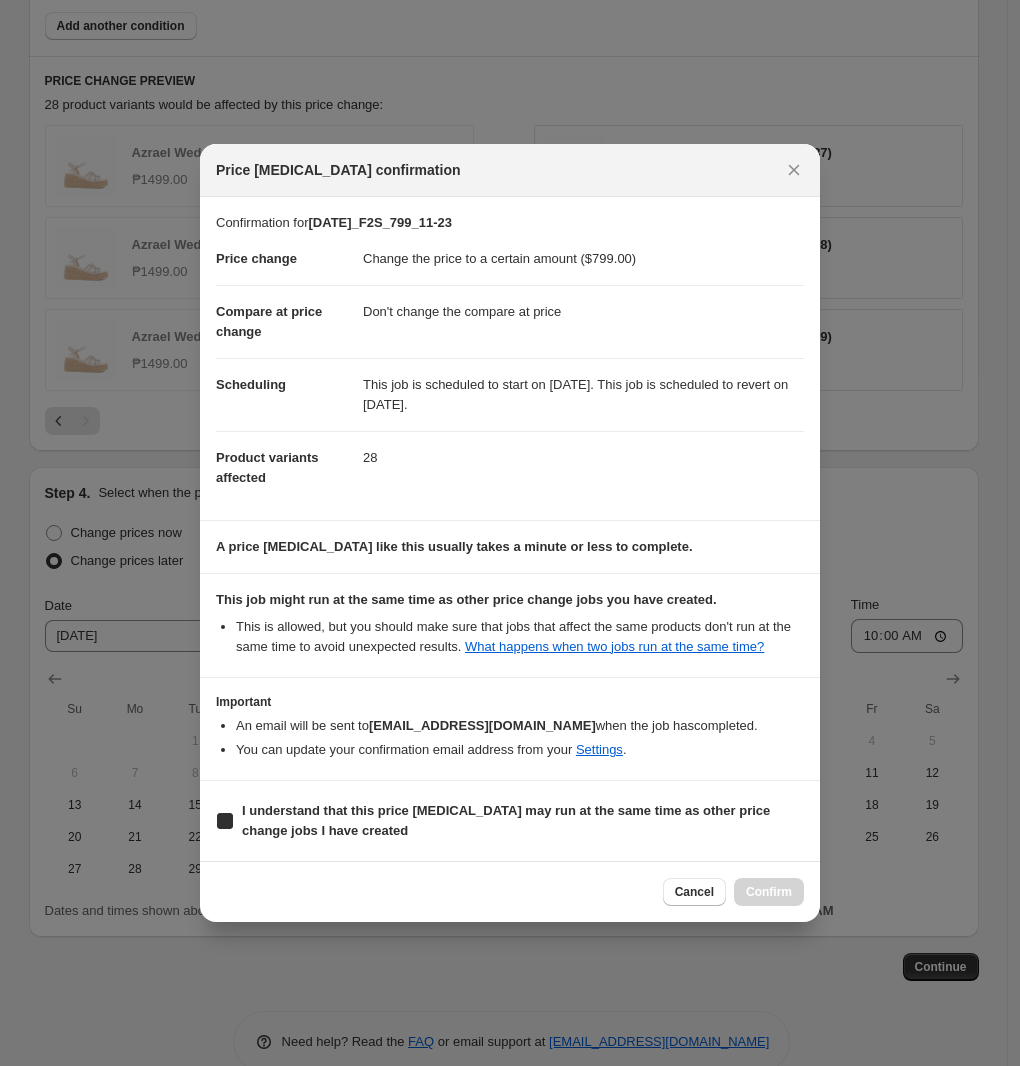 checkbox on "true" 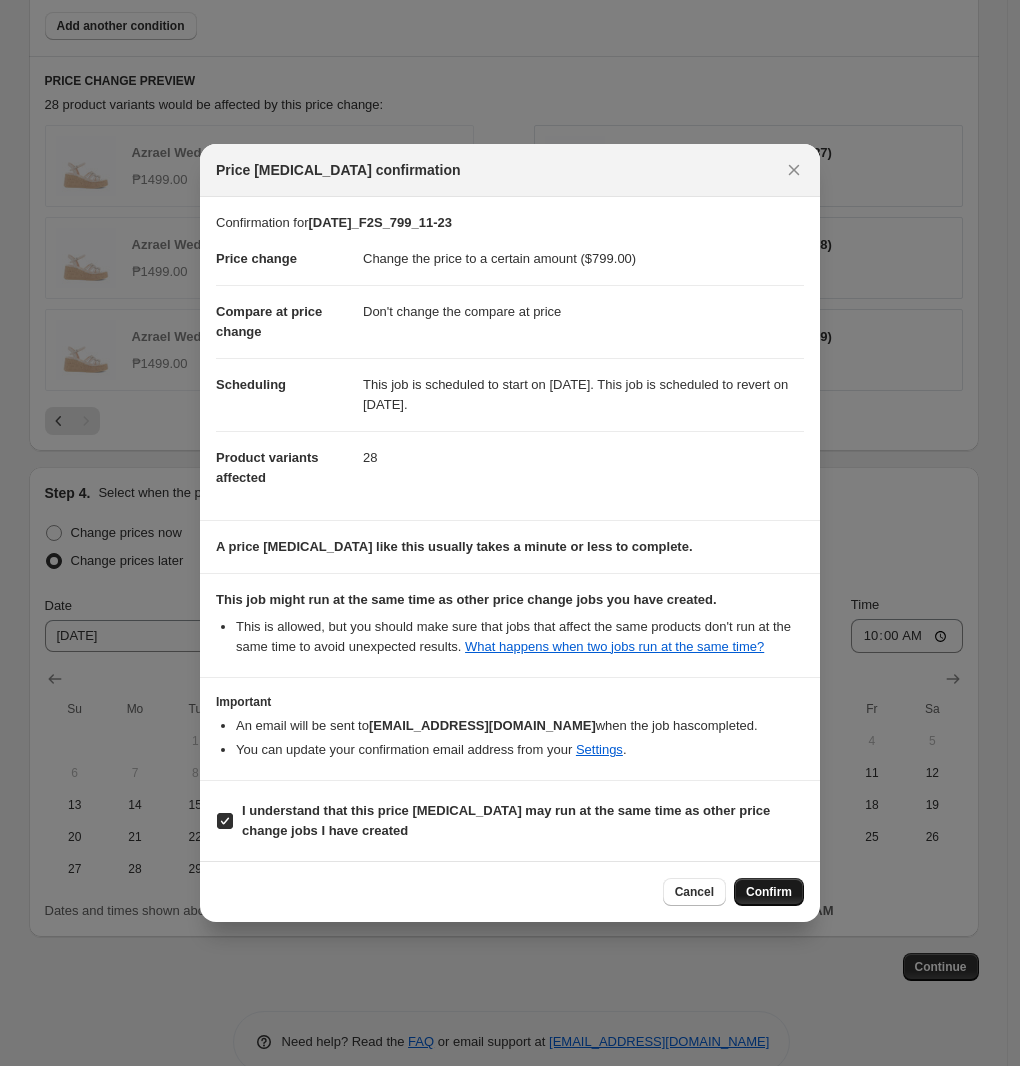 click on "Confirm" at bounding box center [769, 892] 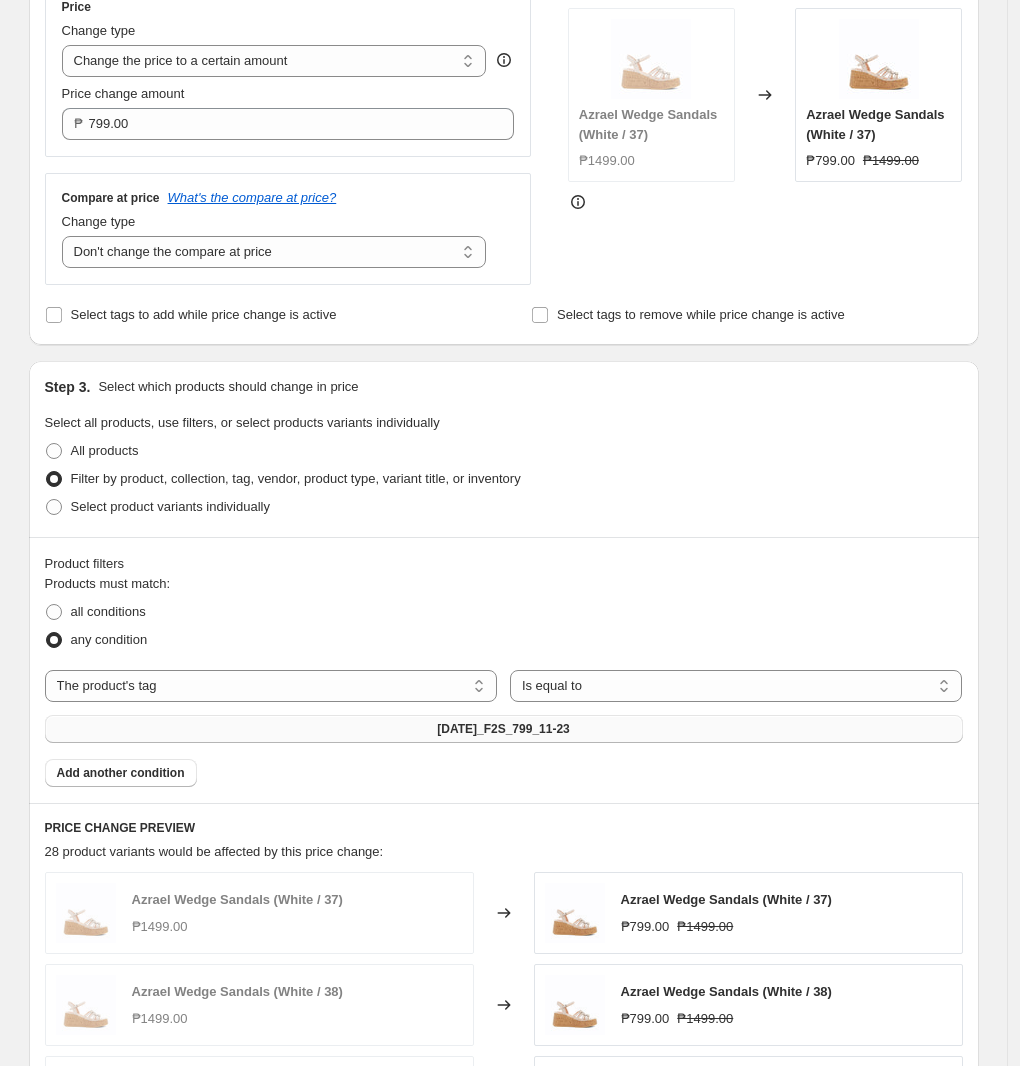 scroll, scrollTop: 0, scrollLeft: 0, axis: both 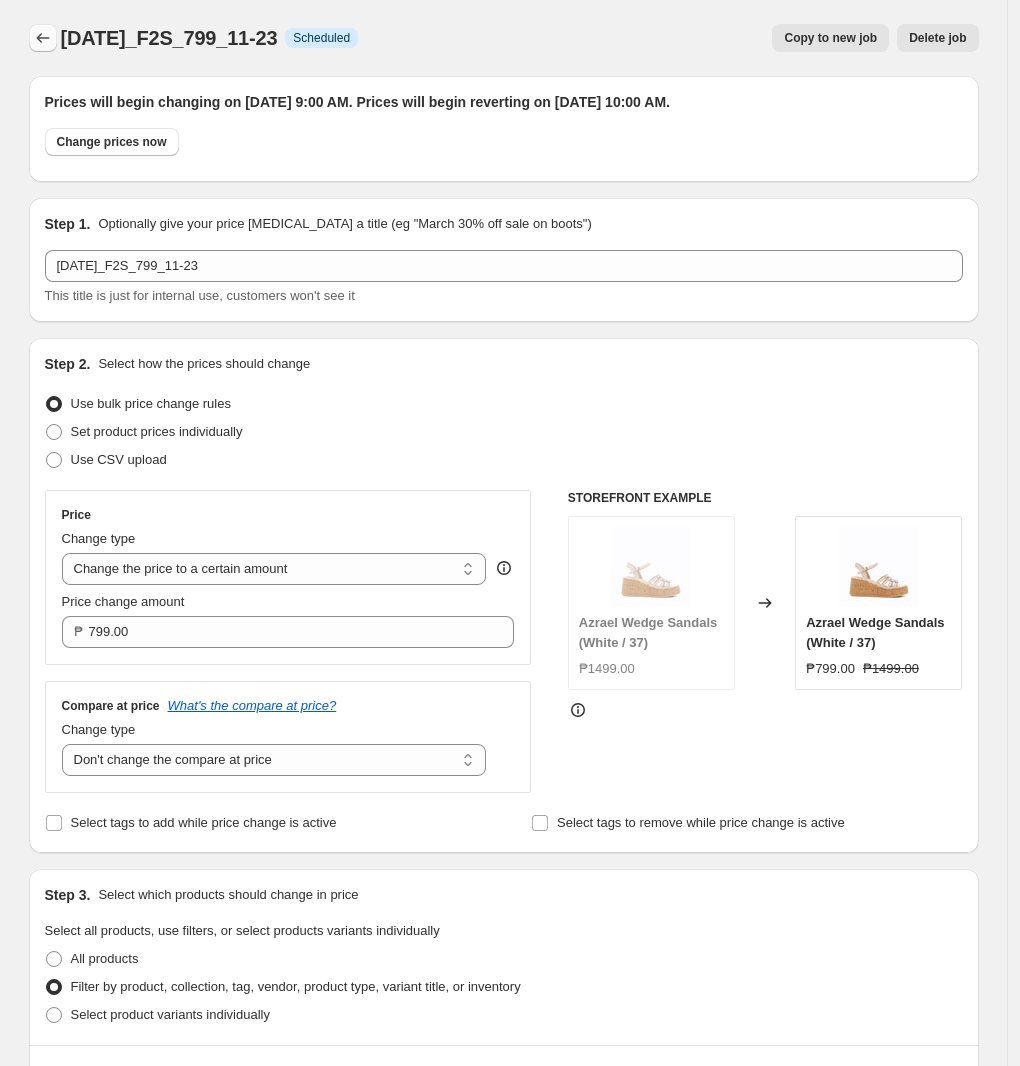click 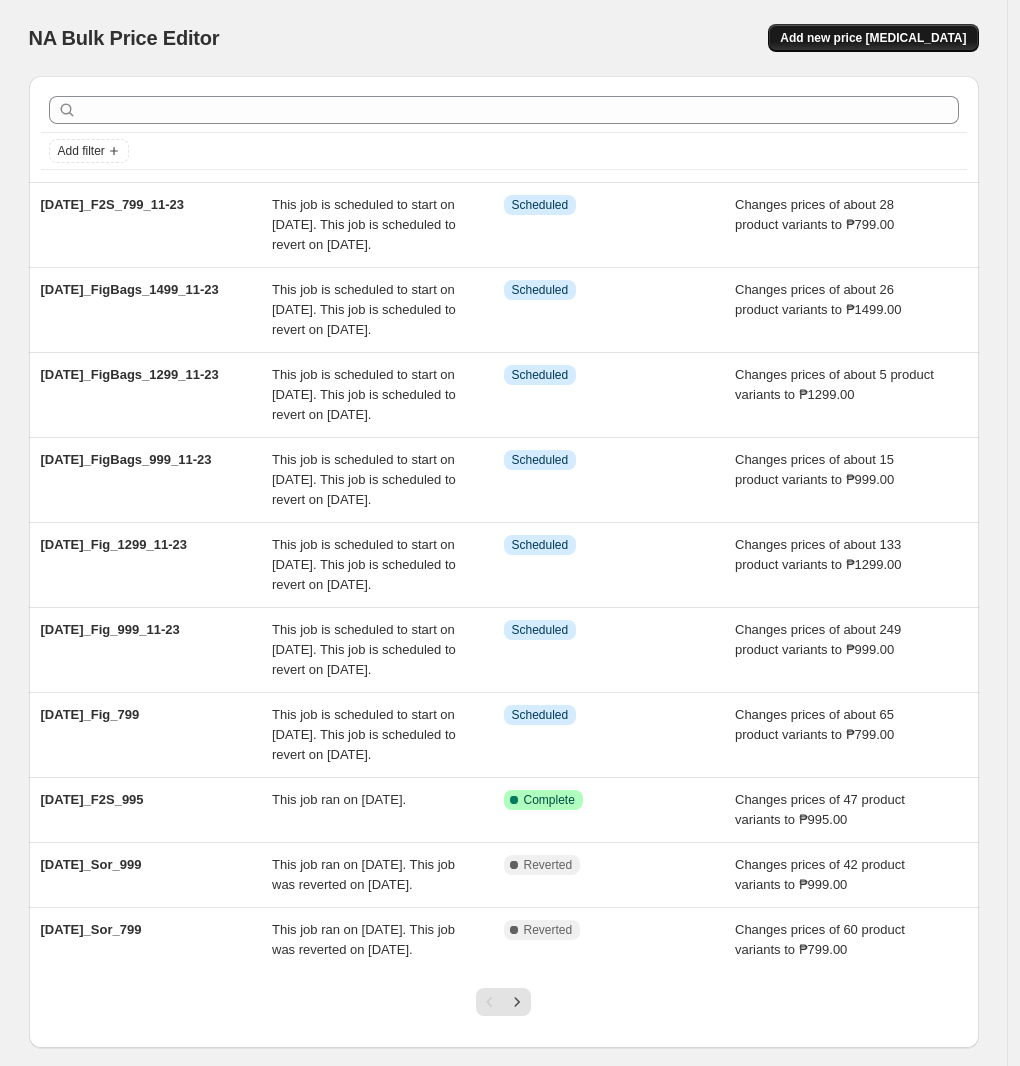 click on "Add new price [MEDICAL_DATA]" at bounding box center [873, 38] 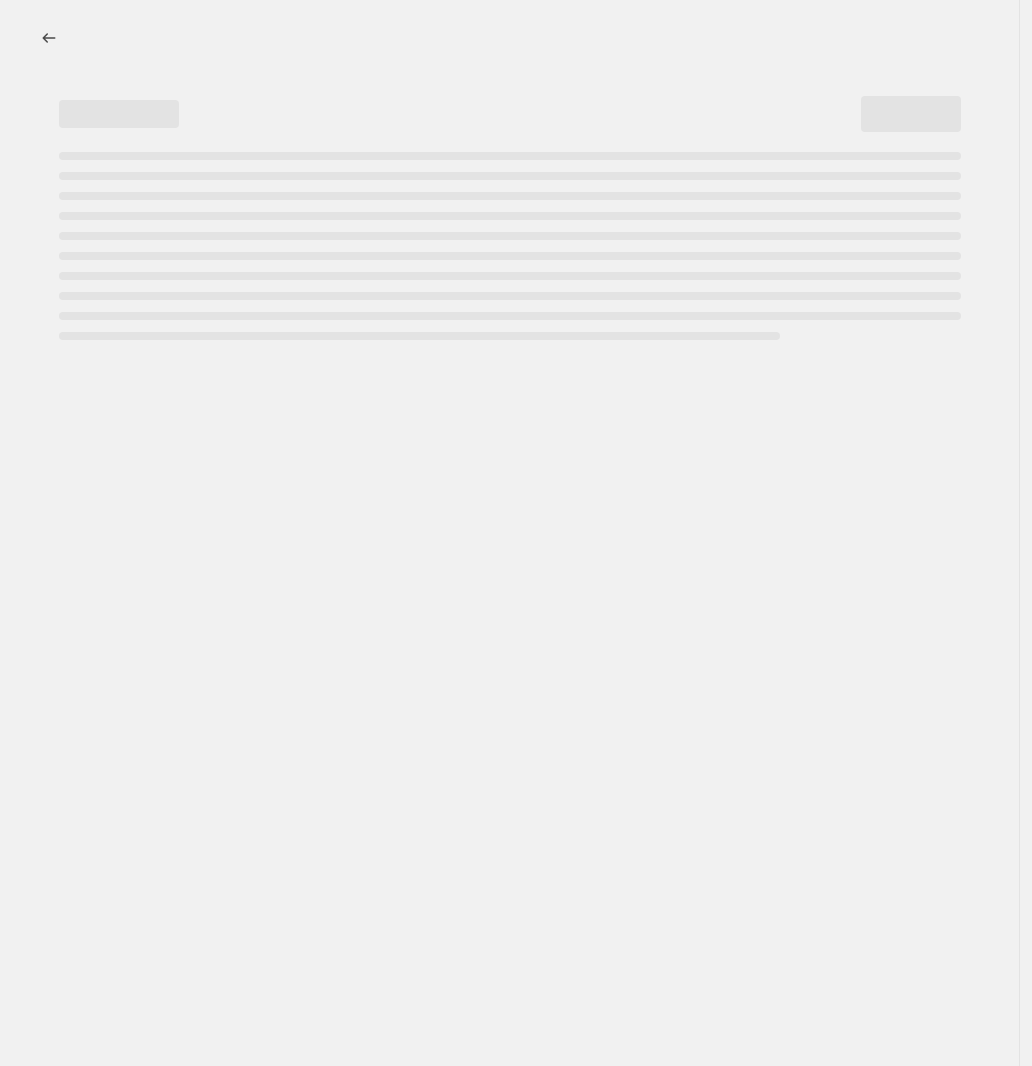 select on "percentage" 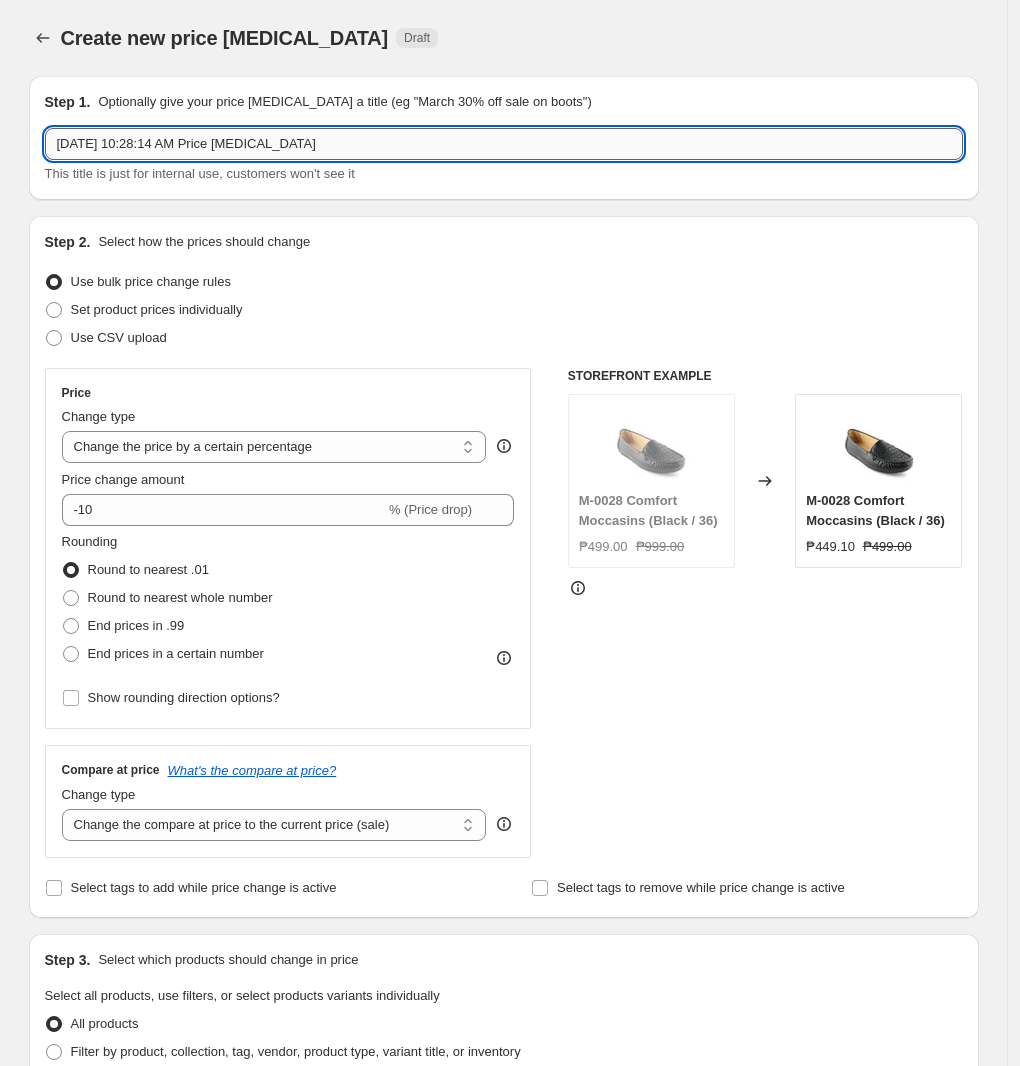 click on "[DATE] 10:28:14 AM Price [MEDICAL_DATA]" at bounding box center [504, 144] 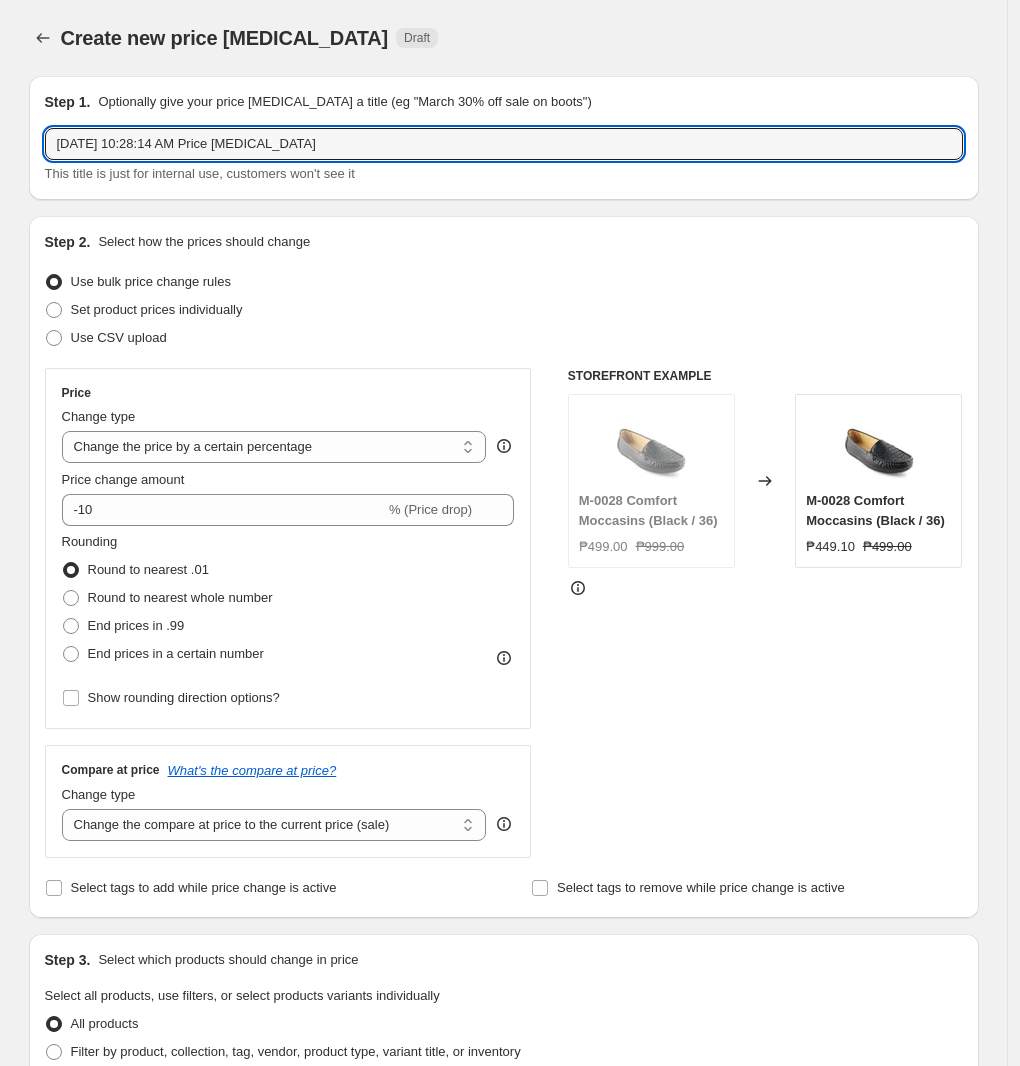paste on "y2025_F2S_999_11-23" 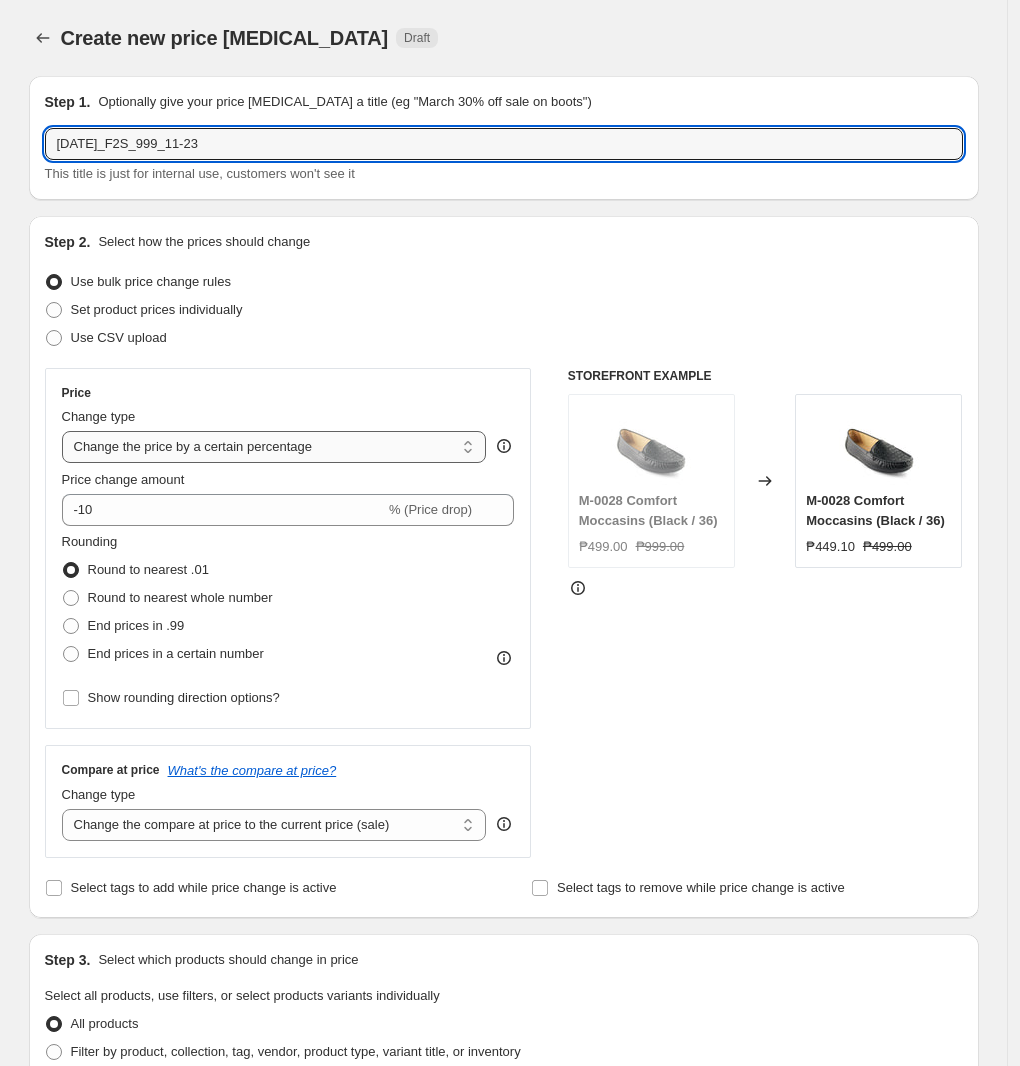 type on "[DATE]_F2S_999_11-23" 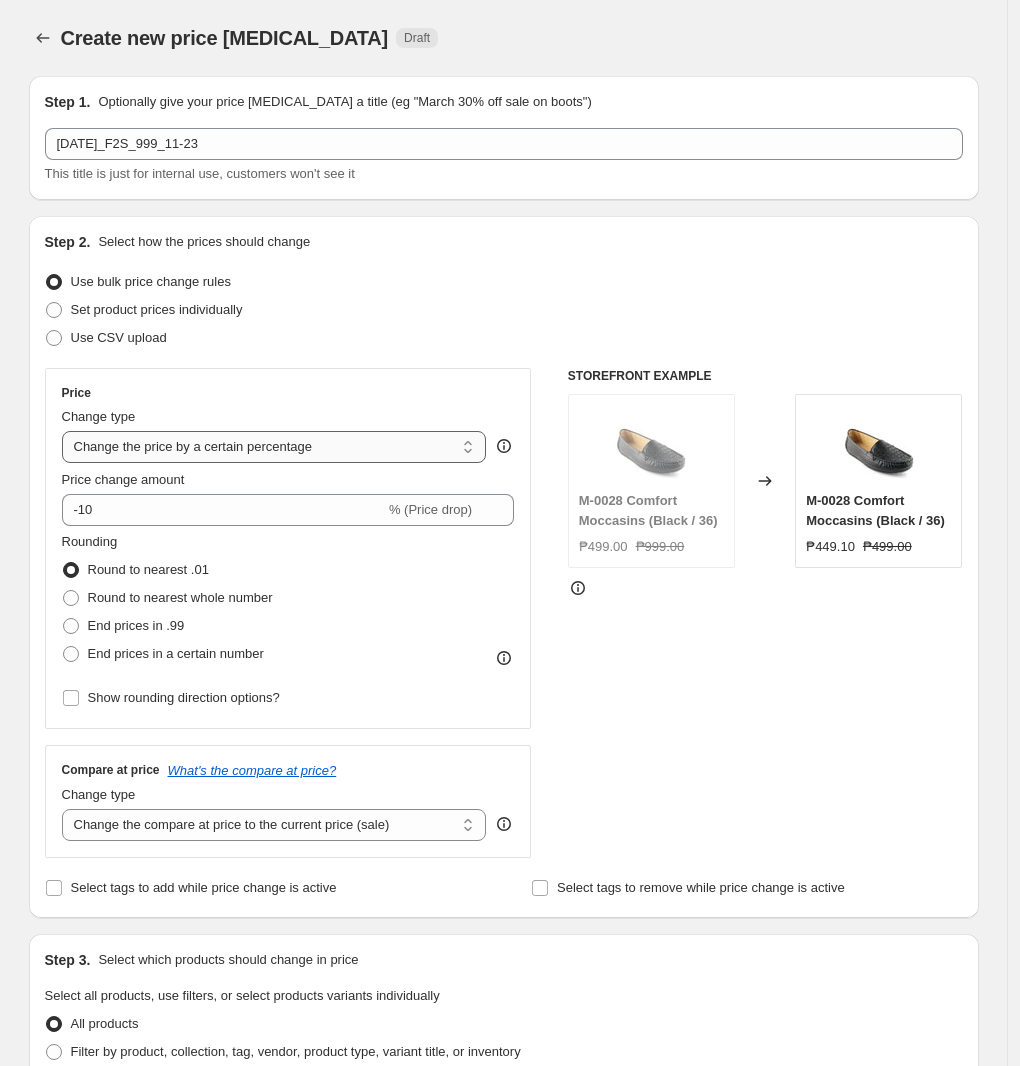 select on "to" 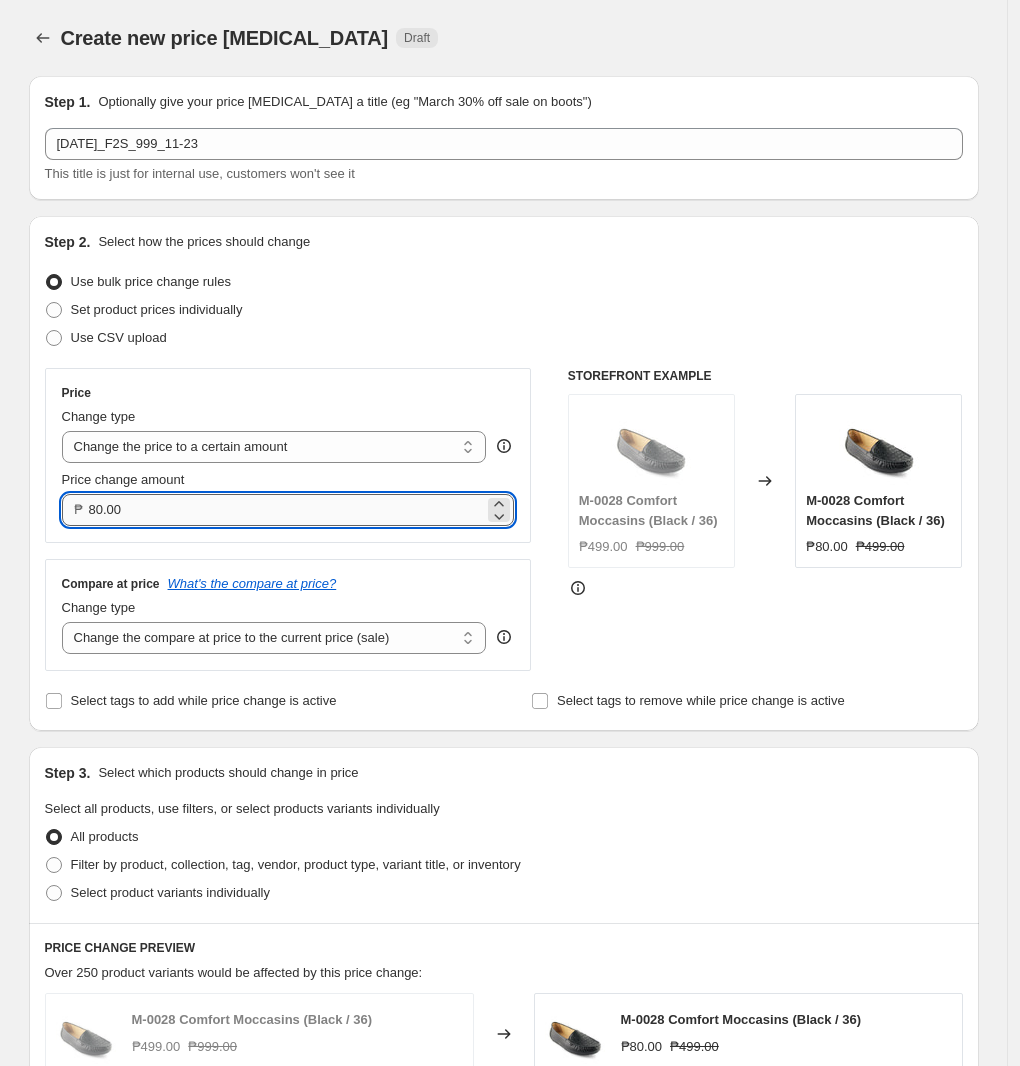 click on "80.00" at bounding box center (287, 510) 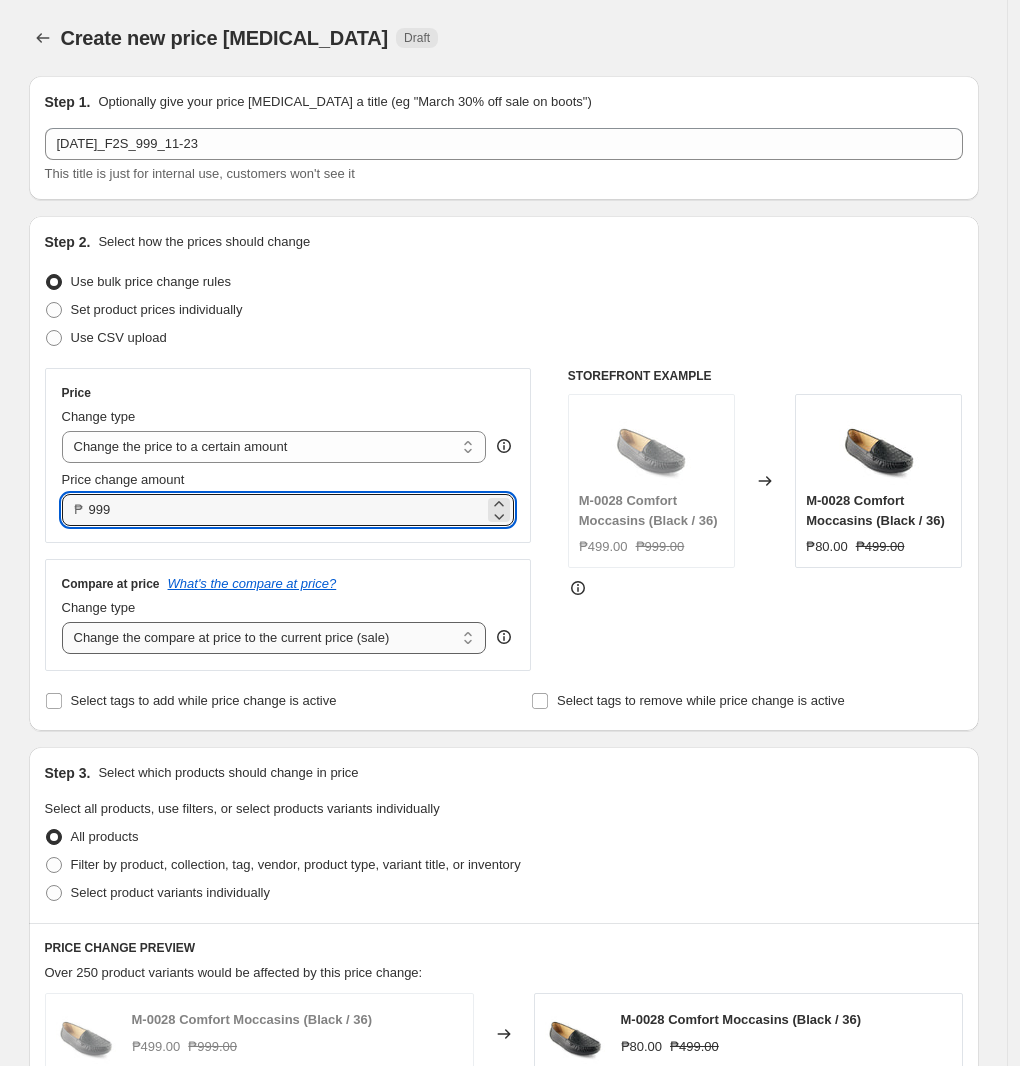type on "999.00" 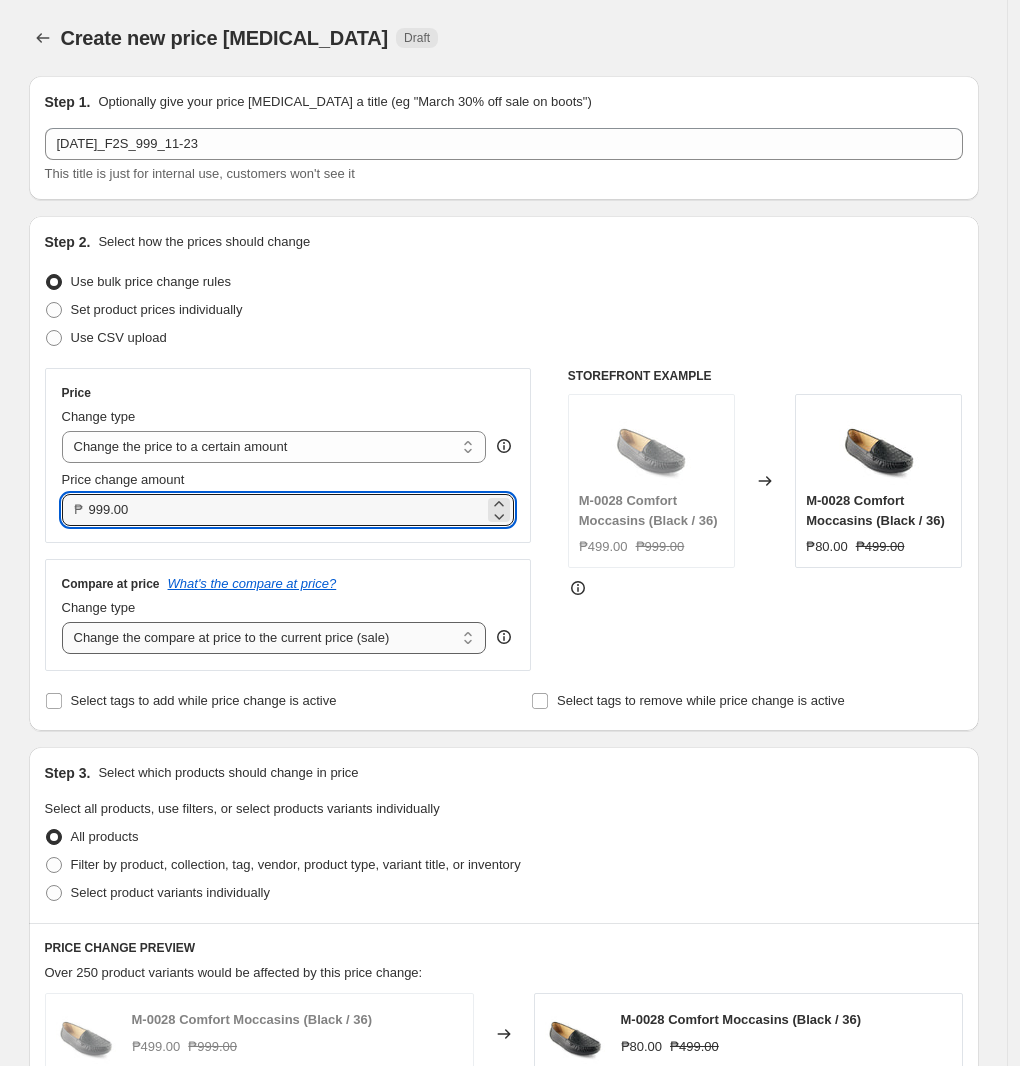 click on "Change the compare at price to the current price (sale) Change the compare at price to a certain amount Change the compare at price by a certain amount Change the compare at price by a certain percentage Change the compare at price by a certain amount relative to the actual price Change the compare at price by a certain percentage relative to the actual price Don't change the compare at price Remove the compare at price" at bounding box center [274, 638] 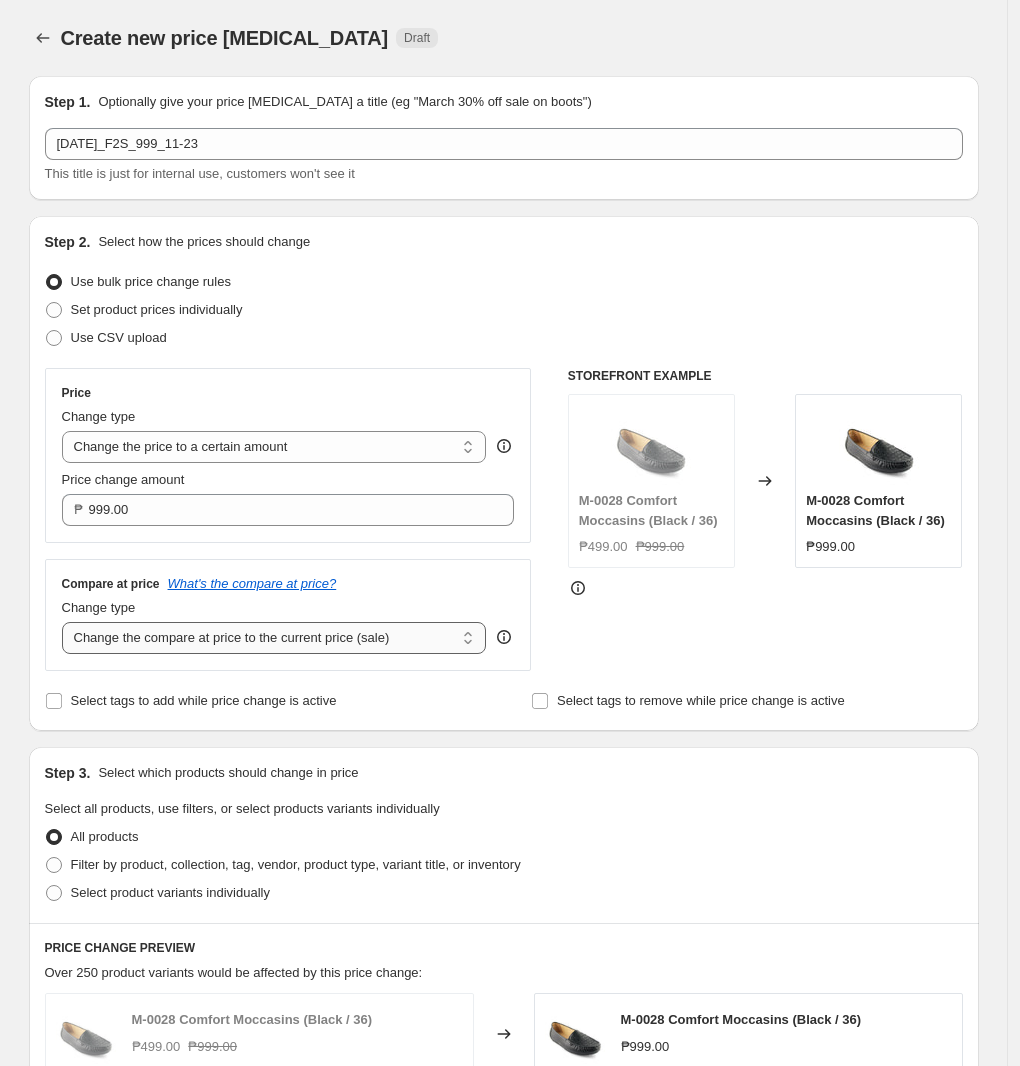 select on "no_change" 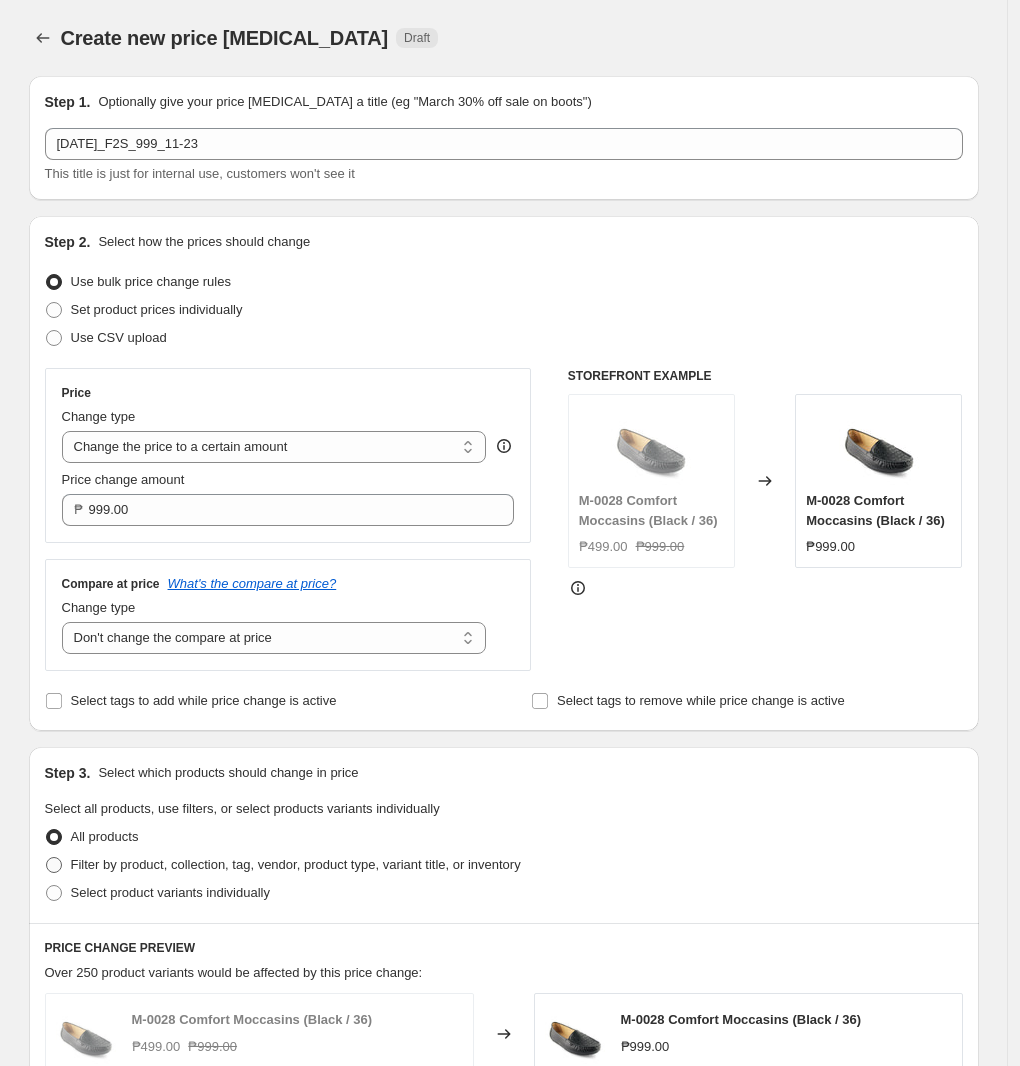 click on "Filter by product, collection, tag, vendor, product type, variant title, or inventory" at bounding box center (296, 864) 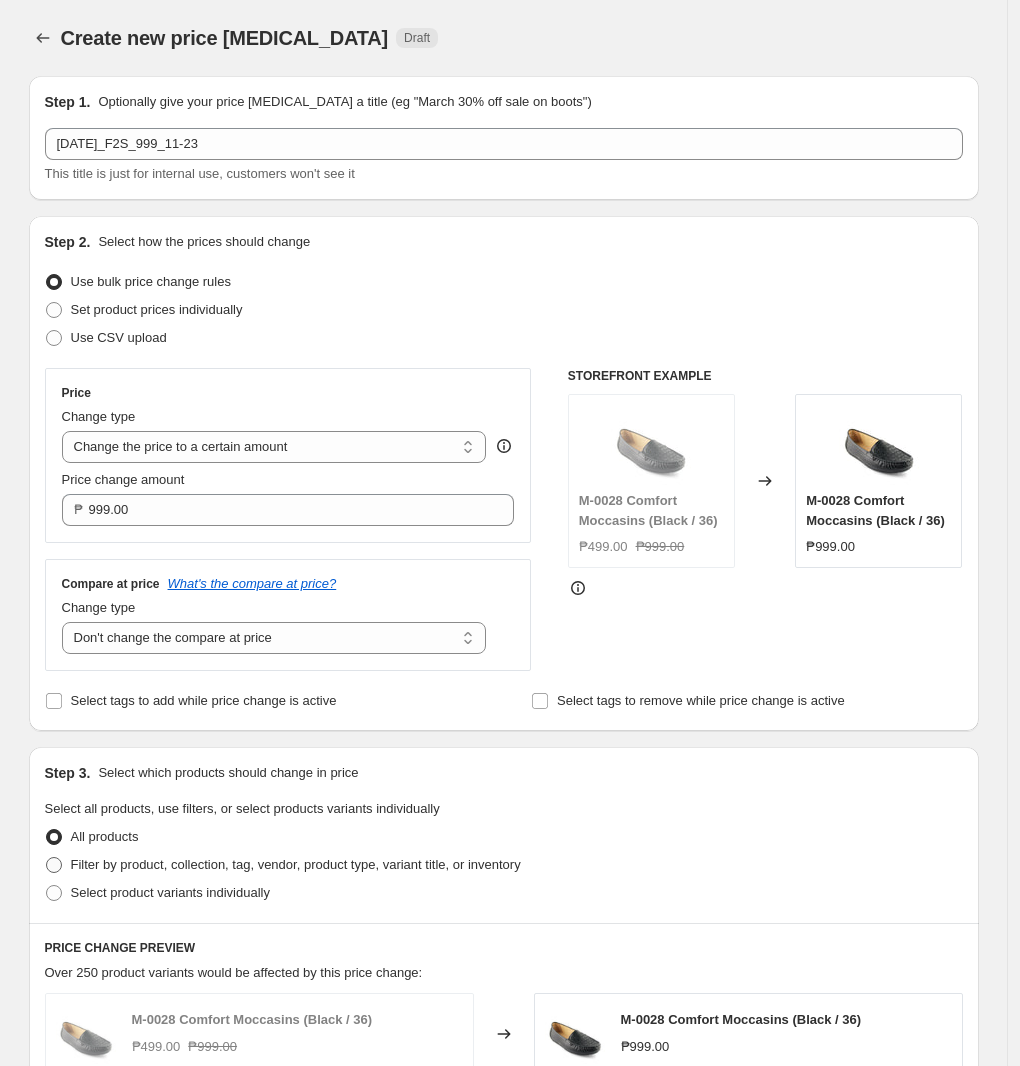 radio on "true" 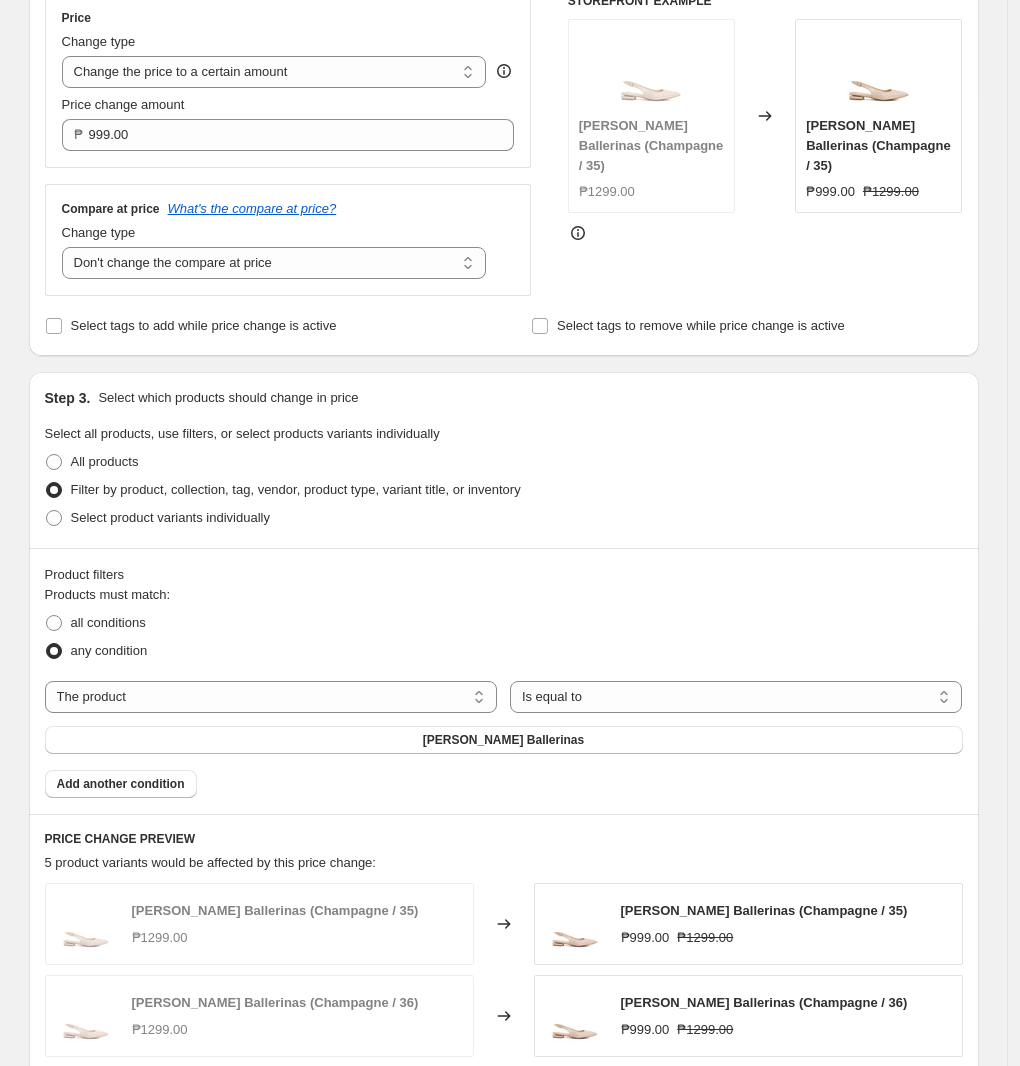 scroll, scrollTop: 500, scrollLeft: 0, axis: vertical 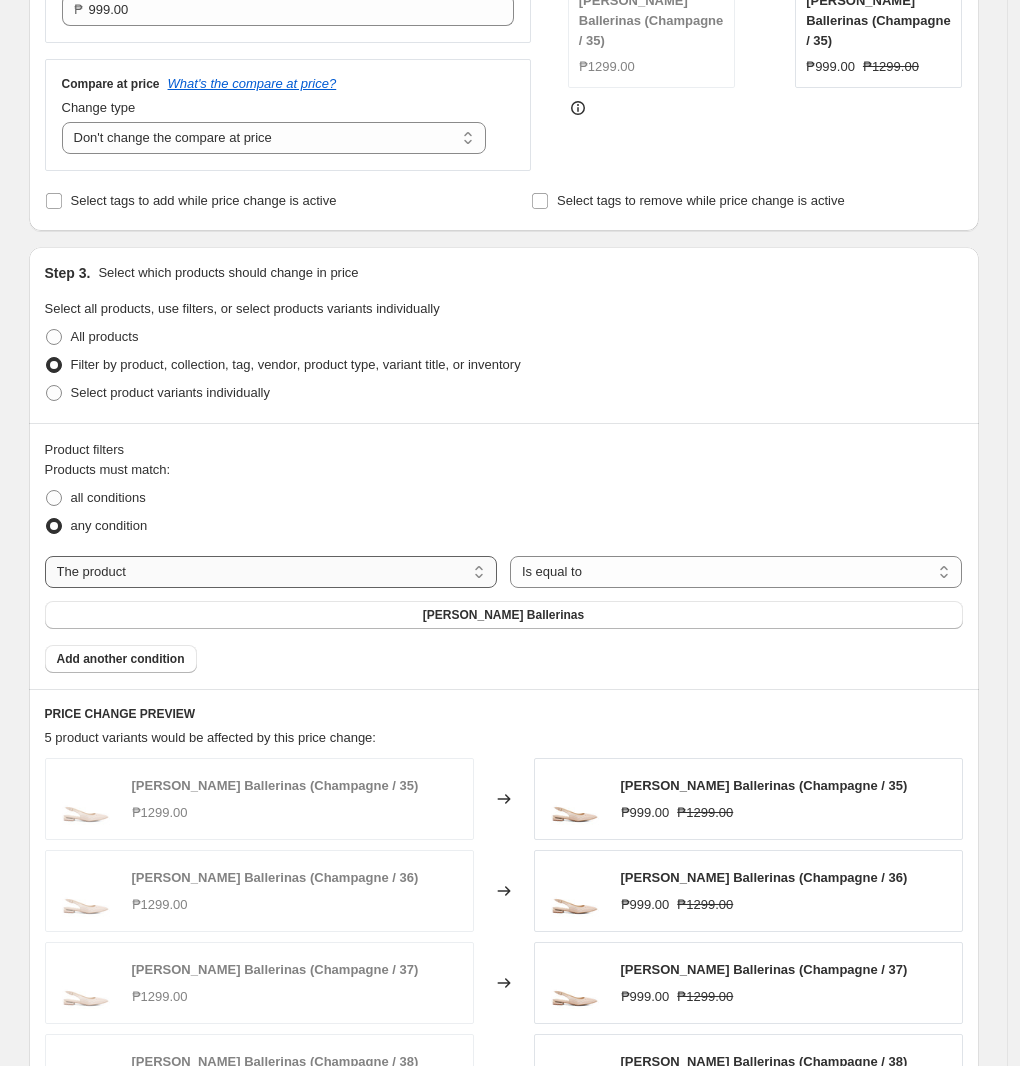 click on "The product The product's collection The product's tag The product's vendor The product's type The product's status The variant's title Inventory quantity" at bounding box center [271, 572] 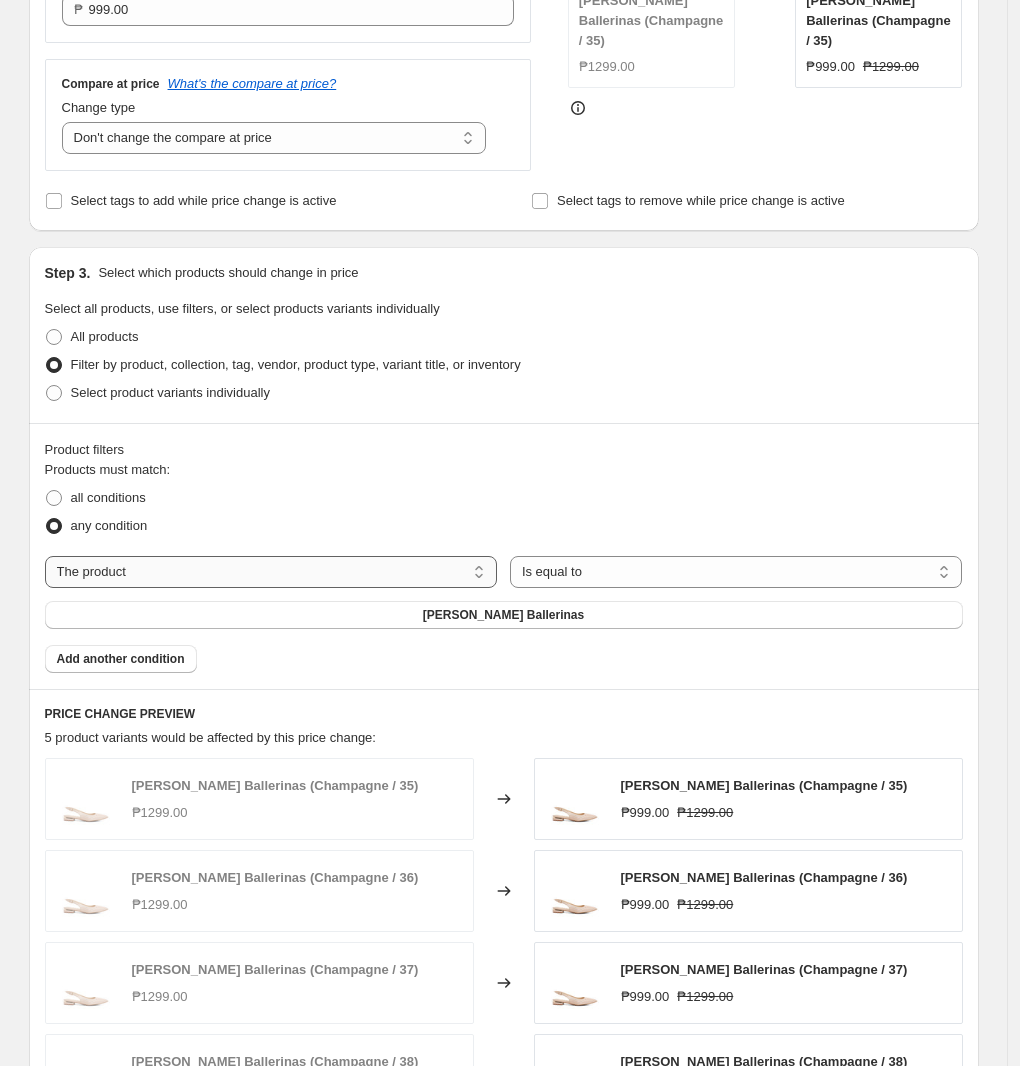 select on "tag" 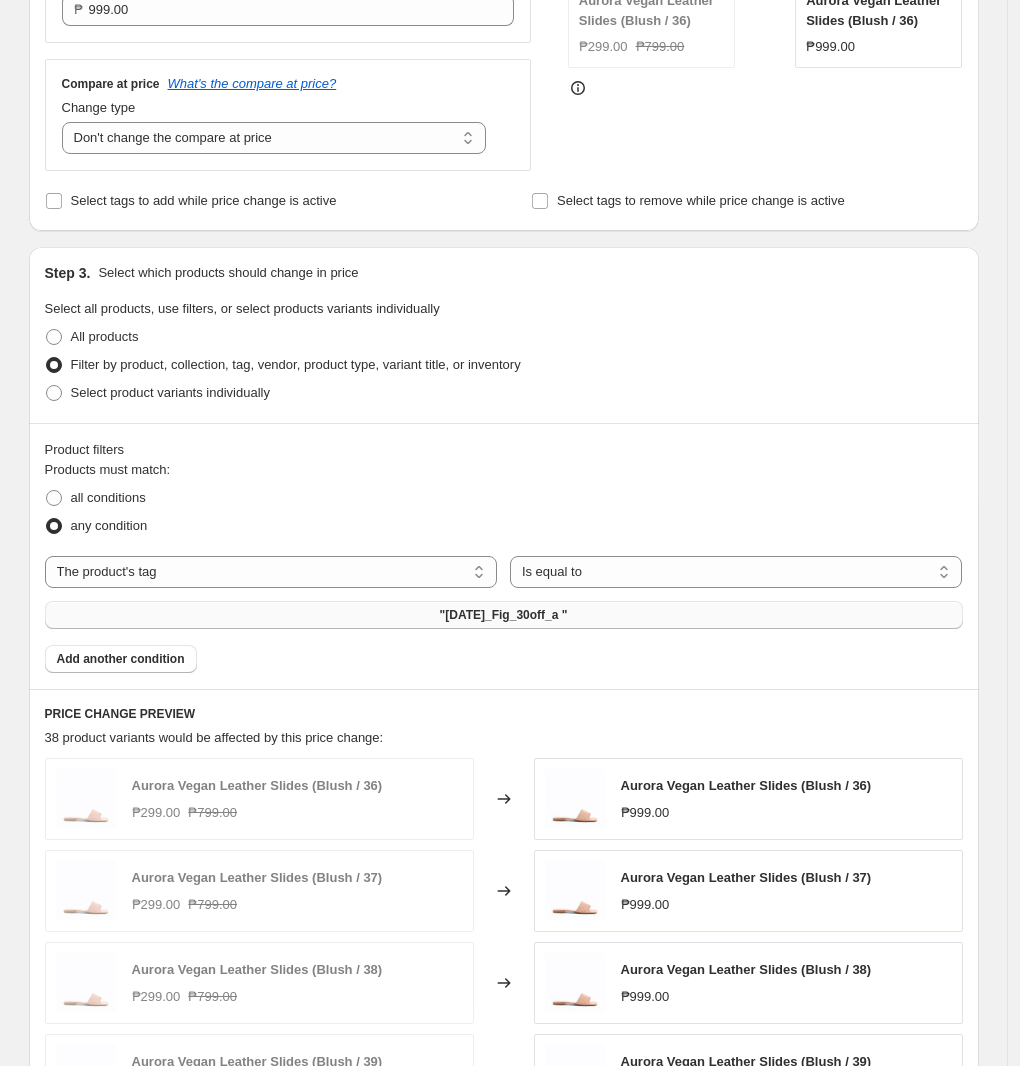 click on ""[DATE]_Fig_30off_a "" at bounding box center [504, 615] 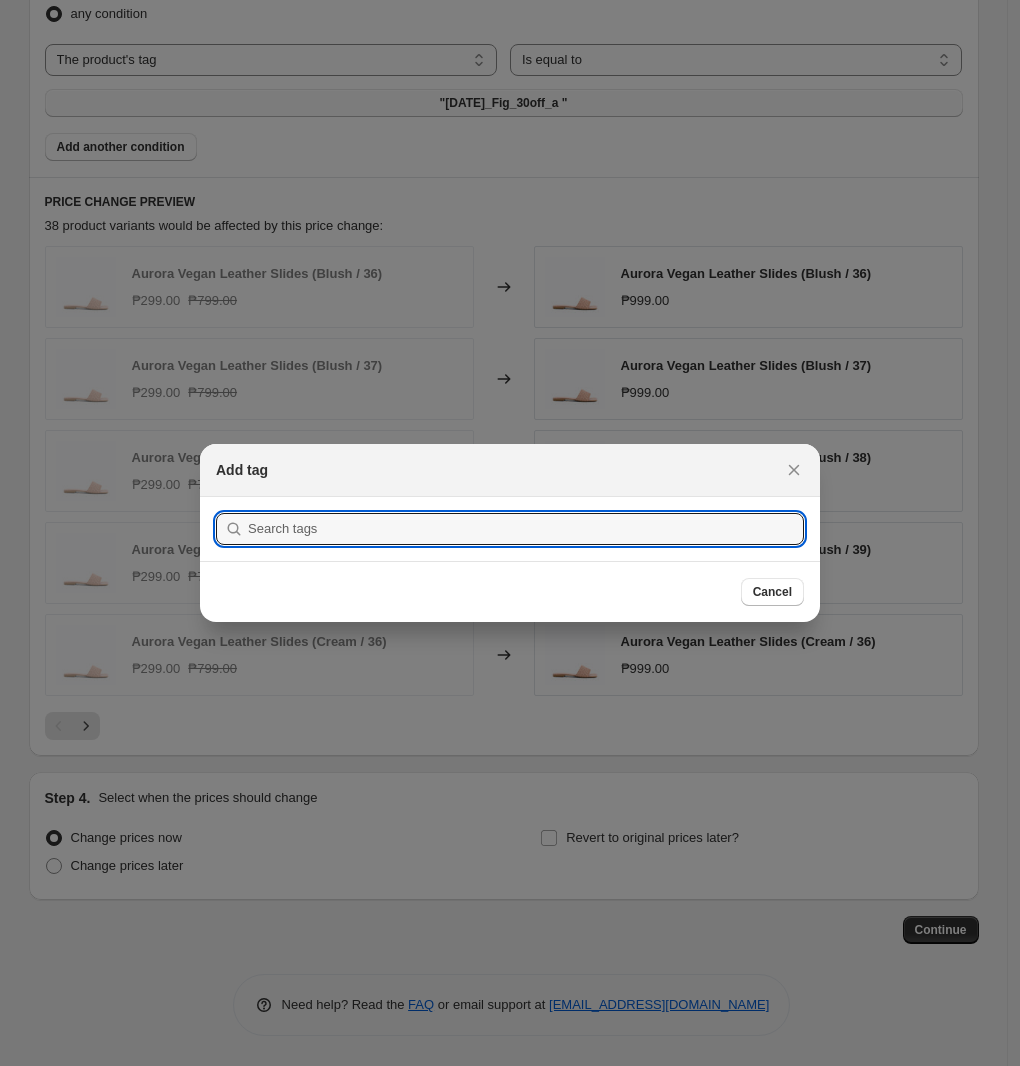 scroll, scrollTop: 0, scrollLeft: 0, axis: both 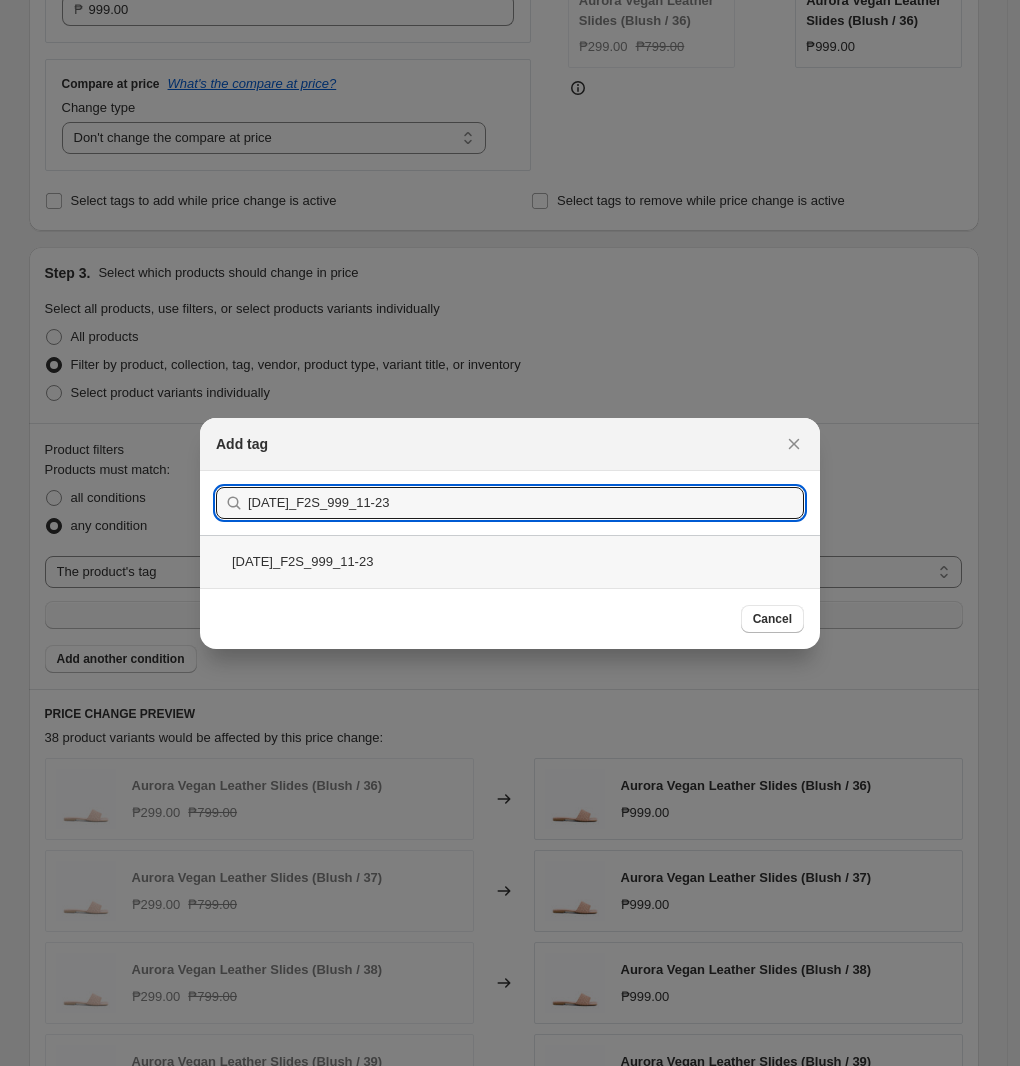 type on "[DATE]_F2S_999_11-23" 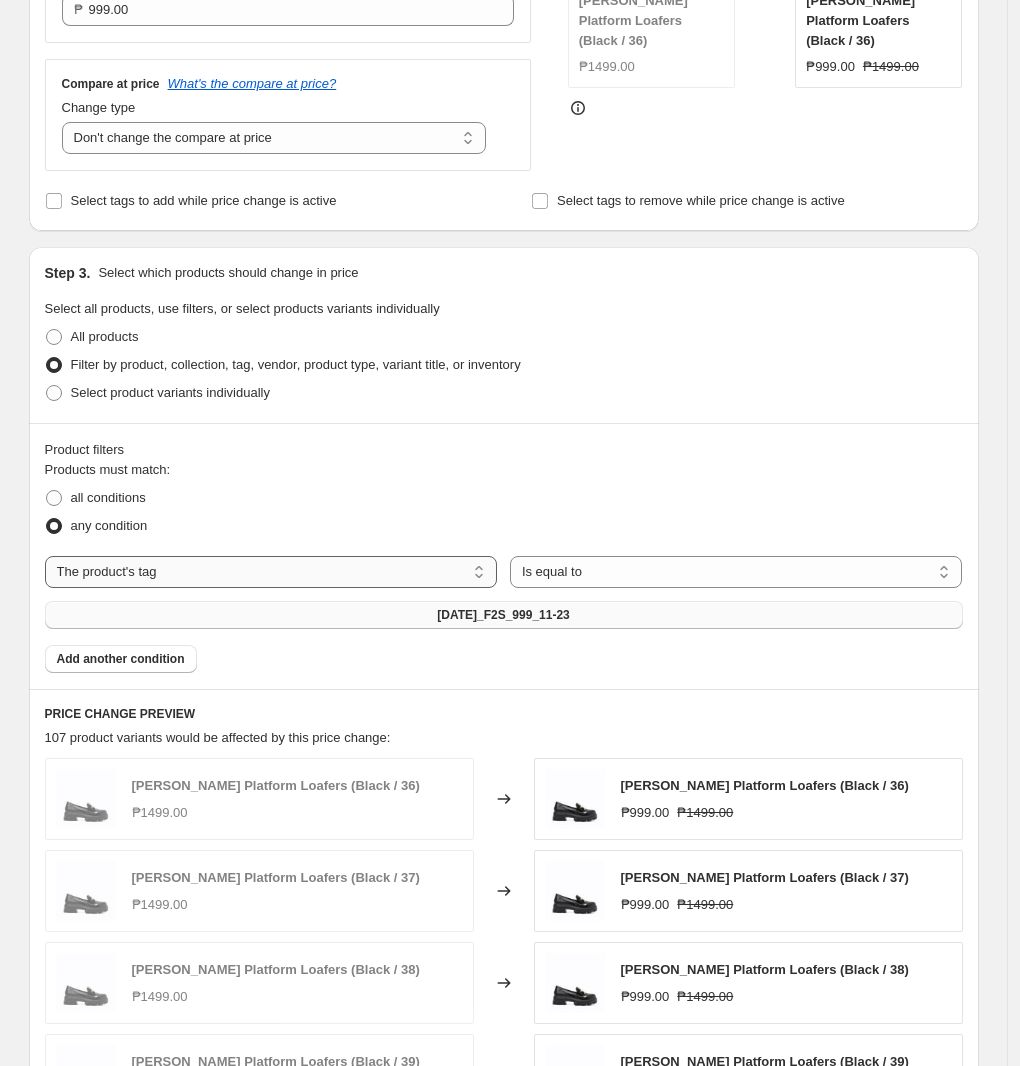 scroll, scrollTop: 875, scrollLeft: 0, axis: vertical 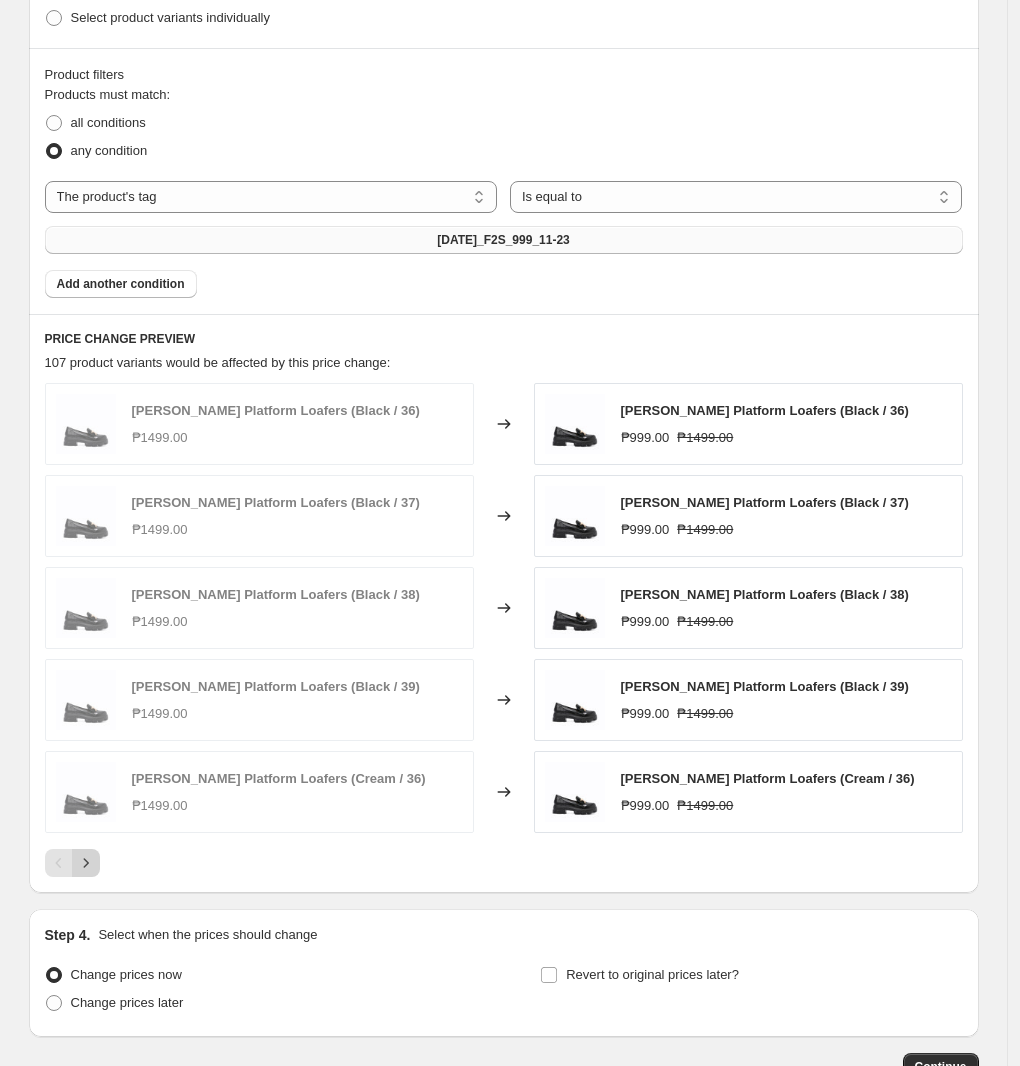 click 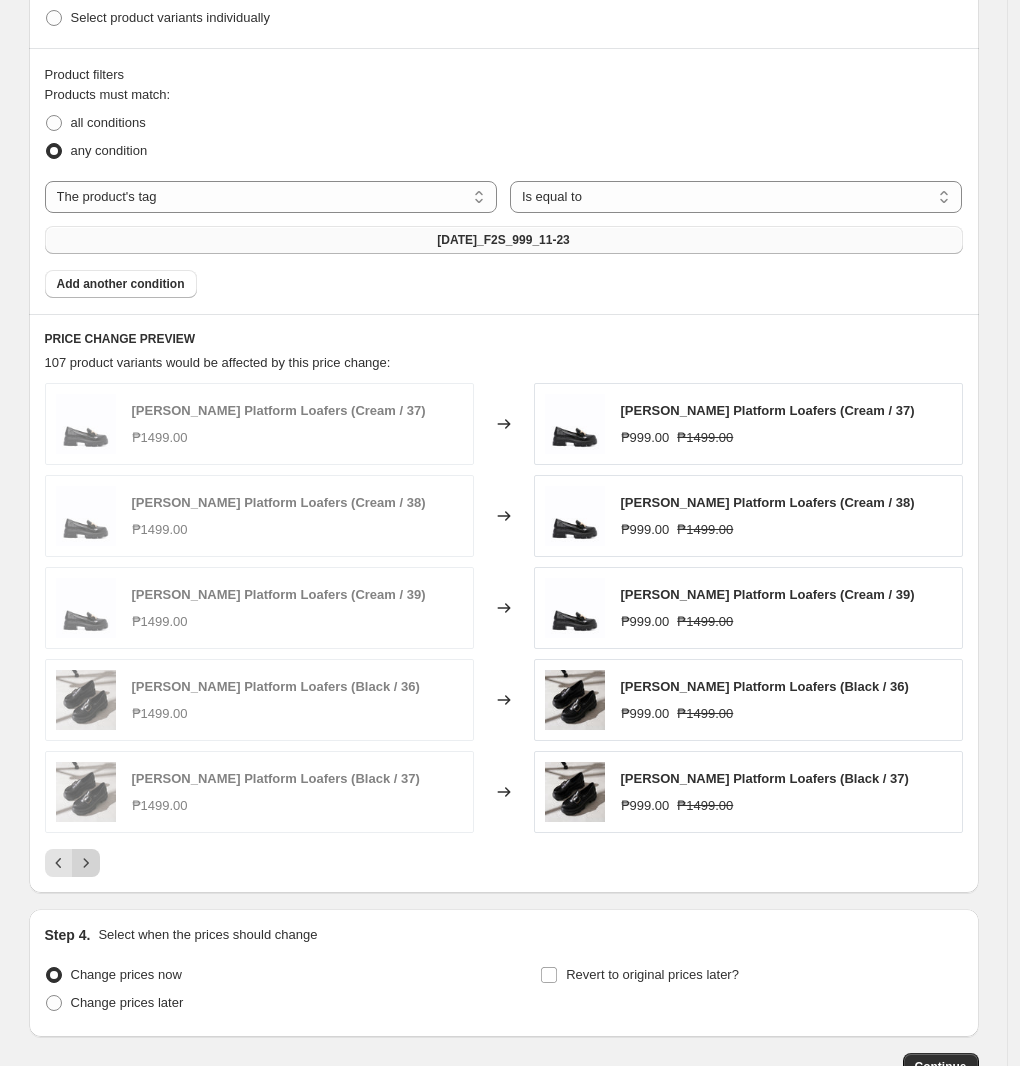 click 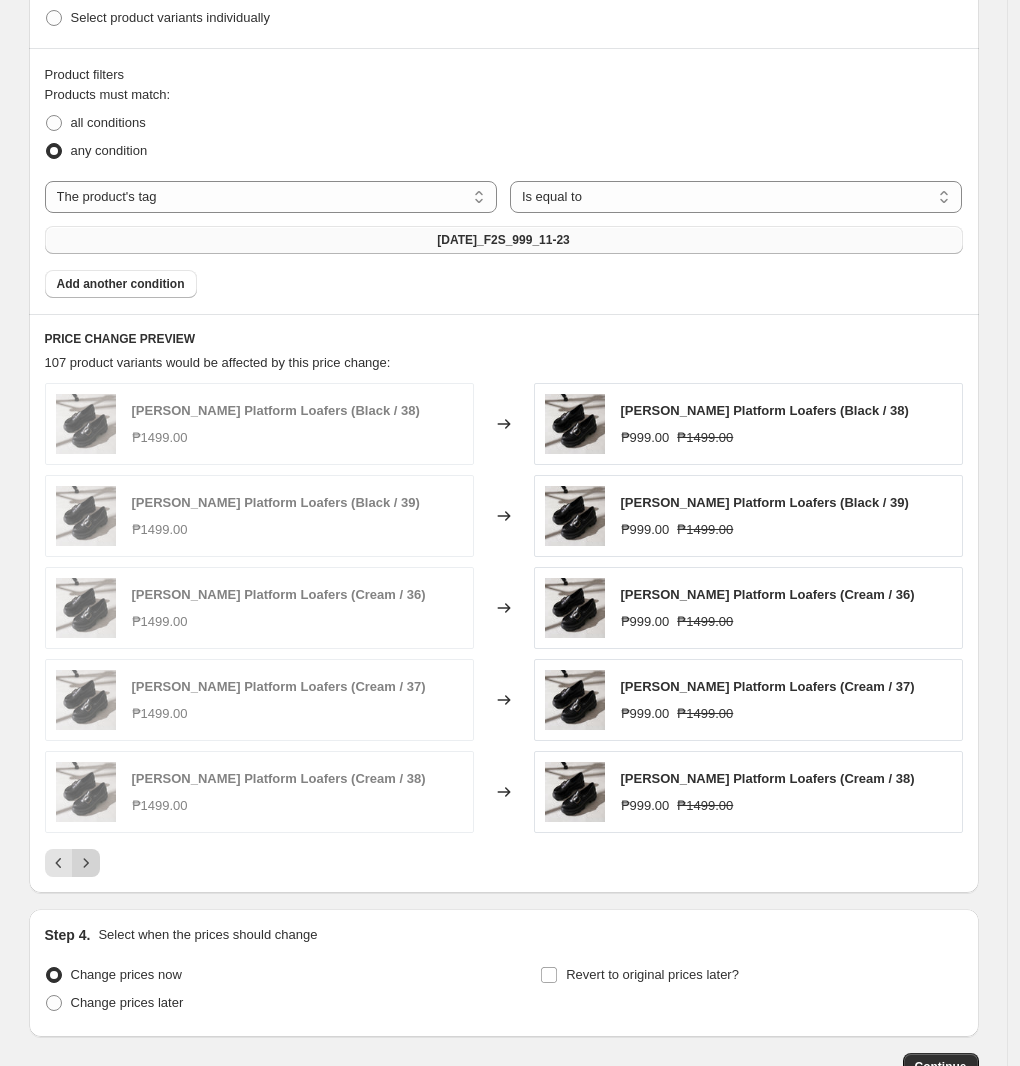 click 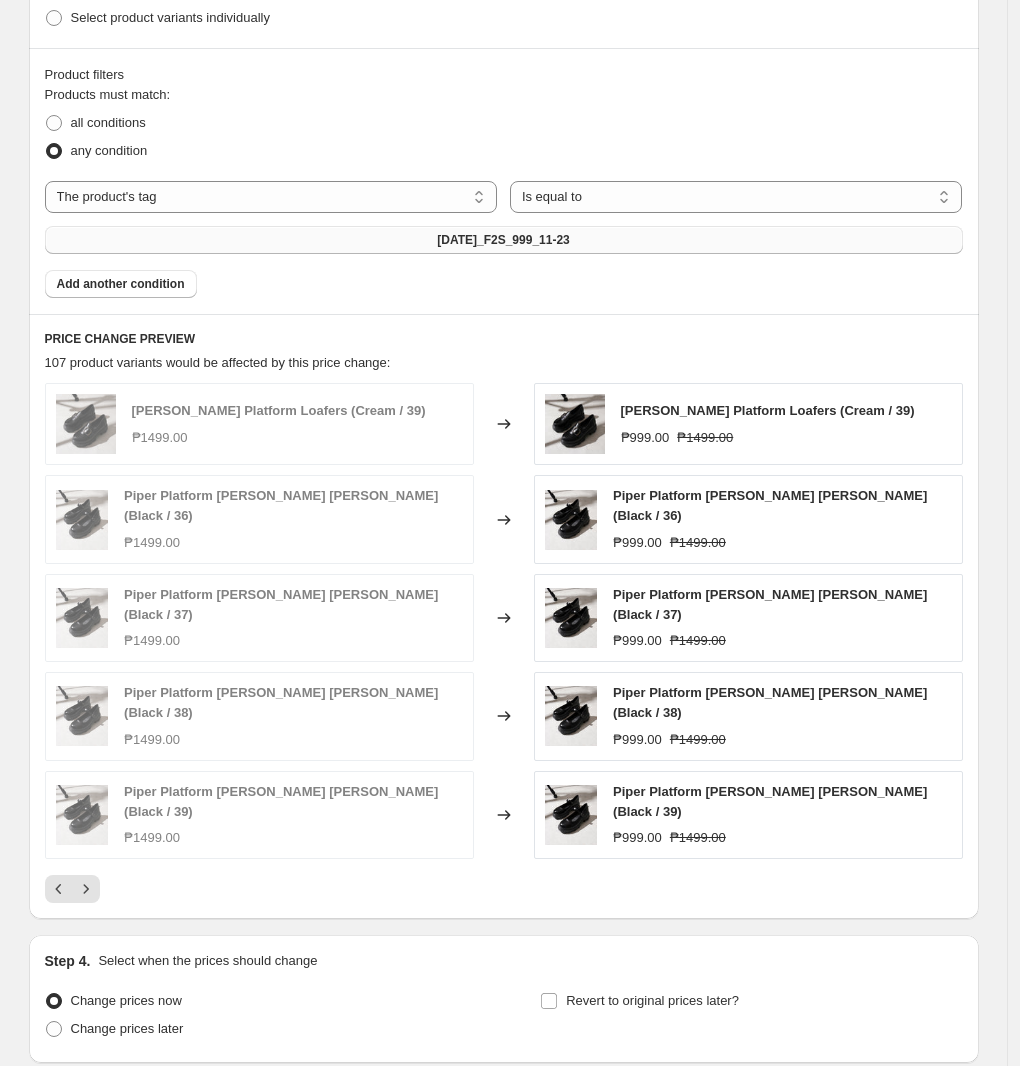 click at bounding box center (504, 889) 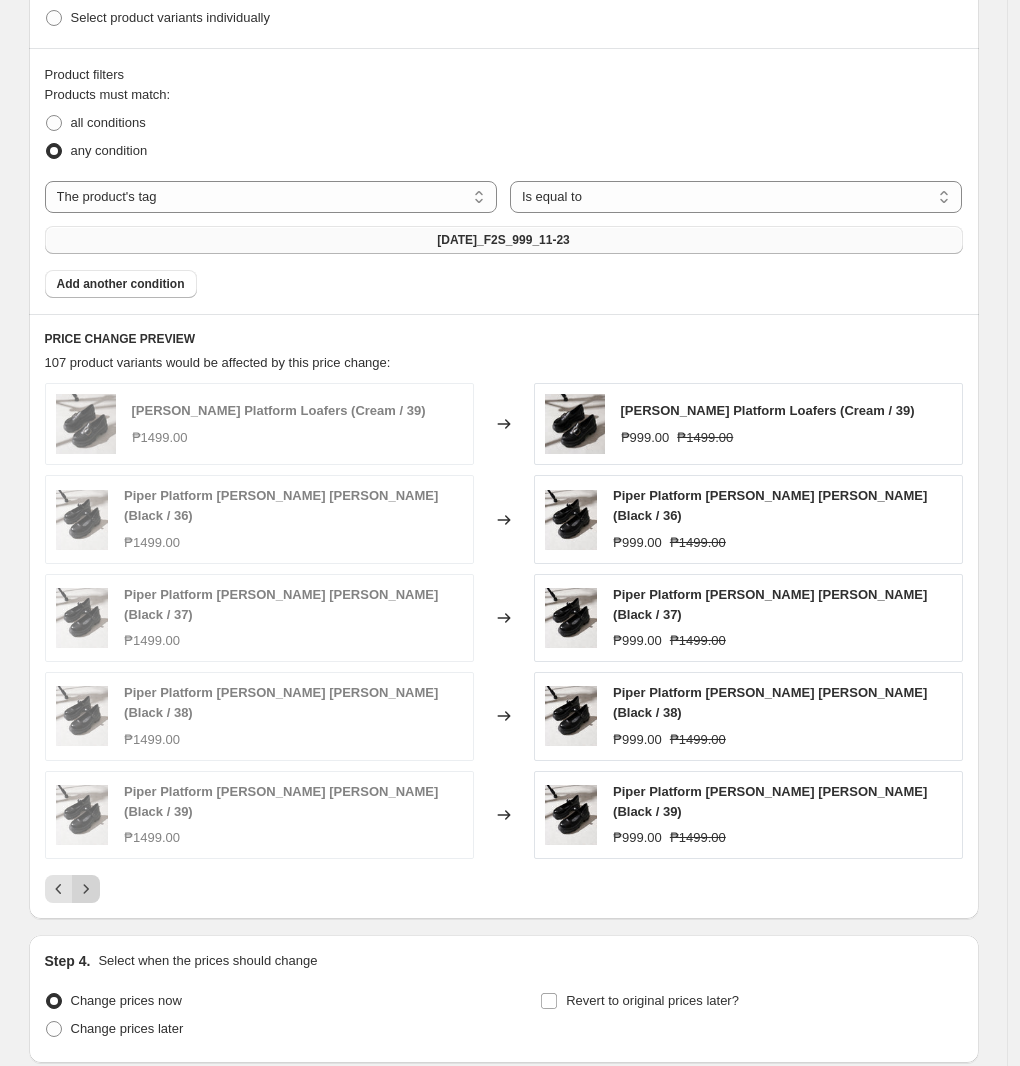 click 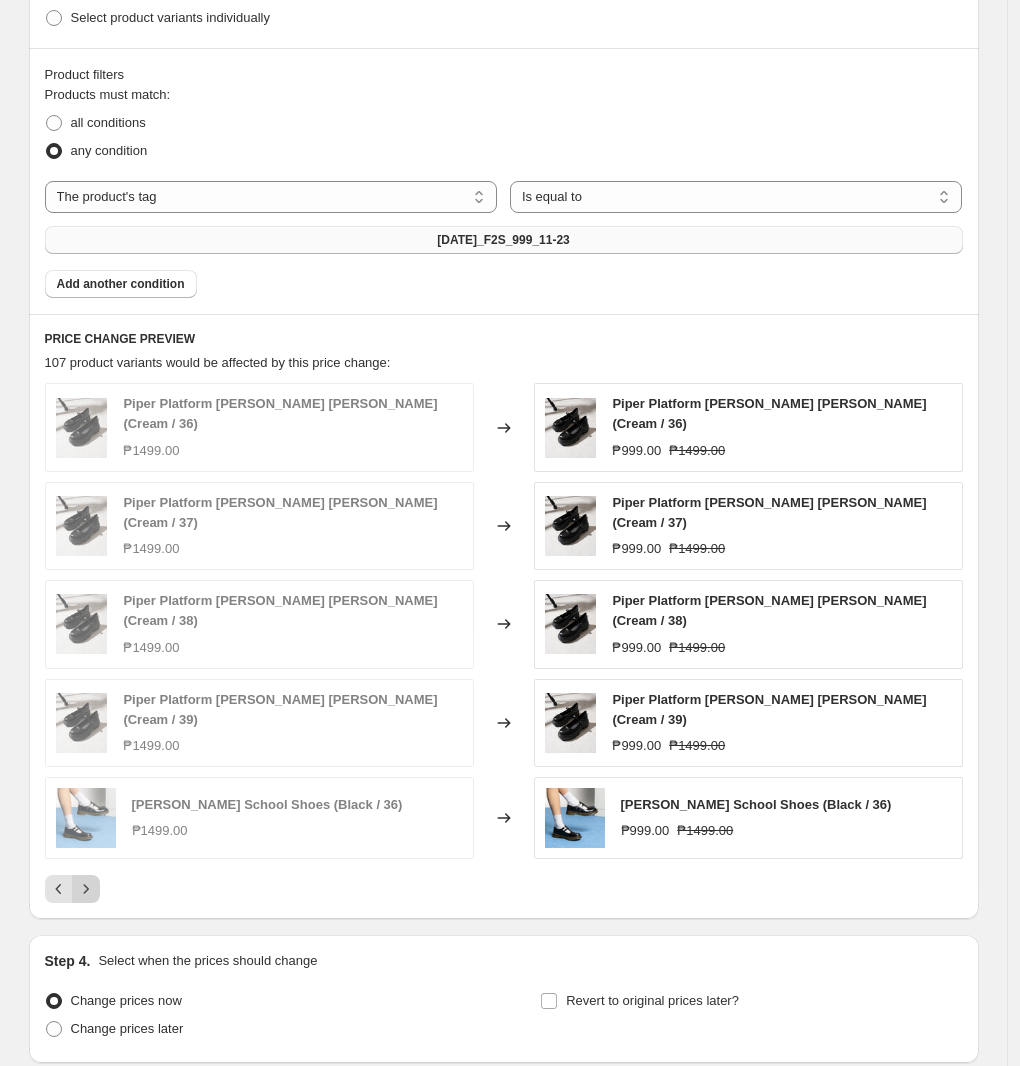 click 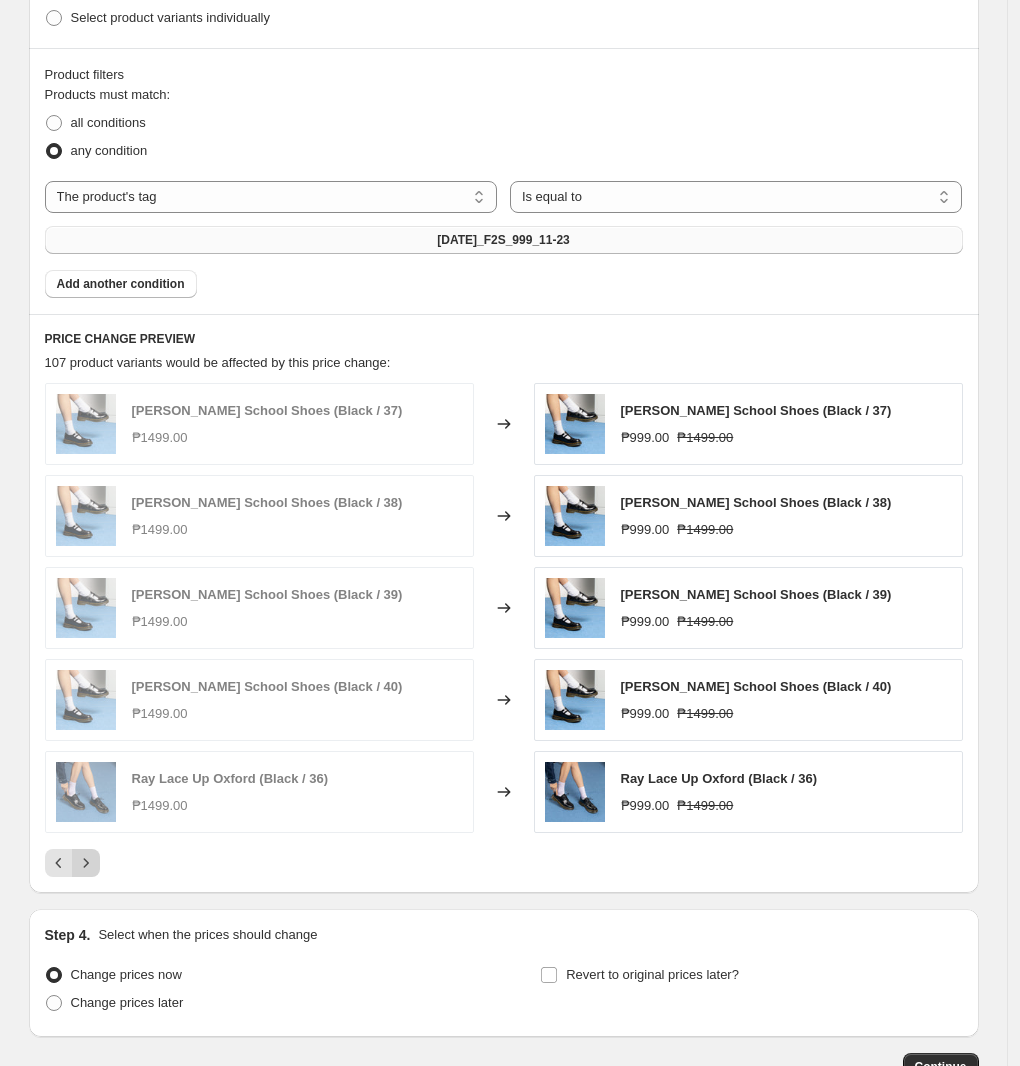 click 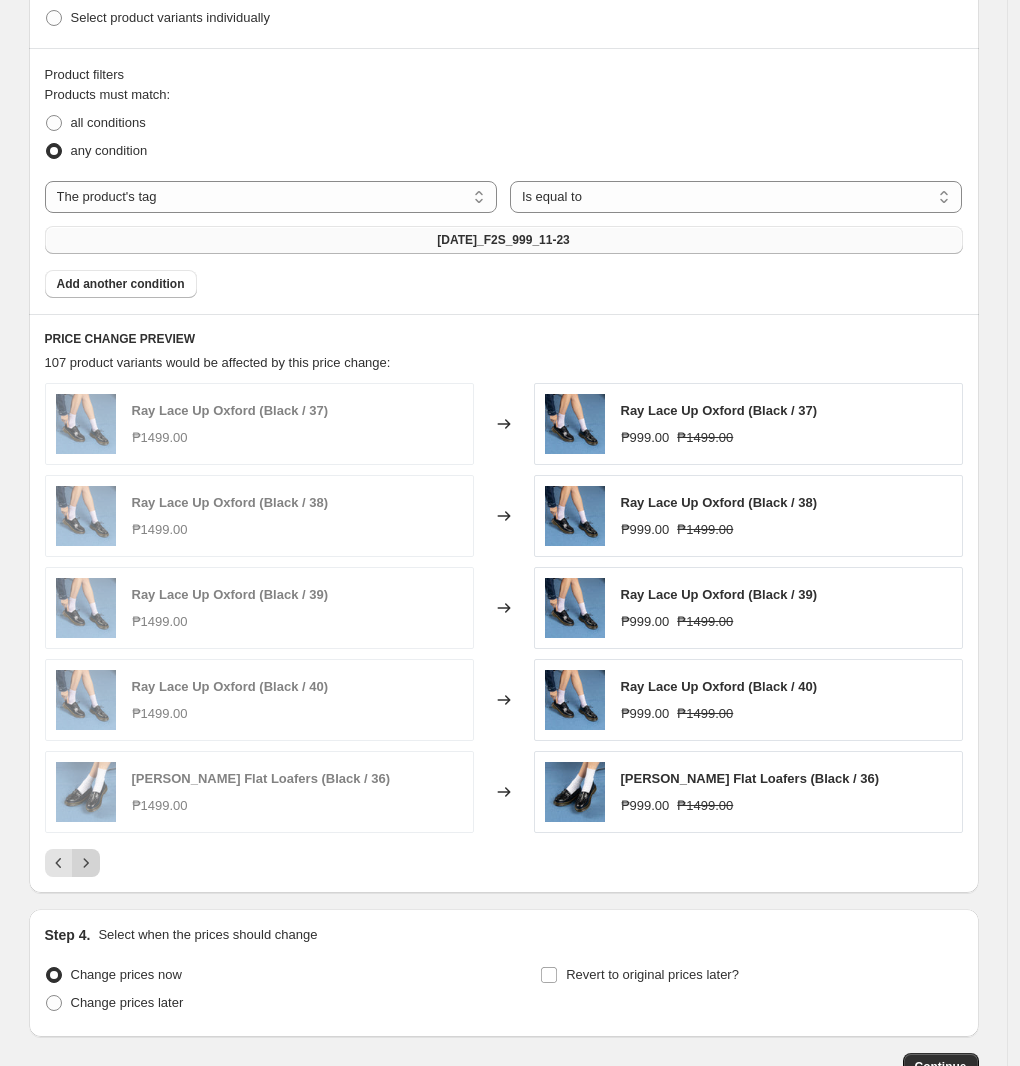click 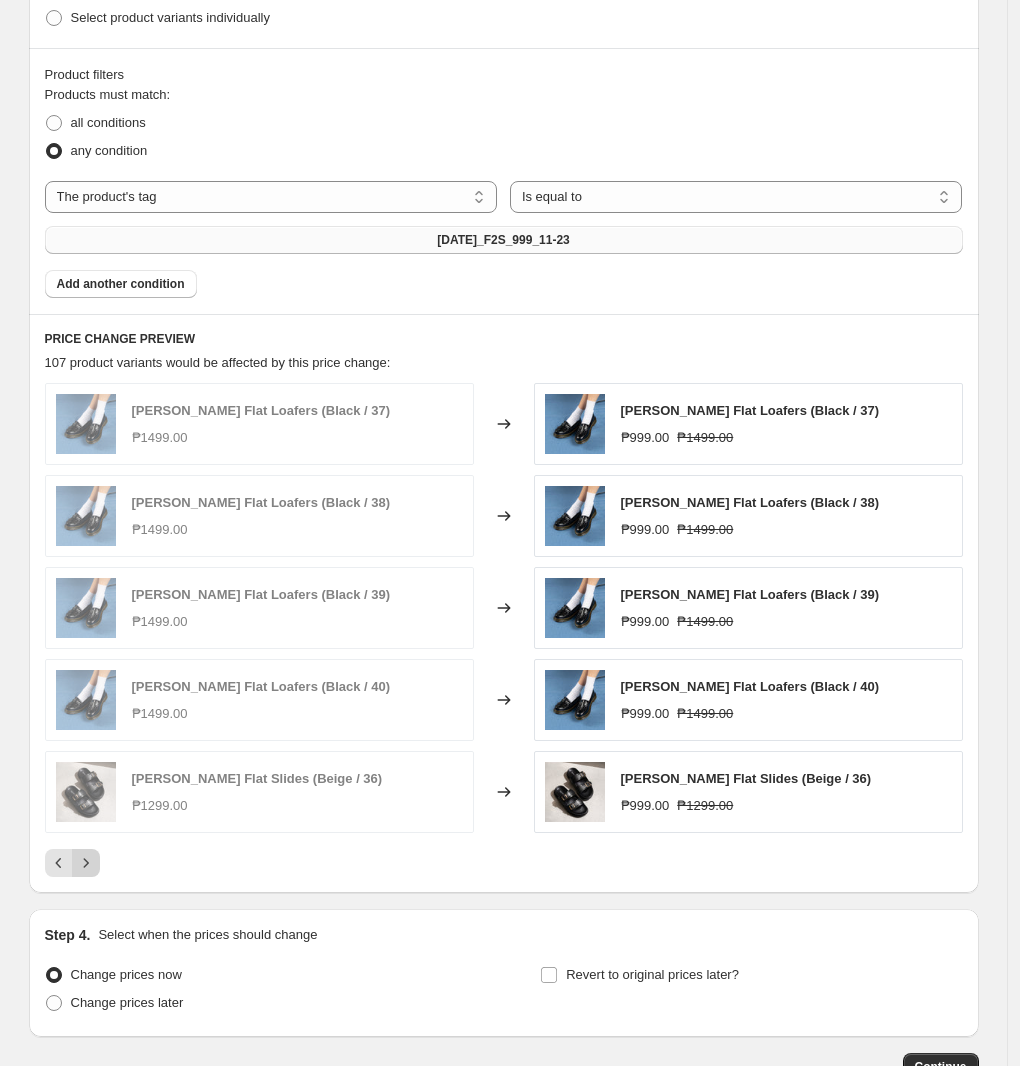 click 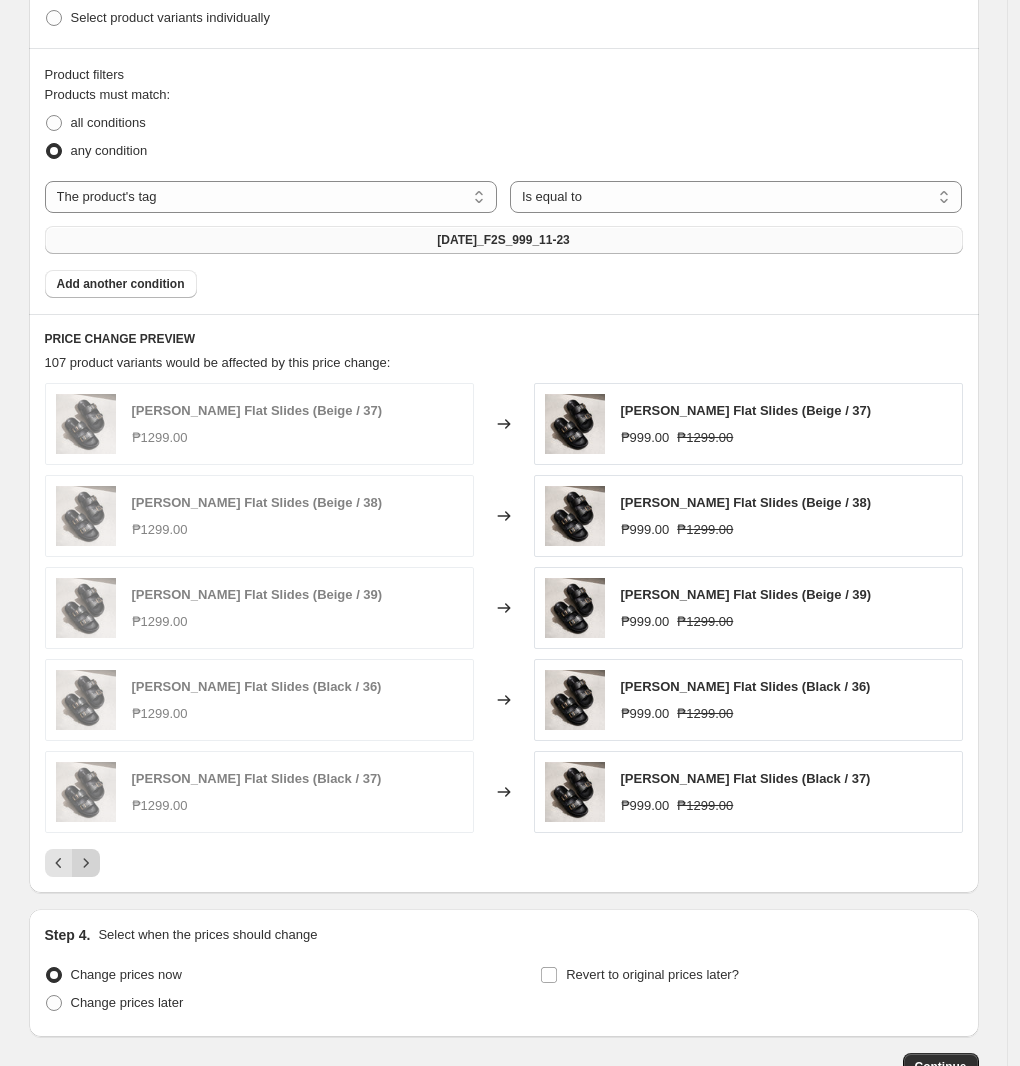 click 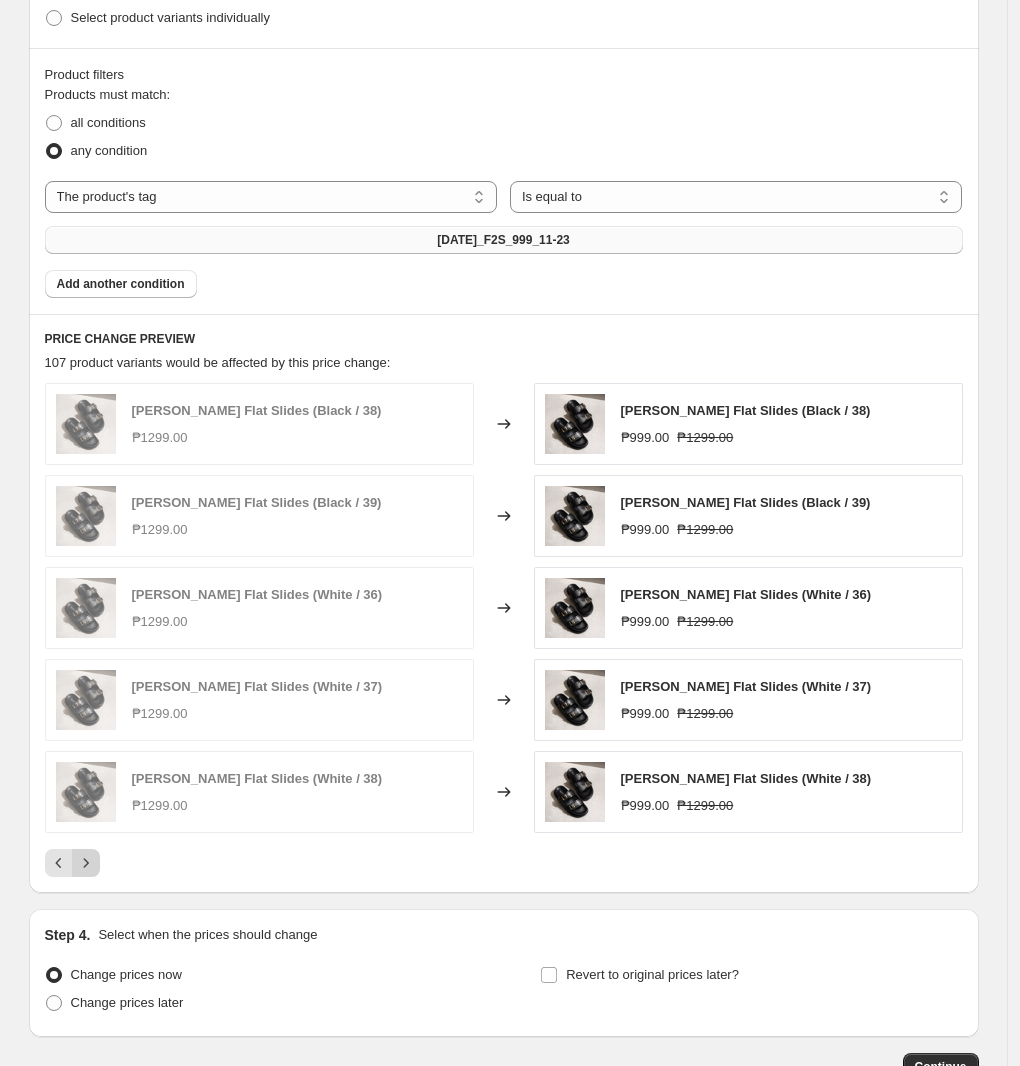 click 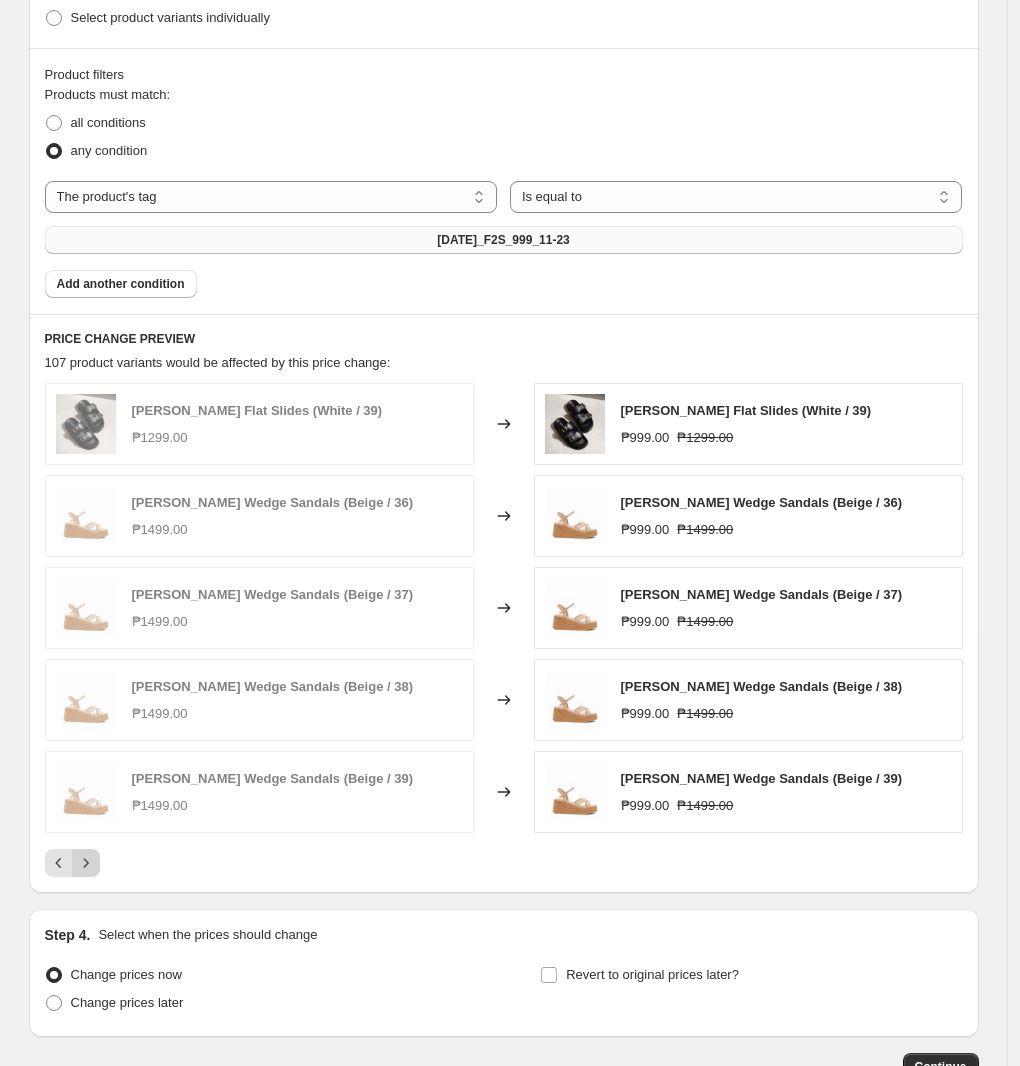 click 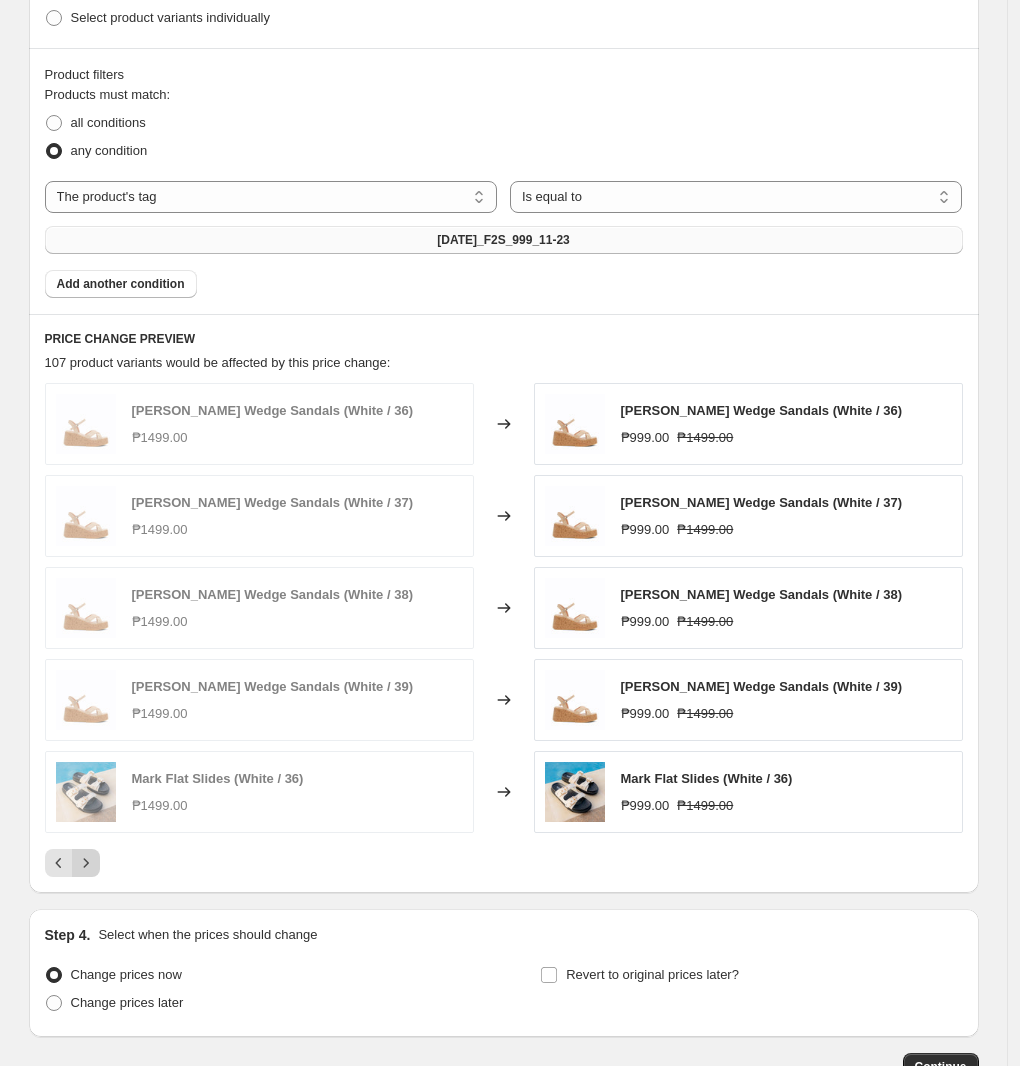 click 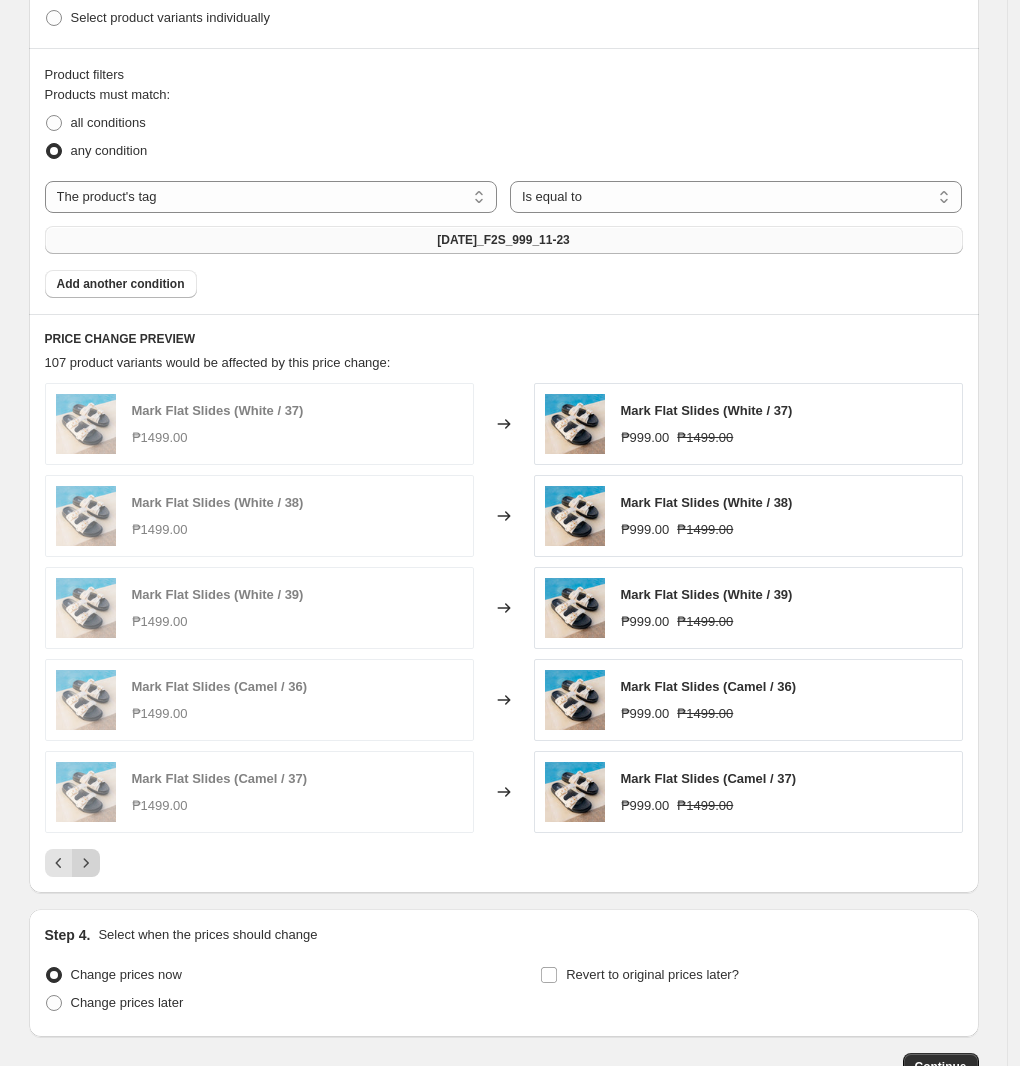 click 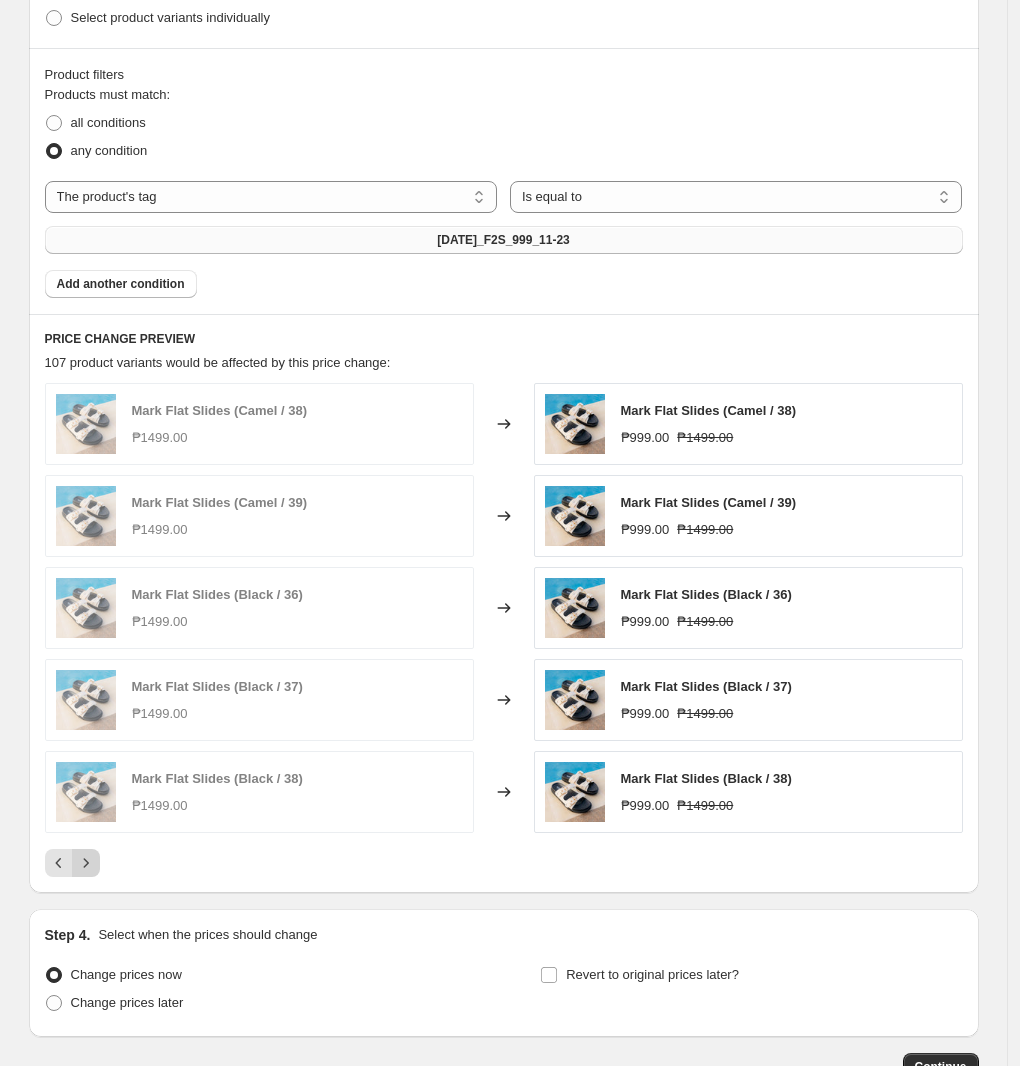 click 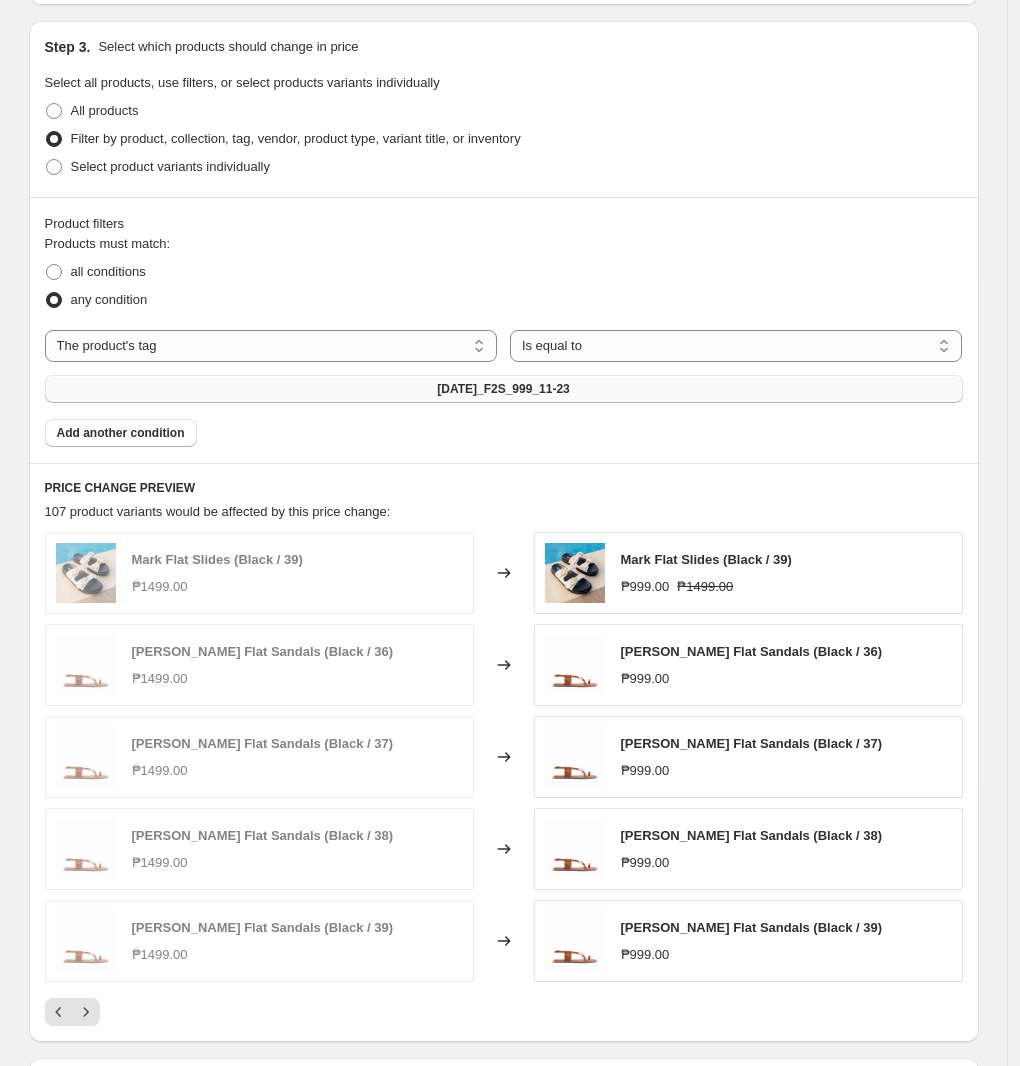 scroll, scrollTop: 851, scrollLeft: 0, axis: vertical 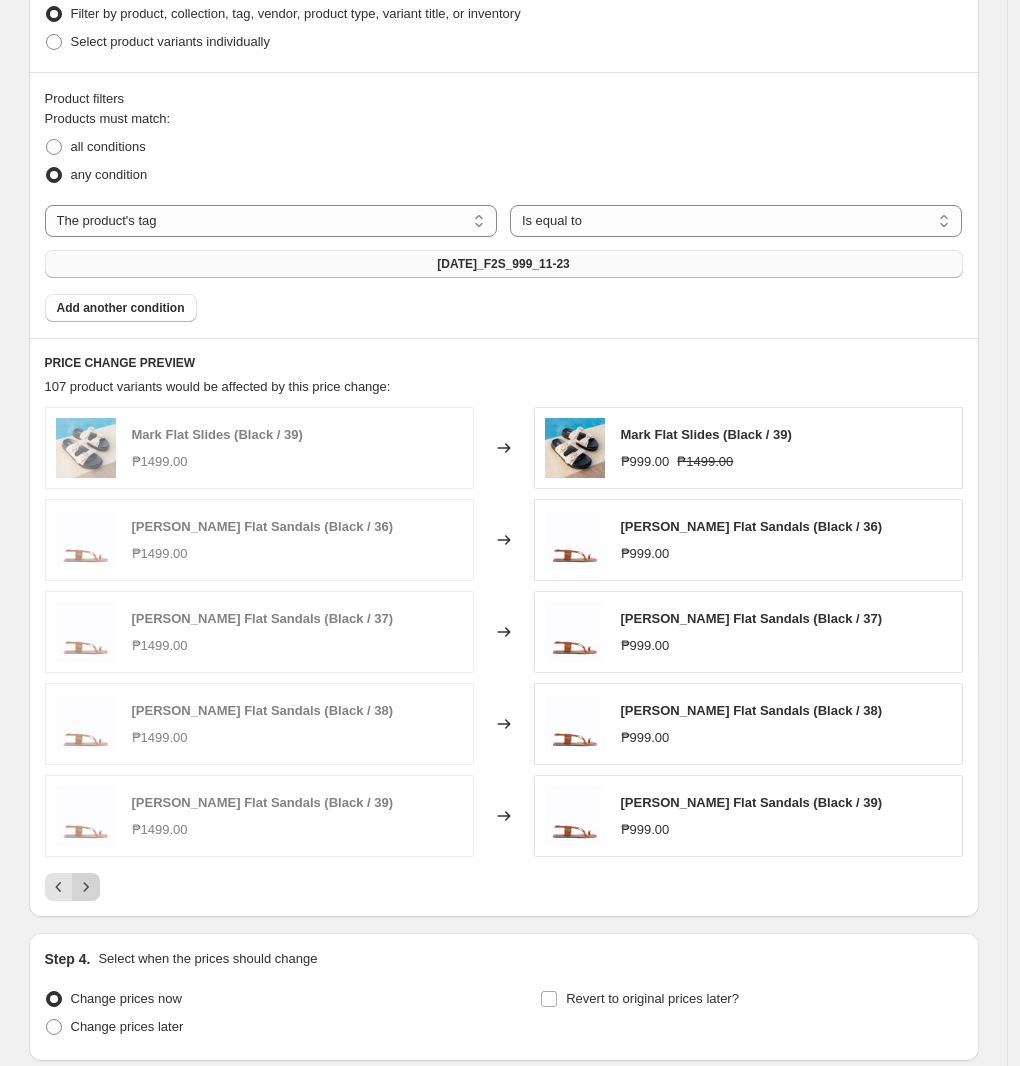 click 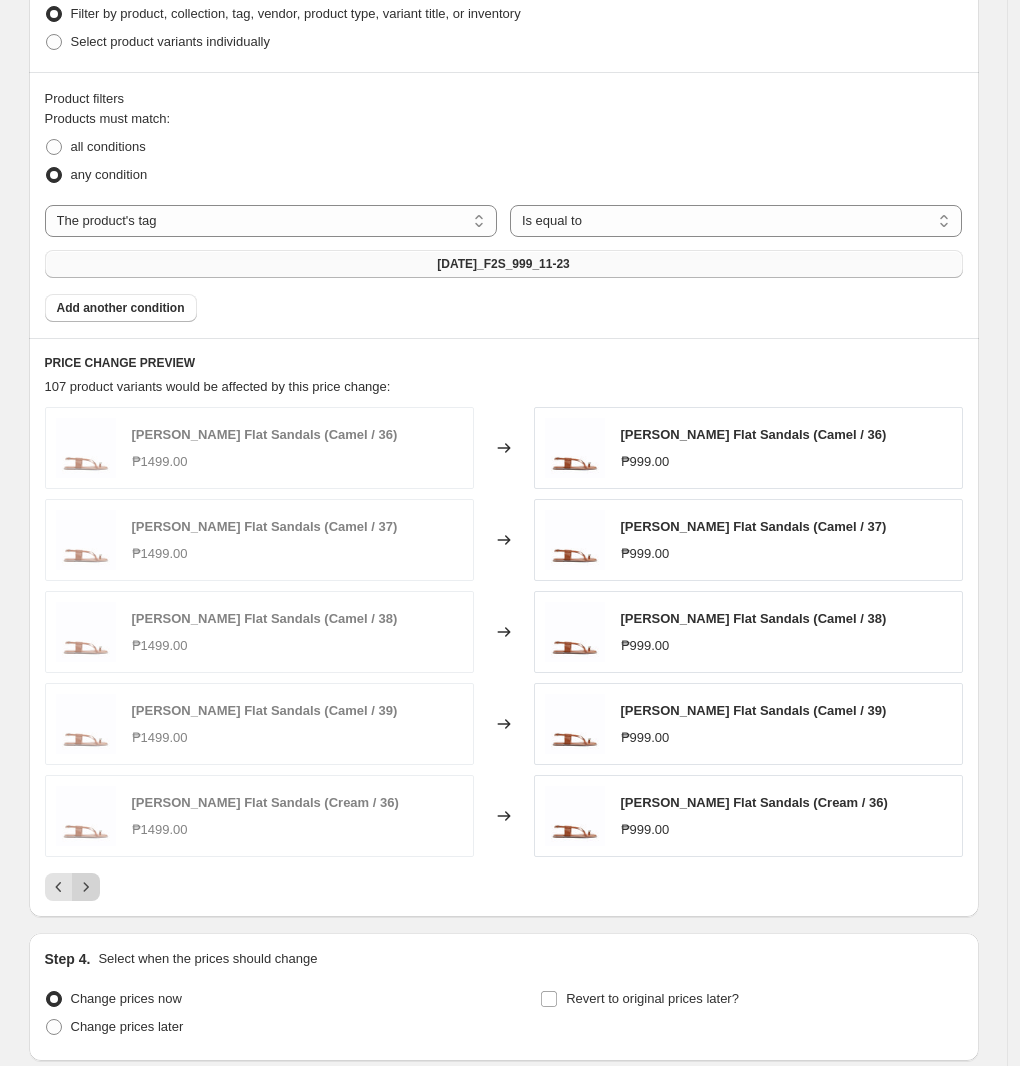 click 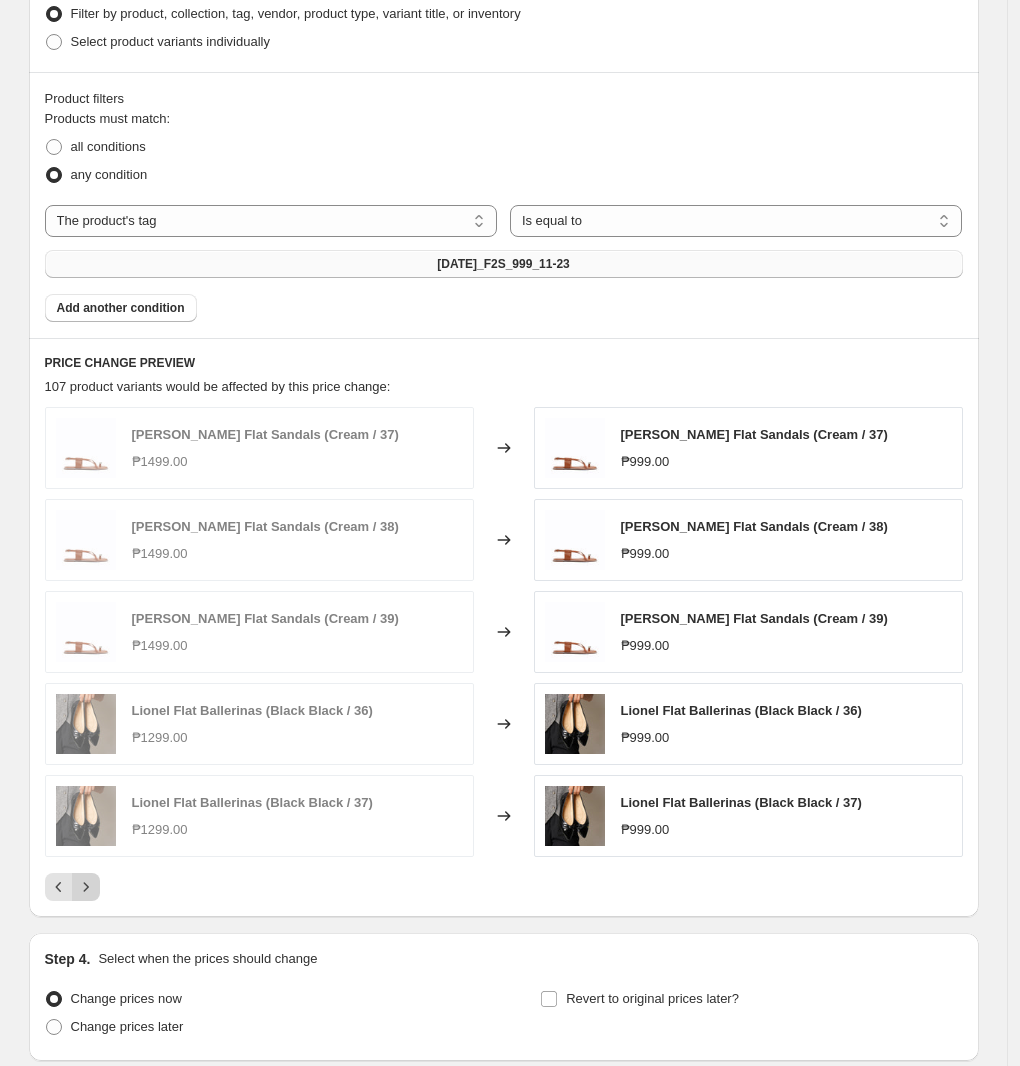 click 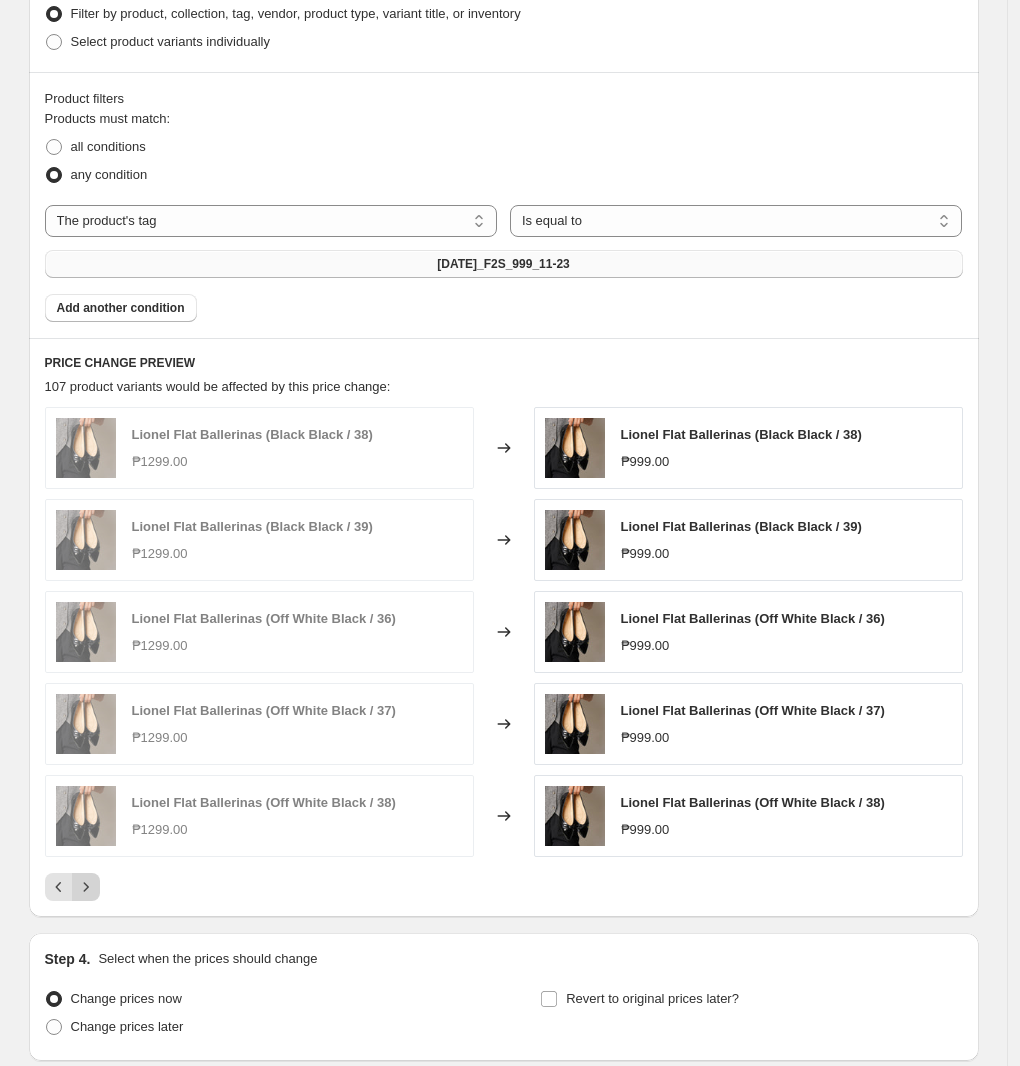 click 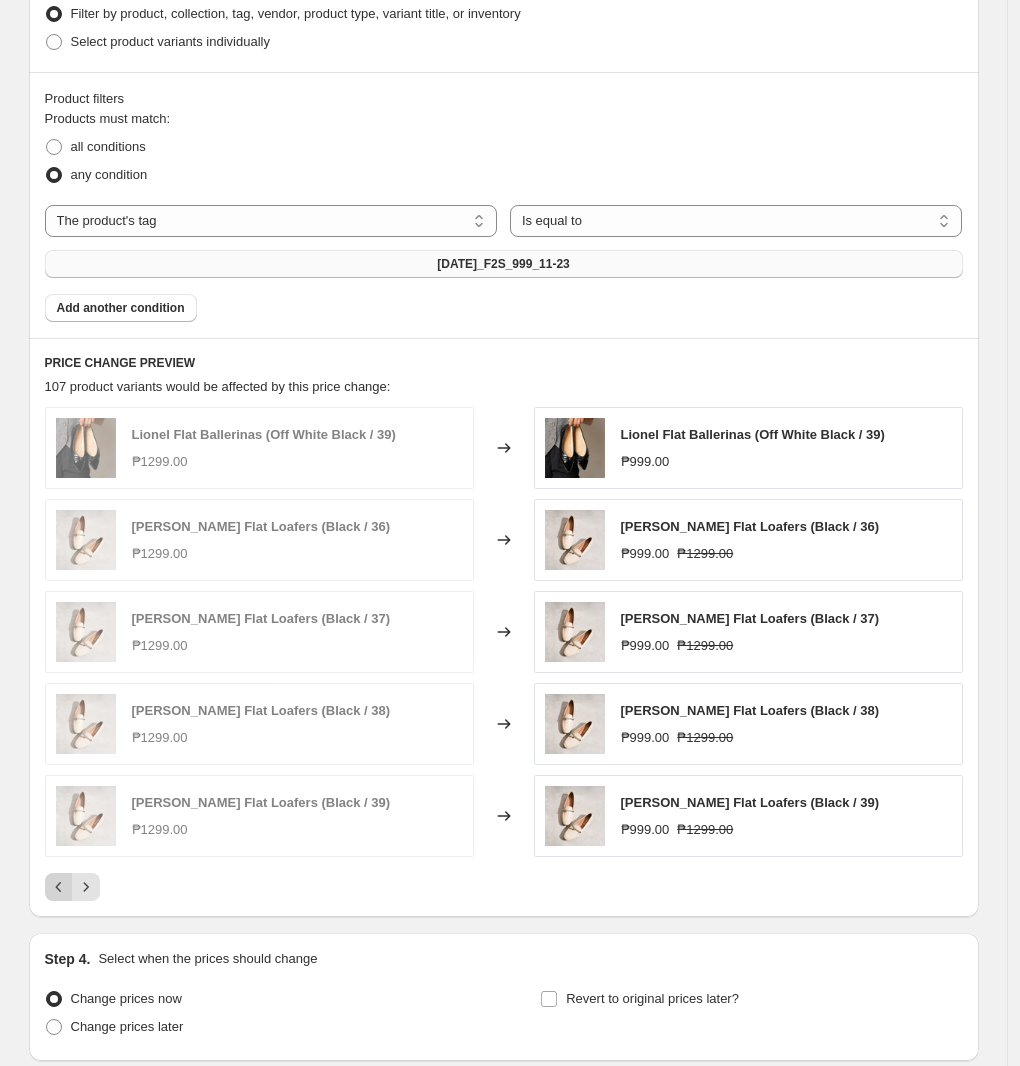 click 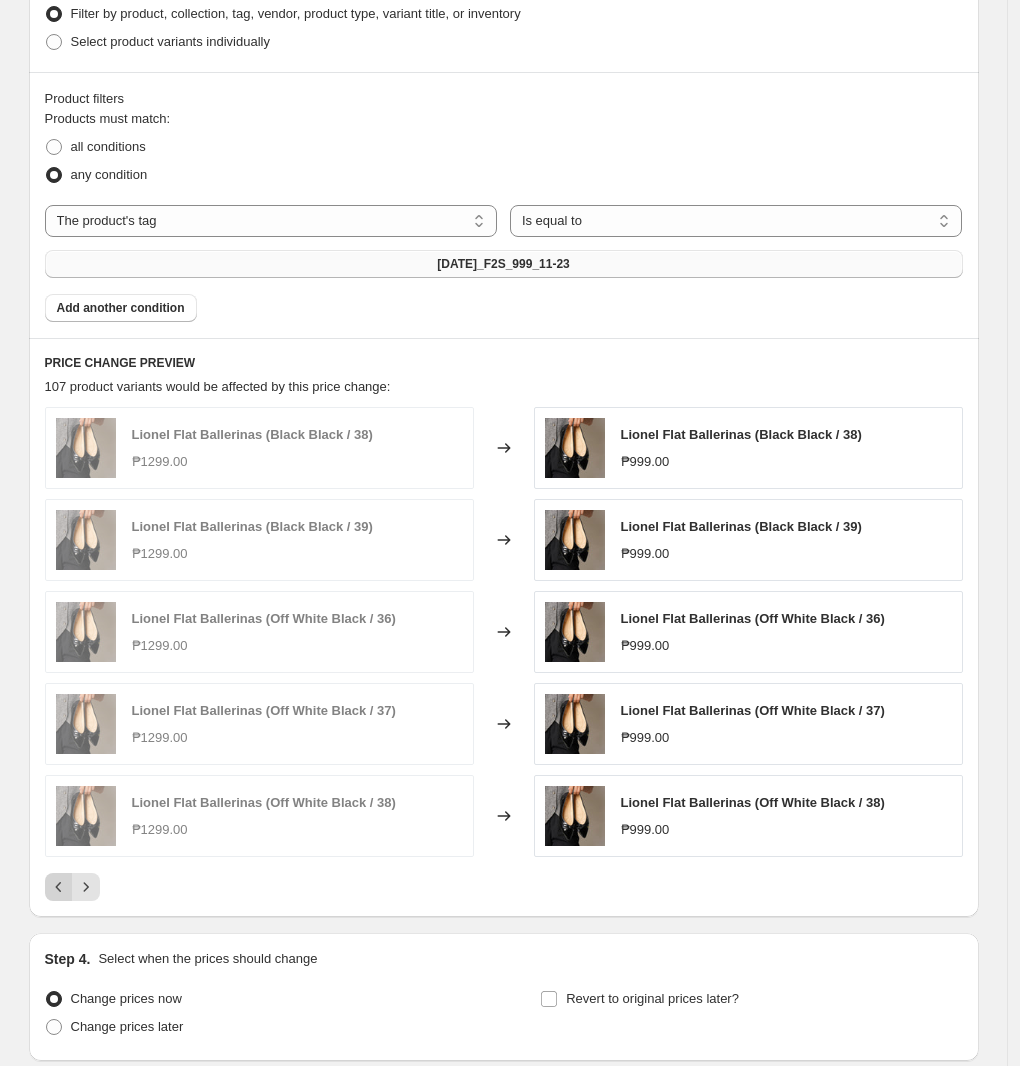 click 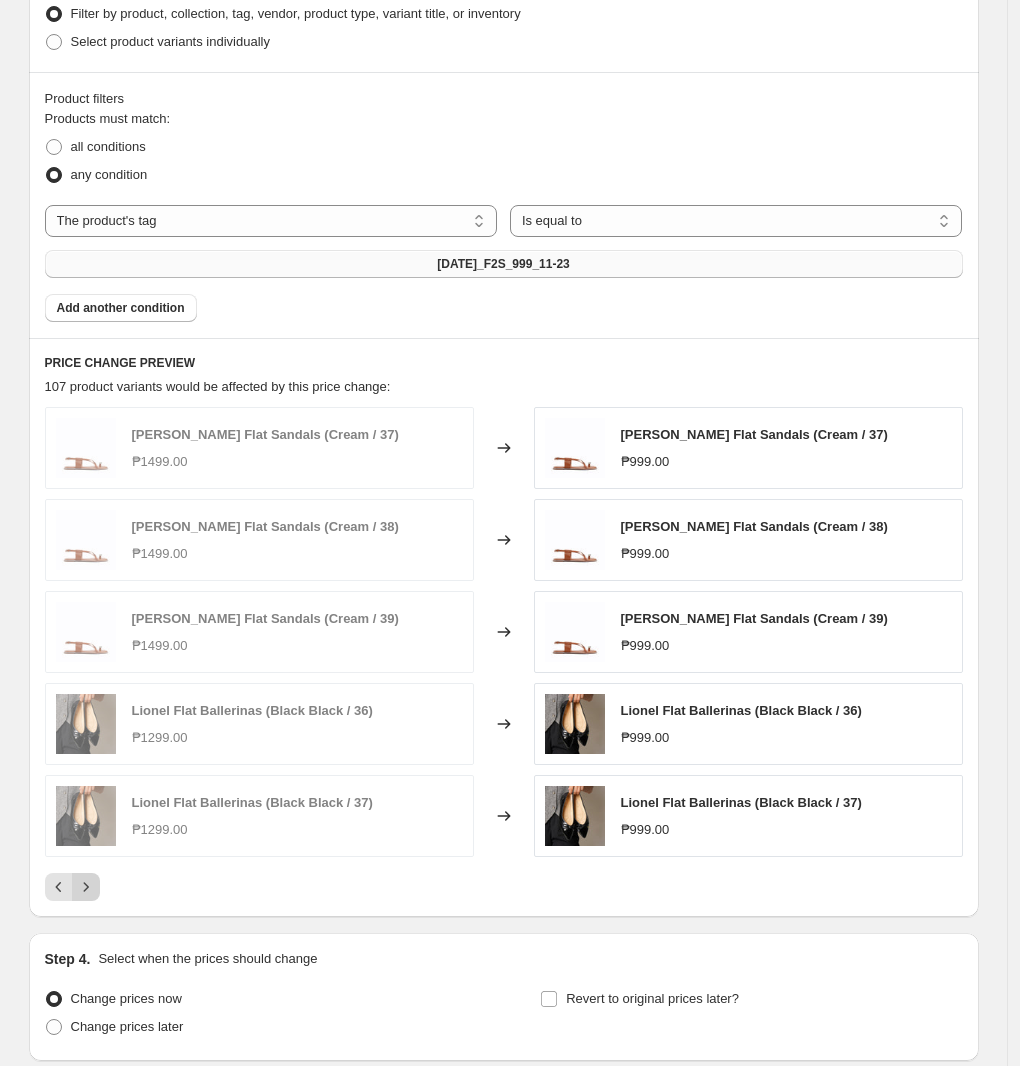 click 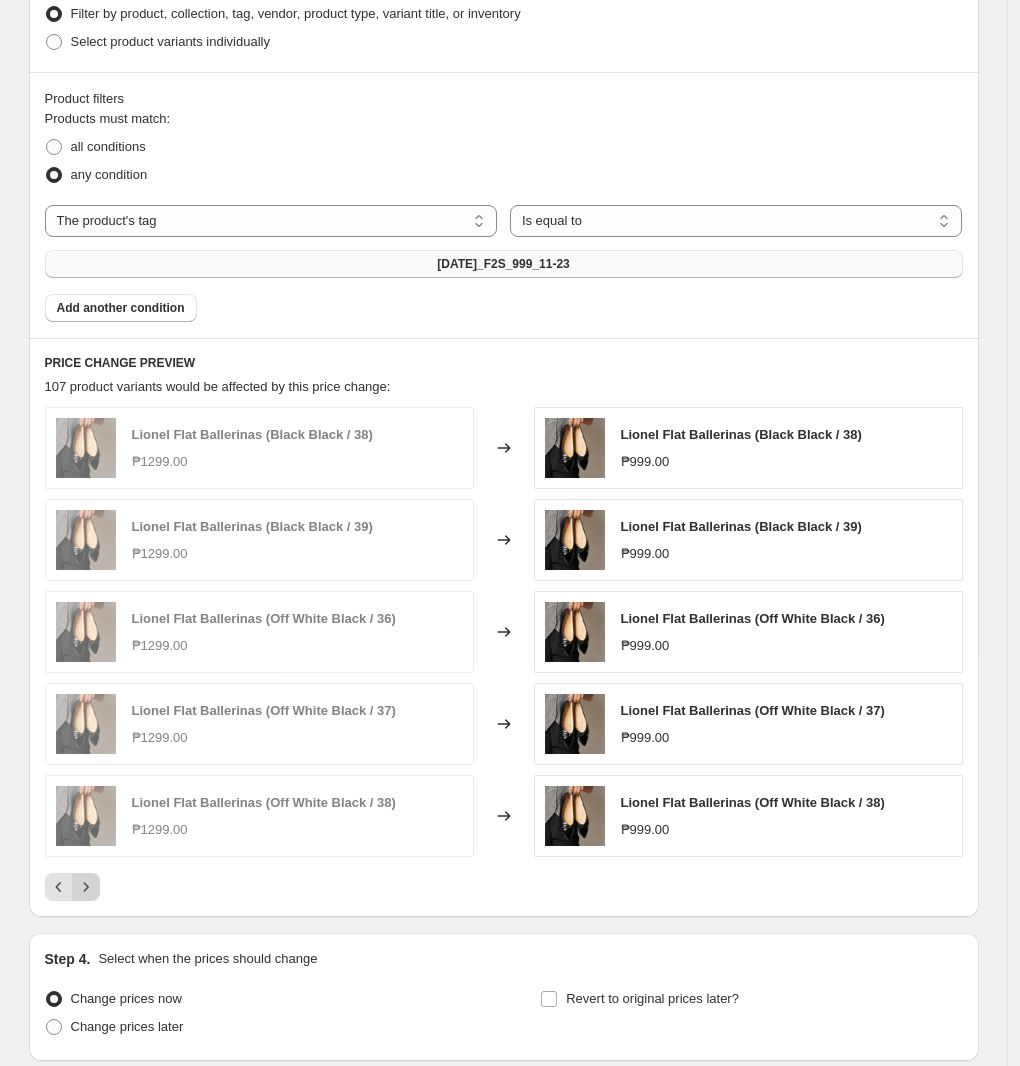 click 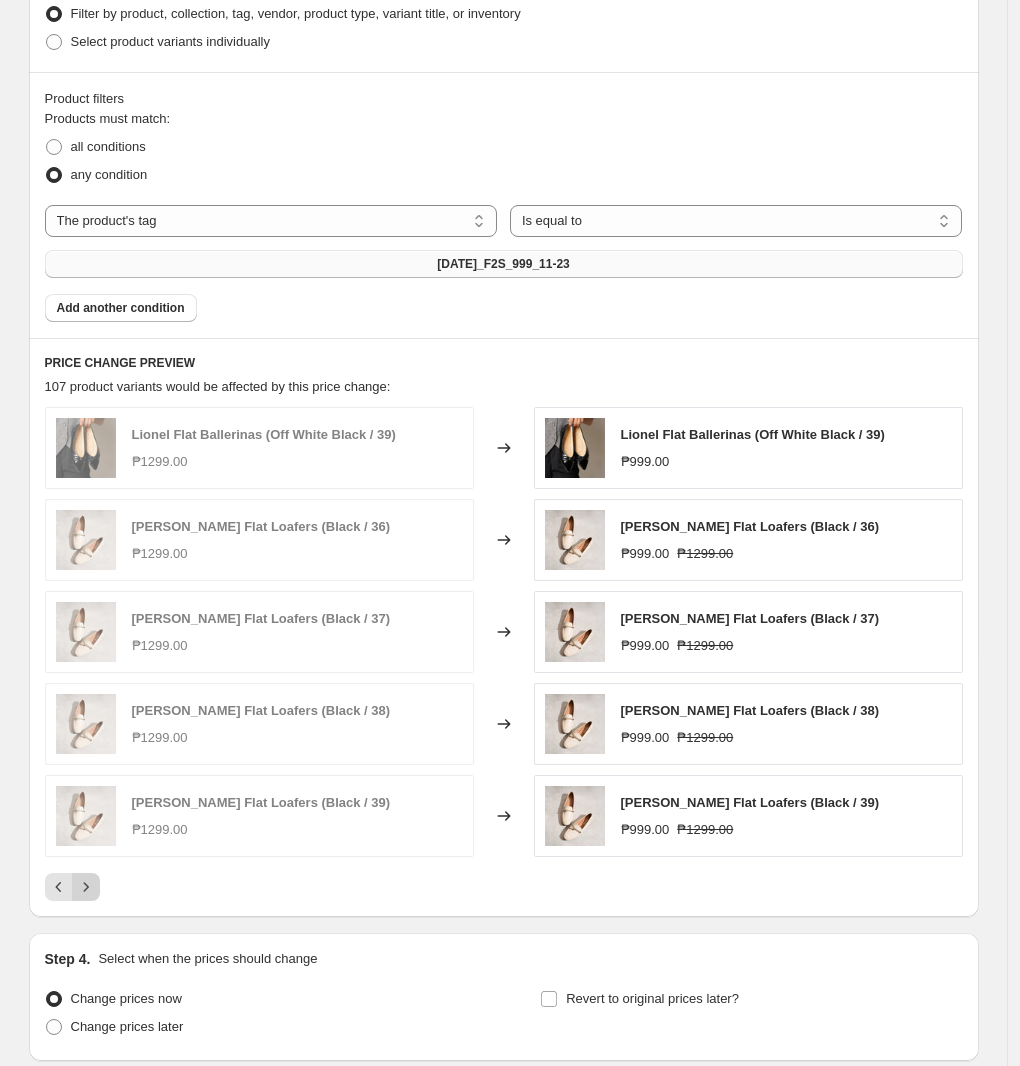 click 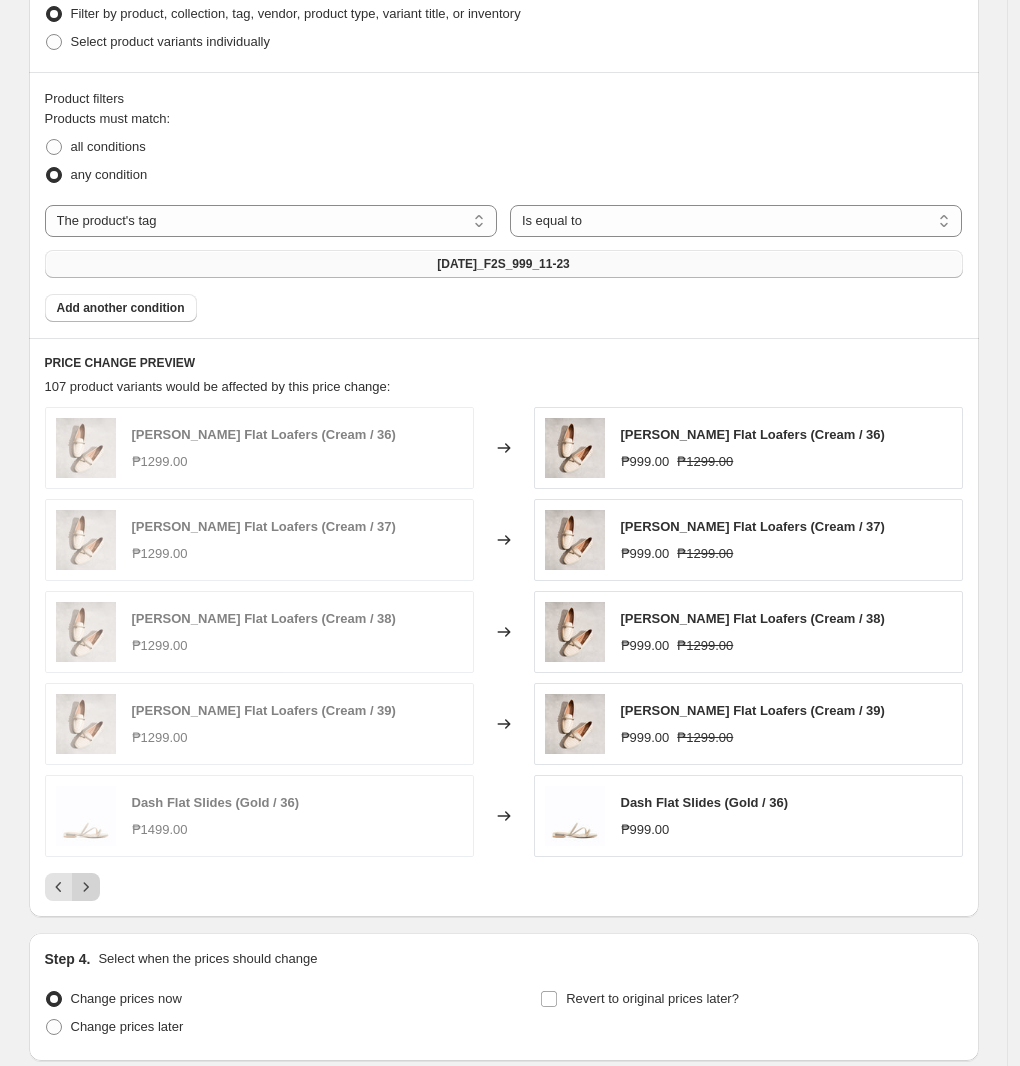 click 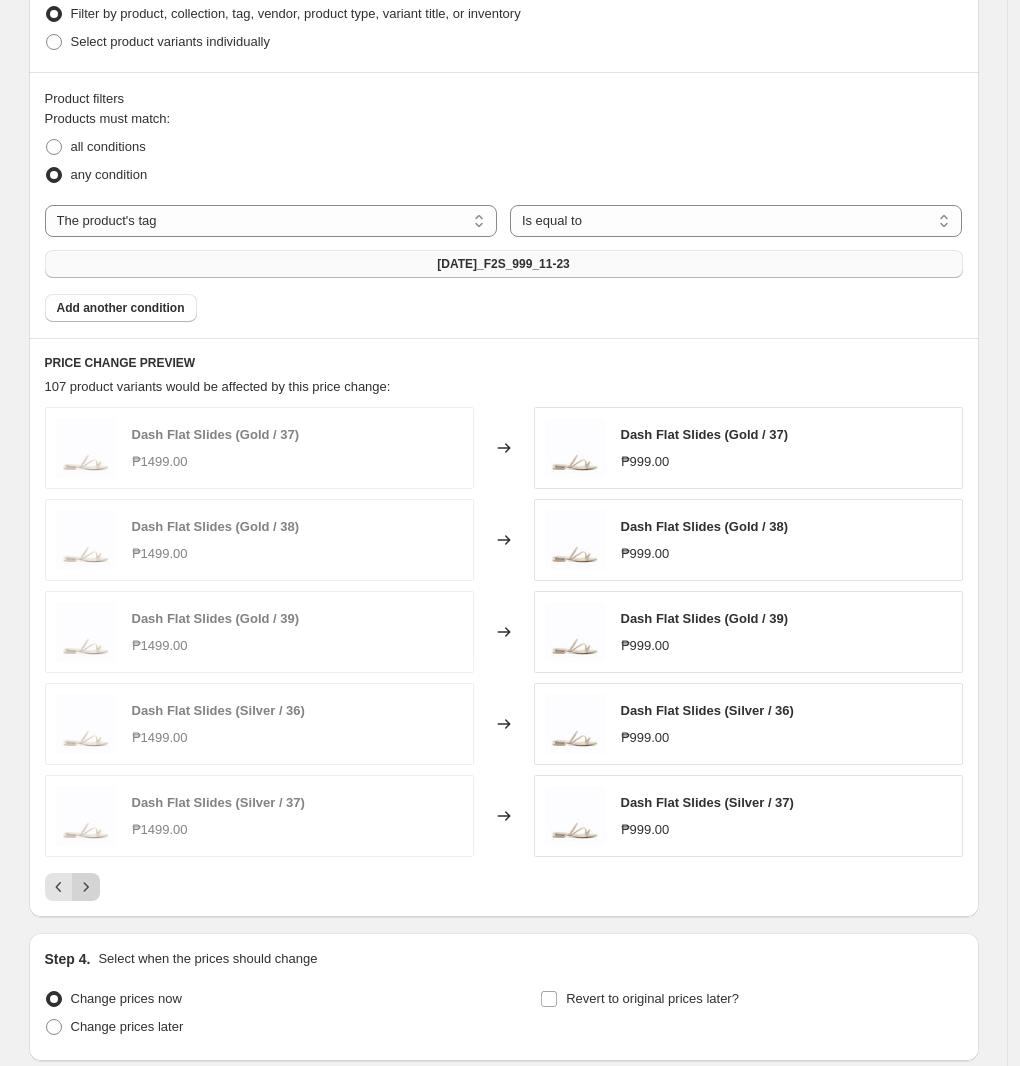 click 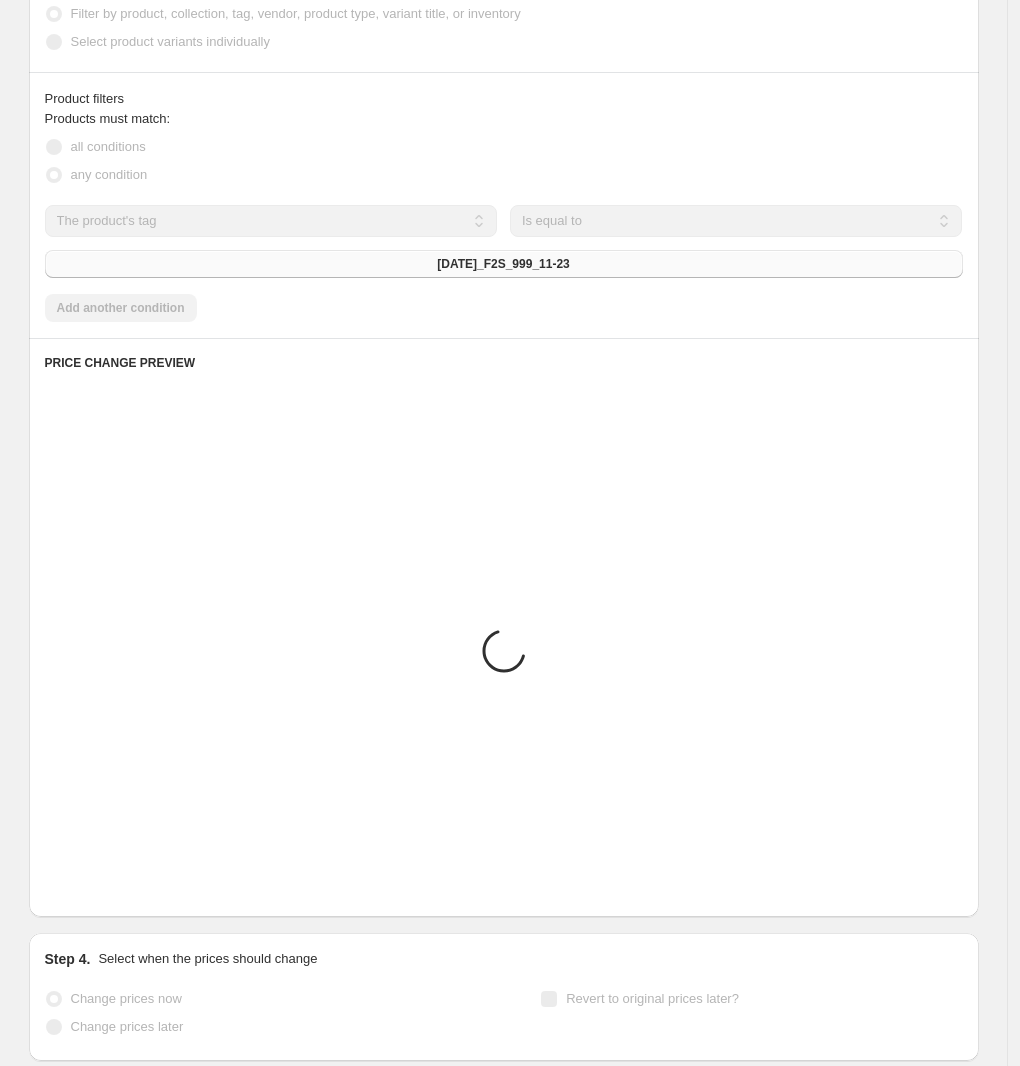 scroll, scrollTop: 698, scrollLeft: 0, axis: vertical 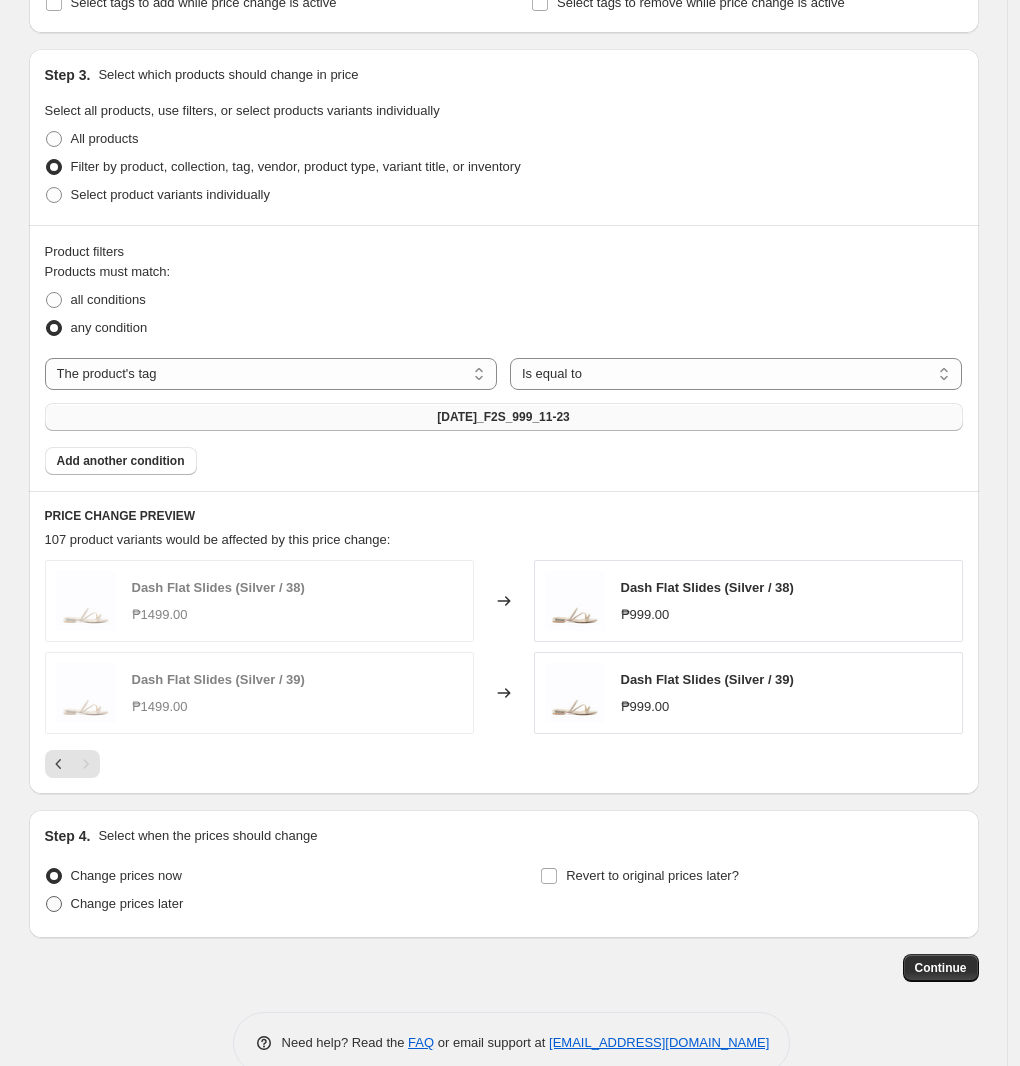 click on "Change prices later" at bounding box center [127, 903] 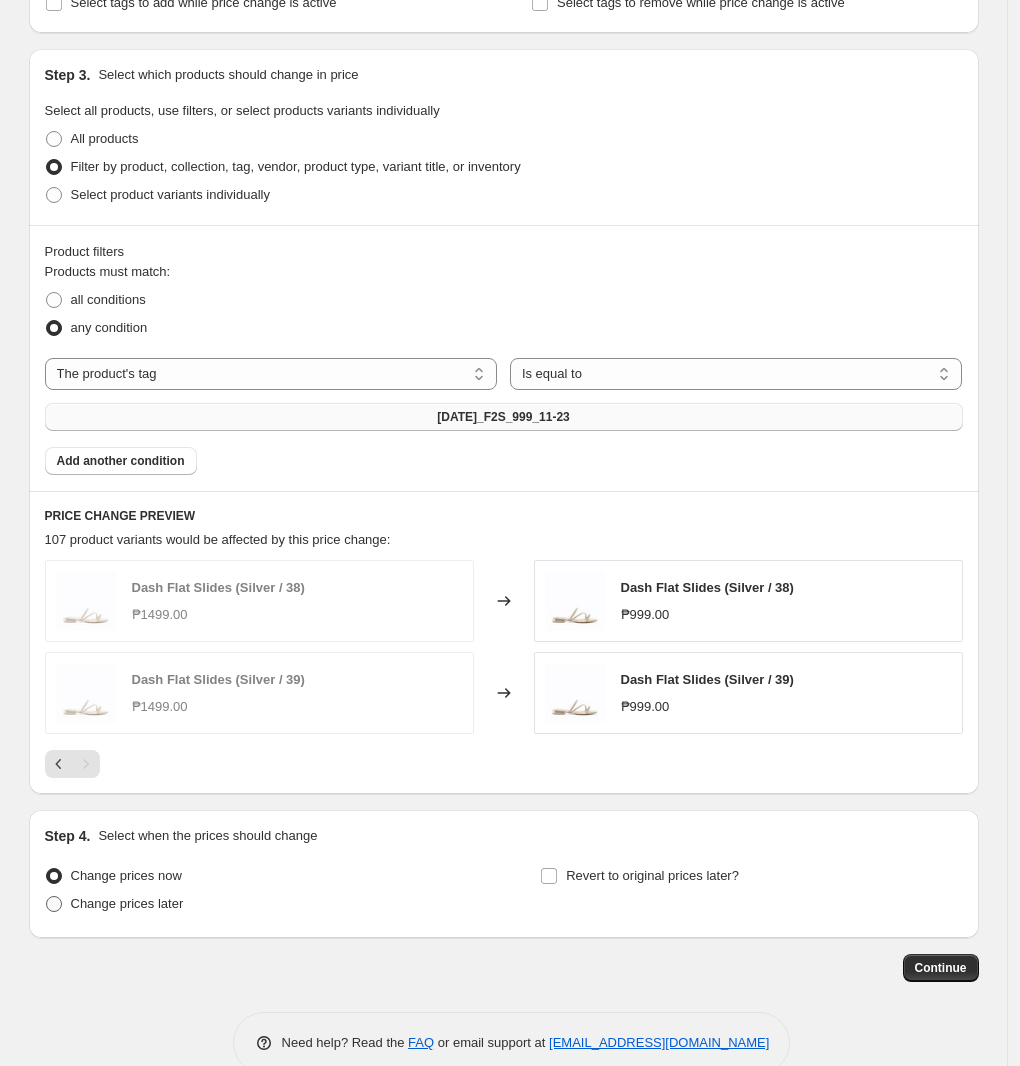 radio on "true" 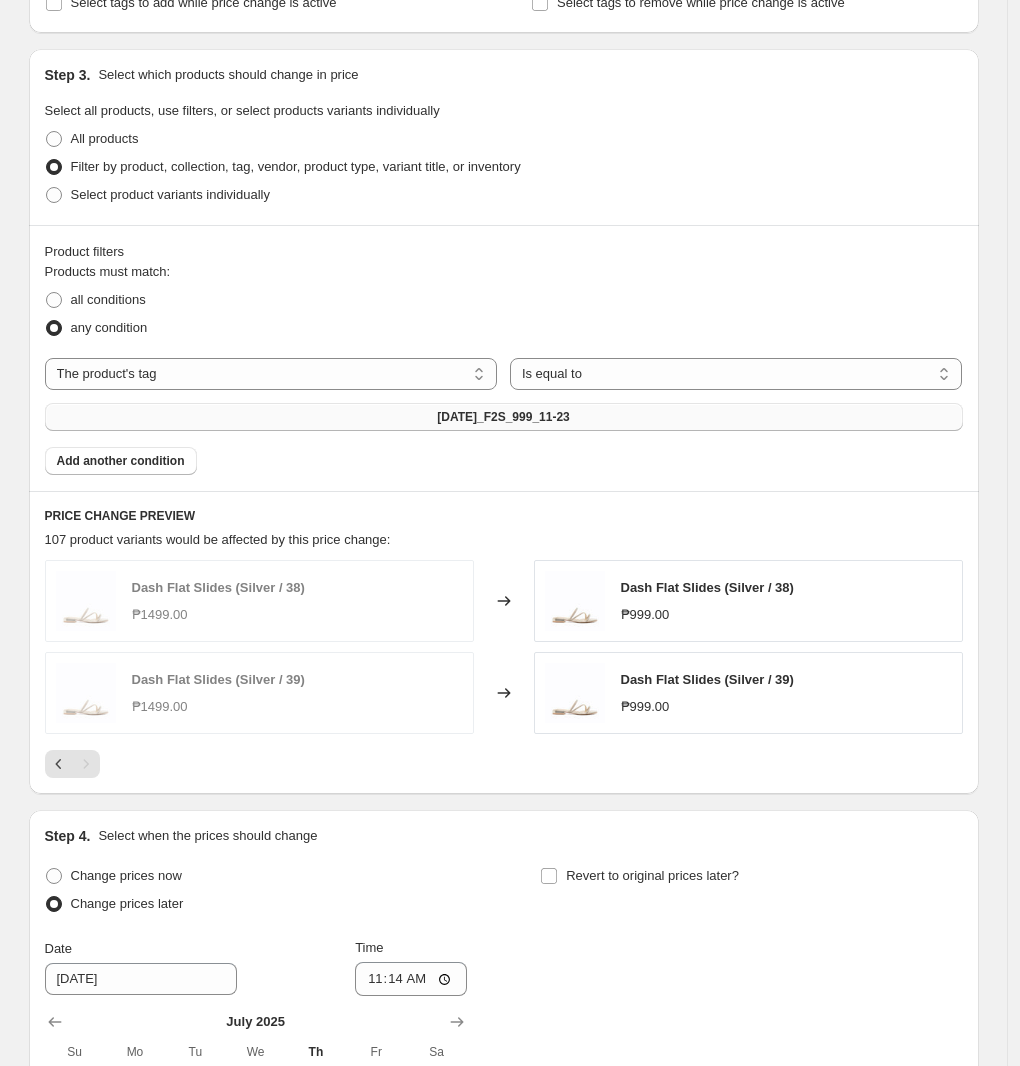 scroll, scrollTop: 1041, scrollLeft: 0, axis: vertical 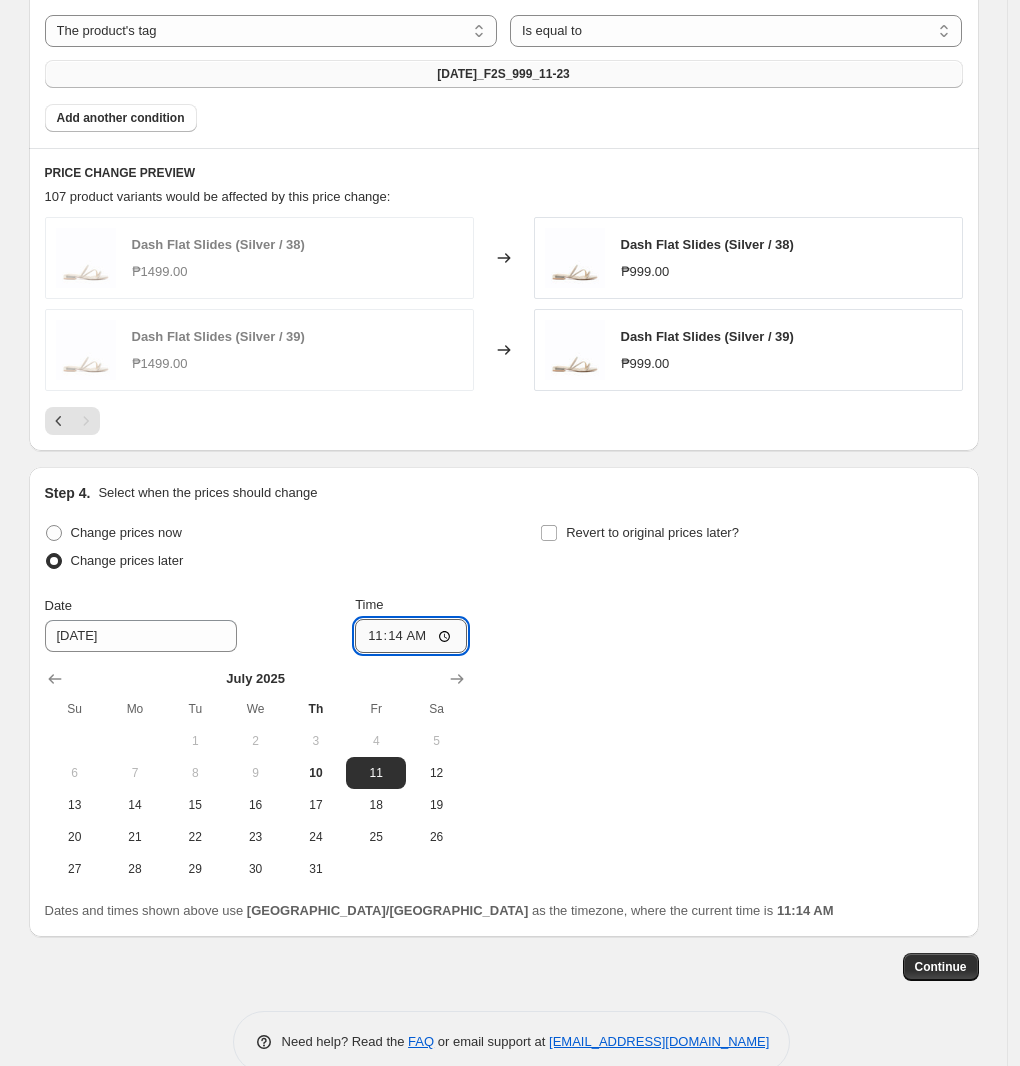 click on "11:14" at bounding box center (411, 636) 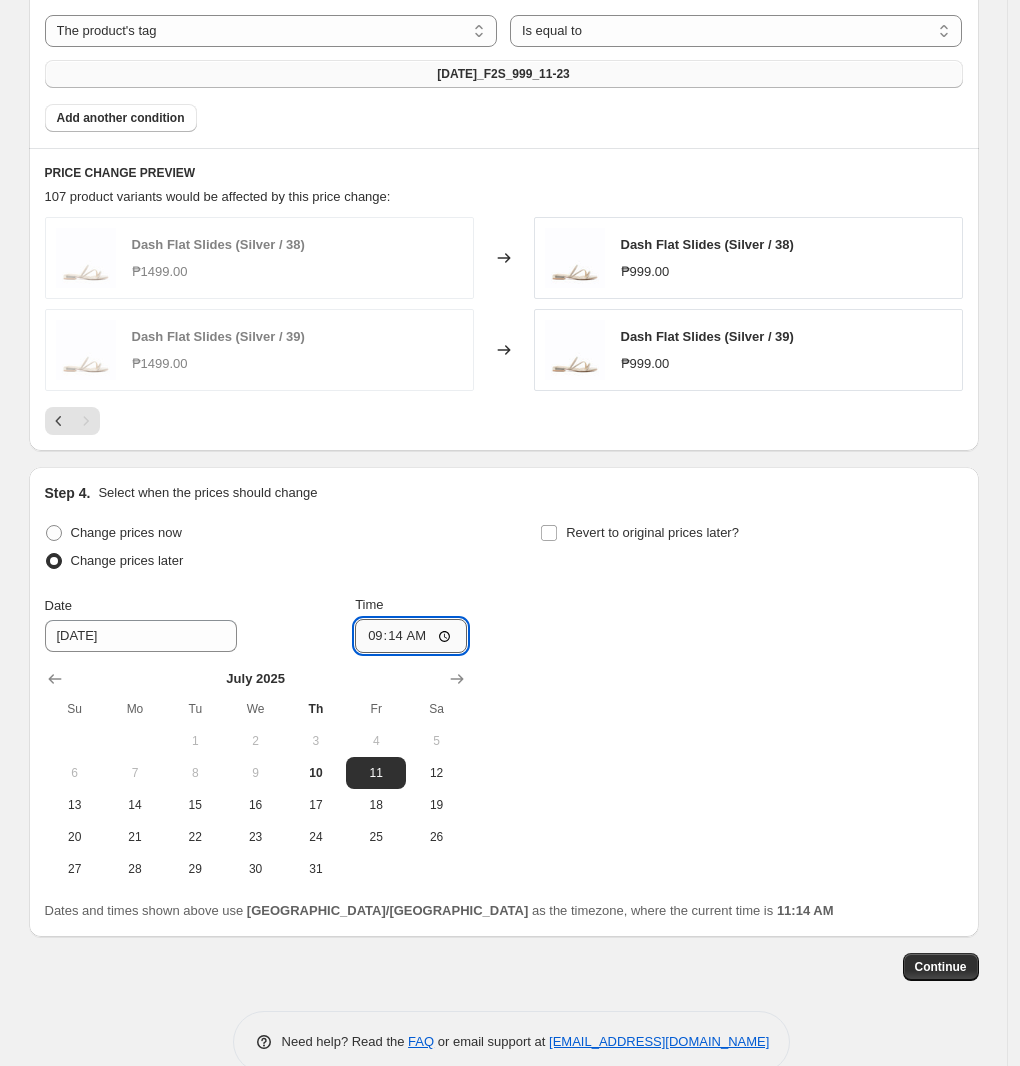 type on "09:00" 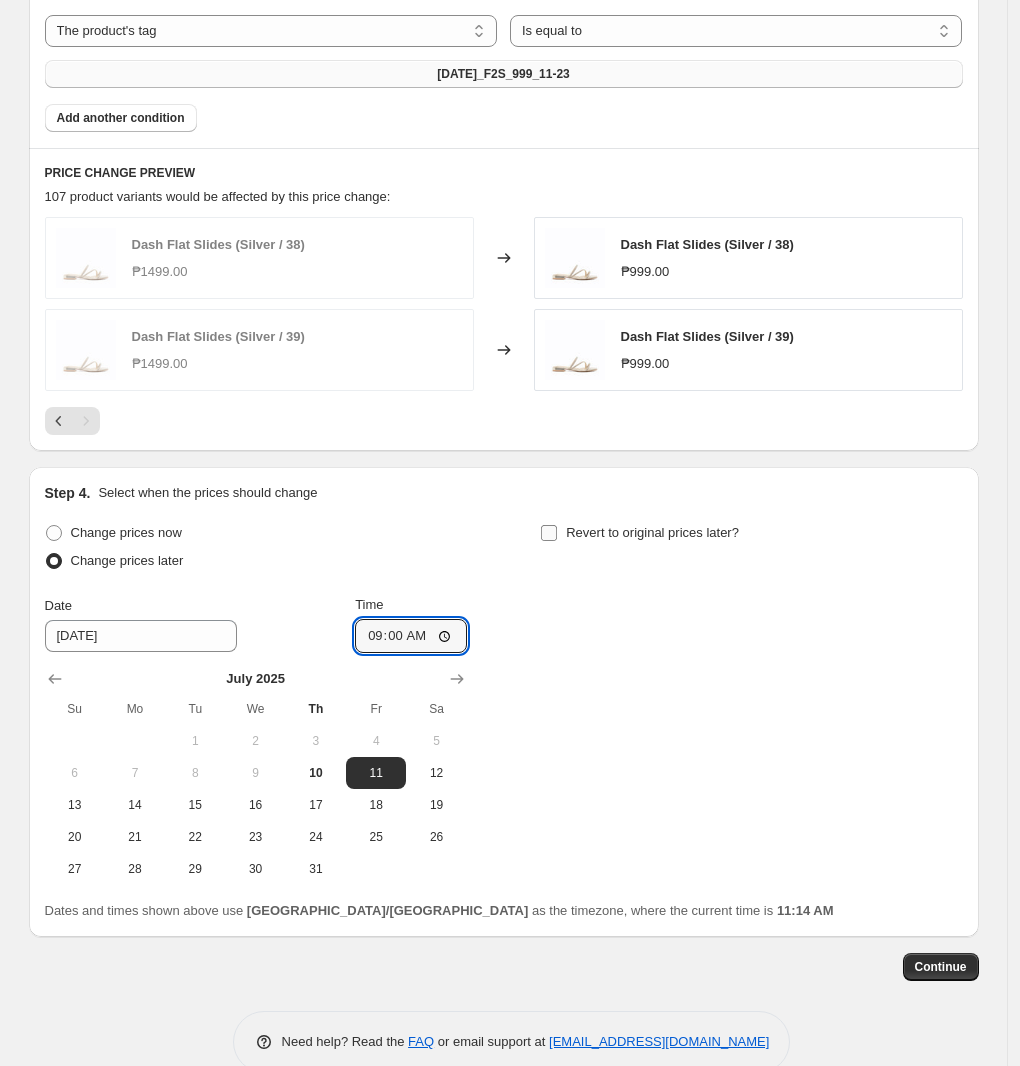 click on "Revert to original prices later?" at bounding box center [652, 532] 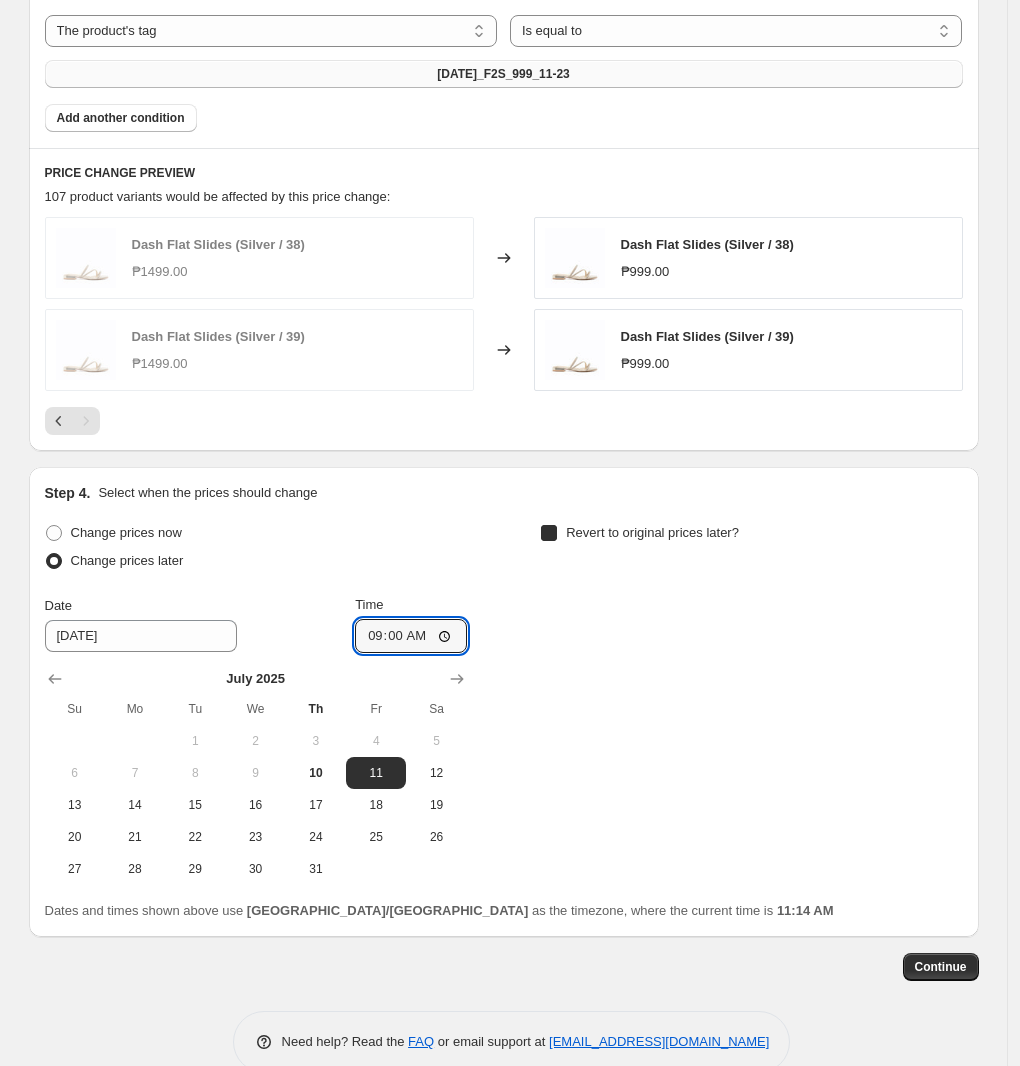checkbox on "true" 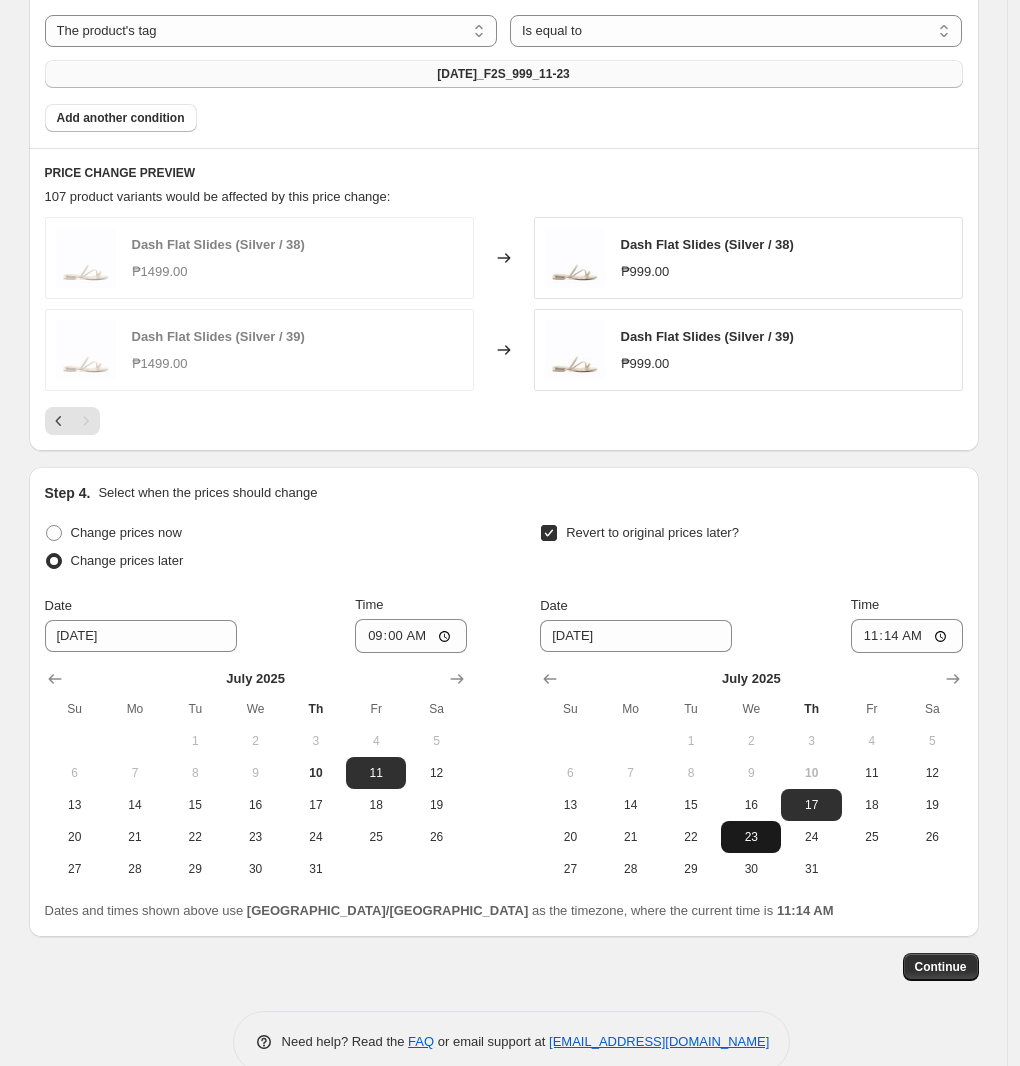 click on "23" at bounding box center (751, 837) 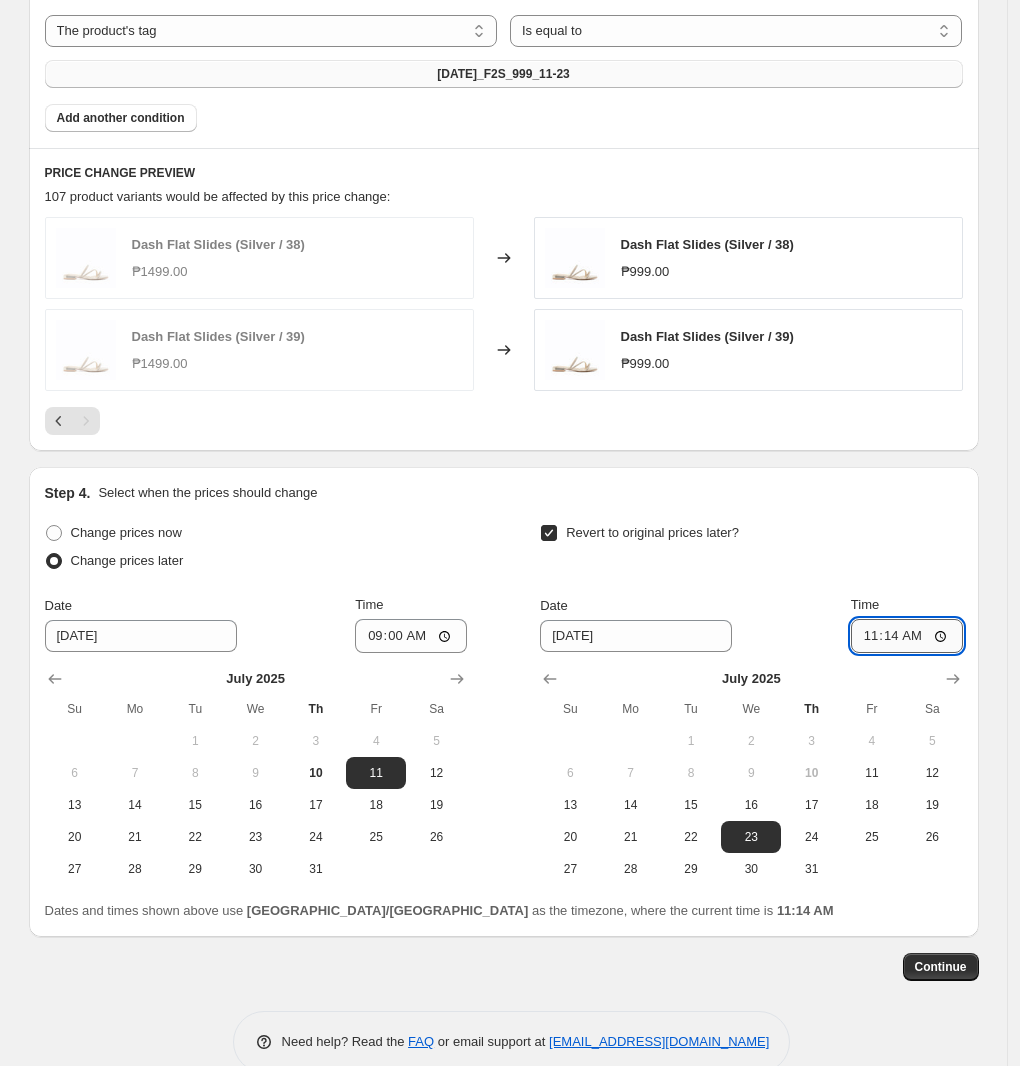 click on "11:14" at bounding box center (907, 636) 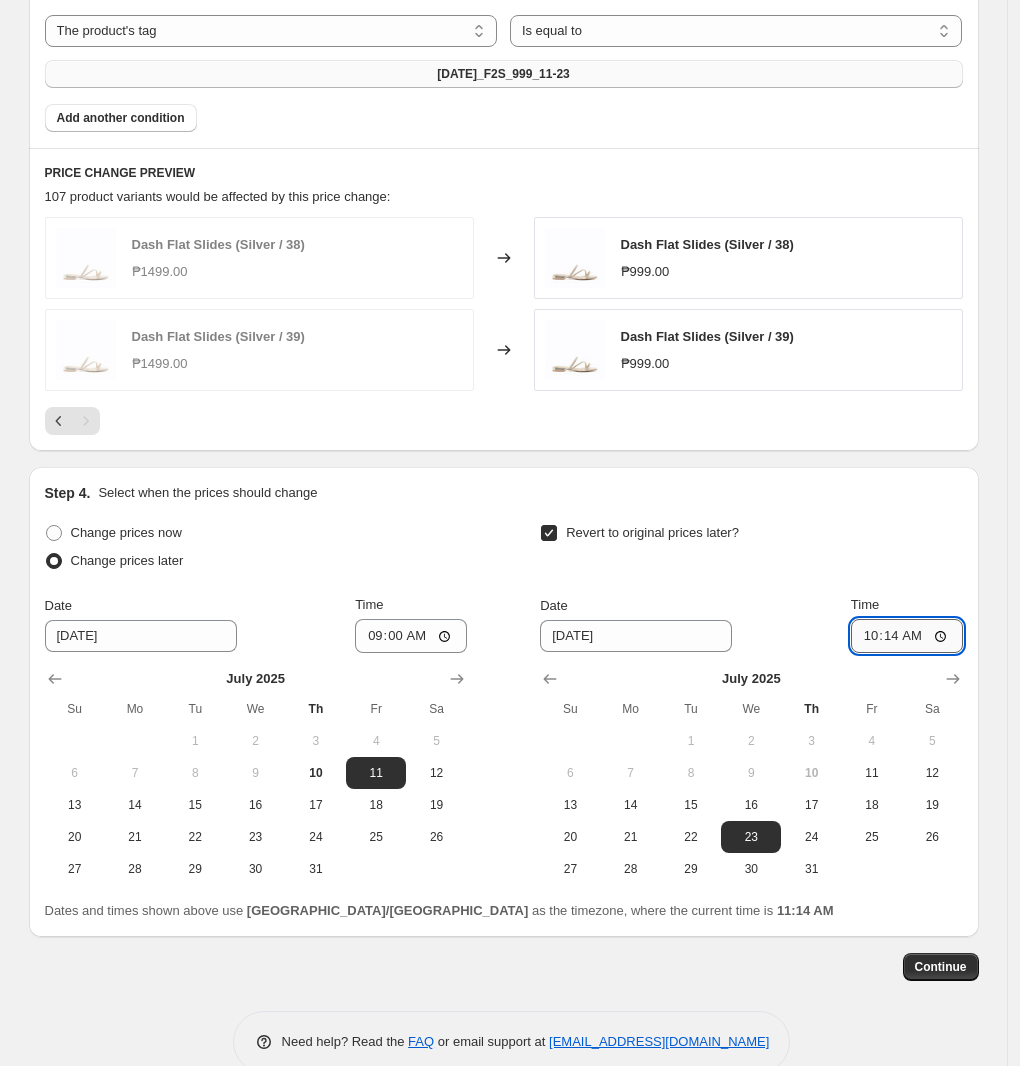 type on "10:00" 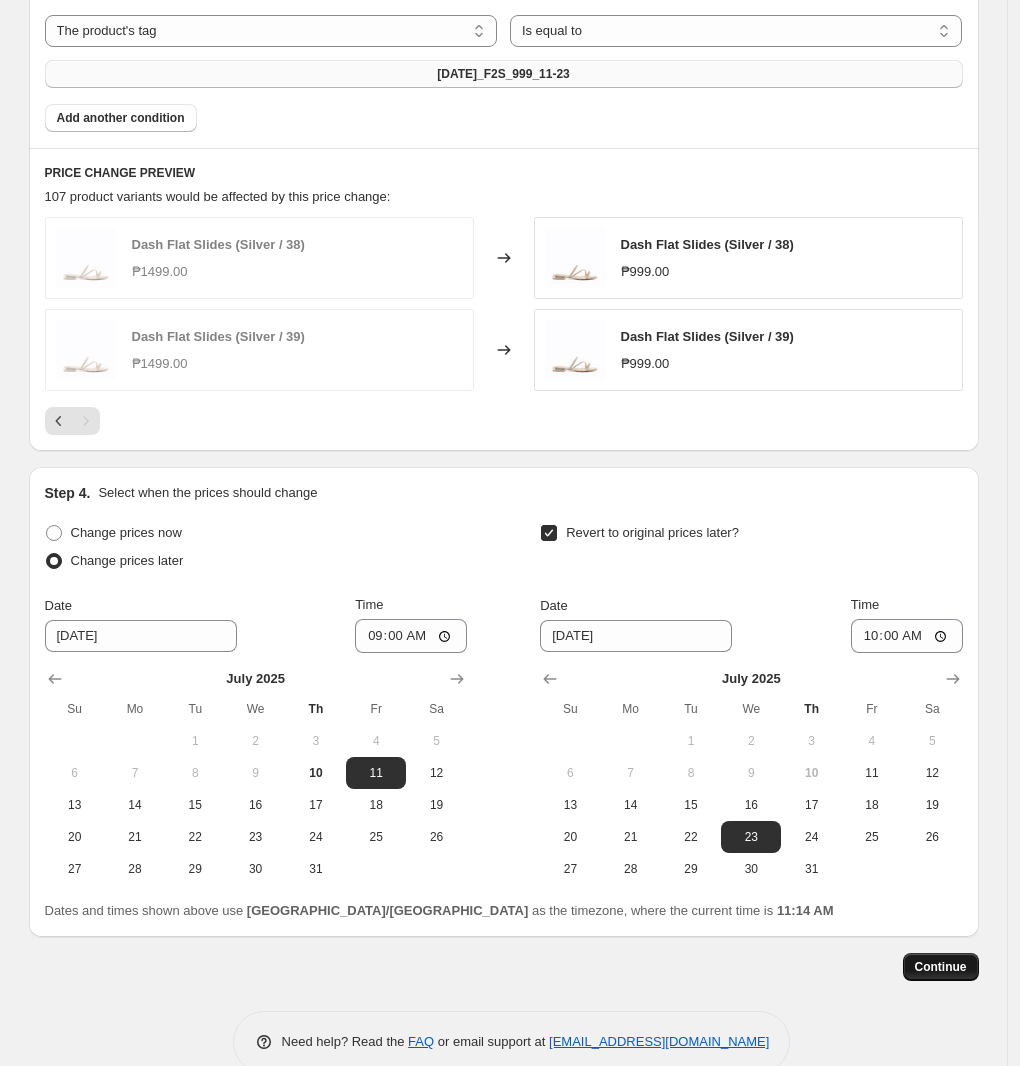 click on "Continue" at bounding box center [941, 967] 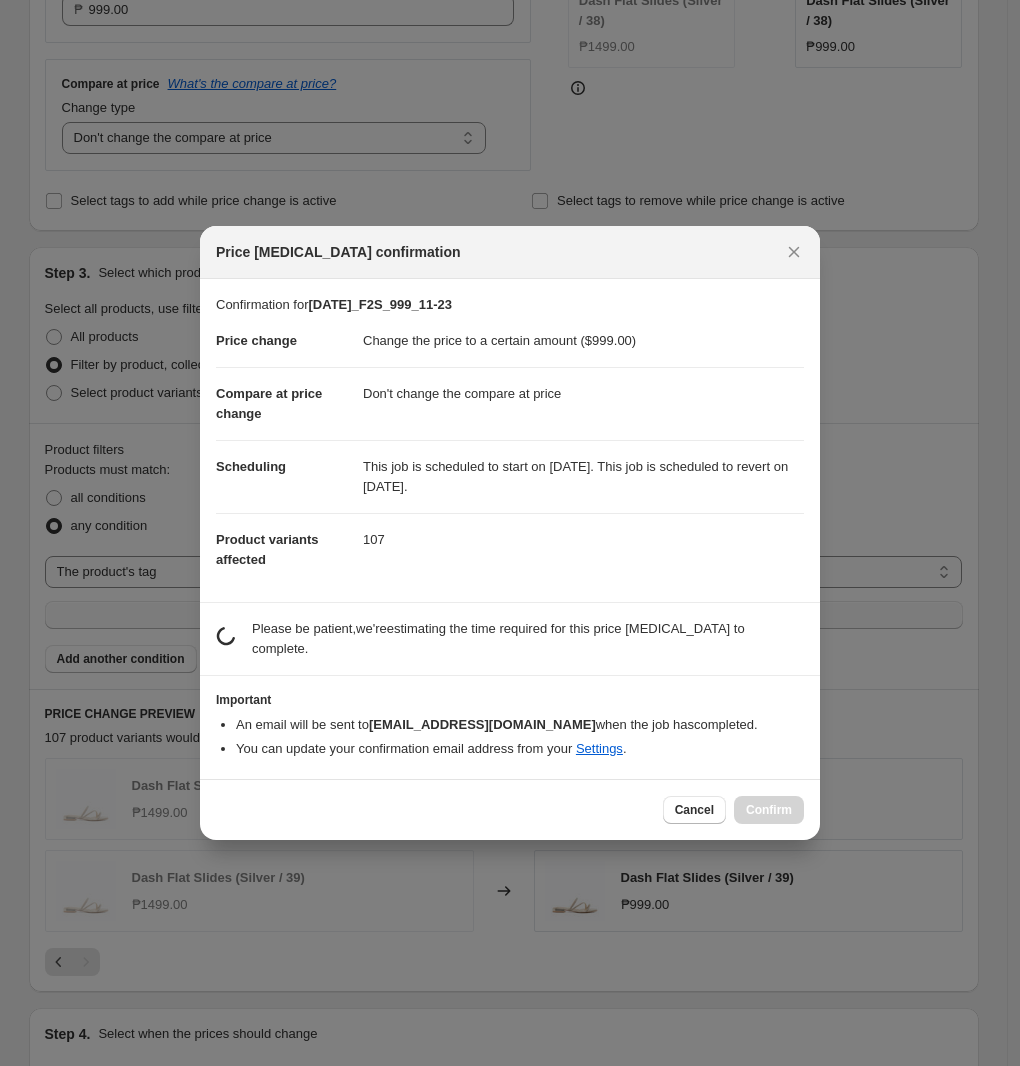 scroll, scrollTop: 1041, scrollLeft: 0, axis: vertical 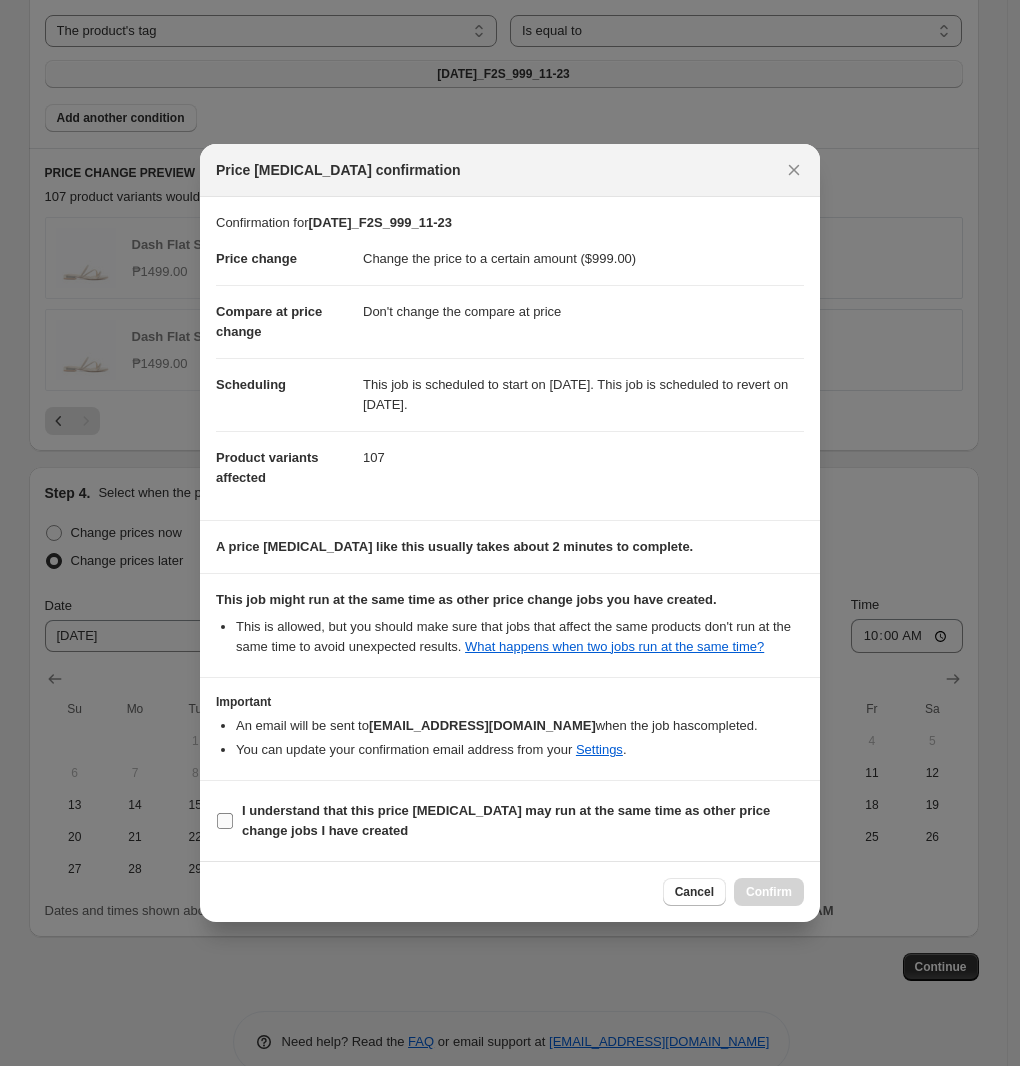 click on "I understand that this price [MEDICAL_DATA] may run at the same time as other price change jobs I have created" at bounding box center [510, 821] 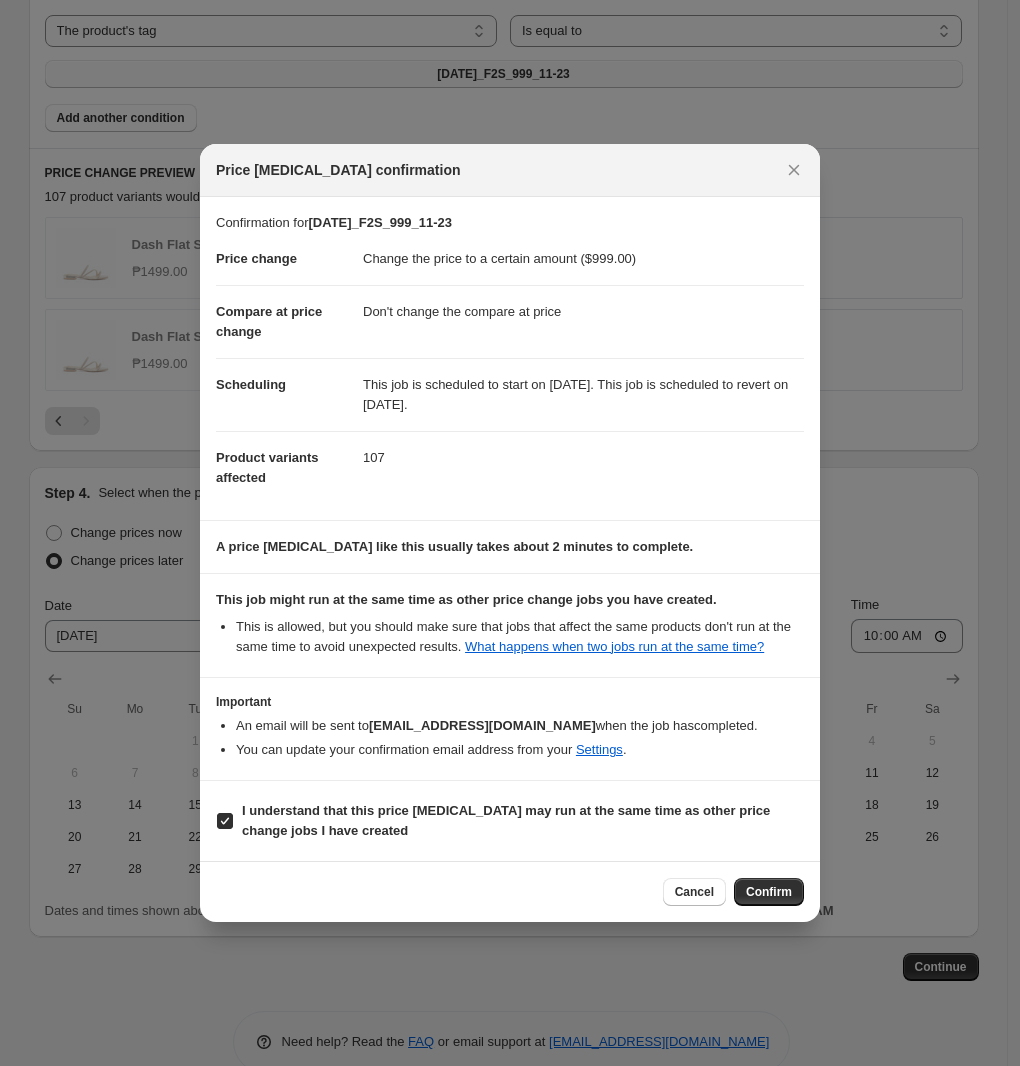 click on "Confirm" at bounding box center (769, 892) 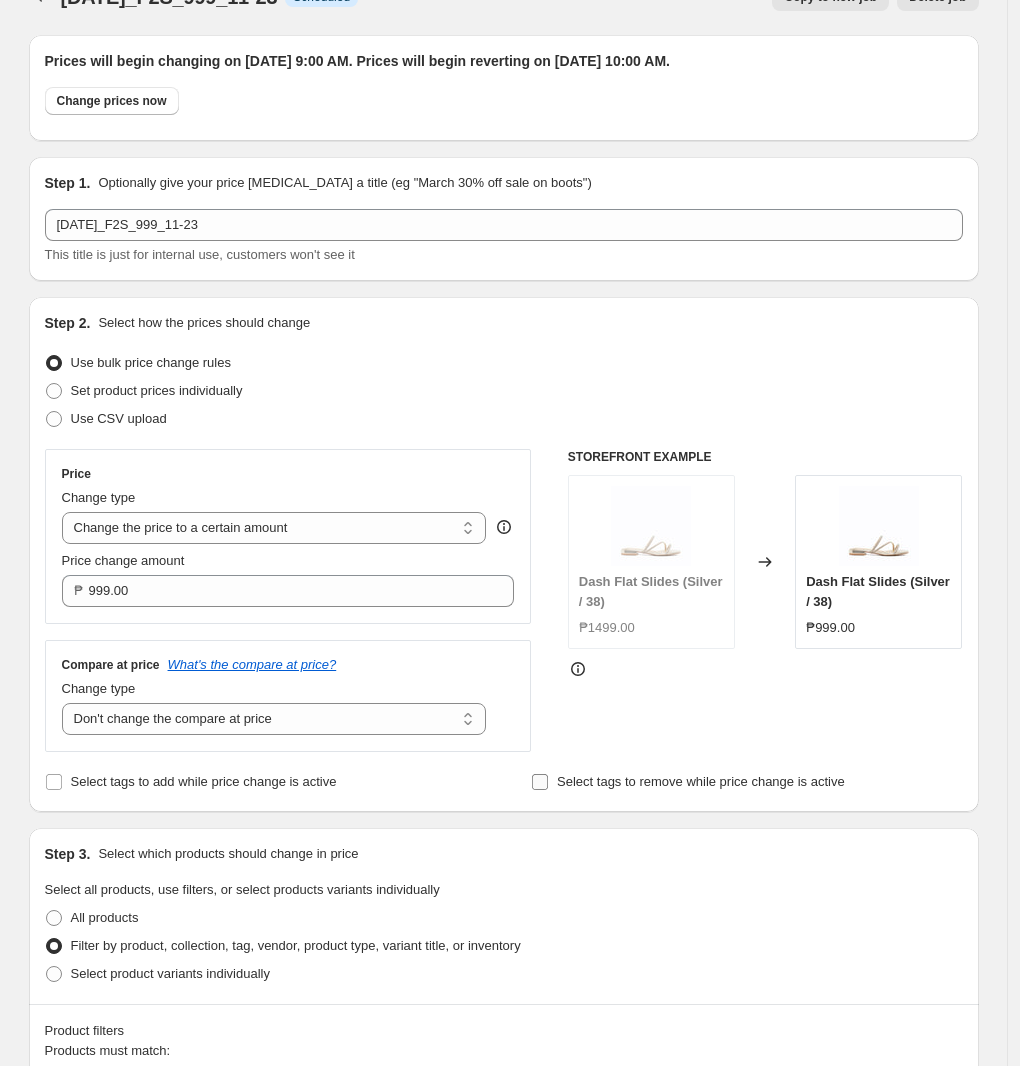 scroll, scrollTop: 0, scrollLeft: 0, axis: both 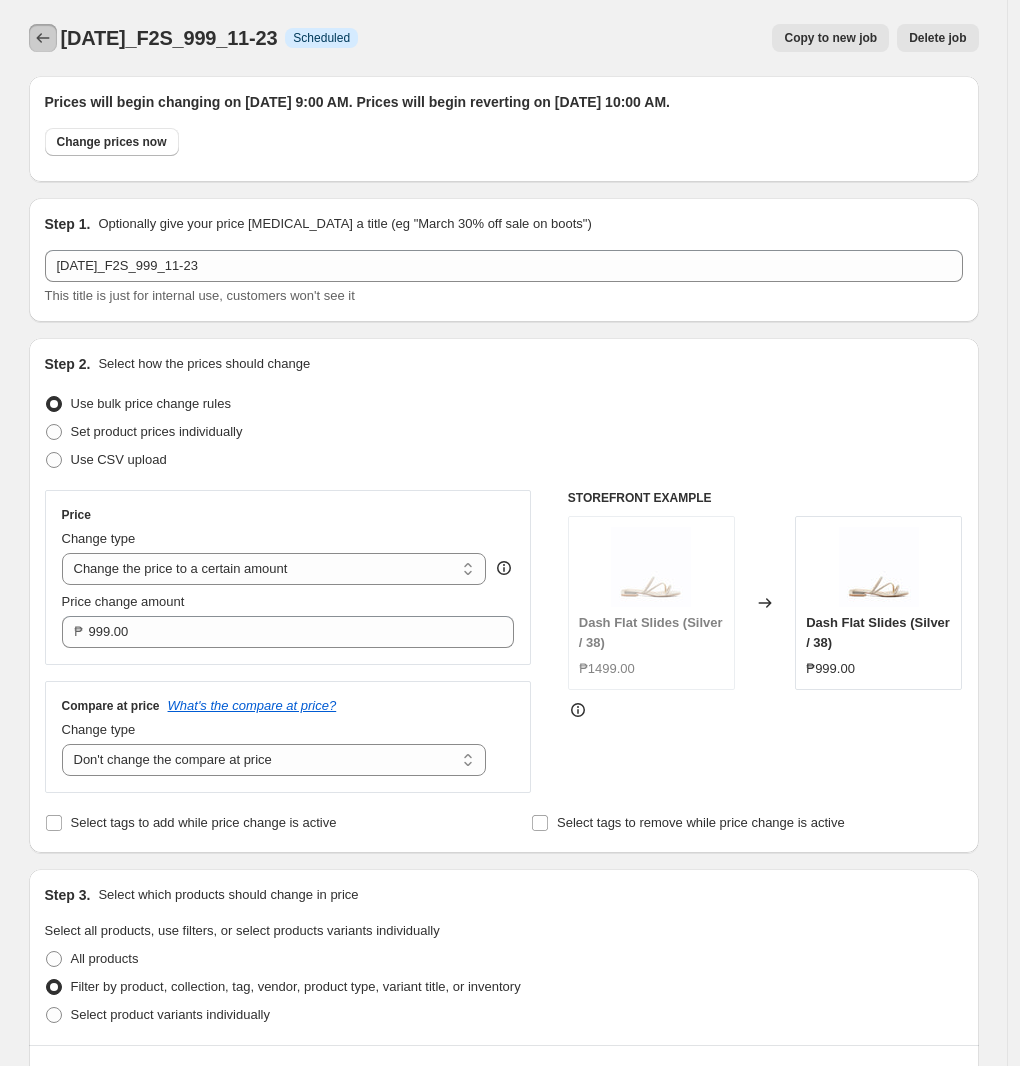 click 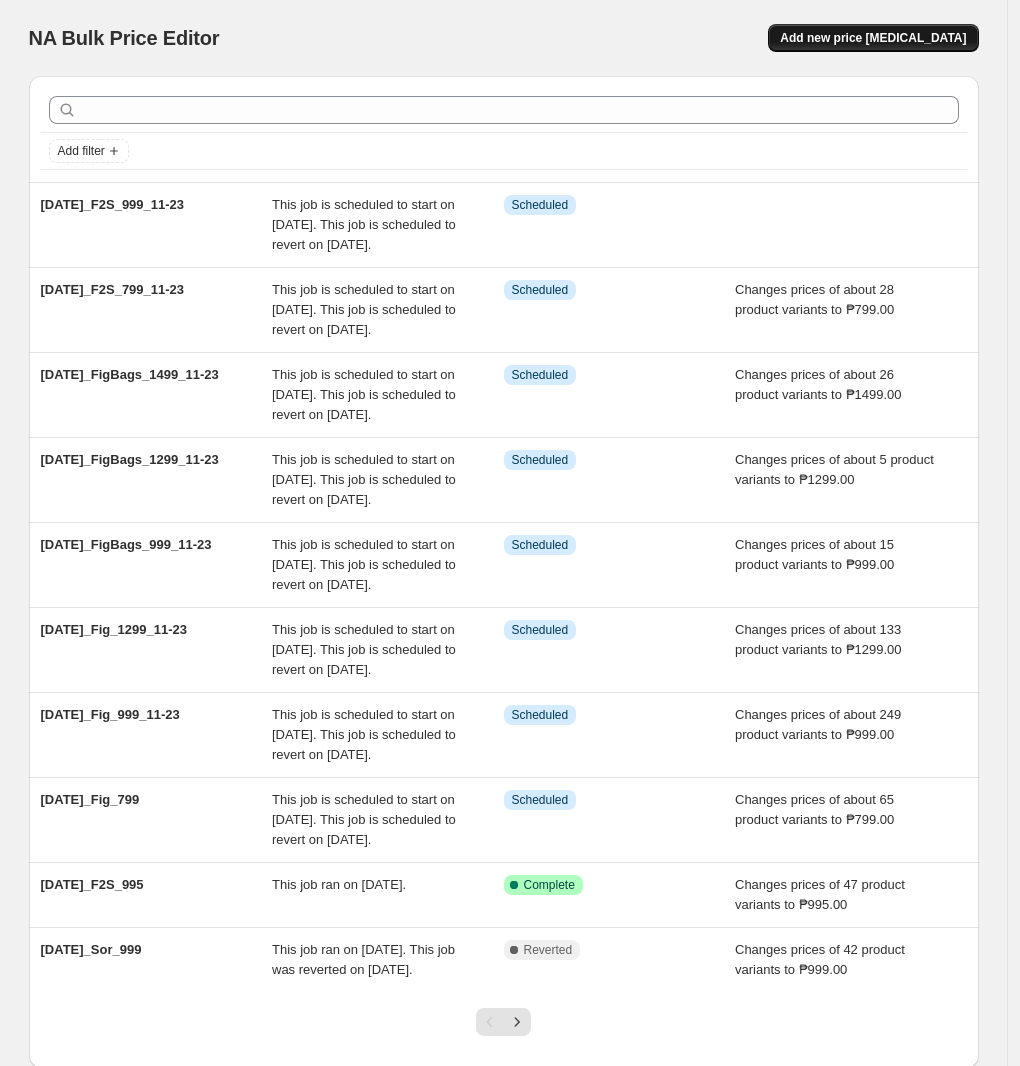 click on "Add new price [MEDICAL_DATA]" at bounding box center [873, 38] 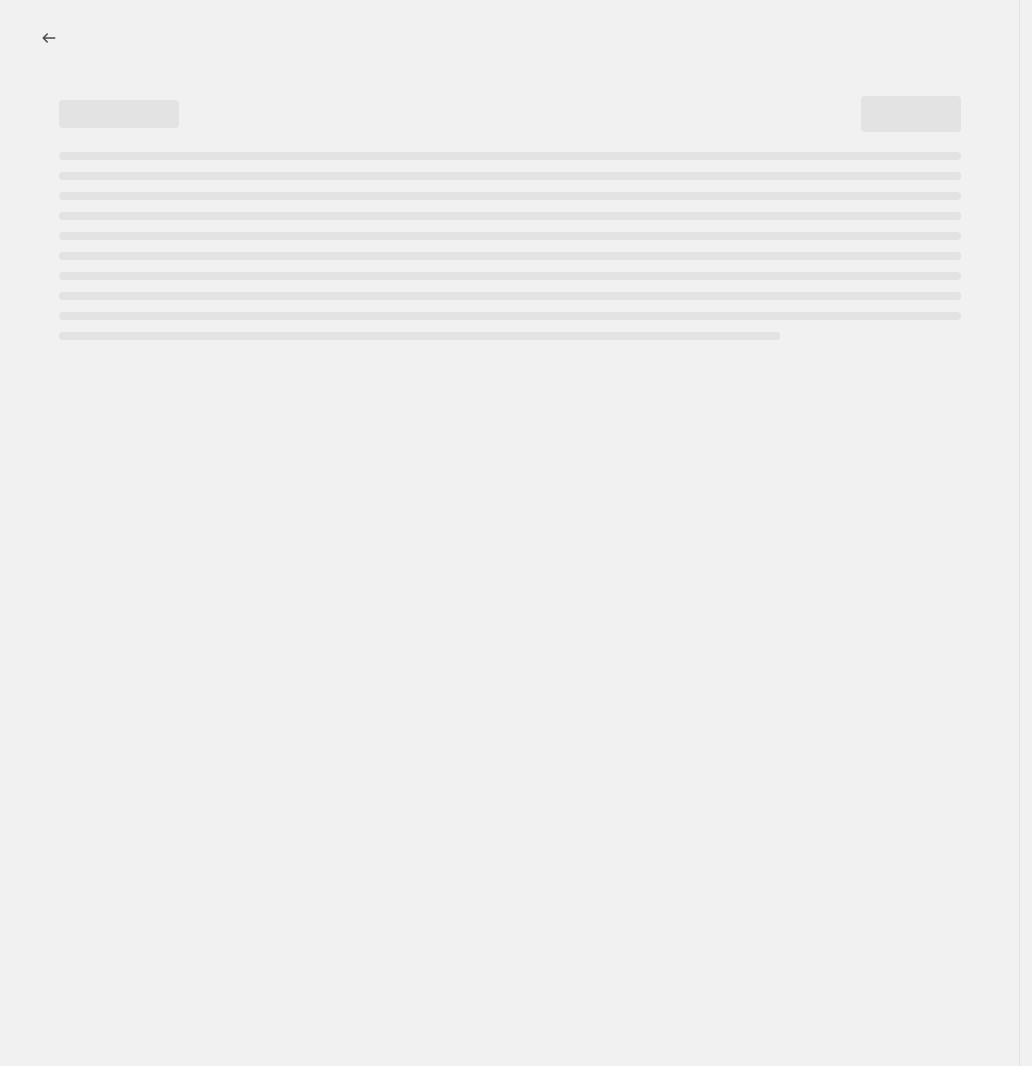 select on "percentage" 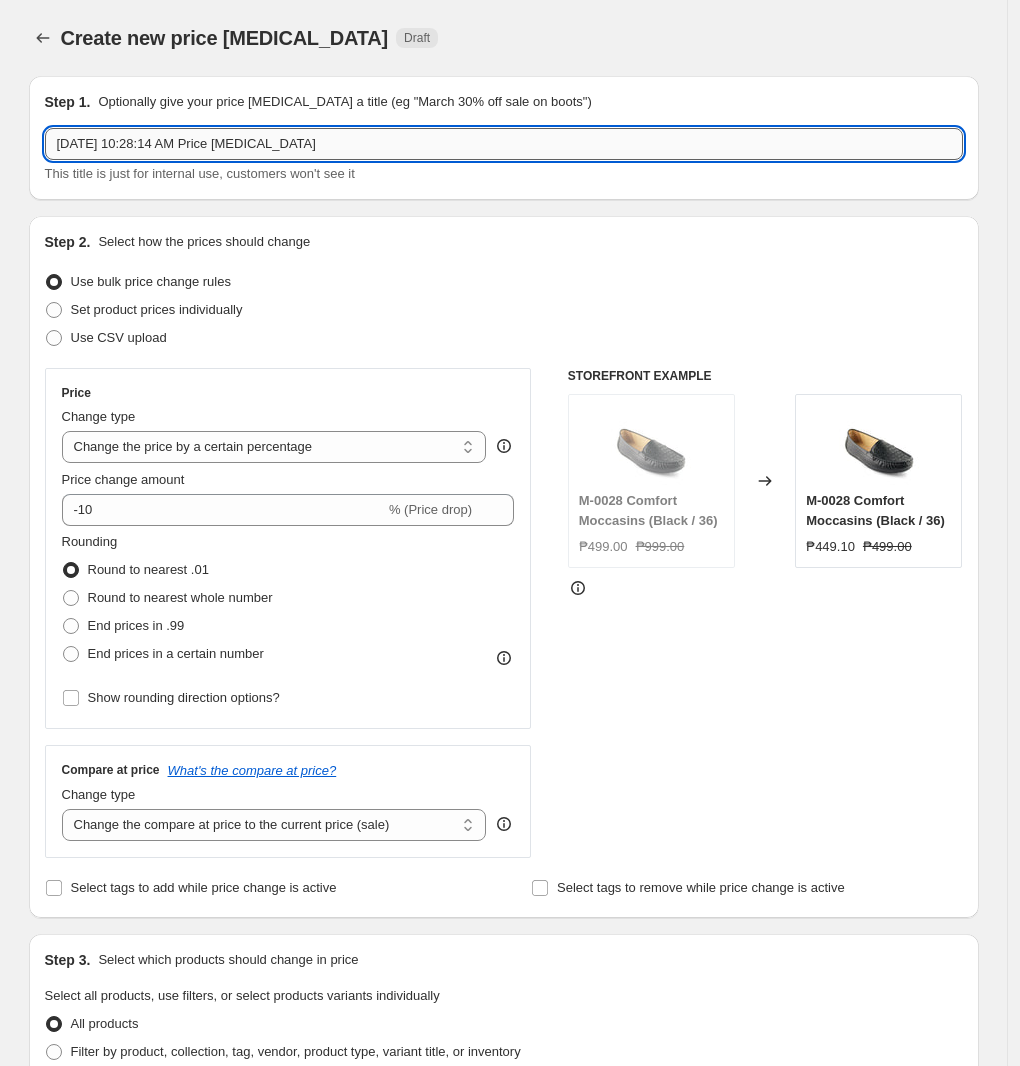 click on "[DATE] 10:28:14 AM Price [MEDICAL_DATA]" at bounding box center (504, 144) 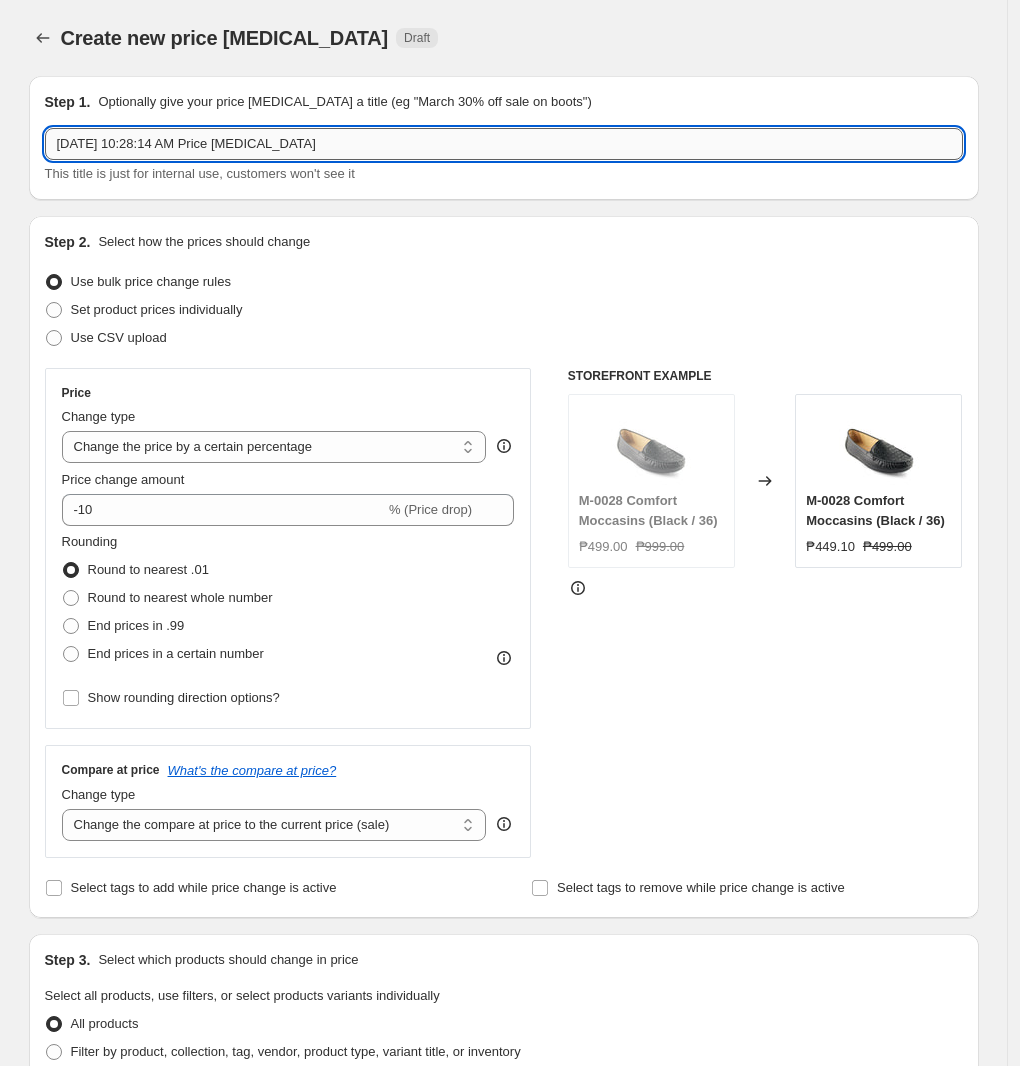 paste on "y2025_F2S_1299_11-23" 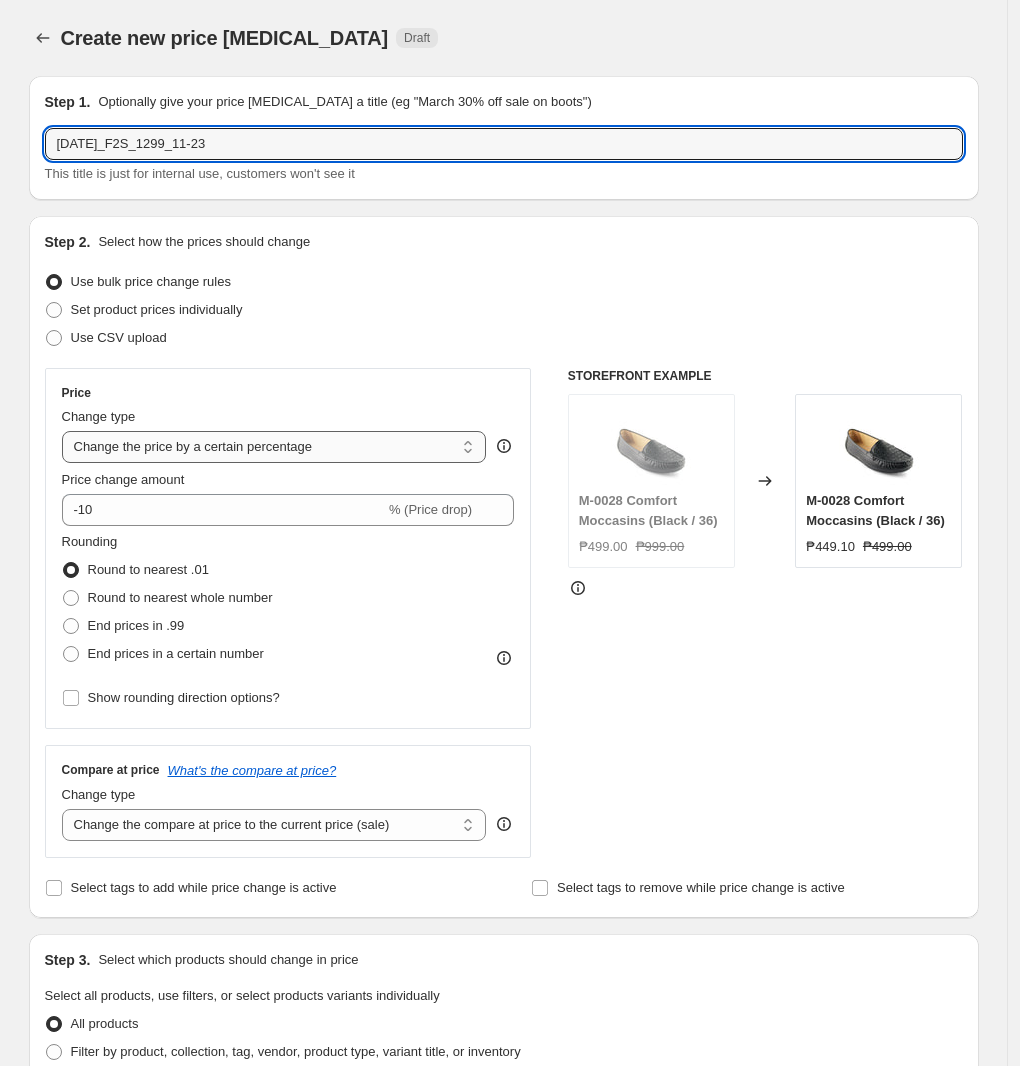 type on "[DATE]_F2S_1299_11-23" 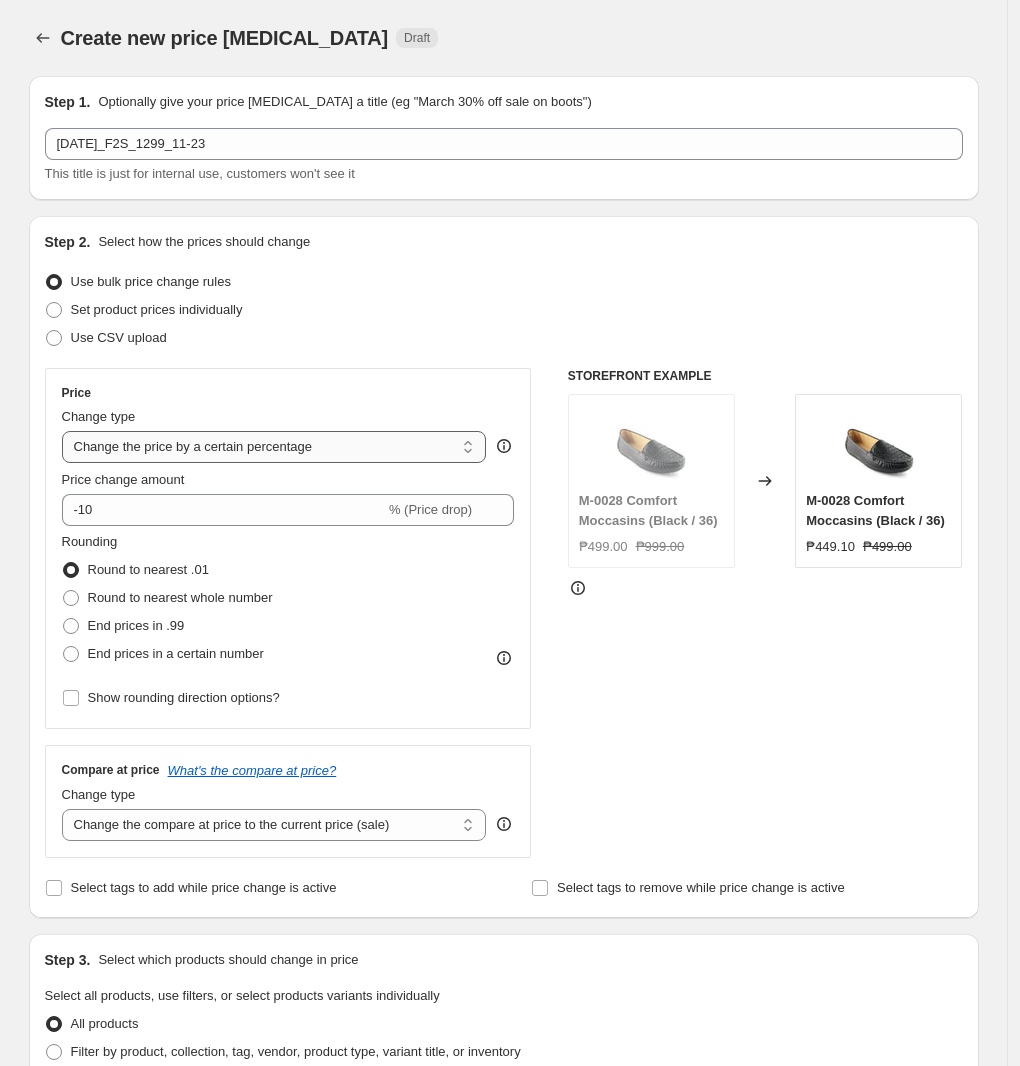 select on "to" 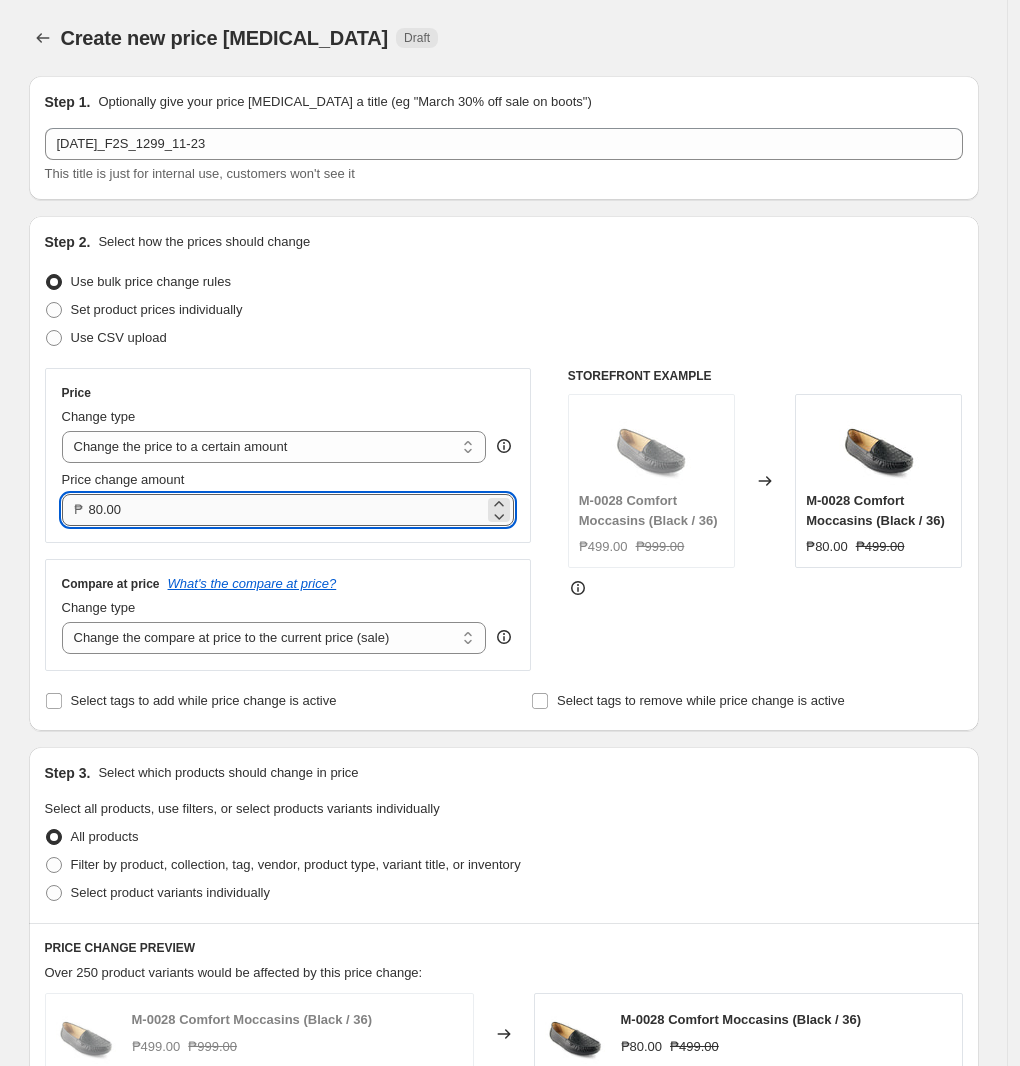 click on "80.00" at bounding box center [287, 510] 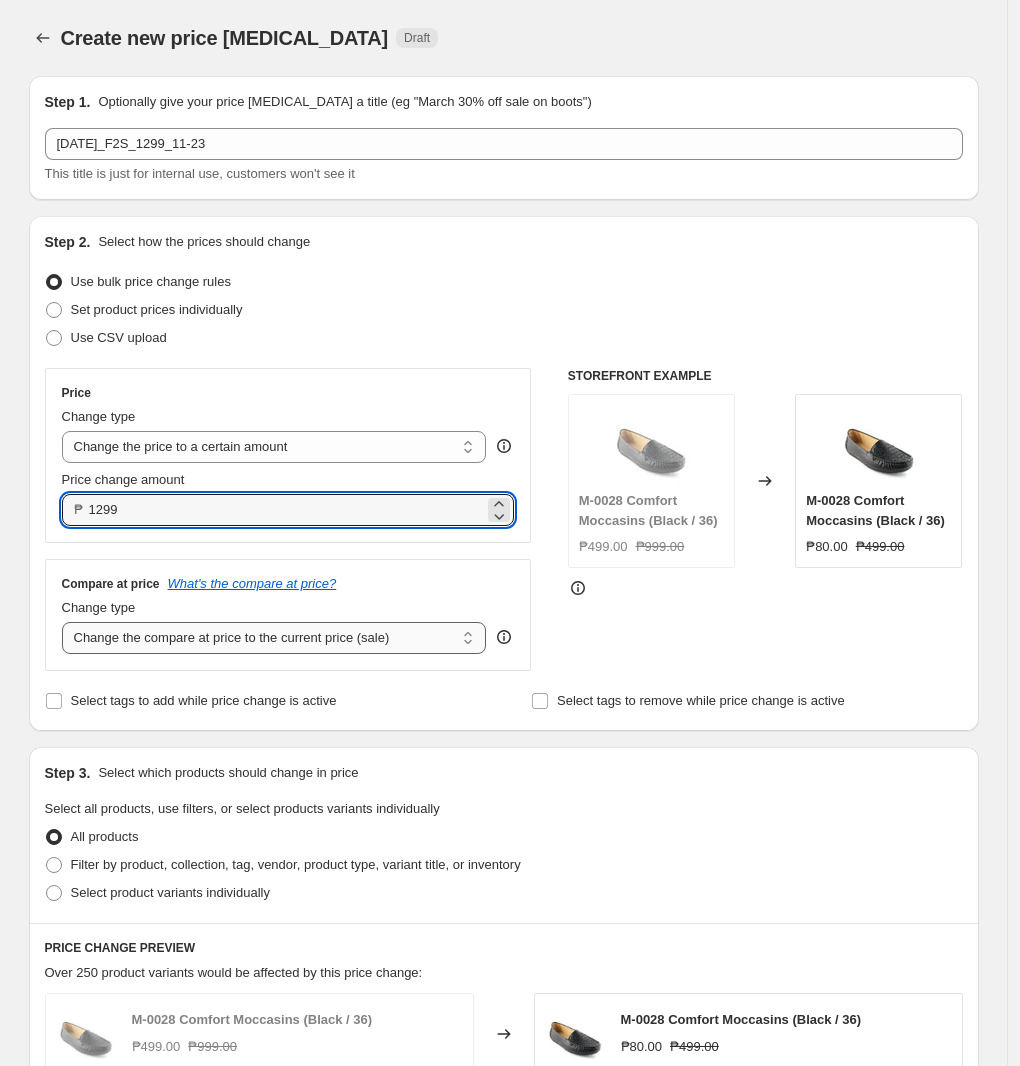 type on "1299.00" 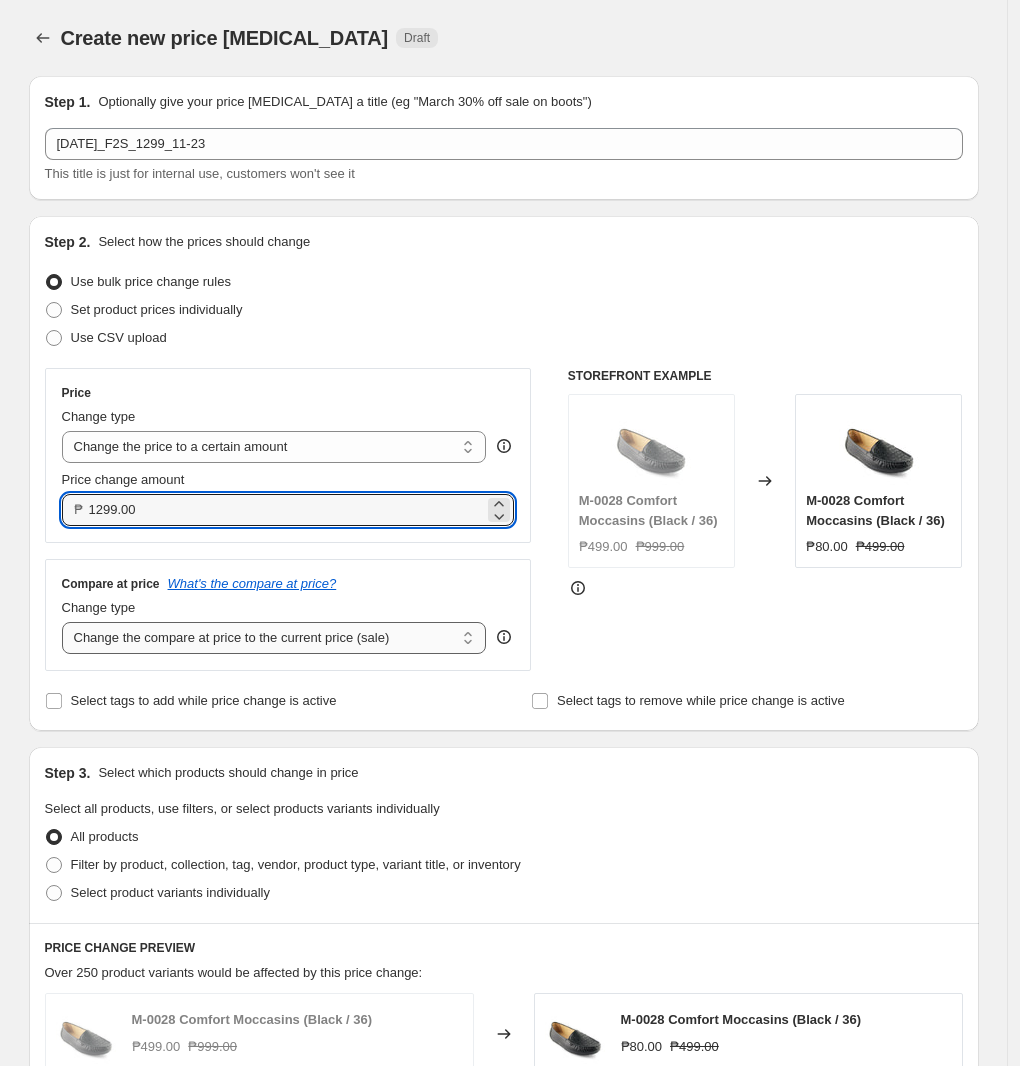 click on "Change the compare at price to the current price (sale) Change the compare at price to a certain amount Change the compare at price by a certain amount Change the compare at price by a certain percentage Change the compare at price by a certain amount relative to the actual price Change the compare at price by a certain percentage relative to the actual price Don't change the compare at price Remove the compare at price" at bounding box center (274, 638) 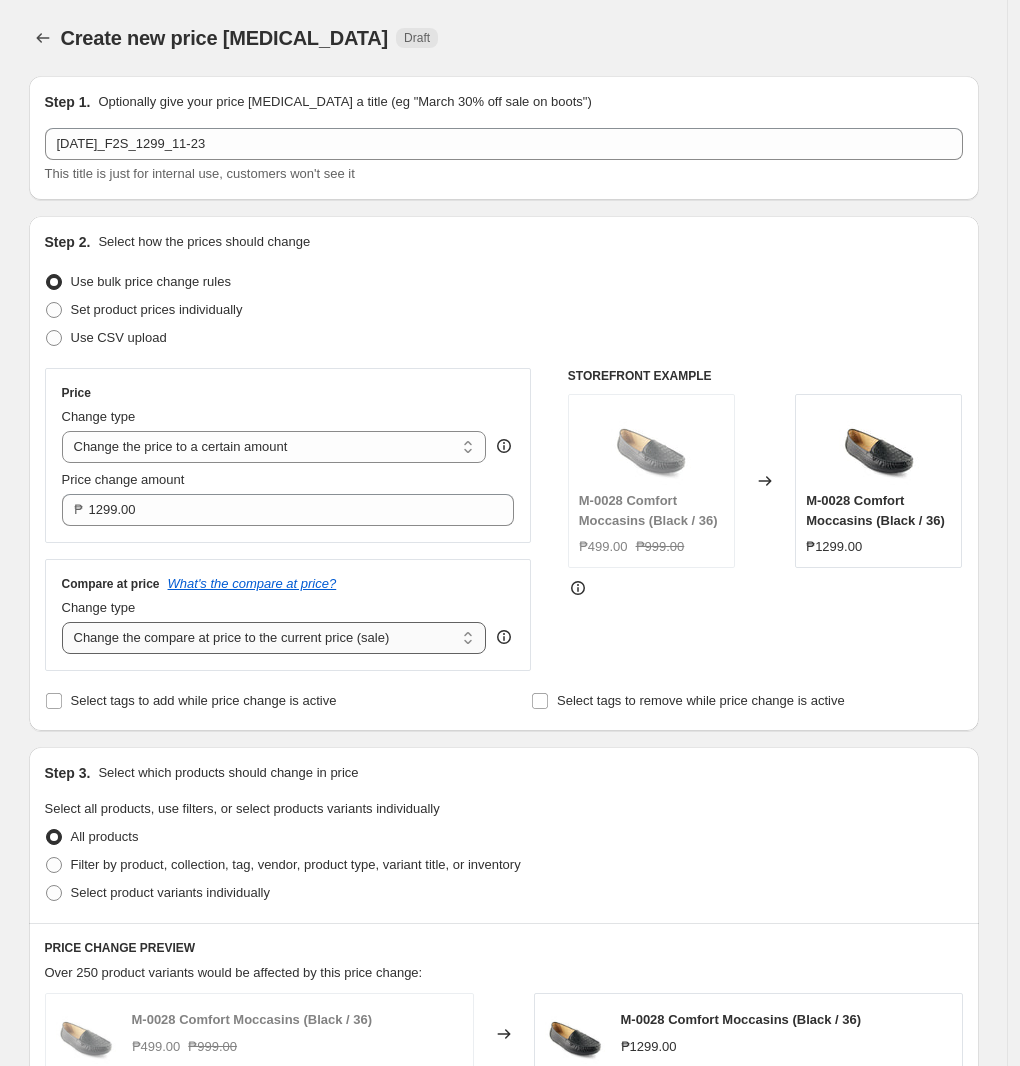 select on "no_change" 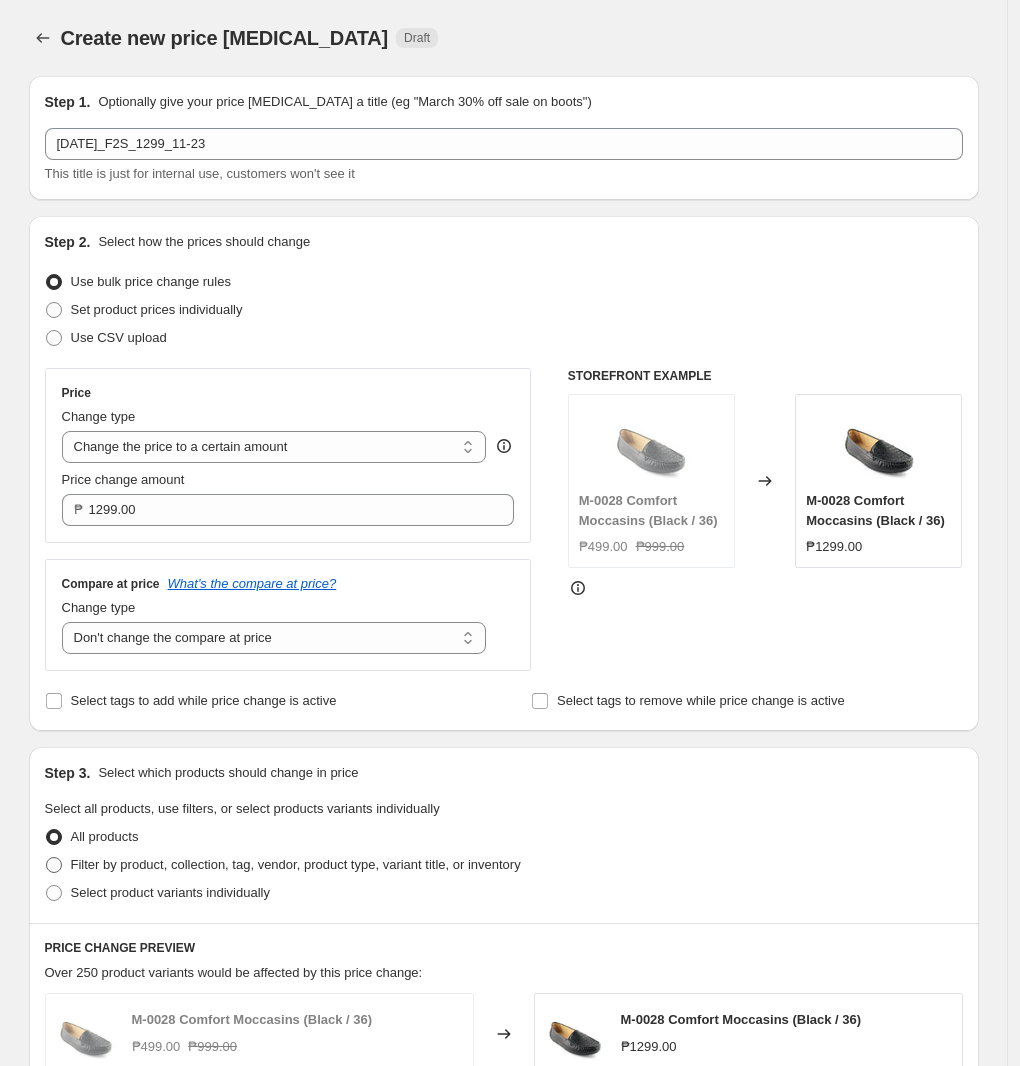 click on "Filter by product, collection, tag, vendor, product type, variant title, or inventory" at bounding box center (296, 864) 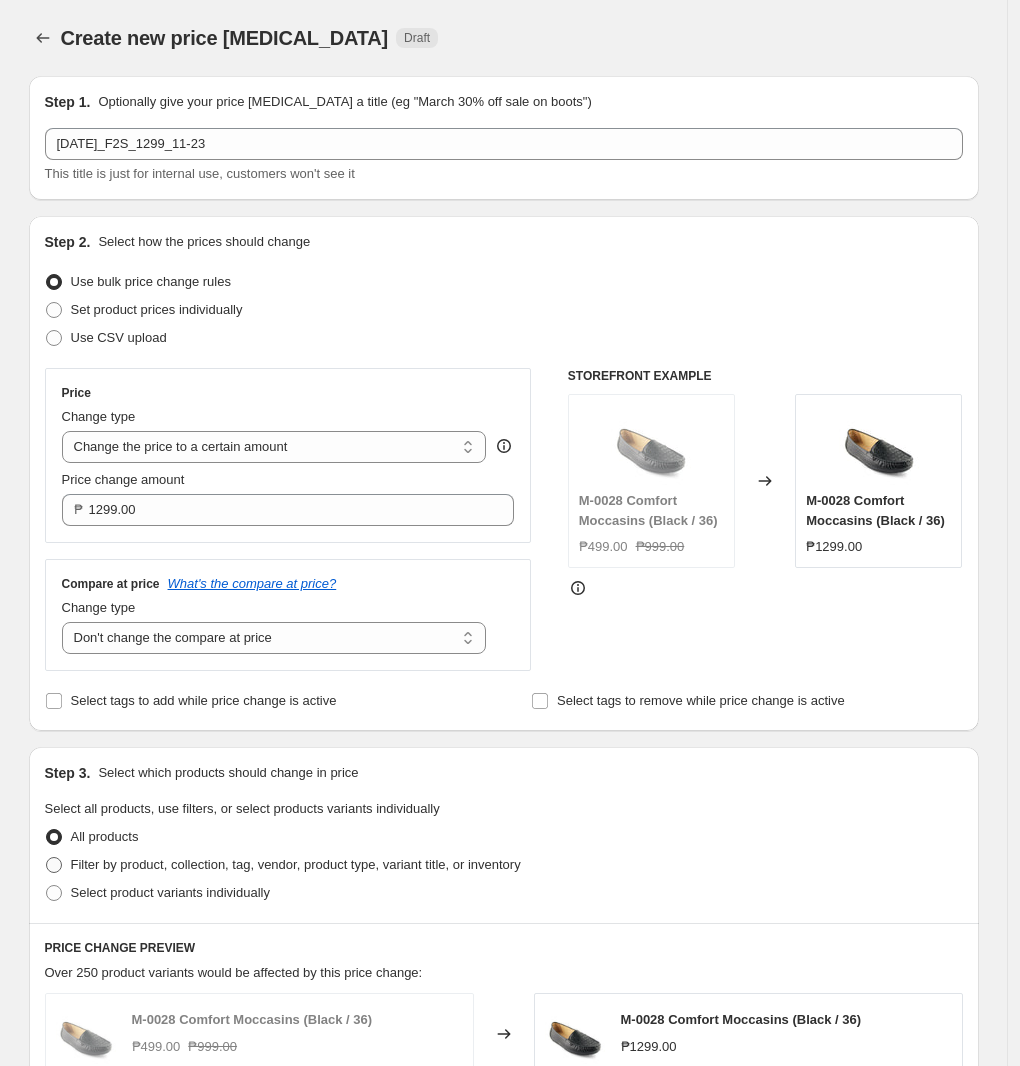 radio on "true" 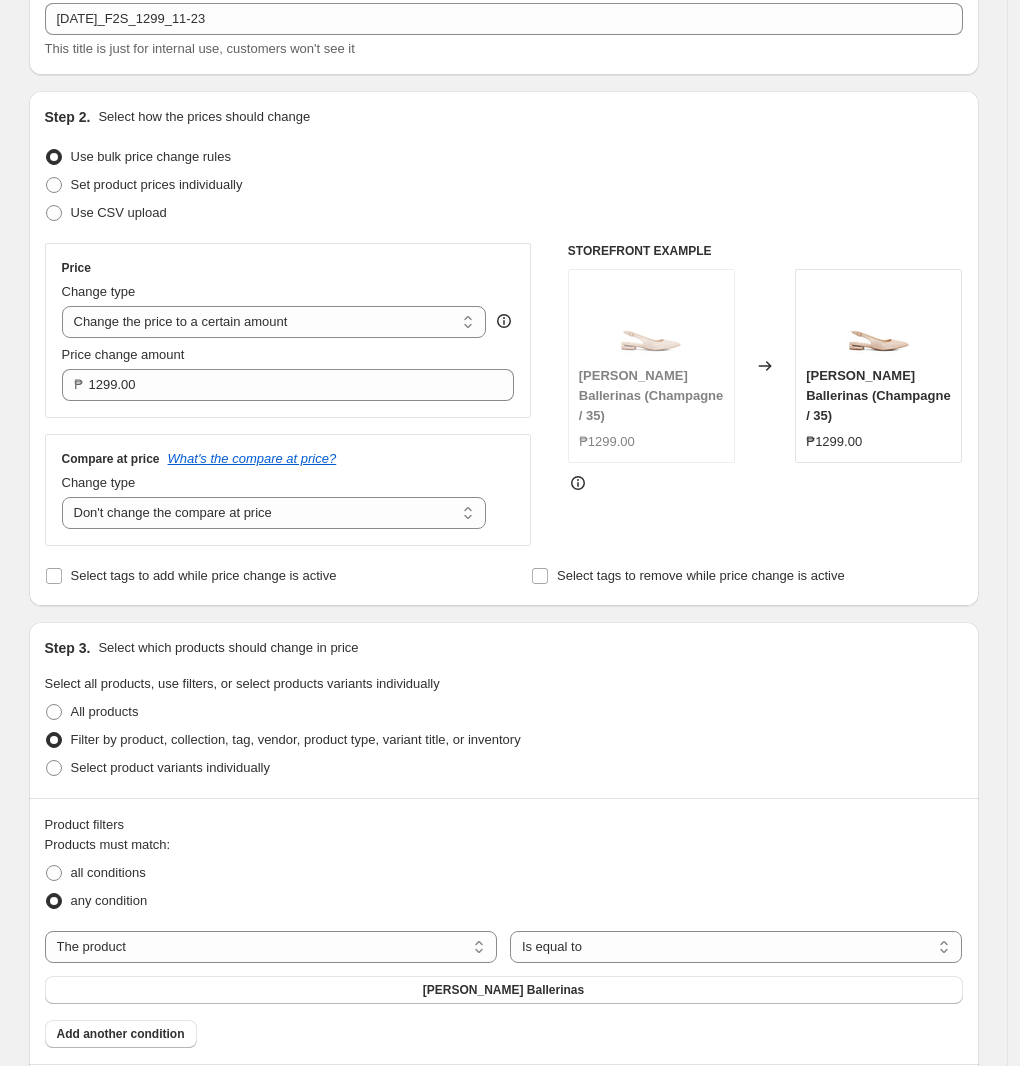 scroll, scrollTop: 500, scrollLeft: 0, axis: vertical 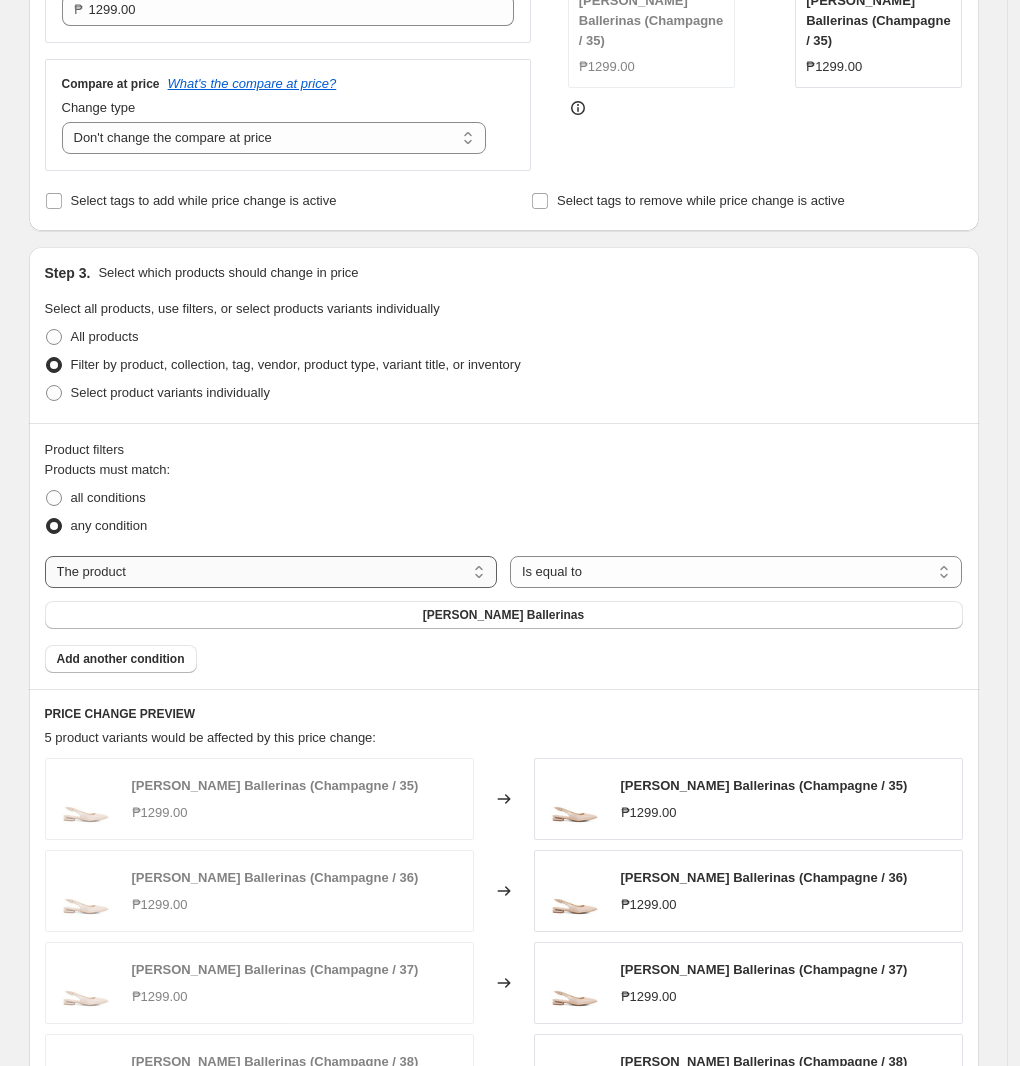 drag, startPoint x: 225, startPoint y: 566, endPoint x: 216, endPoint y: 578, distance: 15 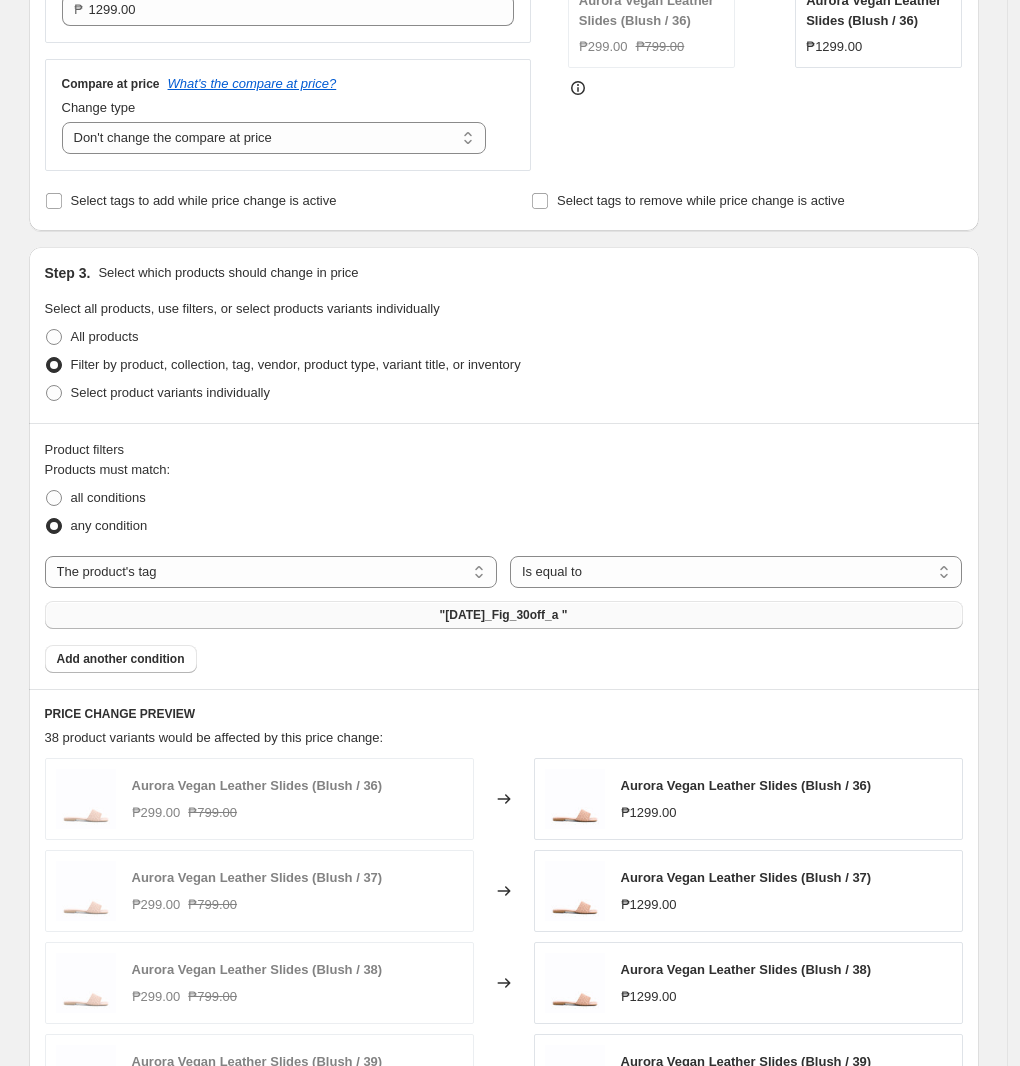 click on ""[DATE]_Fig_30off_a "" at bounding box center (504, 615) 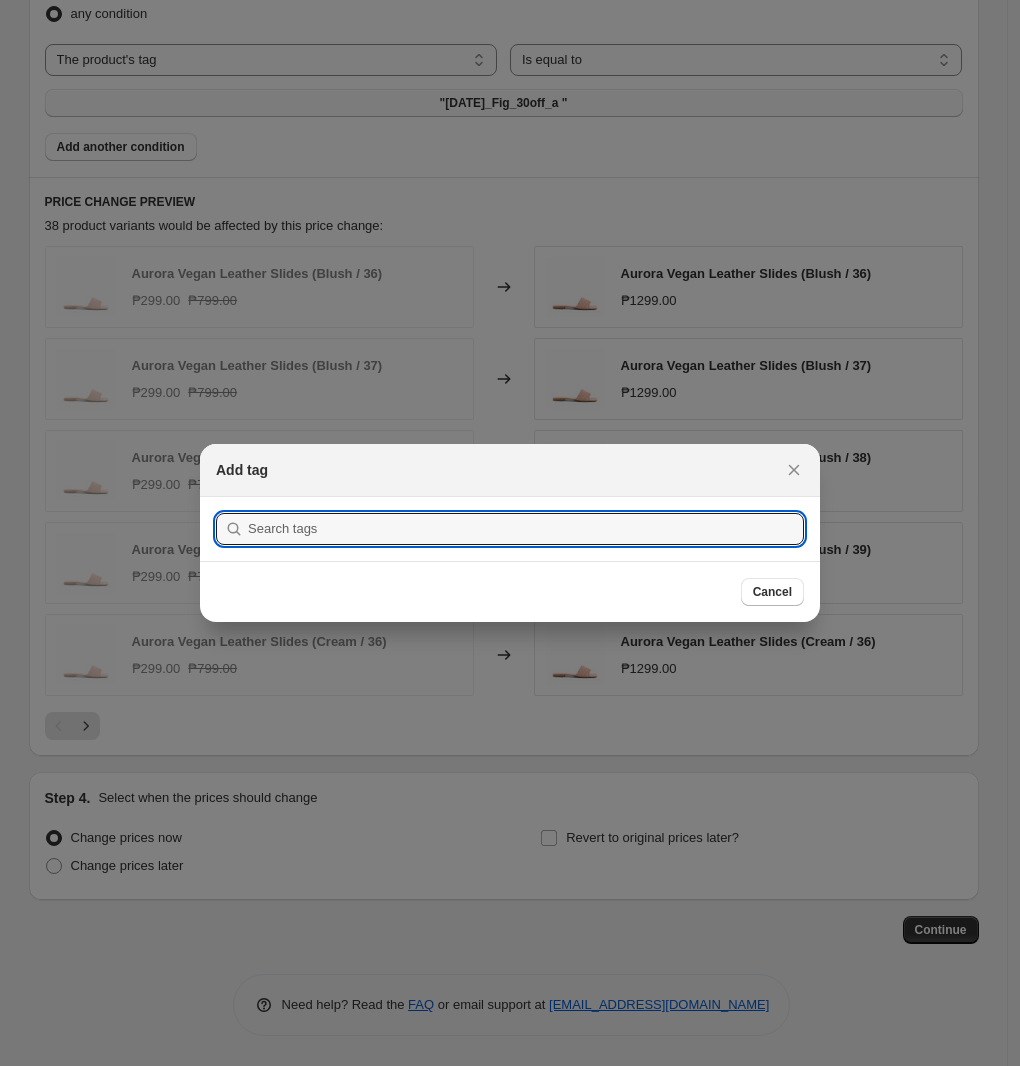 scroll, scrollTop: 500, scrollLeft: 0, axis: vertical 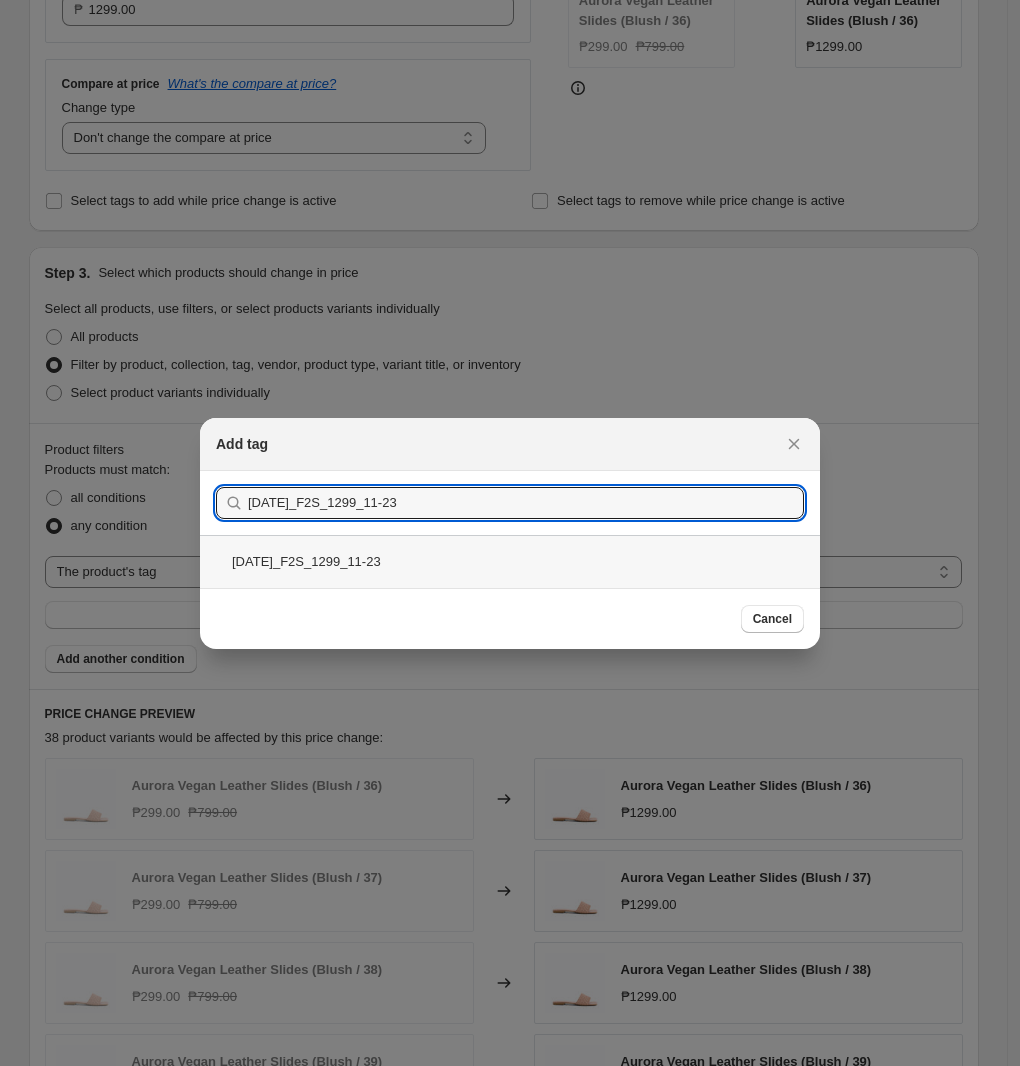 type on "[DATE]_F2S_1299_11-23" 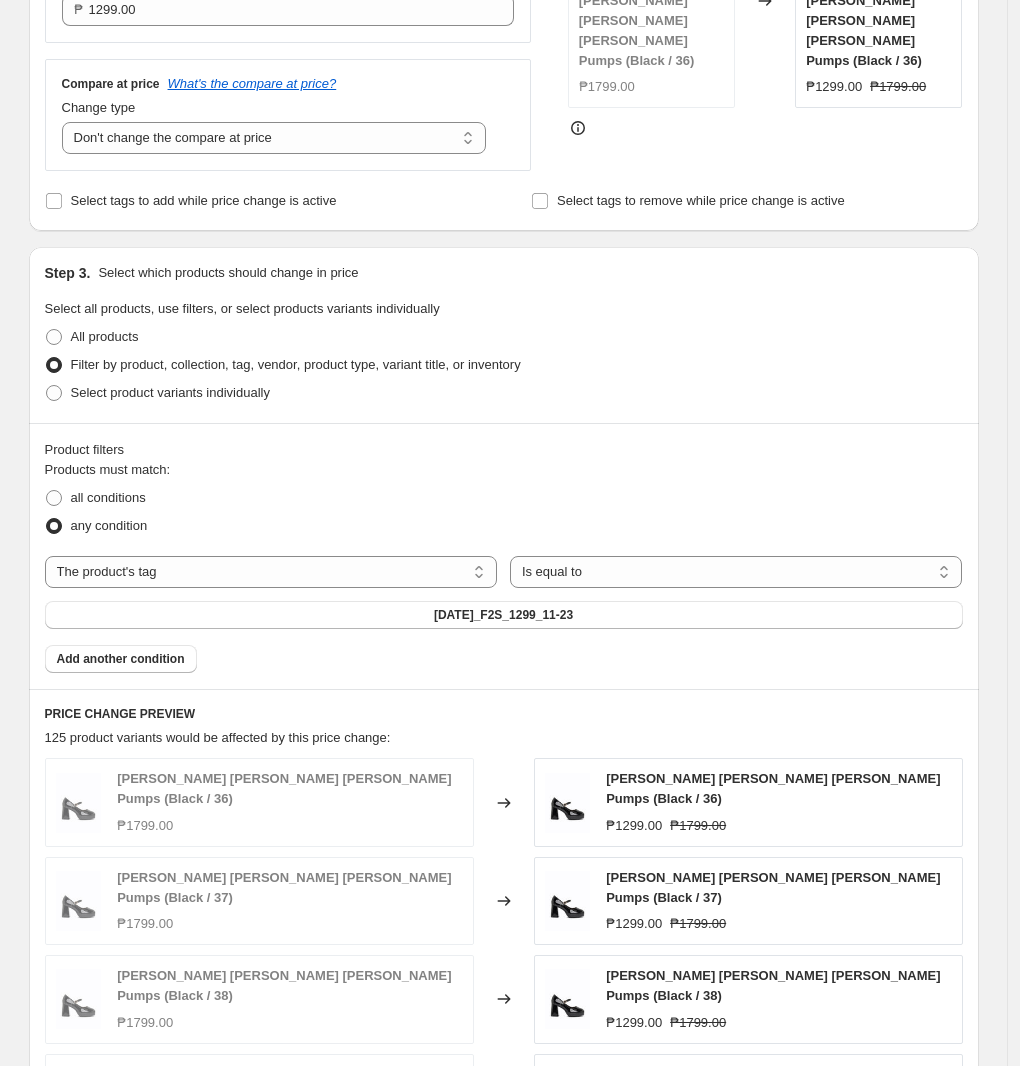 scroll, scrollTop: 976, scrollLeft: 0, axis: vertical 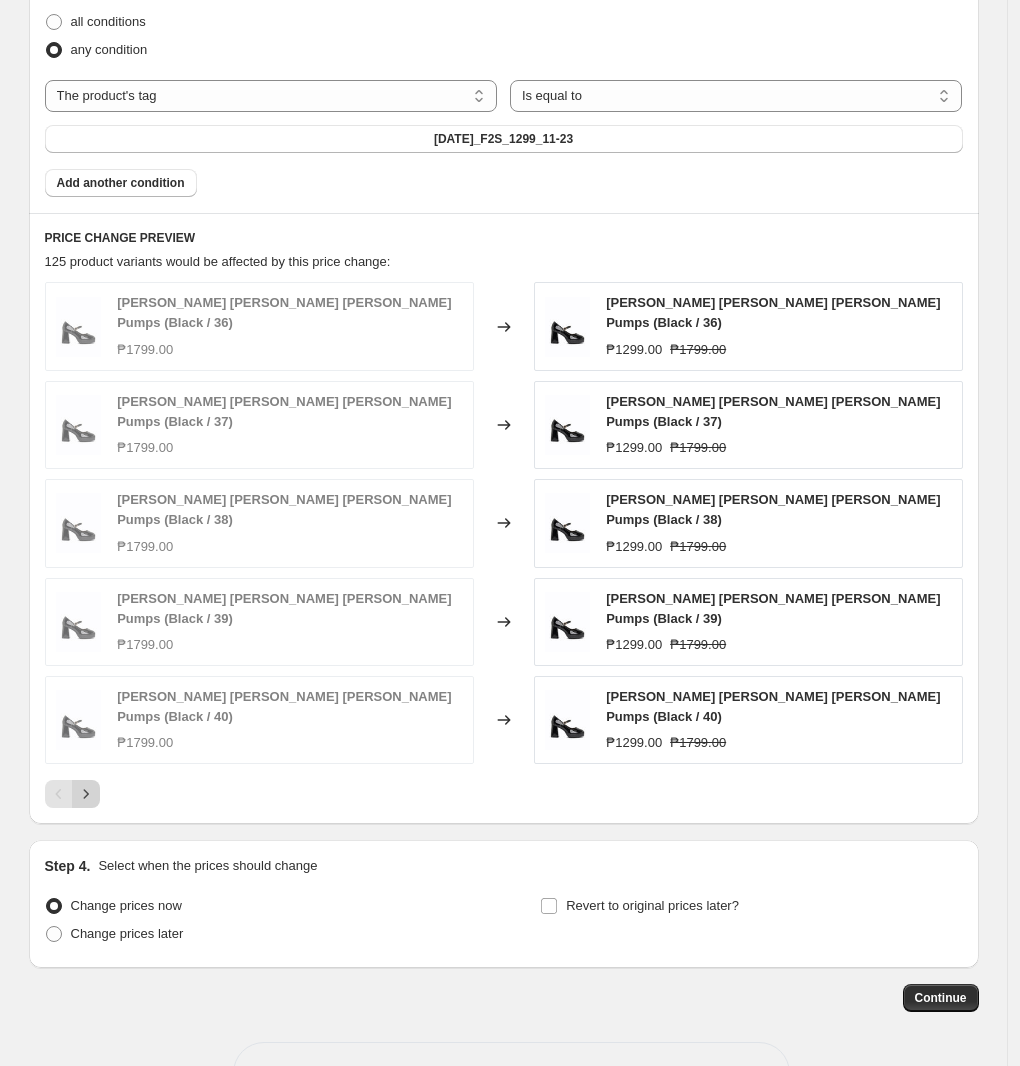 click at bounding box center (86, 794) 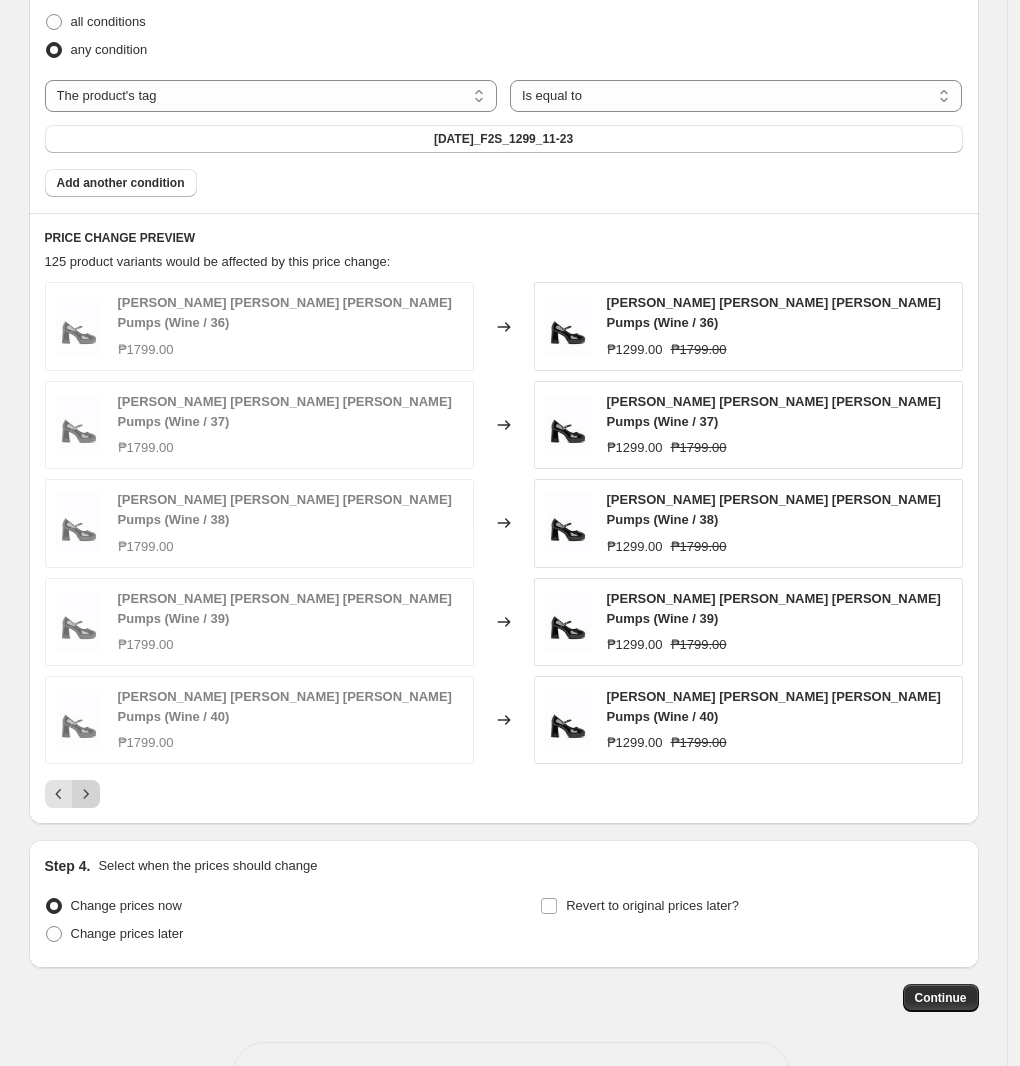 click at bounding box center [86, 794] 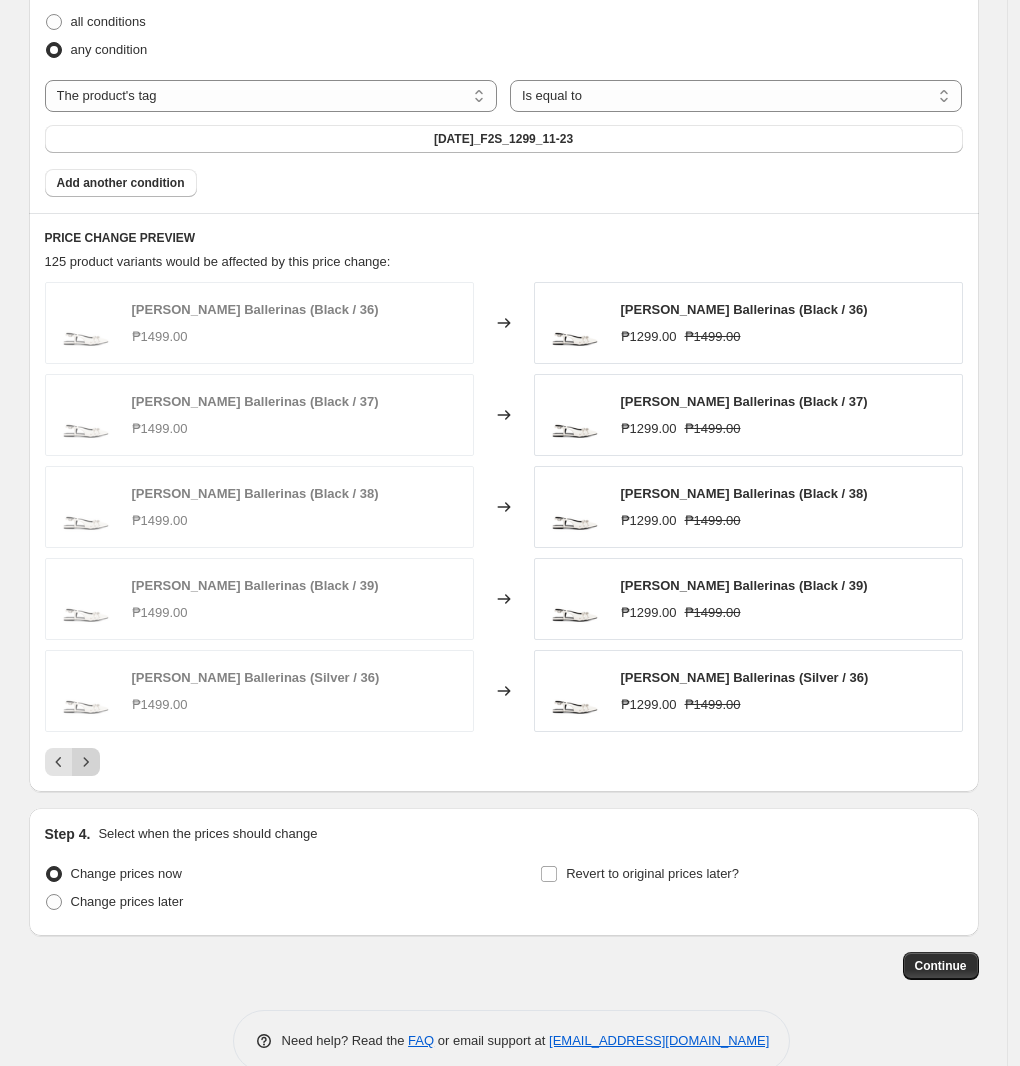 click 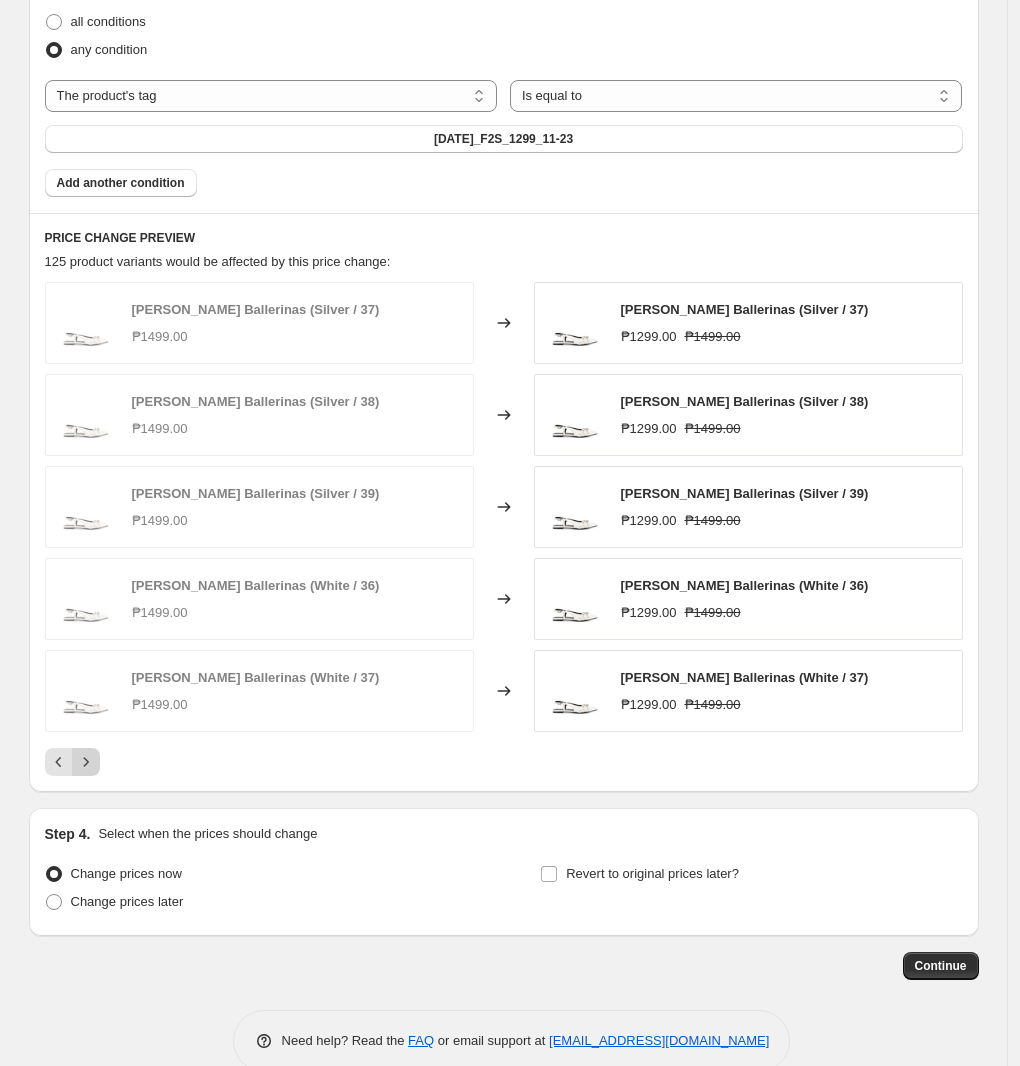 click 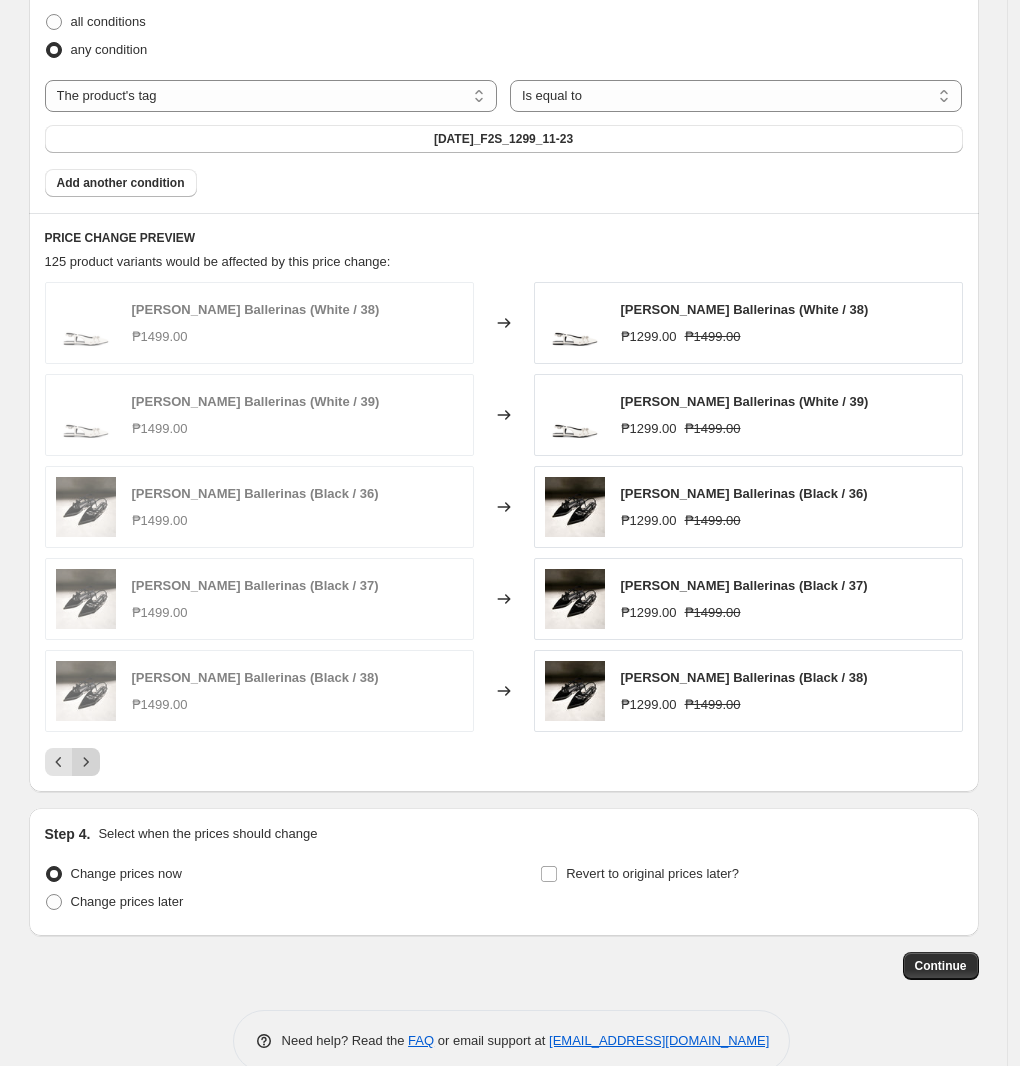 click 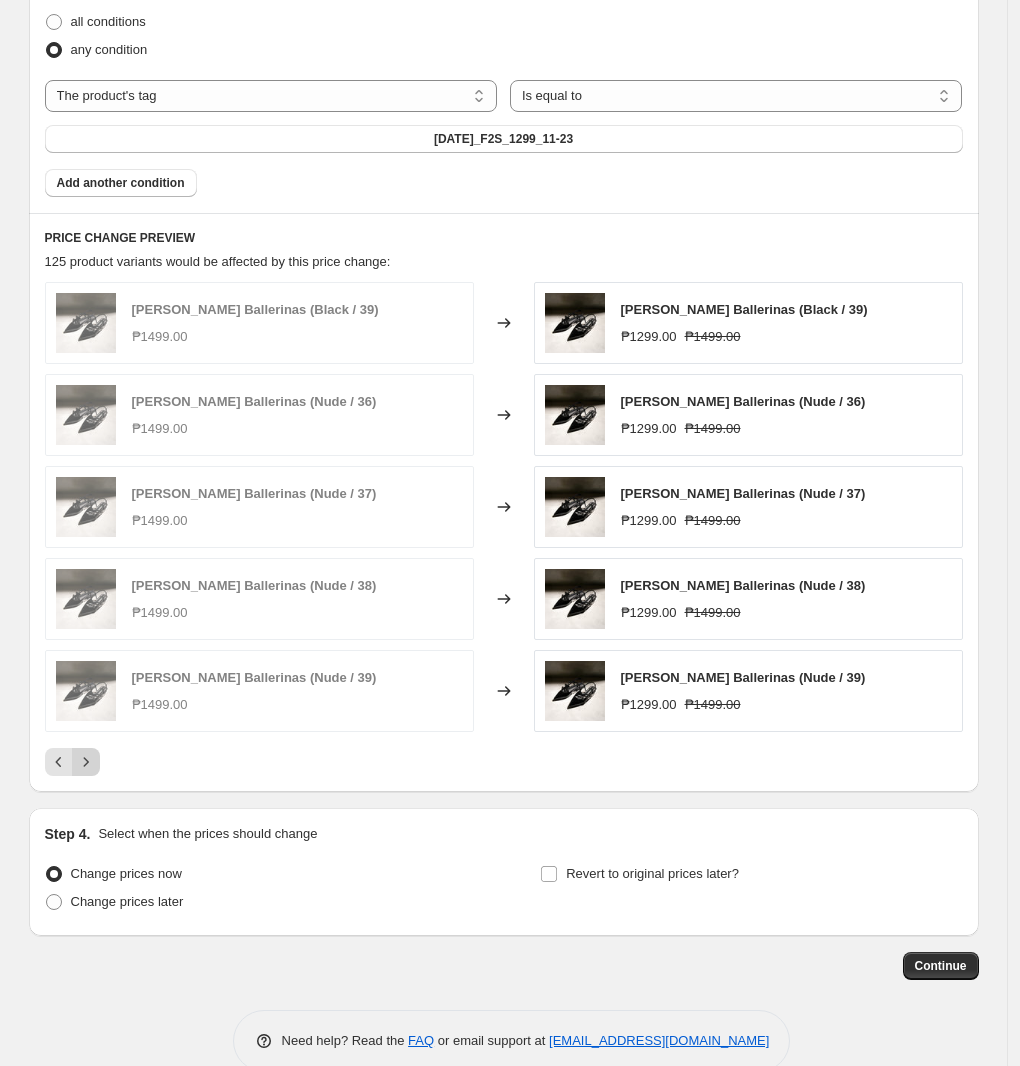 click 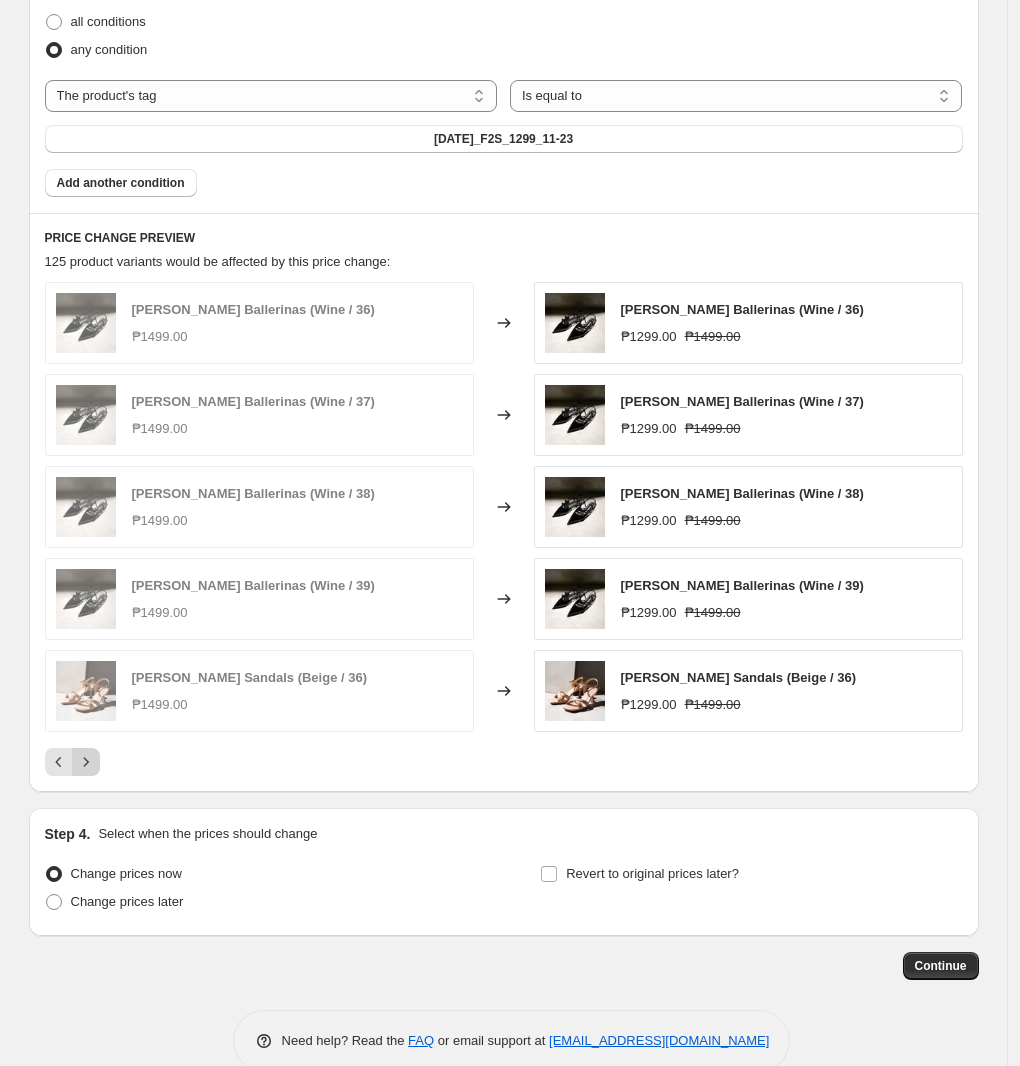 click 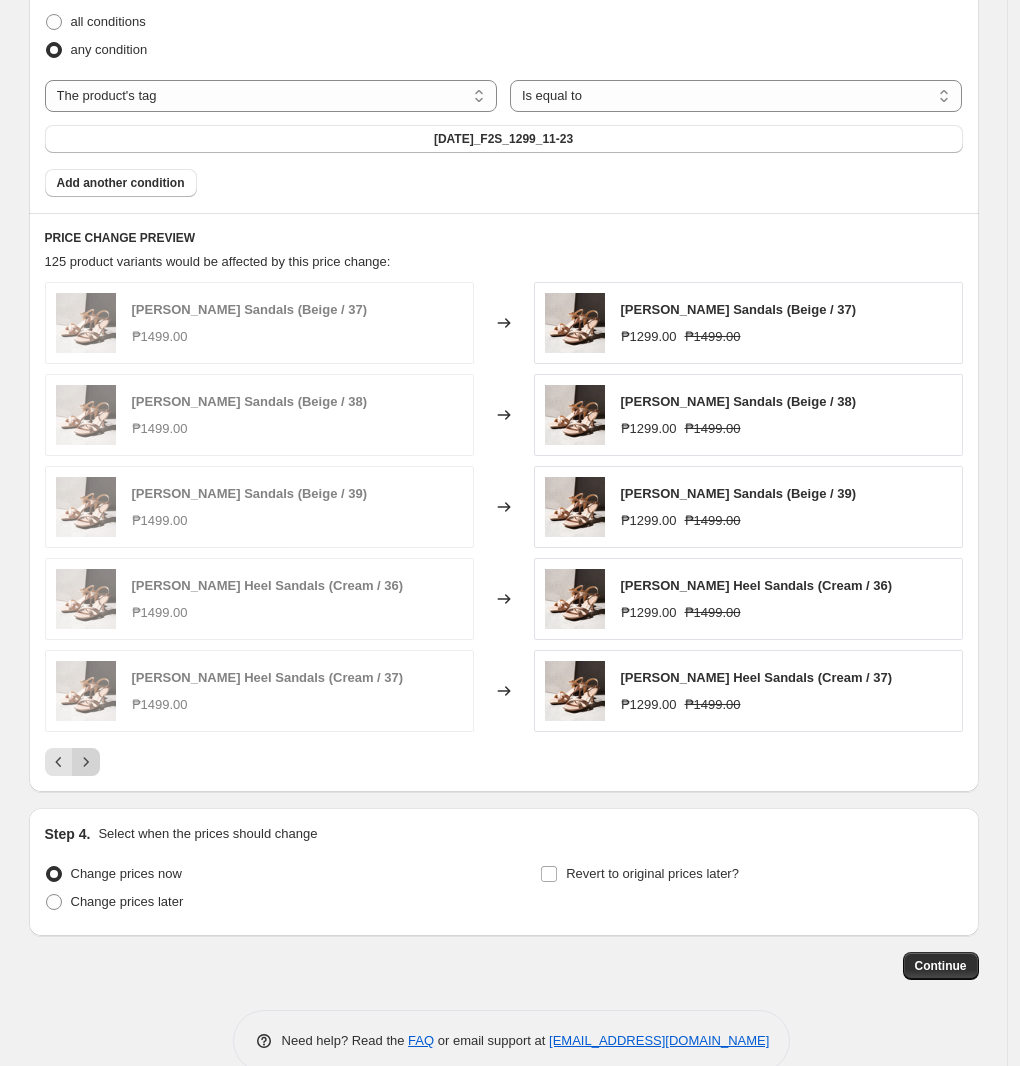 click 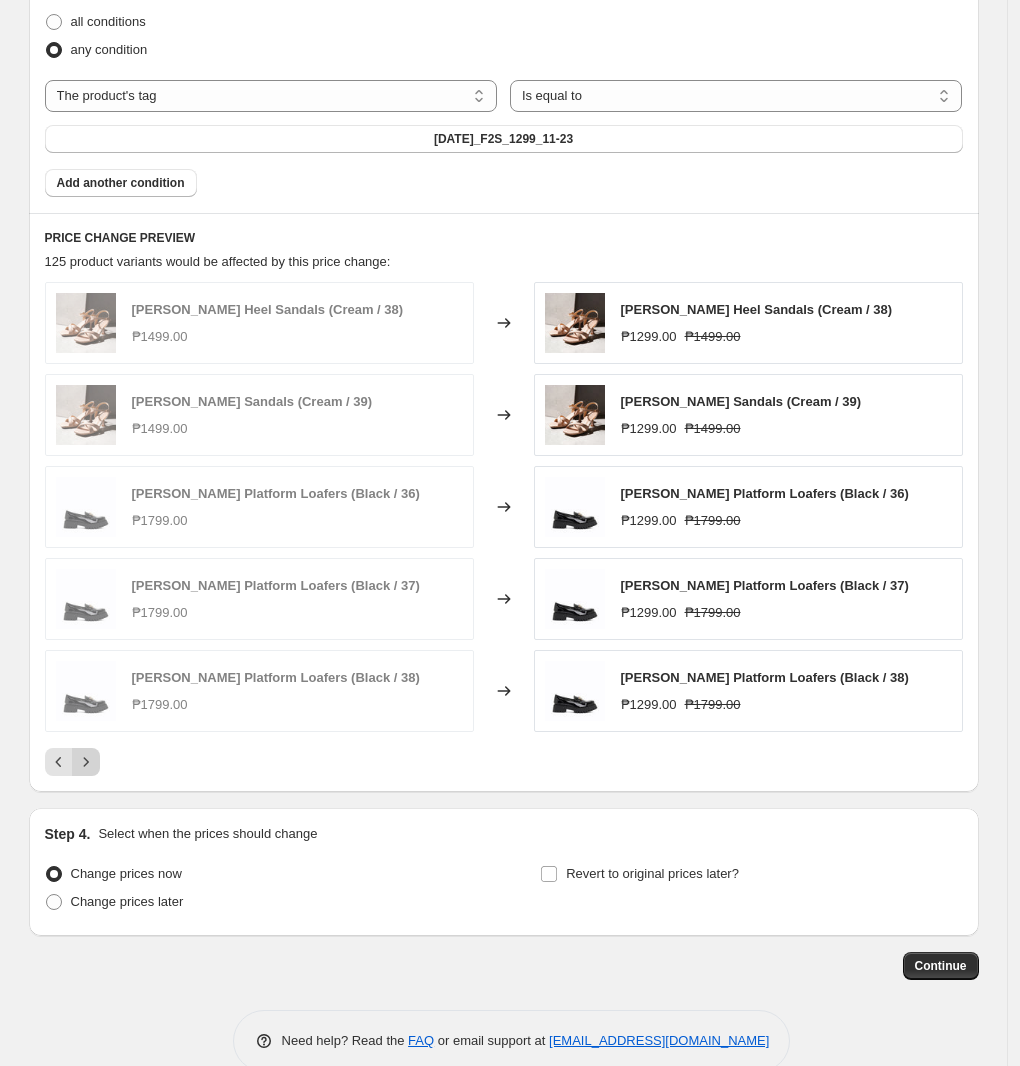 click 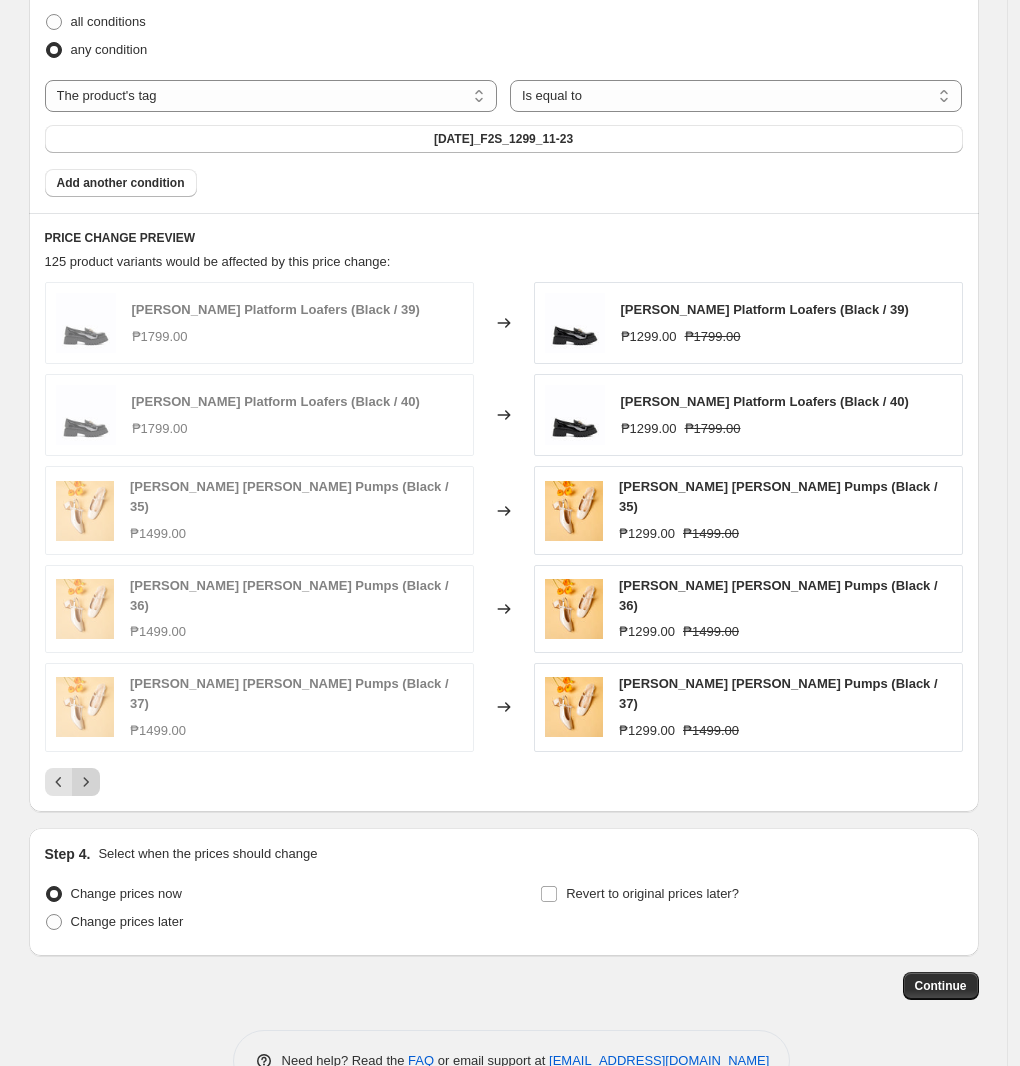 click 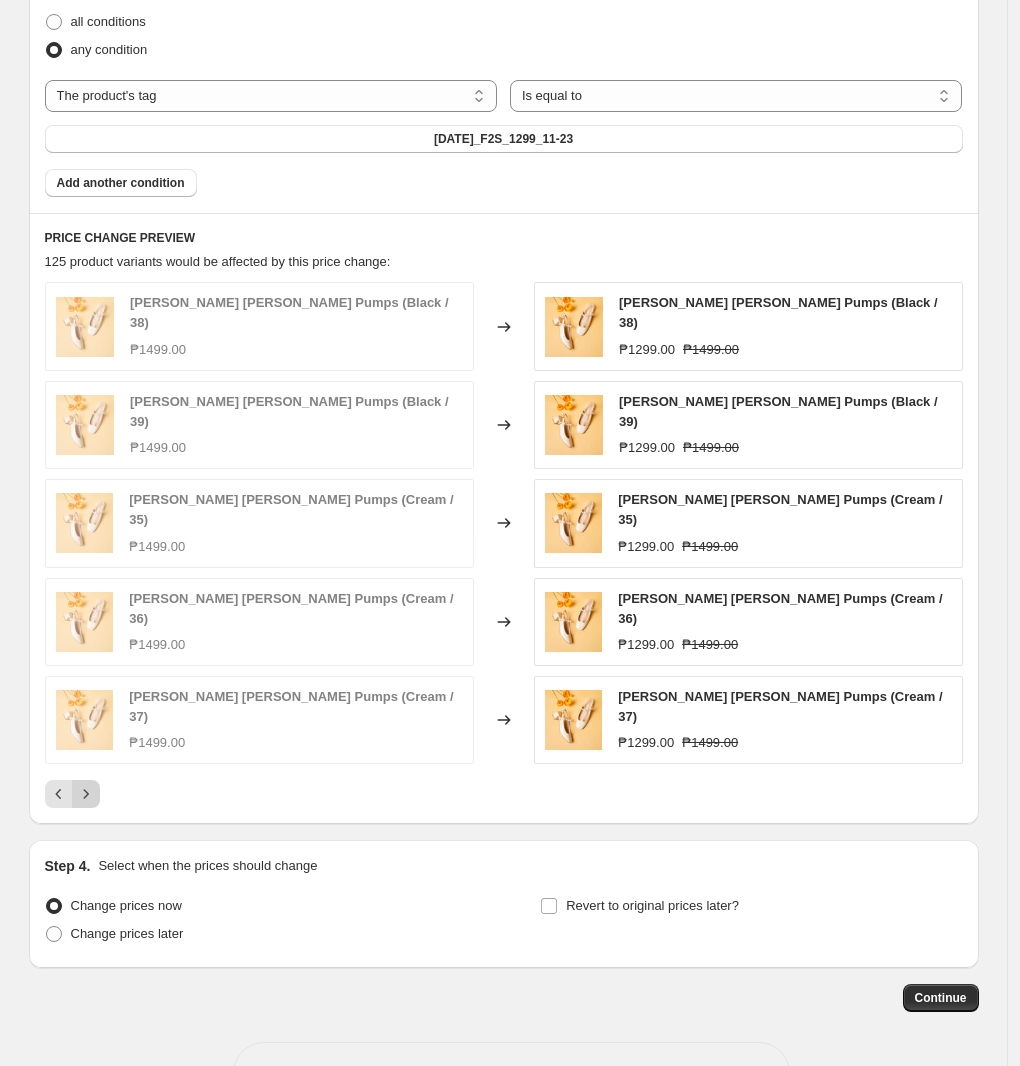 click 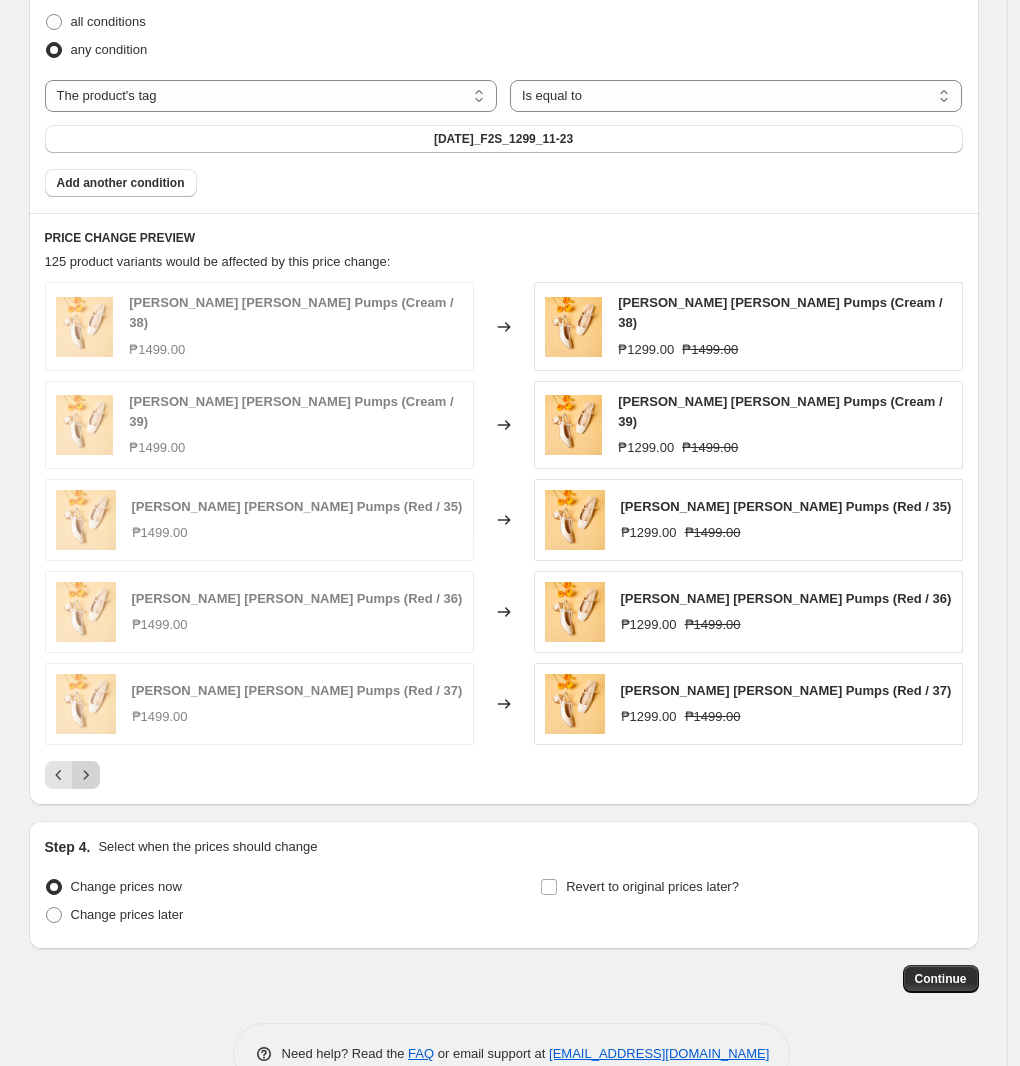 click 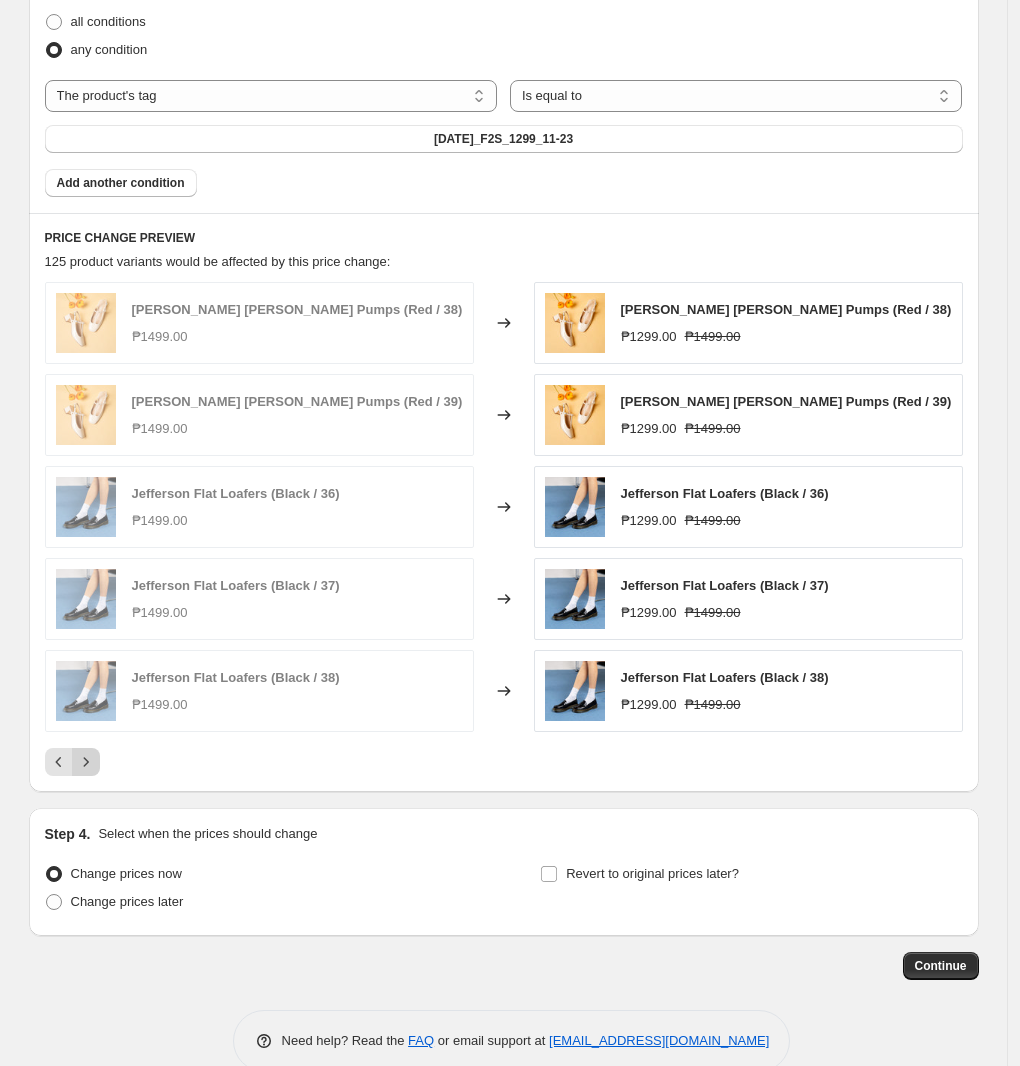 click 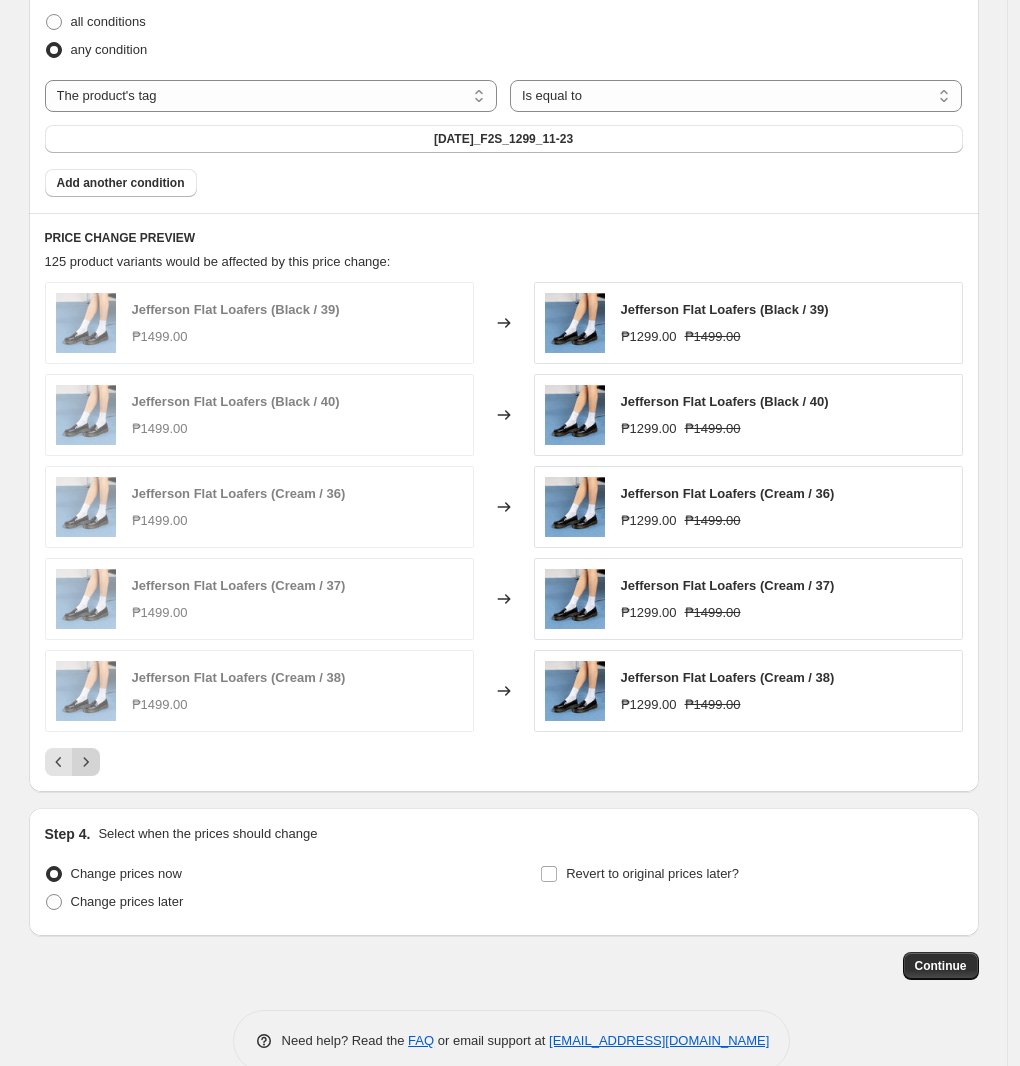 click 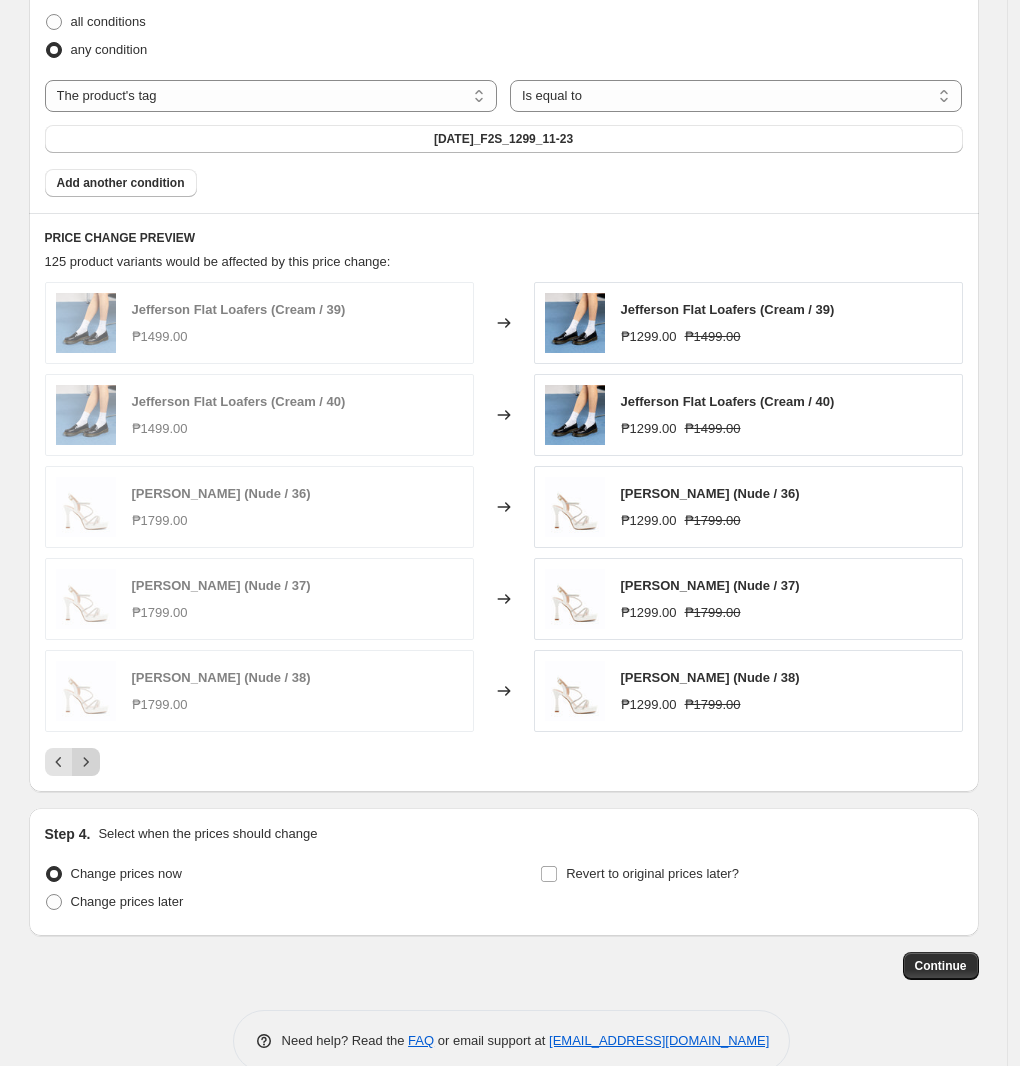 click 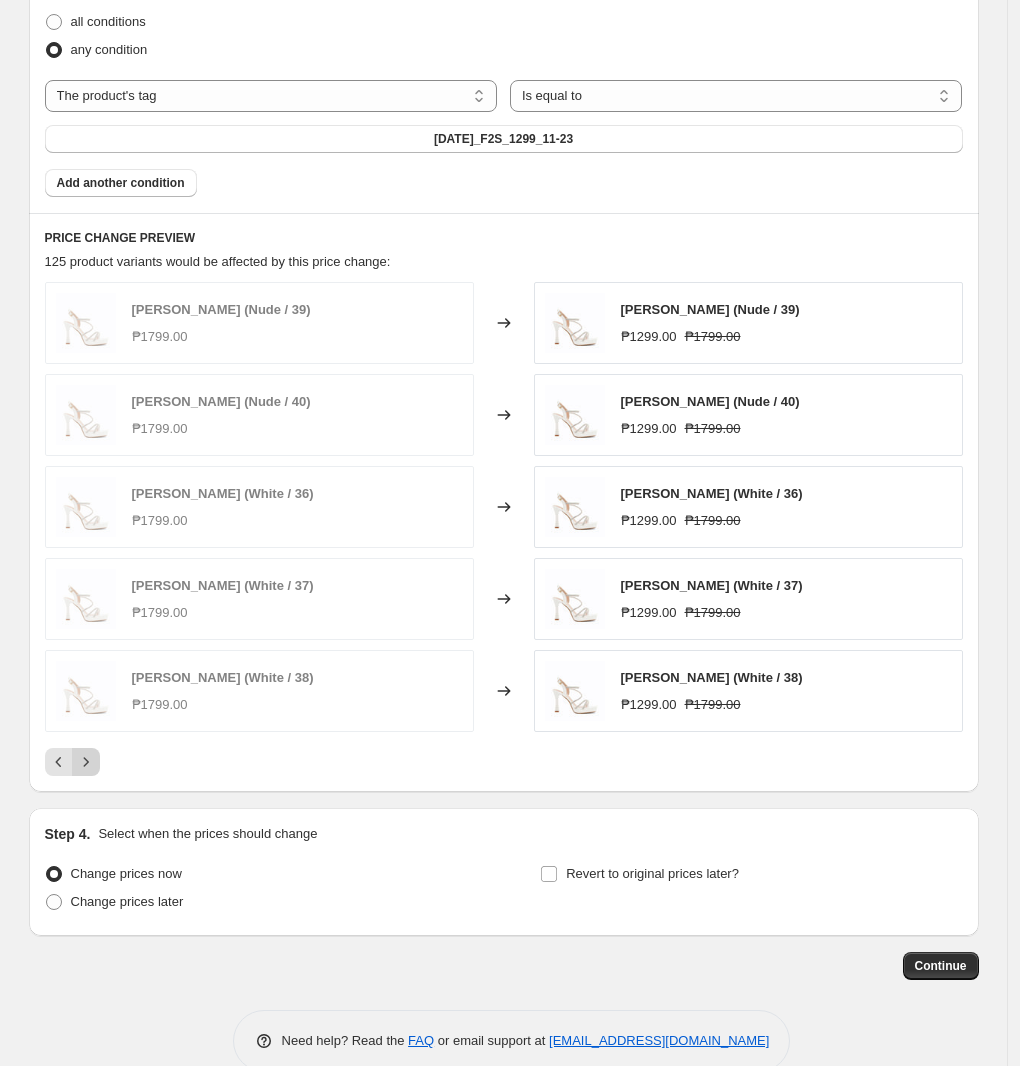 click 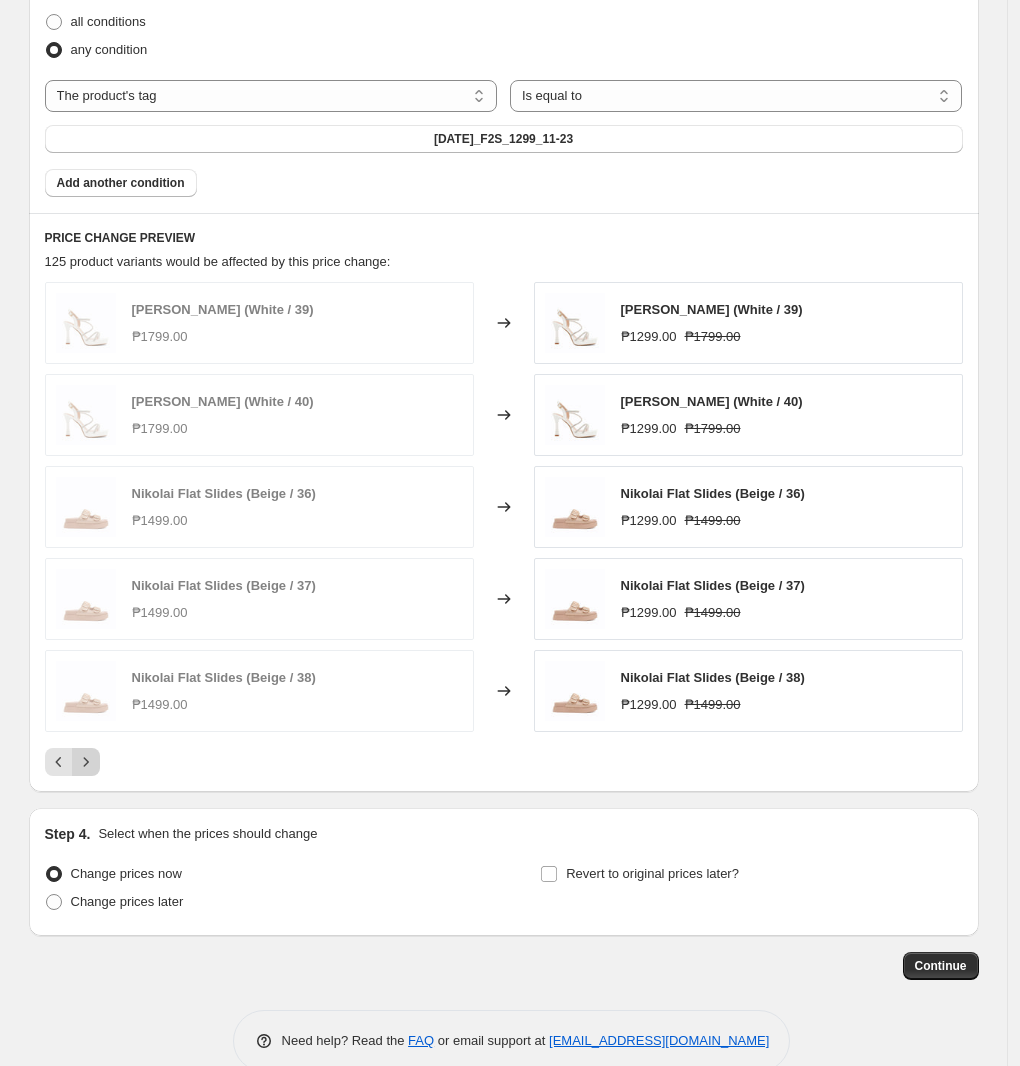 click at bounding box center (86, 762) 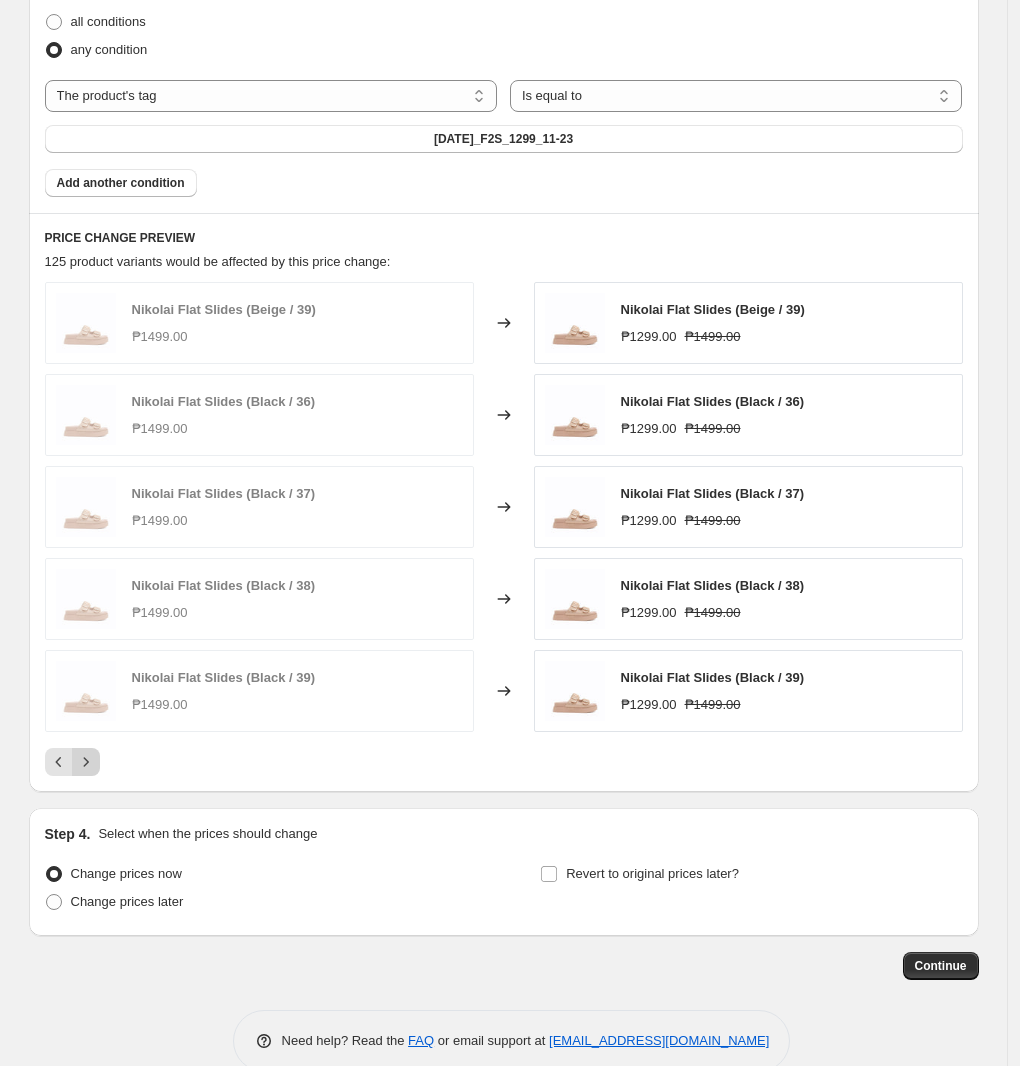 click 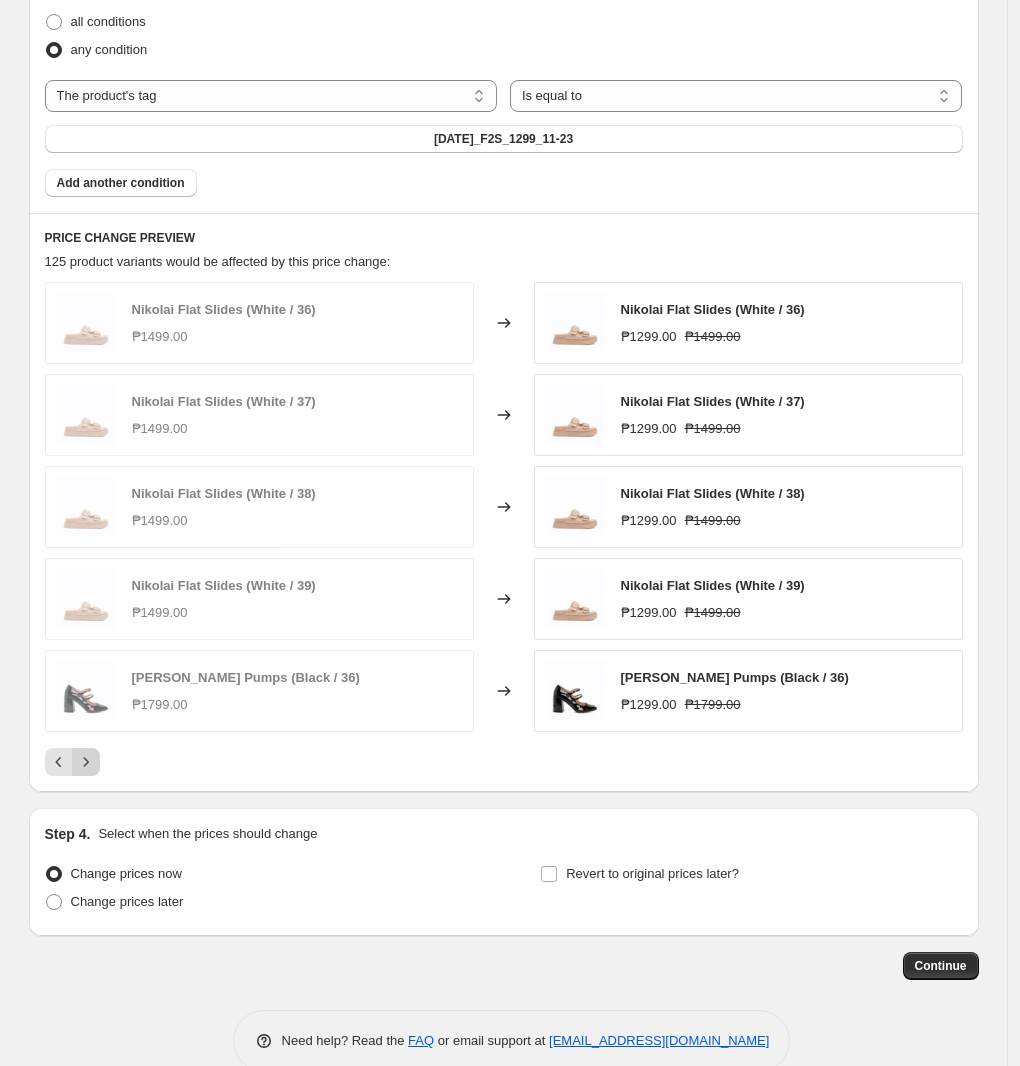 click 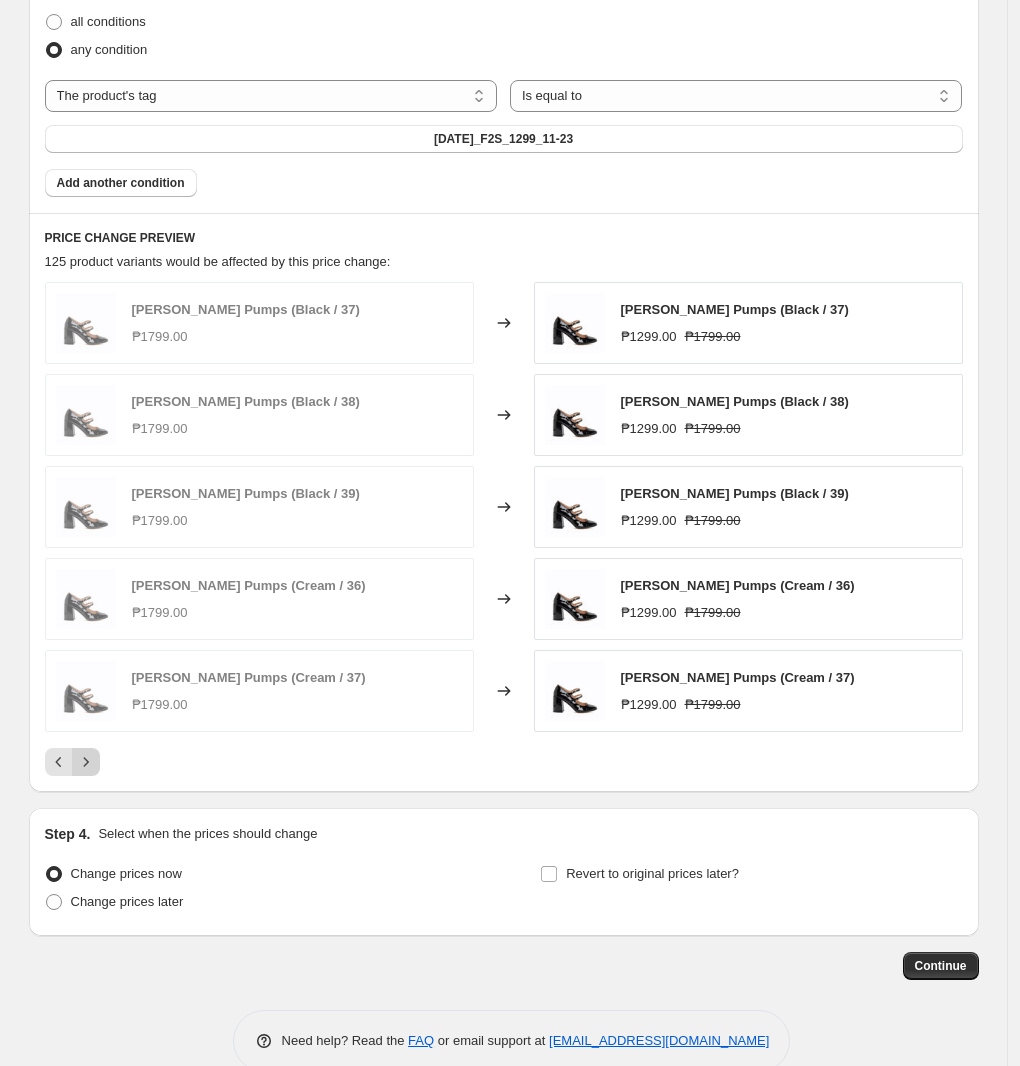 click 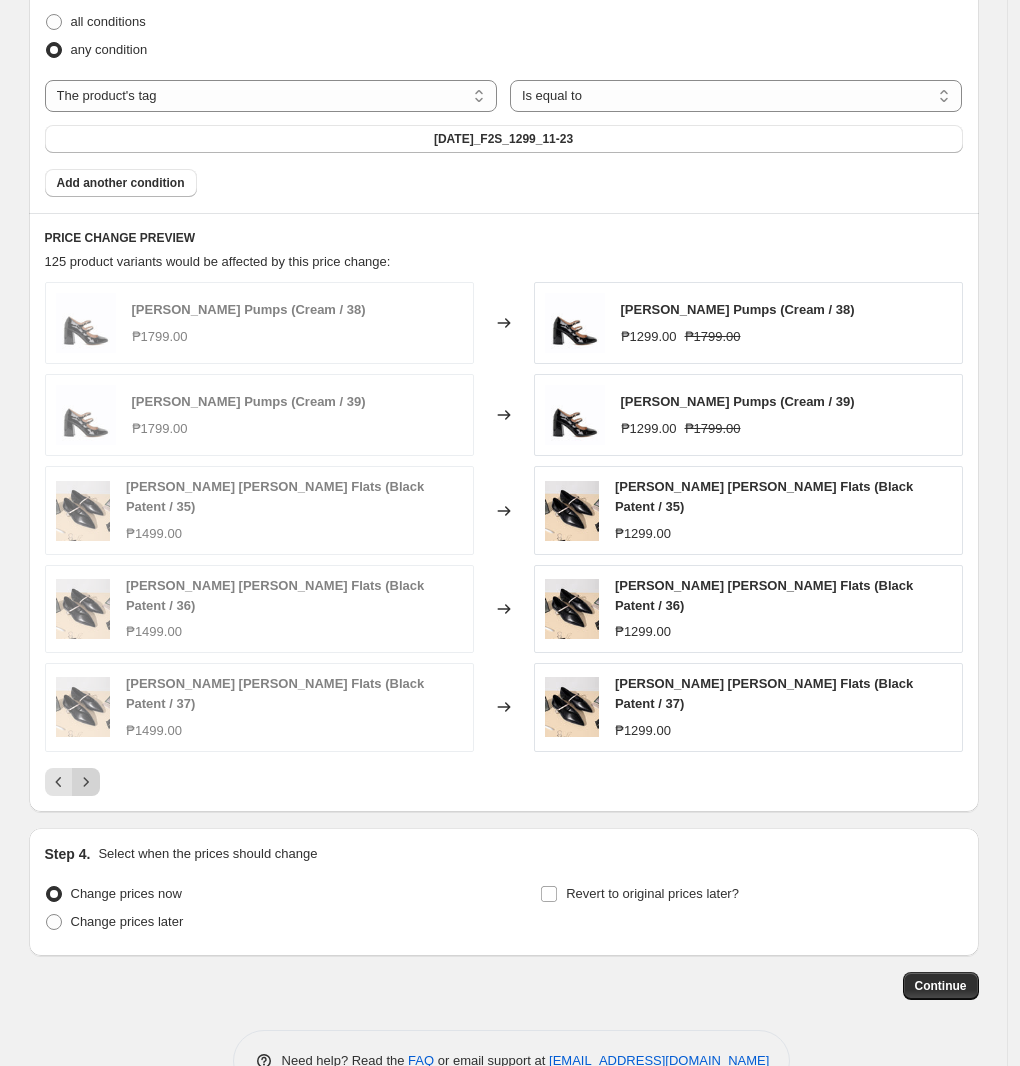 click at bounding box center (86, 782) 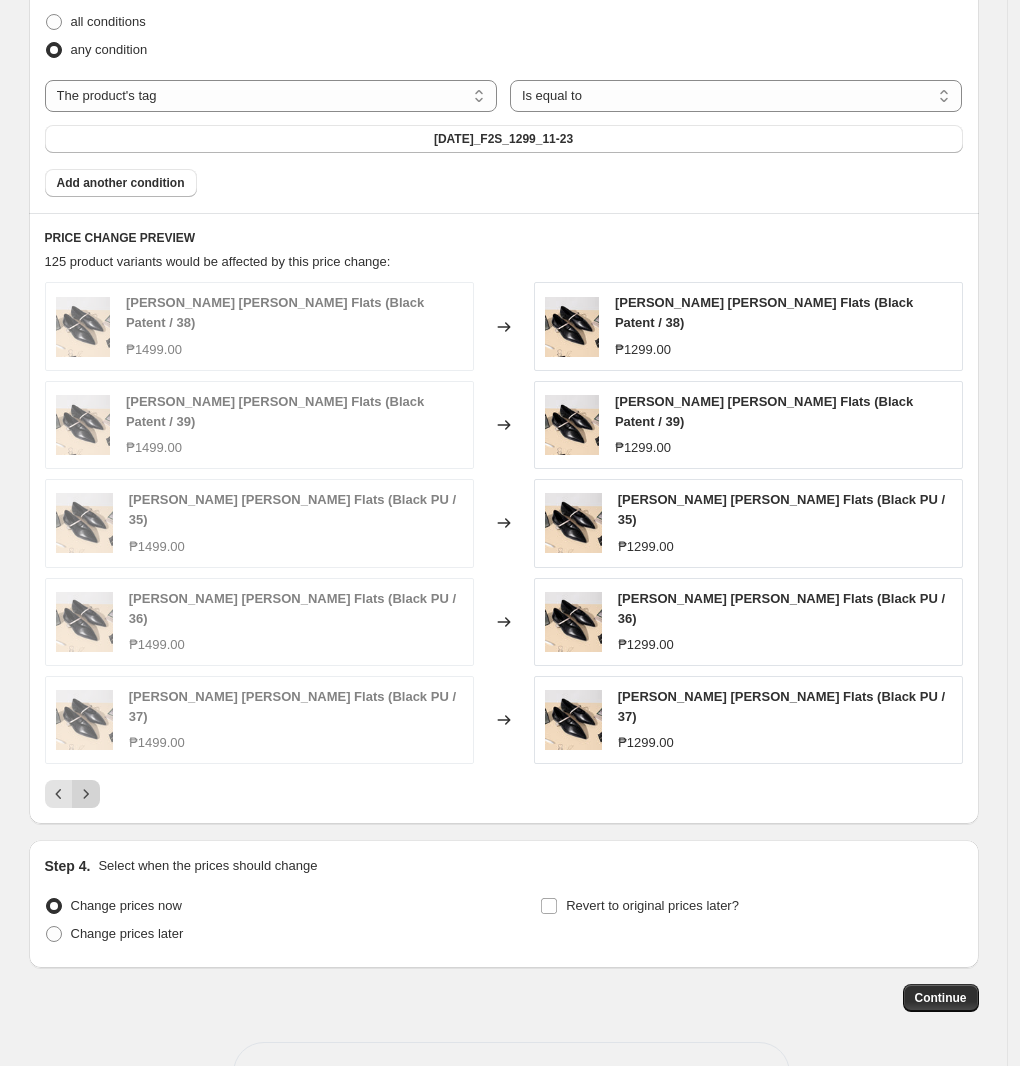 click 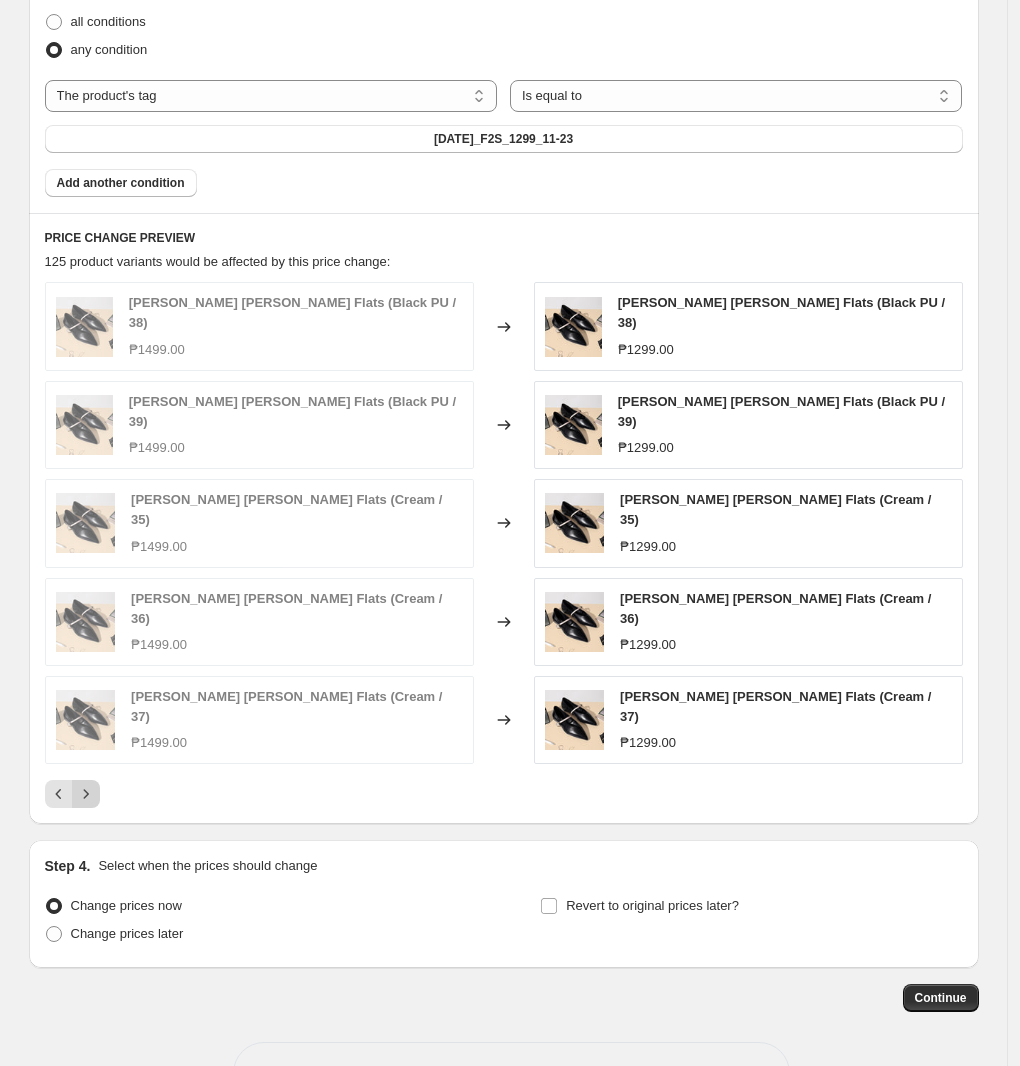 click 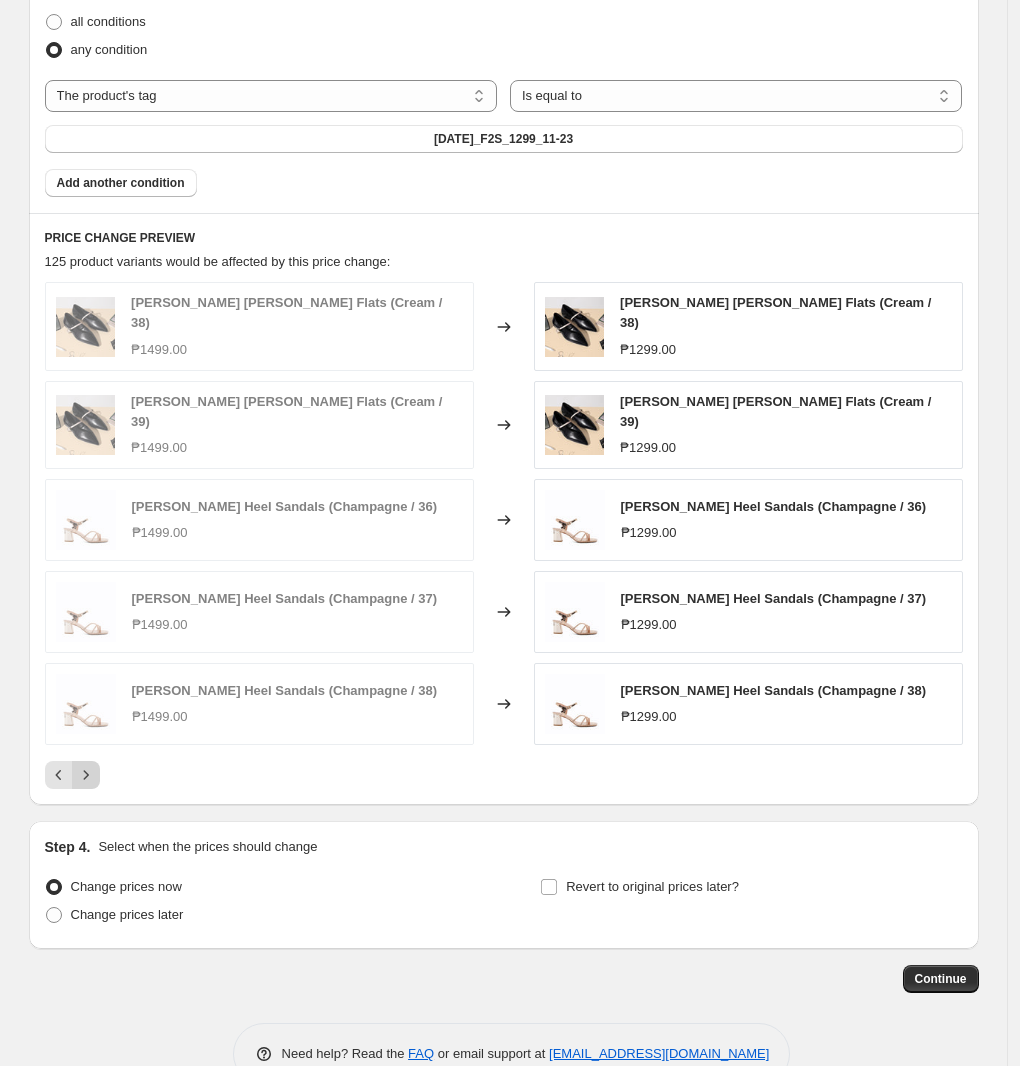 click 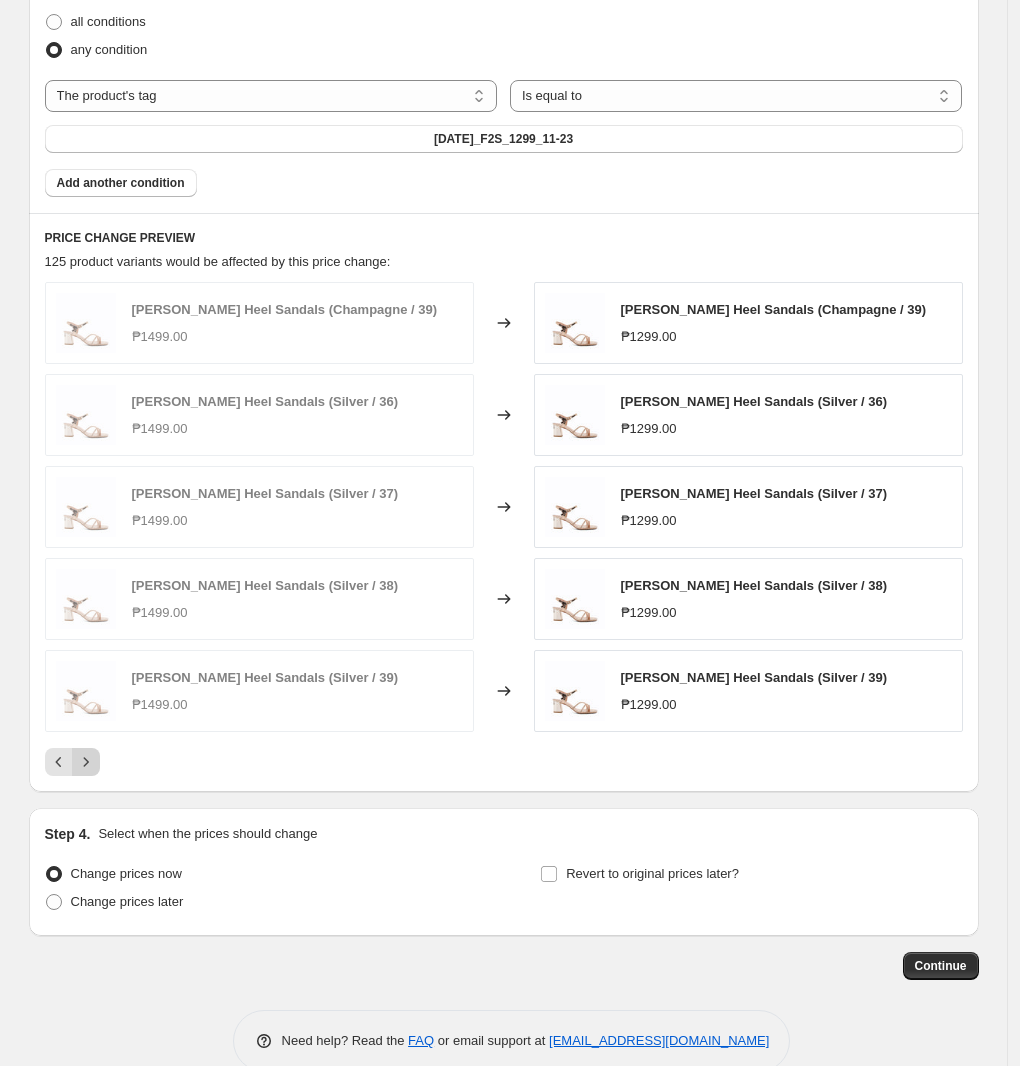 click at bounding box center (86, 762) 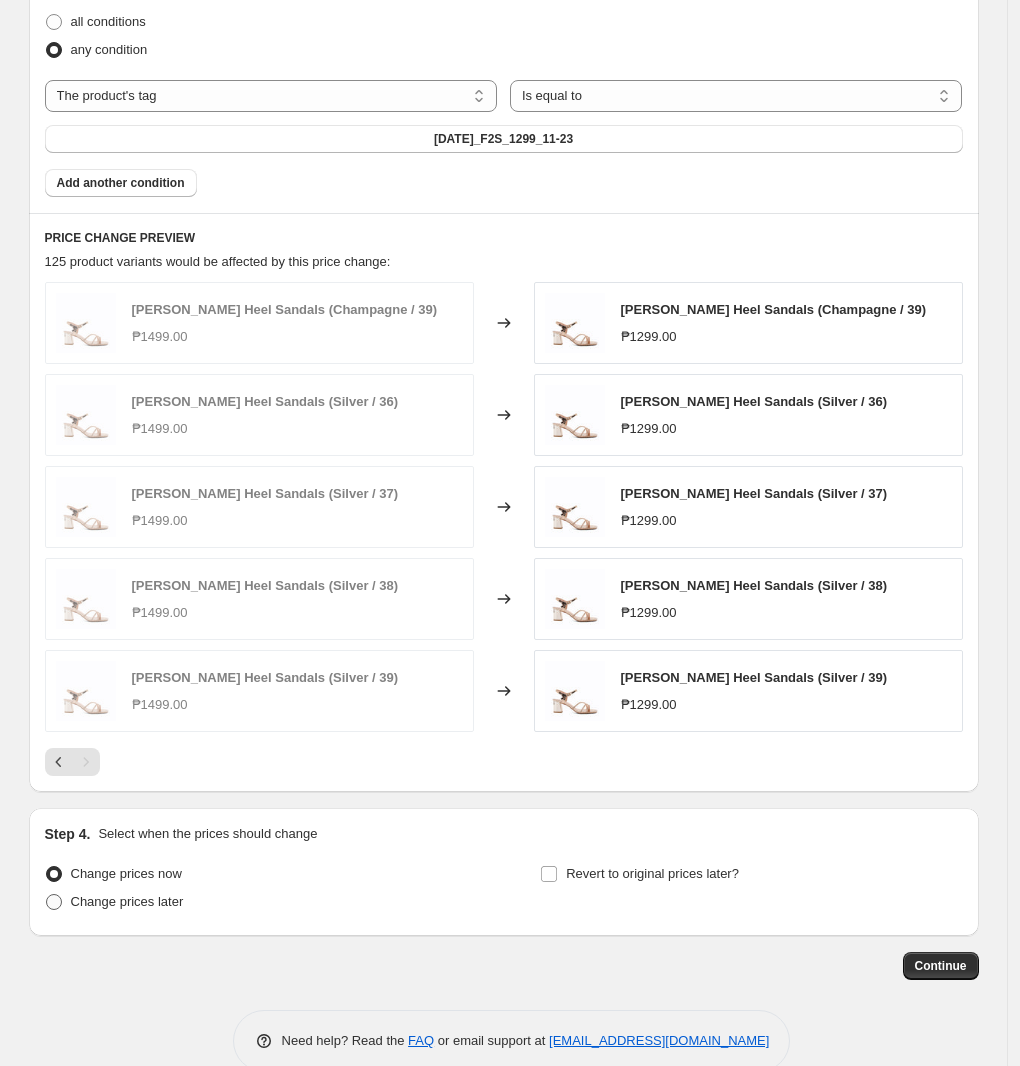 click on "Change prices later" at bounding box center (127, 901) 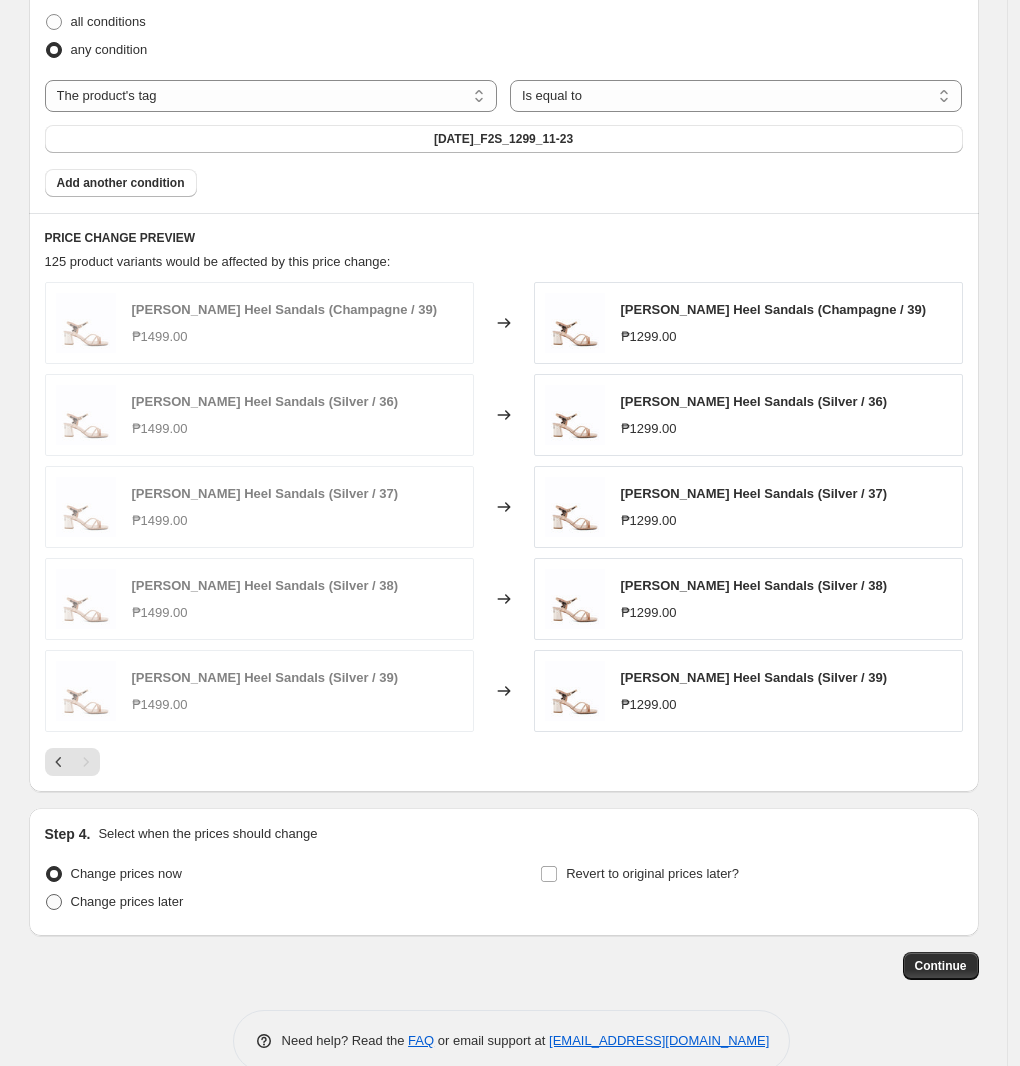 radio on "true" 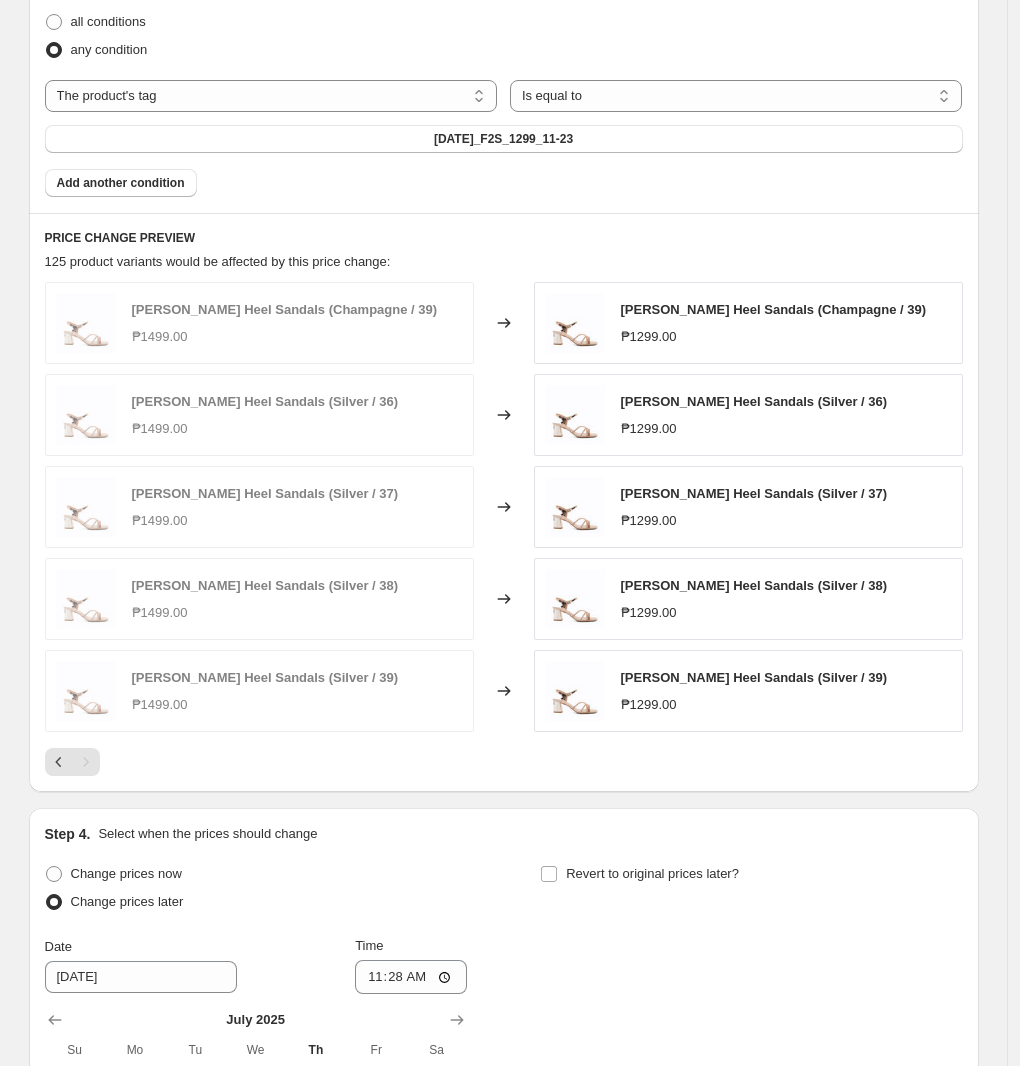 scroll, scrollTop: 1318, scrollLeft: 0, axis: vertical 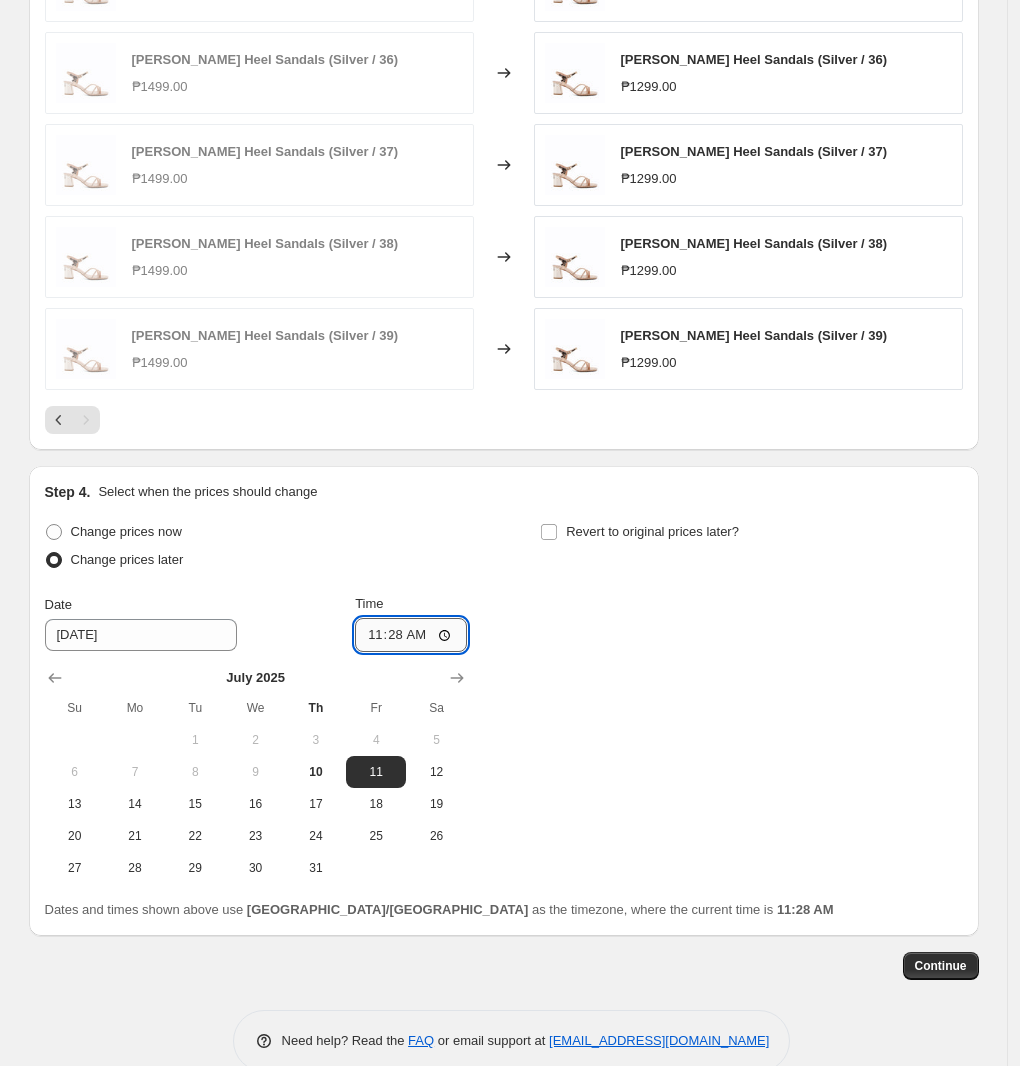 click on "11:28" at bounding box center [411, 635] 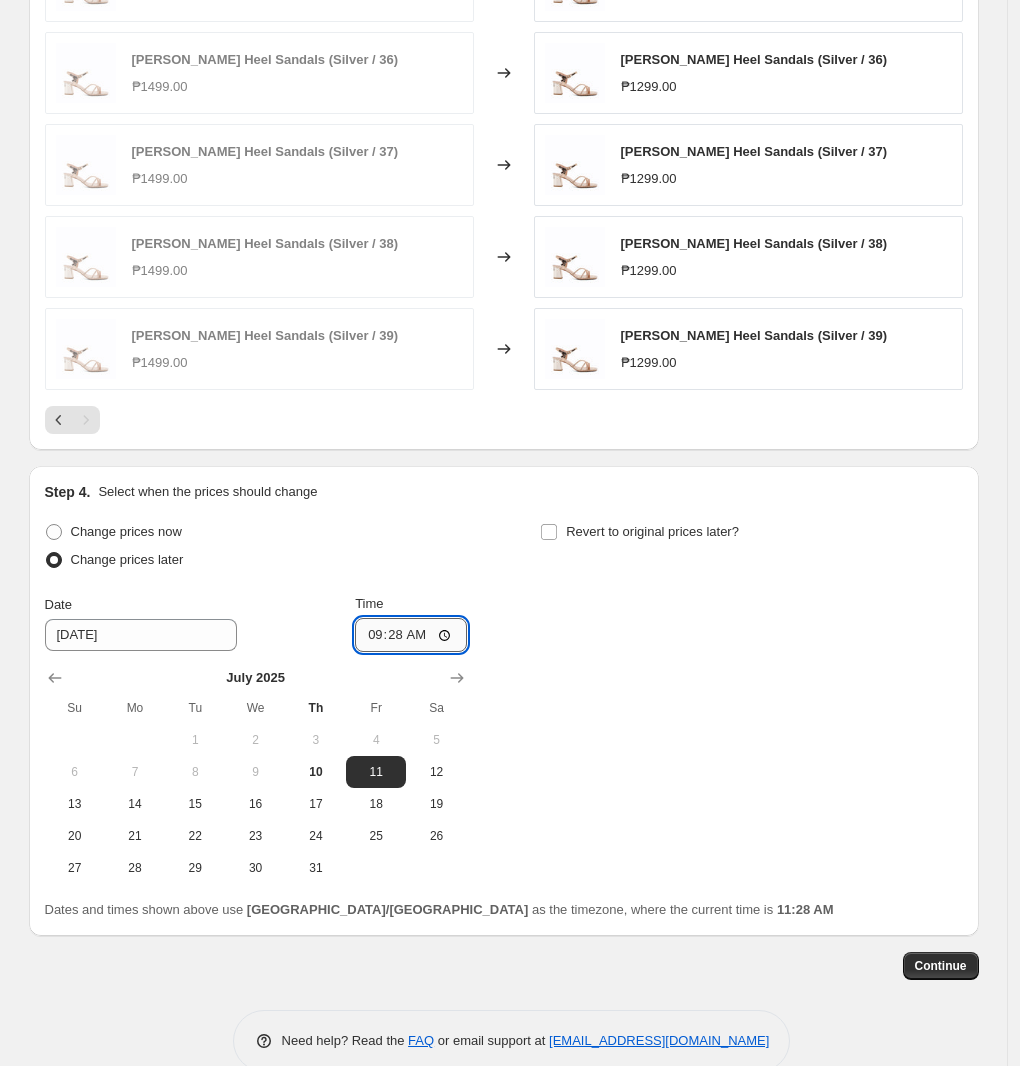 type on "09:00" 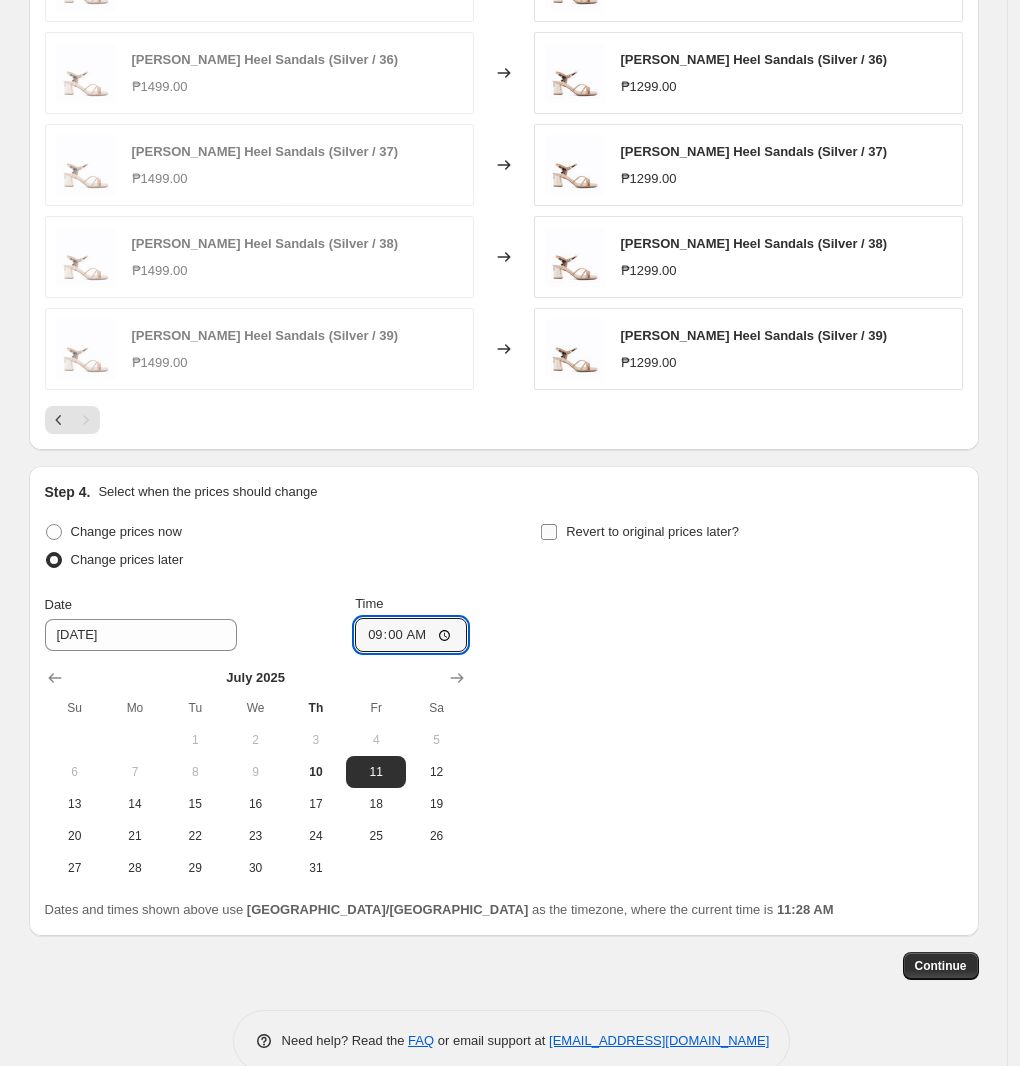 click on "Revert to original prices later?" at bounding box center (652, 531) 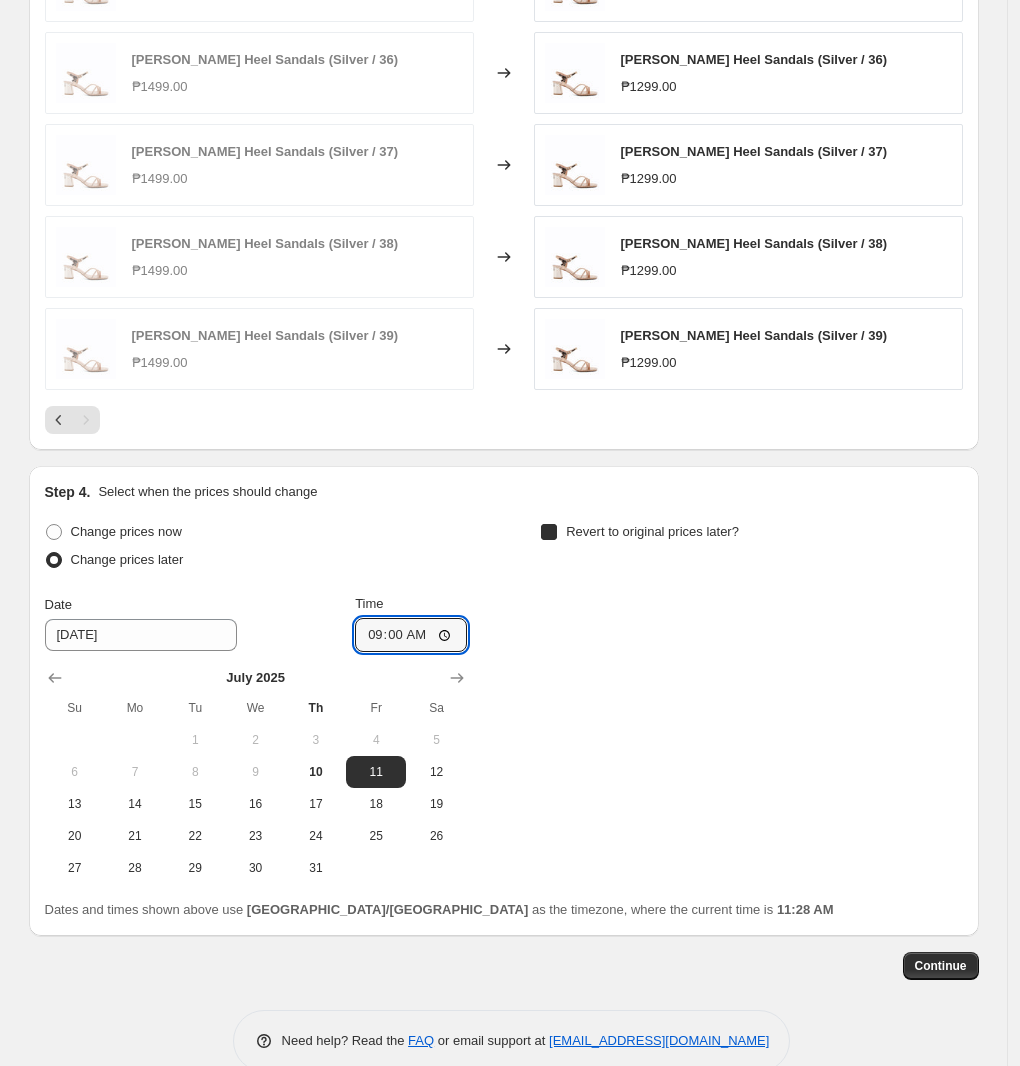 checkbox on "true" 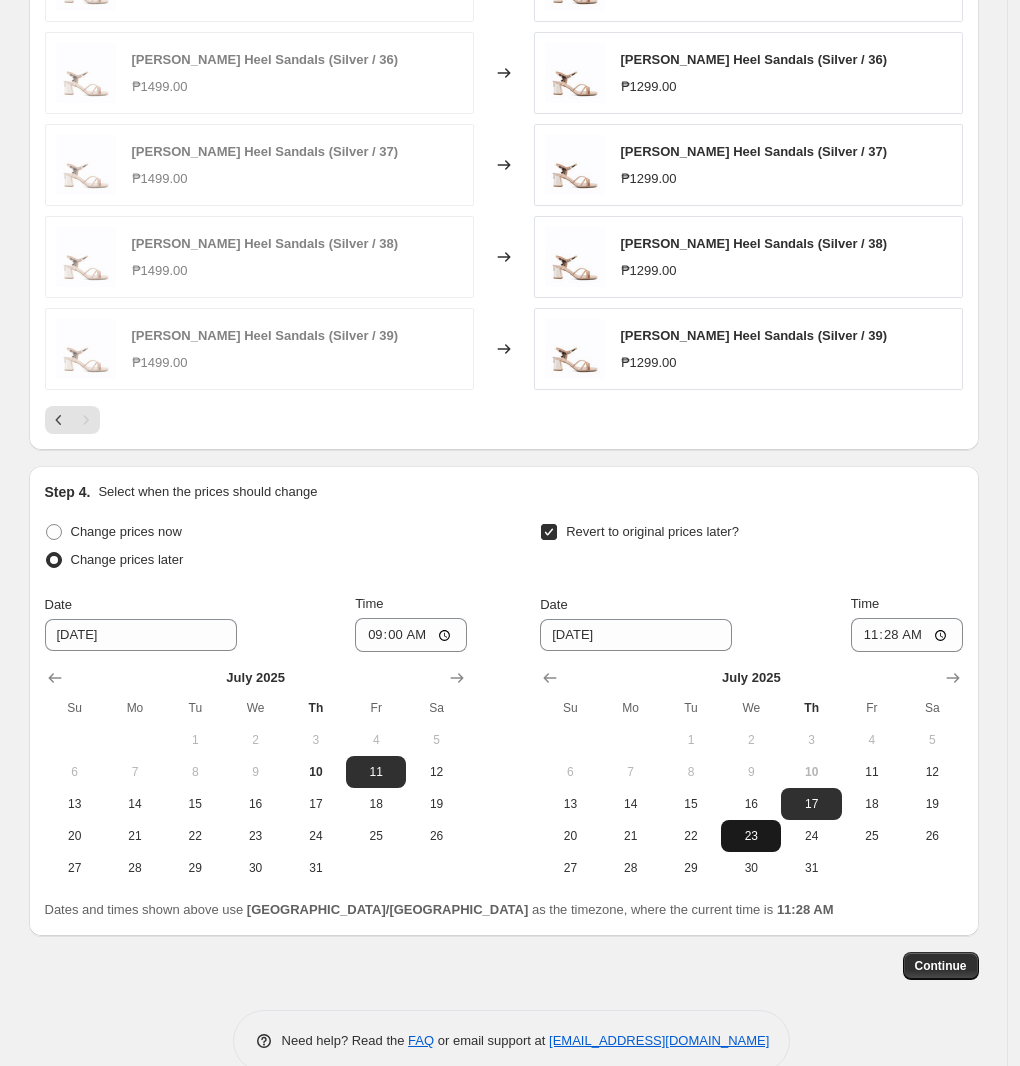 click on "23" at bounding box center (751, 836) 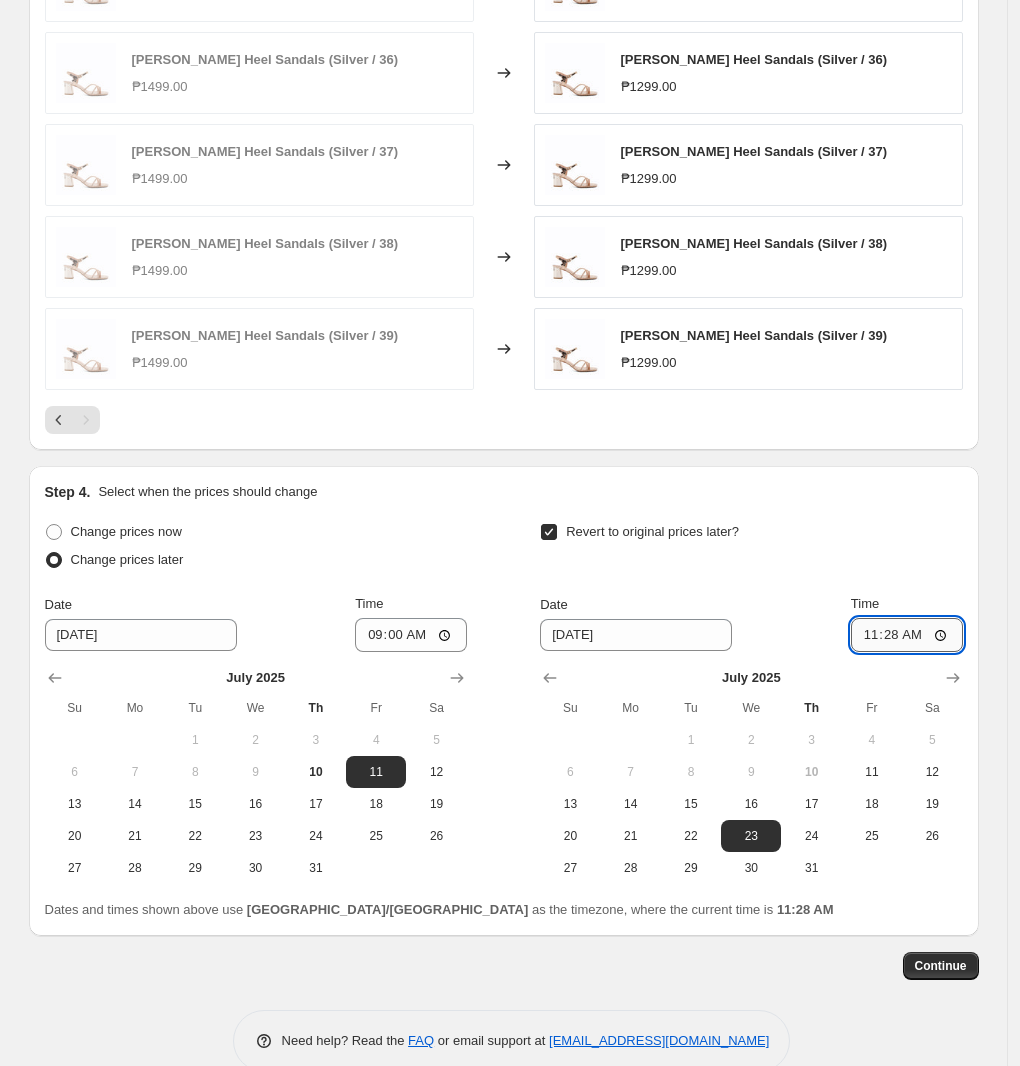 click on "11:28" at bounding box center (907, 635) 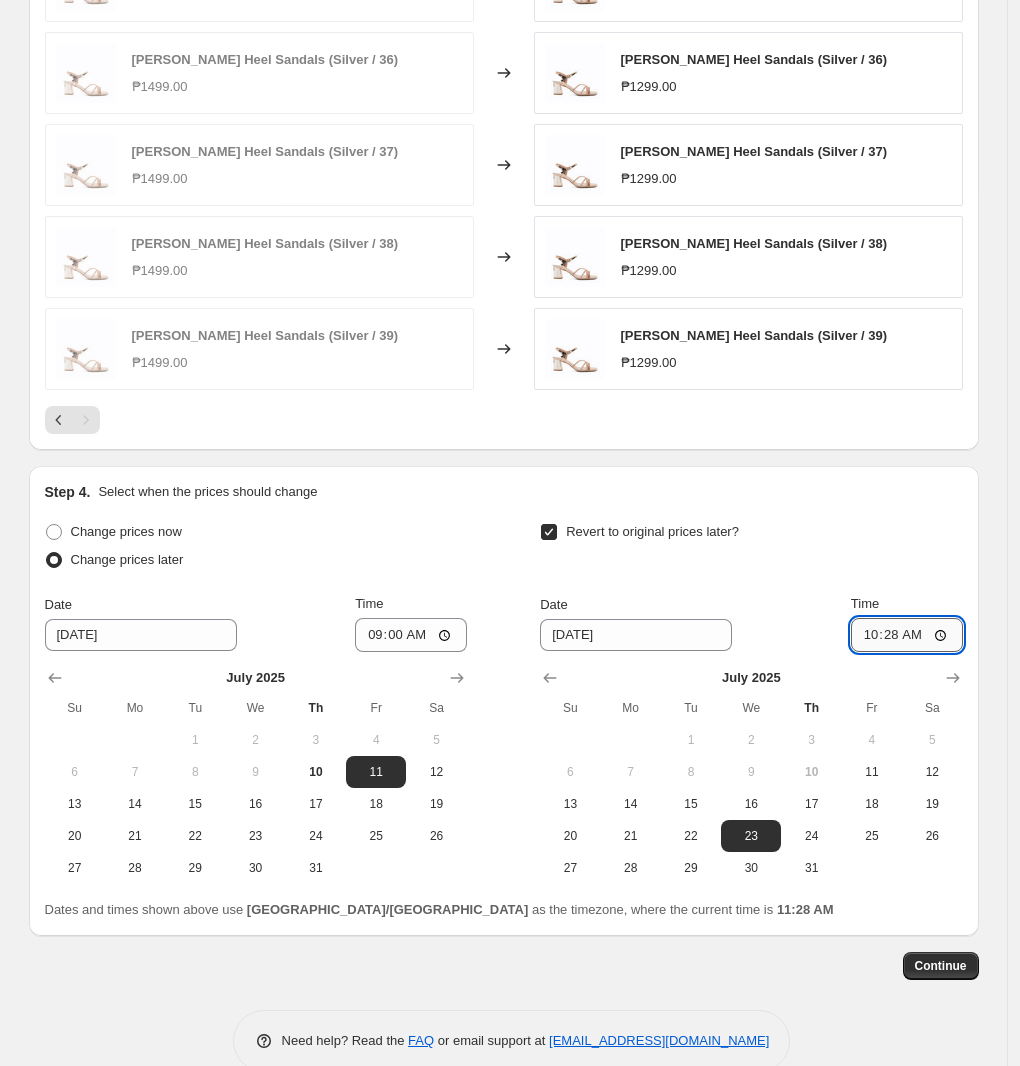 type on "10:00" 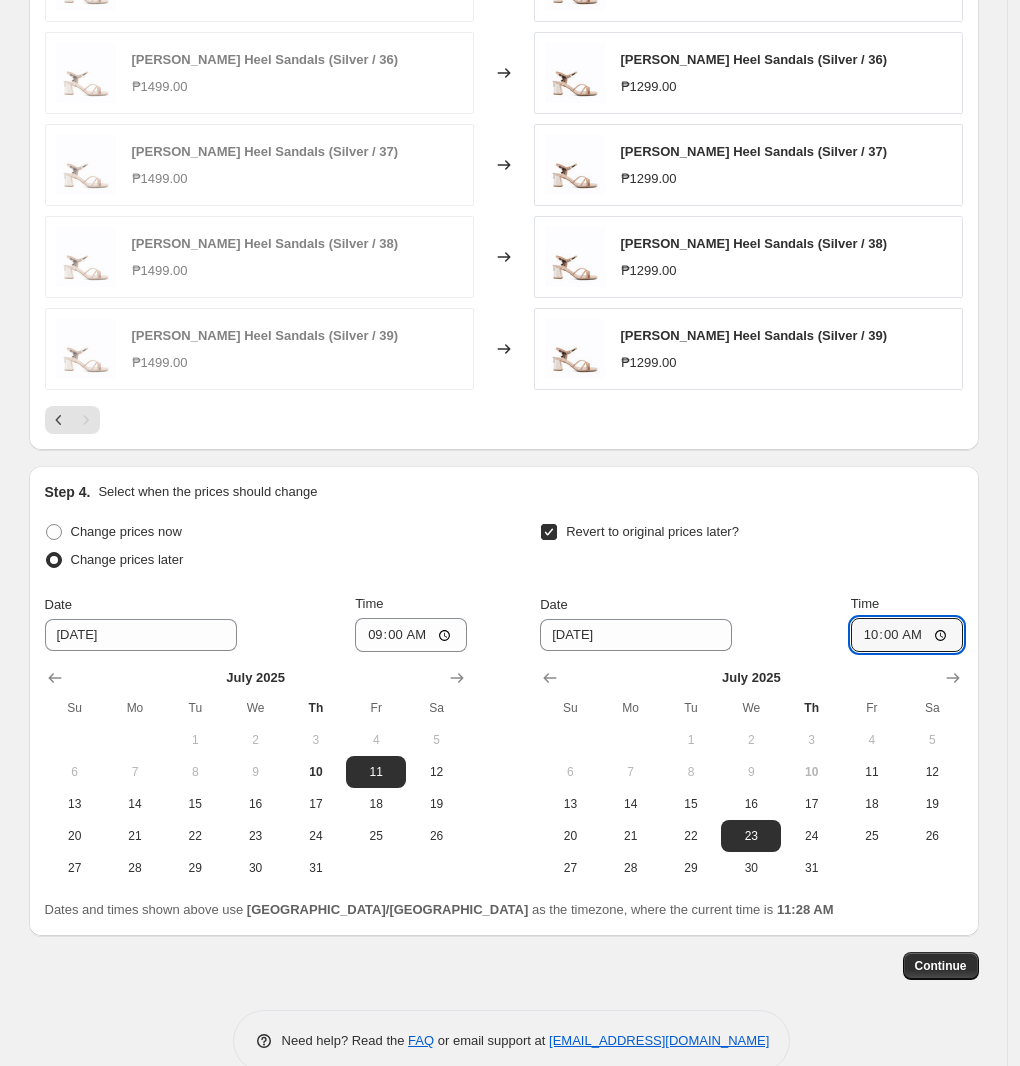 click on "Step 1. Optionally give your price [MEDICAL_DATA] a title (eg "March 30% off sale on boots") [DATE]_F2S_1299_11-23 This title is just for internal use, customers won't see it Step 2. Select how the prices should change Use bulk price change rules Set product prices individually Use CSV upload Price Change type Change the price to a certain amount Change the price by a certain amount Change the price by a certain percentage Change the price to the current compare at price (price before sale) Change the price by a certain amount relative to the compare at price Change the price by a certain percentage relative to the compare at price Don't change the price Change the price by a certain percentage relative to the cost per item Change price to certain cost margin Change the price to a certain amount Price change amount ₱ 1299.00 Compare at price What's the compare at price? Change type Change the compare at price to the current price (sale) Change the compare at price to a certain amount STOREFRONT EXAMPLE Date" at bounding box center [504, -93] 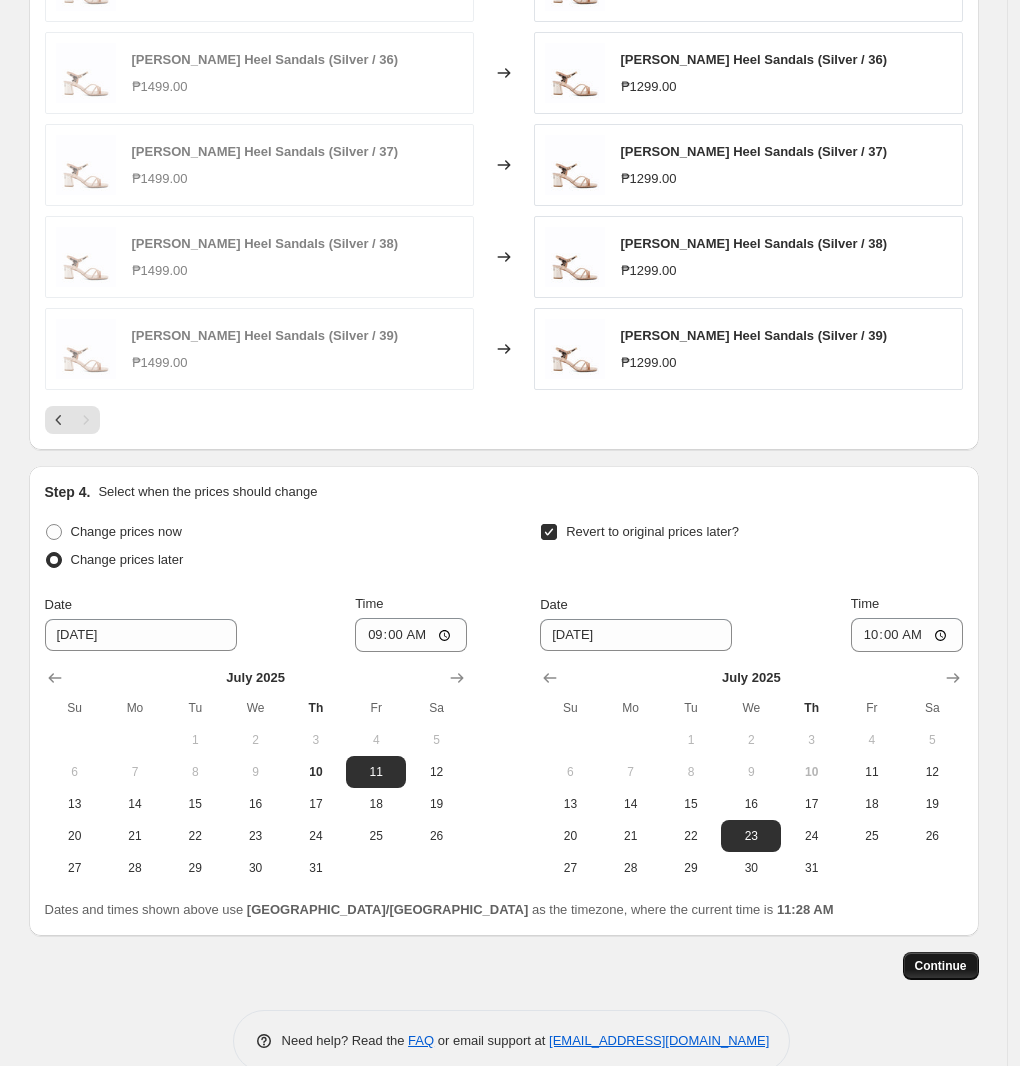 click on "Continue" at bounding box center [941, 966] 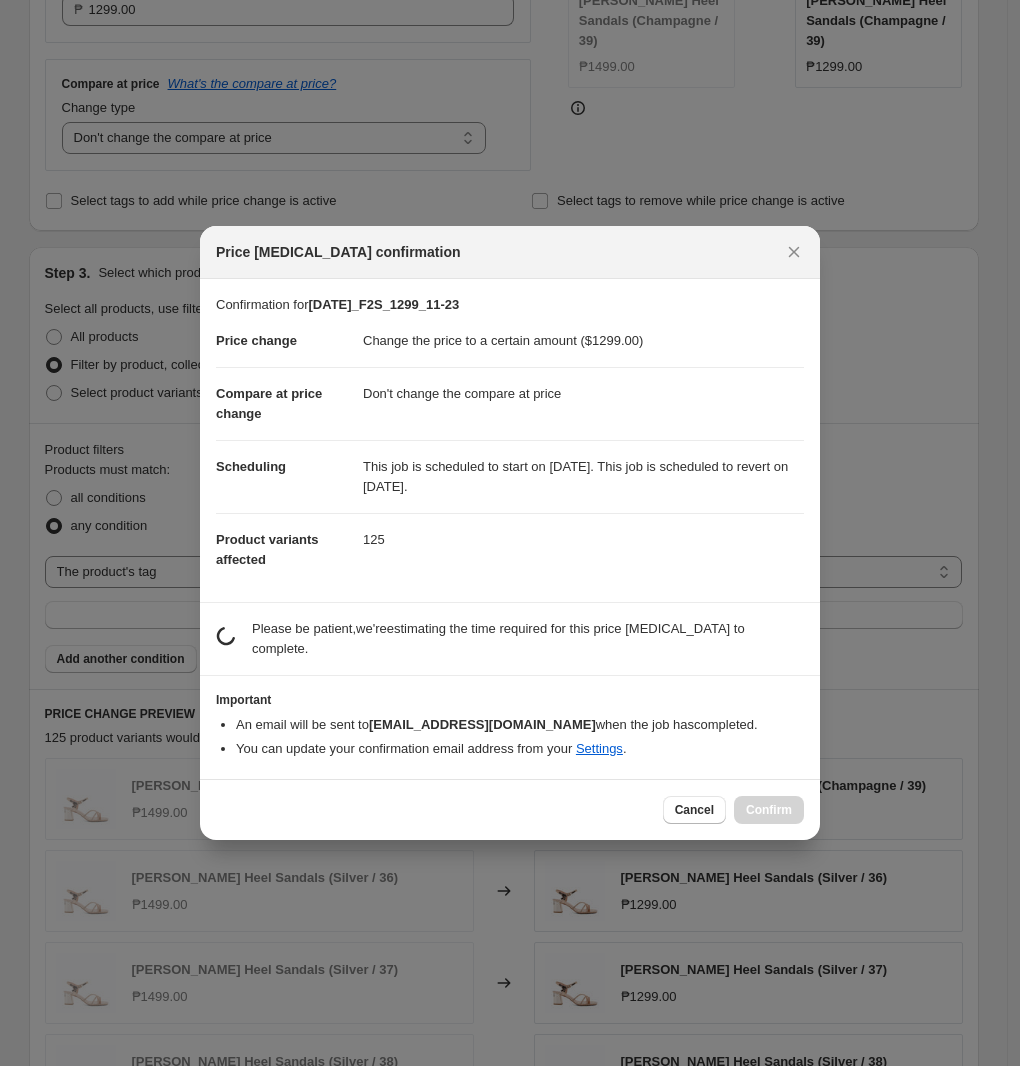 scroll, scrollTop: 1318, scrollLeft: 0, axis: vertical 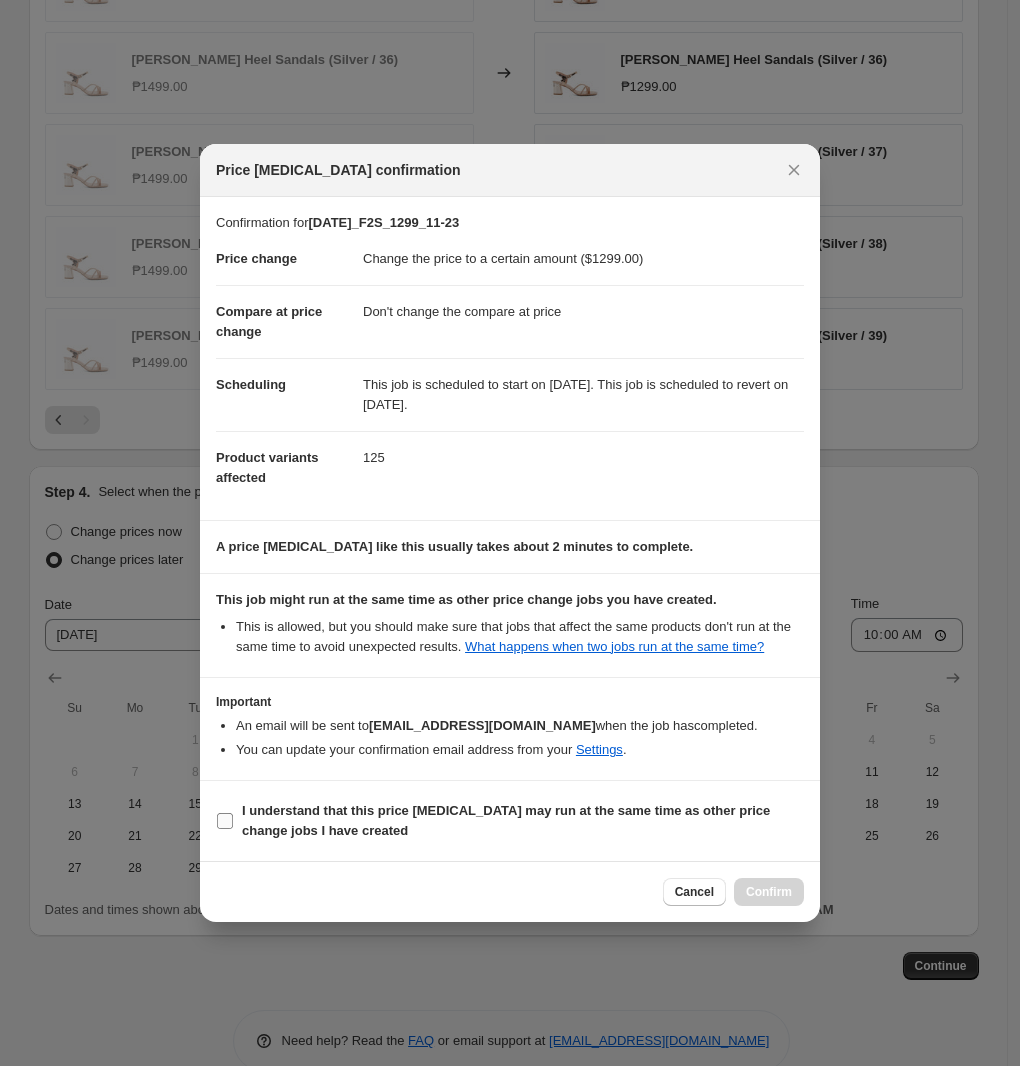 click on "I understand that this price [MEDICAL_DATA] may run at the same time as other price change jobs I have created" at bounding box center (506, 820) 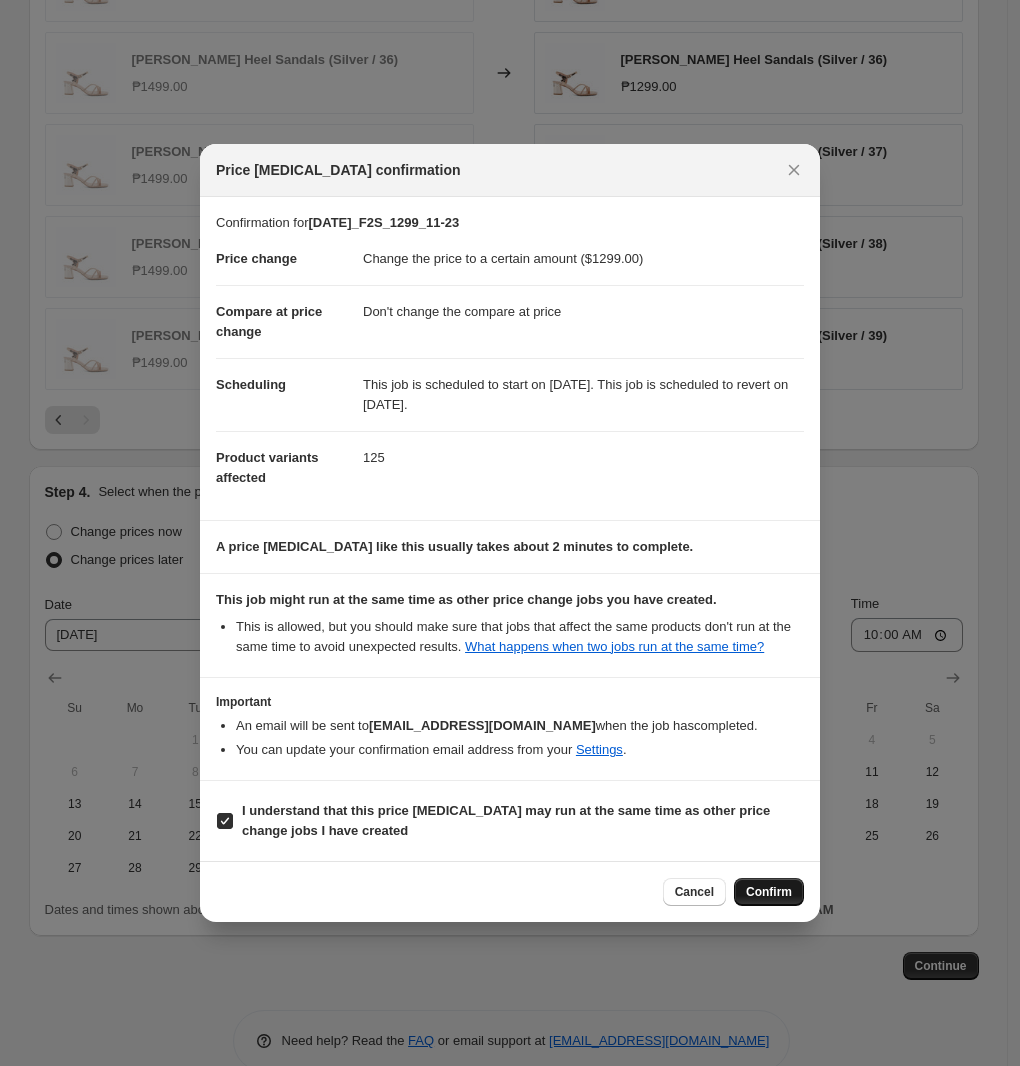 click on "Confirm" at bounding box center (769, 892) 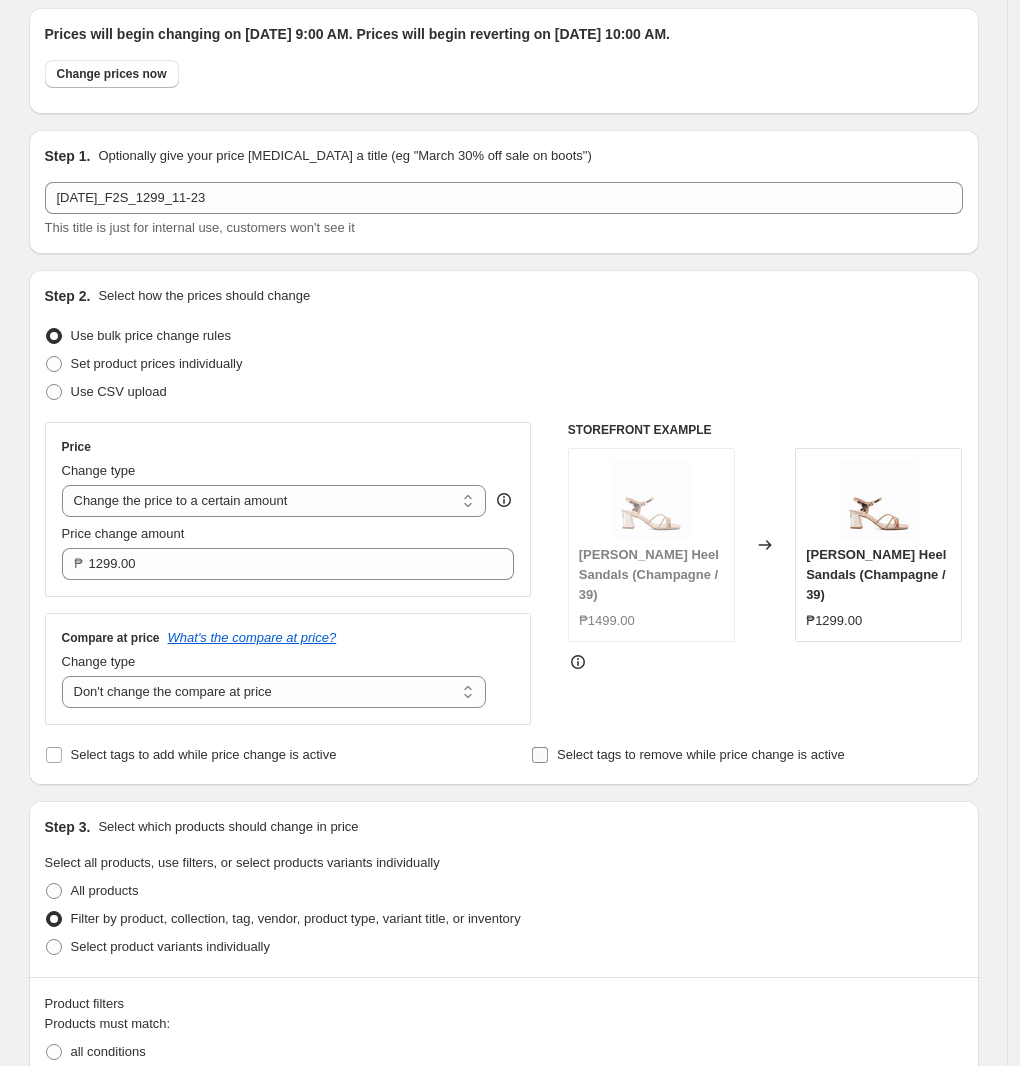 scroll, scrollTop: 0, scrollLeft: 0, axis: both 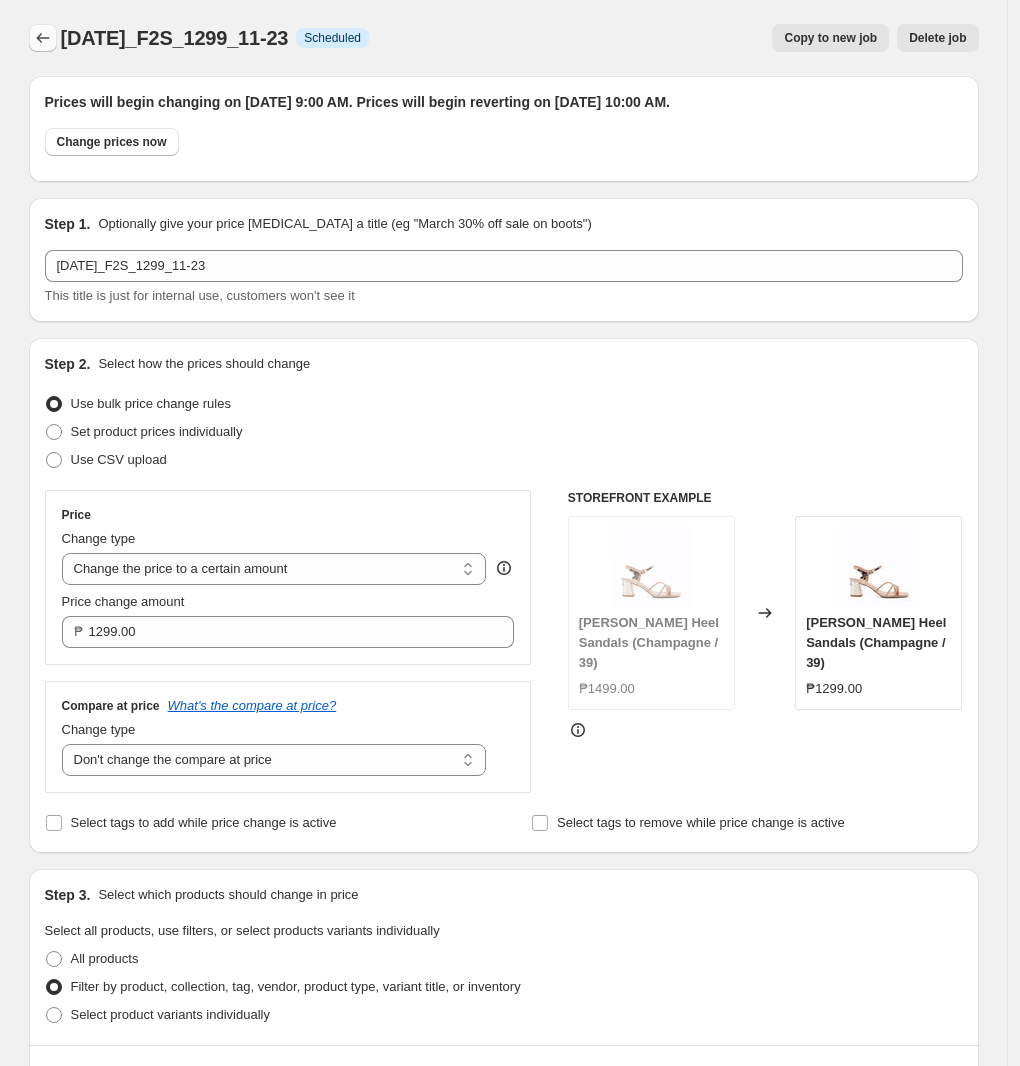 click 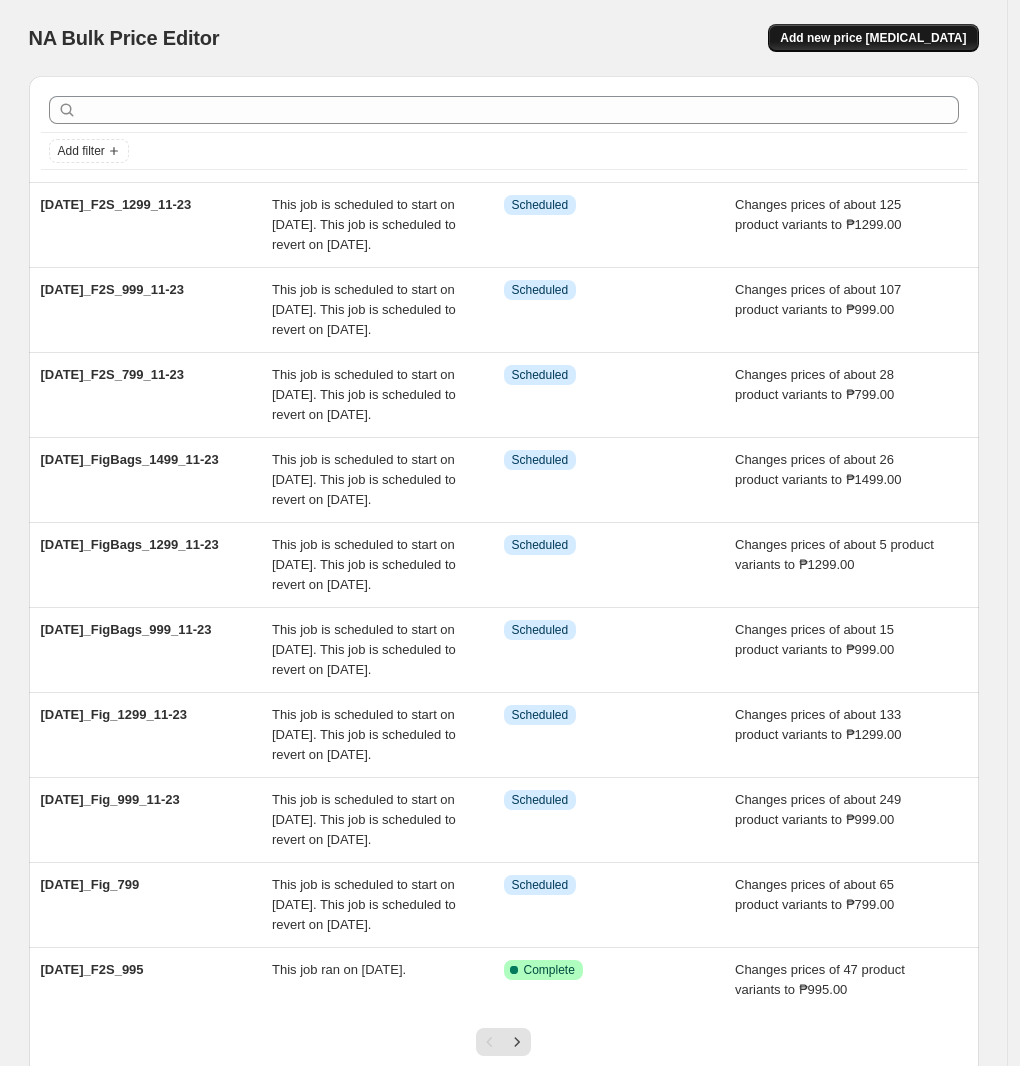click on "Add new price [MEDICAL_DATA]" at bounding box center (873, 38) 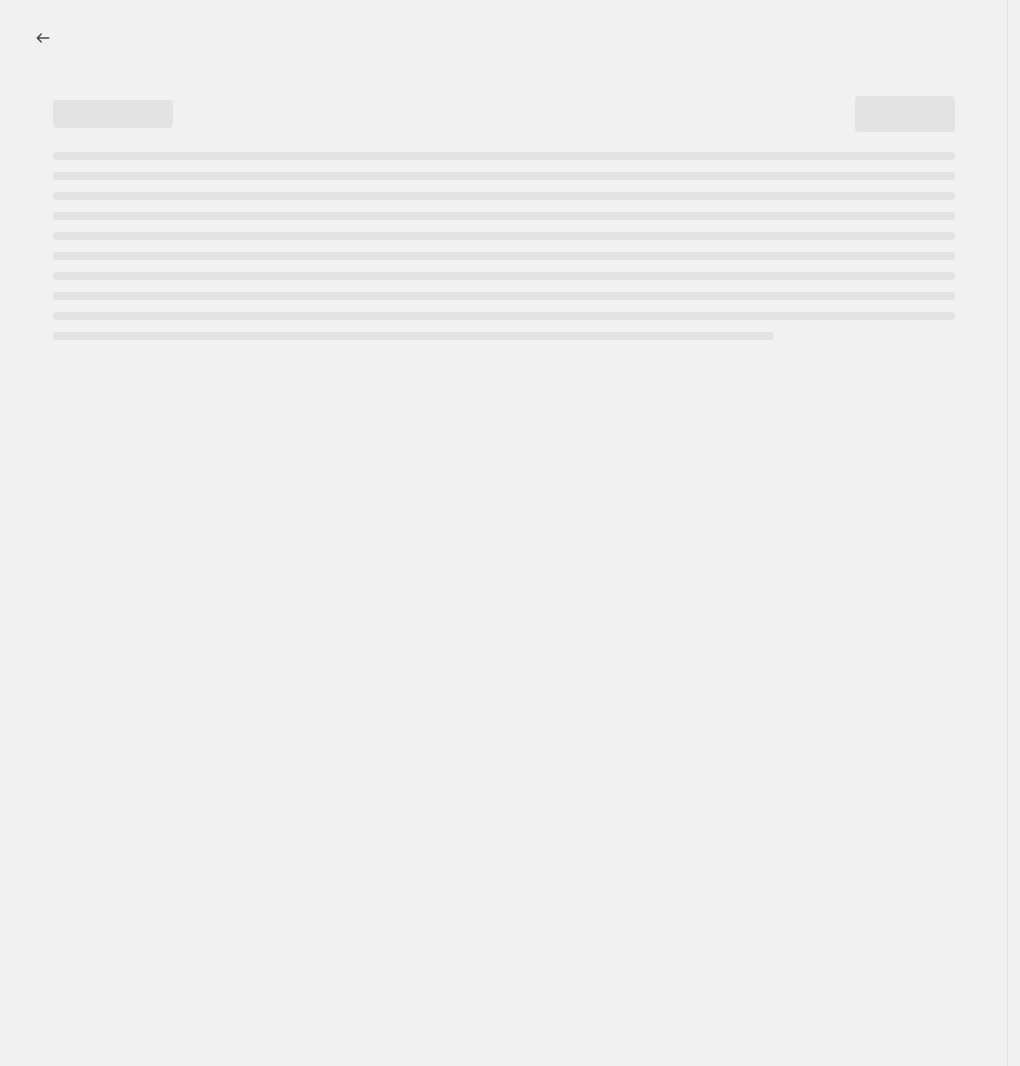 select on "percentage" 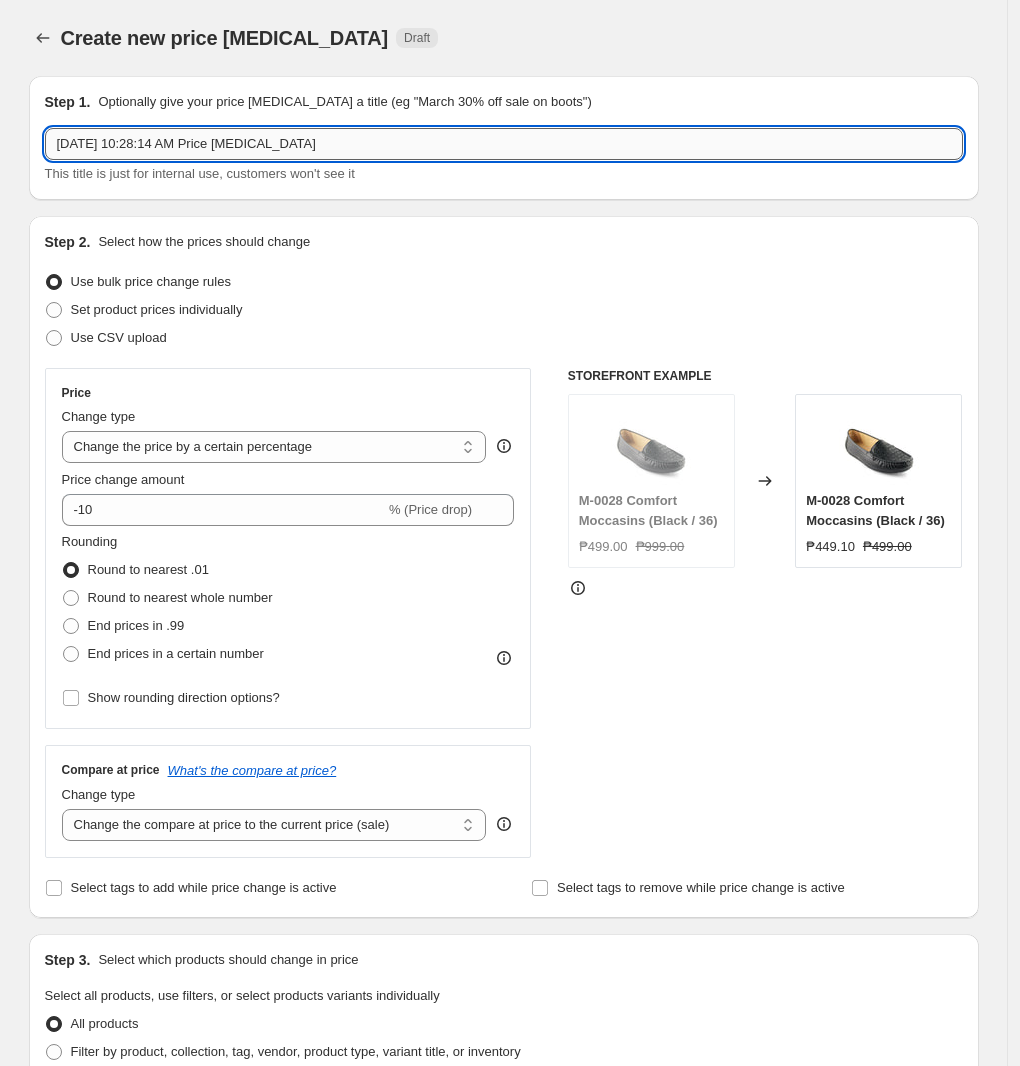 click on "[DATE] 10:28:14 AM Price [MEDICAL_DATA]" at bounding box center [504, 144] 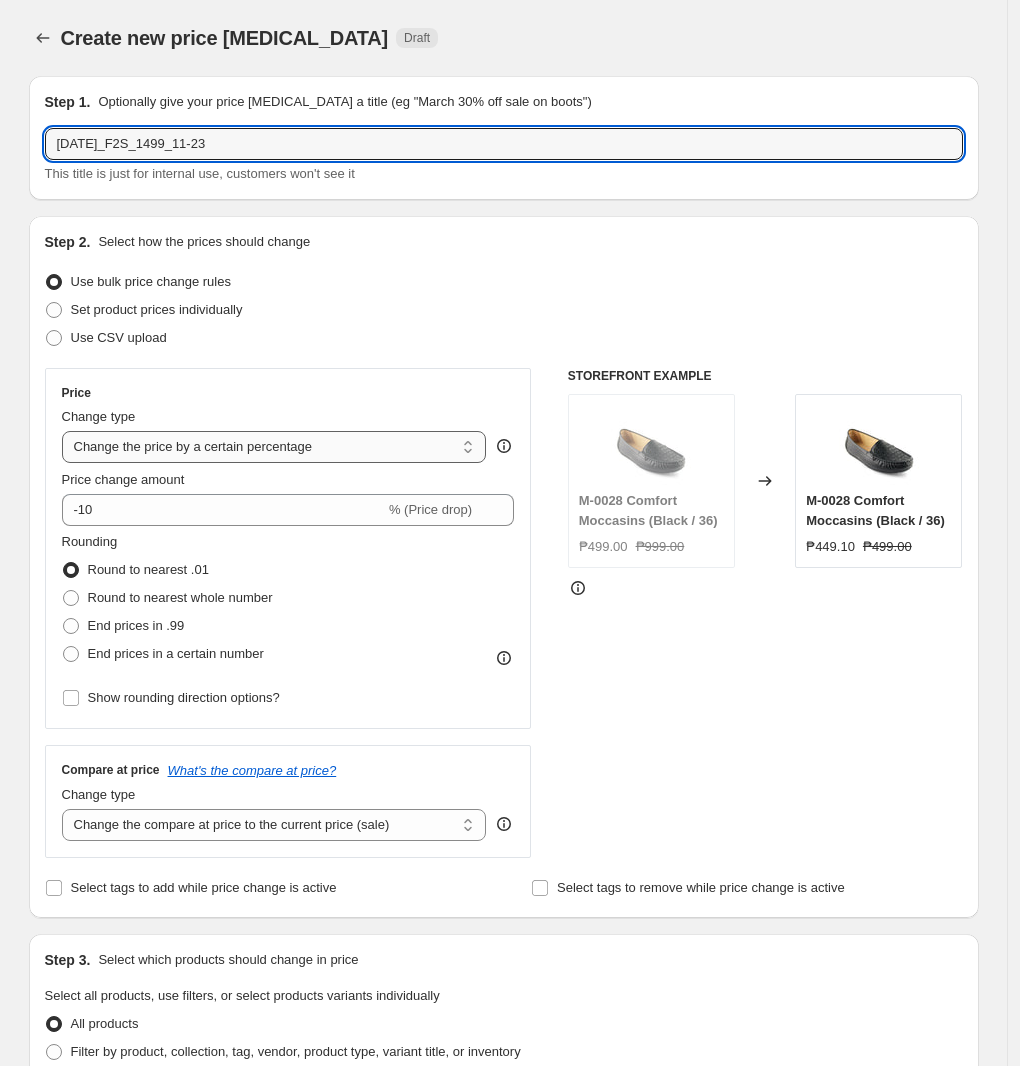 type on "[DATE]_F2S_1499_11-23" 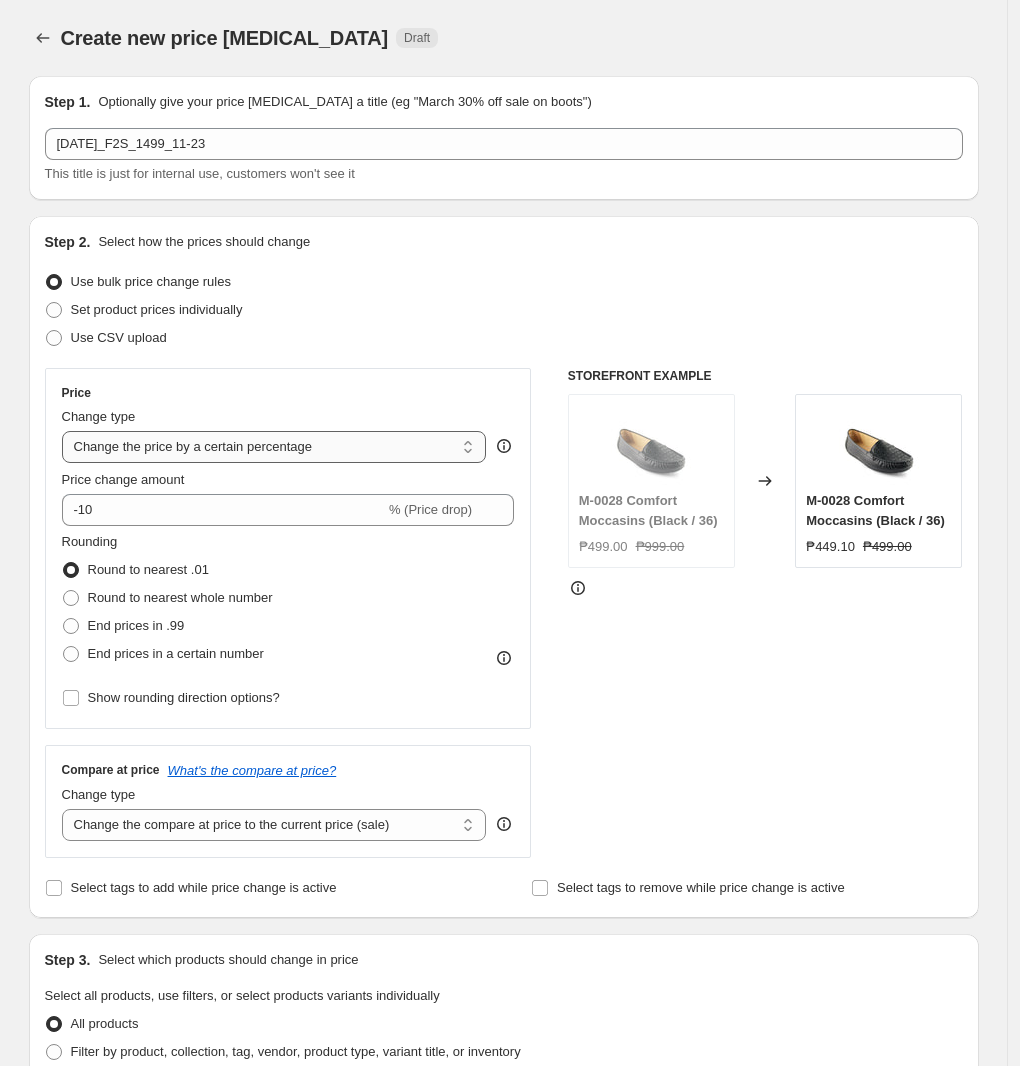 select on "to" 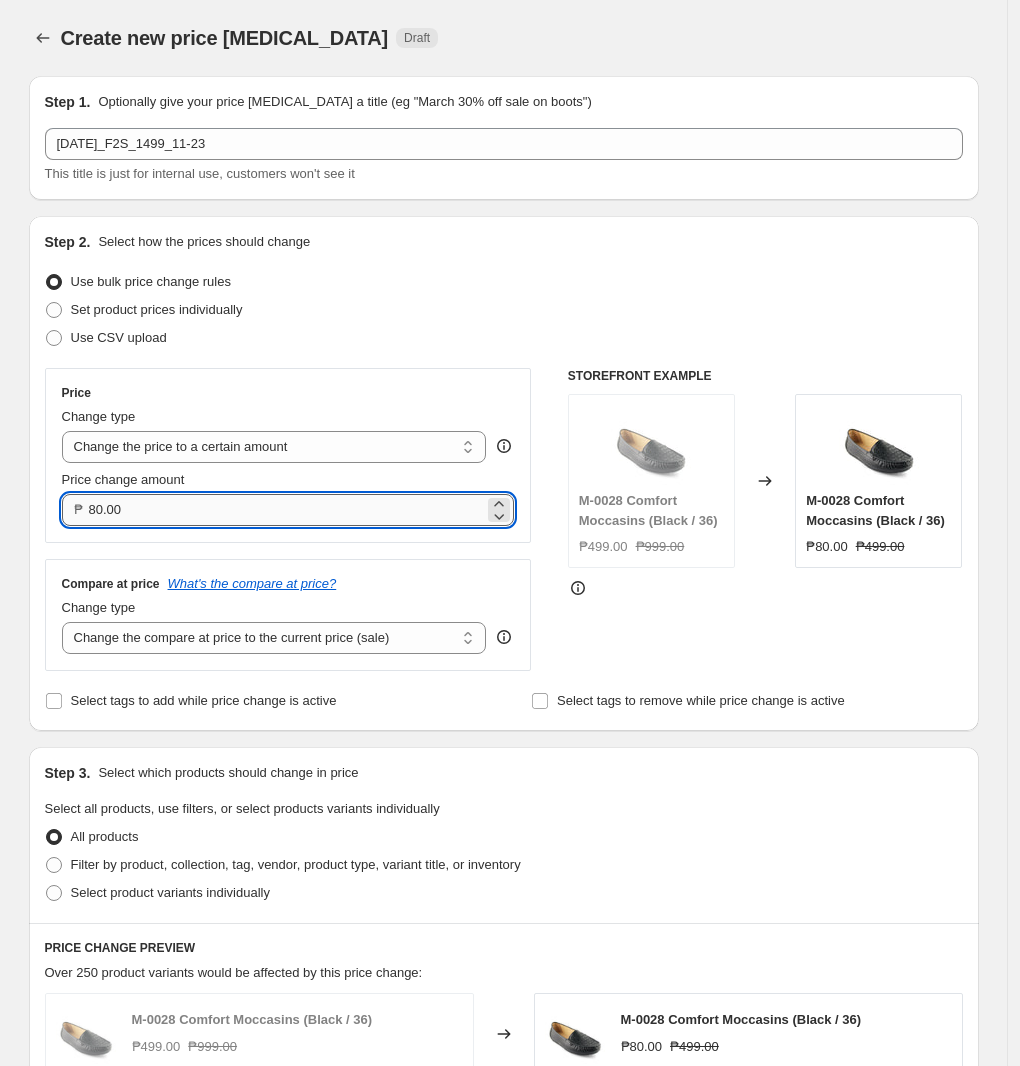 click on "80.00" at bounding box center (287, 510) 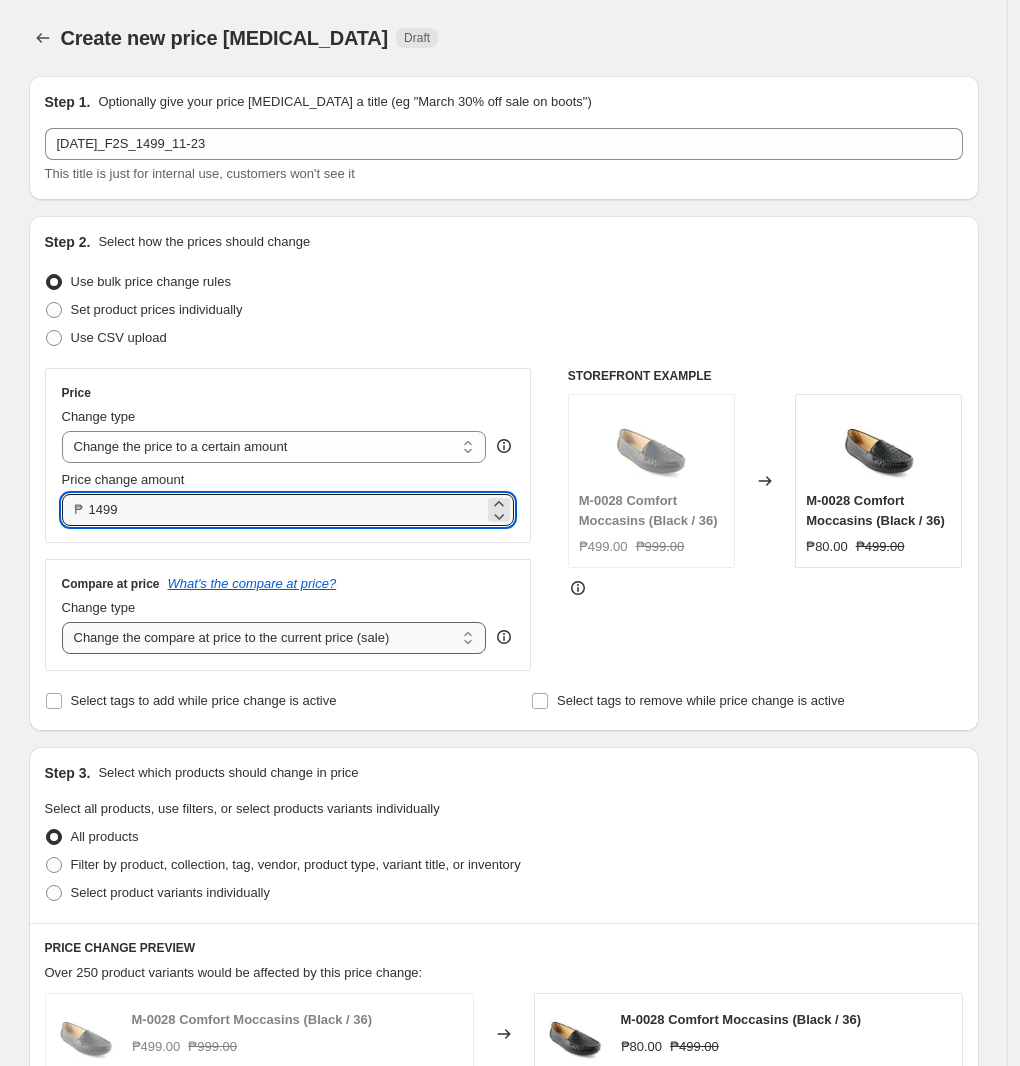 type on "1499.00" 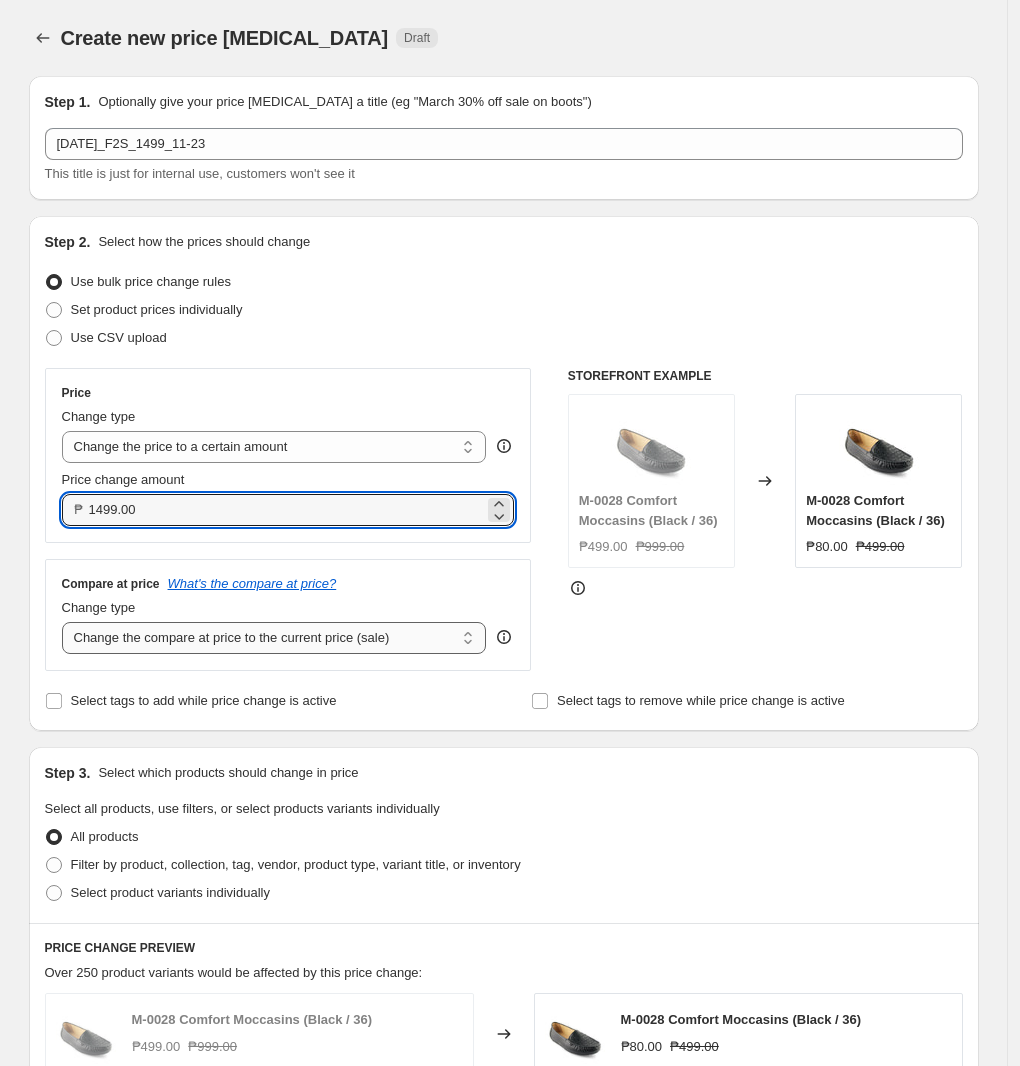 click on "Change the compare at price to the current price (sale) Change the compare at price to a certain amount Change the compare at price by a certain amount Change the compare at price by a certain percentage Change the compare at price by a certain amount relative to the actual price Change the compare at price by a certain percentage relative to the actual price Don't change the compare at price Remove the compare at price" at bounding box center (274, 638) 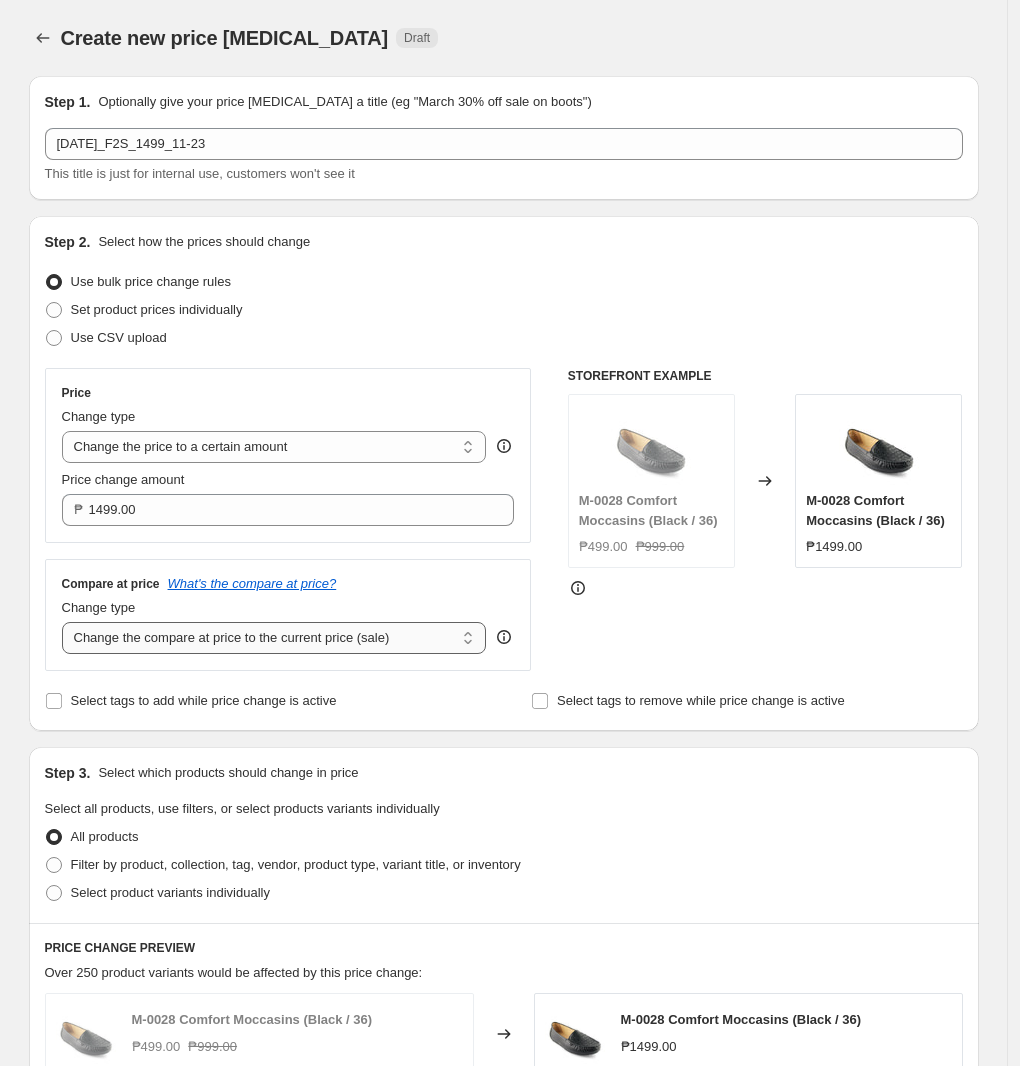 select on "no_change" 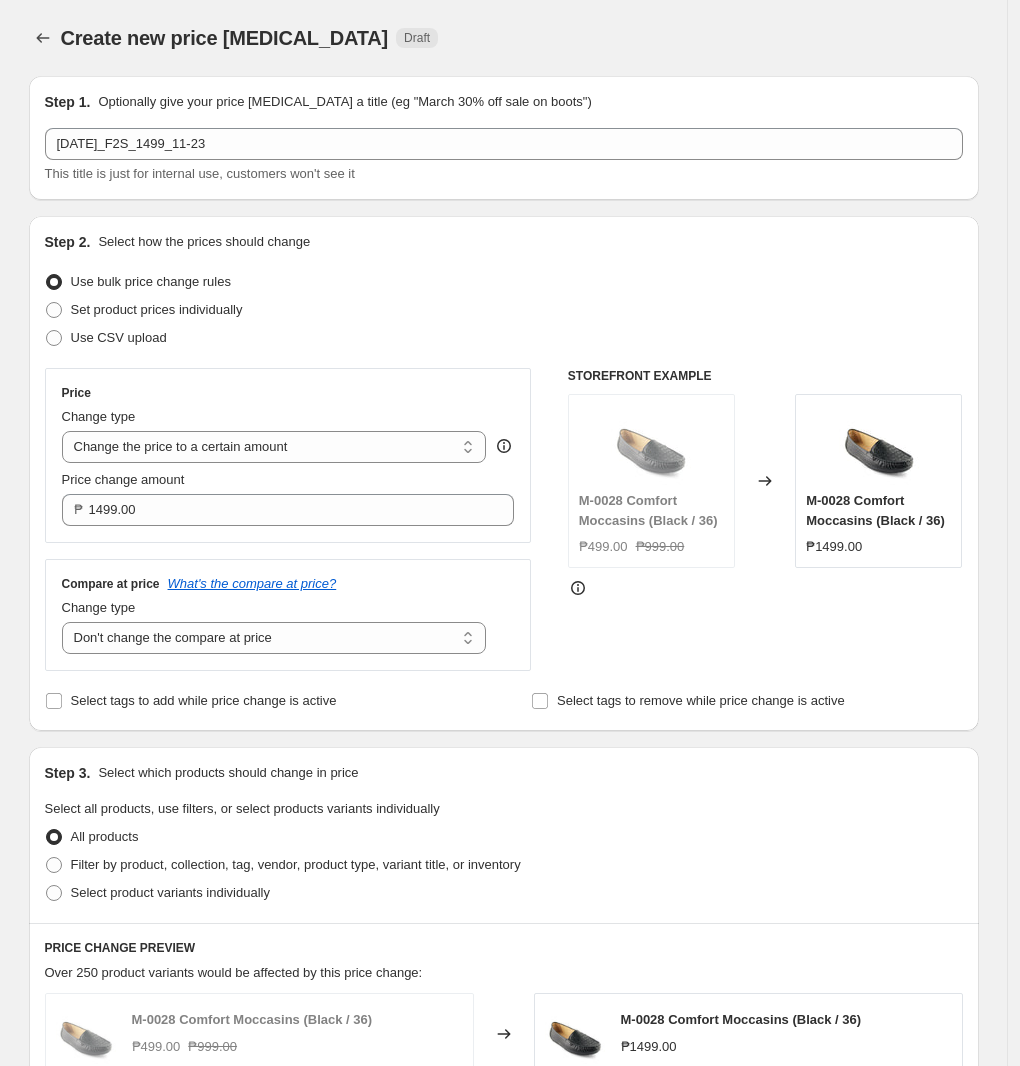 scroll, scrollTop: 250, scrollLeft: 0, axis: vertical 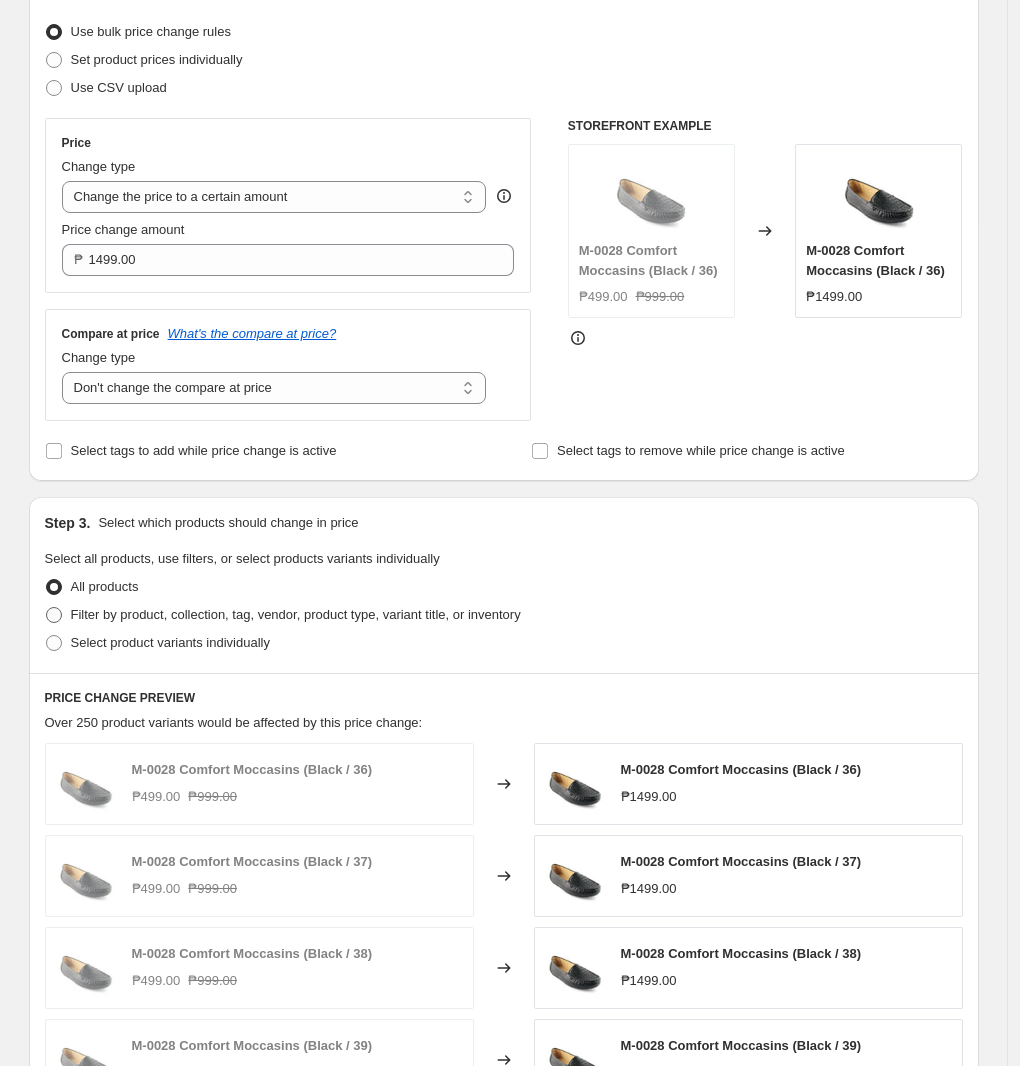 click on "Filter by product, collection, tag, vendor, product type, variant title, or inventory" at bounding box center (296, 614) 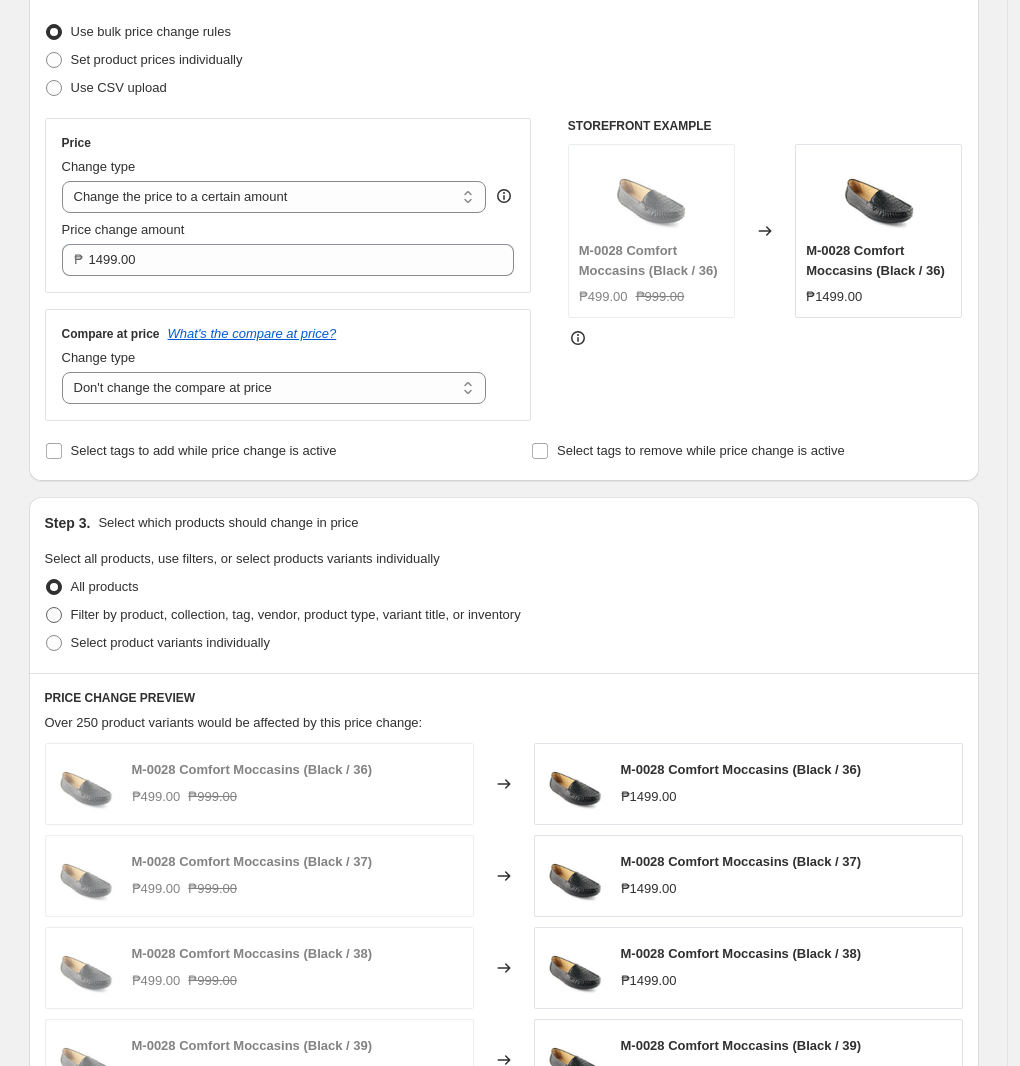 radio on "true" 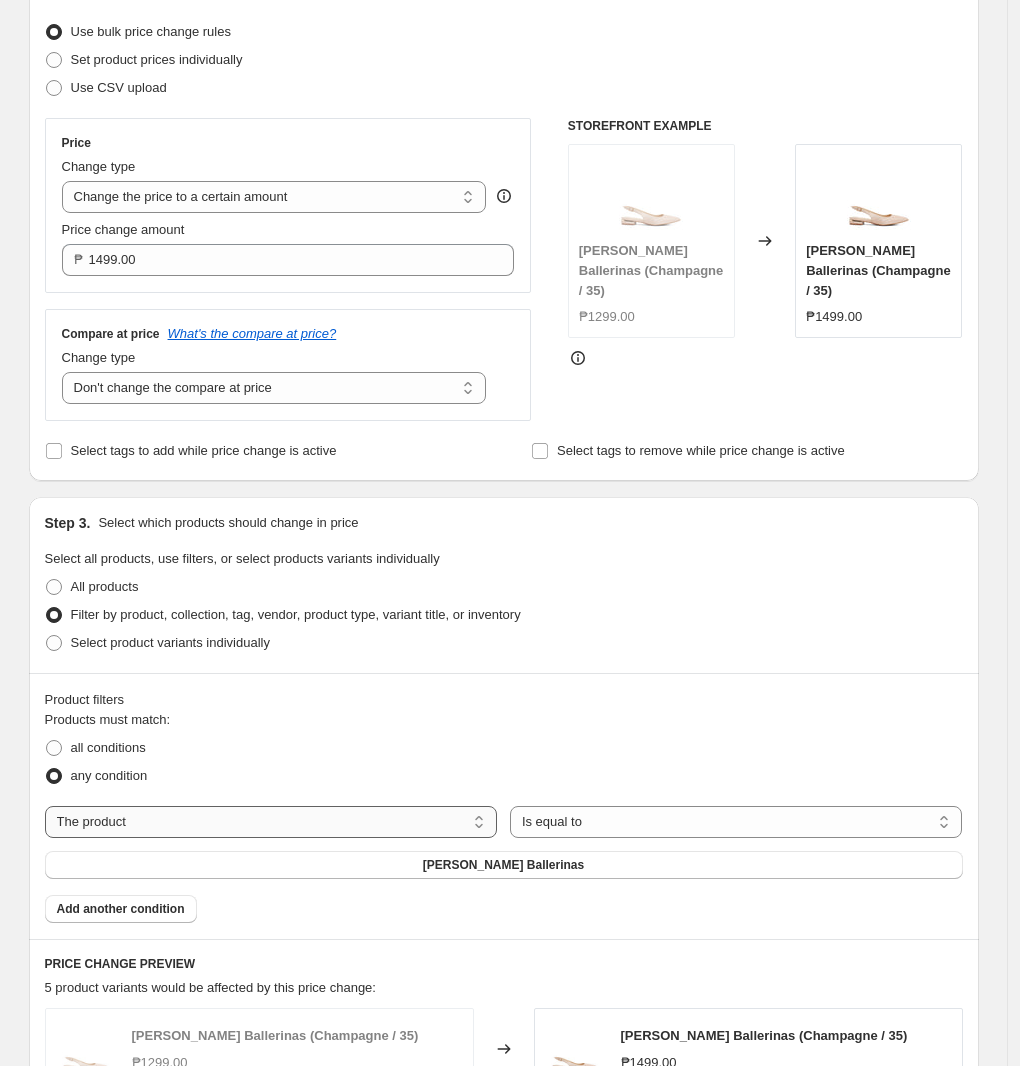 click on "The product The product's collection The product's tag The product's vendor The product's type The product's status The variant's title Inventory quantity" at bounding box center (271, 822) 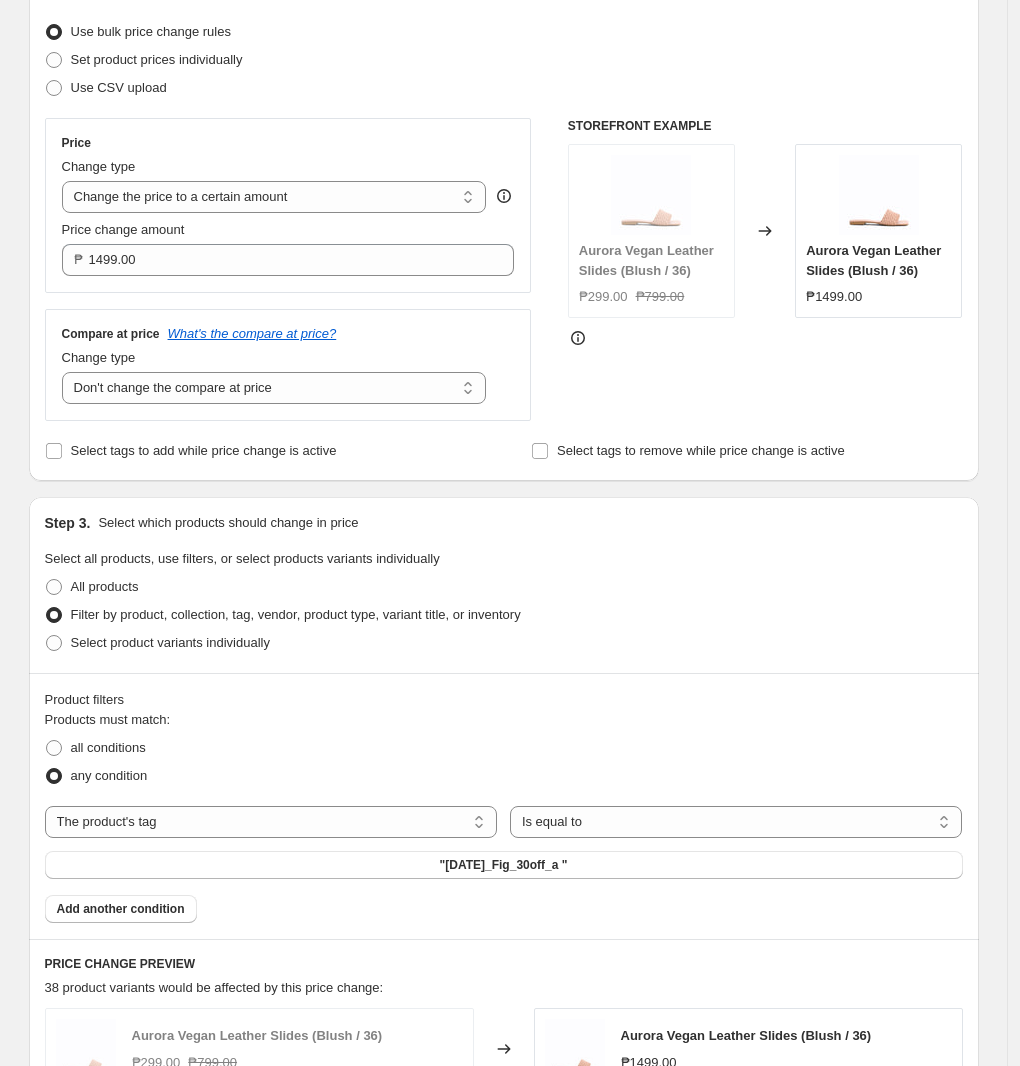 click on ""[DATE]_Fig_30off_a "" at bounding box center (504, 865) 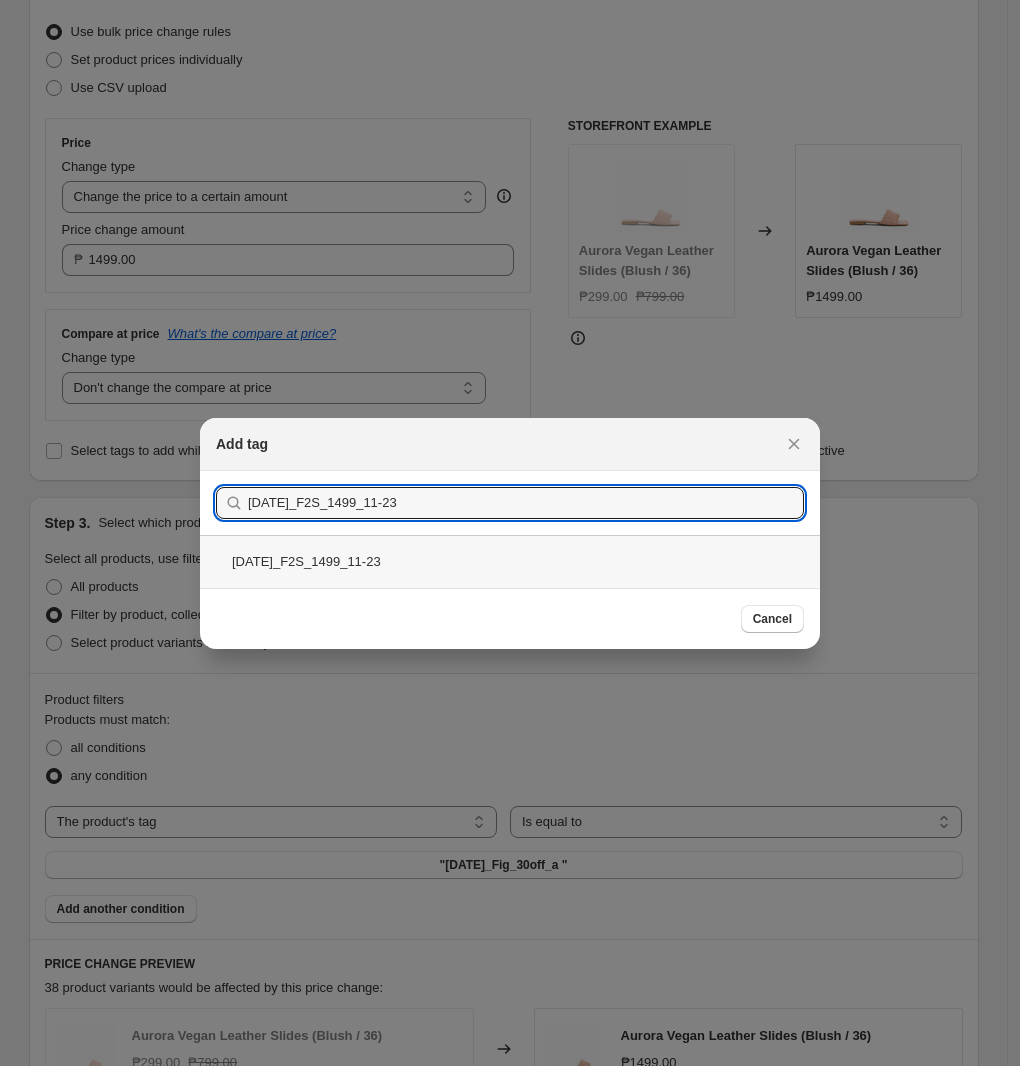 type on "[DATE]_F2S_1499_11-23" 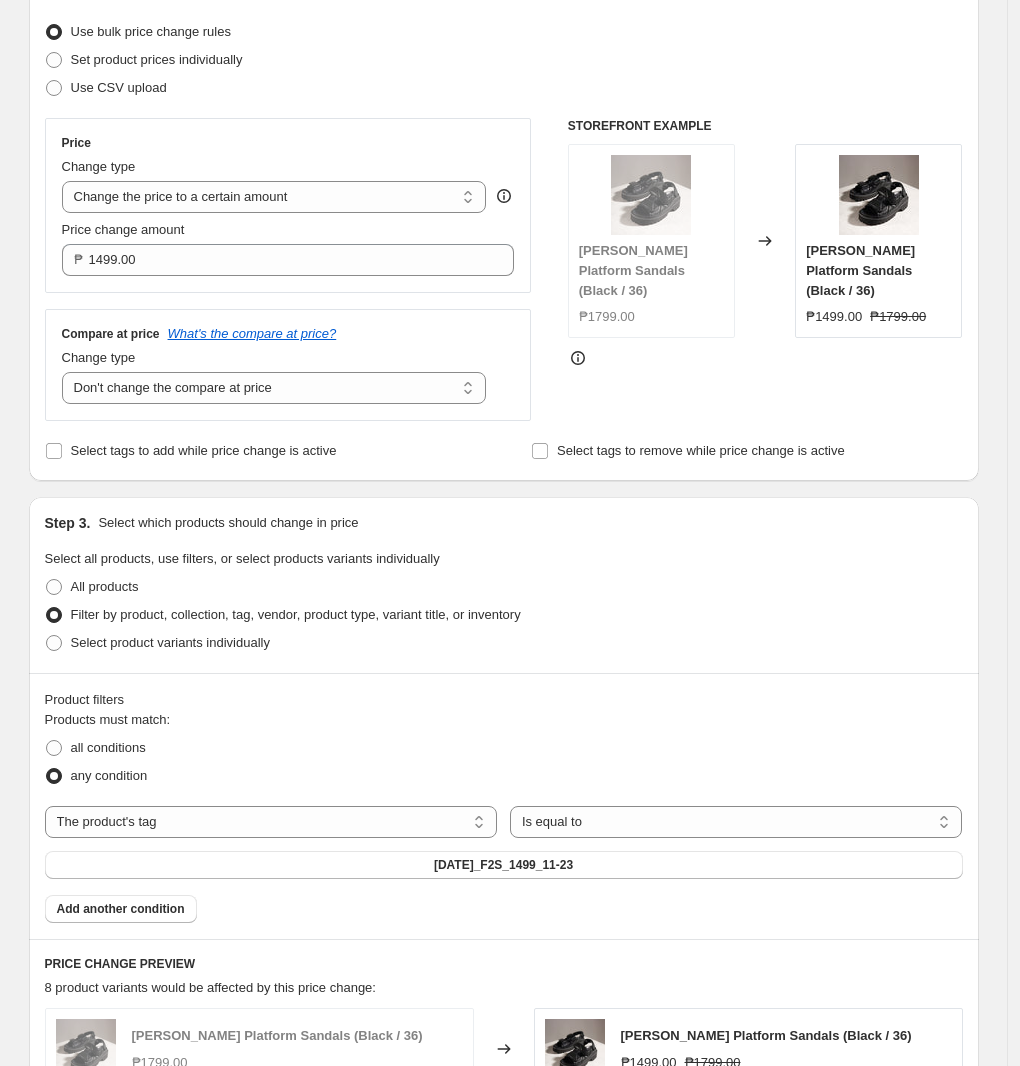 scroll, scrollTop: 750, scrollLeft: 0, axis: vertical 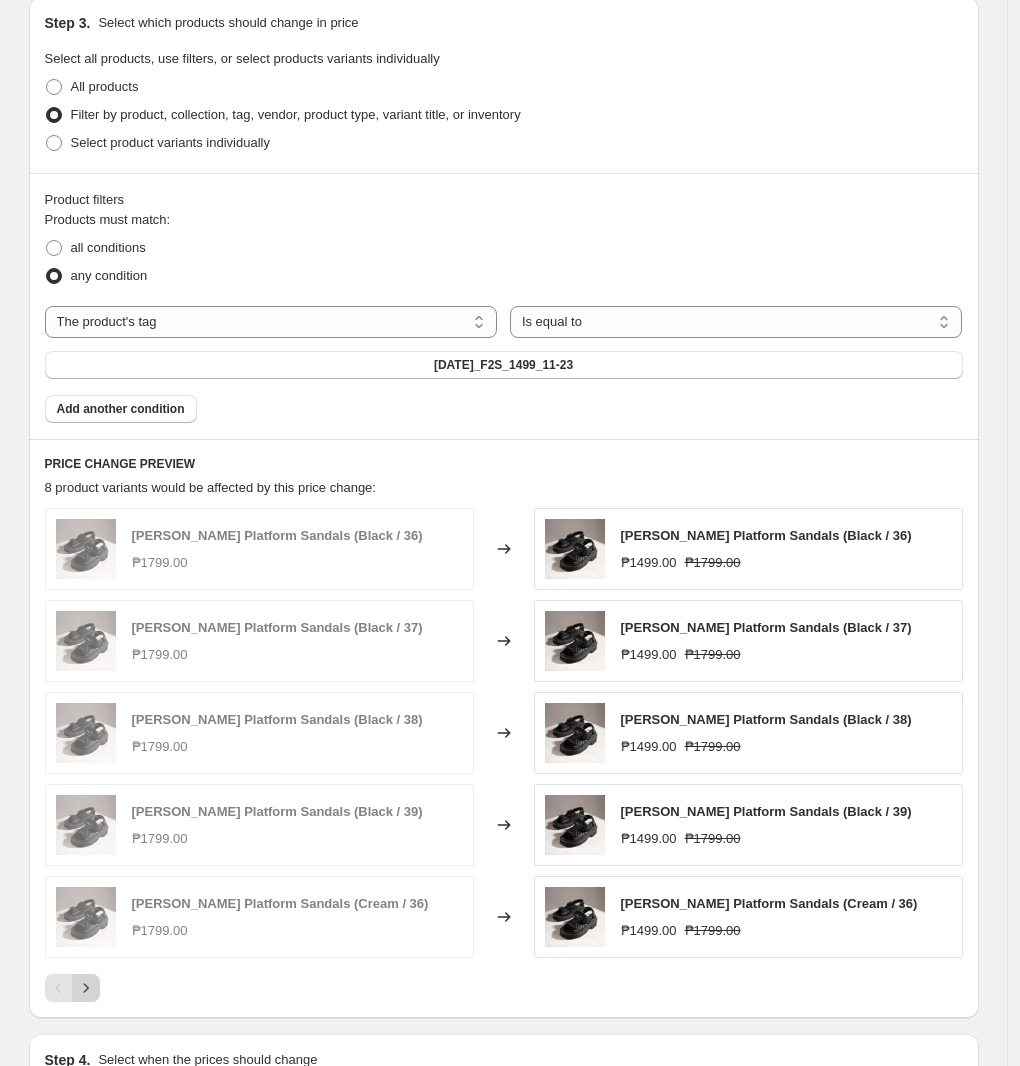 click at bounding box center [86, 988] 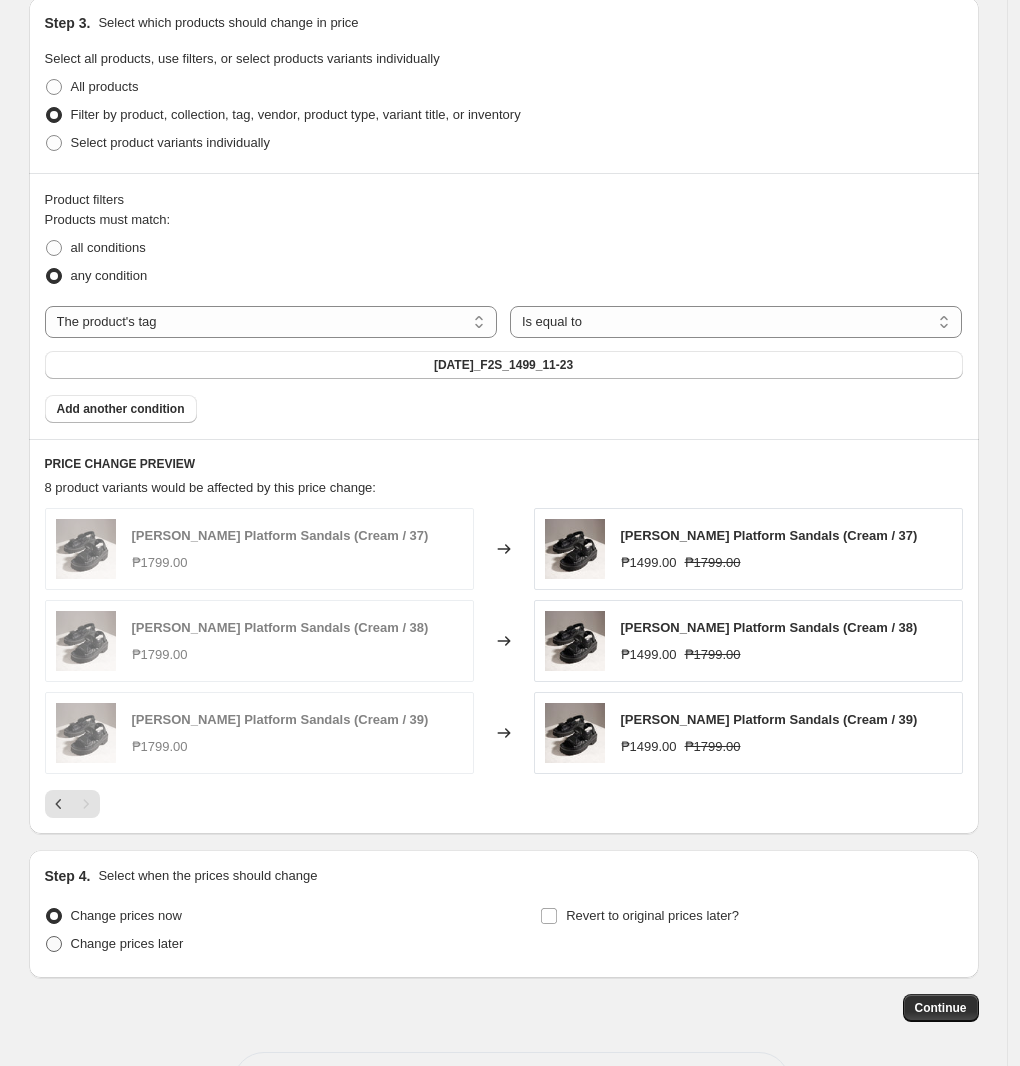 click on "Change prices later" at bounding box center (127, 943) 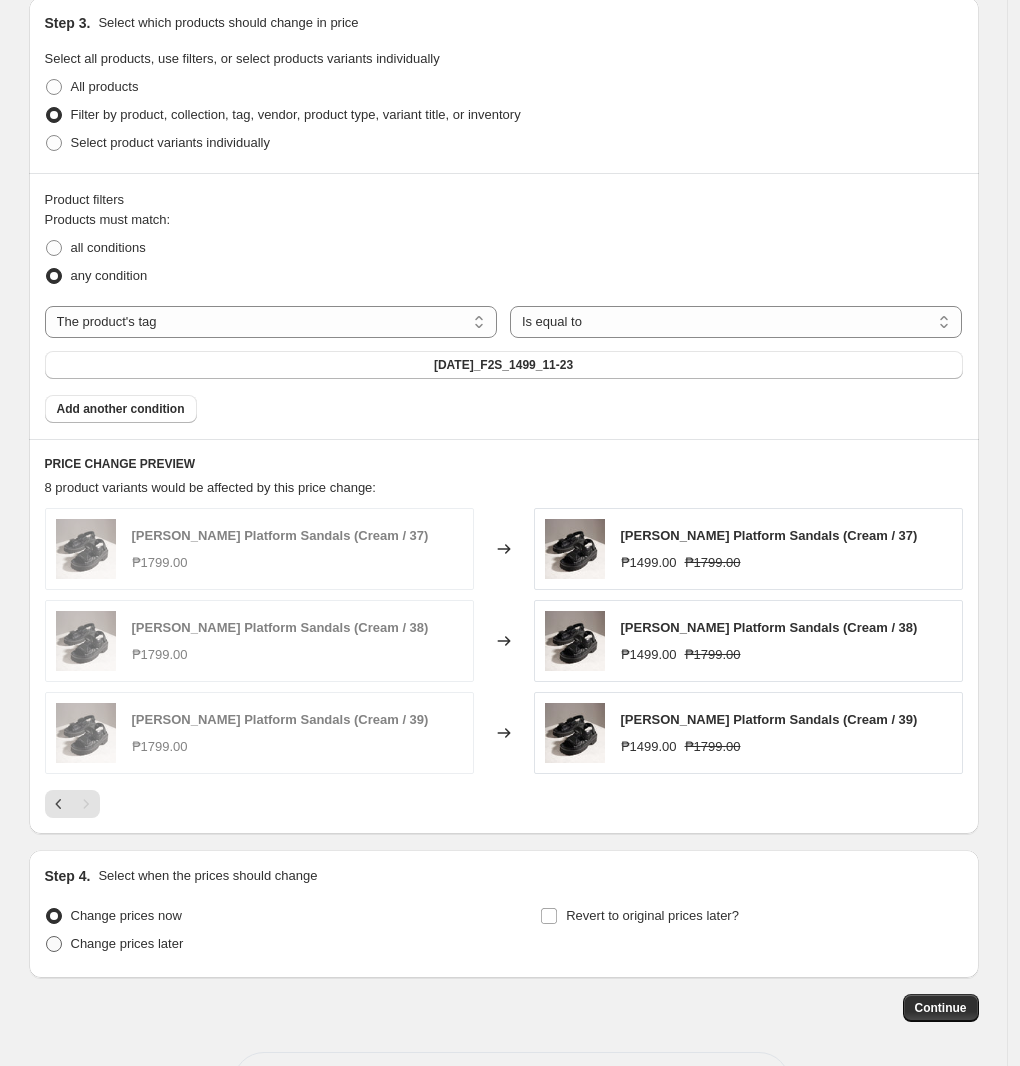 radio on "true" 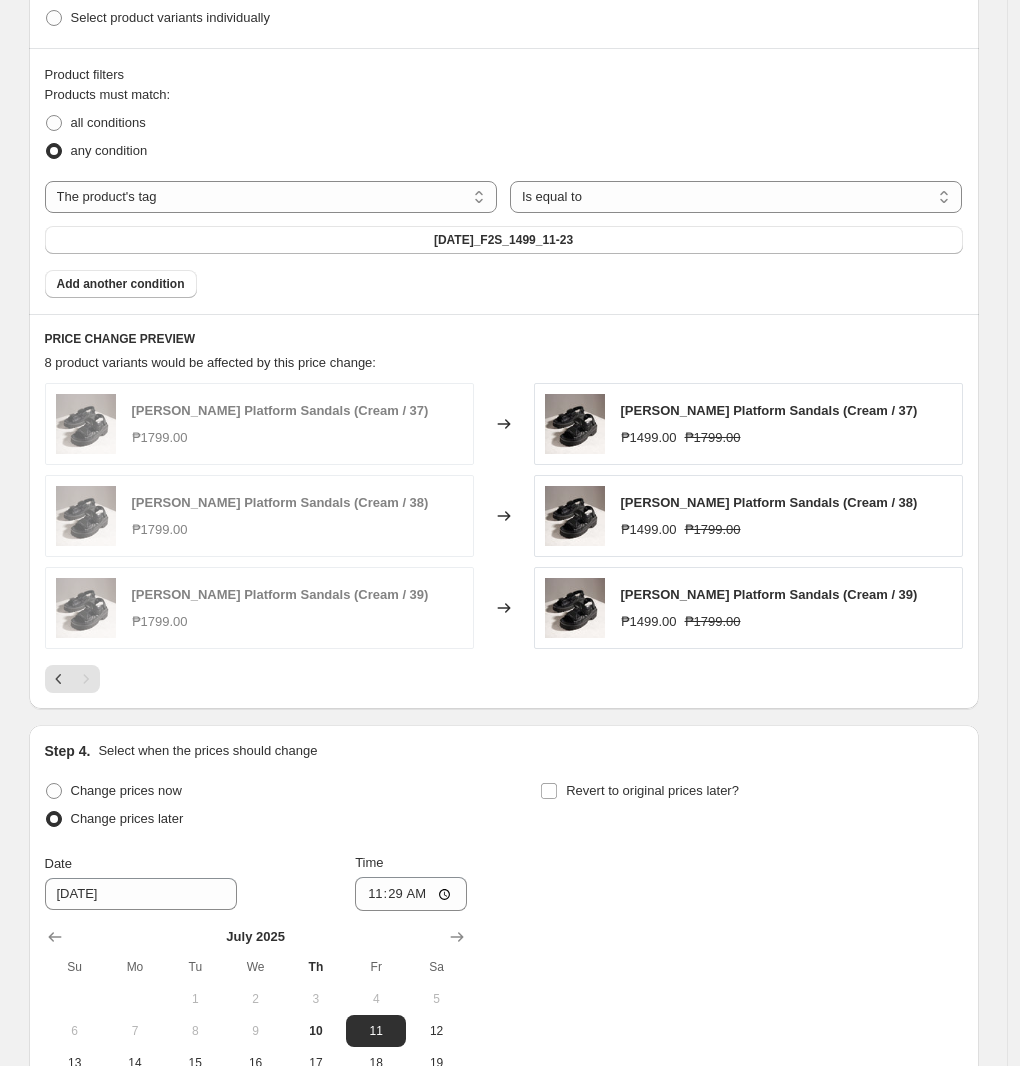 scroll, scrollTop: 1125, scrollLeft: 0, axis: vertical 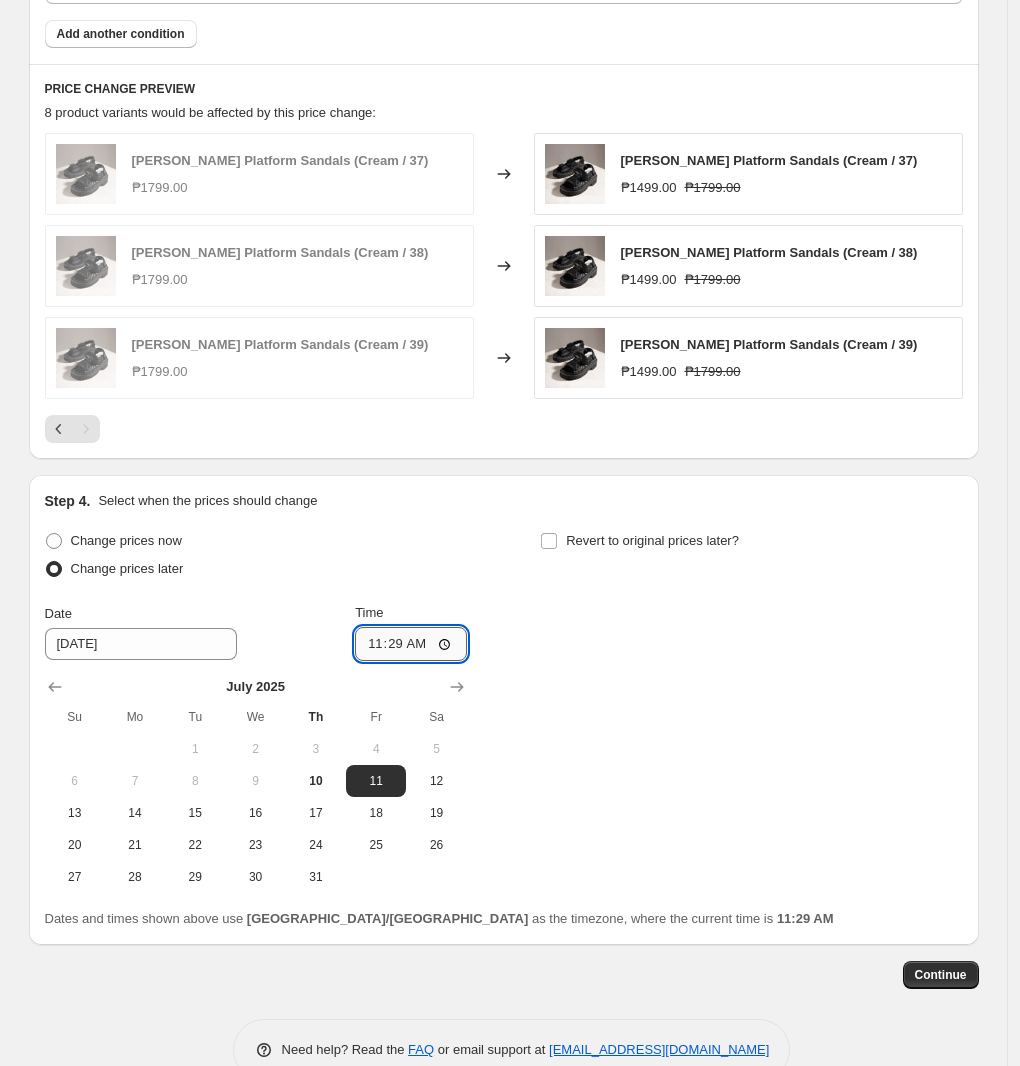 click on "11:29" at bounding box center (411, 644) 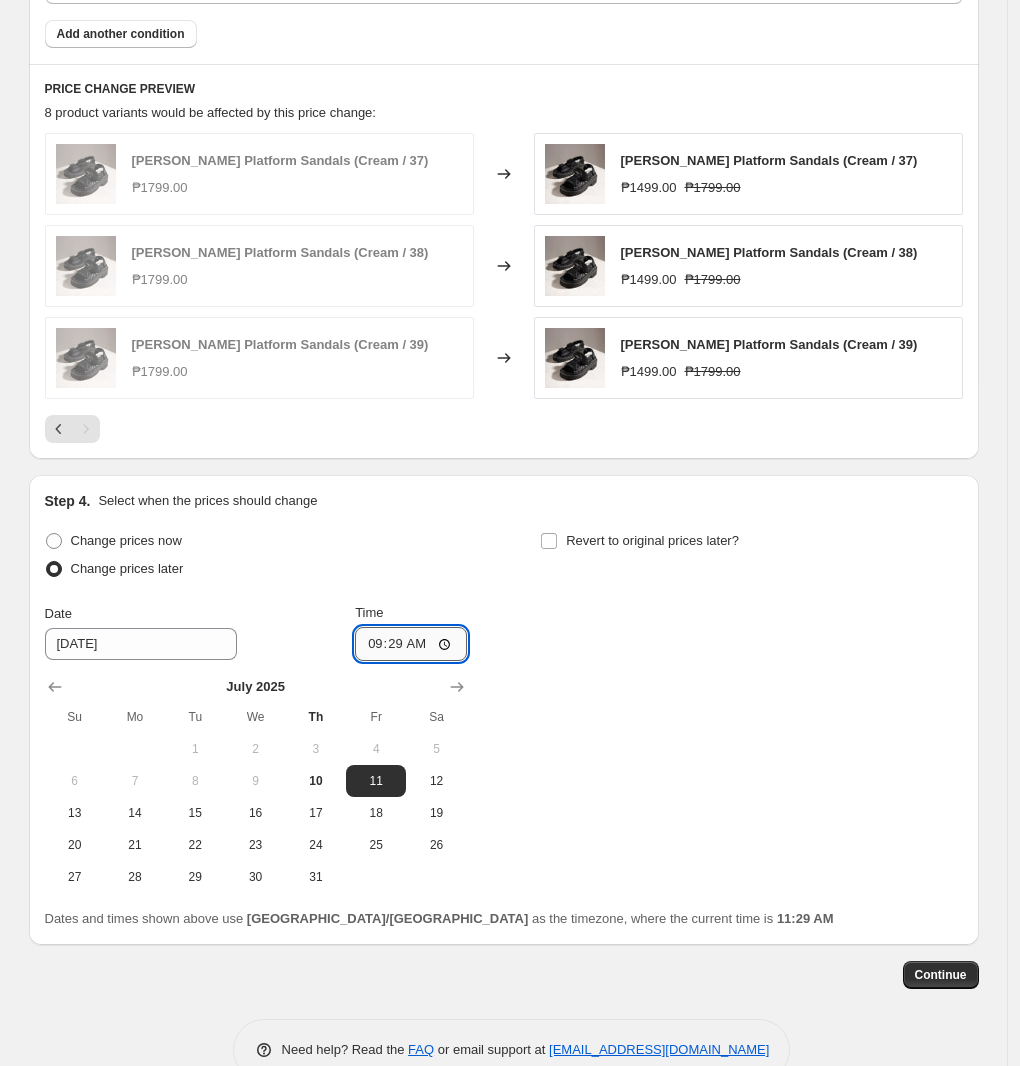 type on "09:00" 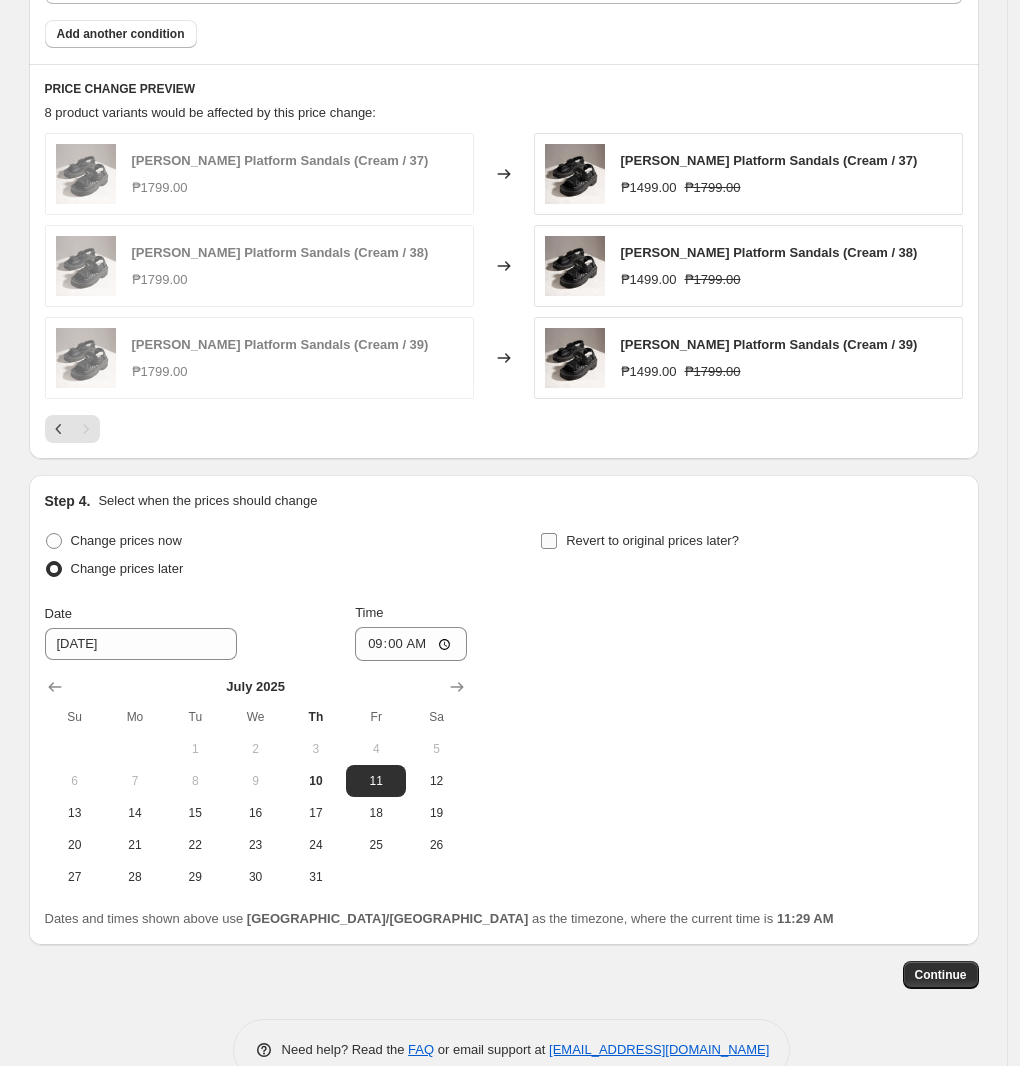 click on "Revert to original prices later?" at bounding box center [652, 540] 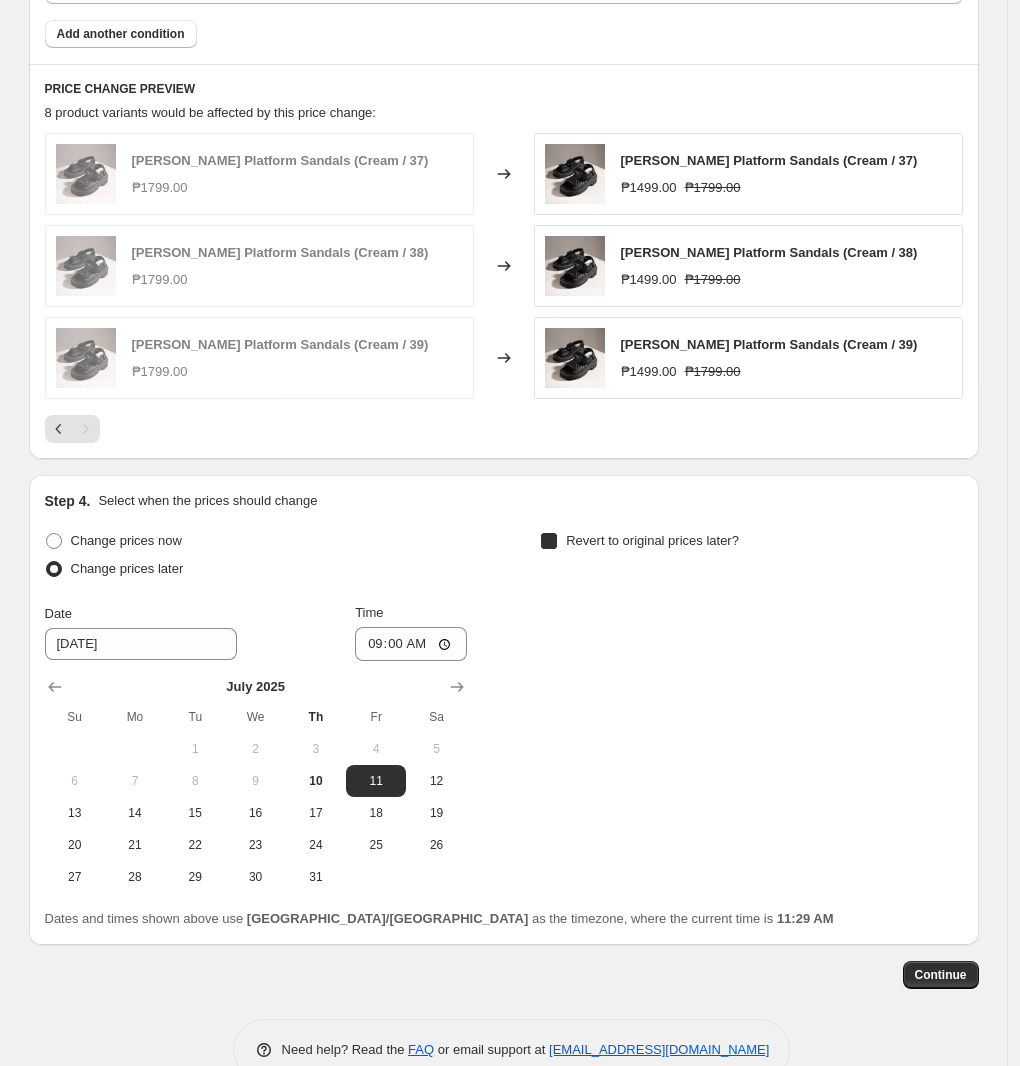 checkbox on "true" 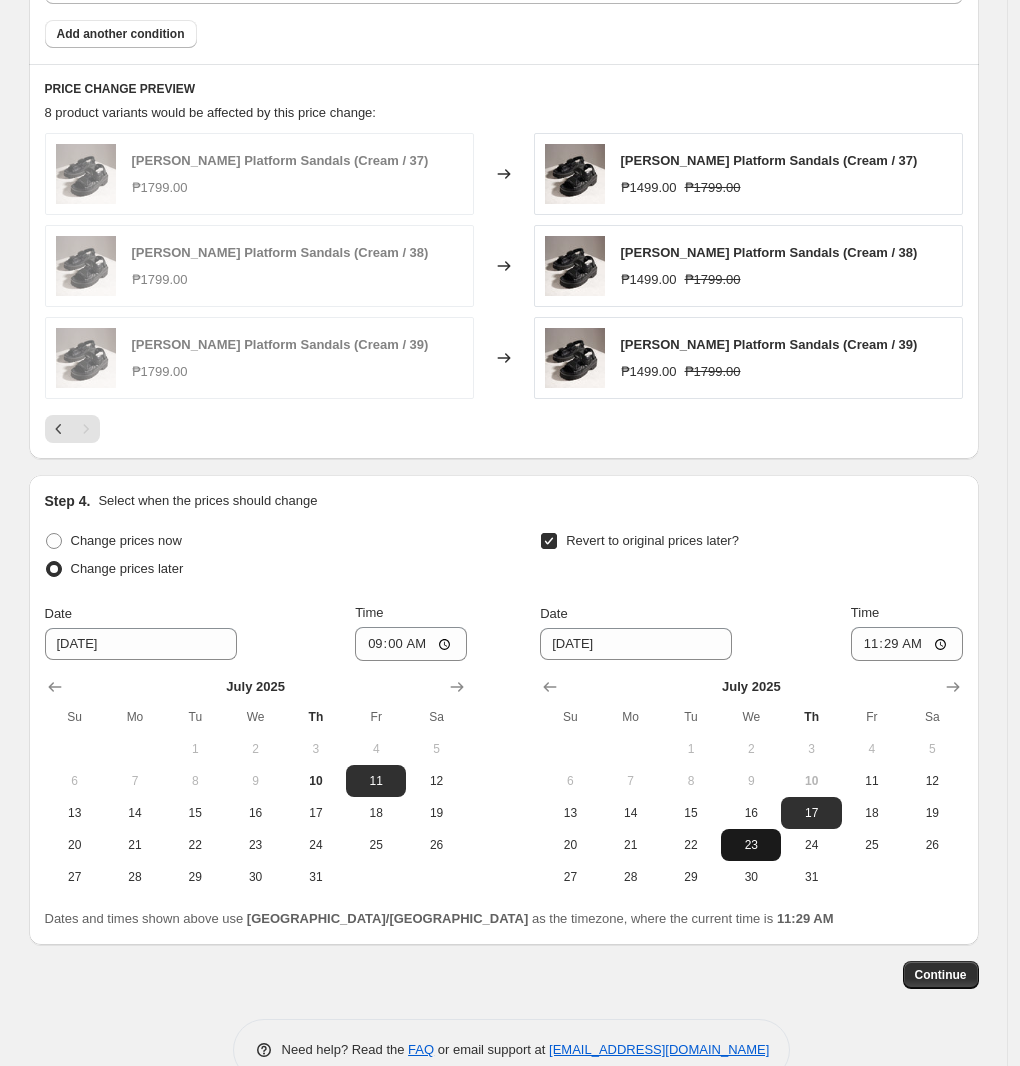 click on "23" at bounding box center [751, 845] 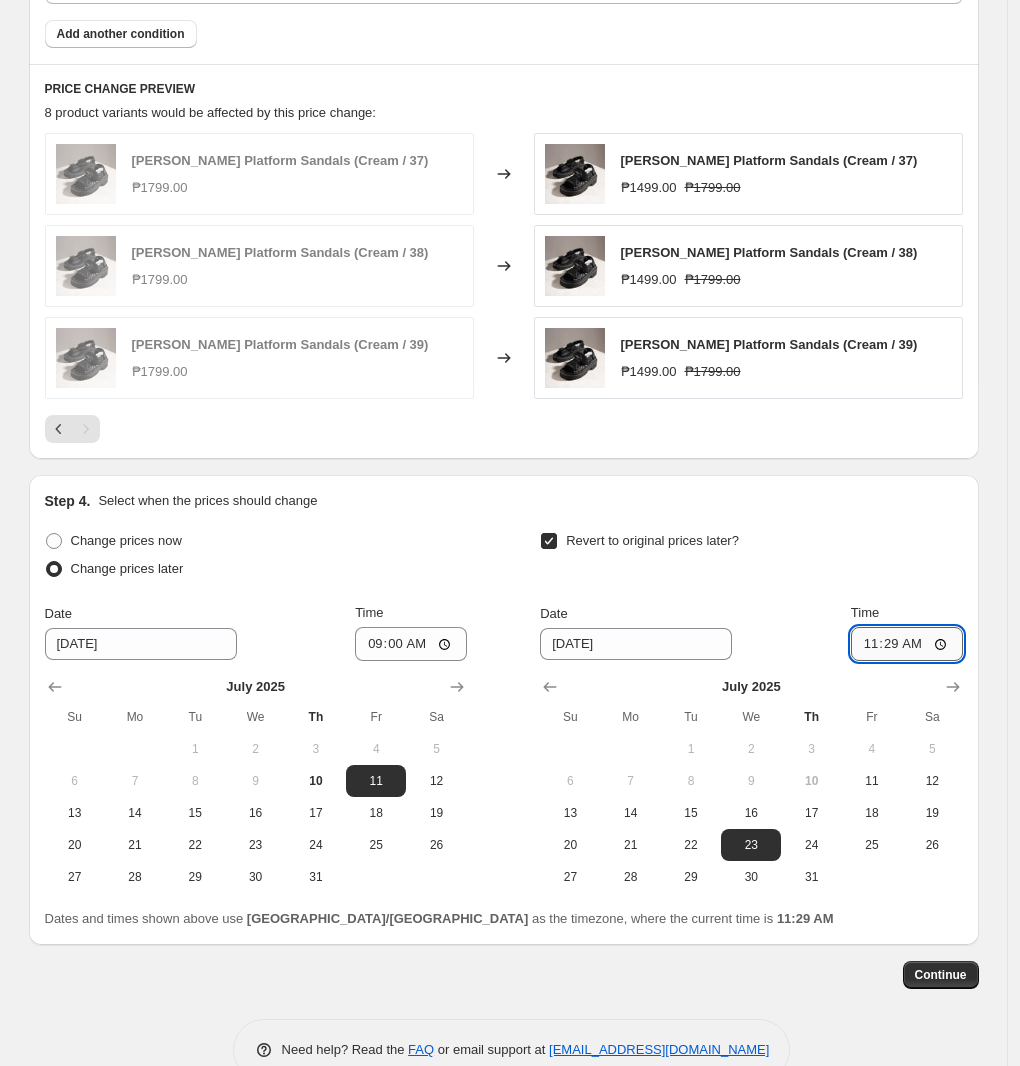click on "11:29" at bounding box center [907, 644] 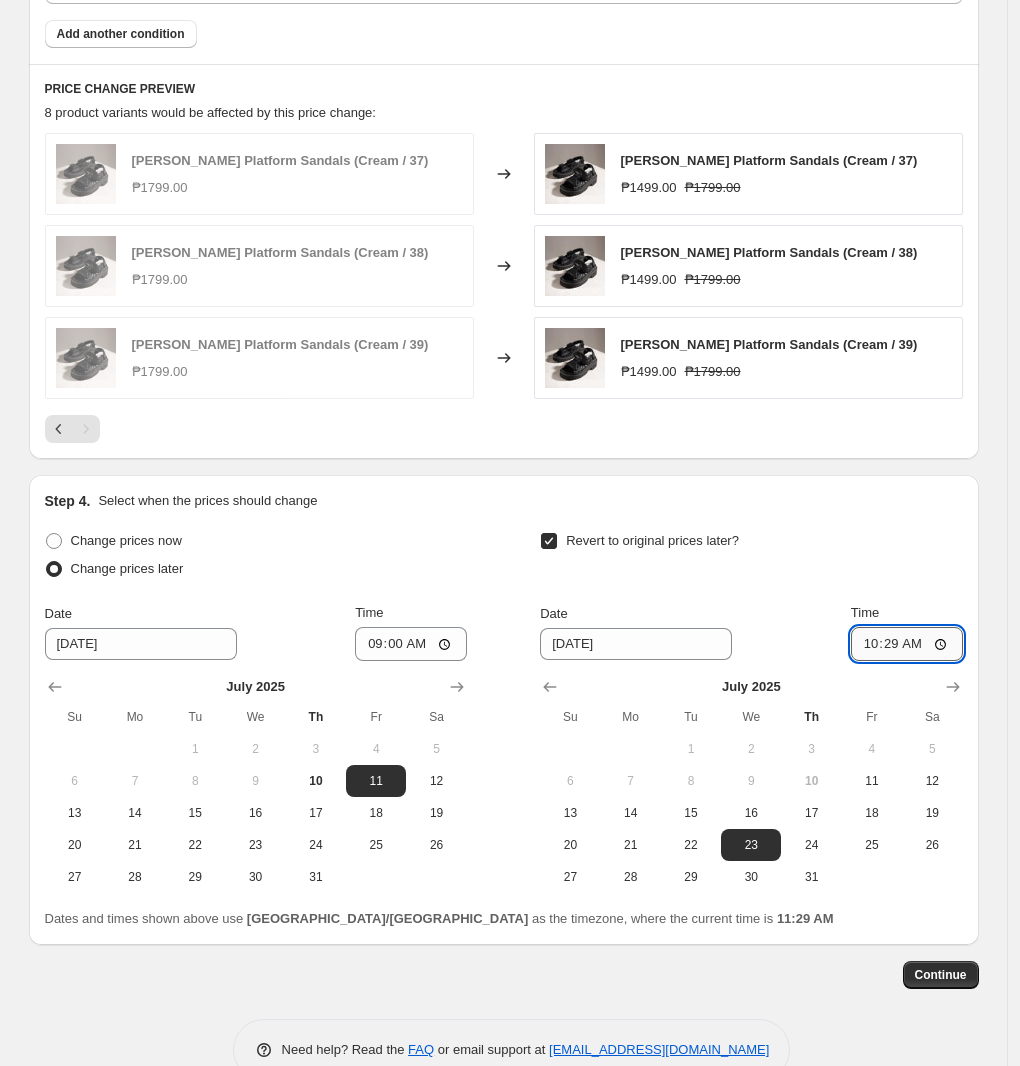 type on "10:00" 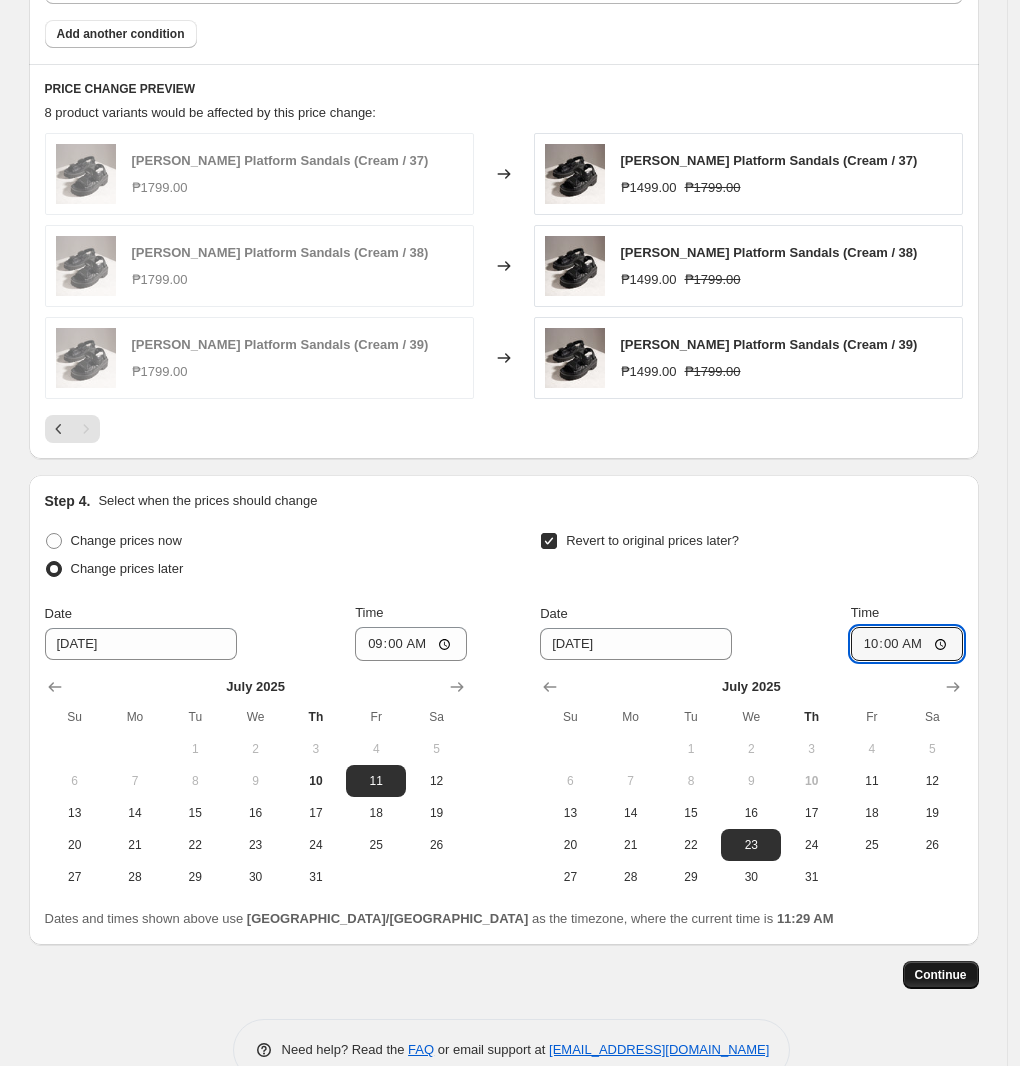 click on "Continue" at bounding box center [941, 975] 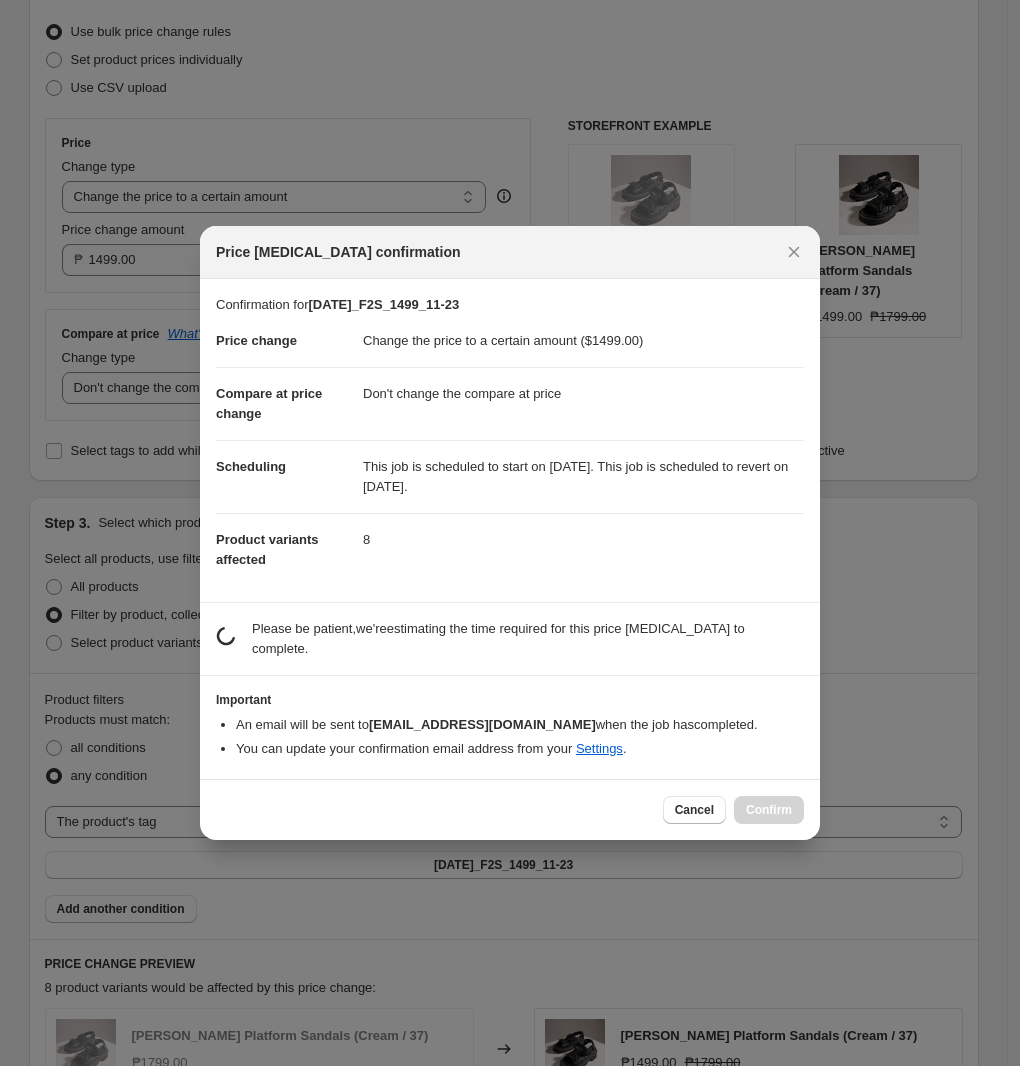 scroll, scrollTop: 1125, scrollLeft: 0, axis: vertical 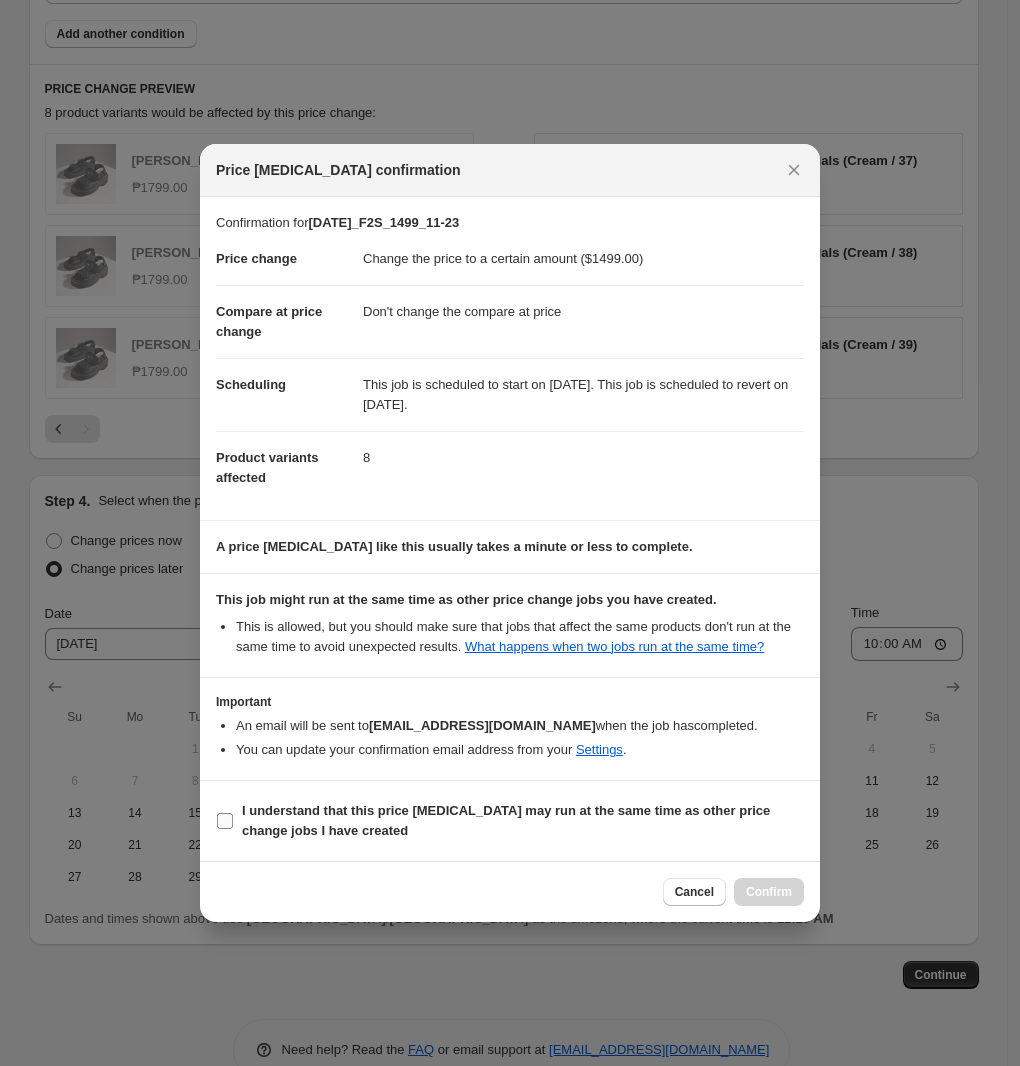 click on "I understand that this price [MEDICAL_DATA] may run at the same time as other price change jobs I have created" at bounding box center [506, 820] 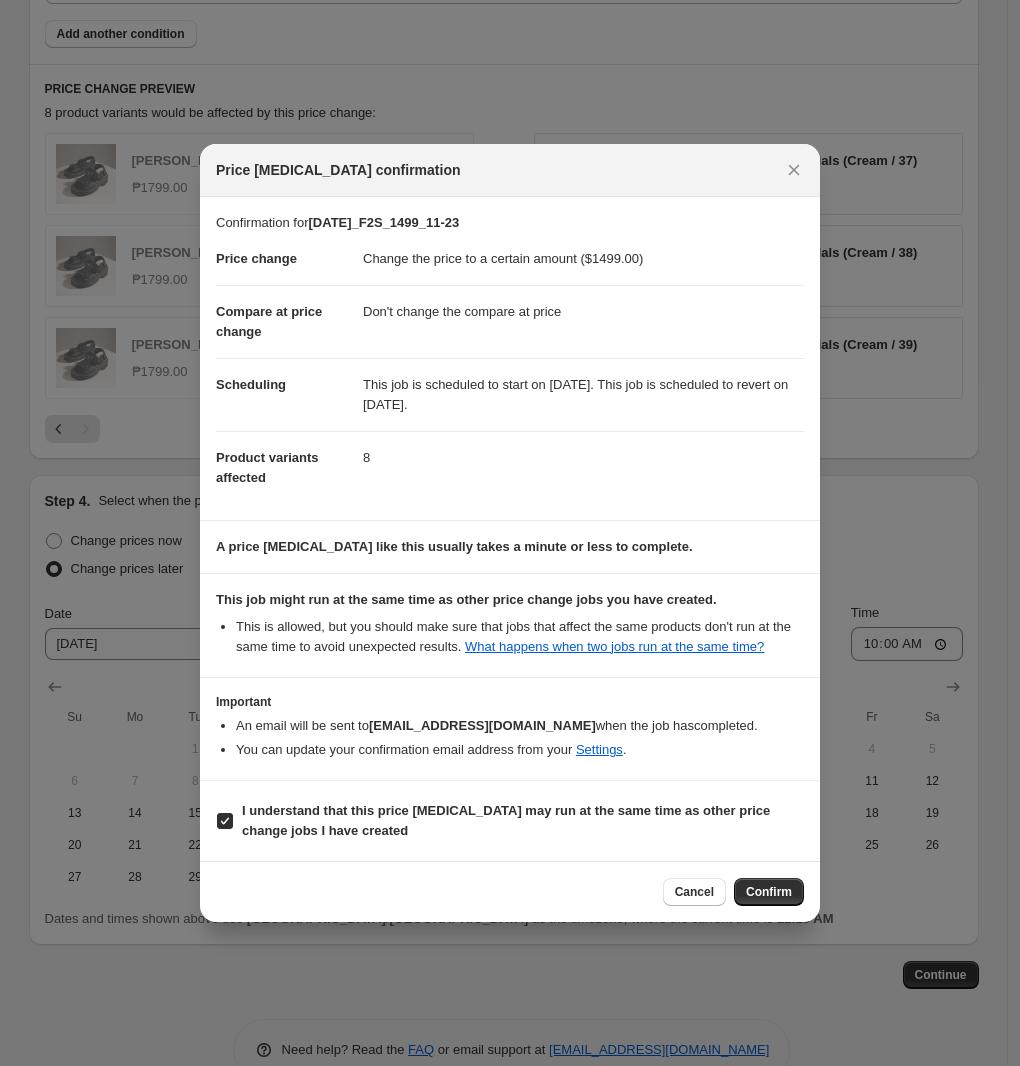 click on "Confirm" at bounding box center (769, 892) 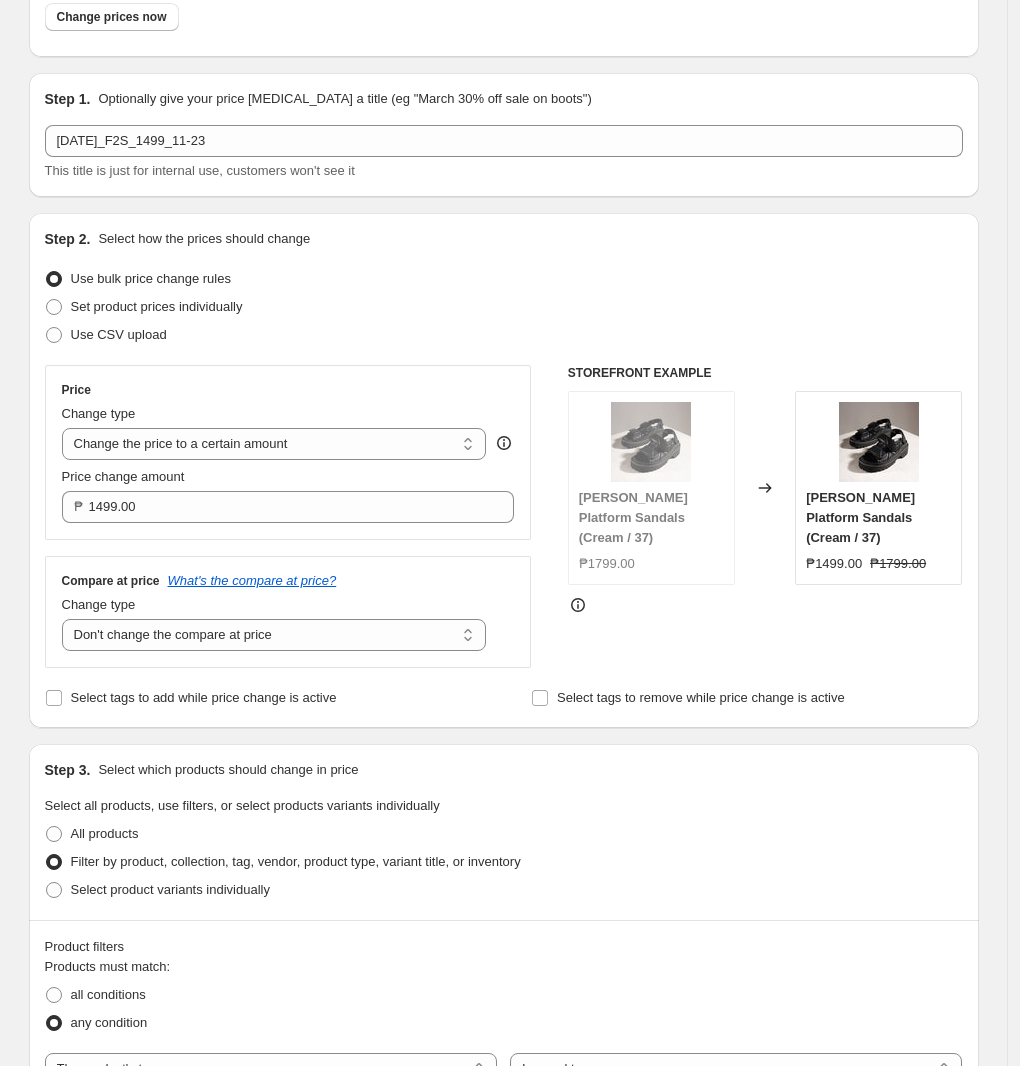 scroll, scrollTop: 0, scrollLeft: 0, axis: both 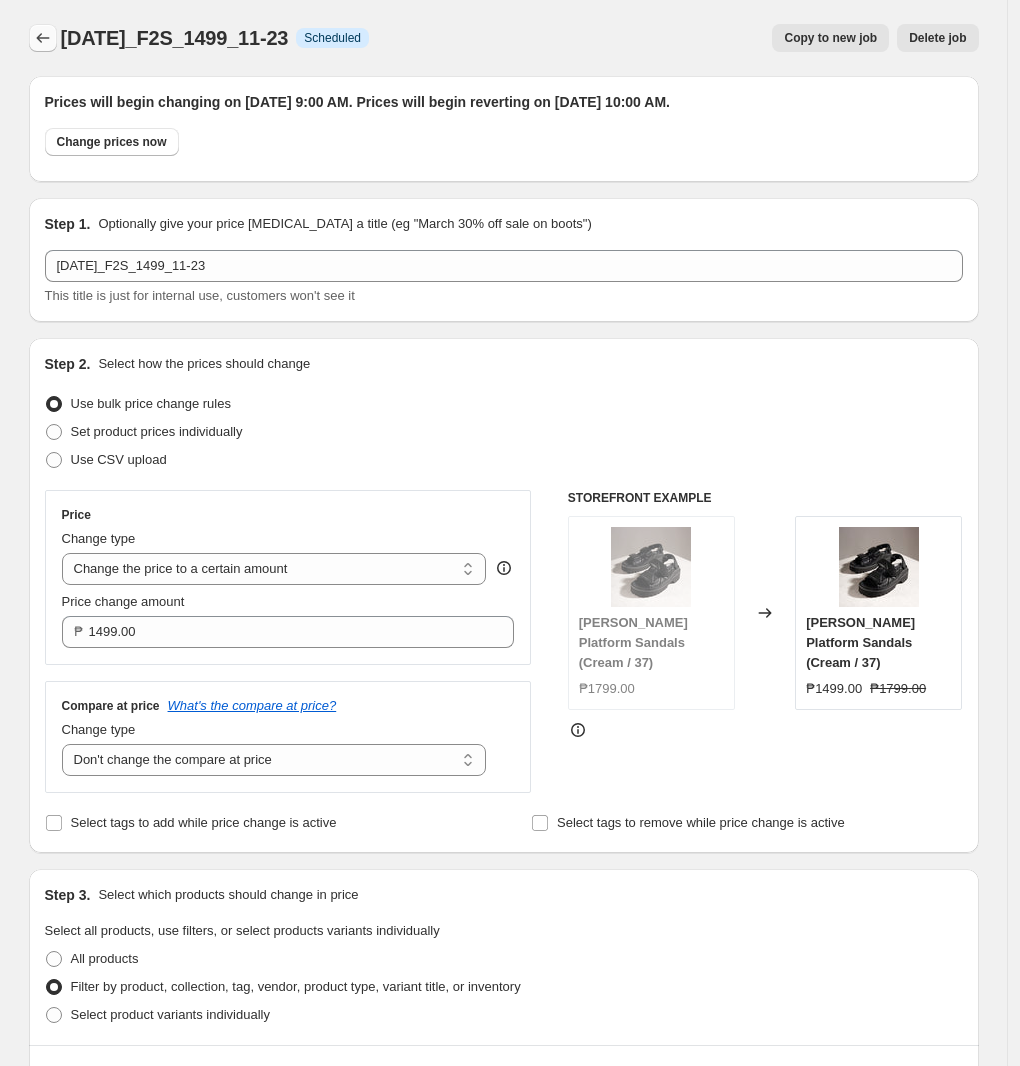 click 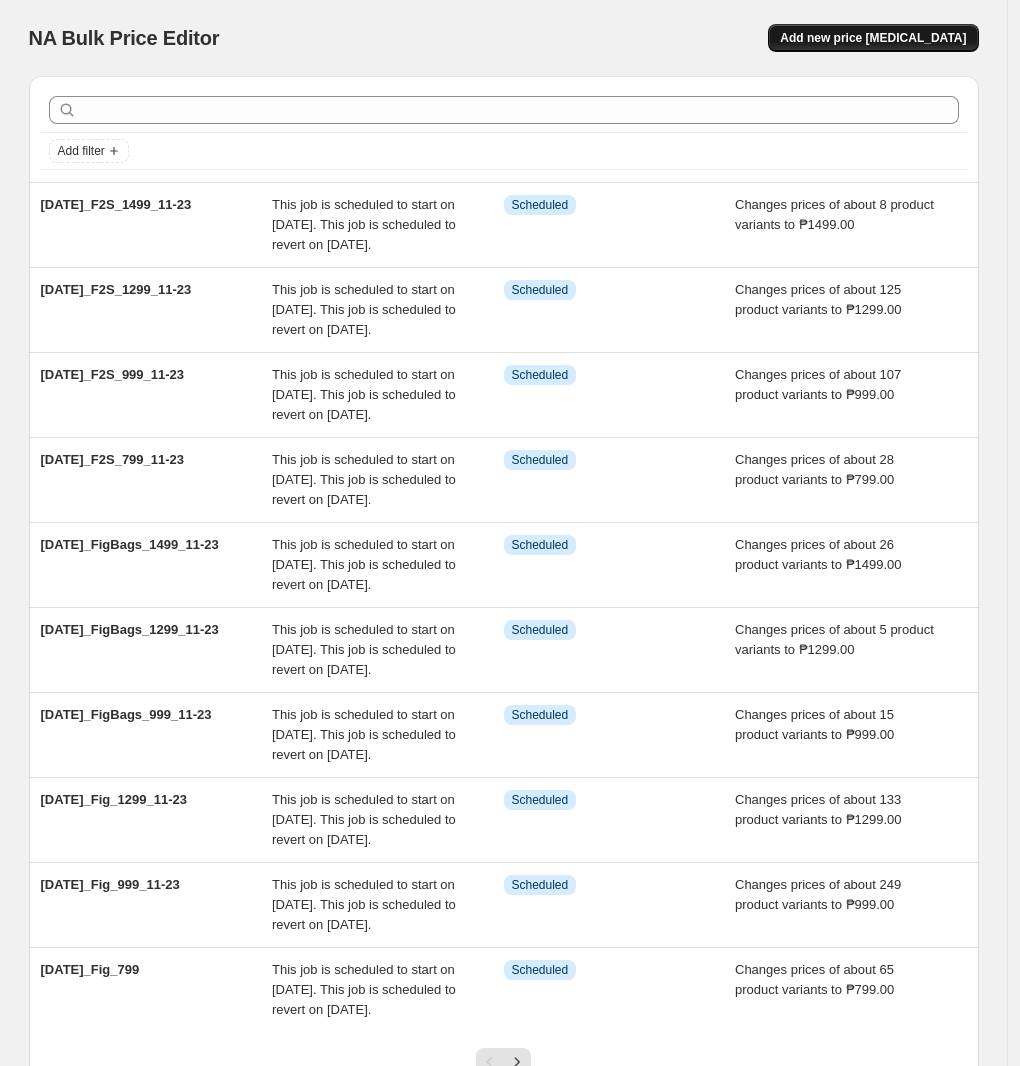 click on "Add new price [MEDICAL_DATA]" at bounding box center (873, 38) 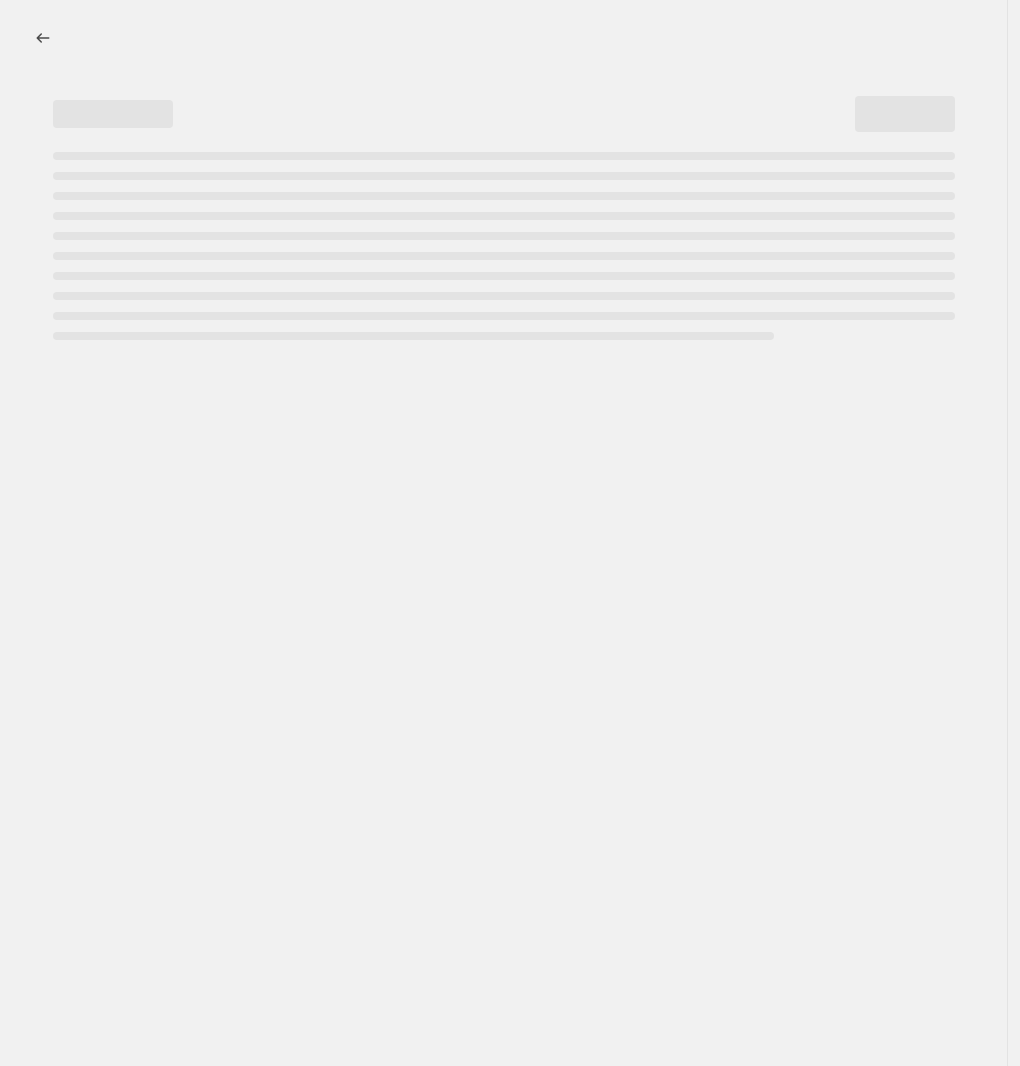 select on "percentage" 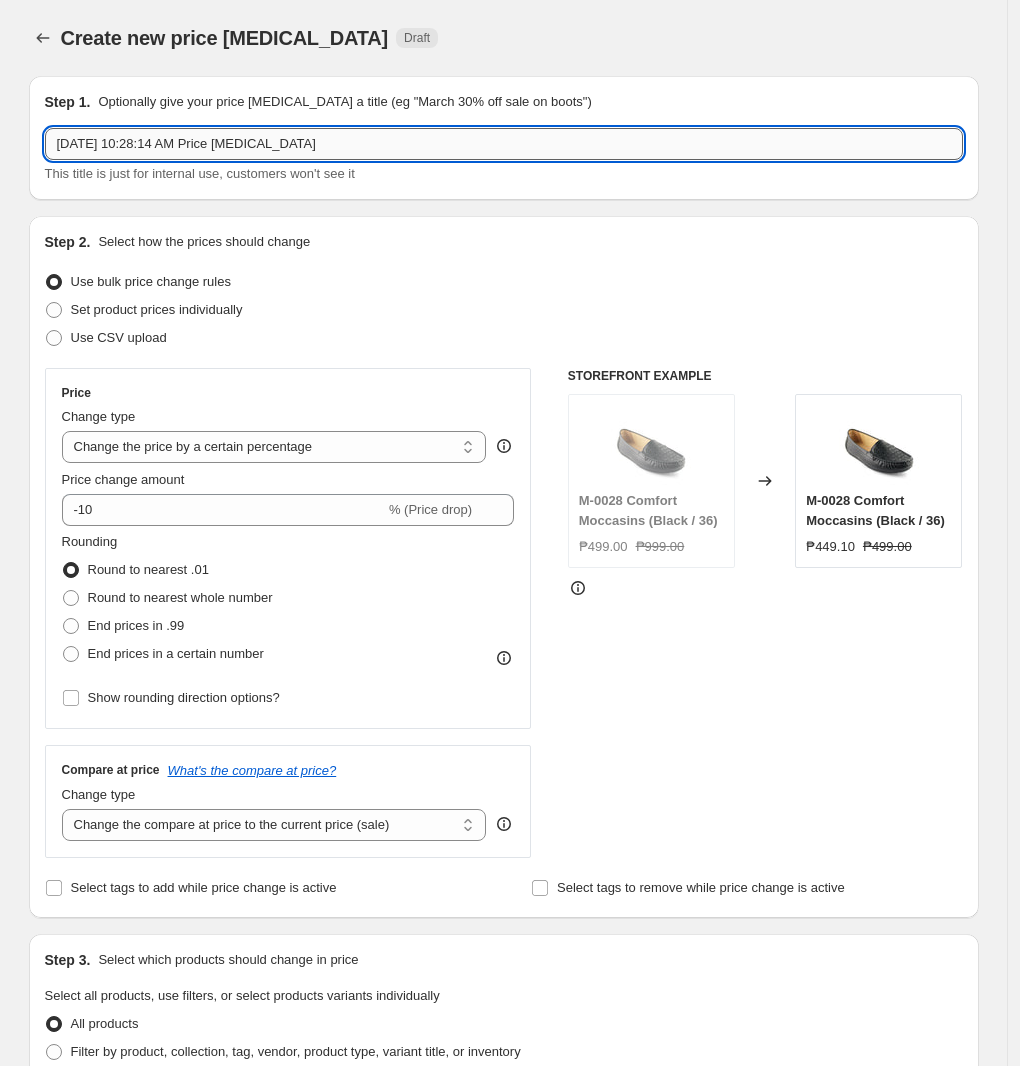 click on "[DATE] 10:28:14 AM Price [MEDICAL_DATA]" at bounding box center [504, 144] 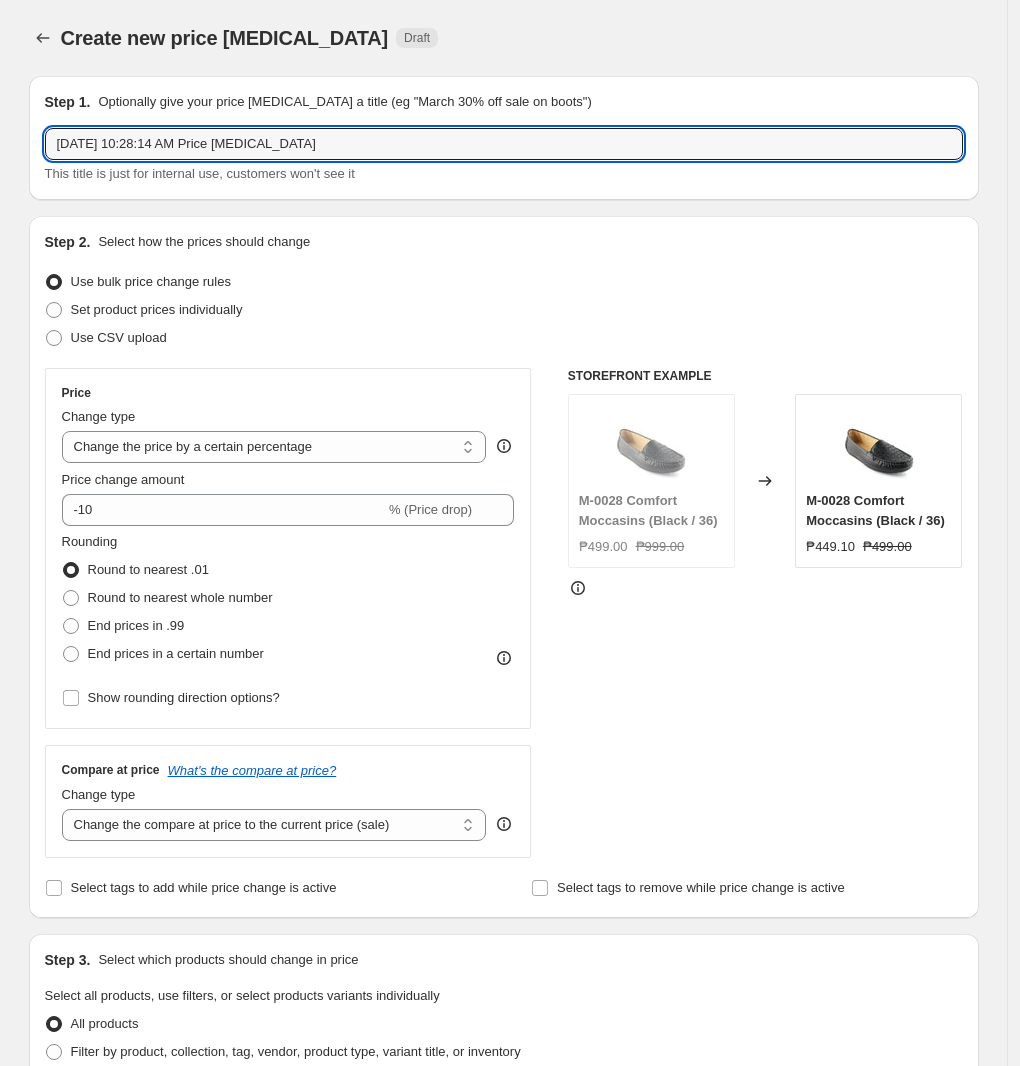 paste on "y2025_Sor_799_11-23" 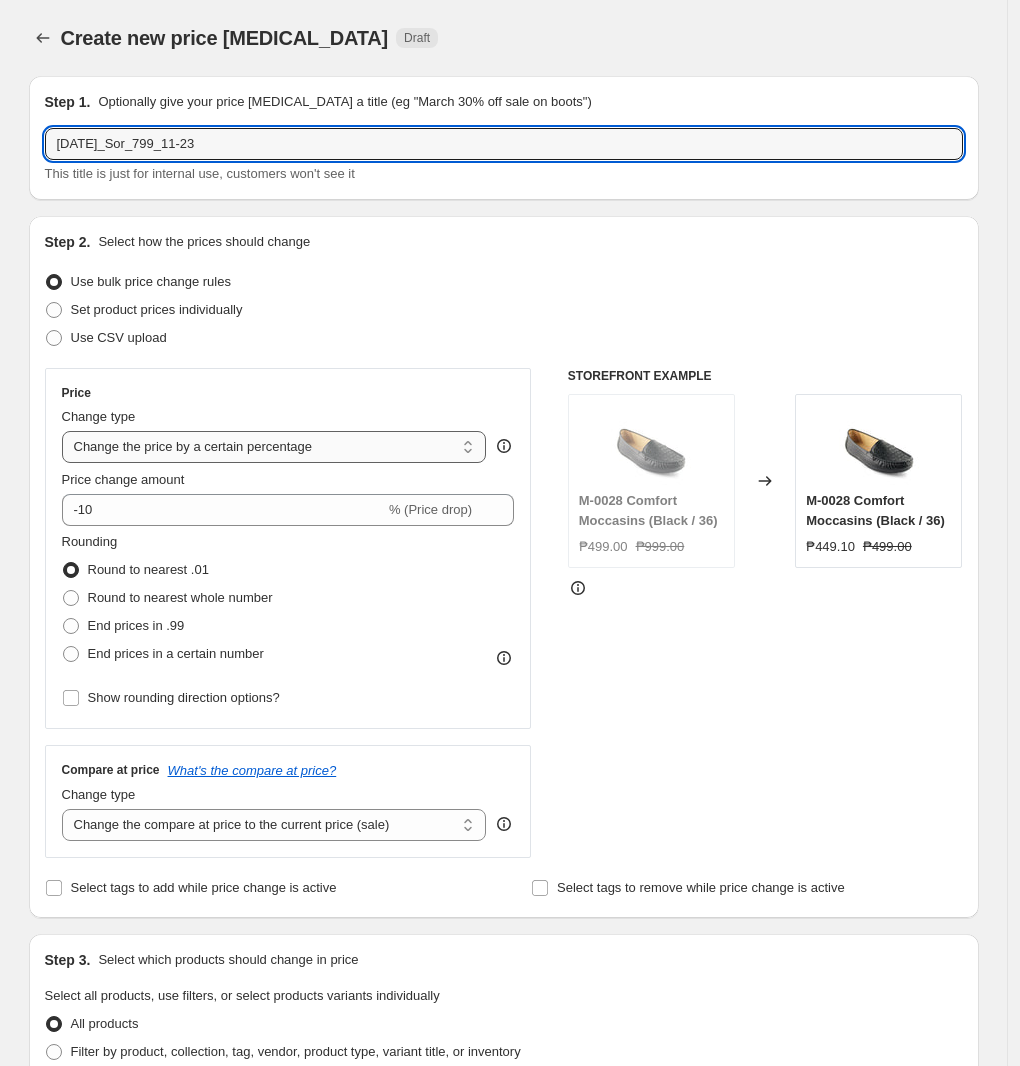type on "[DATE]_Sor_799_11-23" 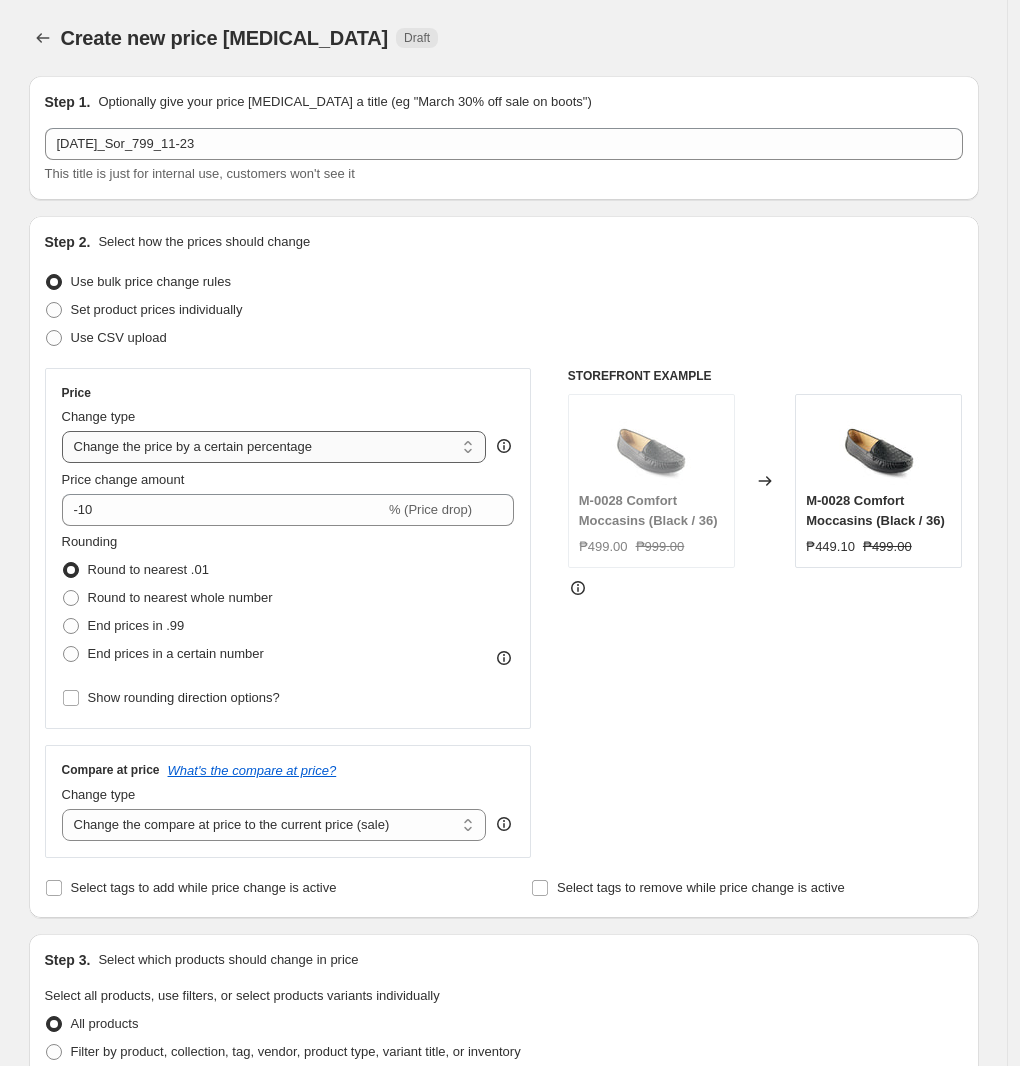 select on "to" 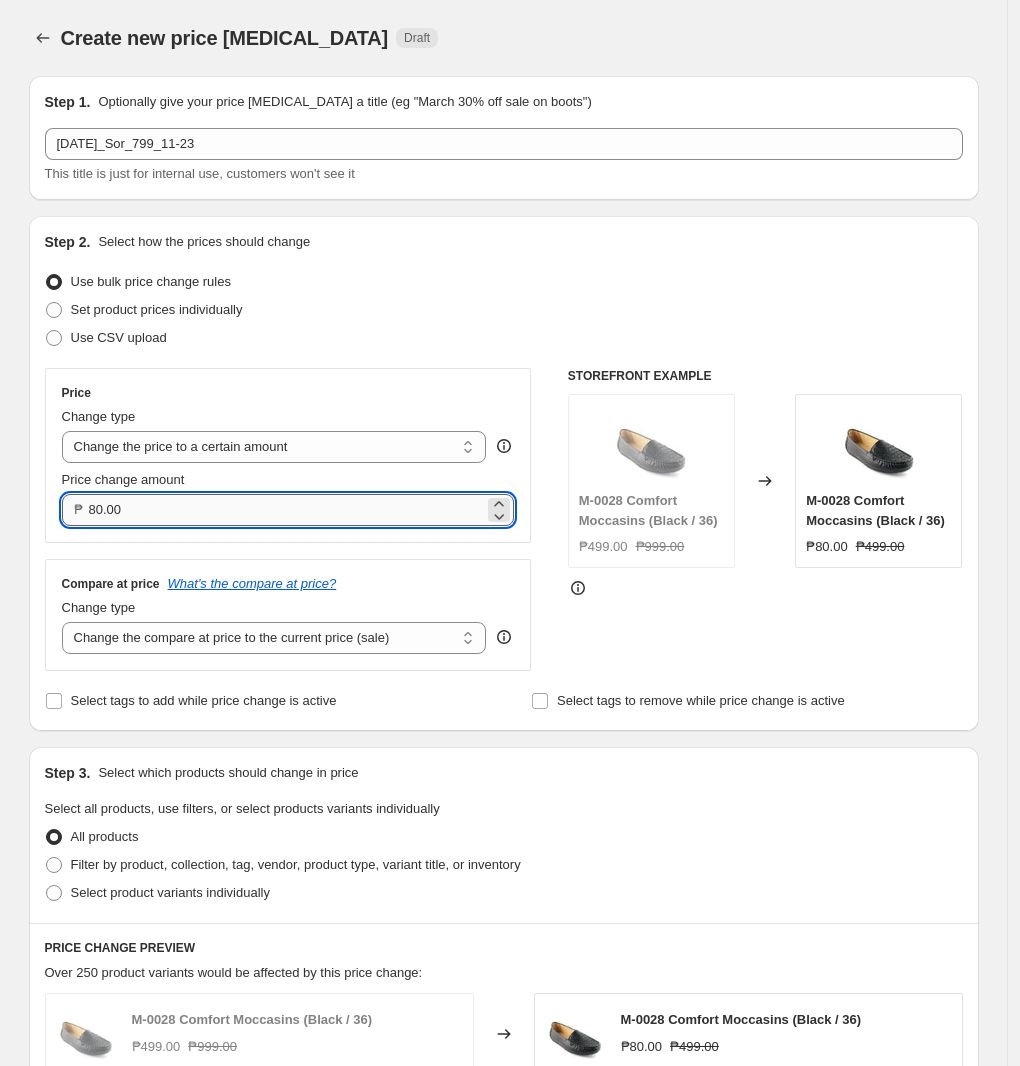 click on "80.00" at bounding box center [287, 510] 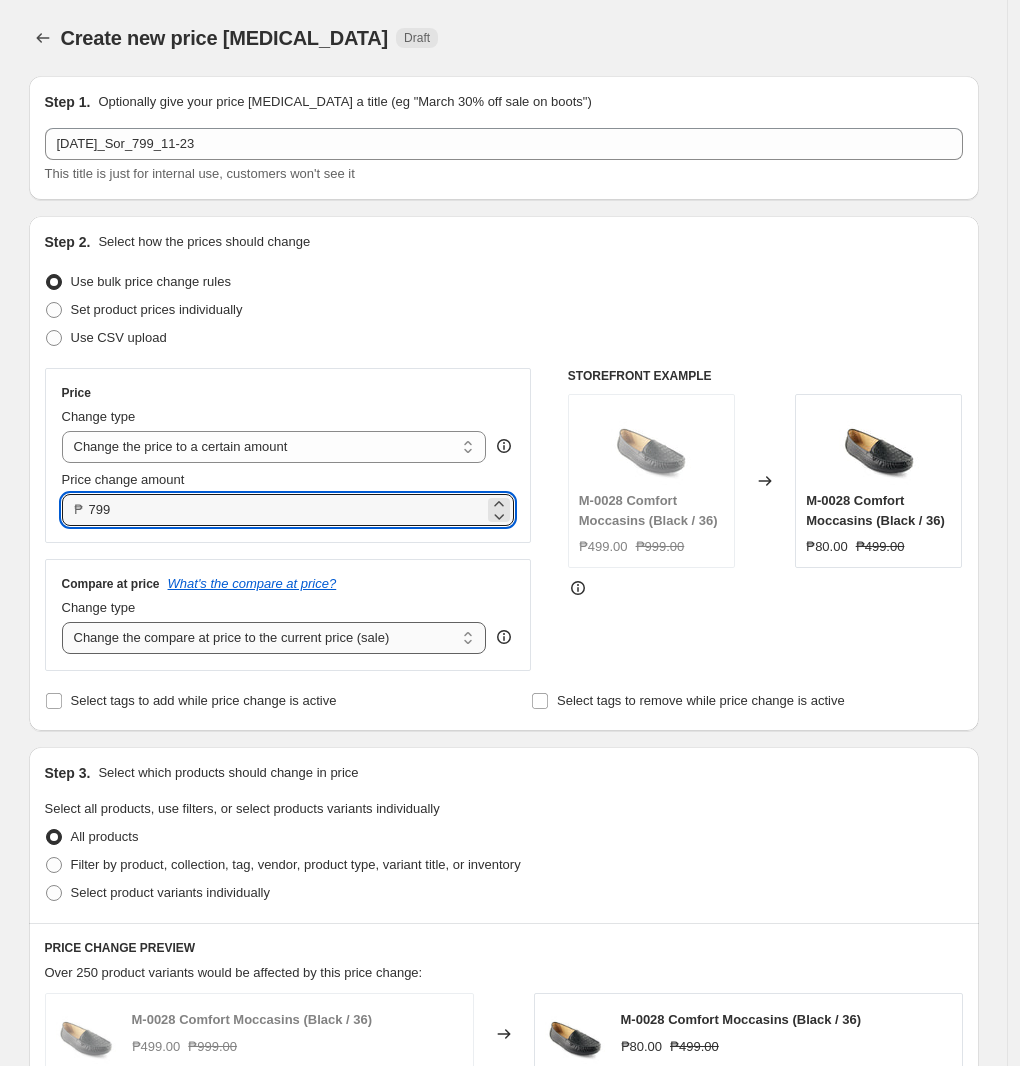 type on "799.00" 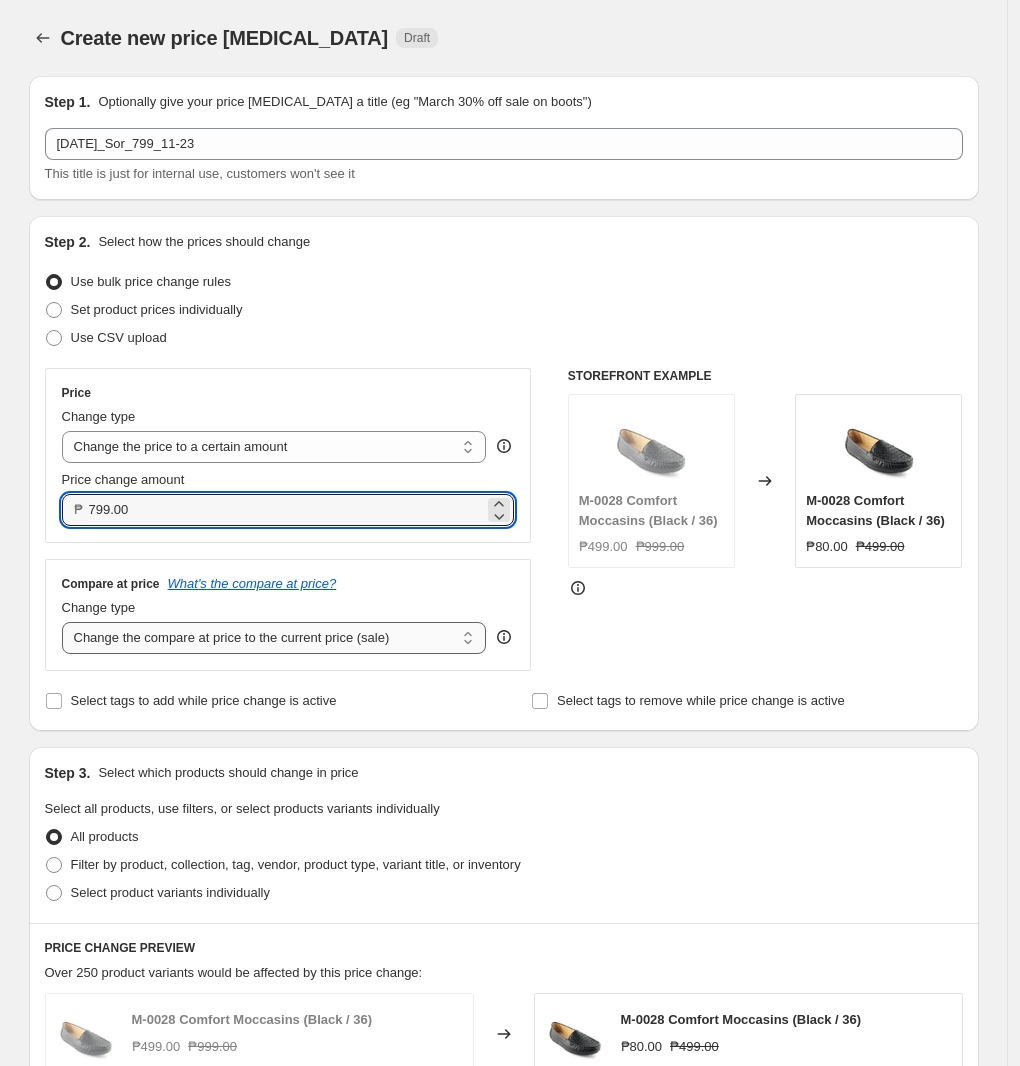 click on "Change the compare at price to the current price (sale) Change the compare at price to a certain amount Change the compare at price by a certain amount Change the compare at price by a certain percentage Change the compare at price by a certain amount relative to the actual price Change the compare at price by a certain percentage relative to the actual price Don't change the compare at price Remove the compare at price" at bounding box center [274, 638] 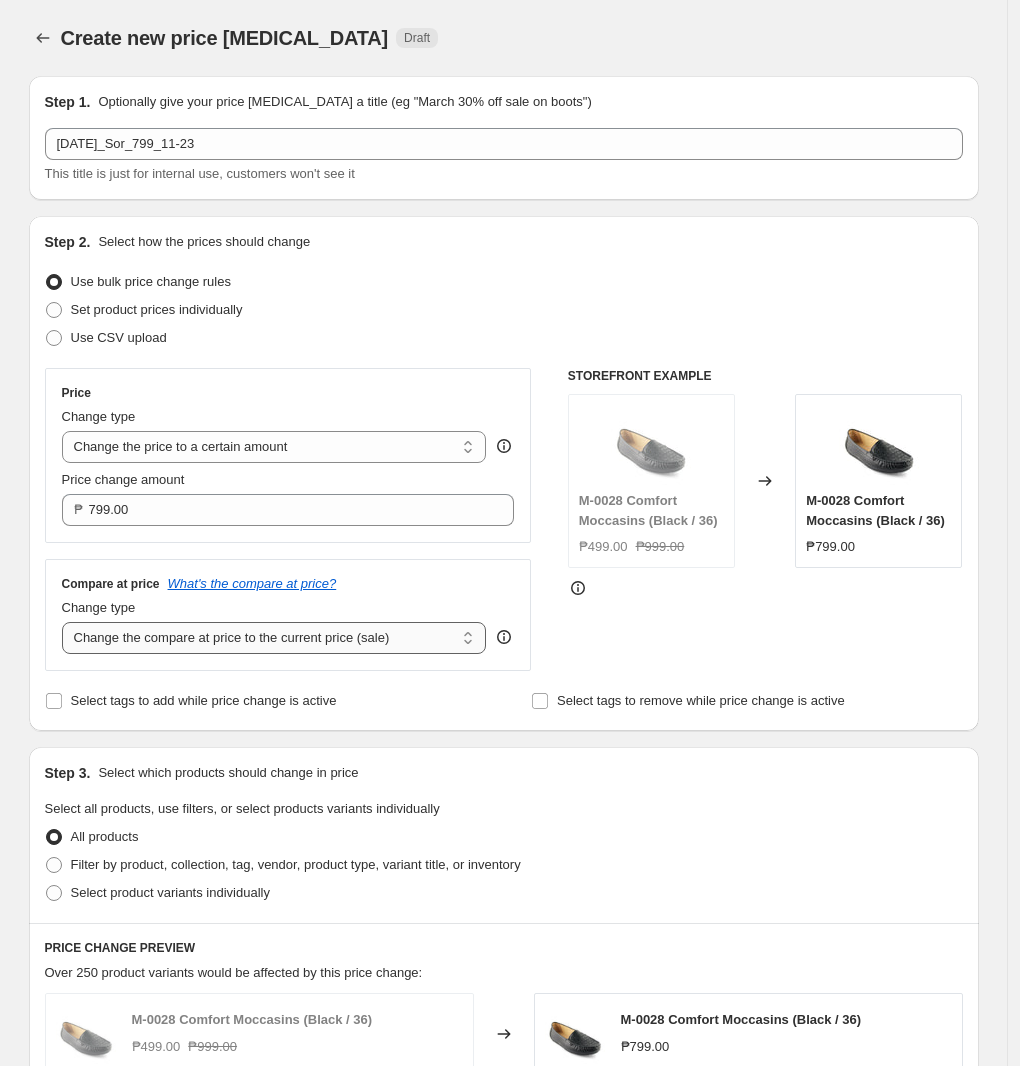 select on "no_change" 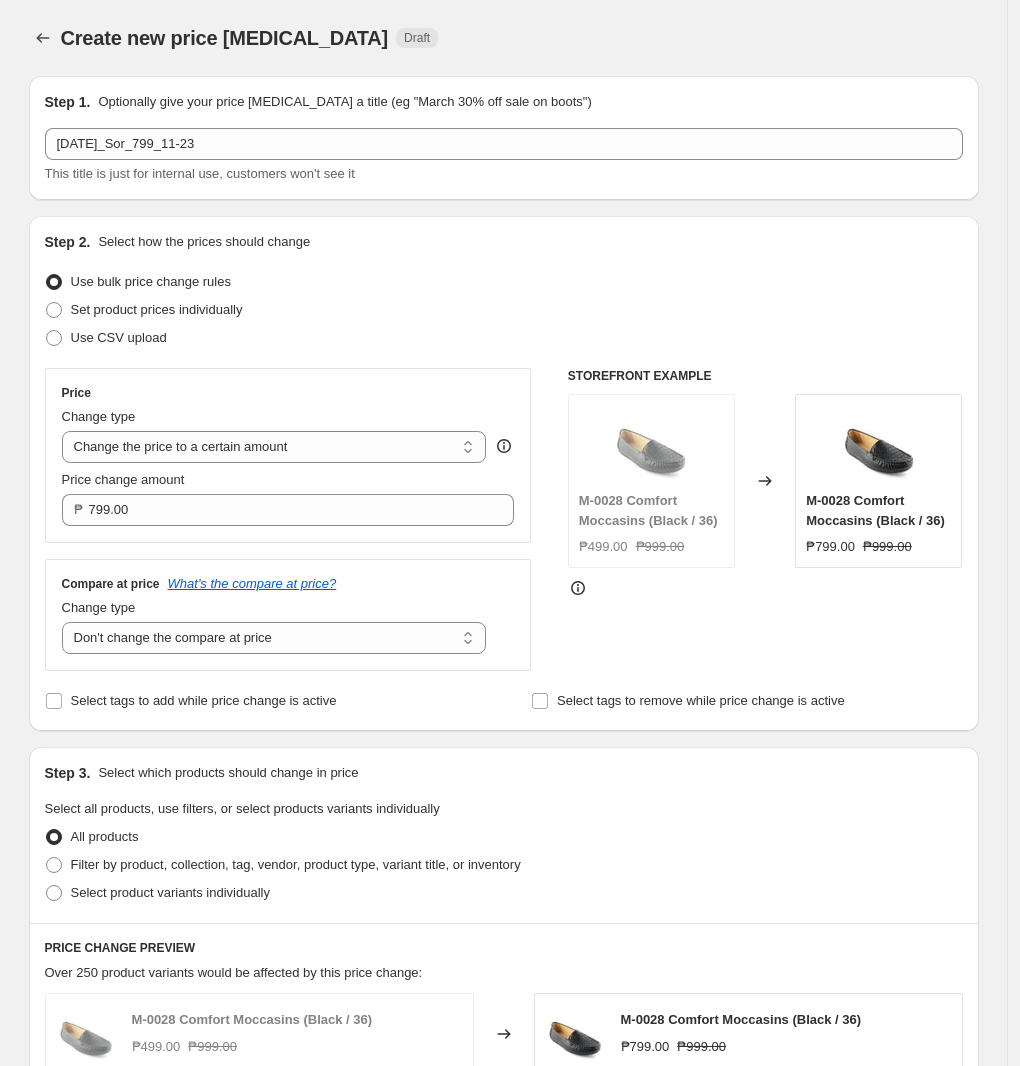 scroll, scrollTop: 125, scrollLeft: 0, axis: vertical 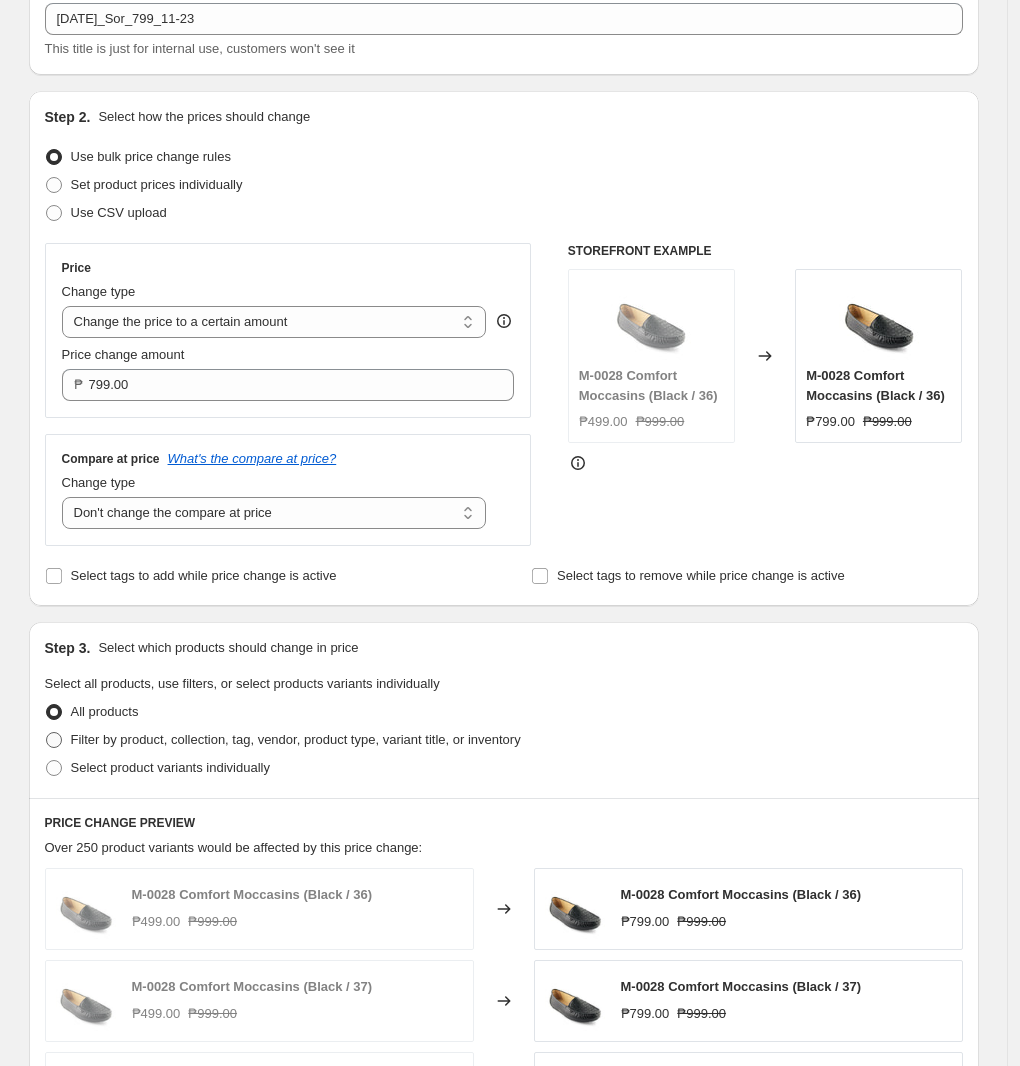 click on "Filter by product, collection, tag, vendor, product type, variant title, or inventory" at bounding box center (296, 739) 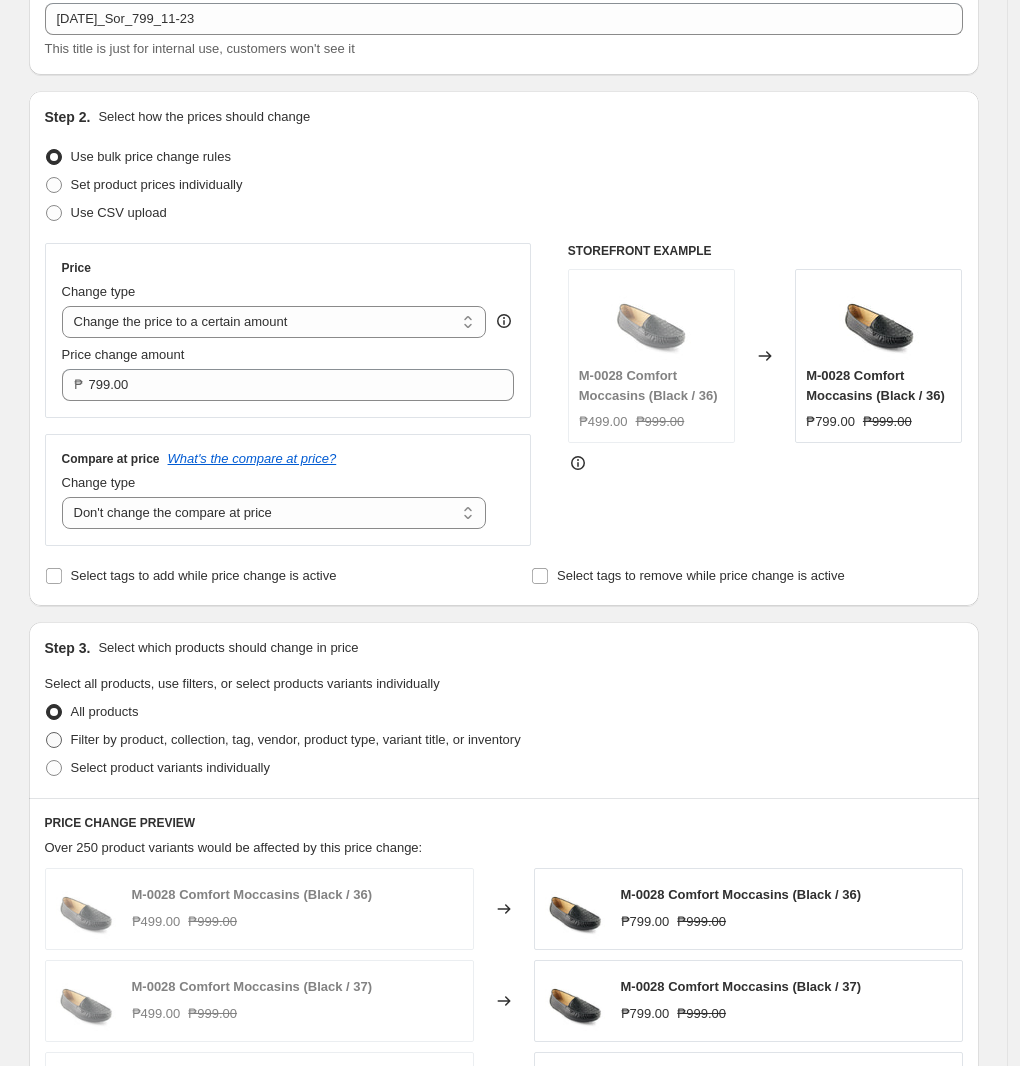 radio on "true" 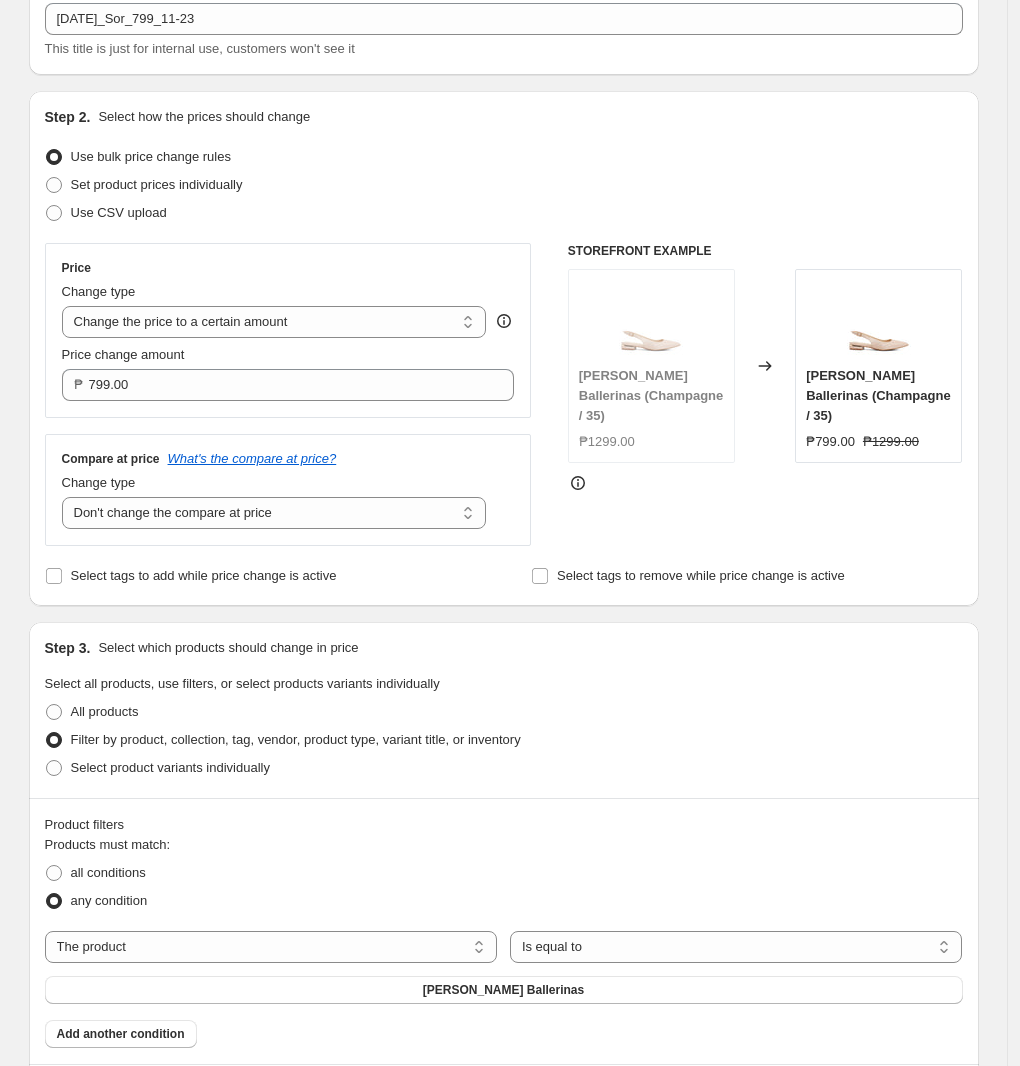 scroll, scrollTop: 375, scrollLeft: 0, axis: vertical 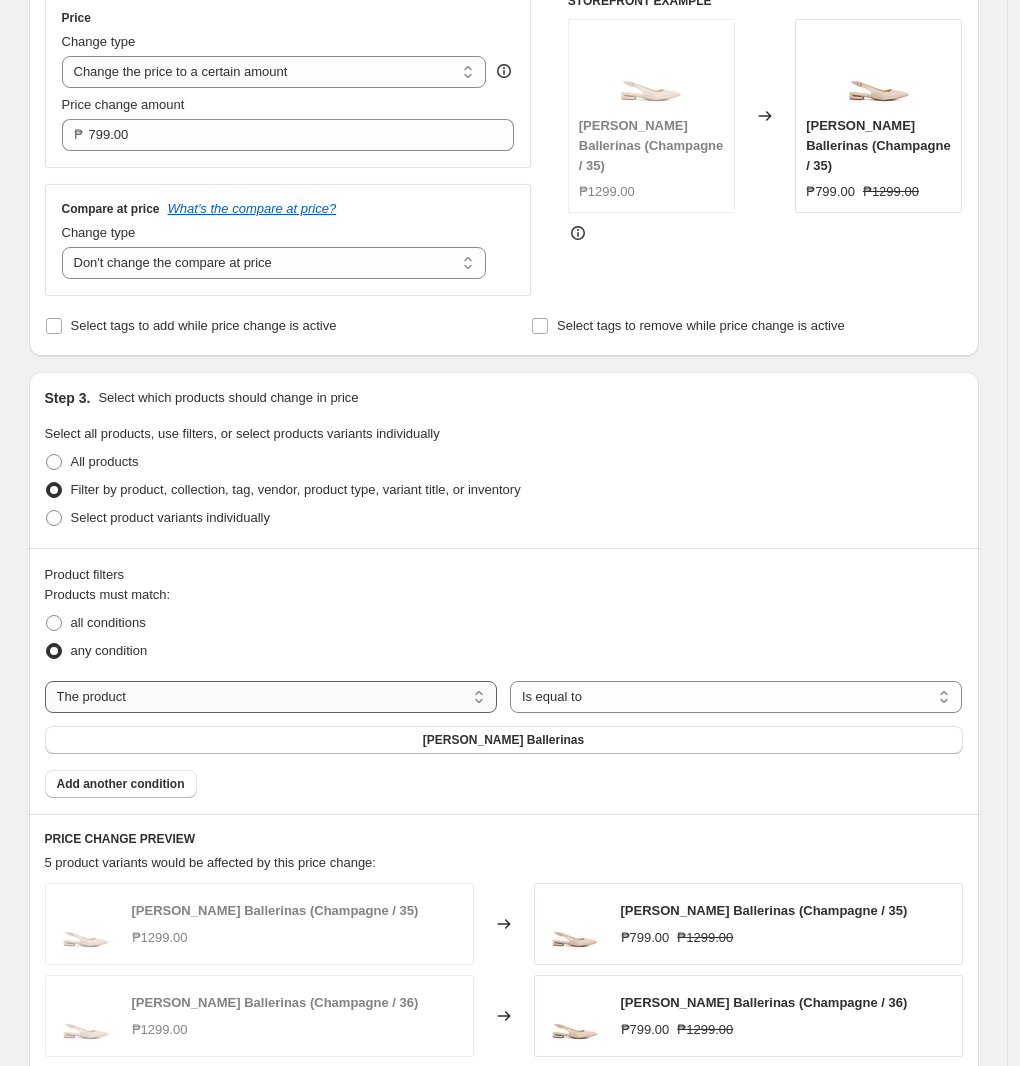 drag, startPoint x: 228, startPoint y: 698, endPoint x: 228, endPoint y: 711, distance: 13 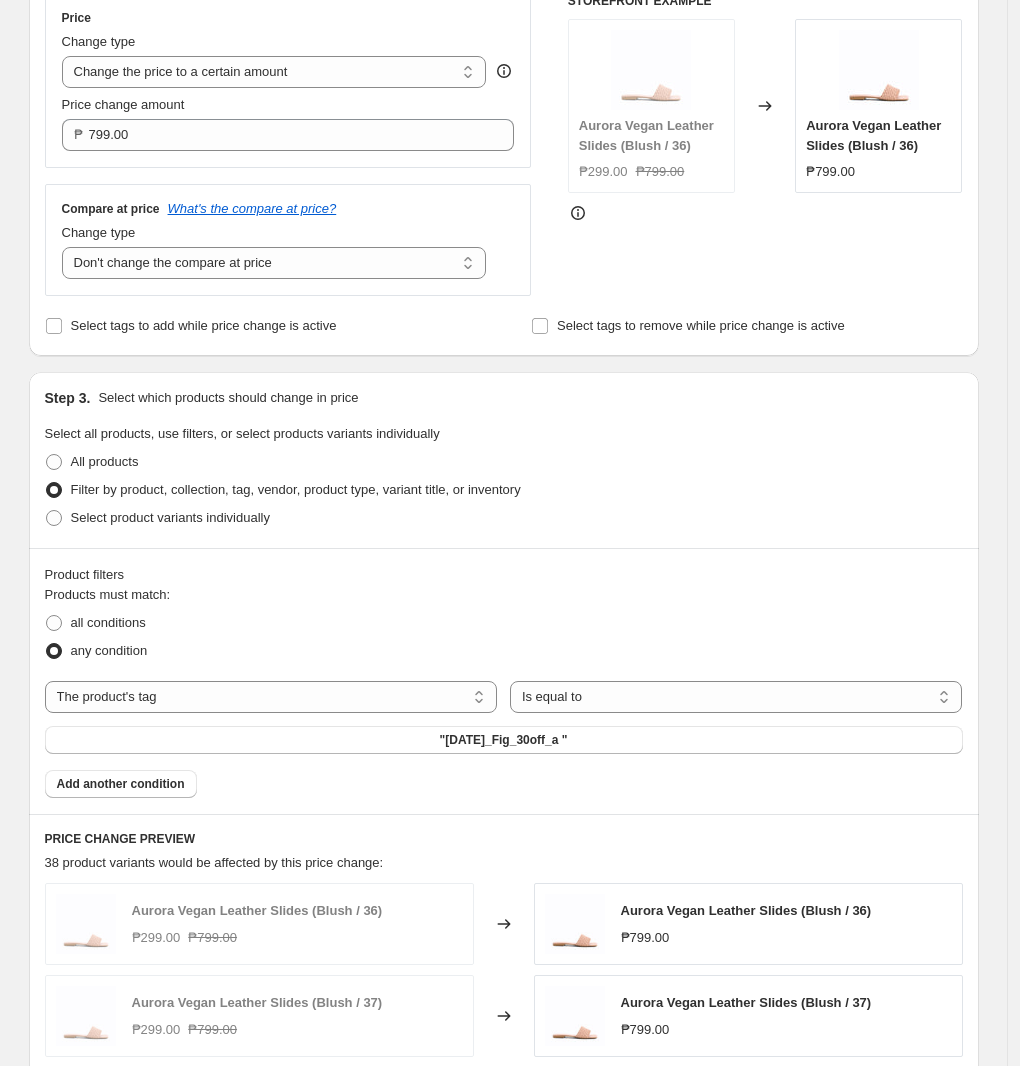 click on ""[DATE]_Fig_30off_a "" at bounding box center (504, 740) 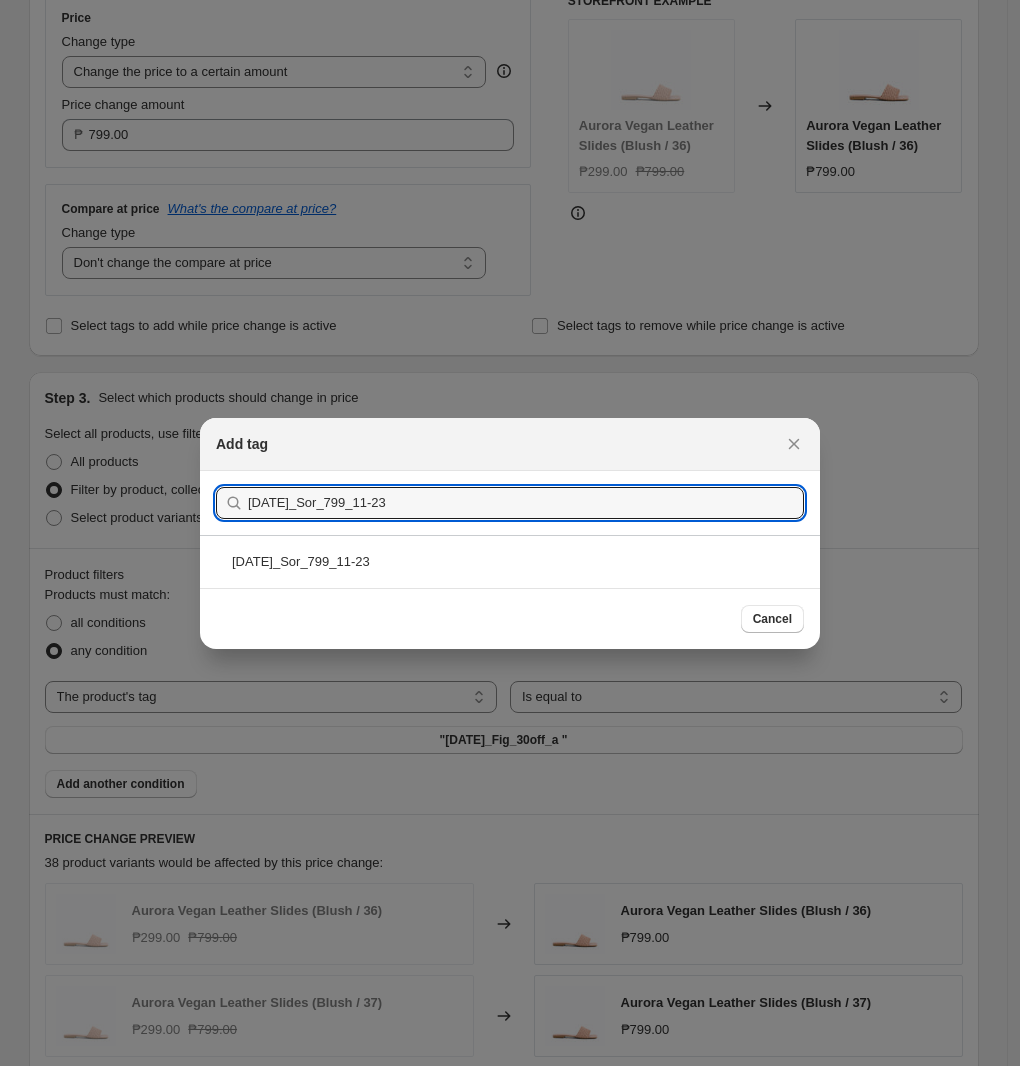 type on "[DATE]_Sor_799_11-23" 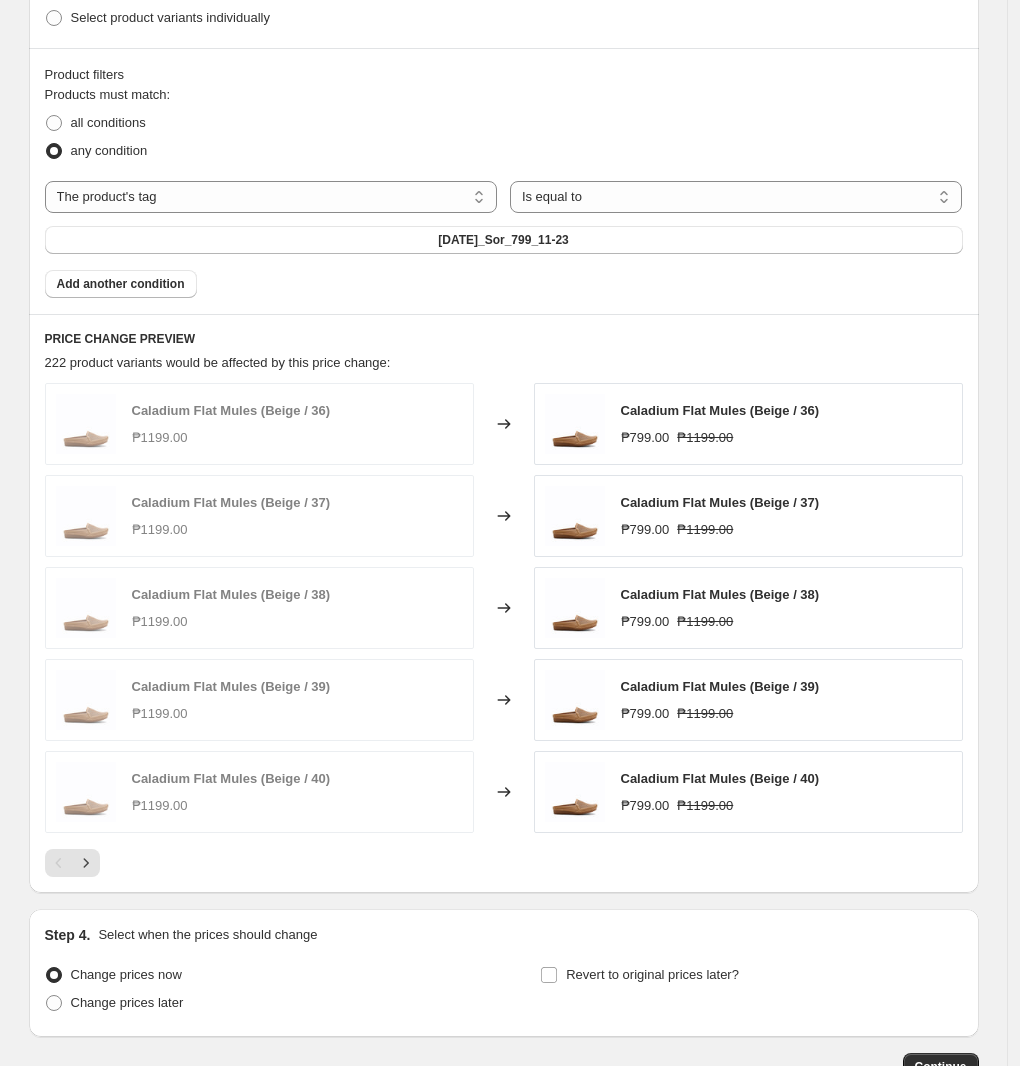 scroll, scrollTop: 976, scrollLeft: 0, axis: vertical 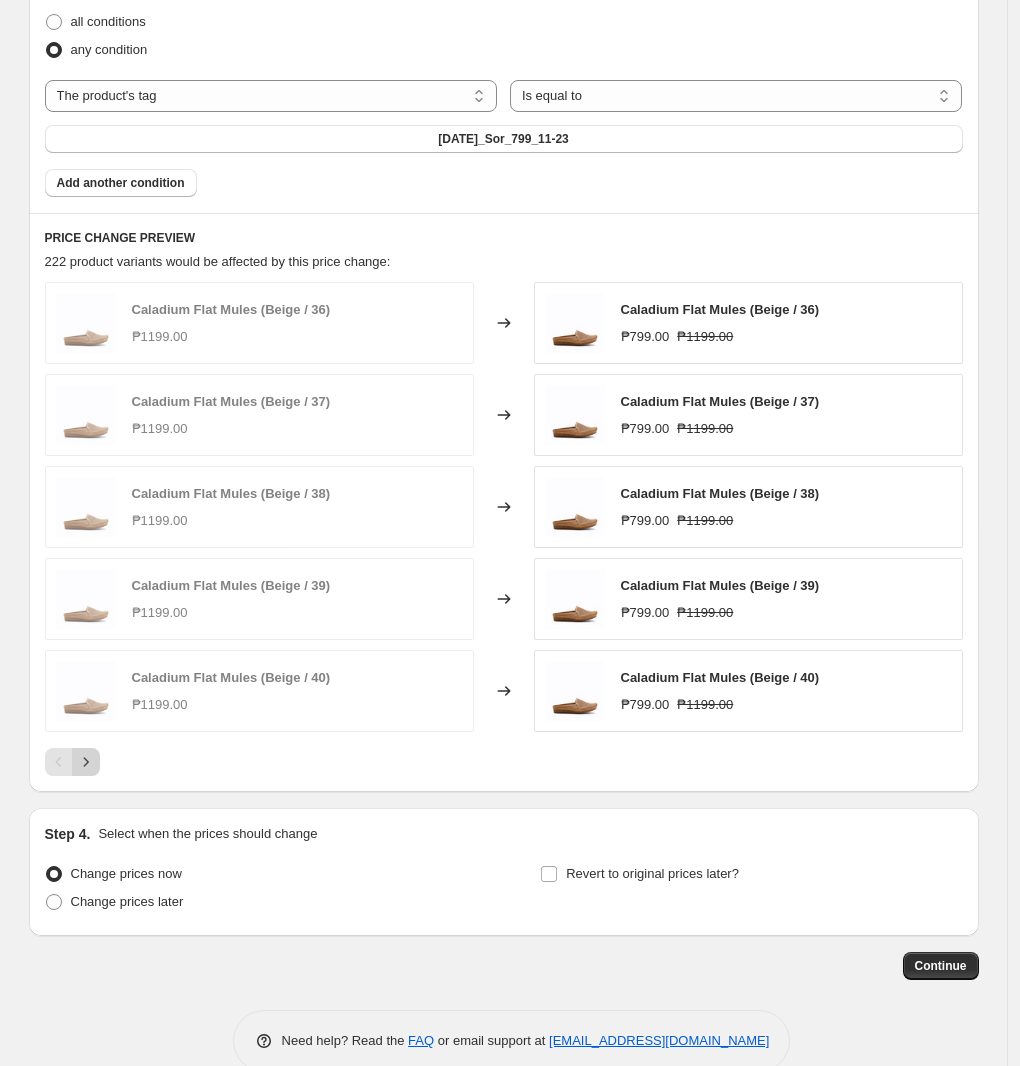 click at bounding box center (86, 762) 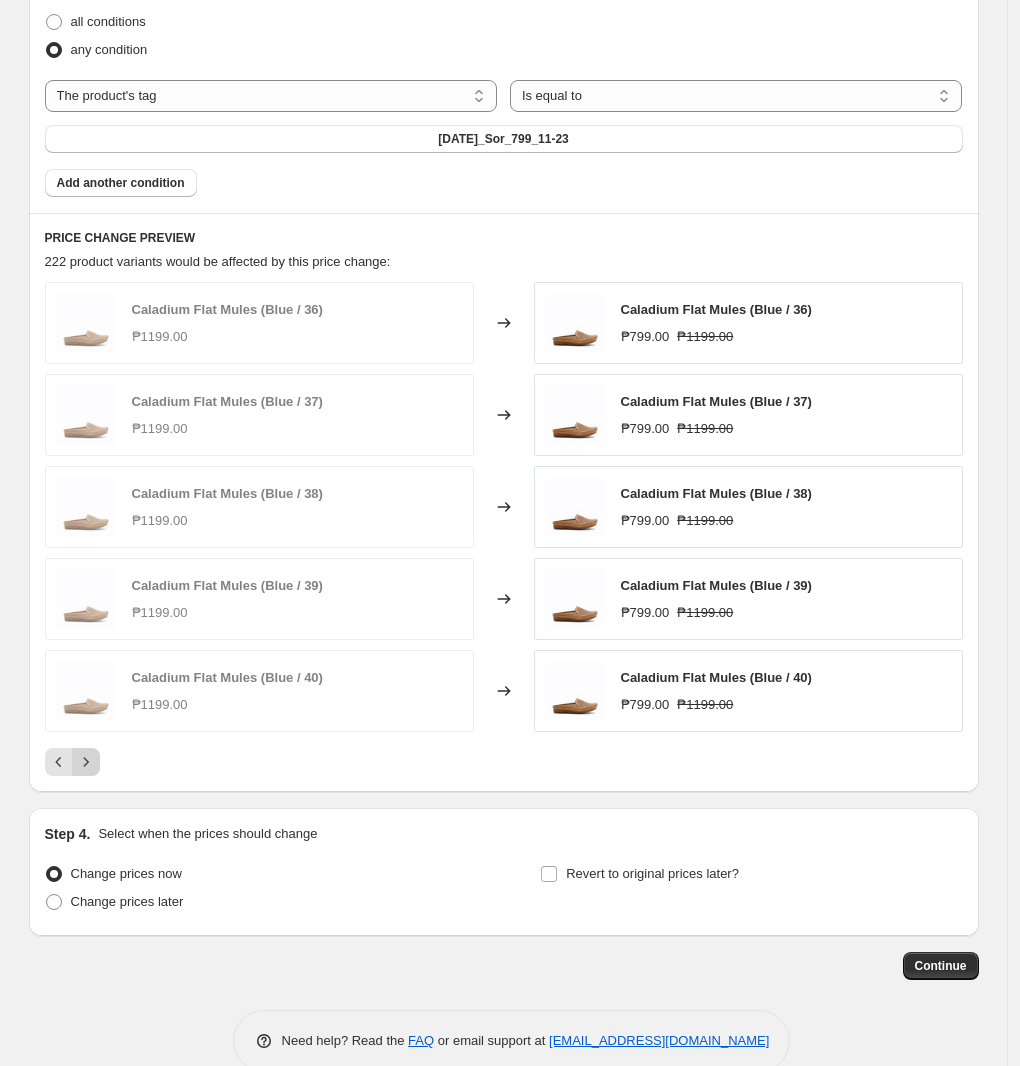 click at bounding box center (86, 762) 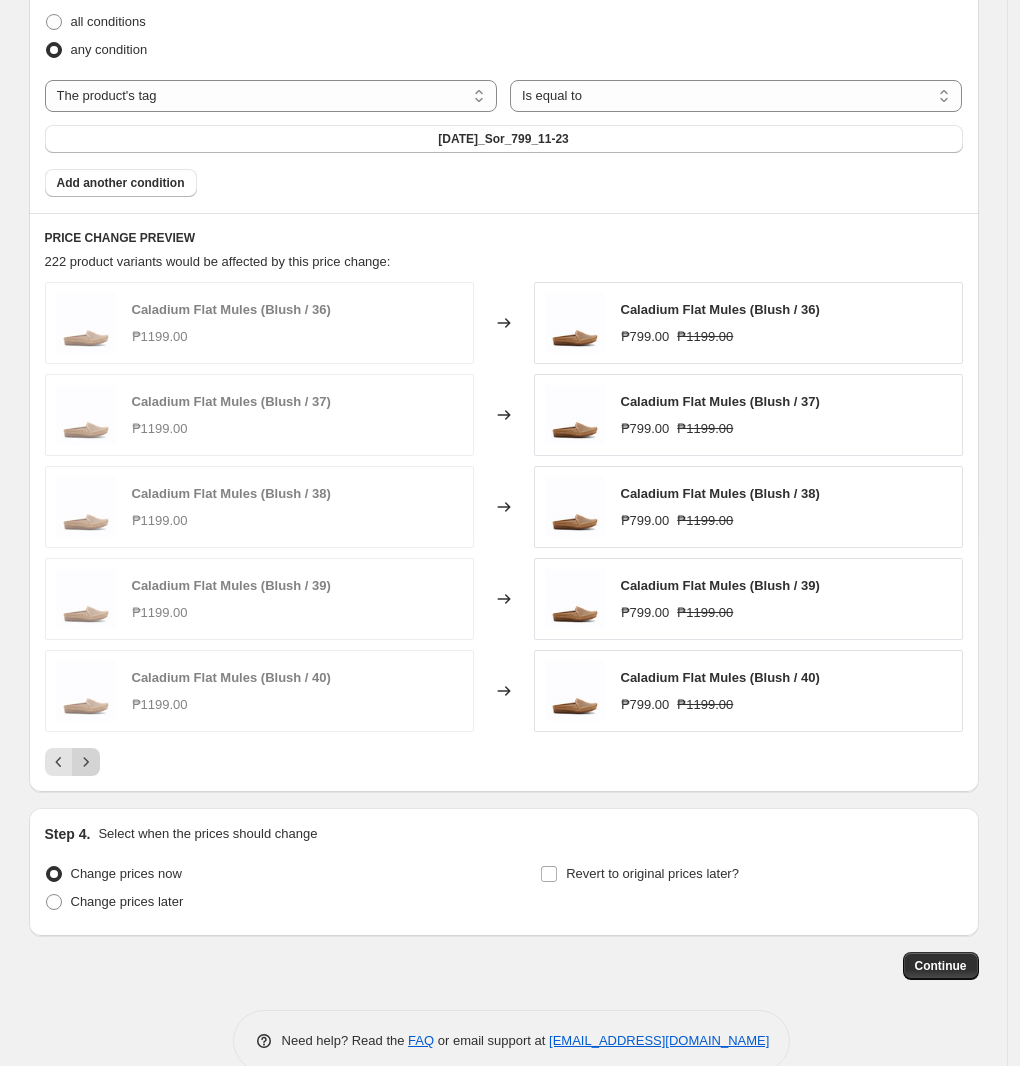 click at bounding box center [86, 762] 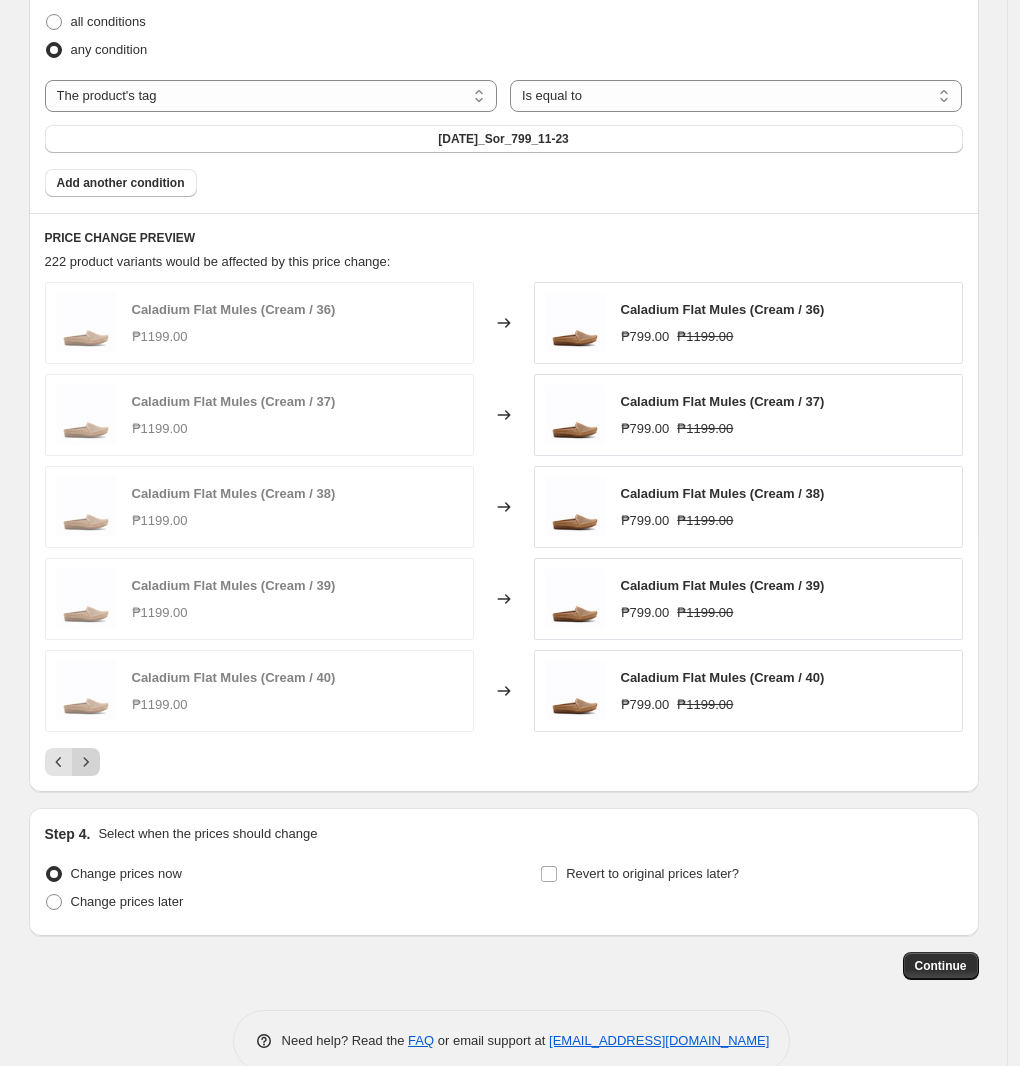 click at bounding box center (86, 762) 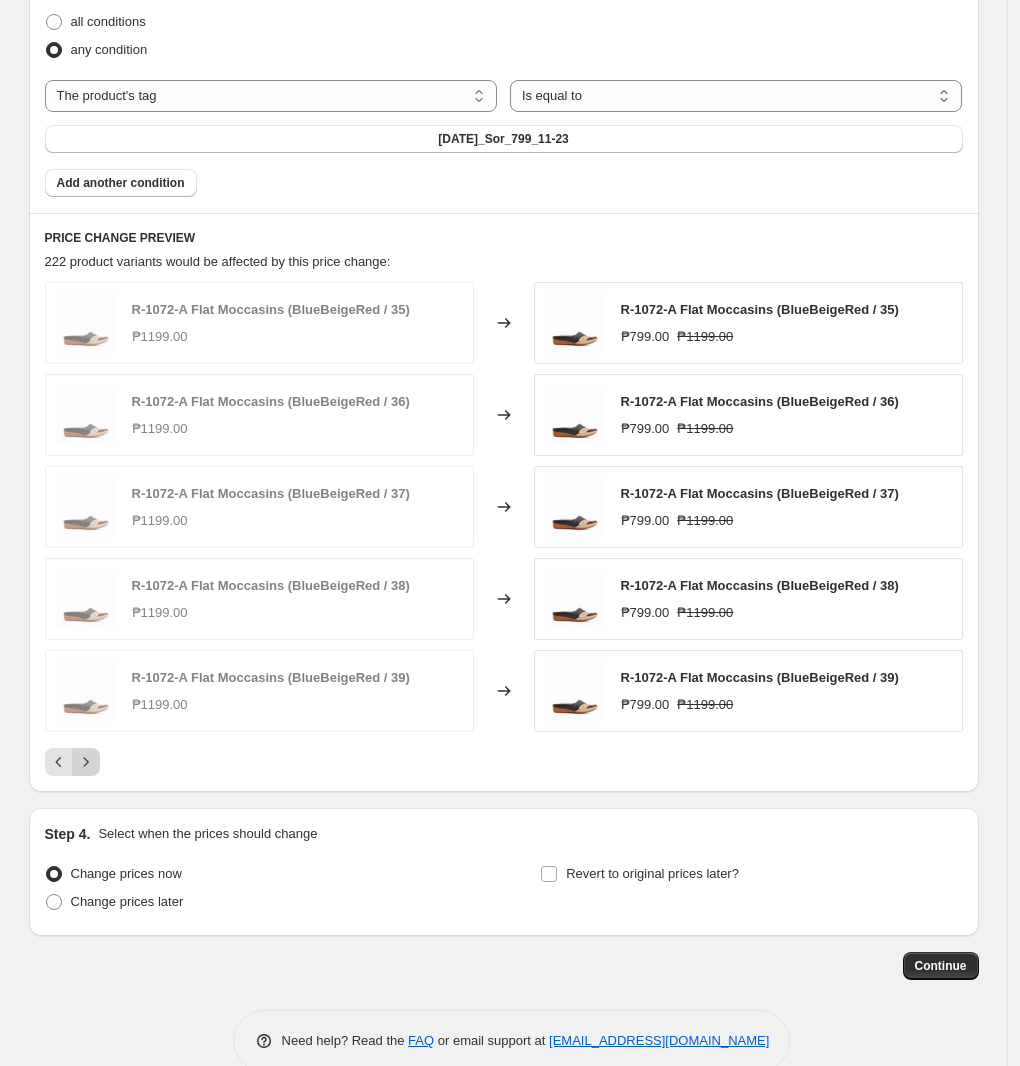click 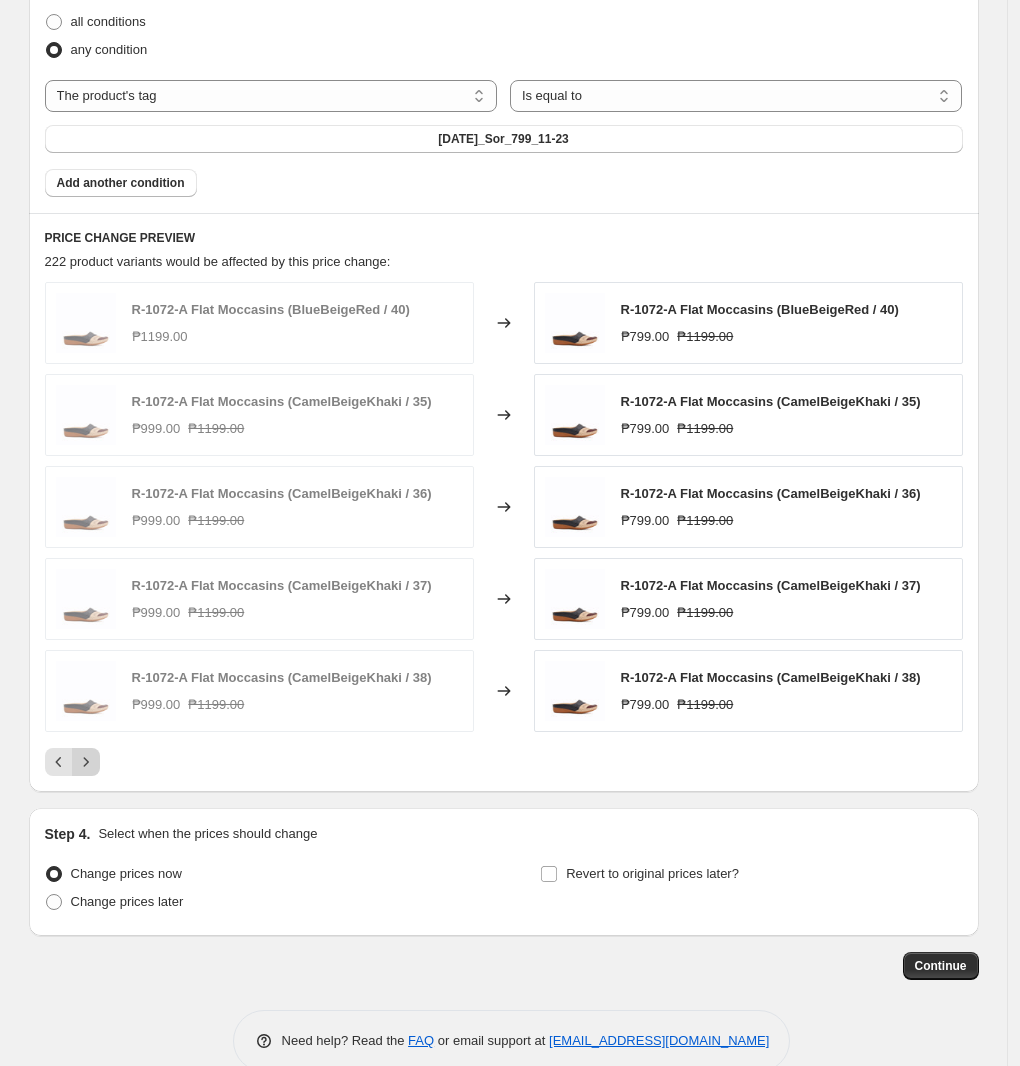 click 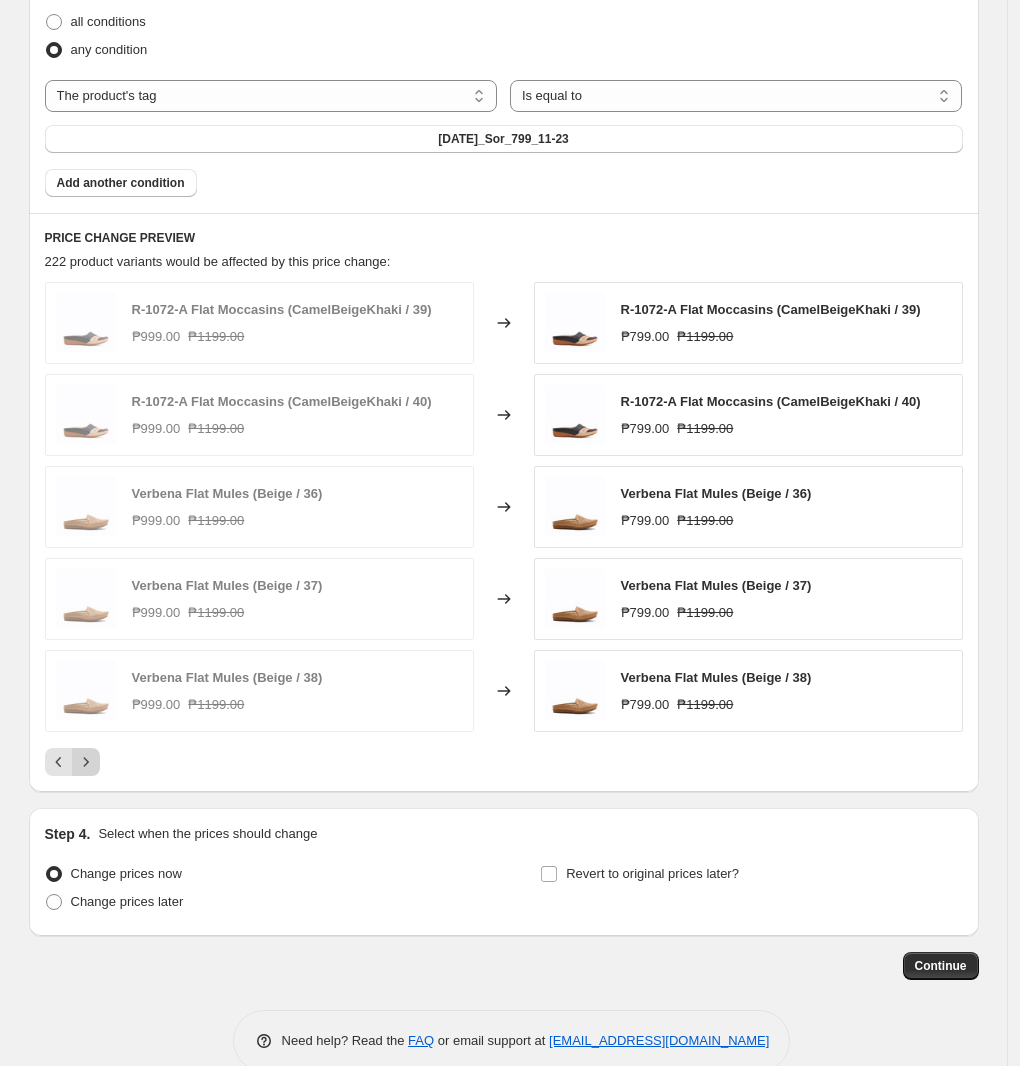 click 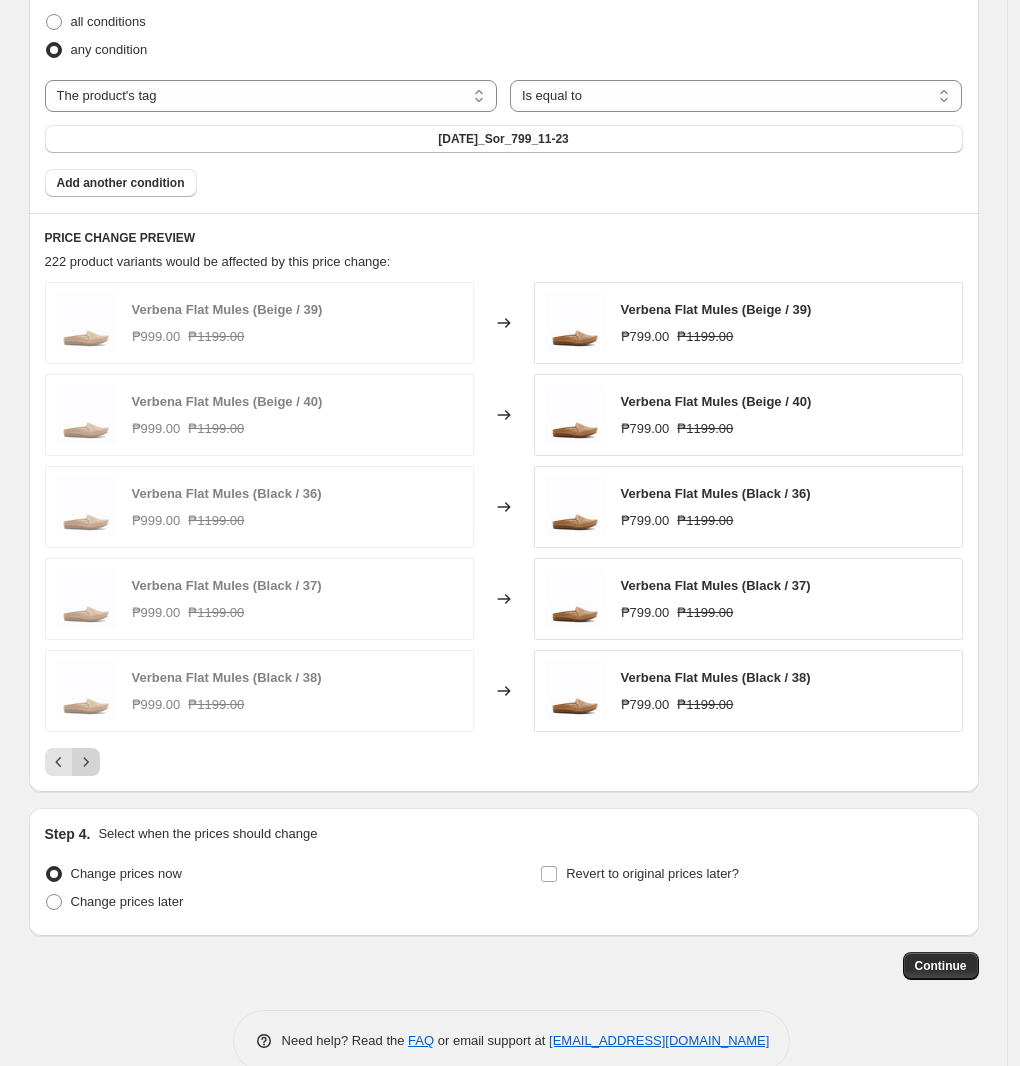 click 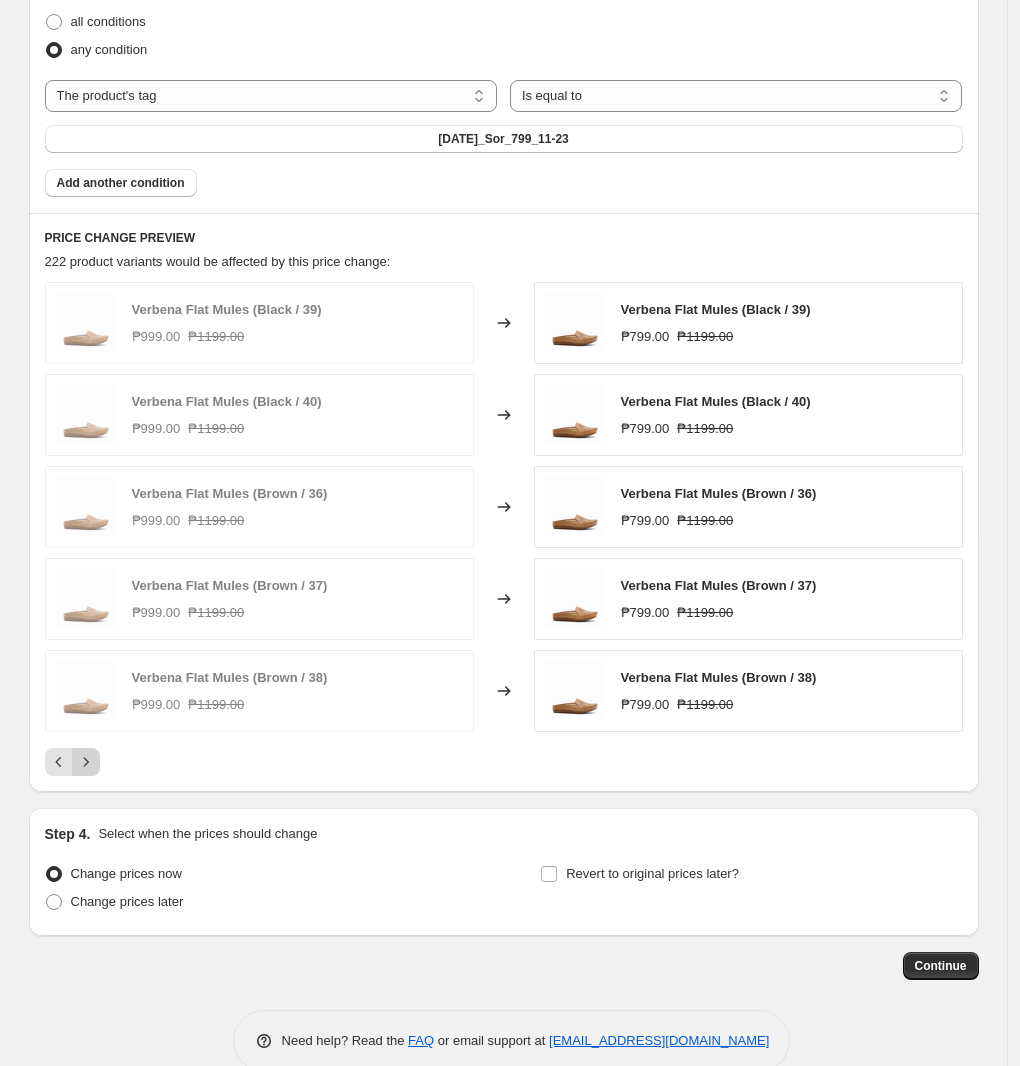 click 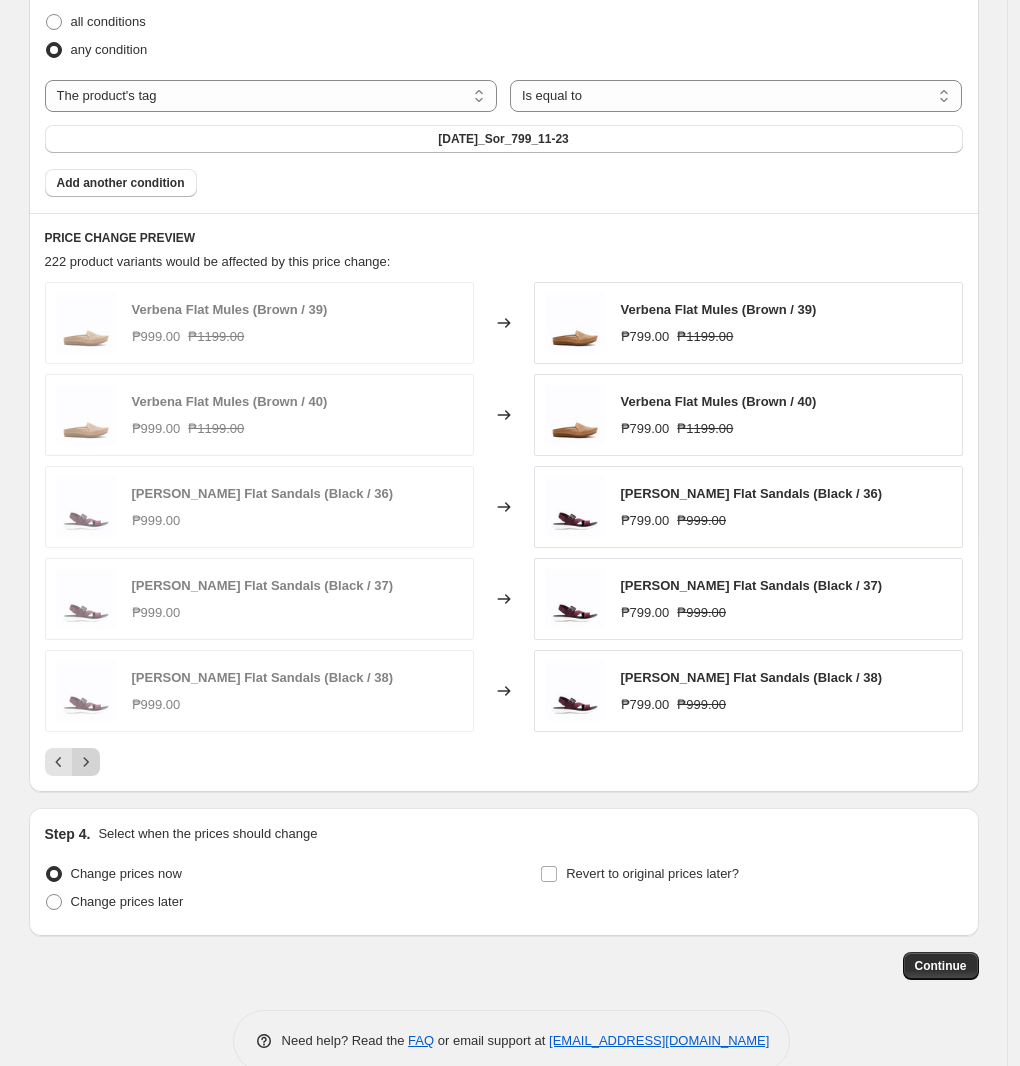 click 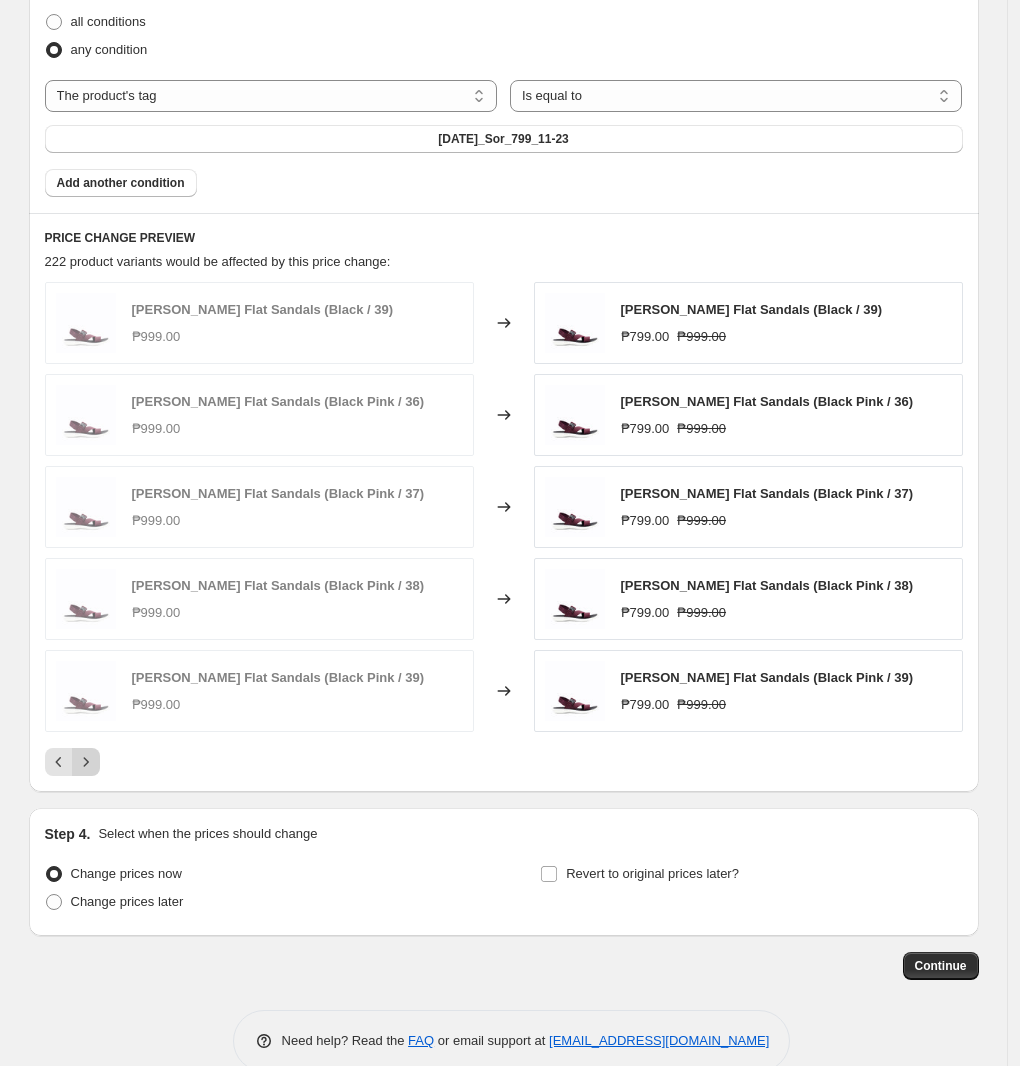 click 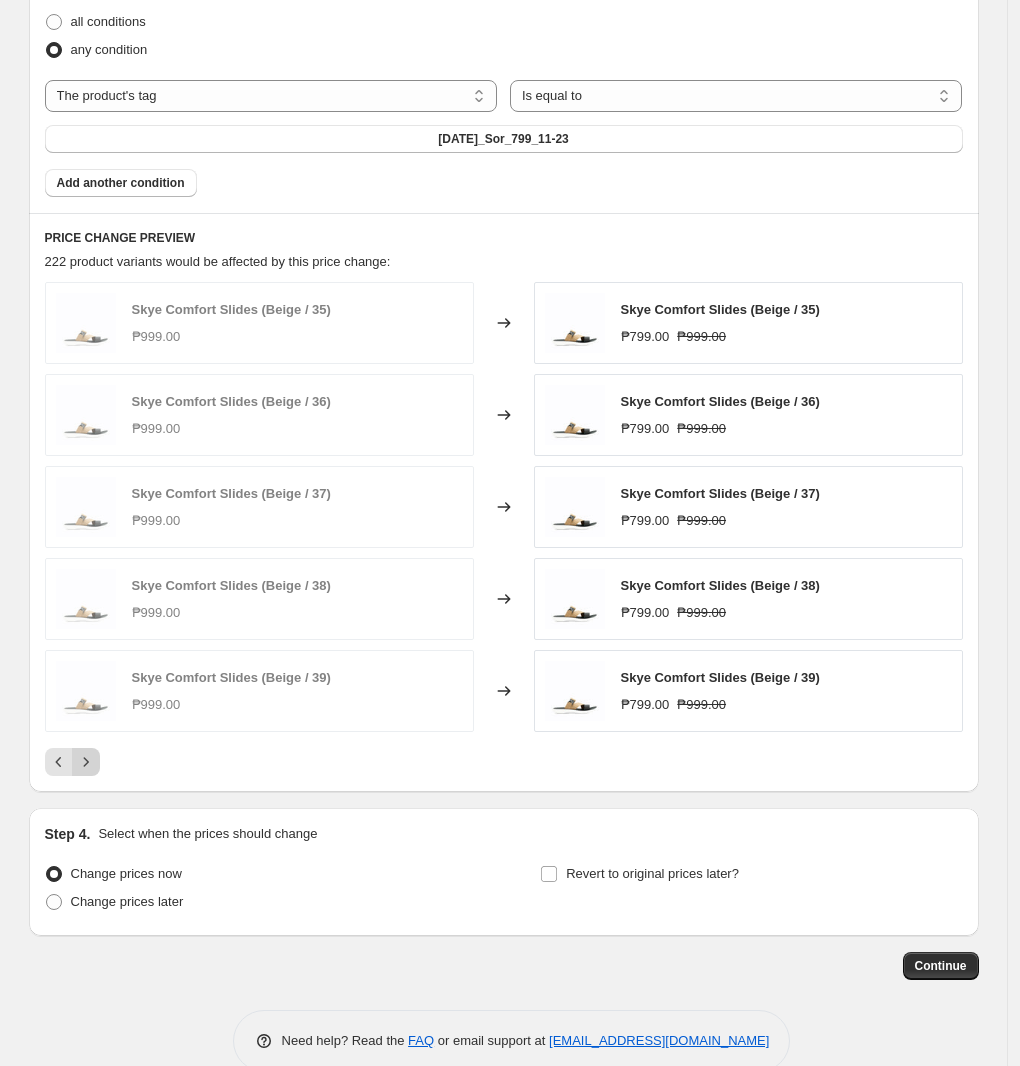 click 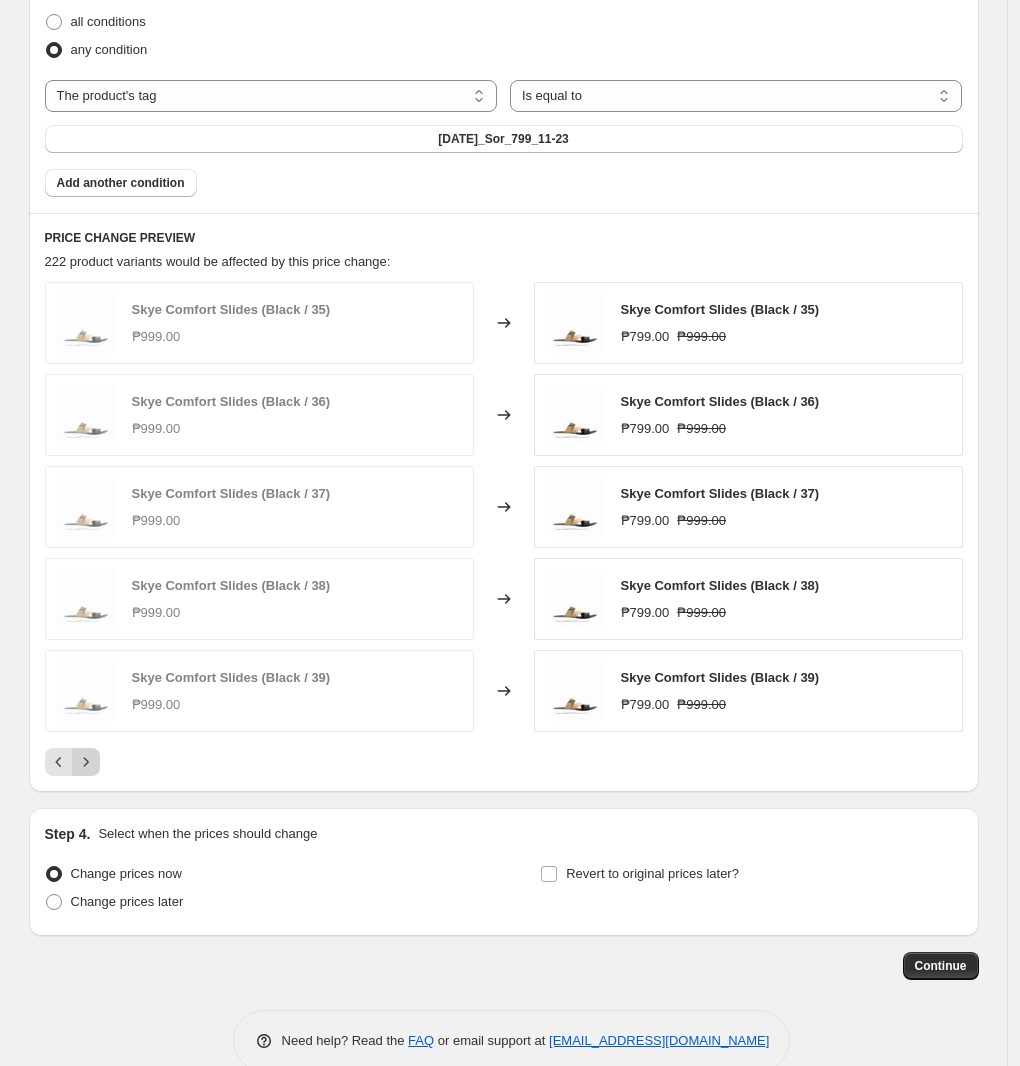click 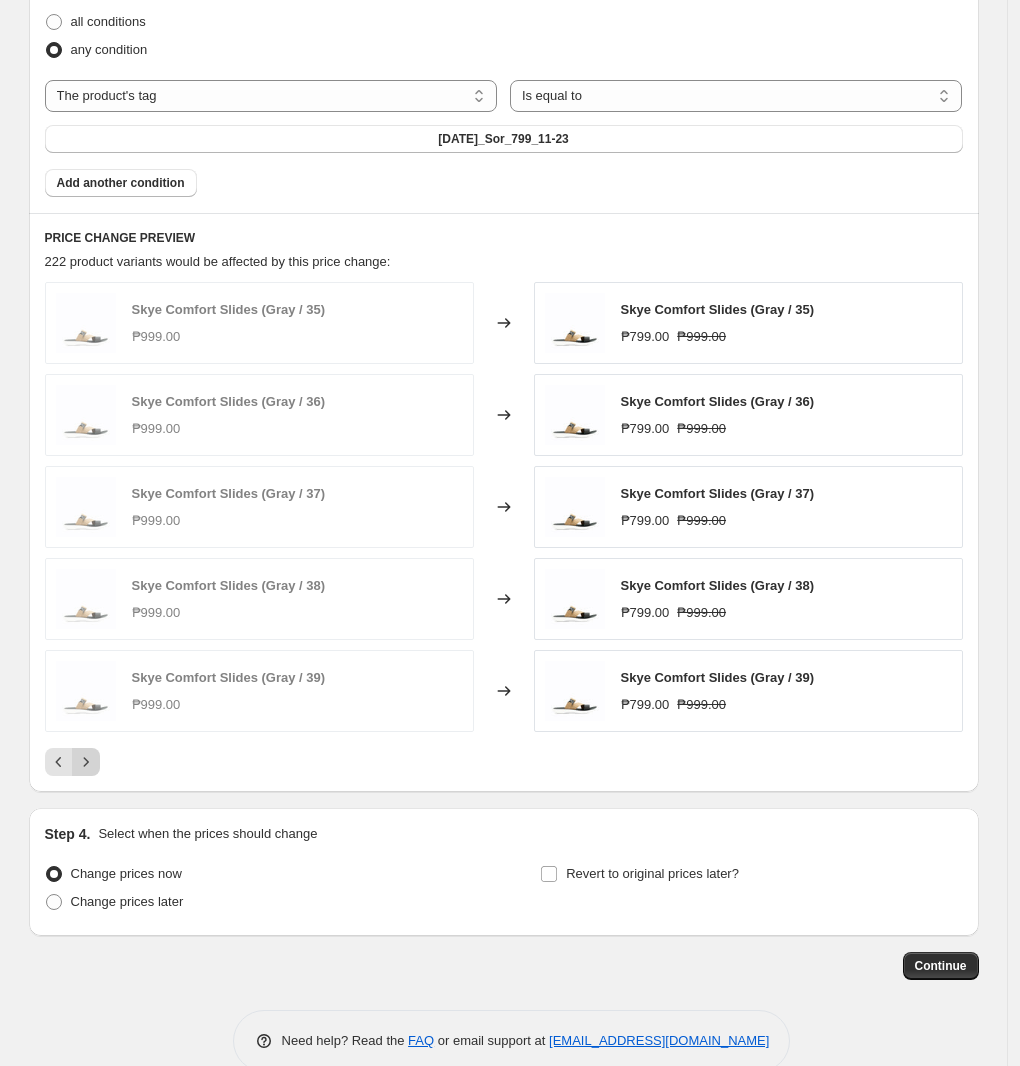 click 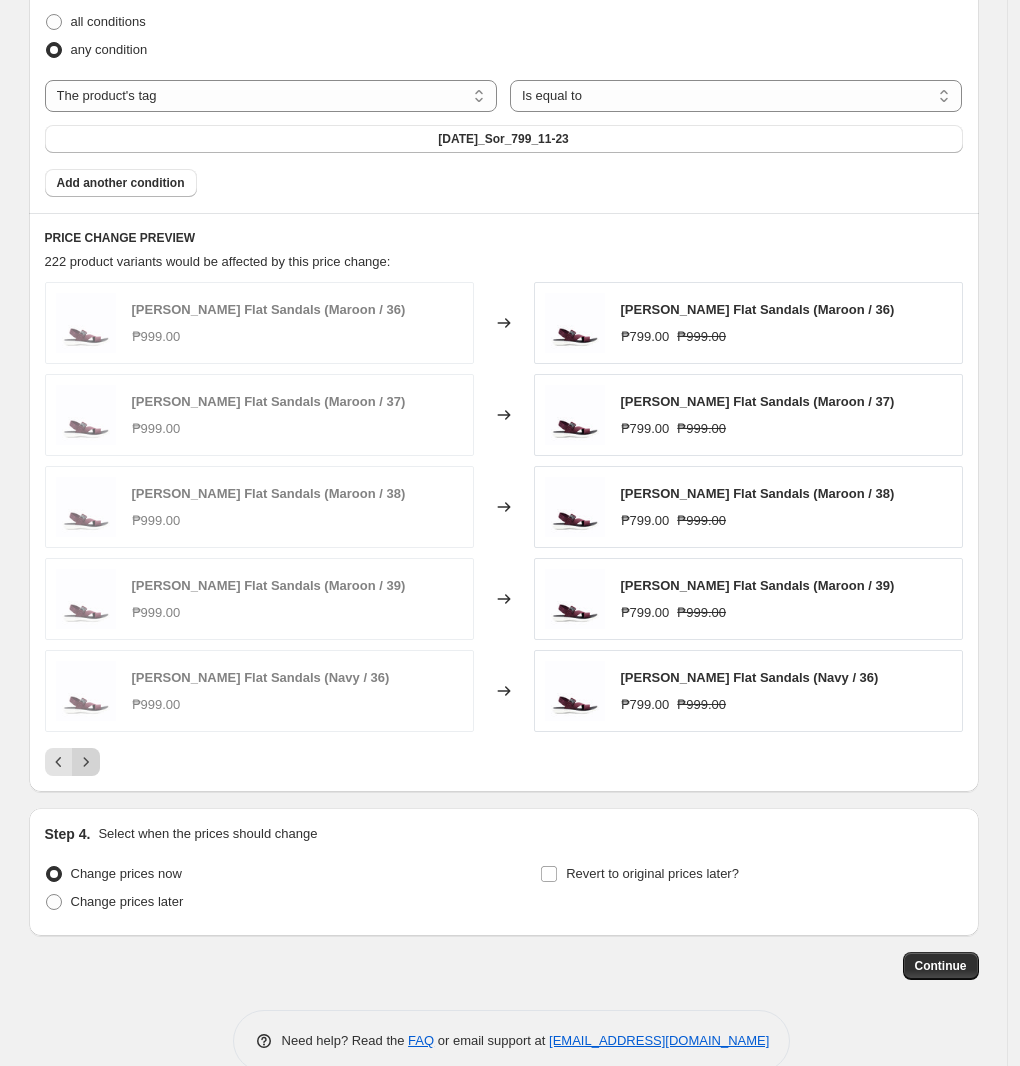 click 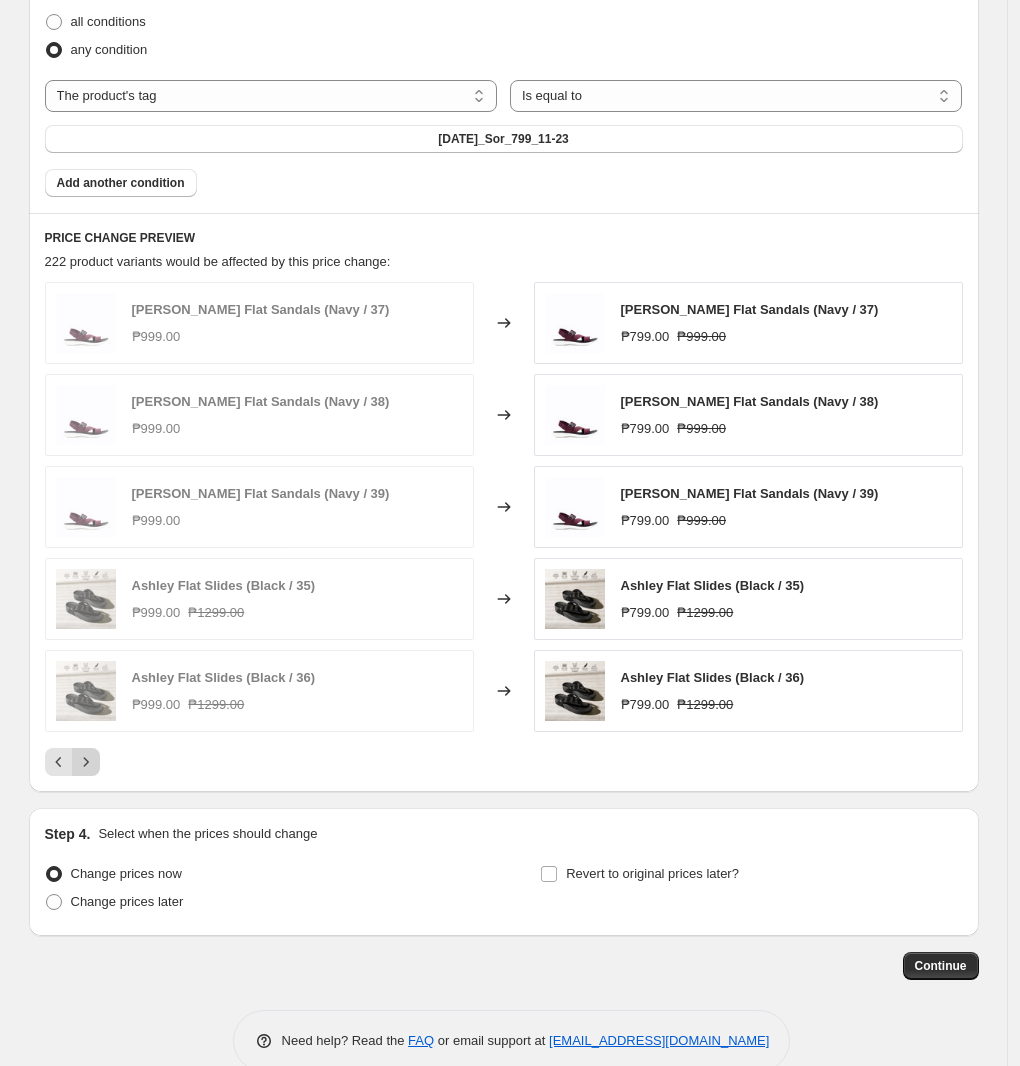 click 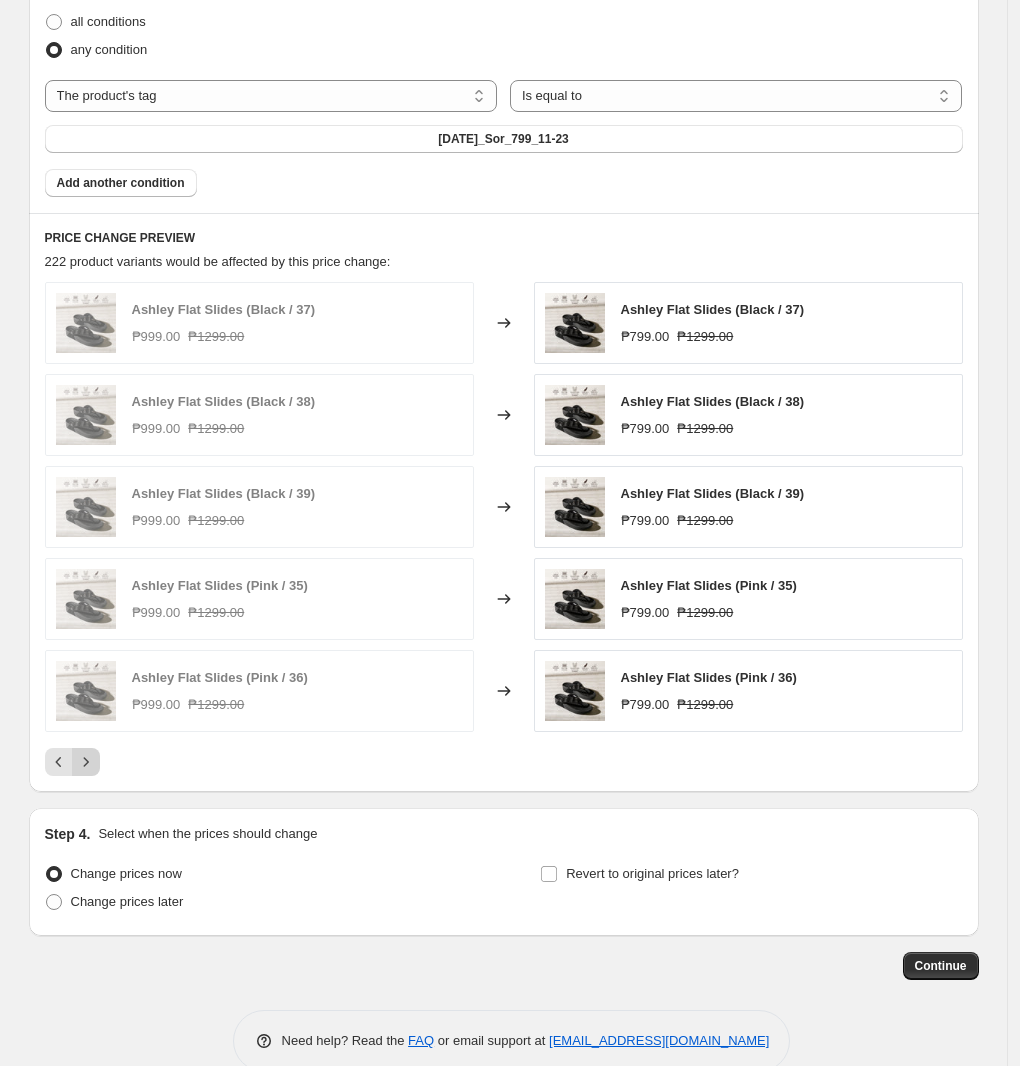 click 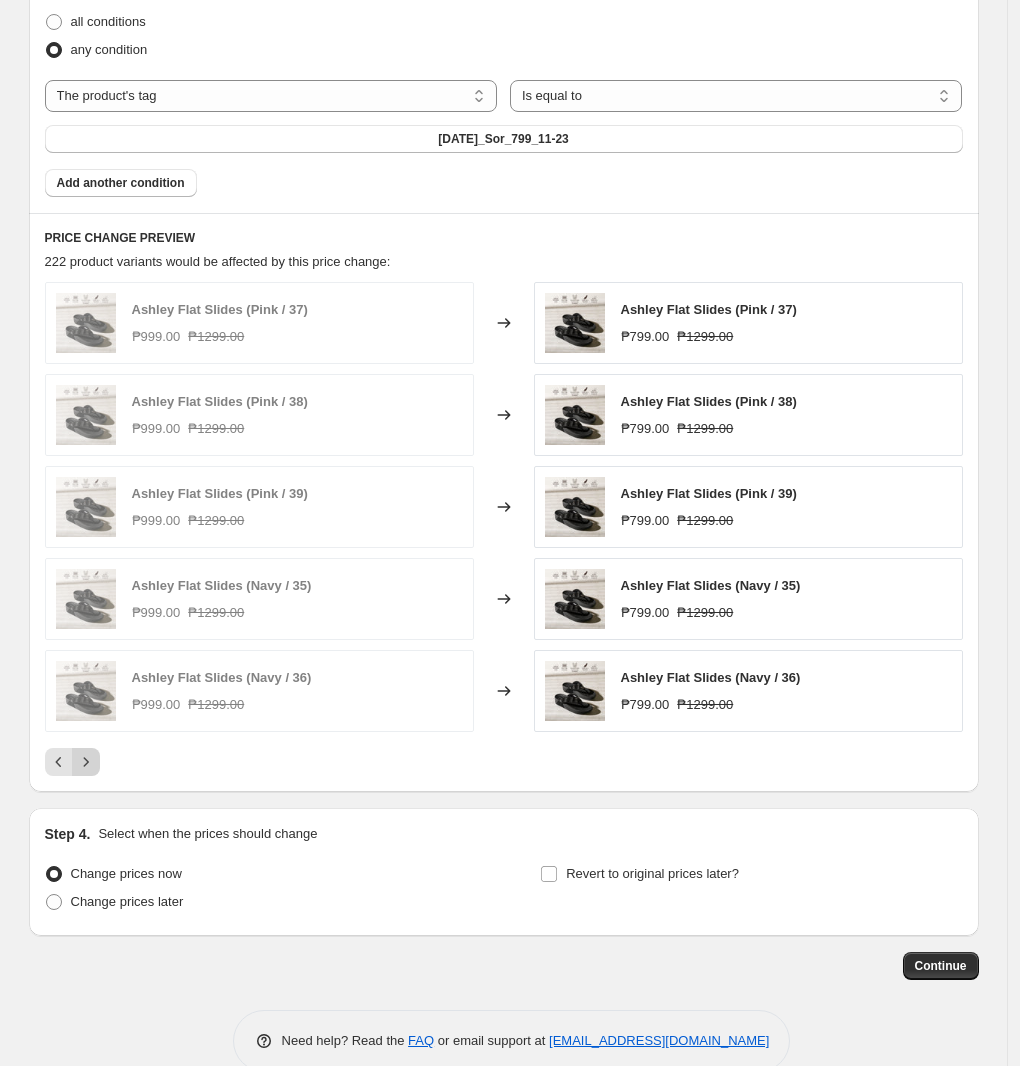 click 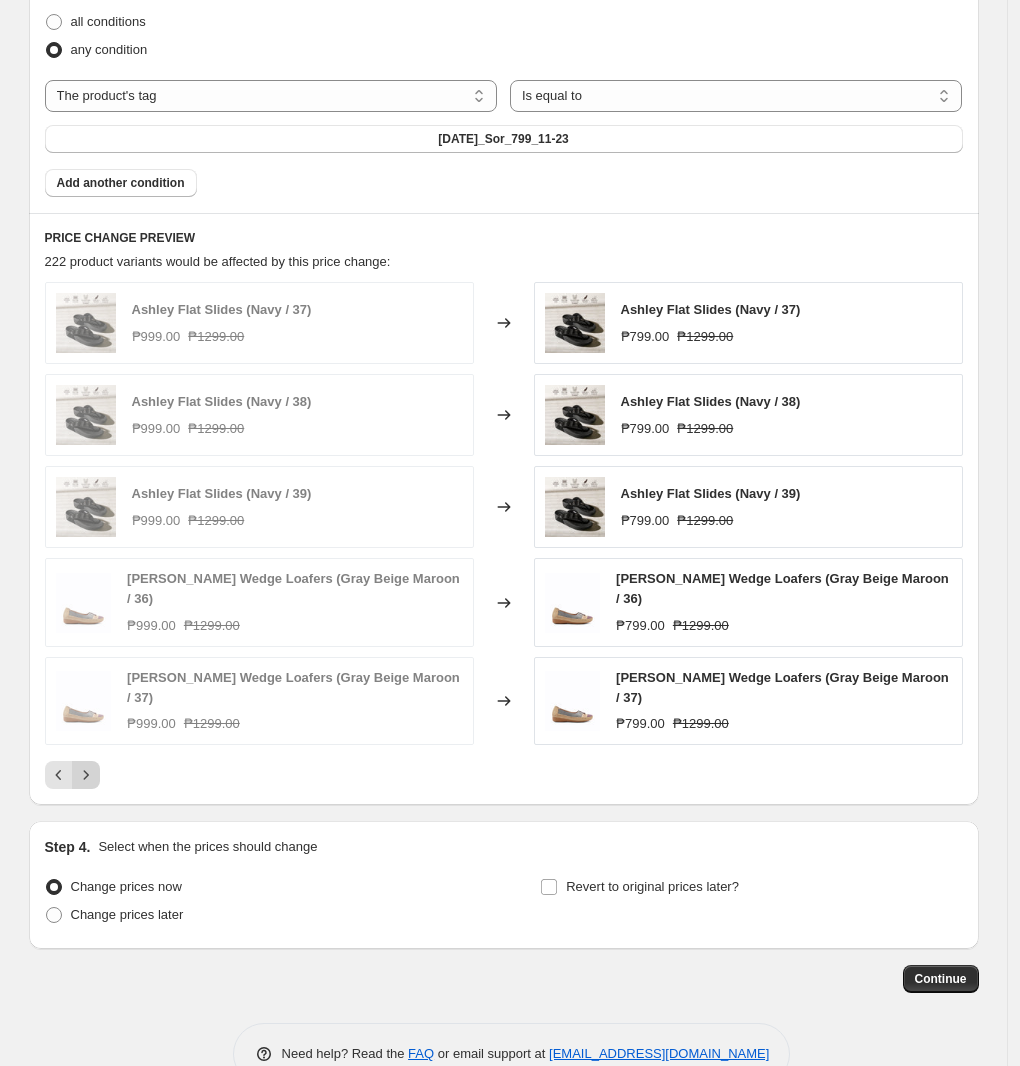 click 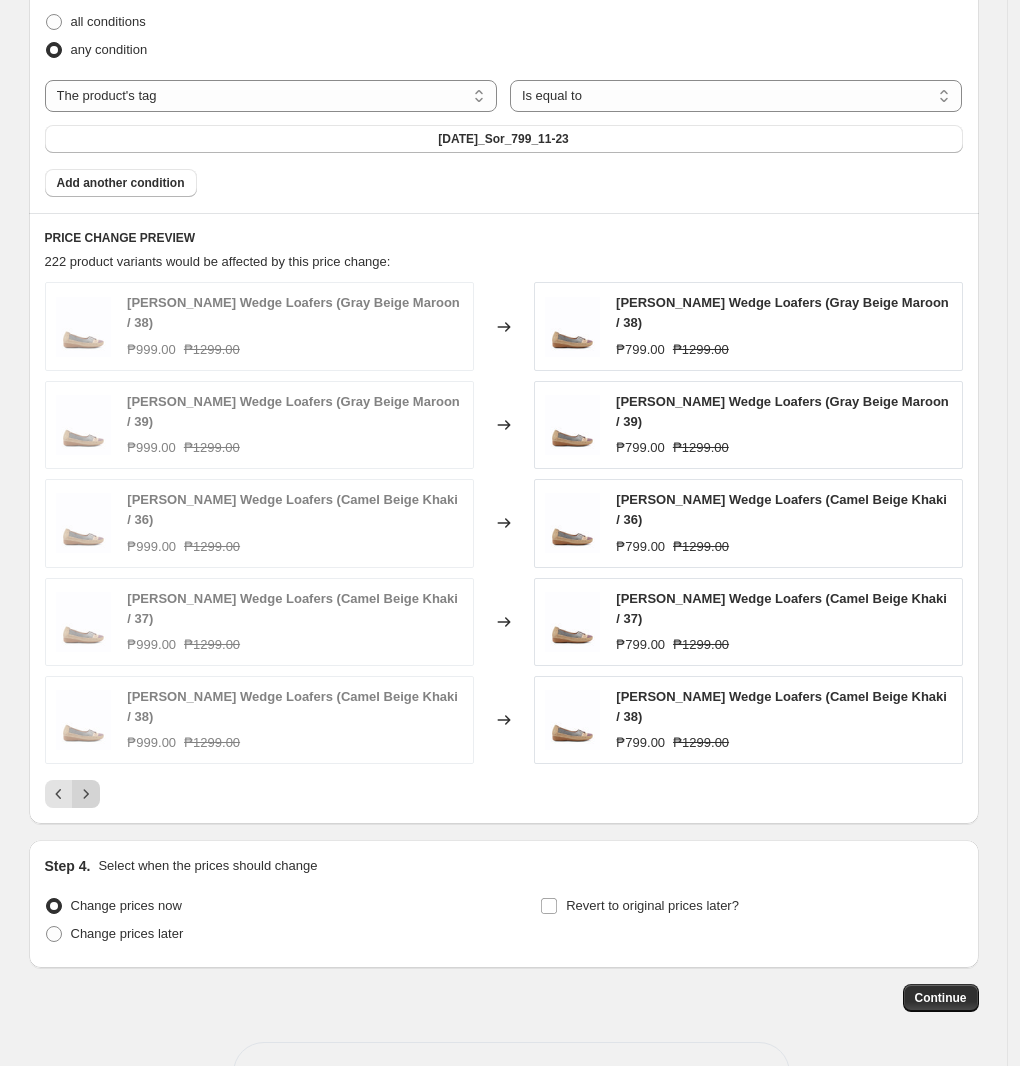 click 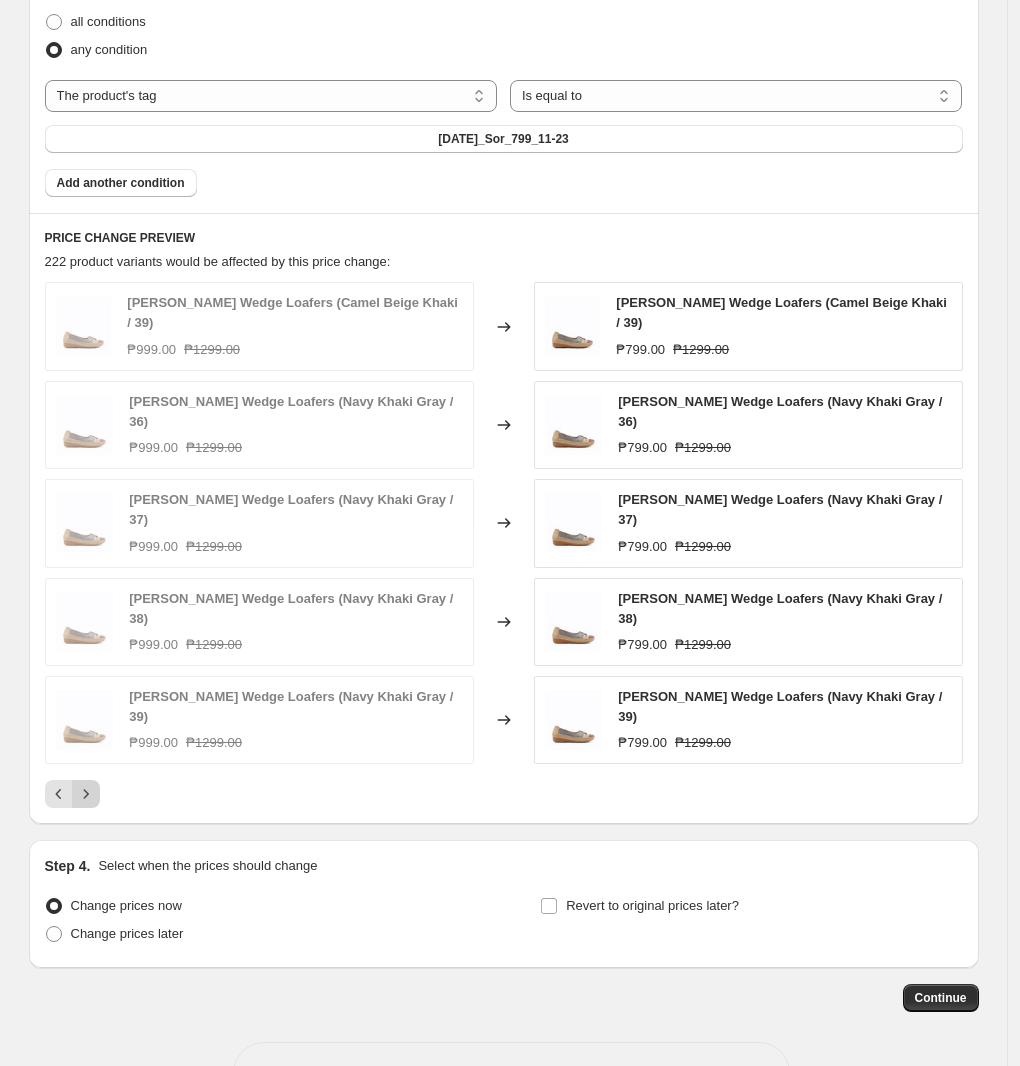 click 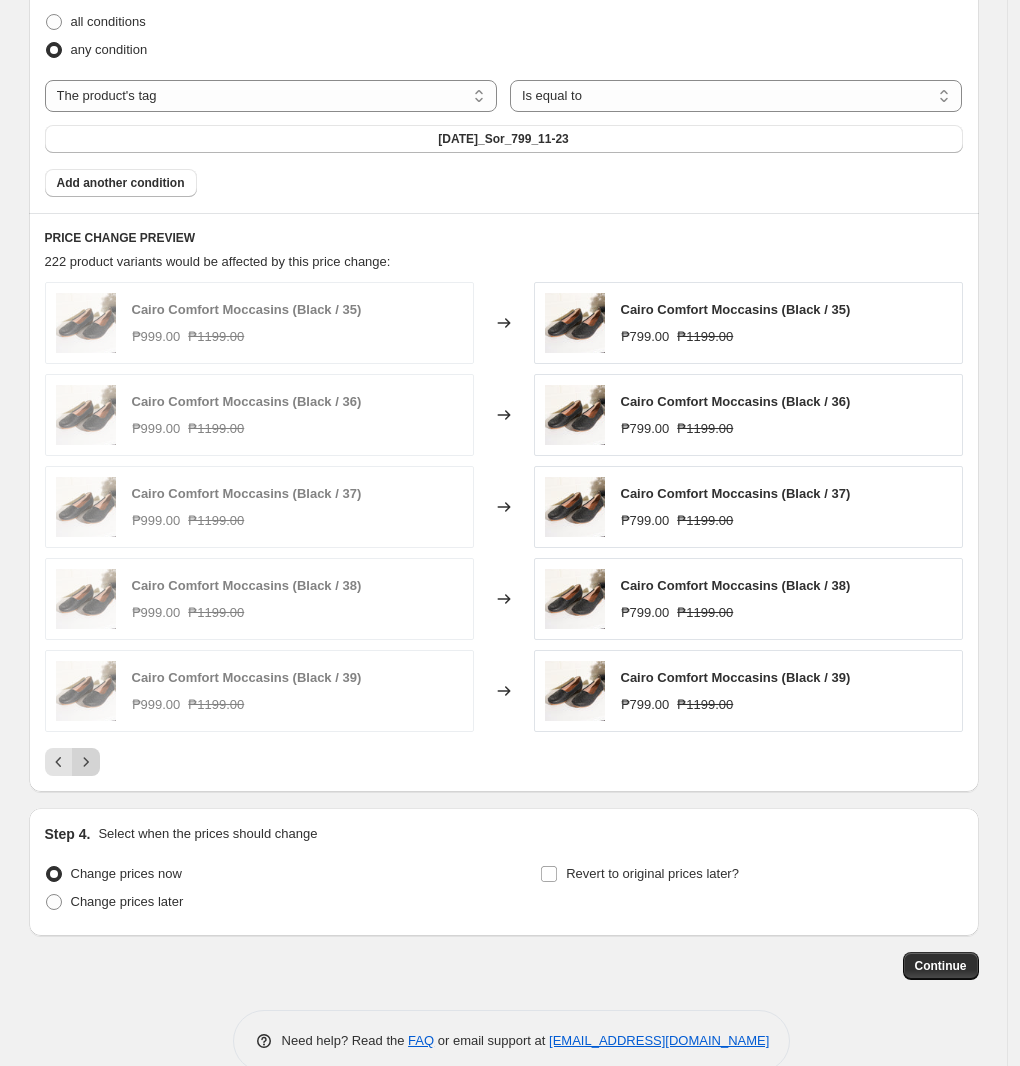click 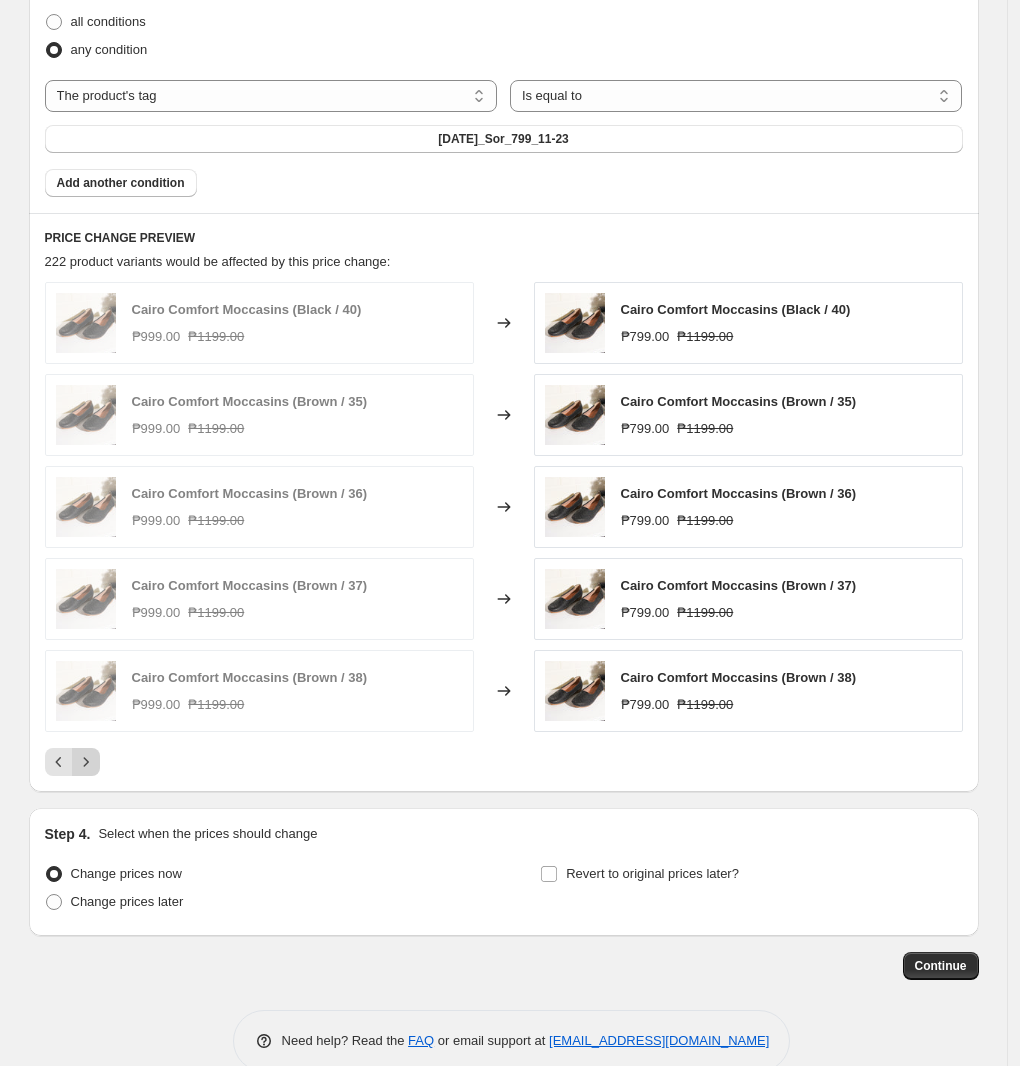 click 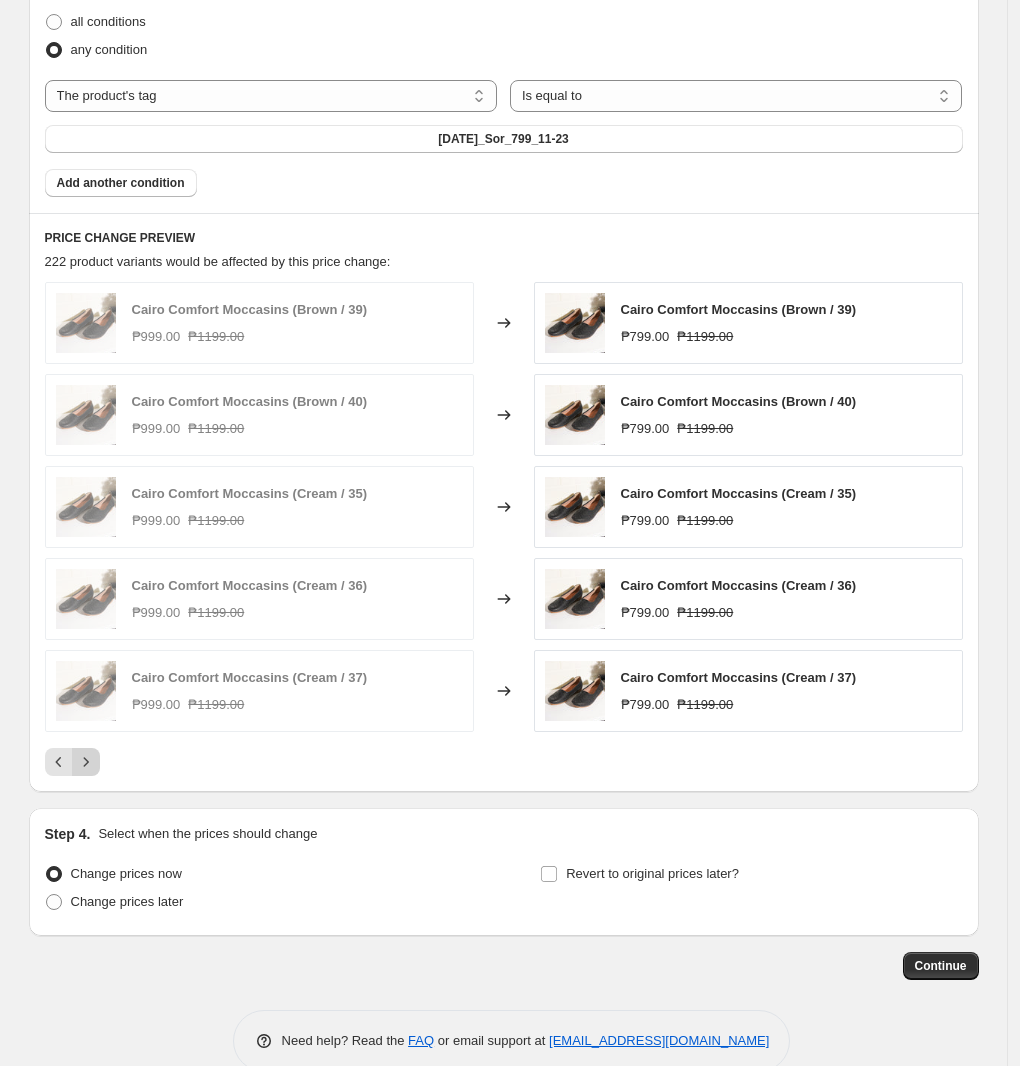 click 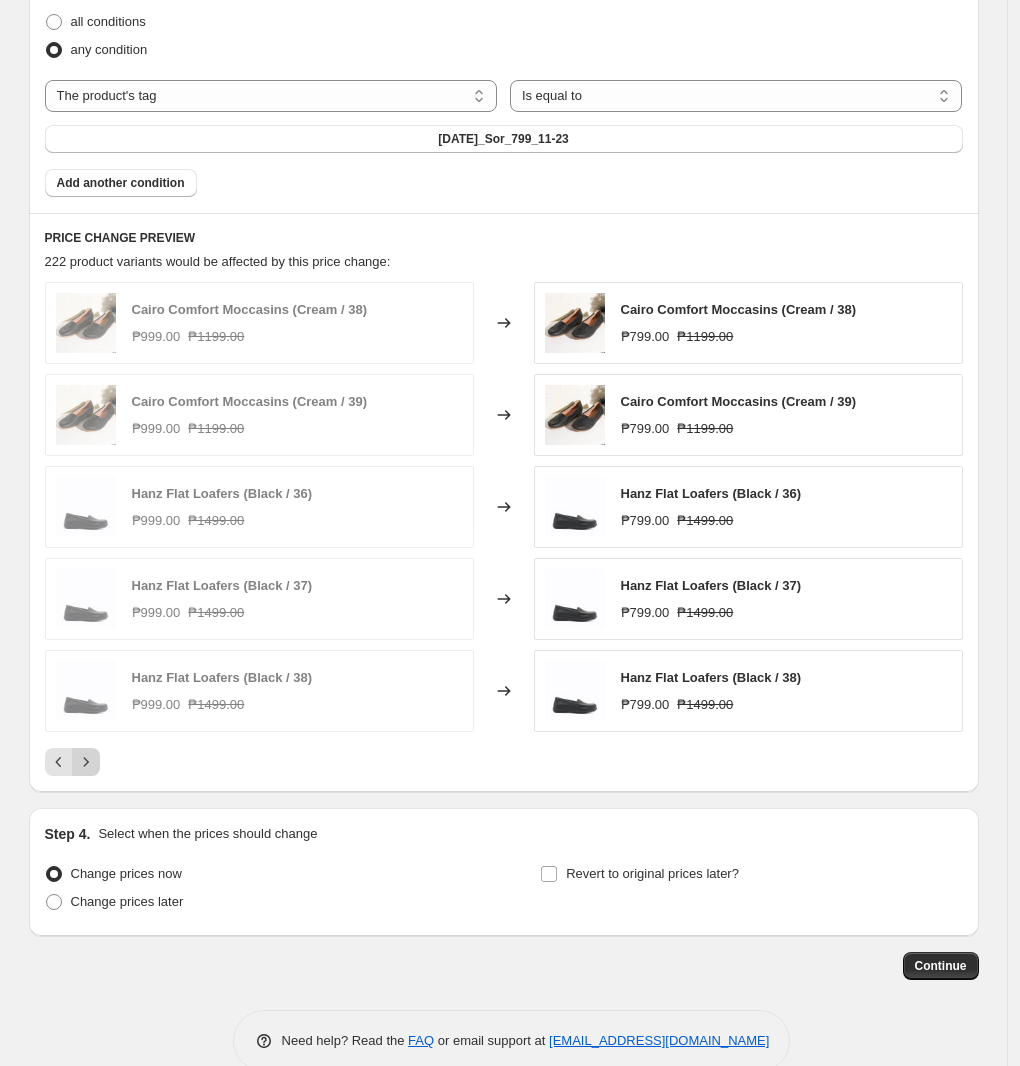 click 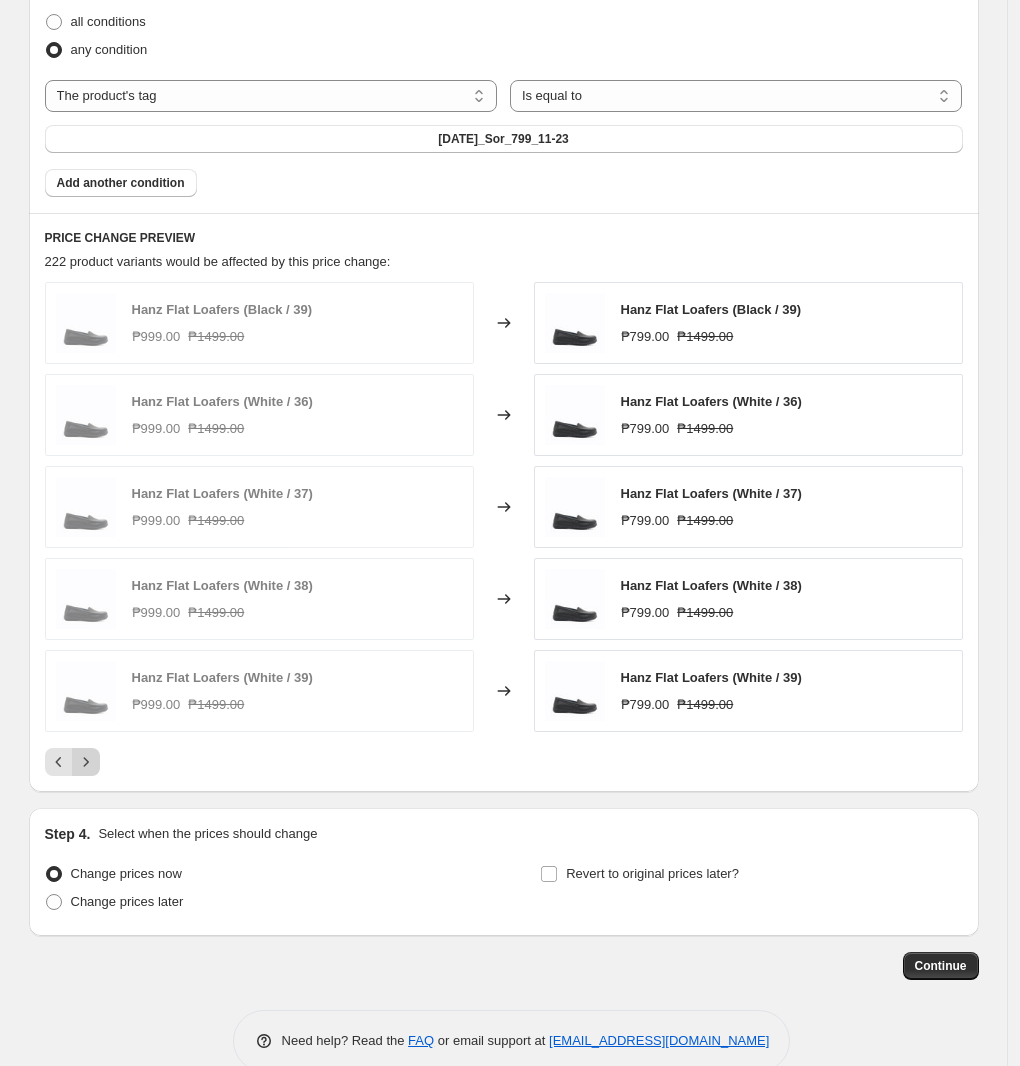 click 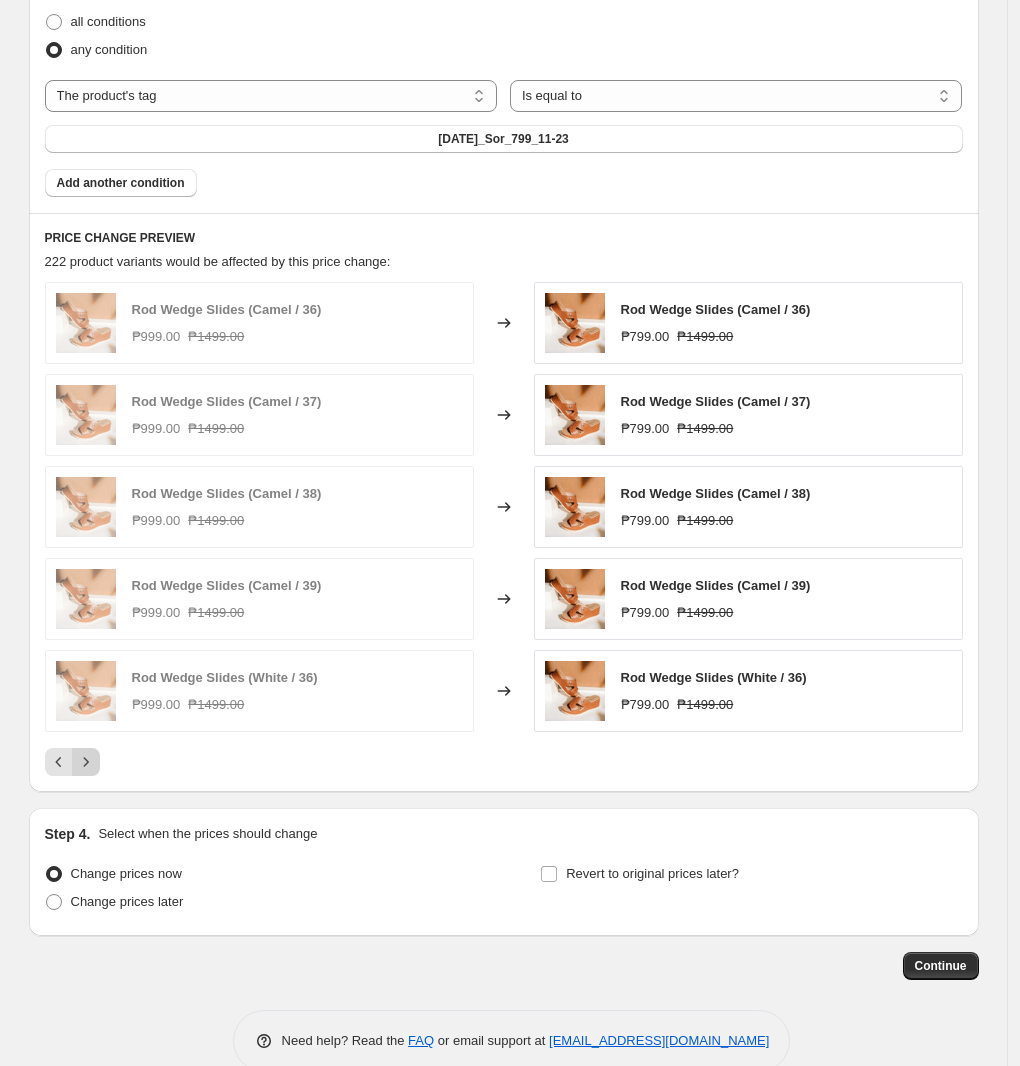 click 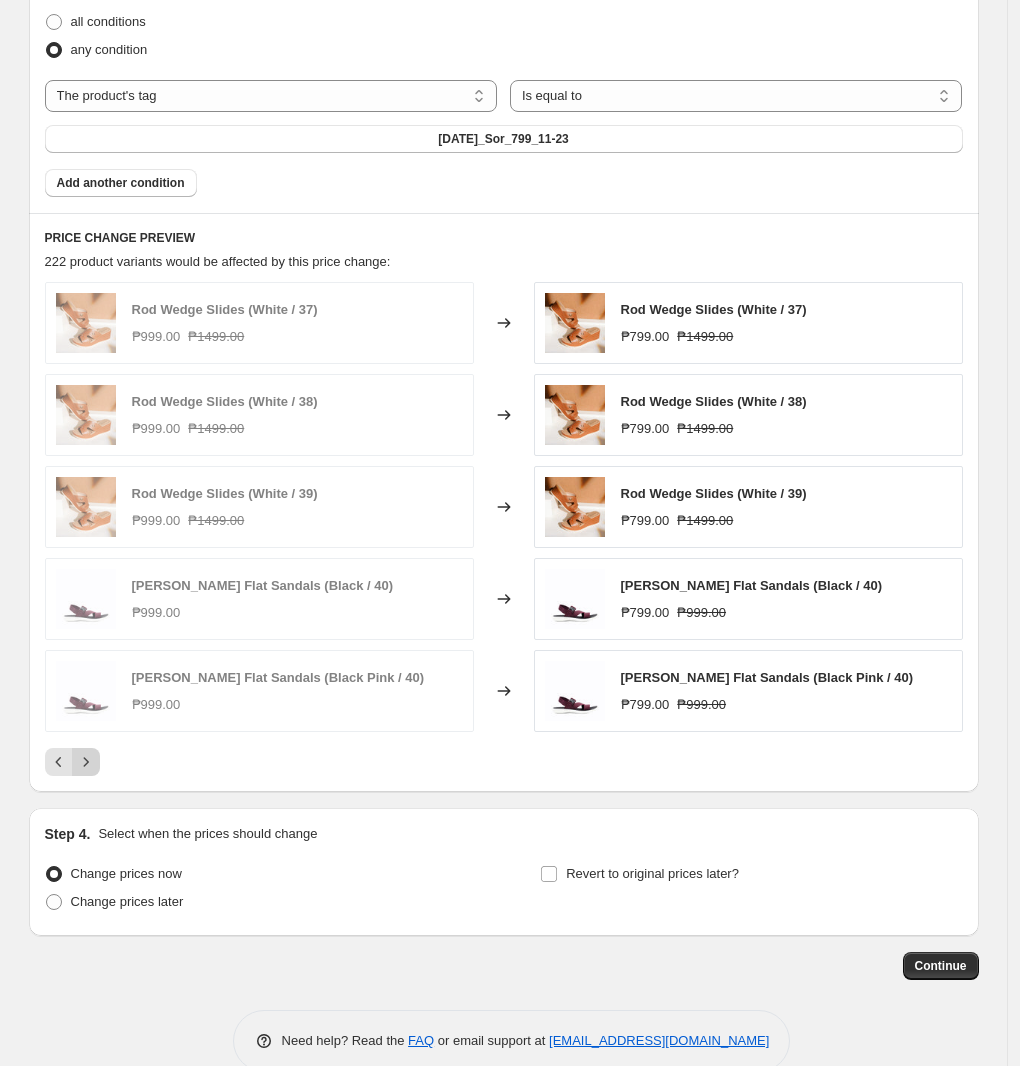 click 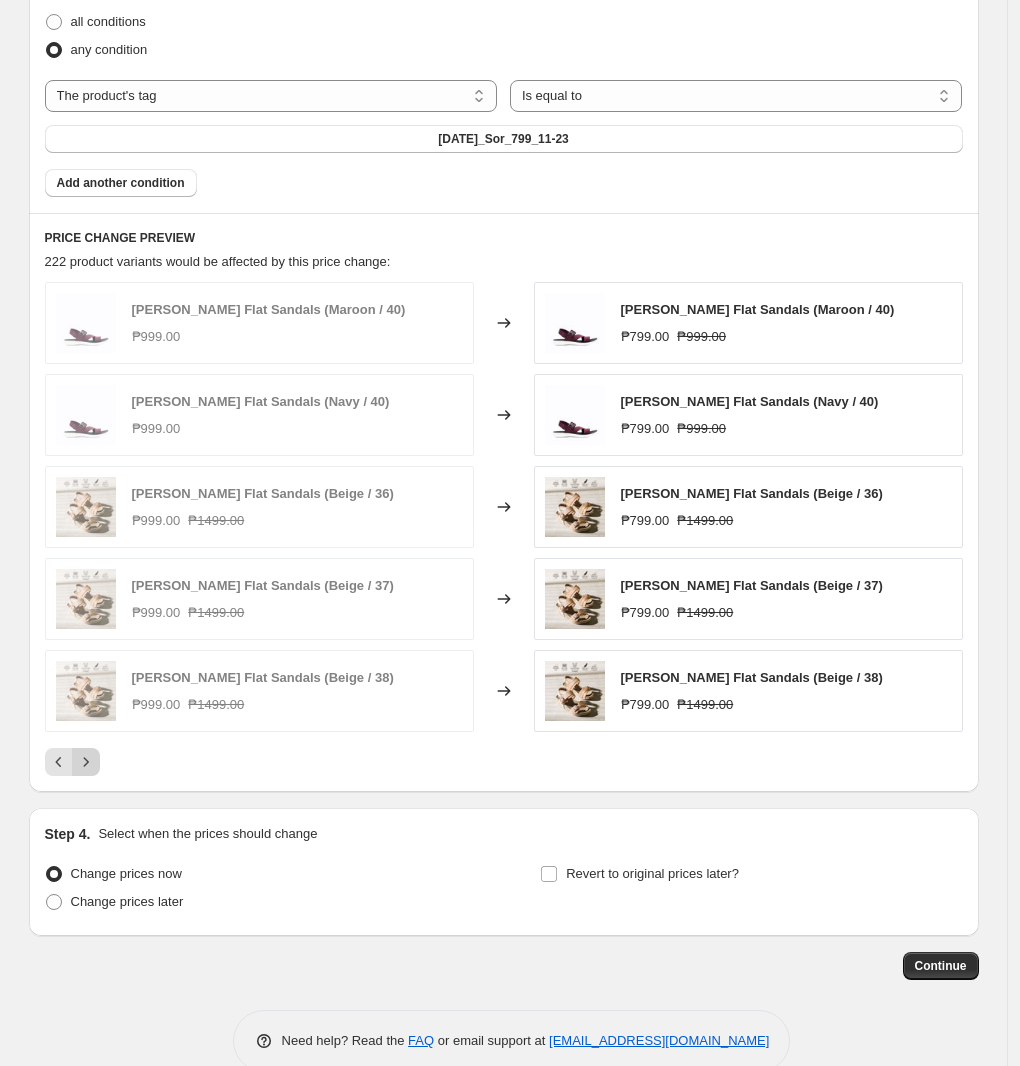 click 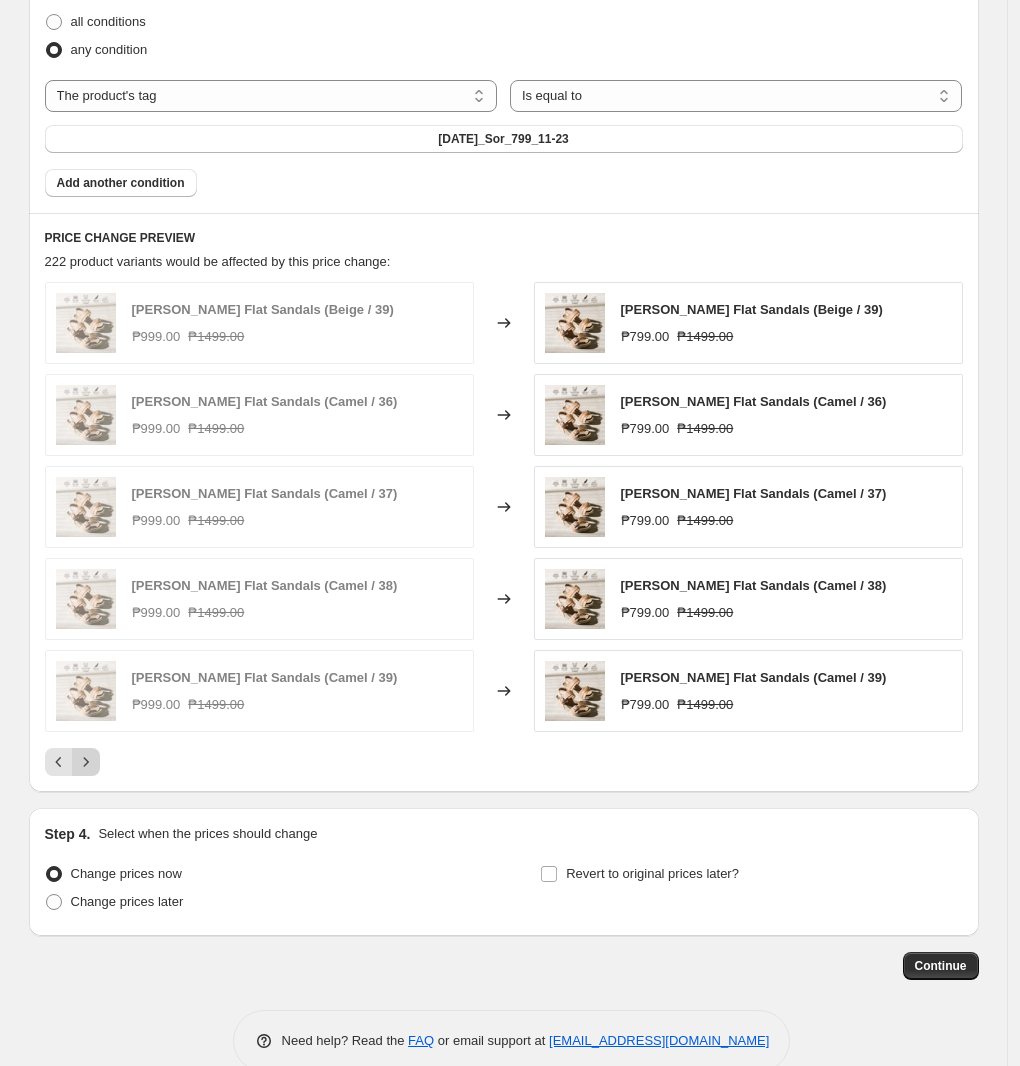 click 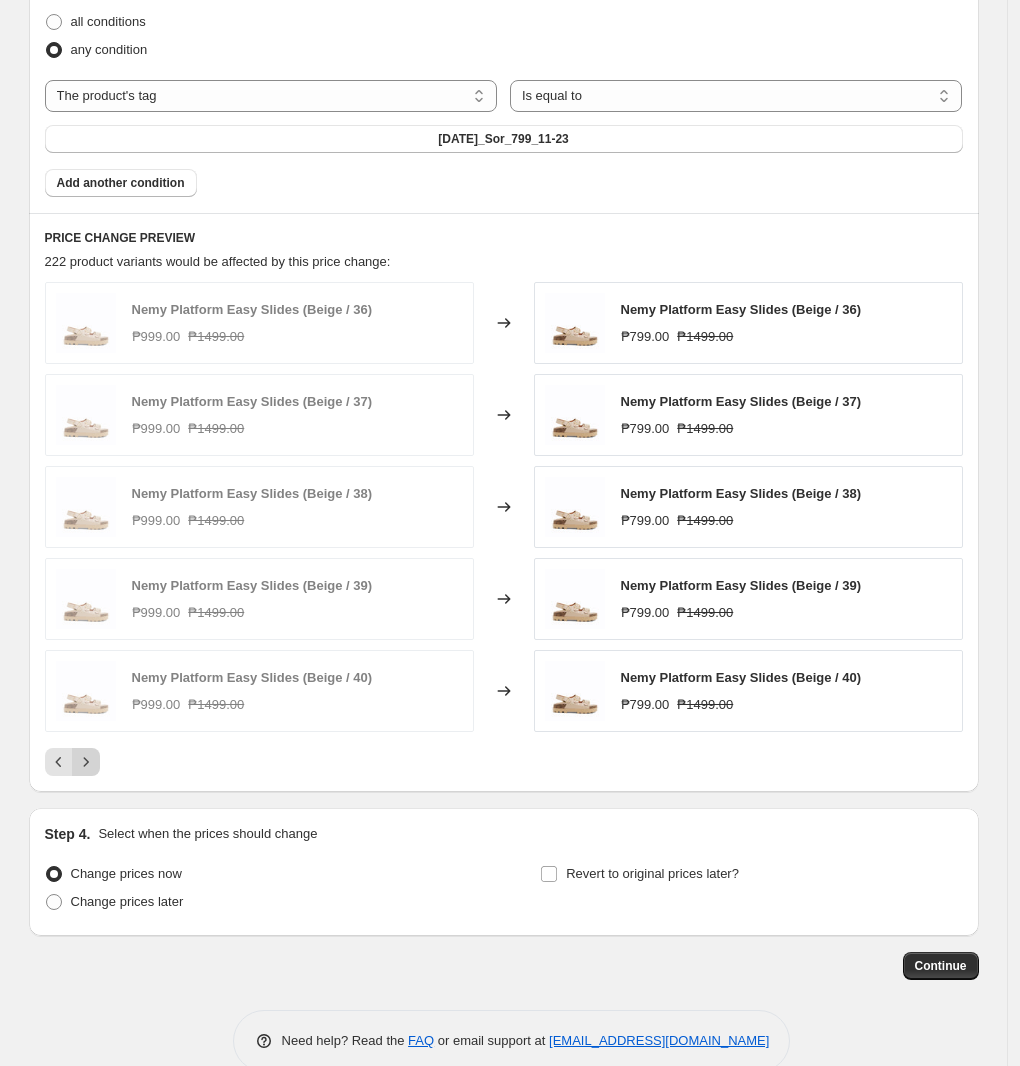 click 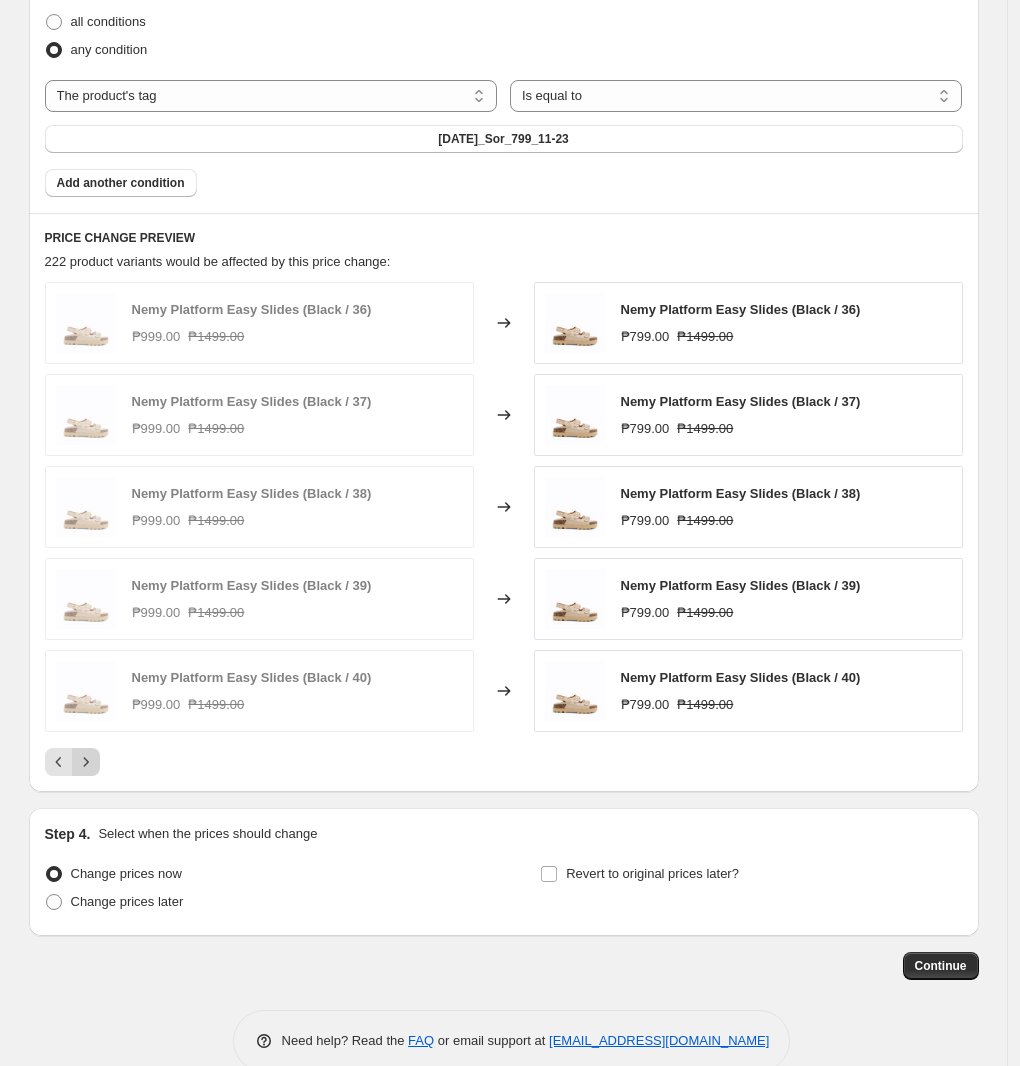 click 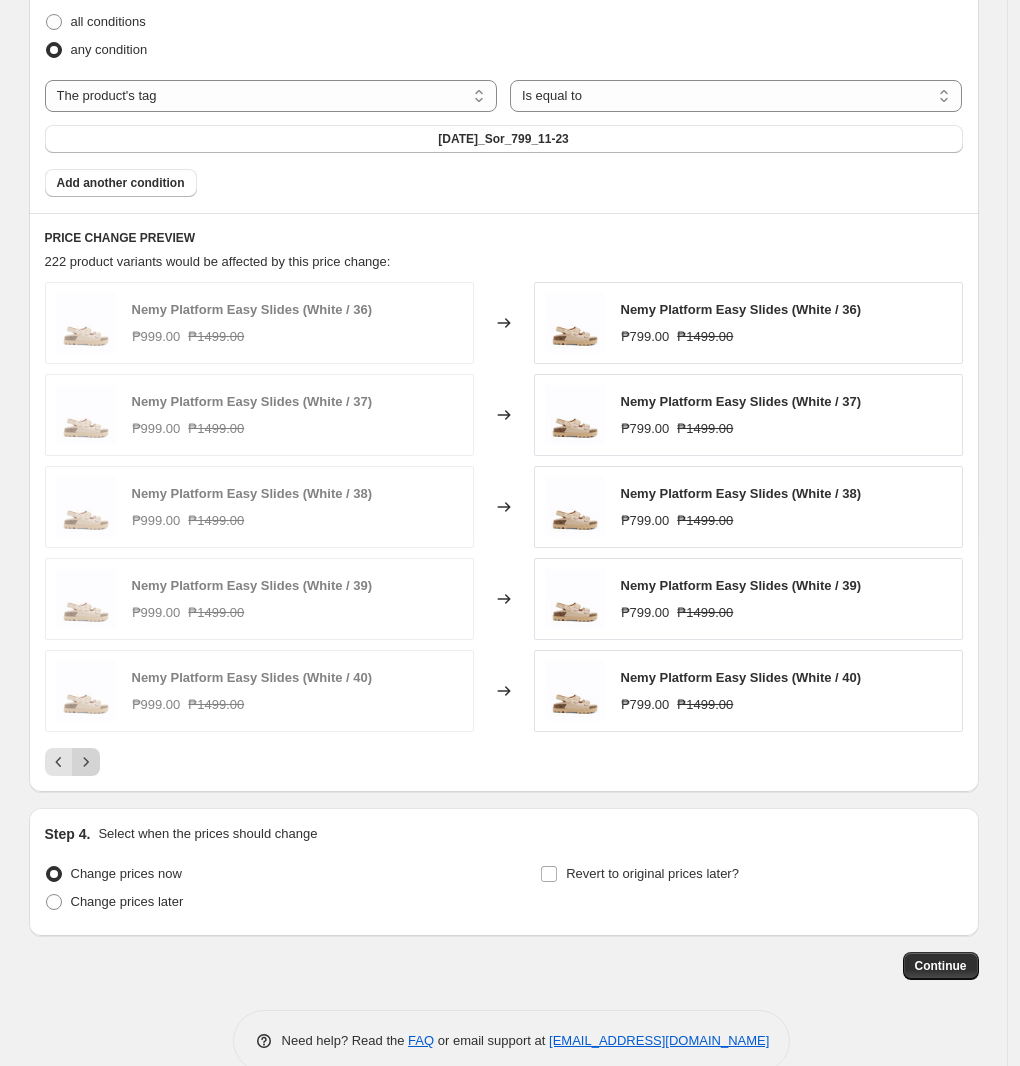 click 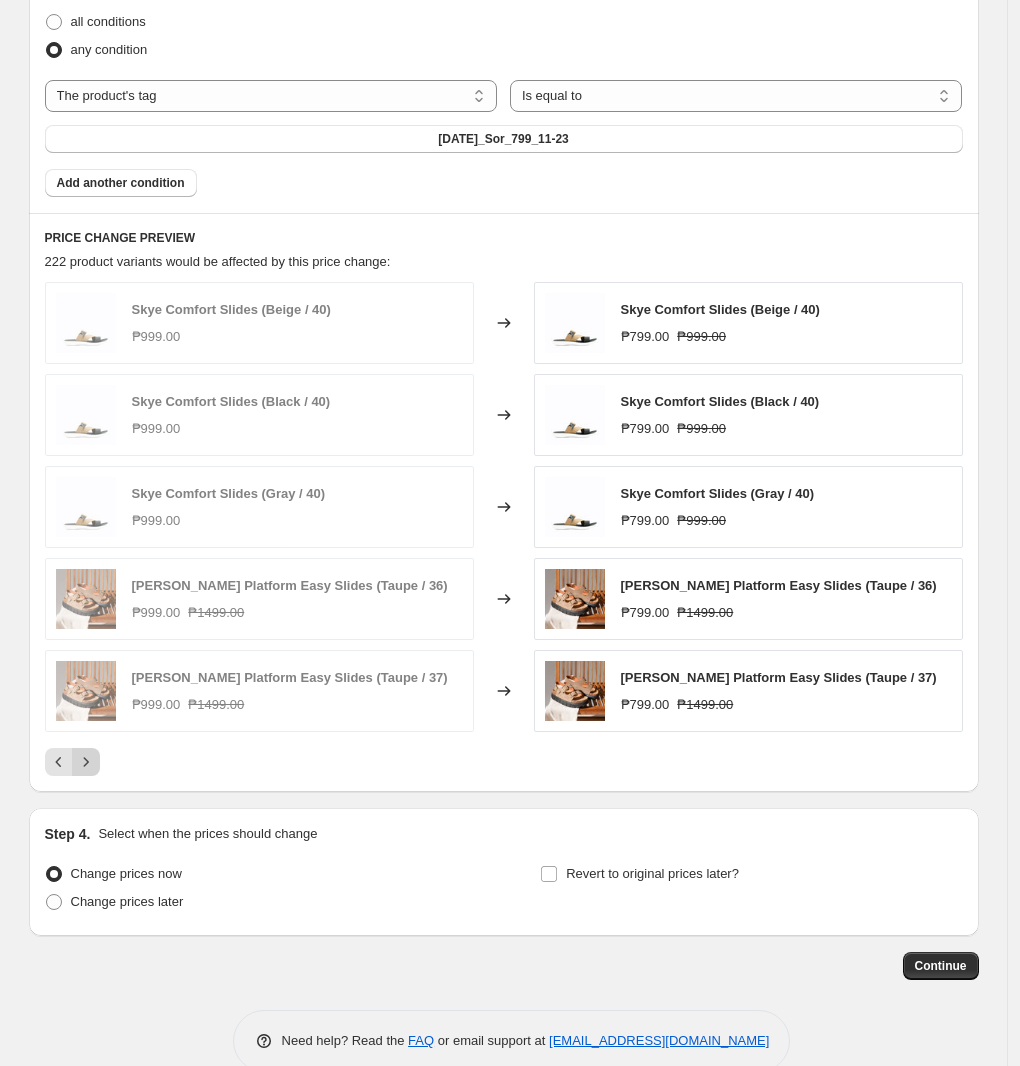 click 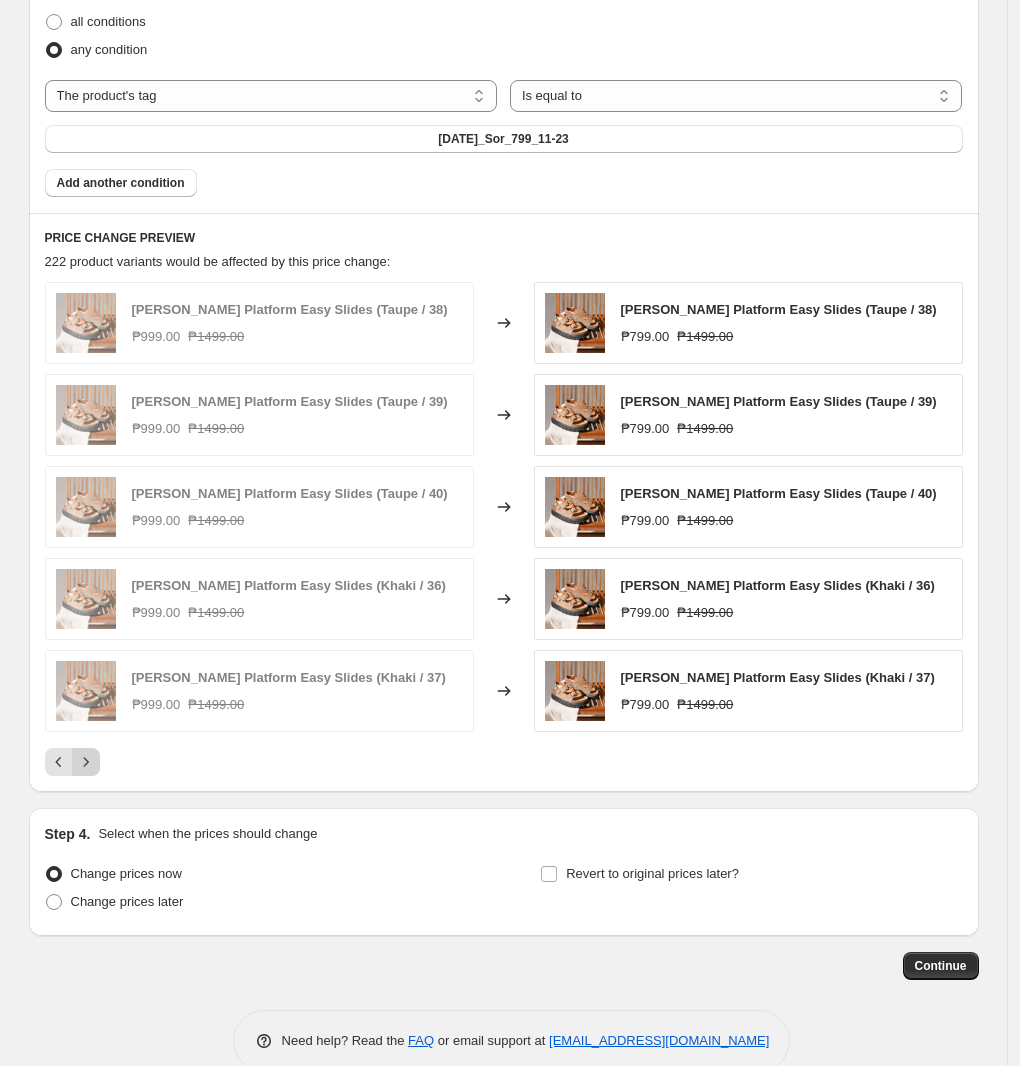 click 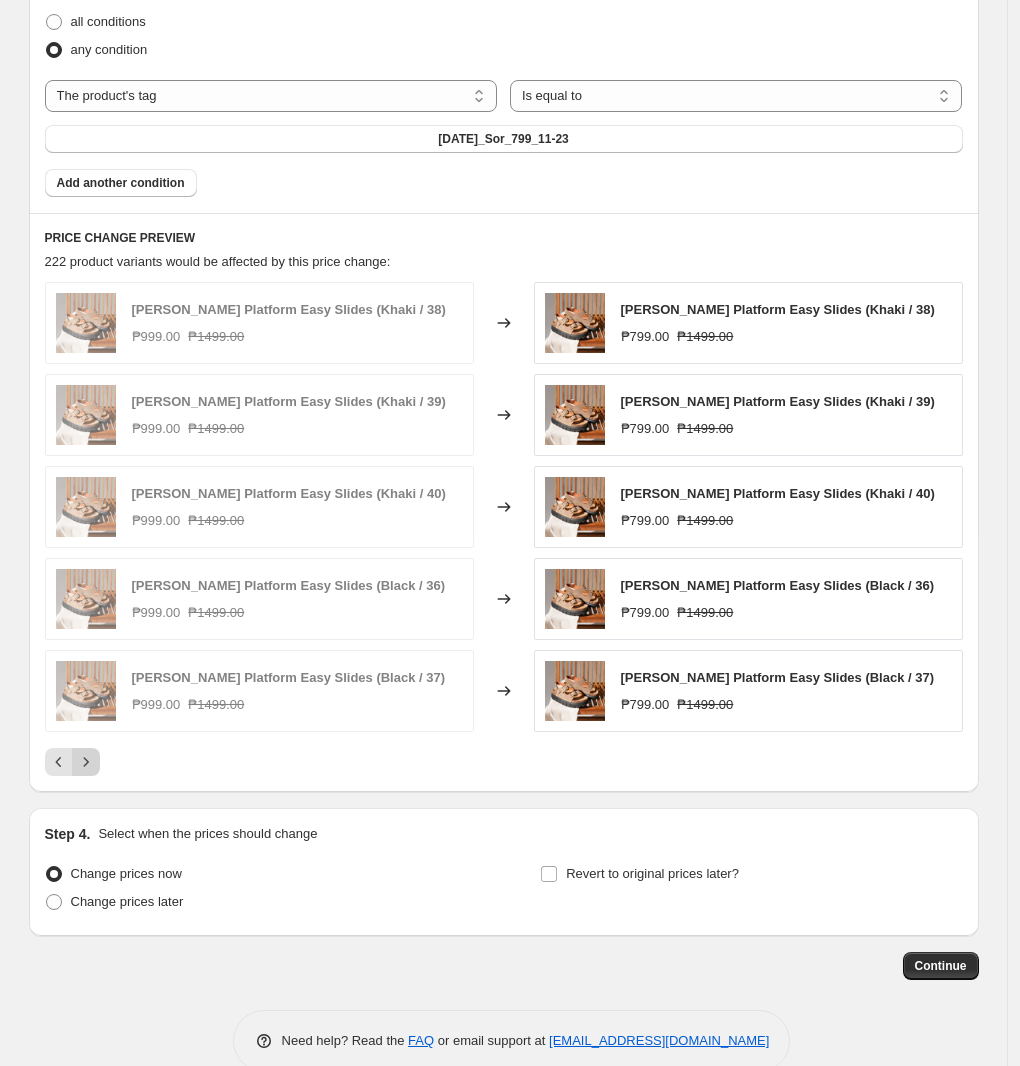 click 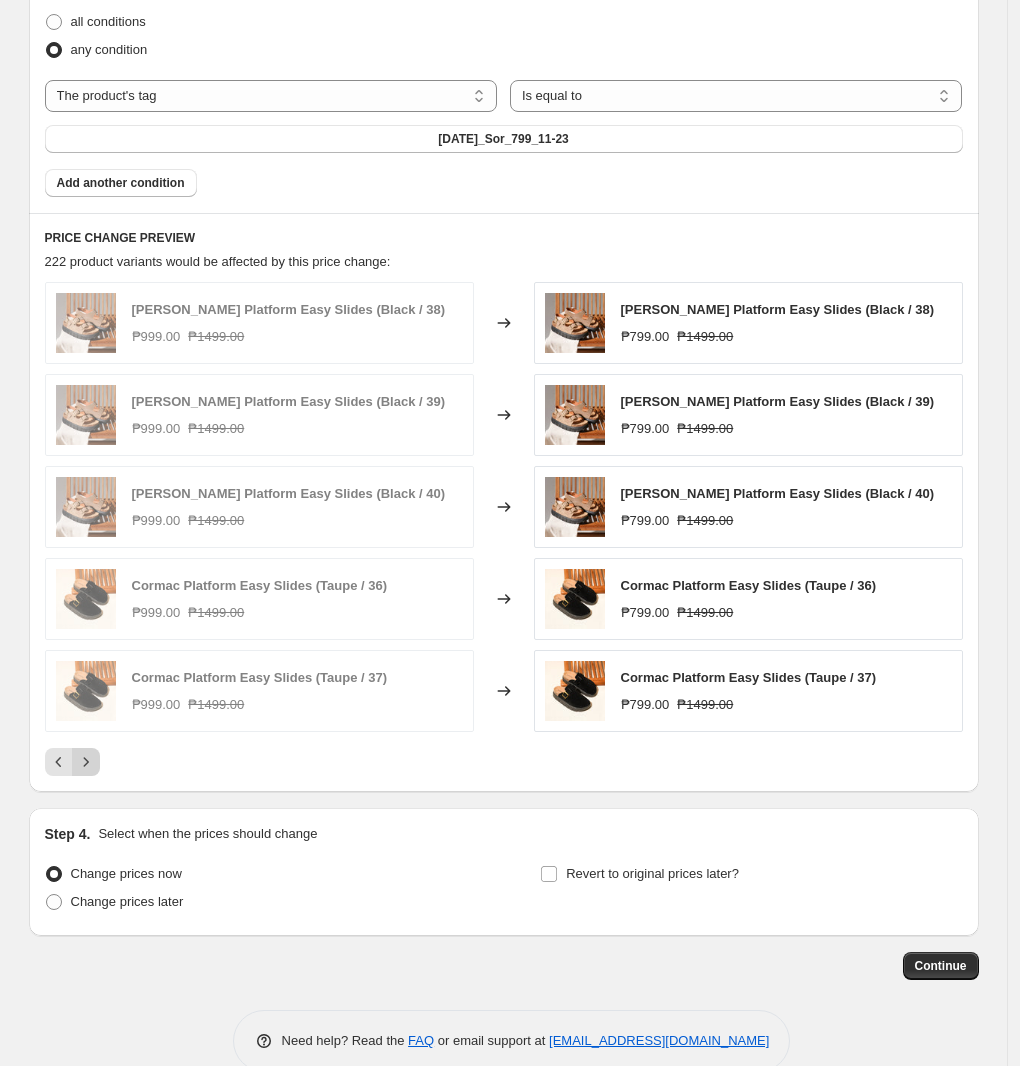 click at bounding box center (86, 762) 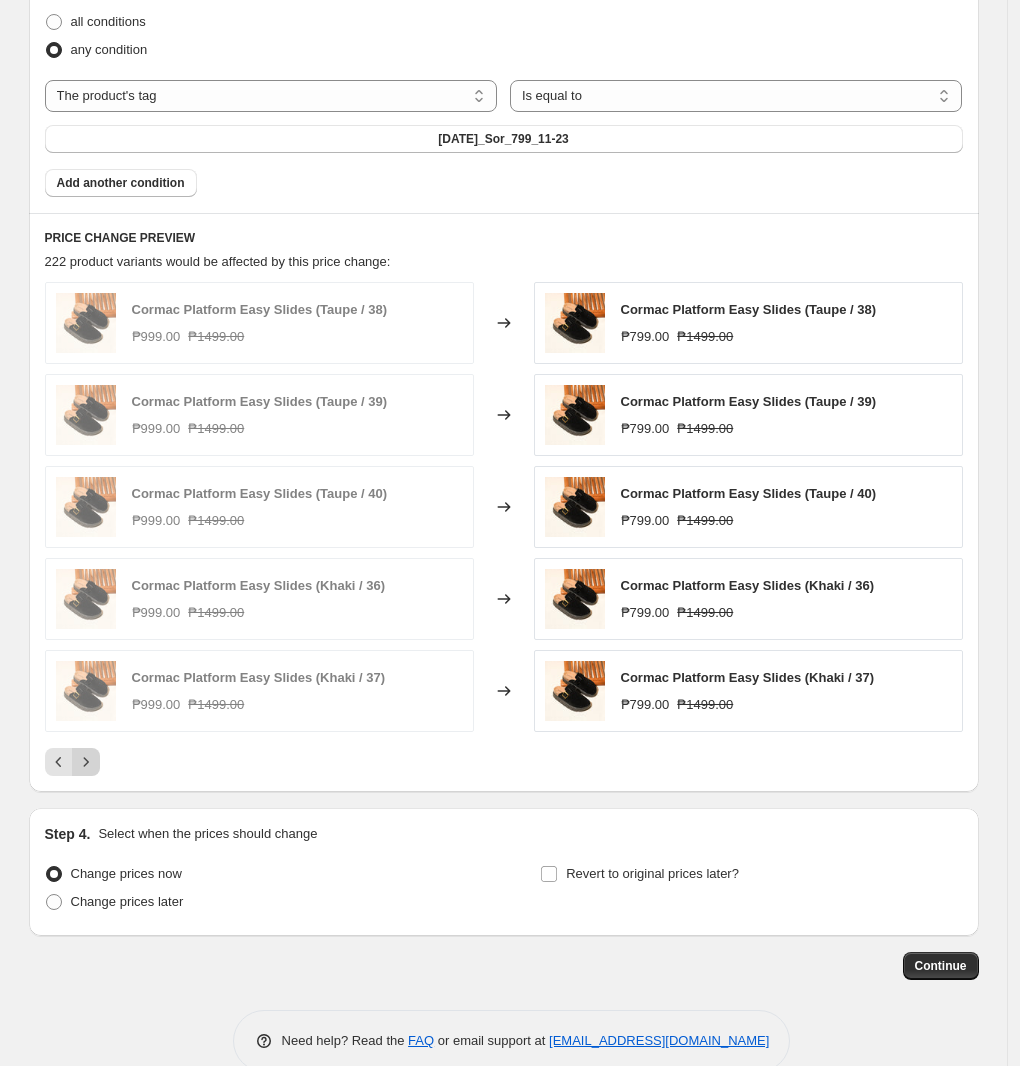 click at bounding box center (86, 762) 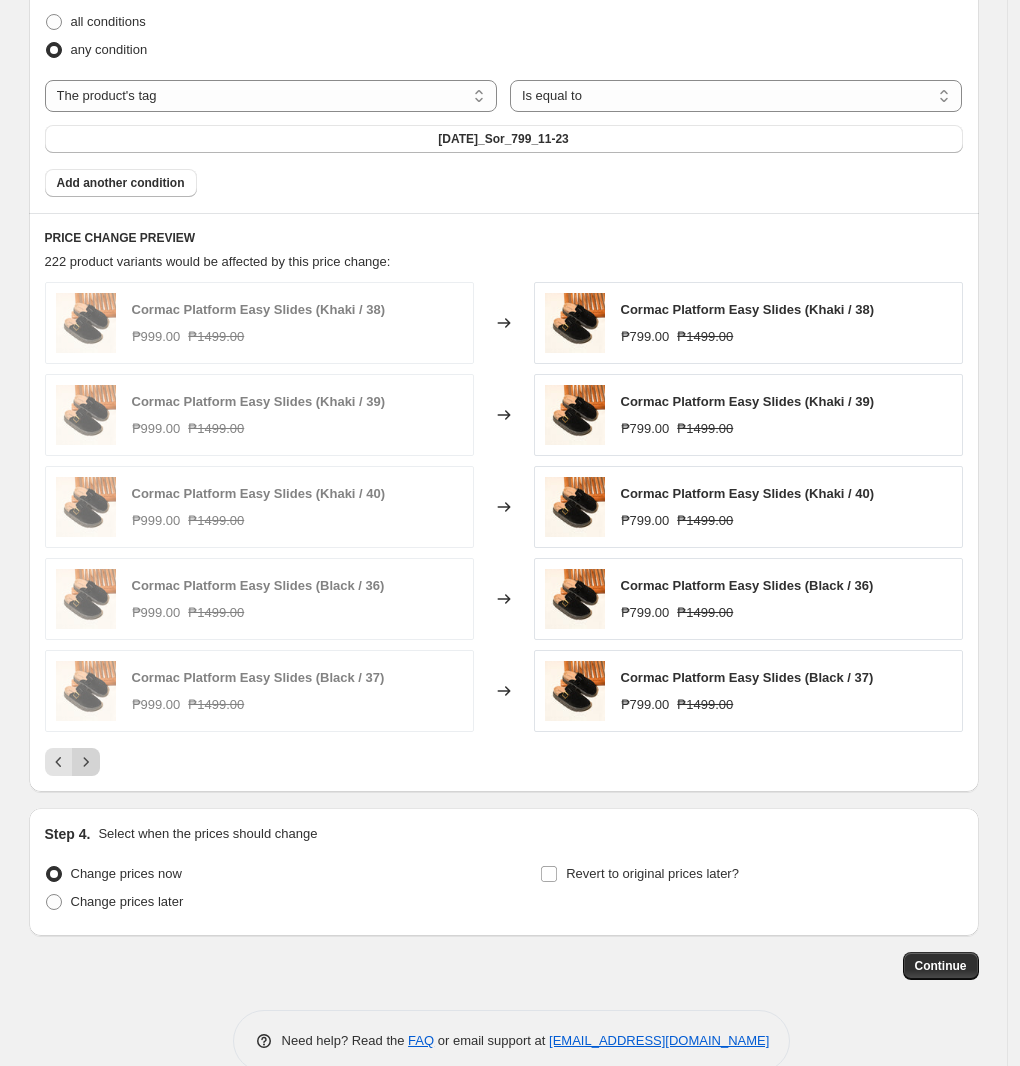 click at bounding box center (86, 762) 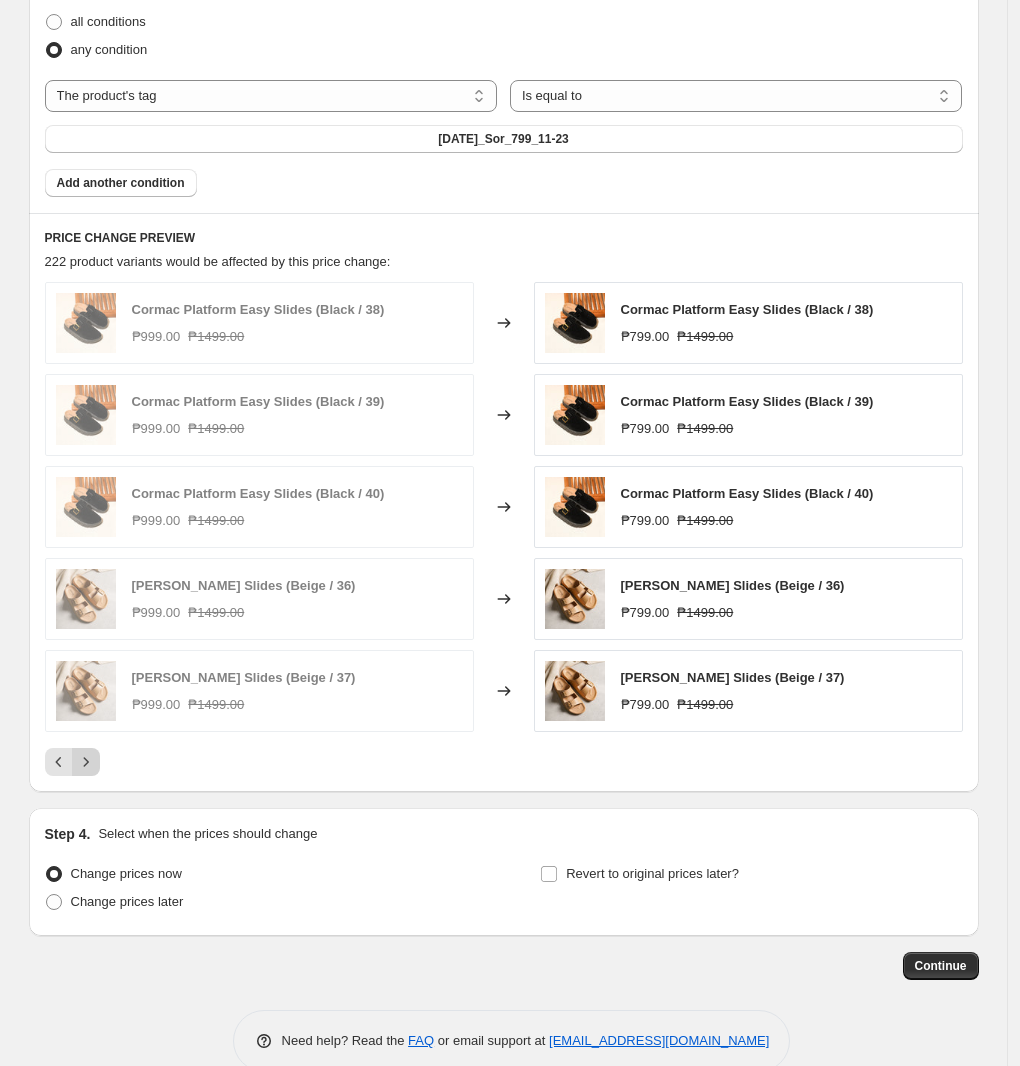 click 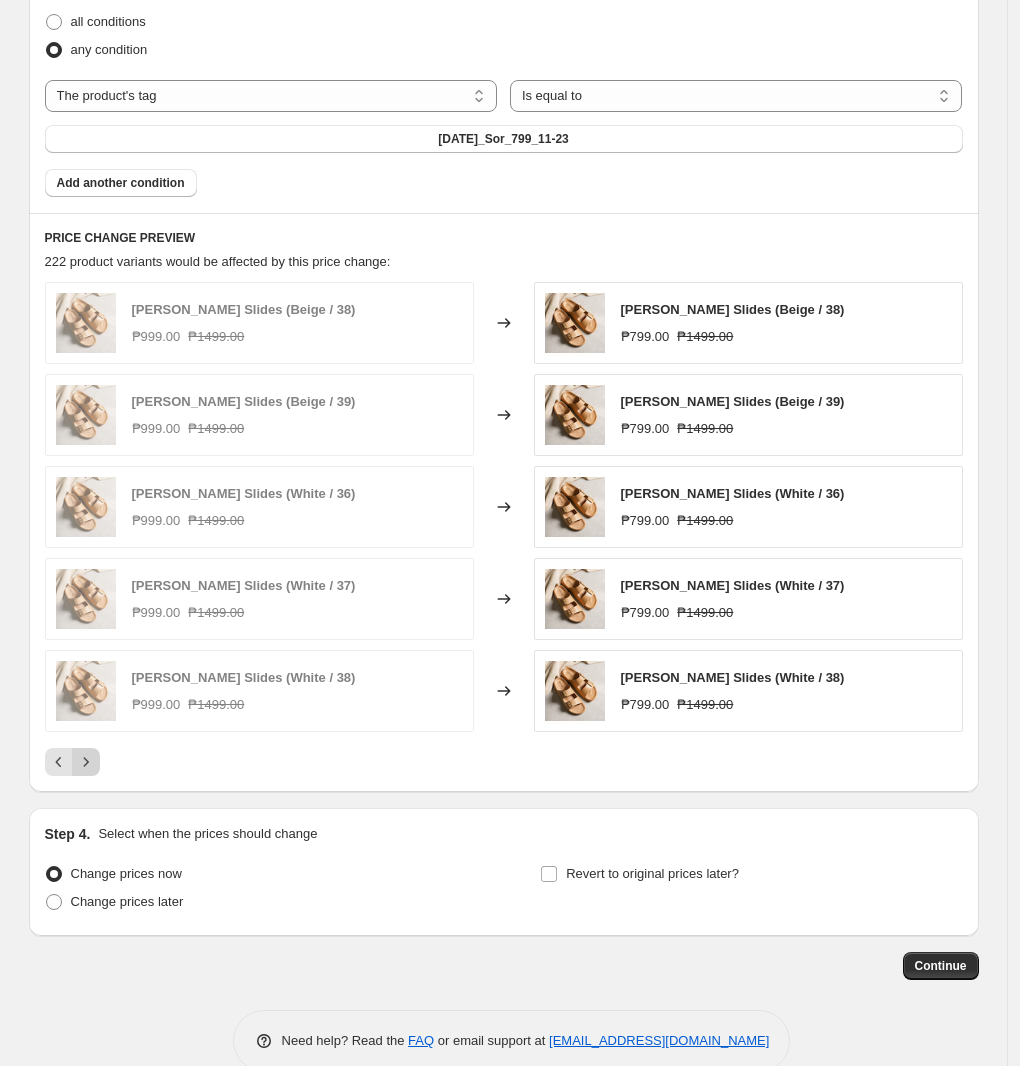 click 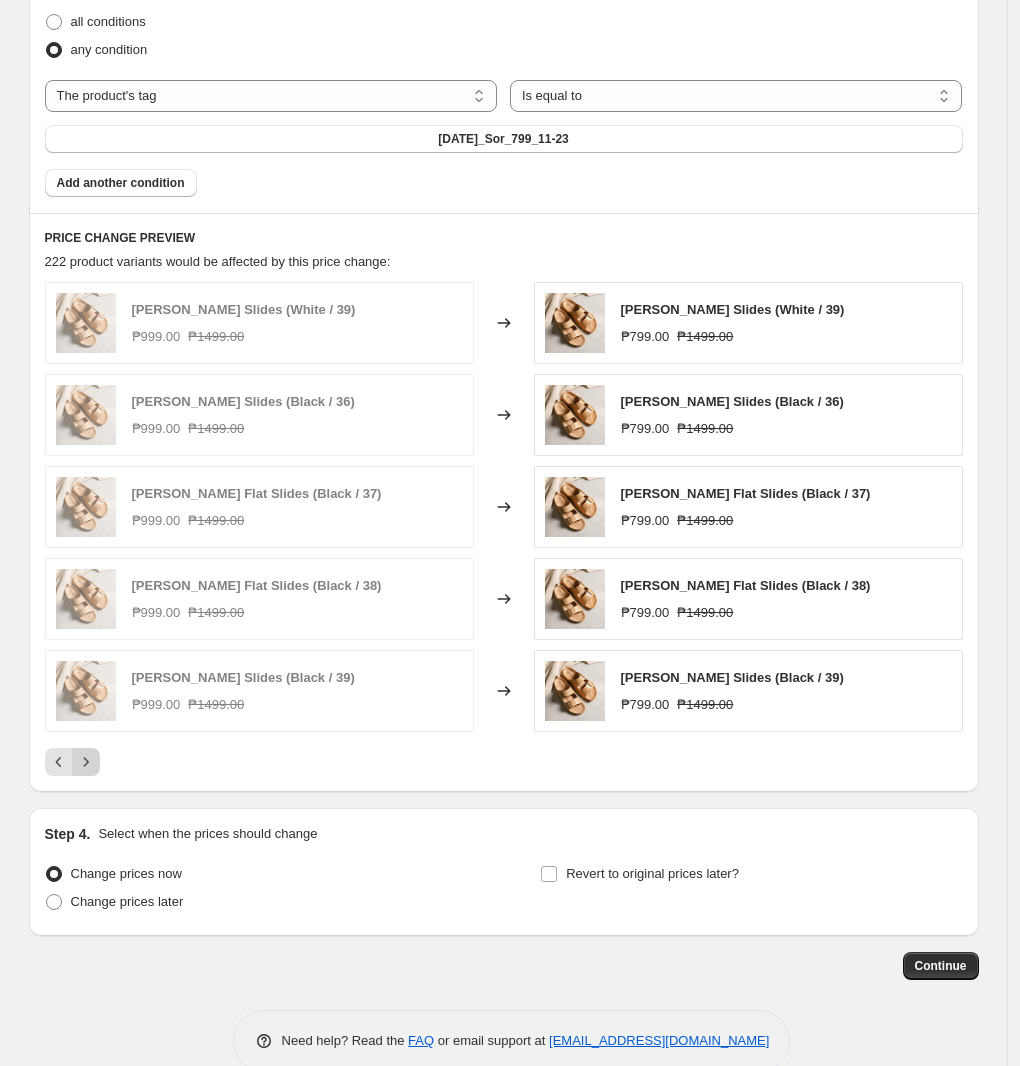 click 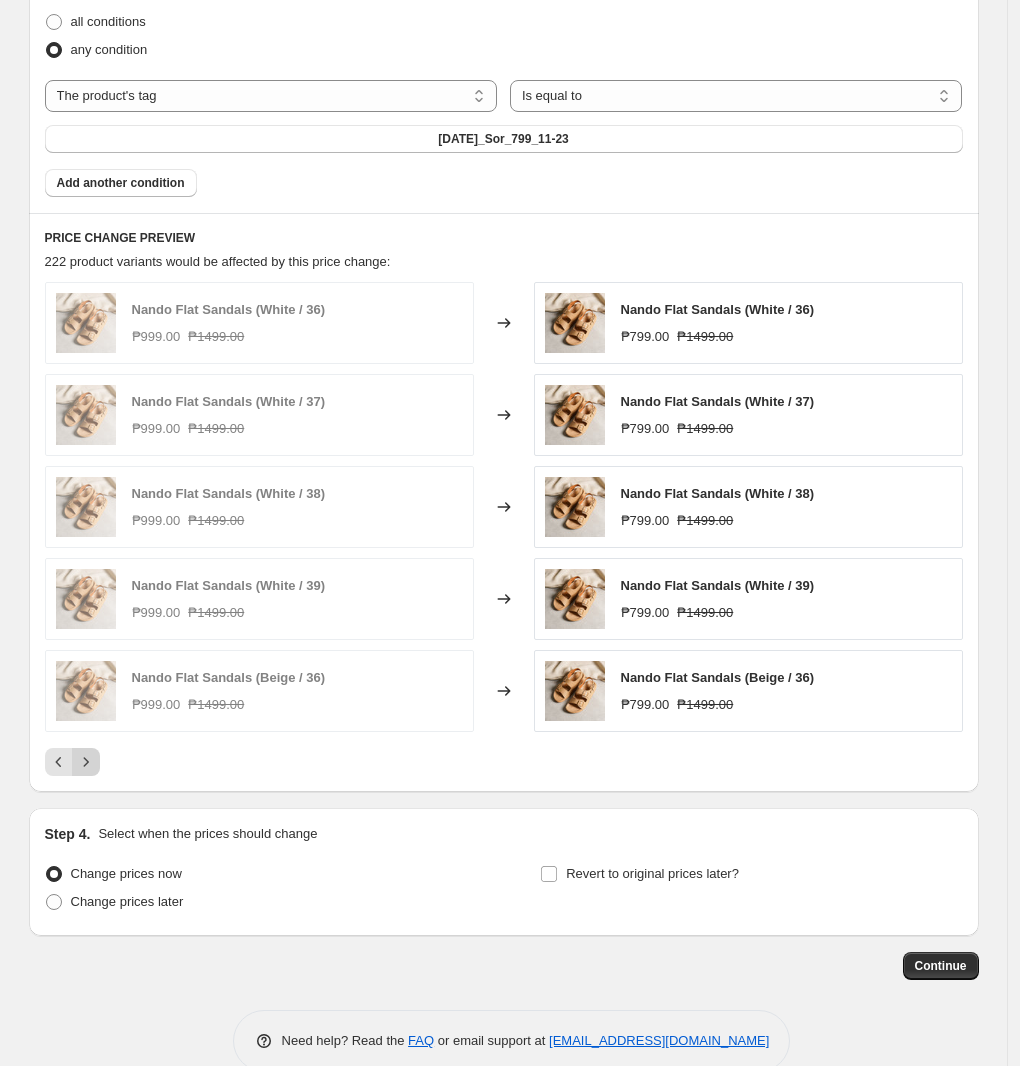 click 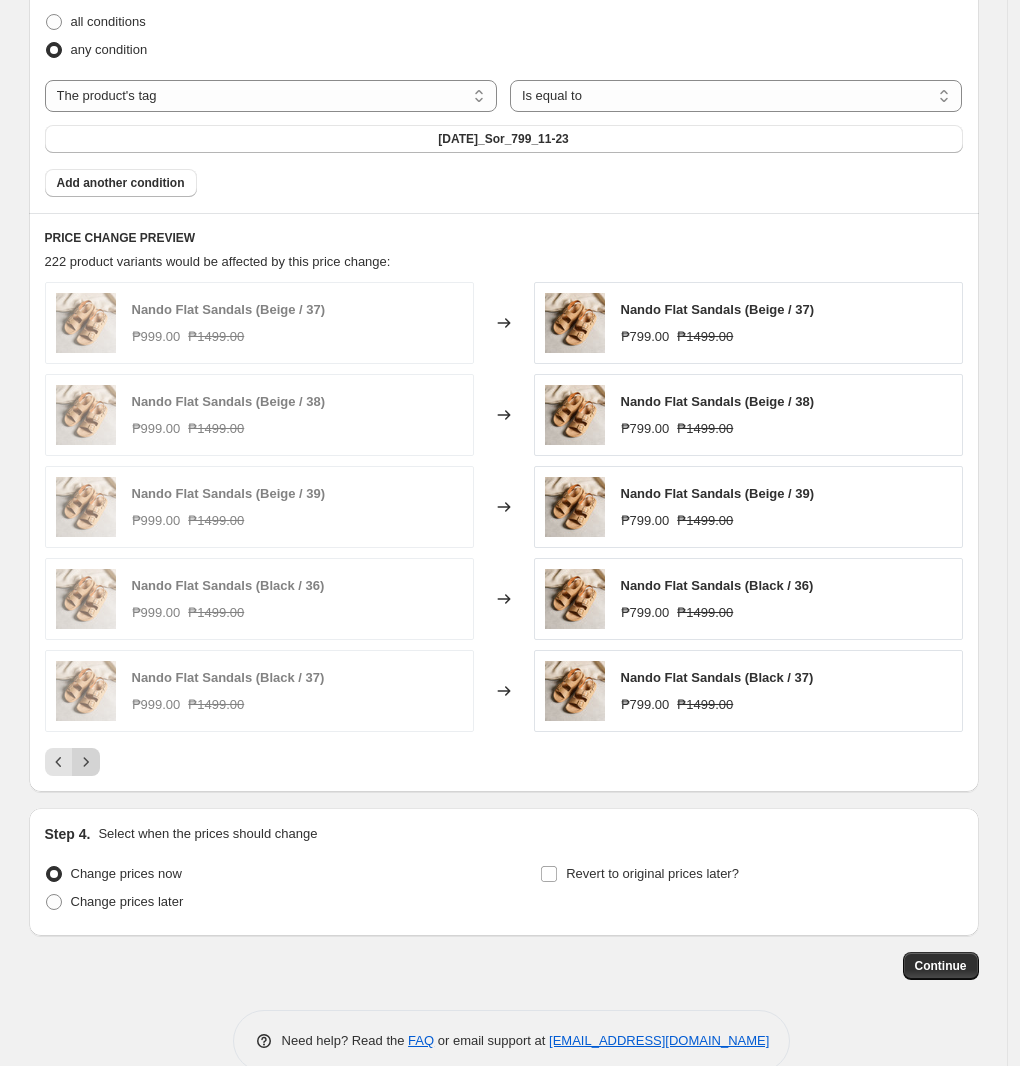 click 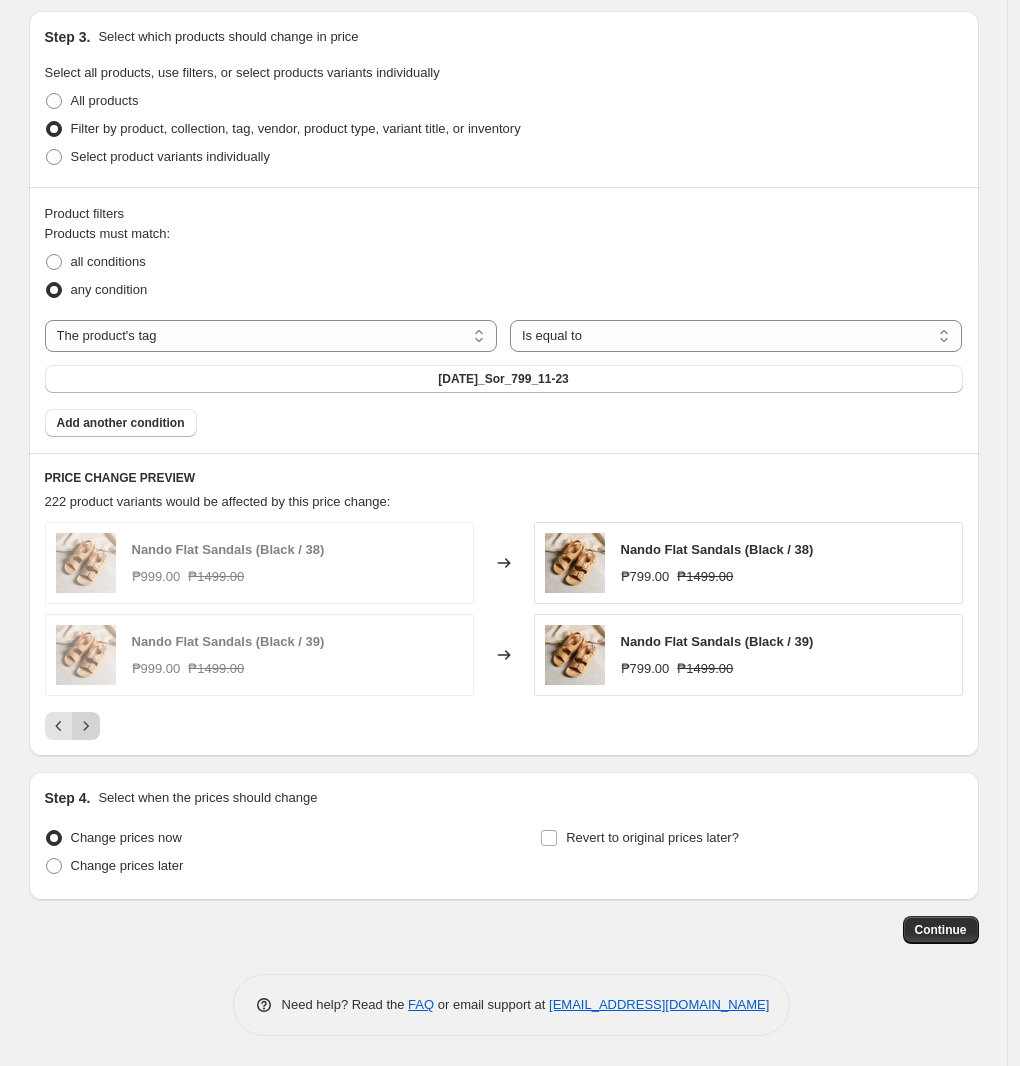 scroll, scrollTop: 698, scrollLeft: 0, axis: vertical 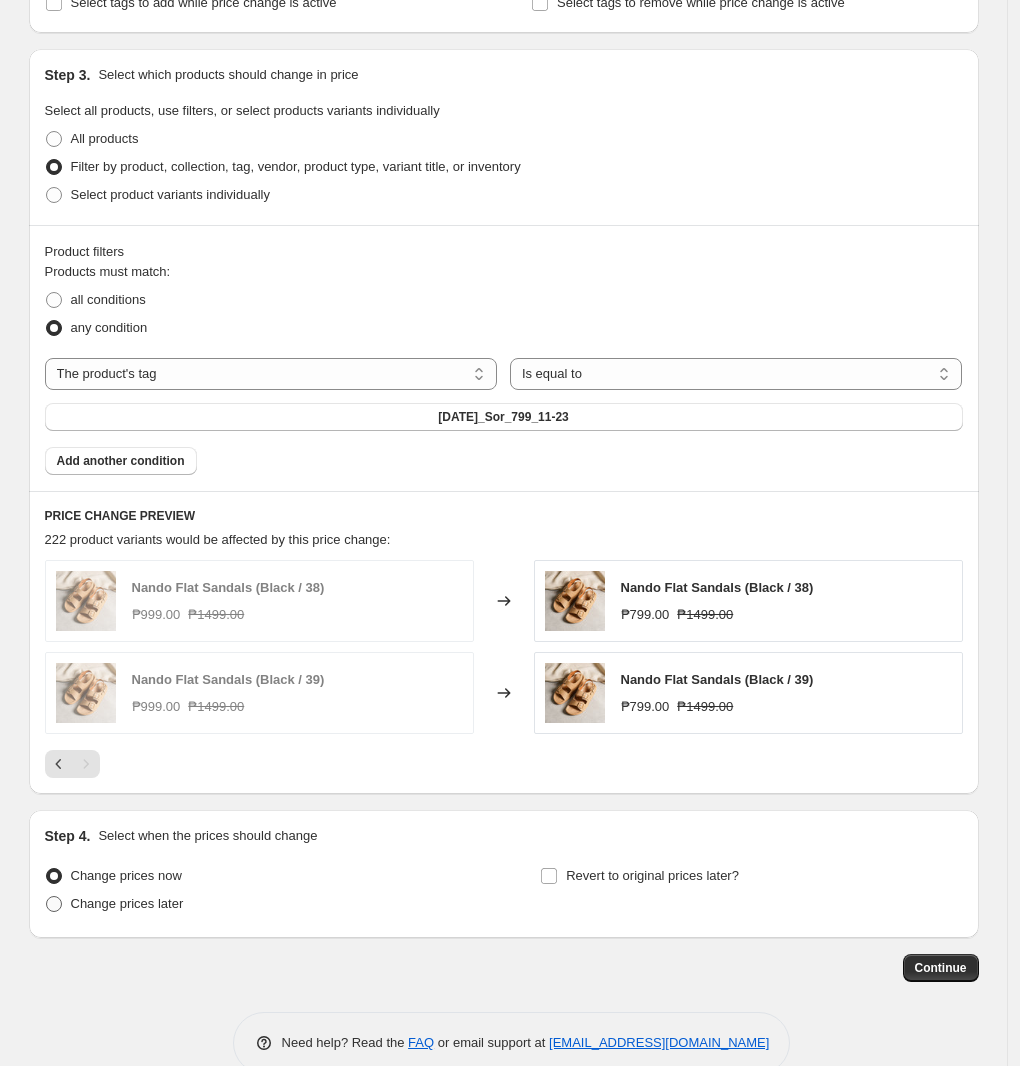 click on "Change prices later" at bounding box center (127, 903) 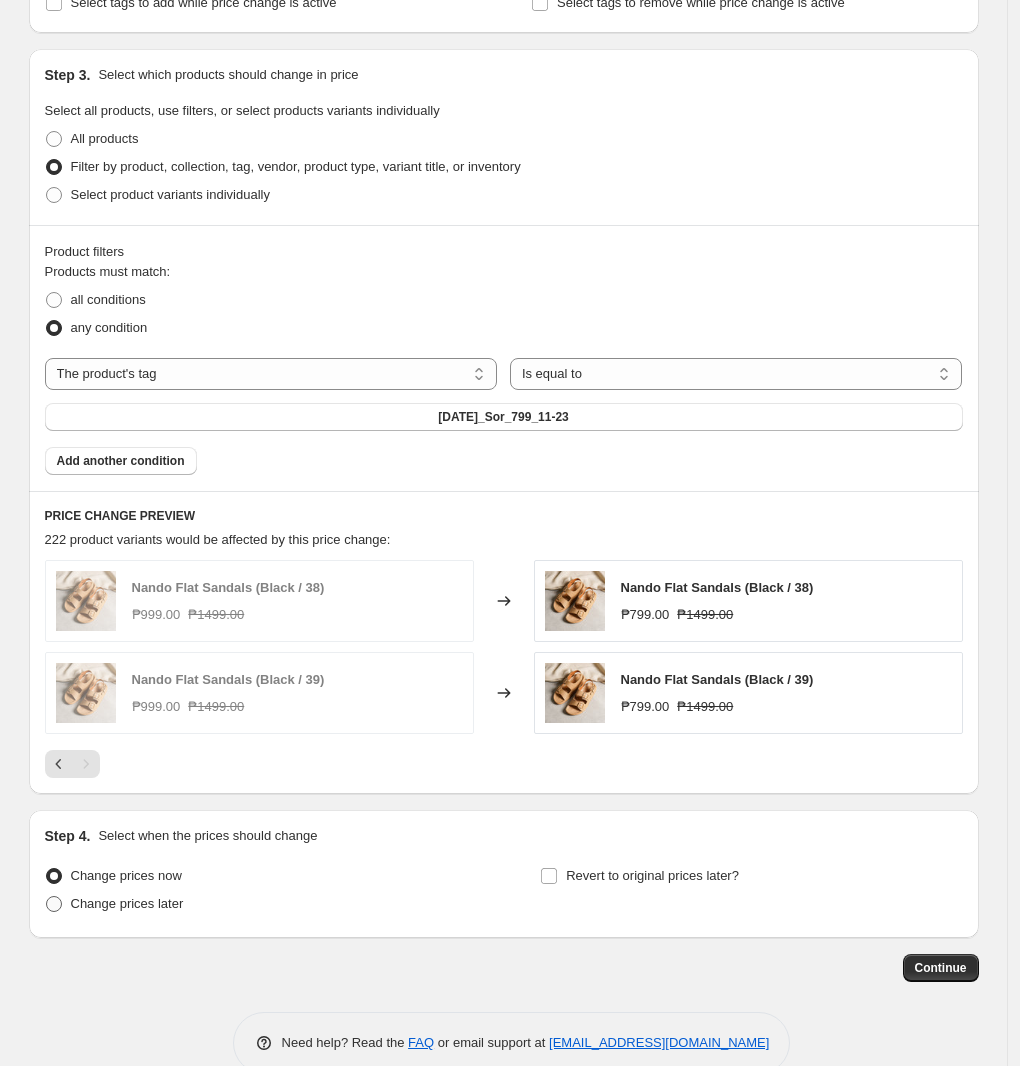 radio on "true" 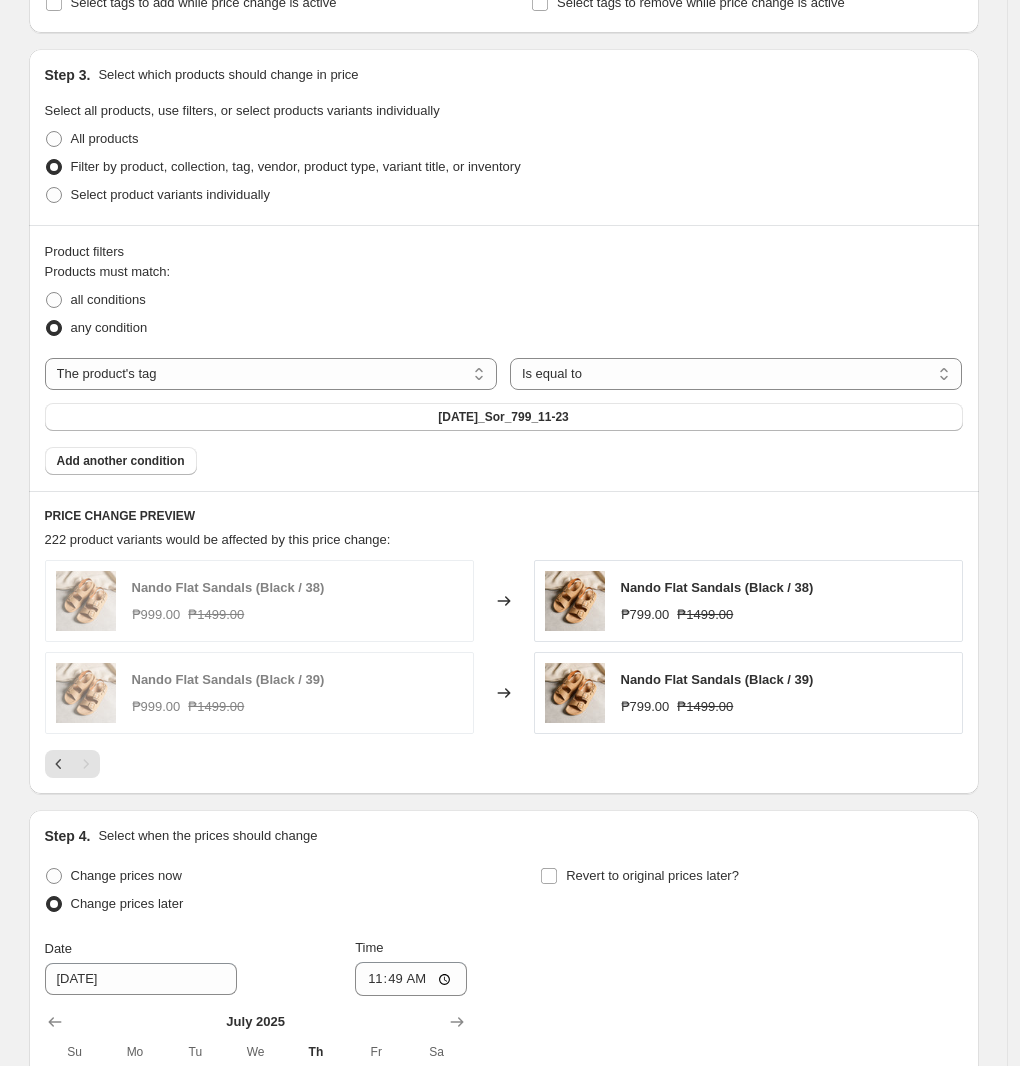 scroll, scrollTop: 1041, scrollLeft: 0, axis: vertical 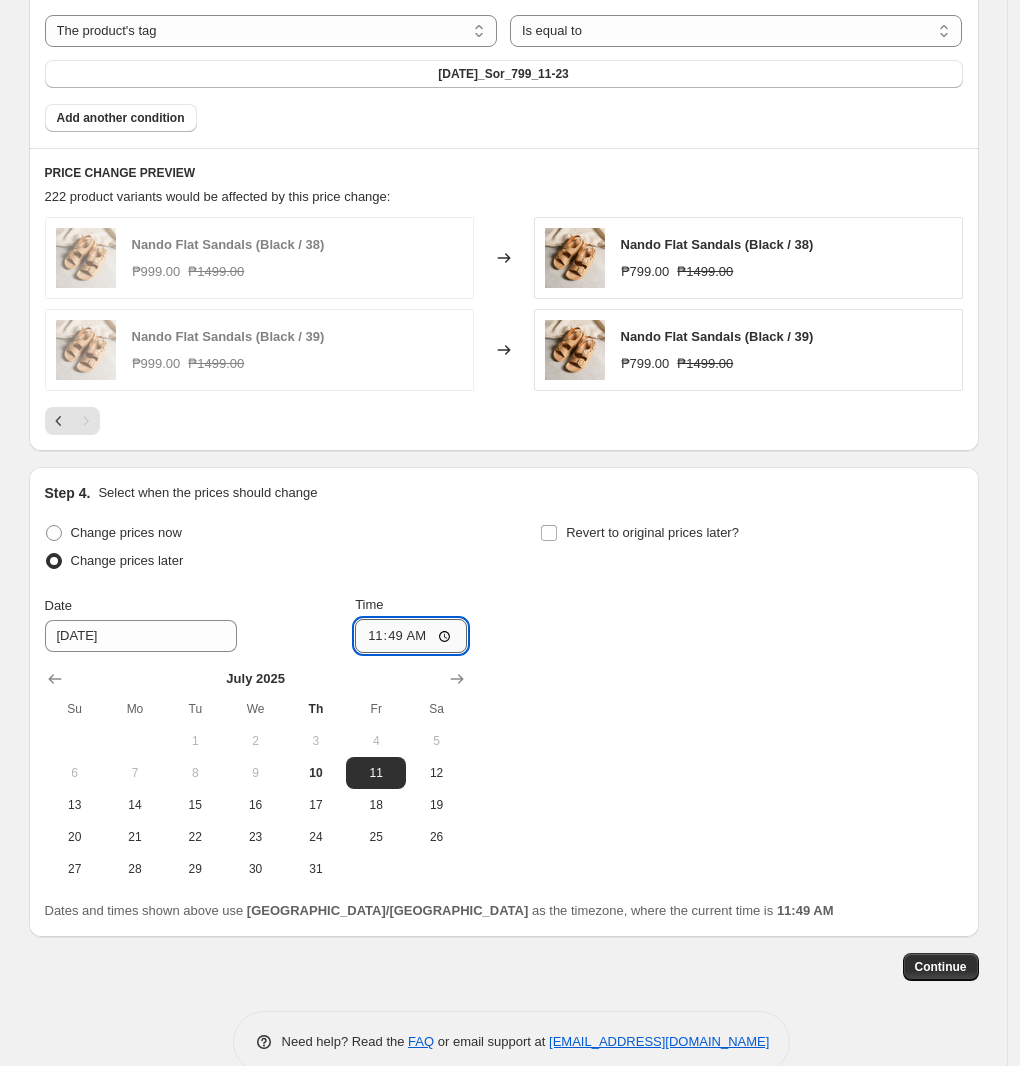 click on "11:49" at bounding box center [411, 636] 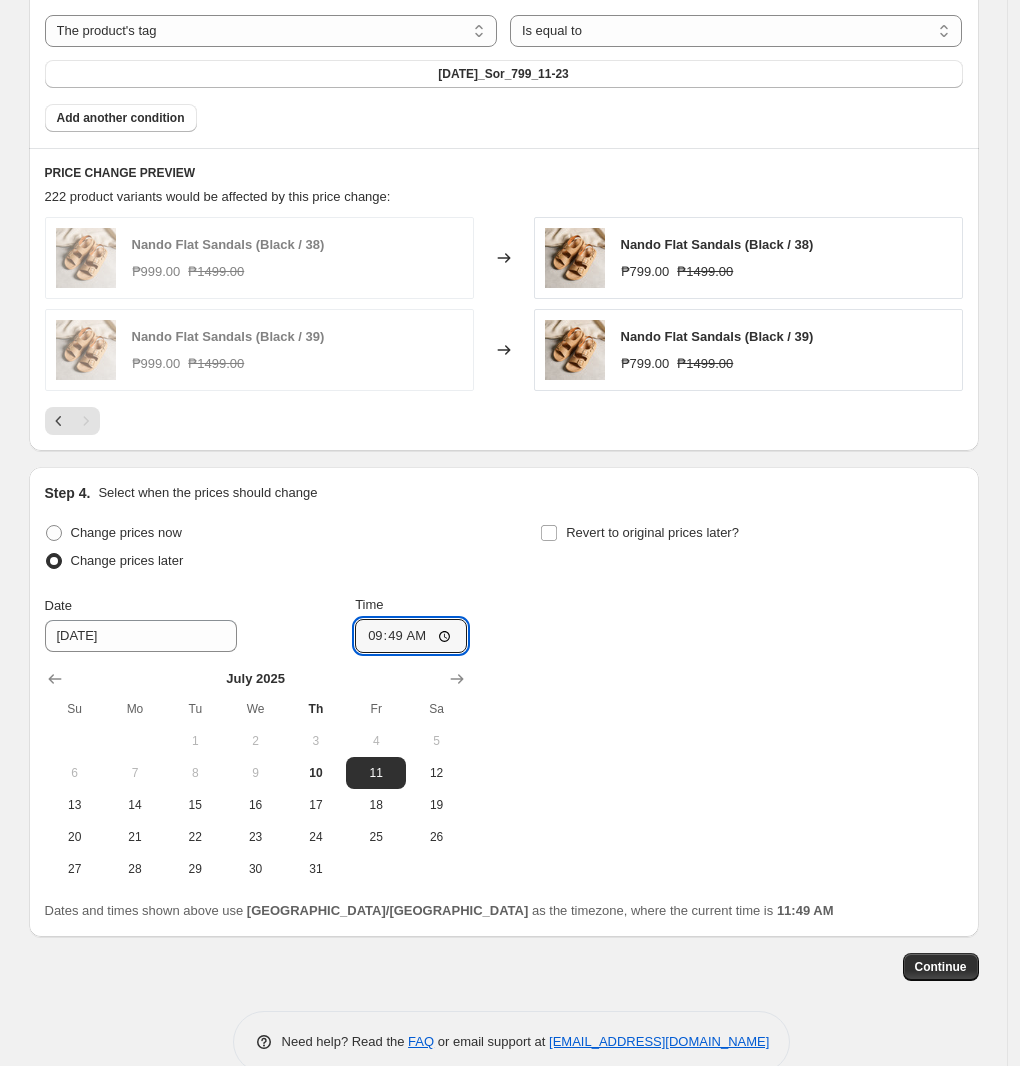 type on "09:00" 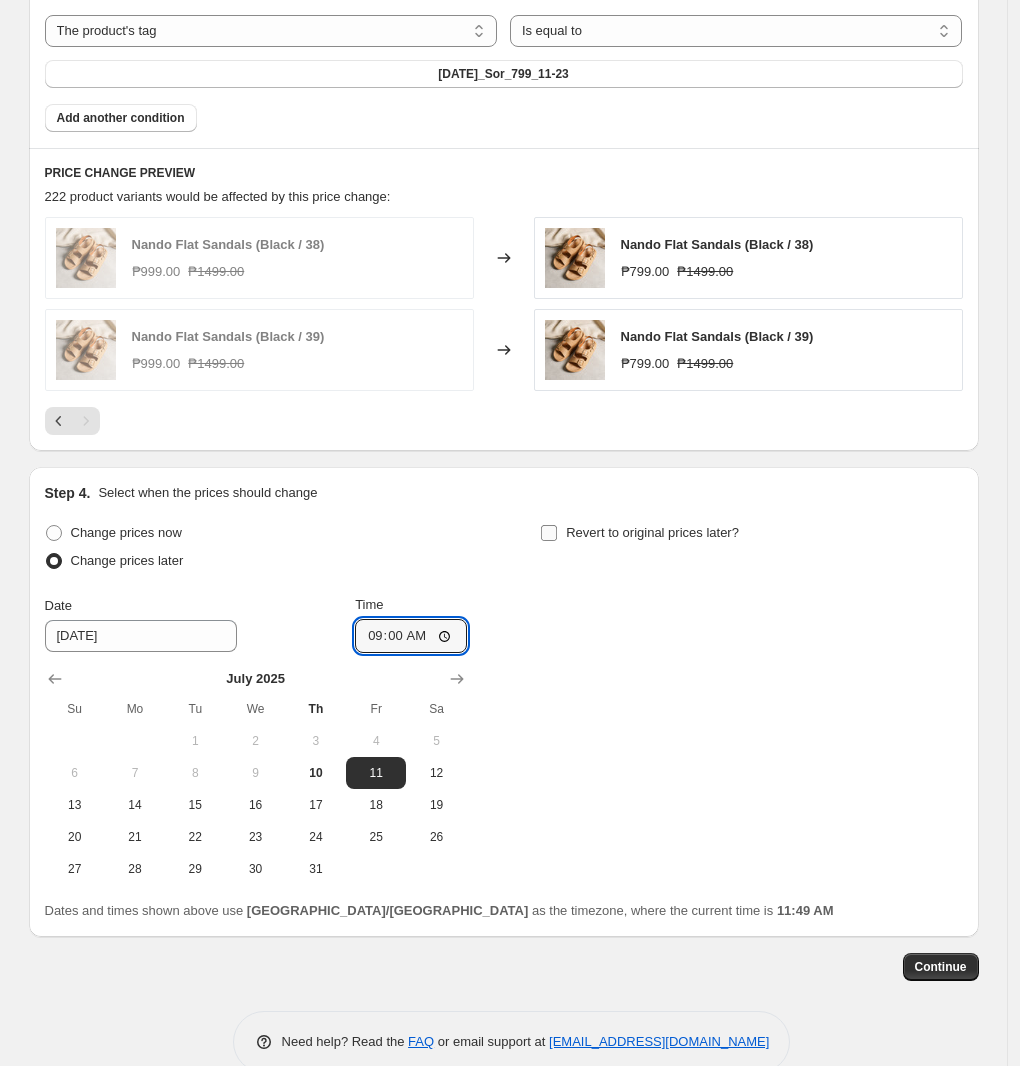click on "Revert to original prices later?" at bounding box center [652, 532] 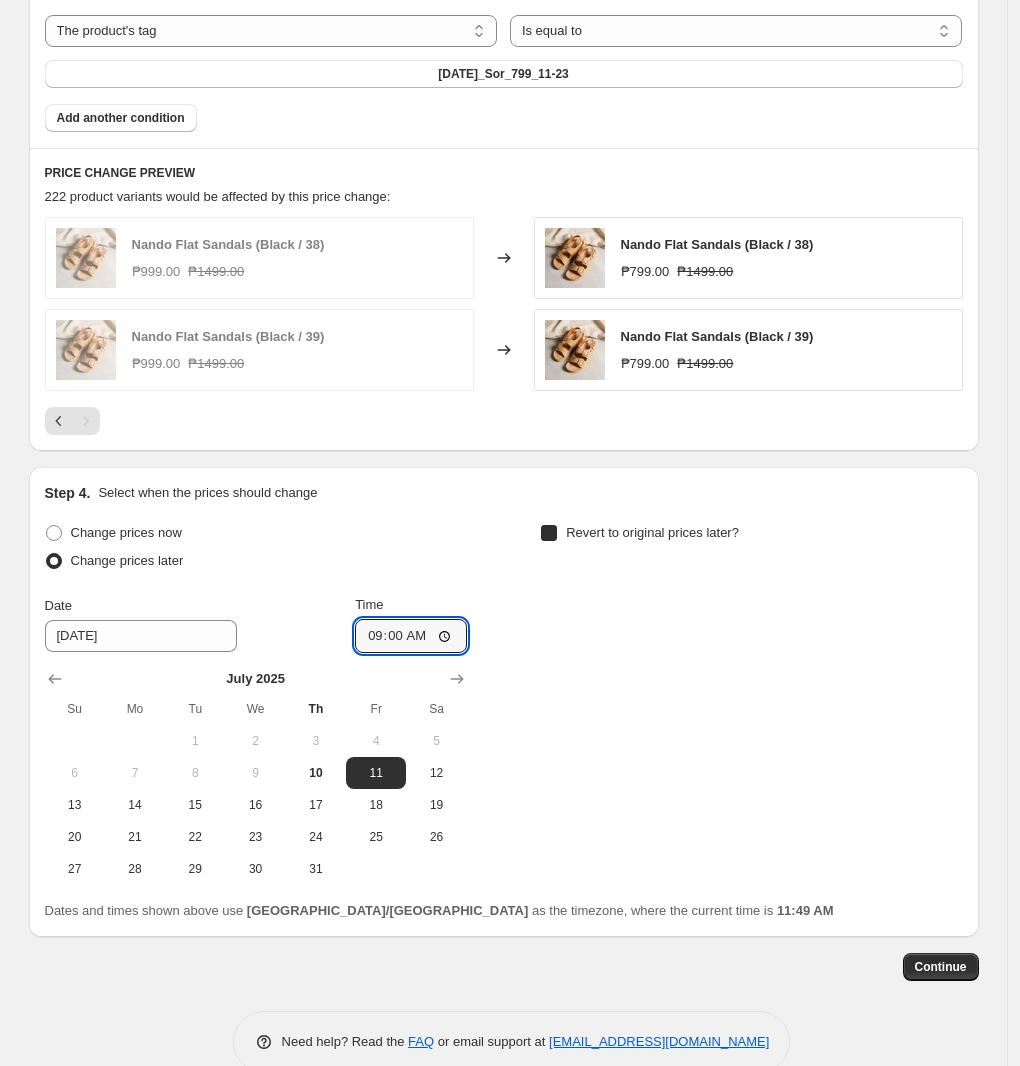 checkbox on "true" 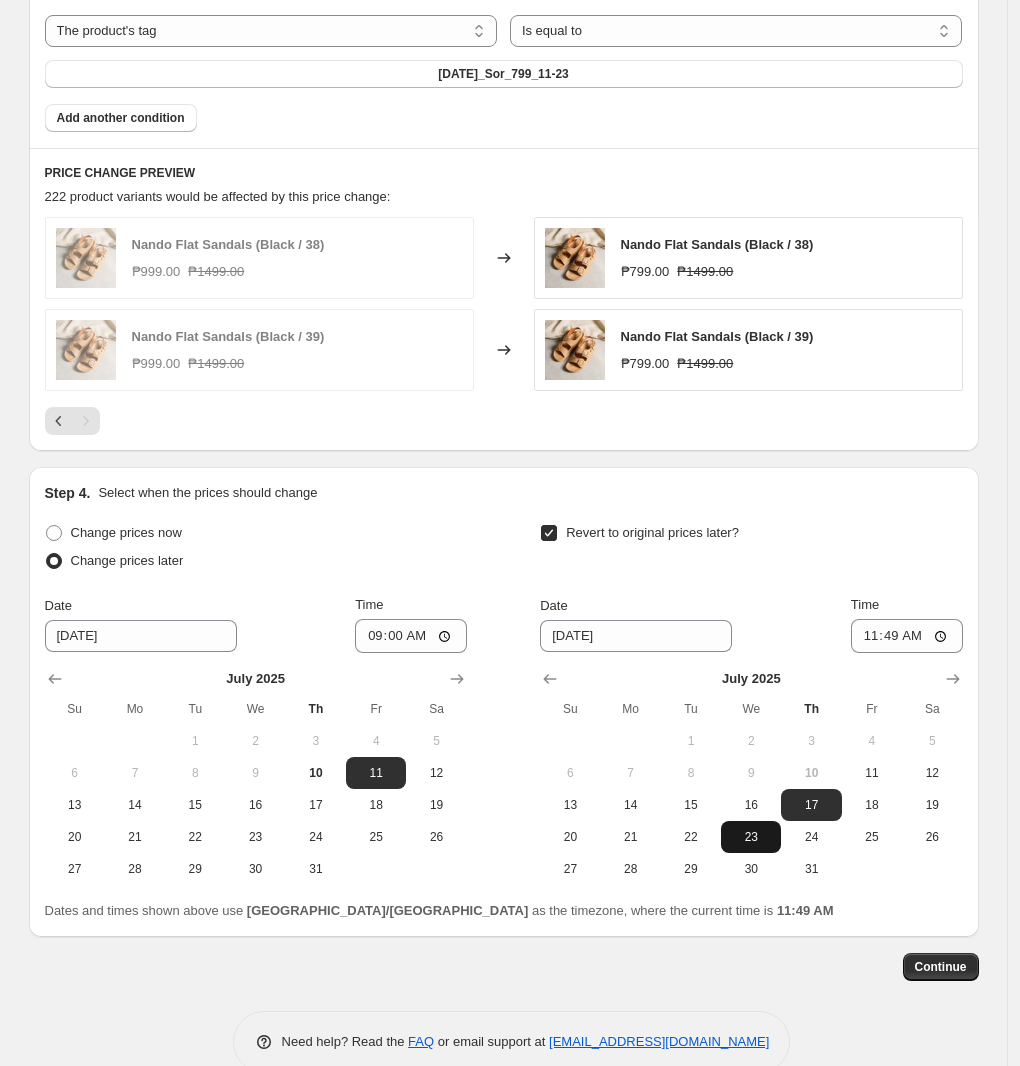 click on "23" at bounding box center [751, 837] 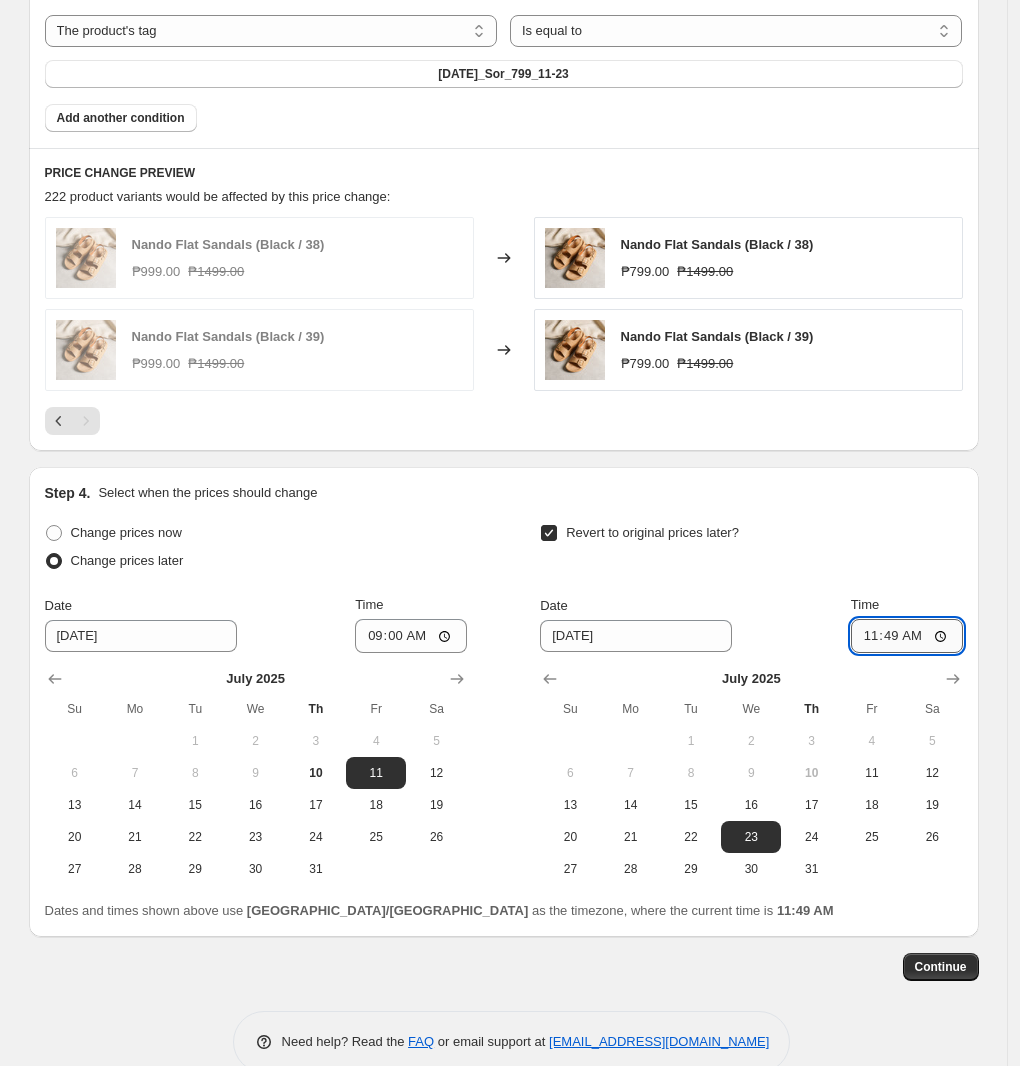 click on "11:49" at bounding box center [907, 636] 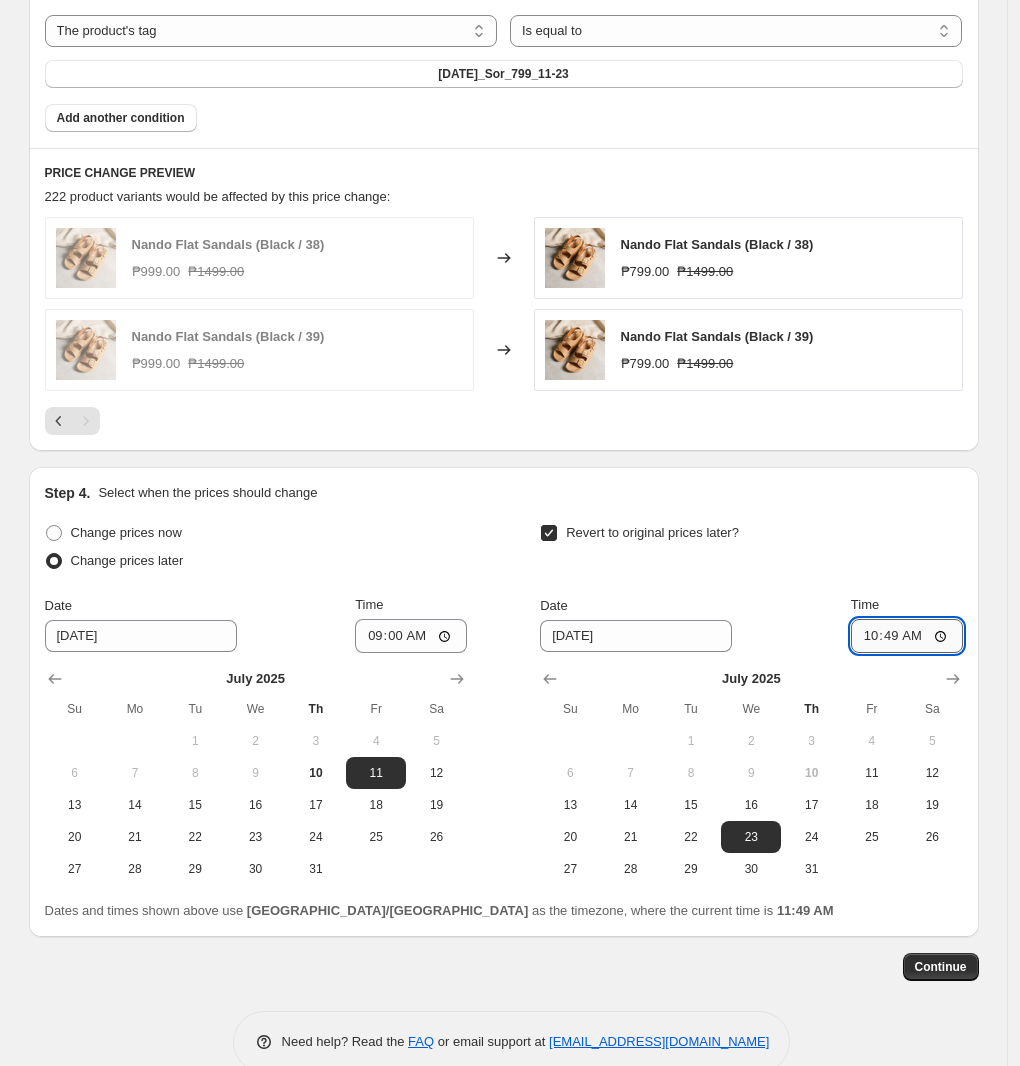 type on "10:00" 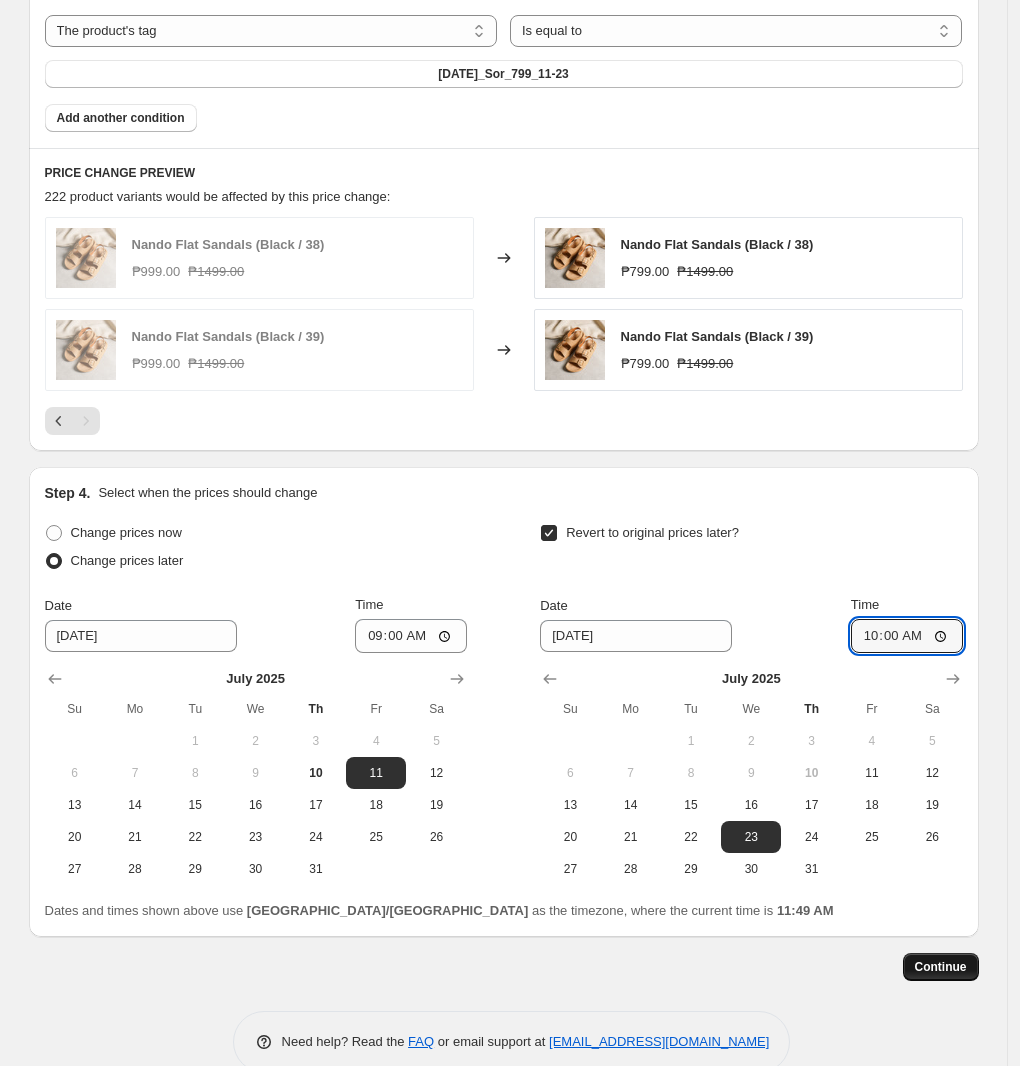 click on "Continue" at bounding box center (941, 967) 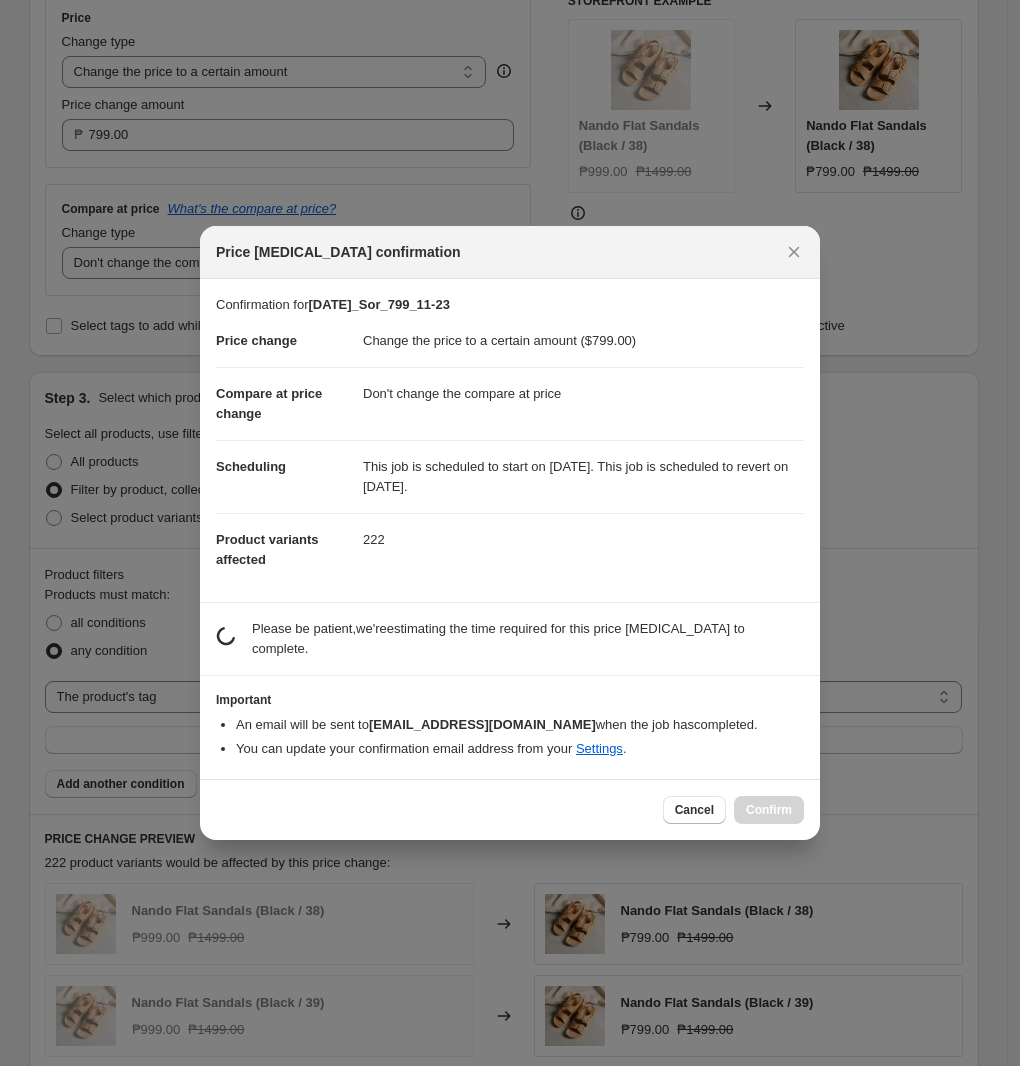scroll, scrollTop: 1041, scrollLeft: 0, axis: vertical 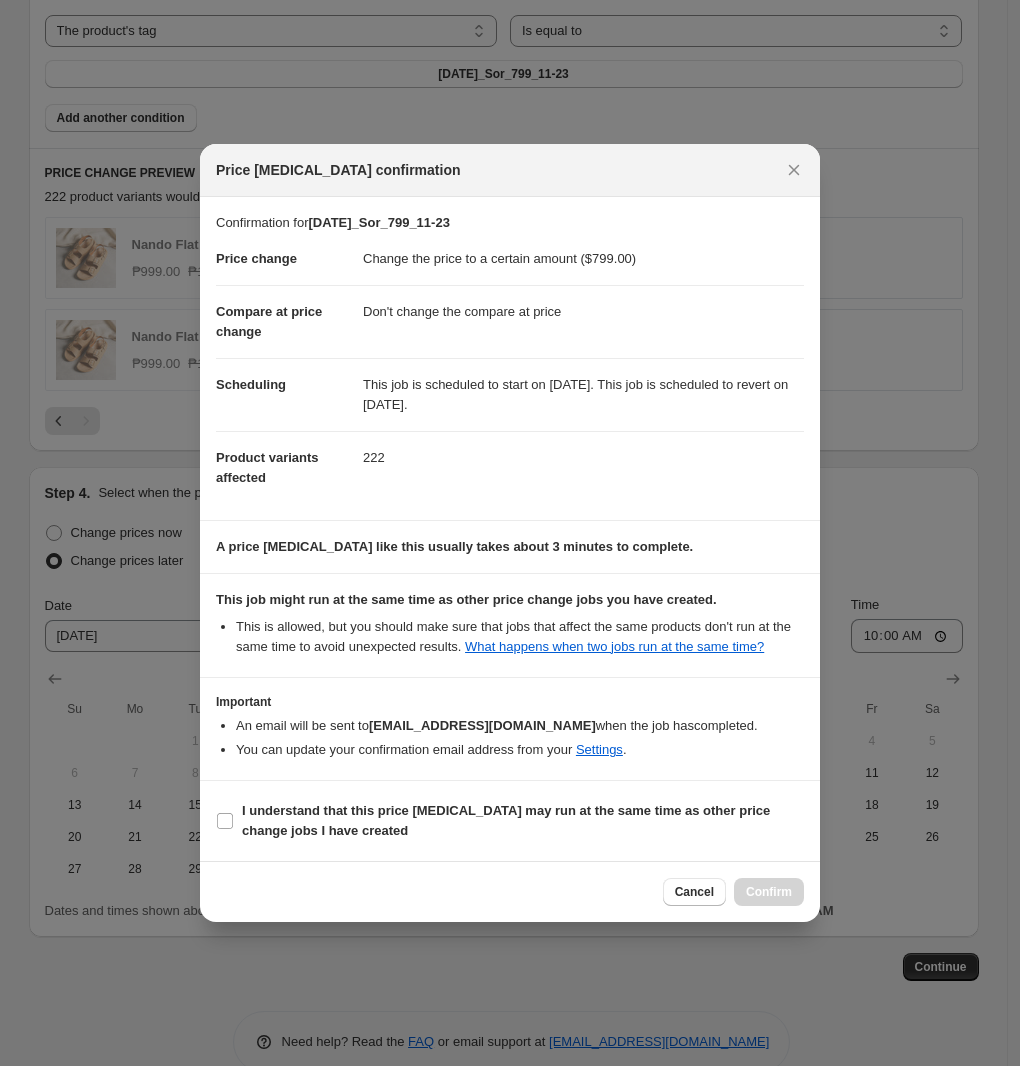 click on "I understand that this price [MEDICAL_DATA] may run at the same time as other price change jobs I have created" at bounding box center (510, 821) 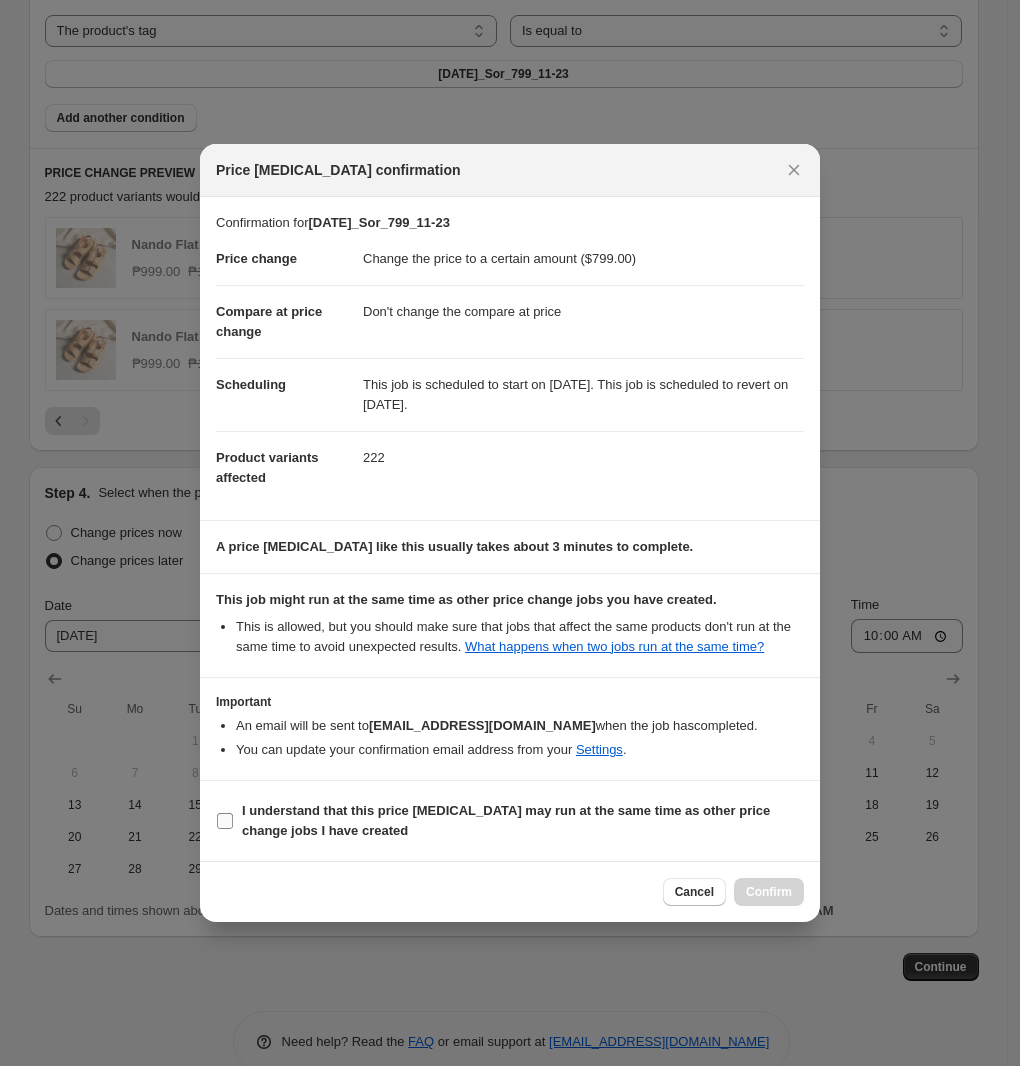 click on "I understand that this price [MEDICAL_DATA] may run at the same time as other price change jobs I have created" at bounding box center [506, 820] 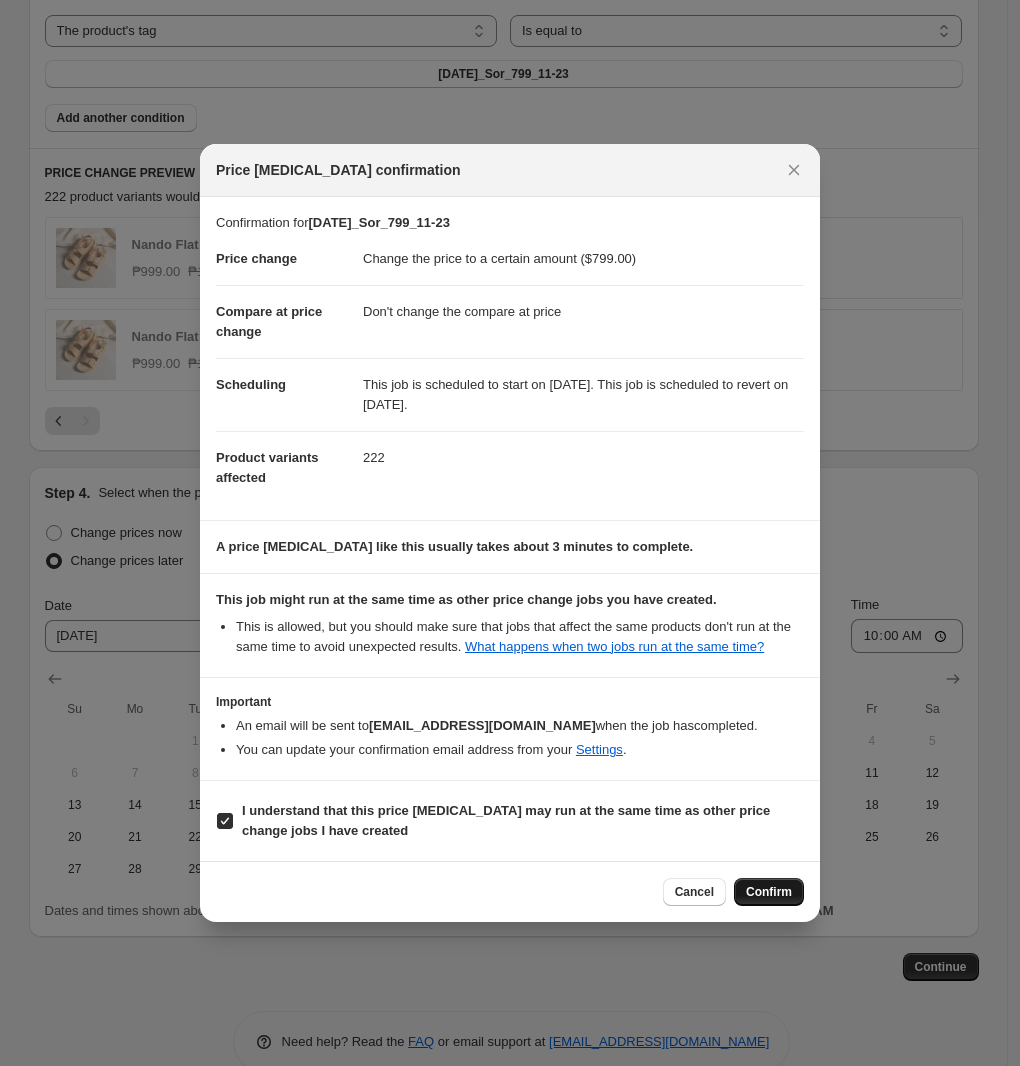 click on "Confirm" at bounding box center [769, 892] 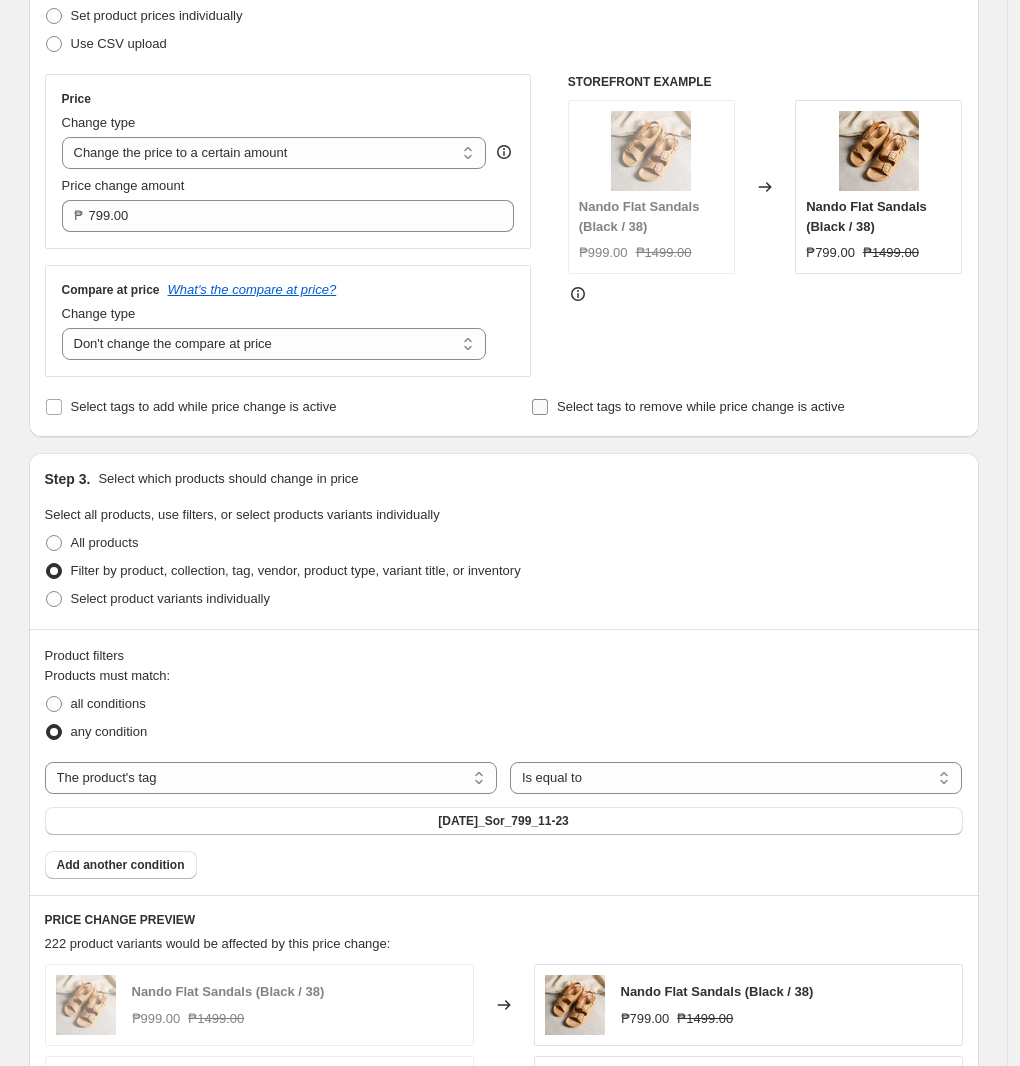 scroll, scrollTop: 0, scrollLeft: 0, axis: both 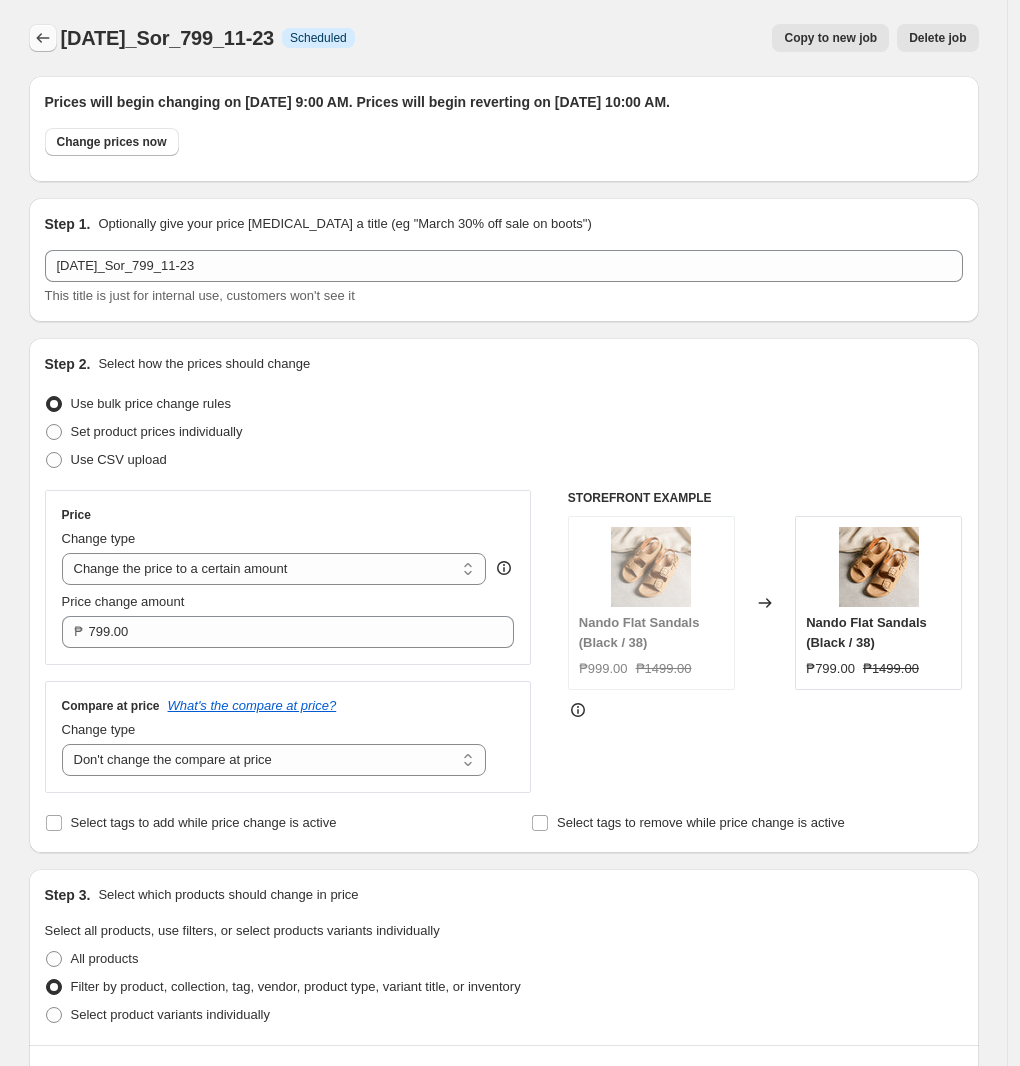 click at bounding box center [43, 38] 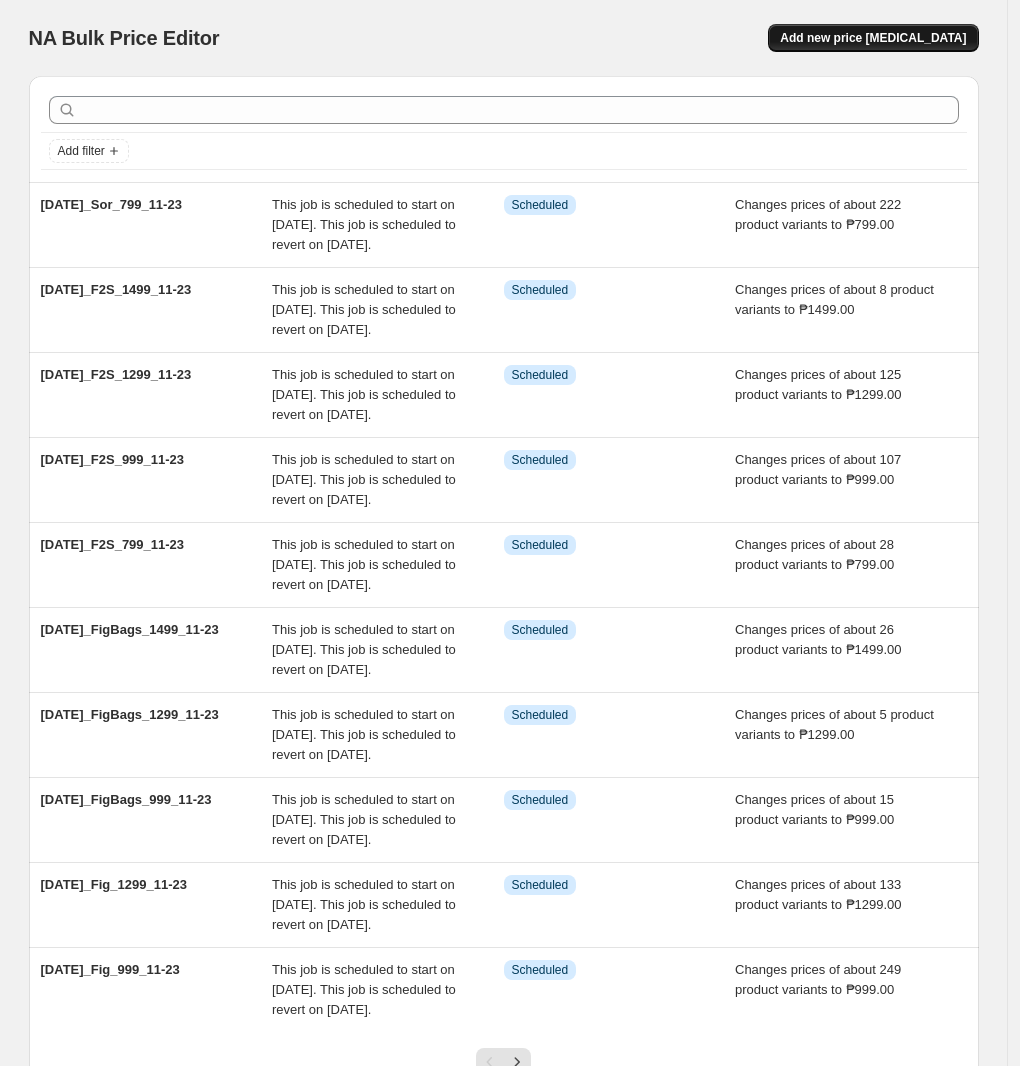 click on "Add new price [MEDICAL_DATA]" at bounding box center [873, 38] 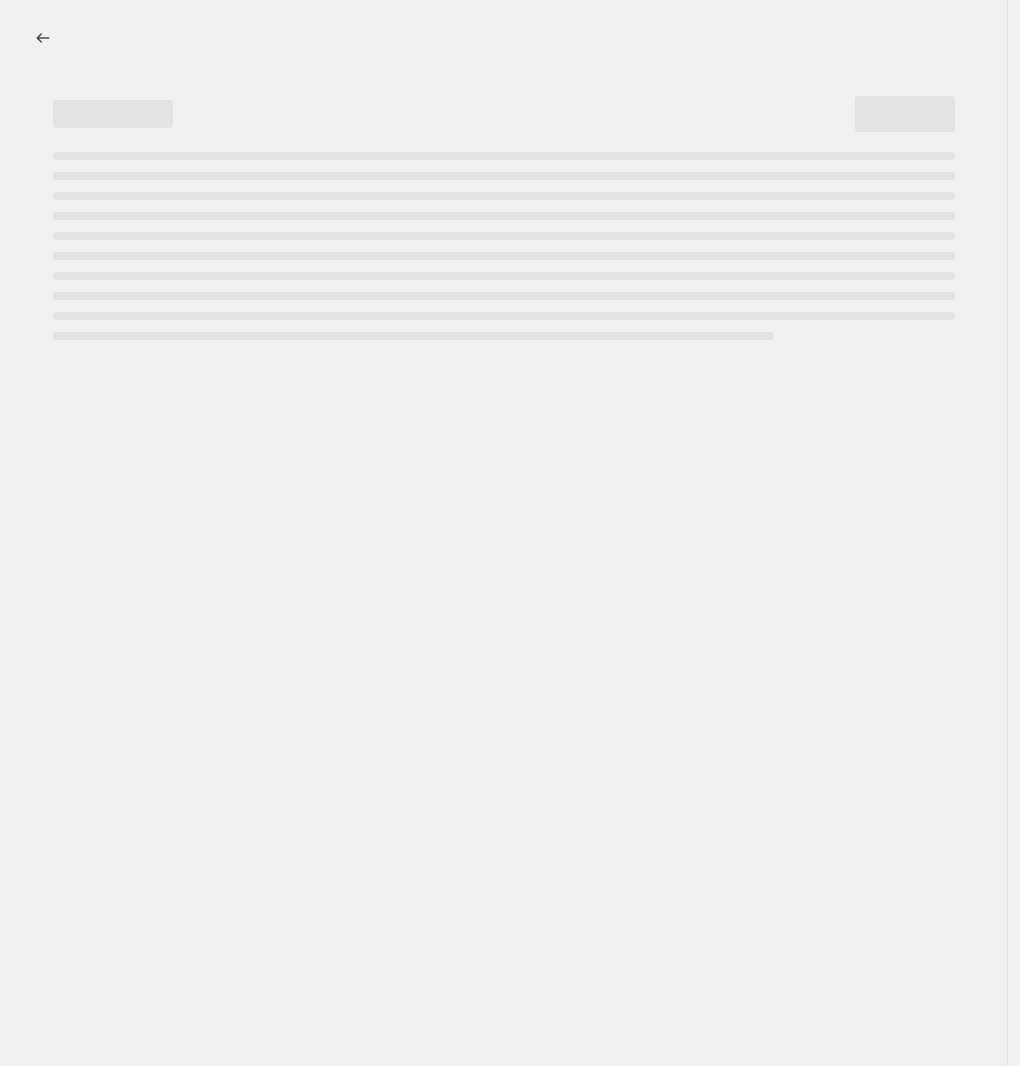 select on "percentage" 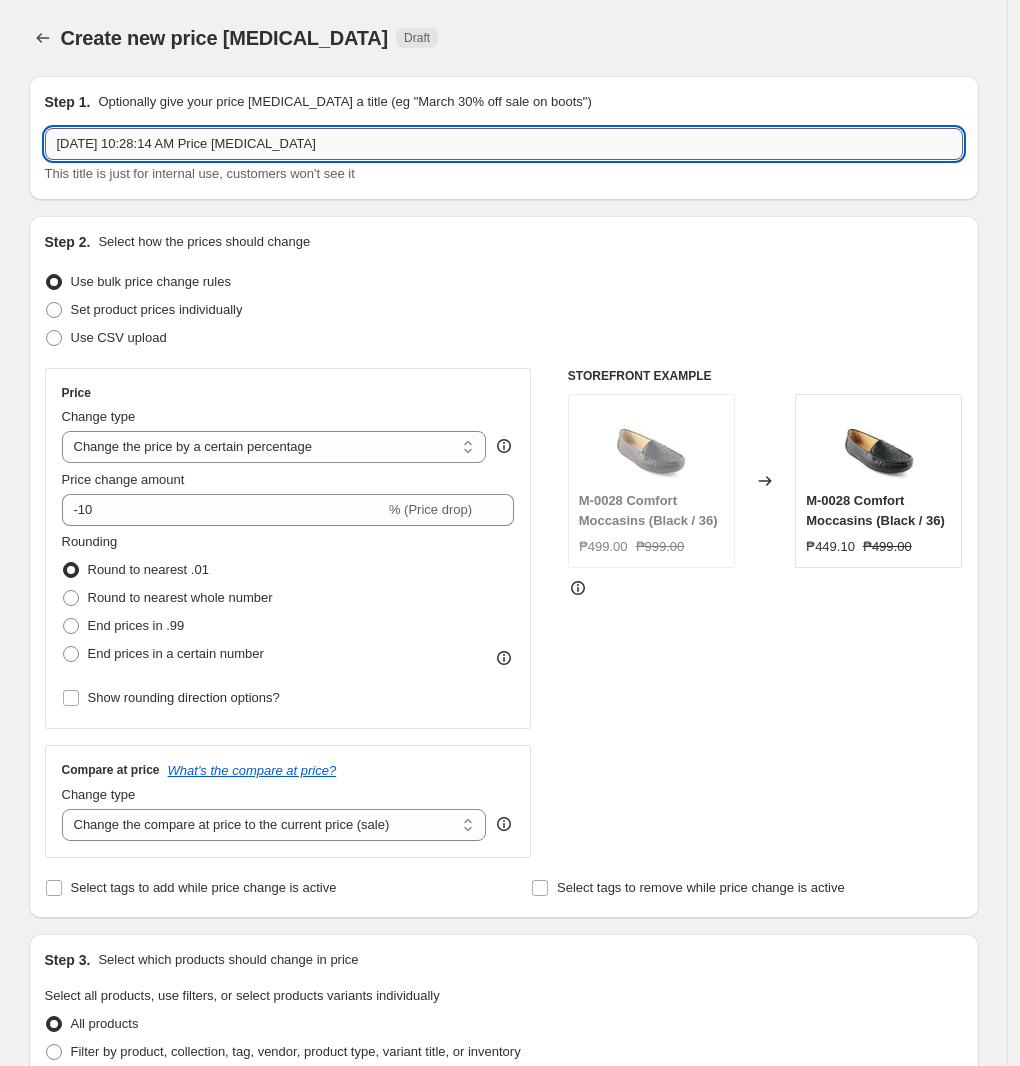 click on "[DATE] 10:28:14 AM Price [MEDICAL_DATA]" at bounding box center (504, 144) 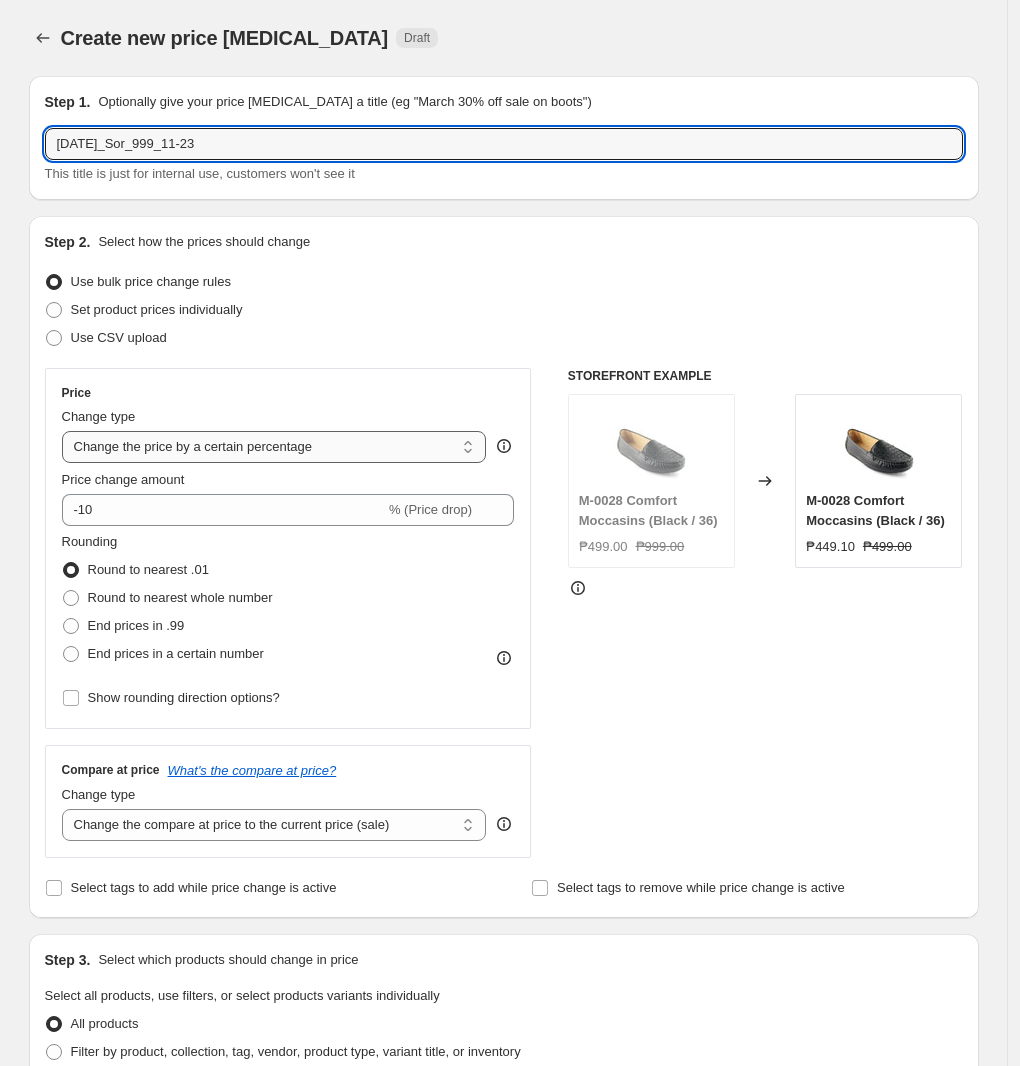 type on "[DATE]_Sor_999_11-23" 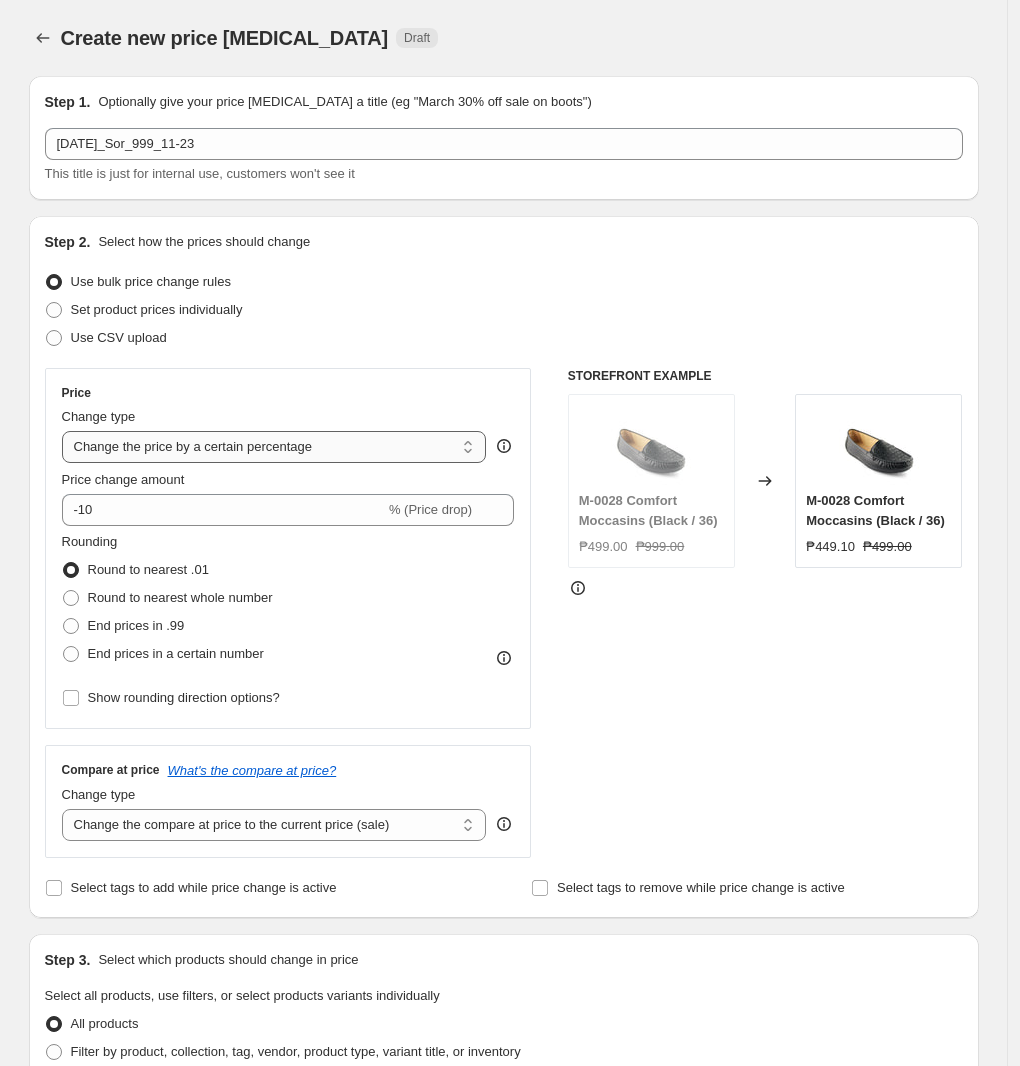 select on "to" 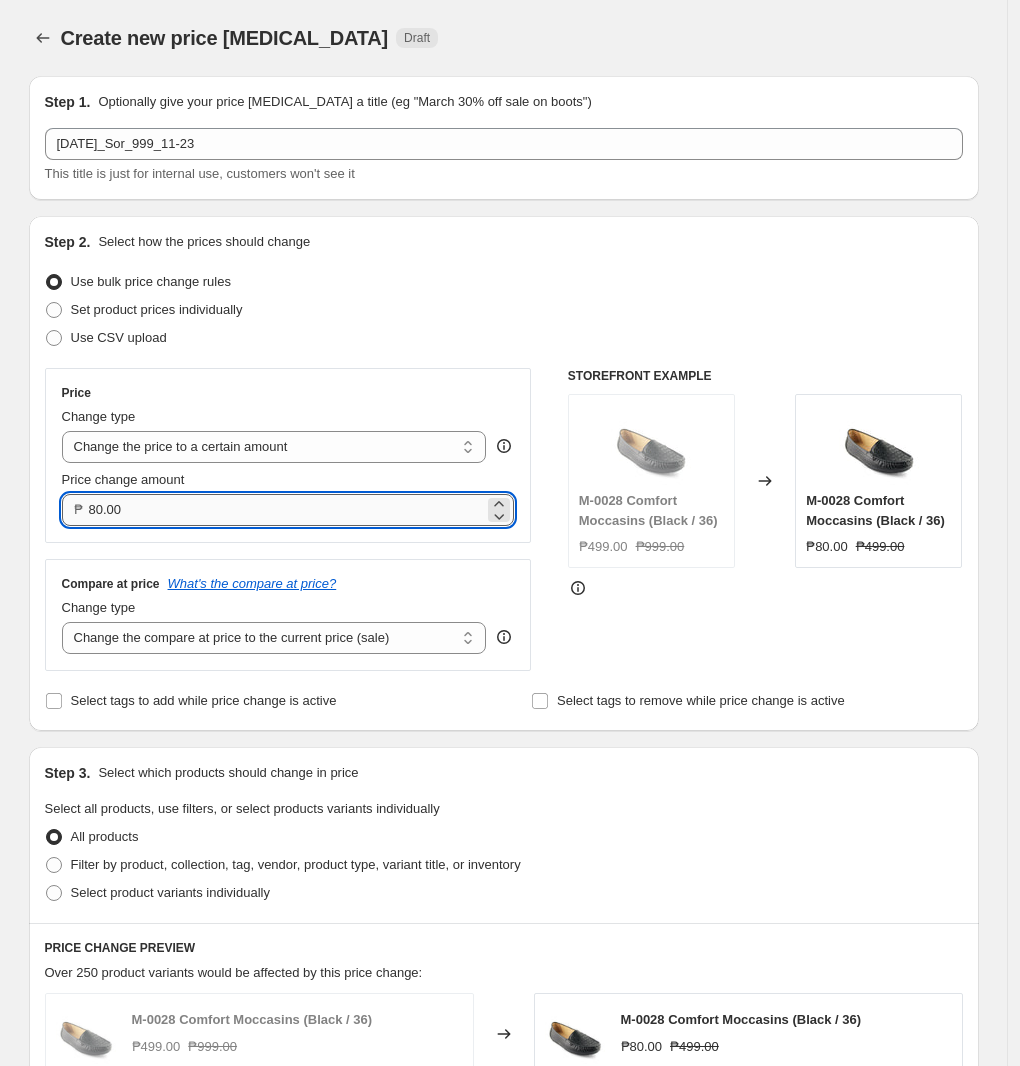 click on "80.00" at bounding box center [287, 510] 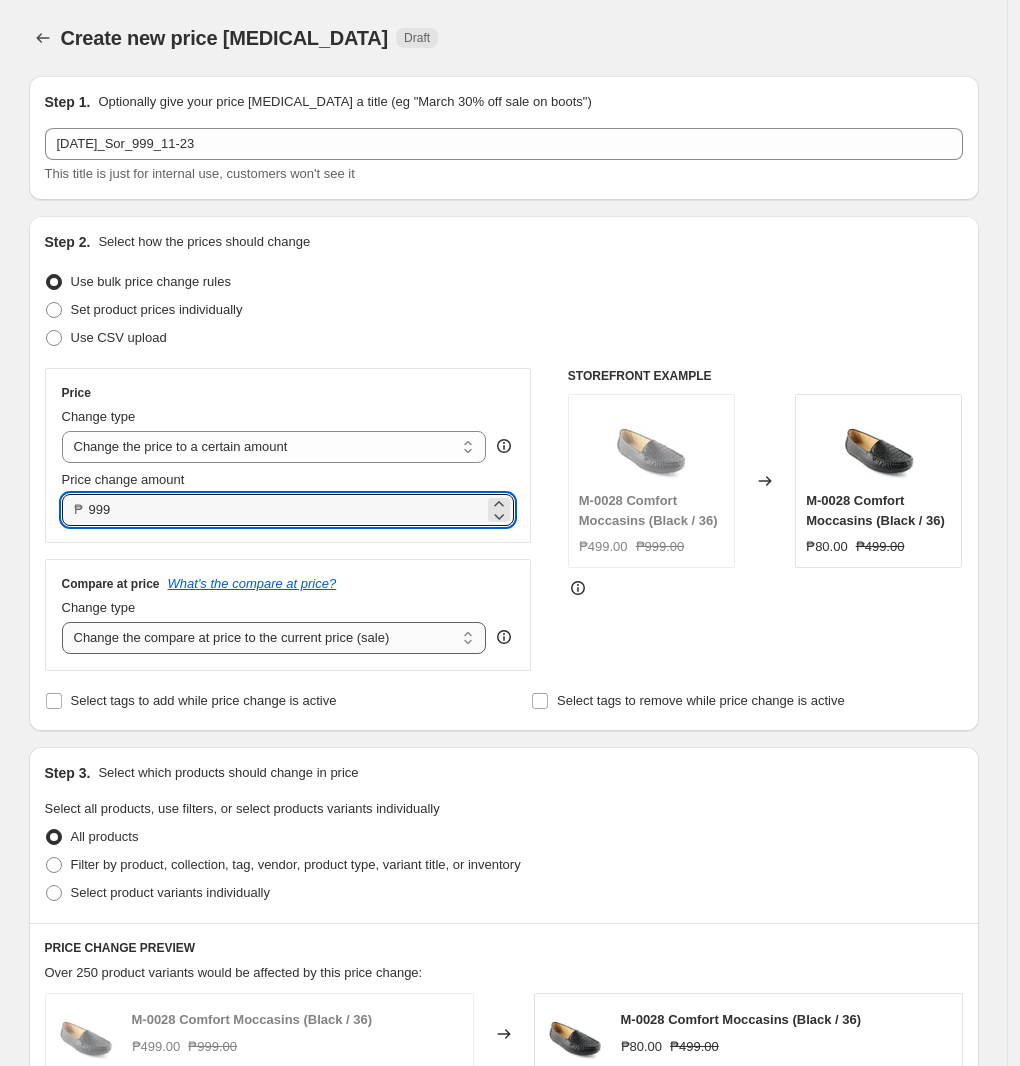 type on "999.00" 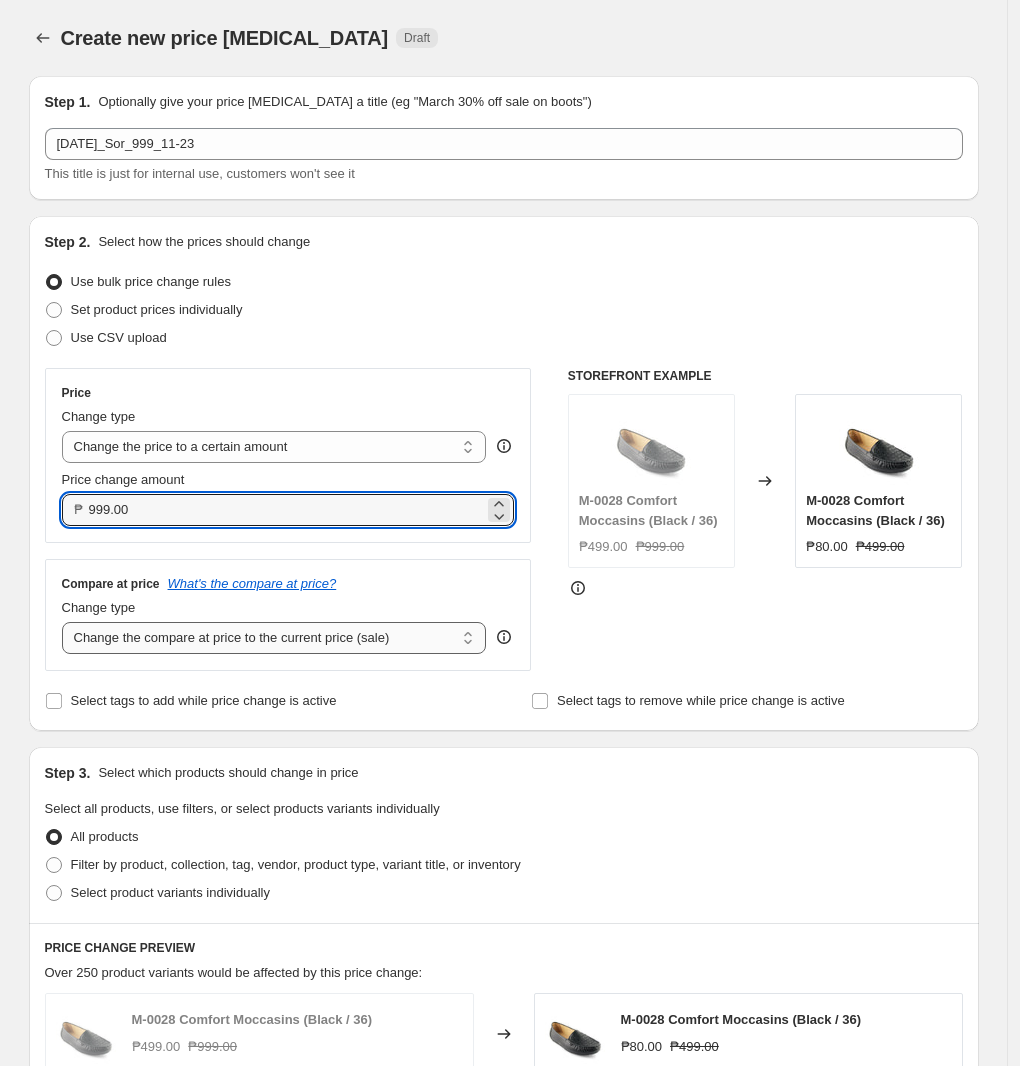 click on "Change the compare at price to the current price (sale) Change the compare at price to a certain amount Change the compare at price by a certain amount Change the compare at price by a certain percentage Change the compare at price by a certain amount relative to the actual price Change the compare at price by a certain percentage relative to the actual price Don't change the compare at price Remove the compare at price" at bounding box center [274, 638] 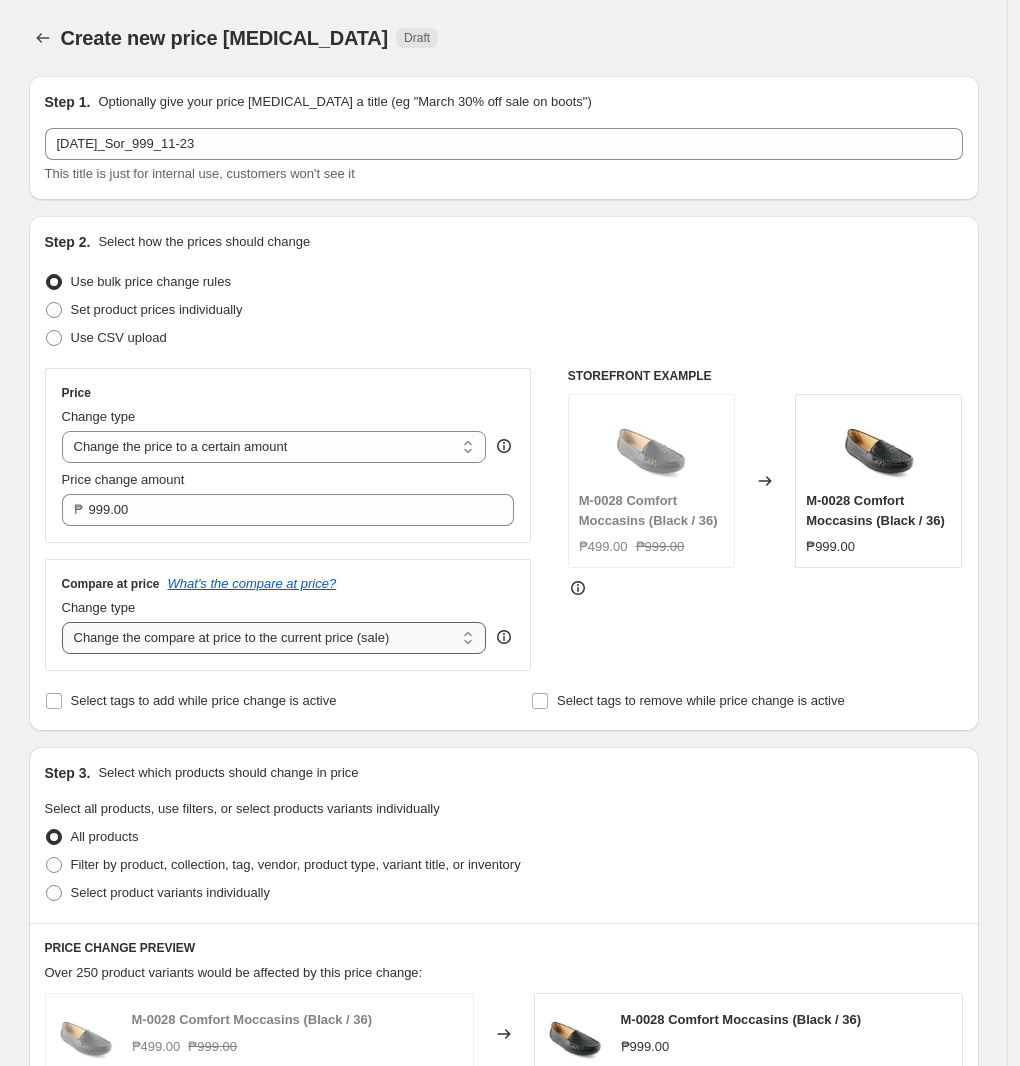 select on "no_change" 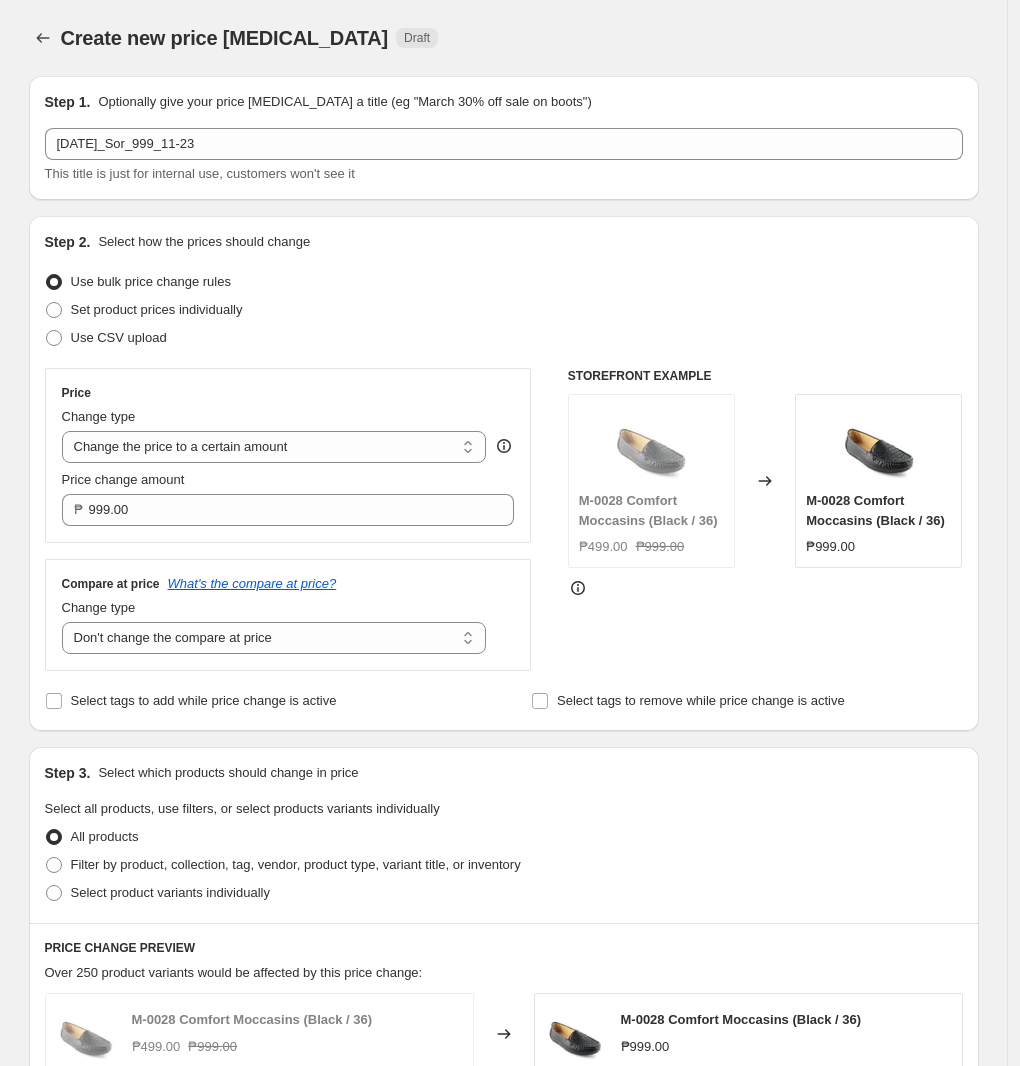 scroll, scrollTop: 375, scrollLeft: 0, axis: vertical 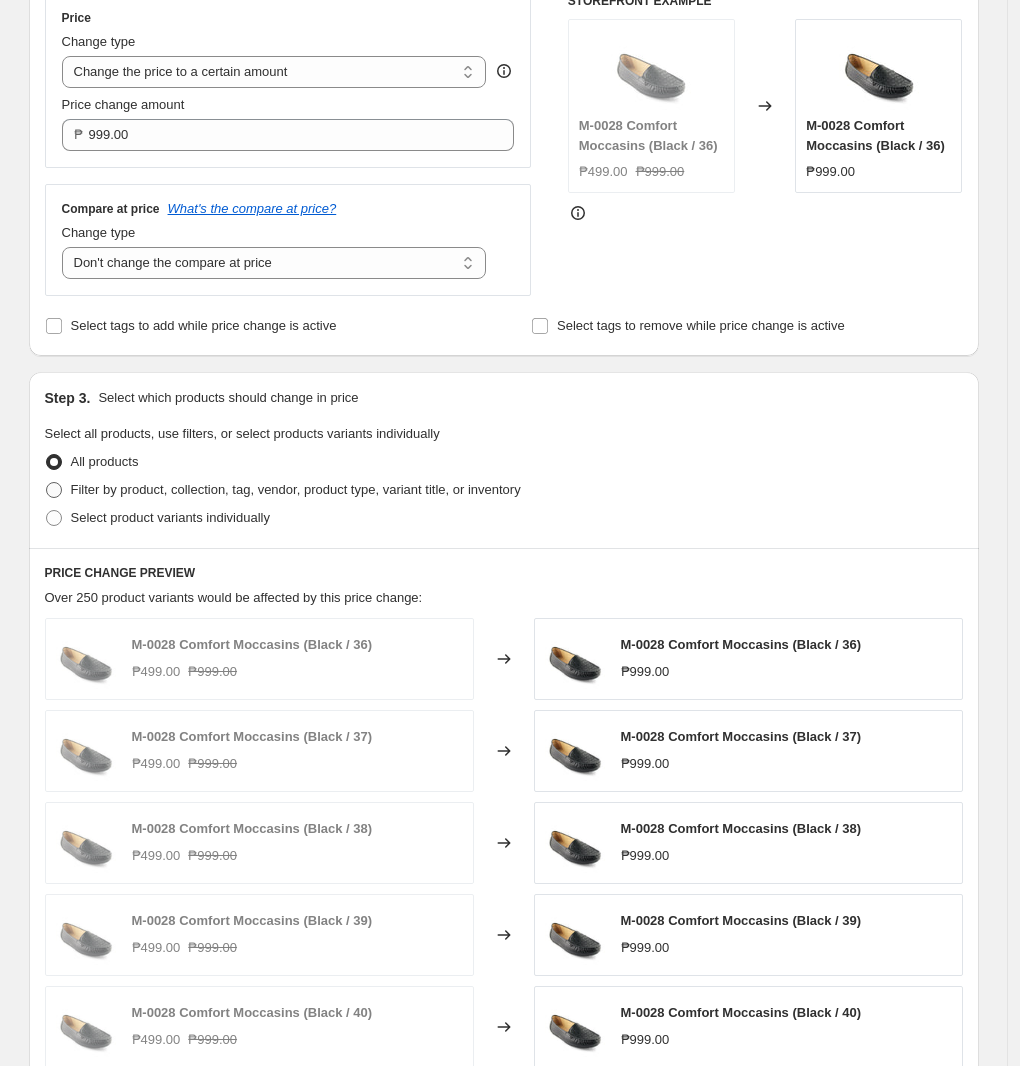 click on "Filter by product, collection, tag, vendor, product type, variant title, or inventory" at bounding box center [296, 489] 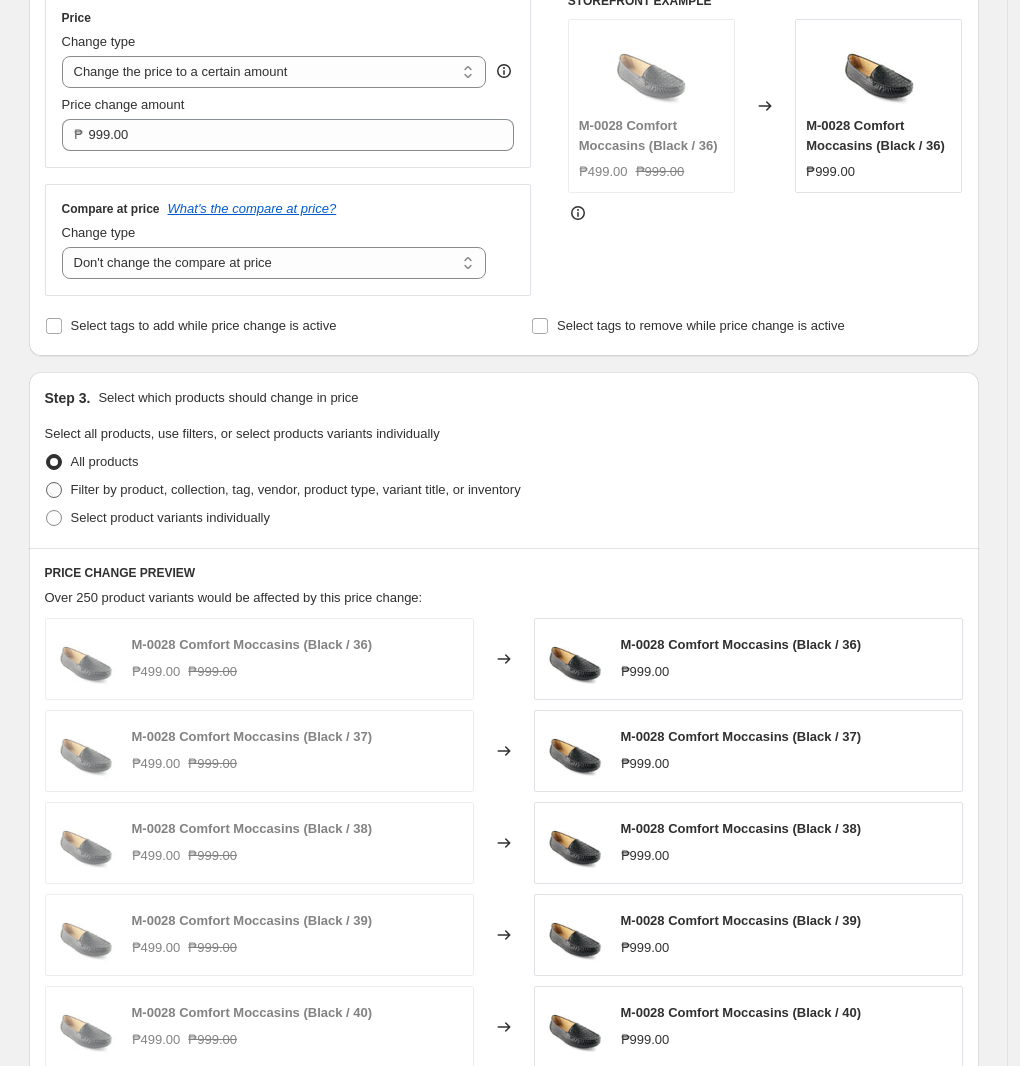 radio on "true" 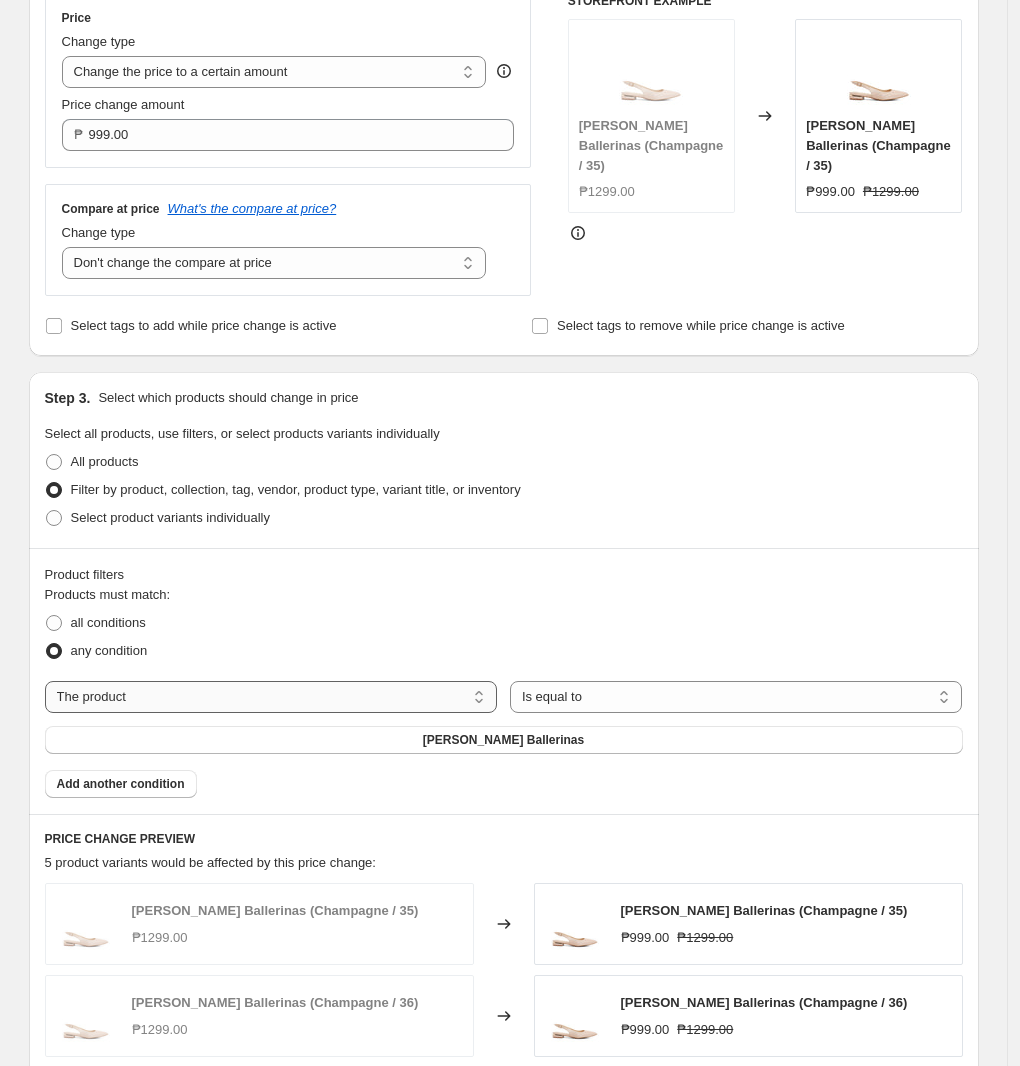 click on "The product The product's collection The product's tag The product's vendor The product's type The product's status The variant's title Inventory quantity" at bounding box center [271, 697] 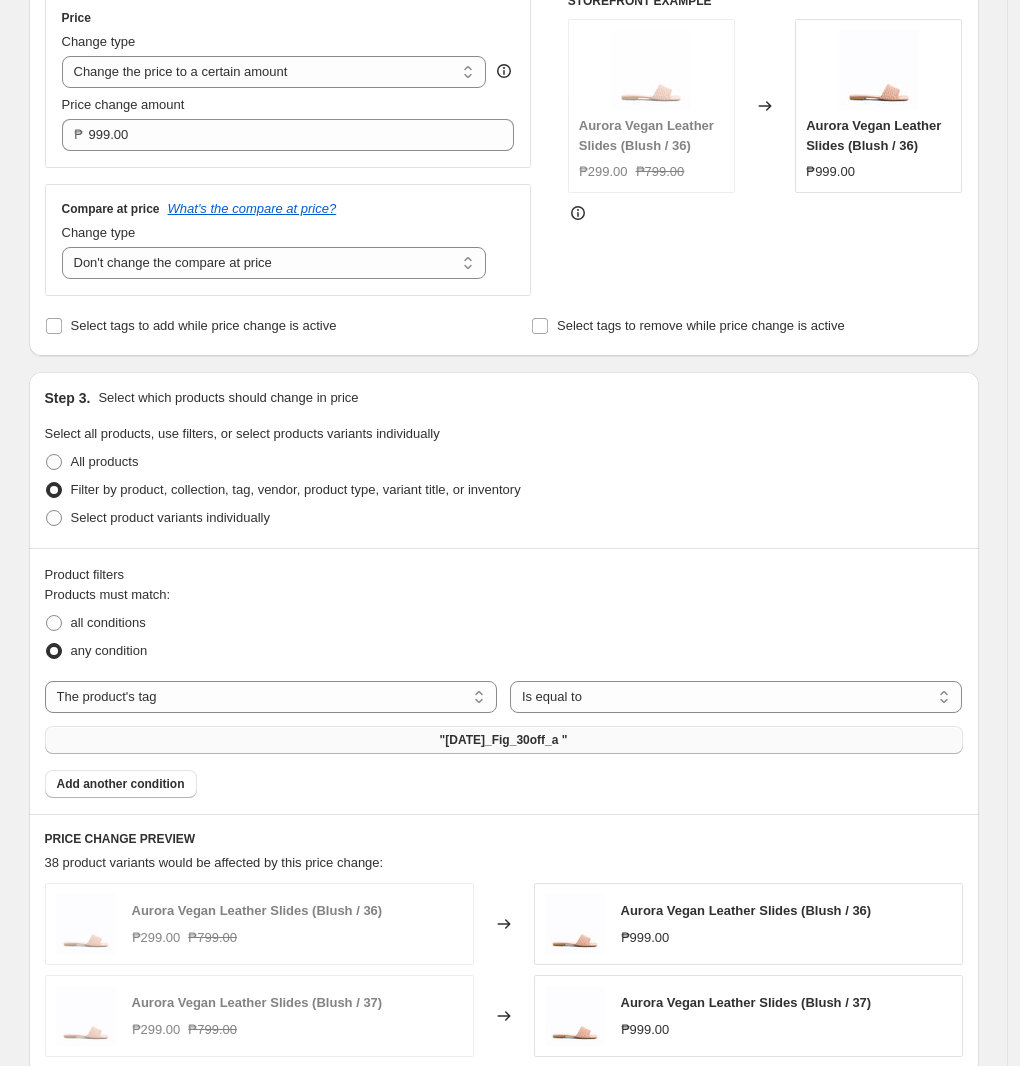 click on ""[DATE]_Fig_30off_a "" at bounding box center [504, 740] 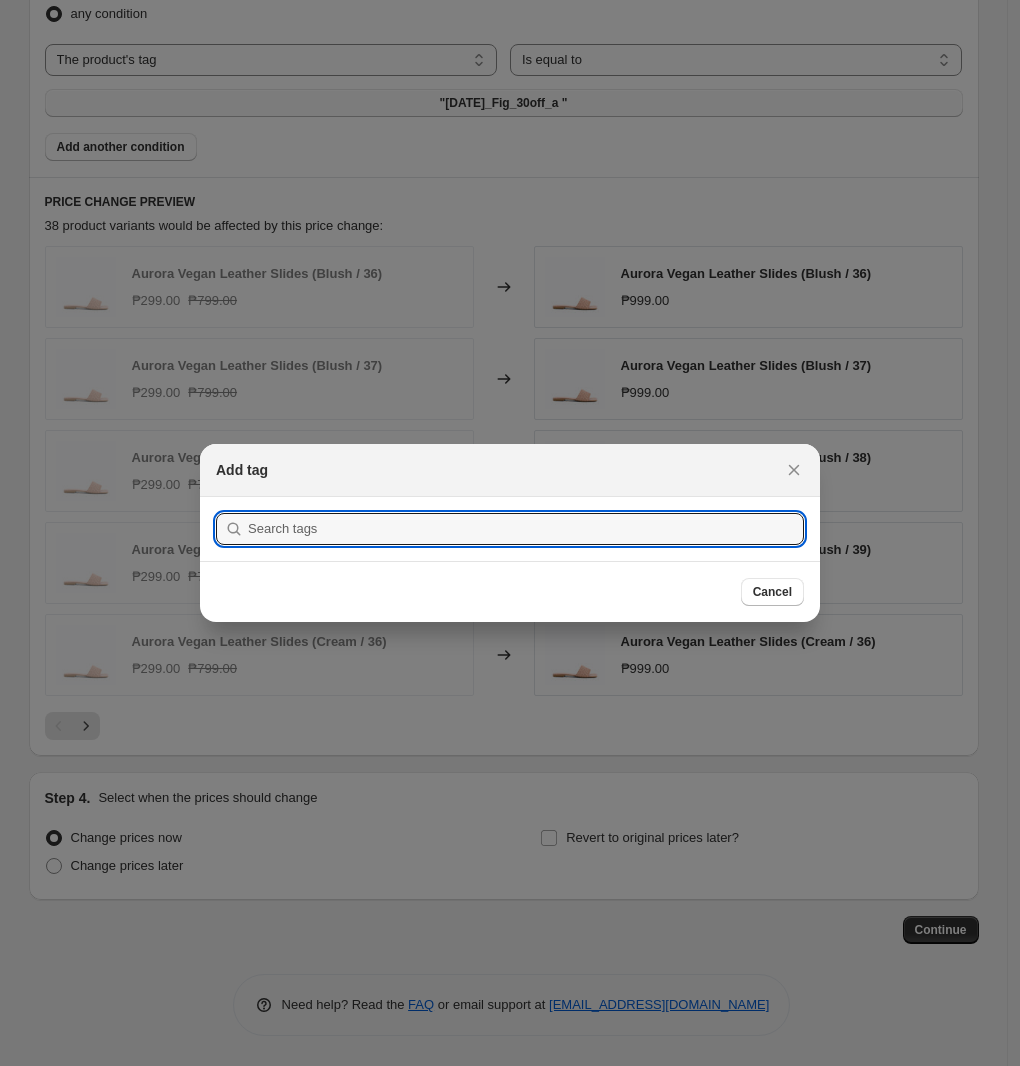 scroll, scrollTop: 0, scrollLeft: 0, axis: both 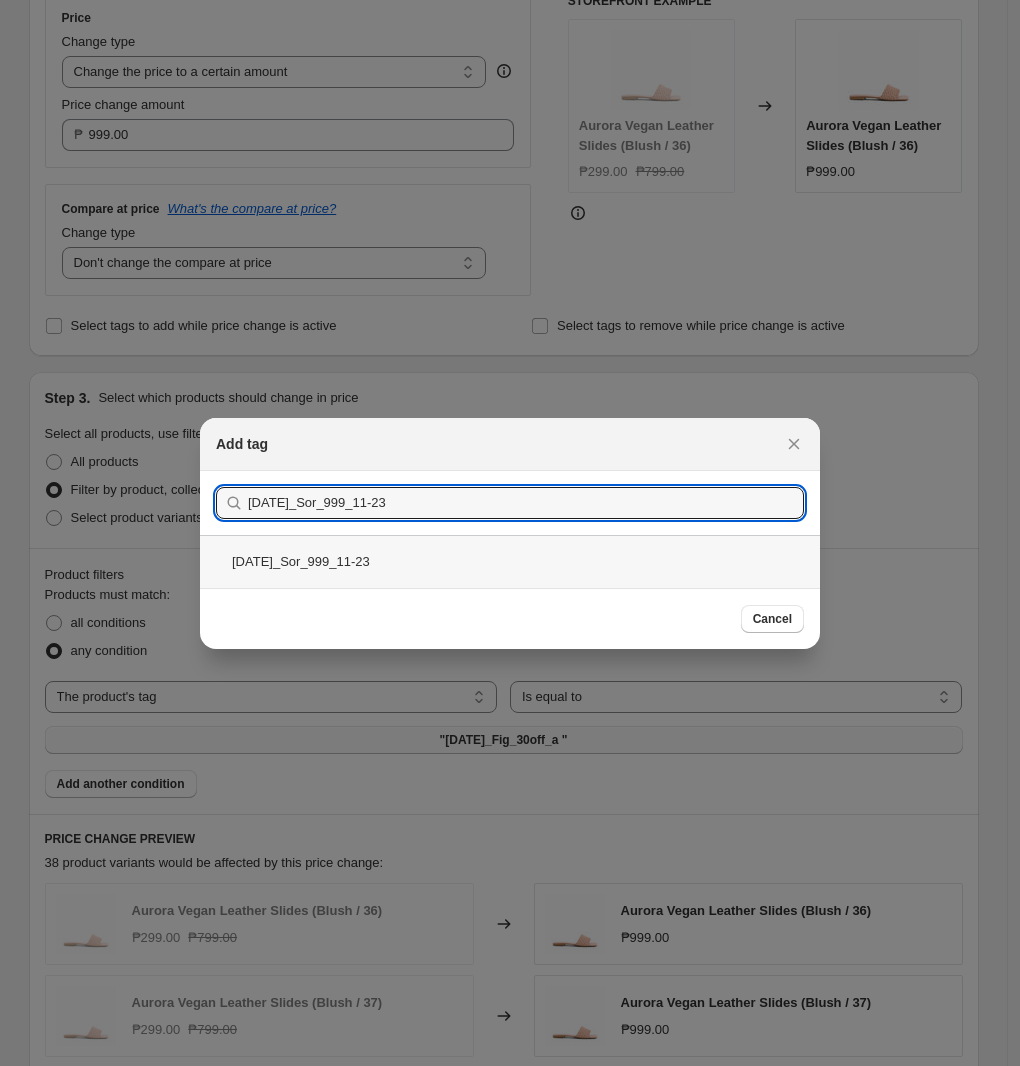 type on "[DATE]_Sor_999_11-23" 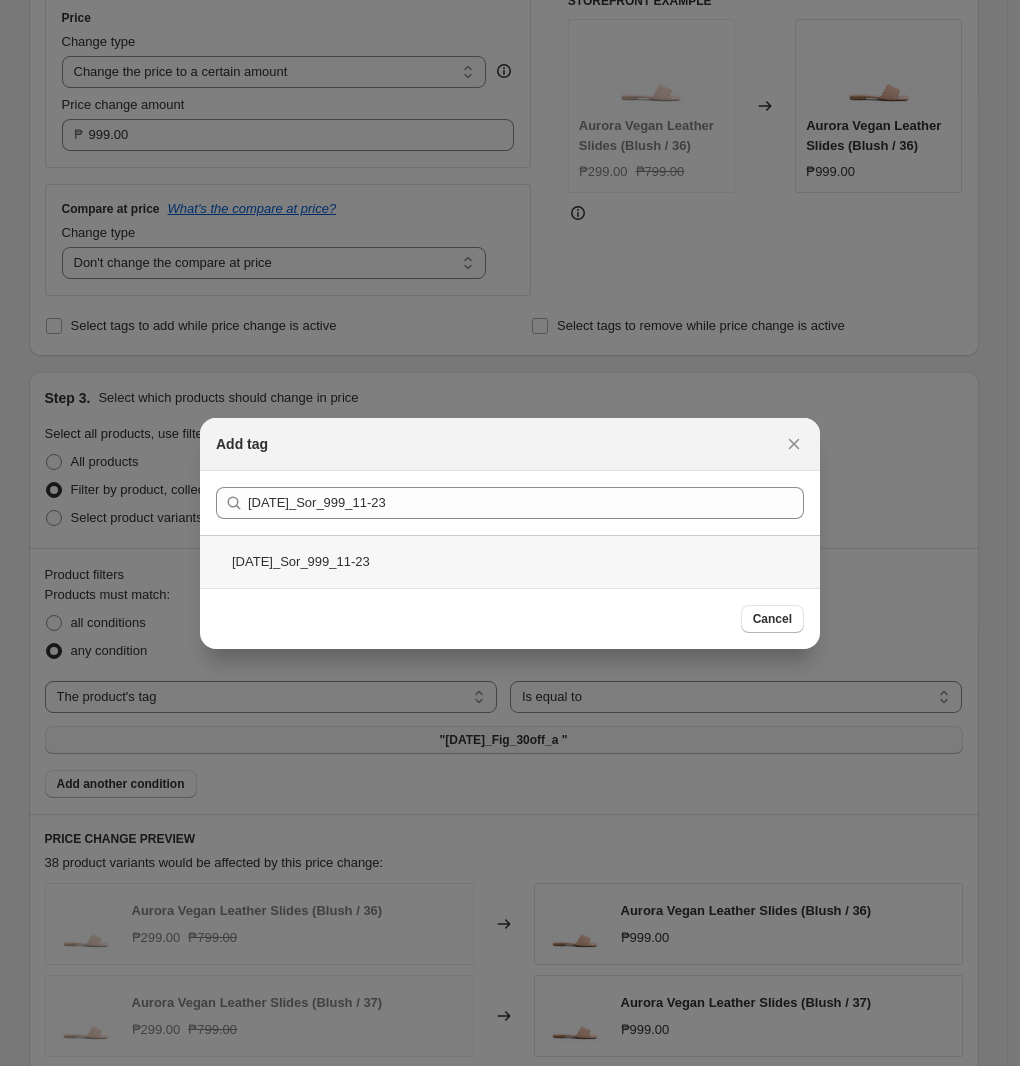 click on "[DATE]_Sor_999_11-23" at bounding box center [510, 561] 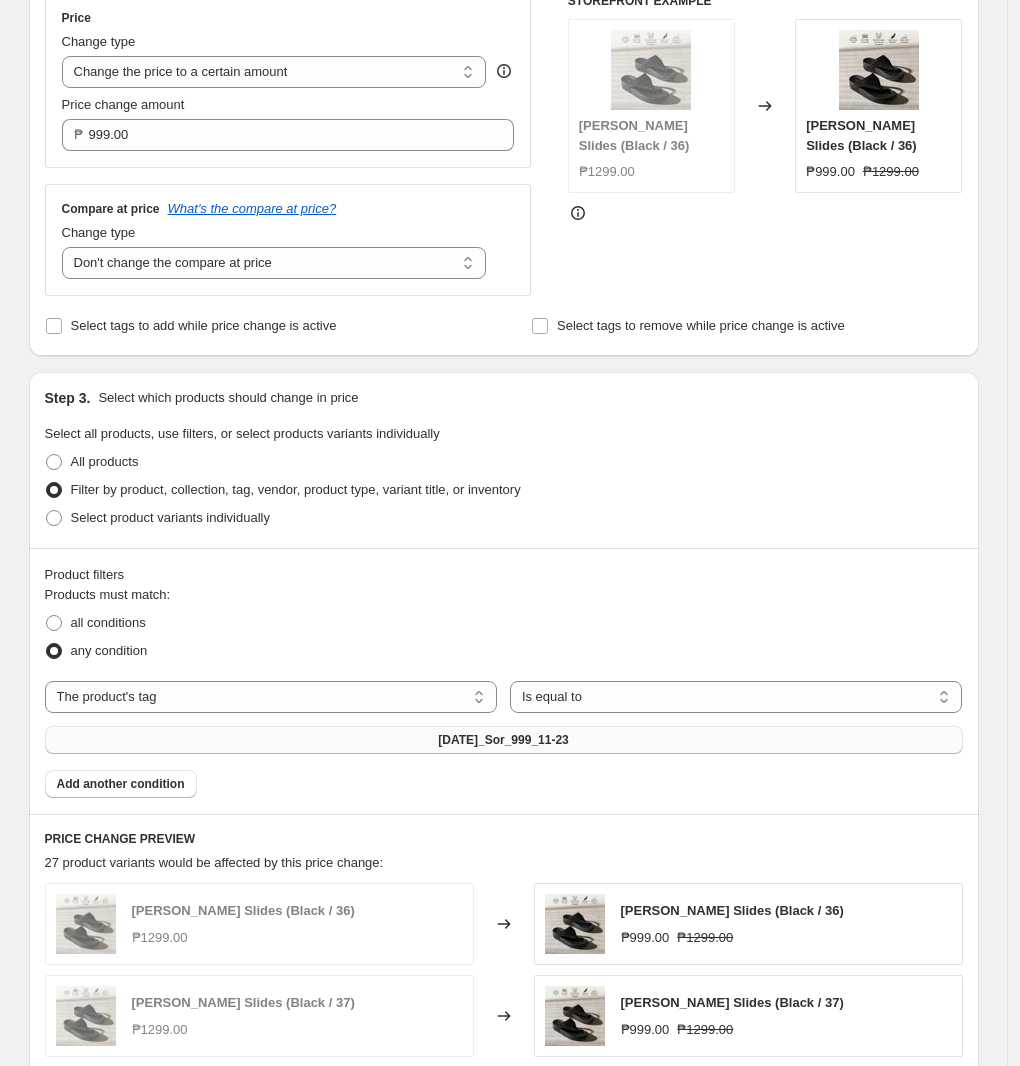 scroll, scrollTop: 976, scrollLeft: 0, axis: vertical 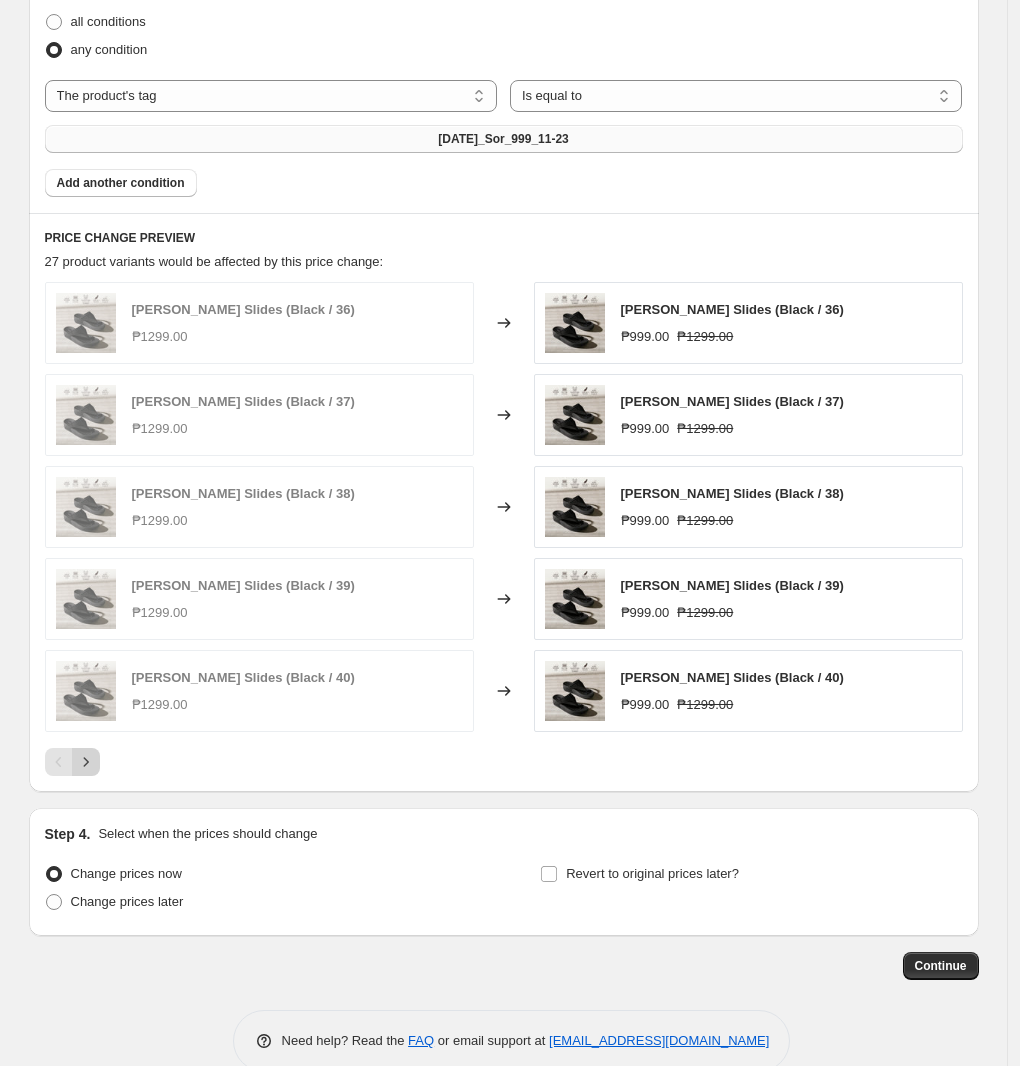 click 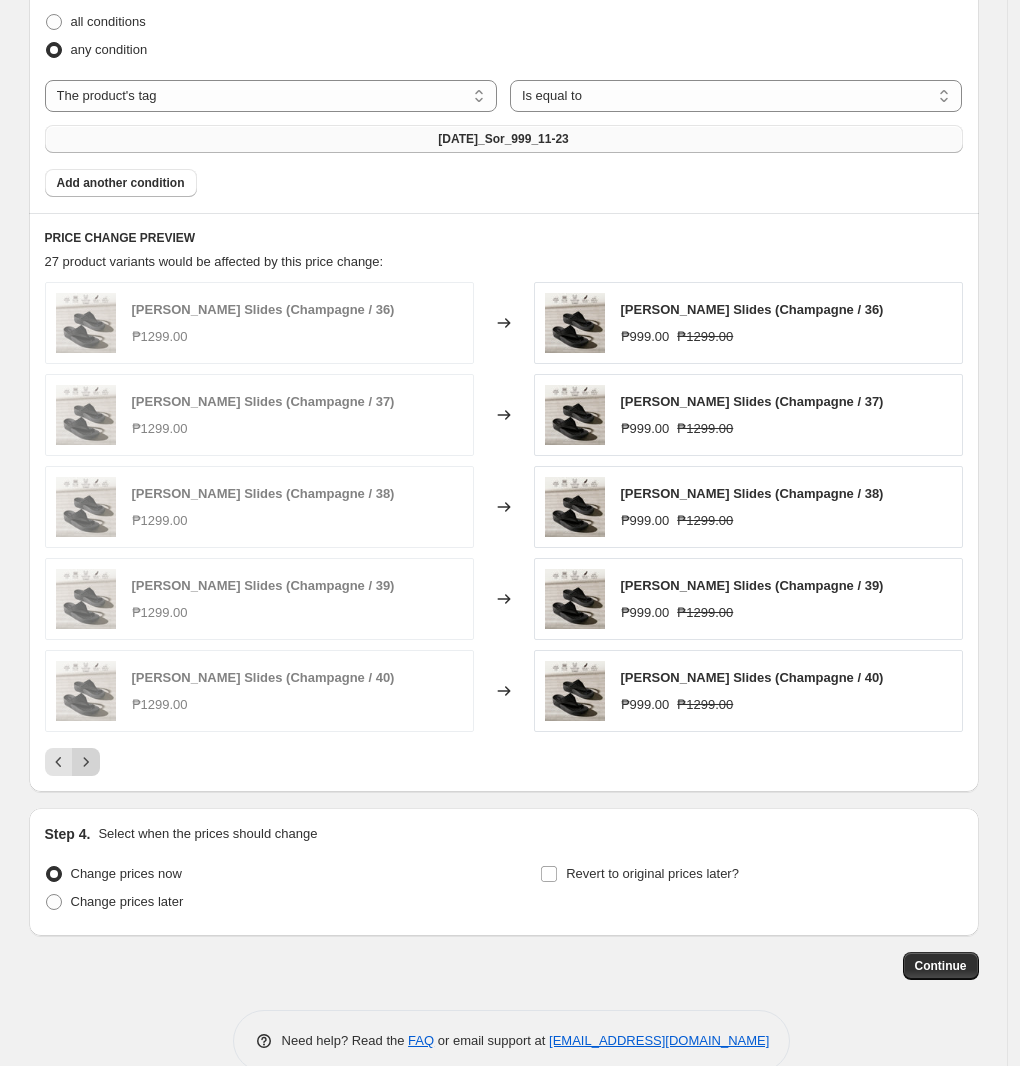 click 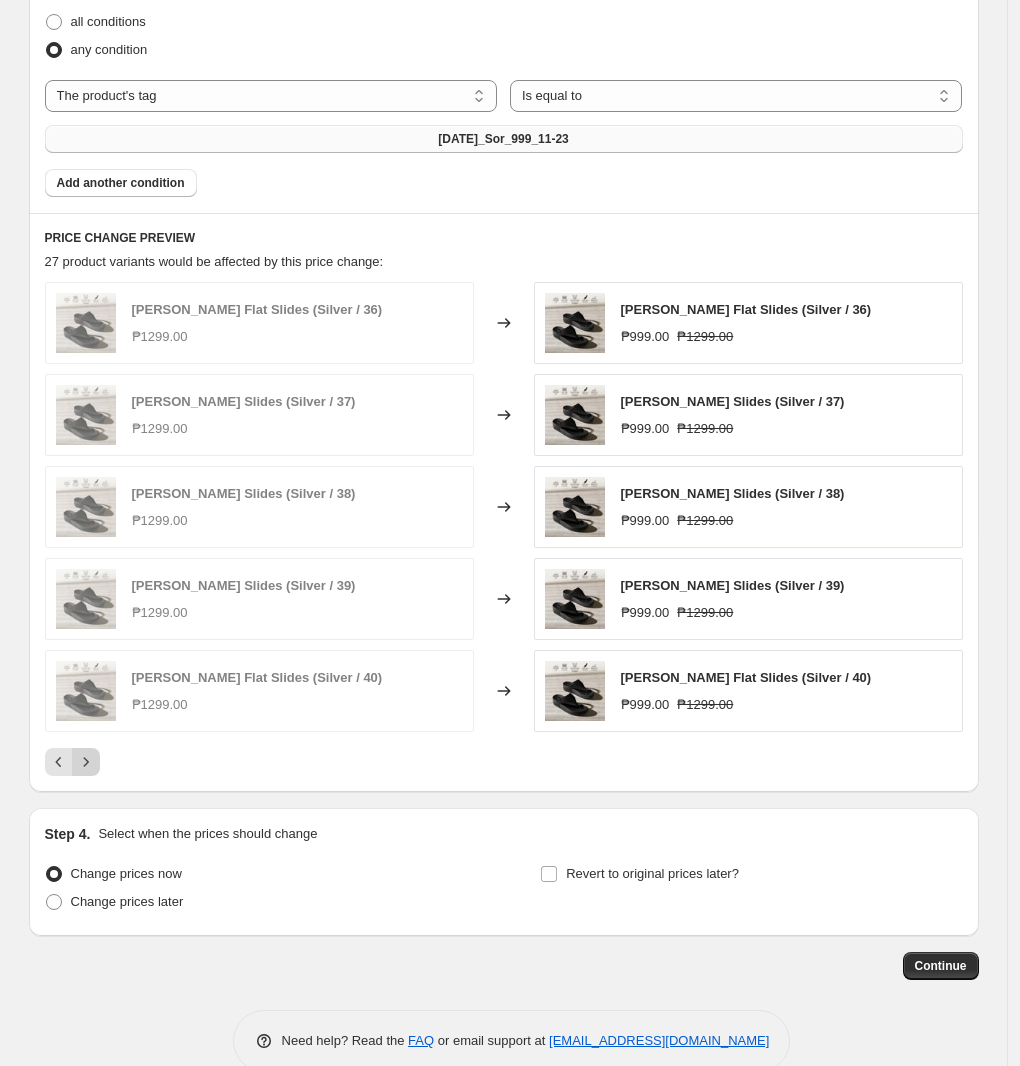 click 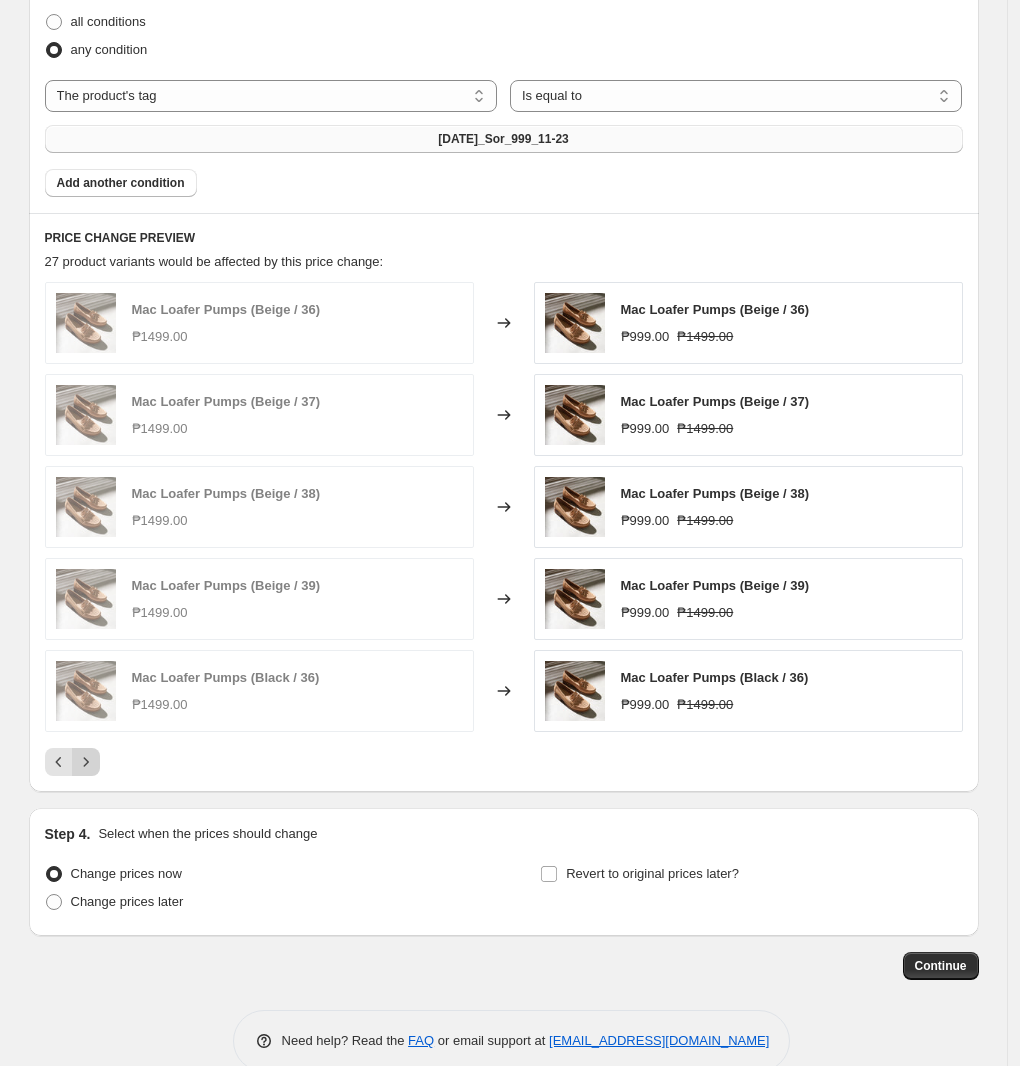 click 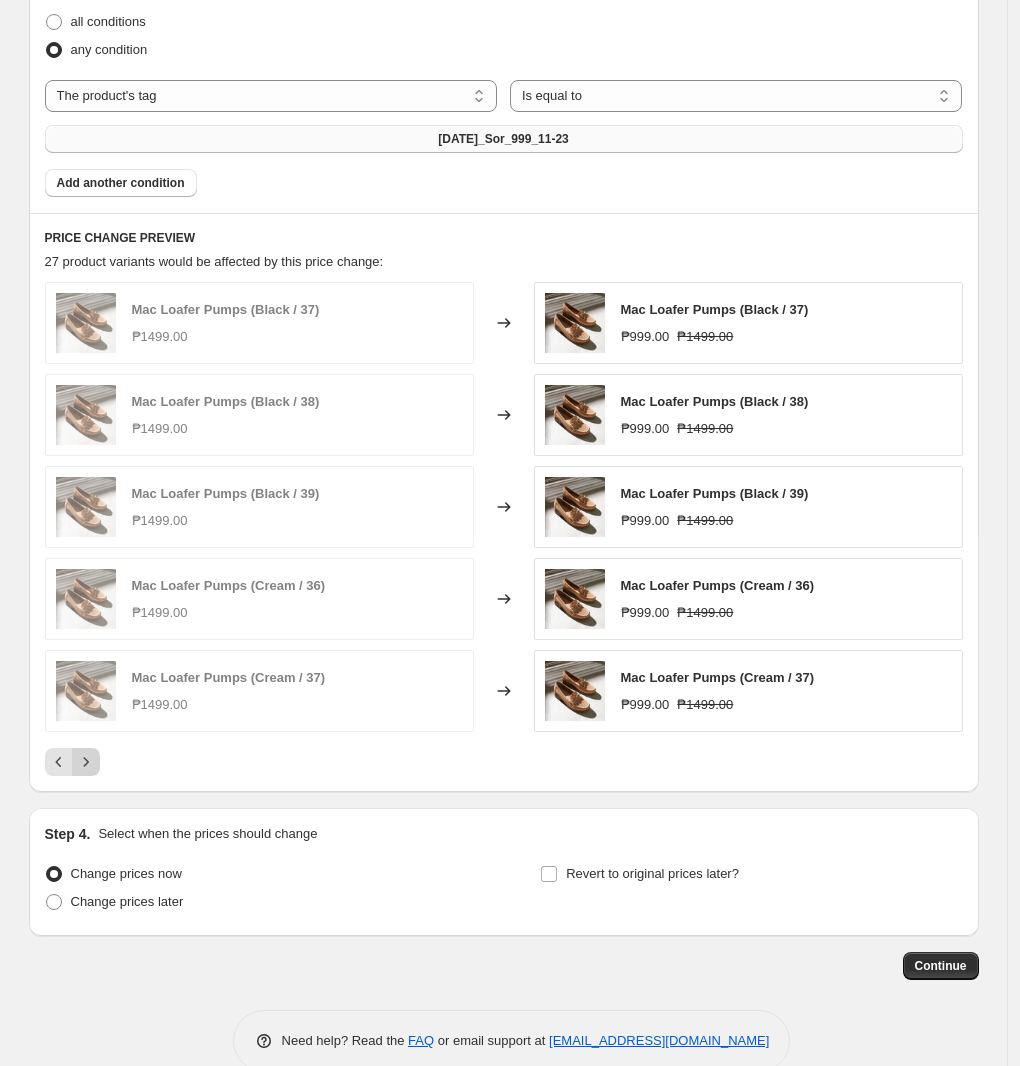 click 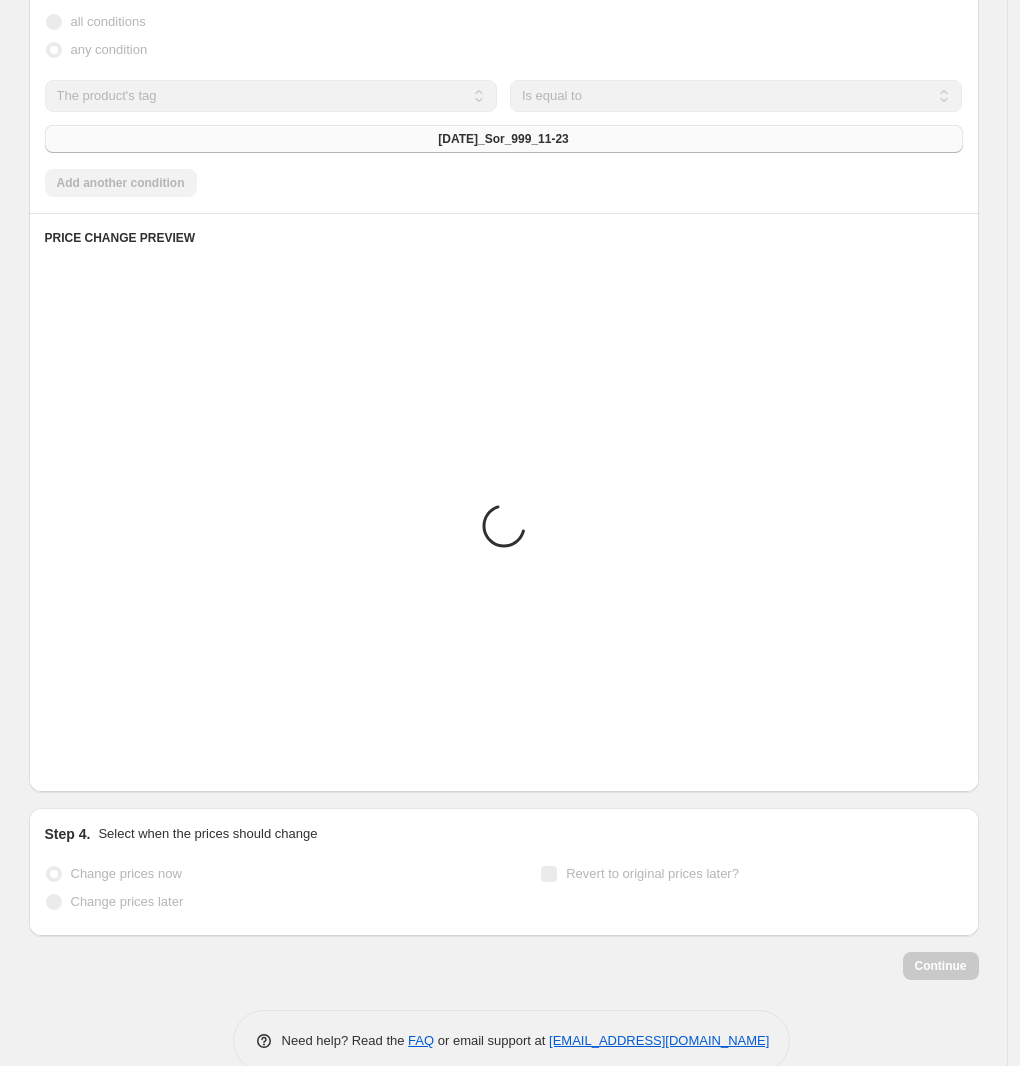 scroll, scrollTop: 698, scrollLeft: 0, axis: vertical 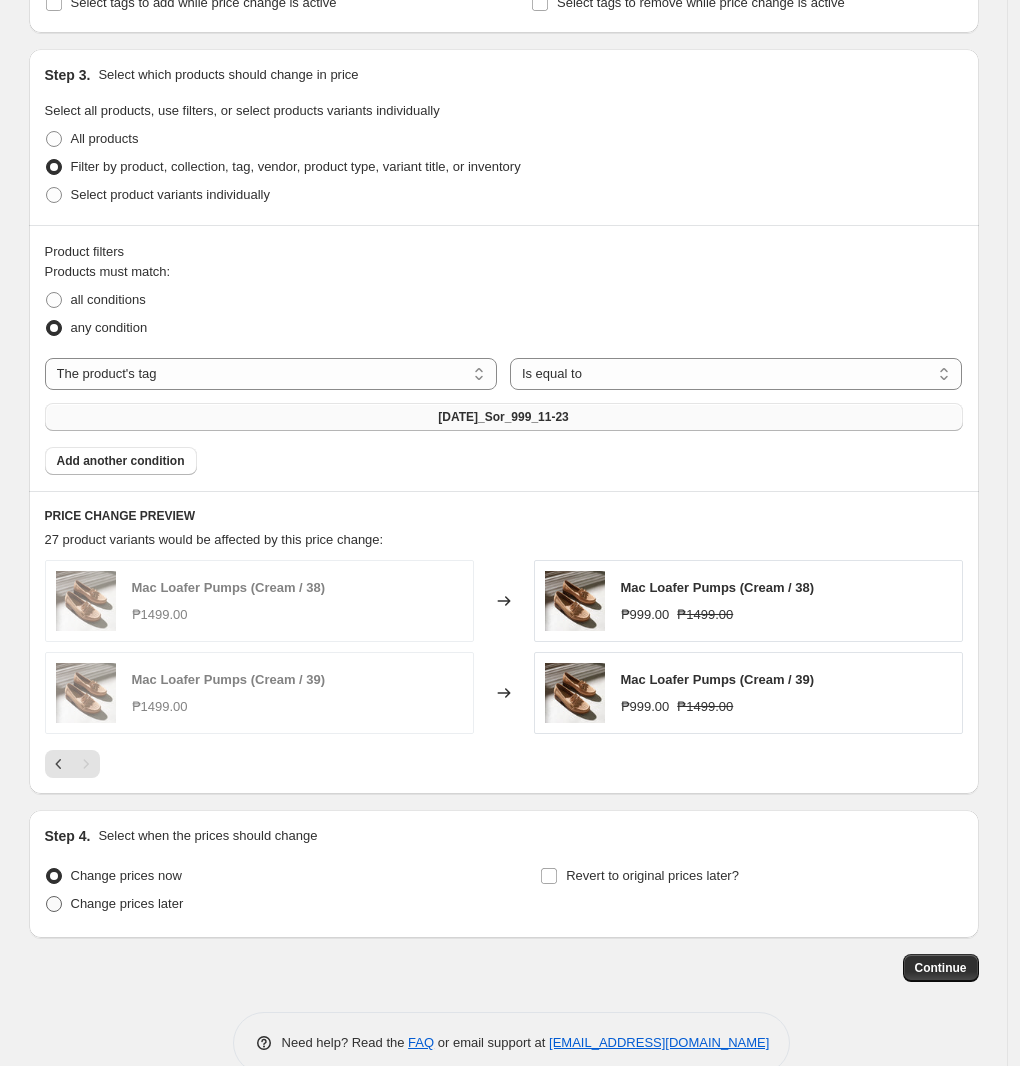 click on "Change prices later" at bounding box center (127, 903) 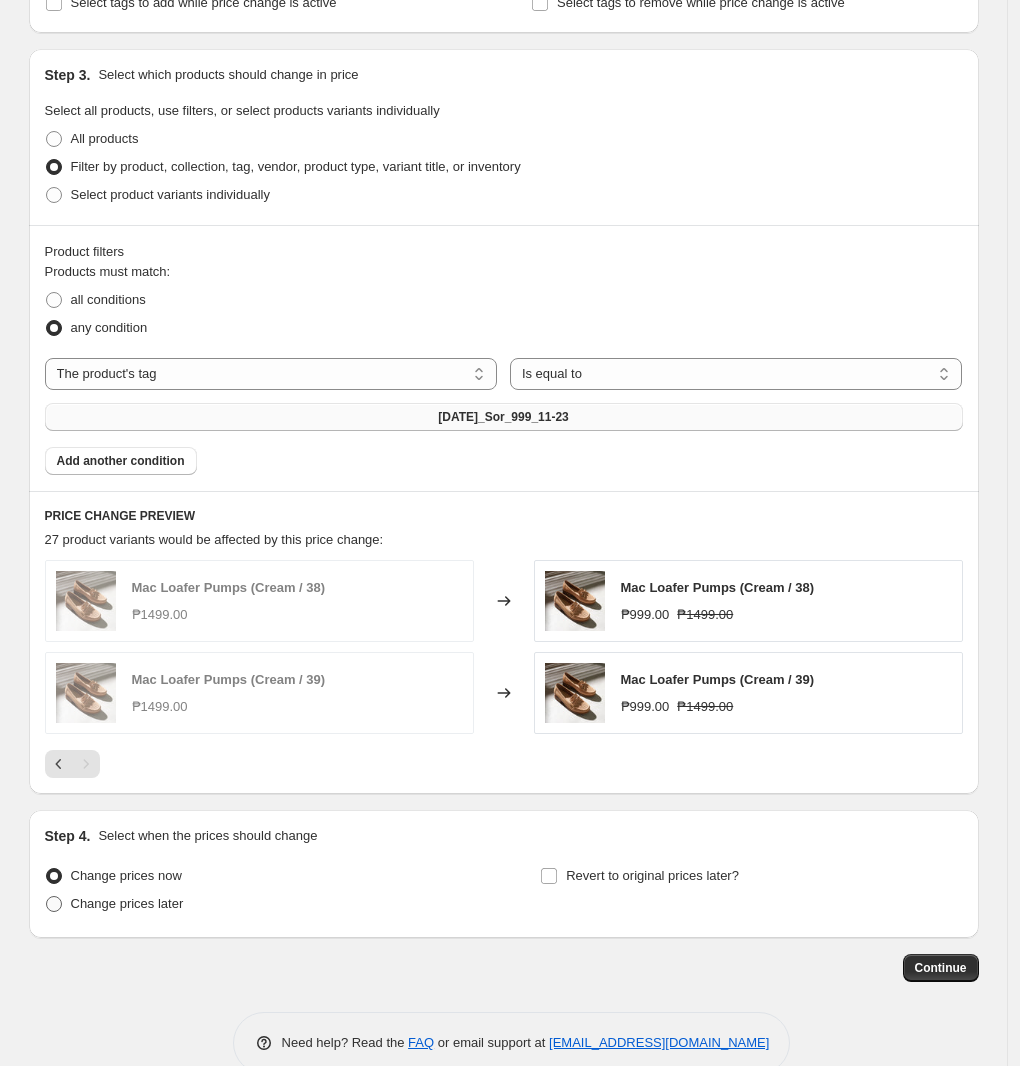 radio on "true" 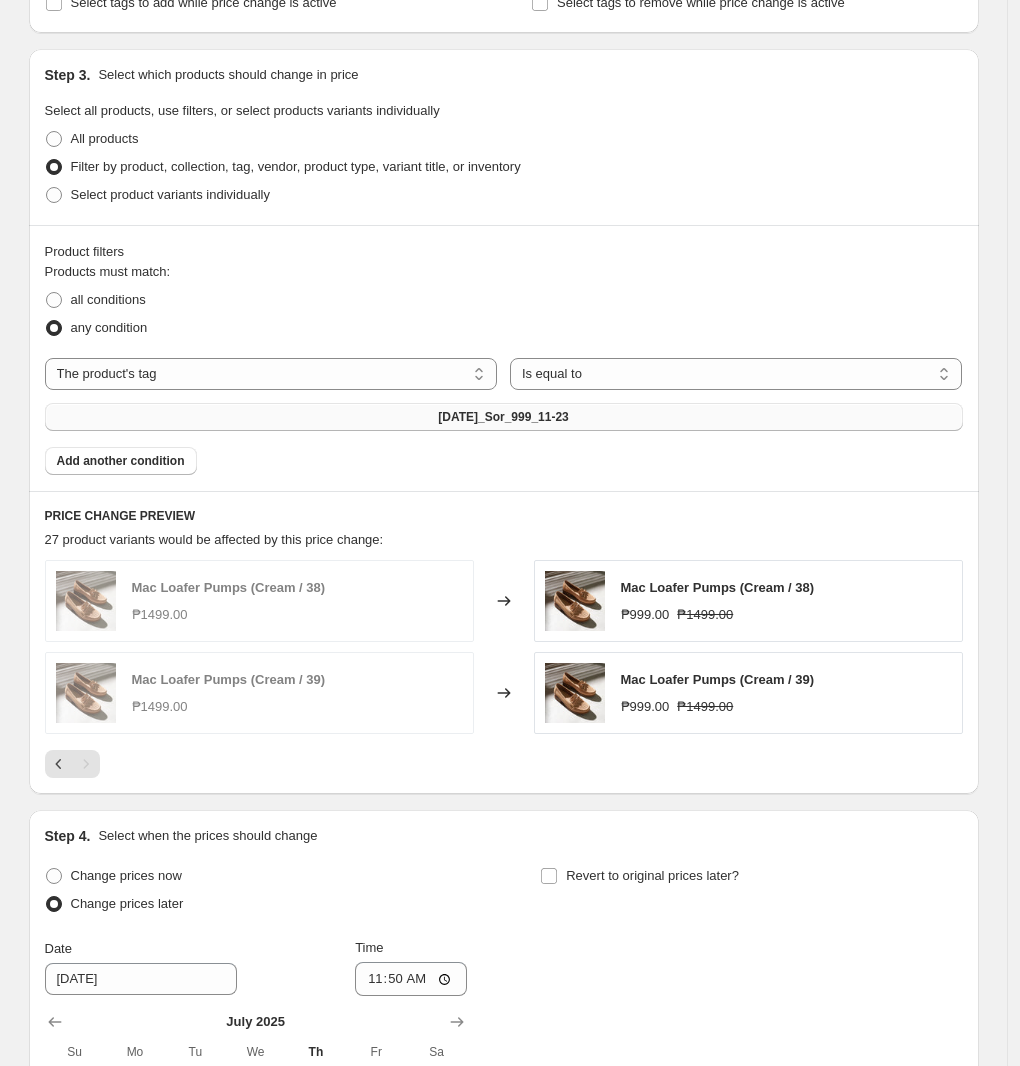 scroll, scrollTop: 1041, scrollLeft: 0, axis: vertical 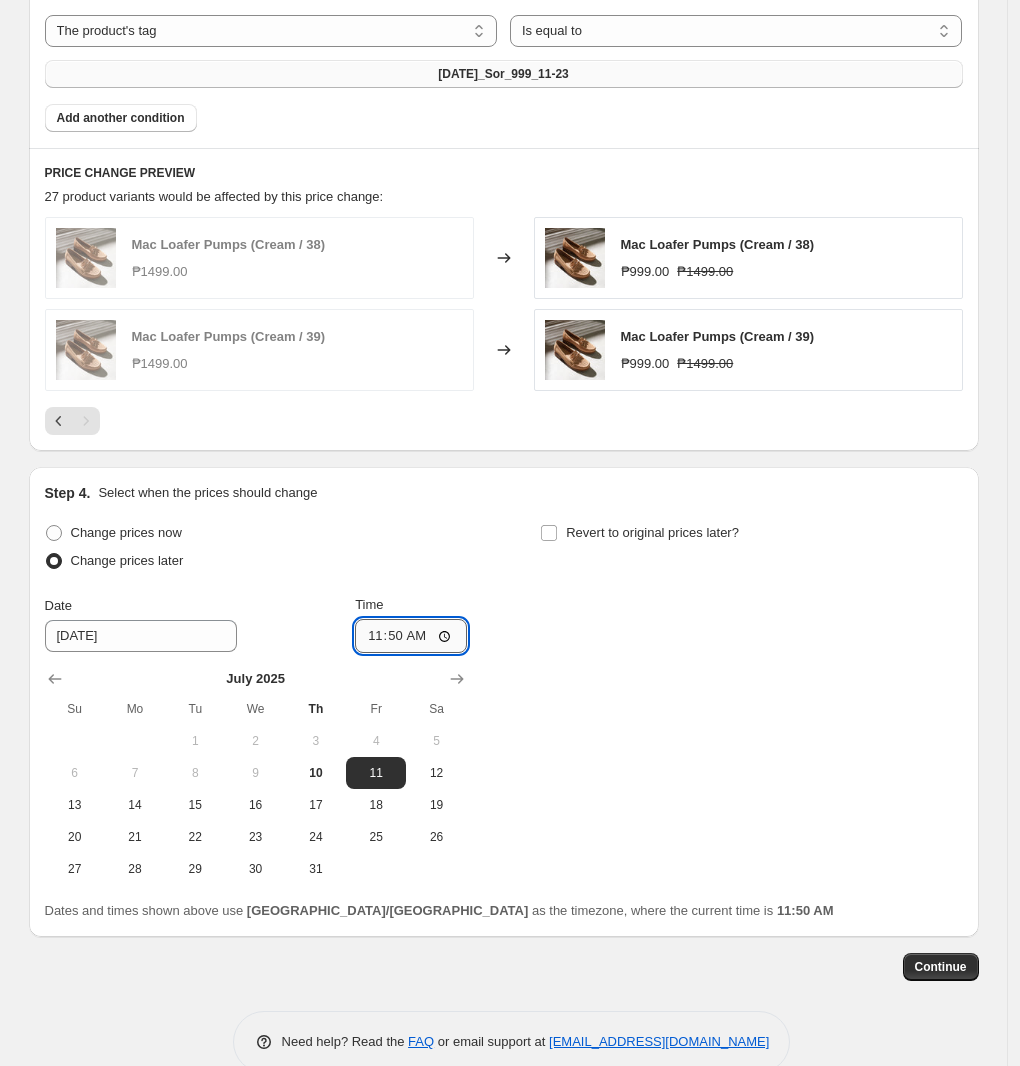 click on "11:50" at bounding box center (411, 636) 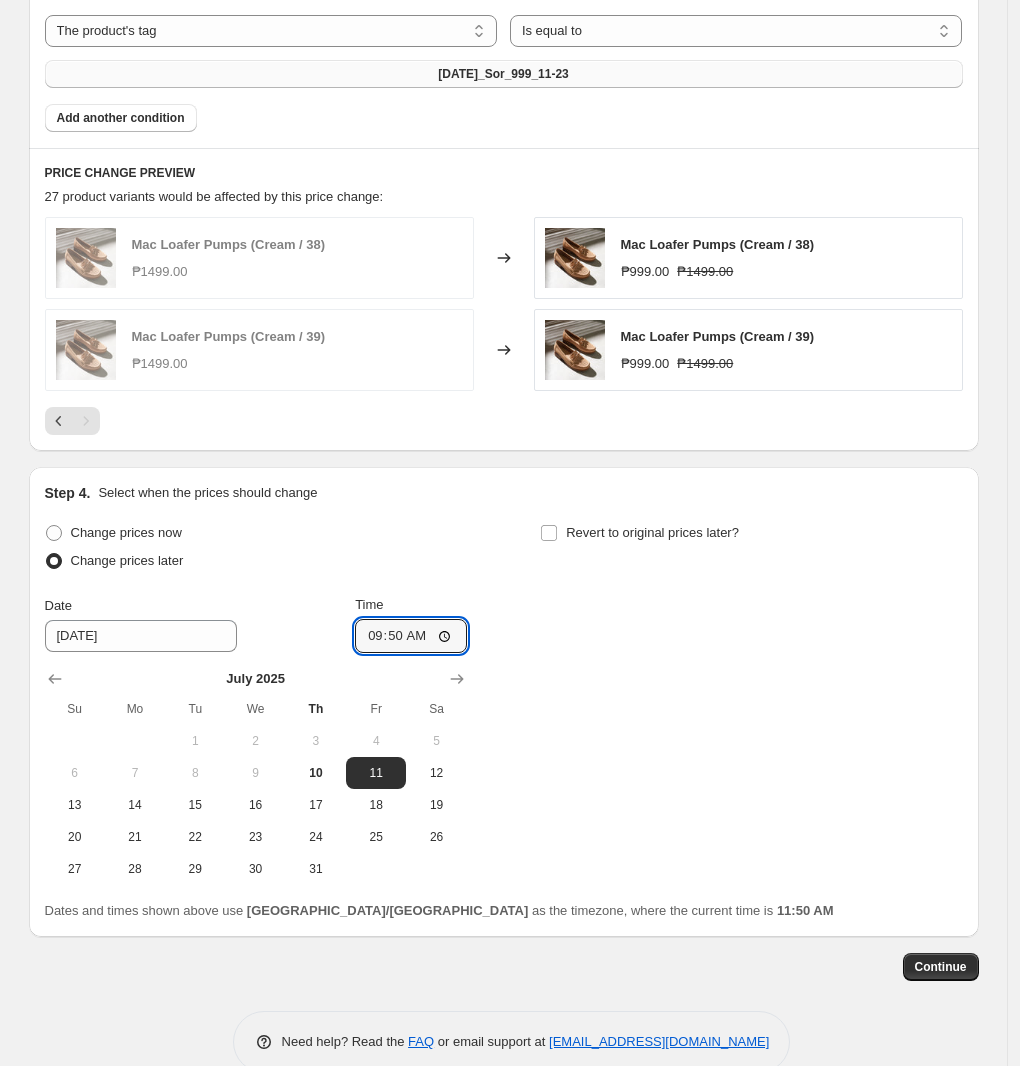 type on "09:00" 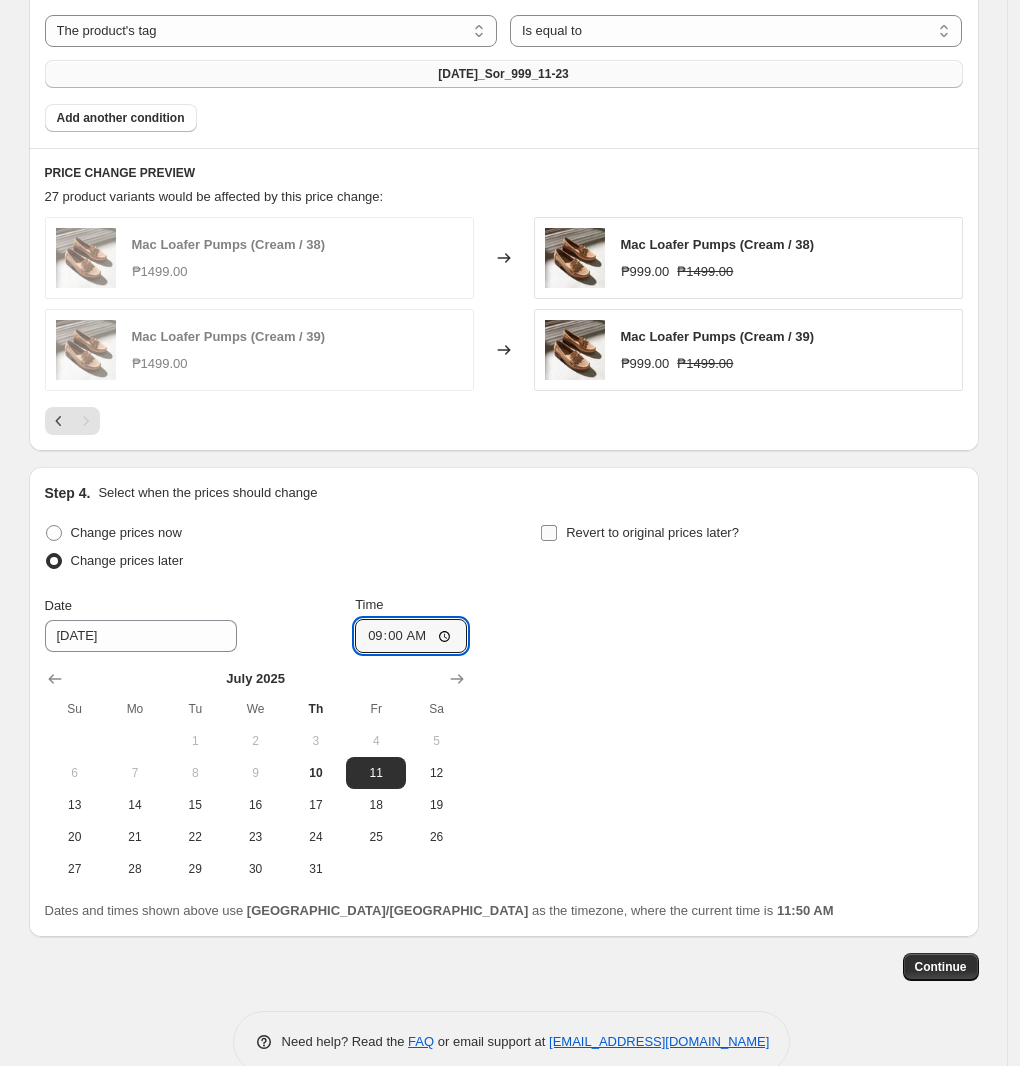 click on "Revert to original prices later?" at bounding box center (652, 532) 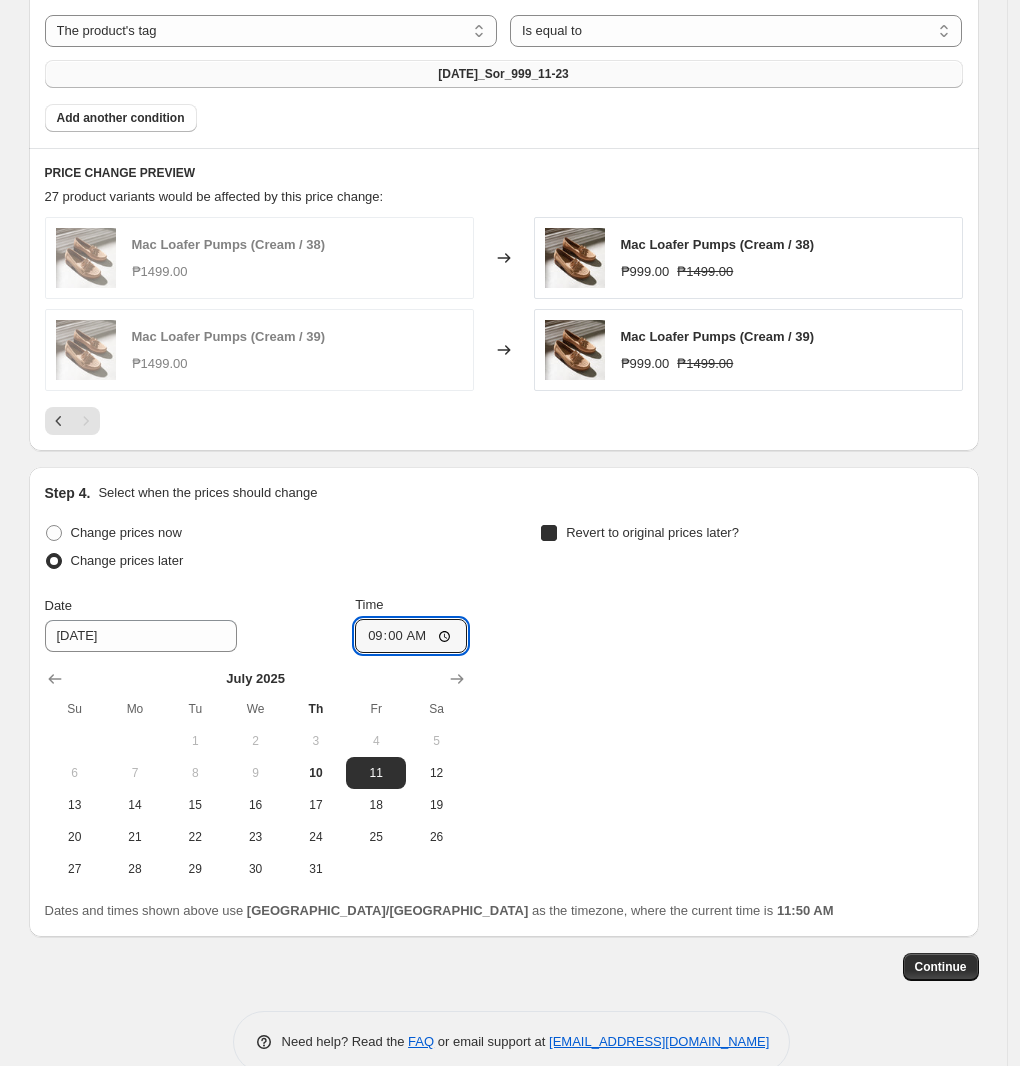 checkbox on "true" 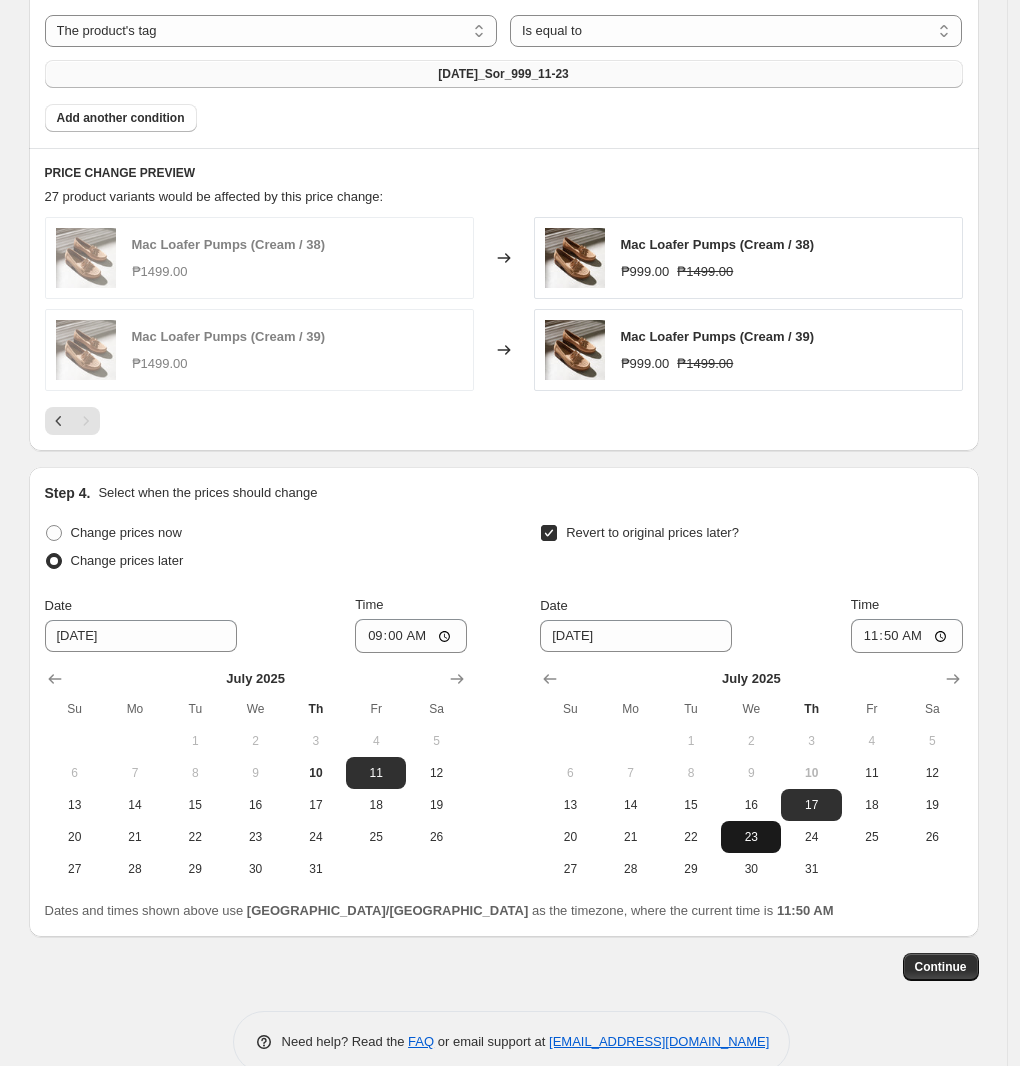 click on "23" at bounding box center (751, 837) 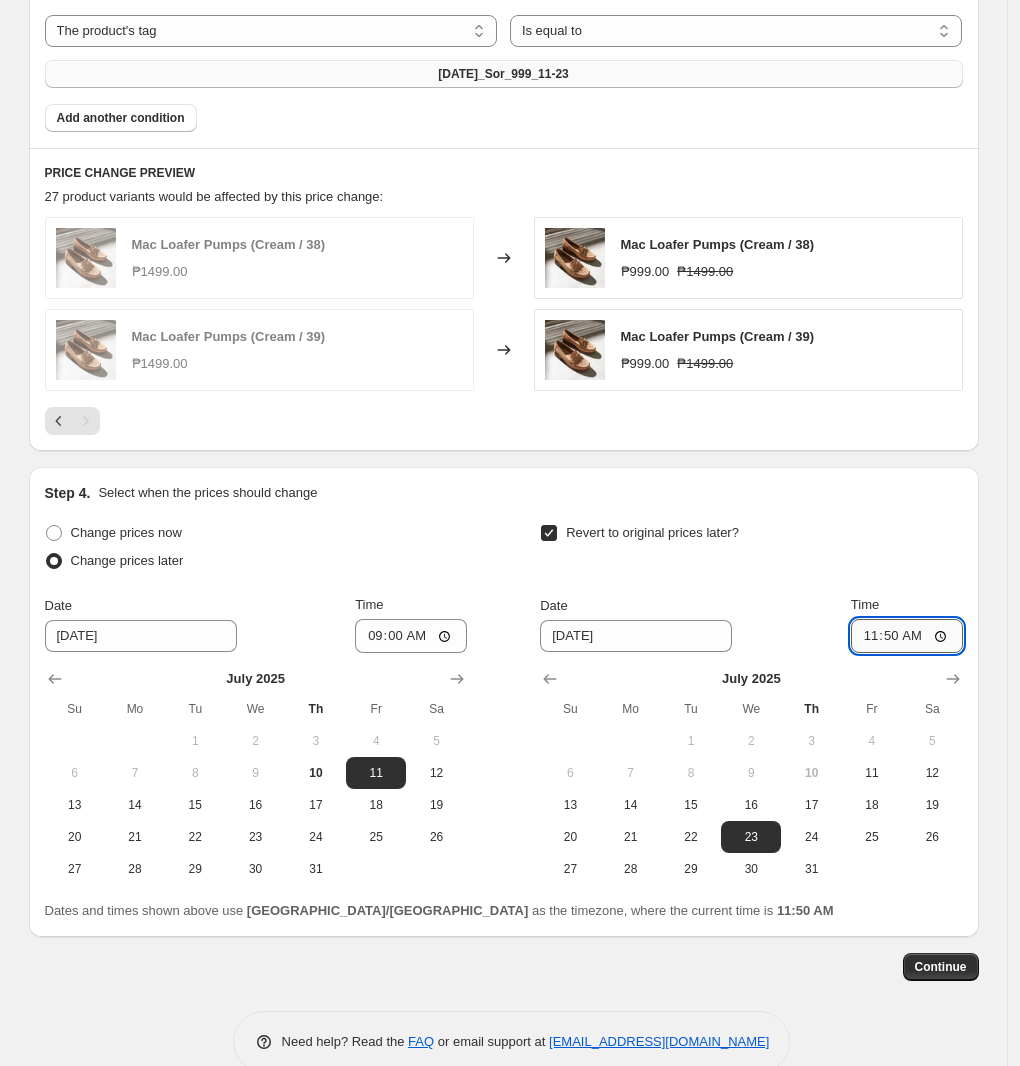 click on "11:50" at bounding box center (907, 636) 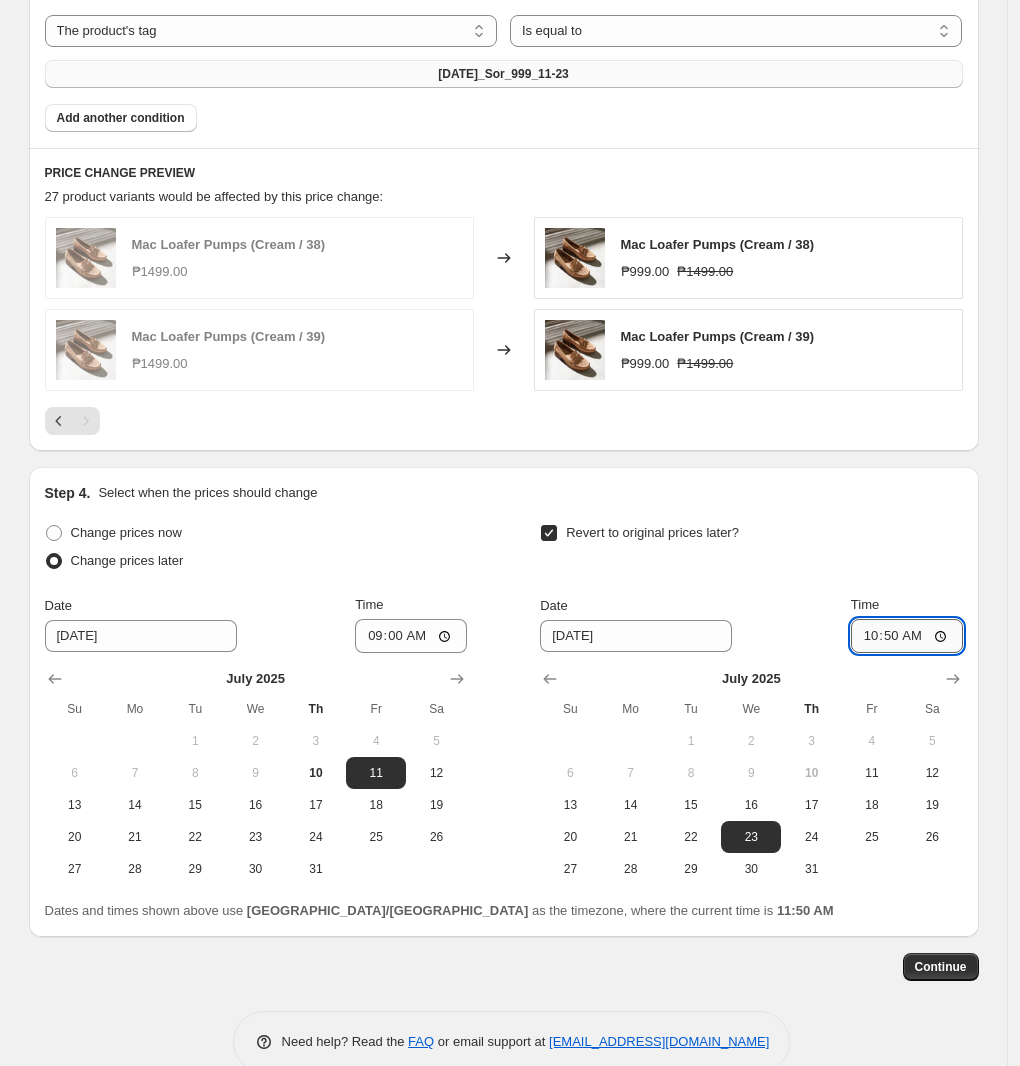 type on "10:00" 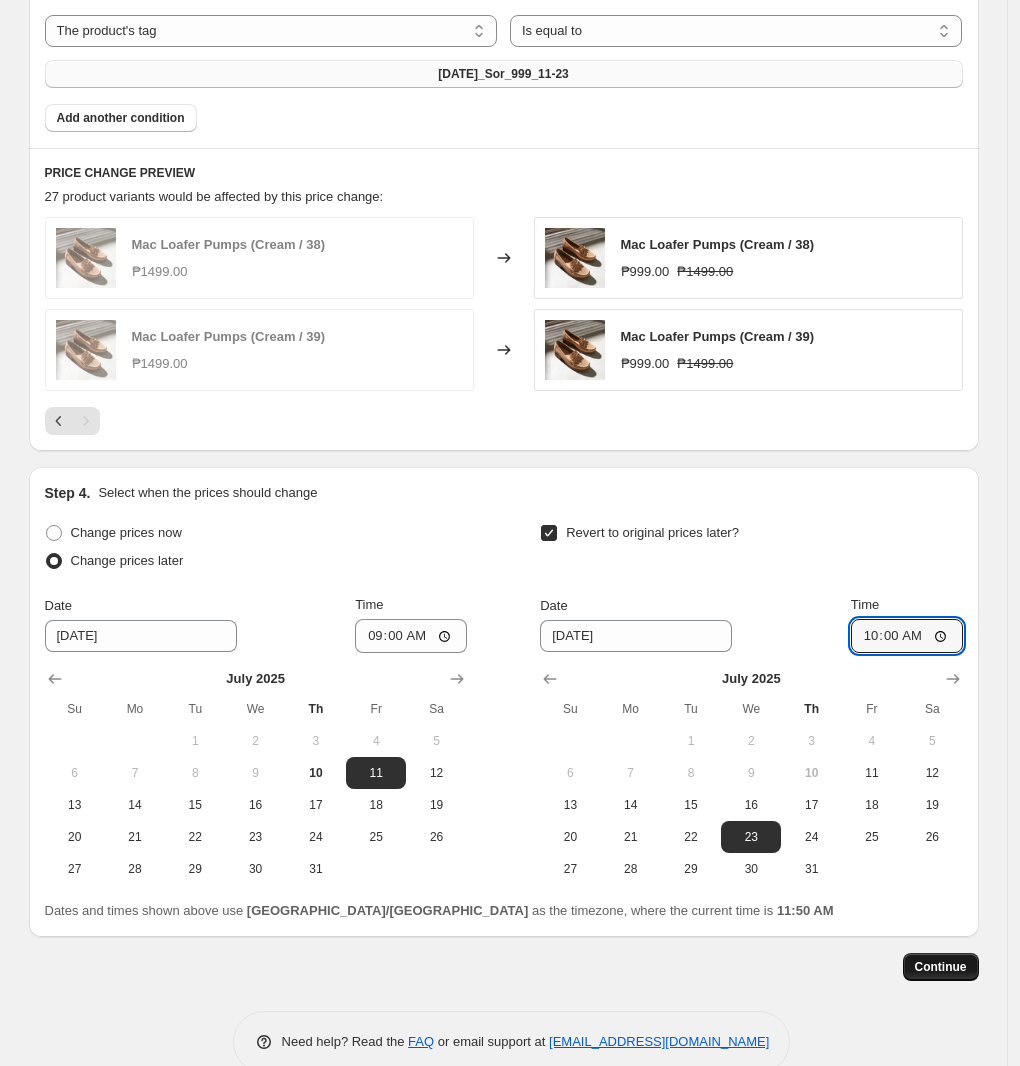 click on "Continue" at bounding box center (941, 967) 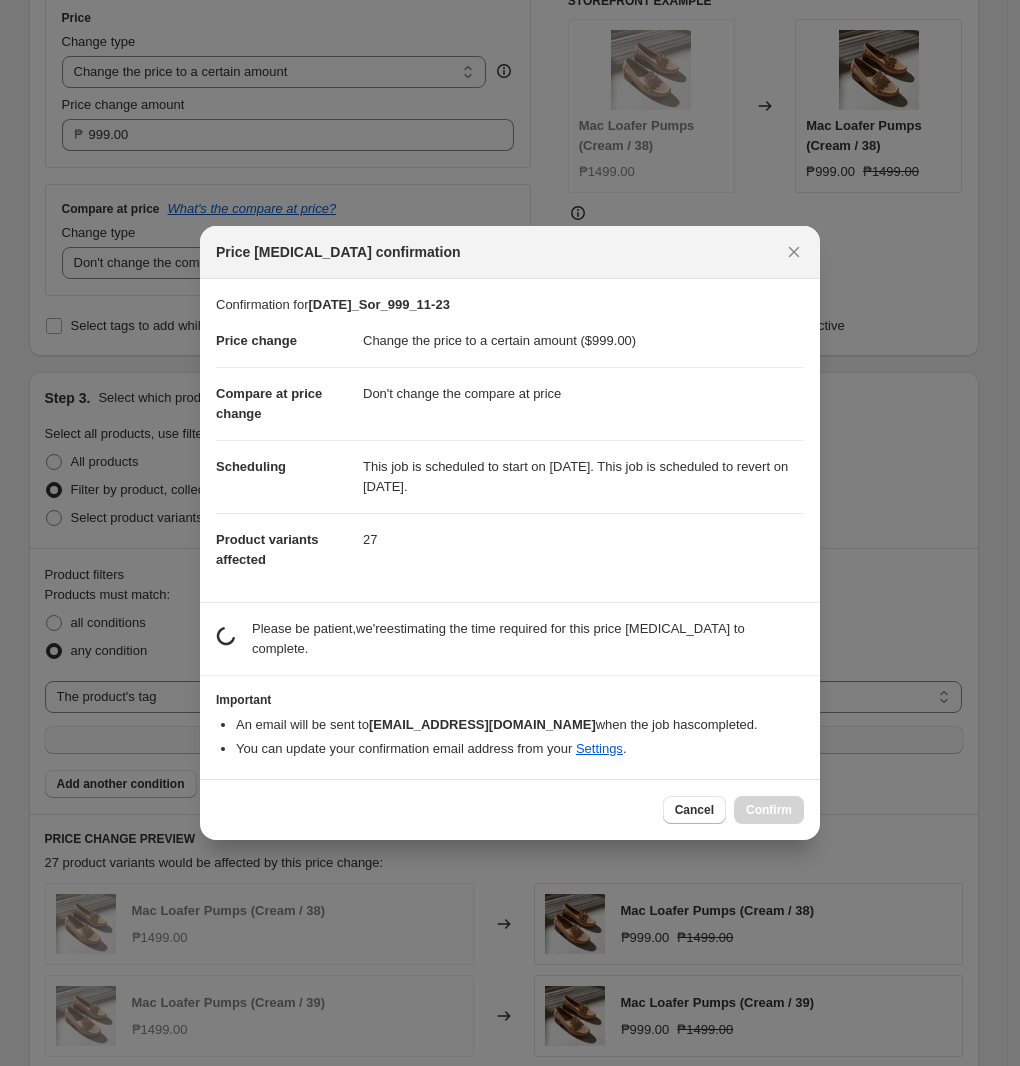 scroll, scrollTop: 0, scrollLeft: 0, axis: both 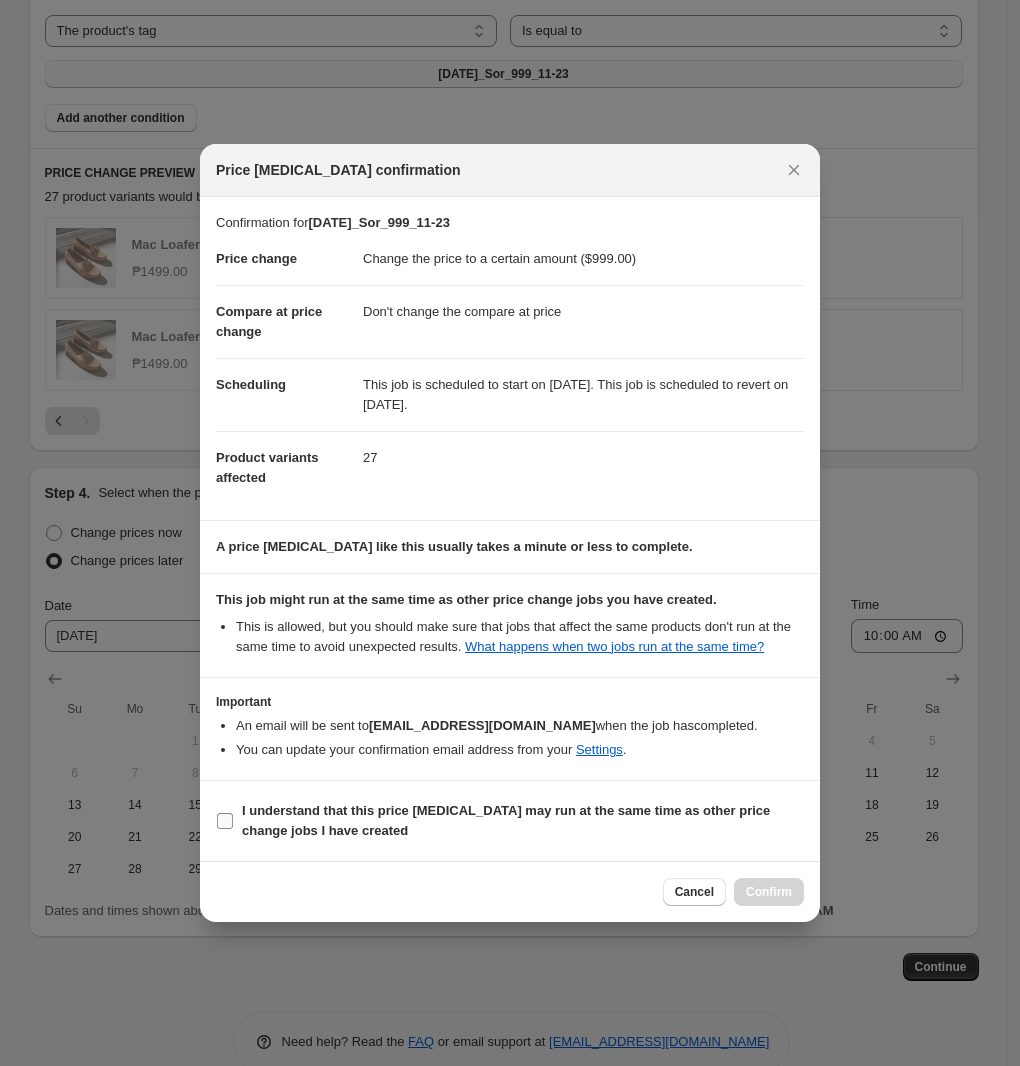 click on "I understand that this price [MEDICAL_DATA] may run at the same time as other price change jobs I have created" at bounding box center [506, 820] 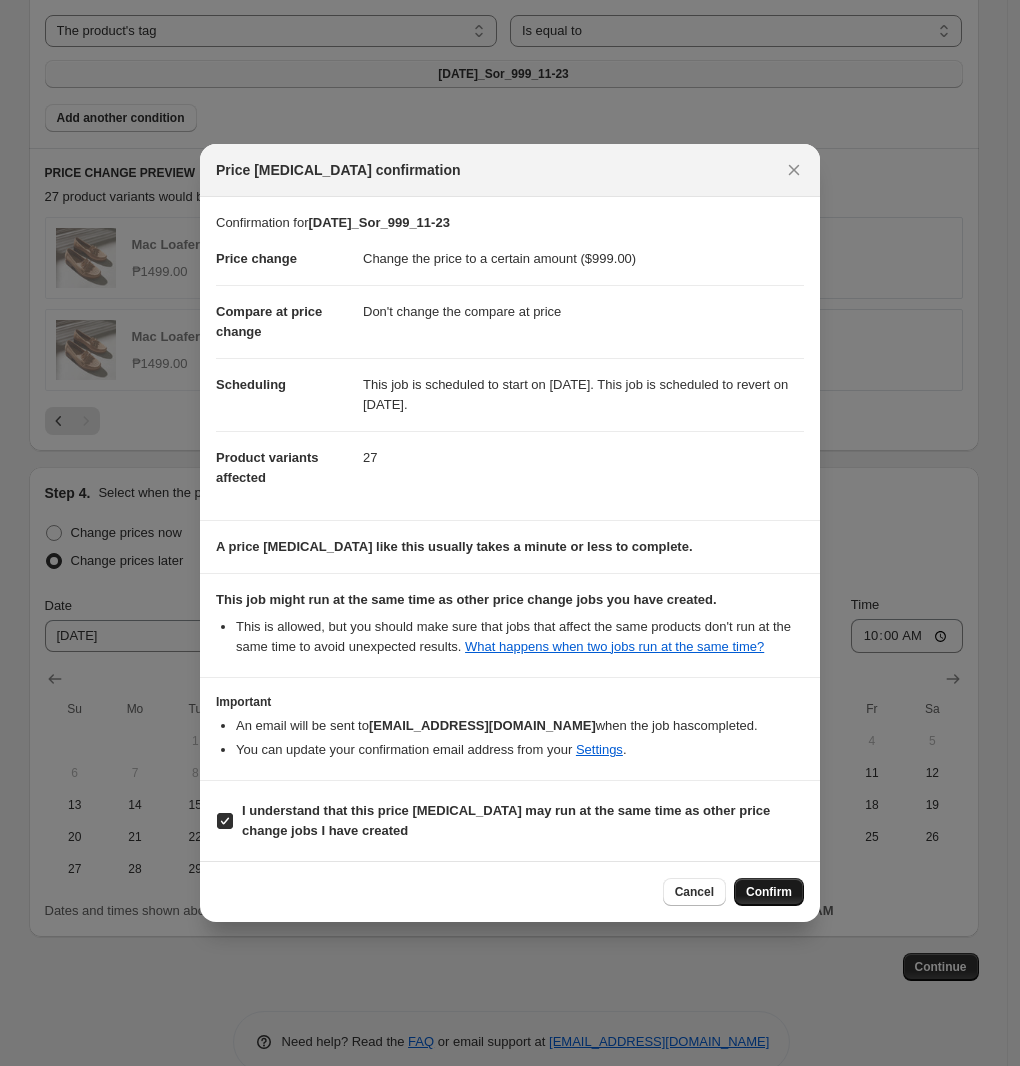 click on "Confirm" at bounding box center [769, 892] 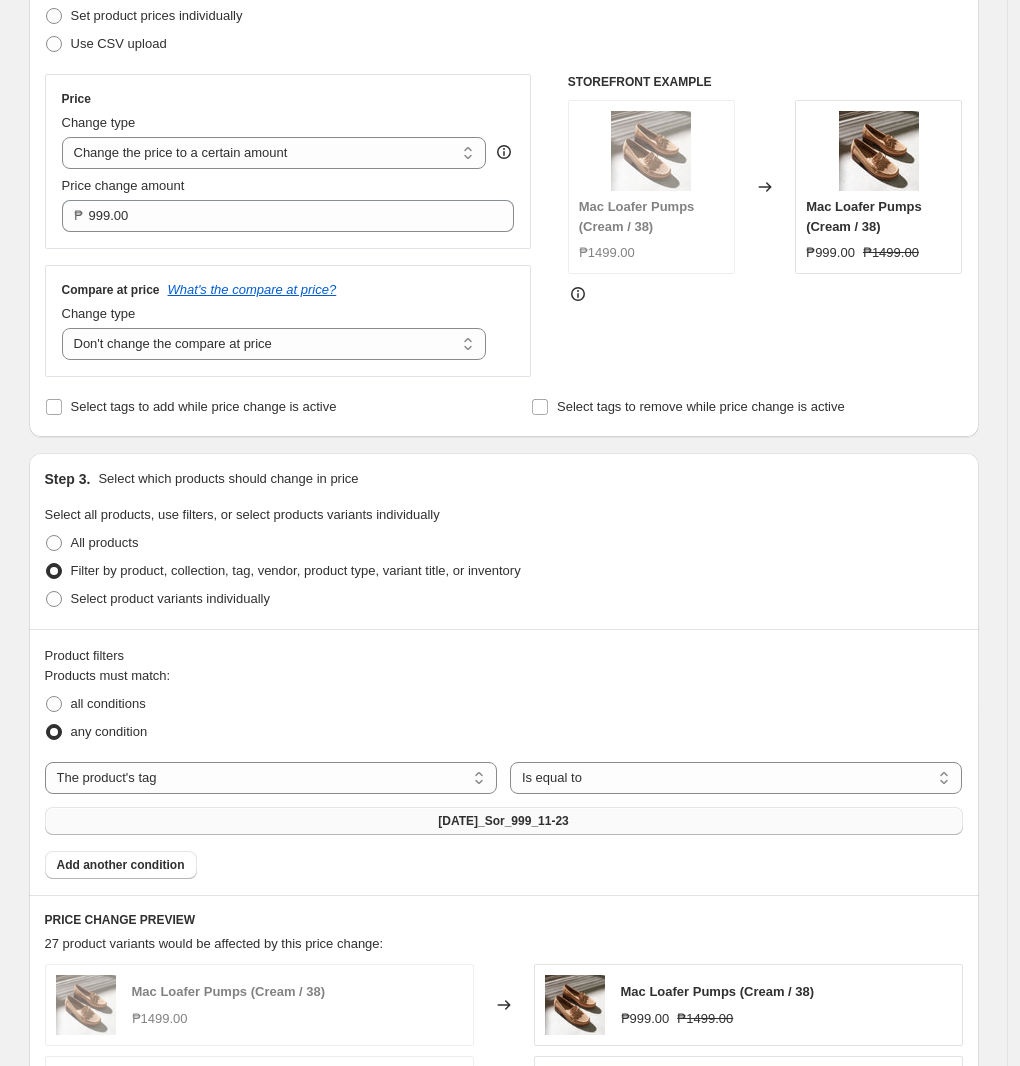scroll, scrollTop: 0, scrollLeft: 0, axis: both 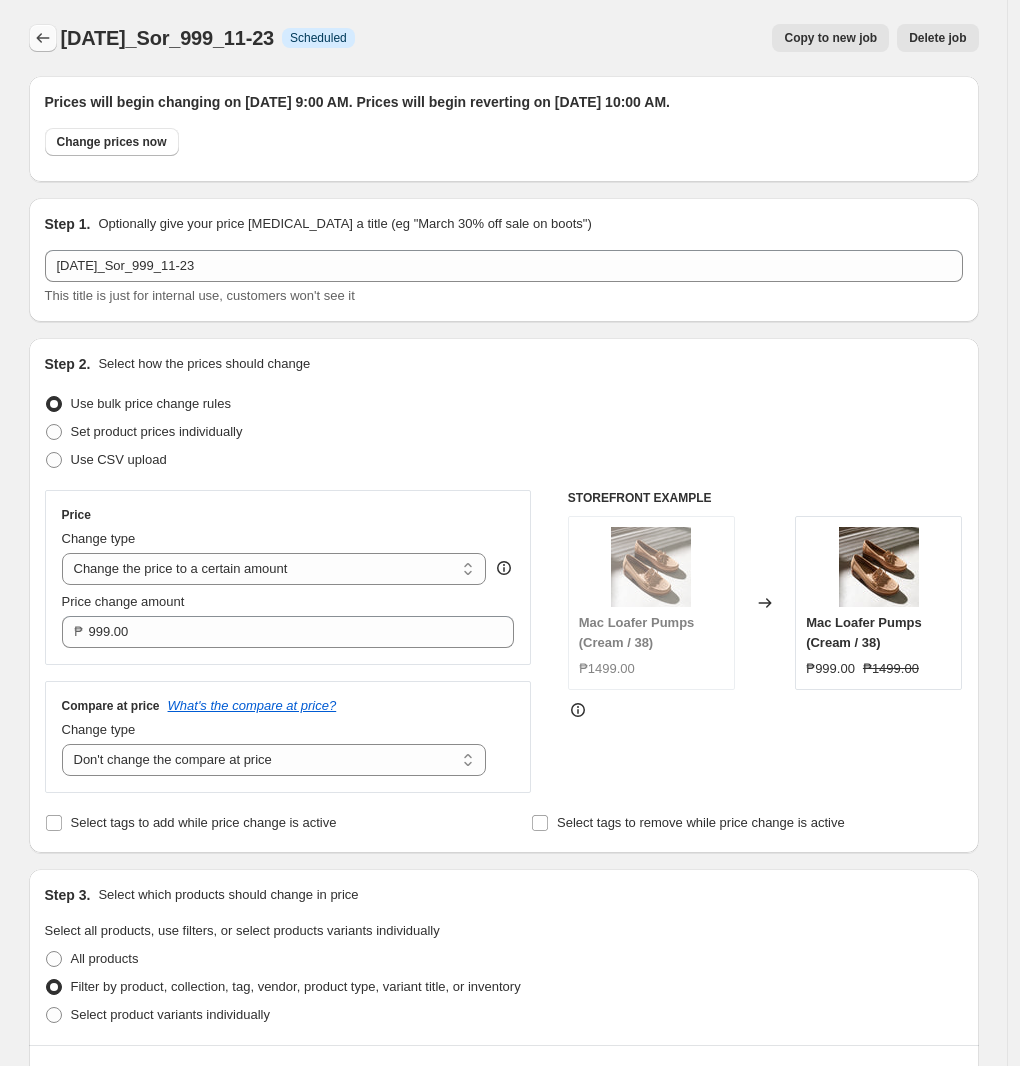 click 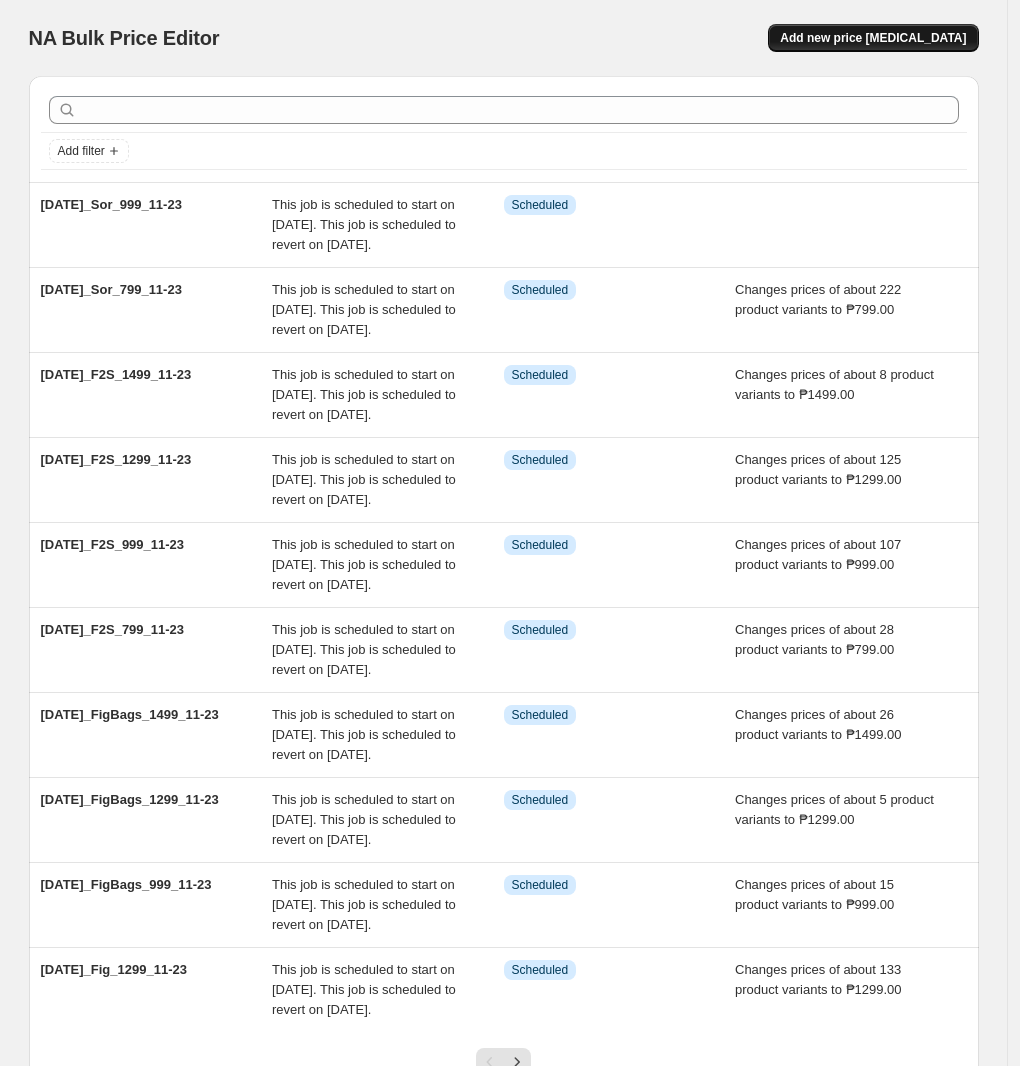 click on "Add new price [MEDICAL_DATA]" at bounding box center (873, 38) 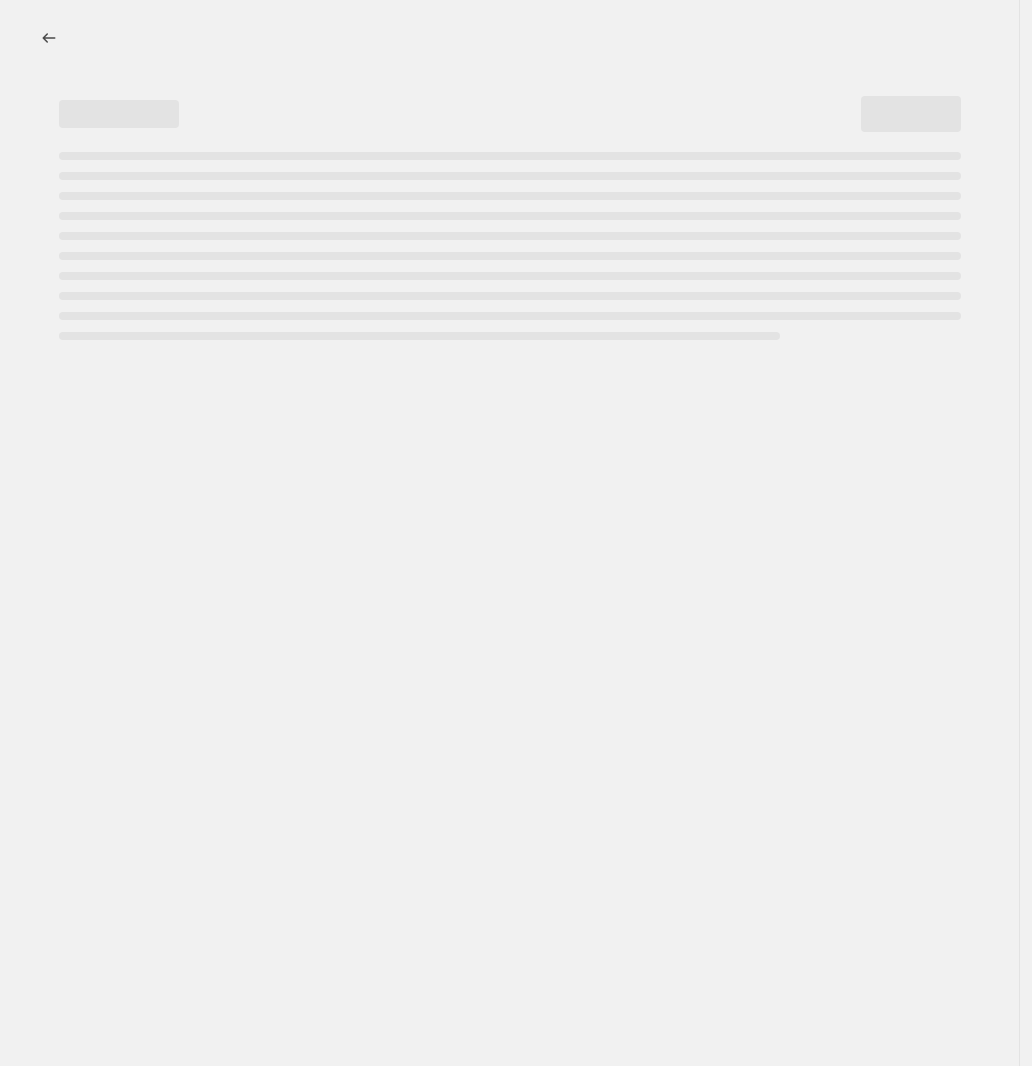 select on "percentage" 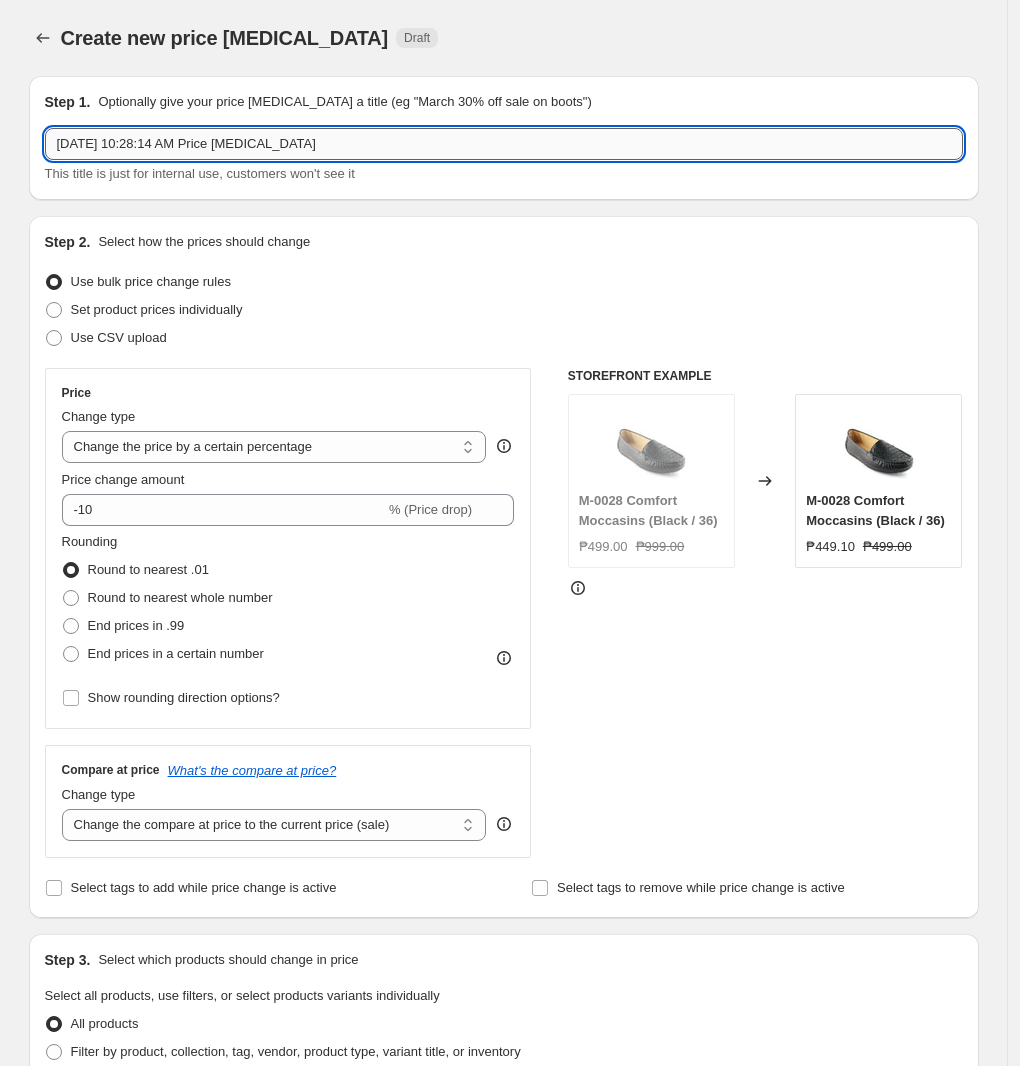 click on "[DATE] 10:28:14 AM Price [MEDICAL_DATA]" at bounding box center [504, 144] 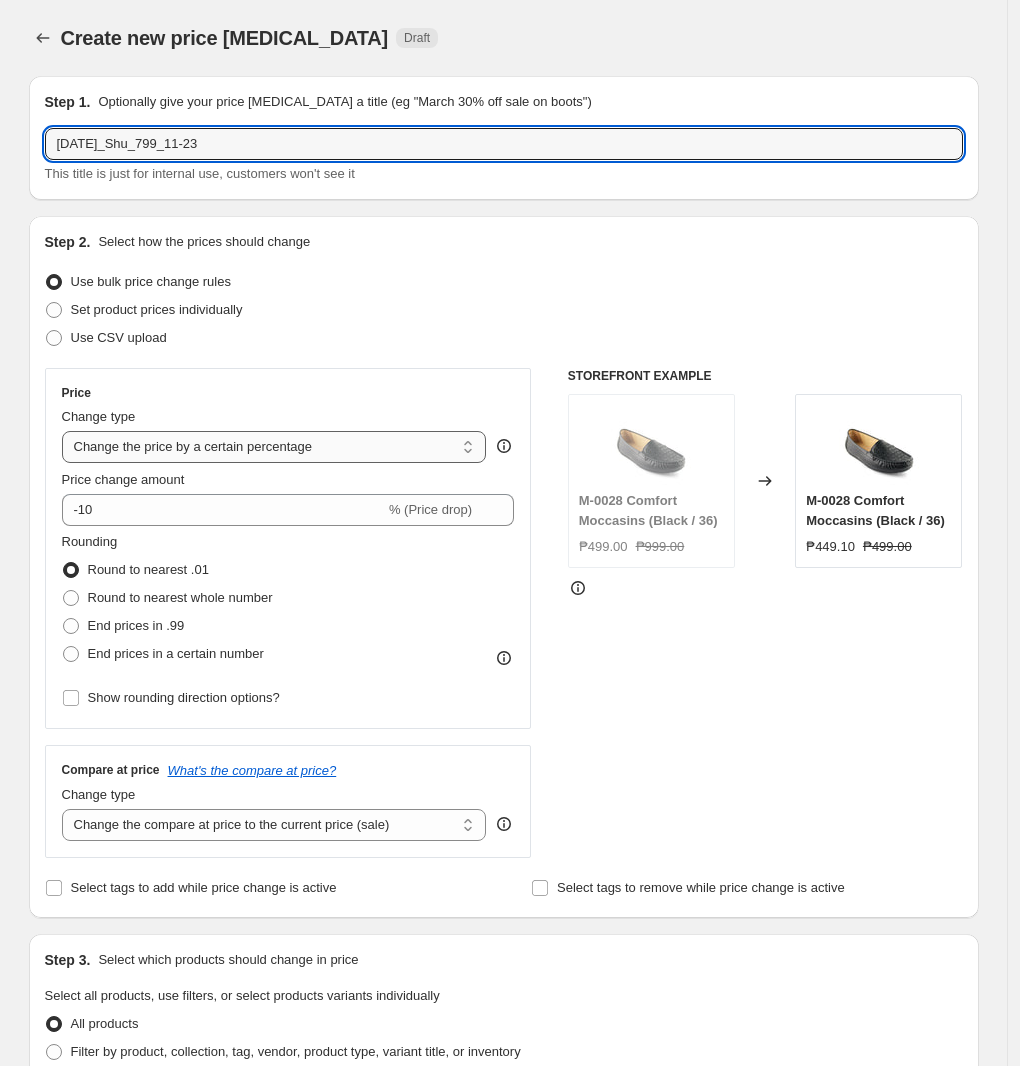type on "[DATE]_Shu_799_11-23" 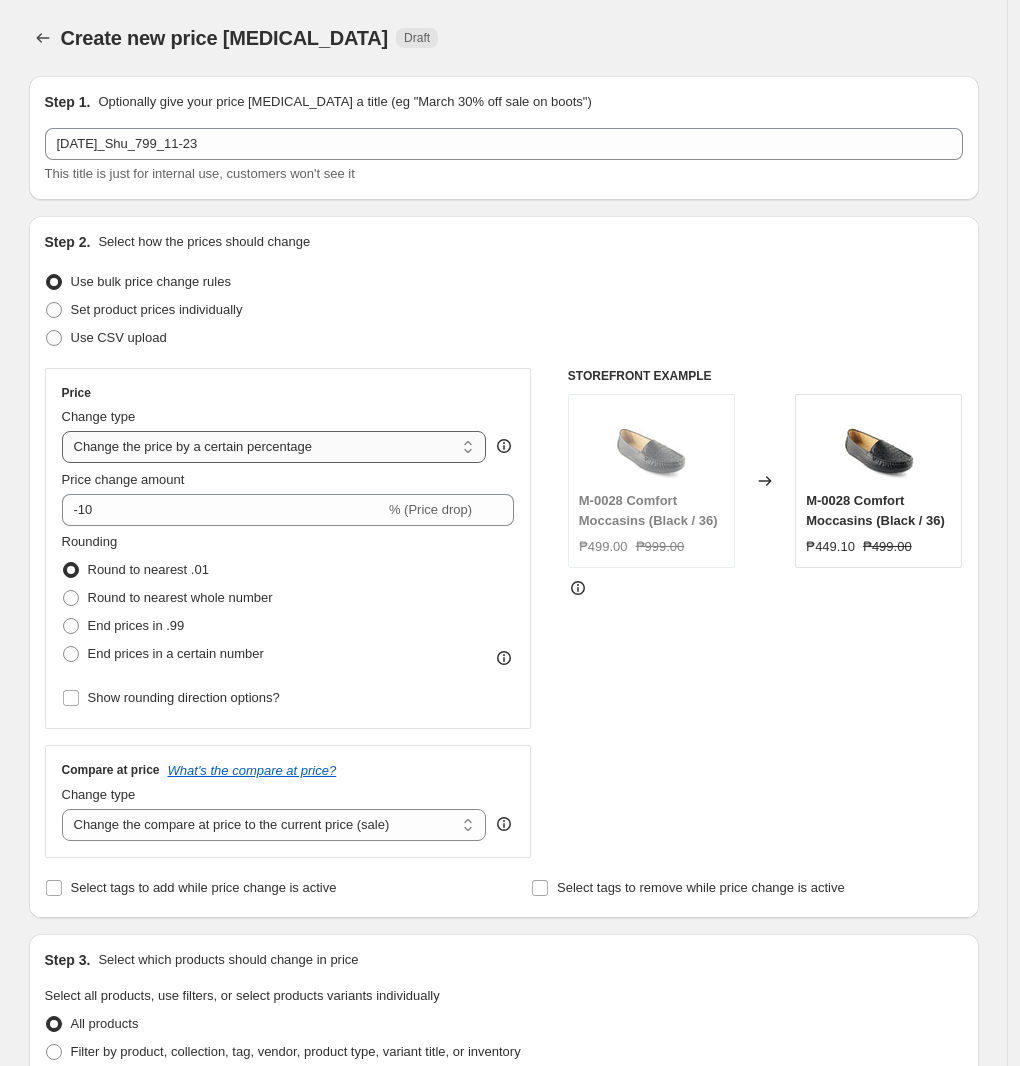 select on "to" 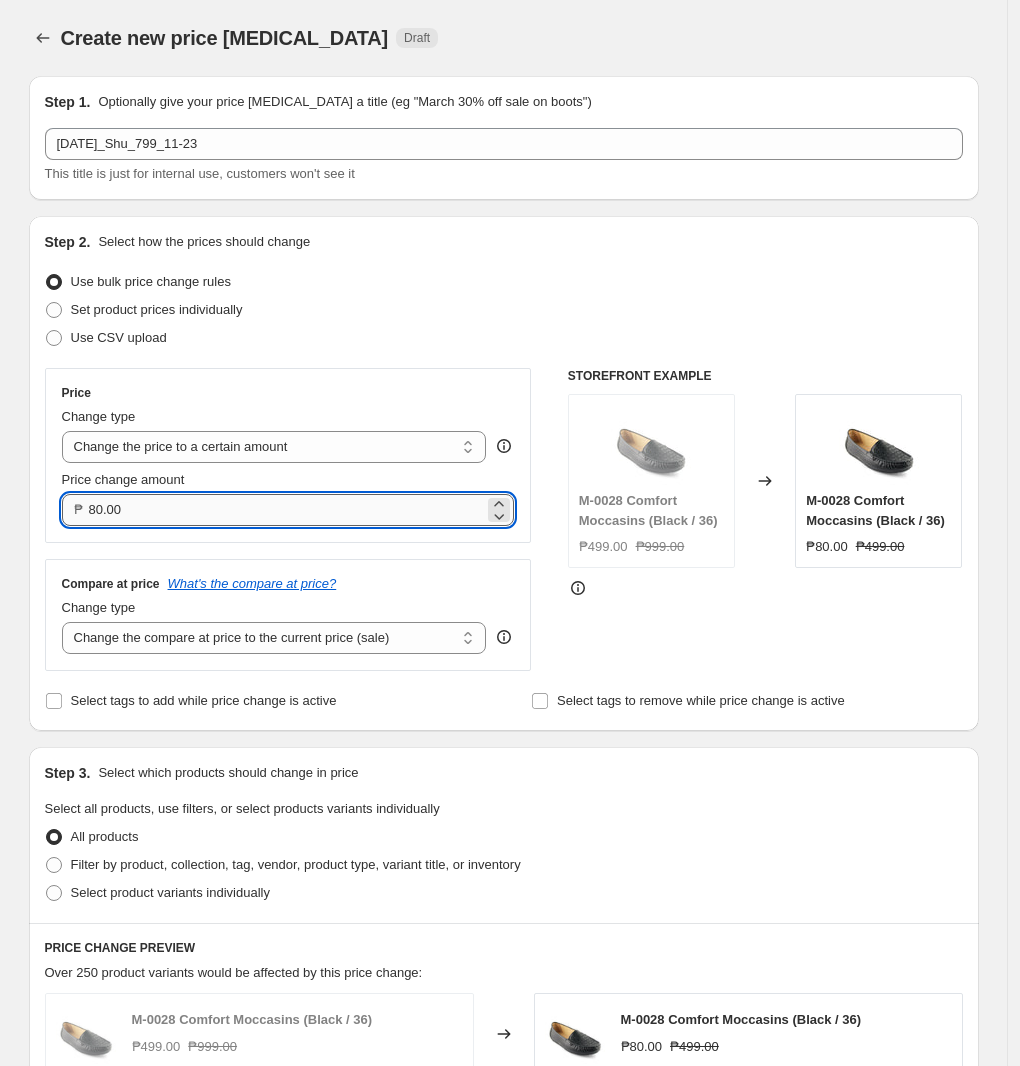 click on "80.00" at bounding box center [287, 510] 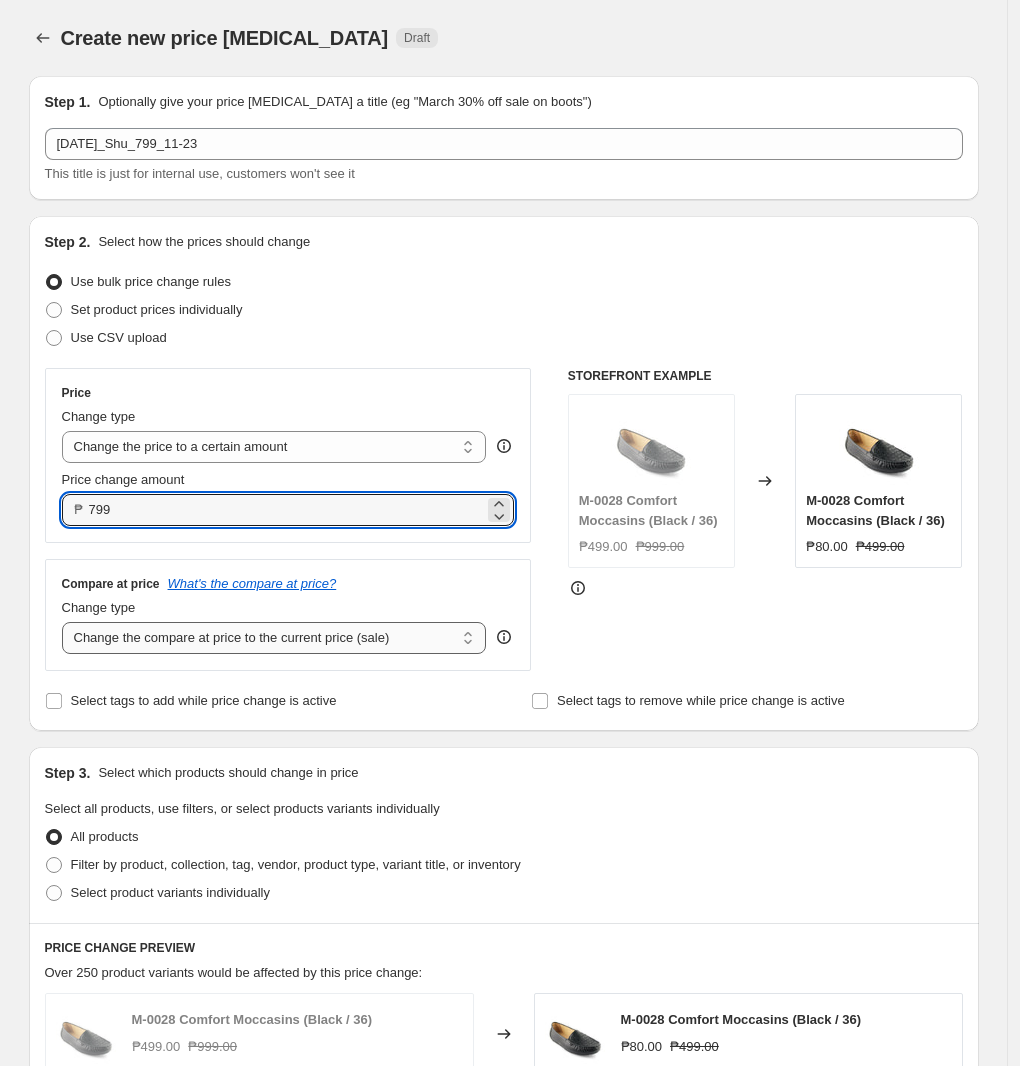 type on "799.00" 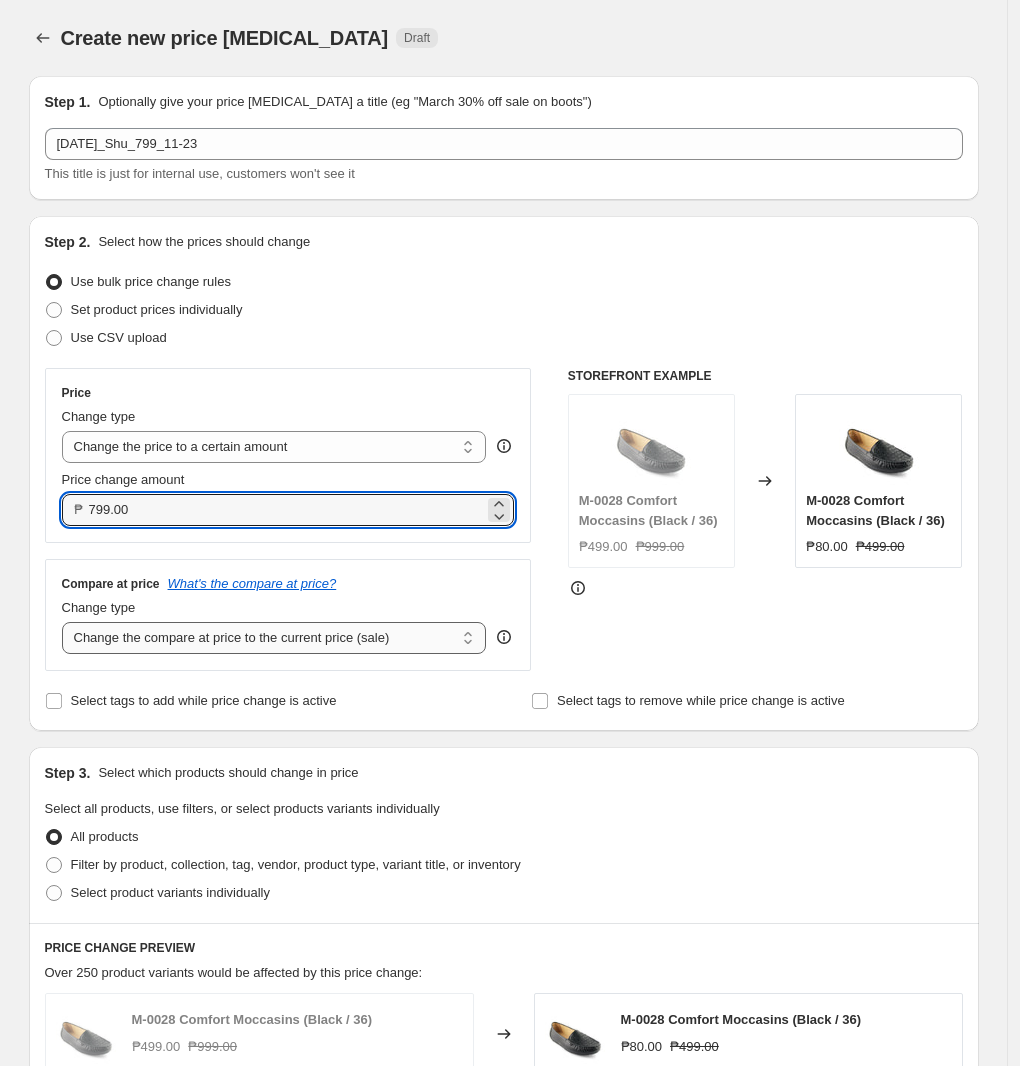 click on "Change the compare at price to the current price (sale) Change the compare at price to a certain amount Change the compare at price by a certain amount Change the compare at price by a certain percentage Change the compare at price by a certain amount relative to the actual price Change the compare at price by a certain percentage relative to the actual price Don't change the compare at price Remove the compare at price" at bounding box center (274, 638) 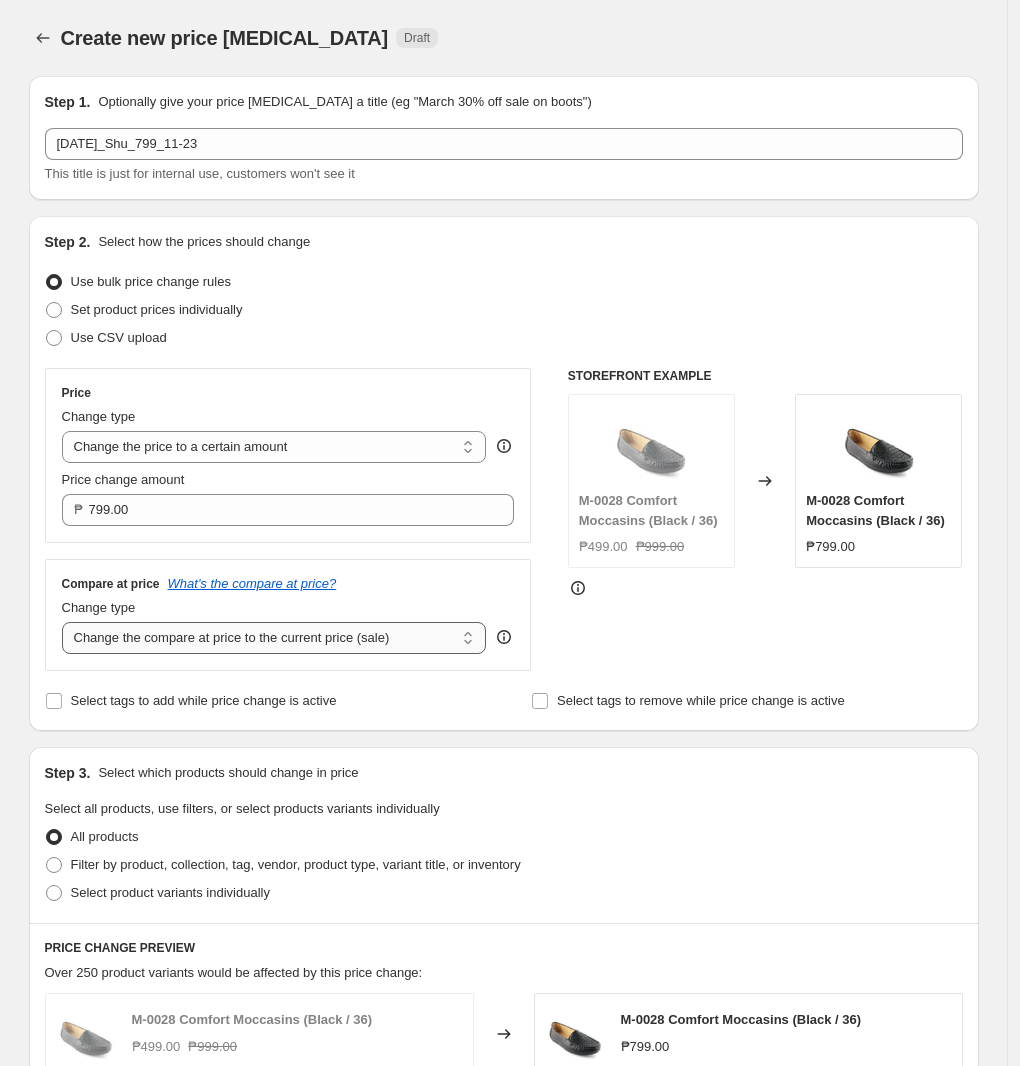select on "no_change" 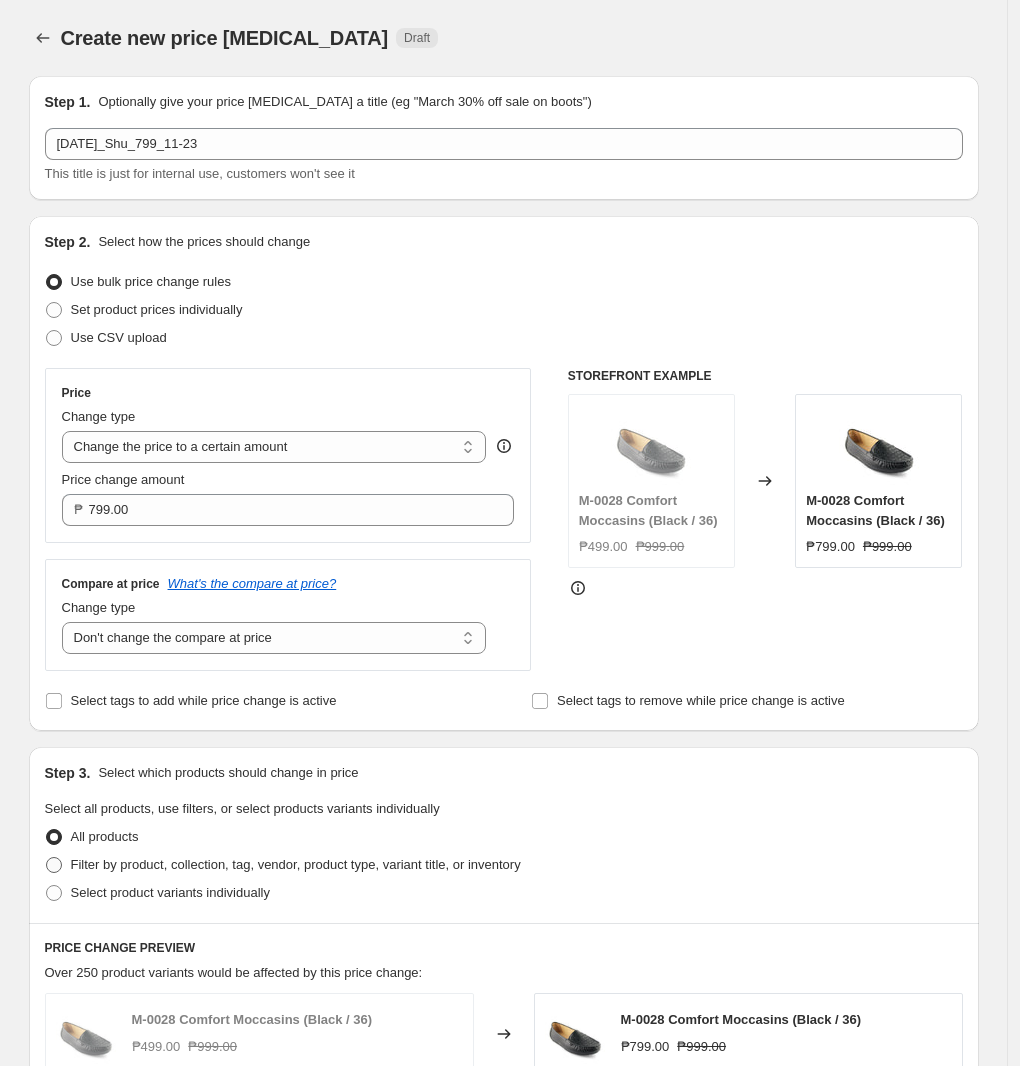 click on "Filter by product, collection, tag, vendor, product type, variant title, or inventory" at bounding box center [296, 864] 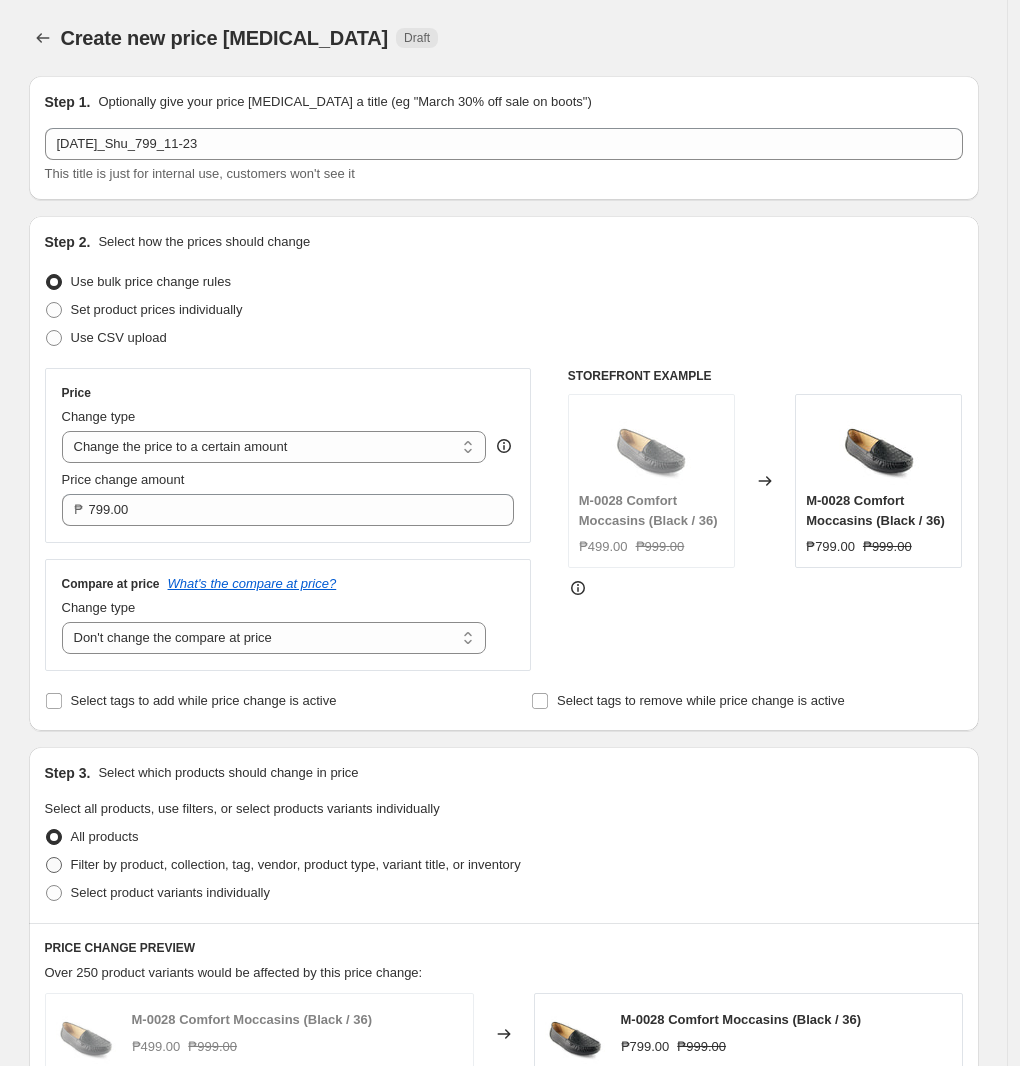 radio on "true" 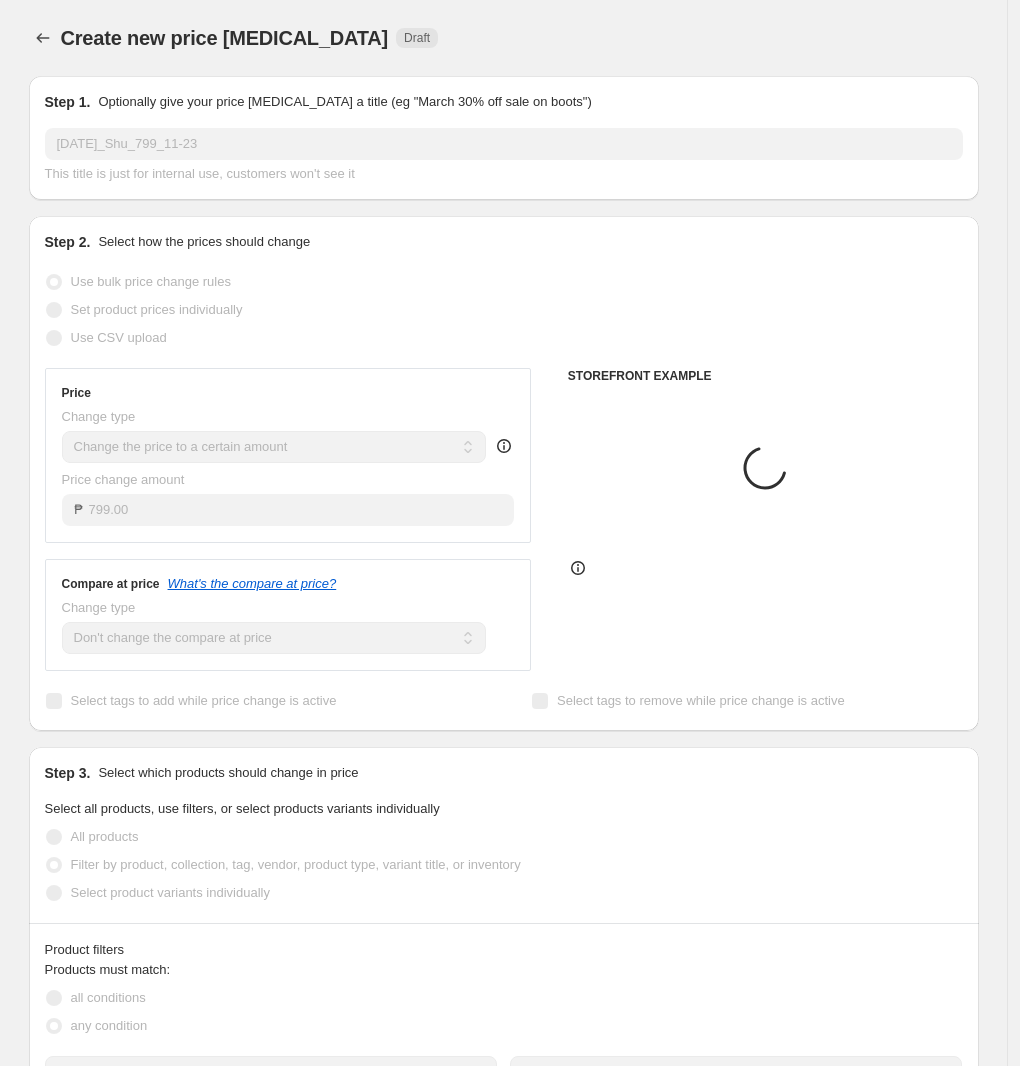 scroll, scrollTop: 250, scrollLeft: 0, axis: vertical 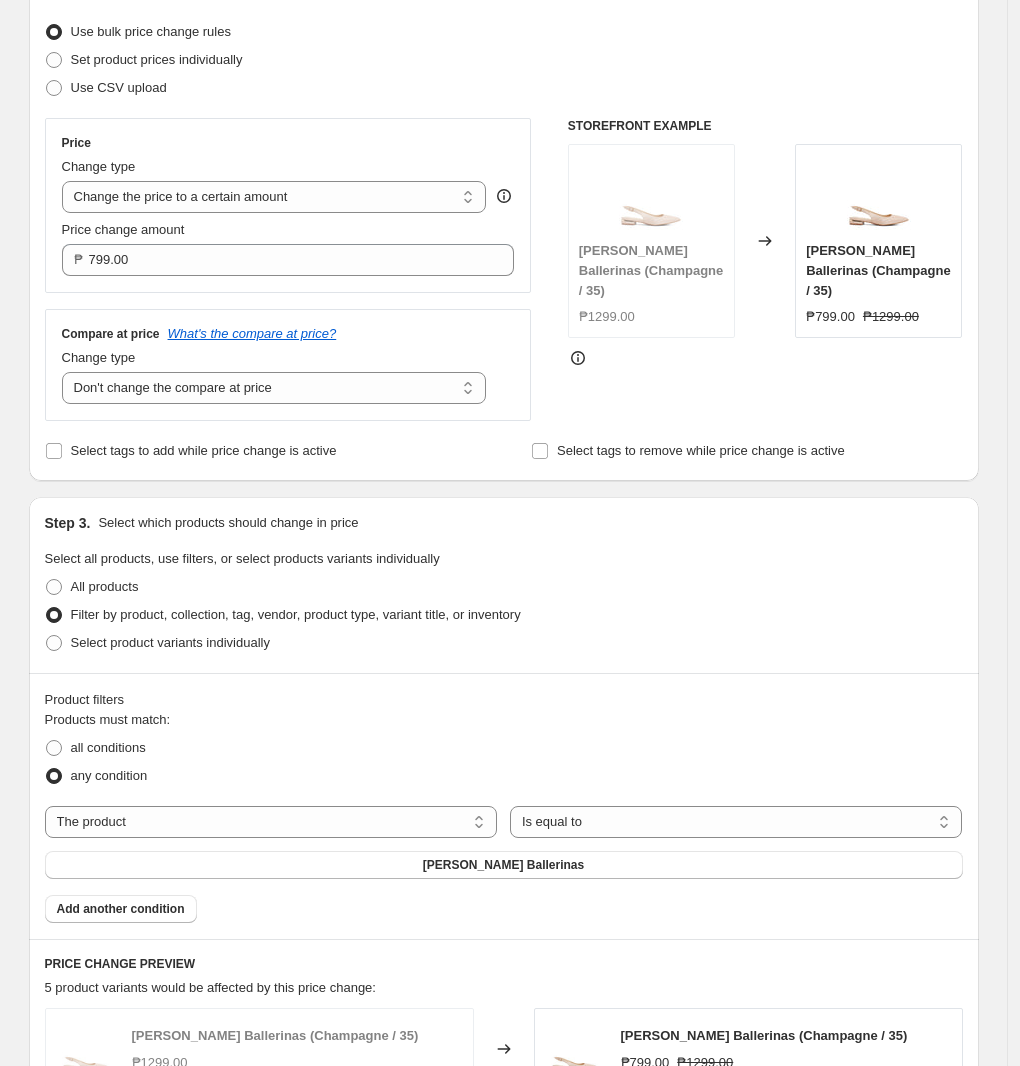 click on "Products must match: all conditions any condition The product The product's collection The product's tag The product's vendor The product's type The product's status The variant's title Inventory quantity The product Is equal to Is not equal to Is equal to [PERSON_NAME] Ballerinas Add another condition" at bounding box center [504, 816] 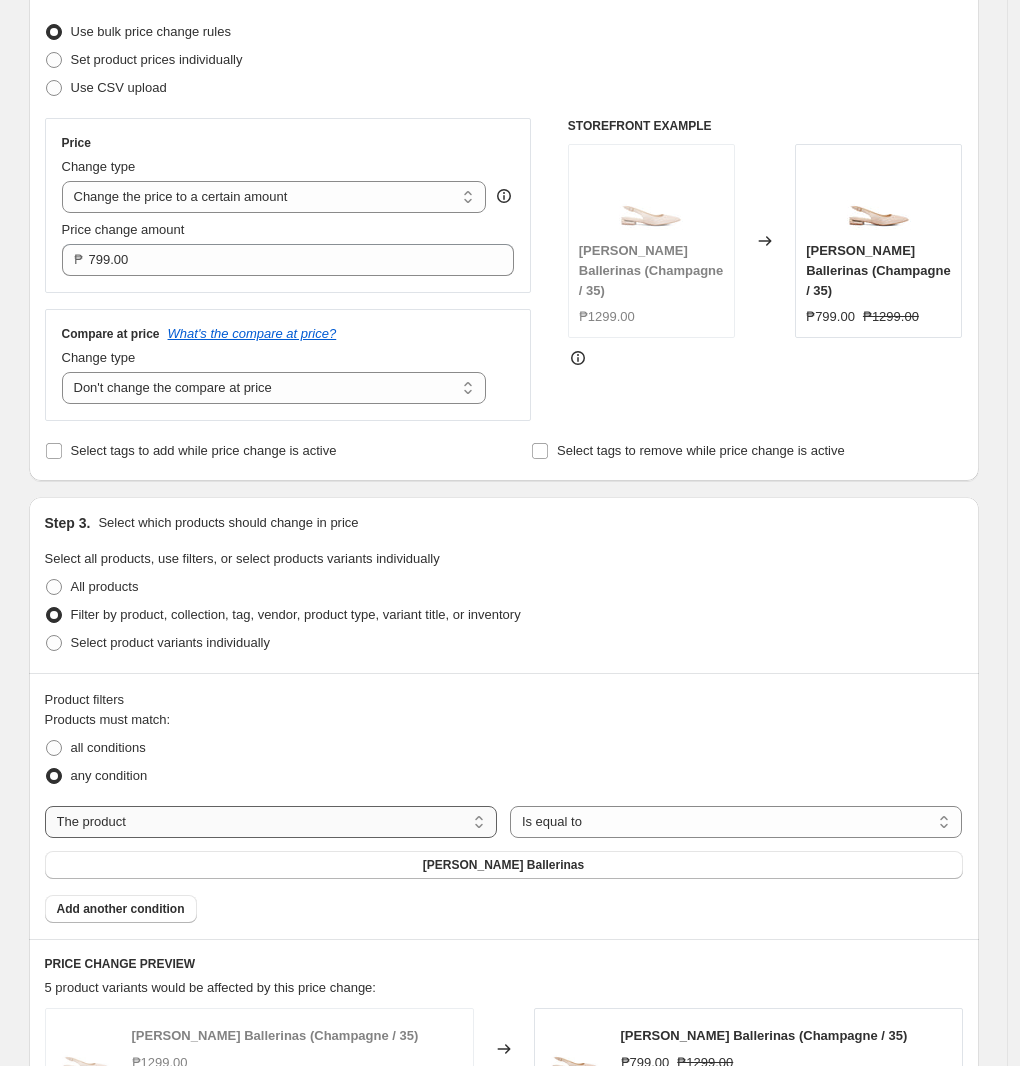 click on "The product The product's collection The product's tag The product's vendor The product's type The product's status The variant's title Inventory quantity" at bounding box center (271, 822) 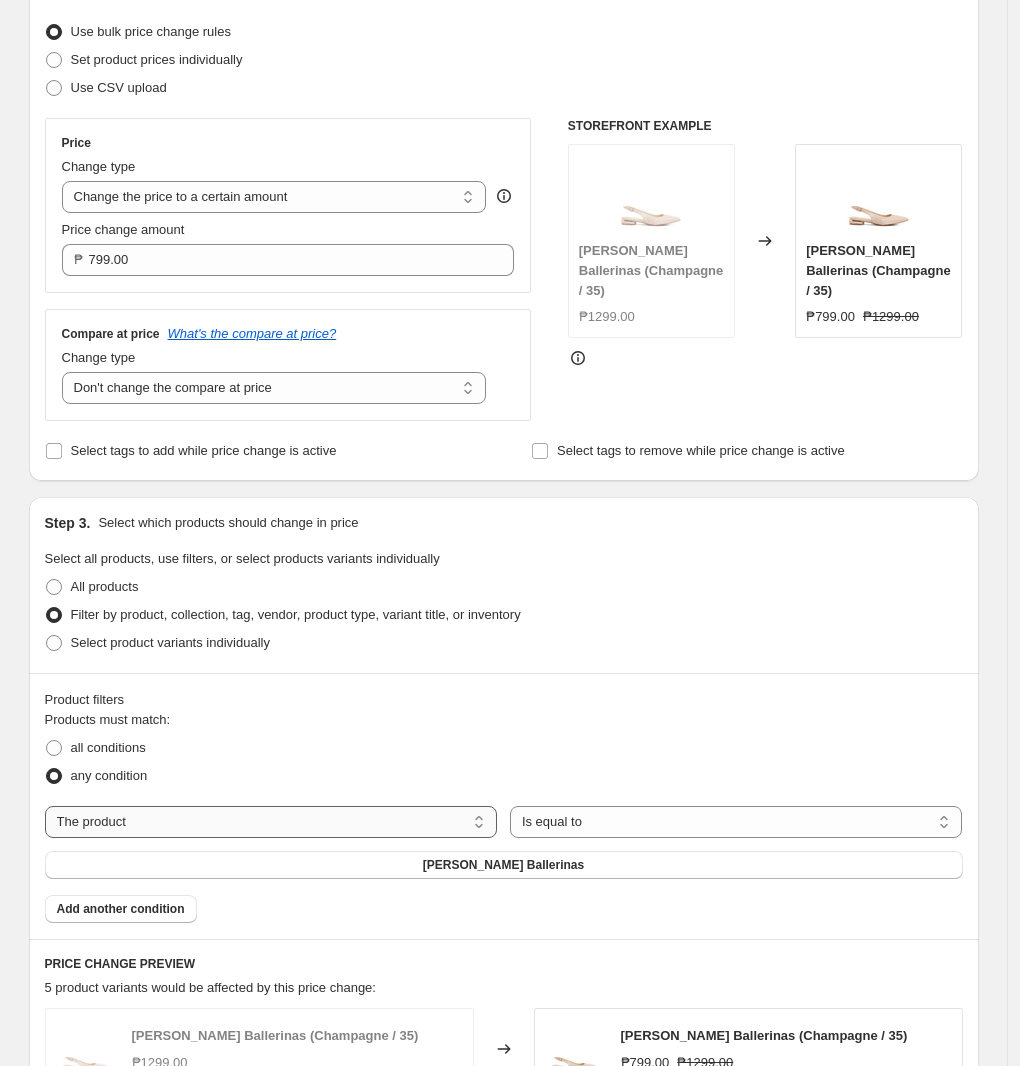 select on "tag" 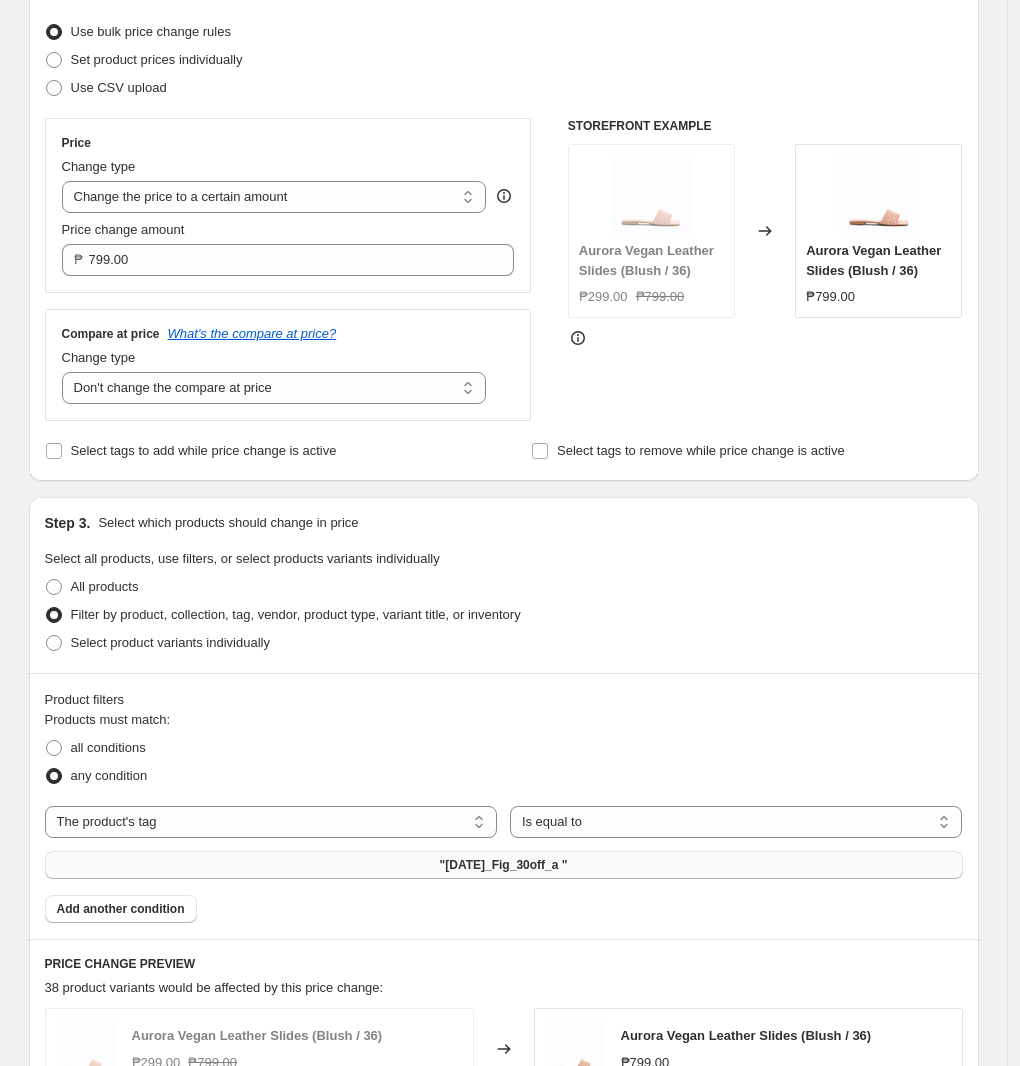 click on ""[DATE]_Fig_30off_a "" at bounding box center [504, 865] 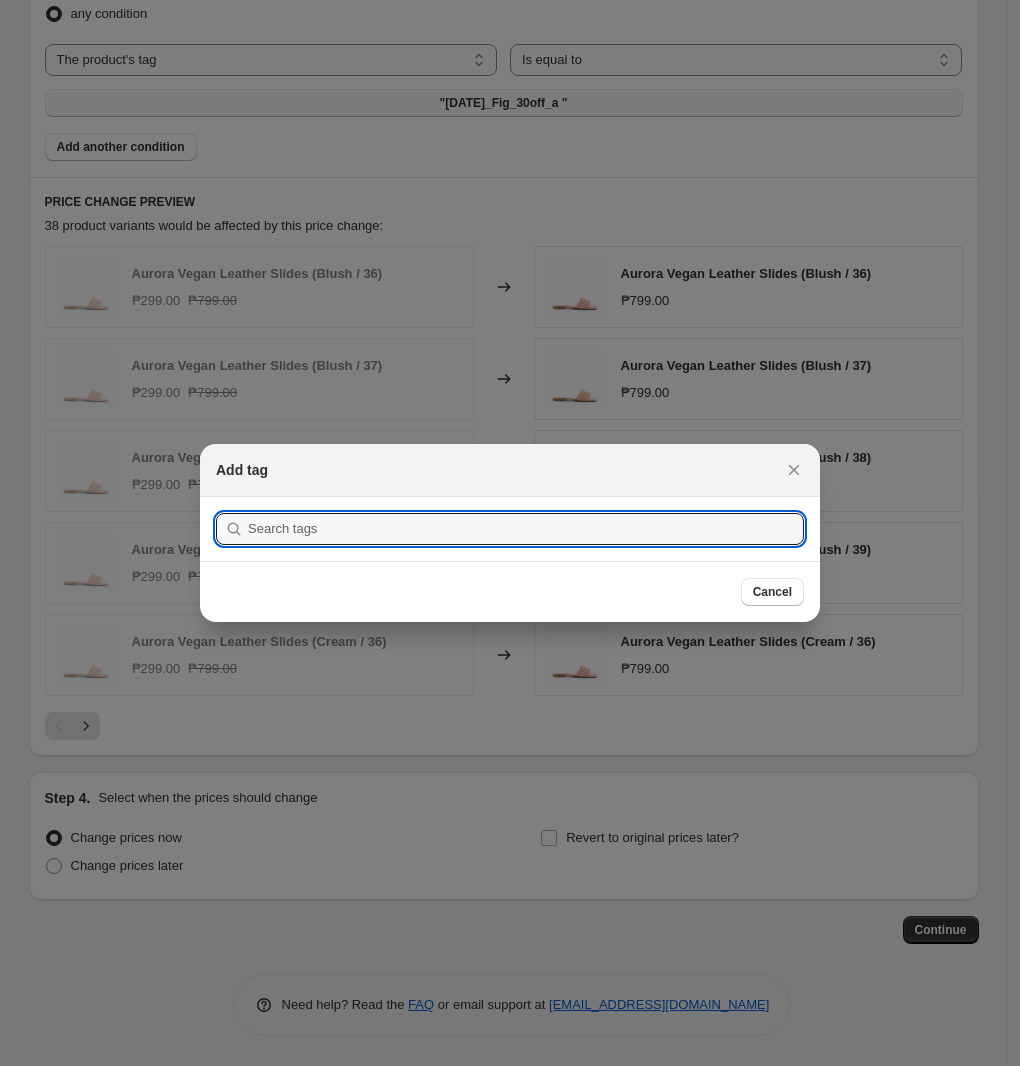 scroll, scrollTop: 0, scrollLeft: 0, axis: both 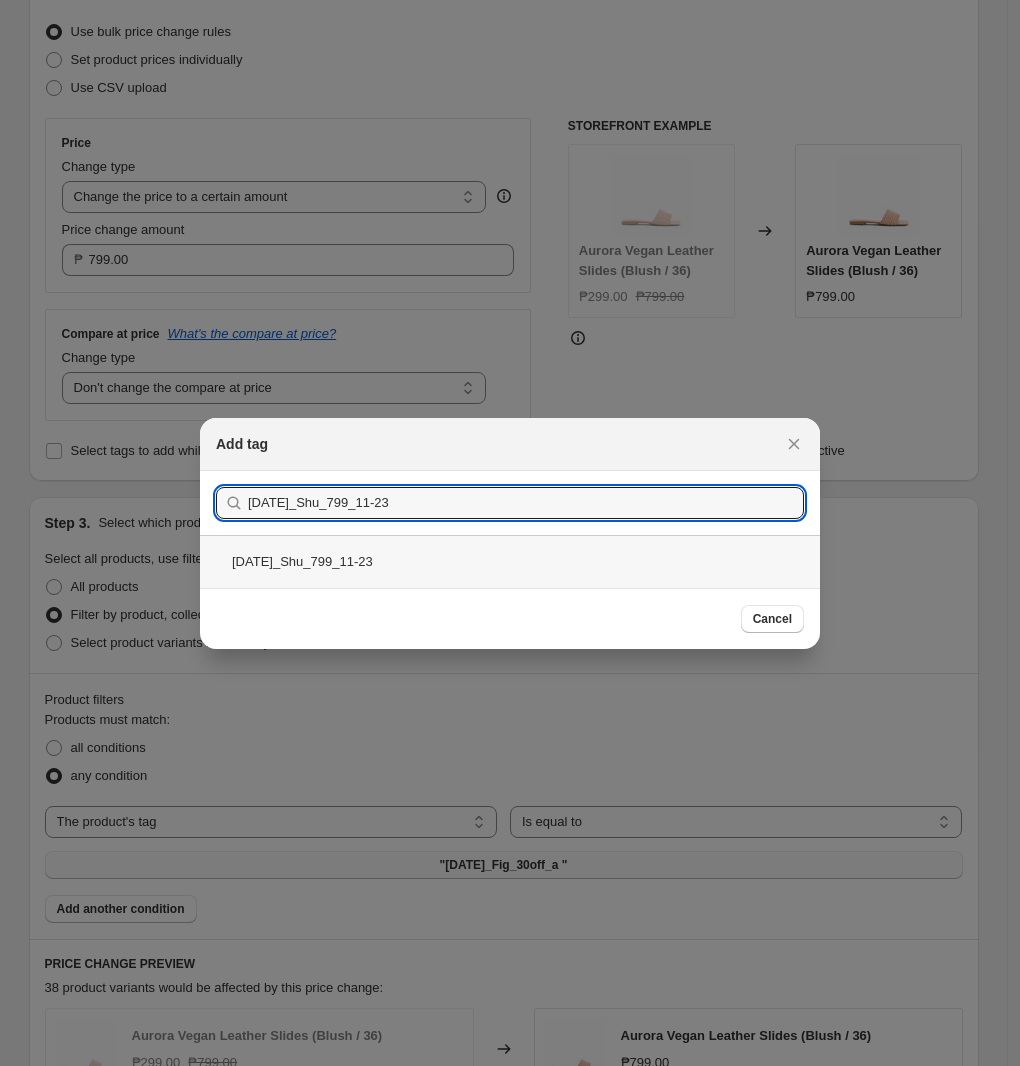 type on "[DATE]_Shu_799_11-23" 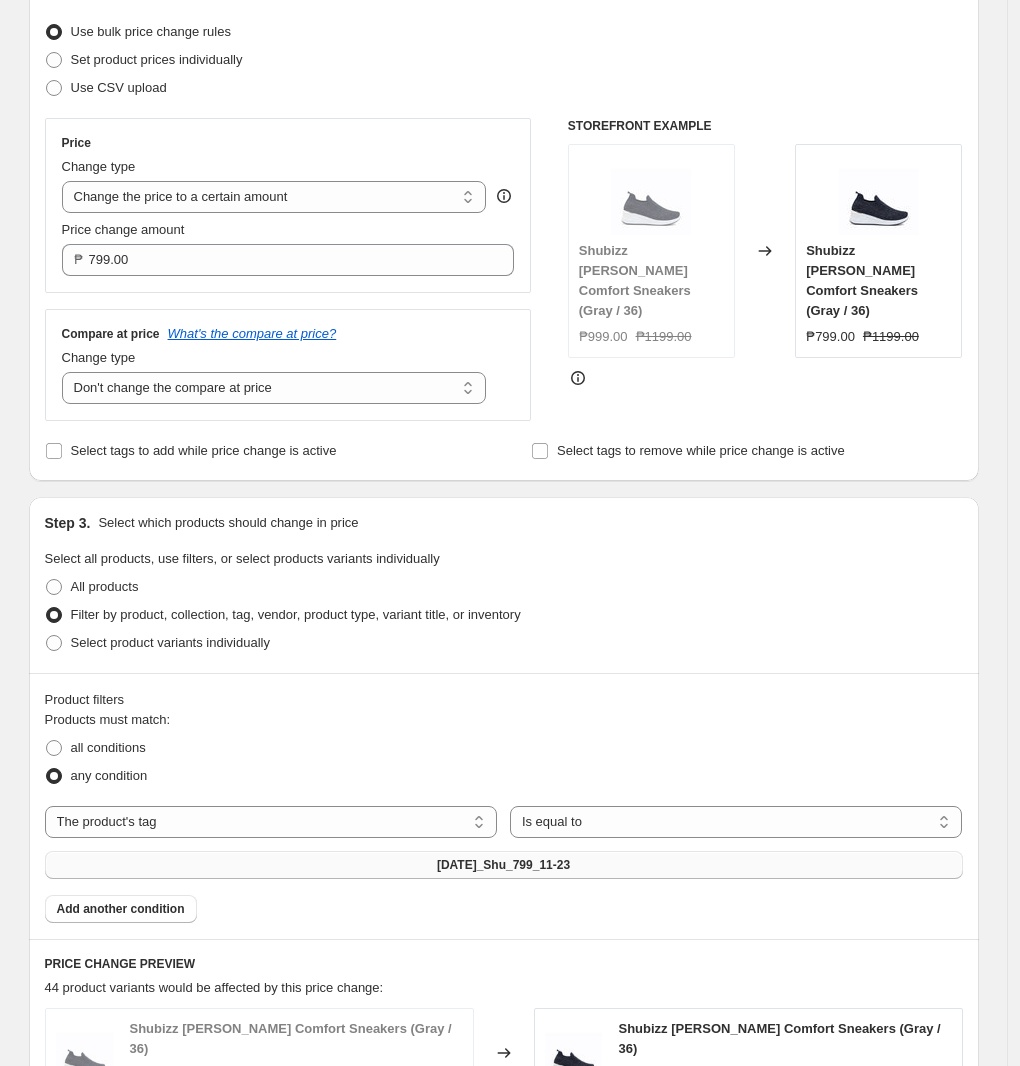 scroll, scrollTop: 875, scrollLeft: 0, axis: vertical 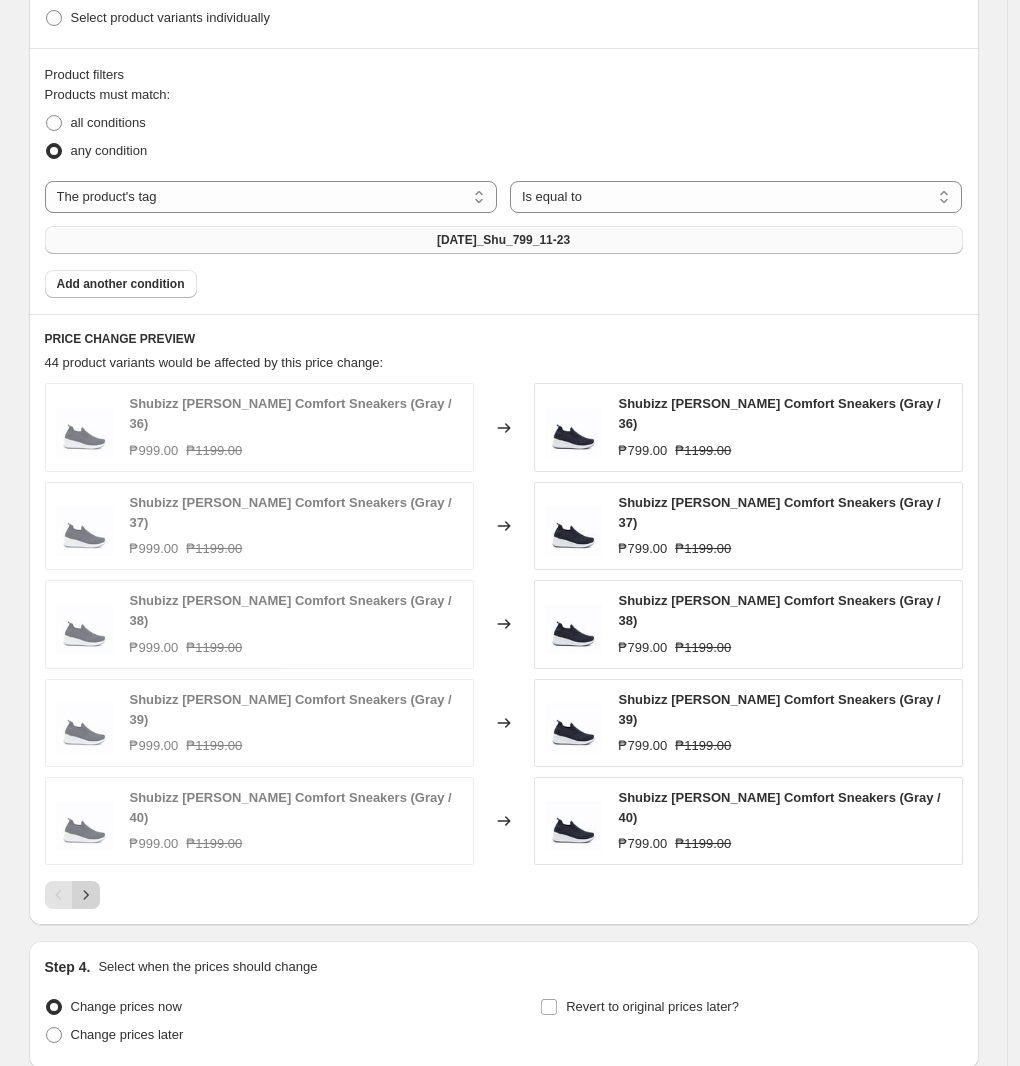 click 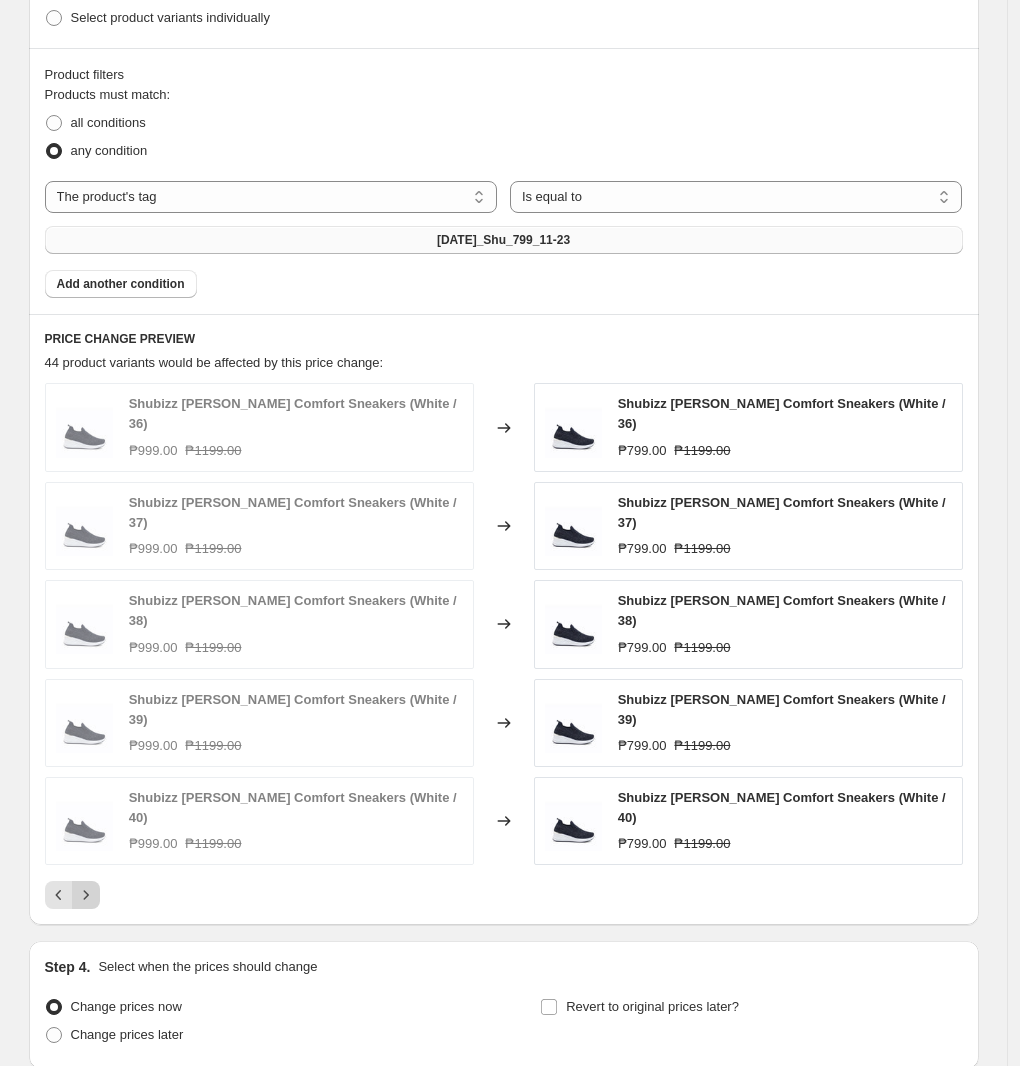 click 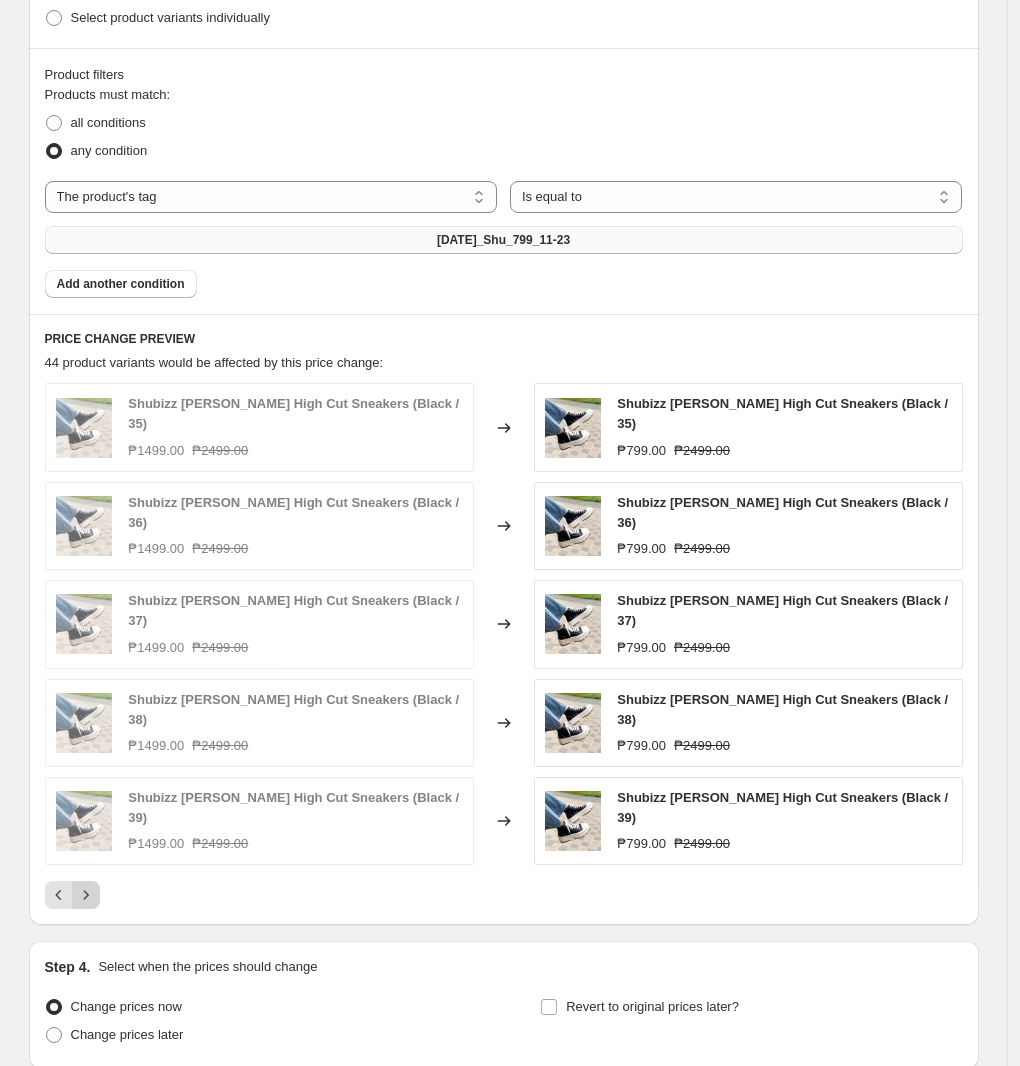 click 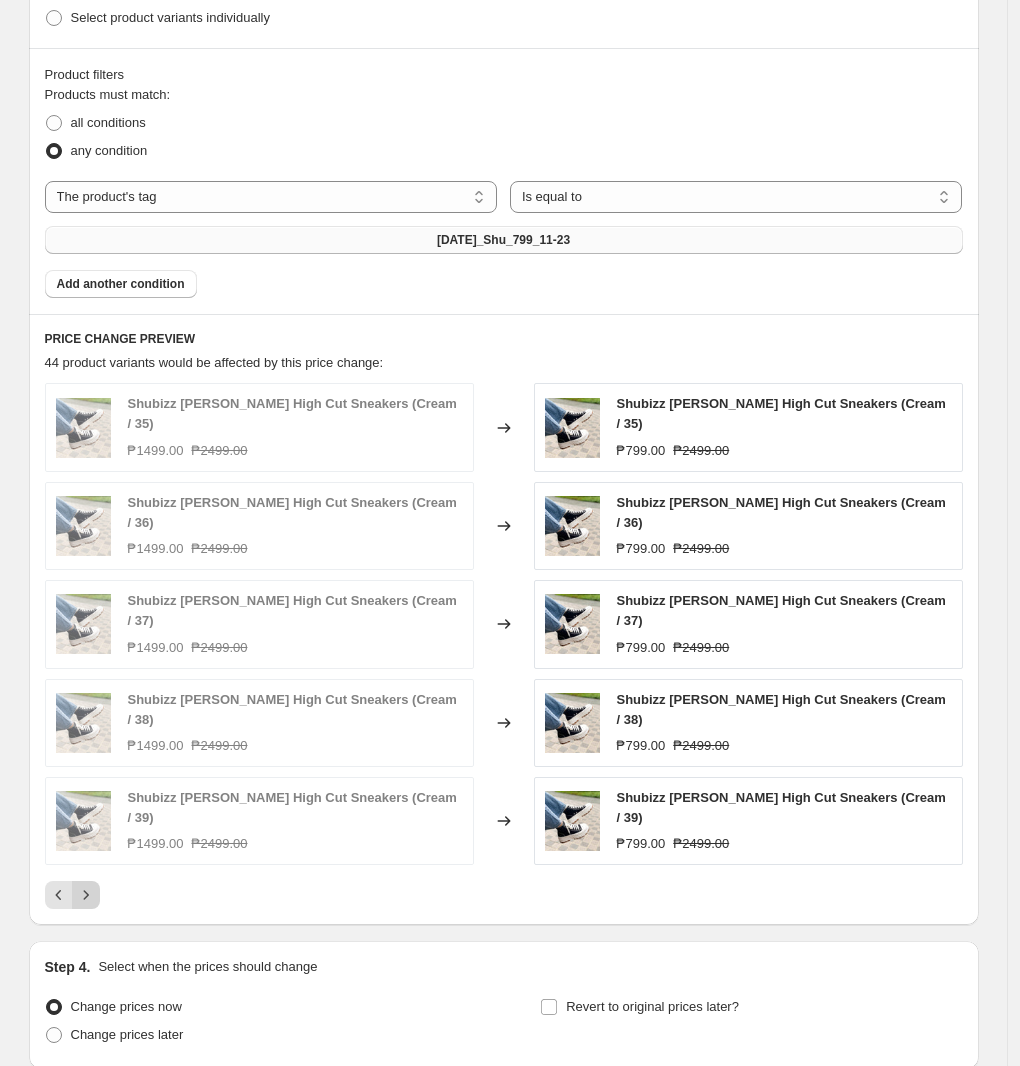 click 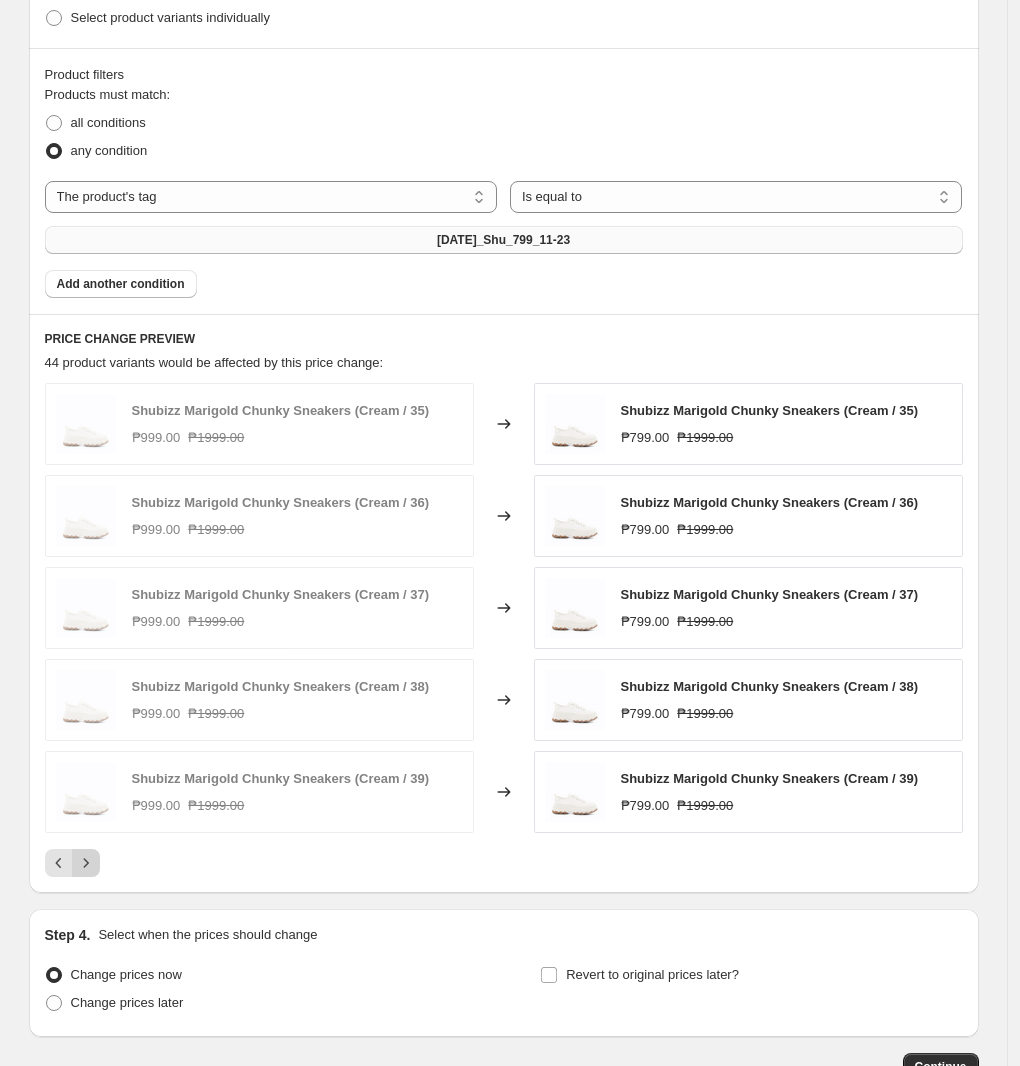 click 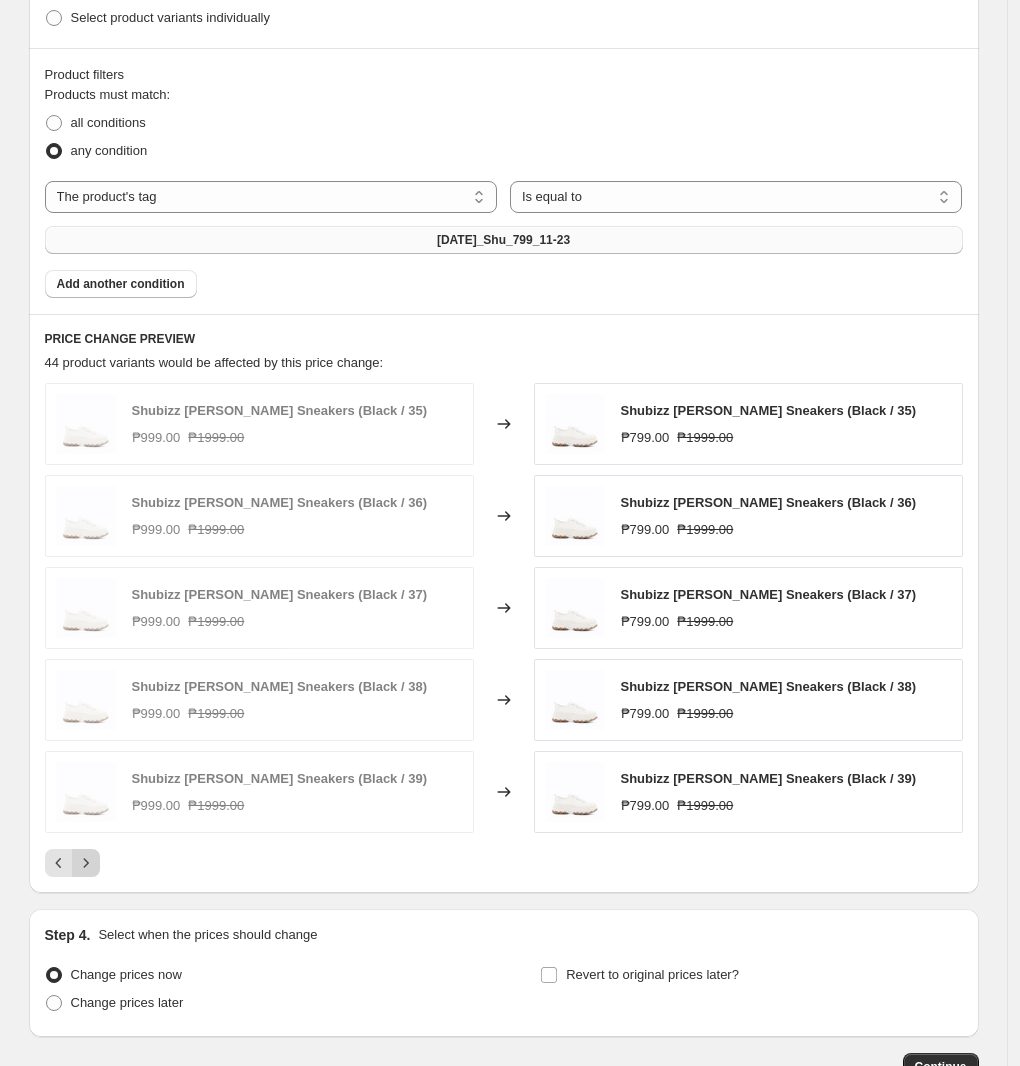 click 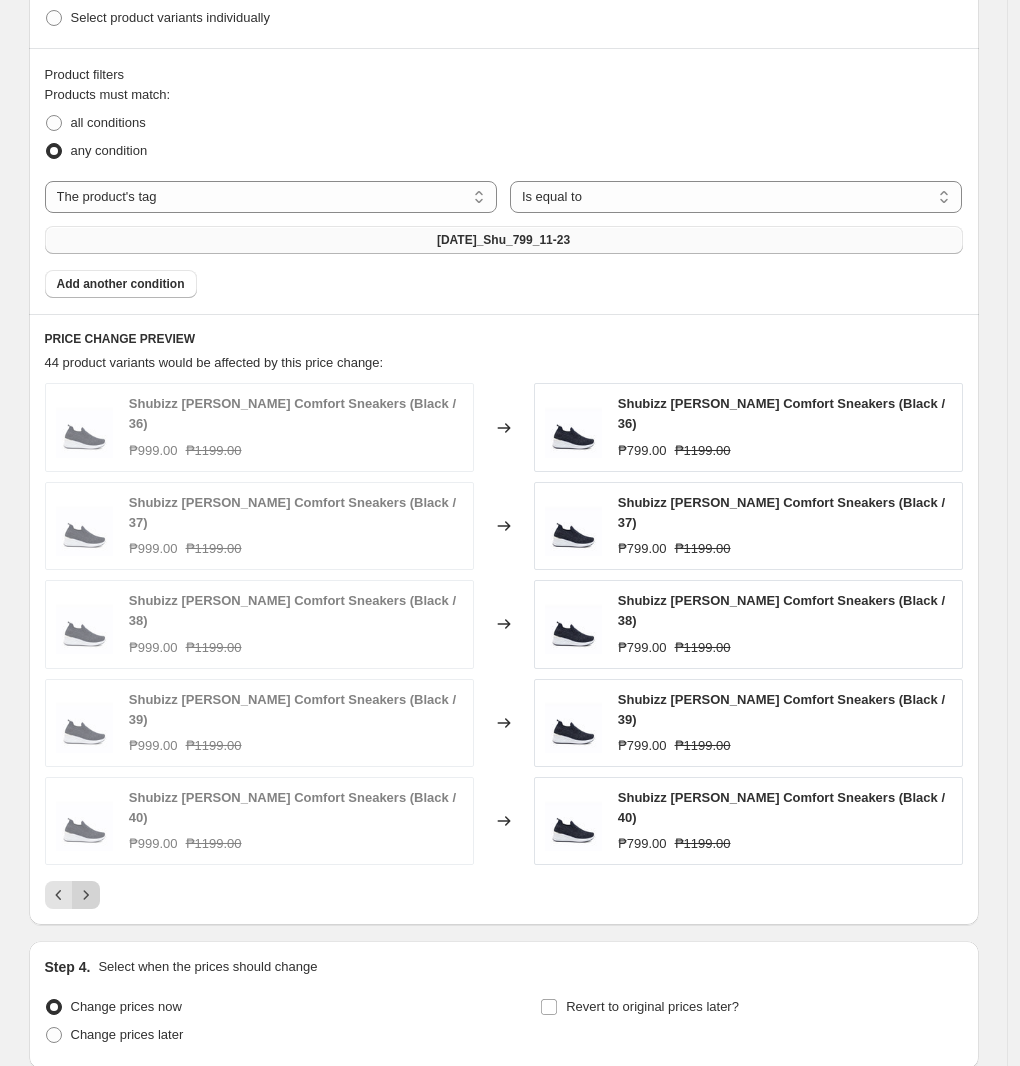click 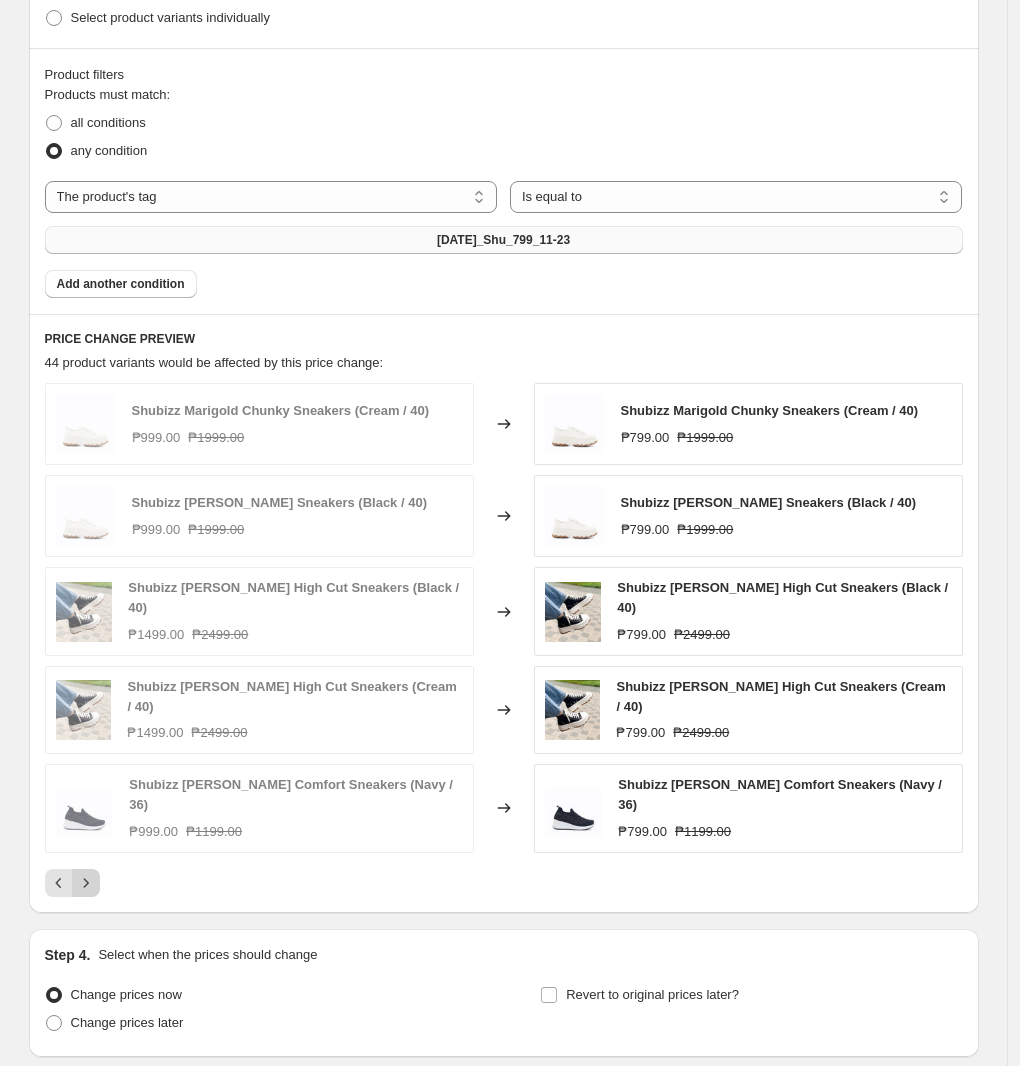 click 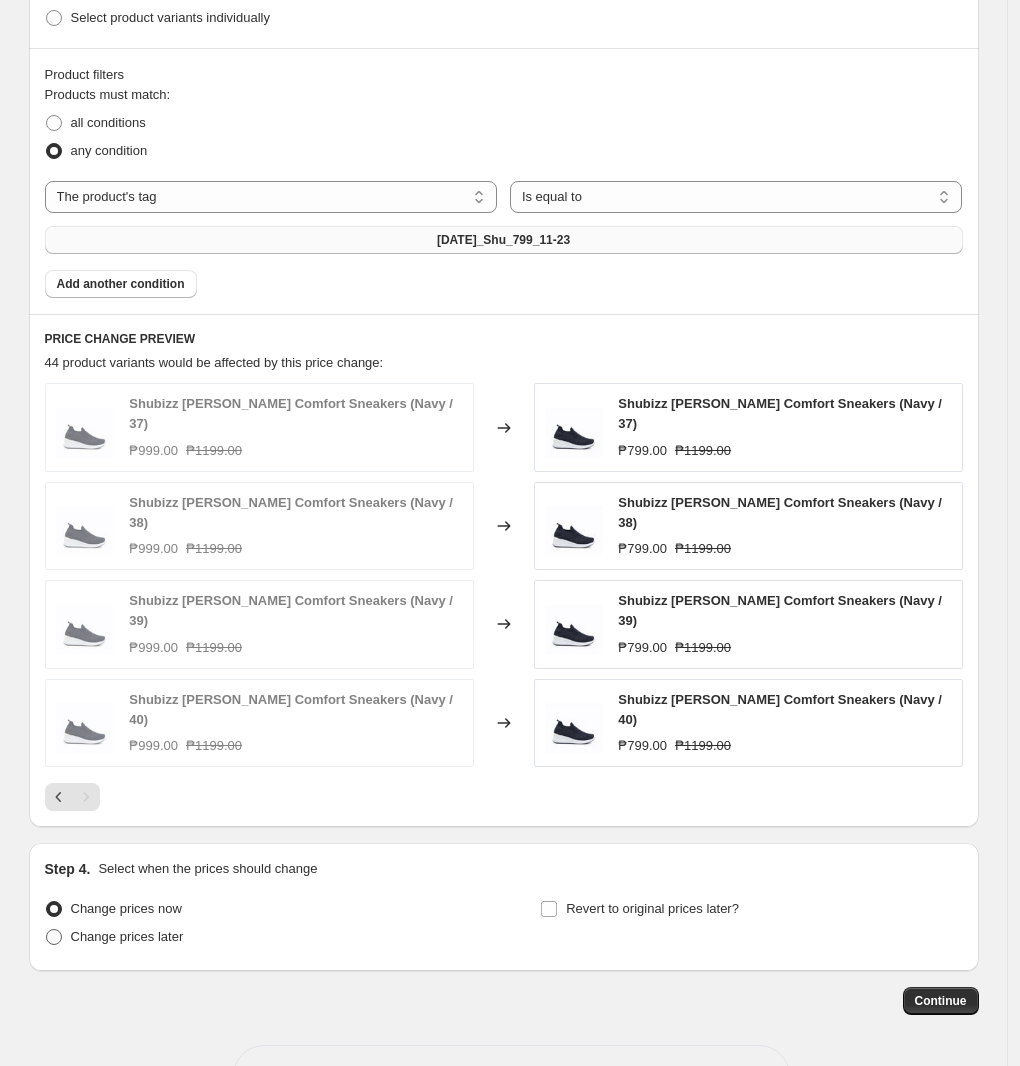 click on "Change prices later" at bounding box center [127, 936] 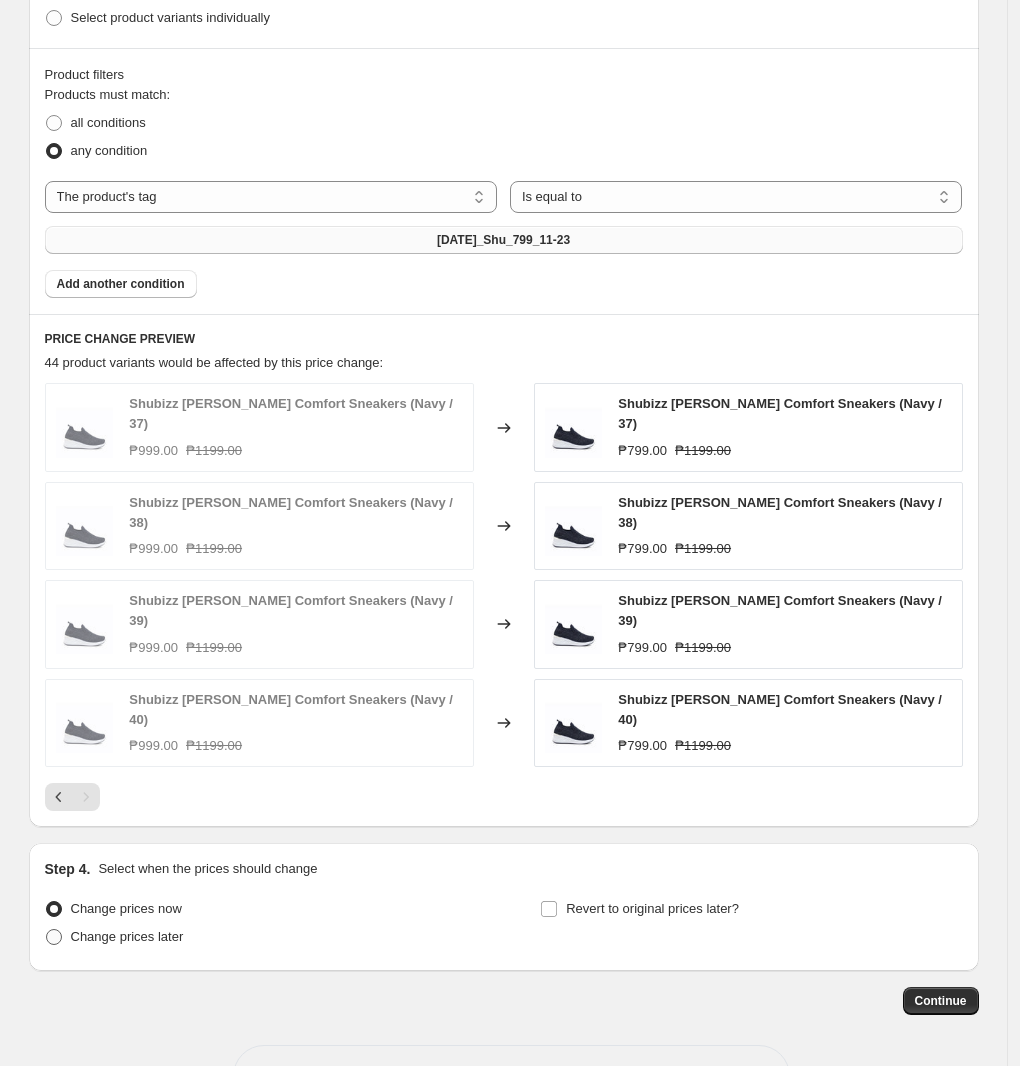 radio on "true" 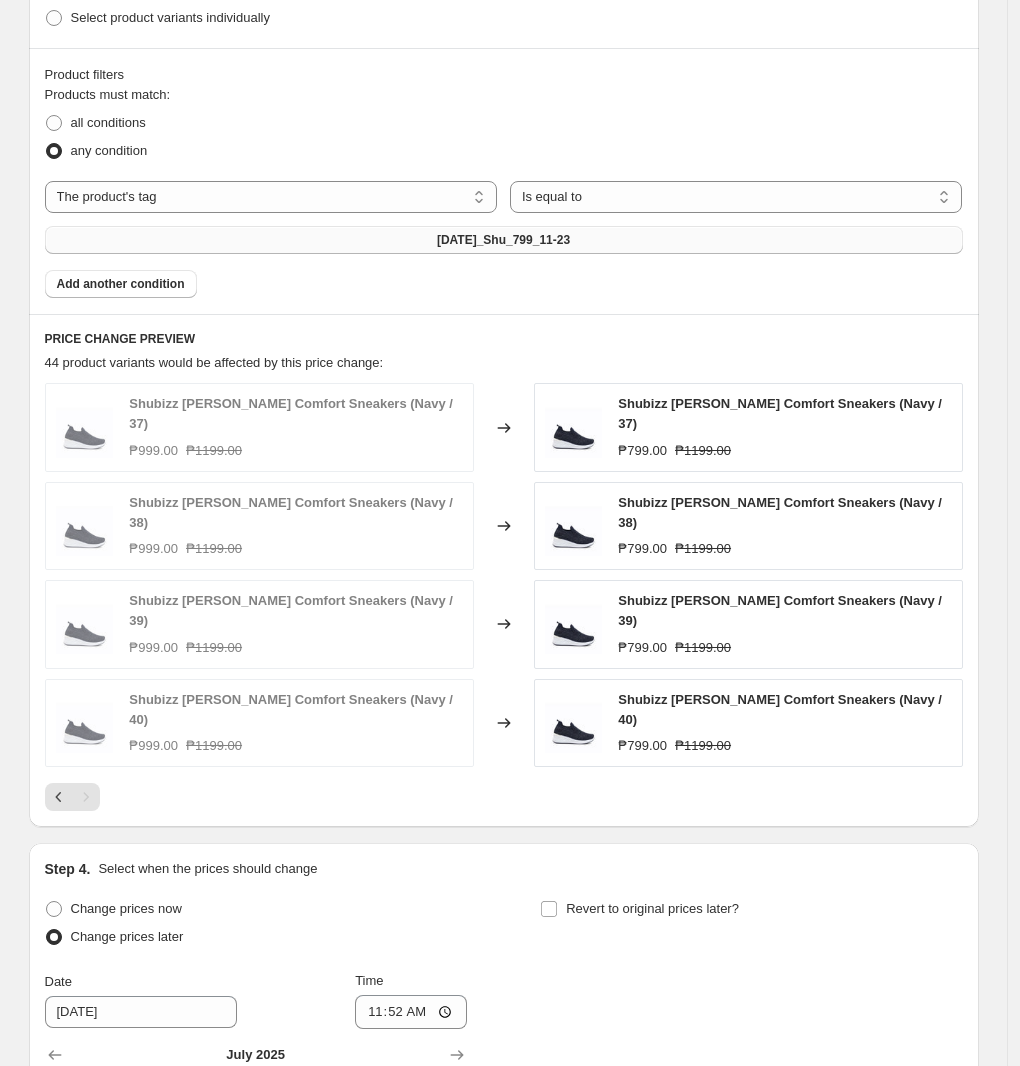 scroll, scrollTop: 1226, scrollLeft: 0, axis: vertical 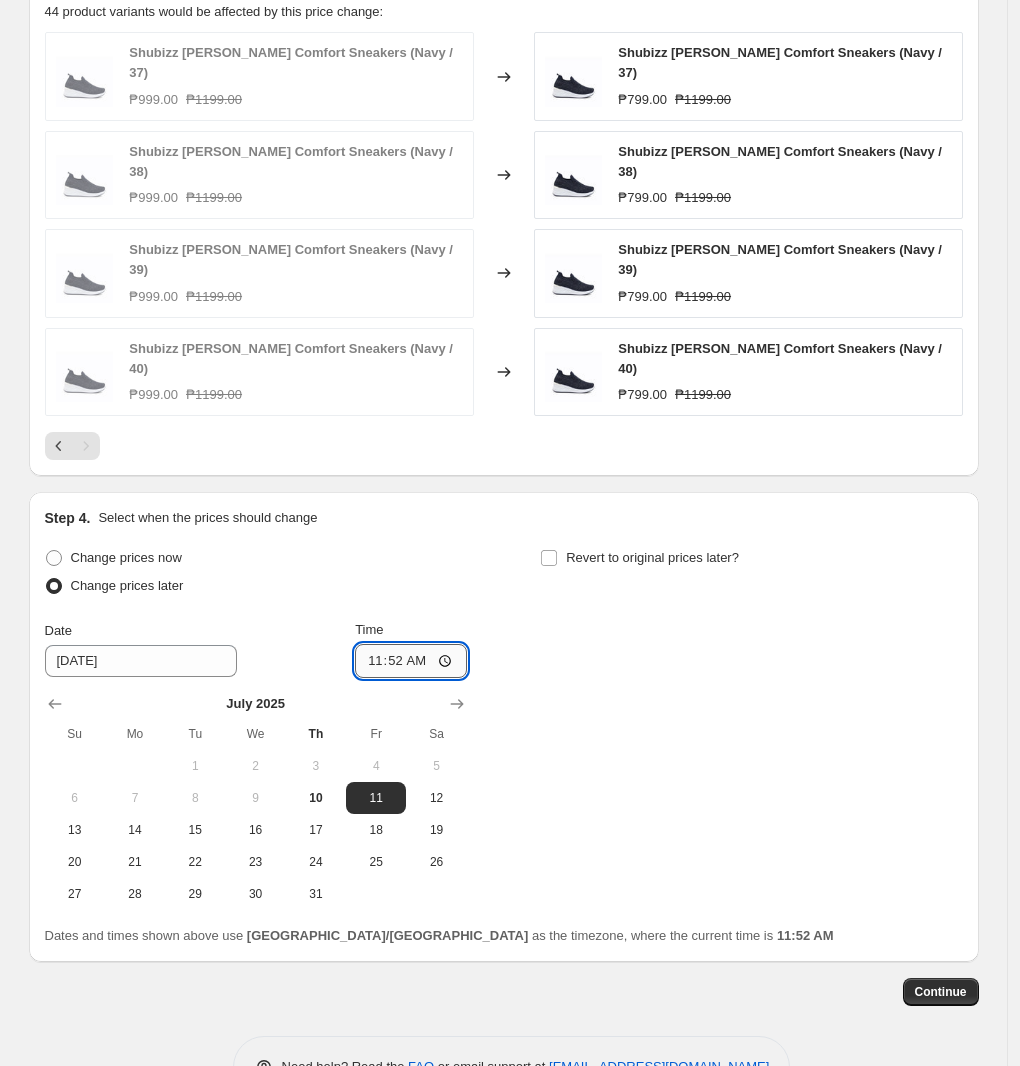 click on "11:52" at bounding box center (411, 661) 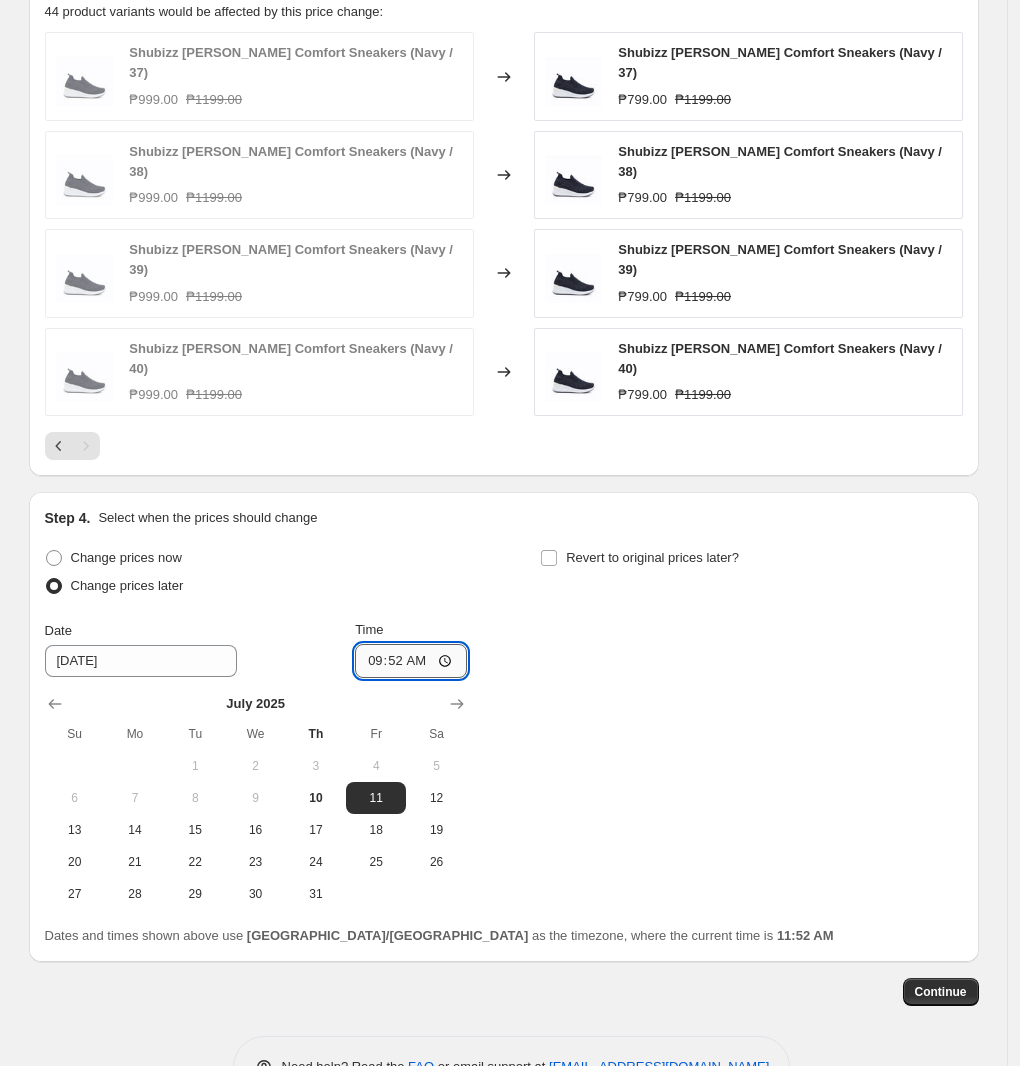 type on "09:00" 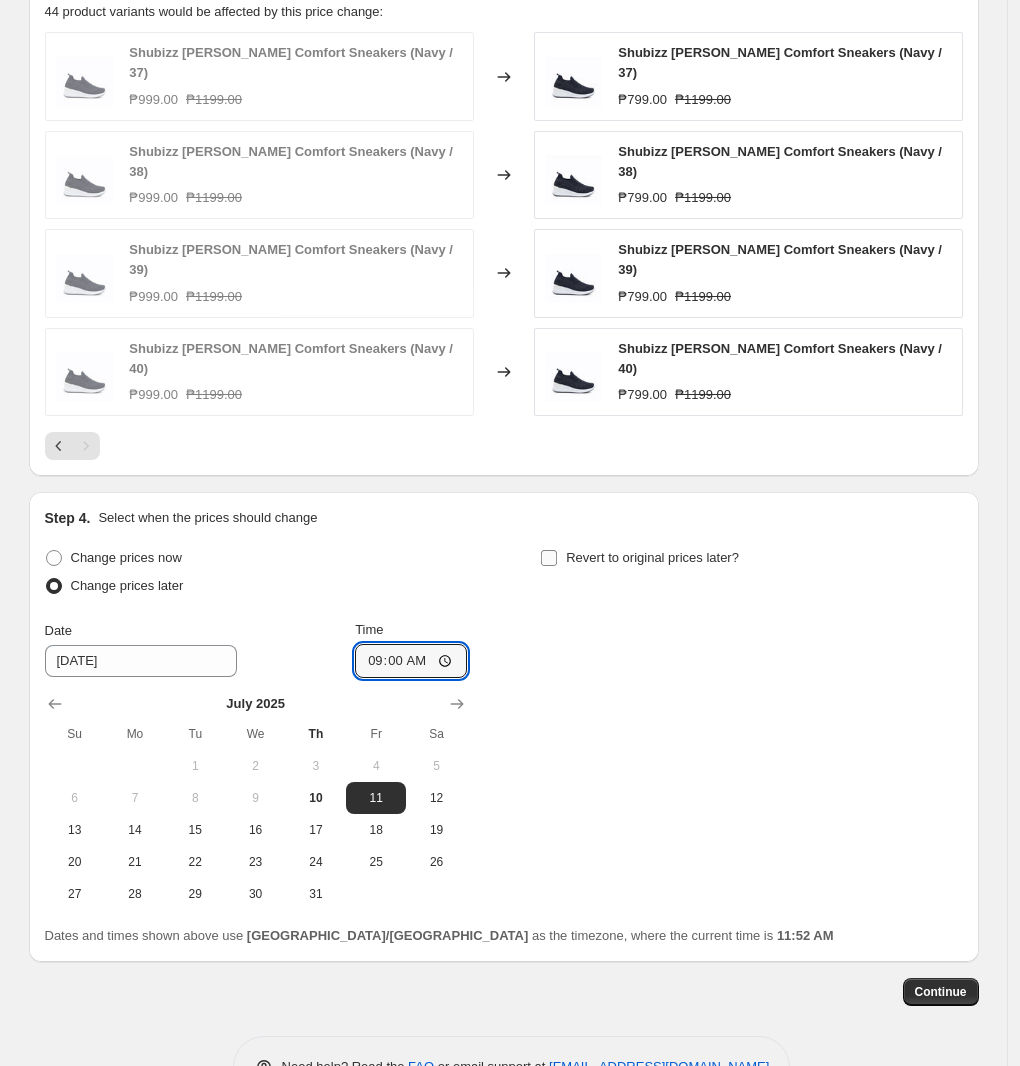 click on "Revert to original prices later?" at bounding box center [652, 557] 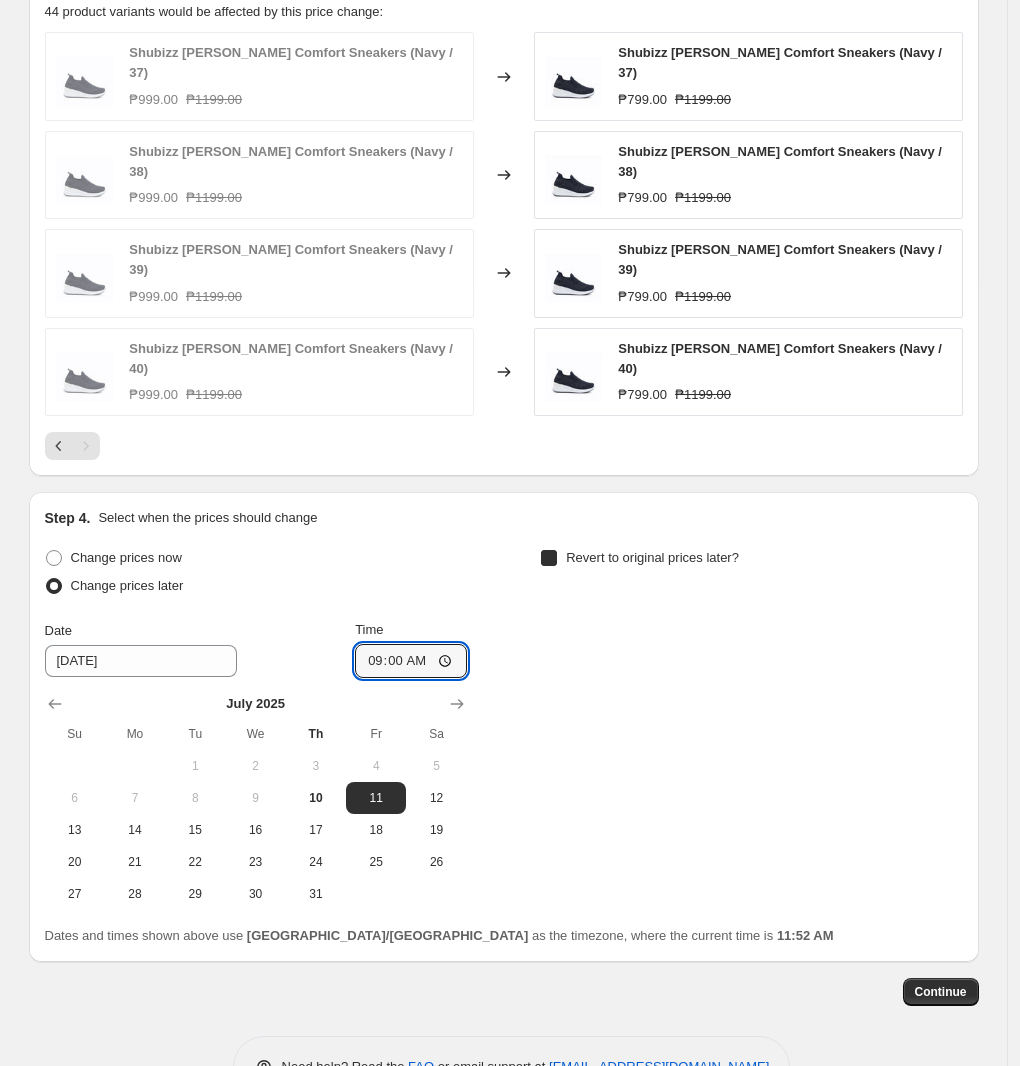 checkbox on "true" 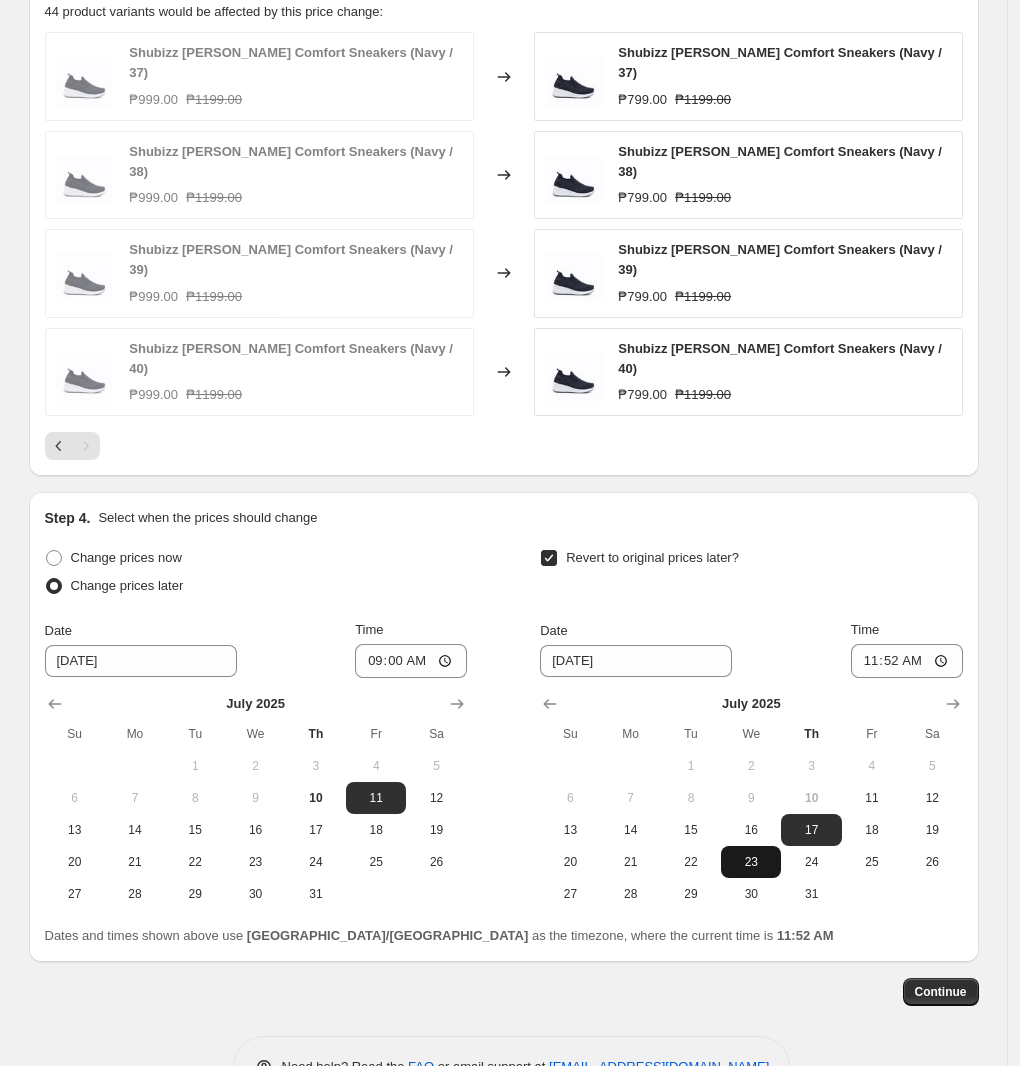 click on "23" at bounding box center (751, 862) 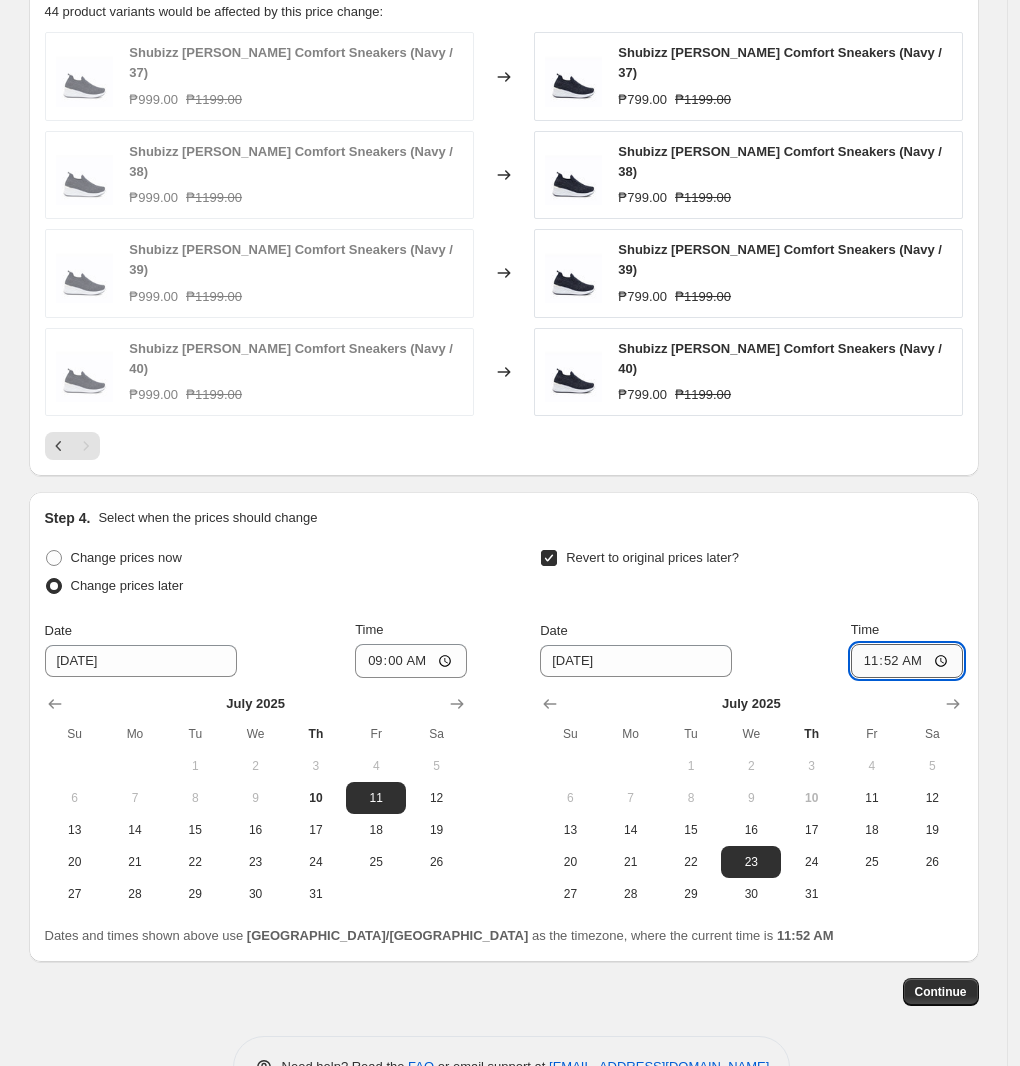 click on "11:52" at bounding box center [907, 661] 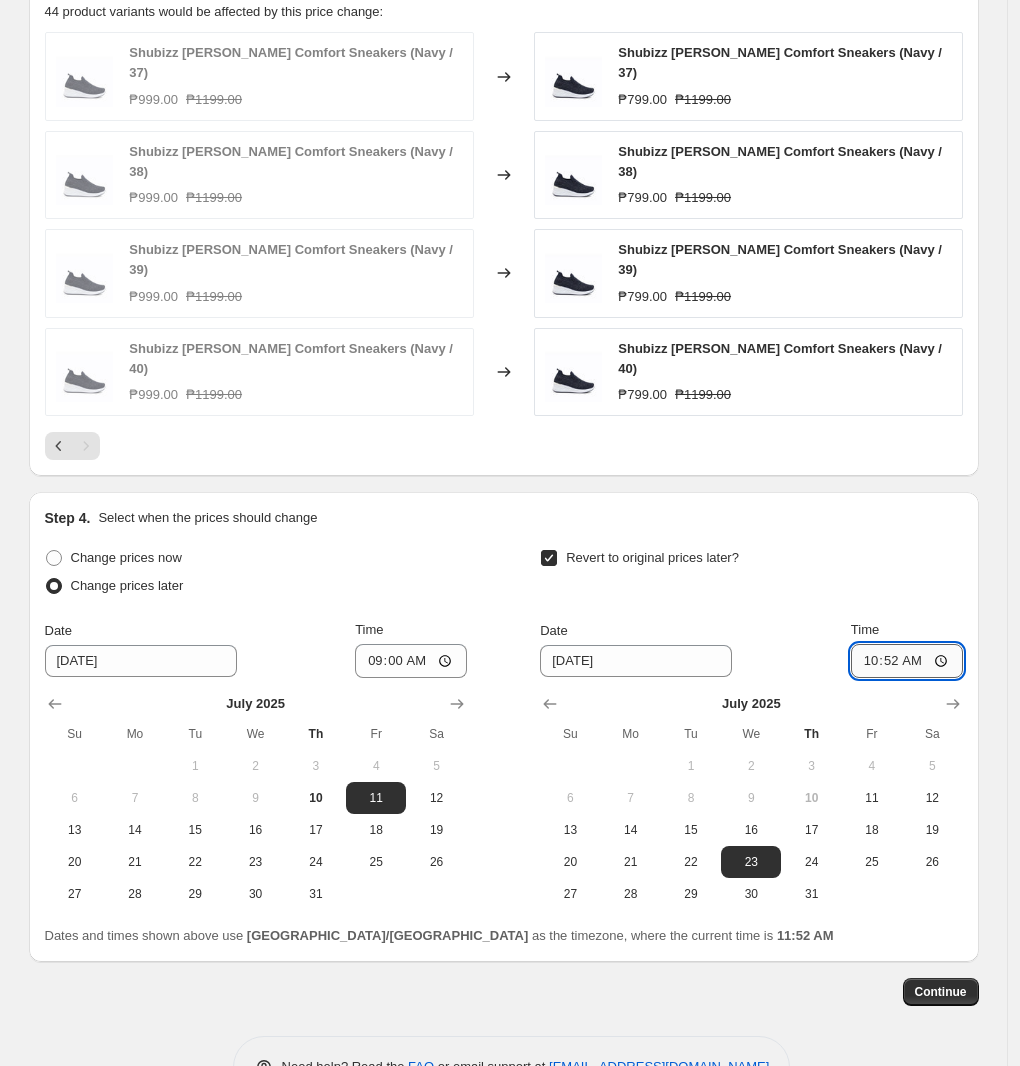 type on "10:00" 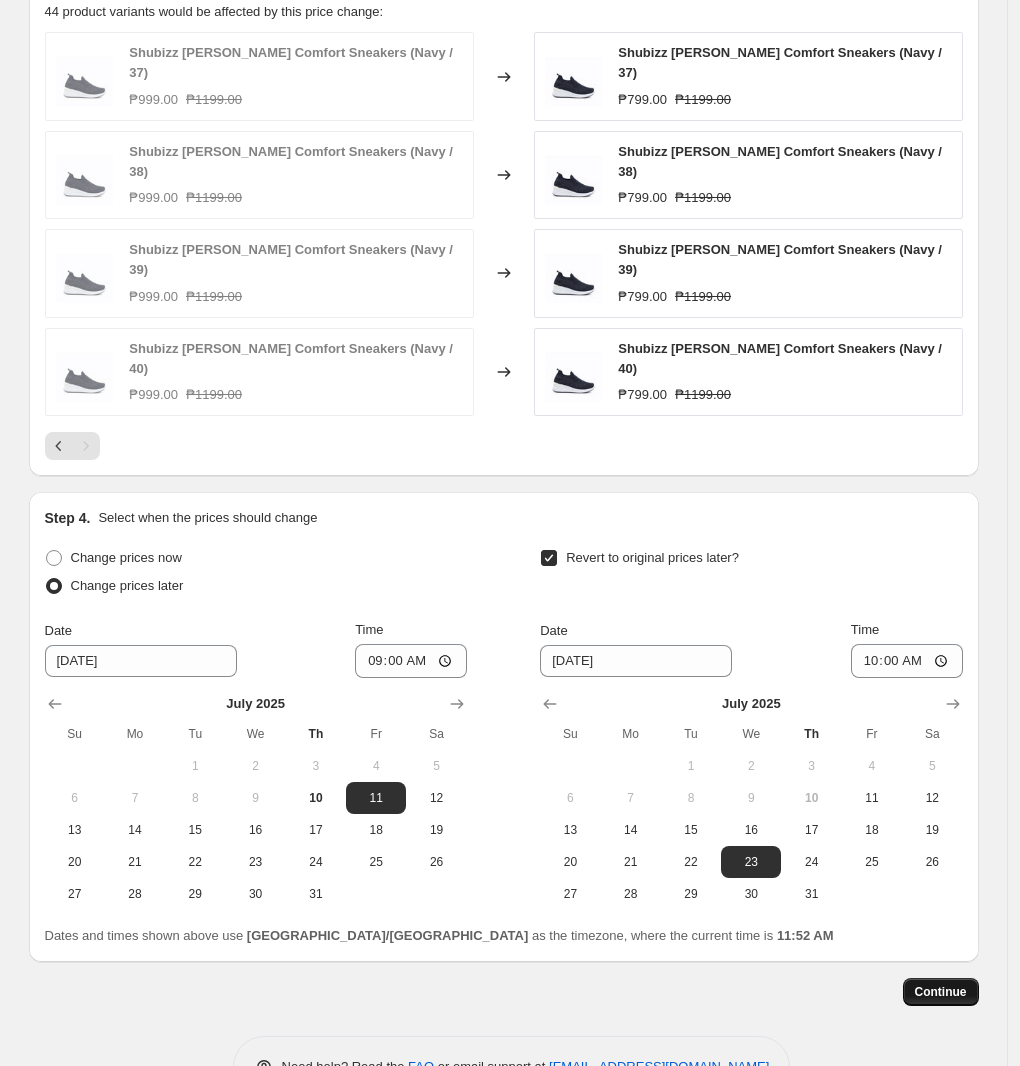 click on "Continue" at bounding box center (941, 992) 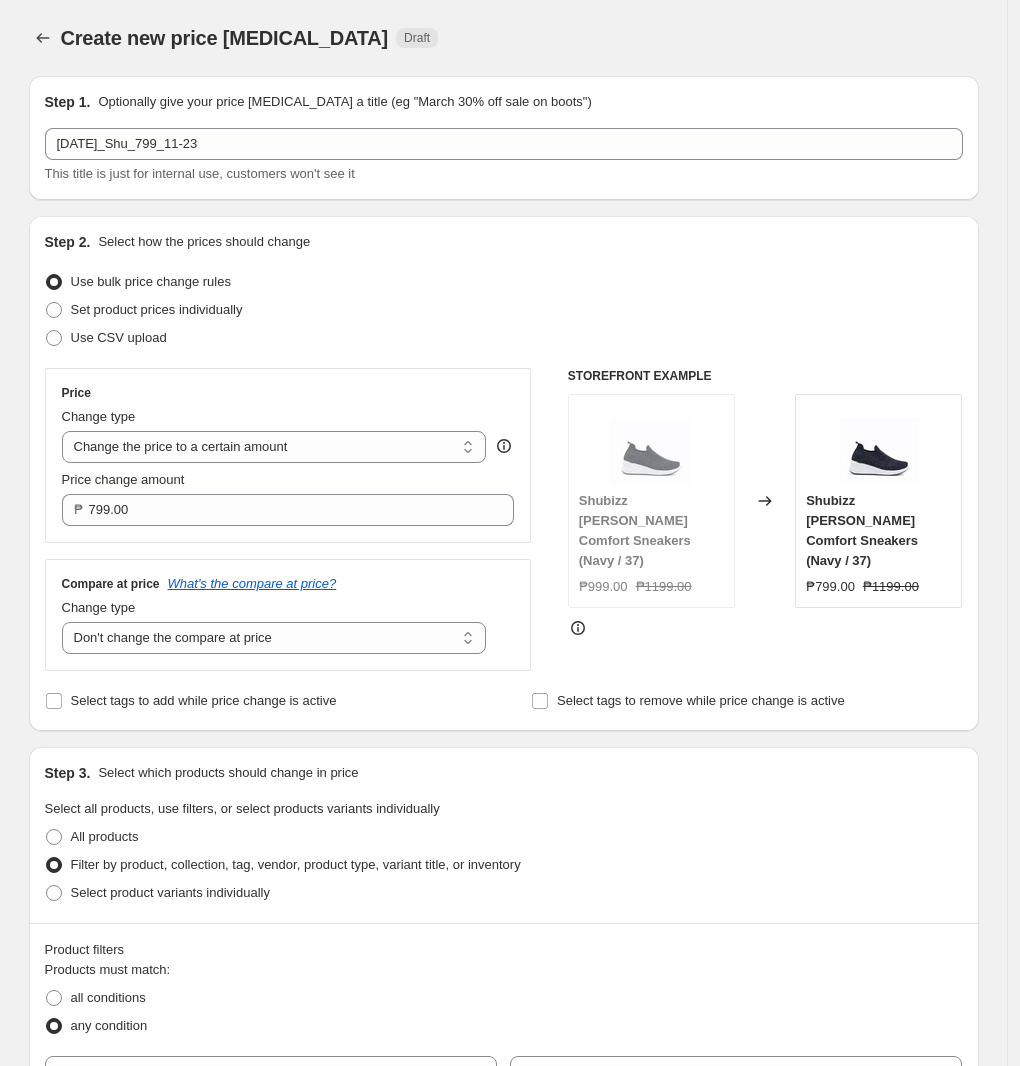 scroll, scrollTop: 1226, scrollLeft: 0, axis: vertical 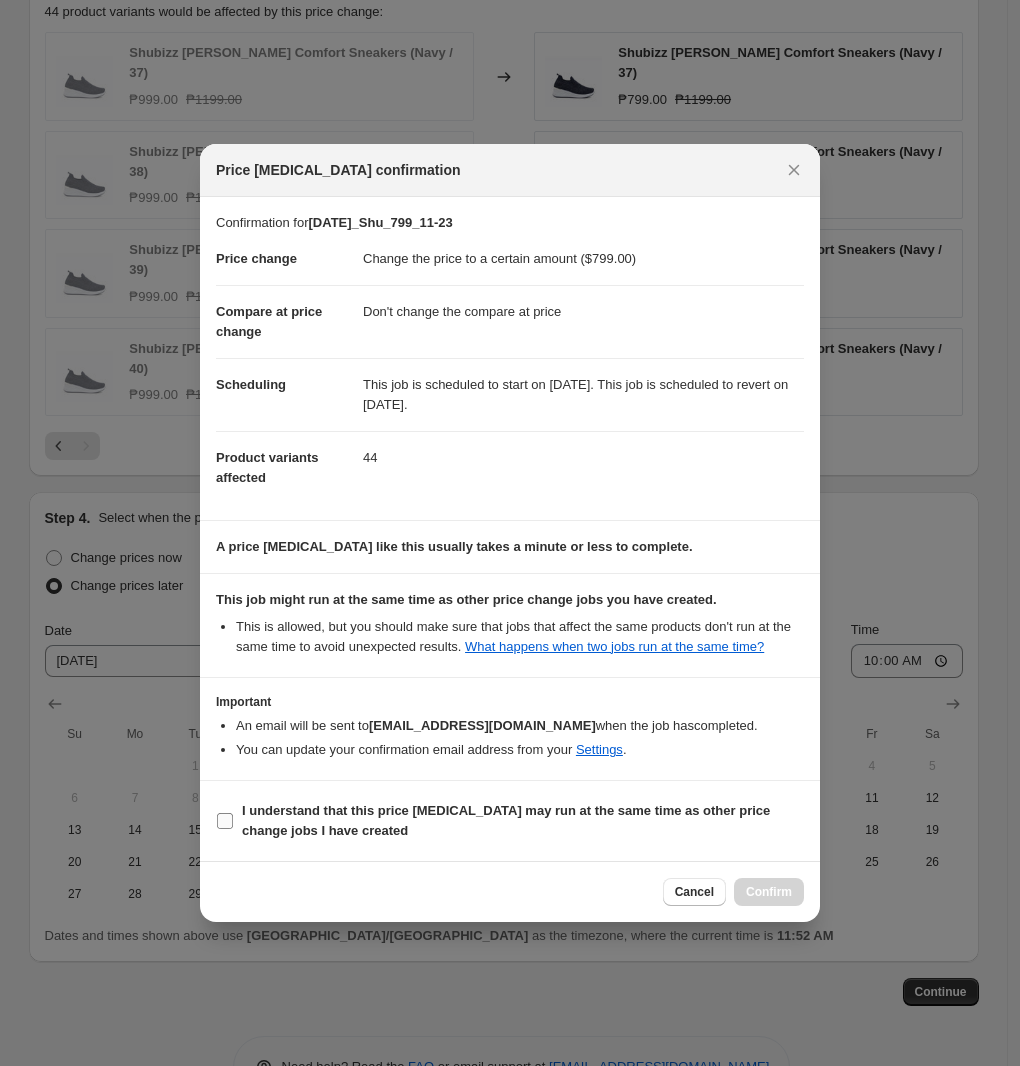 click on "I understand that this price [MEDICAL_DATA] may run at the same time as other price change jobs I have created" at bounding box center [506, 820] 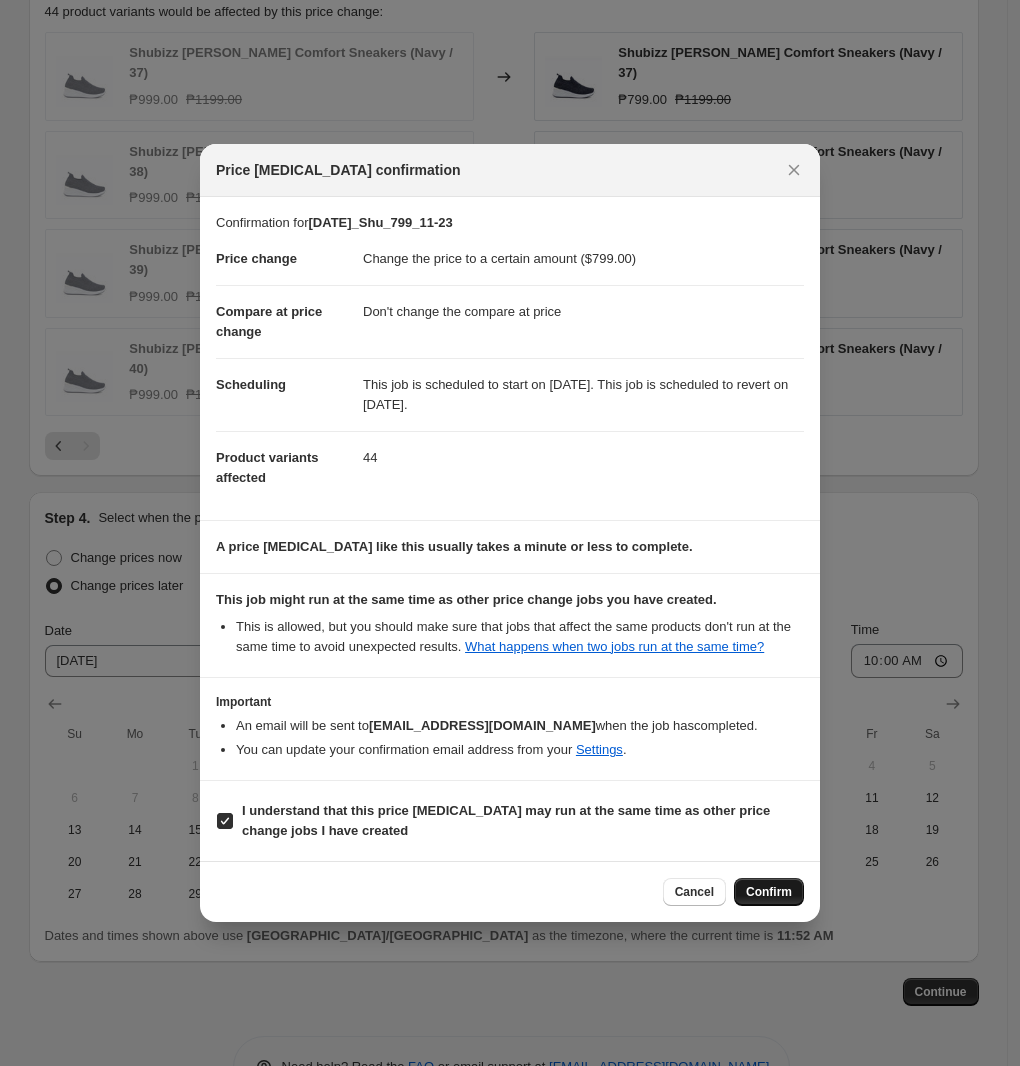 click on "Confirm" at bounding box center (769, 892) 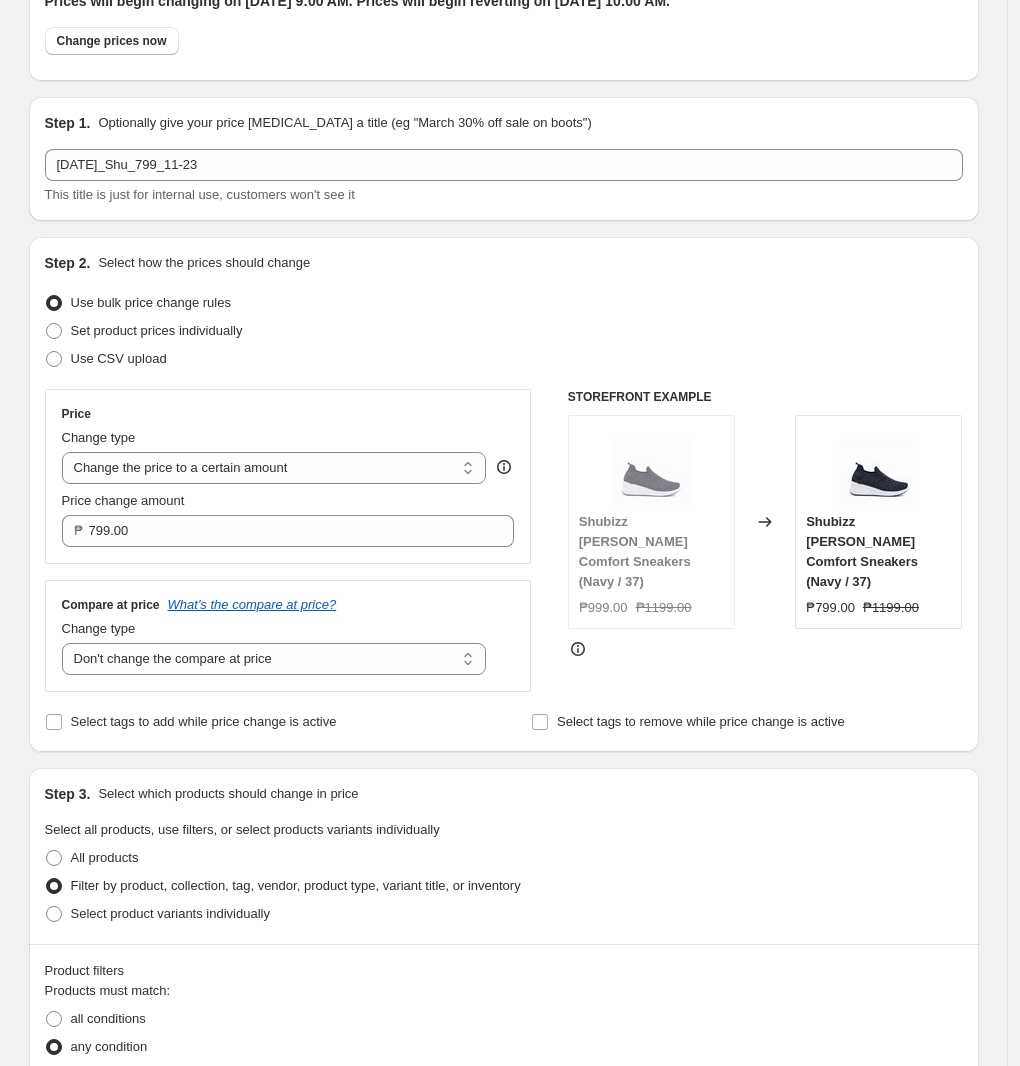scroll, scrollTop: 0, scrollLeft: 0, axis: both 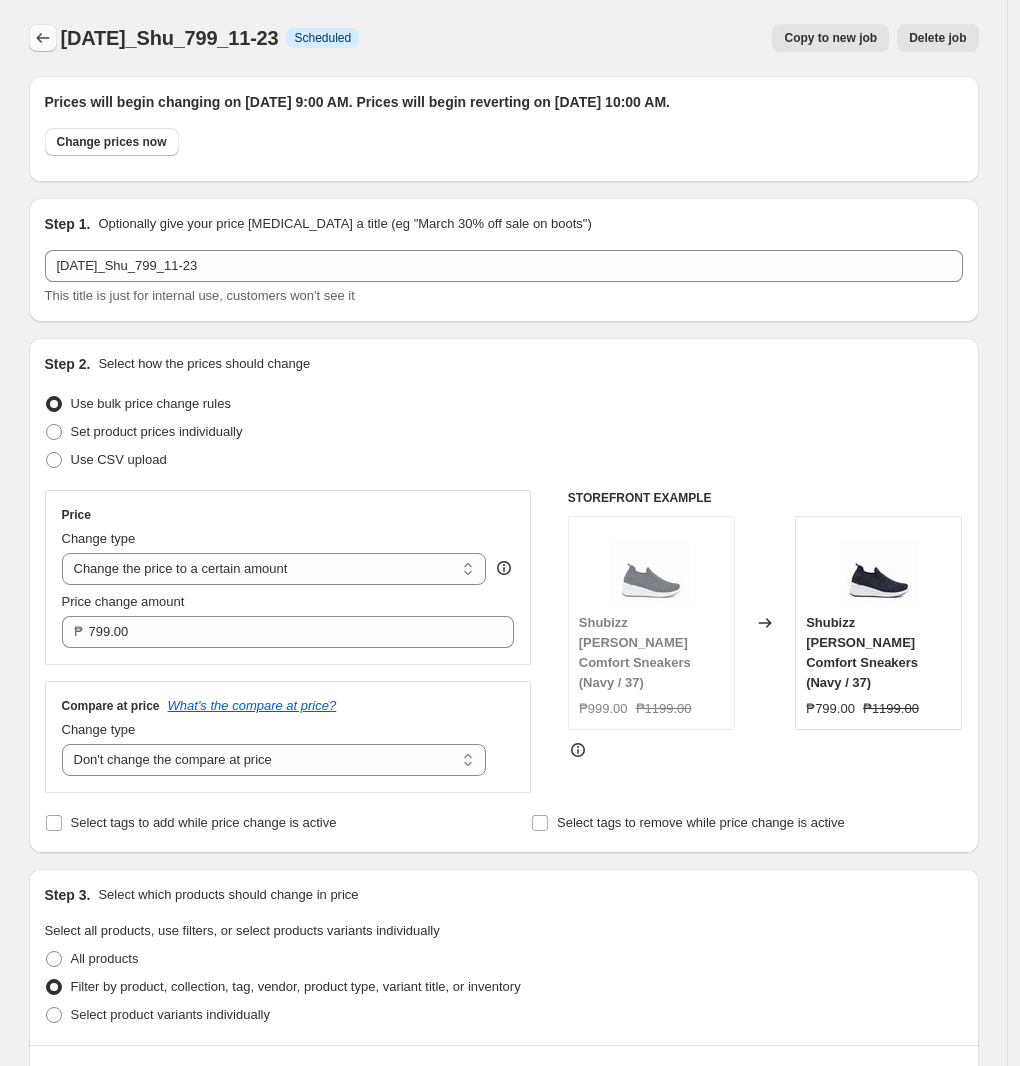 click 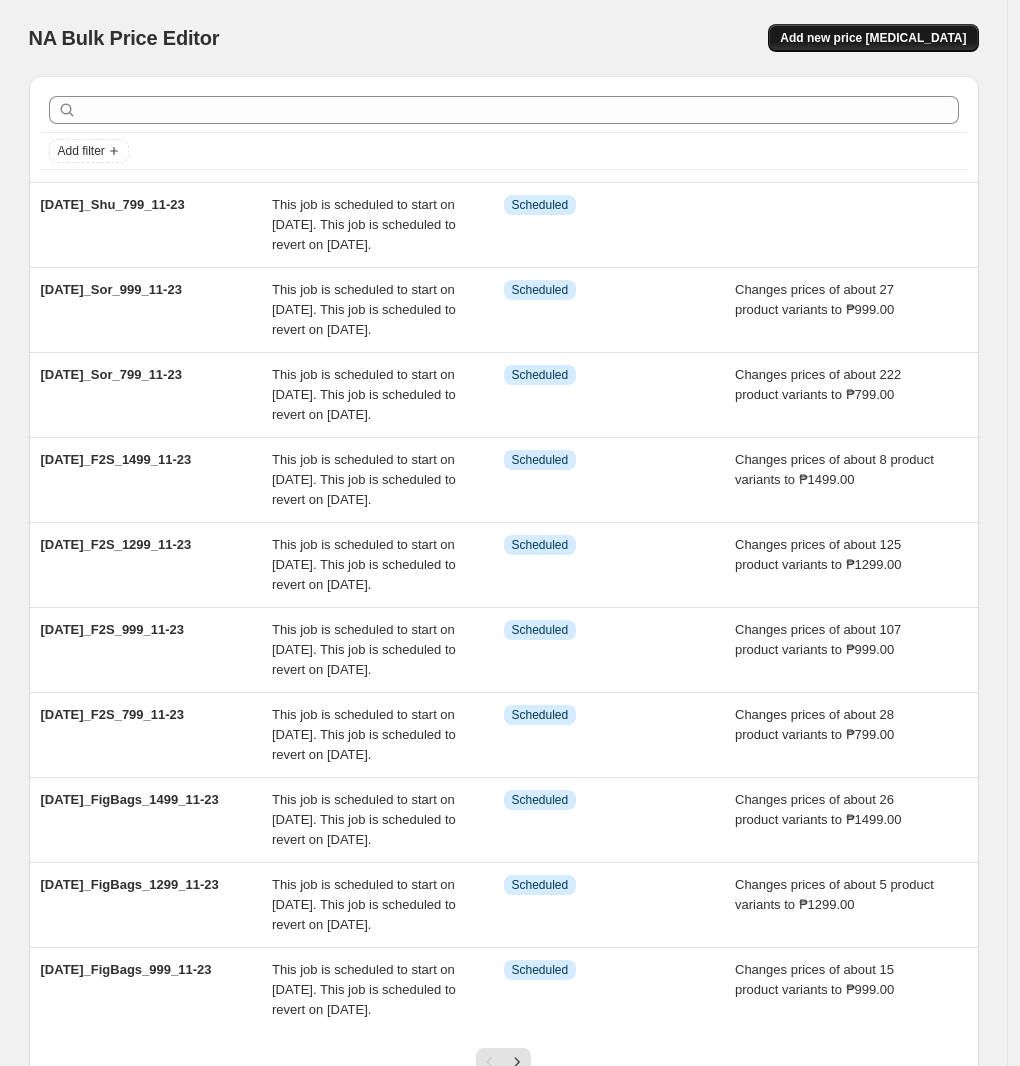 click on "Add new price [MEDICAL_DATA]" at bounding box center (873, 38) 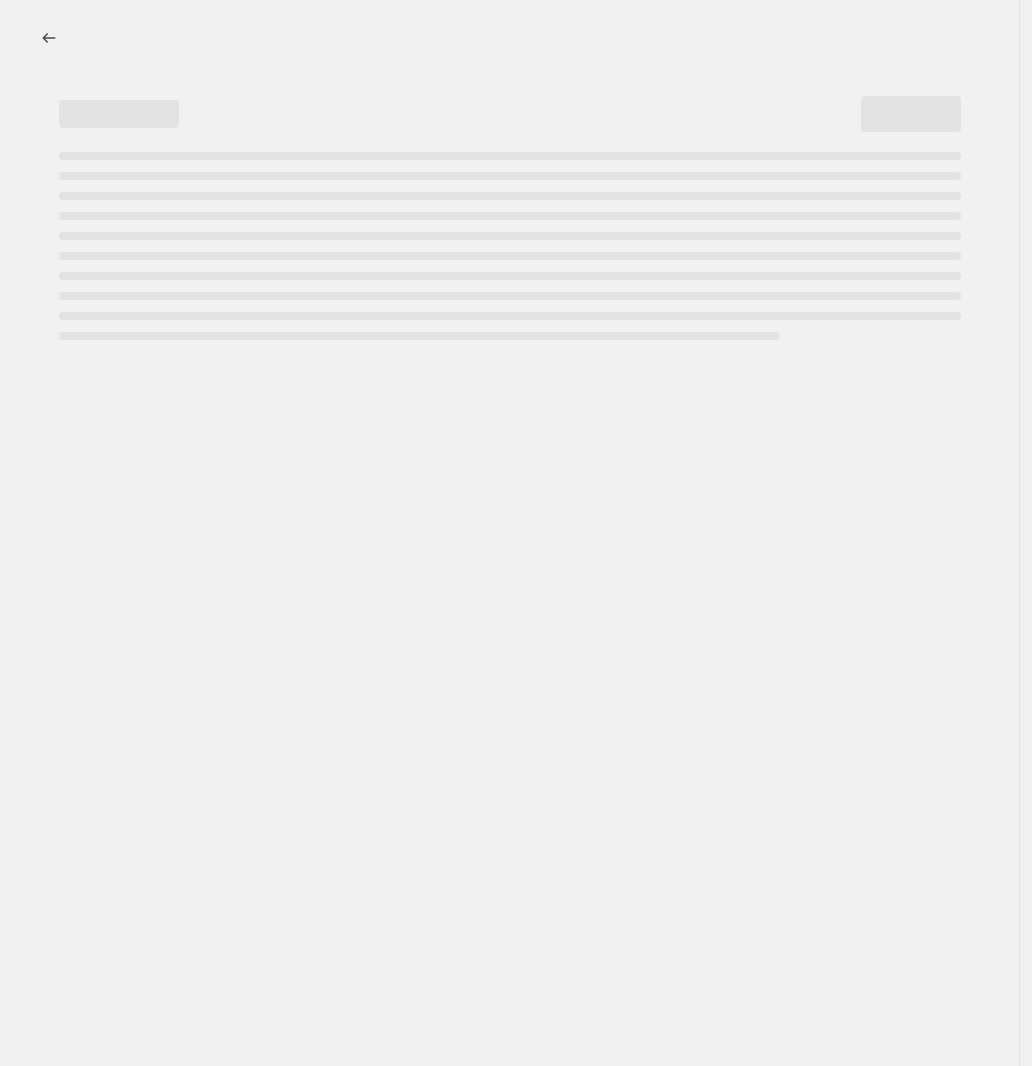 select on "percentage" 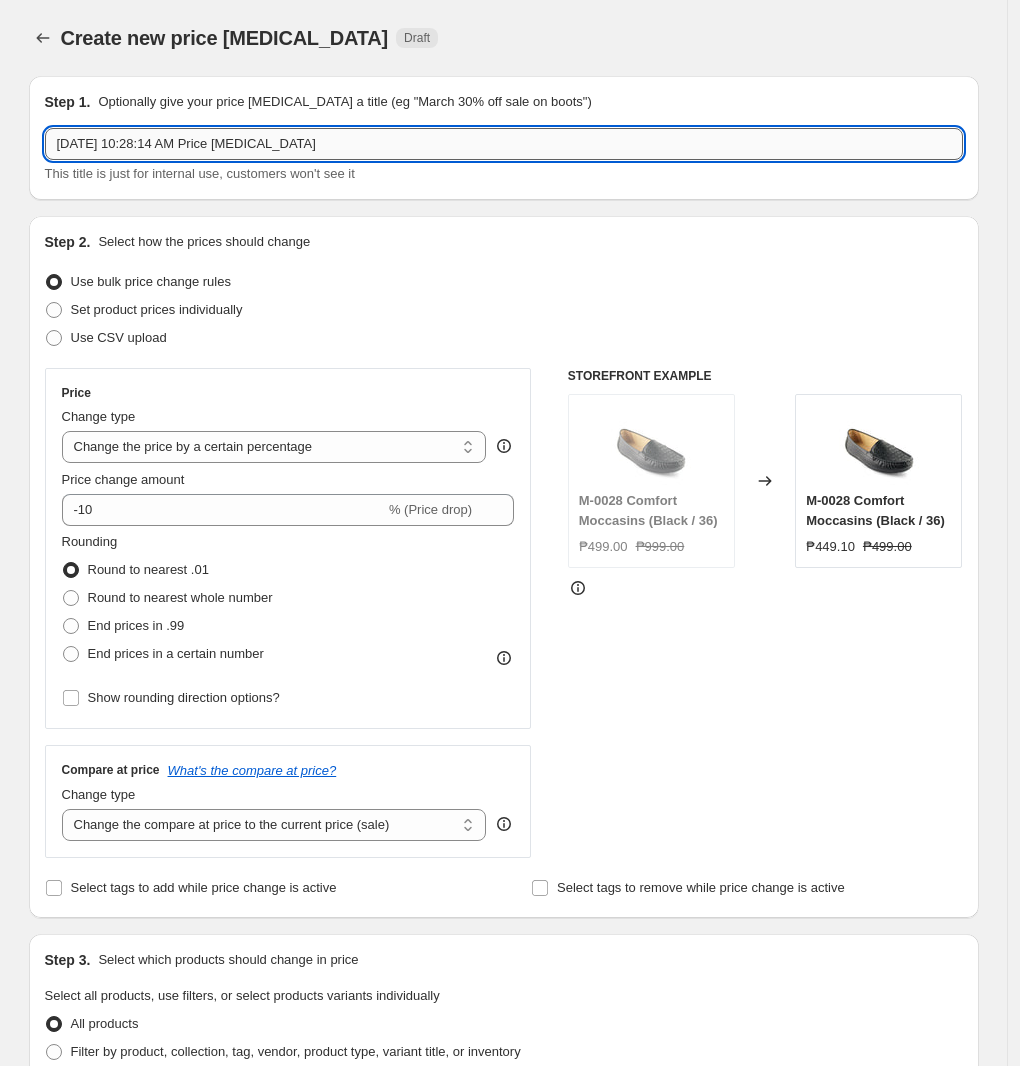 click on "[DATE] 10:28:14 AM Price [MEDICAL_DATA]" at bounding box center (504, 144) 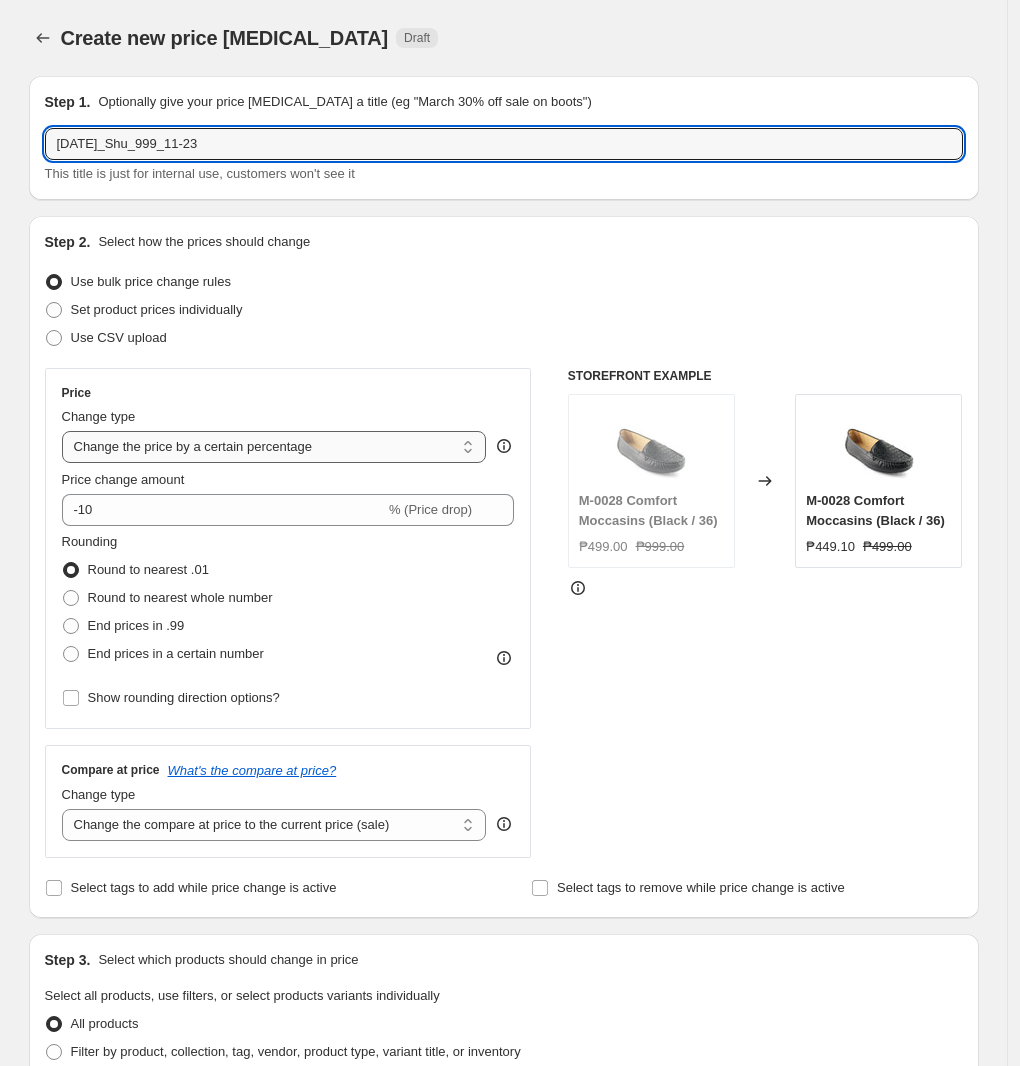 type on "[DATE]_Shu_999_11-23" 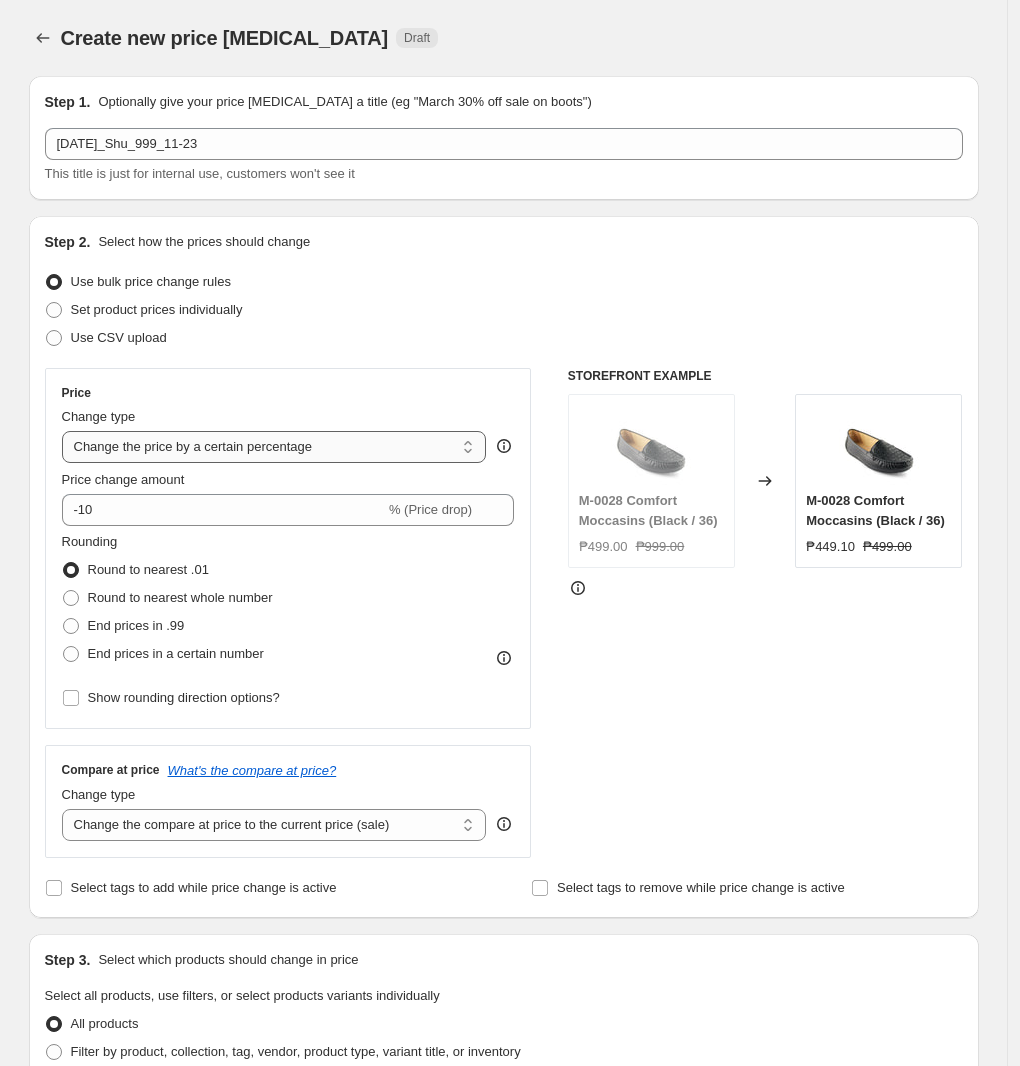 select on "to" 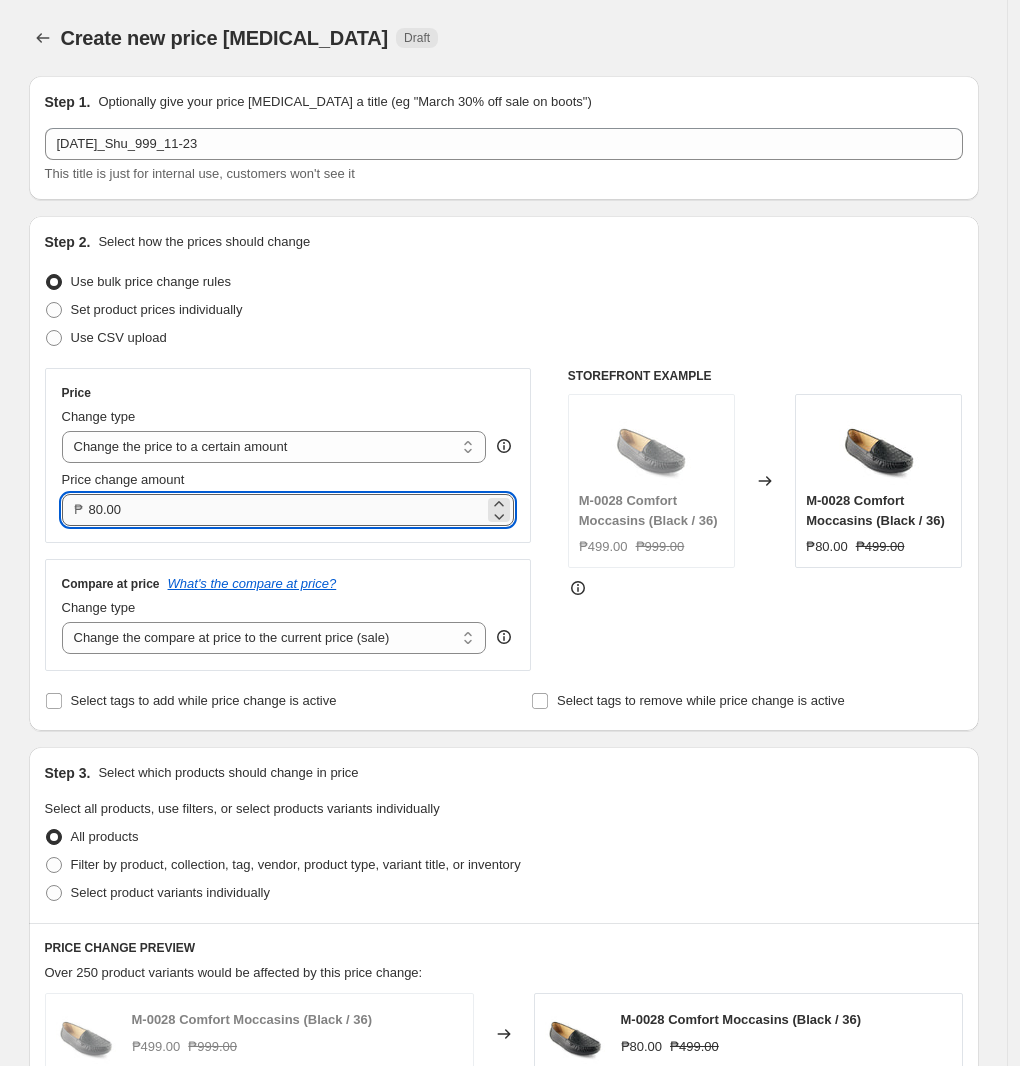 click on "80.00" at bounding box center [287, 510] 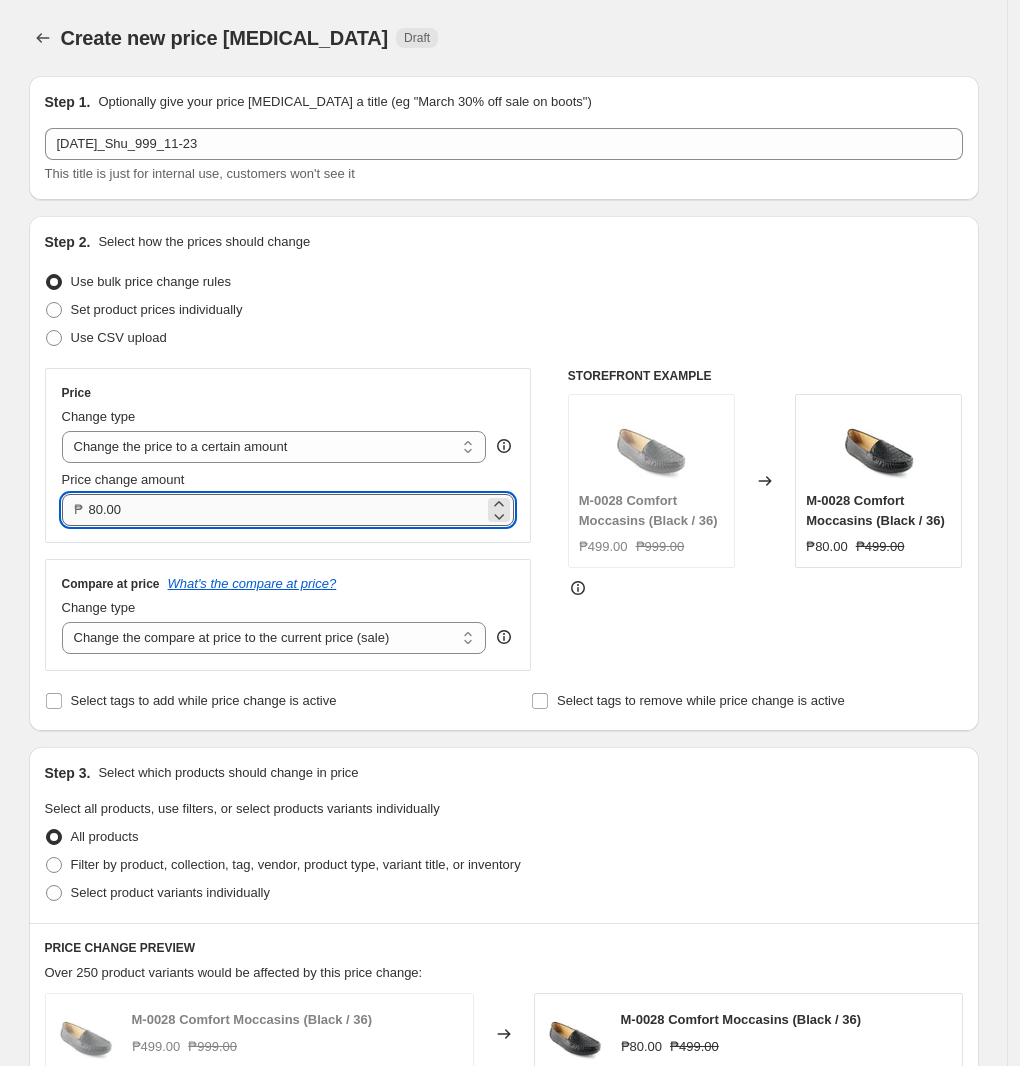 click on "80.00" at bounding box center [287, 510] 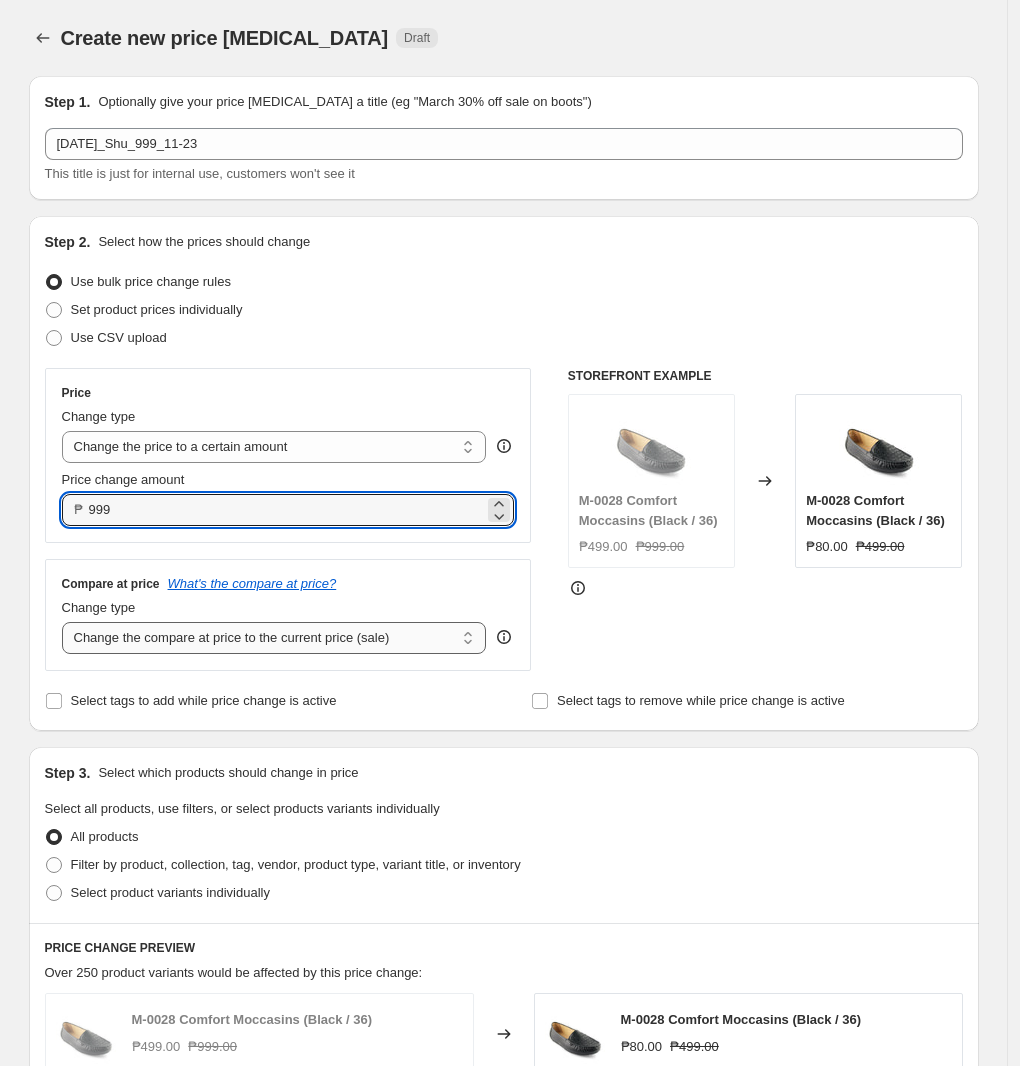 type on "999.00" 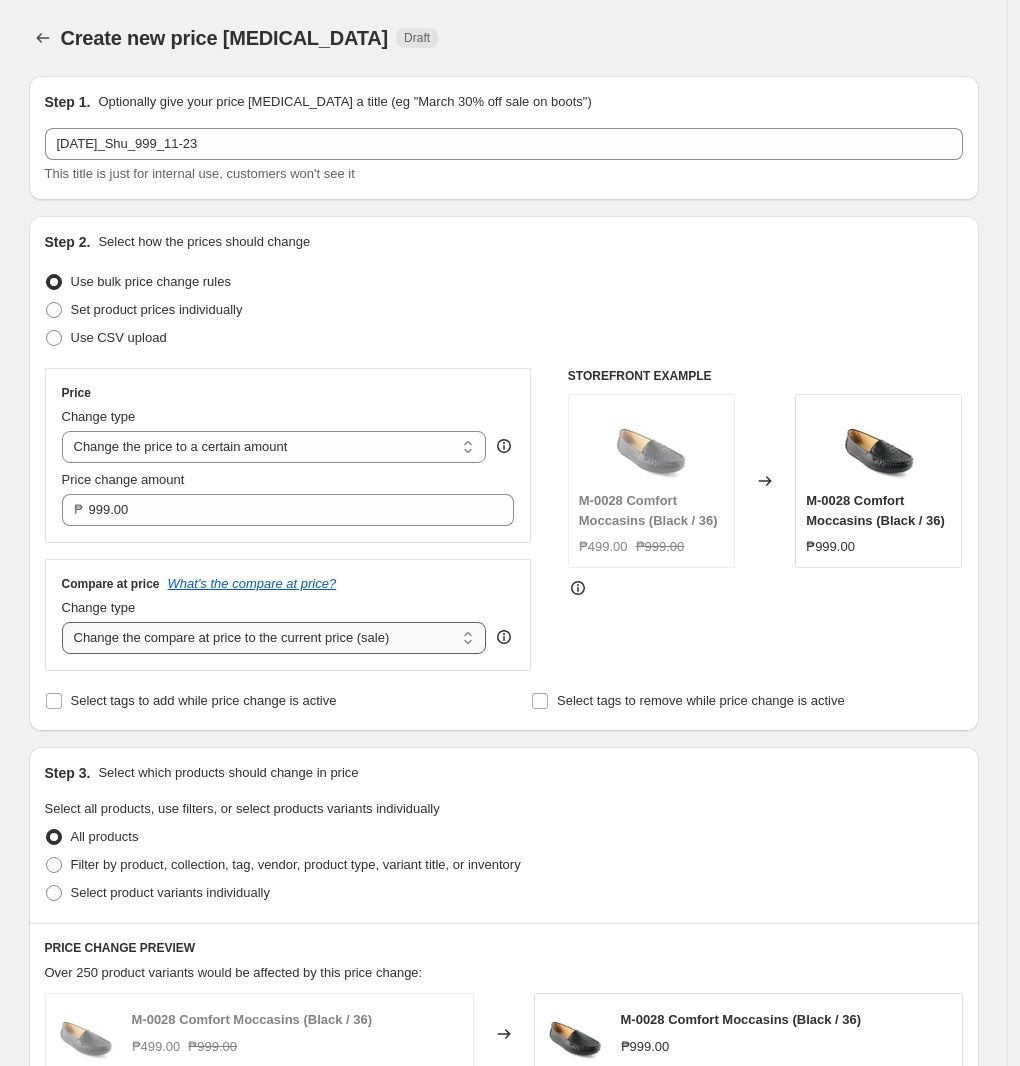 click on "Change the compare at price to the current price (sale) Change the compare at price to a certain amount Change the compare at price by a certain amount Change the compare at price by a certain percentage Change the compare at price by a certain amount relative to the actual price Change the compare at price by a certain percentage relative to the actual price Don't change the compare at price Remove the compare at price" at bounding box center [274, 638] 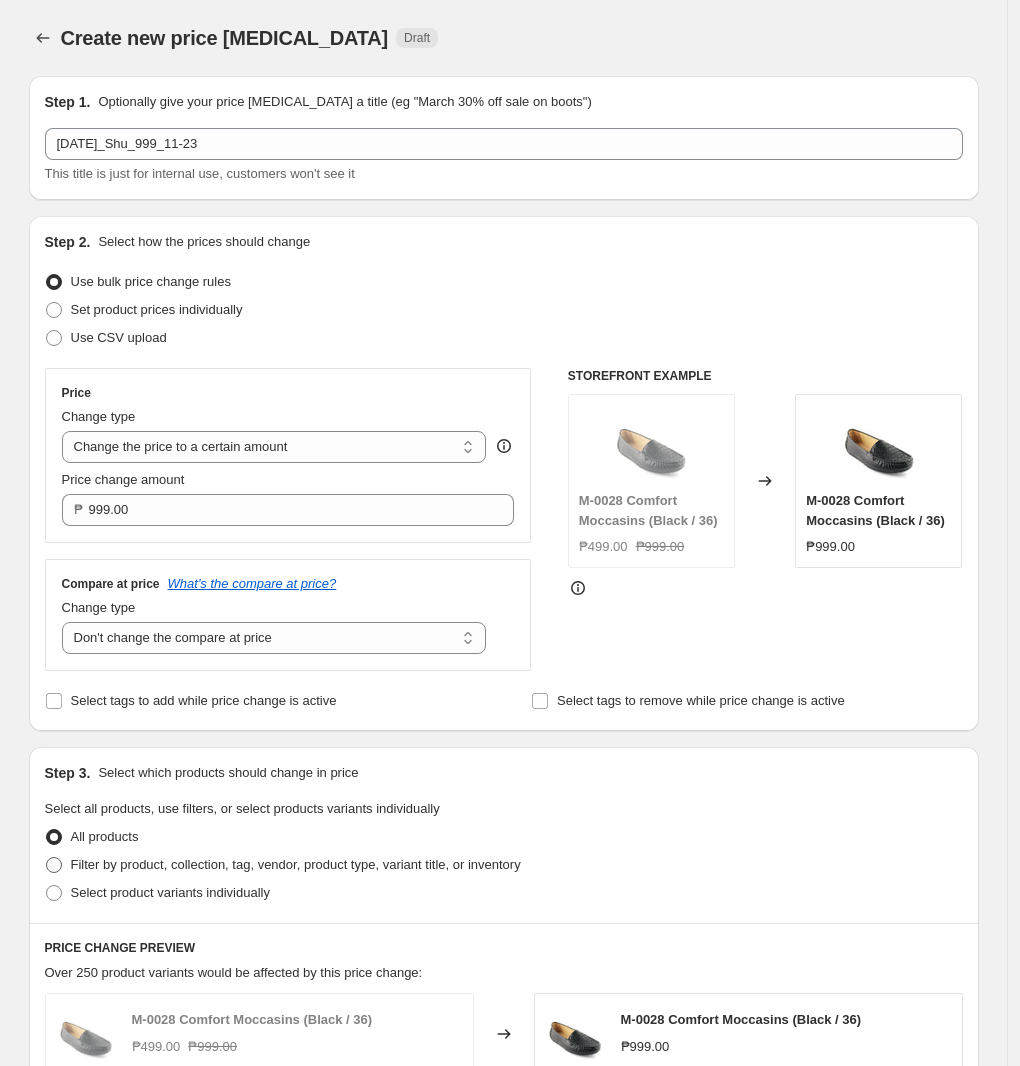 click on "Filter by product, collection, tag, vendor, product type, variant title, or inventory" at bounding box center [296, 864] 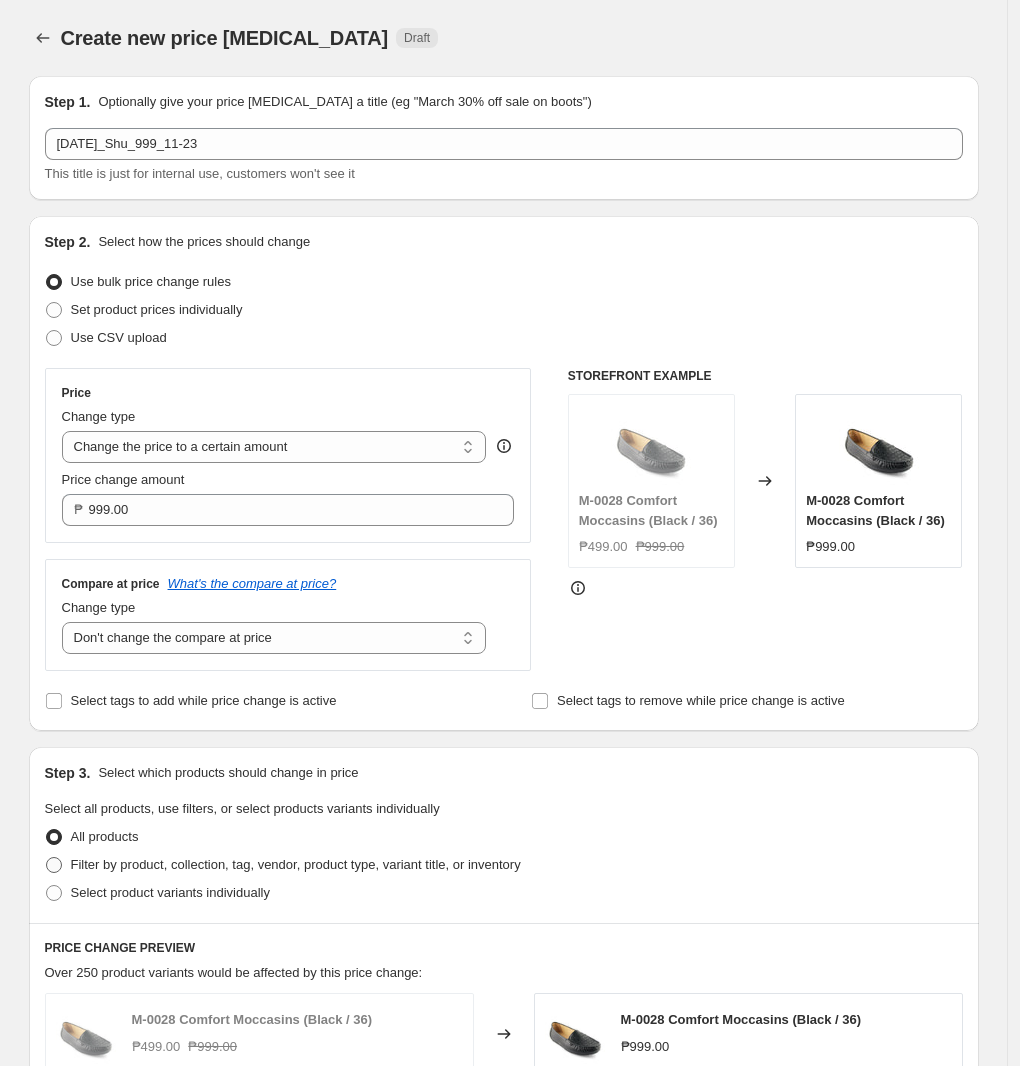 radio on "true" 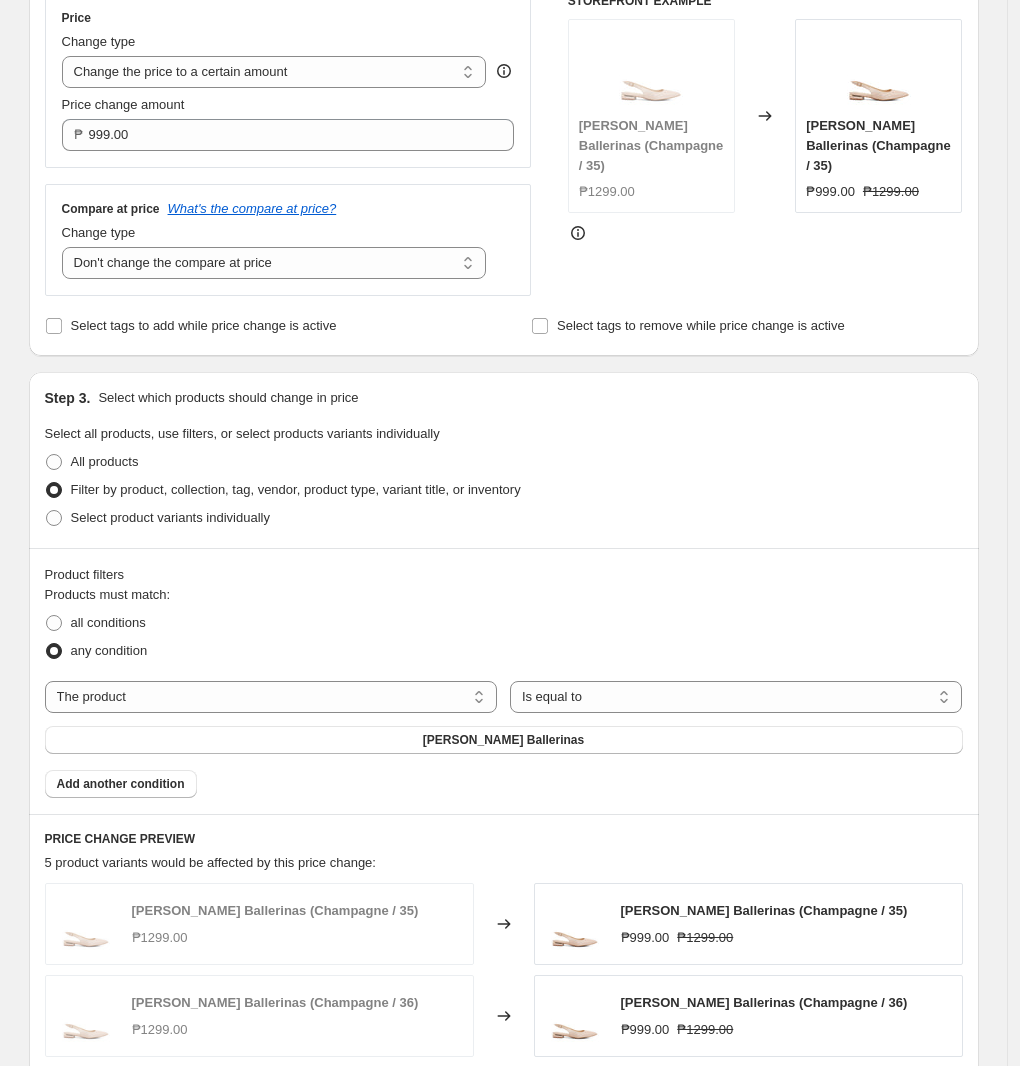 scroll, scrollTop: 500, scrollLeft: 0, axis: vertical 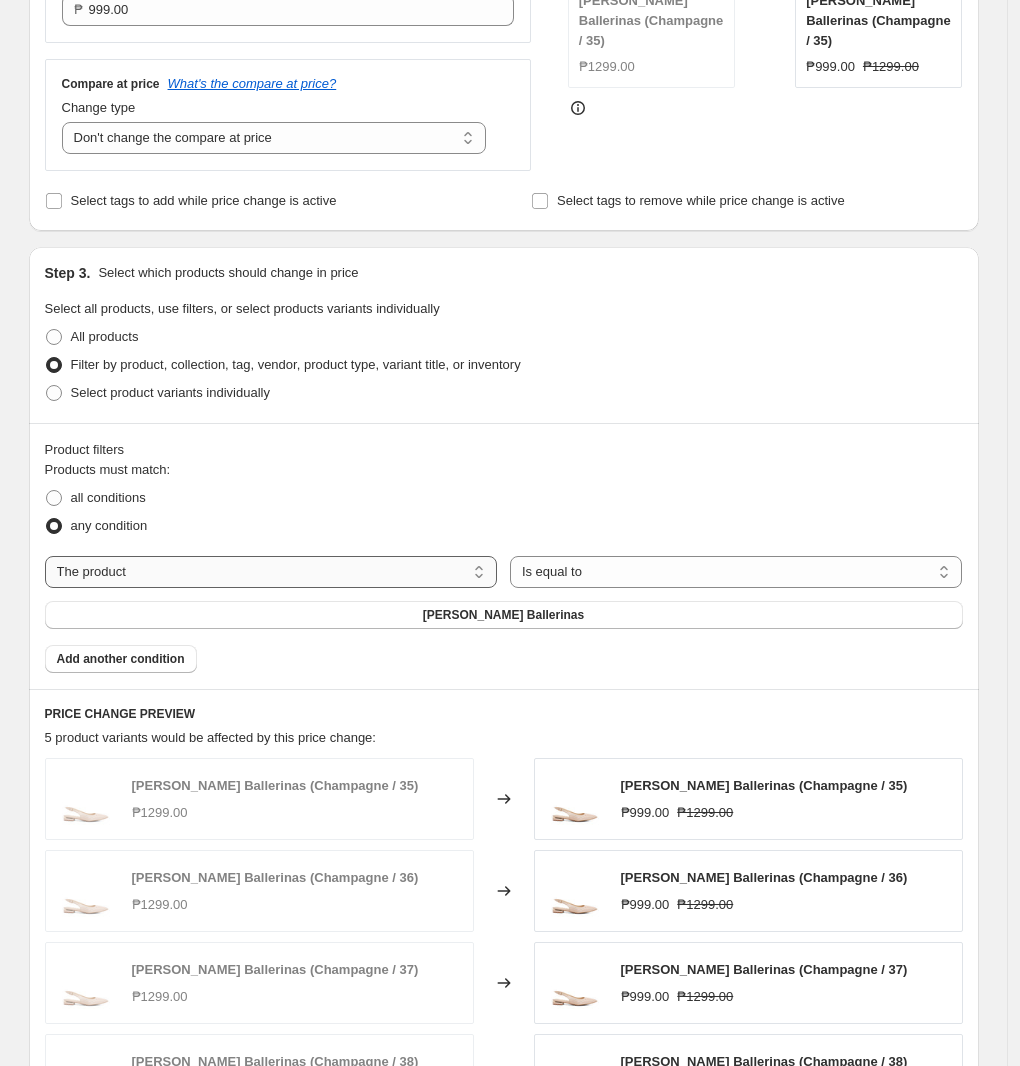 click on "The product The product's collection The product's tag The product's vendor The product's type The product's status The variant's title Inventory quantity" at bounding box center (271, 572) 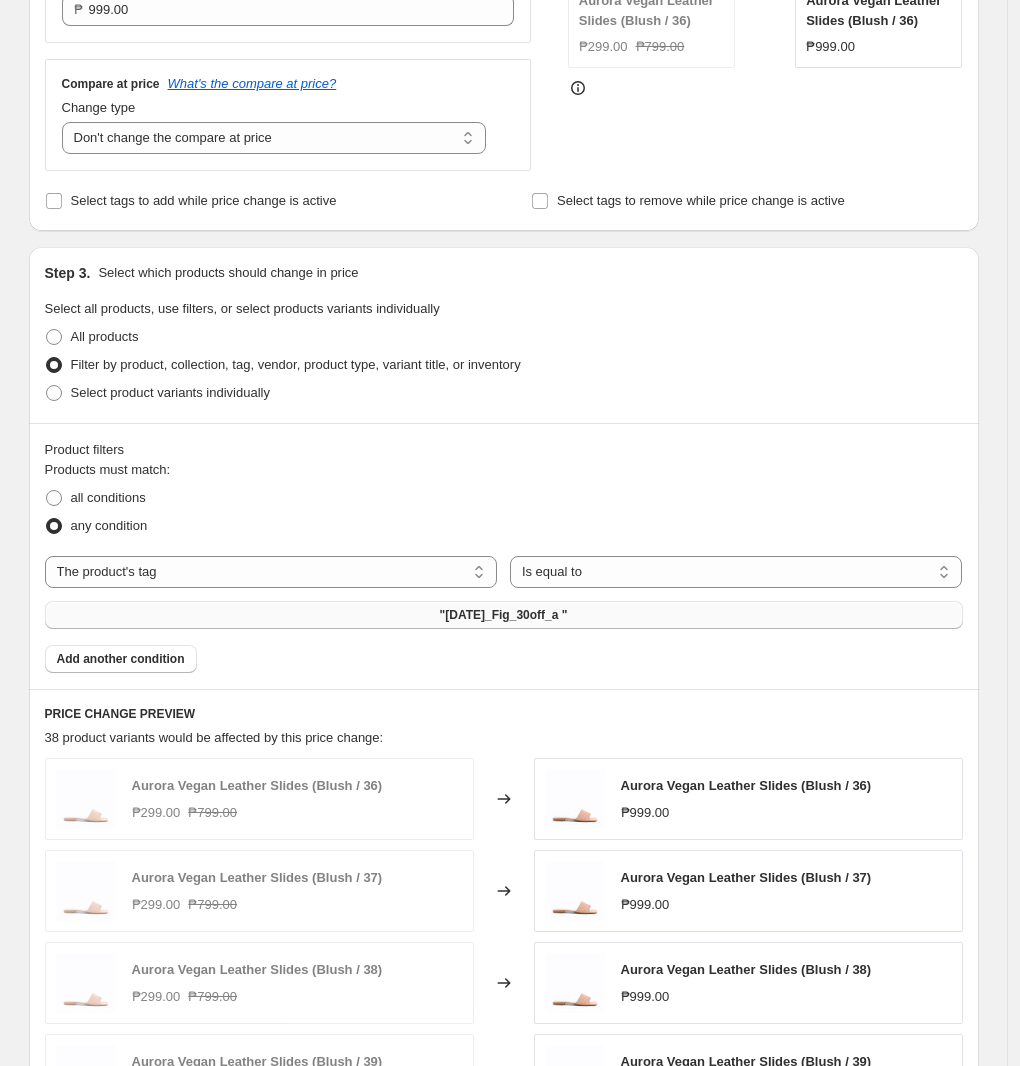 click on ""[DATE]_Fig_30off_a "" at bounding box center [504, 615] 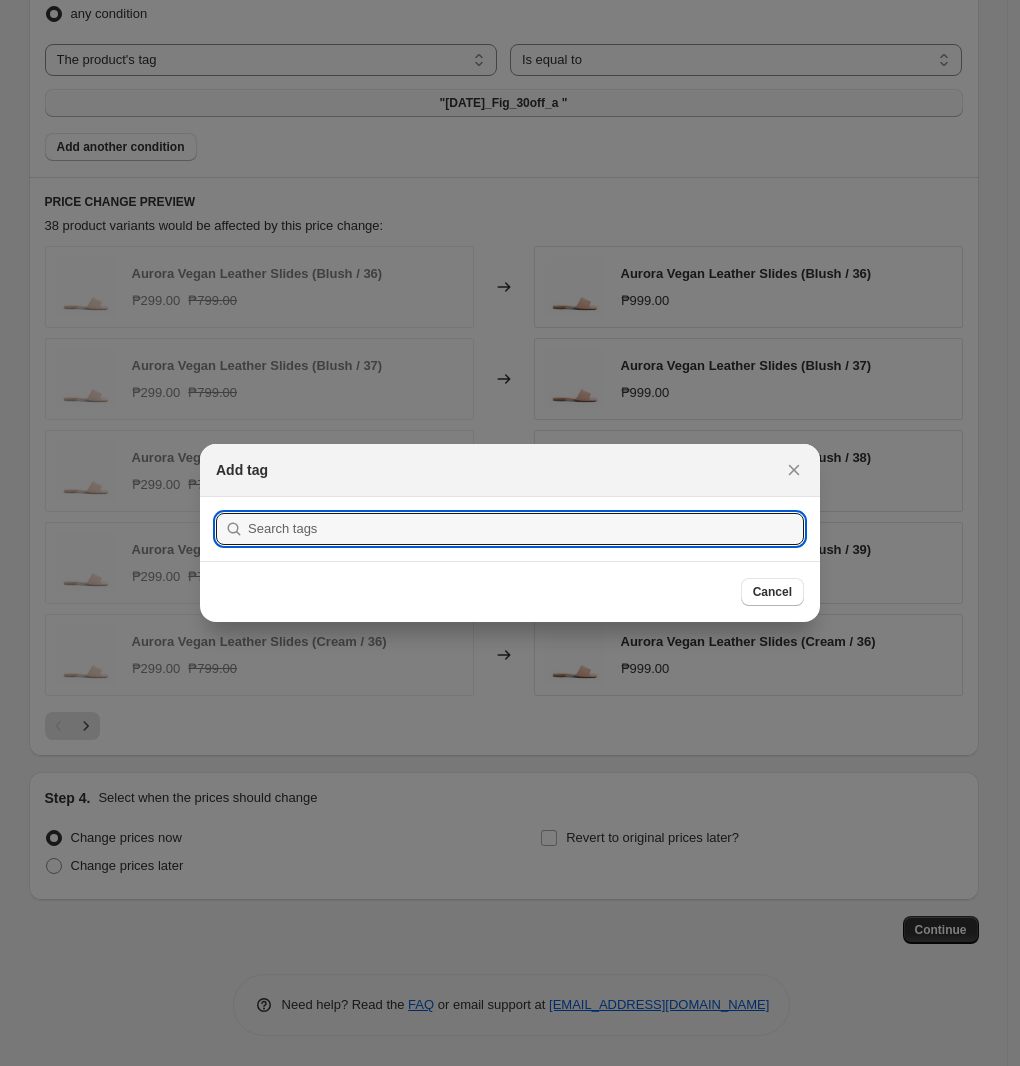 scroll, scrollTop: 500, scrollLeft: 0, axis: vertical 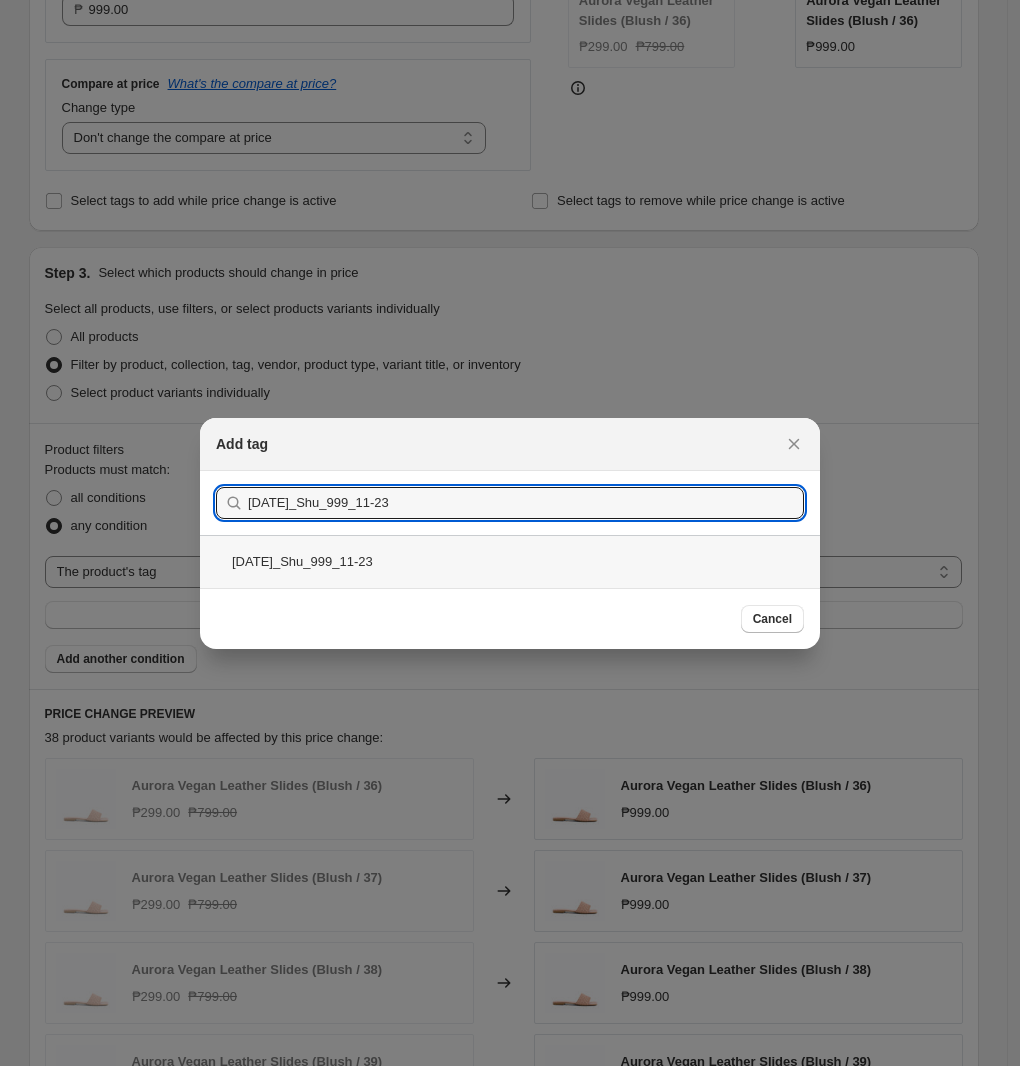 type on "[DATE]_Shu_999_11-23" 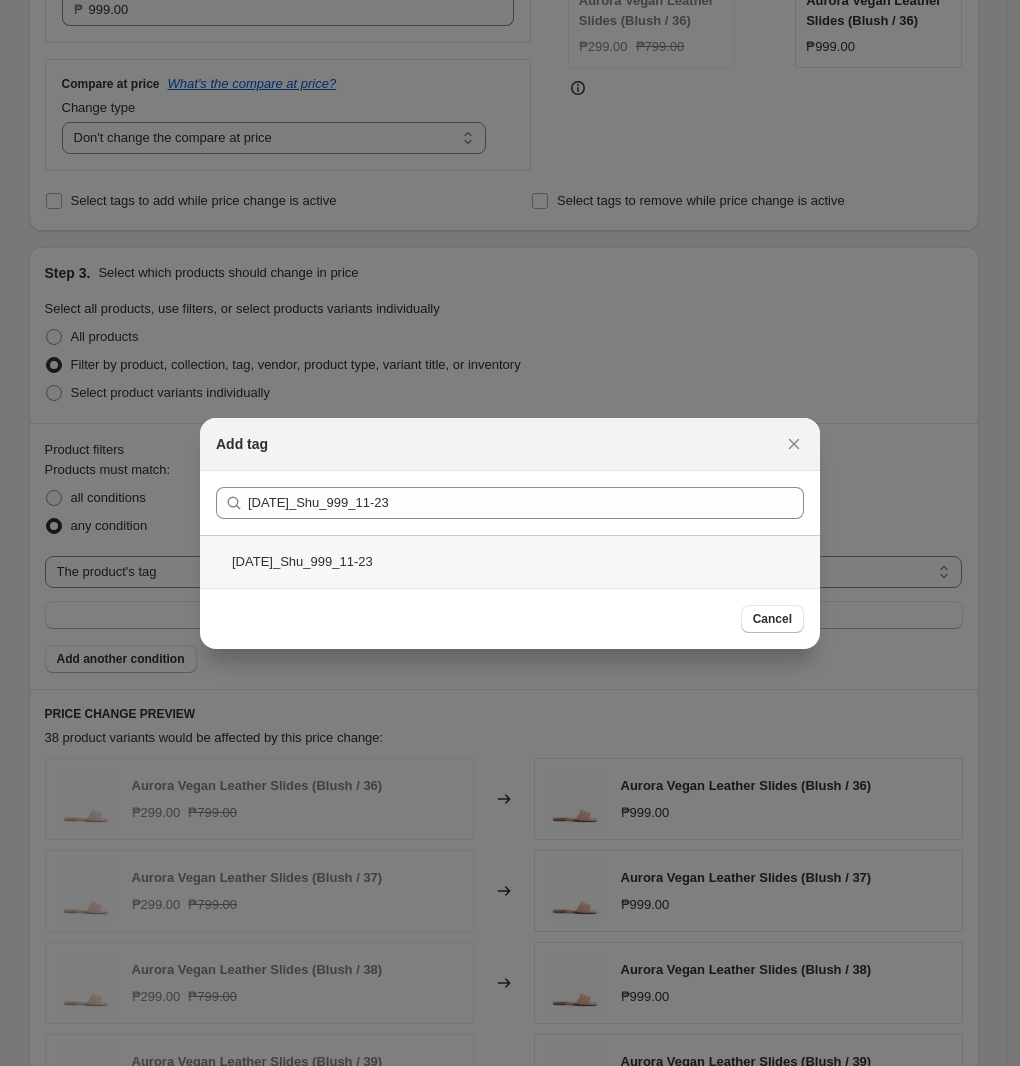 click on "[DATE]_Shu_999_11-23" at bounding box center (510, 561) 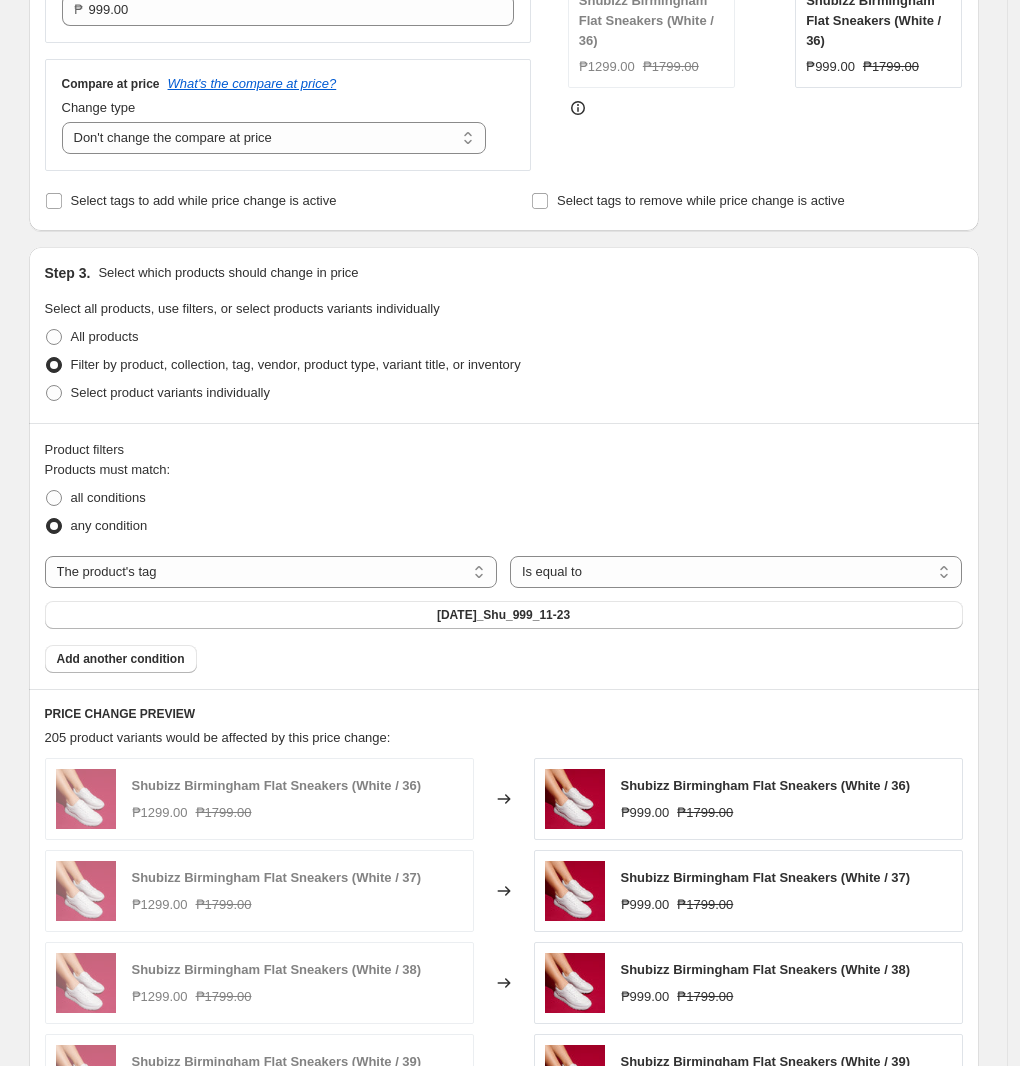 scroll, scrollTop: 976, scrollLeft: 0, axis: vertical 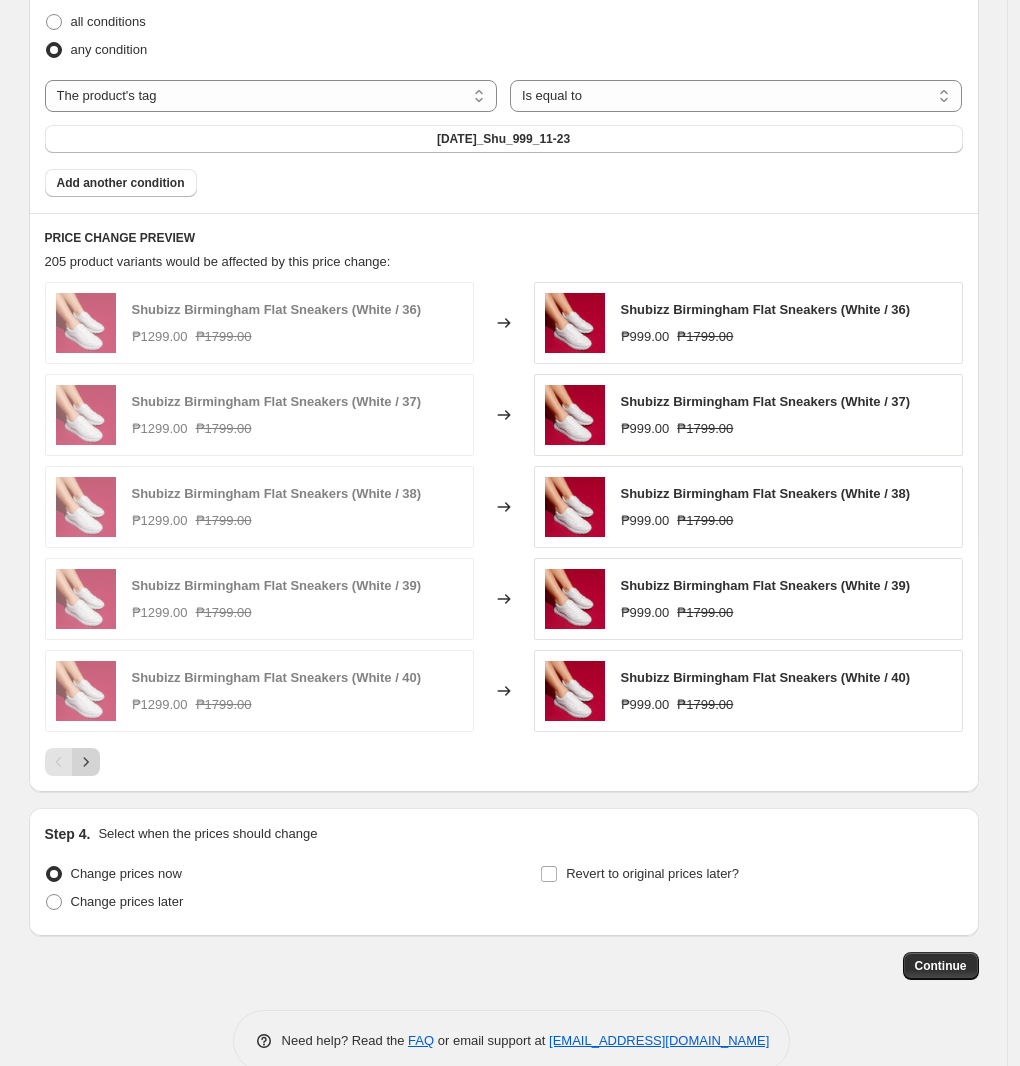 click at bounding box center (86, 762) 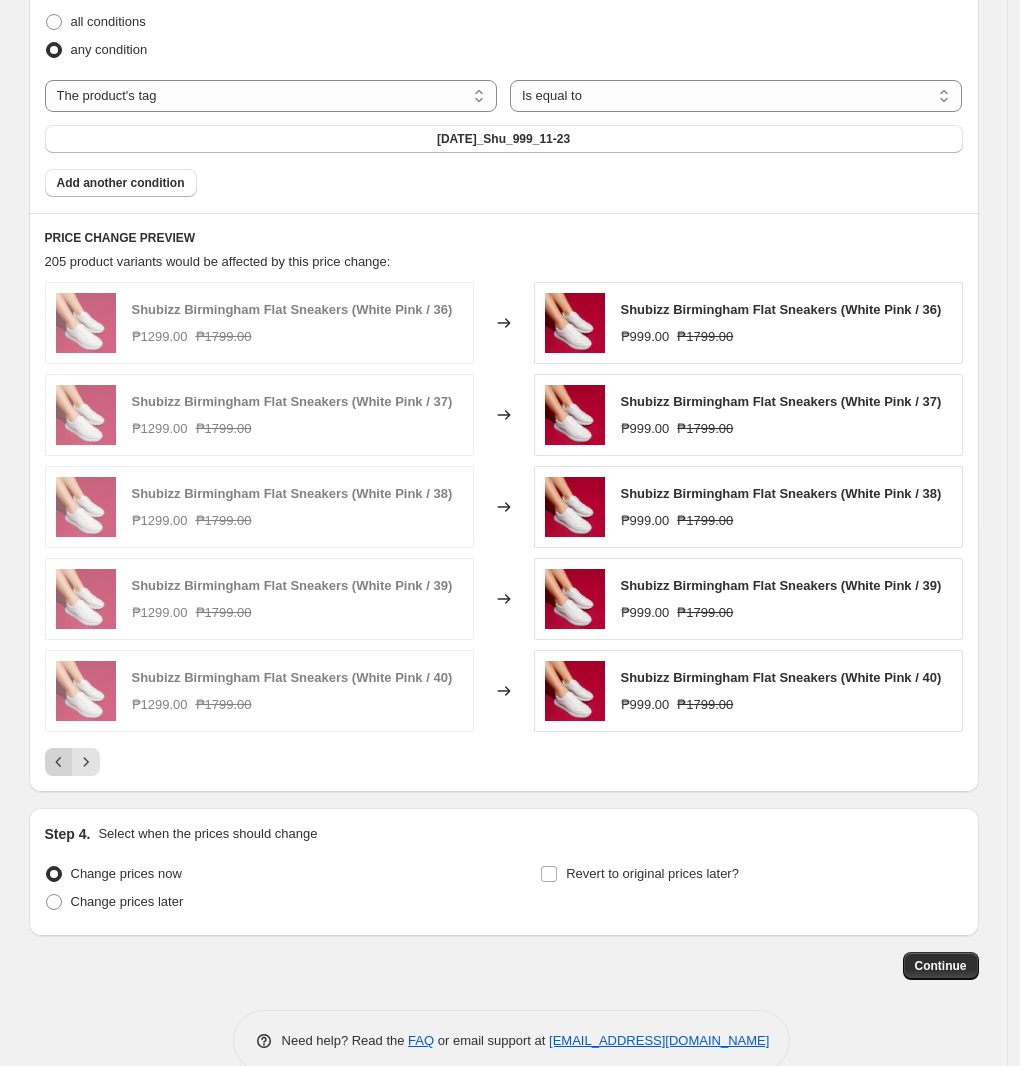 click 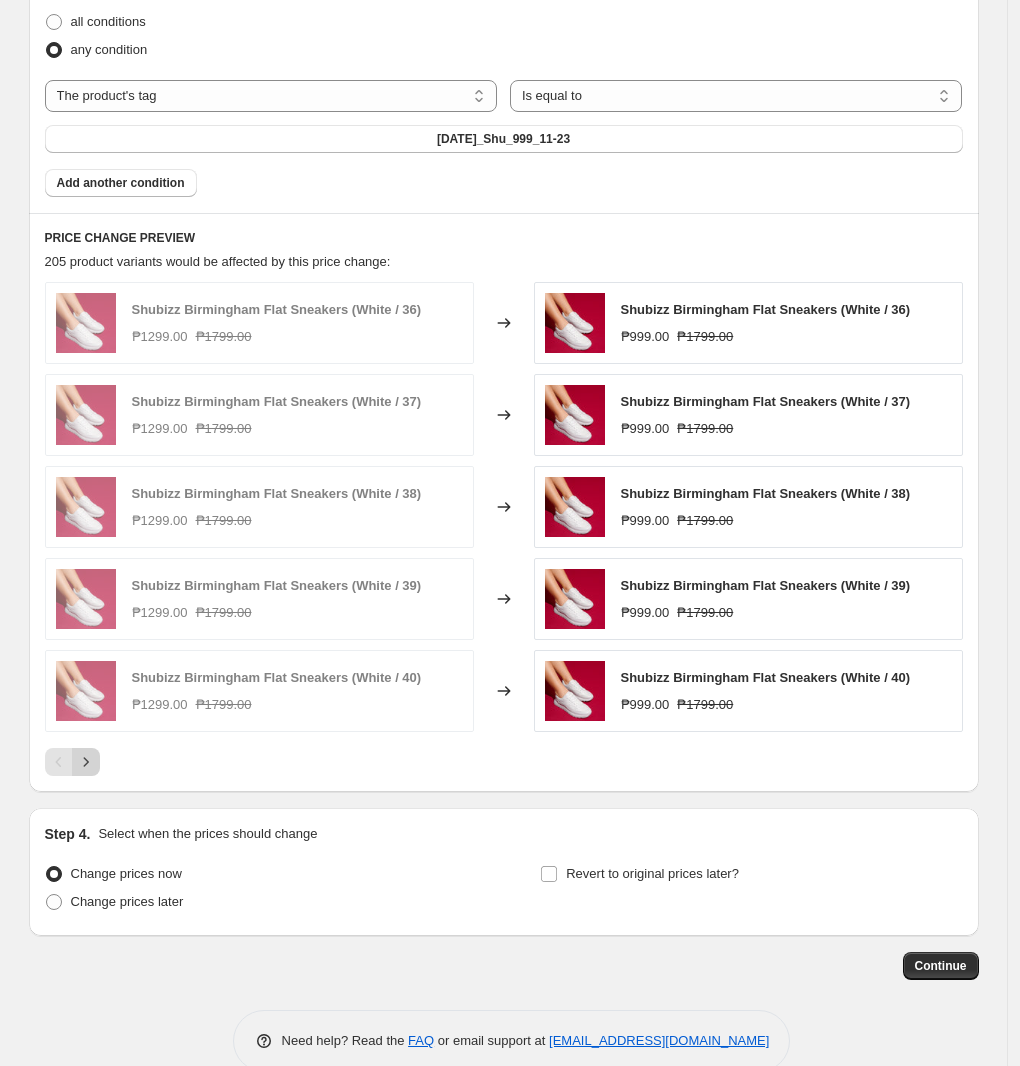 click 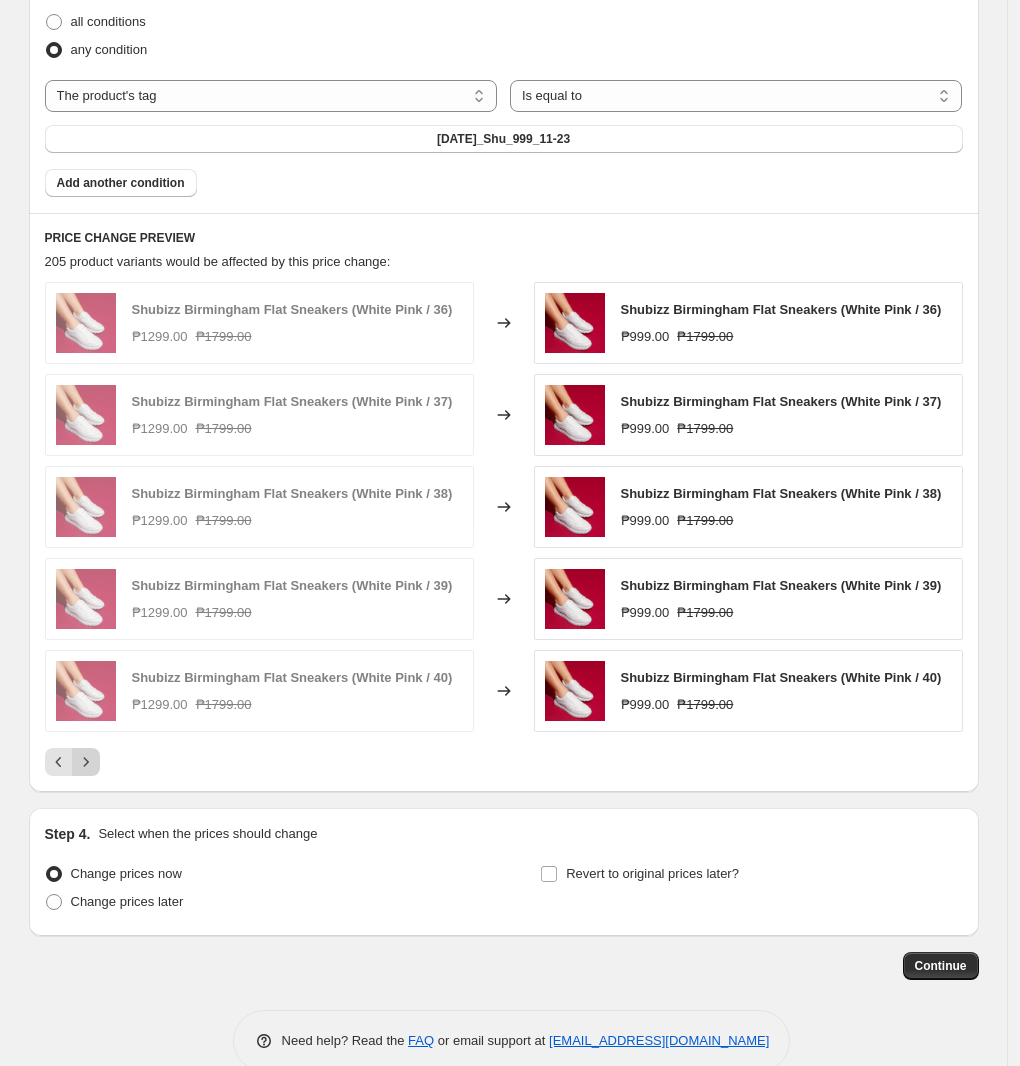 click 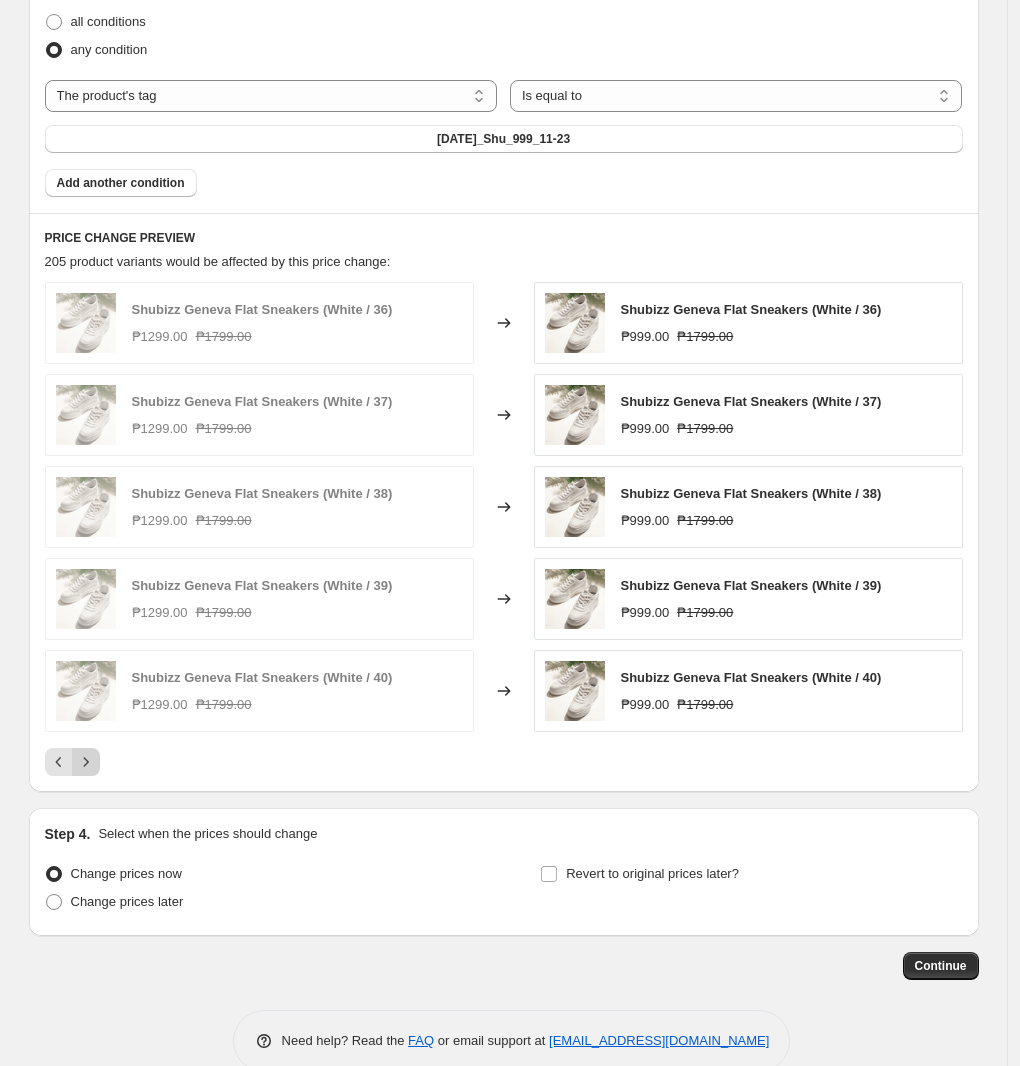 click 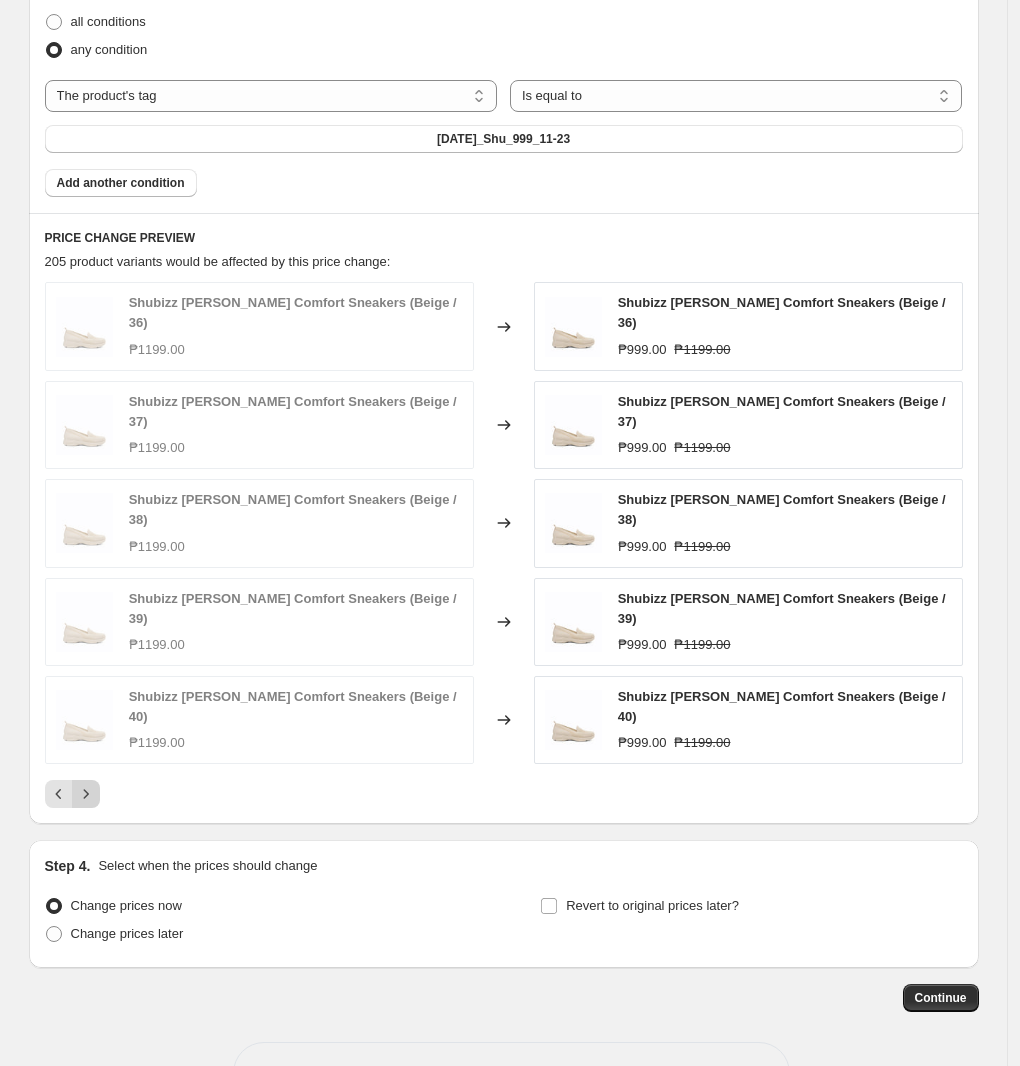 click 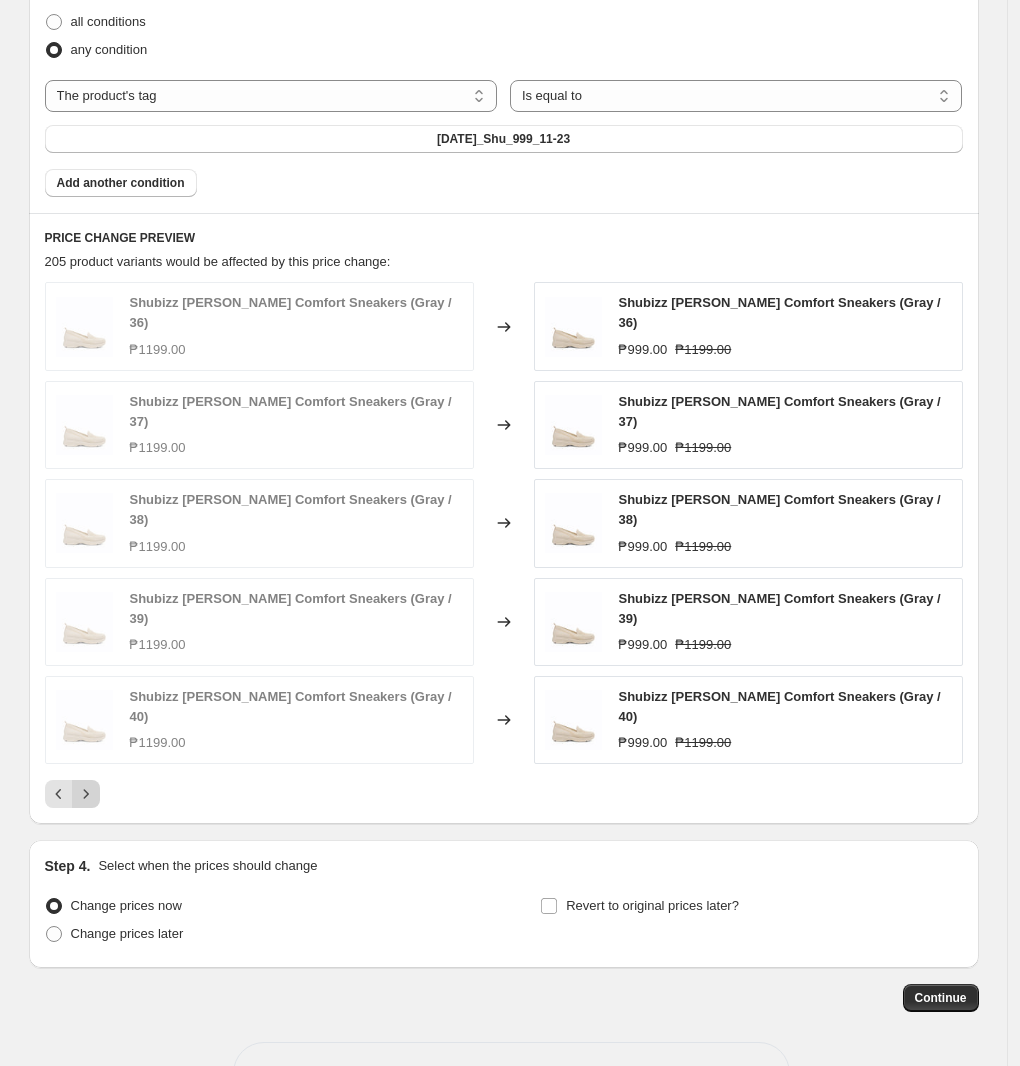 click 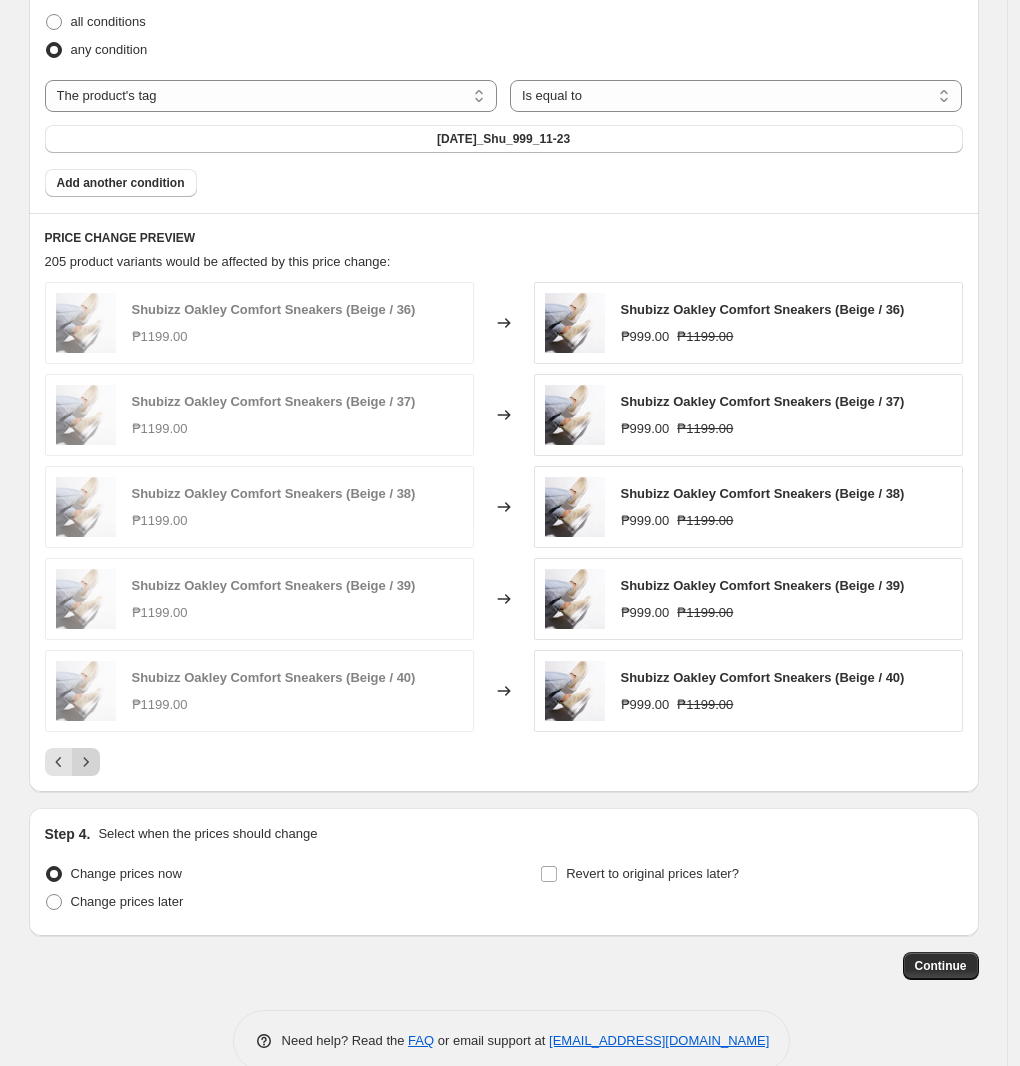 click 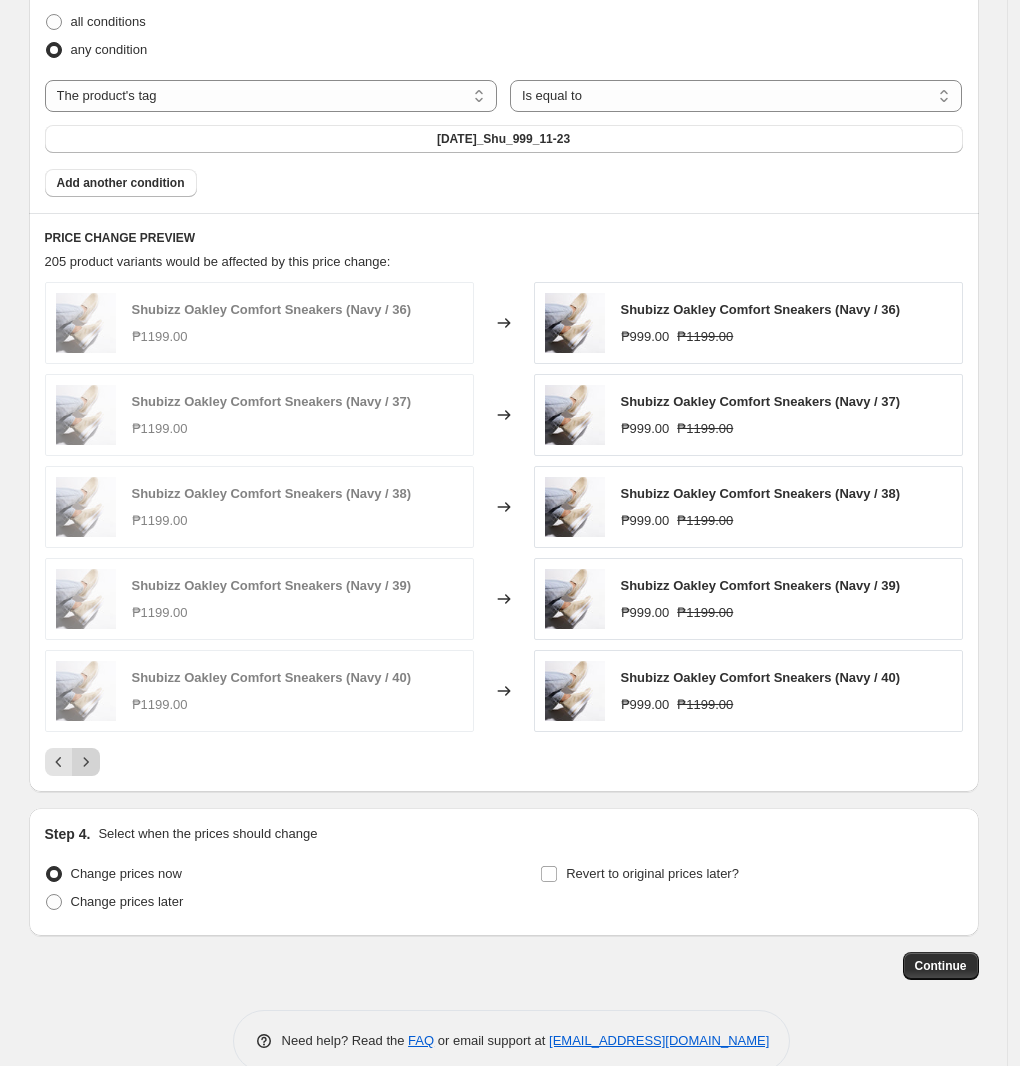 click 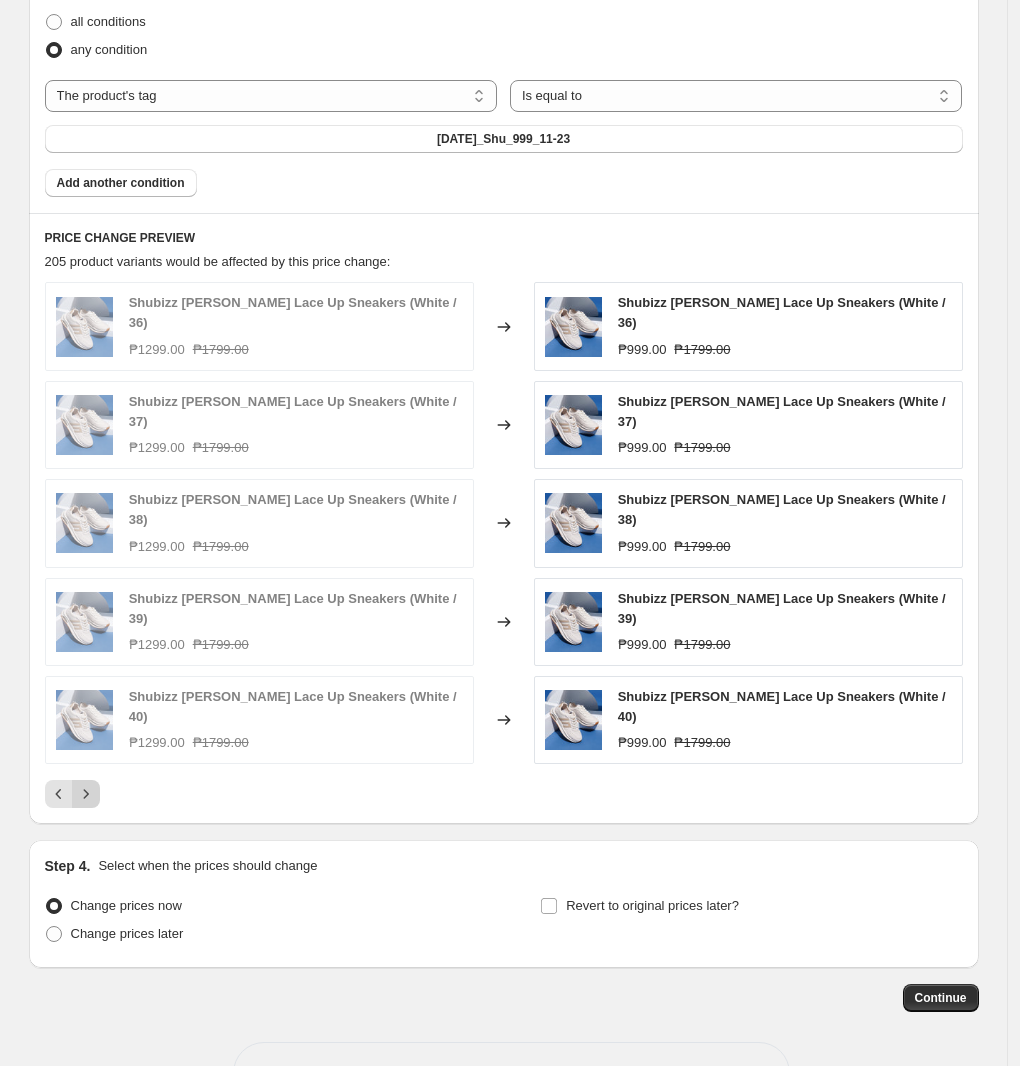 click 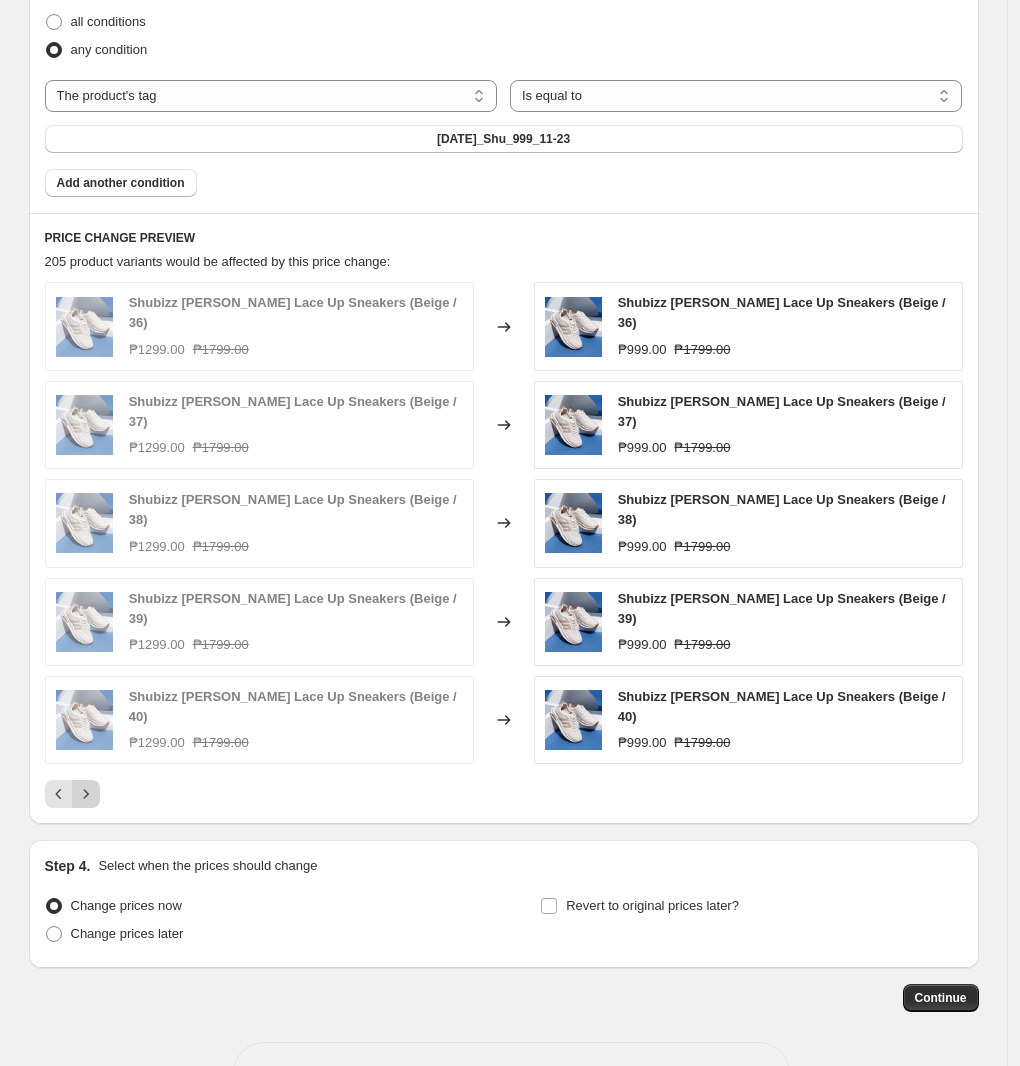 click 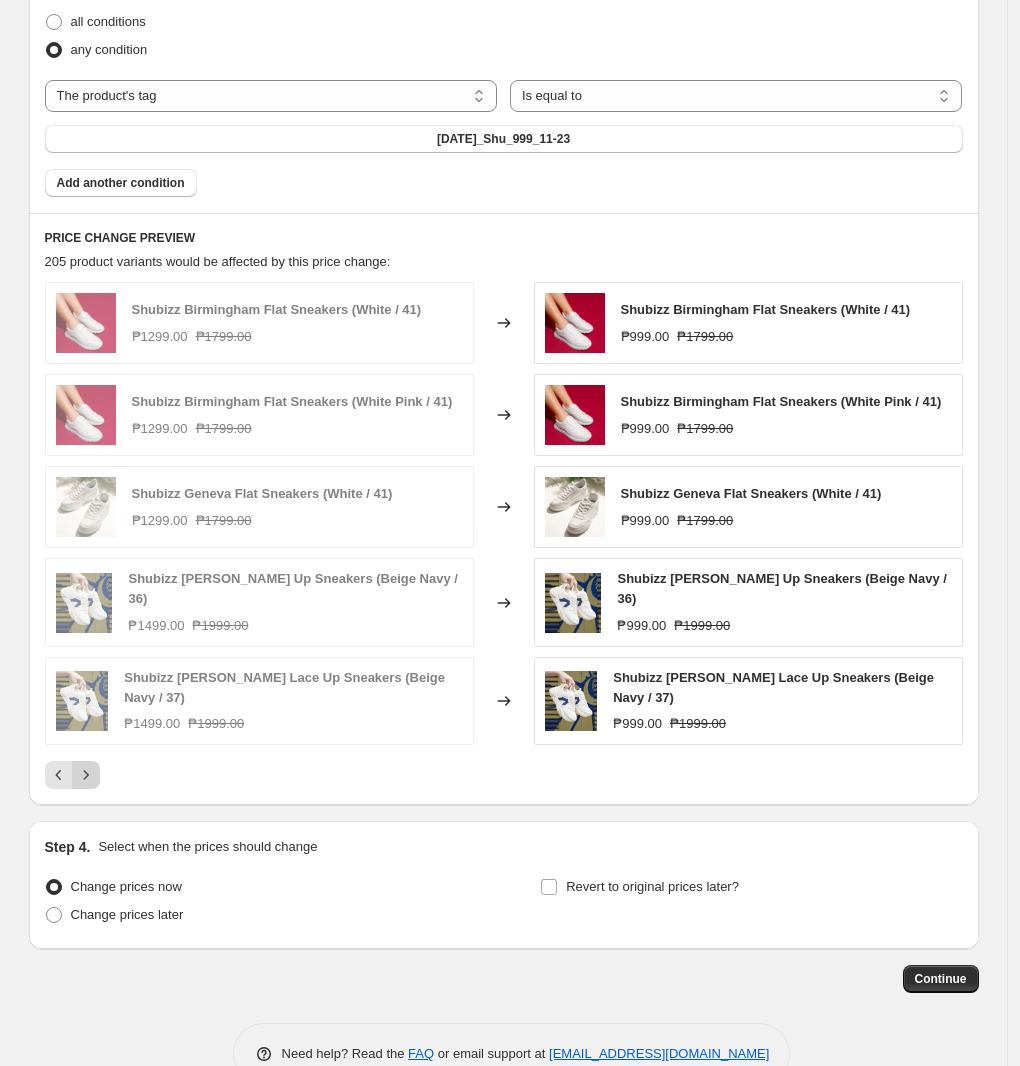 click 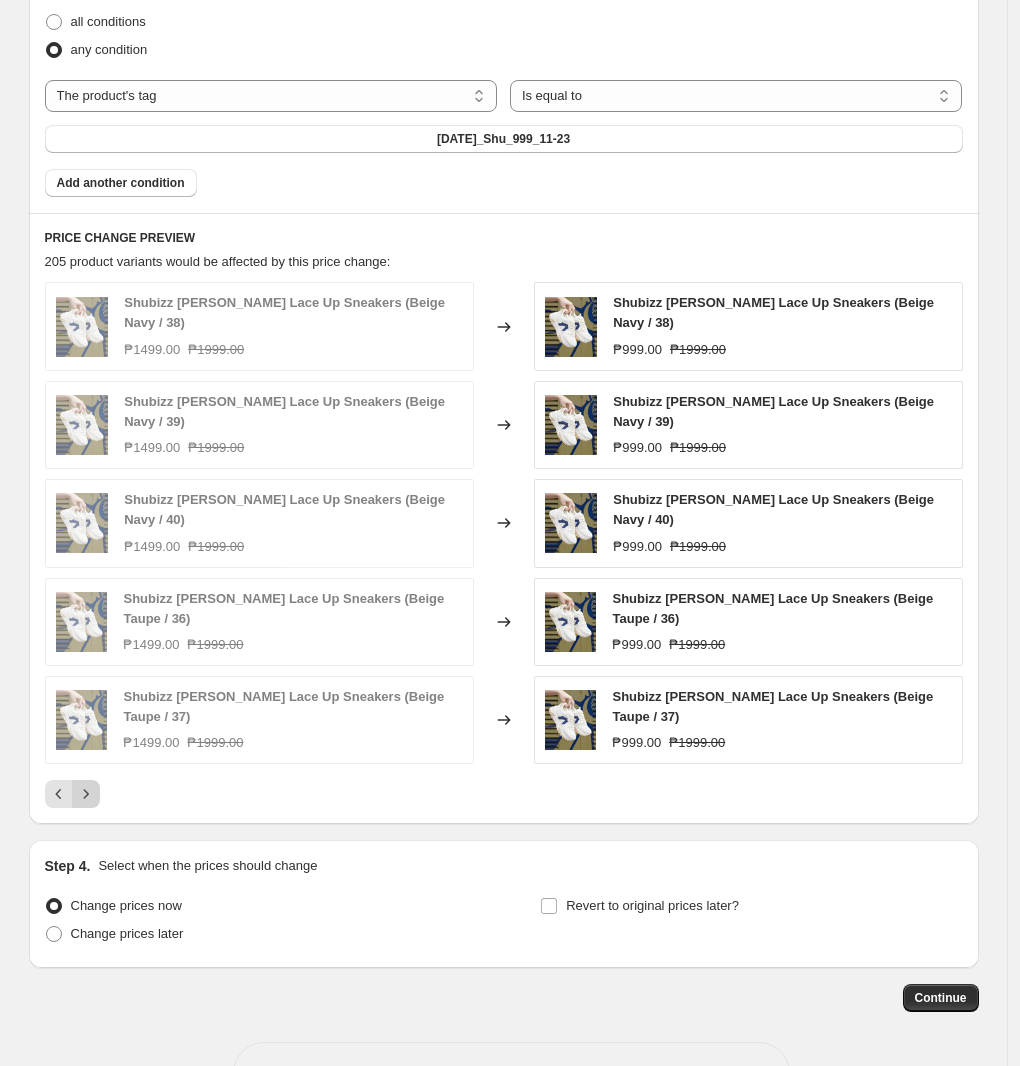 click 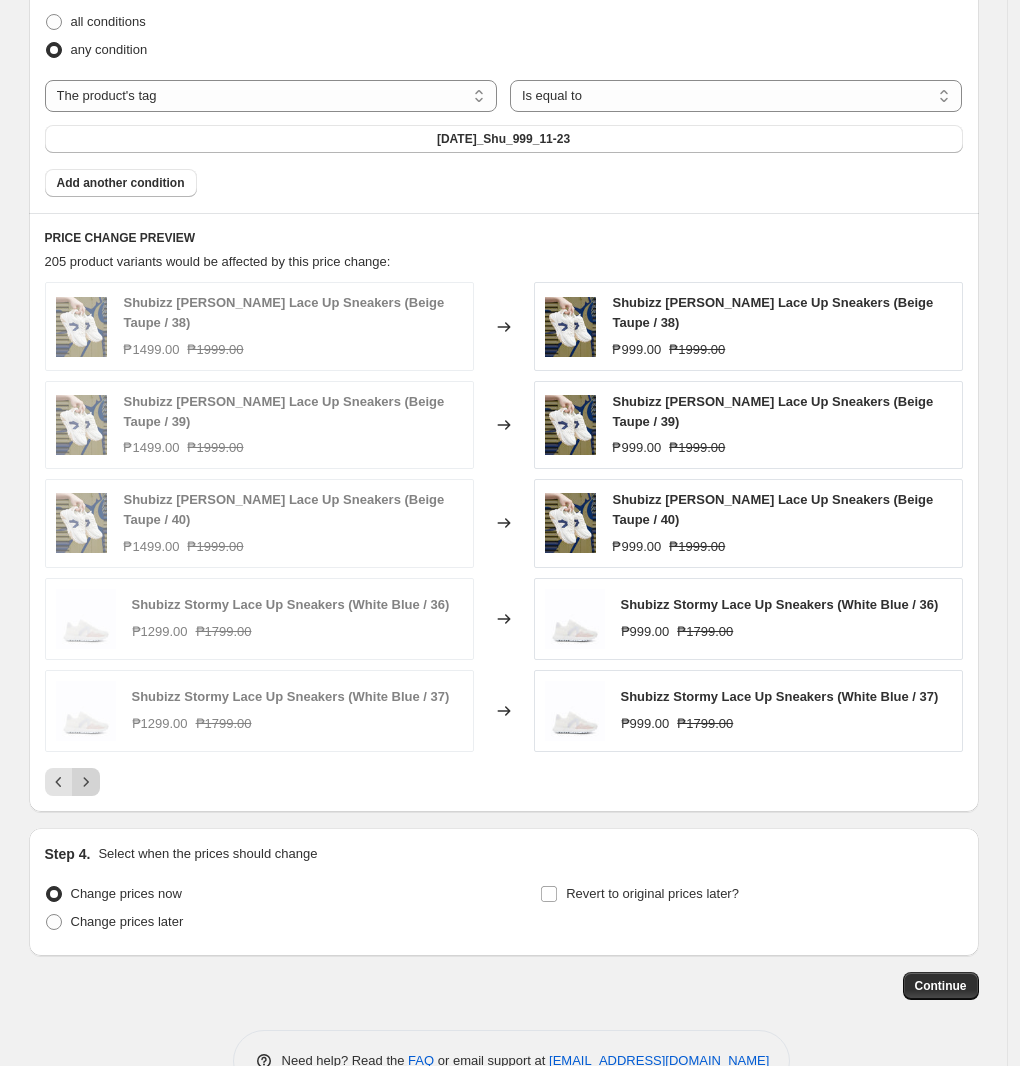 click 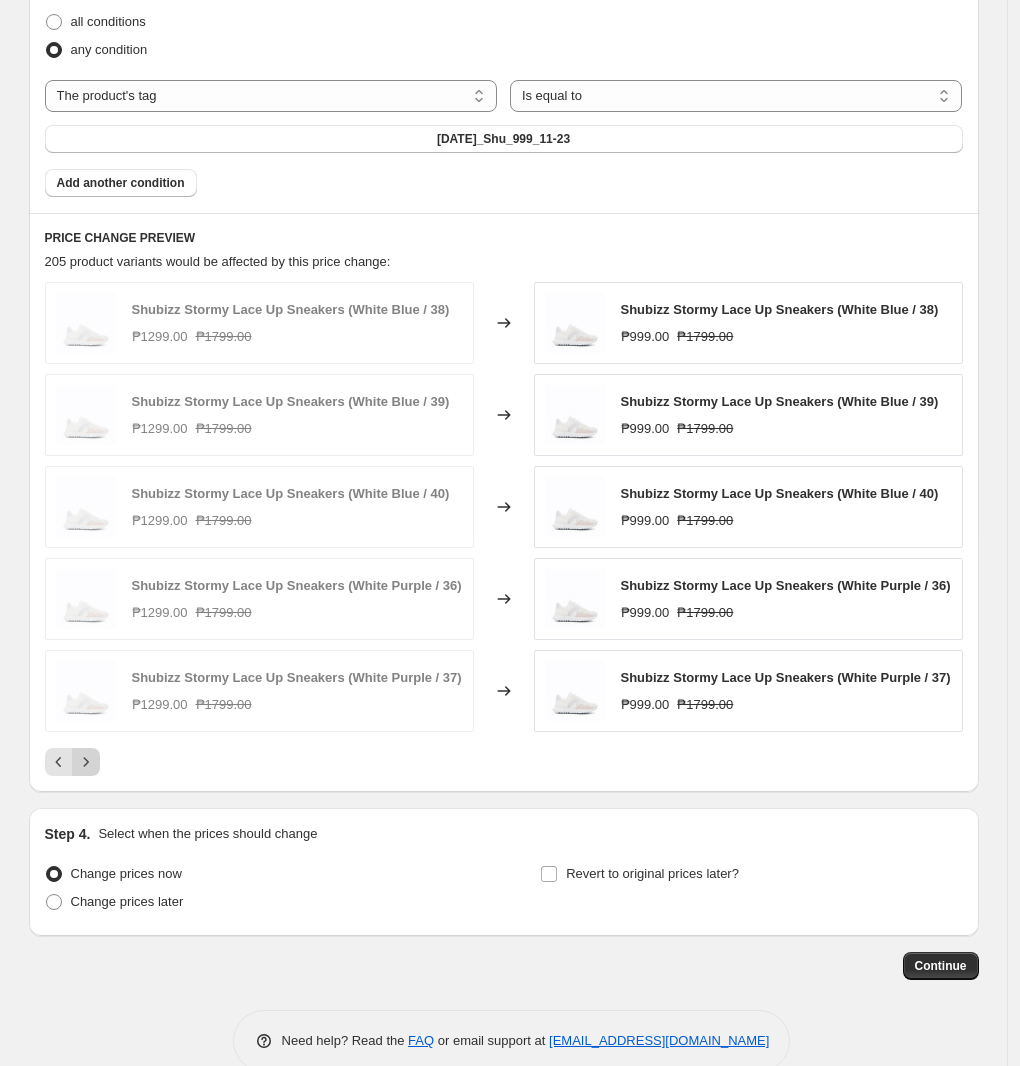 click 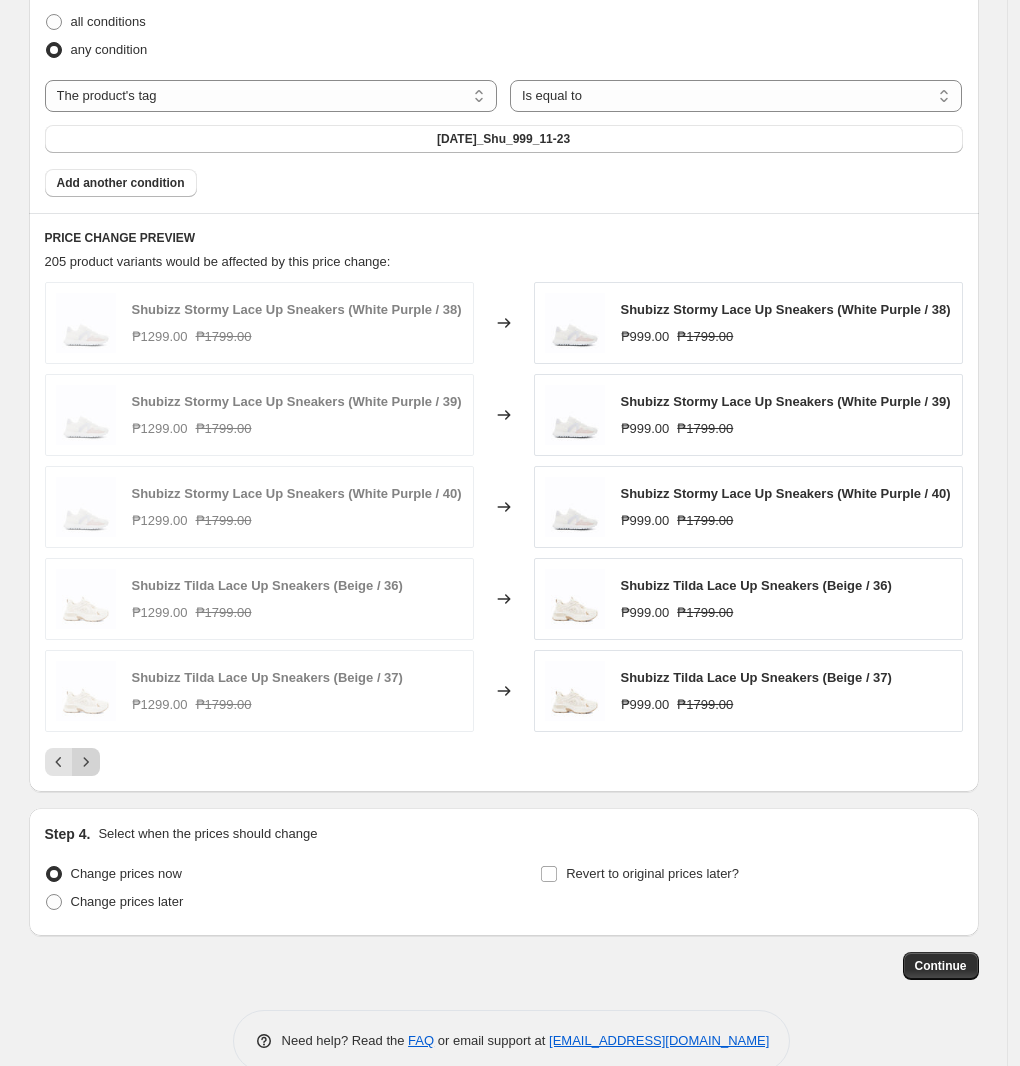click 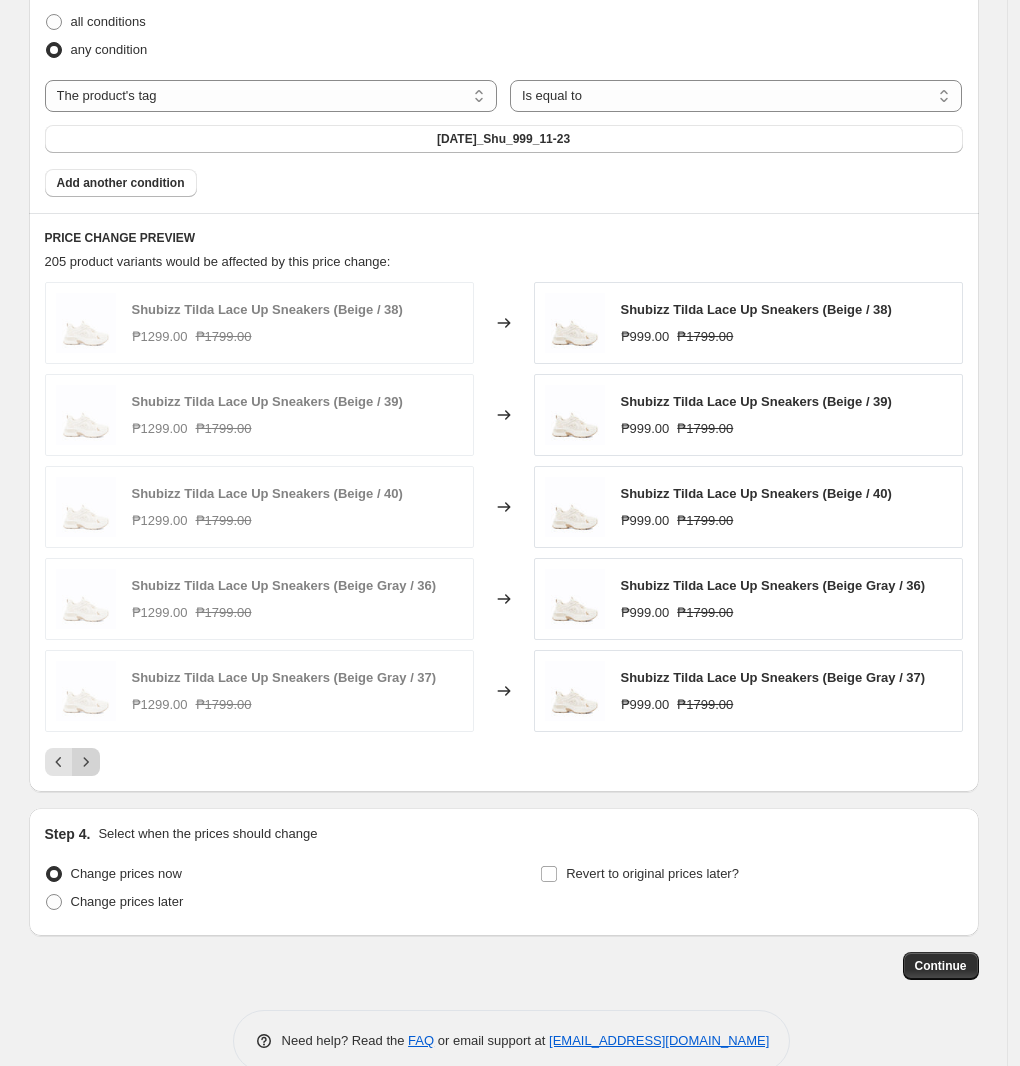 click 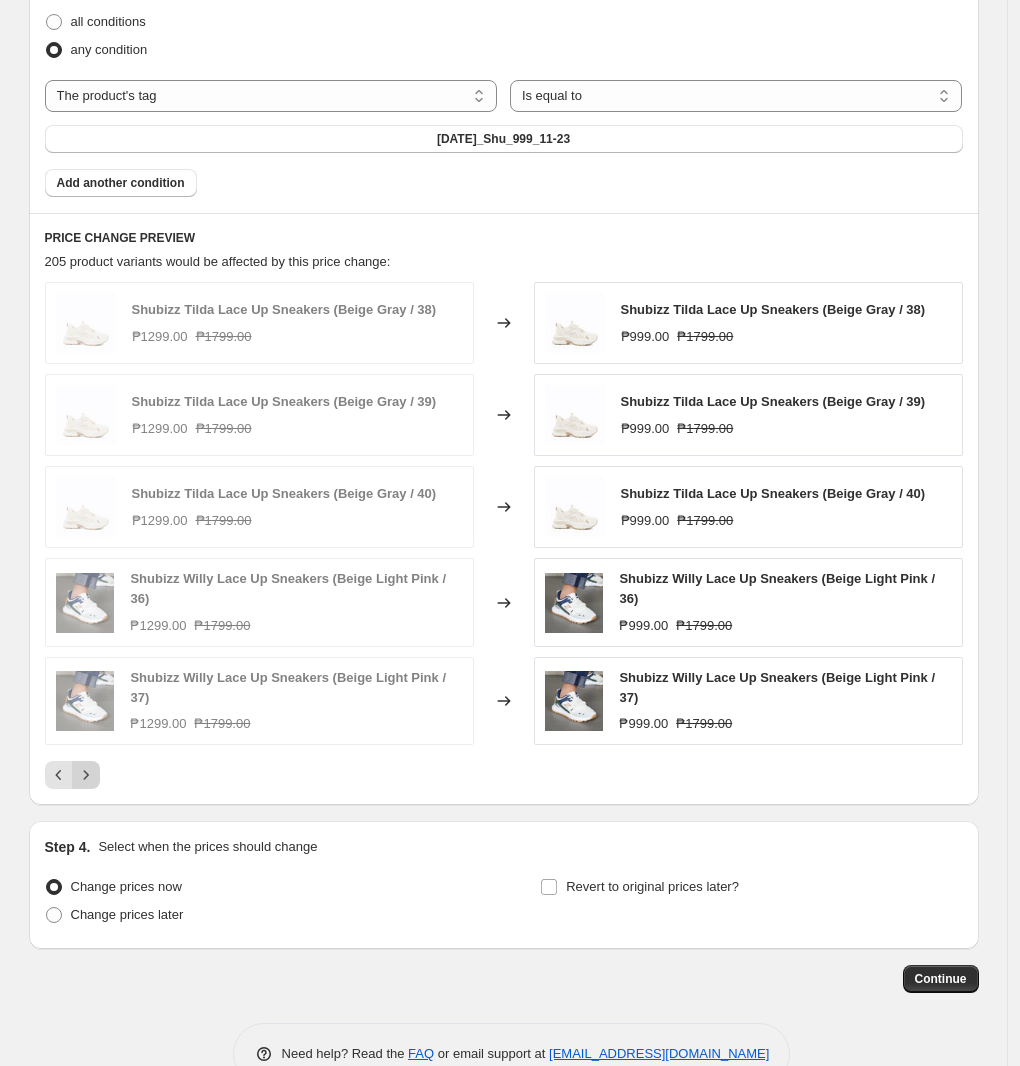click 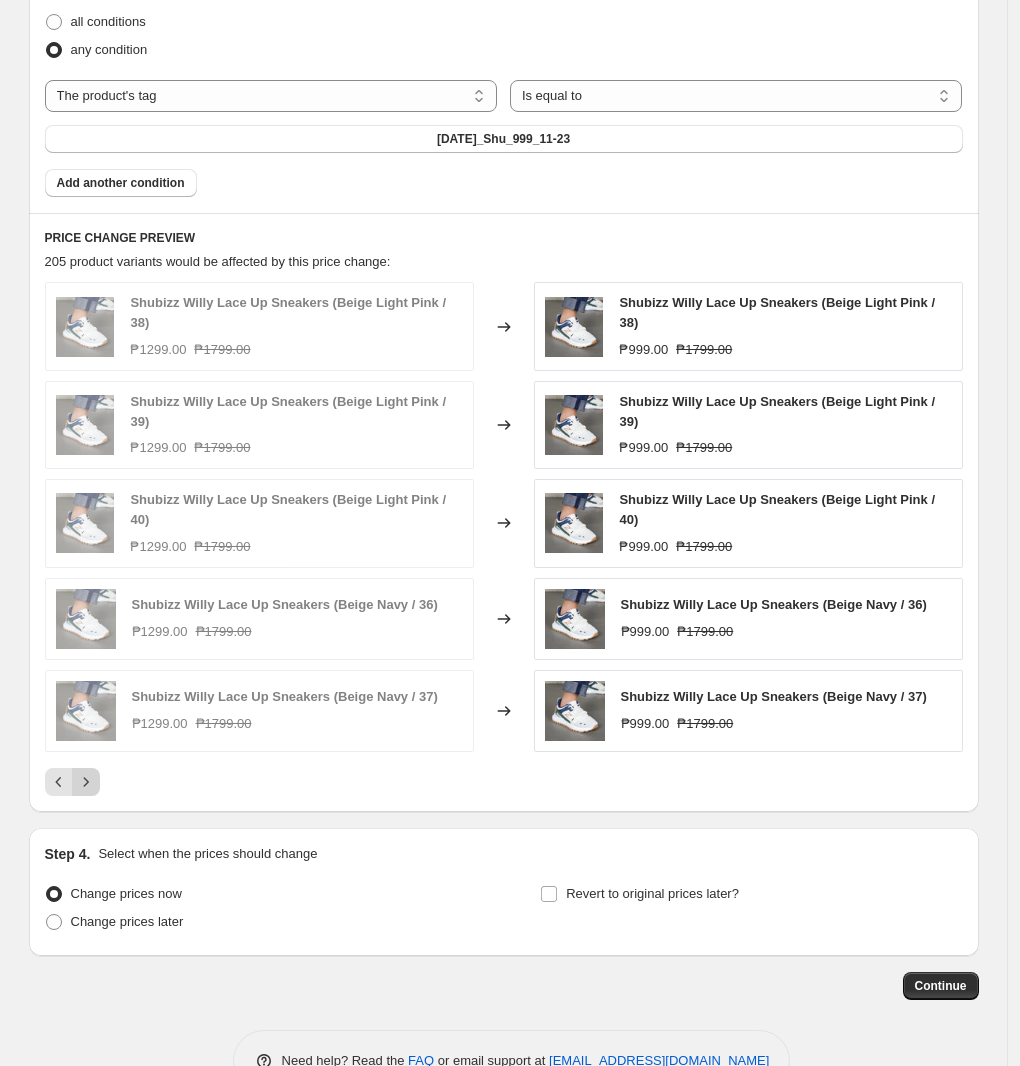 click 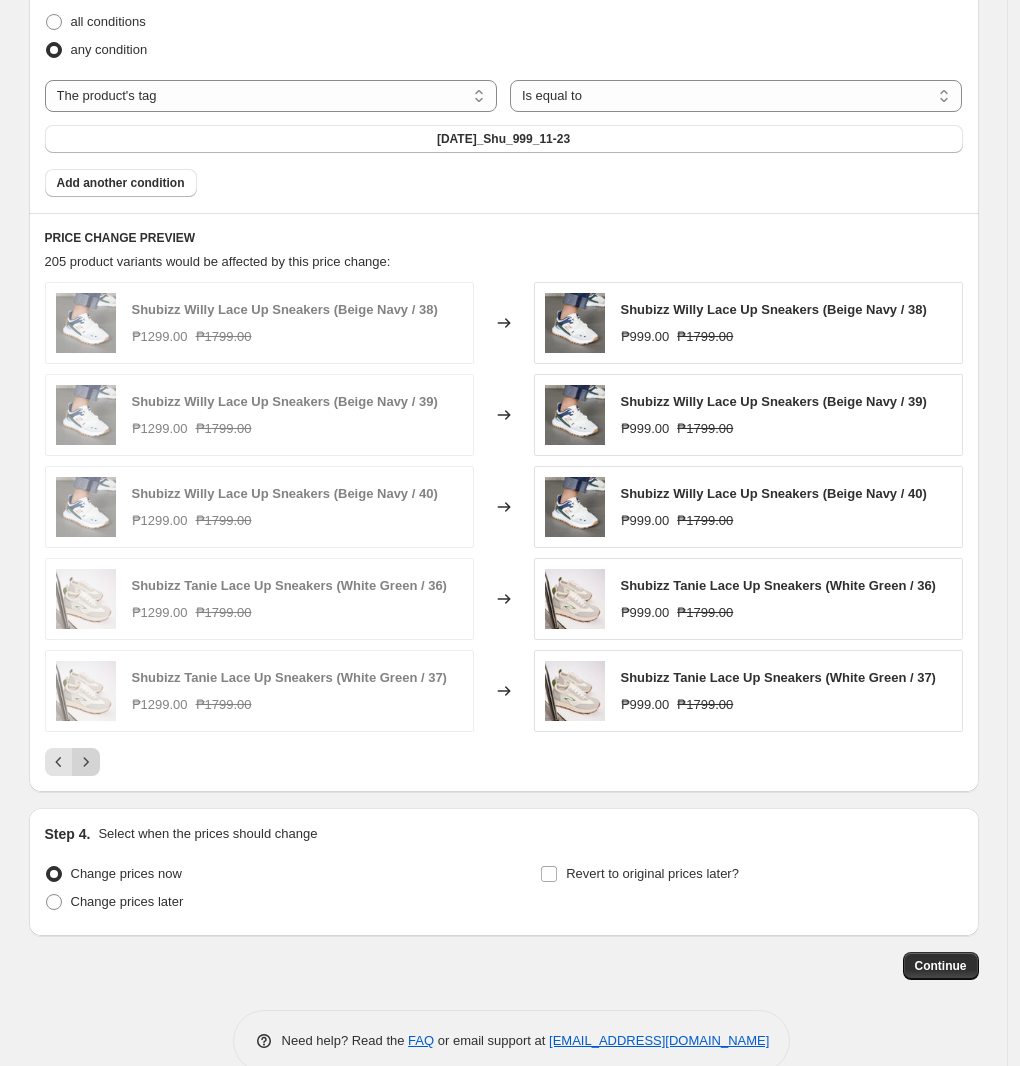 click 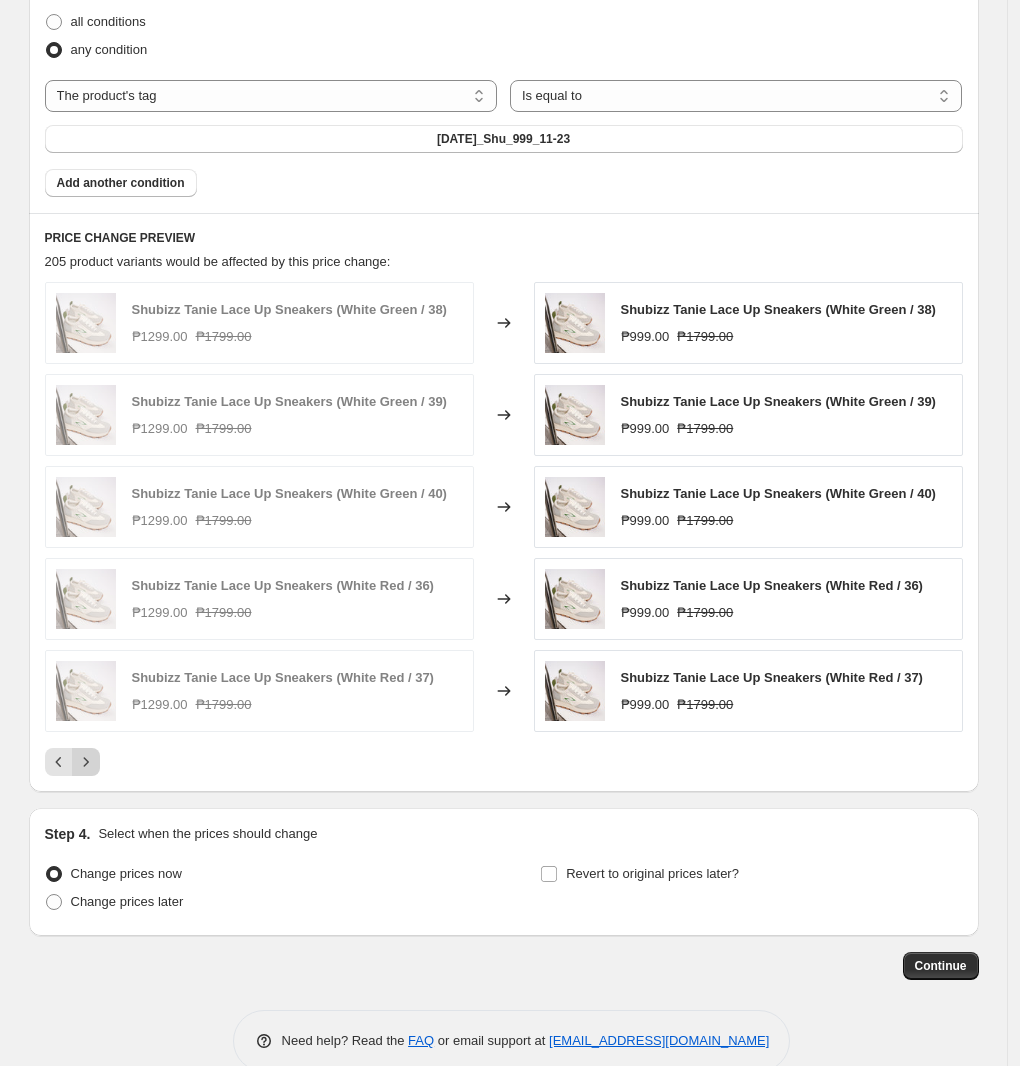 click 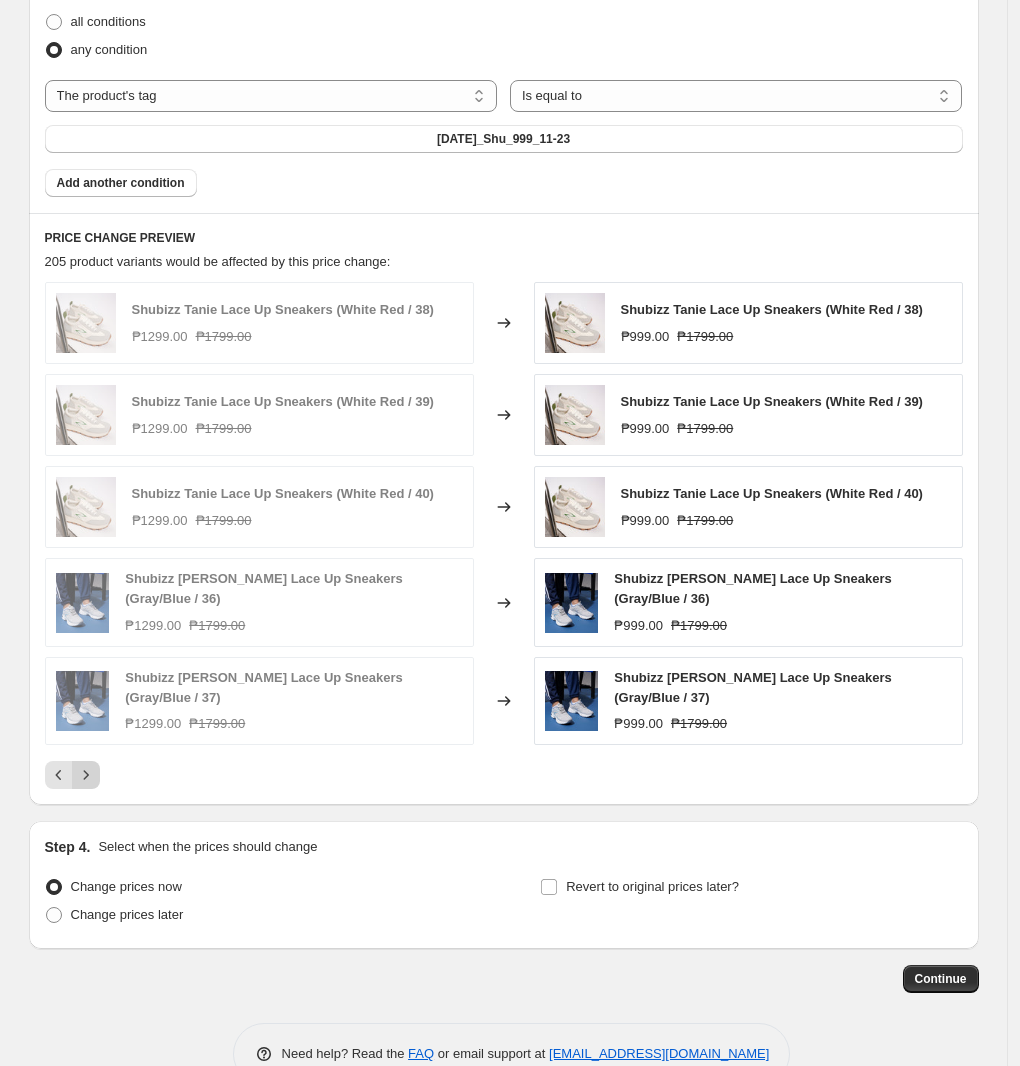 click at bounding box center [86, 775] 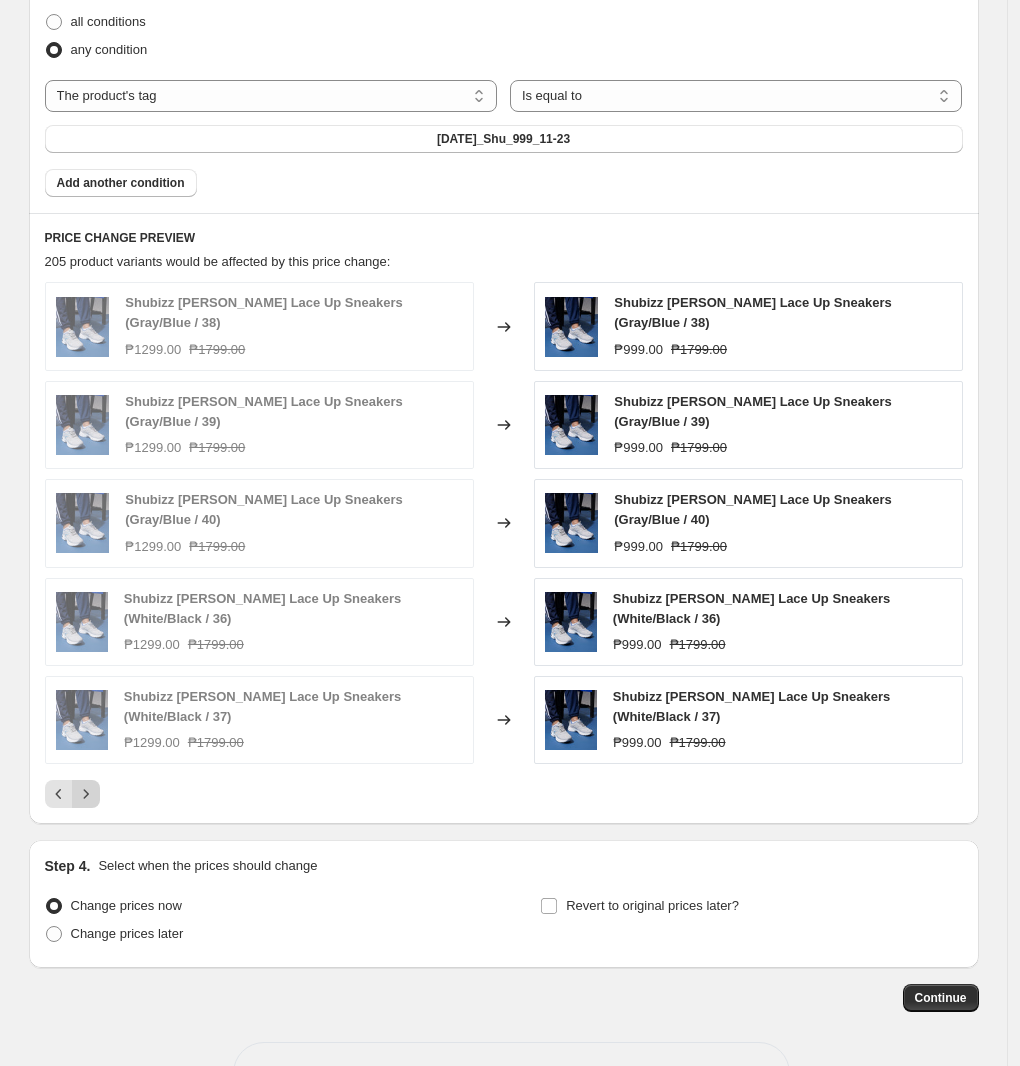 click at bounding box center [86, 794] 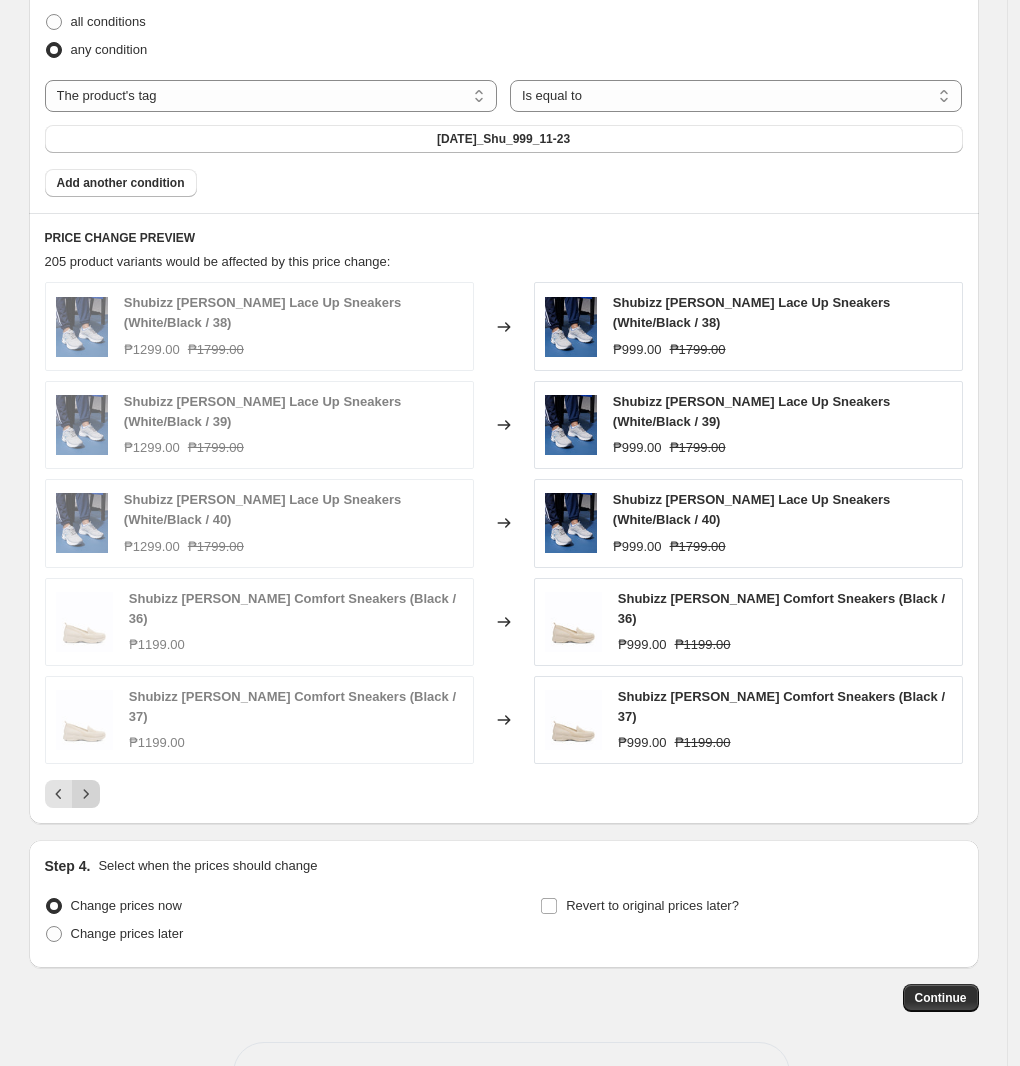 click 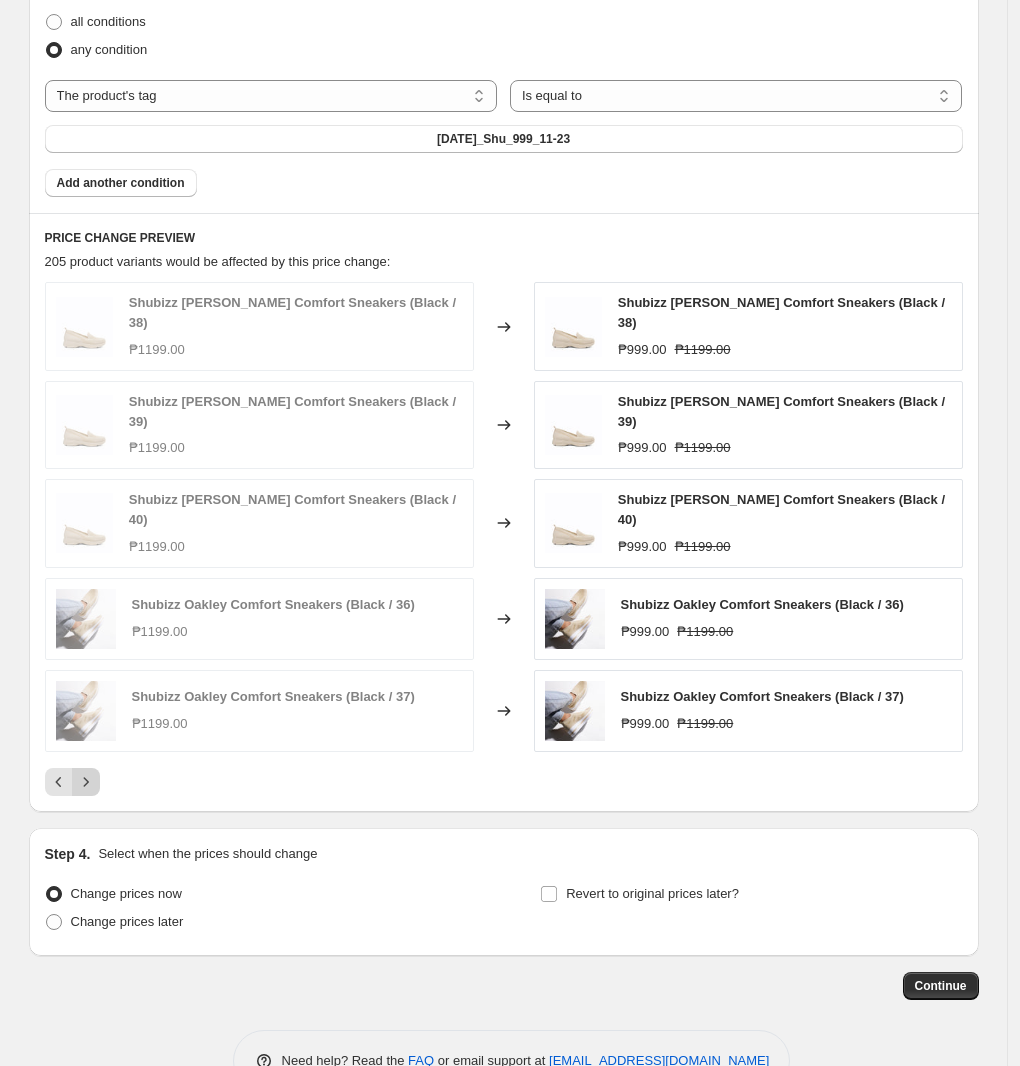 click 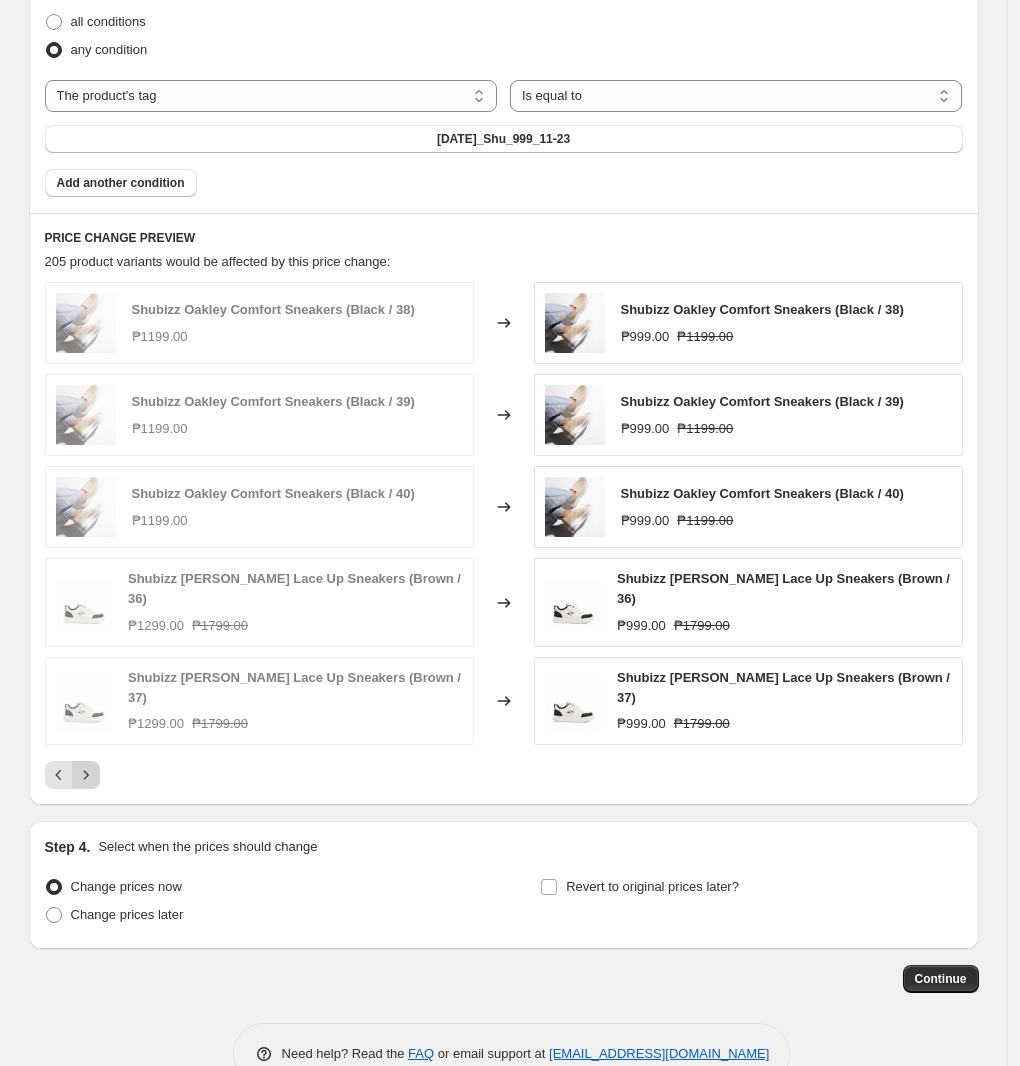 click 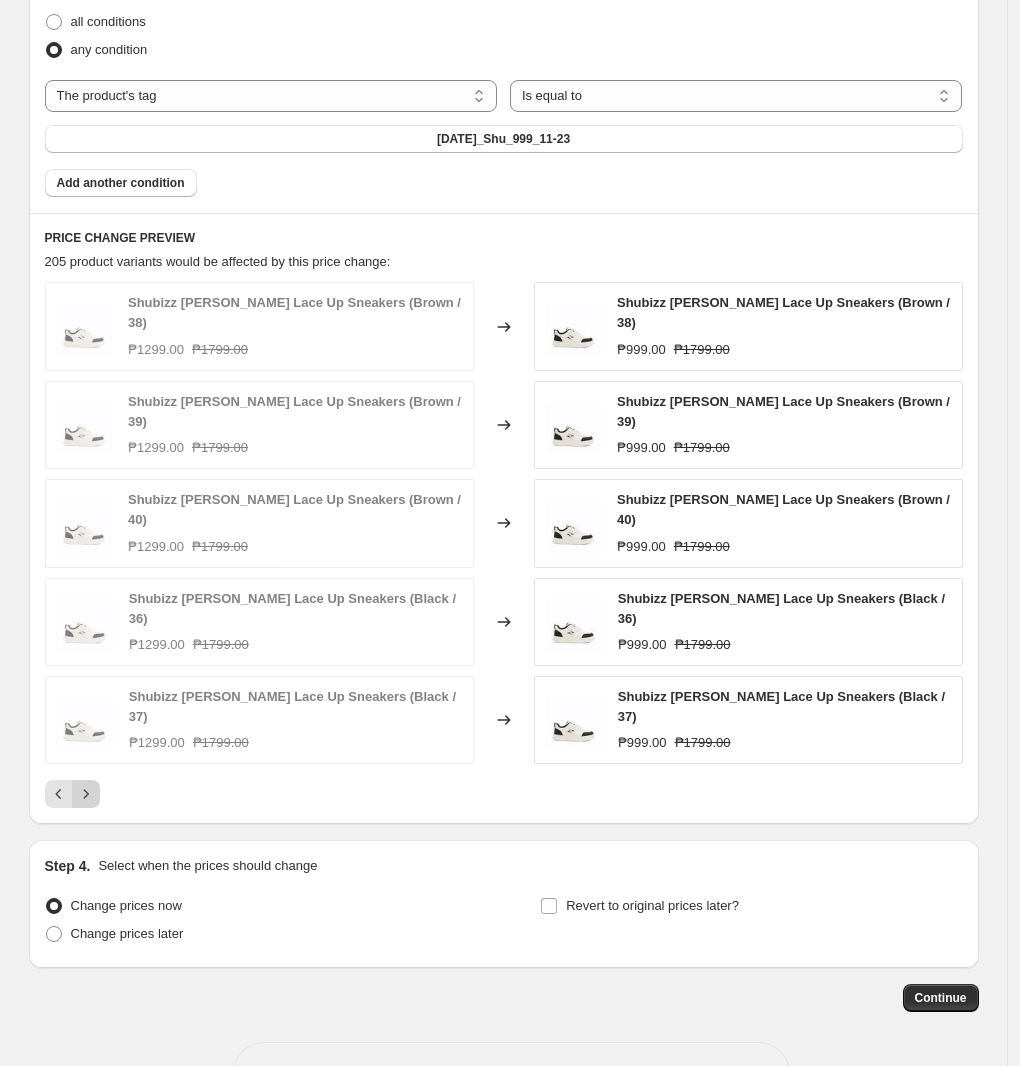 click 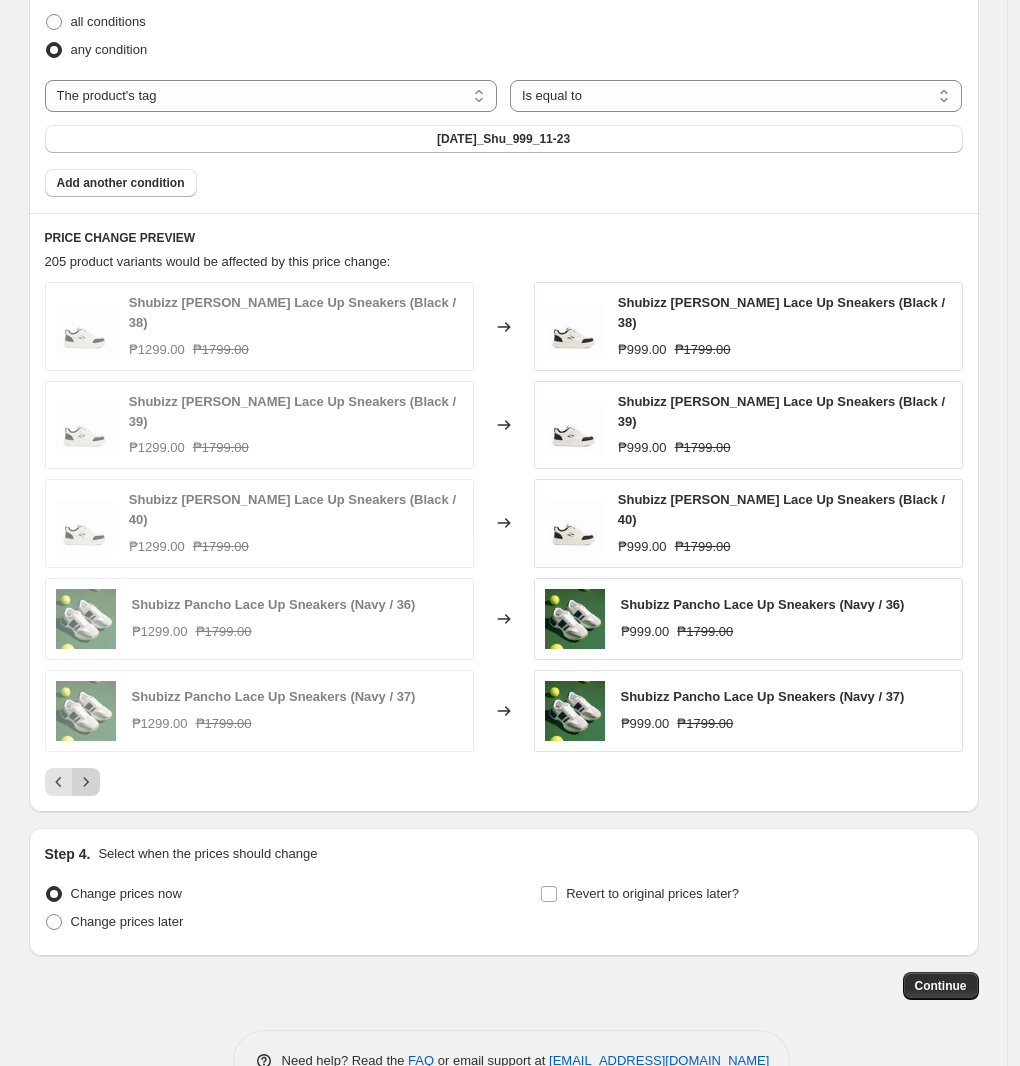 click 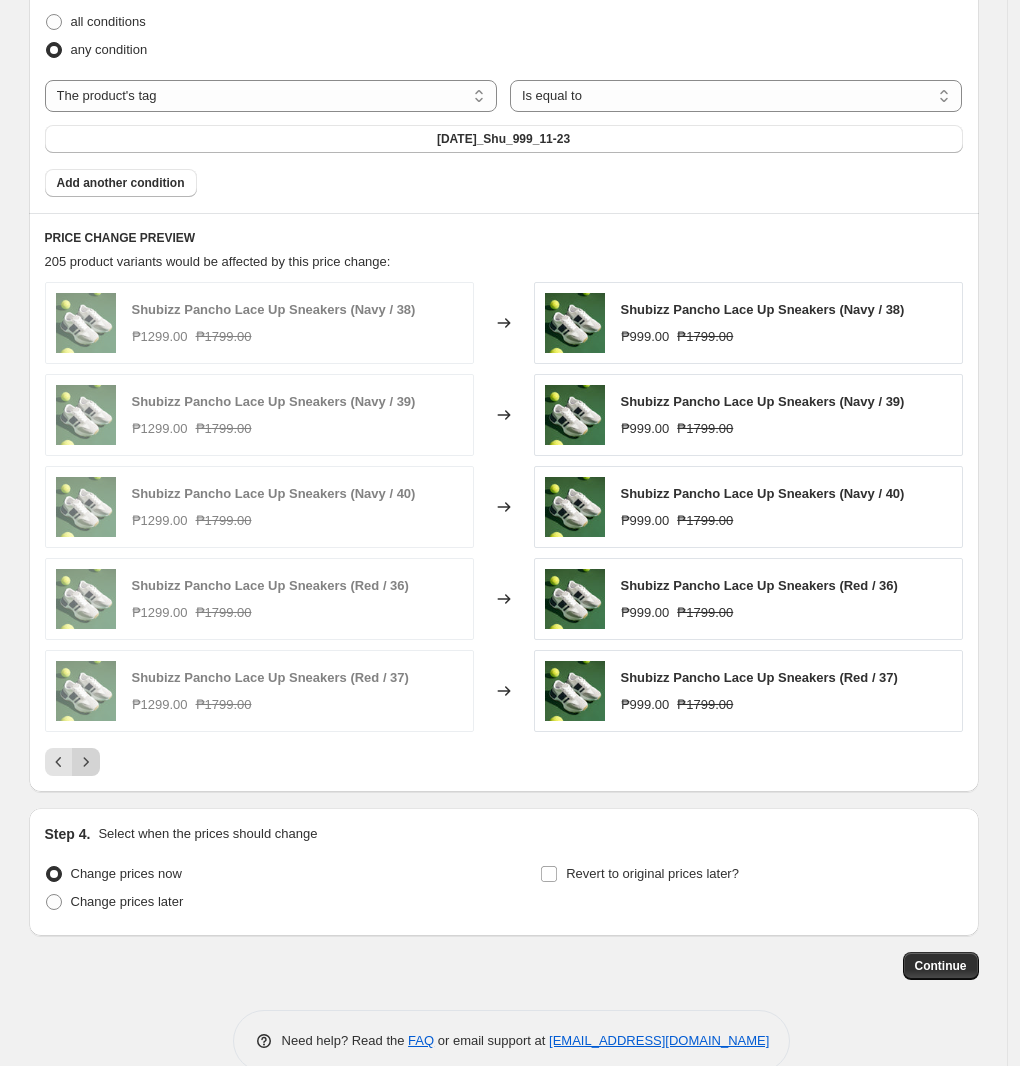 click 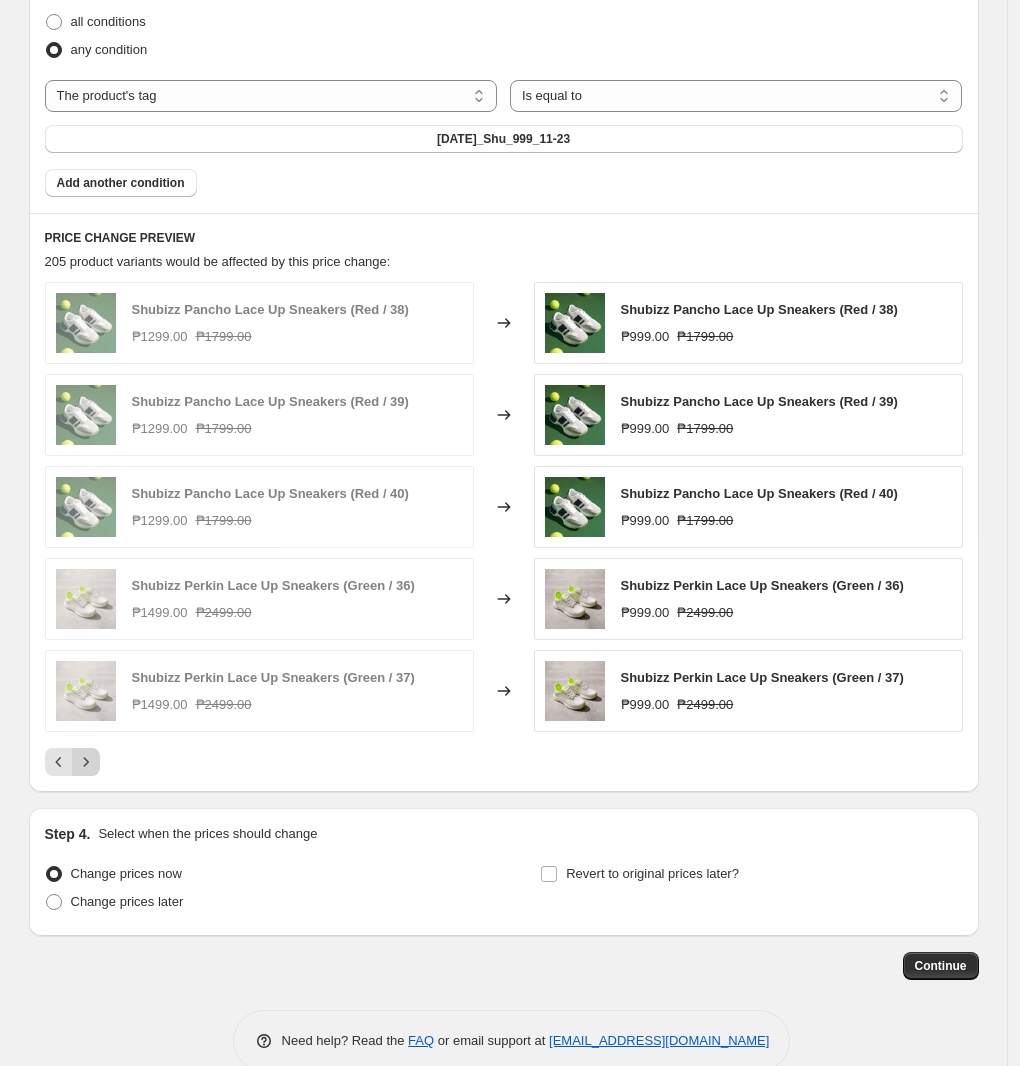 click at bounding box center (504, 762) 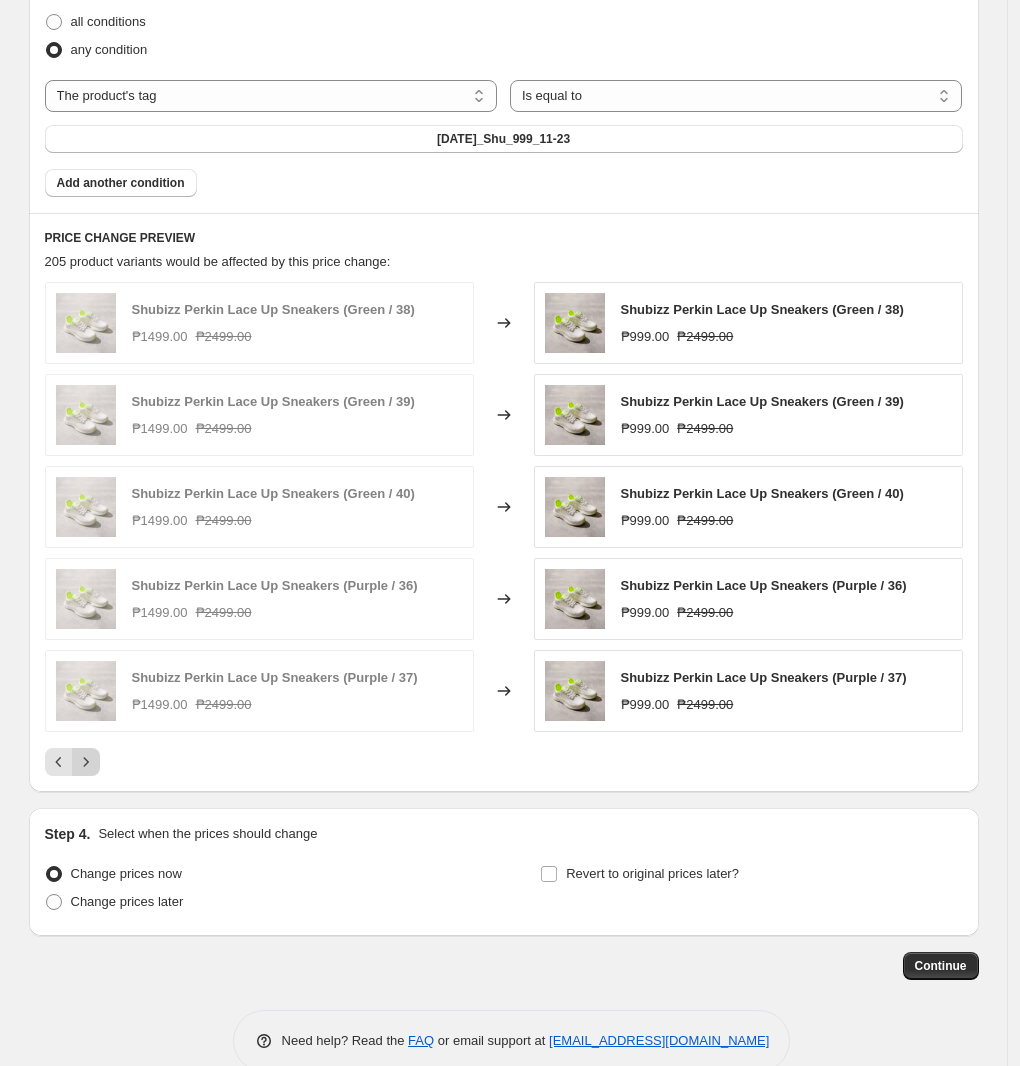 click 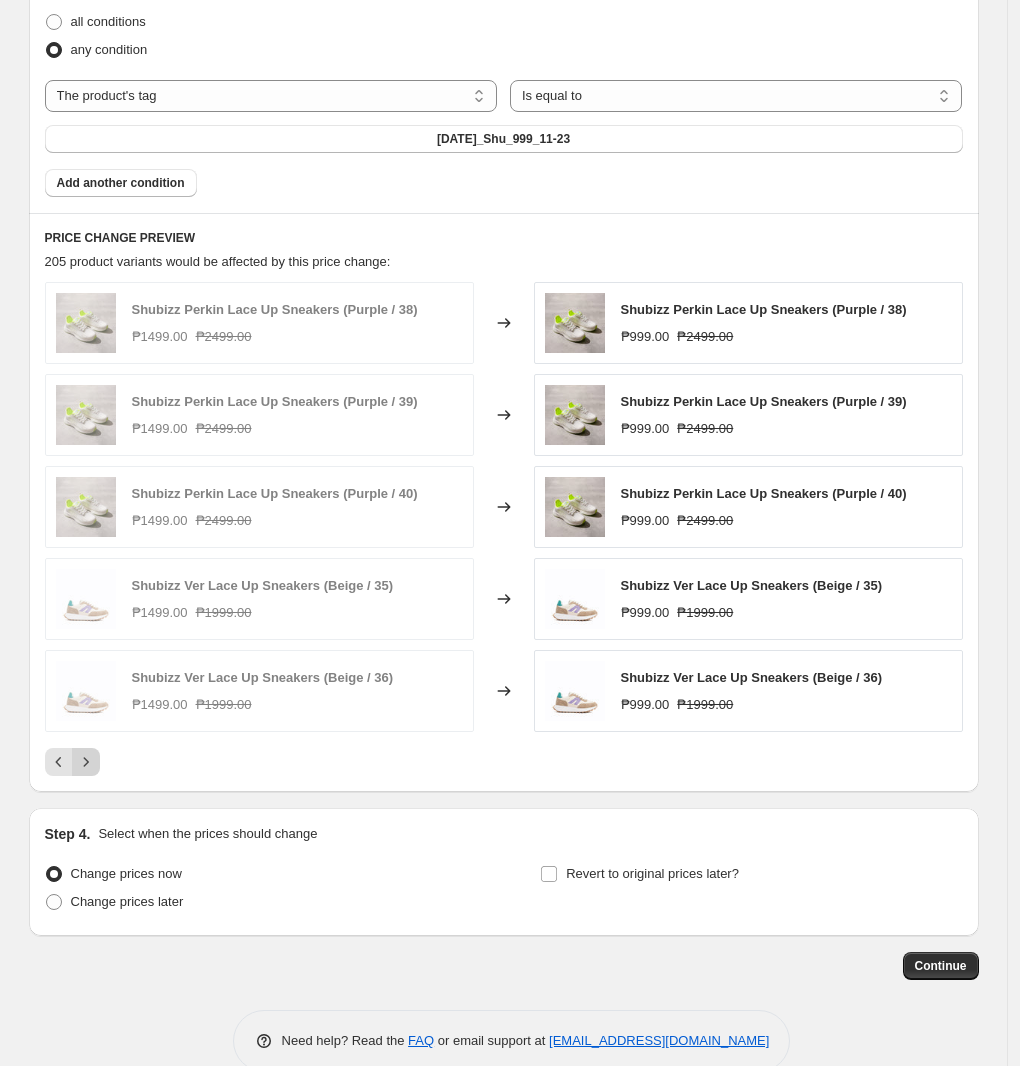 click 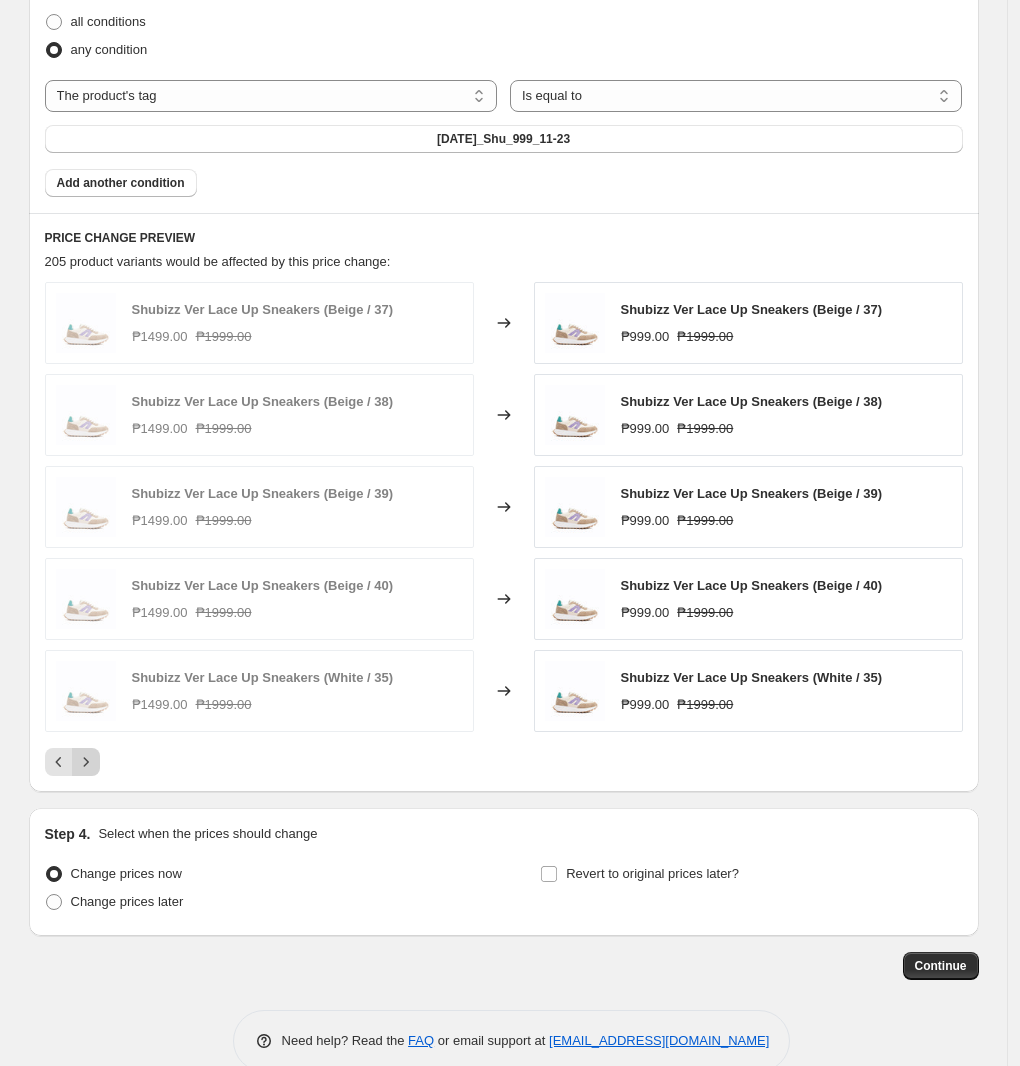 click 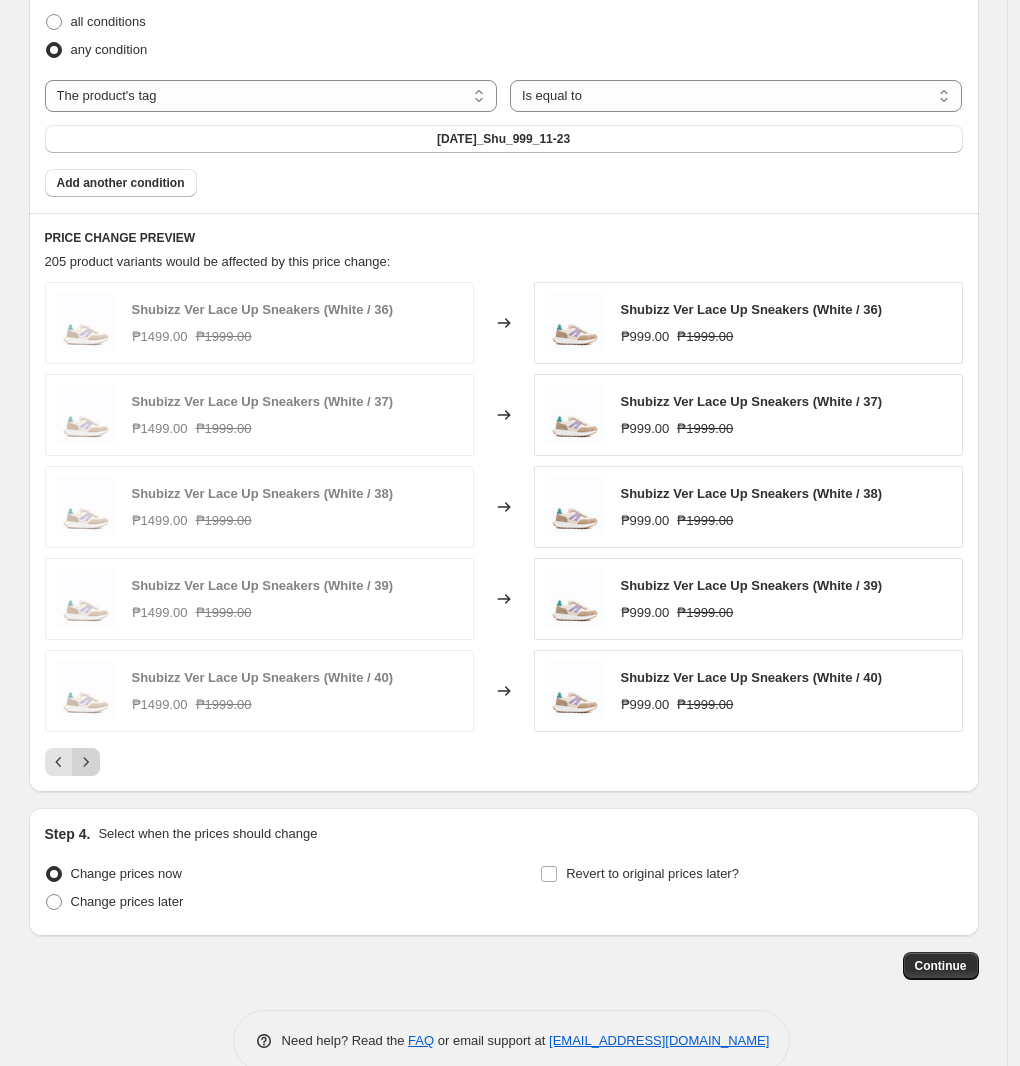 click 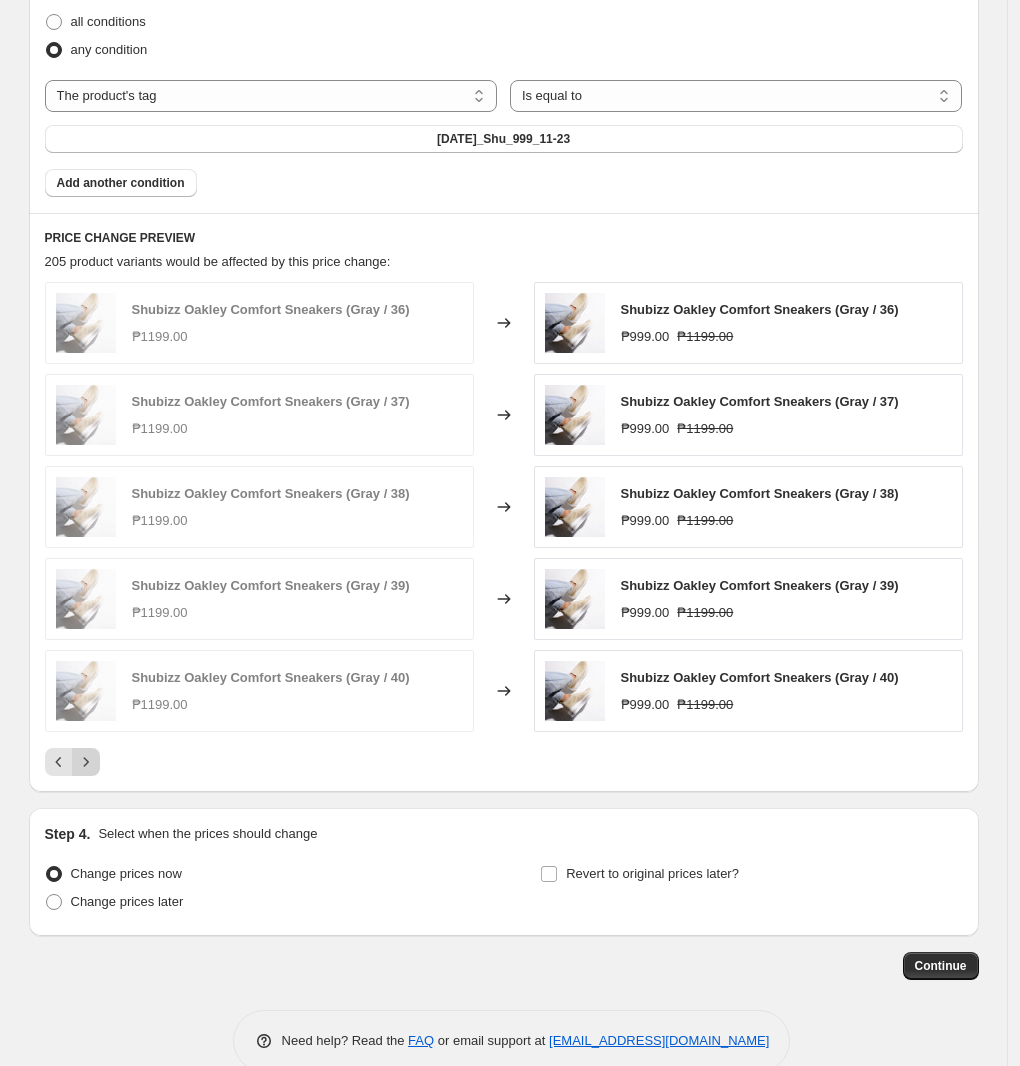 click 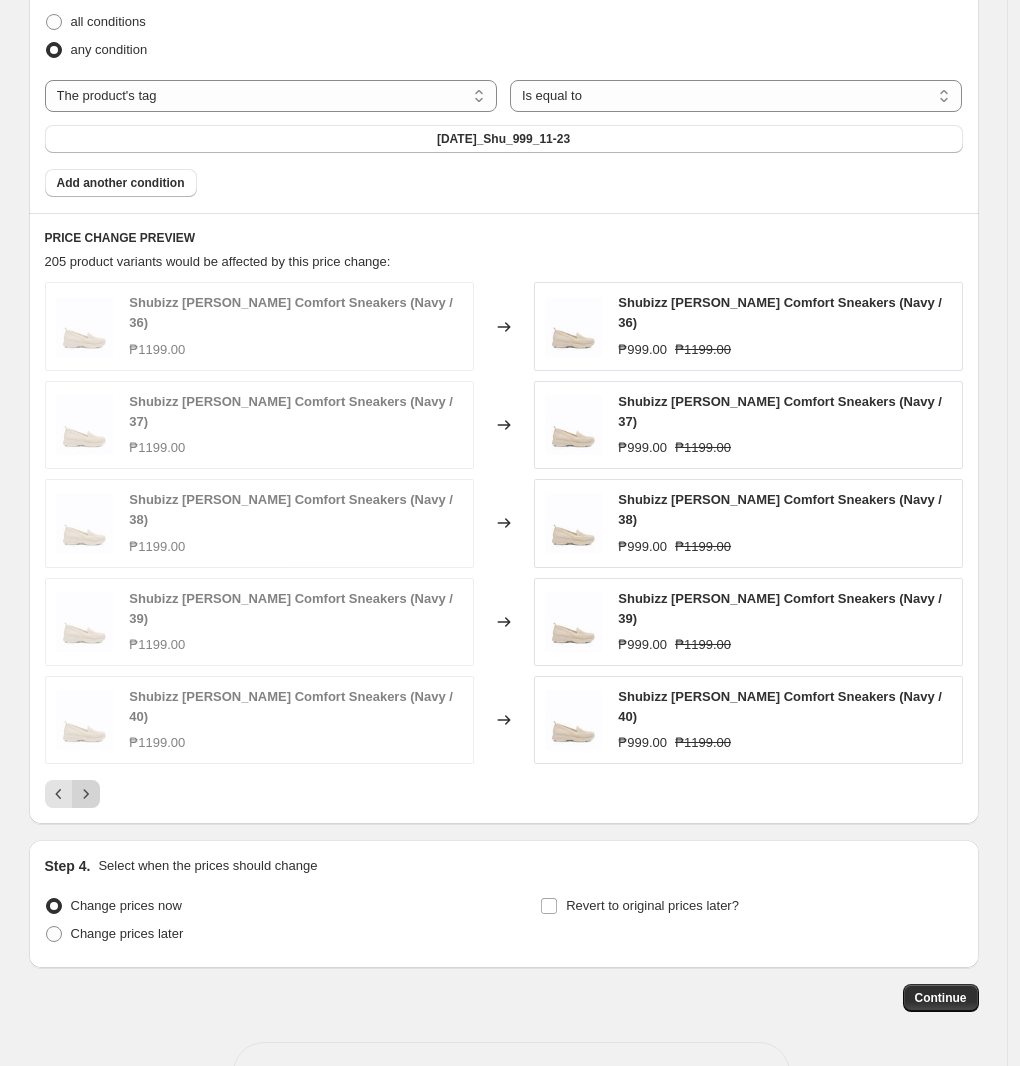 click at bounding box center (86, 794) 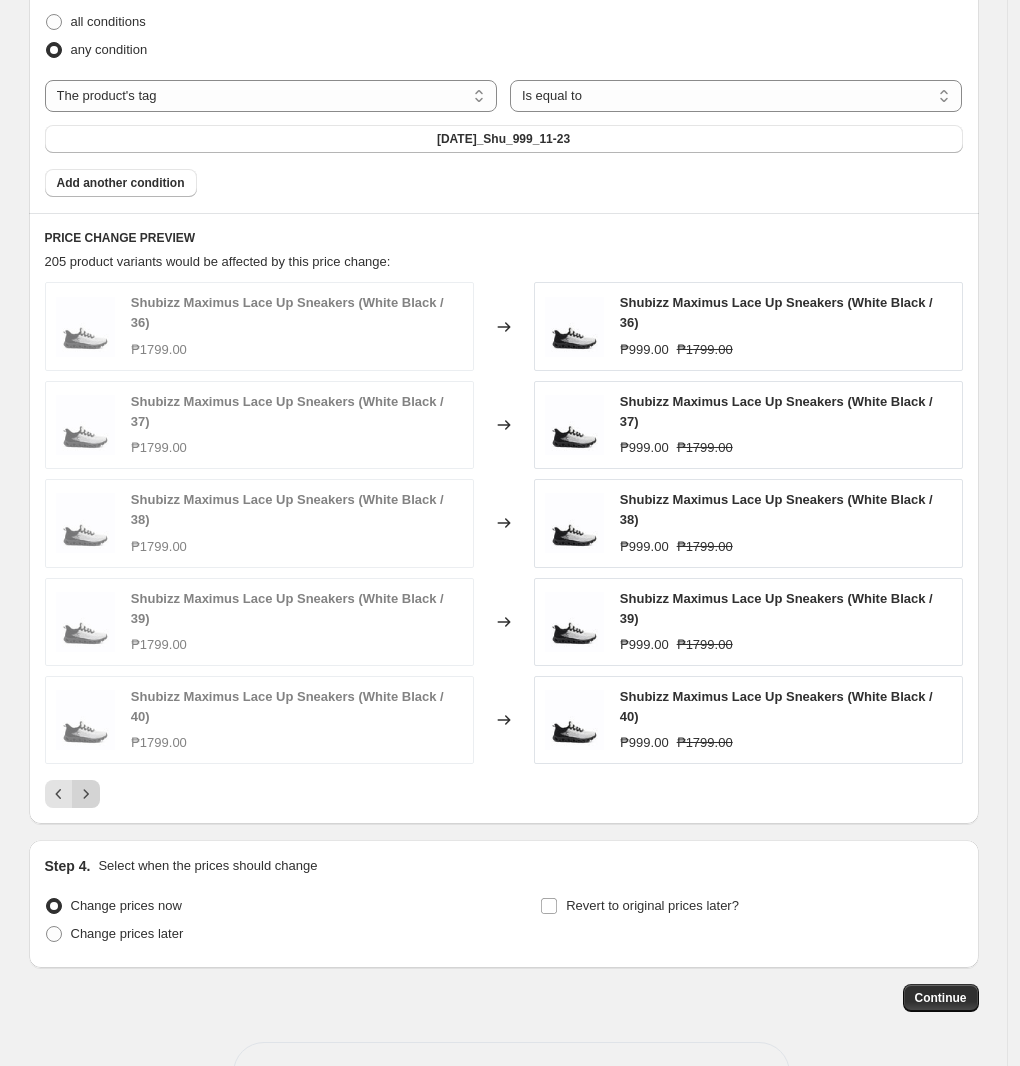 click 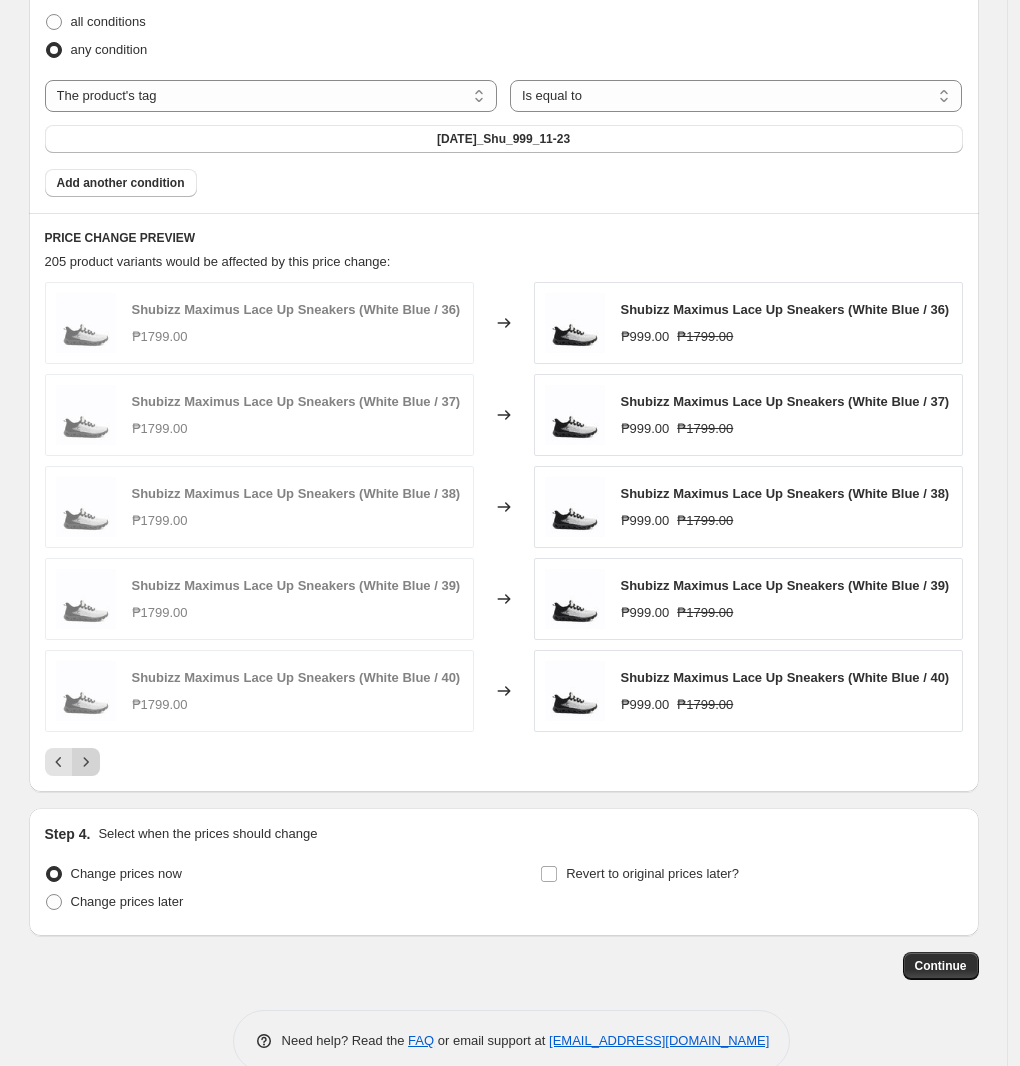 click 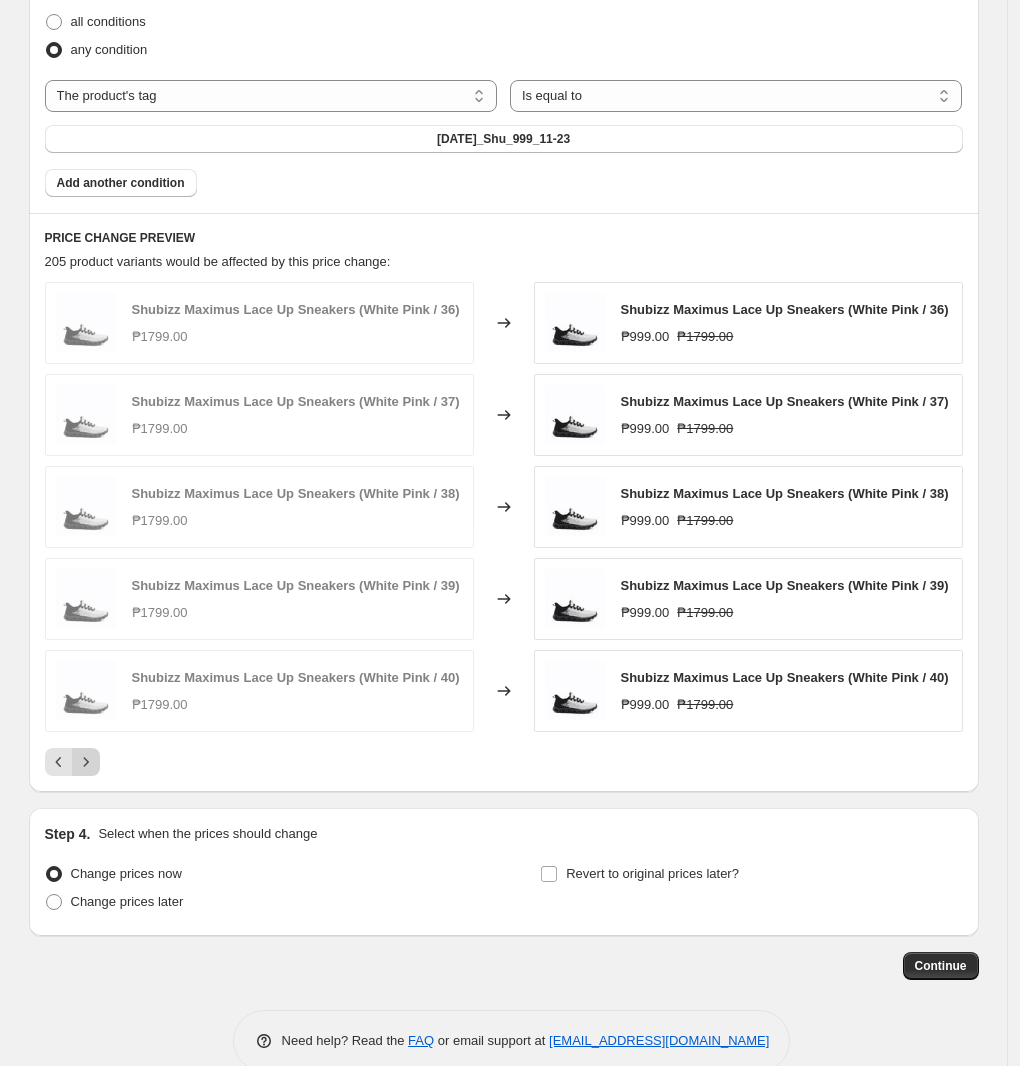 click 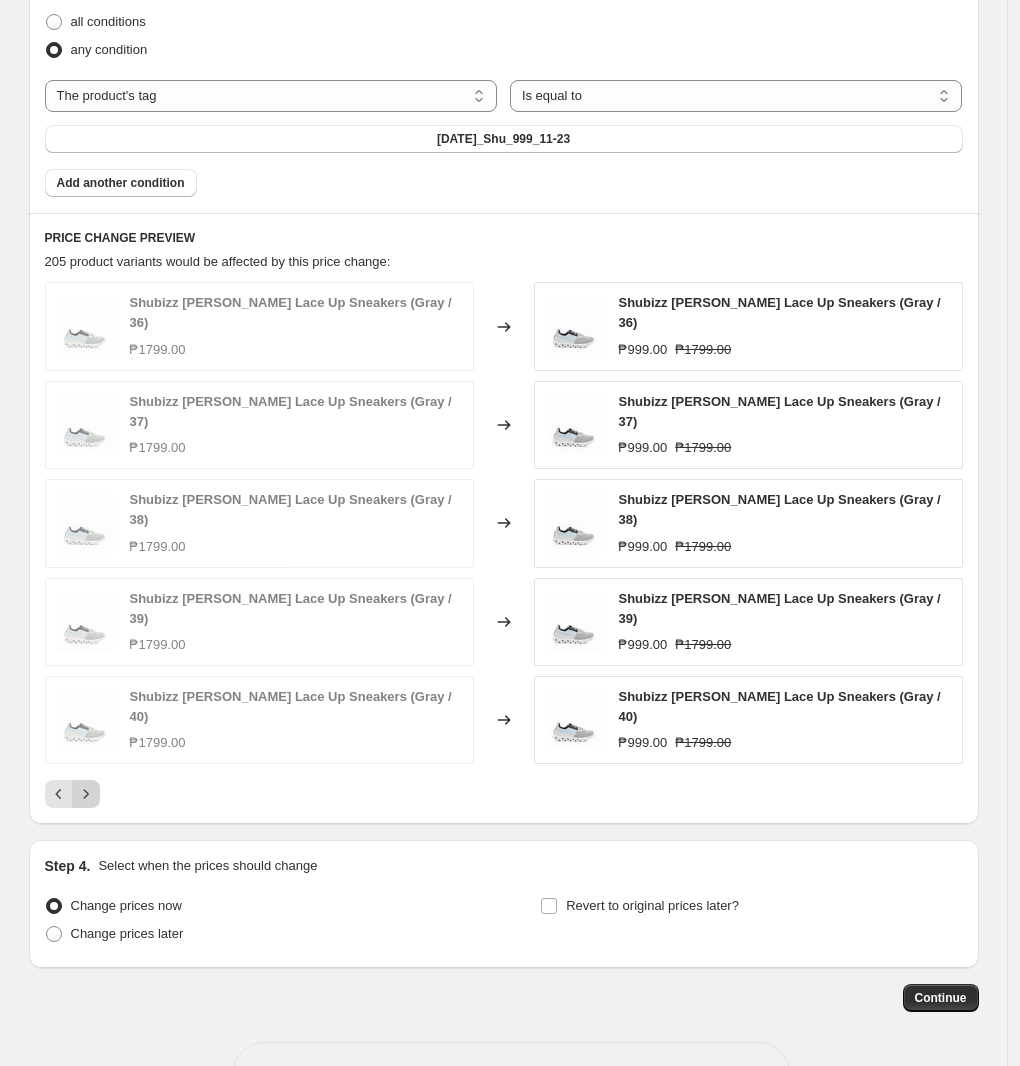click 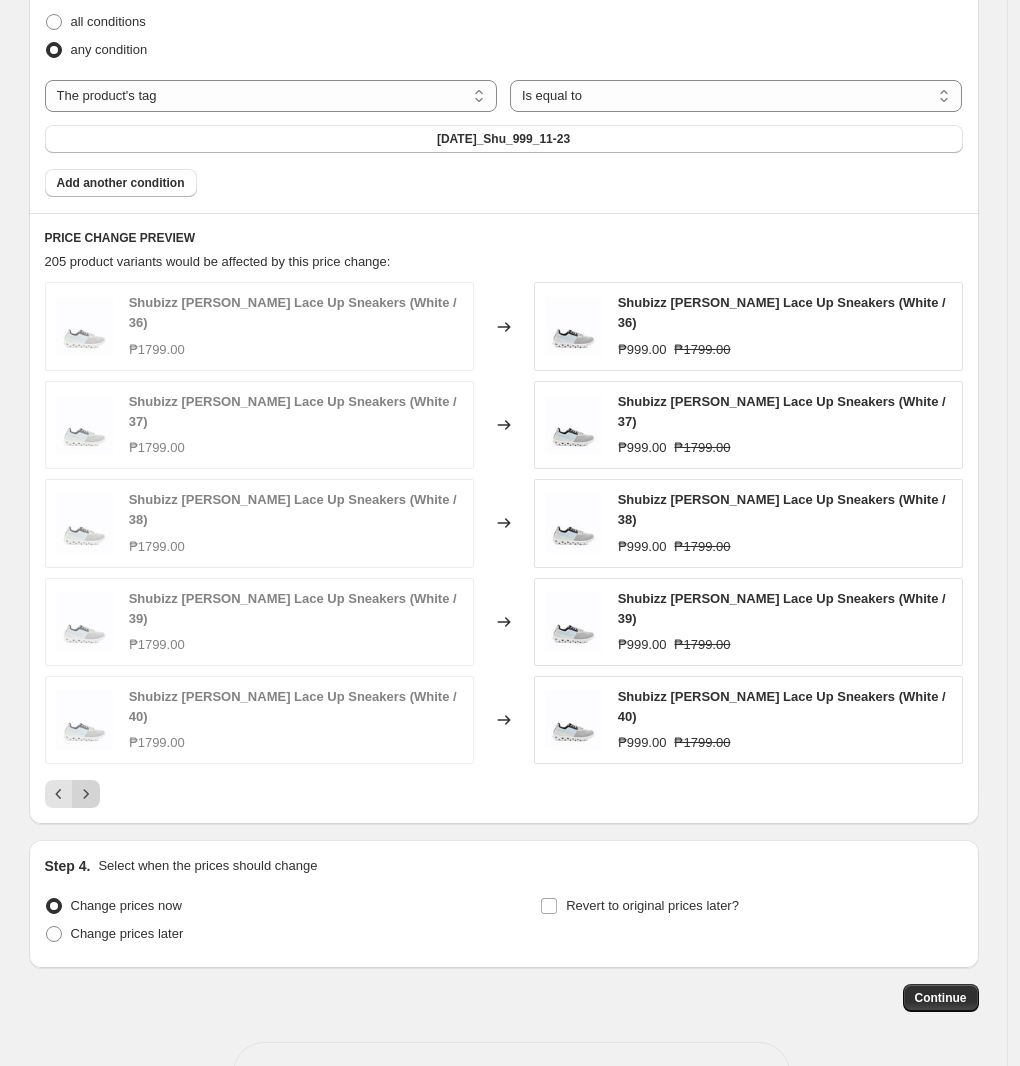 click 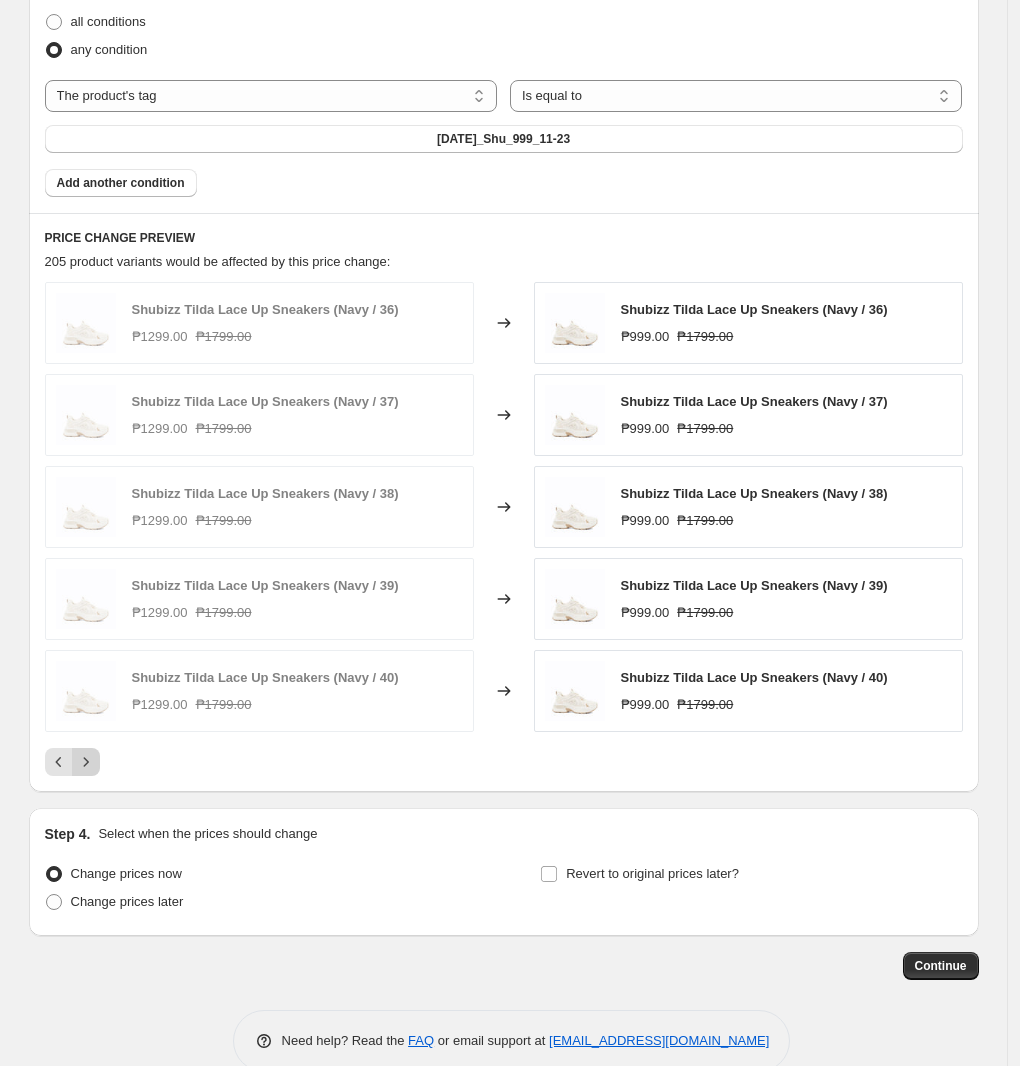 click 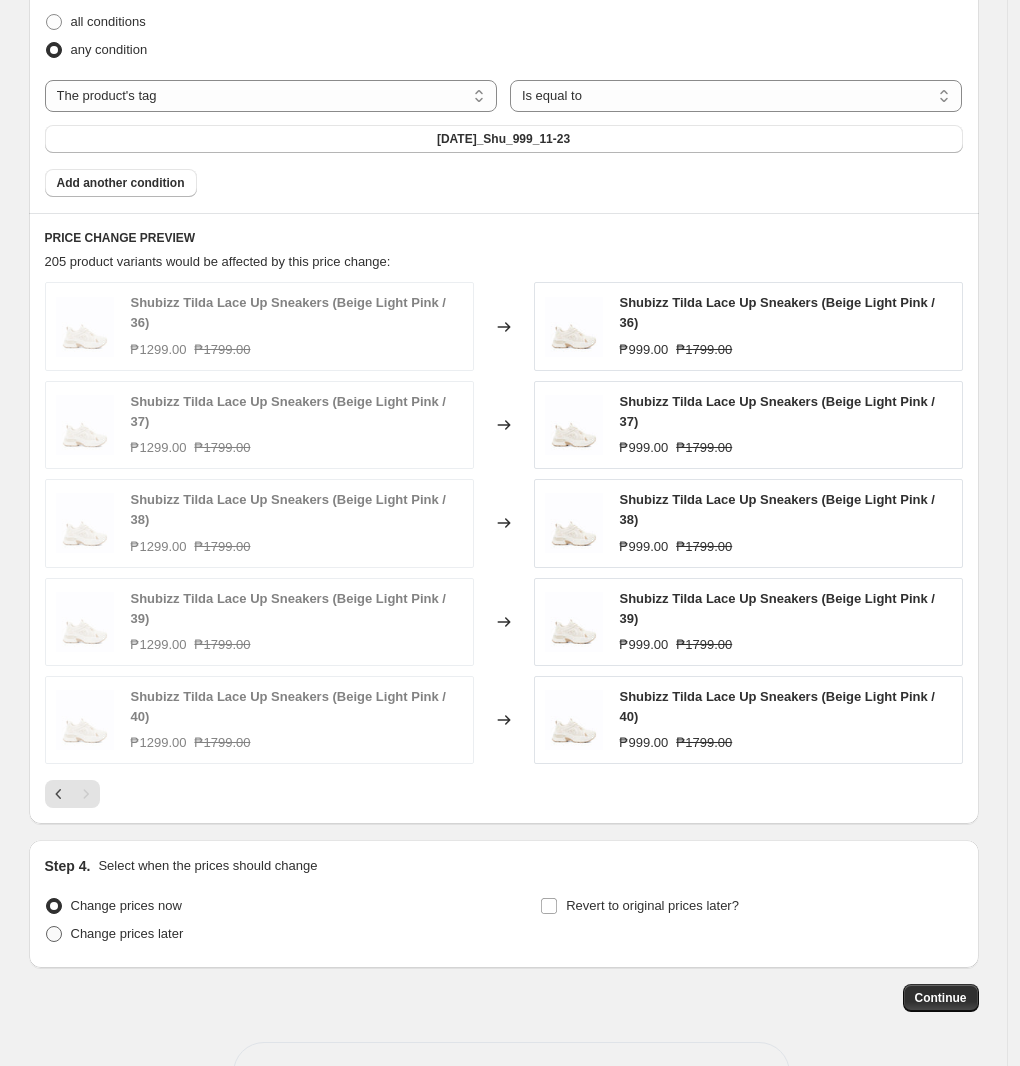 click on "Change prices later" at bounding box center [127, 933] 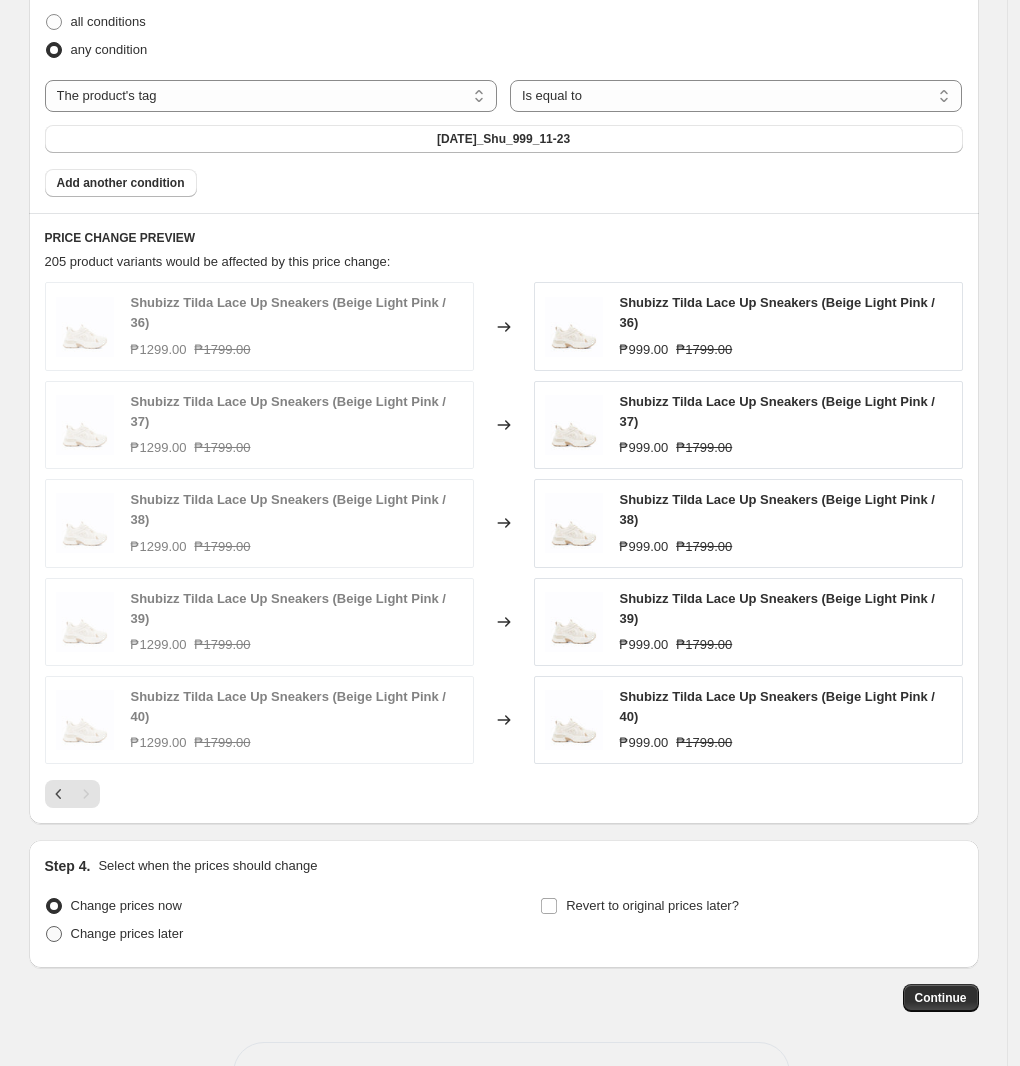 radio on "true" 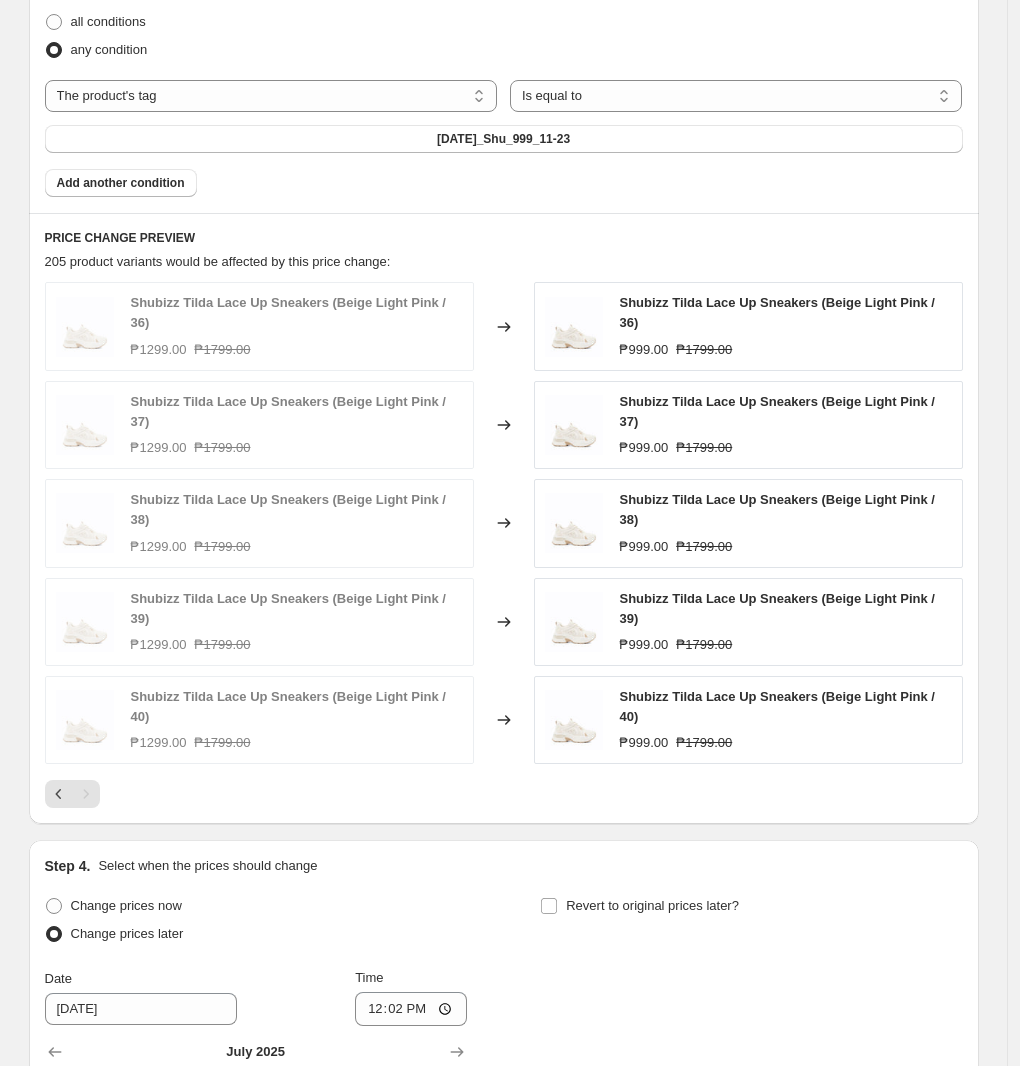scroll, scrollTop: 1350, scrollLeft: 0, axis: vertical 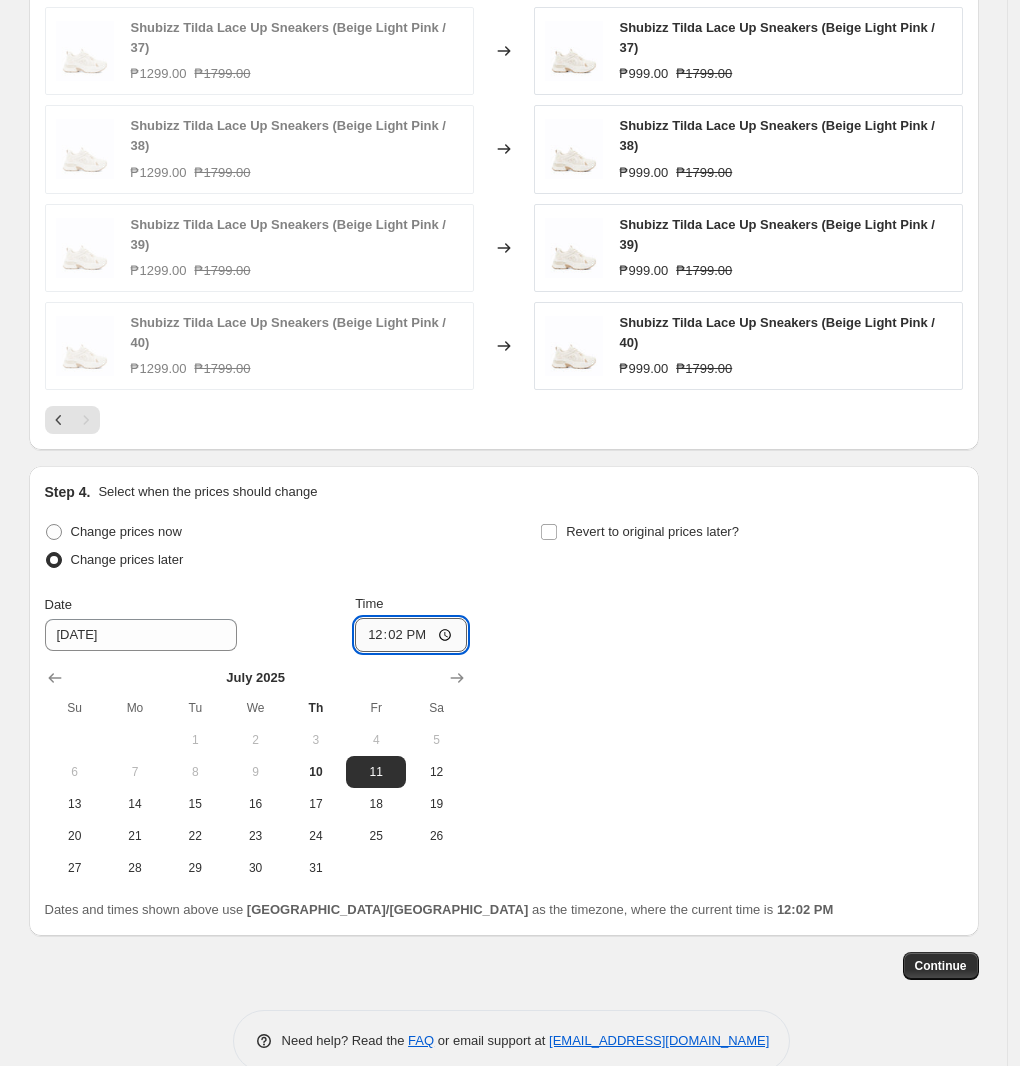 click on "12:02" at bounding box center (411, 635) 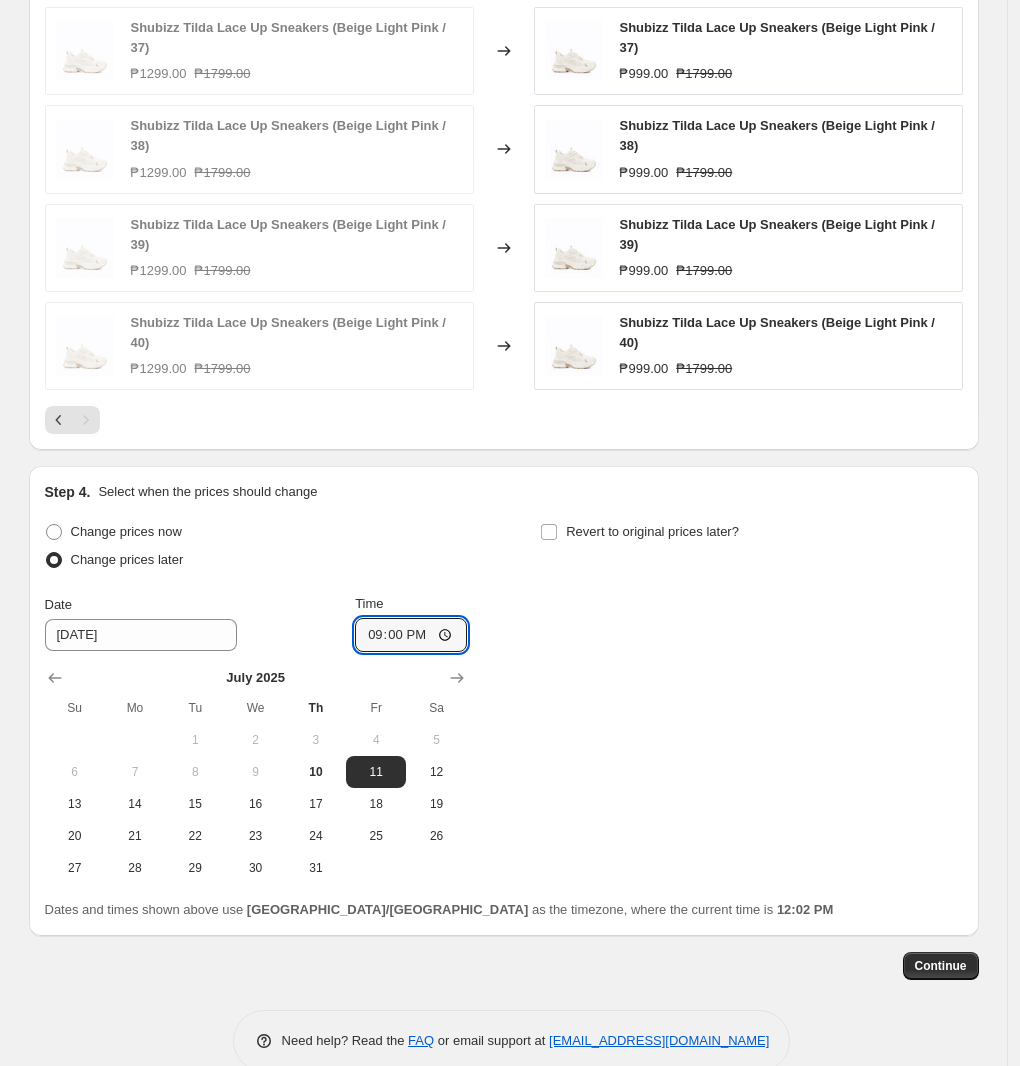 type on "09:00" 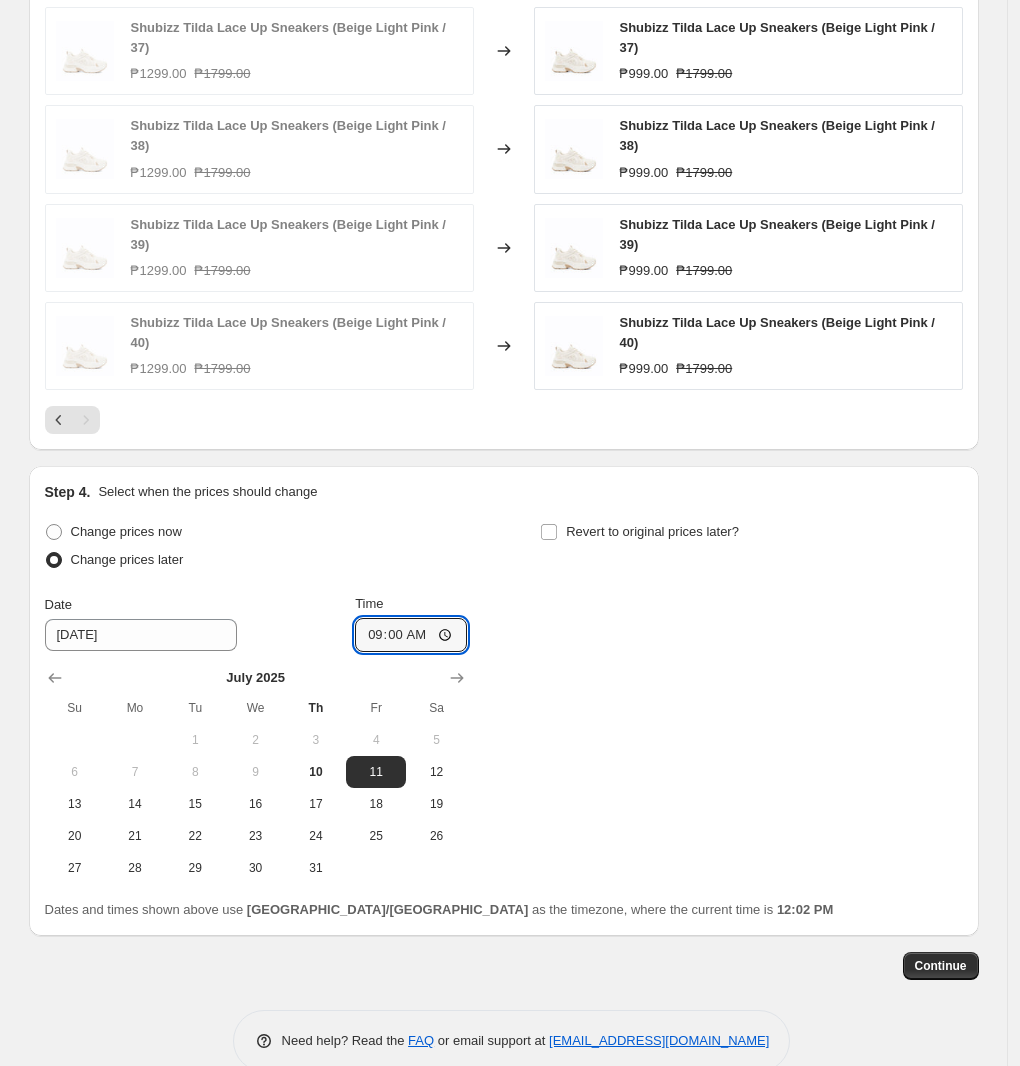 click on "Step 4. Select when the prices should change Change prices now Change prices later Date [DATE] Time 09:00 [DATE] Su Mo Tu We Th Fr Sa 1 2 3 4 5 6 7 8 9 10 11 12 13 14 15 16 17 18 19 20 21 22 23 24 25 26 27 28 29 30 31 Revert to original prices later? Dates and times shown above use   [GEOGRAPHIC_DATA]/[GEOGRAPHIC_DATA]   as the timezone, where the current time is   12:02 PM" at bounding box center [504, 701] 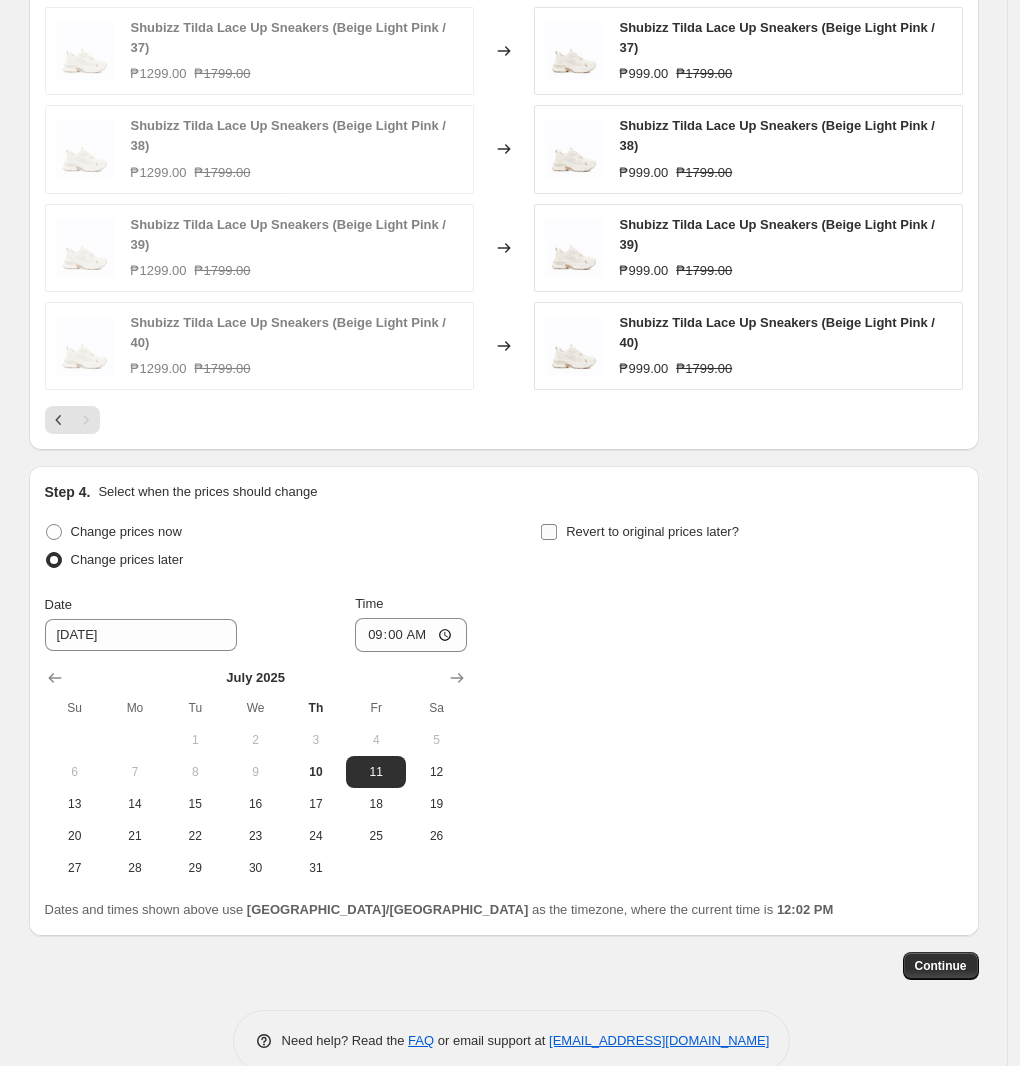 click on "Revert to original prices later?" at bounding box center [652, 531] 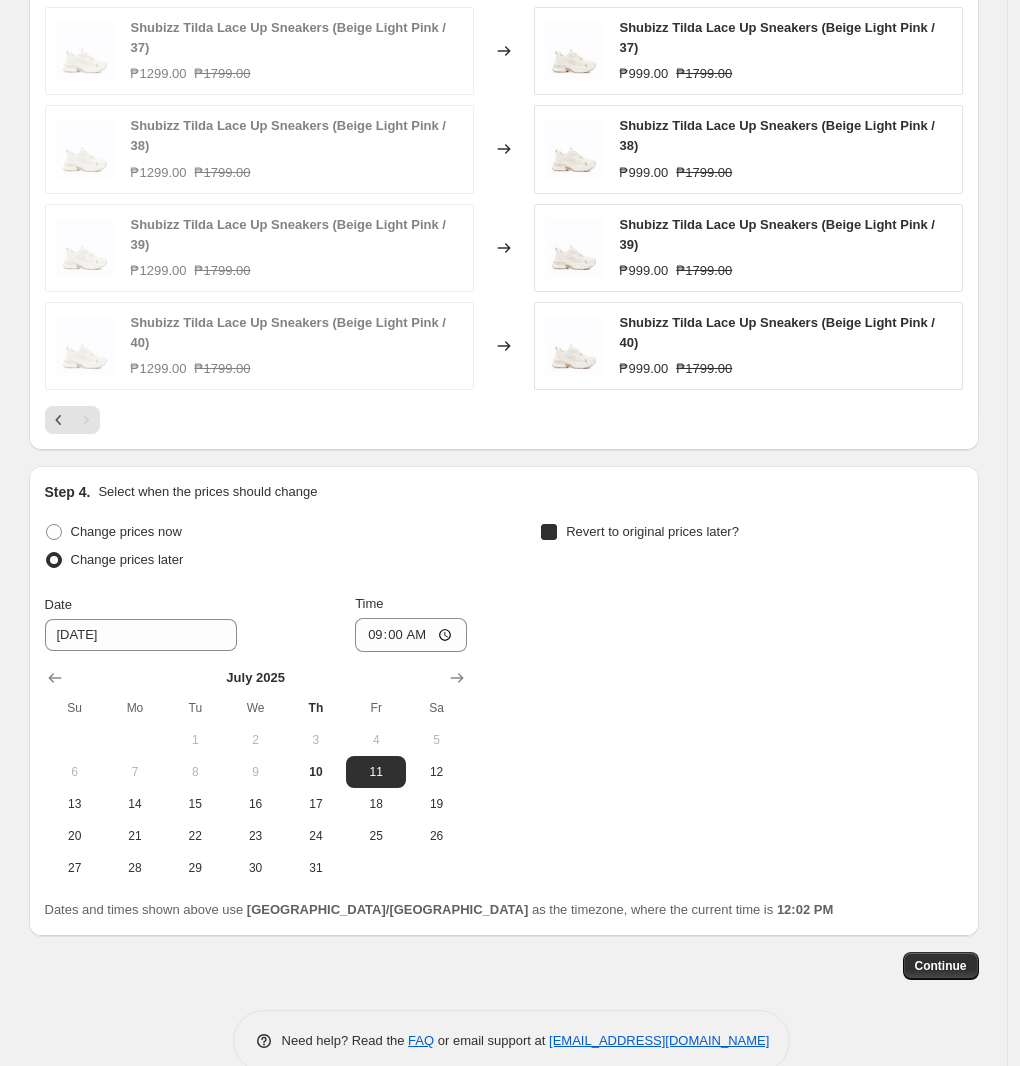checkbox on "true" 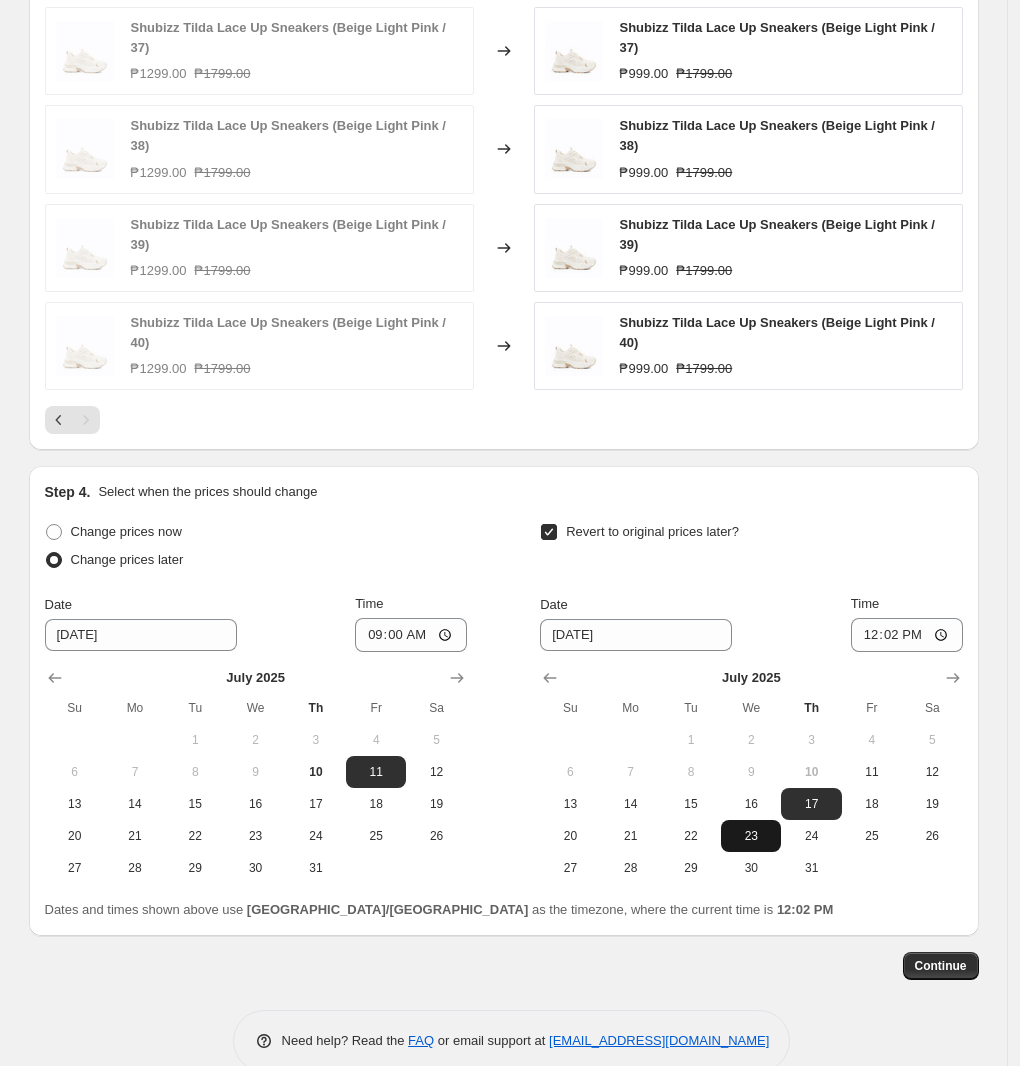 click on "23" at bounding box center (751, 836) 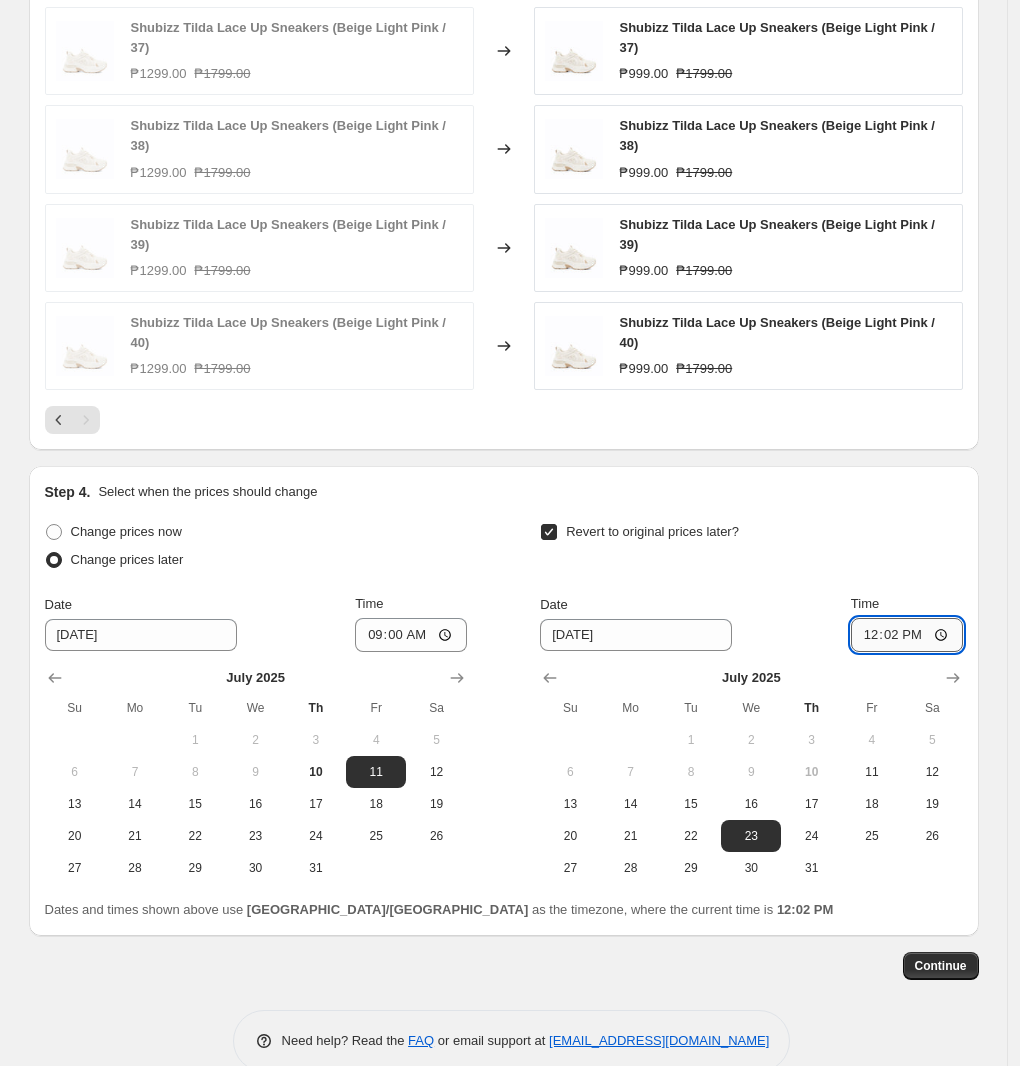 click on "12:02" at bounding box center (907, 635) 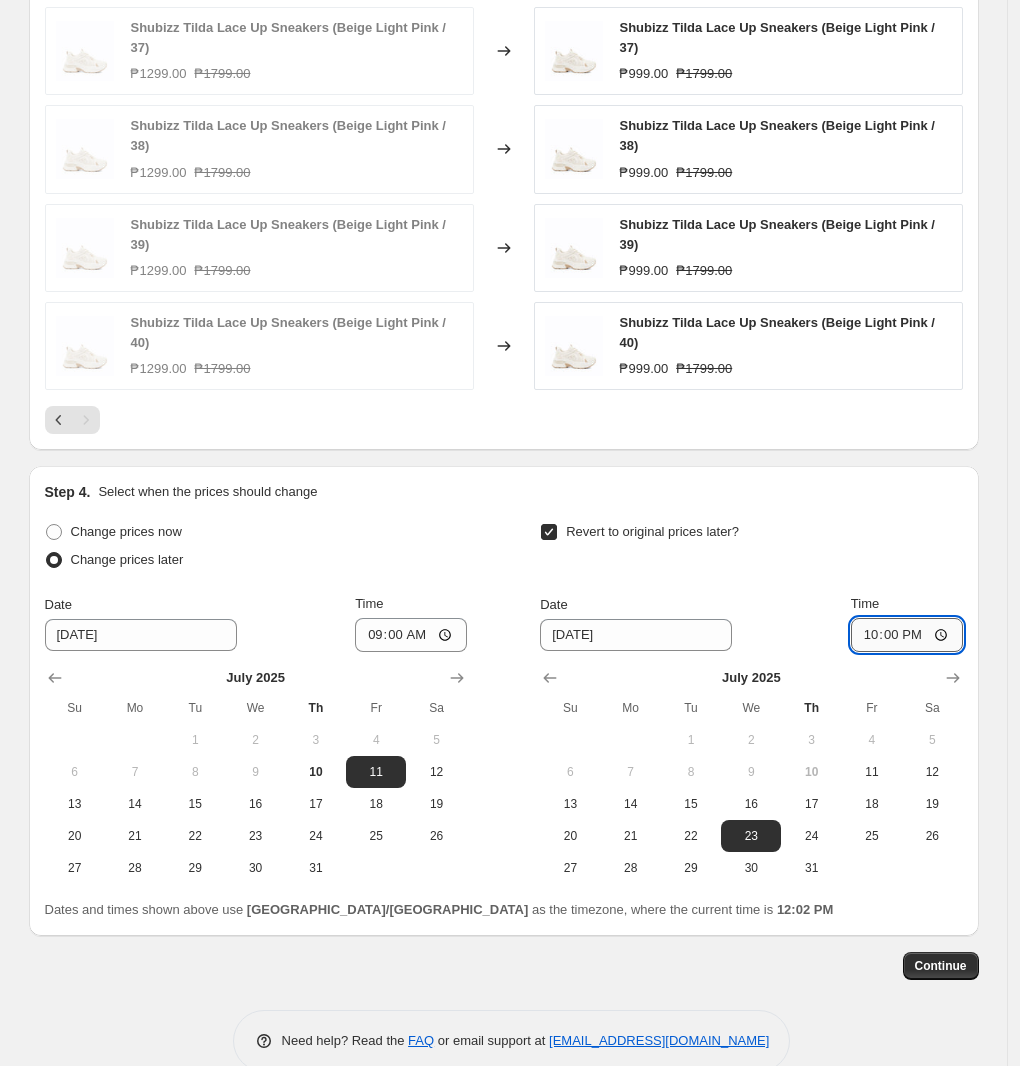 type on "10:00" 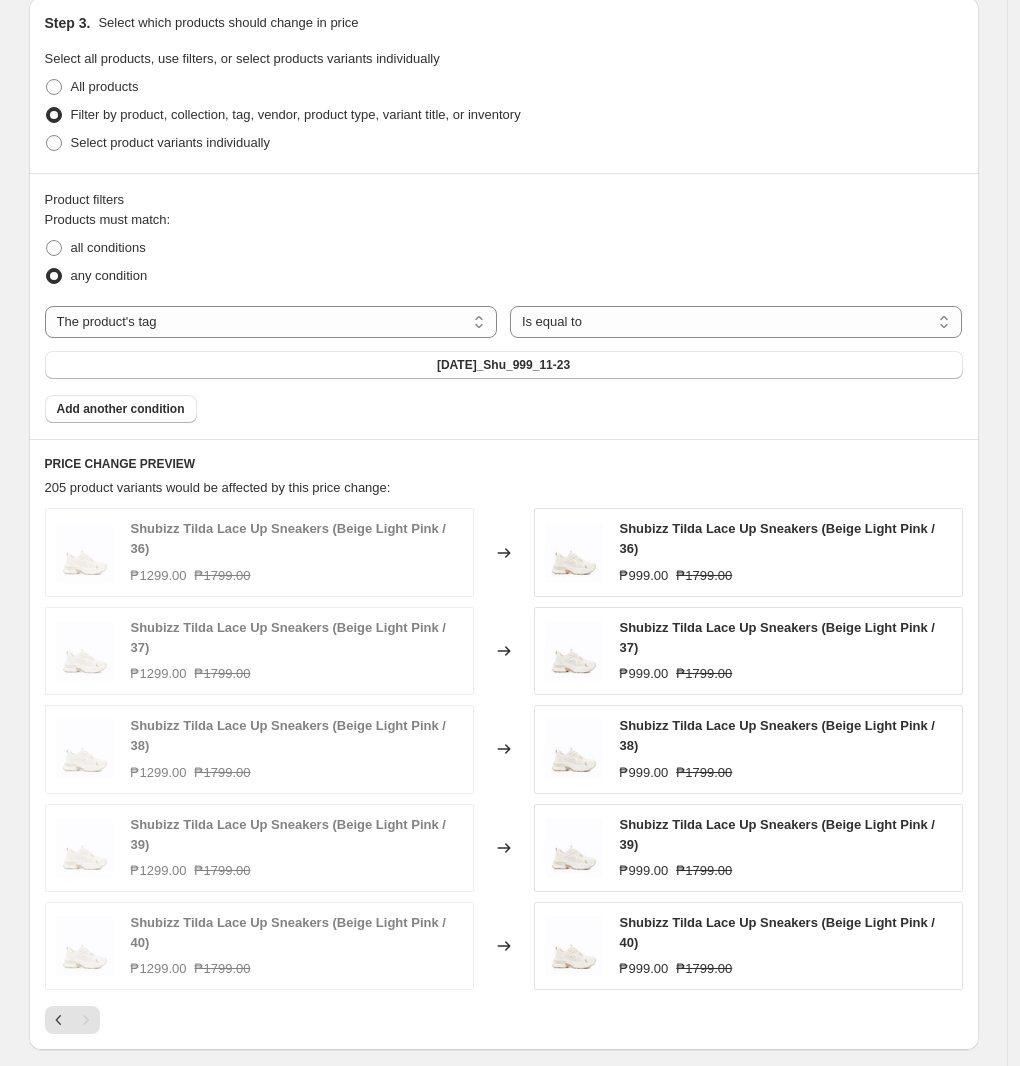 scroll, scrollTop: 1350, scrollLeft: 0, axis: vertical 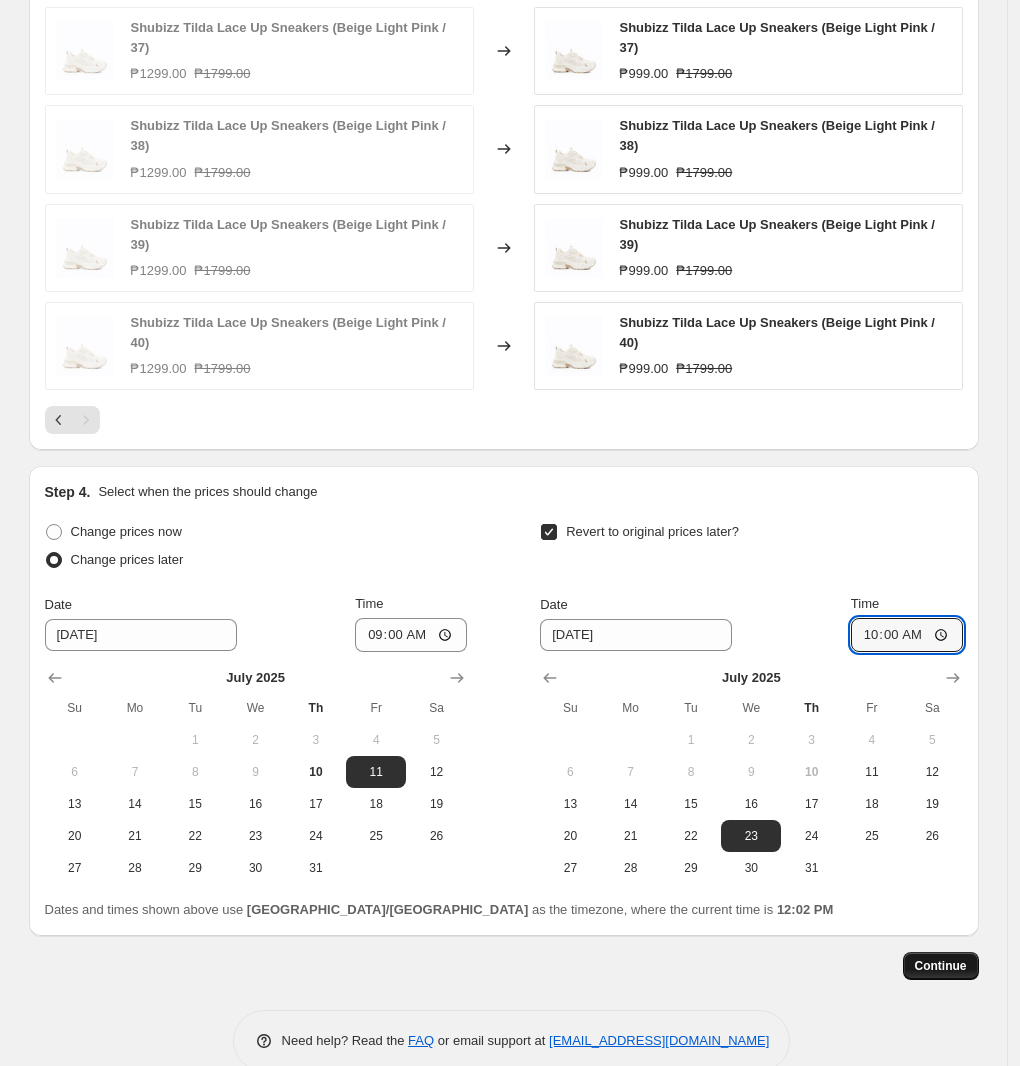 click on "Continue" at bounding box center (941, 966) 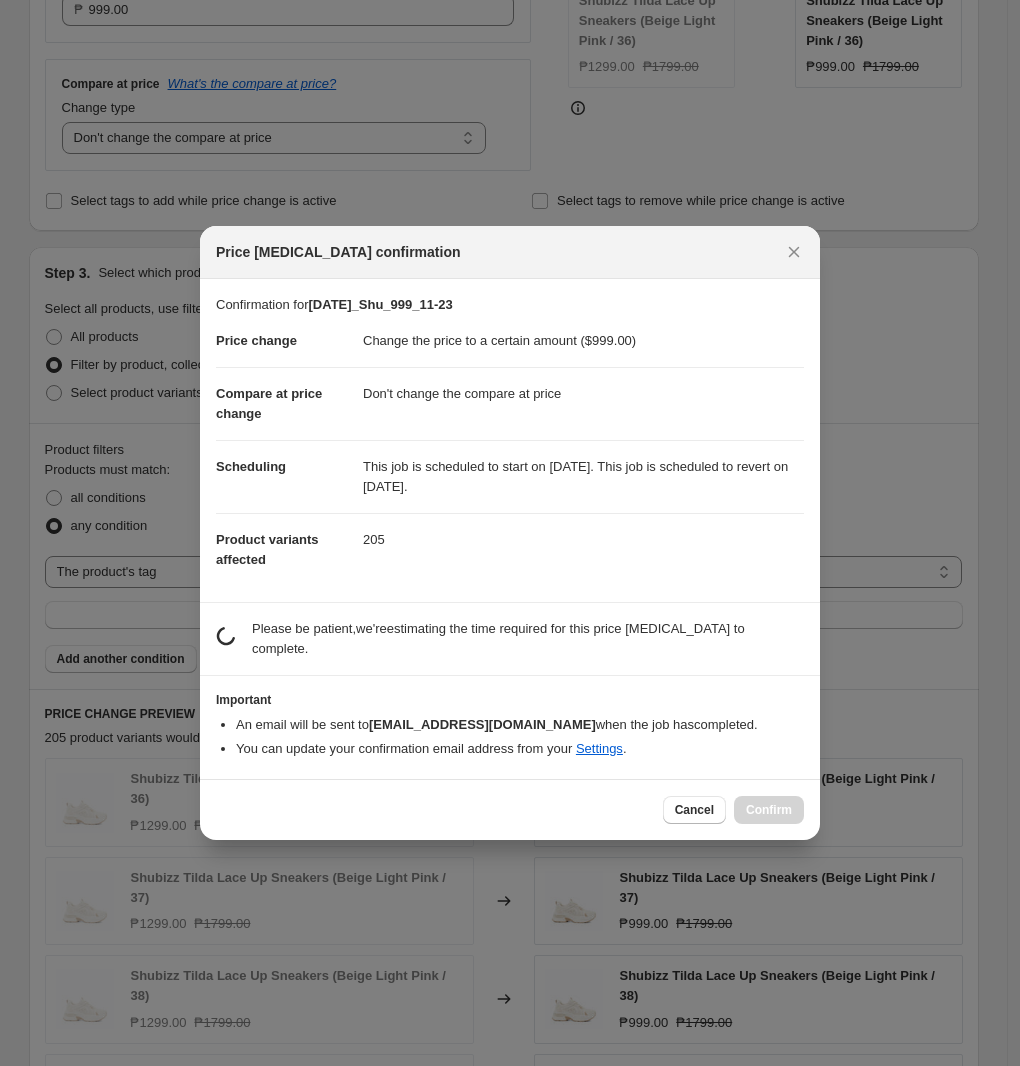 scroll, scrollTop: 1350, scrollLeft: 0, axis: vertical 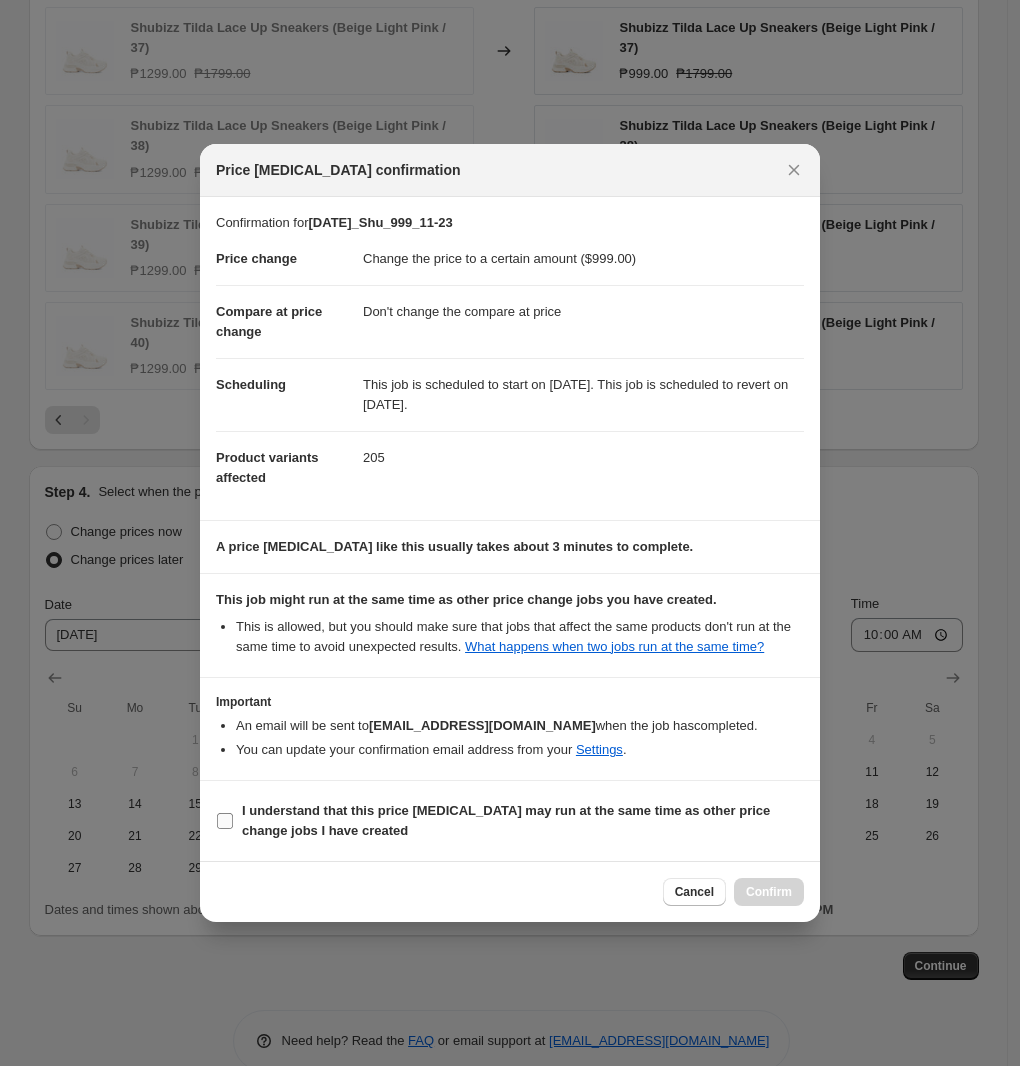 click on "I understand that this price [MEDICAL_DATA] may run at the same time as other price change jobs I have created" at bounding box center (506, 820) 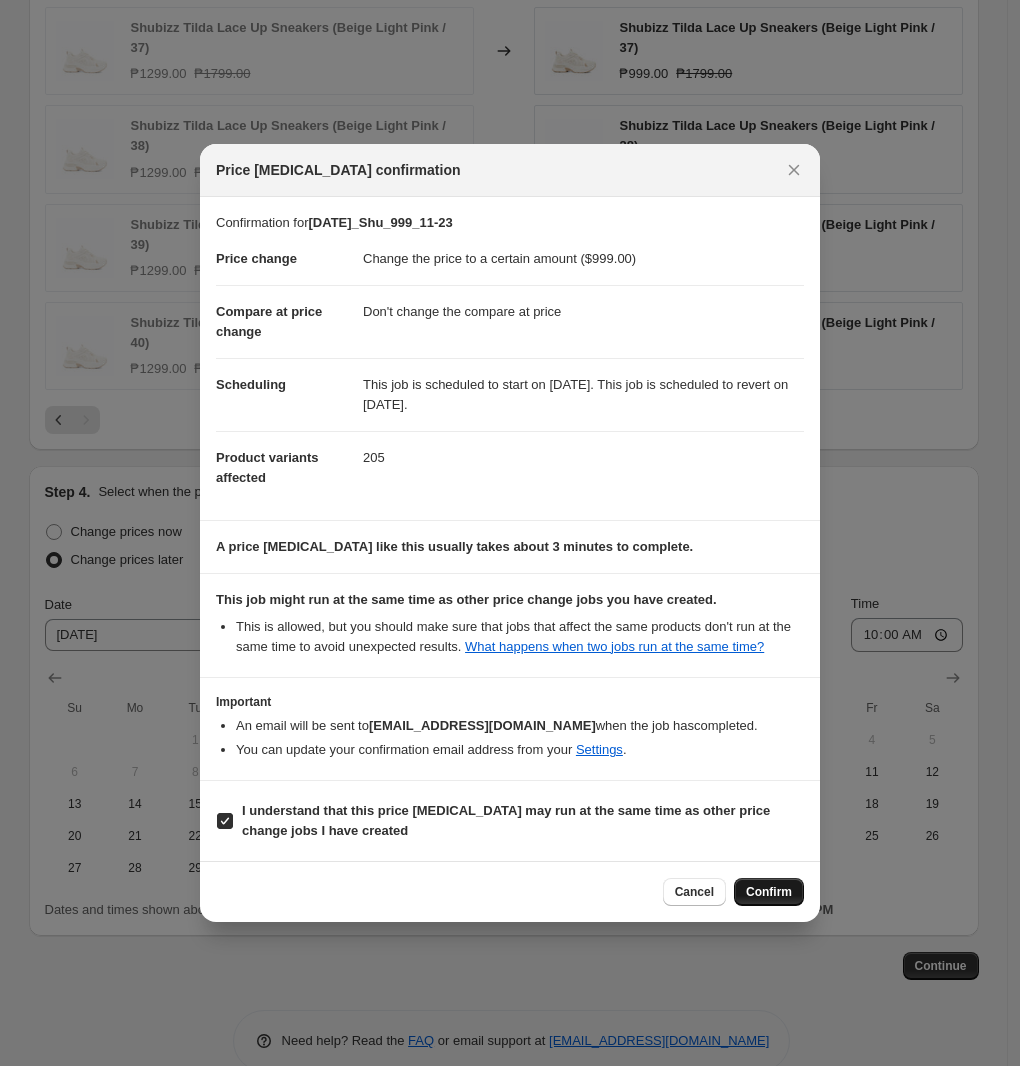 click on "Confirm" at bounding box center [769, 892] 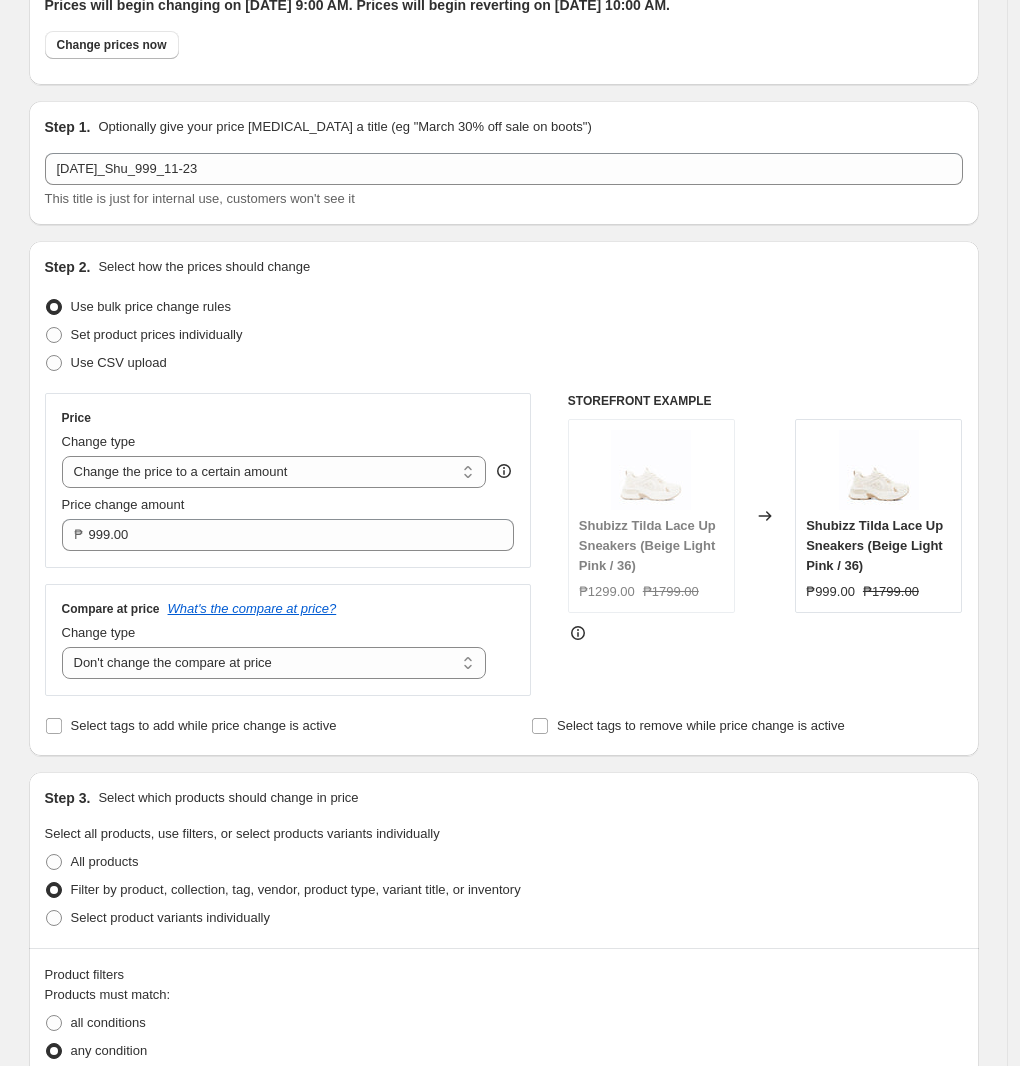 scroll, scrollTop: 0, scrollLeft: 0, axis: both 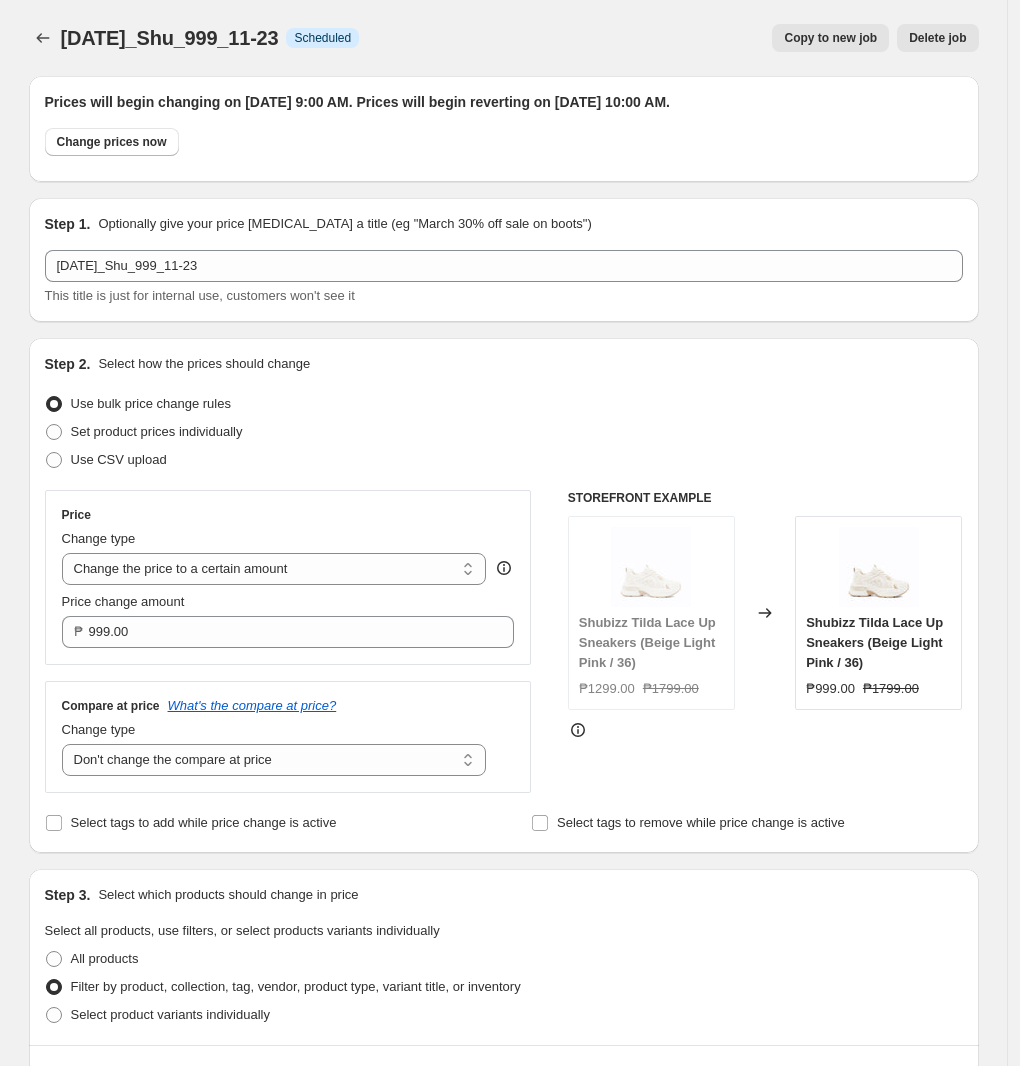 click on "[DATE]_Shu_999_11-23. This page is ready [DATE]_Shu_999_11-23 Info Scheduled Copy to new job Delete job More actions Copy to new job Delete job" at bounding box center [504, 38] 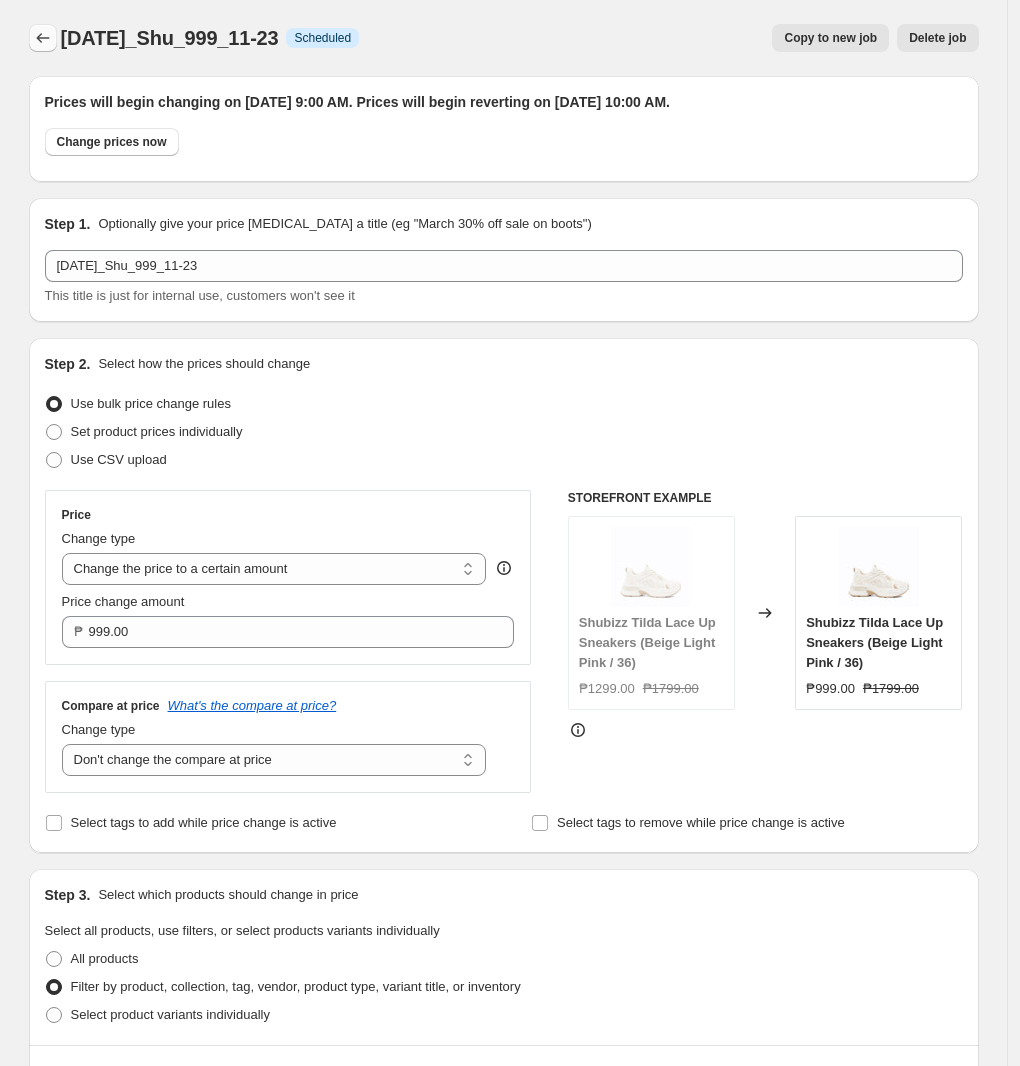 click 